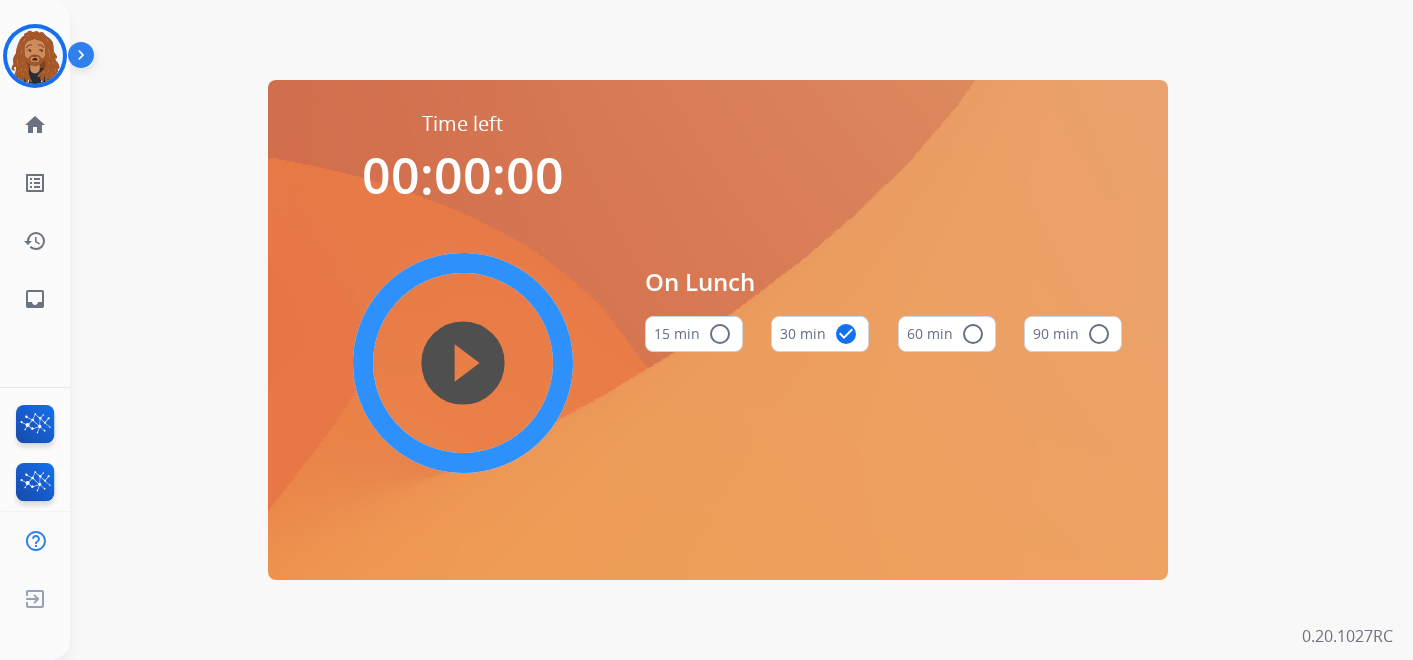 scroll, scrollTop: 0, scrollLeft: 0, axis: both 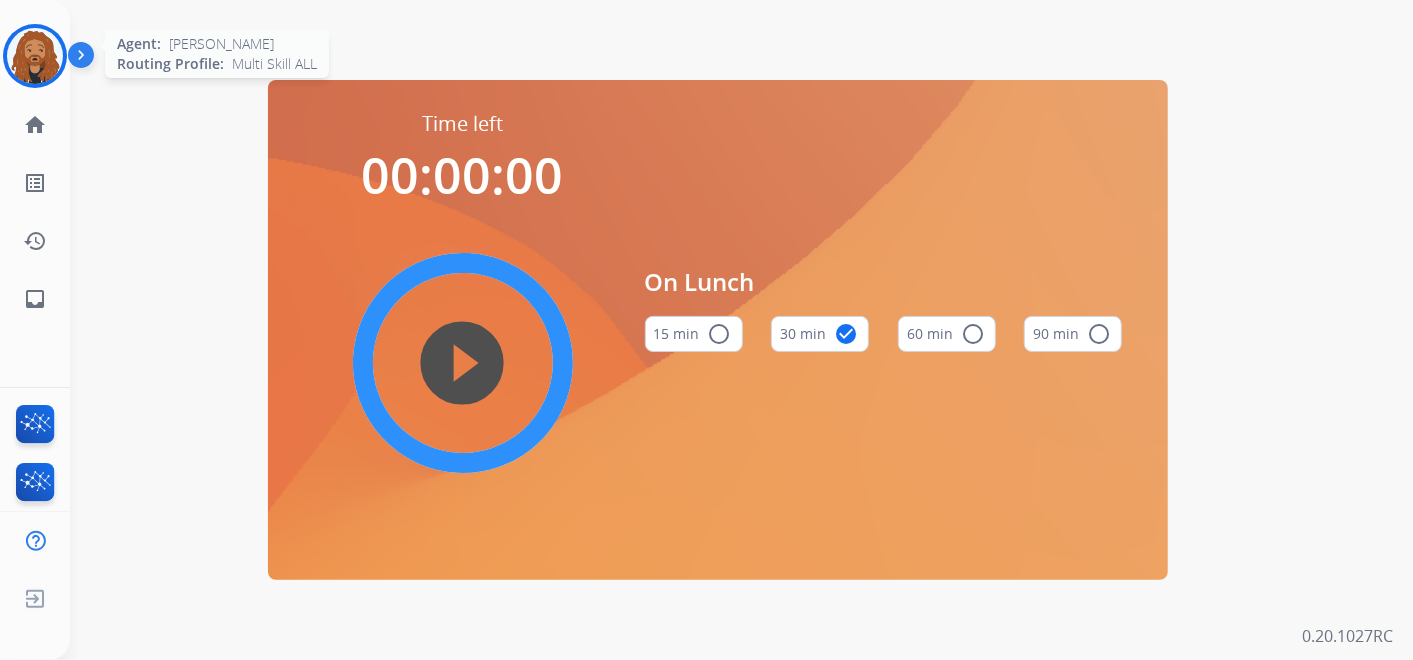 click at bounding box center (35, 56) 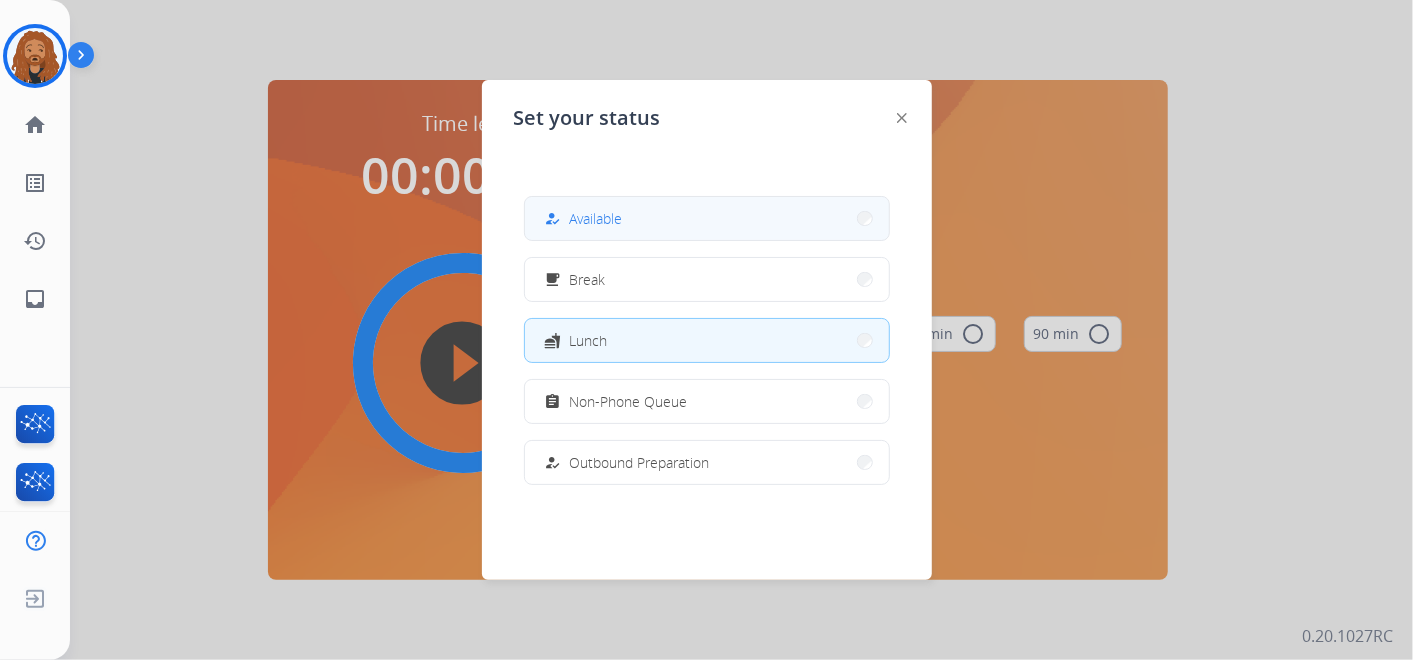 click on "how_to_reg Available" at bounding box center [707, 218] 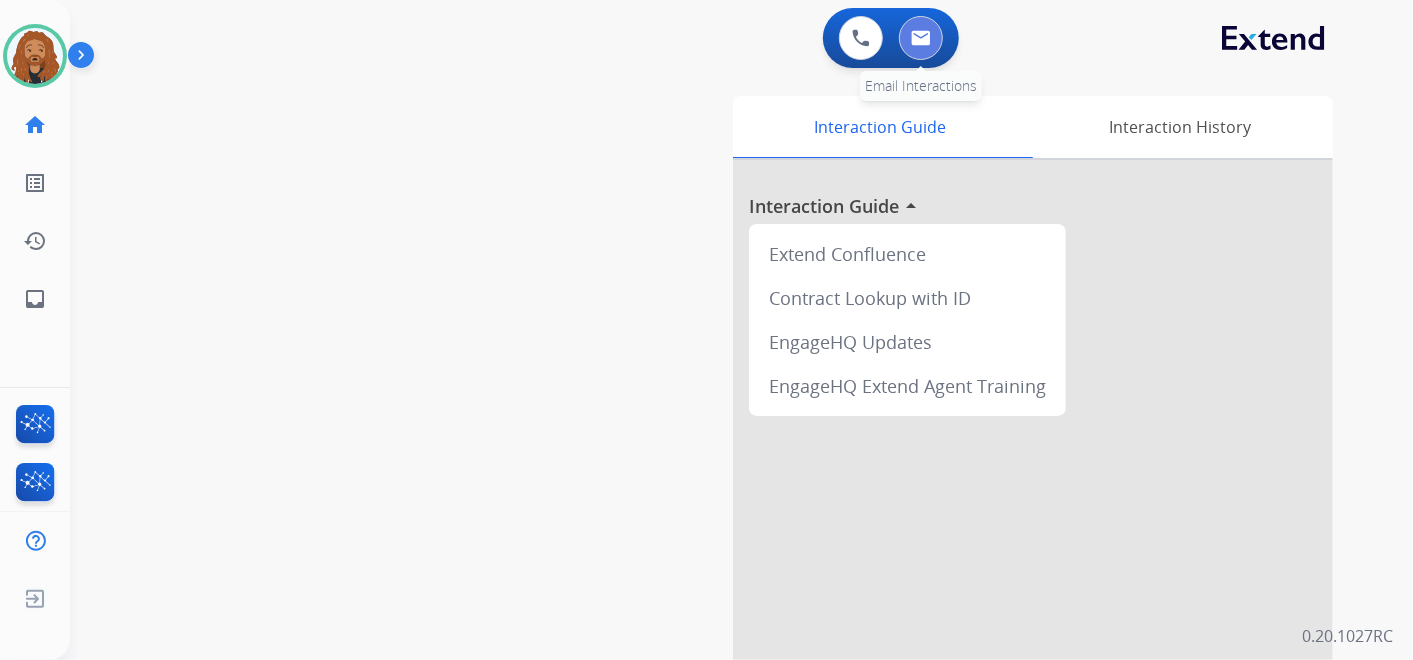 click at bounding box center [921, 38] 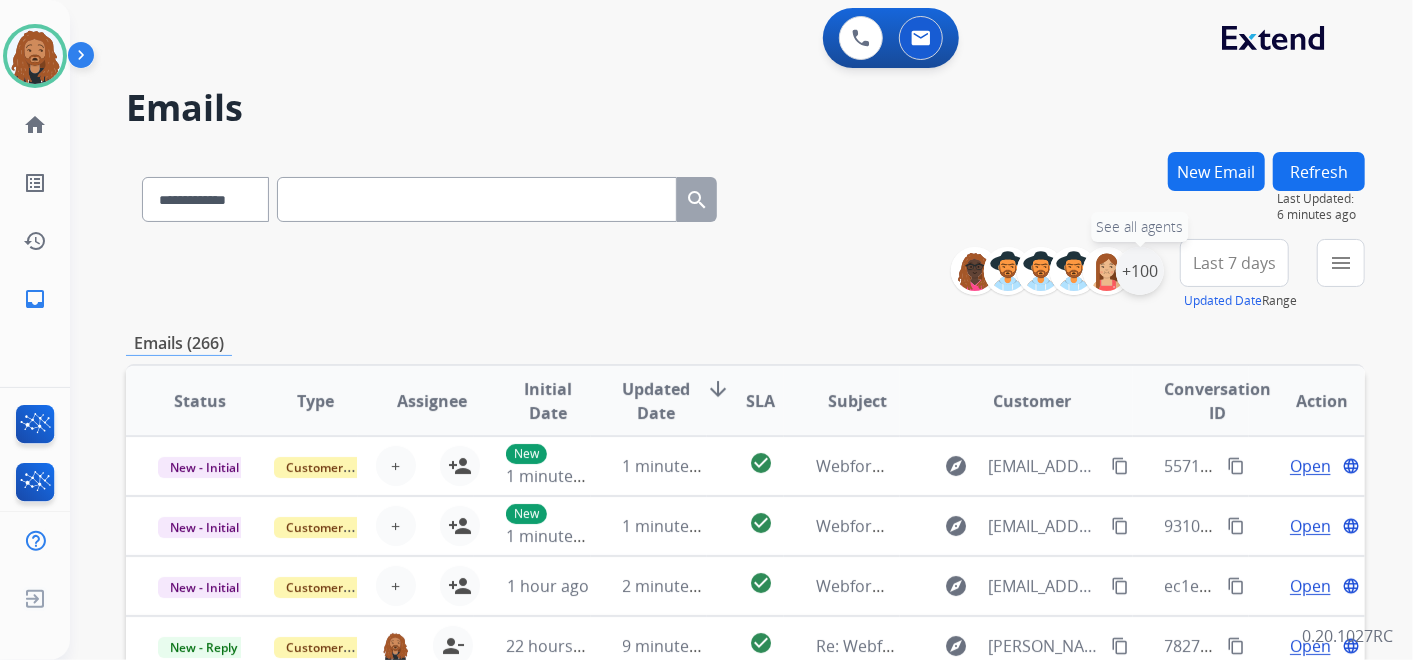 click on "+100" at bounding box center [1140, 271] 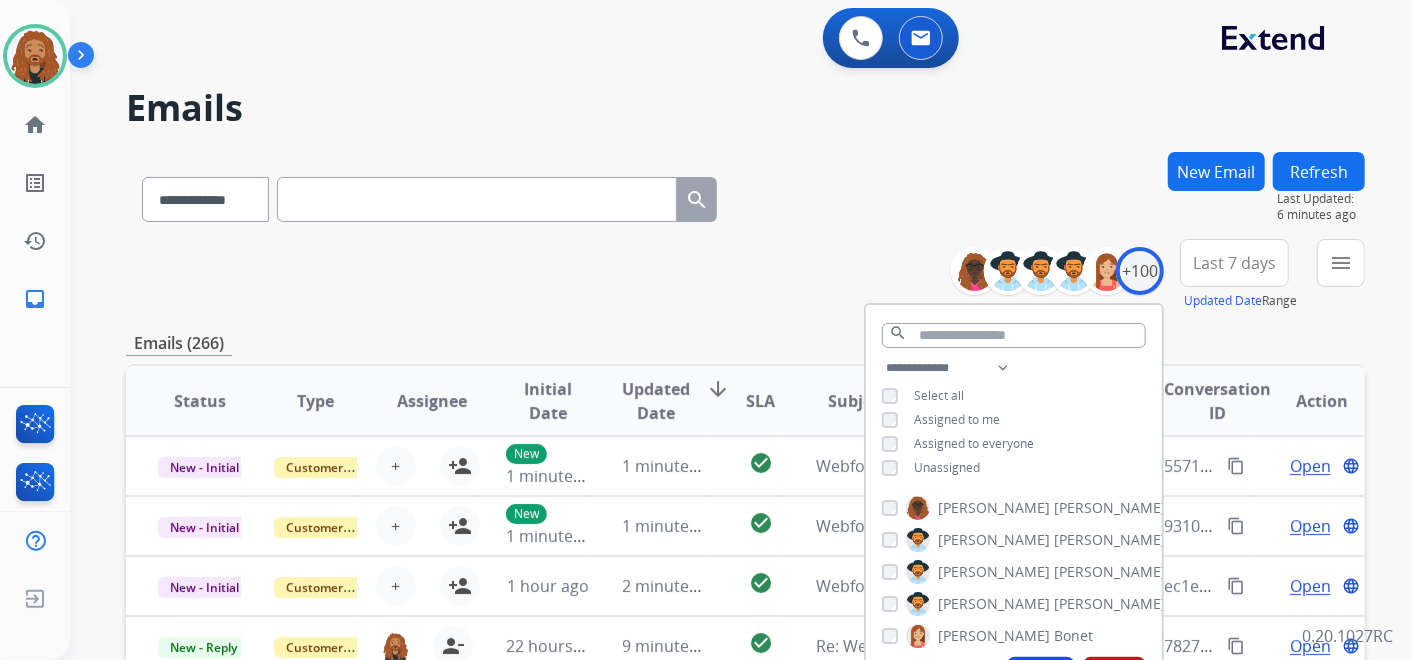click on "**********" at bounding box center (1014, 420) 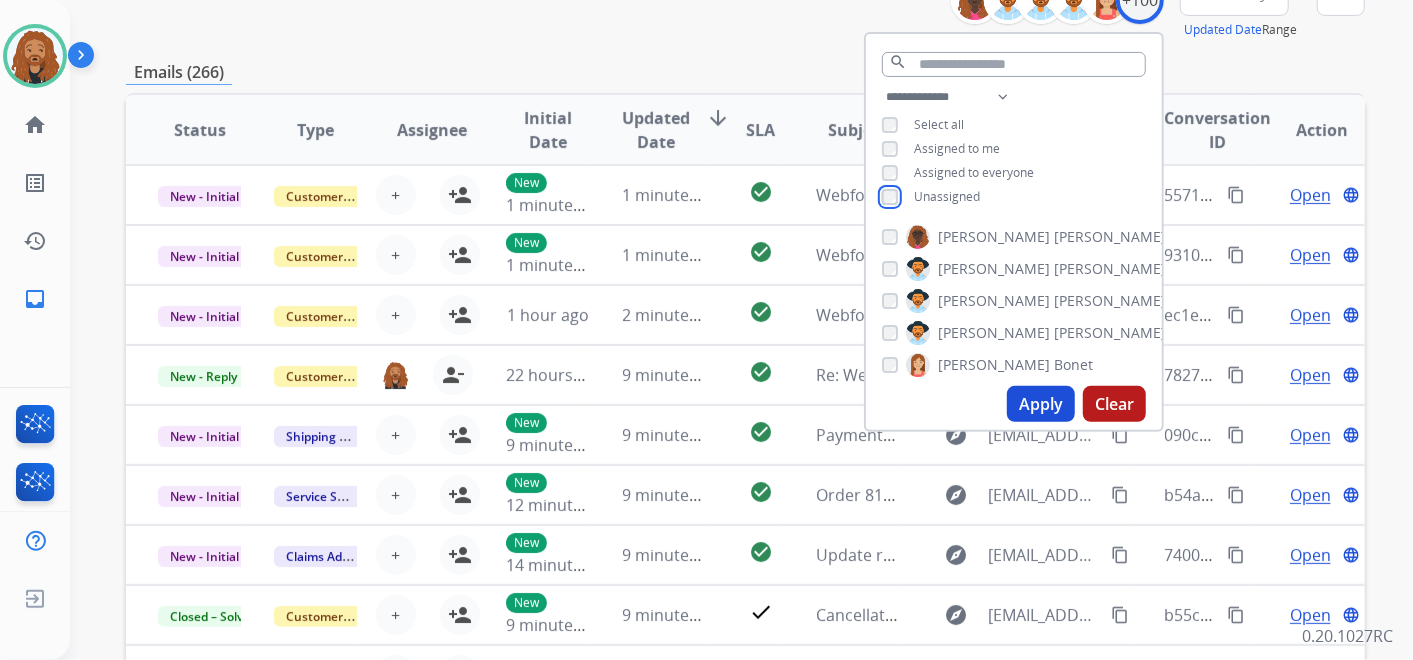 scroll, scrollTop: 477, scrollLeft: 0, axis: vertical 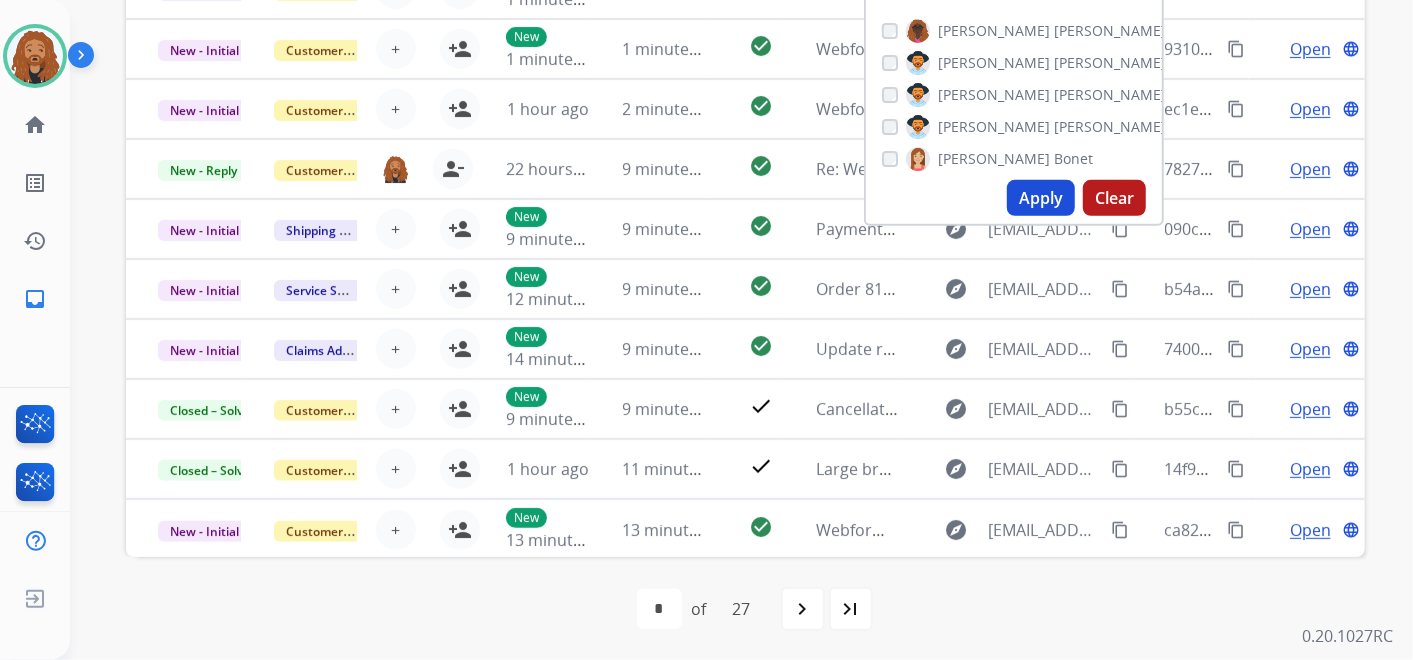 click on "Apply" at bounding box center [1041, 198] 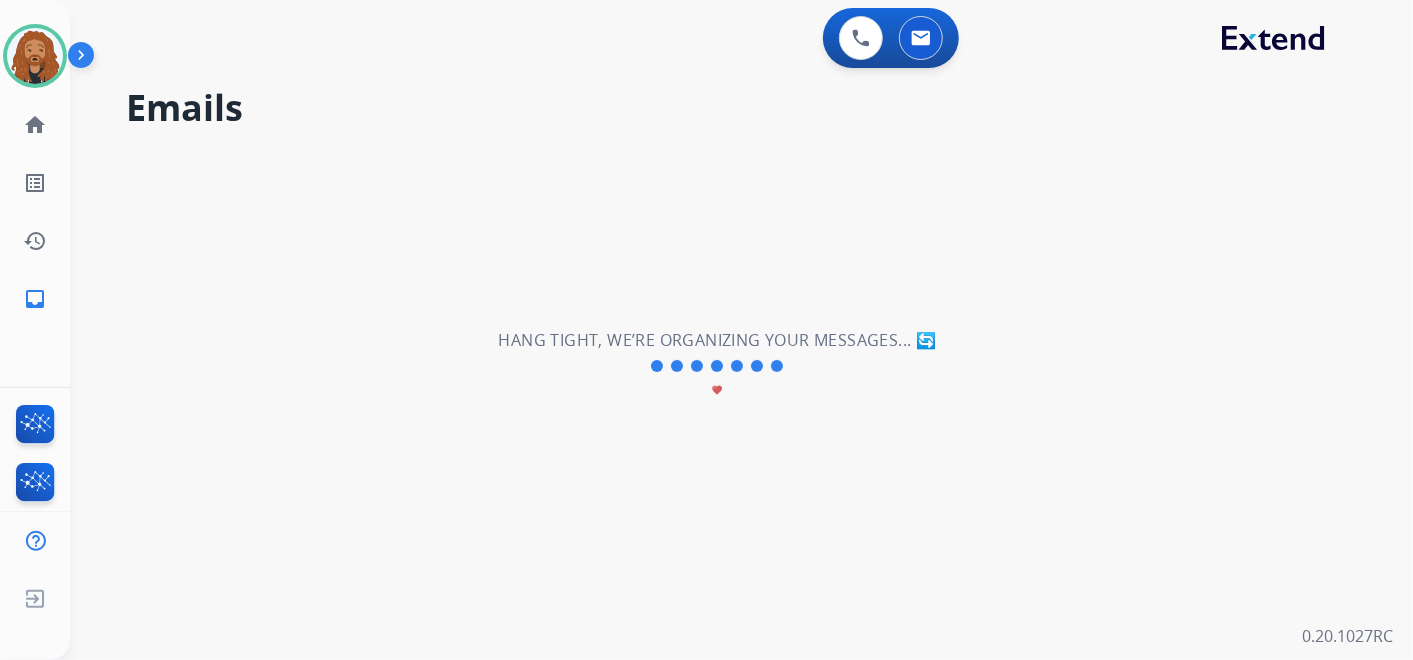 scroll, scrollTop: 0, scrollLeft: 0, axis: both 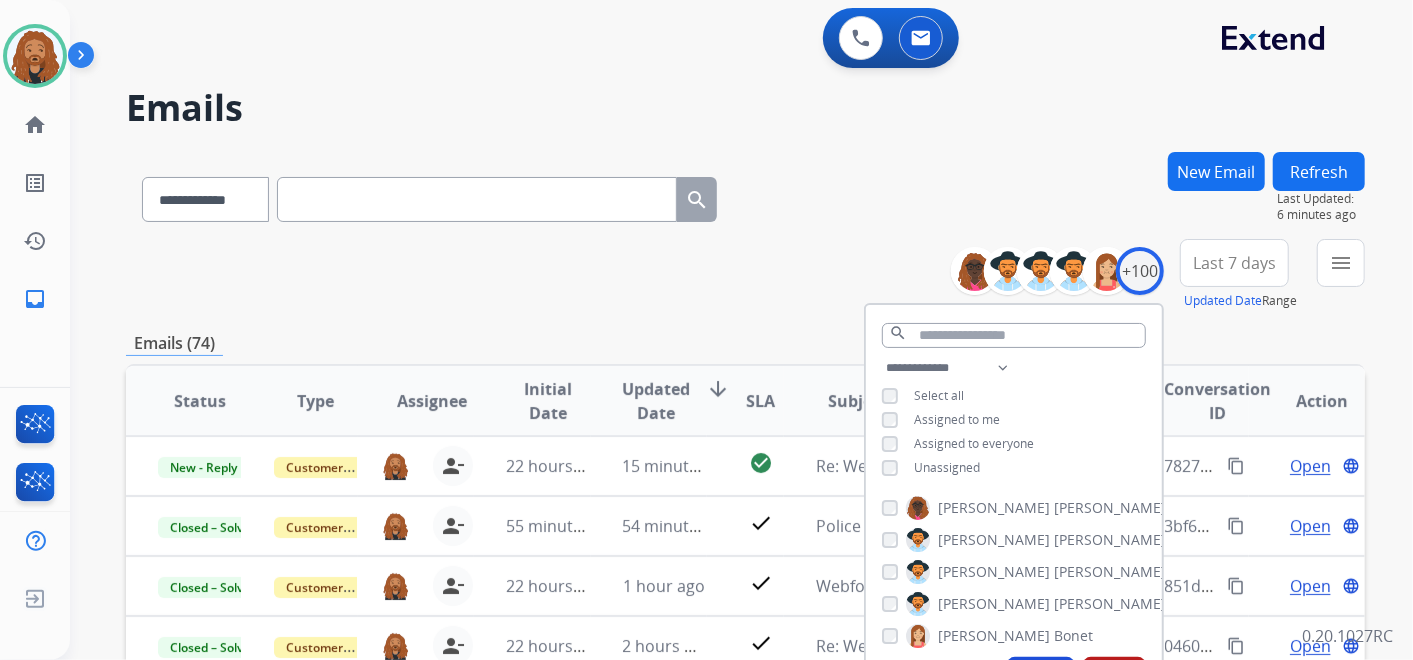 click on "Last 7 days" at bounding box center (1234, 263) 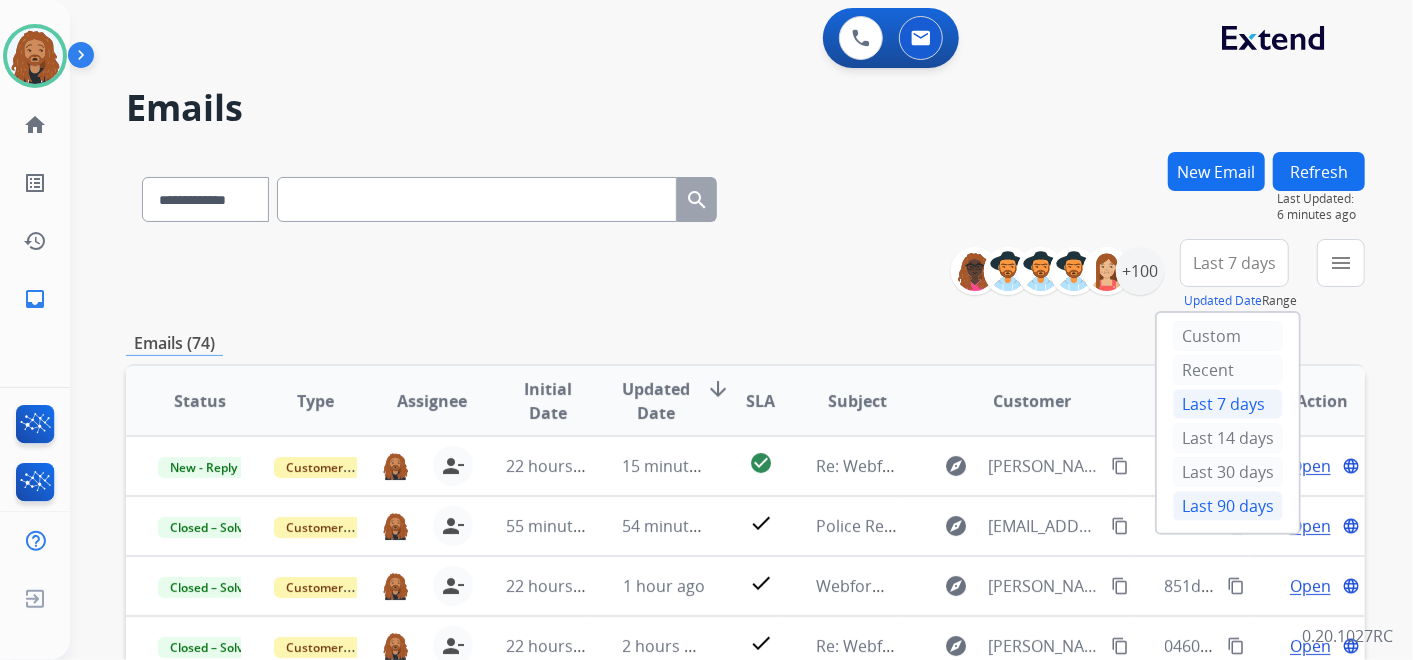 click on "Last 90 days" at bounding box center (1228, 506) 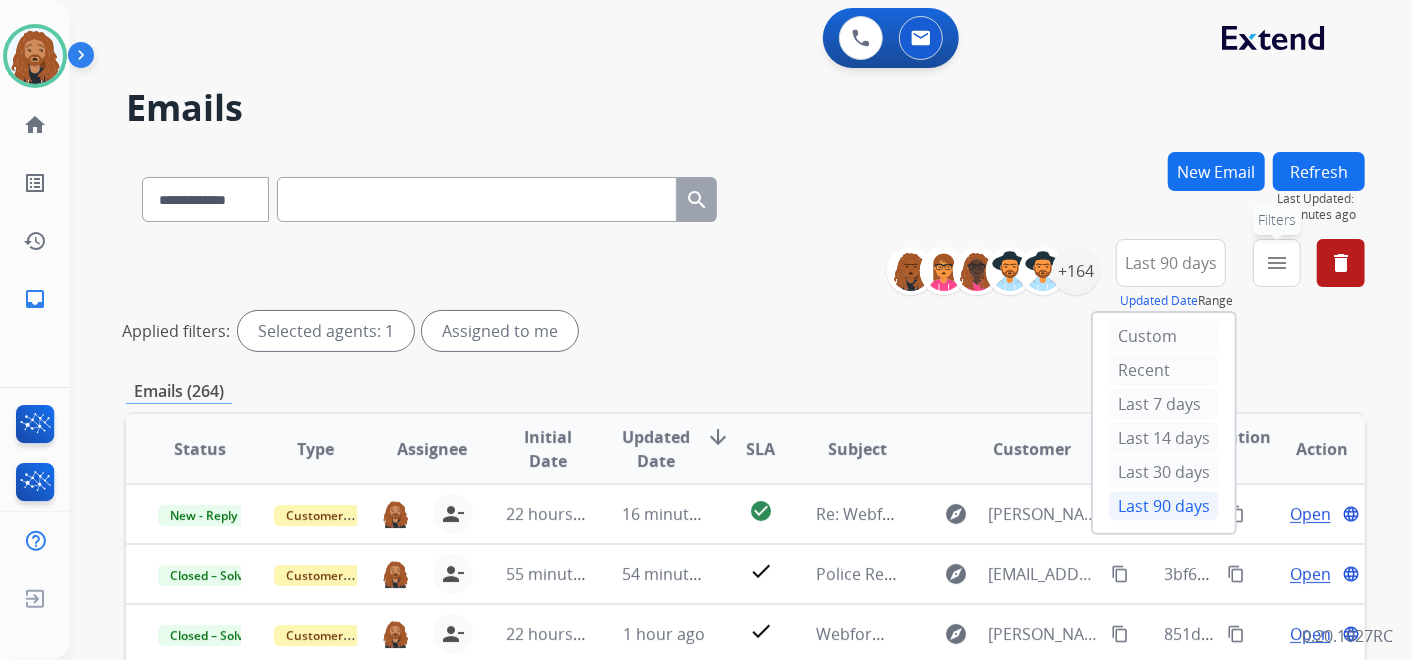 click on "menu" at bounding box center [1277, 263] 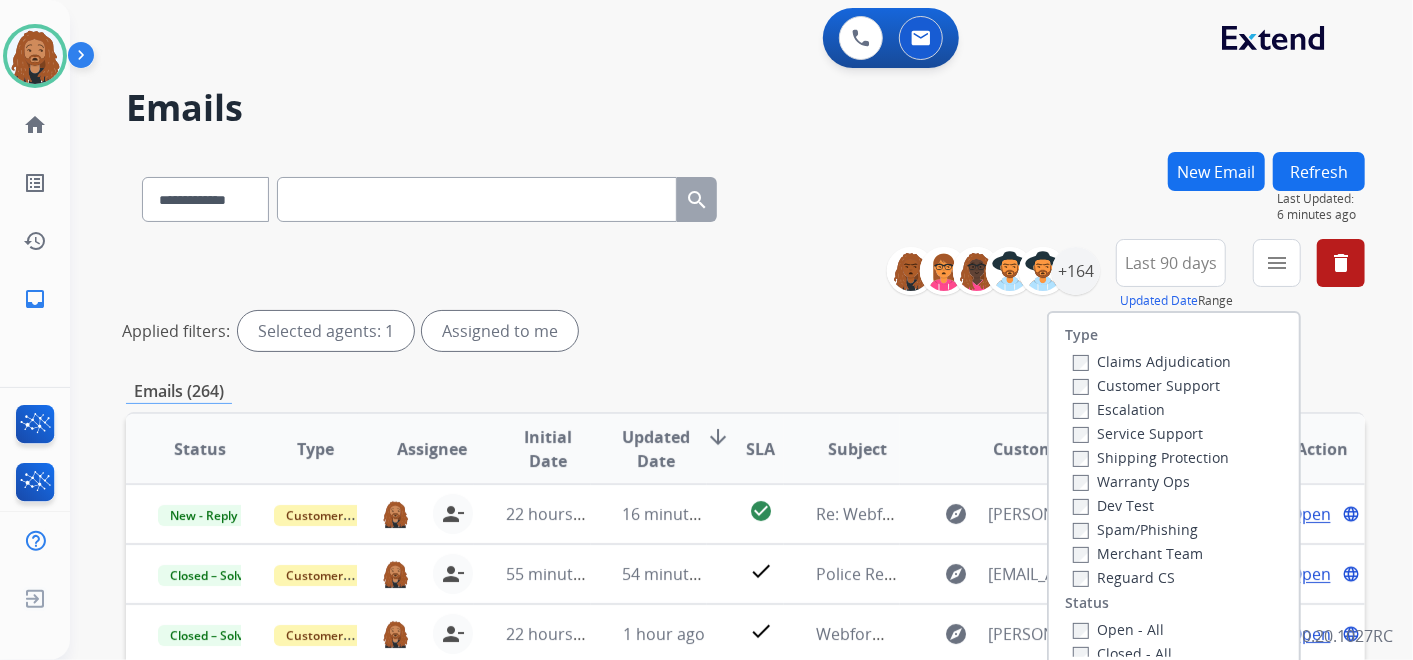 click on "Open - All" at bounding box center [1178, 629] 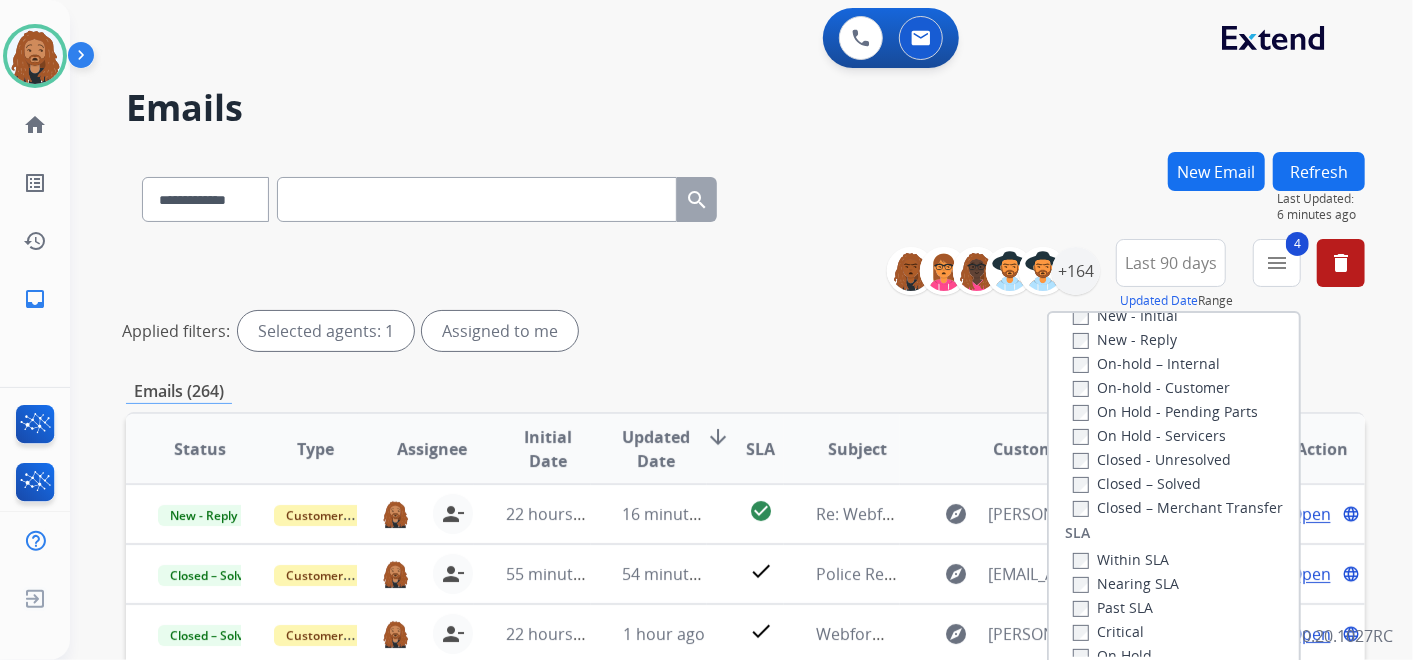 scroll, scrollTop: 444, scrollLeft: 0, axis: vertical 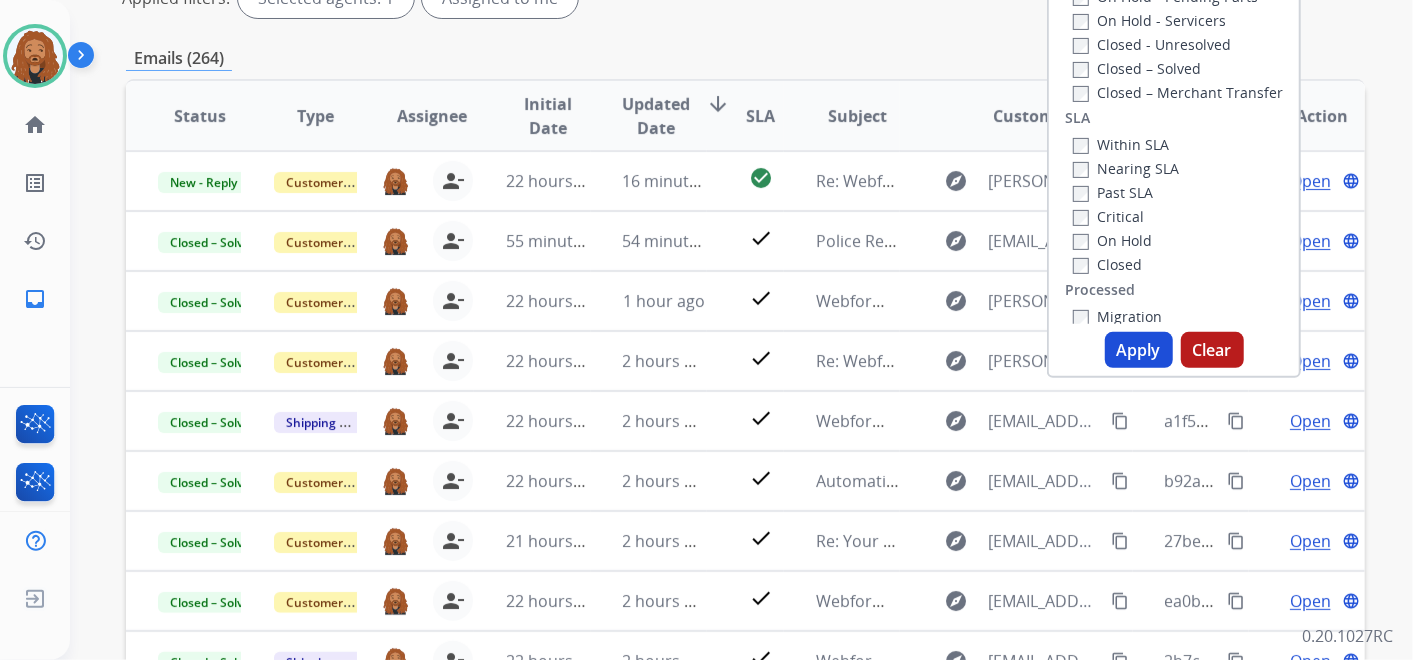 click on "Apply" at bounding box center (1139, 350) 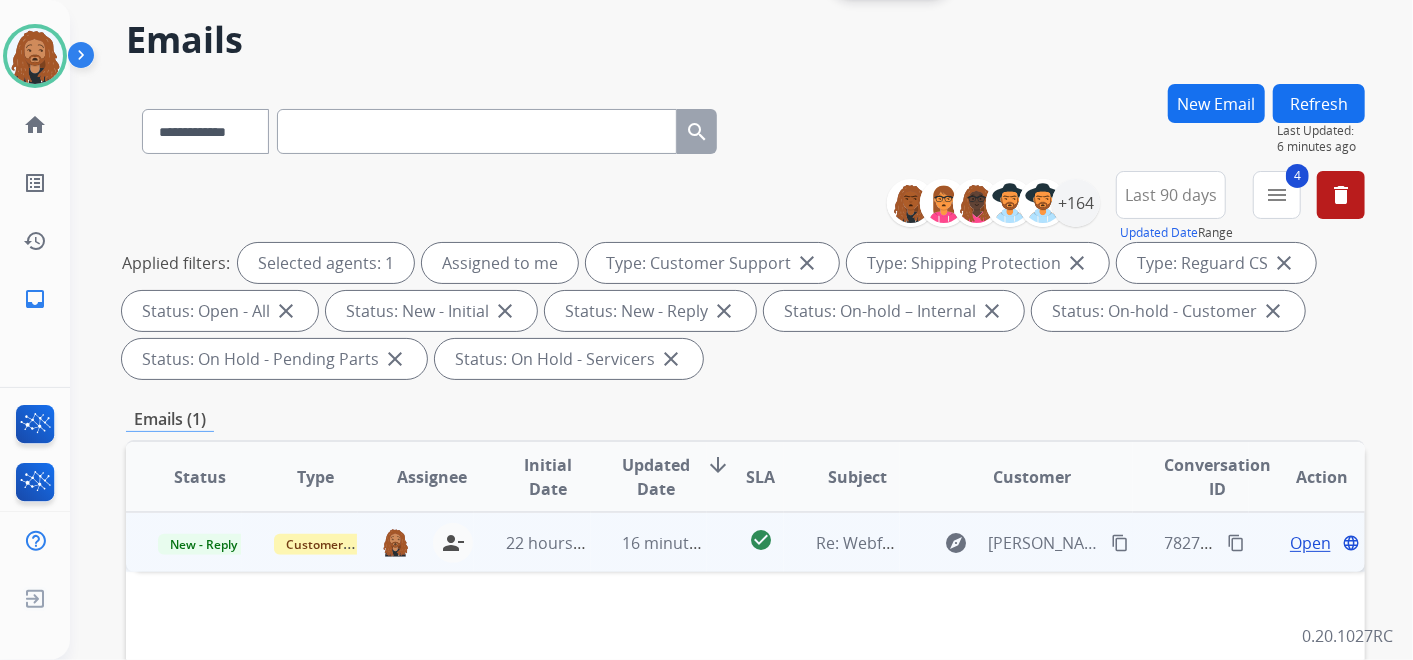 scroll, scrollTop: 222, scrollLeft: 0, axis: vertical 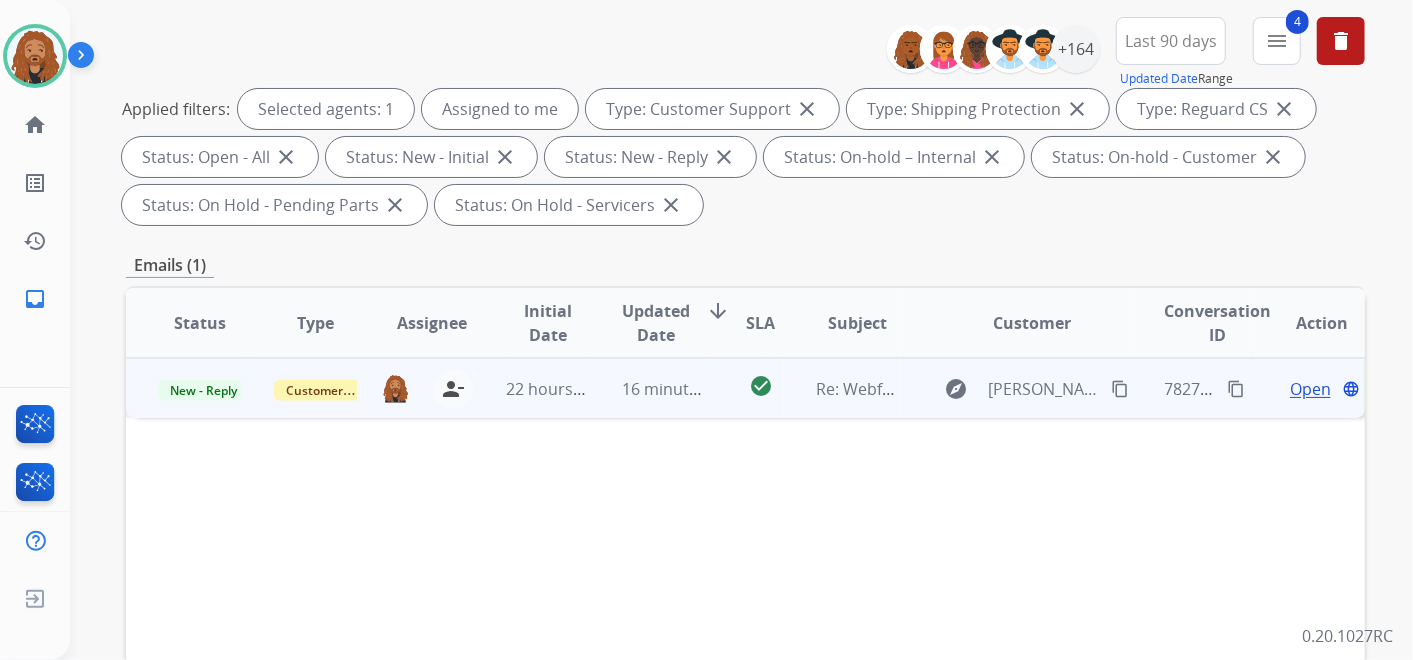 click on "Open" at bounding box center (1310, 389) 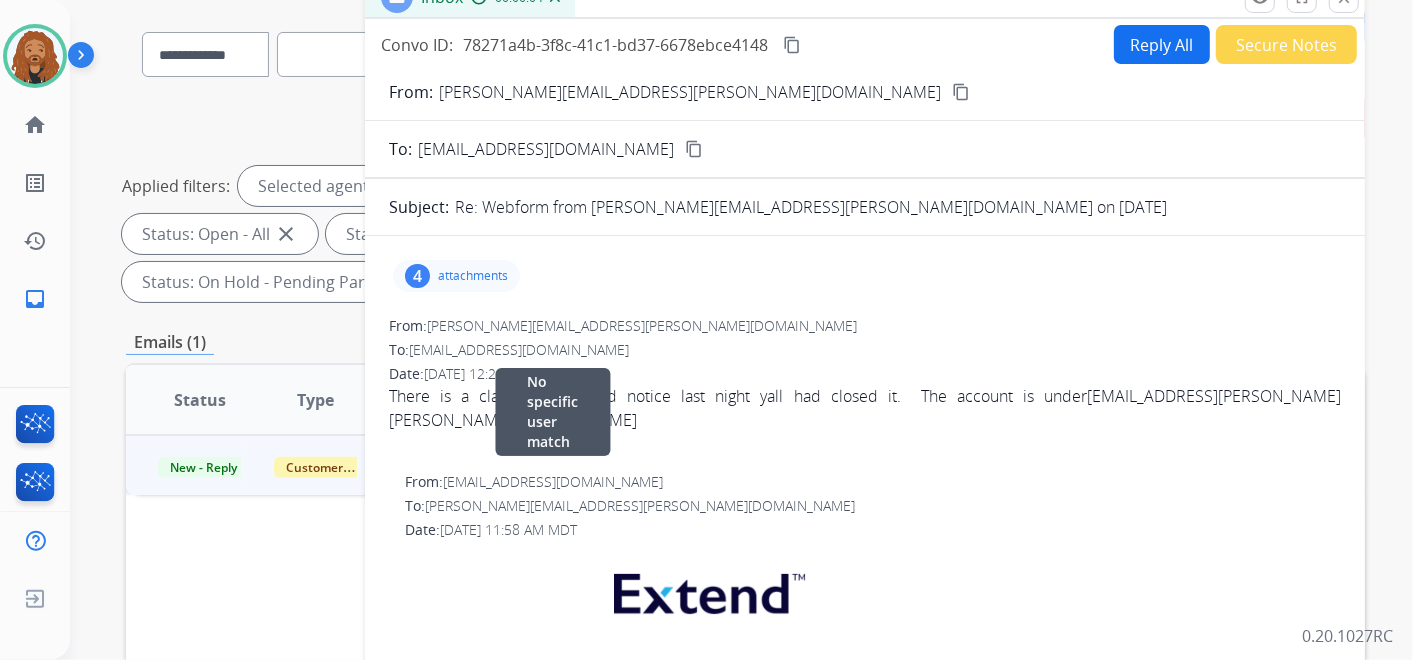 scroll, scrollTop: 111, scrollLeft: 0, axis: vertical 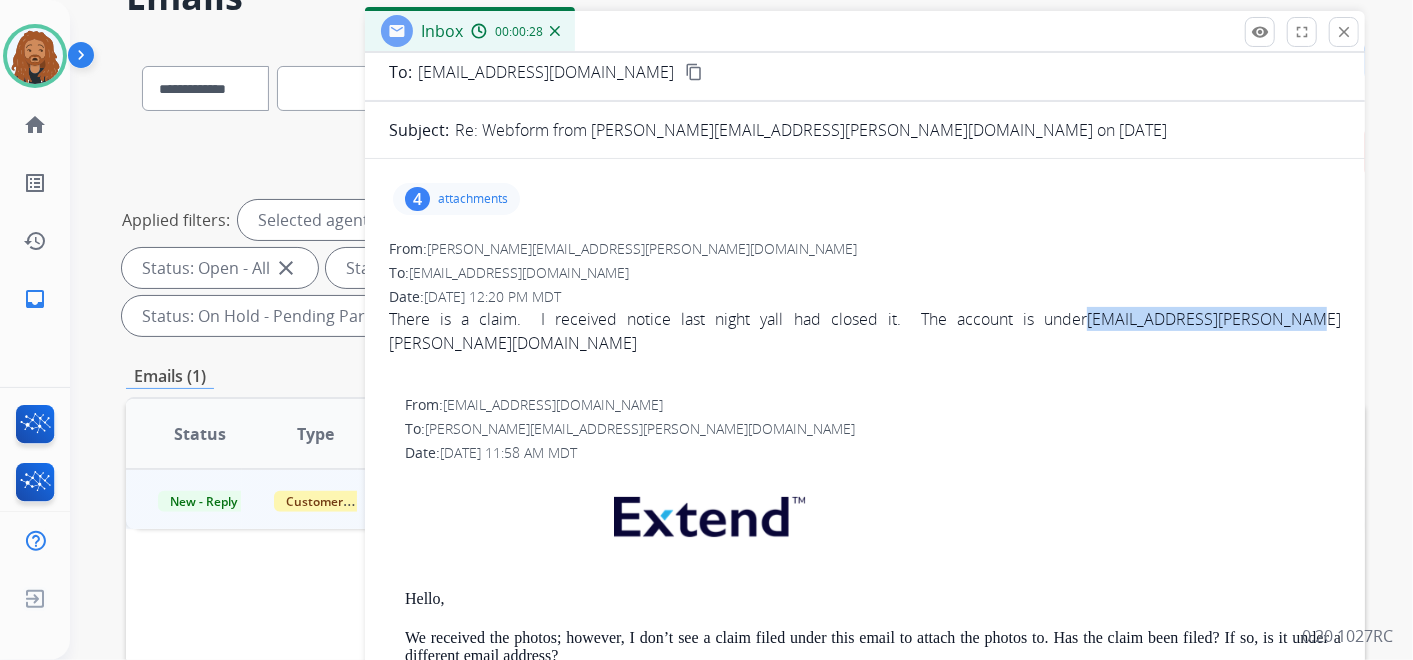 drag, startPoint x: 1200, startPoint y: 328, endPoint x: 989, endPoint y: 322, distance: 211.0853 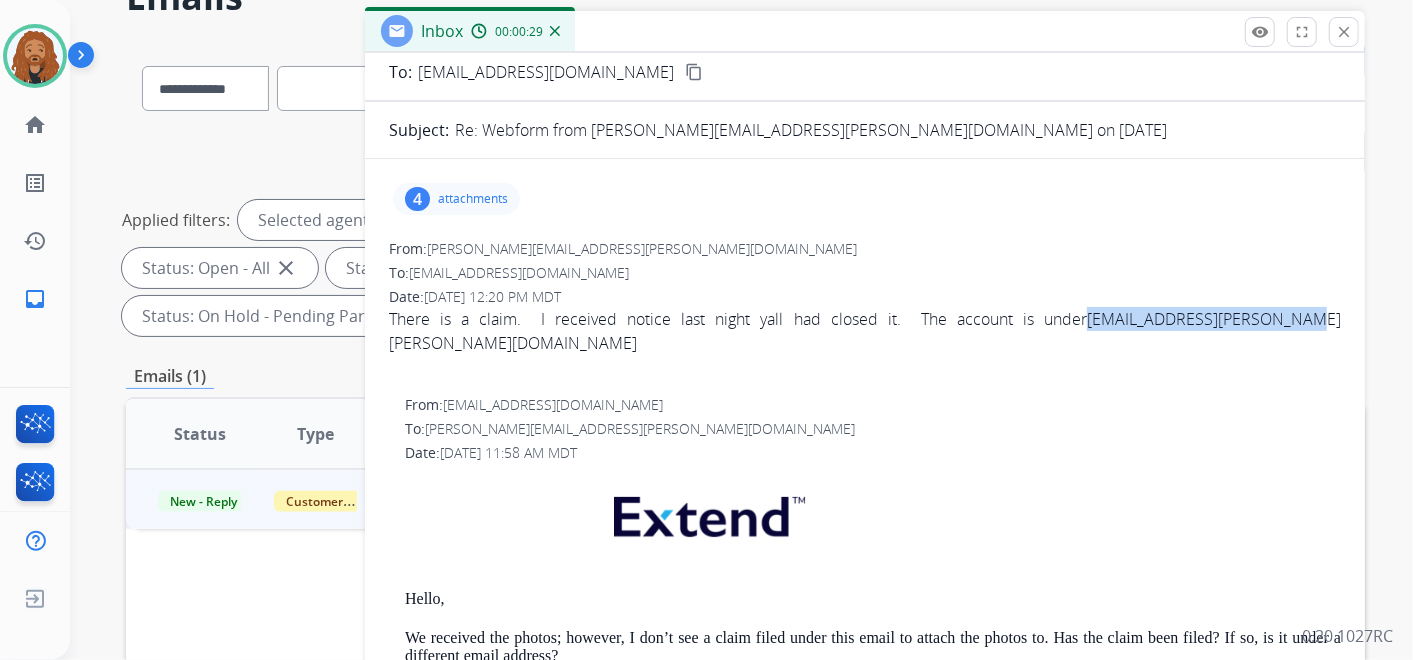 copy on "[EMAIL_ADDRESS][PERSON_NAME][PERSON_NAME][DOMAIN_NAME]" 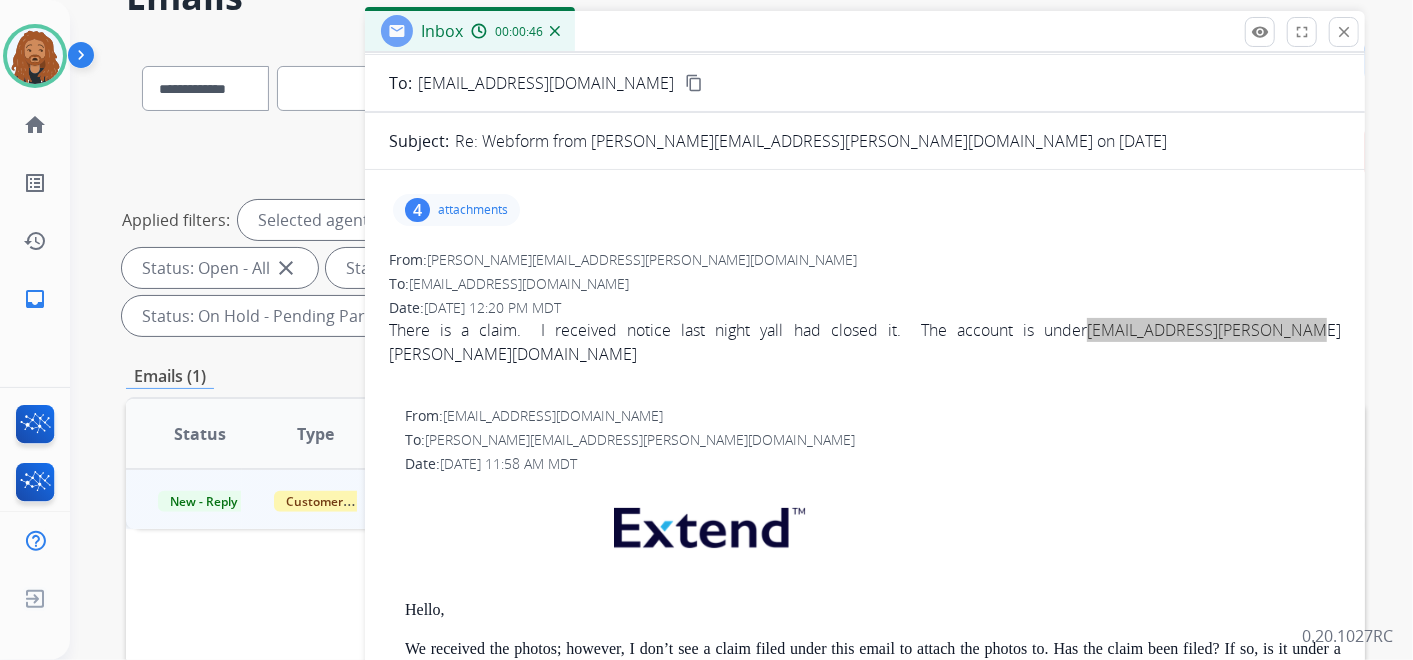 scroll, scrollTop: 67, scrollLeft: 0, axis: vertical 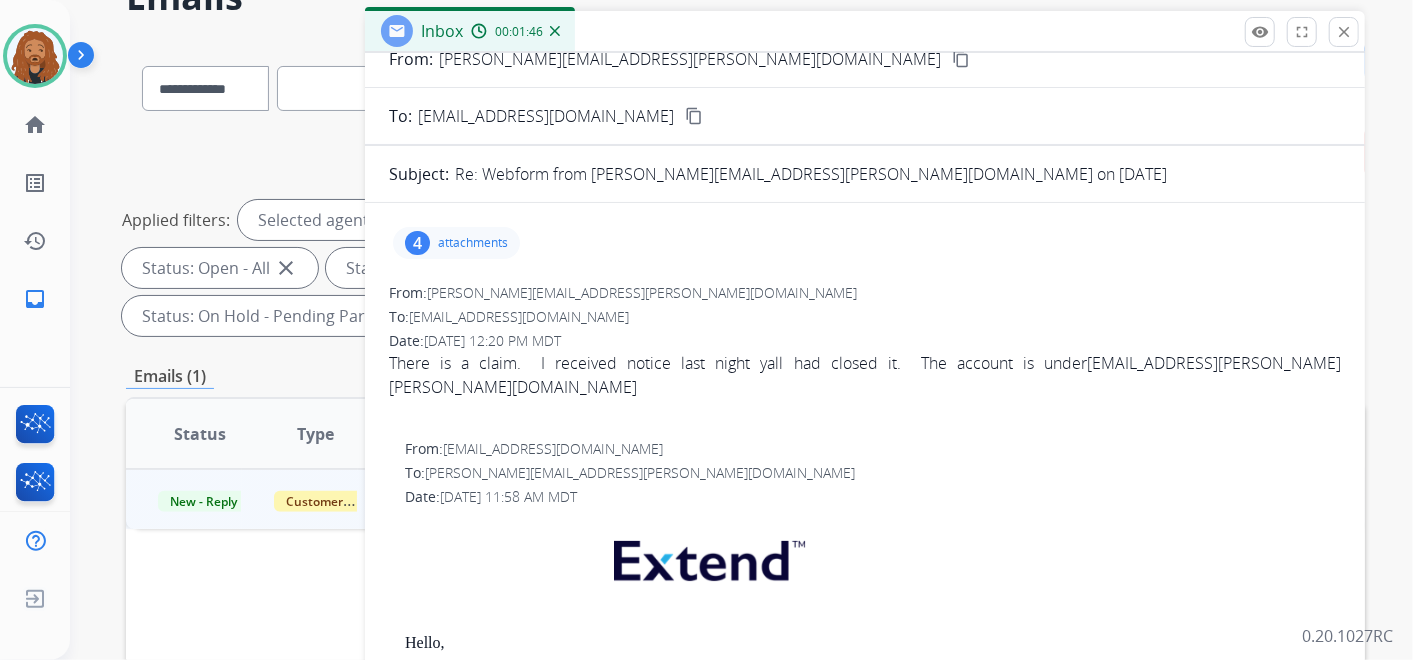 click on "attachments" at bounding box center (473, 243) 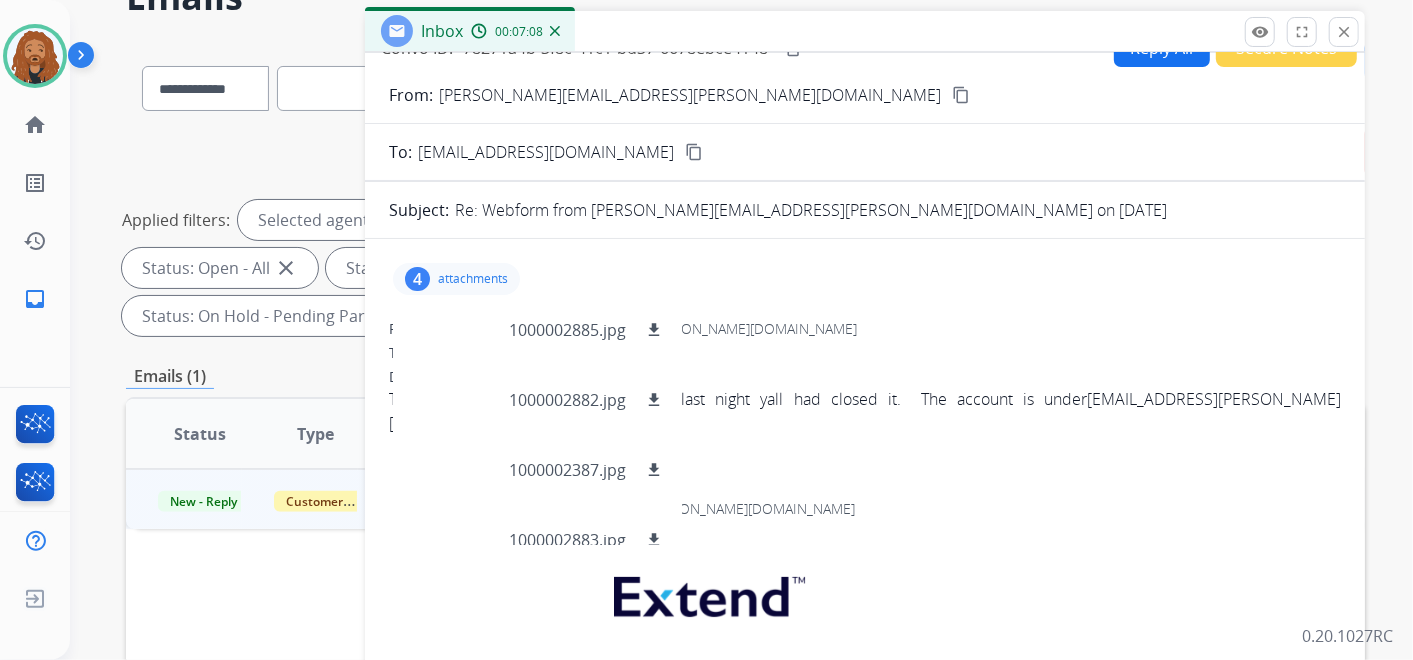 scroll, scrollTop: 0, scrollLeft: 0, axis: both 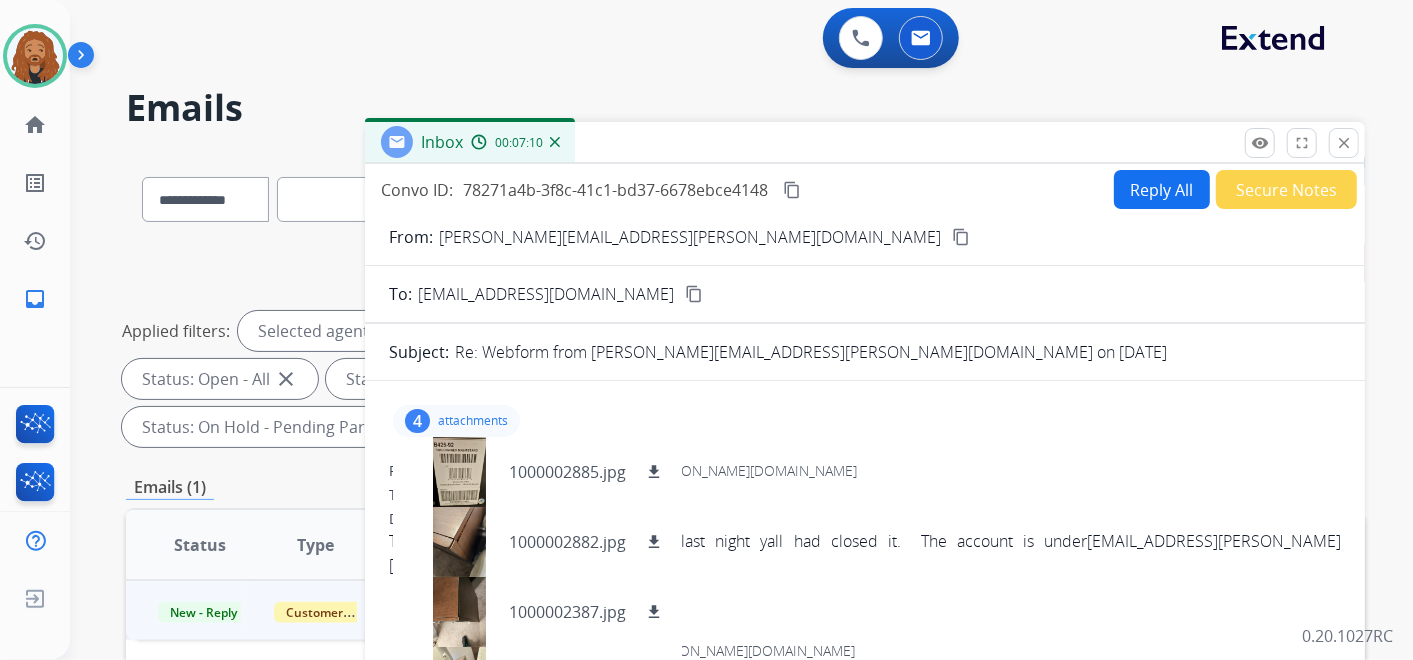 click on "Reply All" at bounding box center [1162, 189] 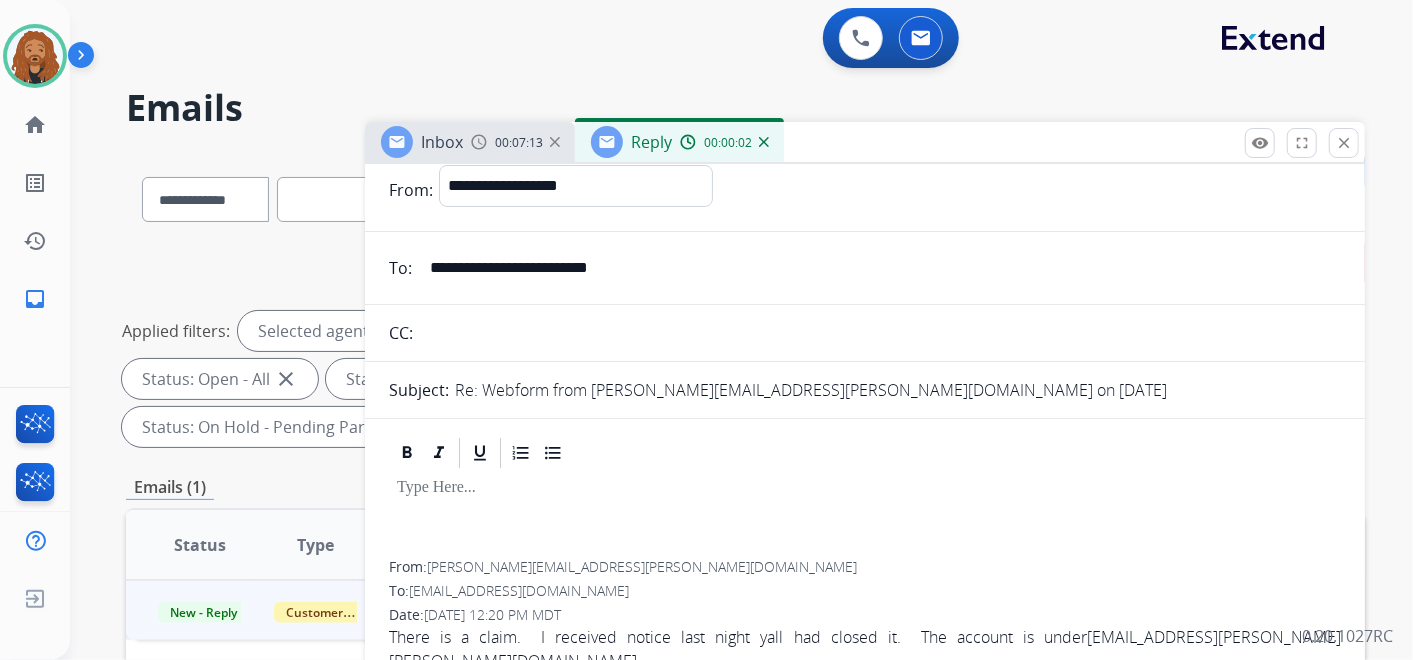 scroll, scrollTop: 0, scrollLeft: 0, axis: both 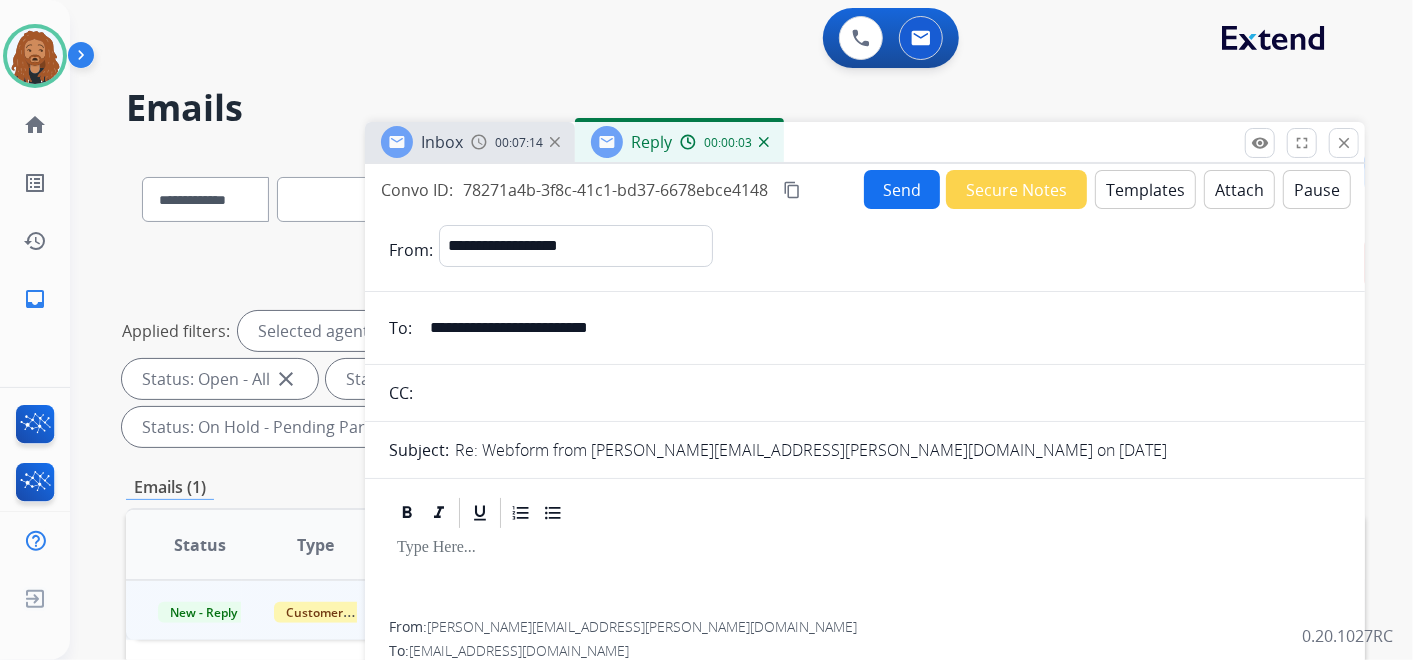 click on "Templates" at bounding box center [1145, 189] 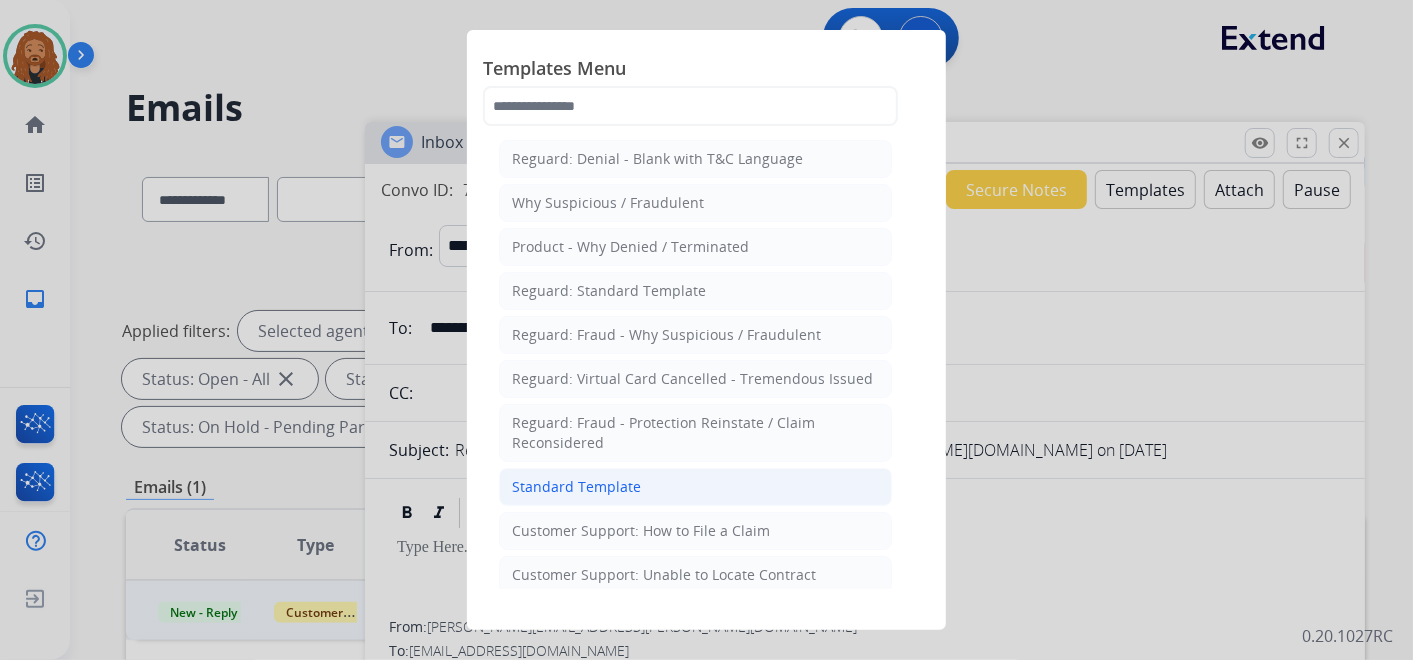 click on "Standard Template" 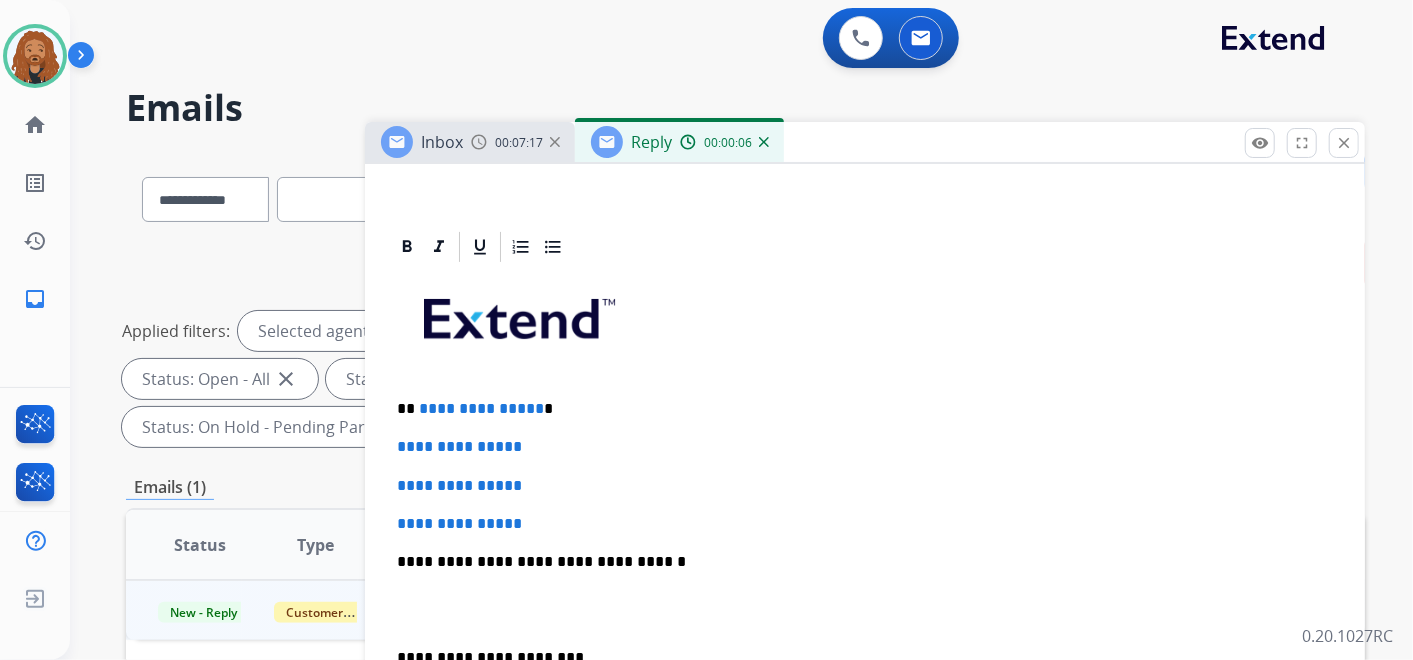 scroll, scrollTop: 444, scrollLeft: 0, axis: vertical 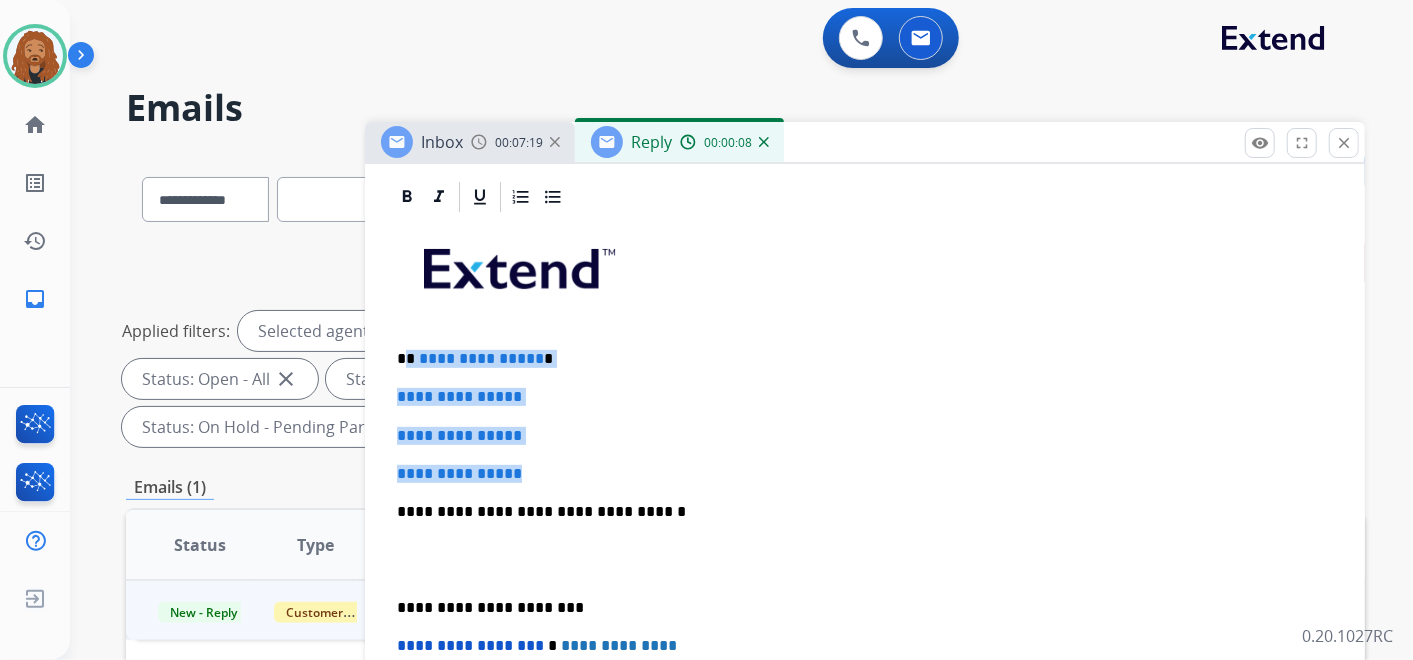 drag, startPoint x: 532, startPoint y: 470, endPoint x: 403, endPoint y: 338, distance: 184.56706 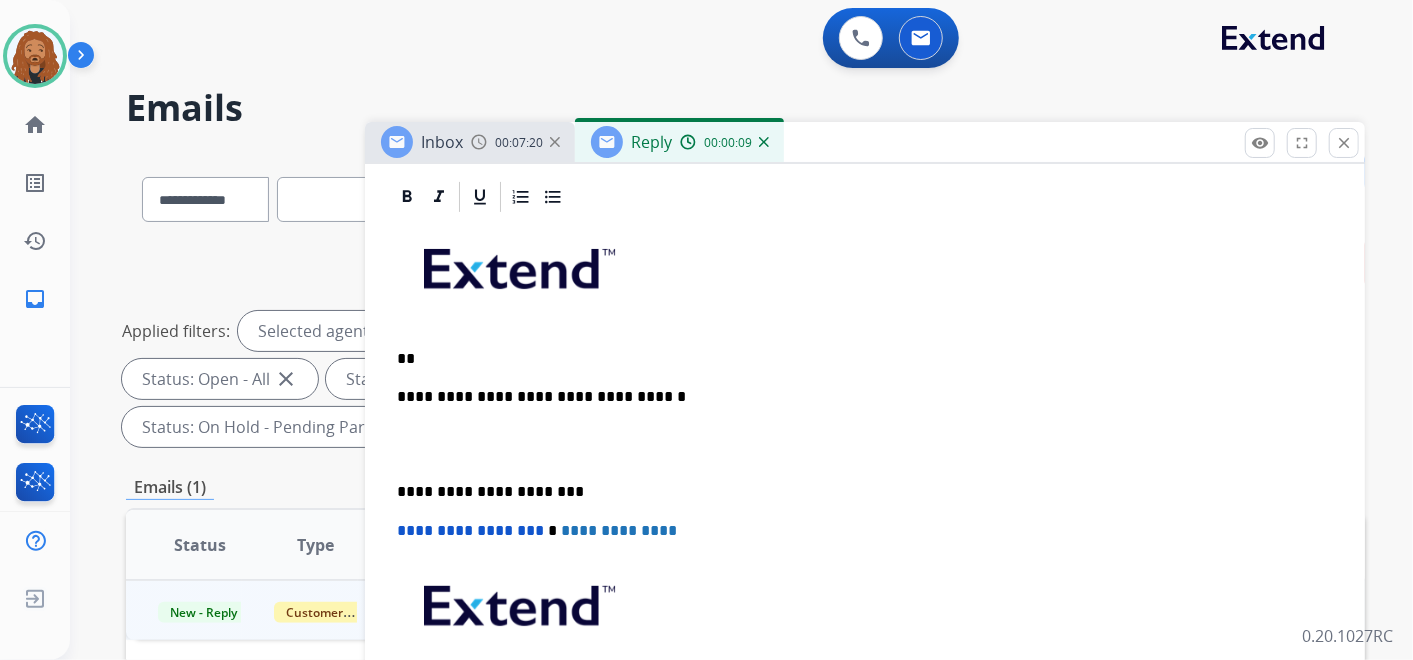 type 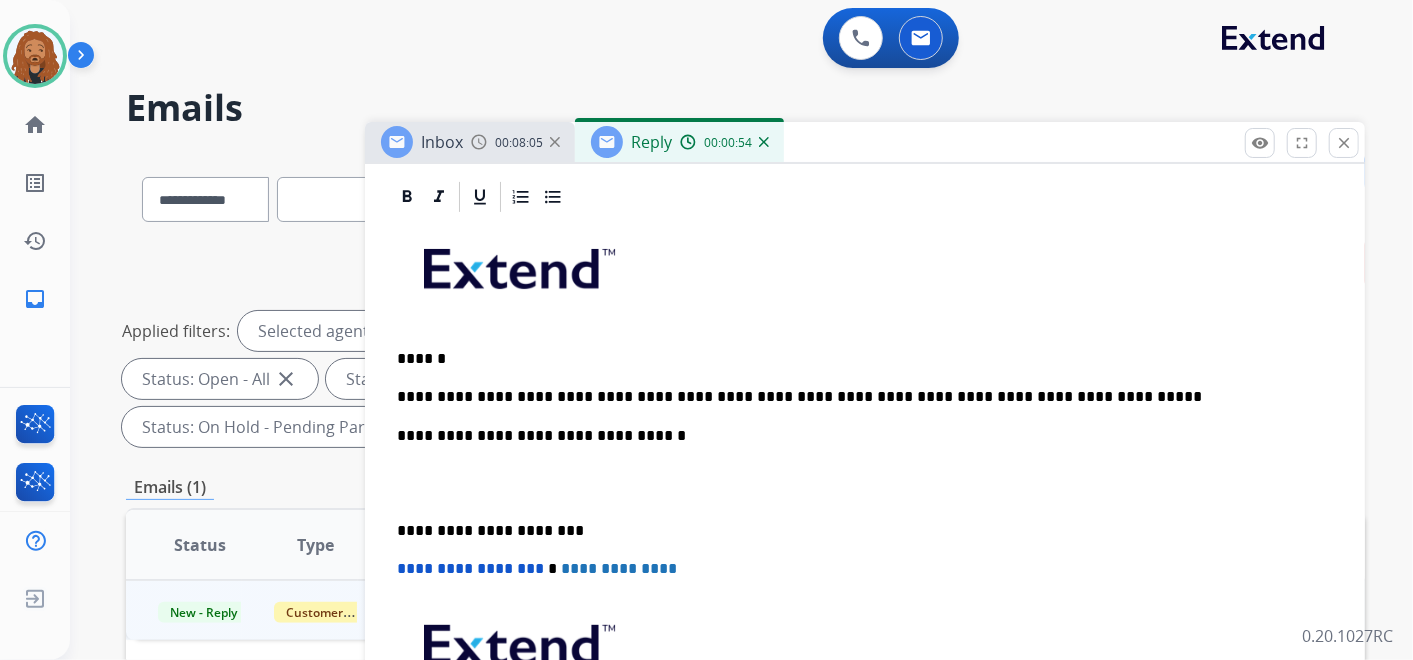 scroll, scrollTop: 333, scrollLeft: 0, axis: vertical 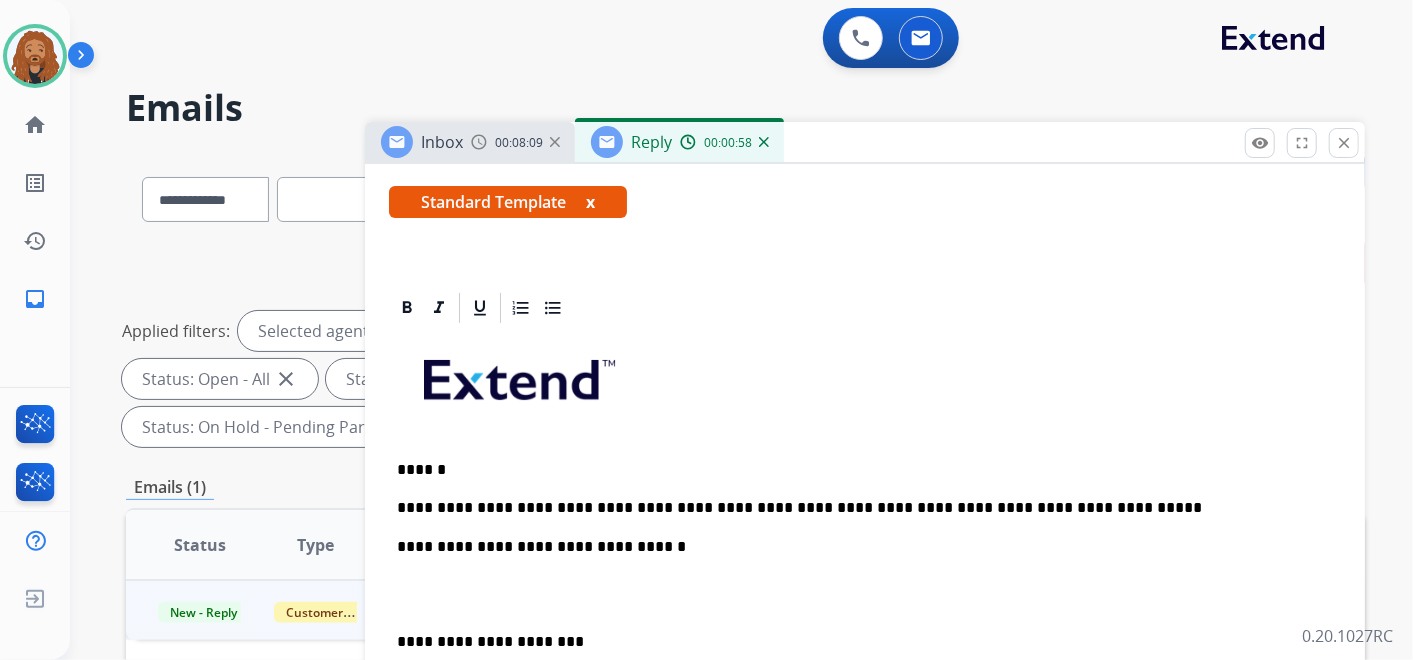click on "**********" at bounding box center (857, 508) 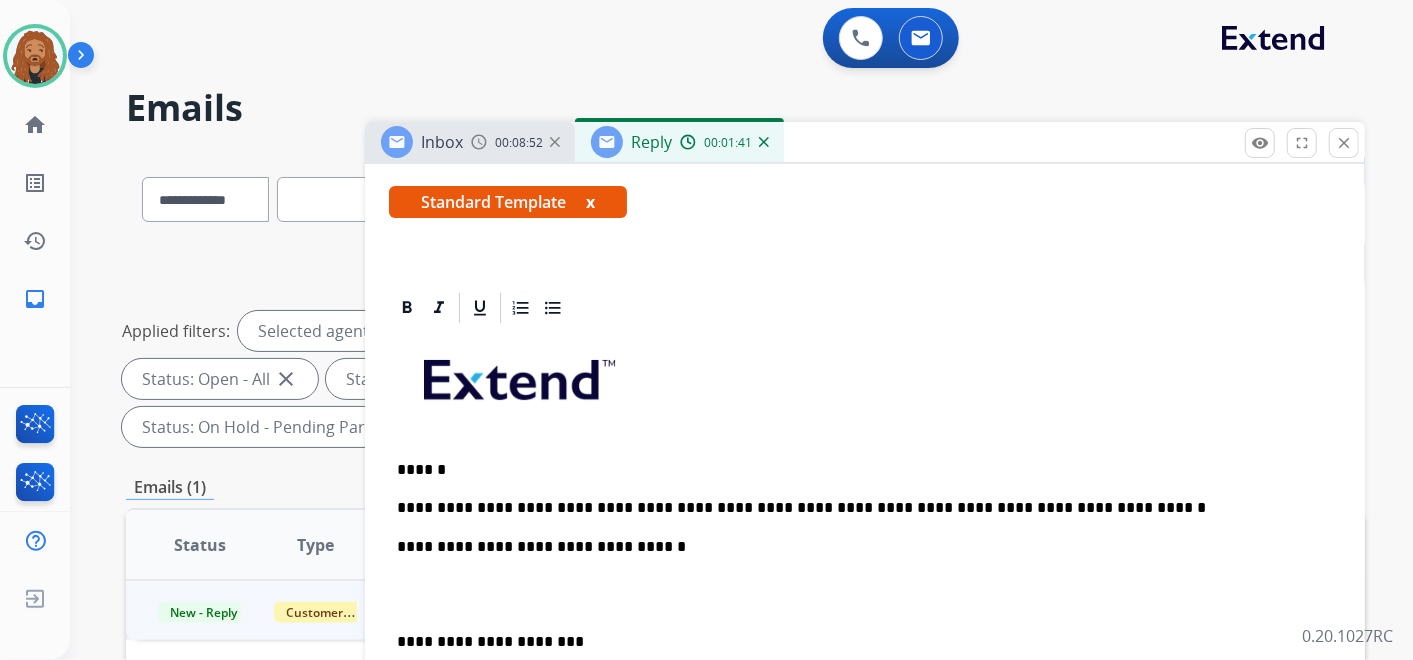 click on "**********" at bounding box center [857, 508] 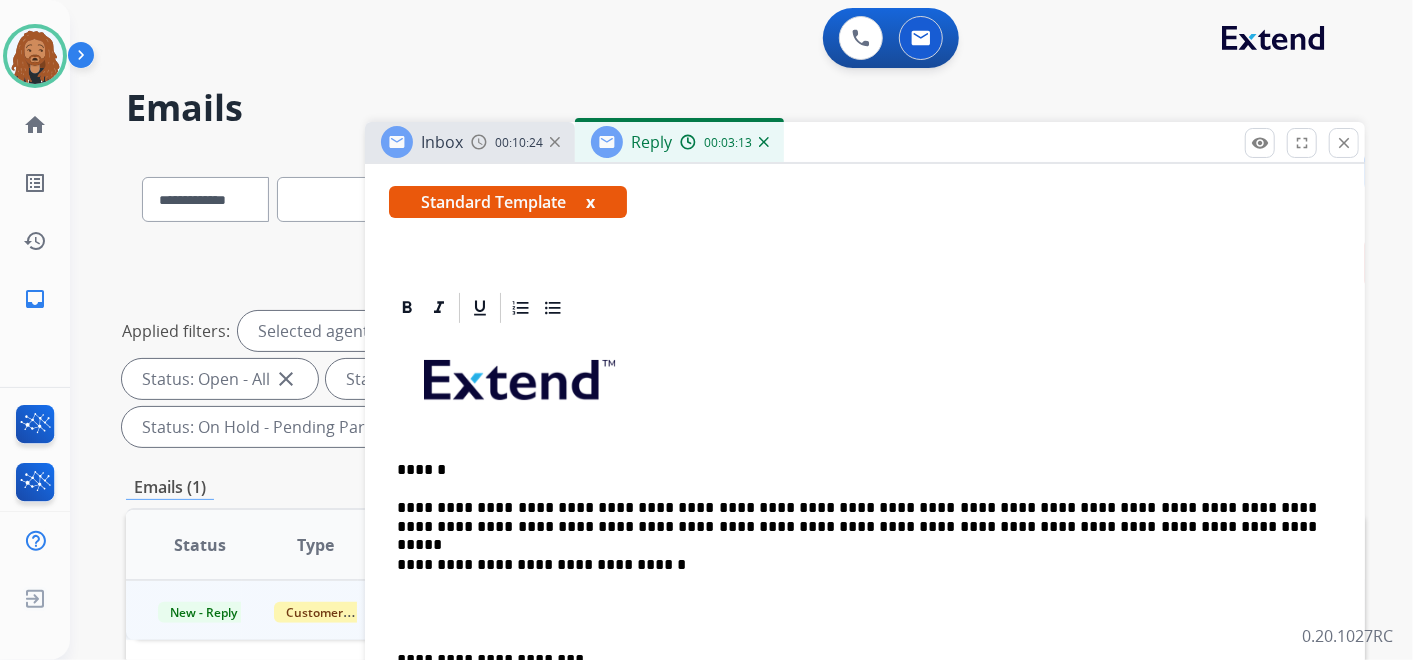 click on "**********" at bounding box center (857, 517) 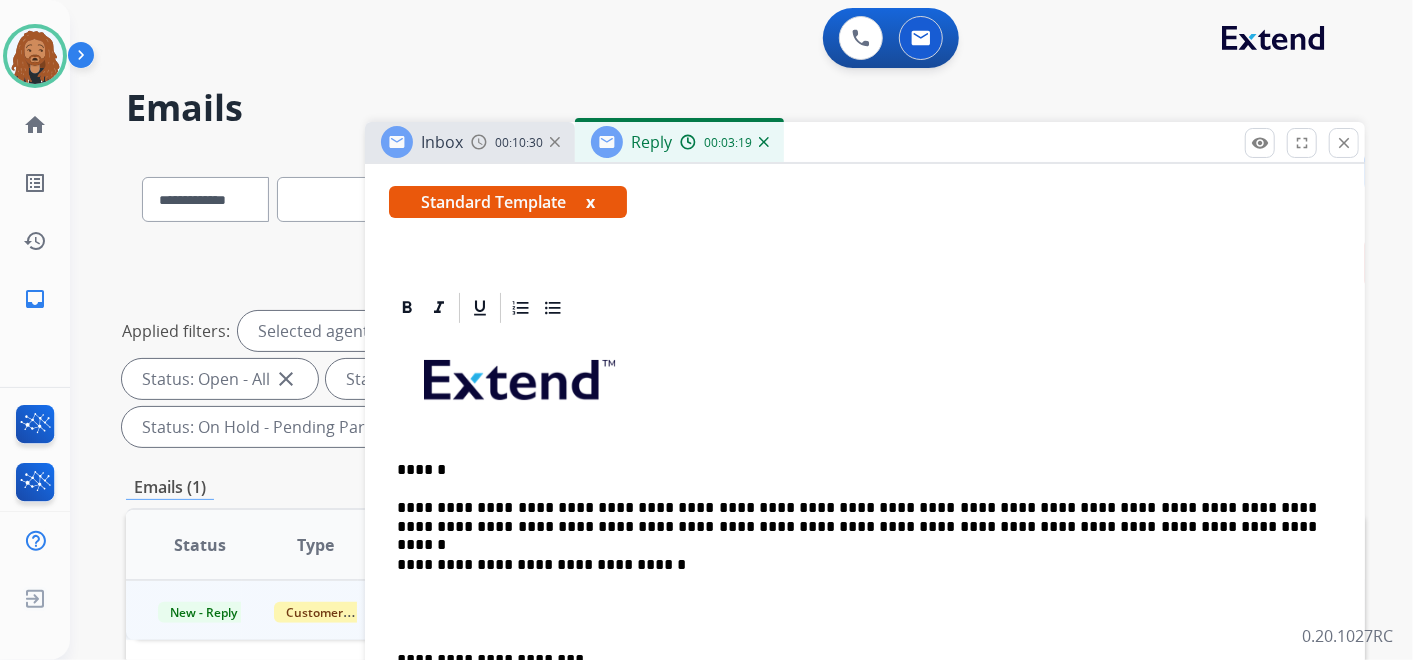 click on "**********" at bounding box center (857, 517) 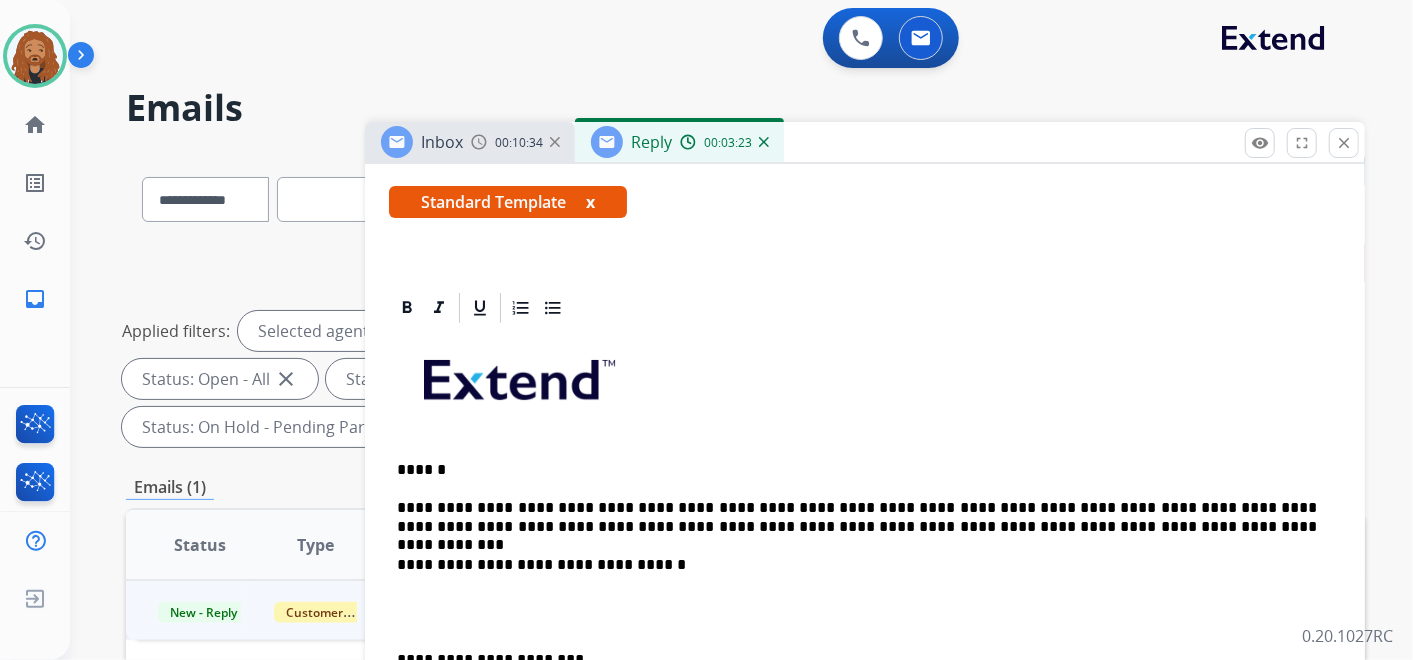 click on "**********" at bounding box center [857, 517] 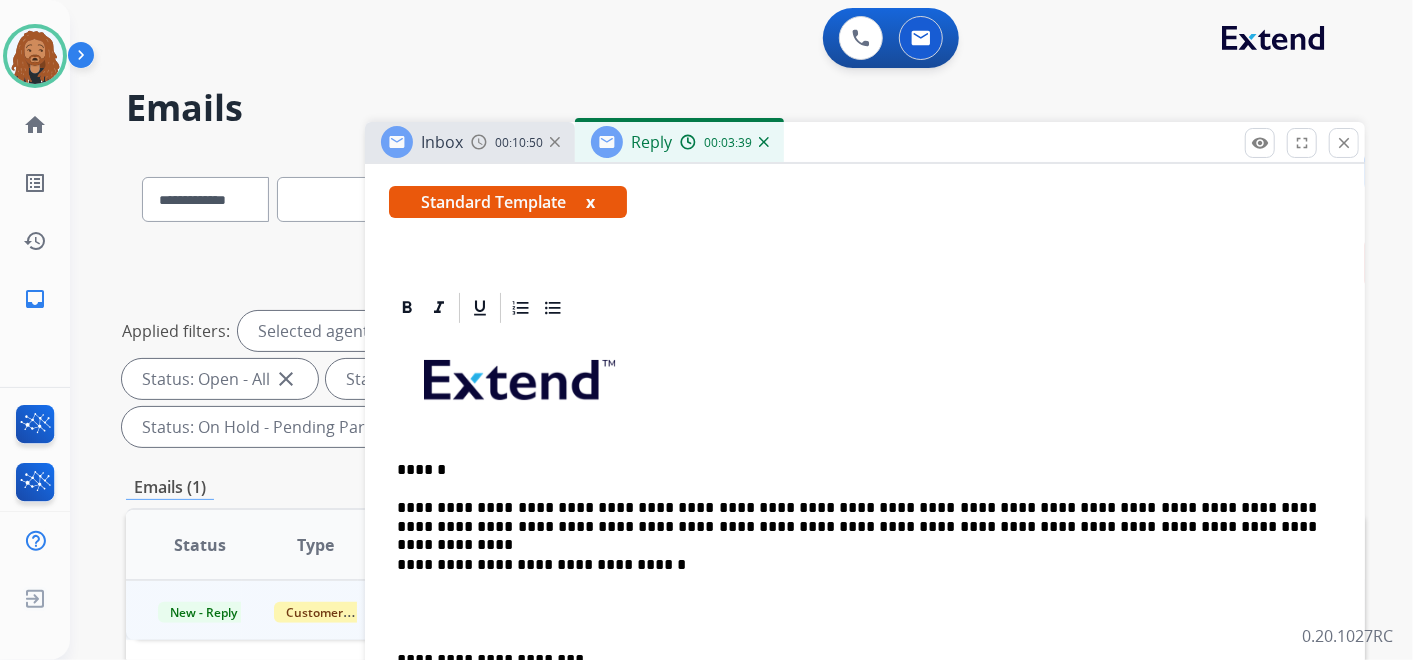 click on "**********" at bounding box center (865, 1441) 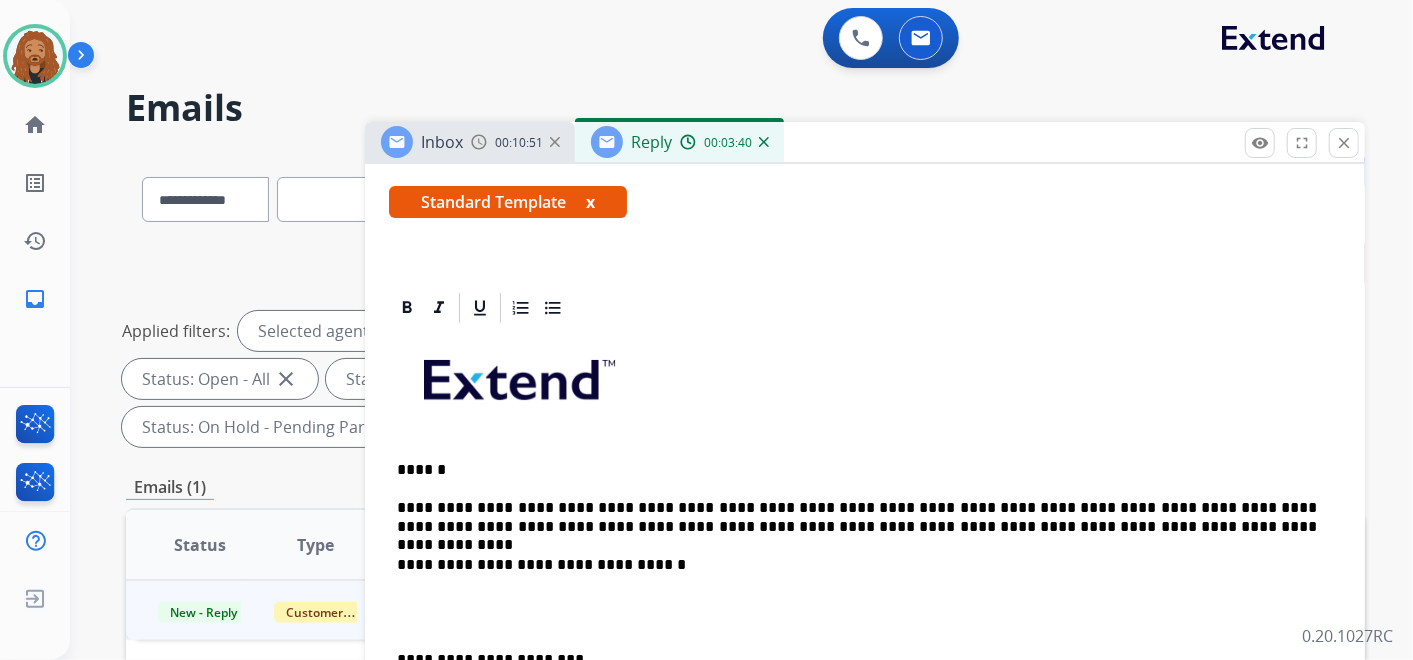 click on "**********" at bounding box center (857, 517) 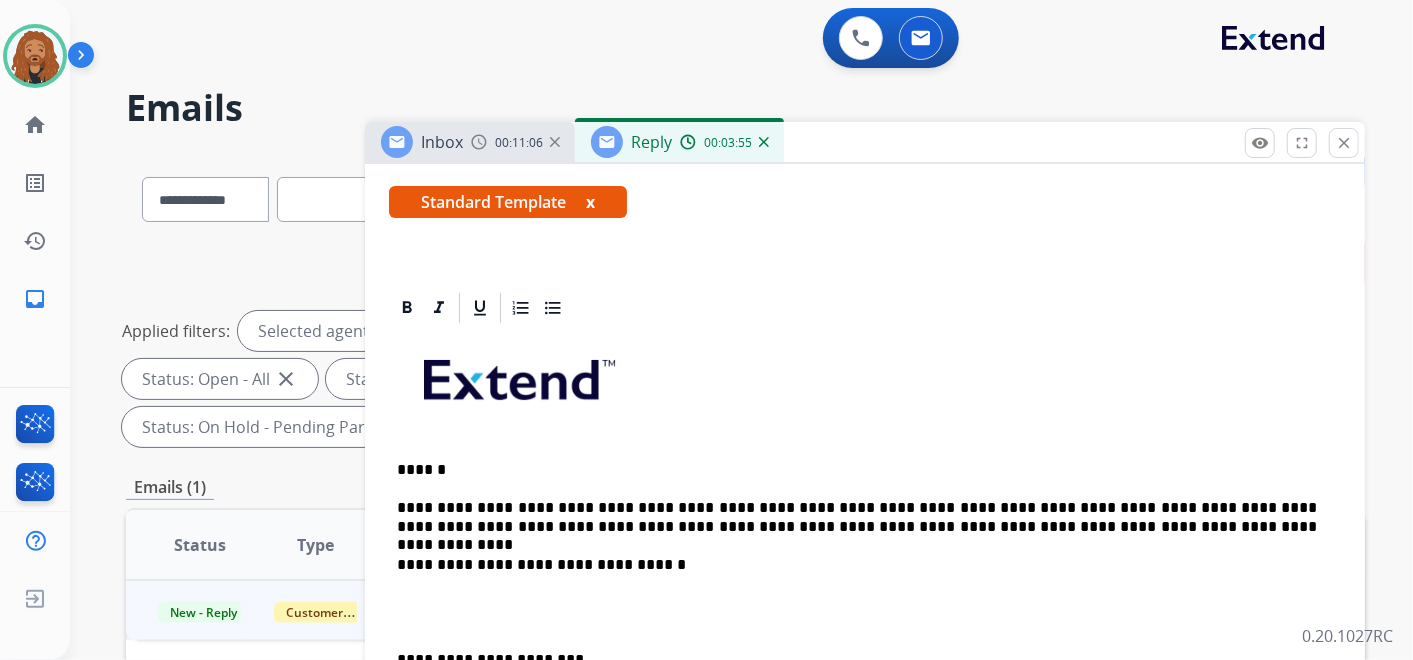 click on "**********" at bounding box center (857, 517) 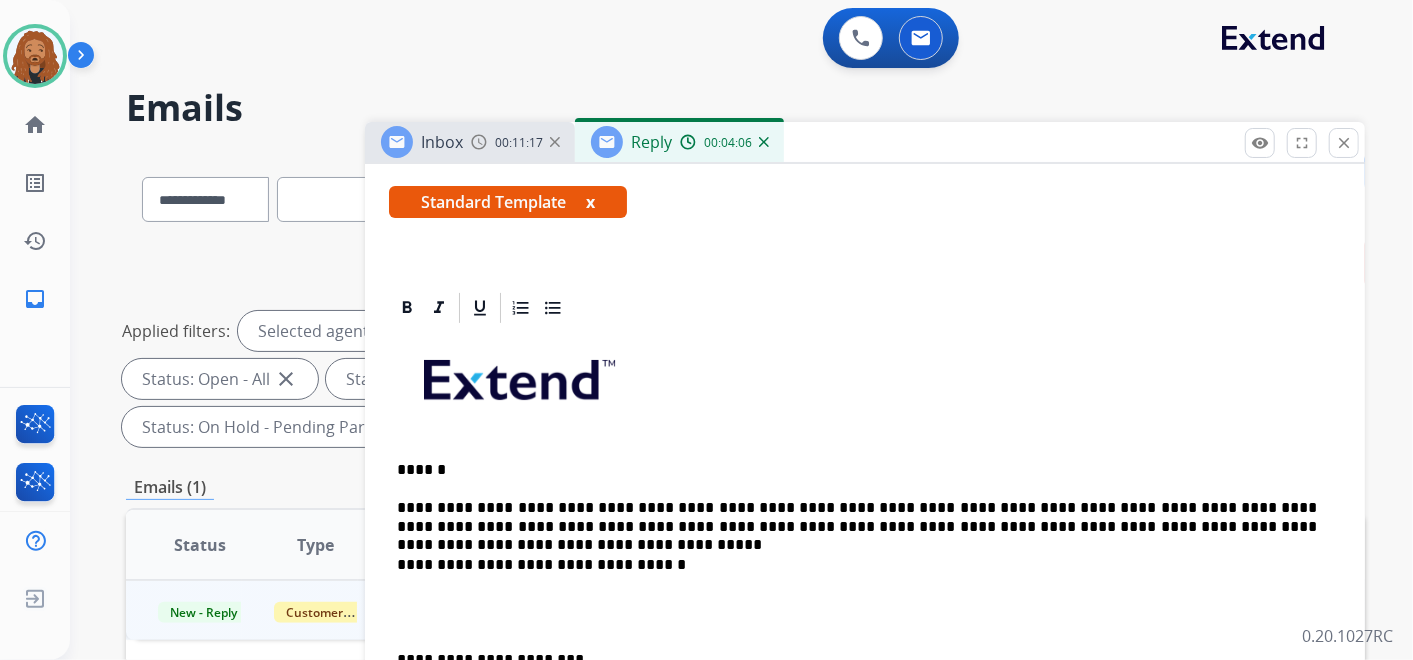 click on "**********" at bounding box center [857, 517] 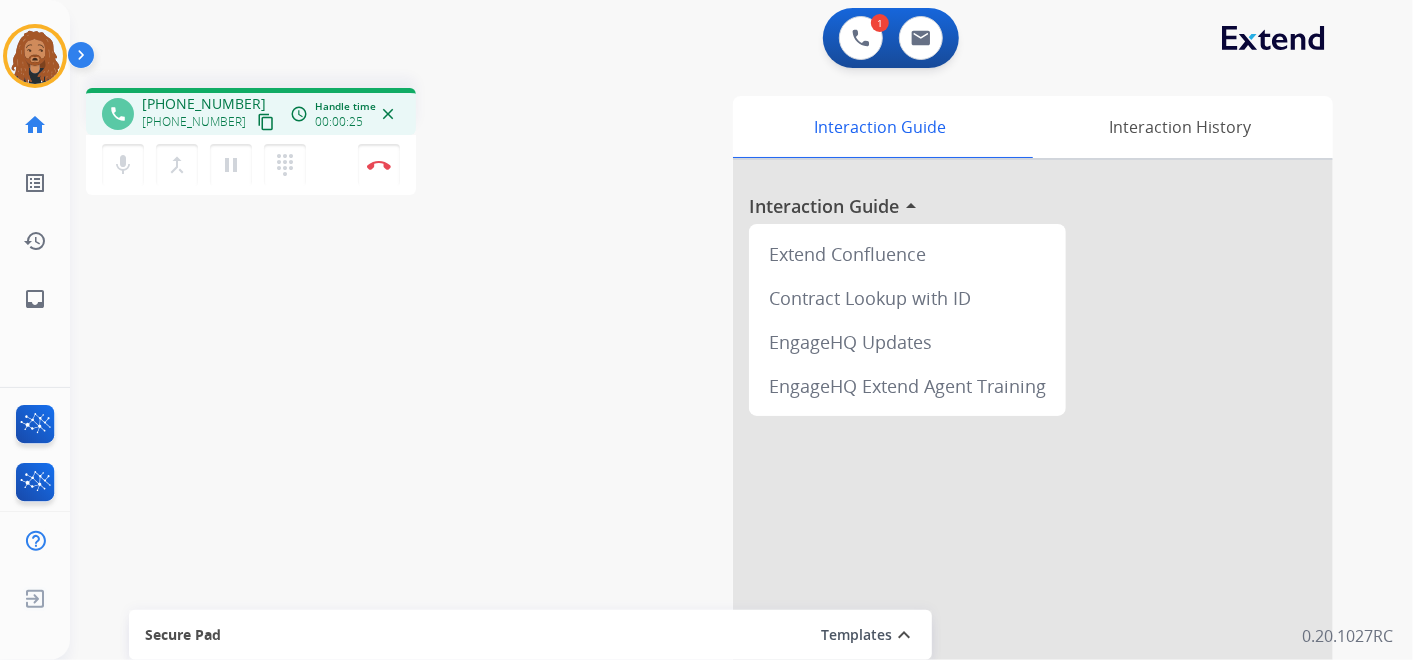 click on "content_copy" at bounding box center (266, 122) 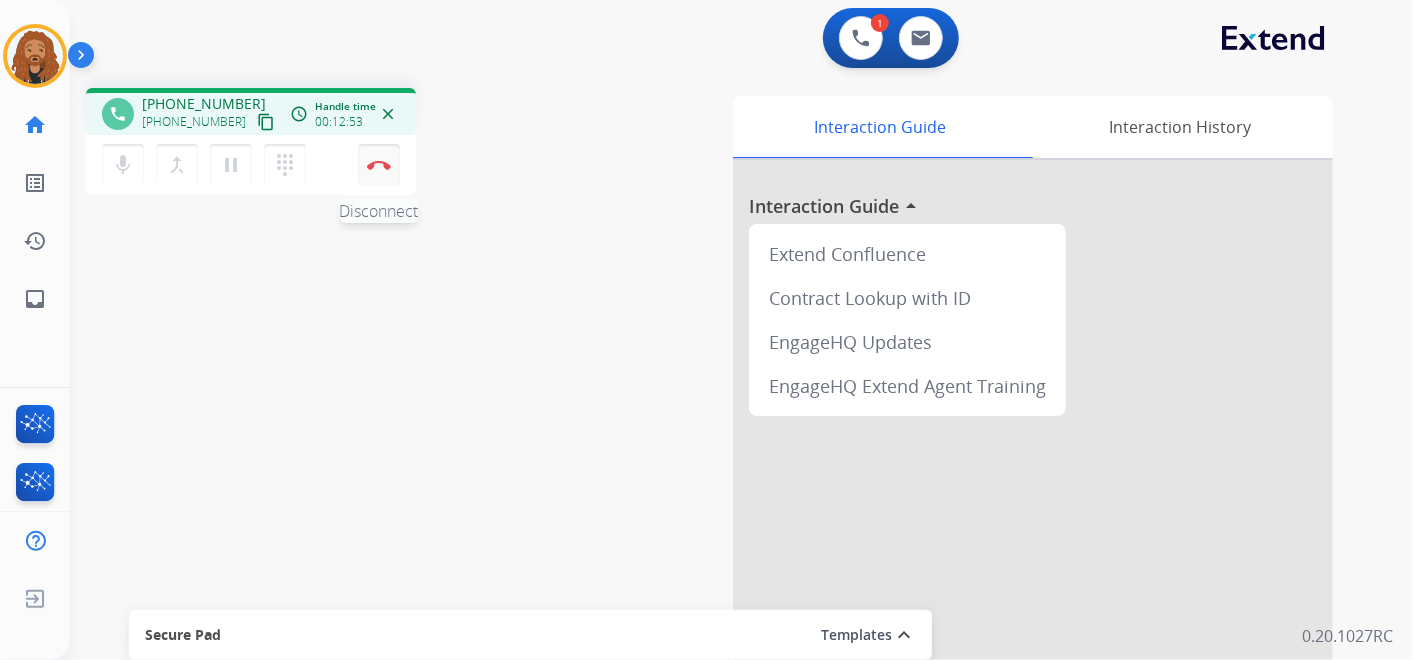 click on "Disconnect" at bounding box center (379, 165) 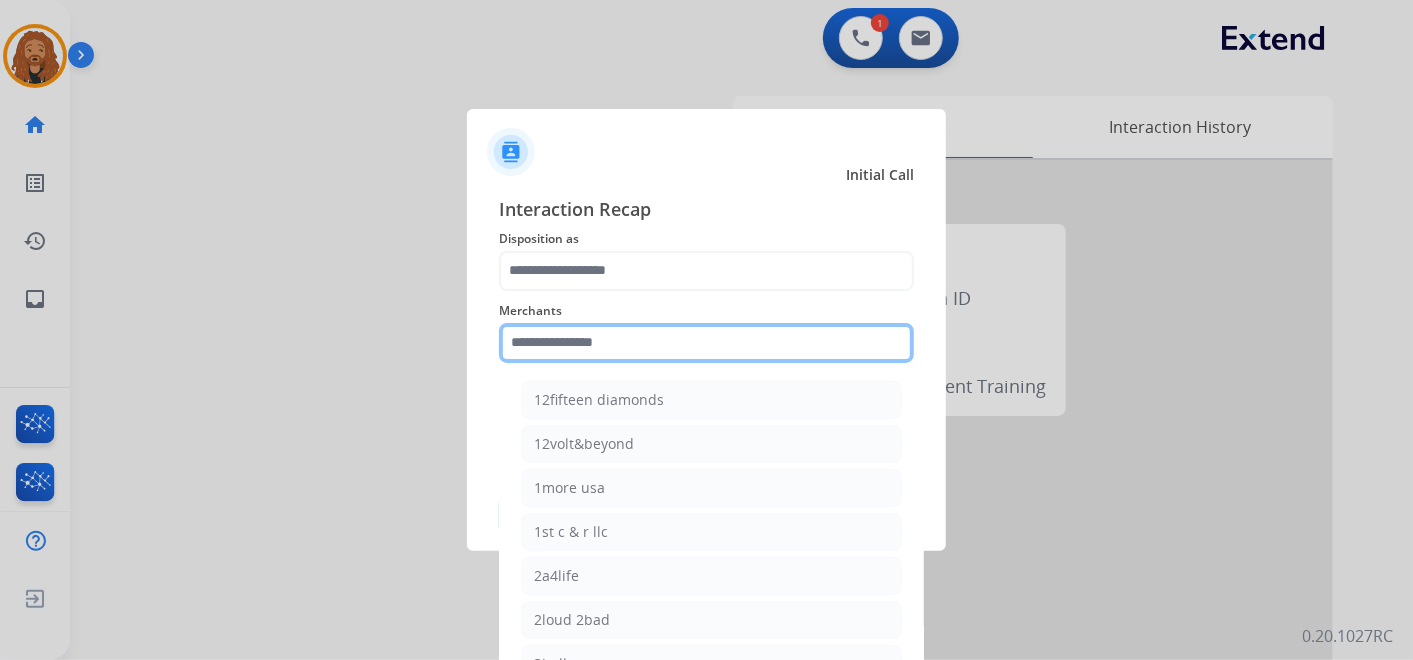 click 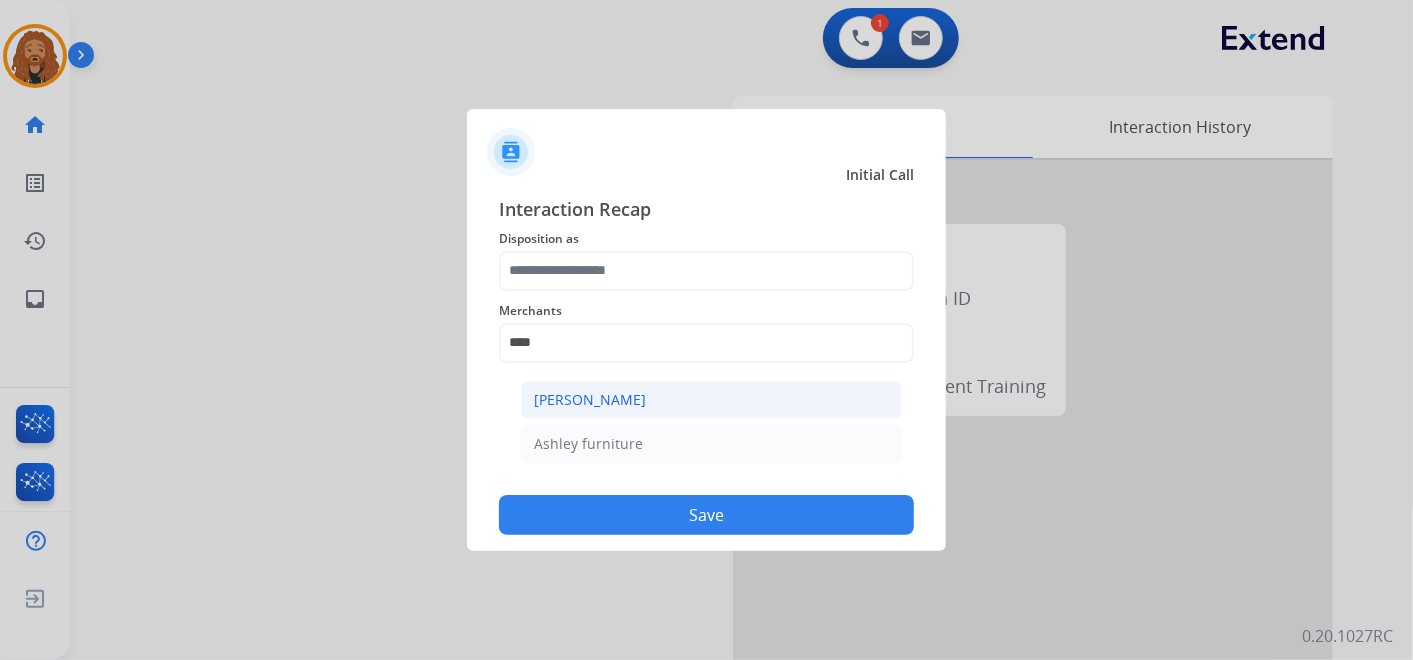 click on "[PERSON_NAME]" 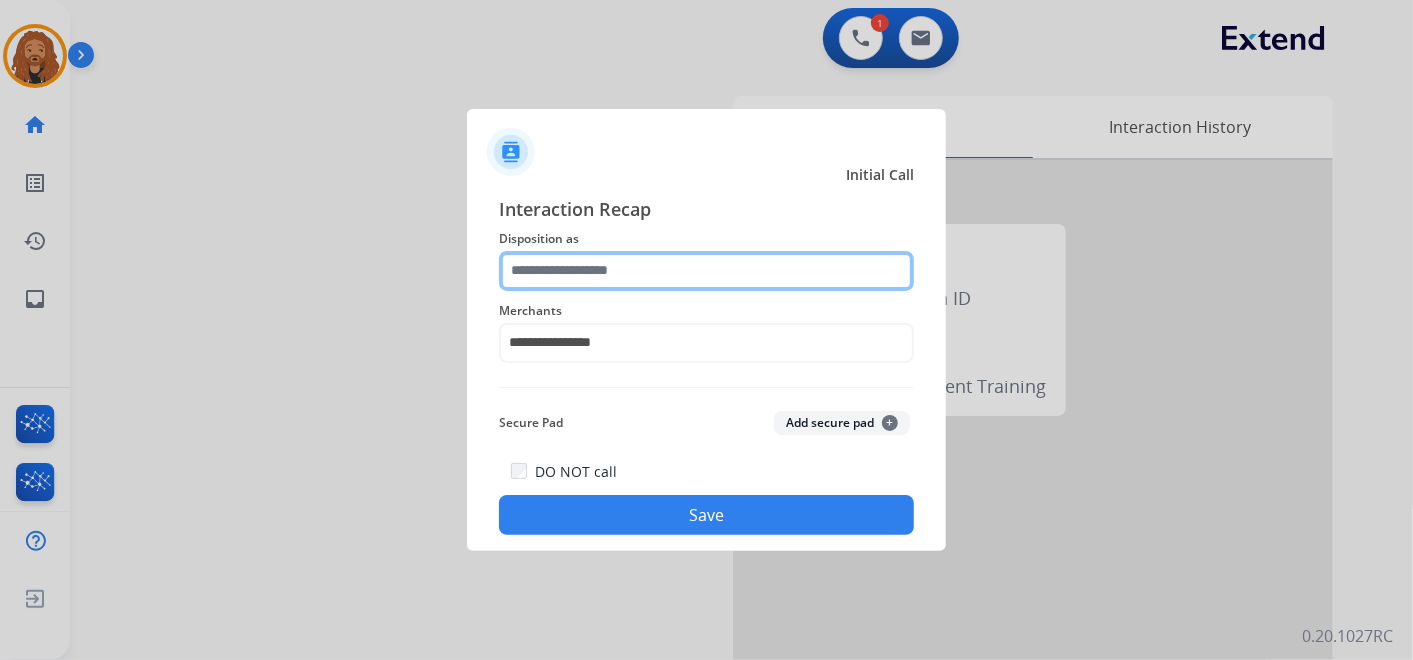 click 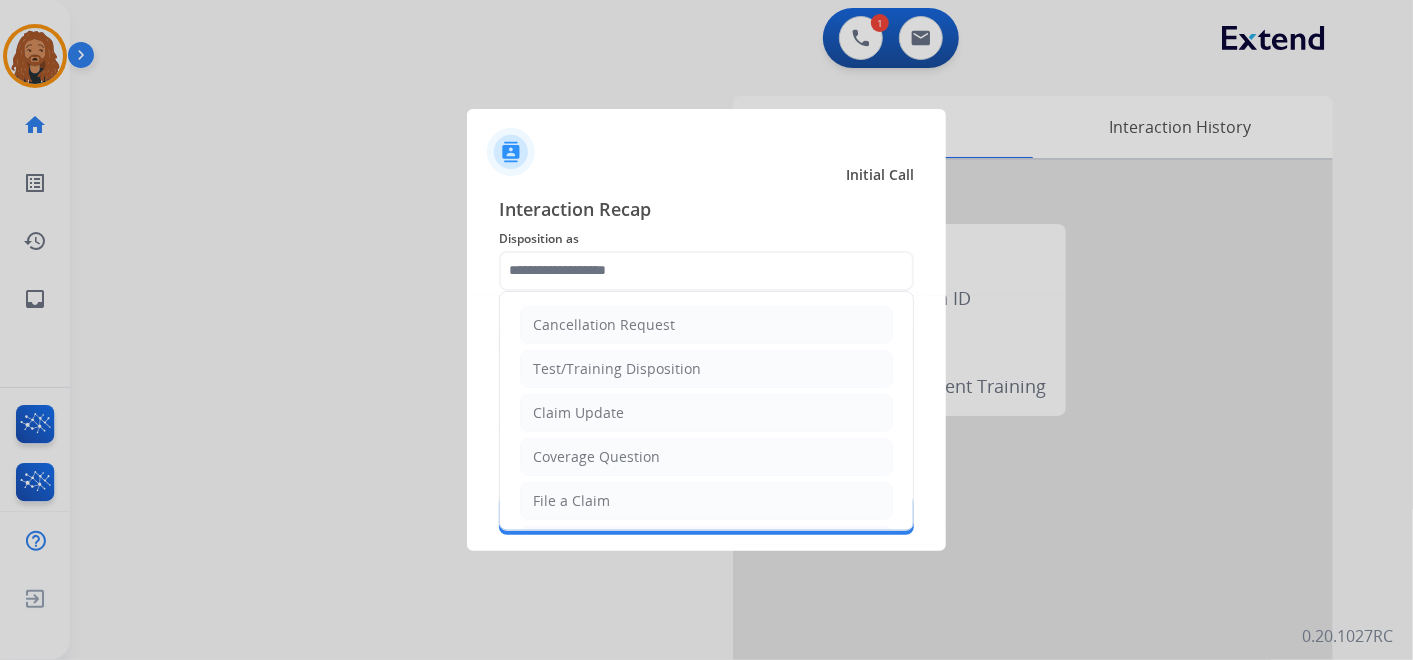 drag, startPoint x: 599, startPoint y: 499, endPoint x: 600, endPoint y: 488, distance: 11.045361 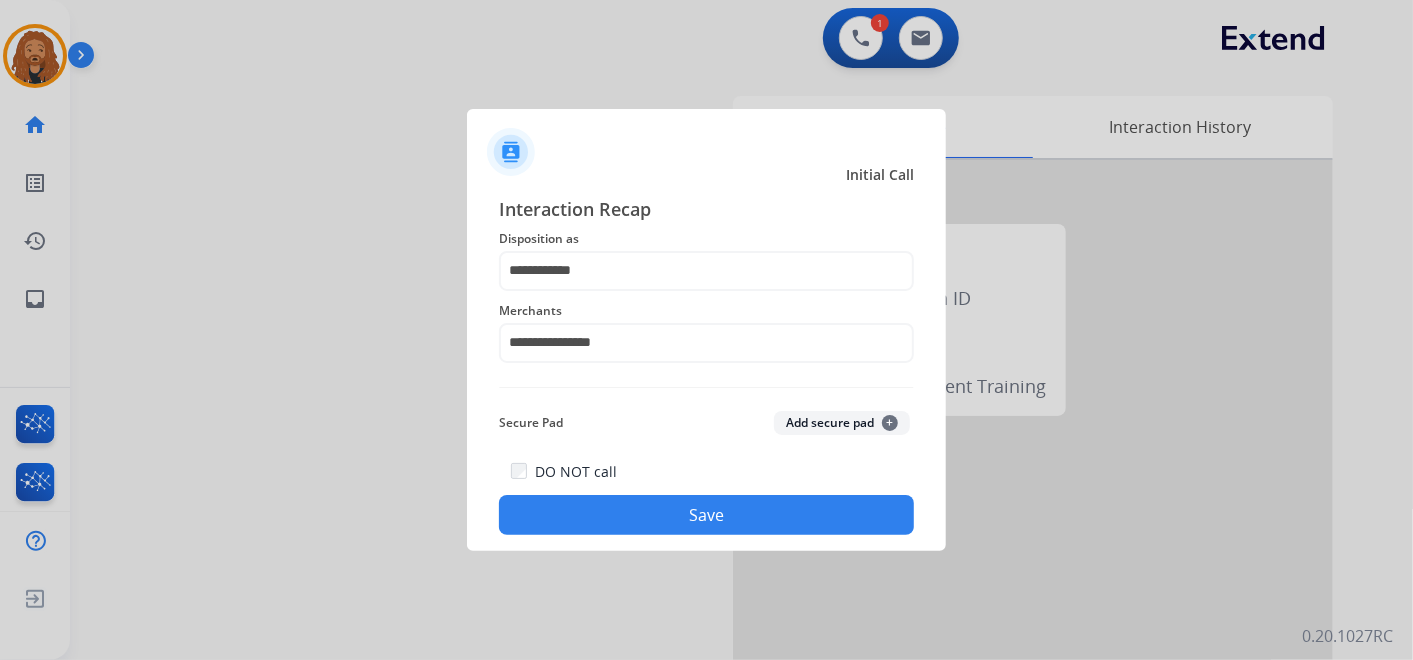 click on "Save" 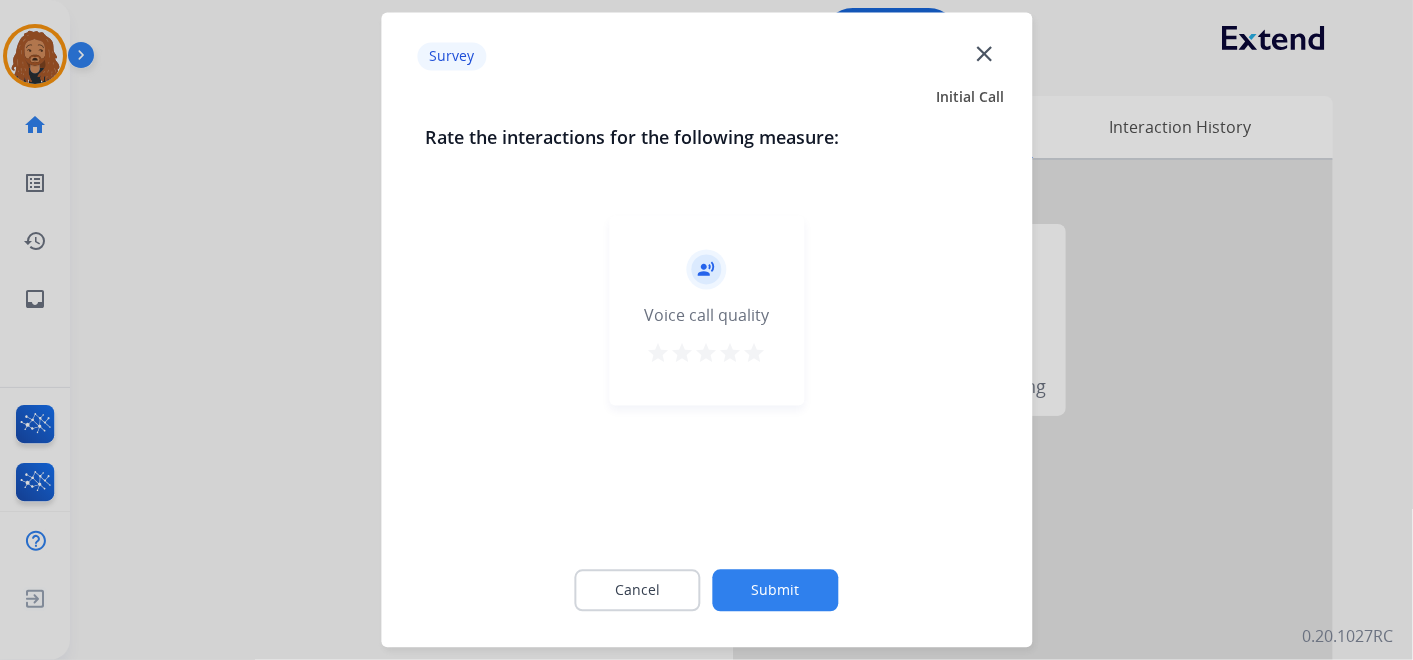 click on "star" at bounding box center (755, 354) 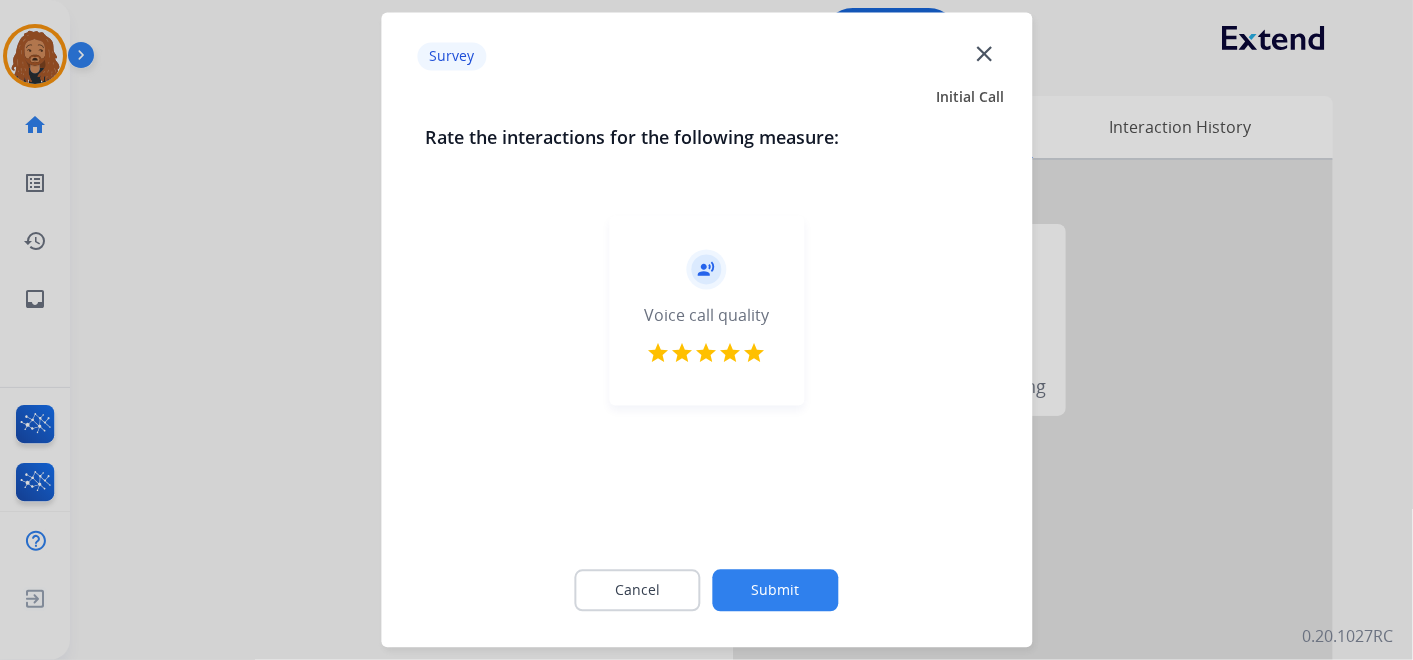 click on "Submit" 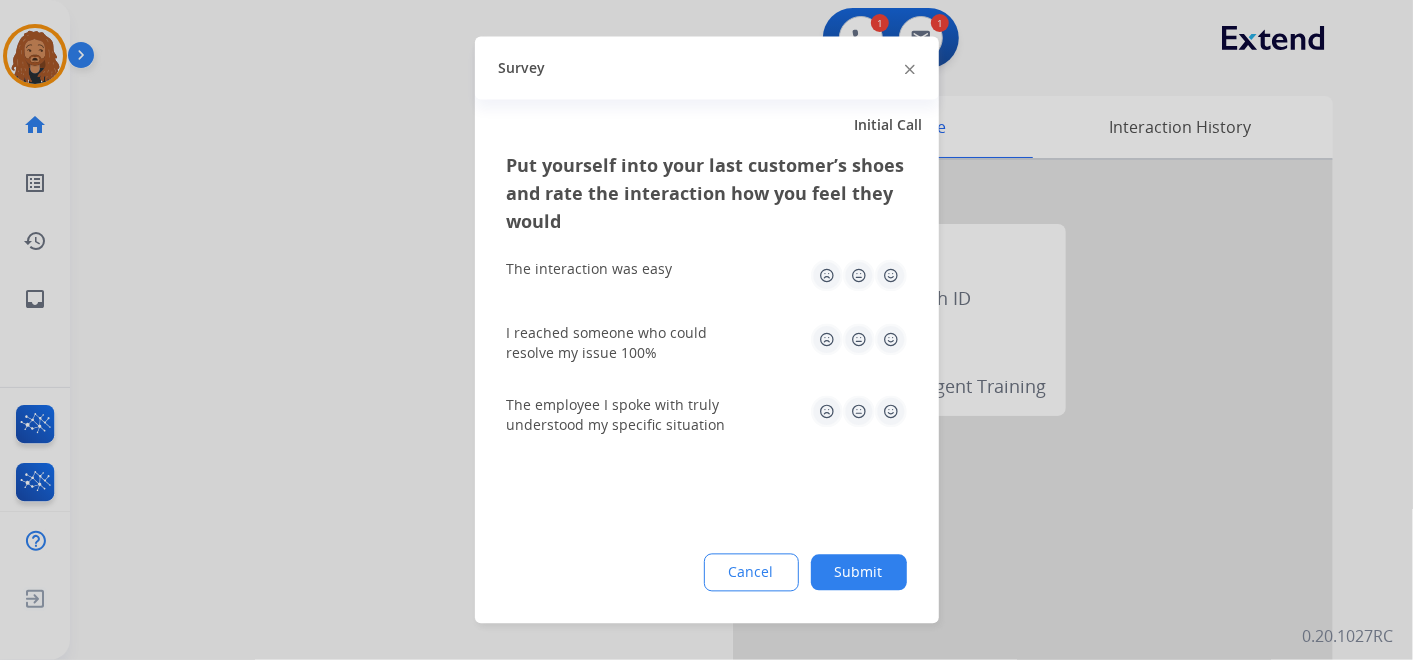 drag, startPoint x: 896, startPoint y: 407, endPoint x: 880, endPoint y: 308, distance: 100.28459 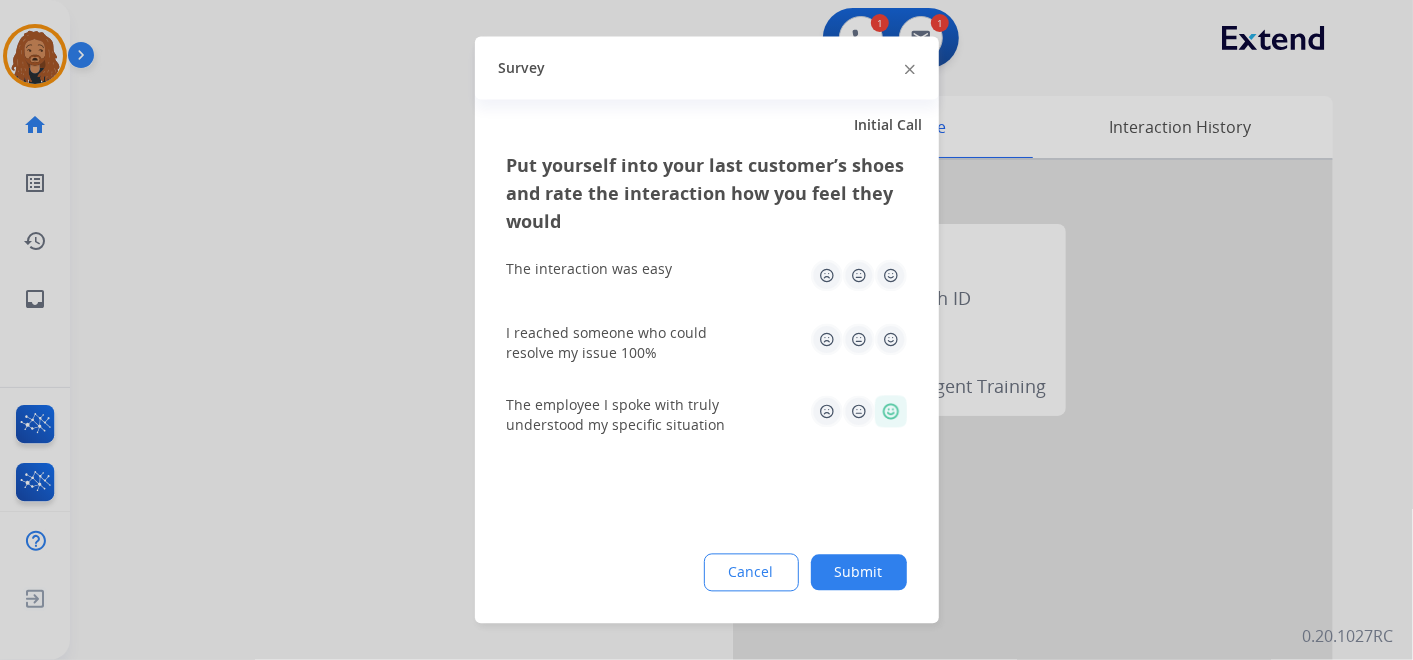 click 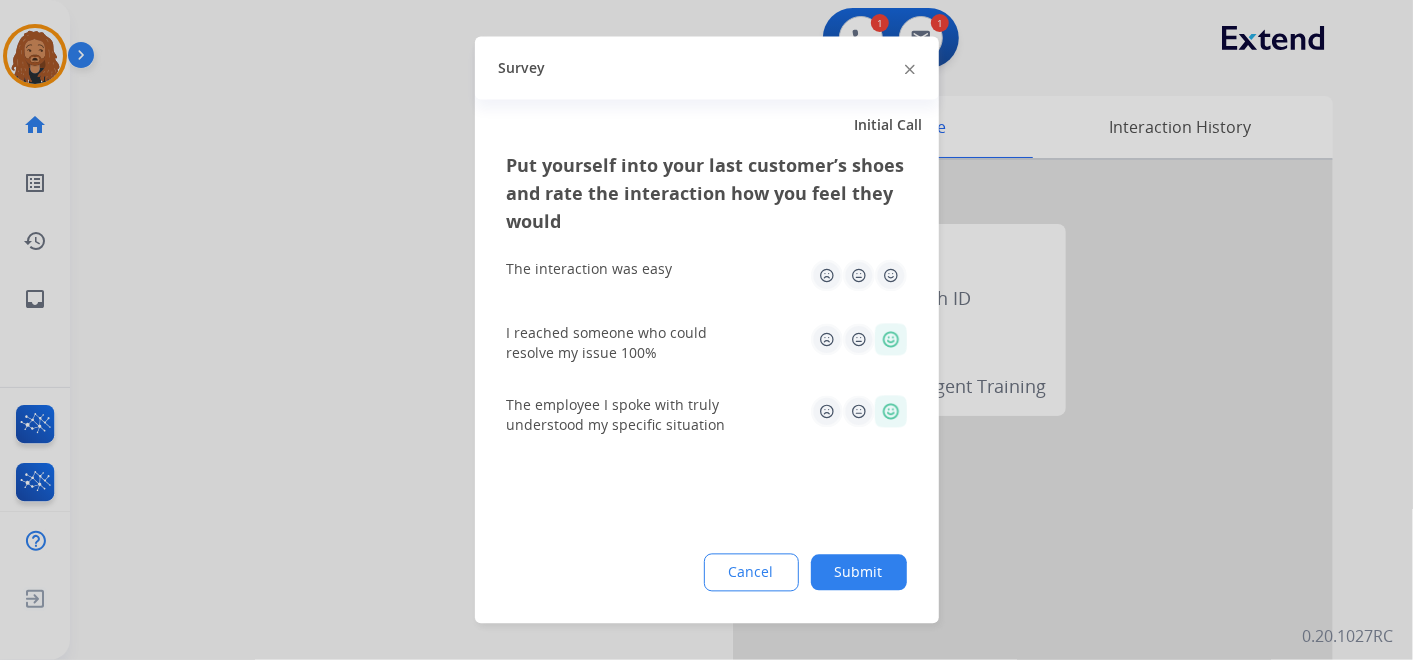 click 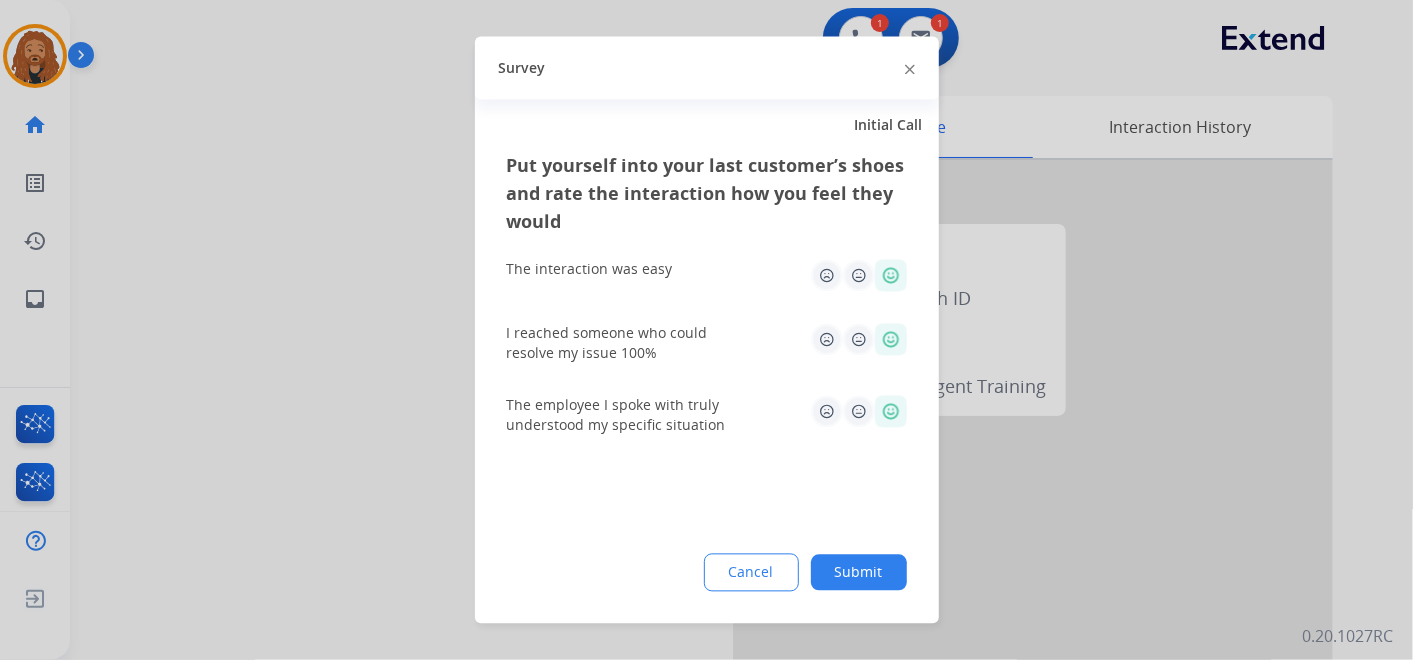 click on "Submit" 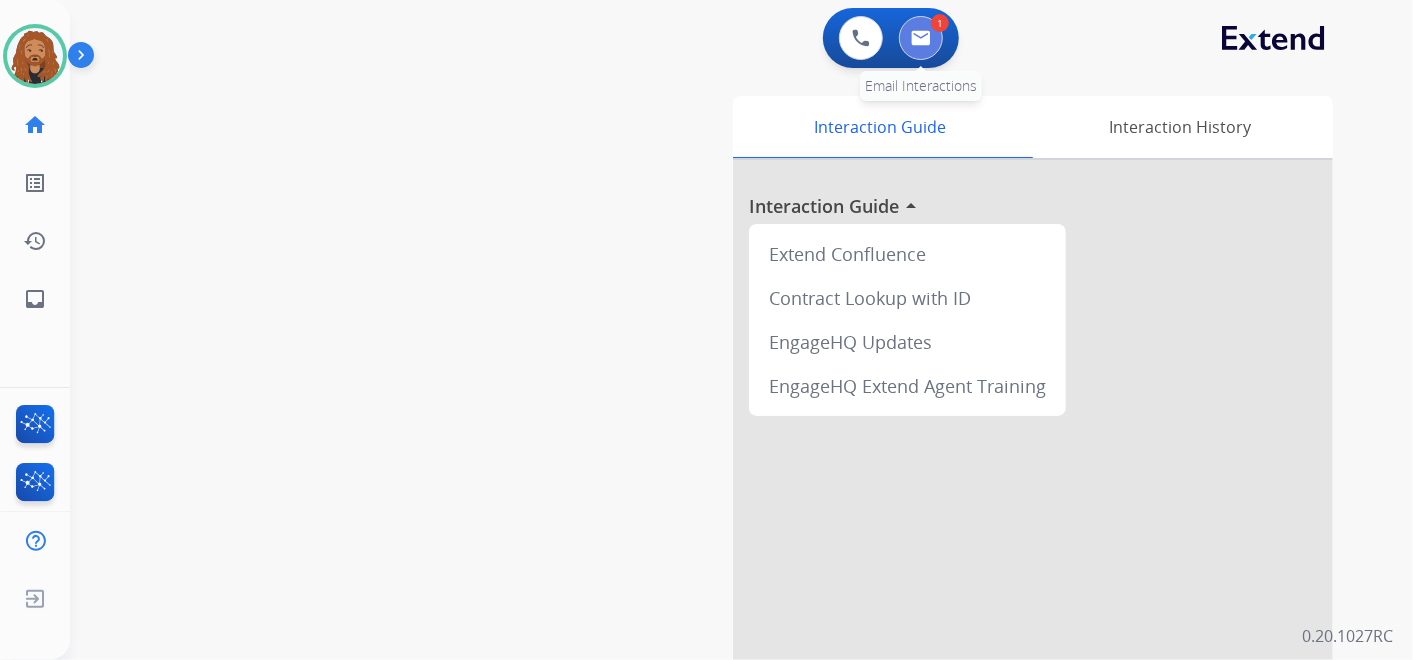 click at bounding box center [921, 38] 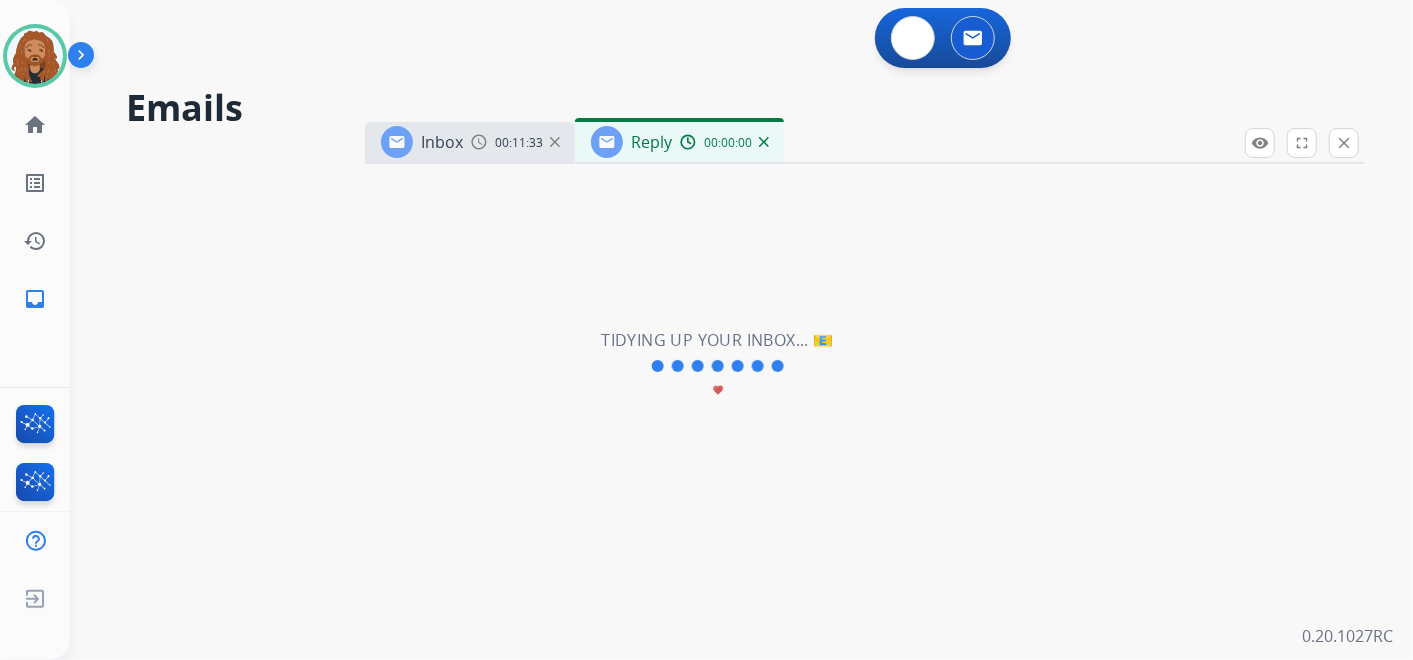 select on "**********" 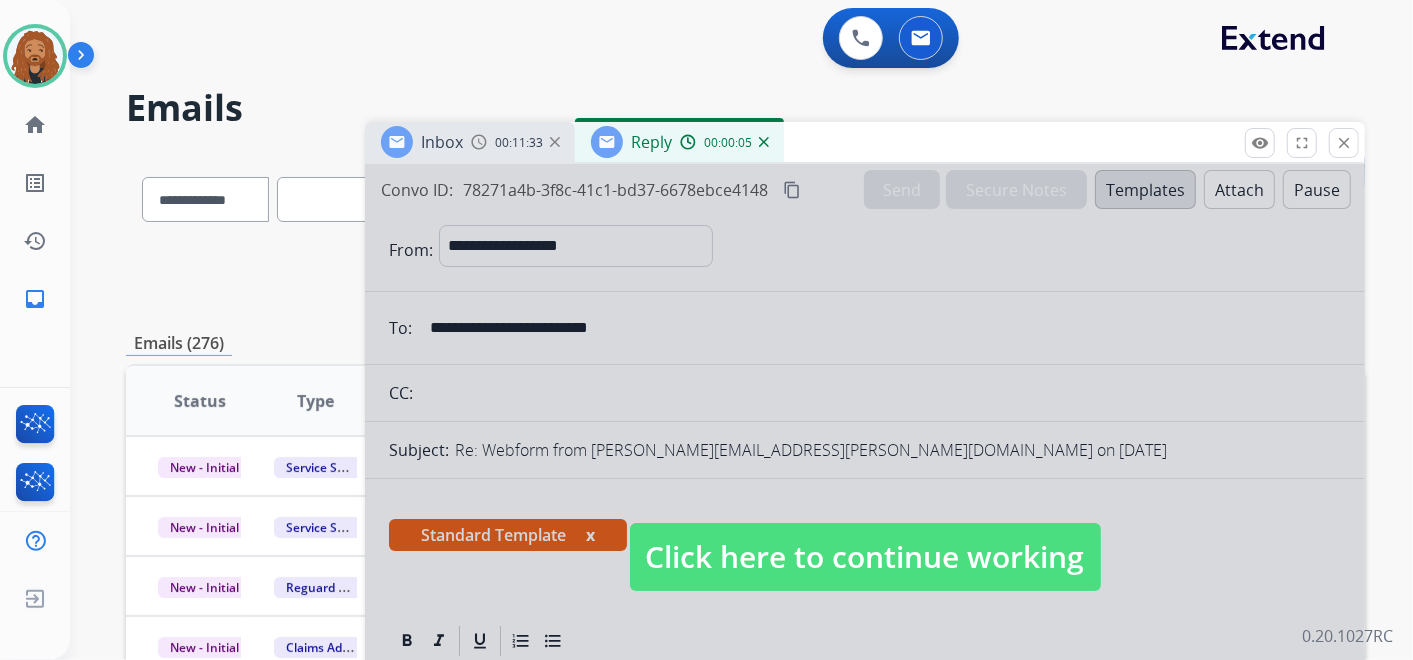 drag, startPoint x: 717, startPoint y: 525, endPoint x: 747, endPoint y: 492, distance: 44.598206 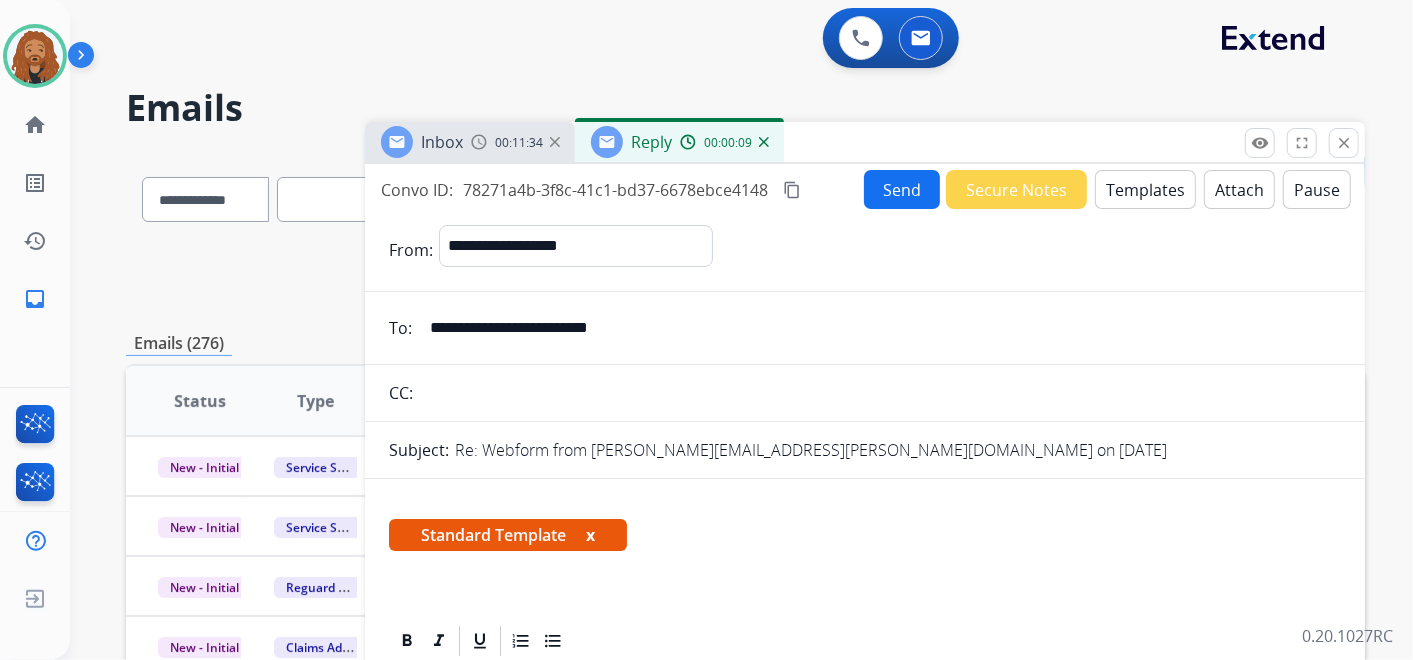 drag, startPoint x: 700, startPoint y: 334, endPoint x: 394, endPoint y: 326, distance: 306.10455 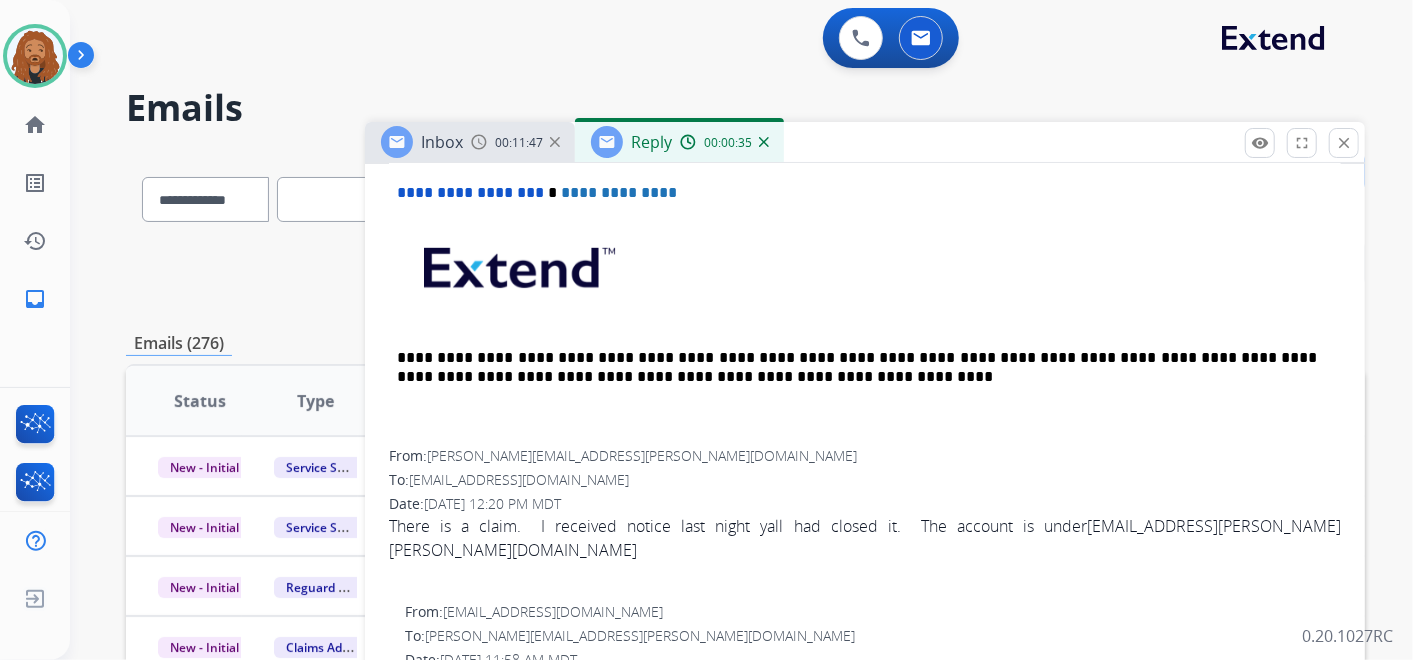 scroll, scrollTop: 1000, scrollLeft: 0, axis: vertical 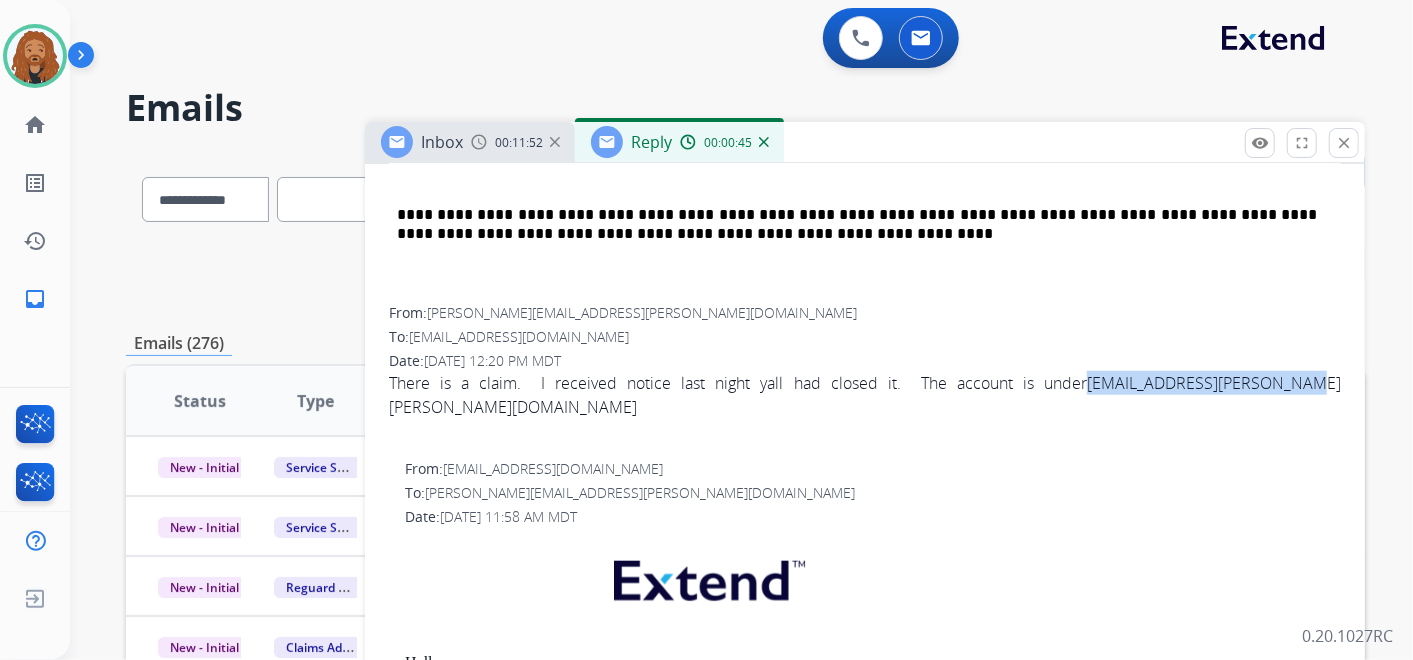 drag, startPoint x: 1203, startPoint y: 384, endPoint x: 987, endPoint y: 384, distance: 216 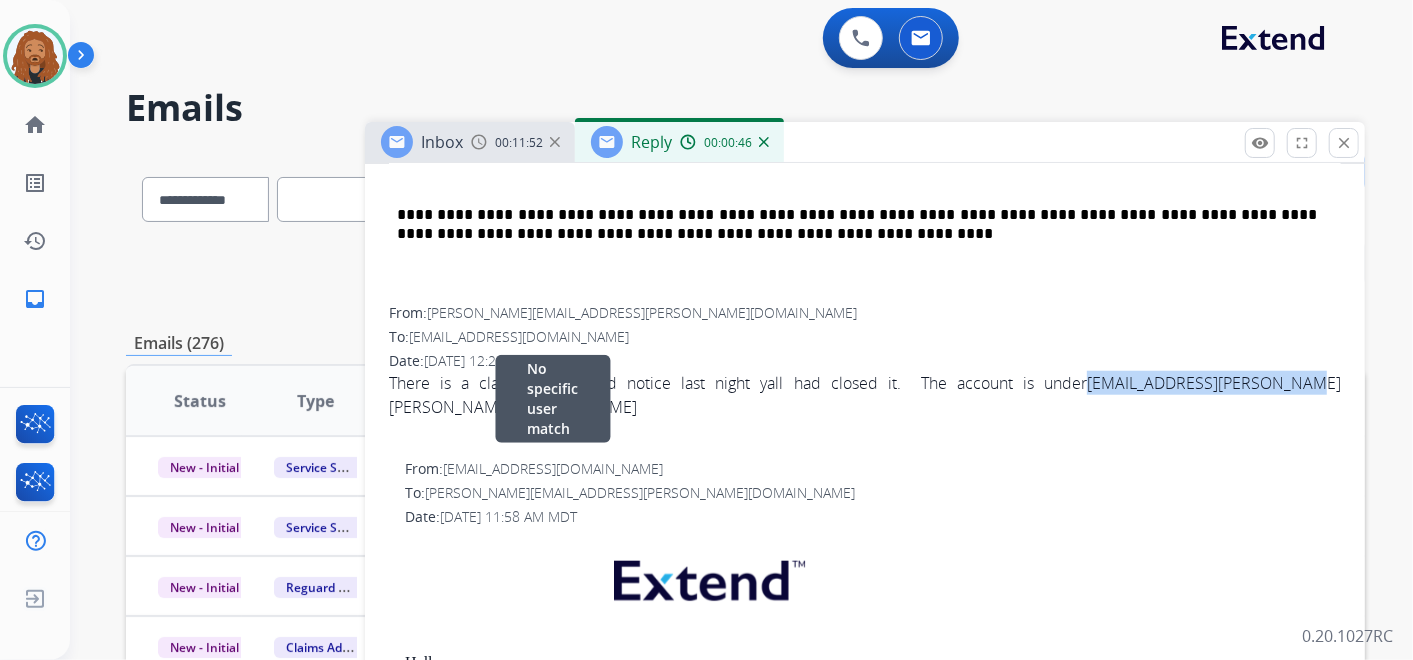 copy on "r.david.lipscomb@gmail.com" 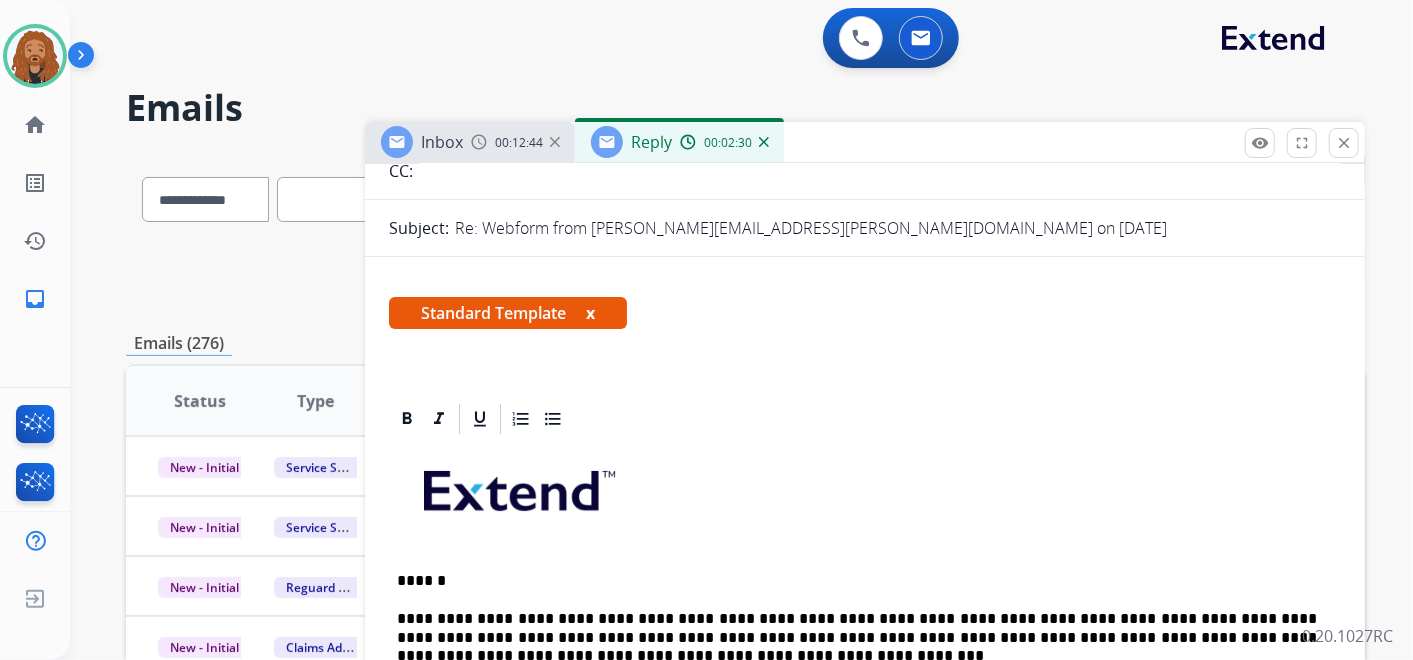 scroll, scrollTop: 444, scrollLeft: 0, axis: vertical 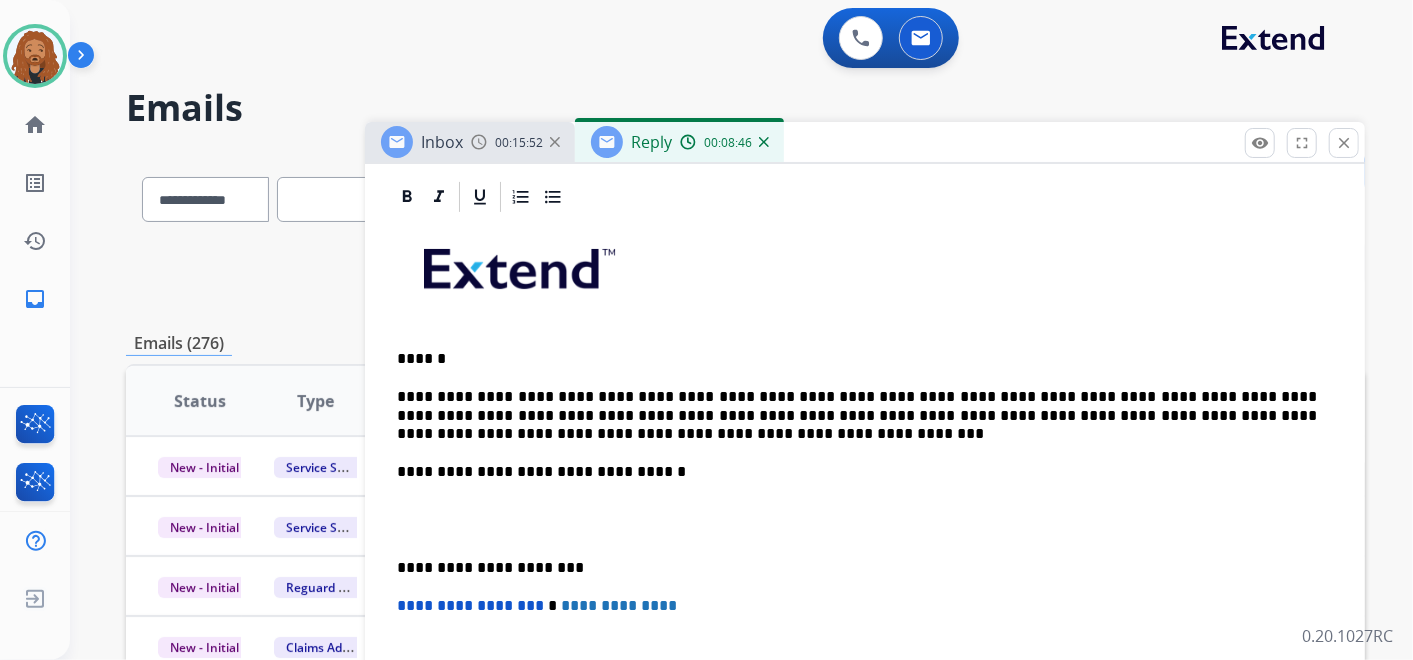 click at bounding box center (865, 520) 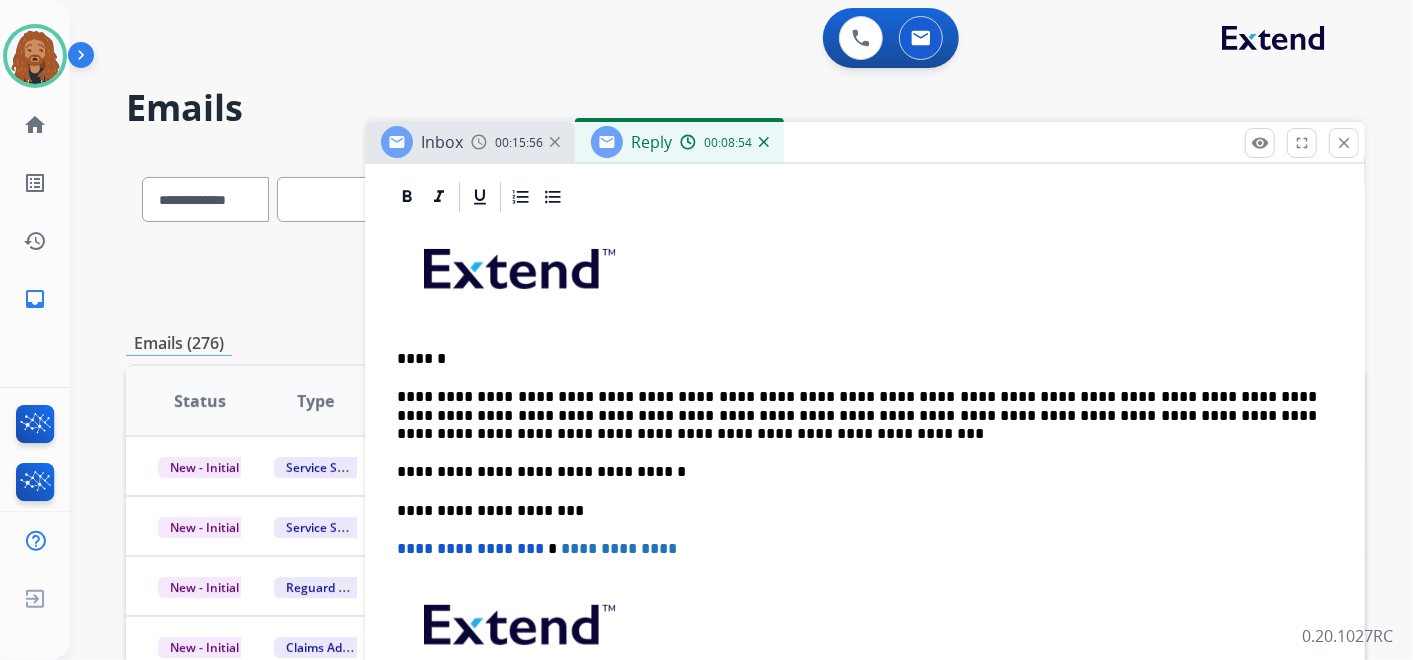 click on "**********" at bounding box center (857, 415) 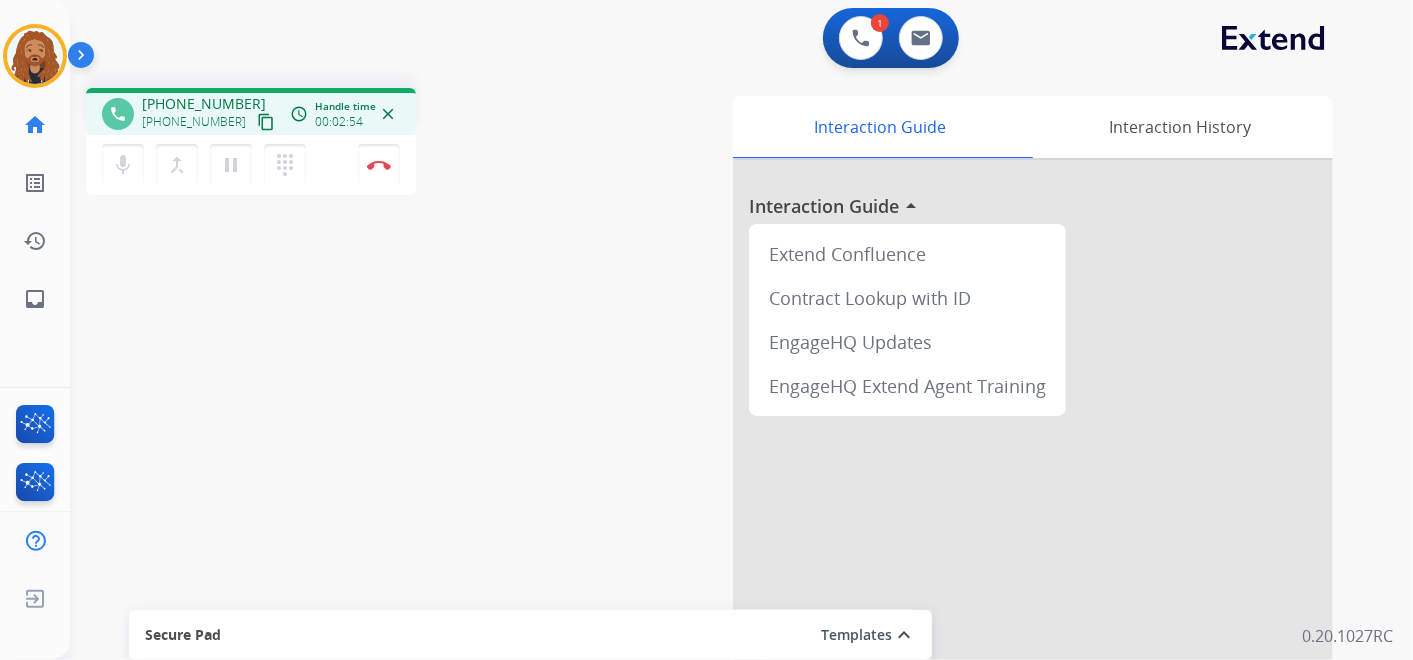 click on "content_copy" at bounding box center [266, 122] 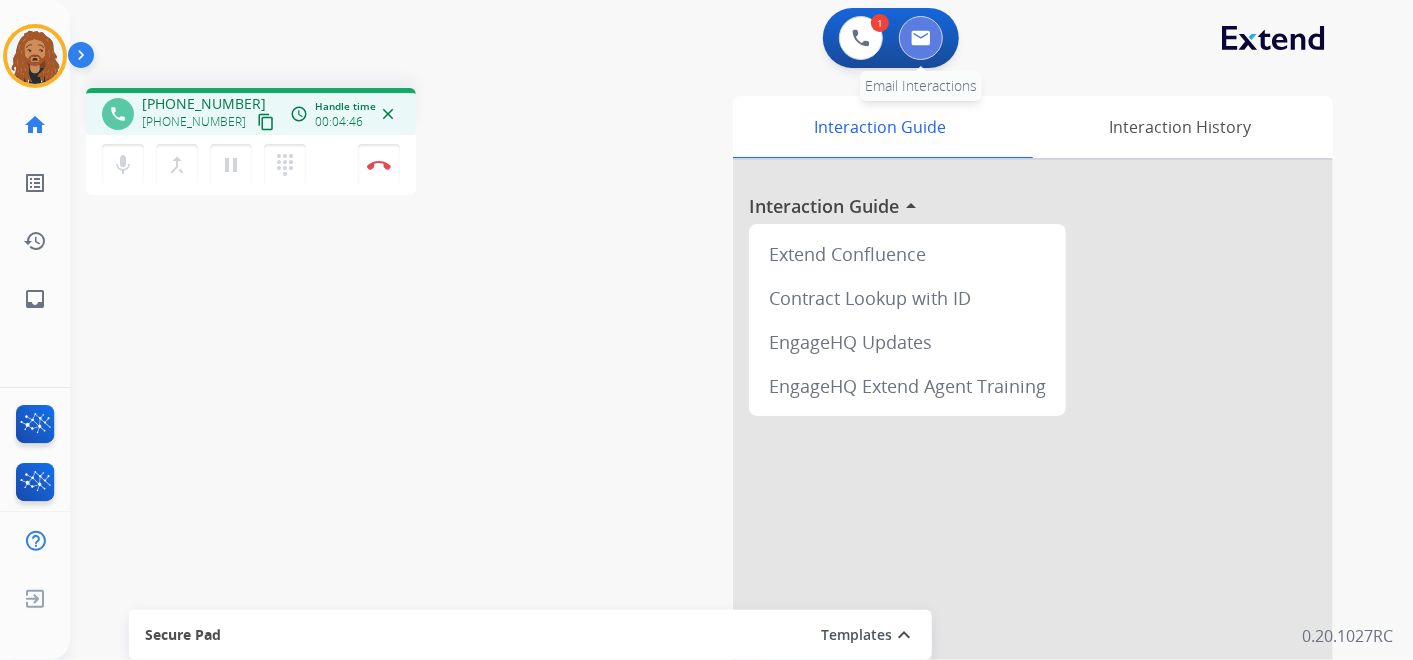 click at bounding box center [921, 38] 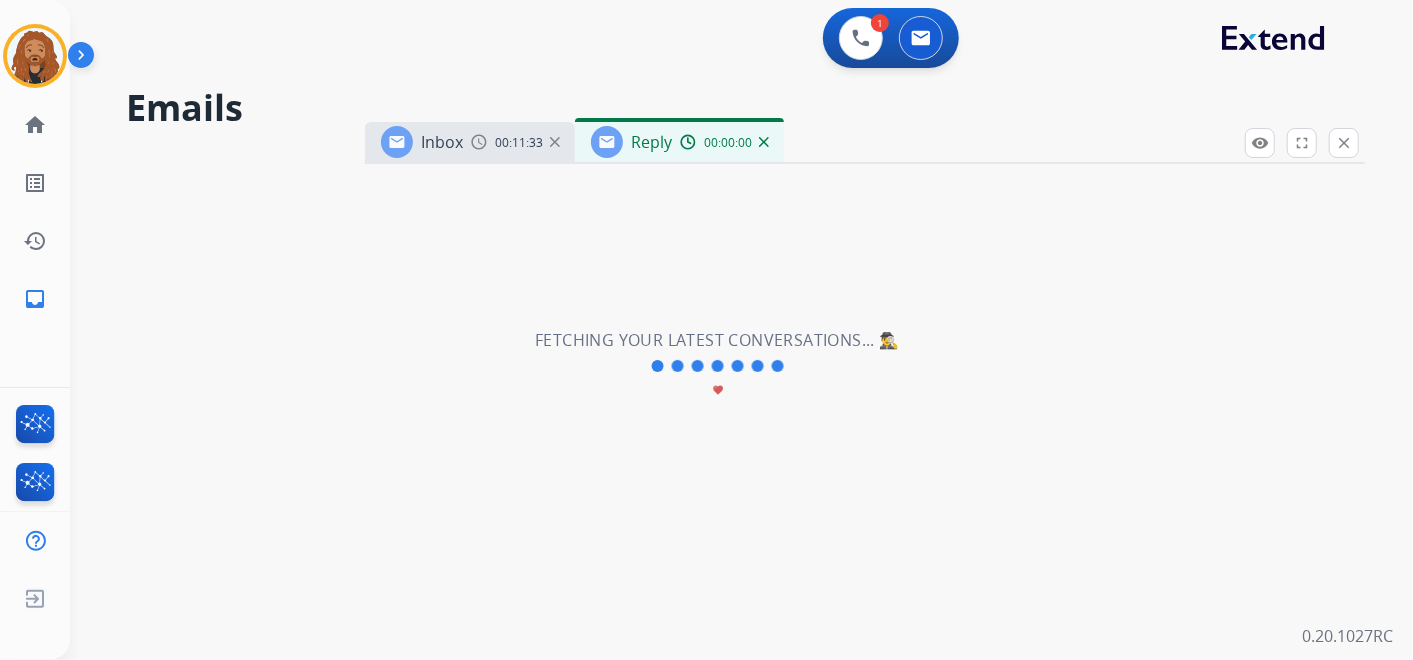 select on "**********" 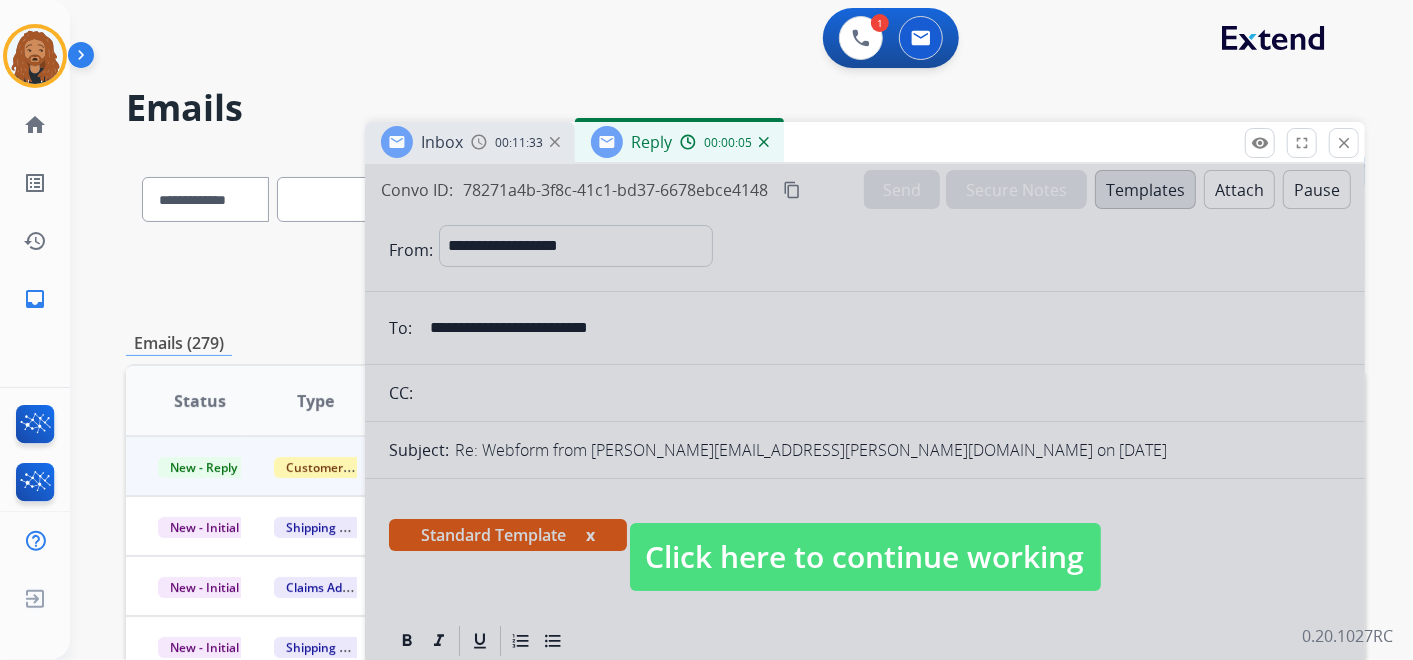 click on "Click here to continue working" at bounding box center [865, 557] 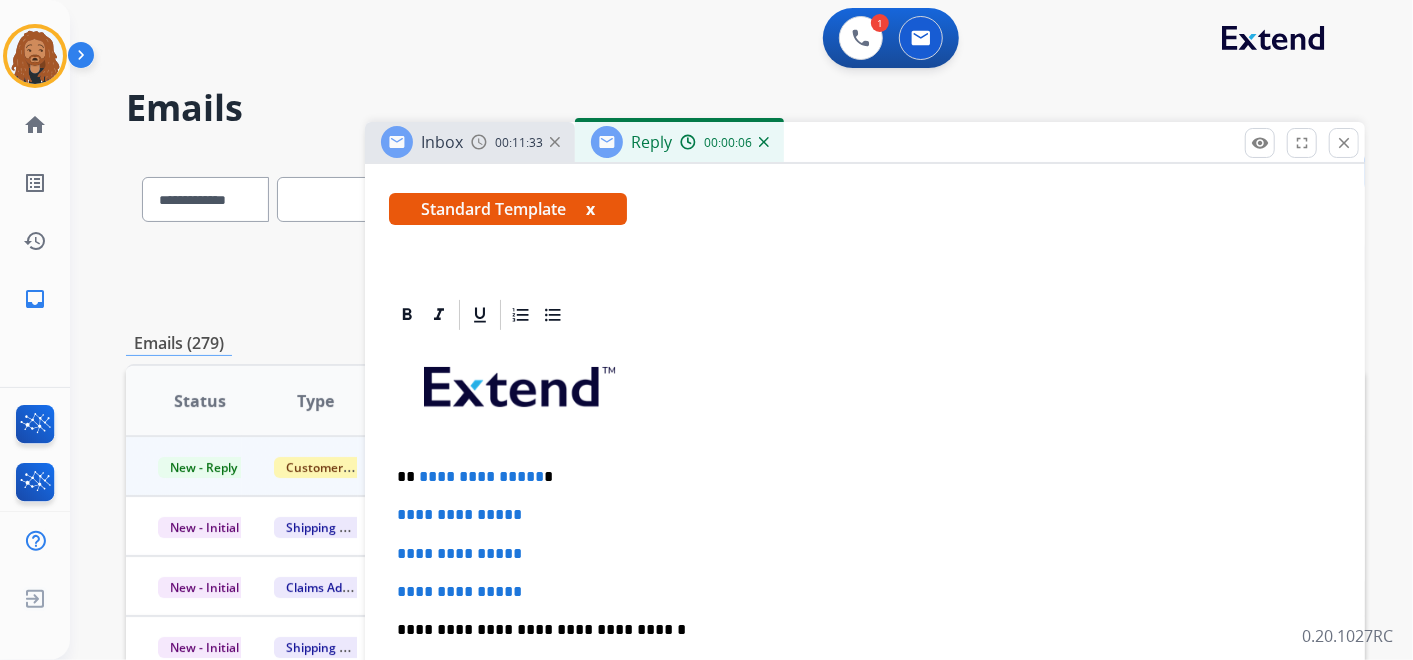 scroll, scrollTop: 333, scrollLeft: 0, axis: vertical 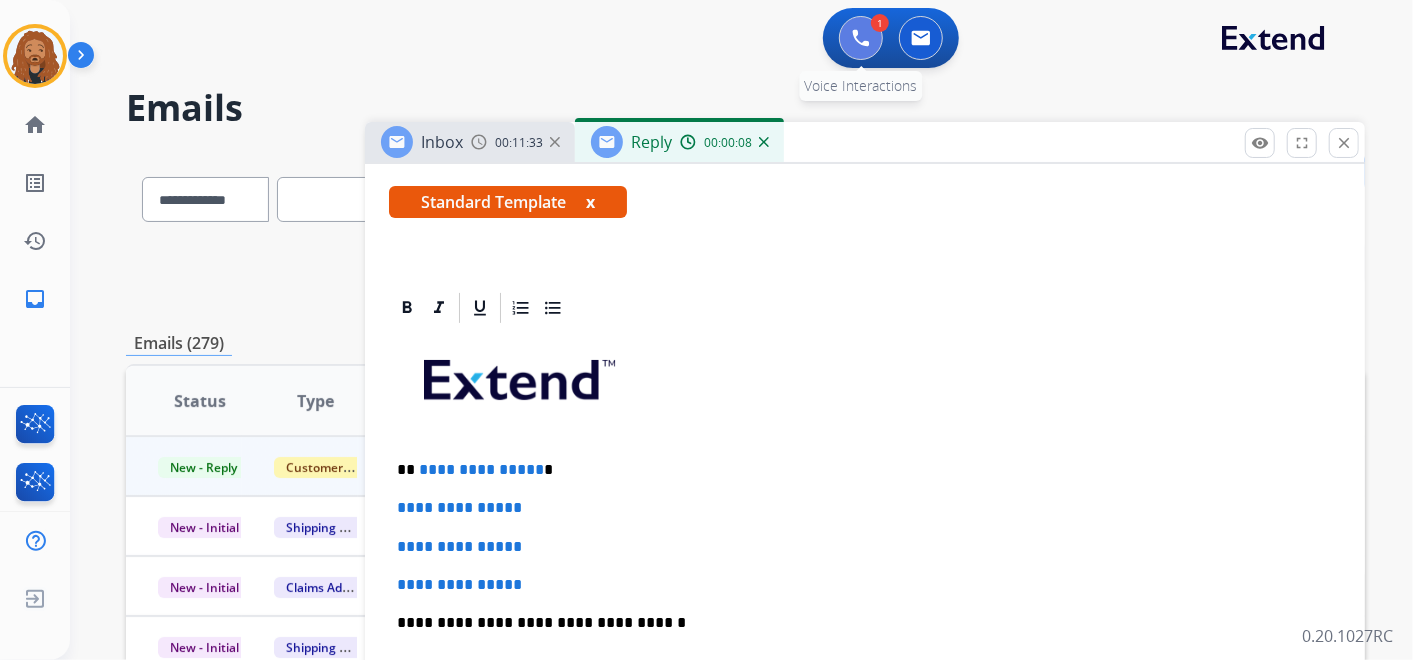 click at bounding box center [861, 38] 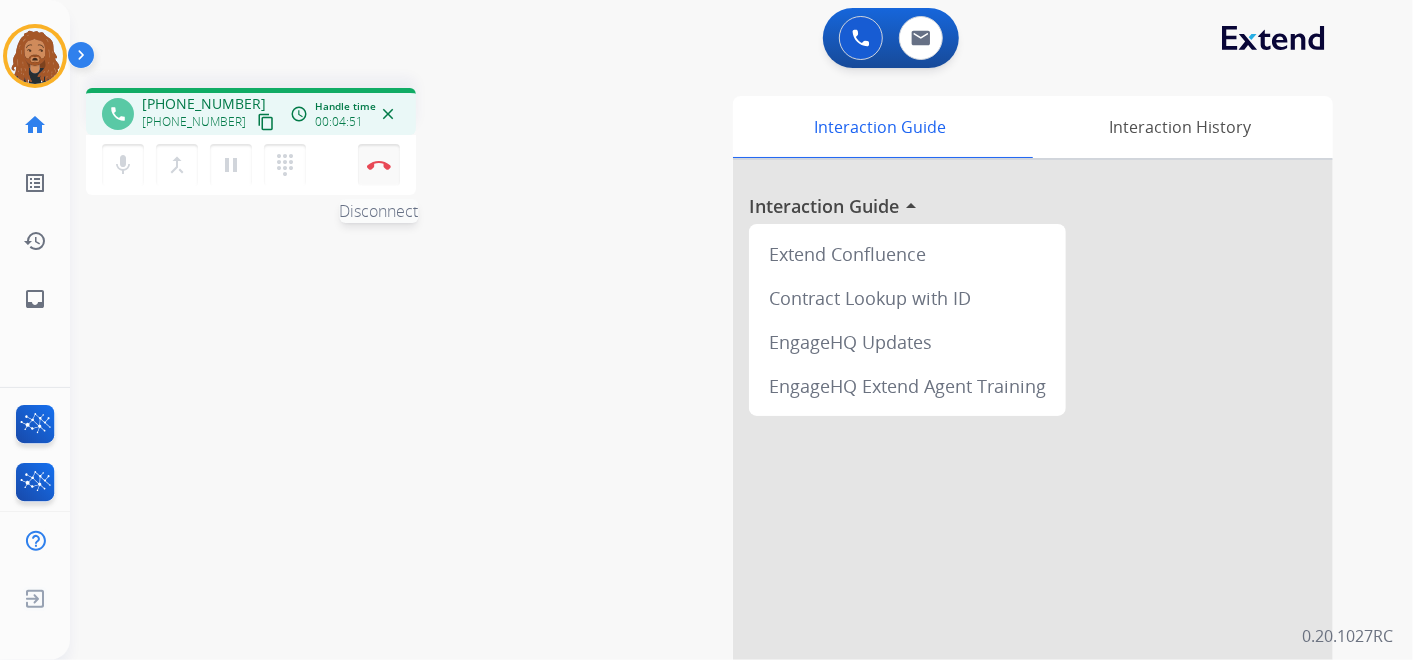 click at bounding box center [379, 165] 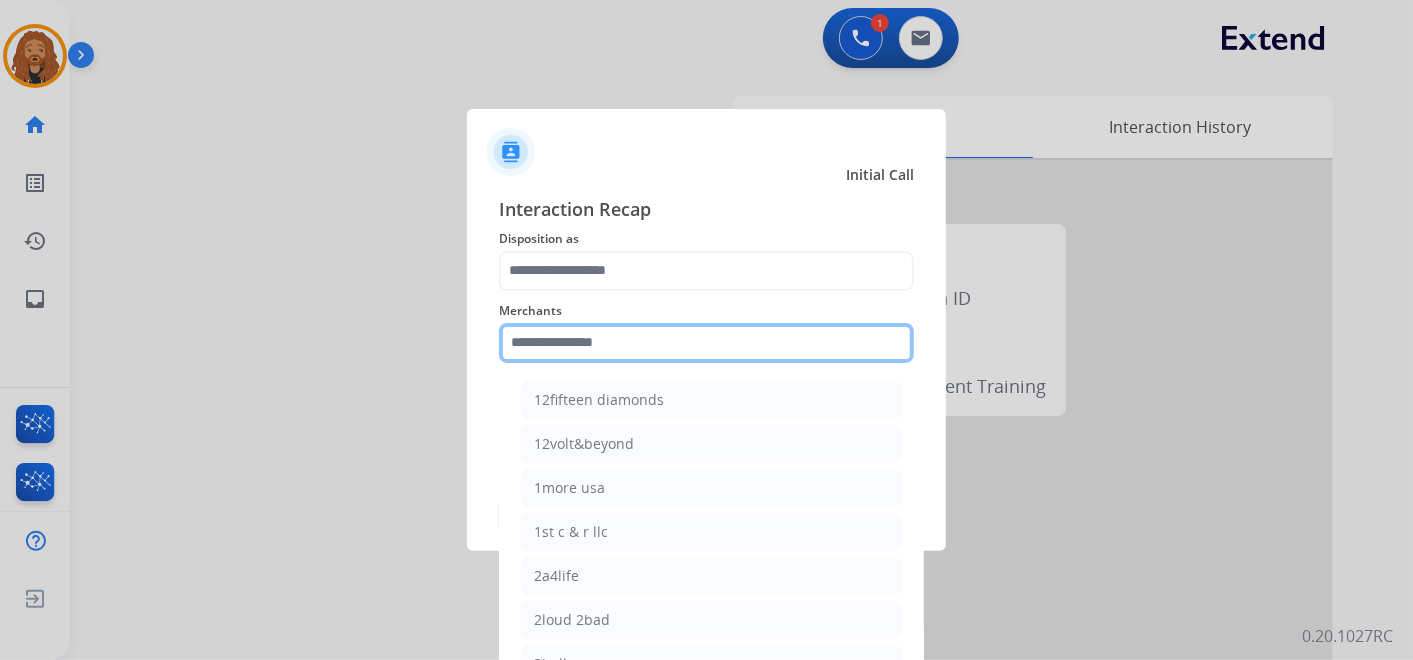 click 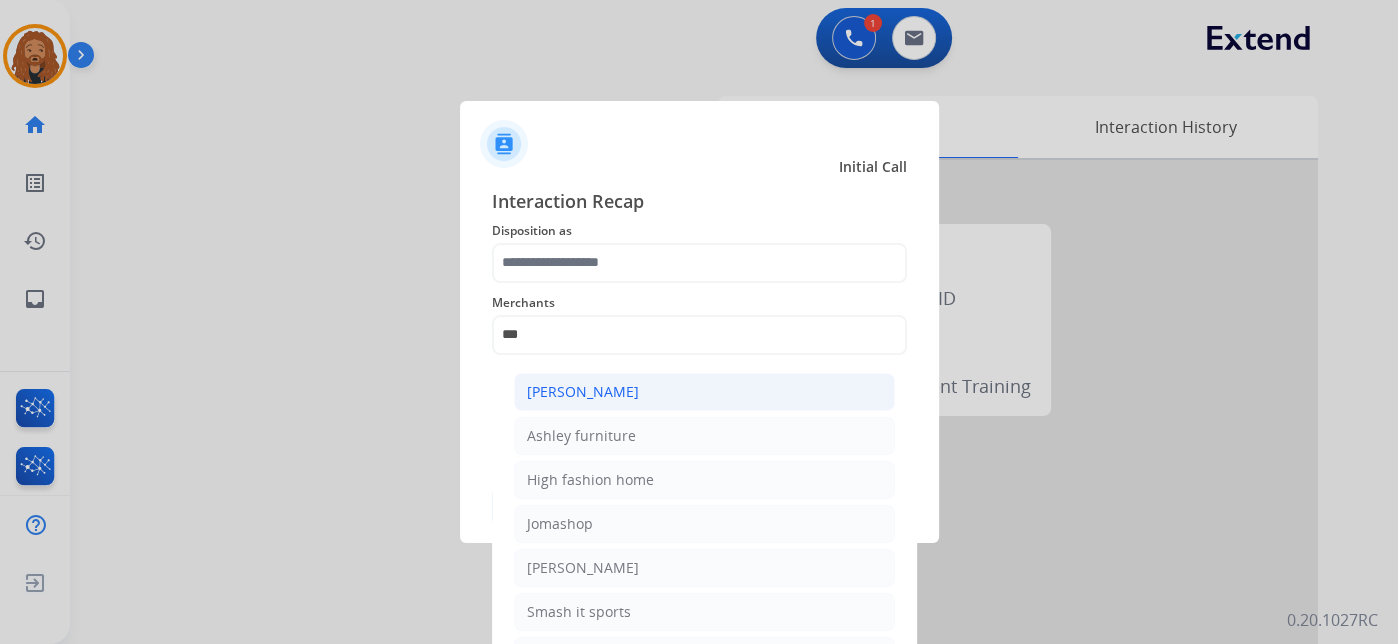 click on "Ashley - Reguard" 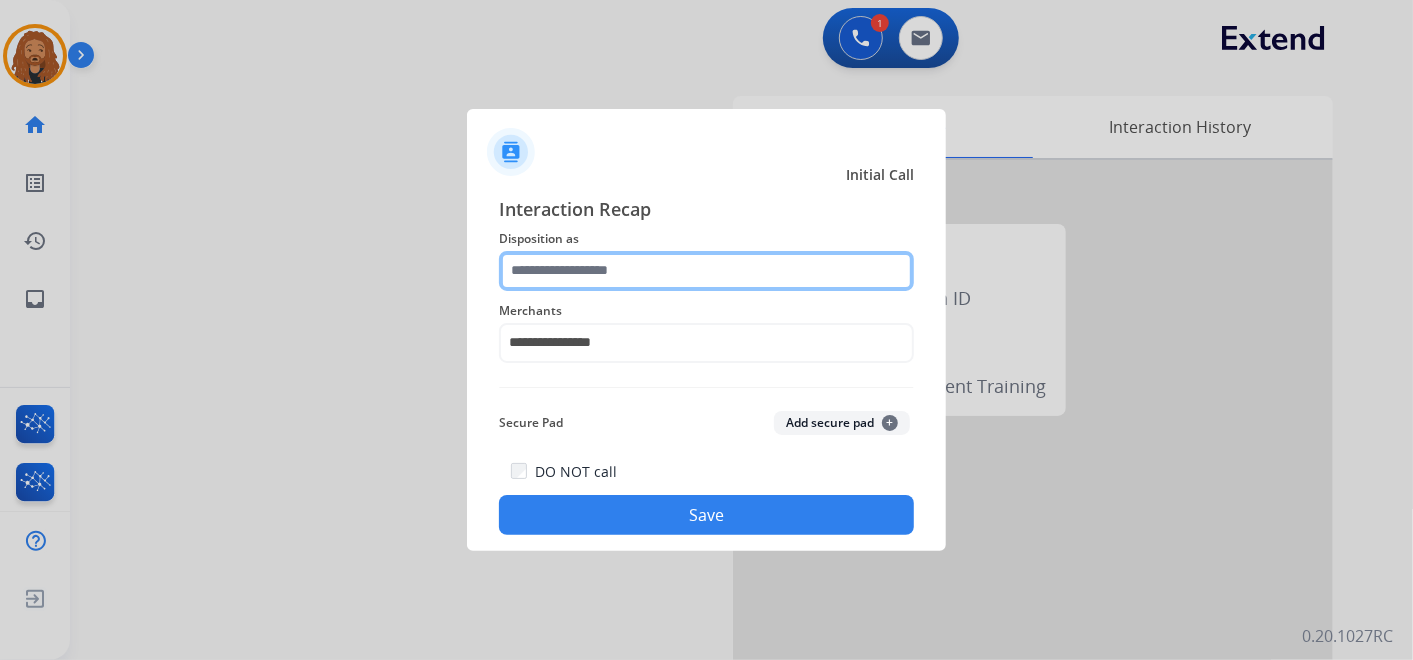 click 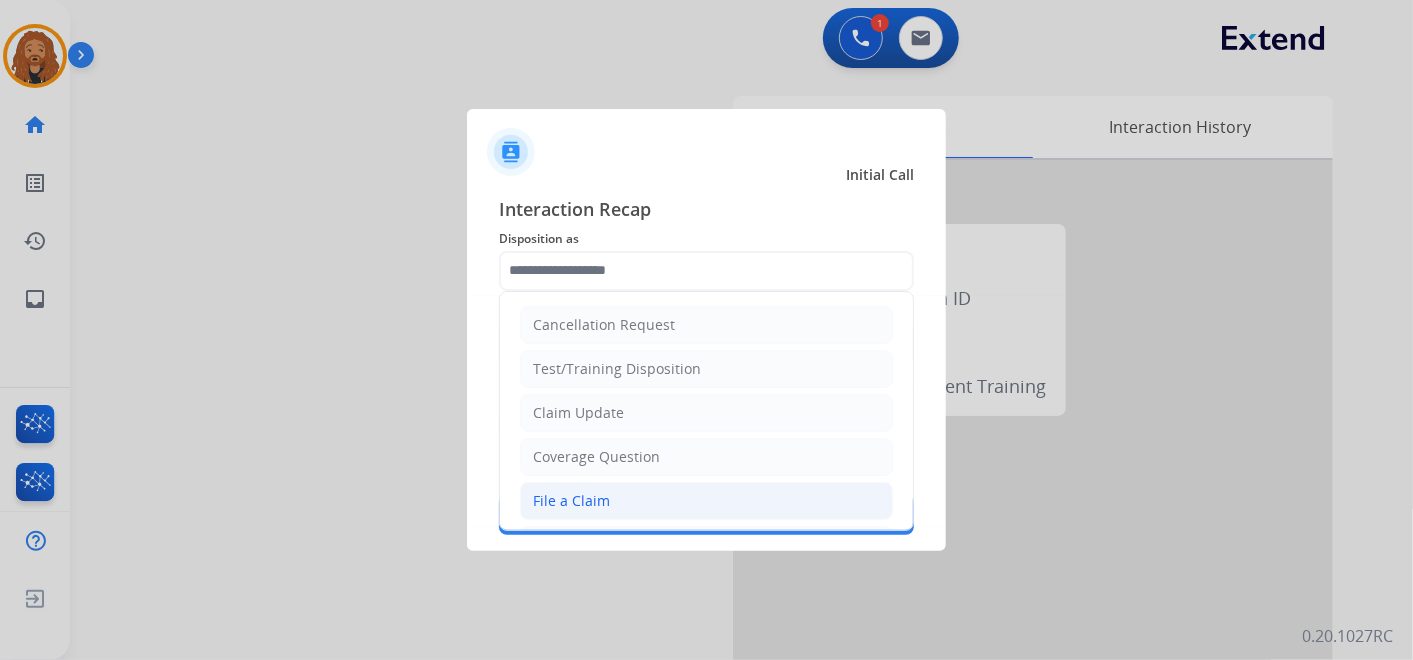 click on "File a Claim" 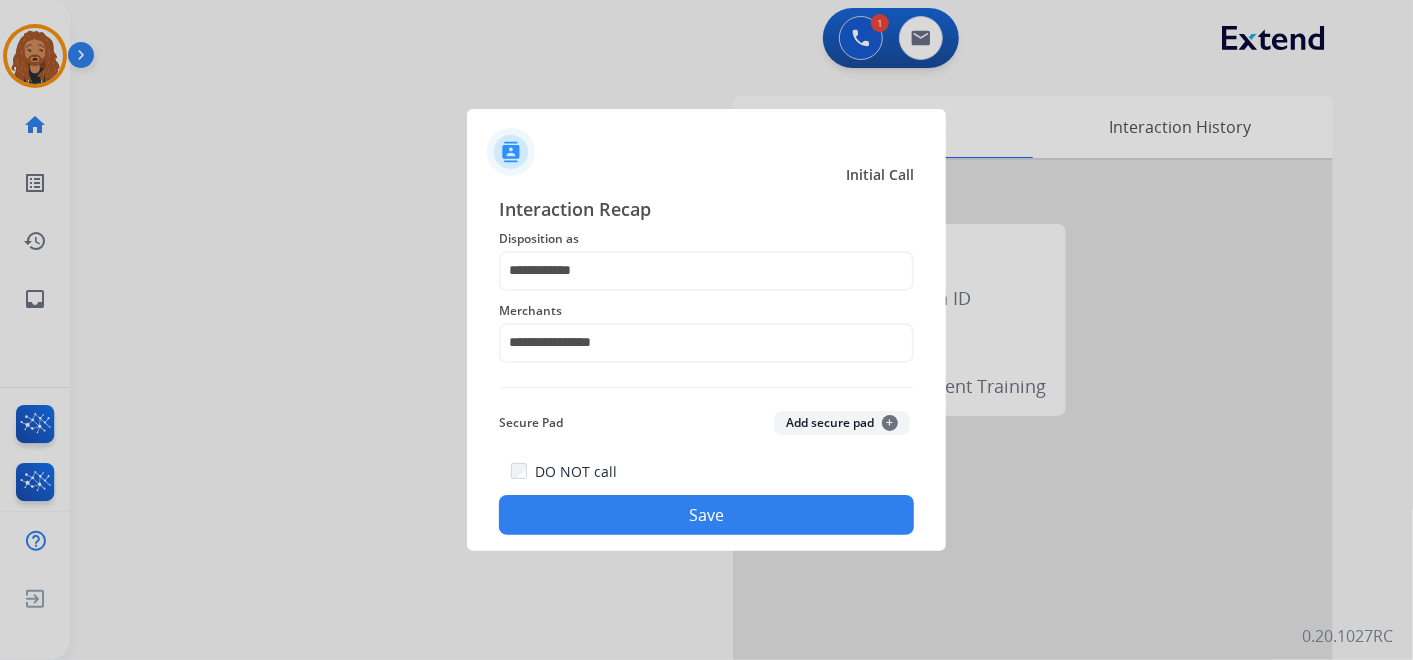 click on "Save" 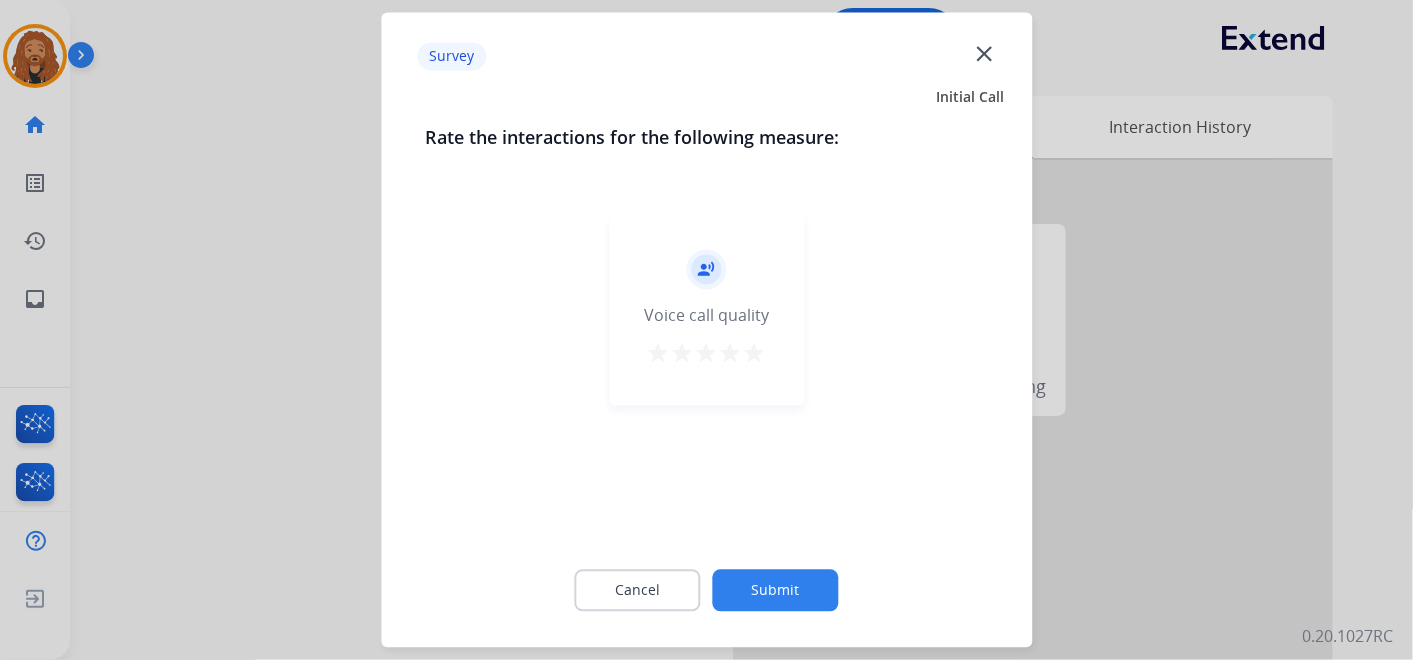 click on "star" at bounding box center [755, 354] 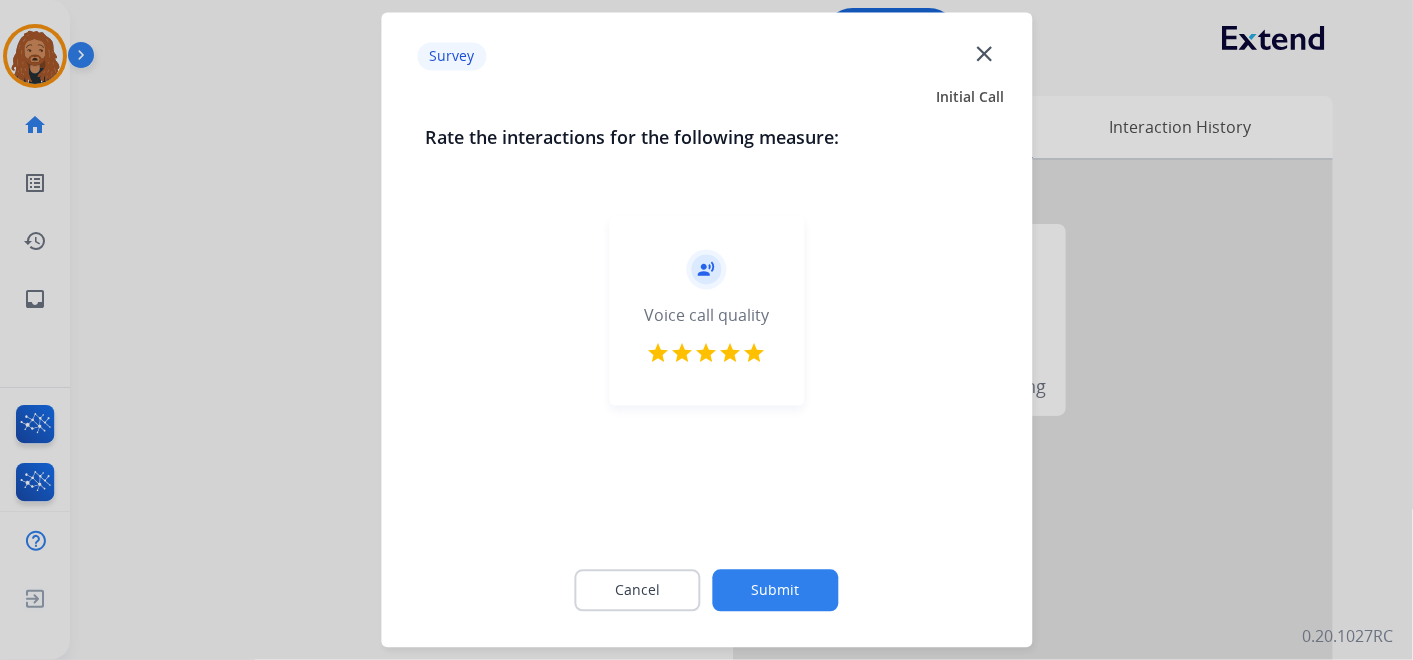 click on "Submit" 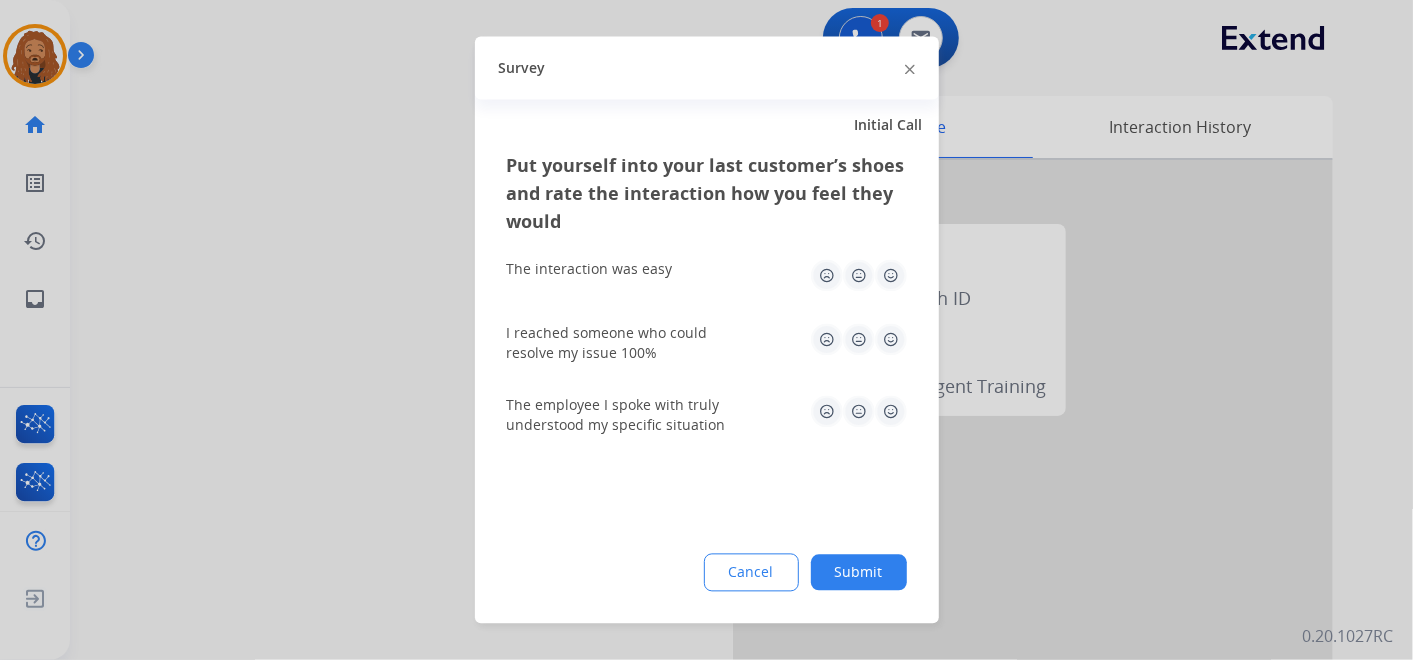 click 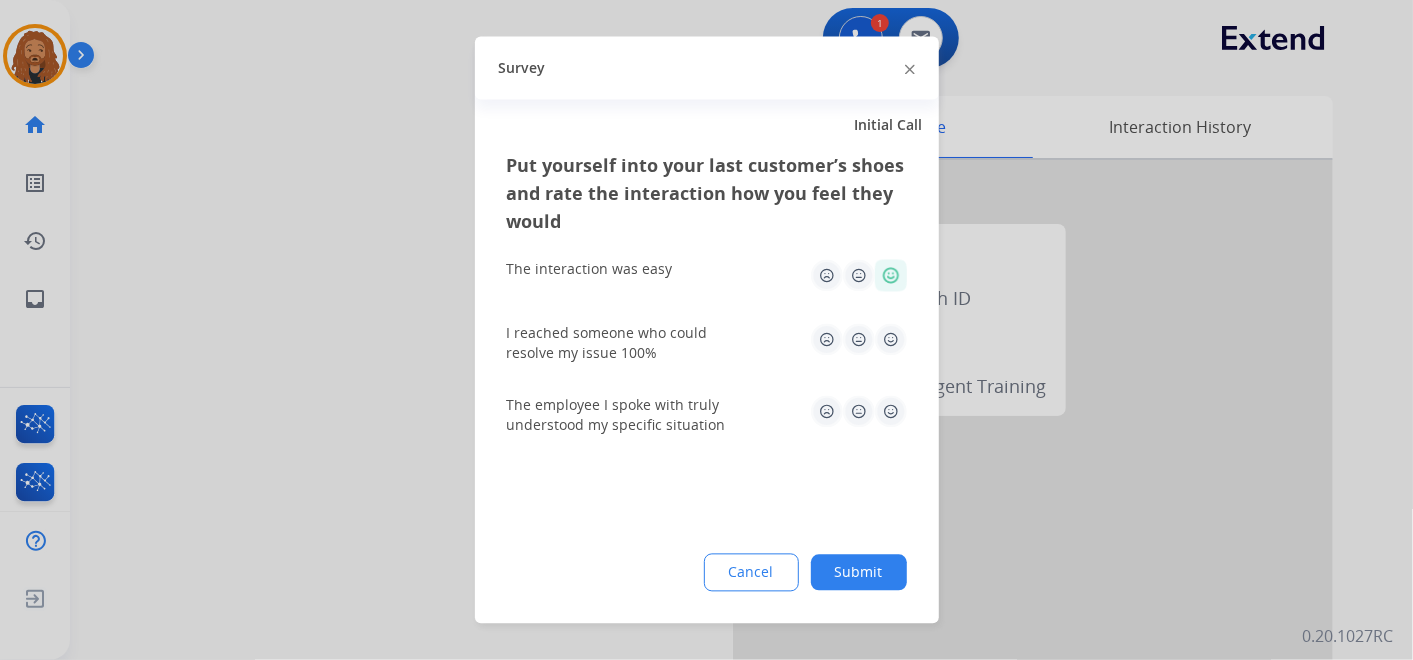 click 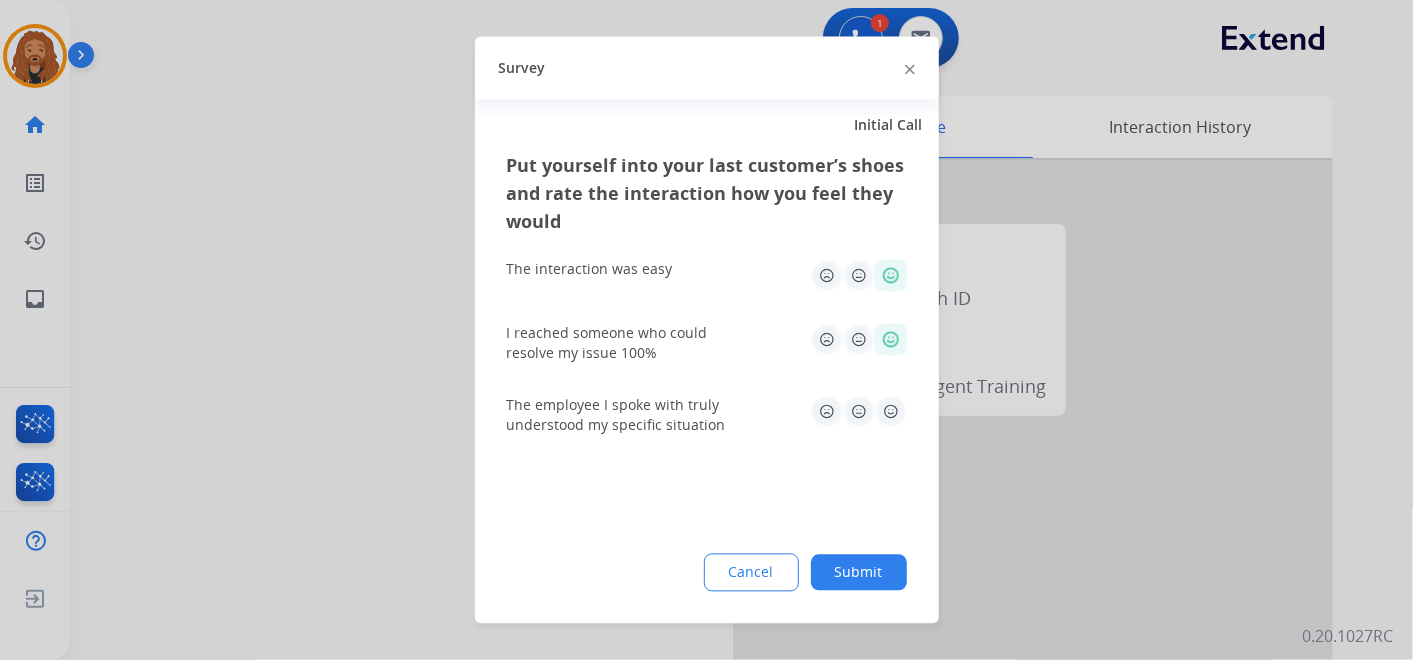 click 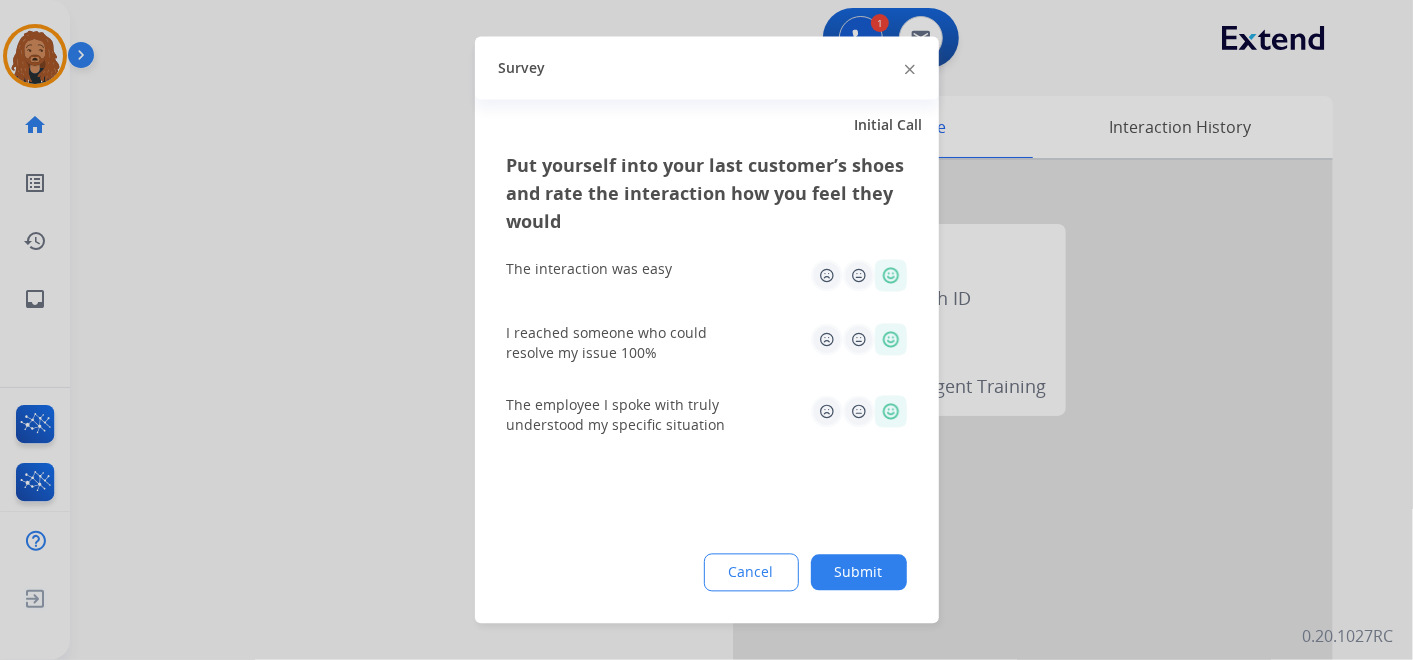 click on "Submit" 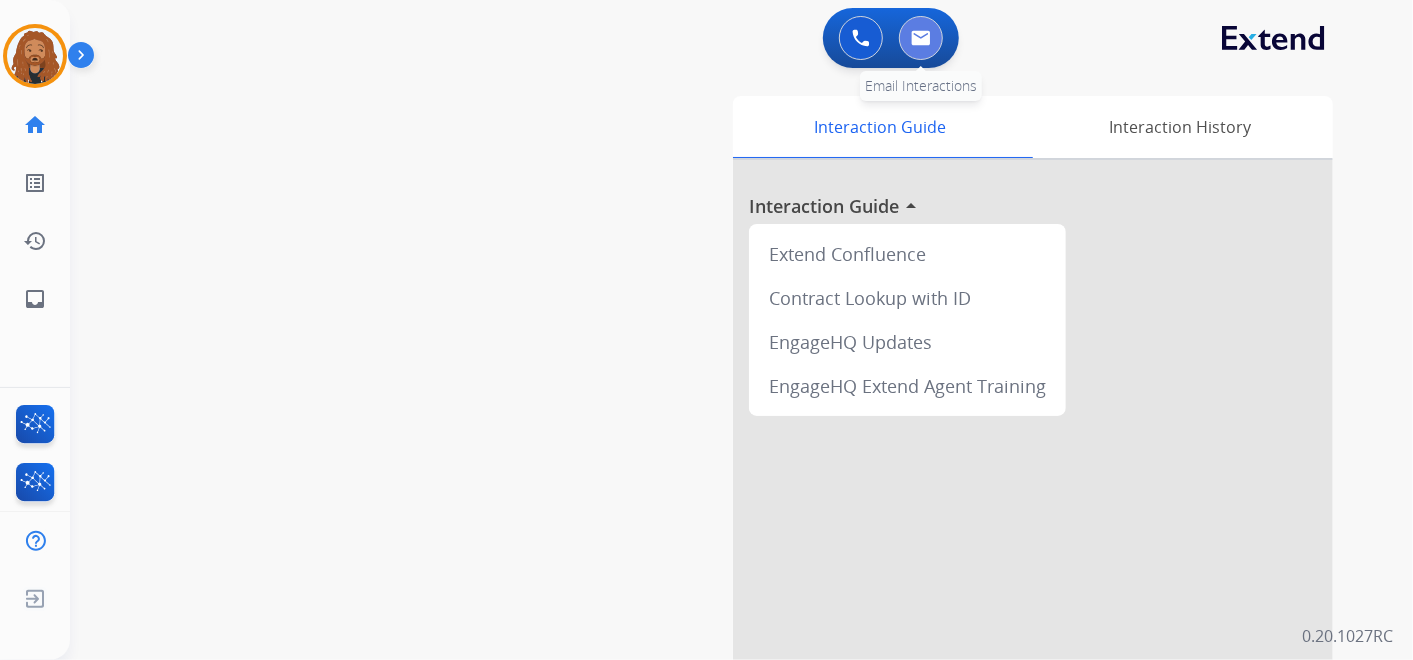 click at bounding box center [921, 38] 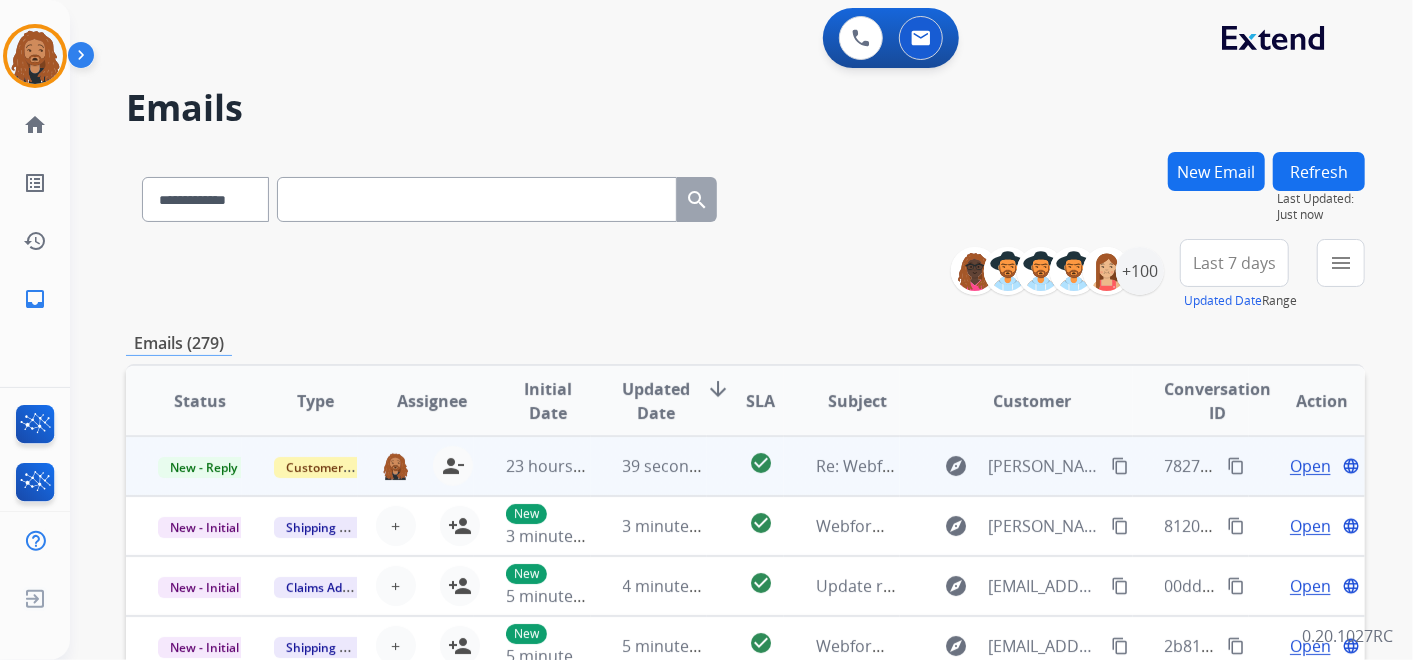 click on "Open" at bounding box center (1310, 466) 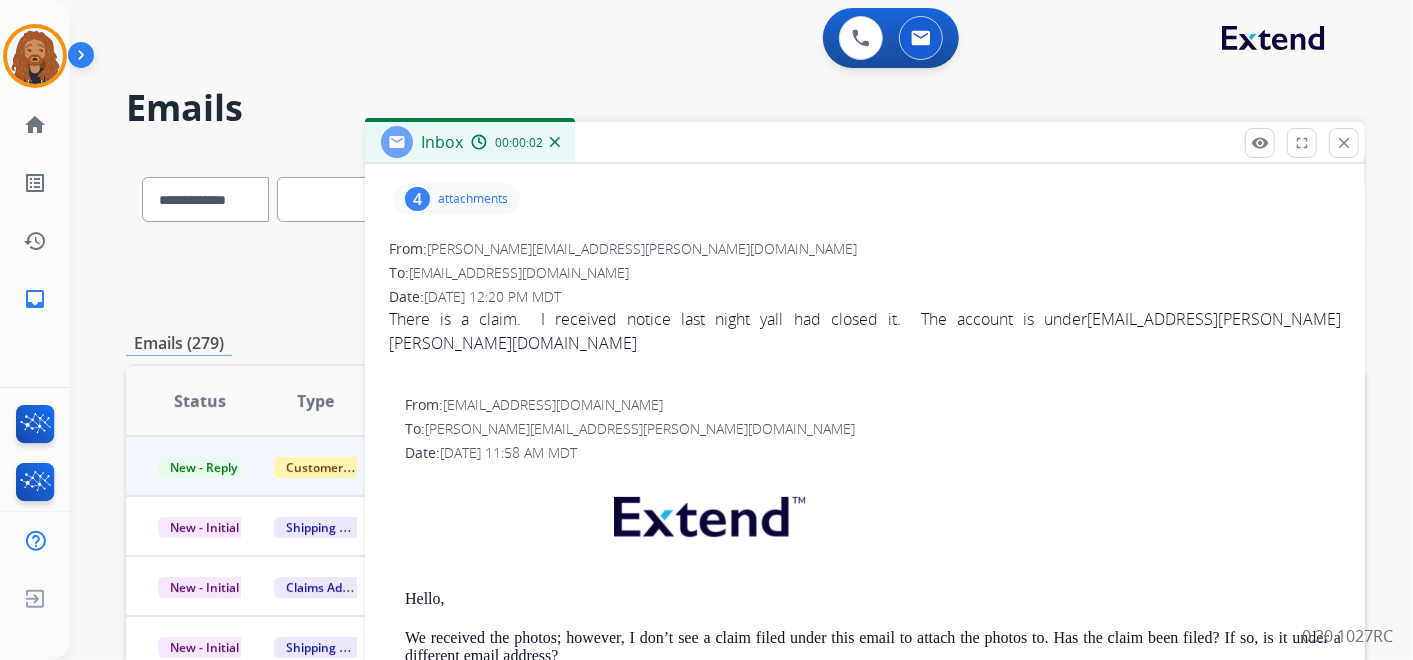 scroll, scrollTop: 0, scrollLeft: 0, axis: both 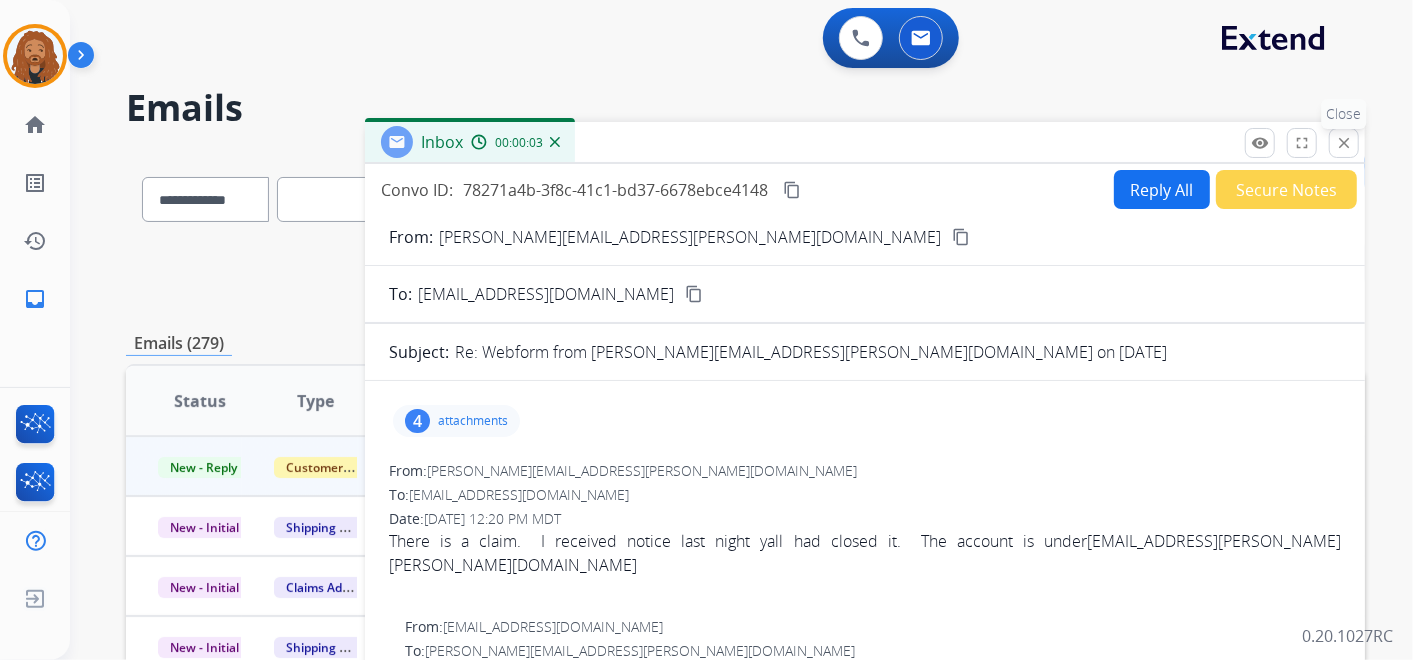 click on "Inbox  00:00:03" at bounding box center (865, 143) 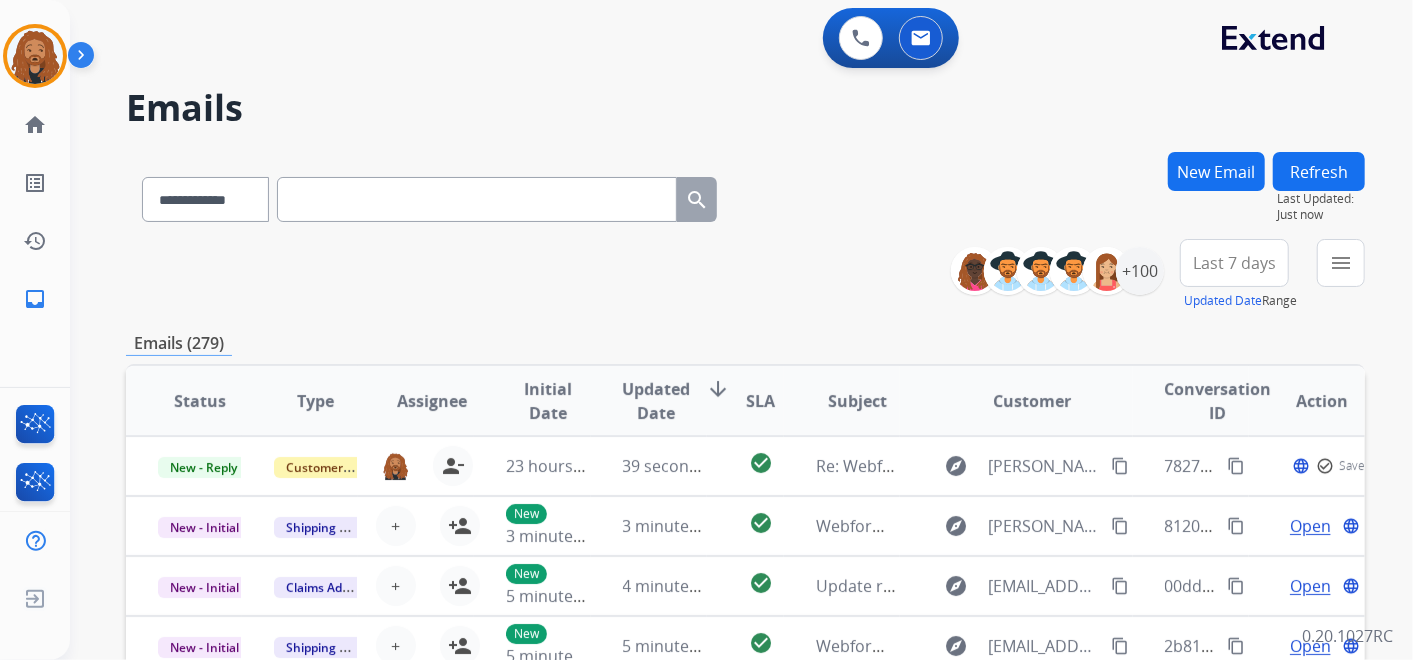 click on "New Email" at bounding box center [1216, 171] 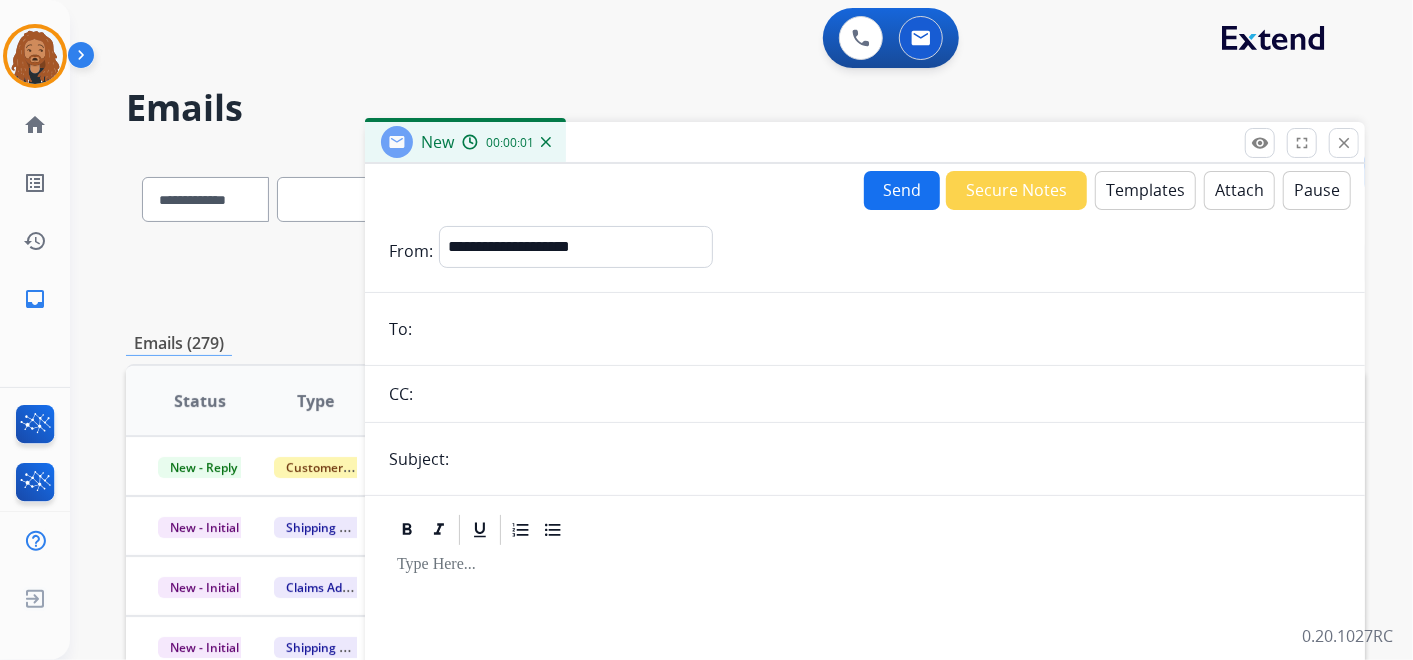 click at bounding box center (879, 329) 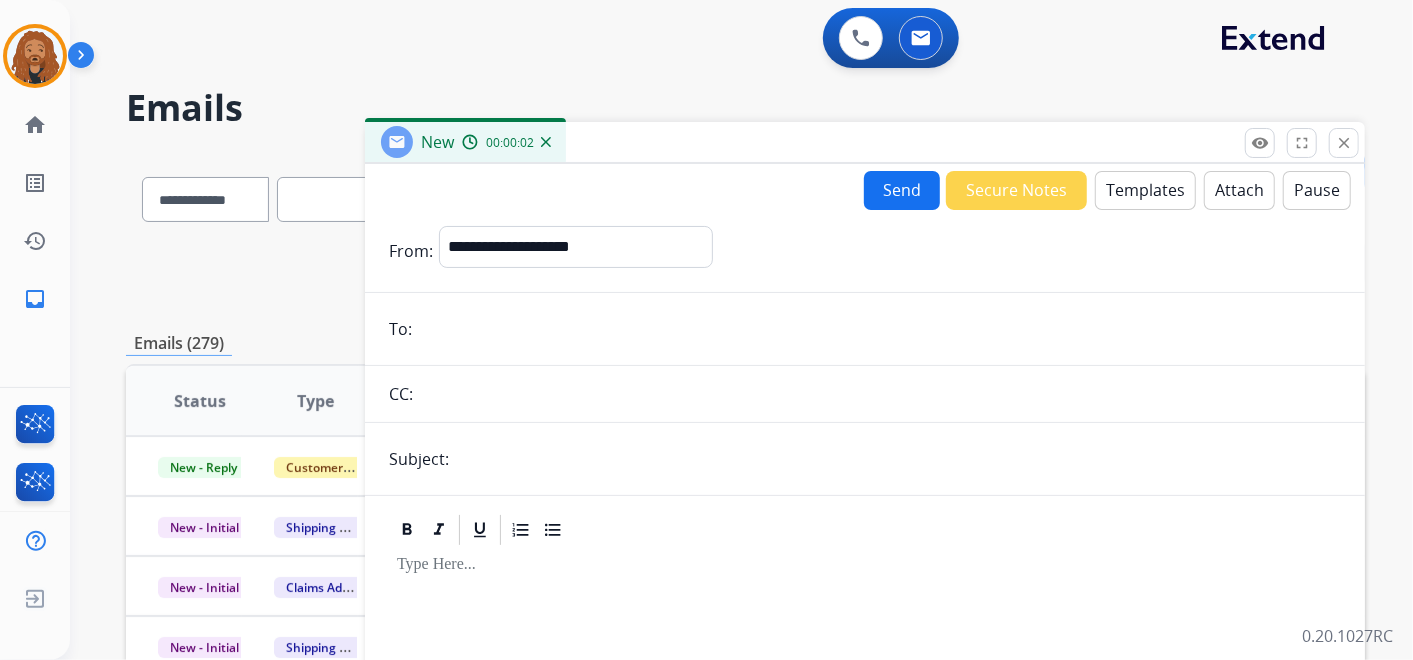 paste on "**********" 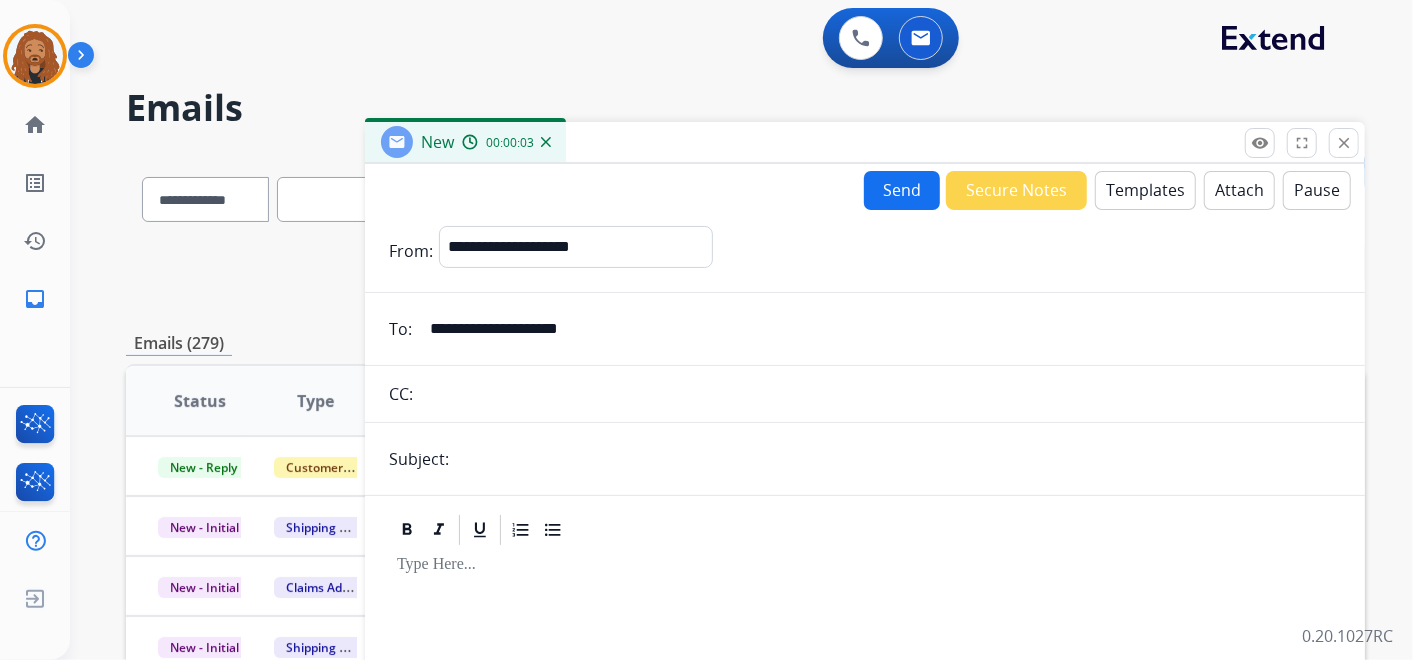 type on "**********" 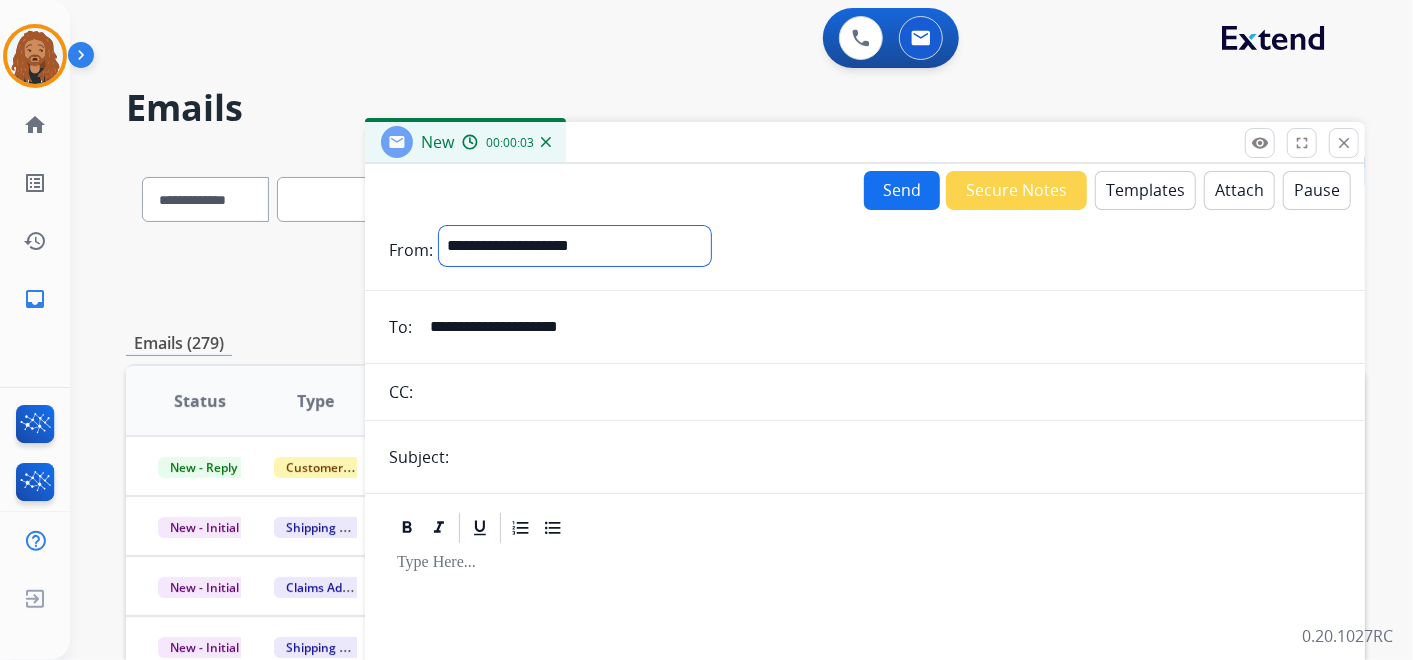 click on "**********" at bounding box center (575, 246) 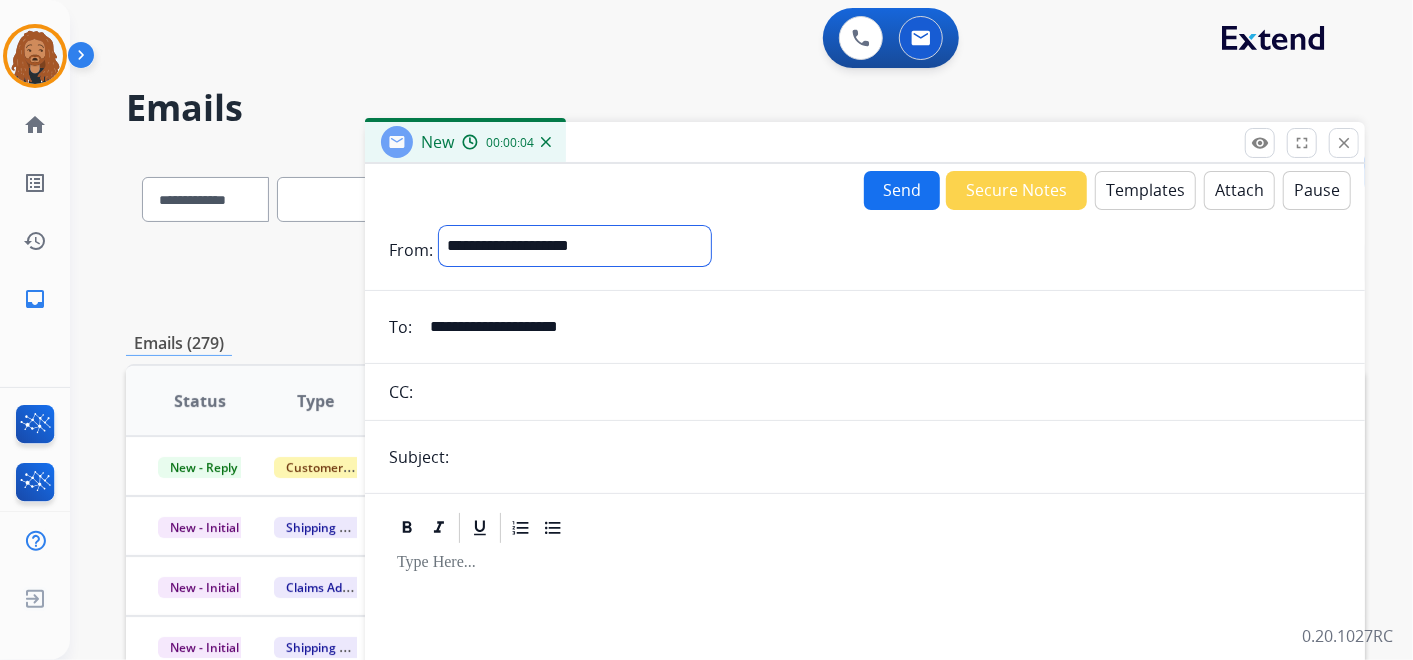 select on "**********" 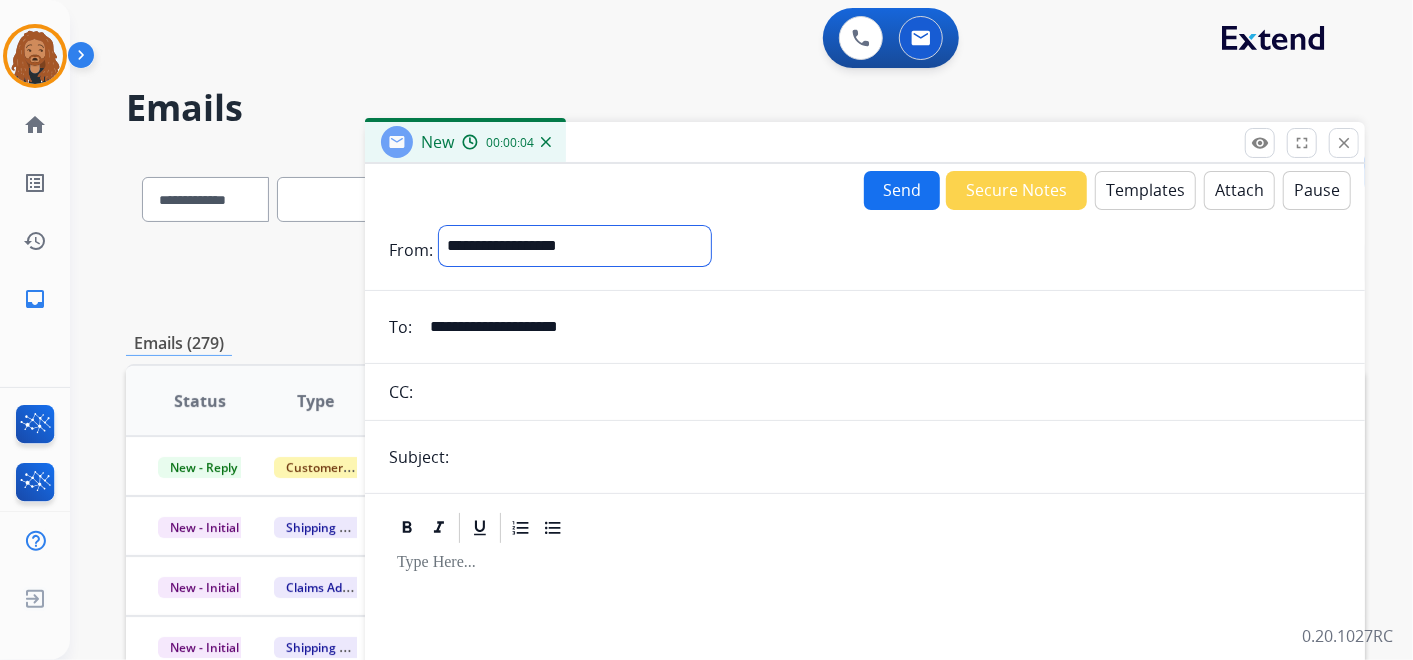 click on "**********" at bounding box center [575, 246] 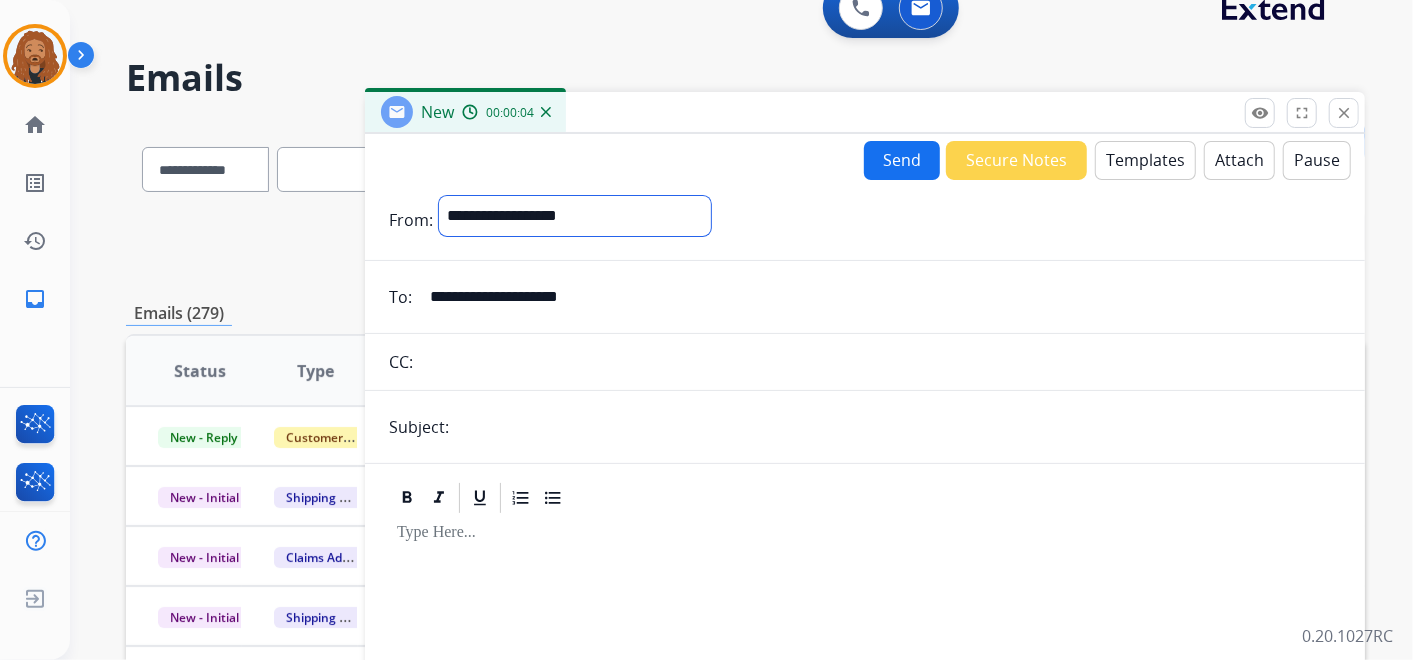 scroll, scrollTop: 111, scrollLeft: 0, axis: vertical 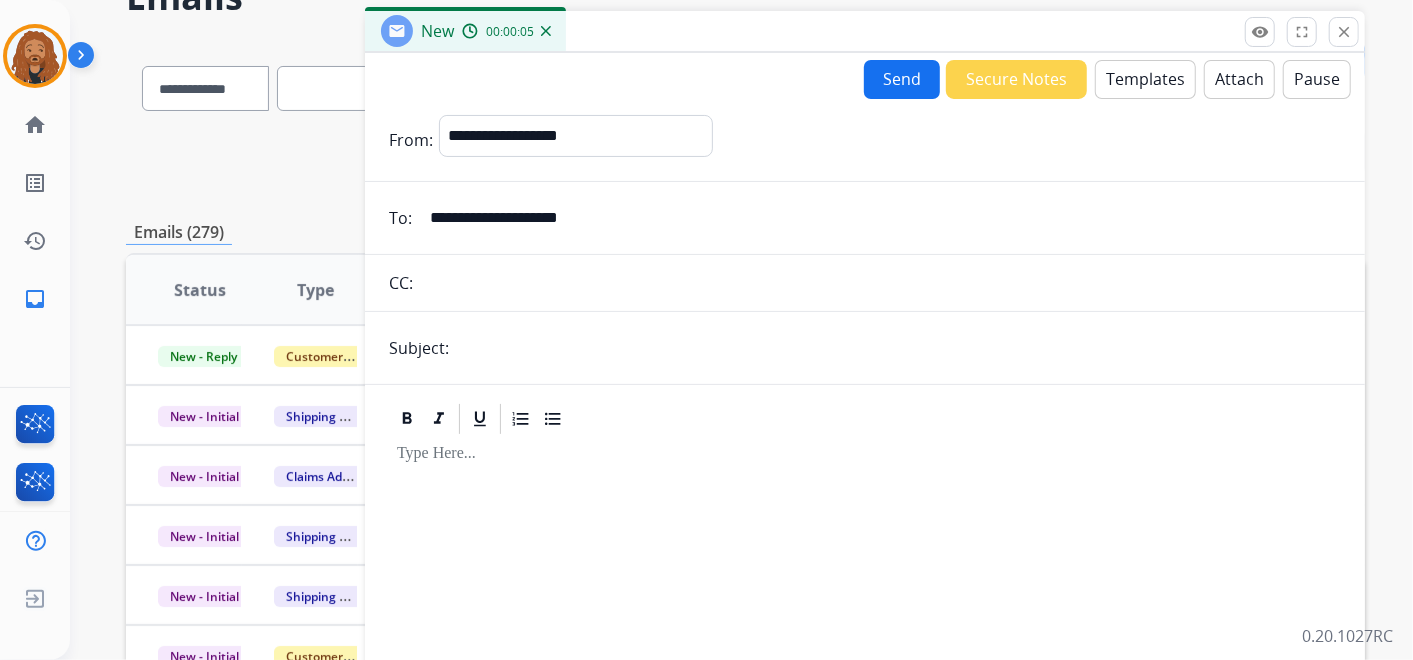 click at bounding box center (898, 348) 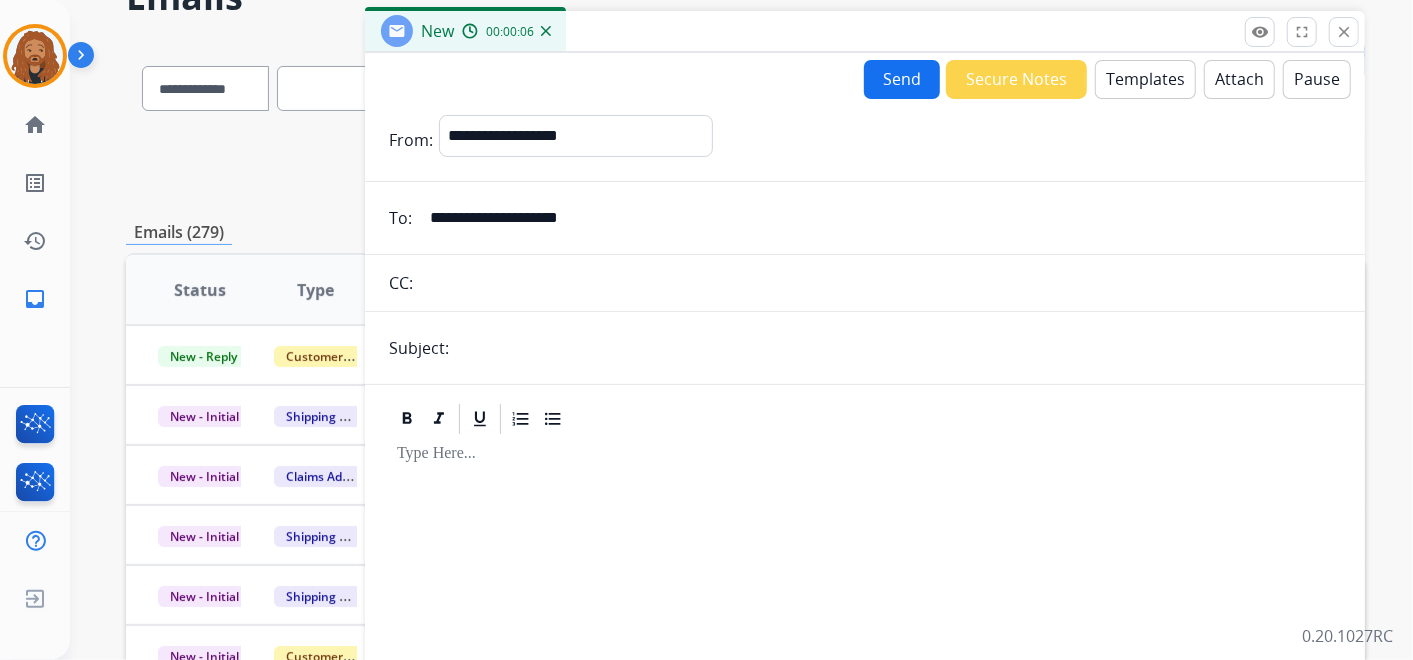 type on "**********" 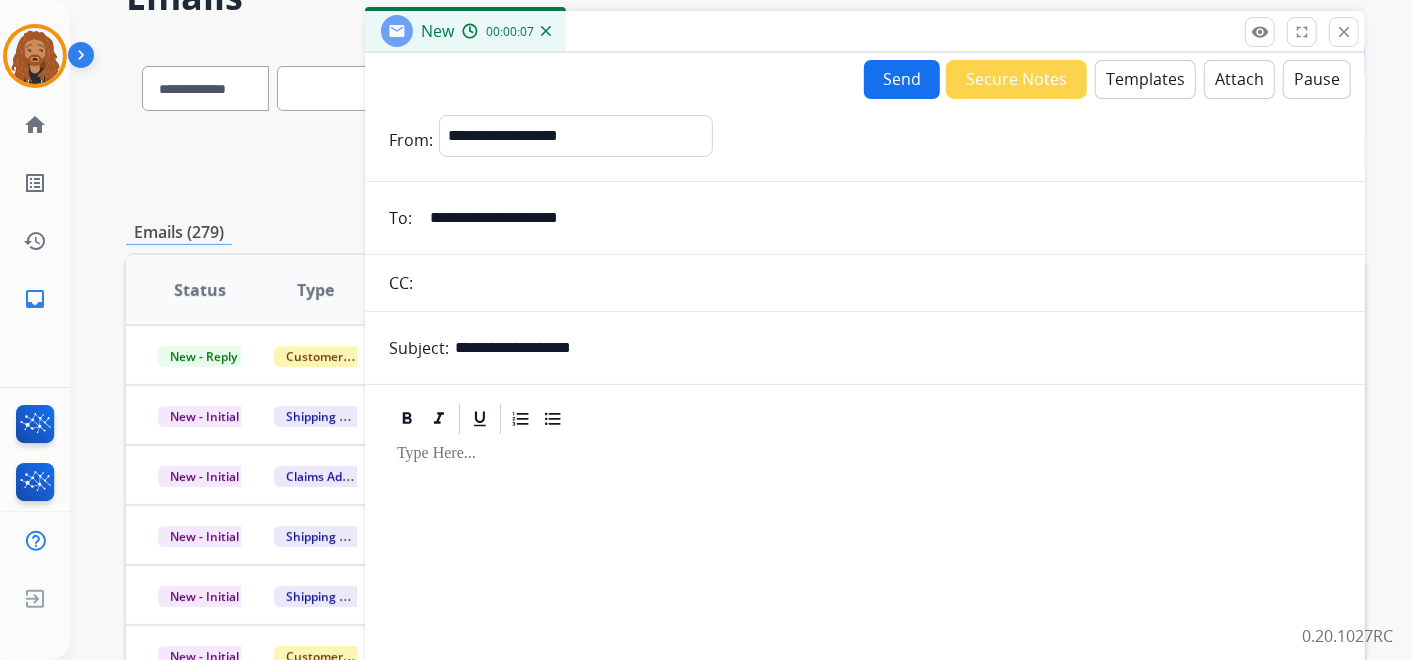 click on "Templates" at bounding box center [1145, 79] 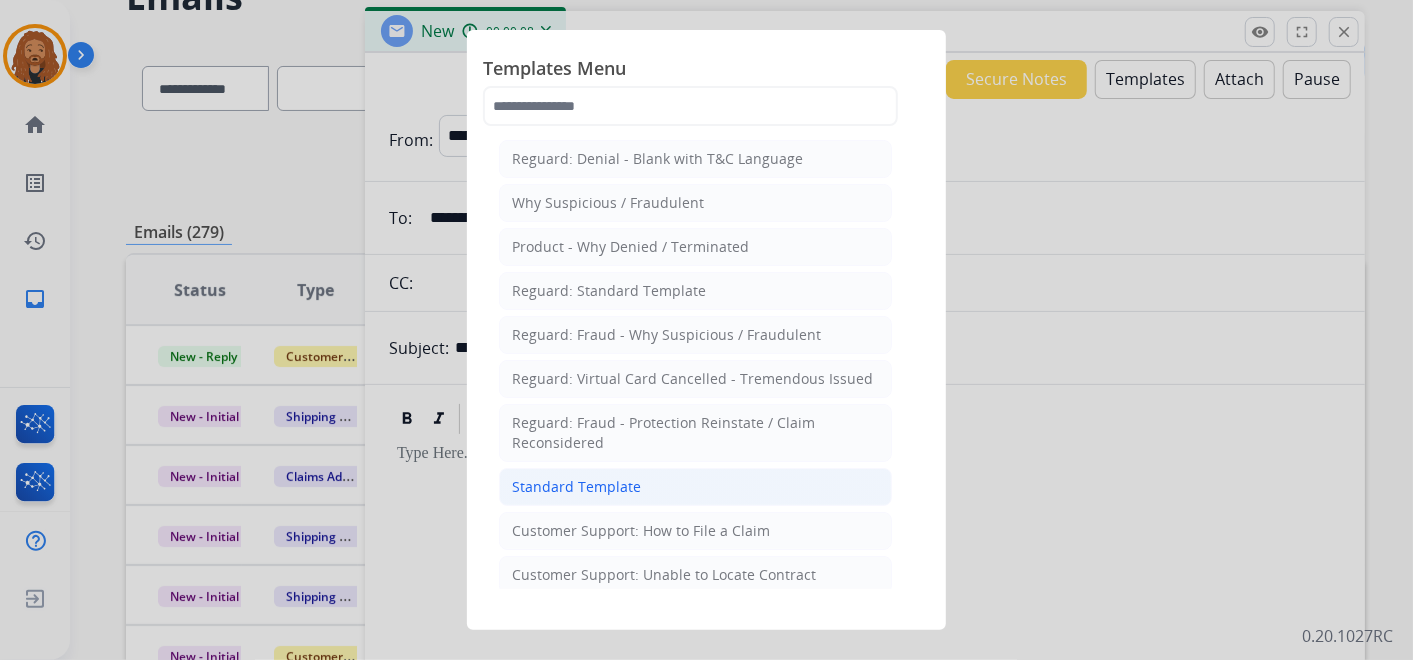 click on "Standard Template" 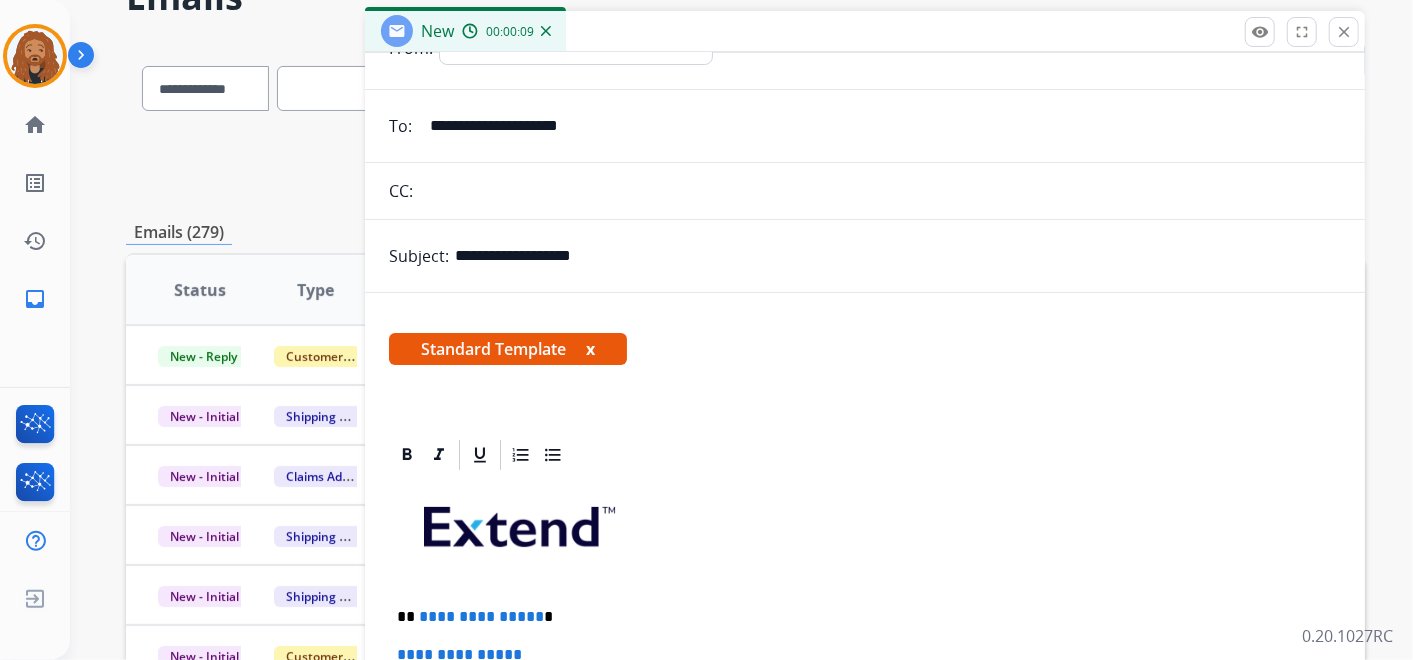 scroll, scrollTop: 333, scrollLeft: 0, axis: vertical 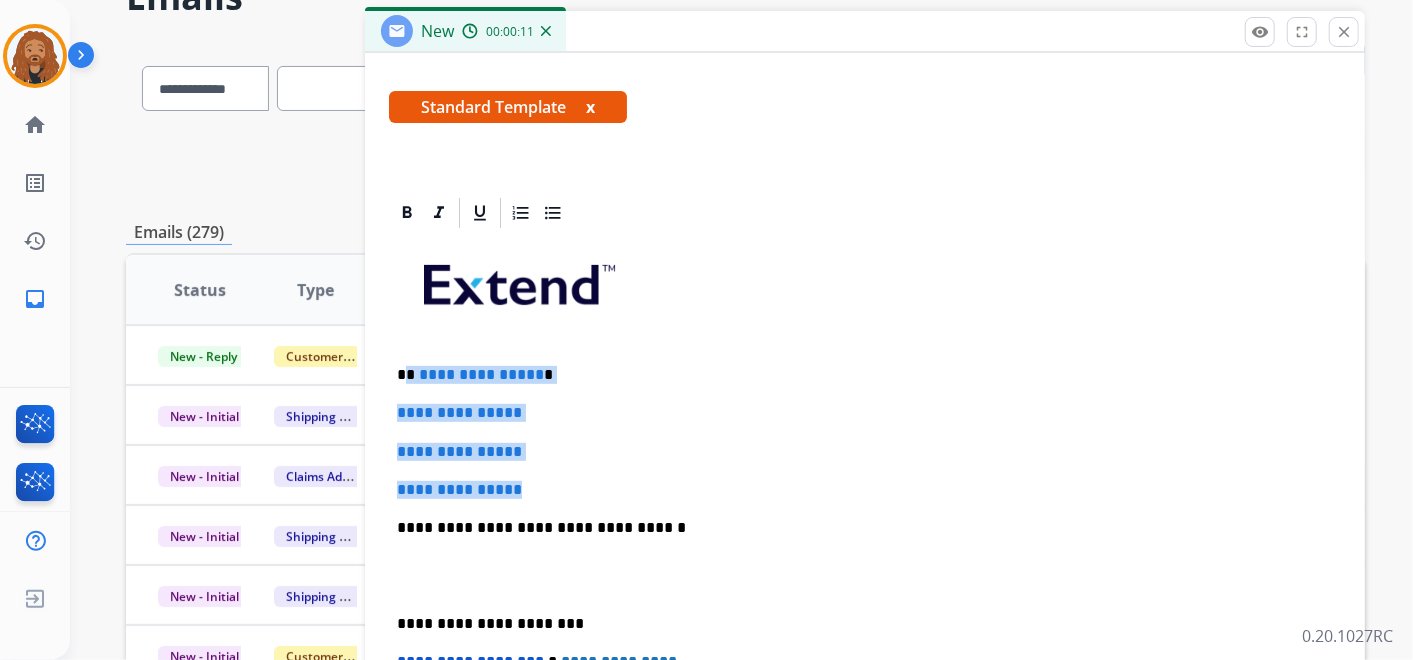 drag, startPoint x: 551, startPoint y: 491, endPoint x: 408, endPoint y: 368, distance: 188.6213 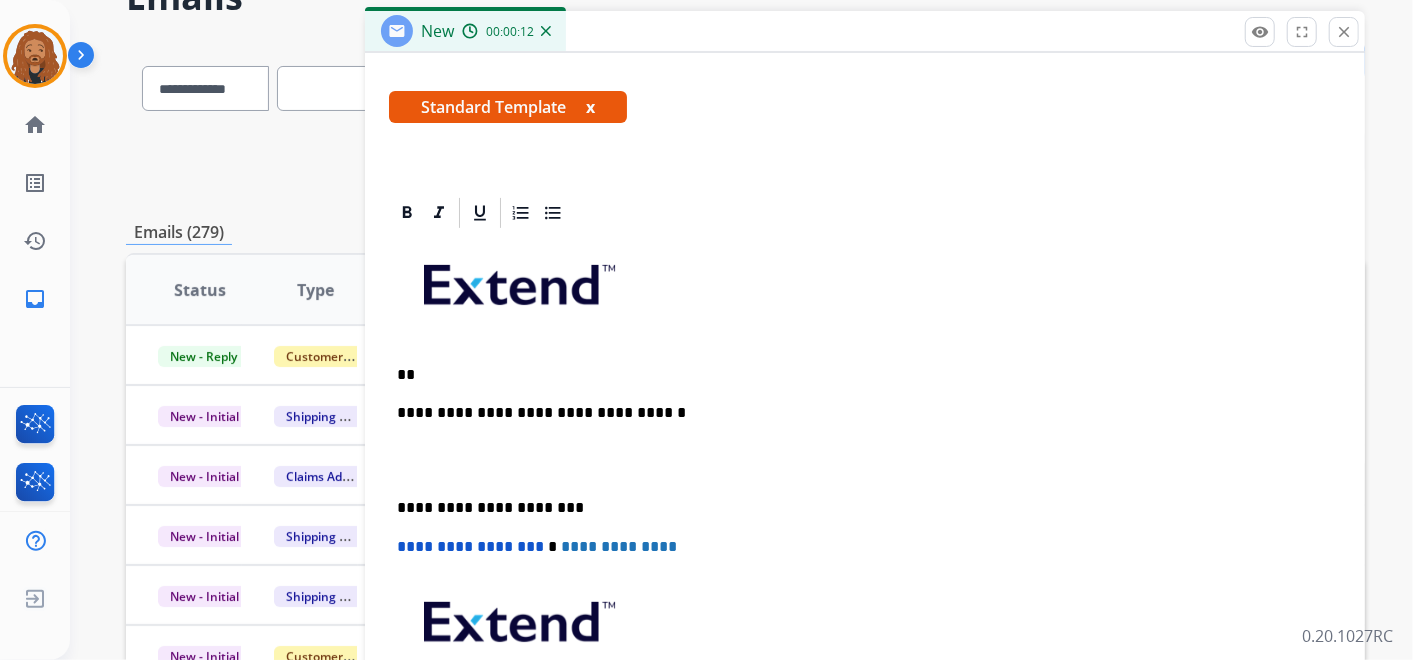 type 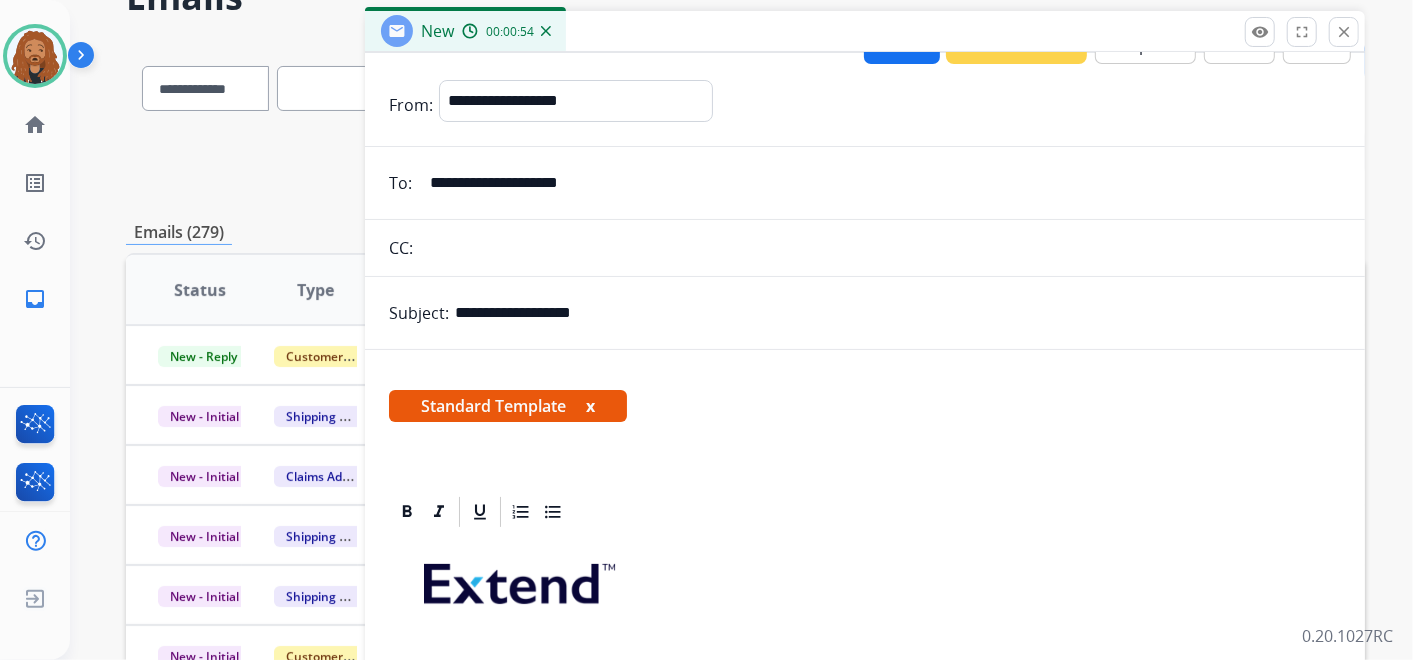 scroll, scrollTop: 0, scrollLeft: 0, axis: both 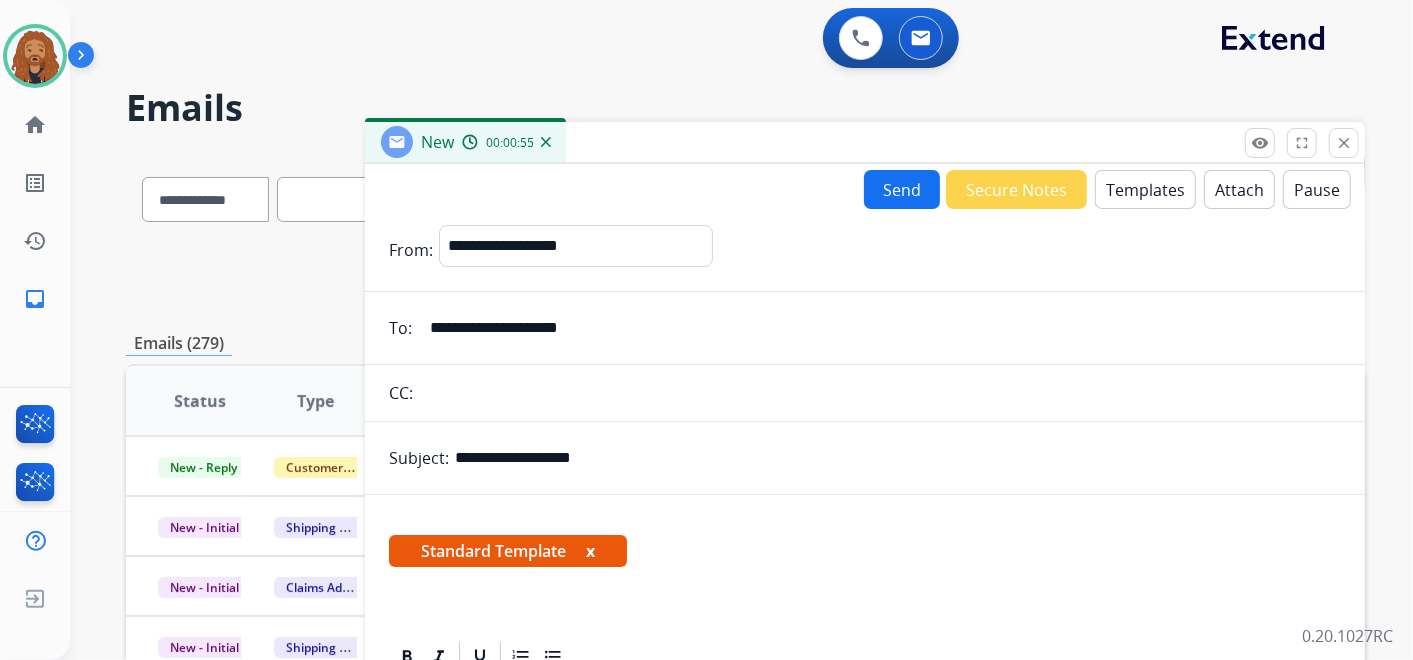 click on "Attach" at bounding box center (1239, 189) 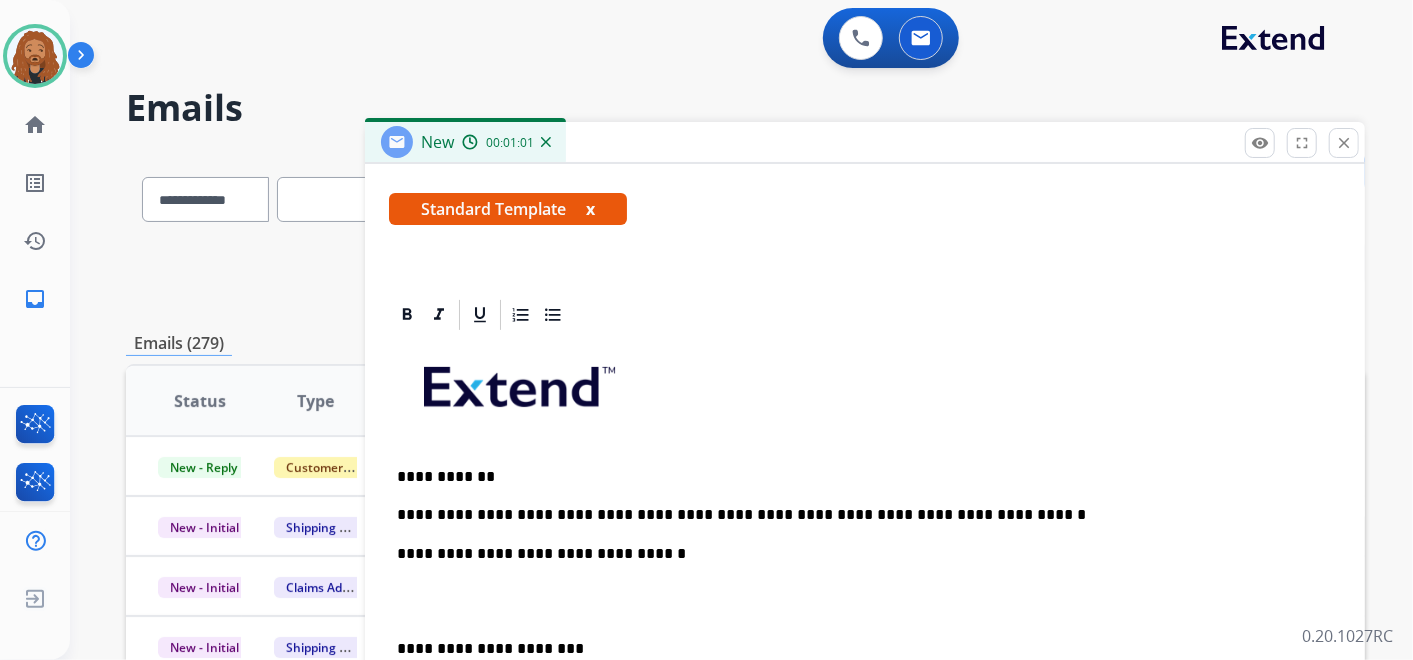 scroll, scrollTop: 431, scrollLeft: 0, axis: vertical 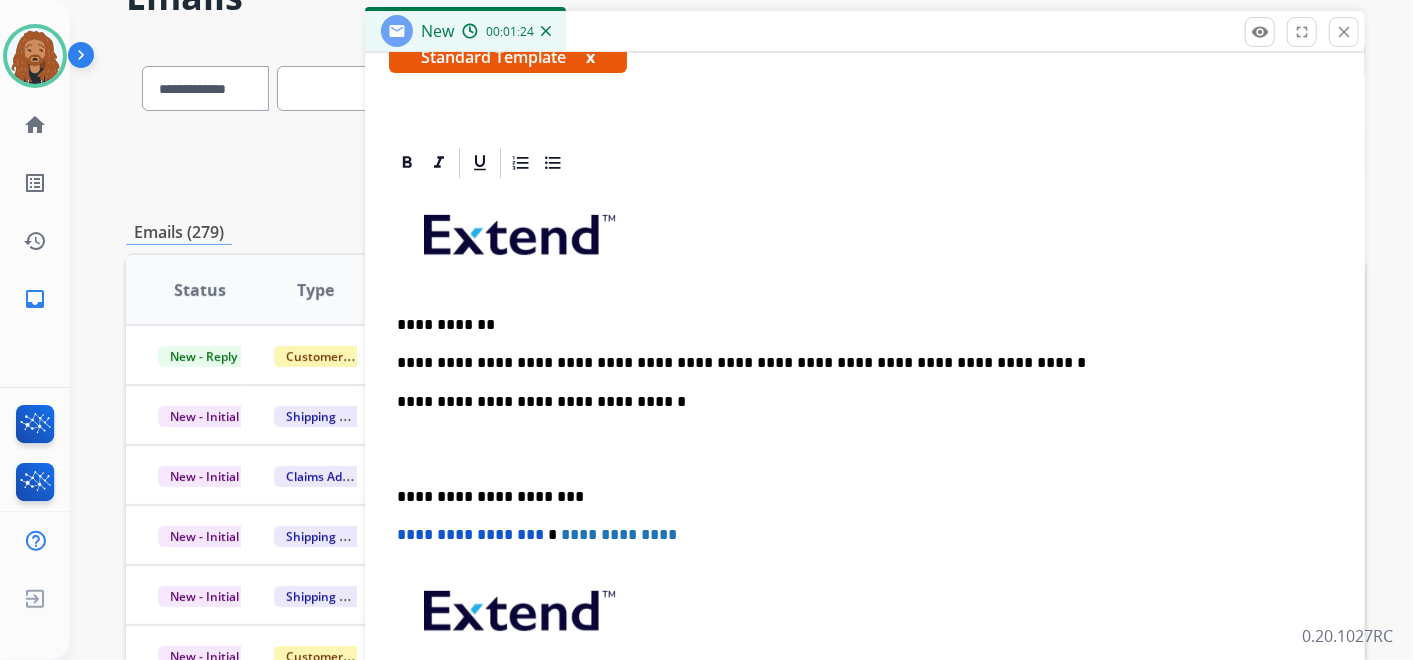 drag, startPoint x: 941, startPoint y: 364, endPoint x: 931, endPoint y: 372, distance: 12.806249 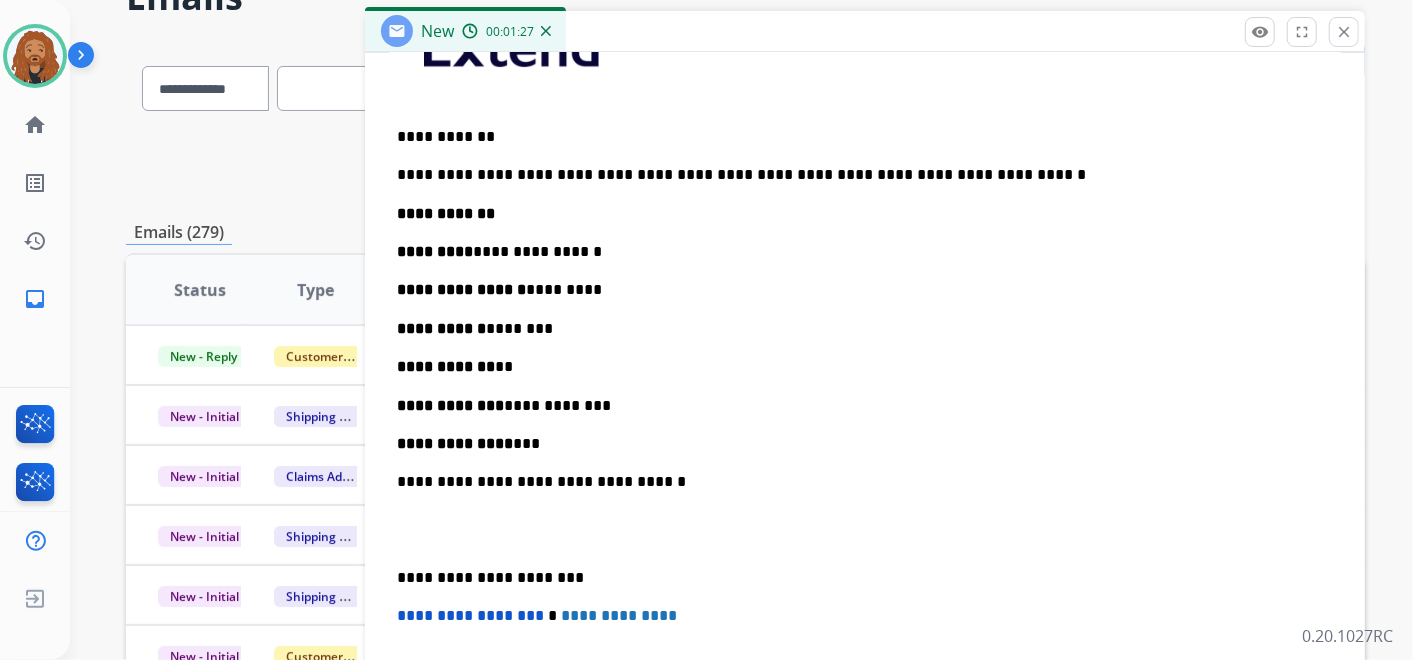 scroll, scrollTop: 653, scrollLeft: 0, axis: vertical 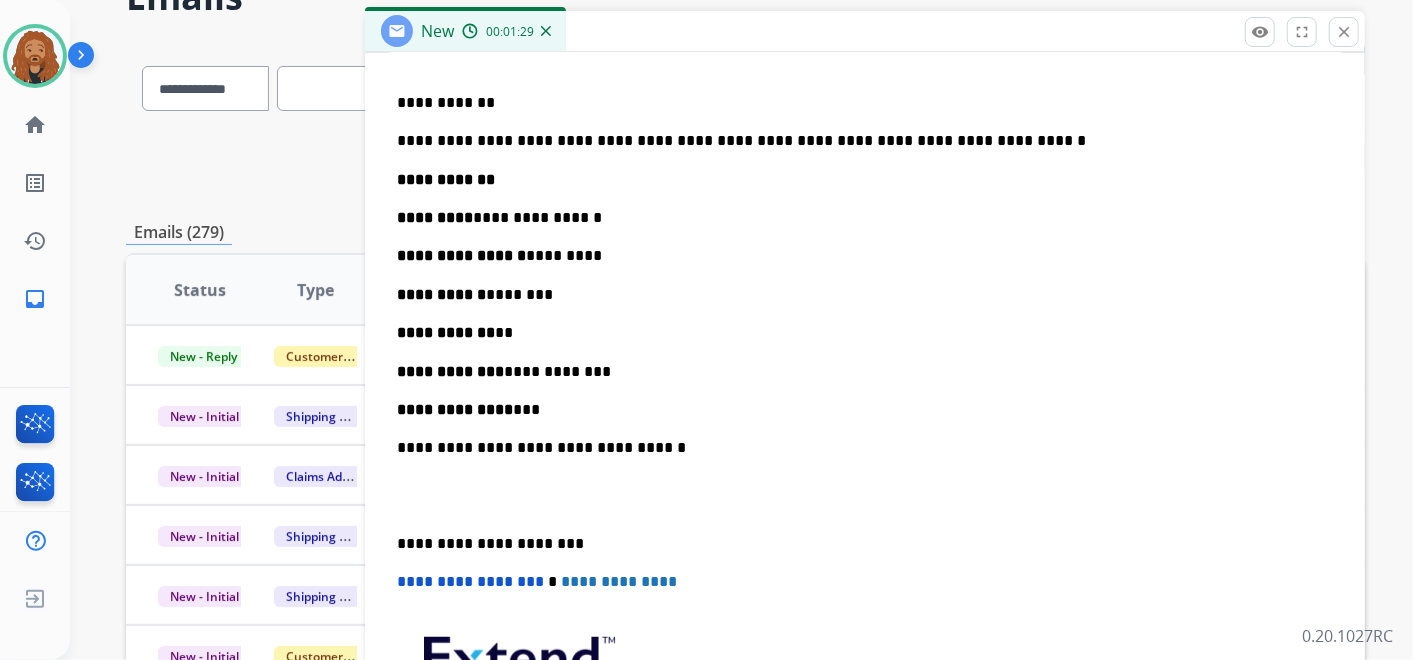 click at bounding box center [865, 496] 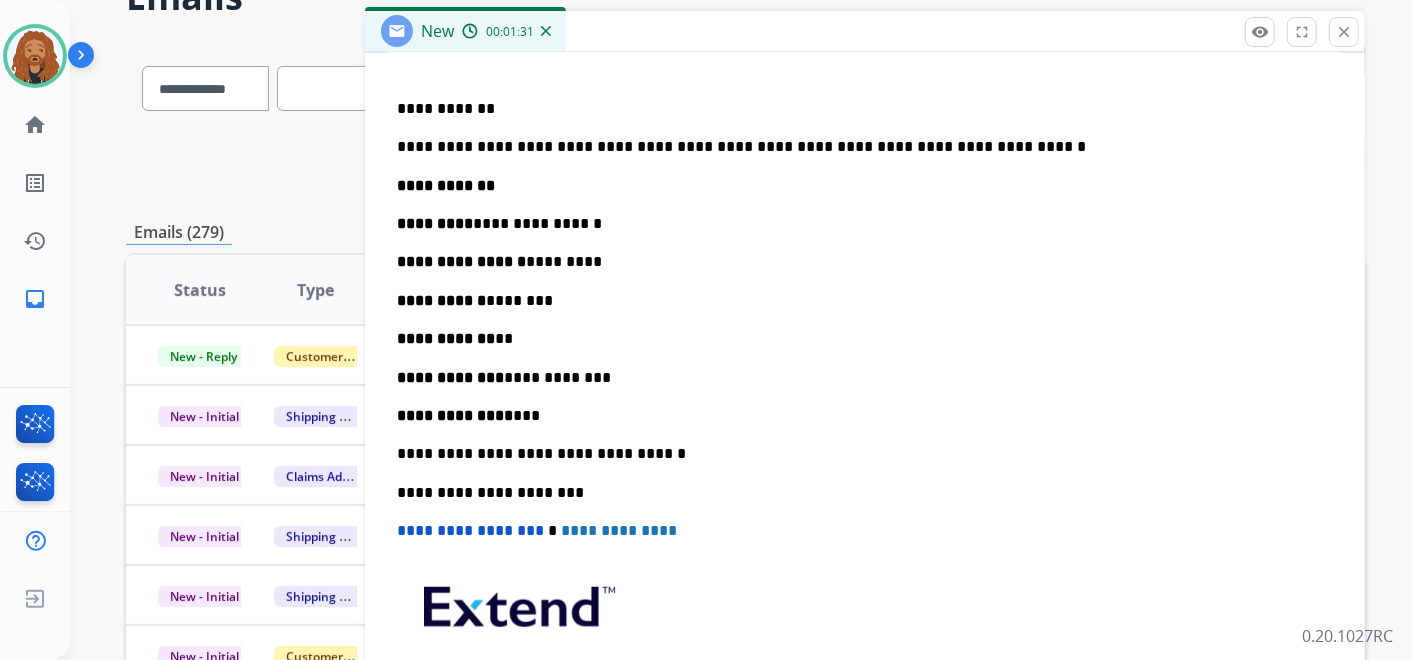 scroll, scrollTop: 642, scrollLeft: 0, axis: vertical 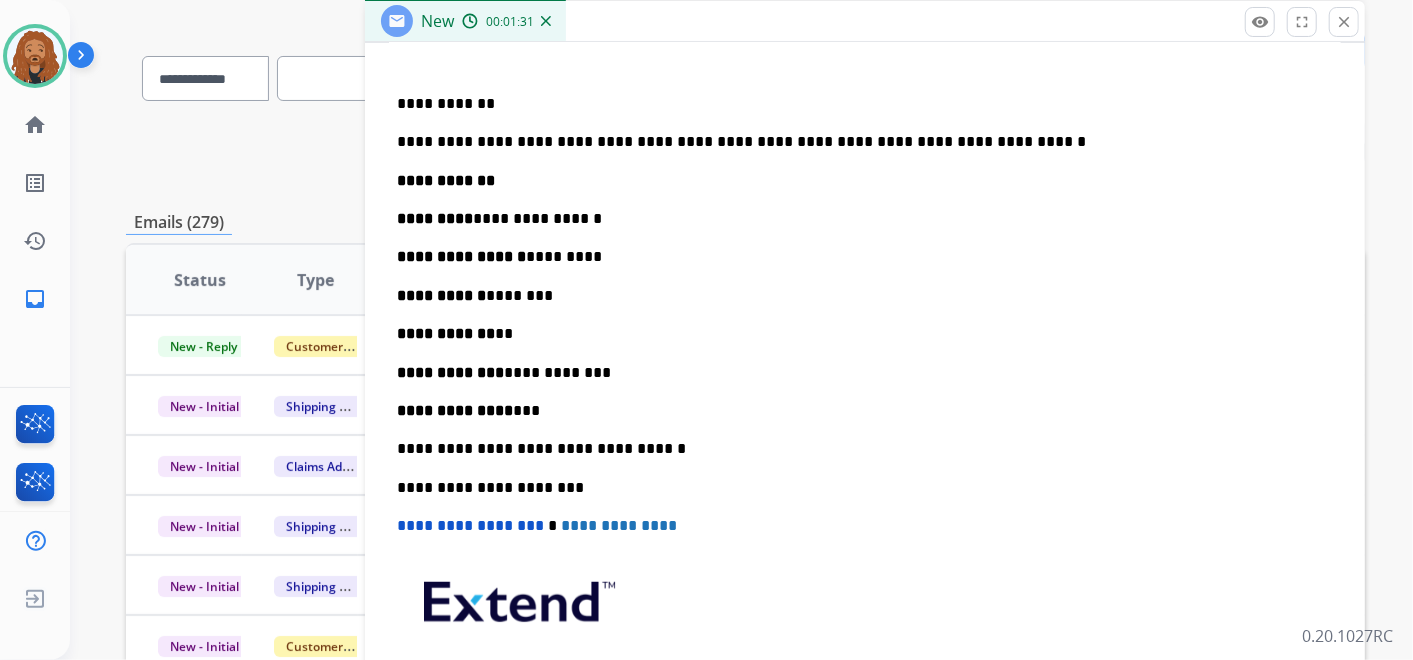 click on "**********" at bounding box center (865, 371) 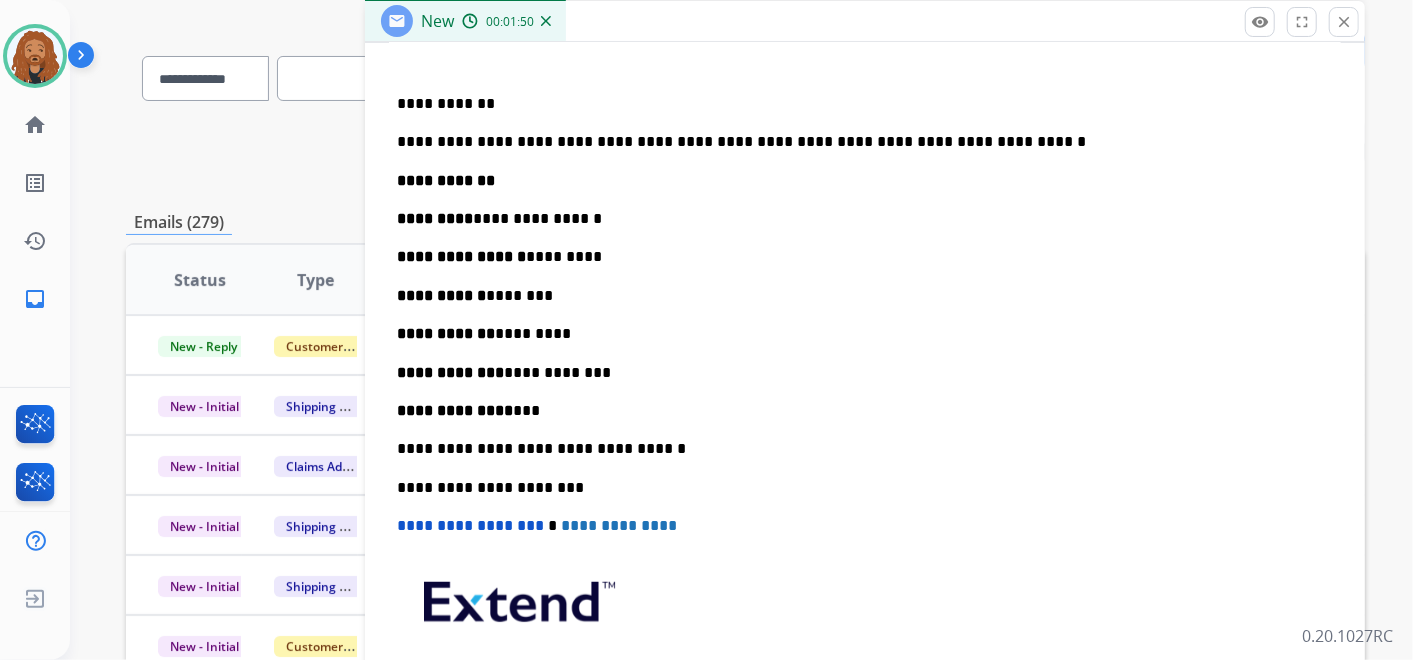 scroll, scrollTop: 653, scrollLeft: 0, axis: vertical 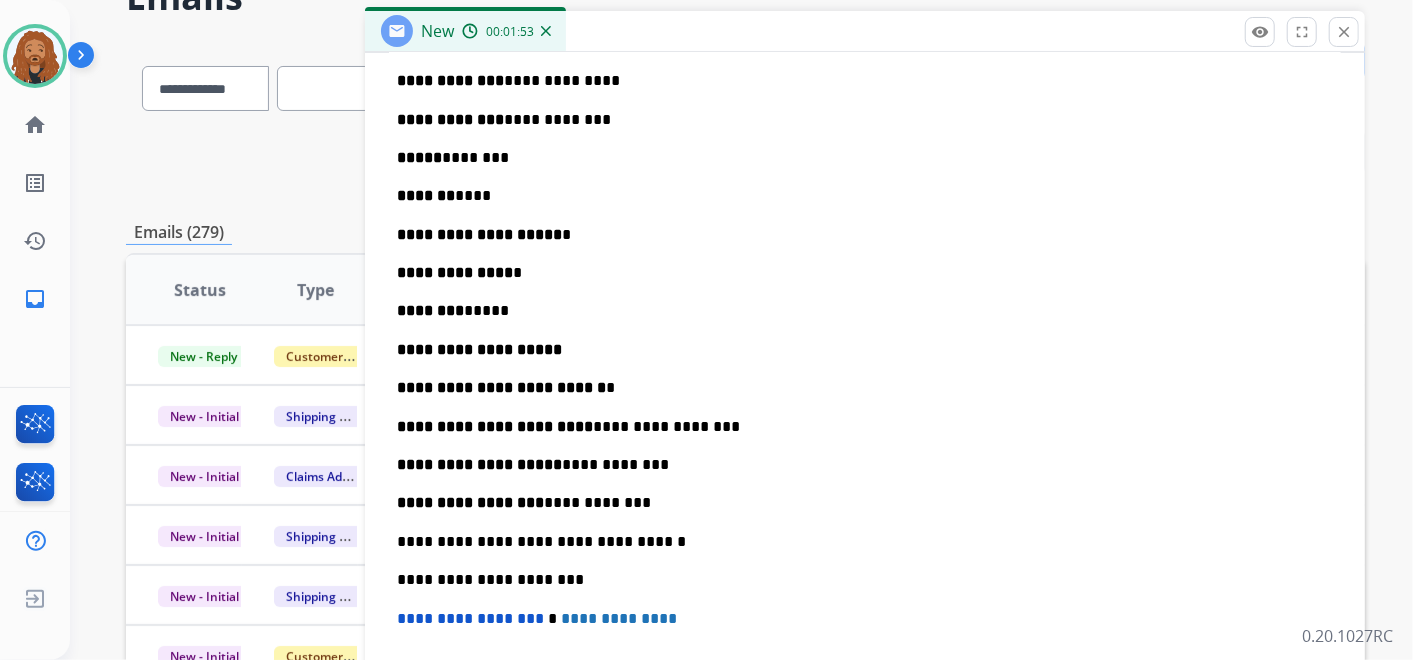 click on "******** *****" at bounding box center (857, 311) 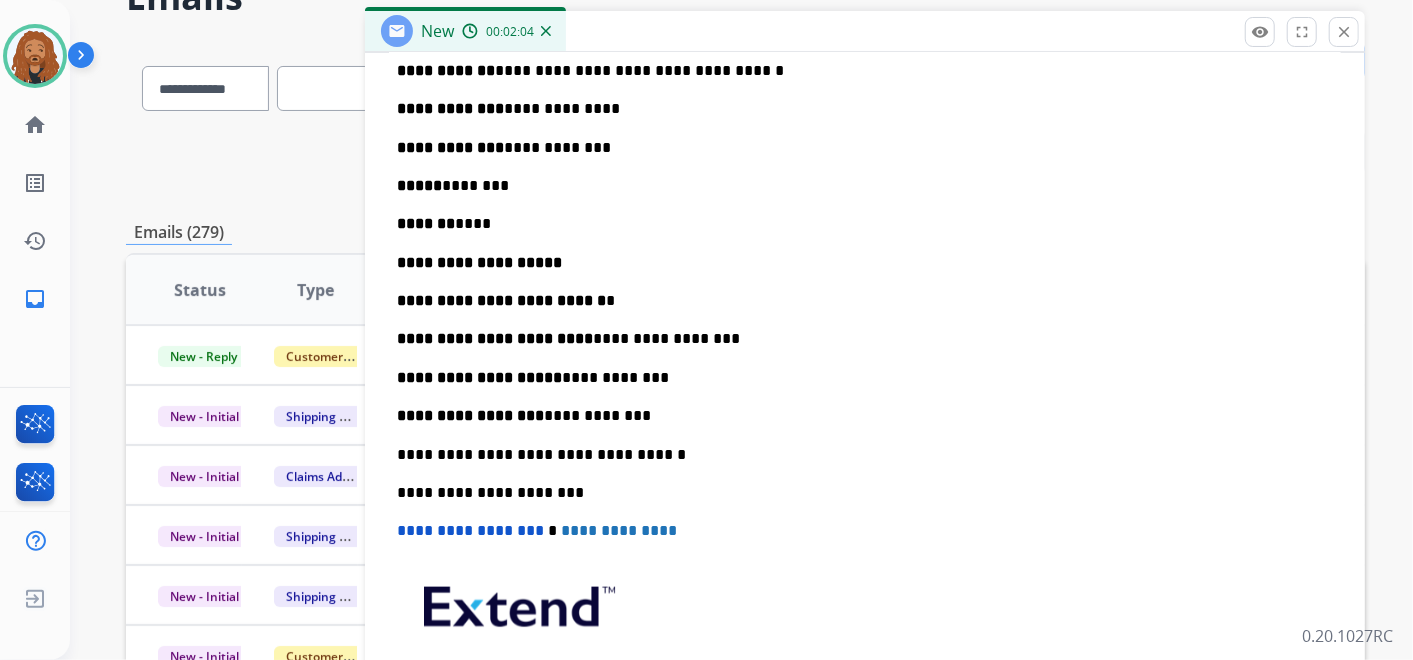 scroll, scrollTop: 1065, scrollLeft: 0, axis: vertical 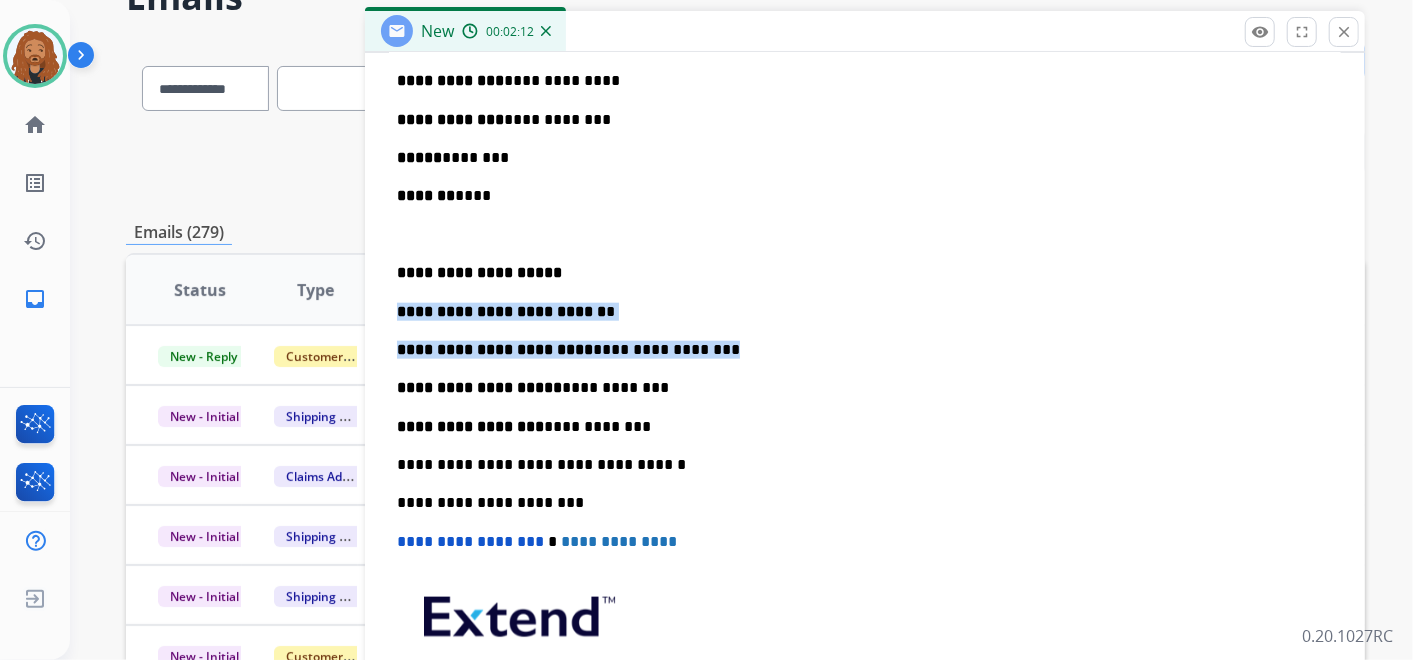 drag, startPoint x: 677, startPoint y: 349, endPoint x: 387, endPoint y: 291, distance: 295.74313 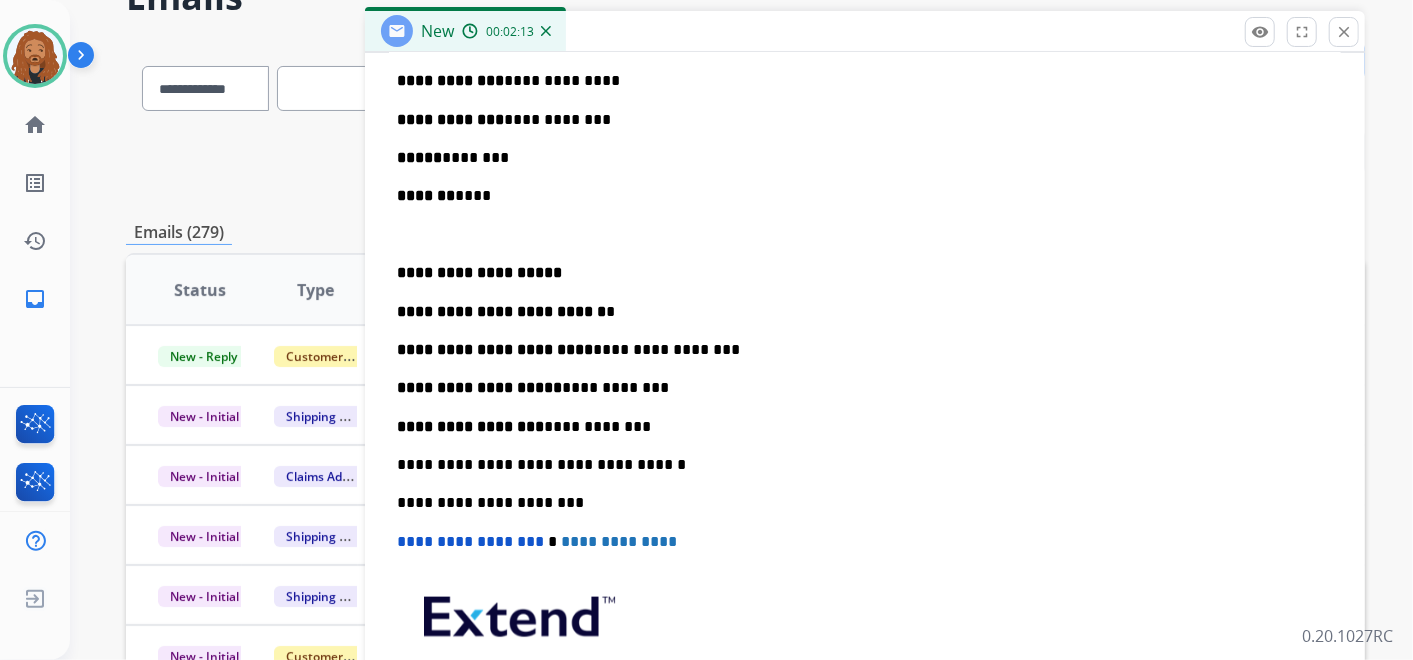 scroll, scrollTop: 1065, scrollLeft: 0, axis: vertical 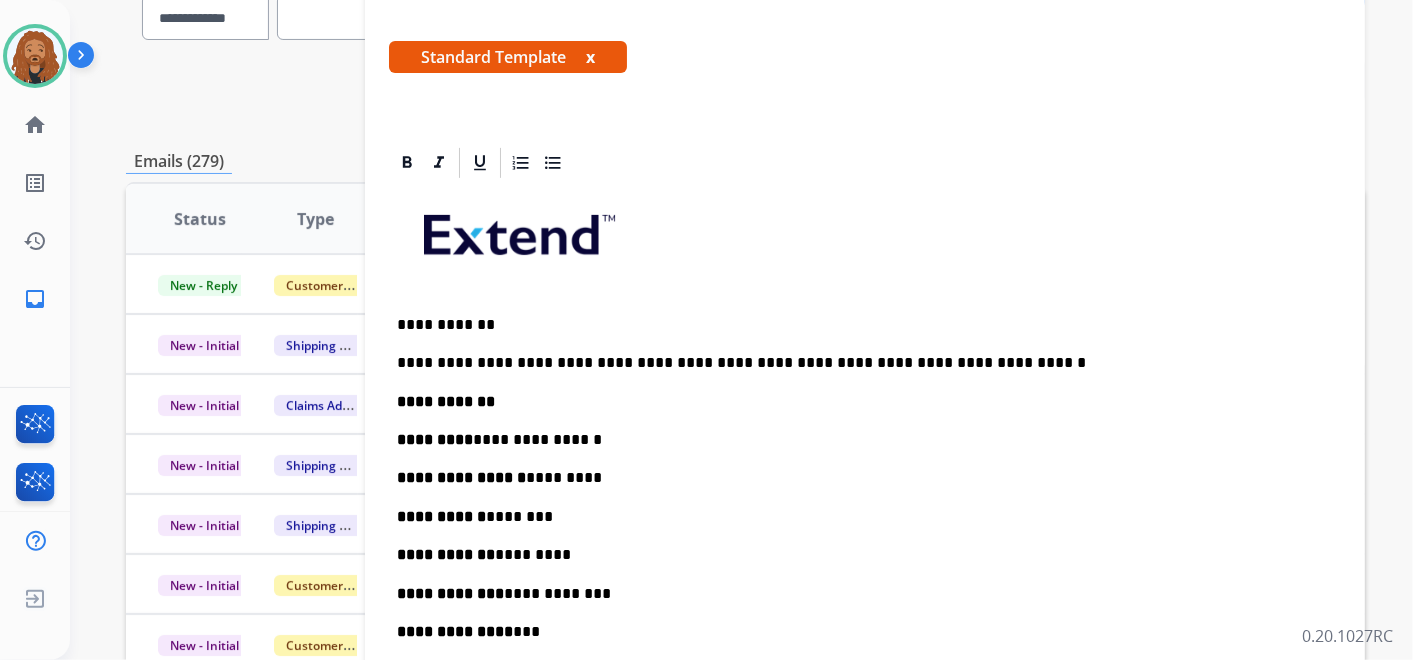 click on "**********" at bounding box center (857, 363) 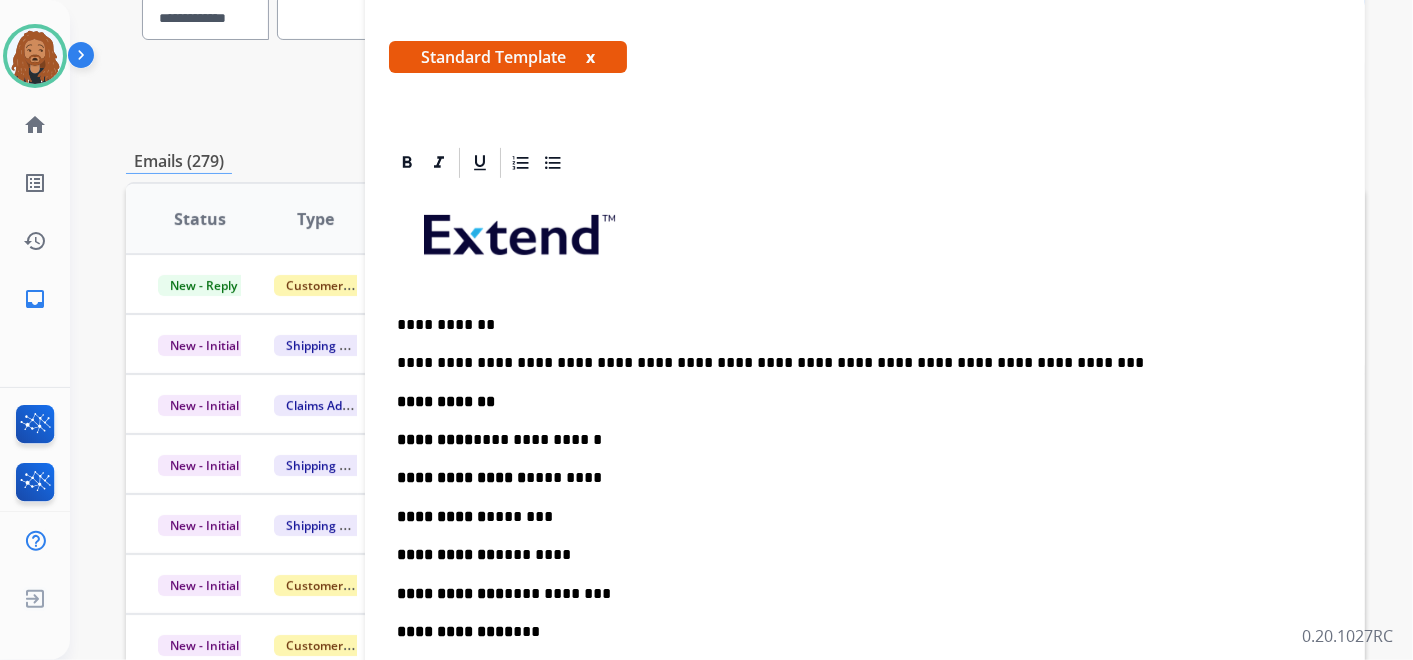 click on "**********" at bounding box center [857, 363] 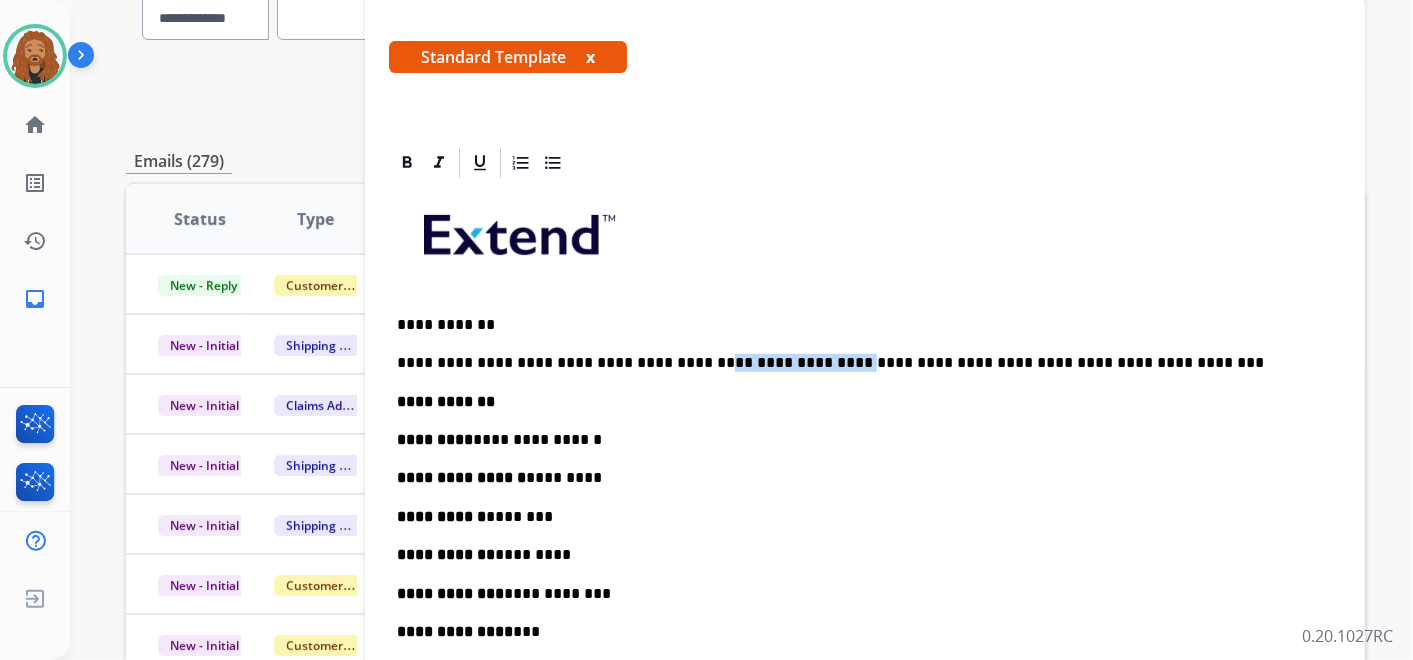drag, startPoint x: 779, startPoint y: 362, endPoint x: 677, endPoint y: 355, distance: 102.239914 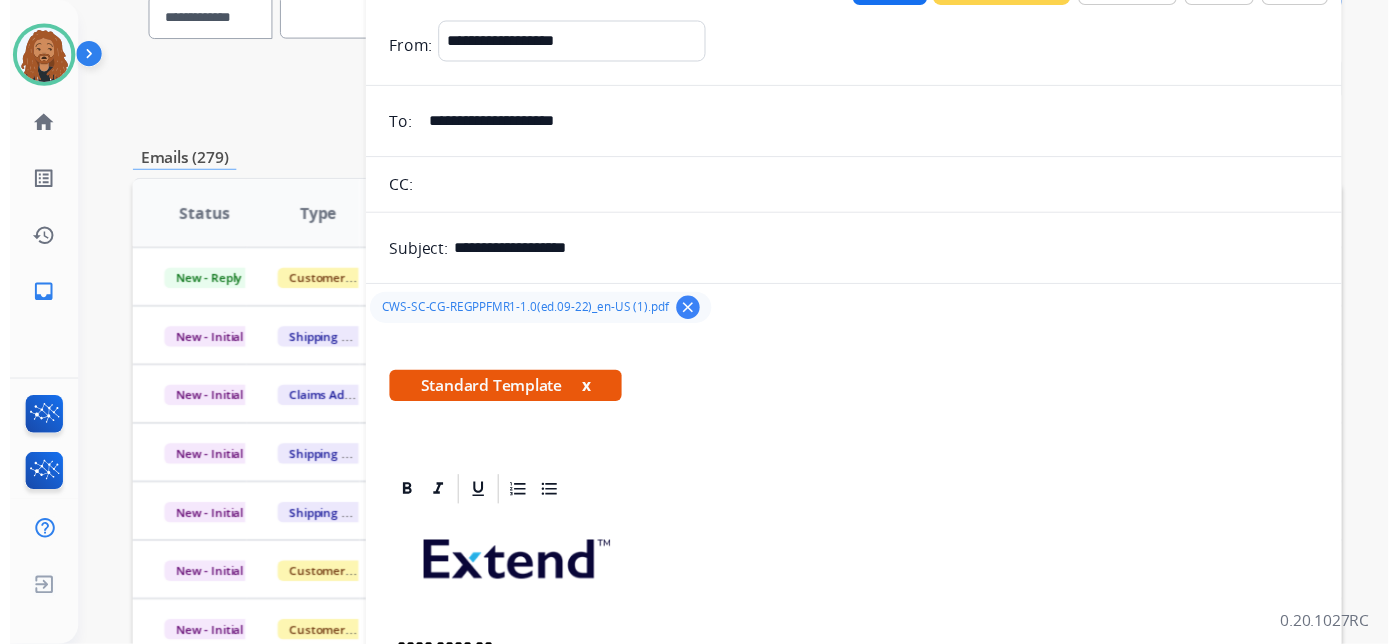 scroll, scrollTop: 0, scrollLeft: 0, axis: both 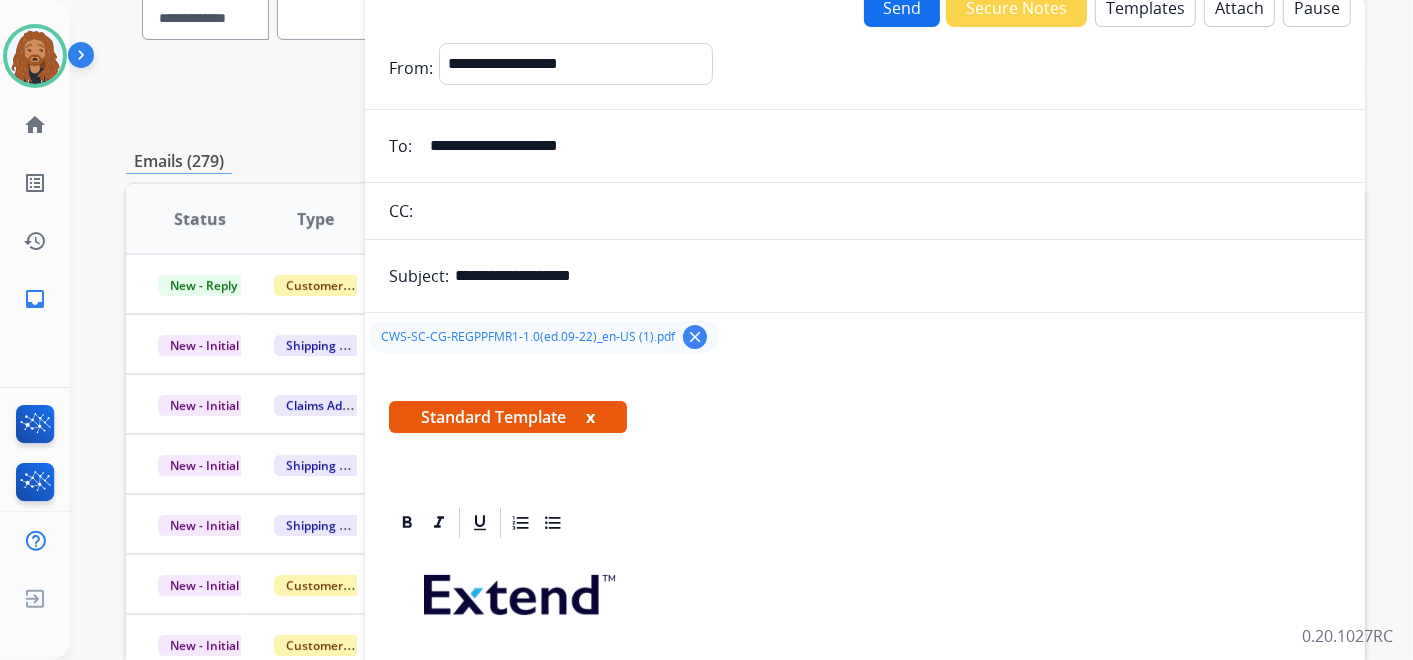 click on "Send" at bounding box center (902, 7) 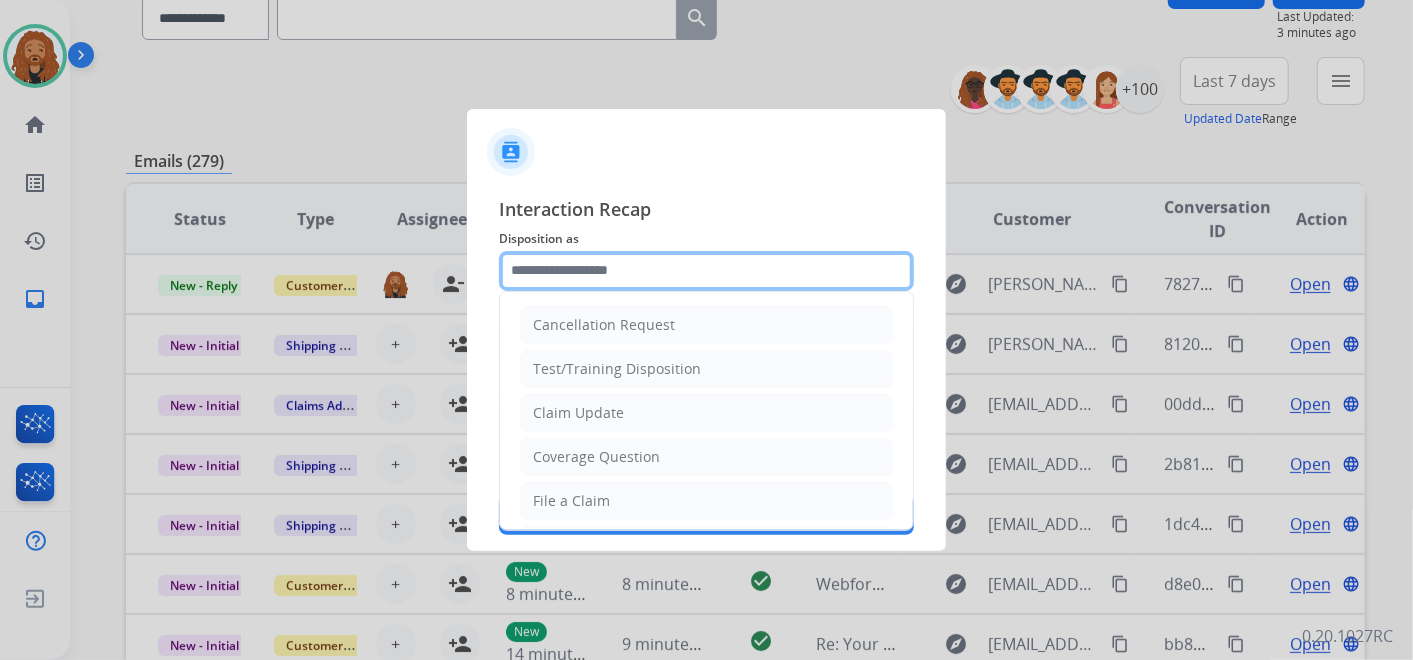 click 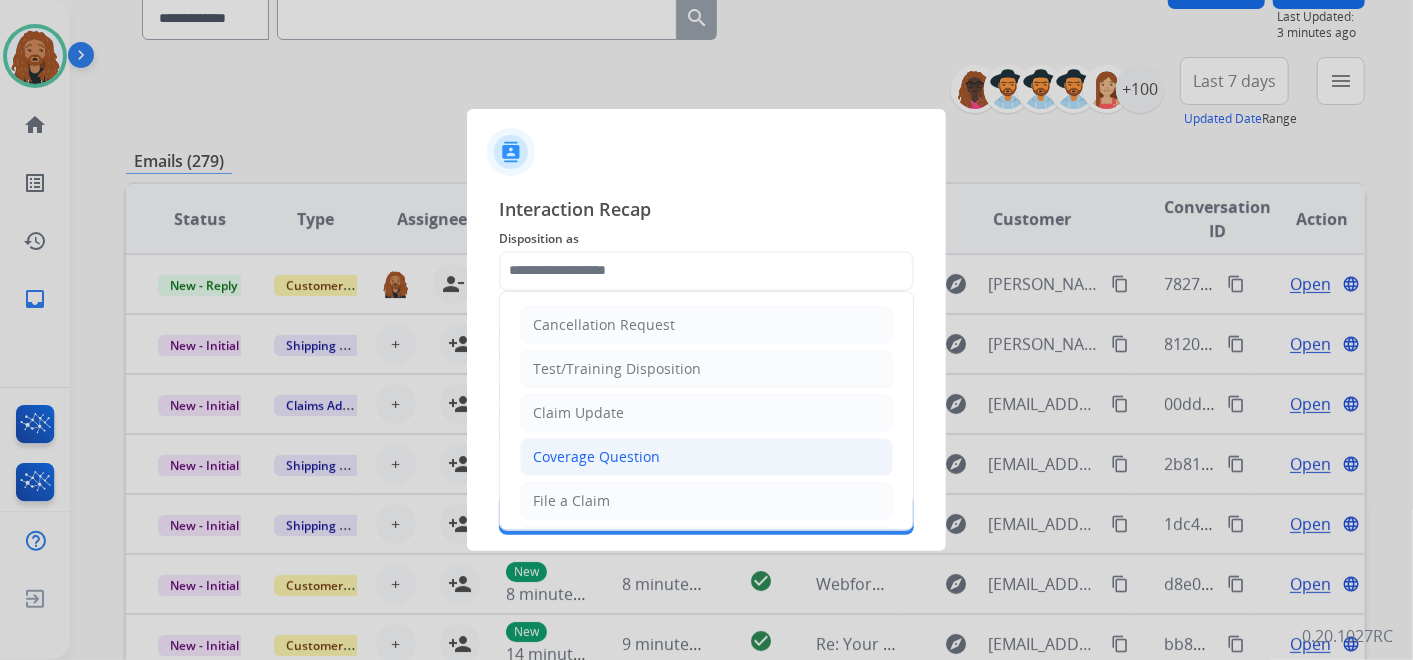 click on "Coverage Question" 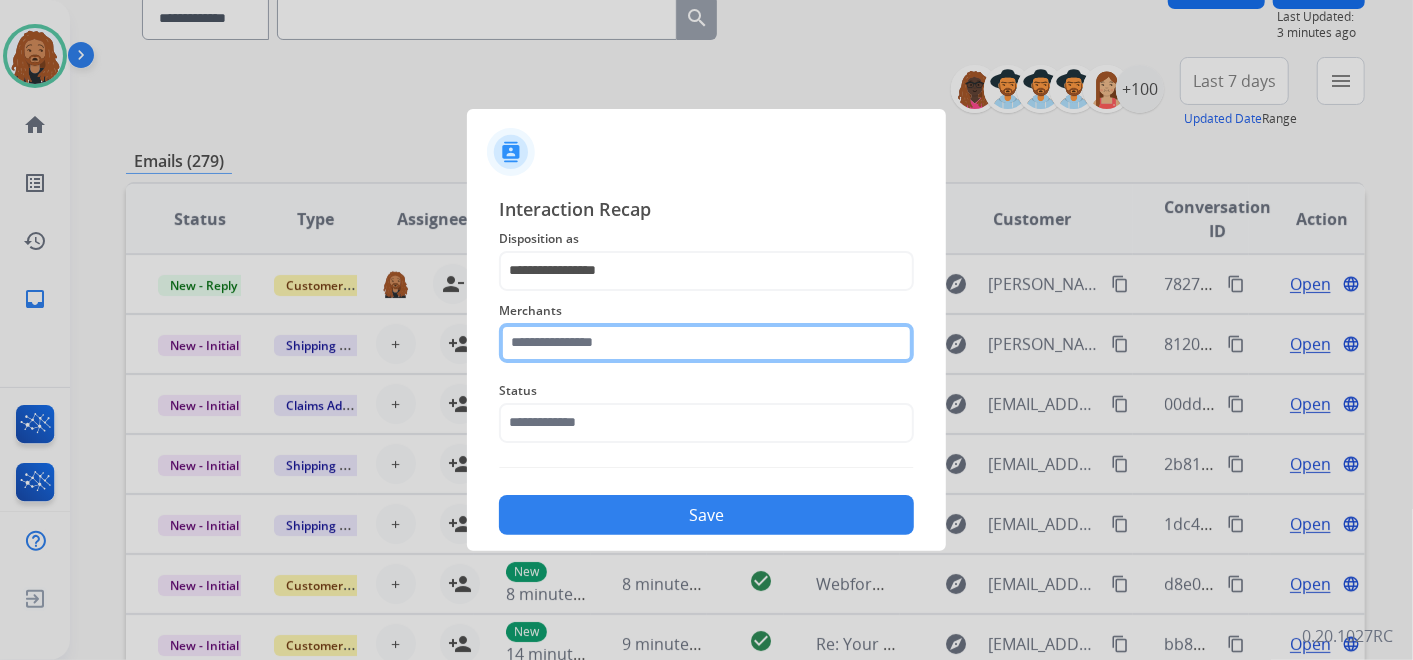 click 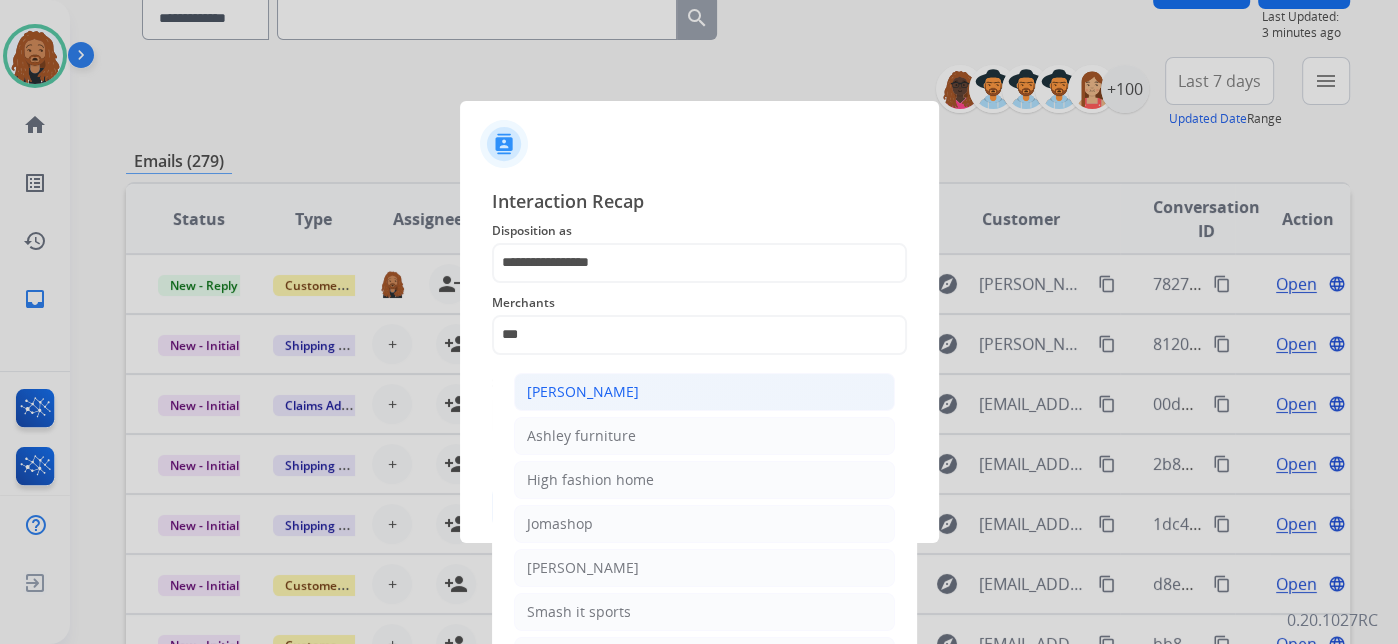 click on "Ashley - Reguard" 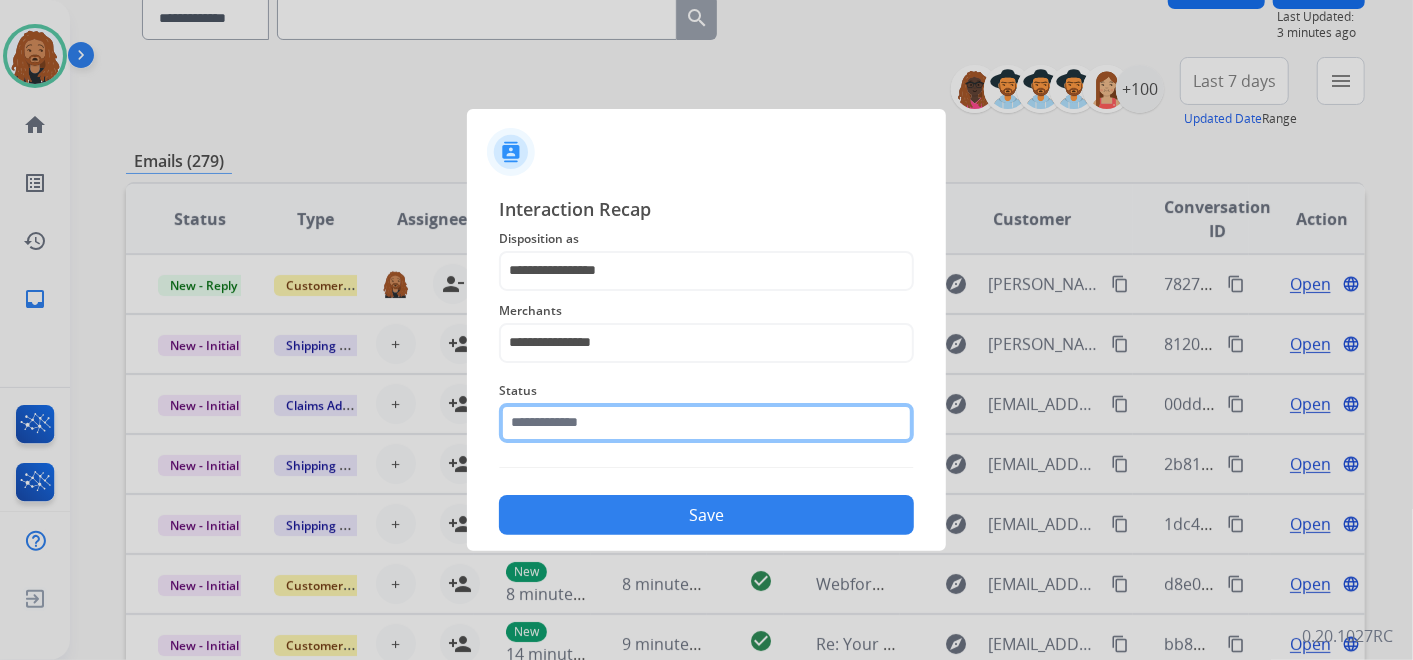 click 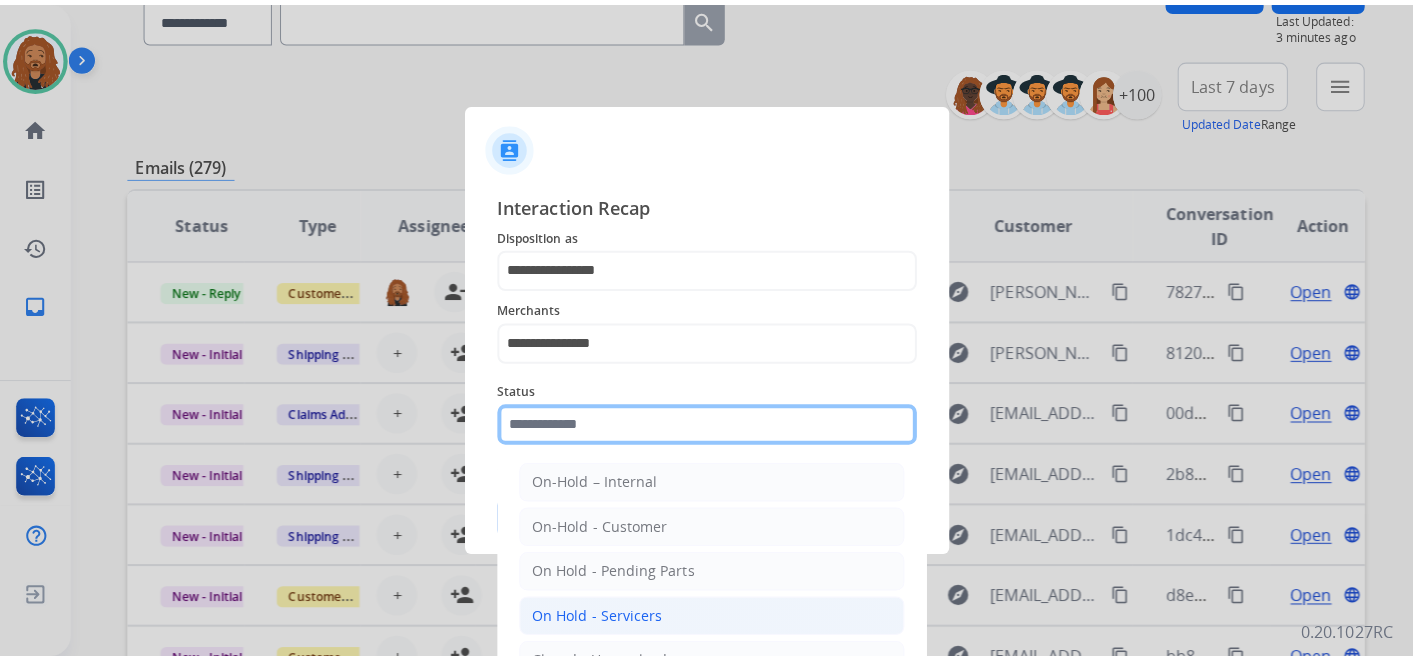 scroll, scrollTop: 114, scrollLeft: 0, axis: vertical 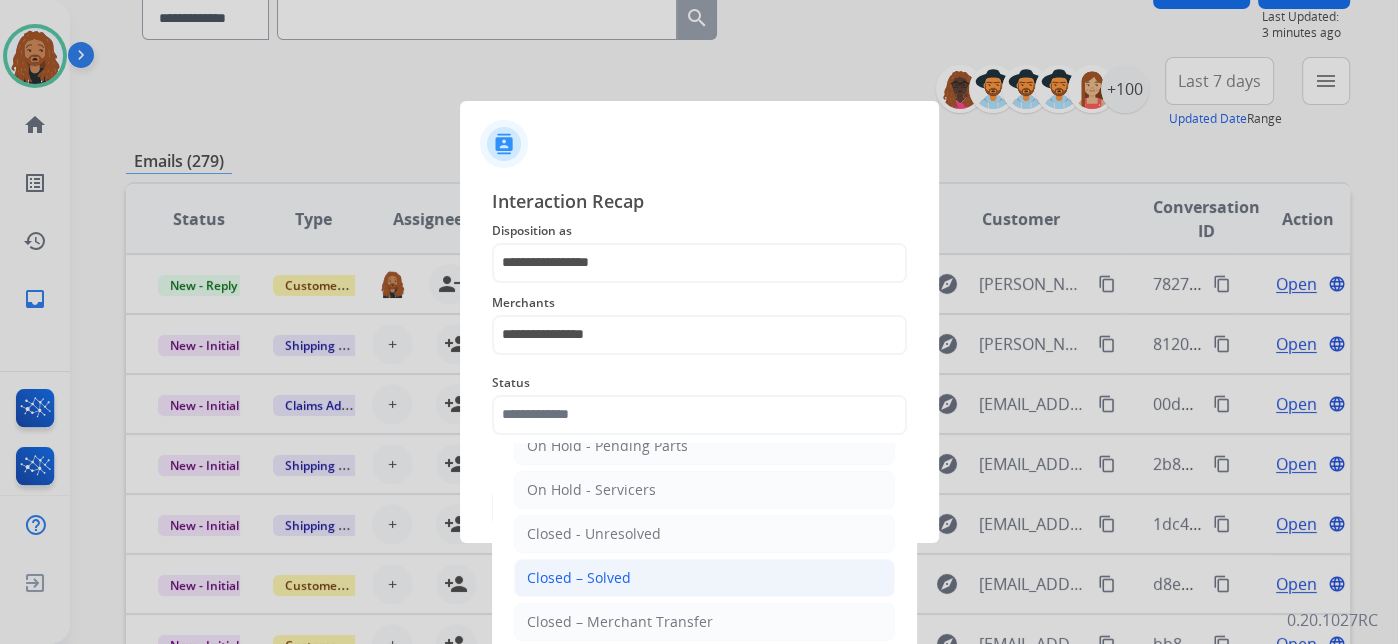 click on "Closed – Solved" 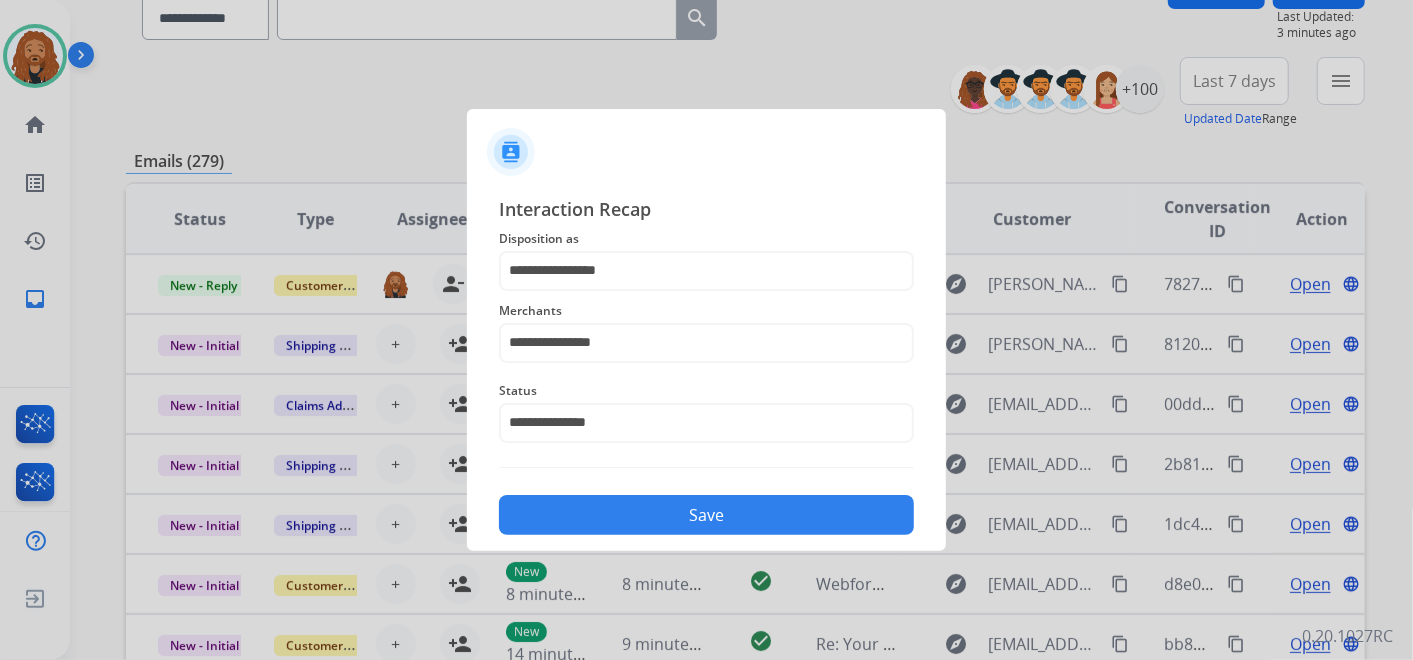 click on "Save" 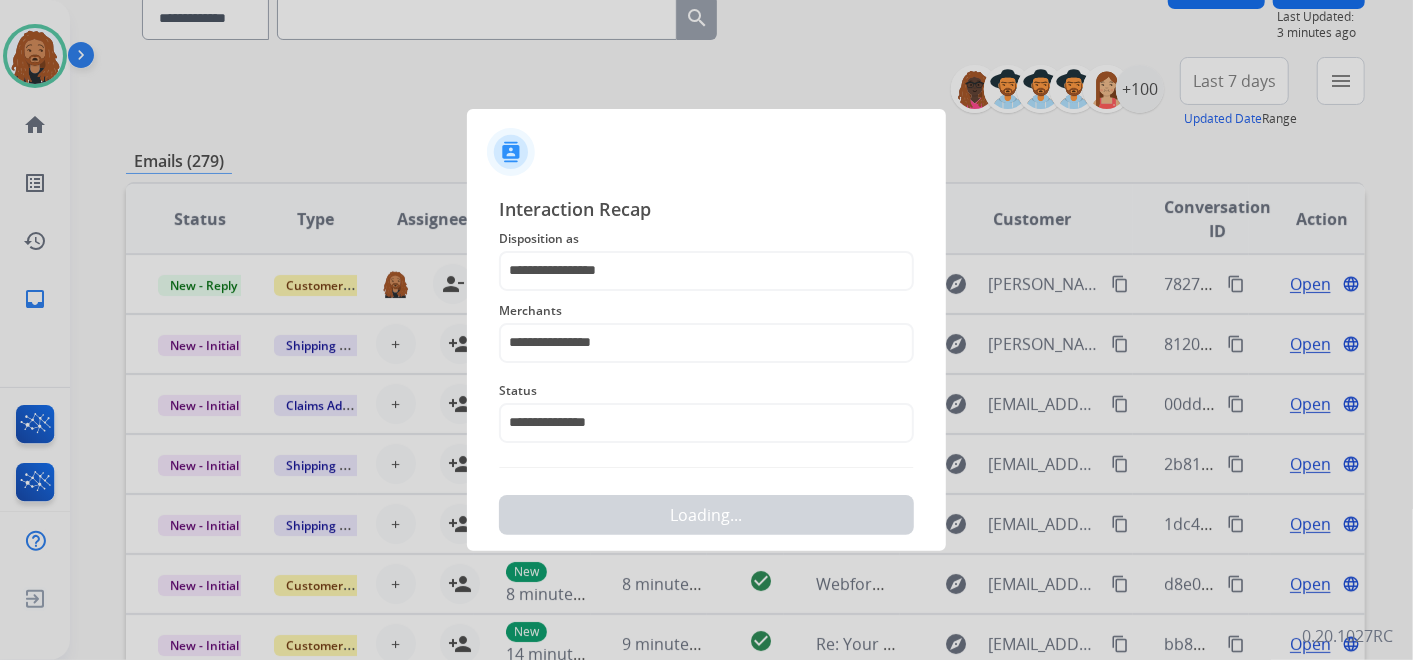 scroll, scrollTop: 0, scrollLeft: 0, axis: both 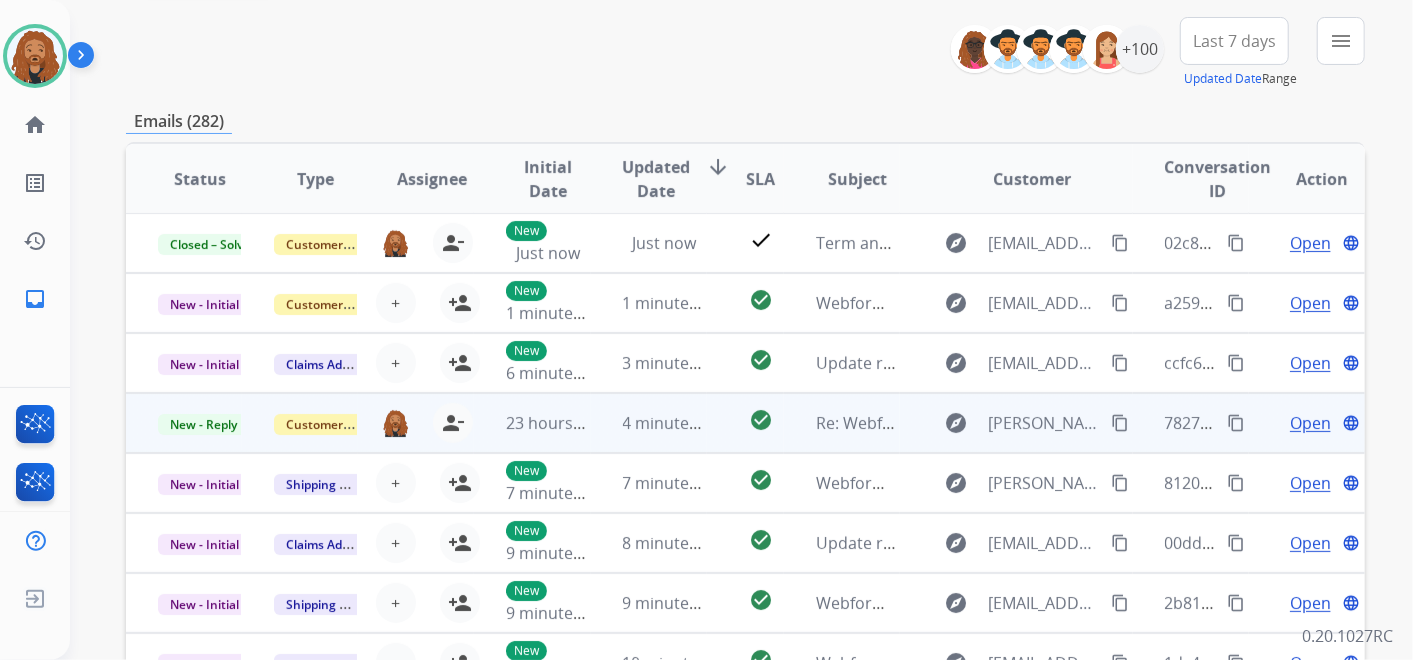 click on "Open" at bounding box center [1310, 423] 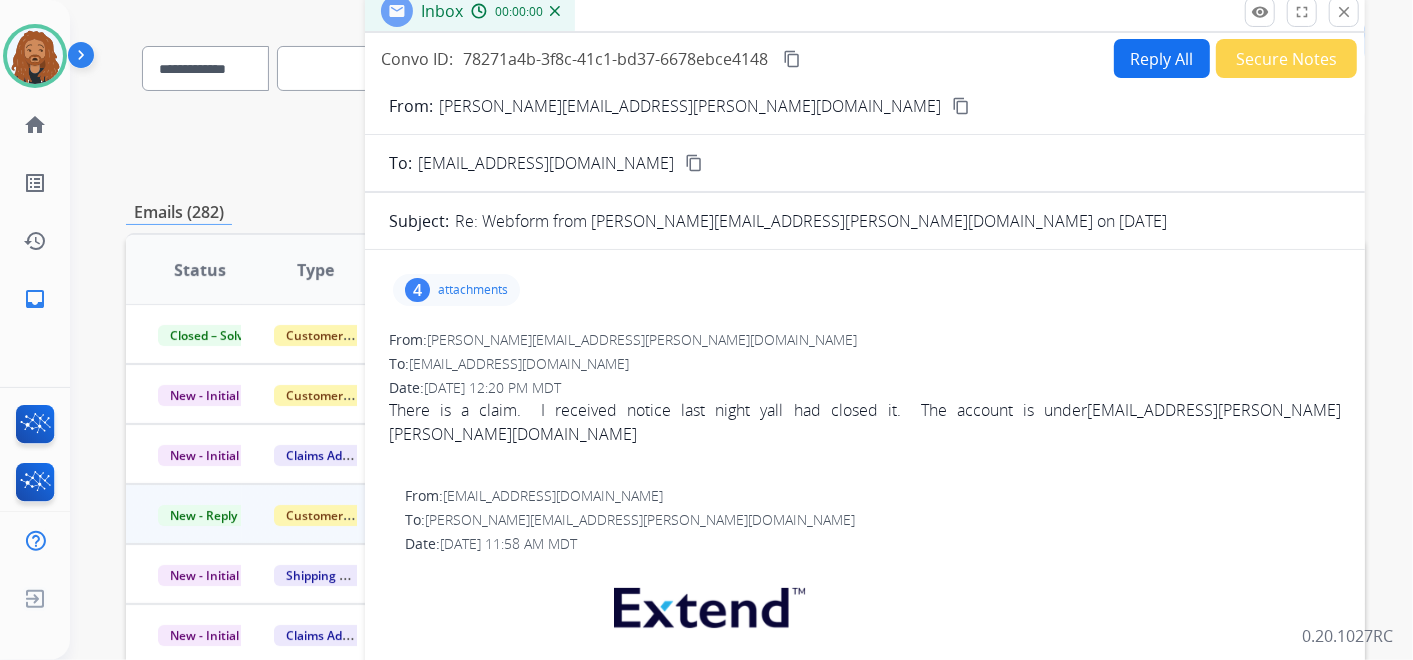 scroll, scrollTop: 0, scrollLeft: 0, axis: both 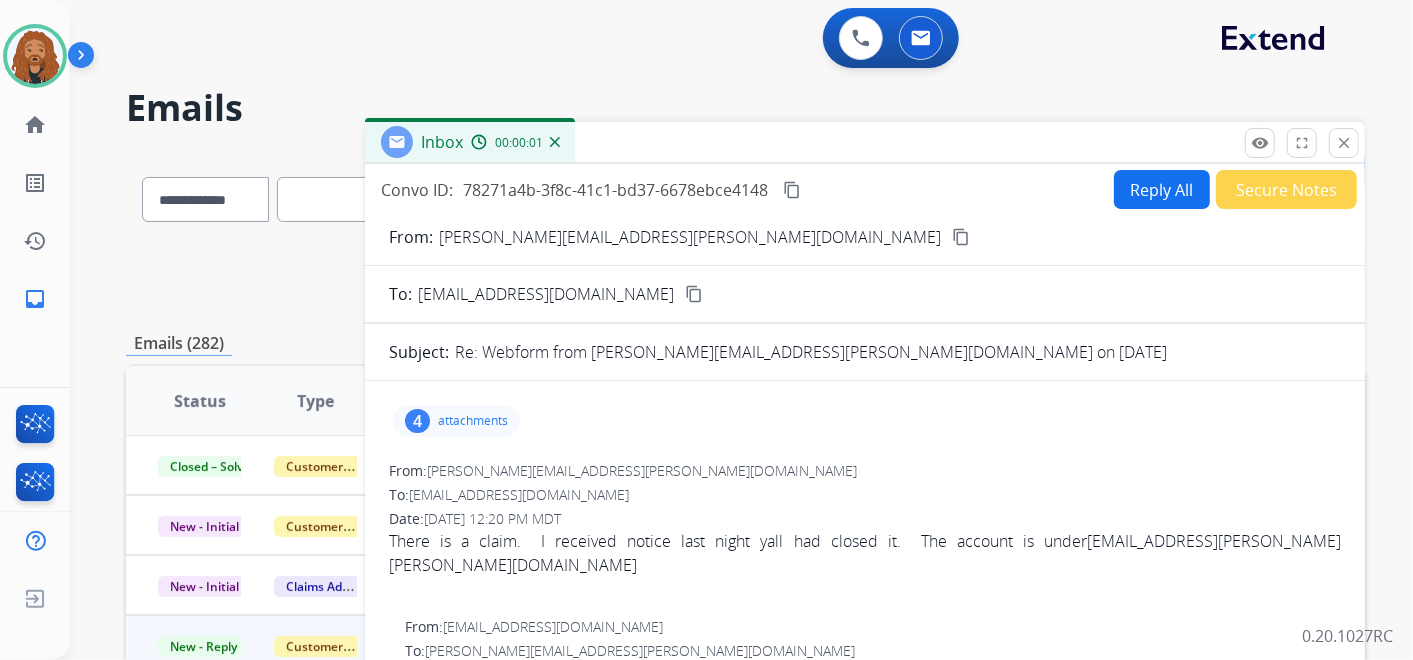click on "Reply All" at bounding box center [1162, 189] 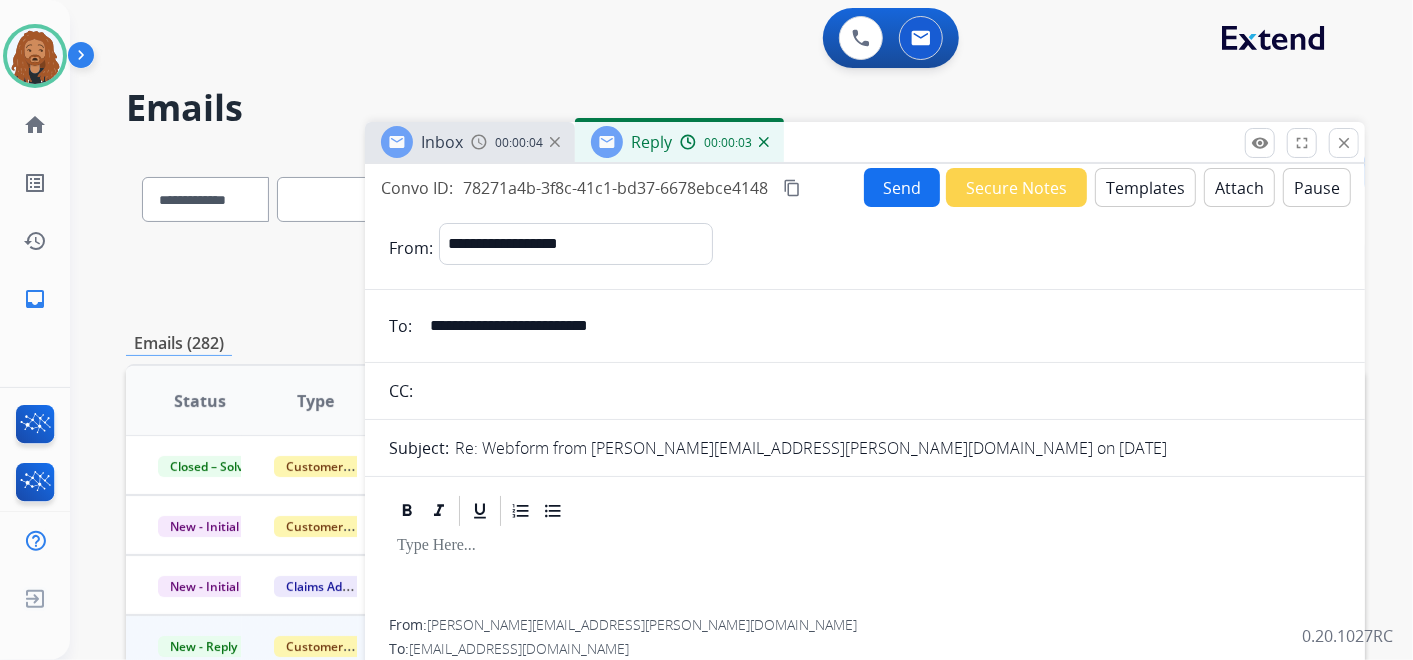 scroll, scrollTop: 0, scrollLeft: 0, axis: both 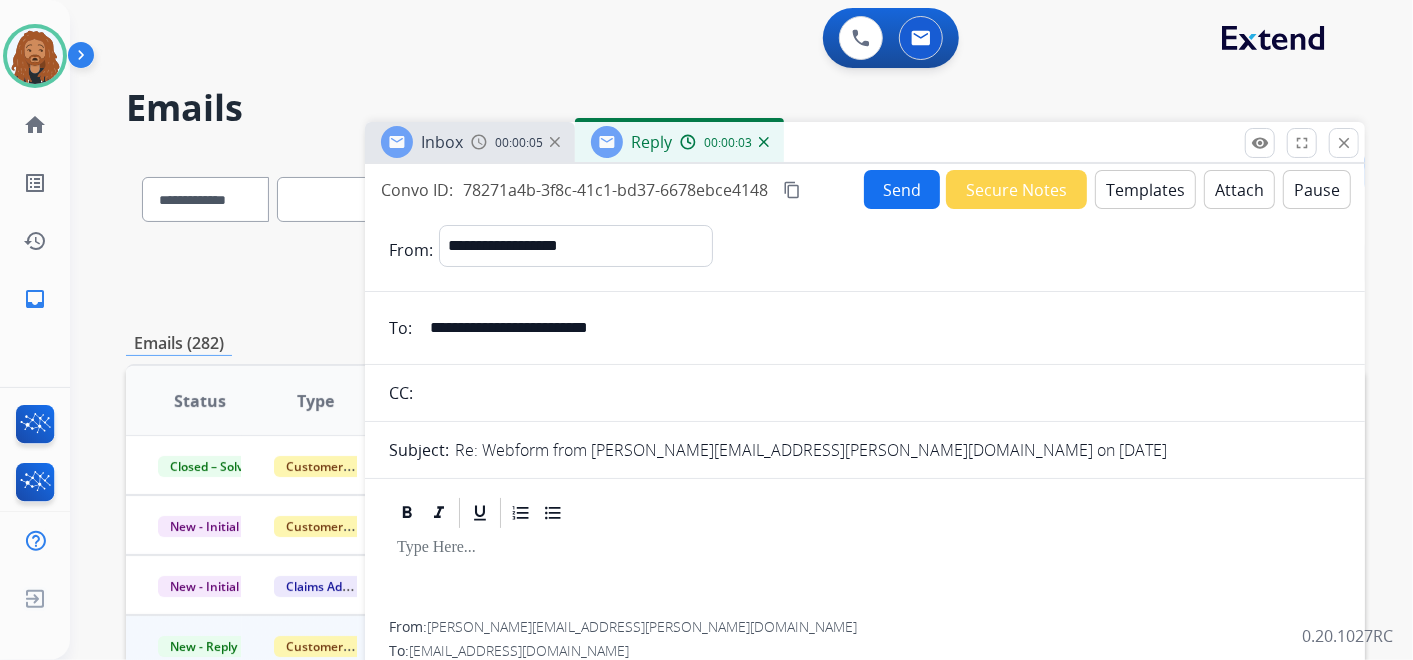 click on "Templates" at bounding box center (1145, 189) 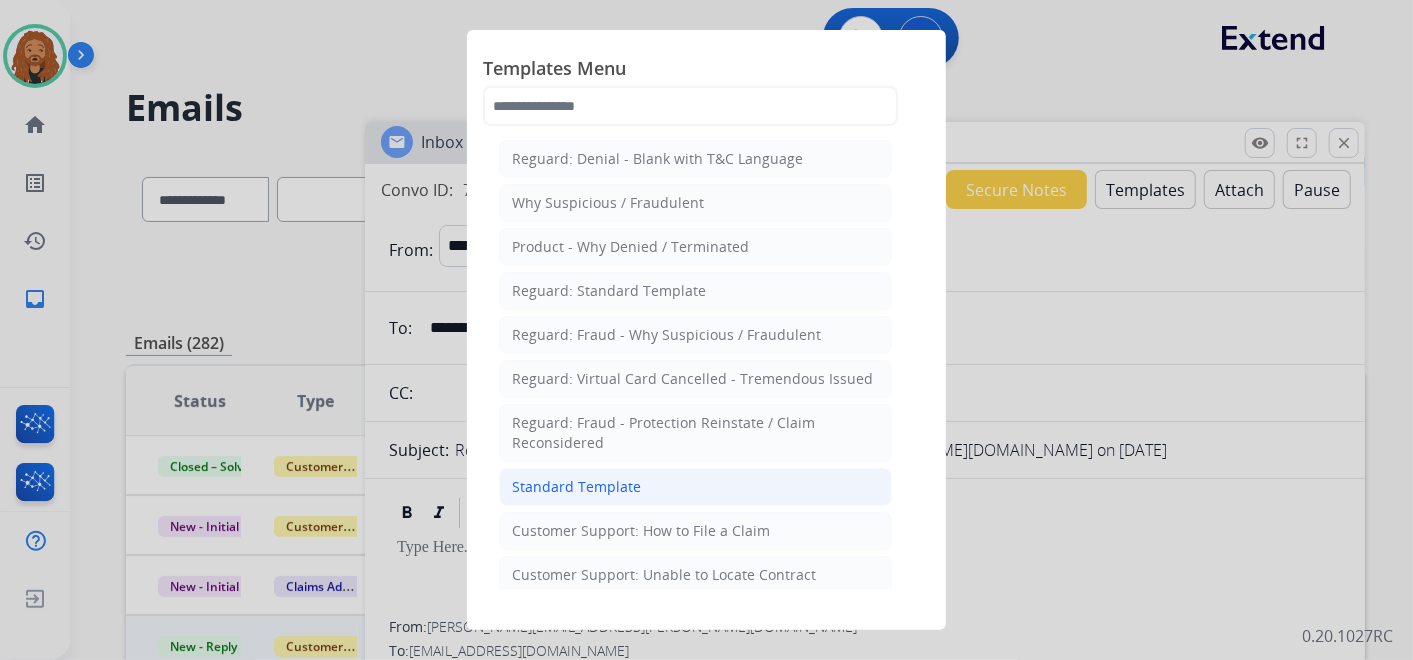 click on "Standard Template" 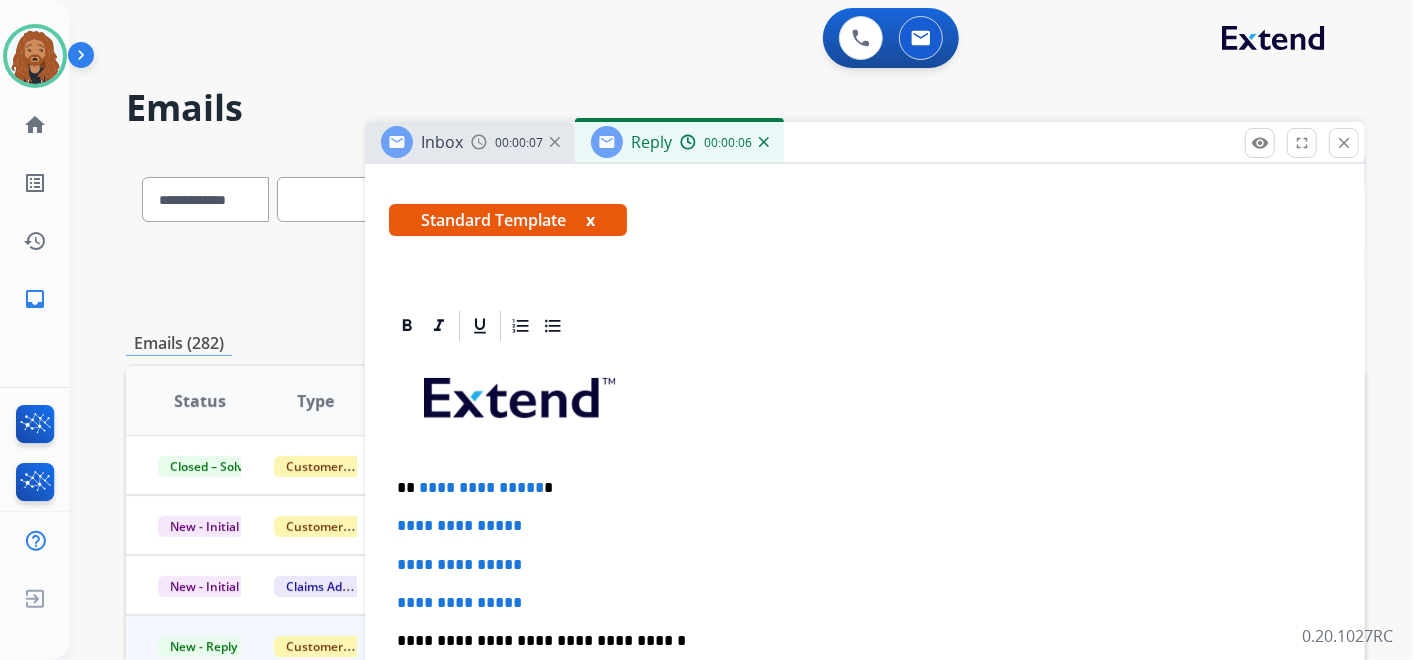 scroll, scrollTop: 444, scrollLeft: 0, axis: vertical 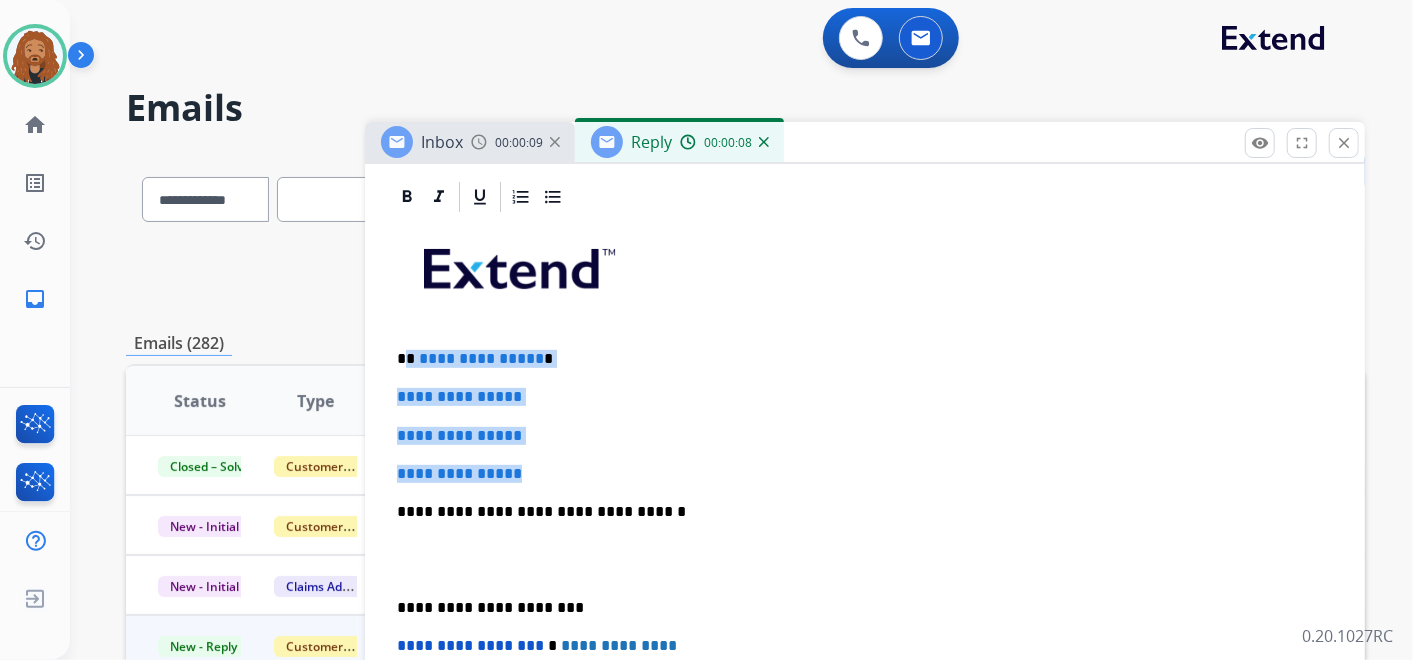 drag, startPoint x: 538, startPoint y: 467, endPoint x: 407, endPoint y: 357, distance: 171.05847 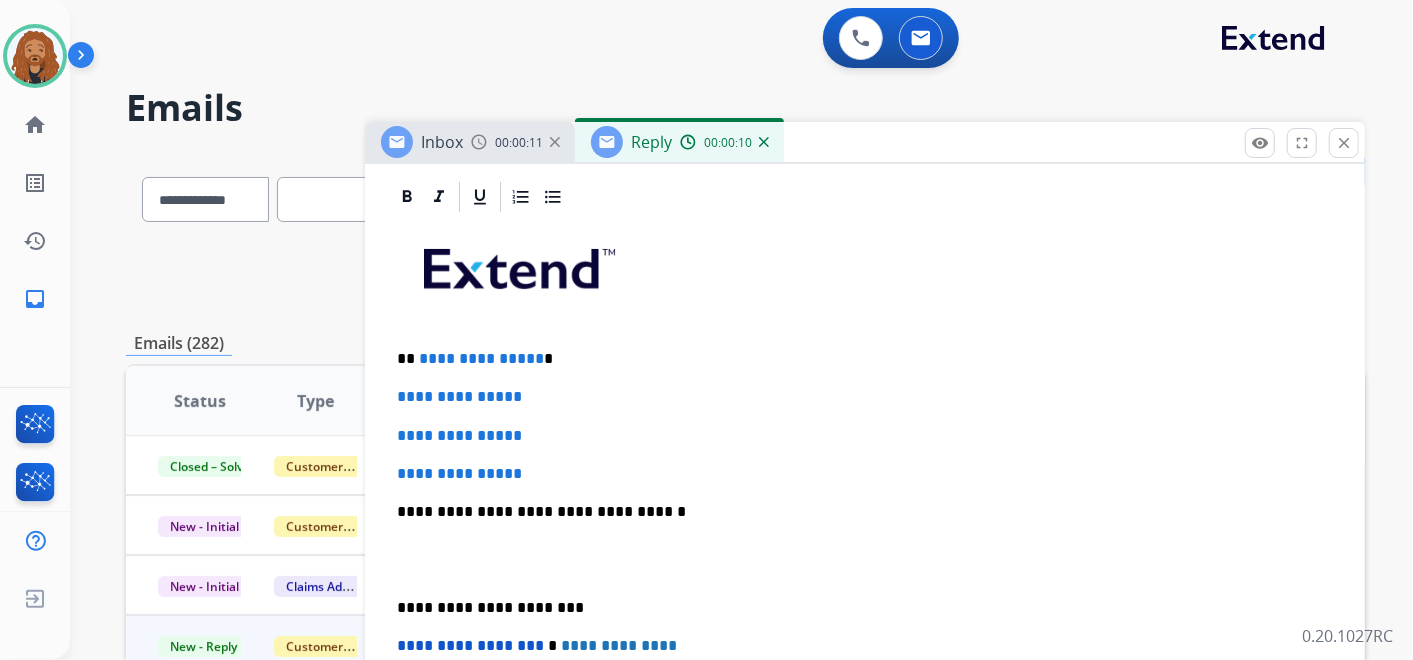 type 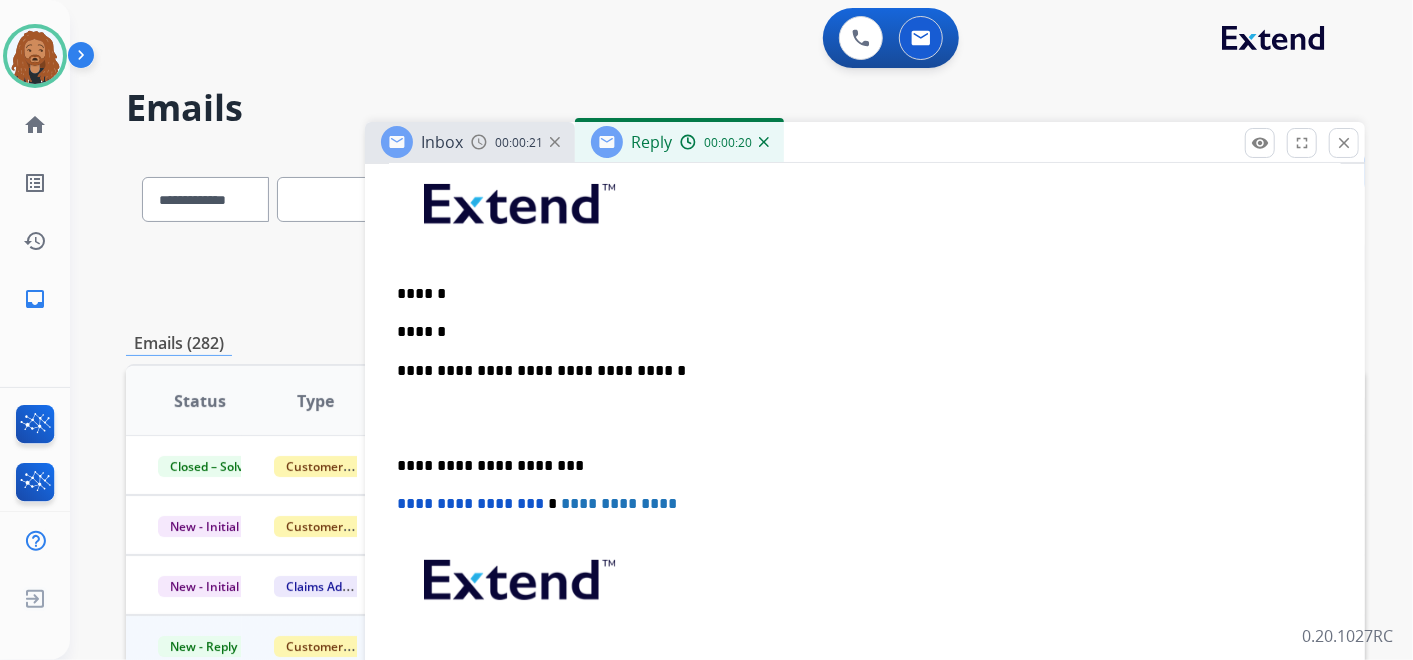 scroll, scrollTop: 555, scrollLeft: 0, axis: vertical 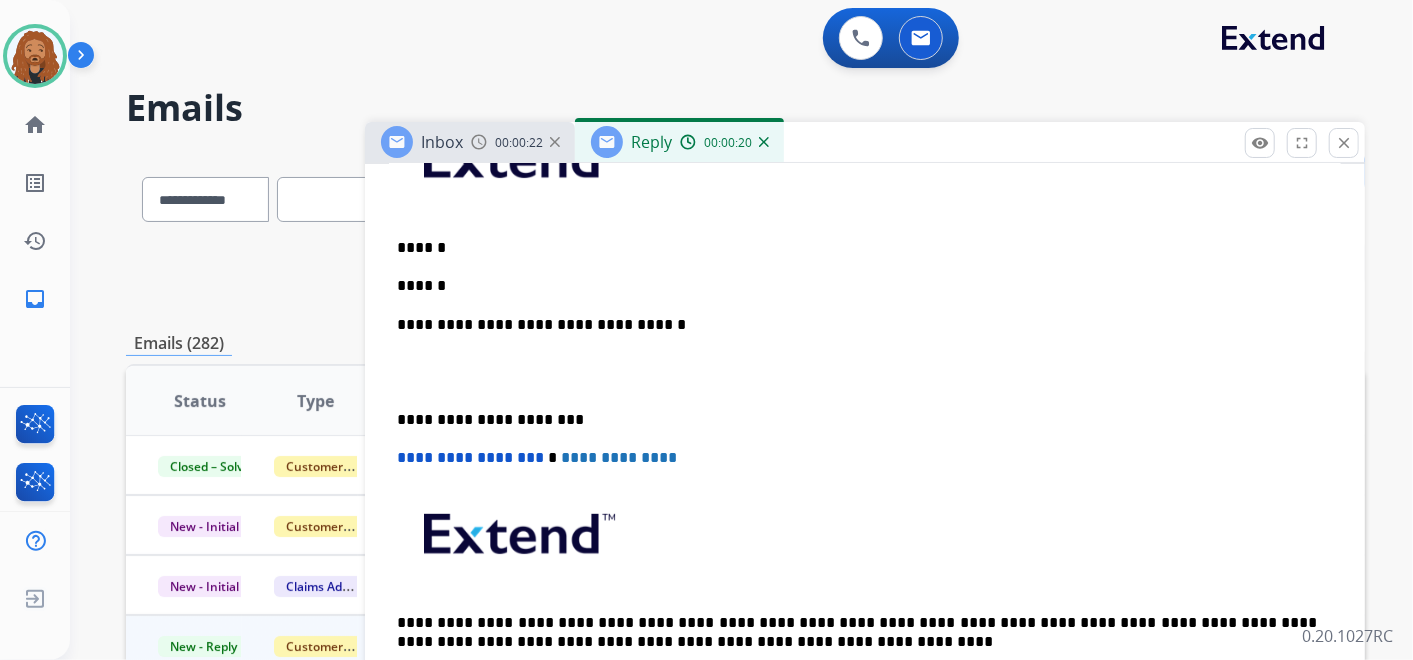 click at bounding box center (865, 372) 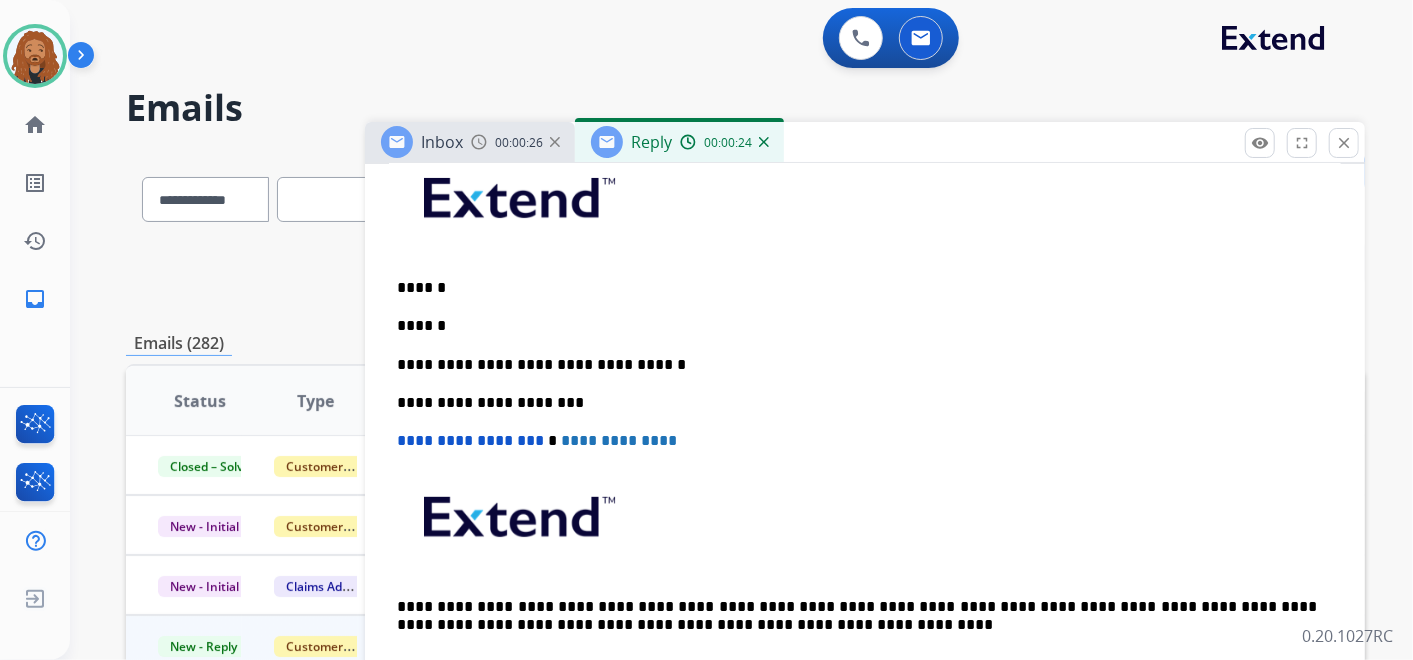 scroll, scrollTop: 444, scrollLeft: 0, axis: vertical 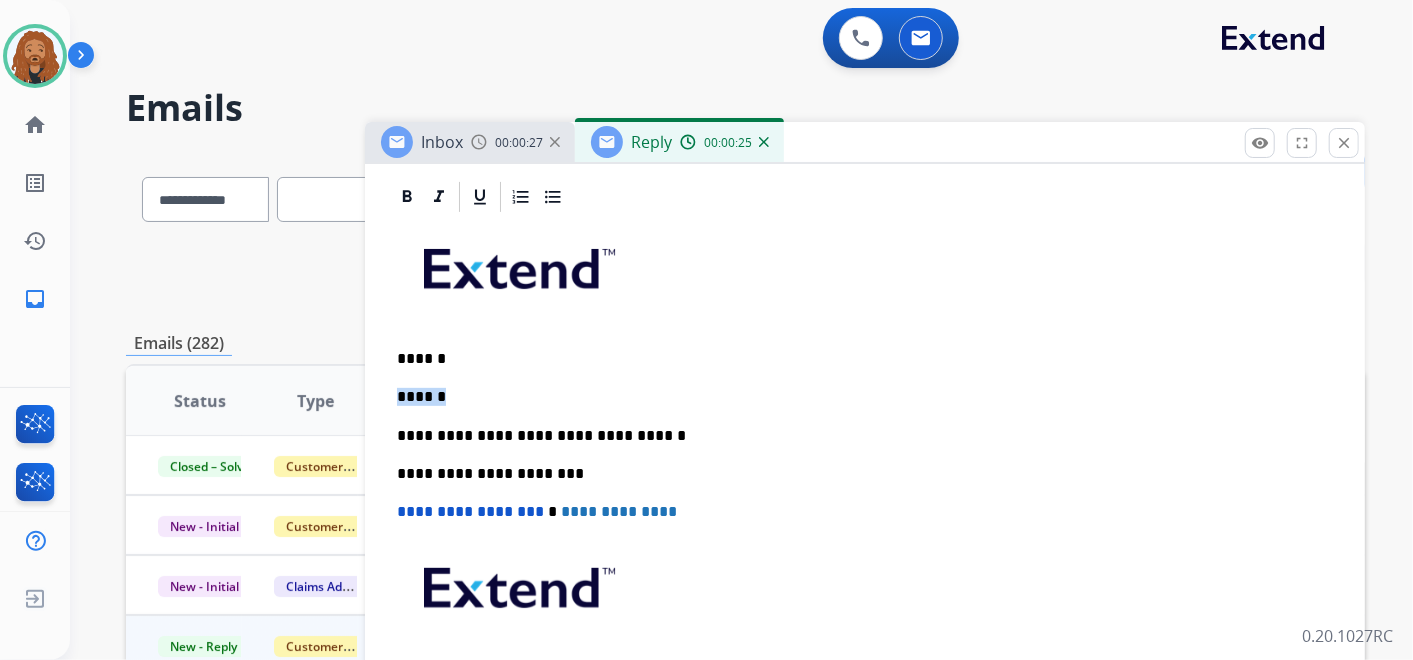 drag, startPoint x: 445, startPoint y: 402, endPoint x: 393, endPoint y: 385, distance: 54.708317 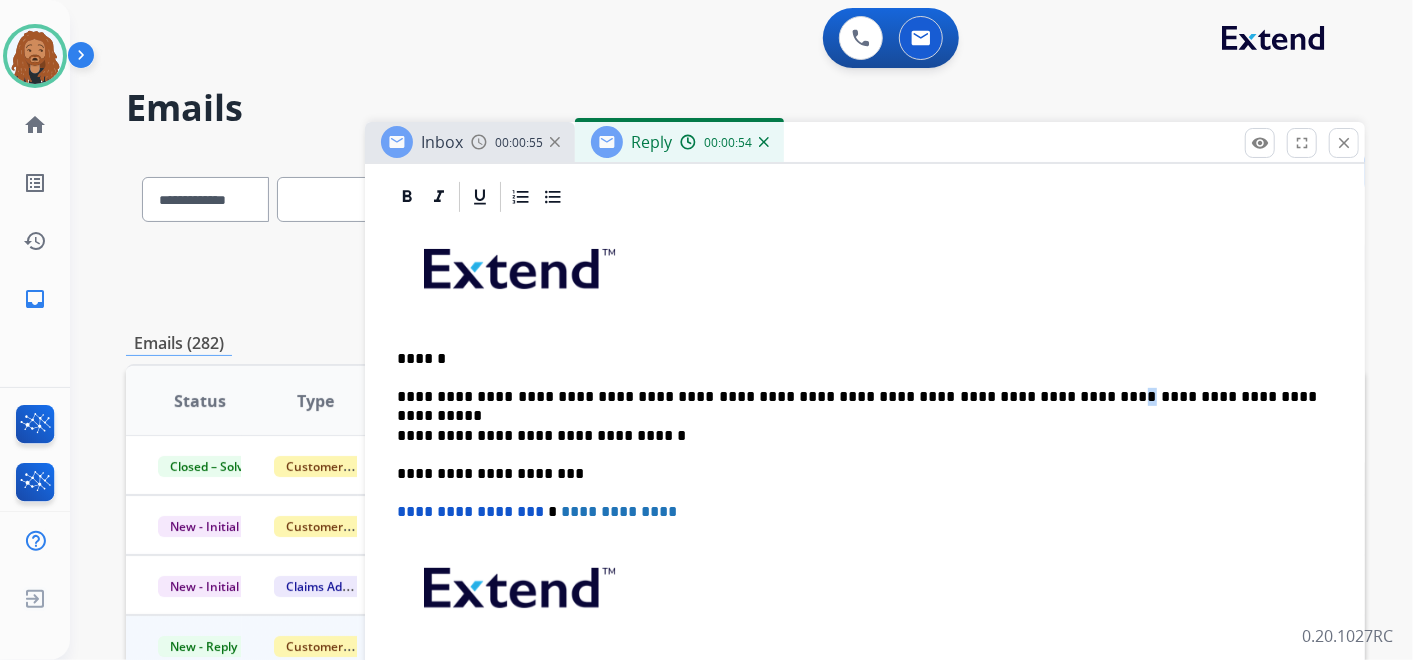 click on "**********" at bounding box center [857, 397] 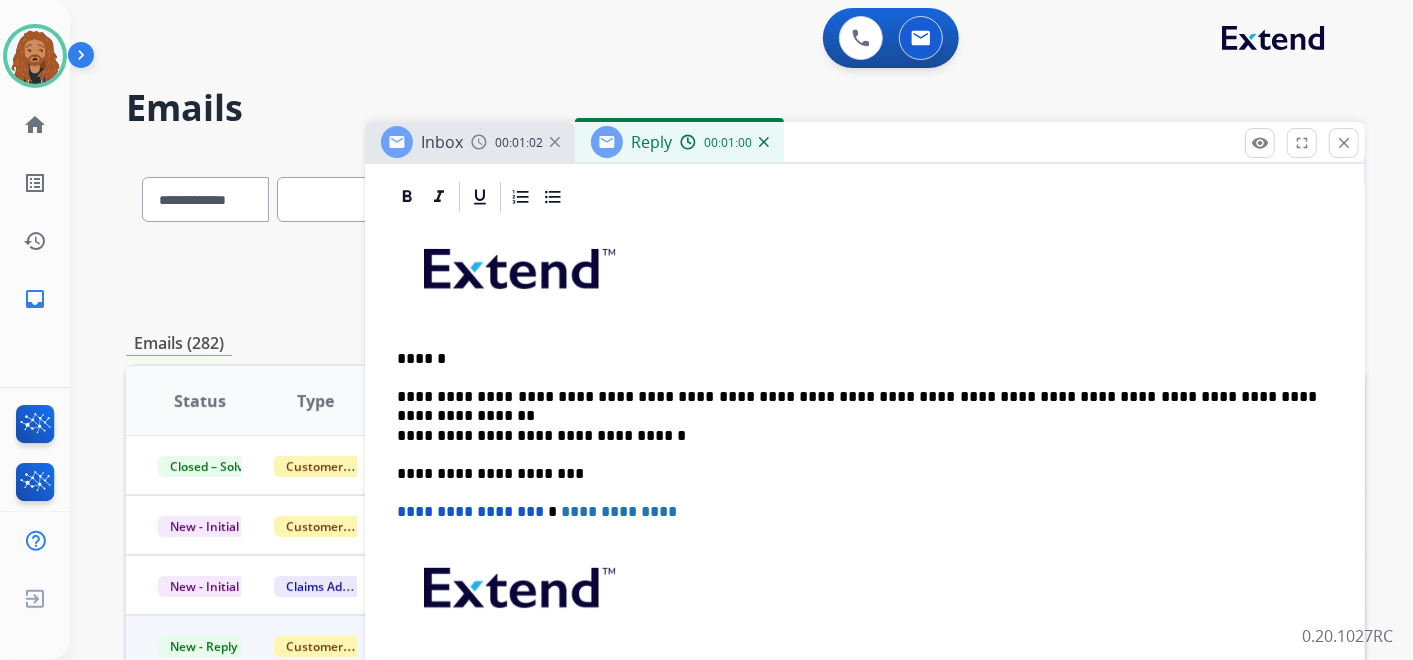 click on "**********" at bounding box center [857, 397] 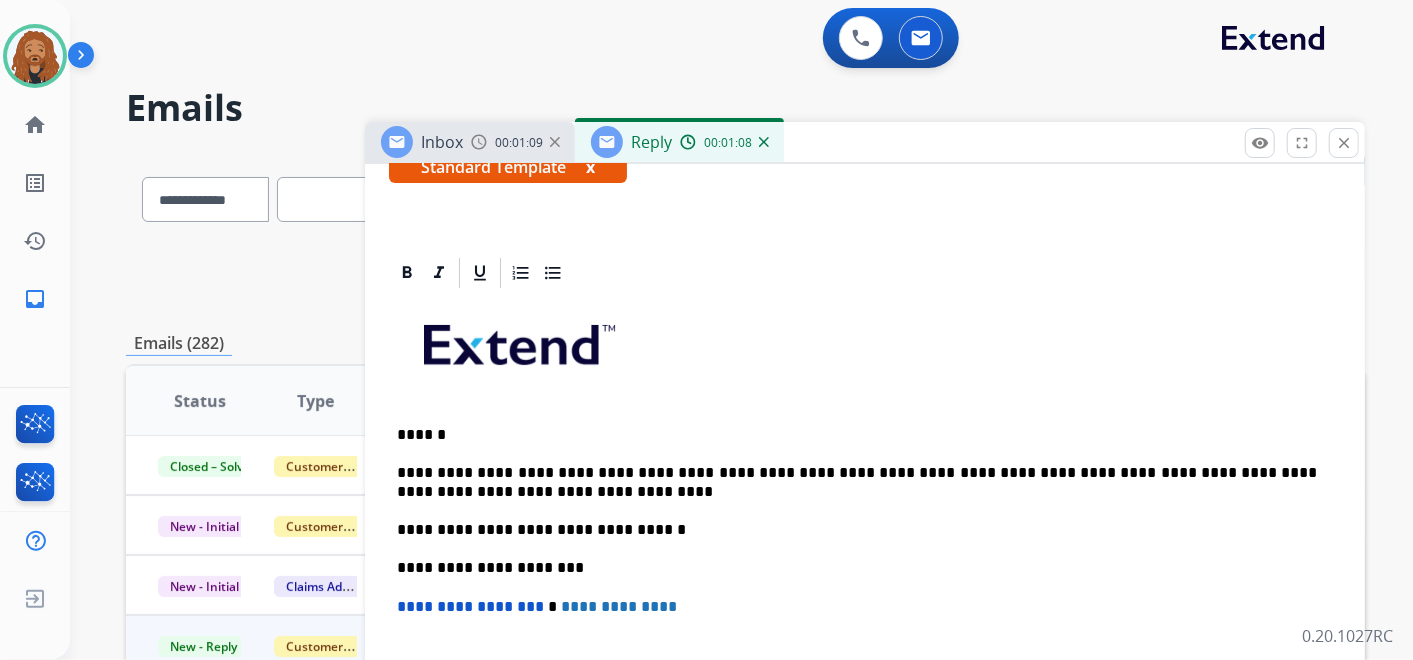 scroll, scrollTop: 333, scrollLeft: 0, axis: vertical 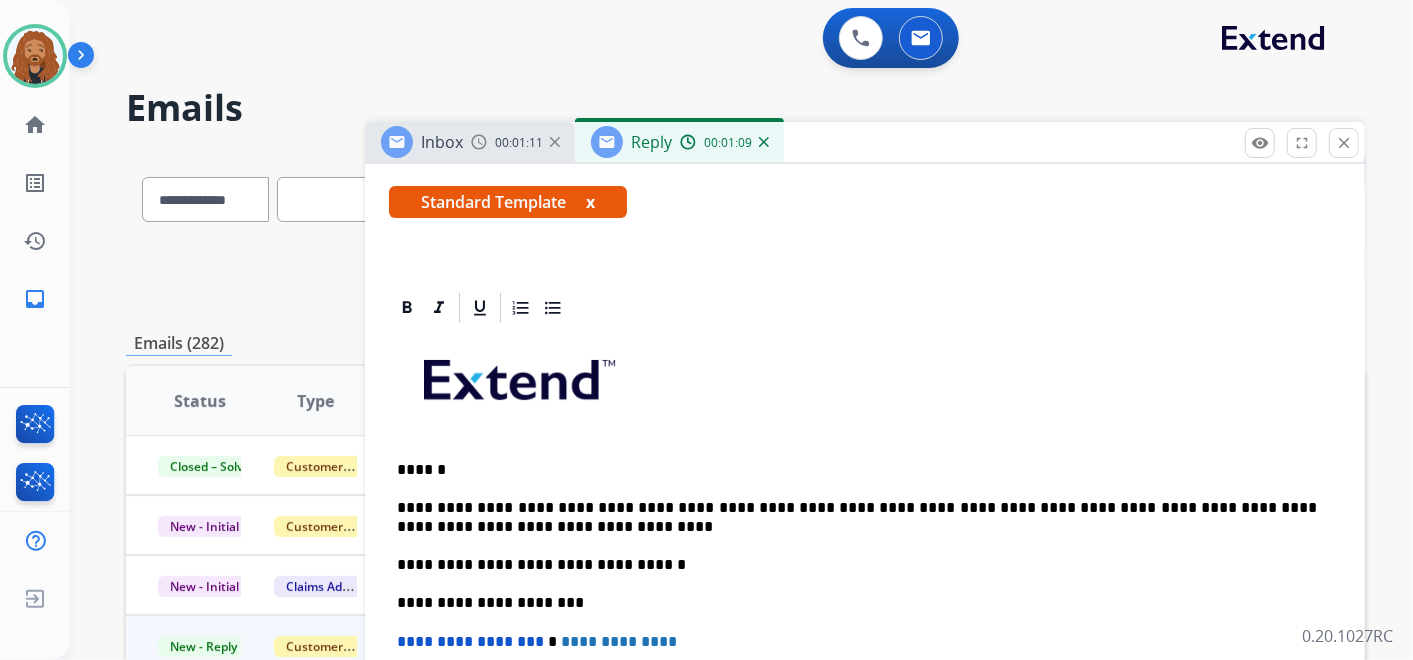 click on "**********" at bounding box center (857, 517) 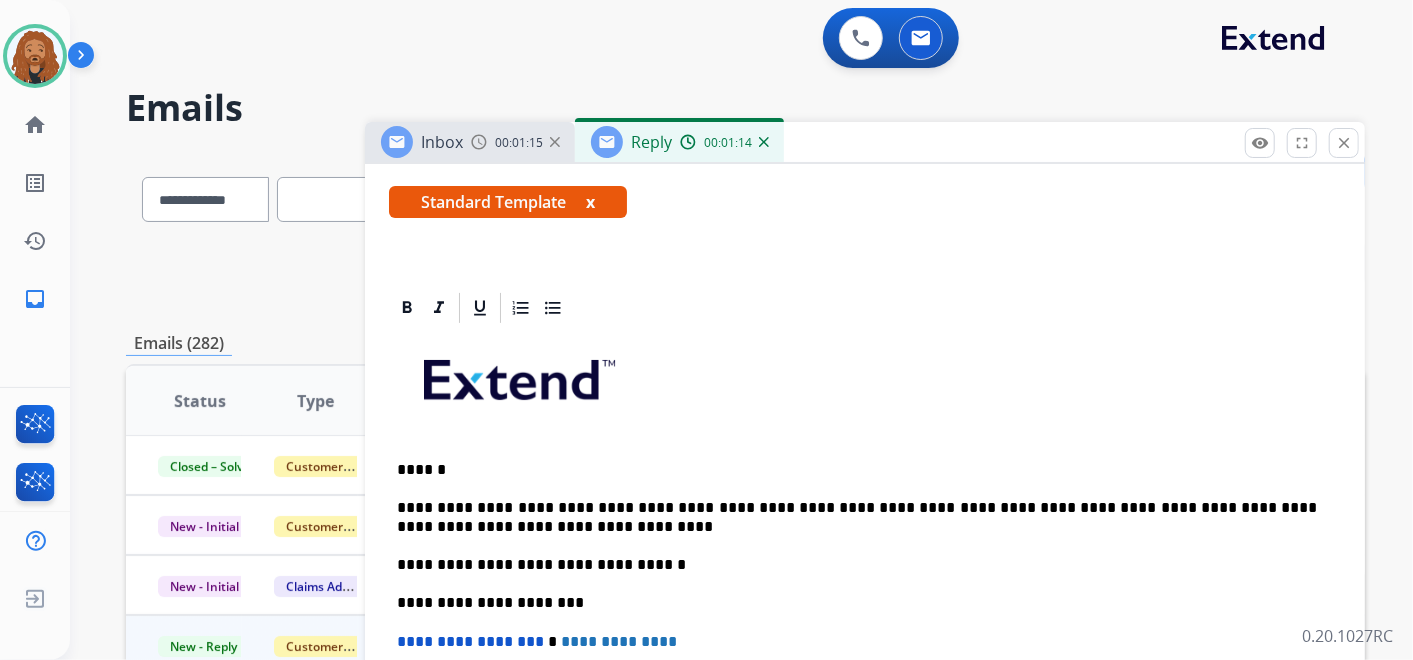 click on "**********" at bounding box center [857, 517] 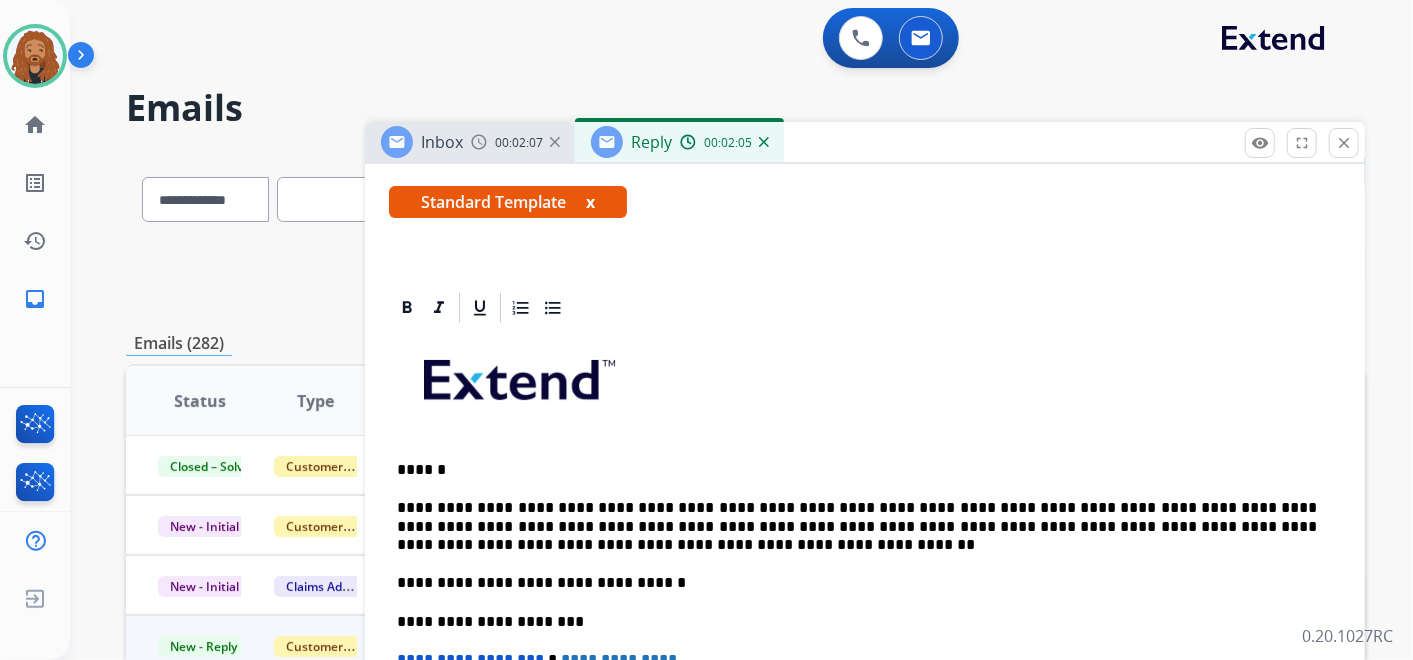 click on "**********" at bounding box center [857, 526] 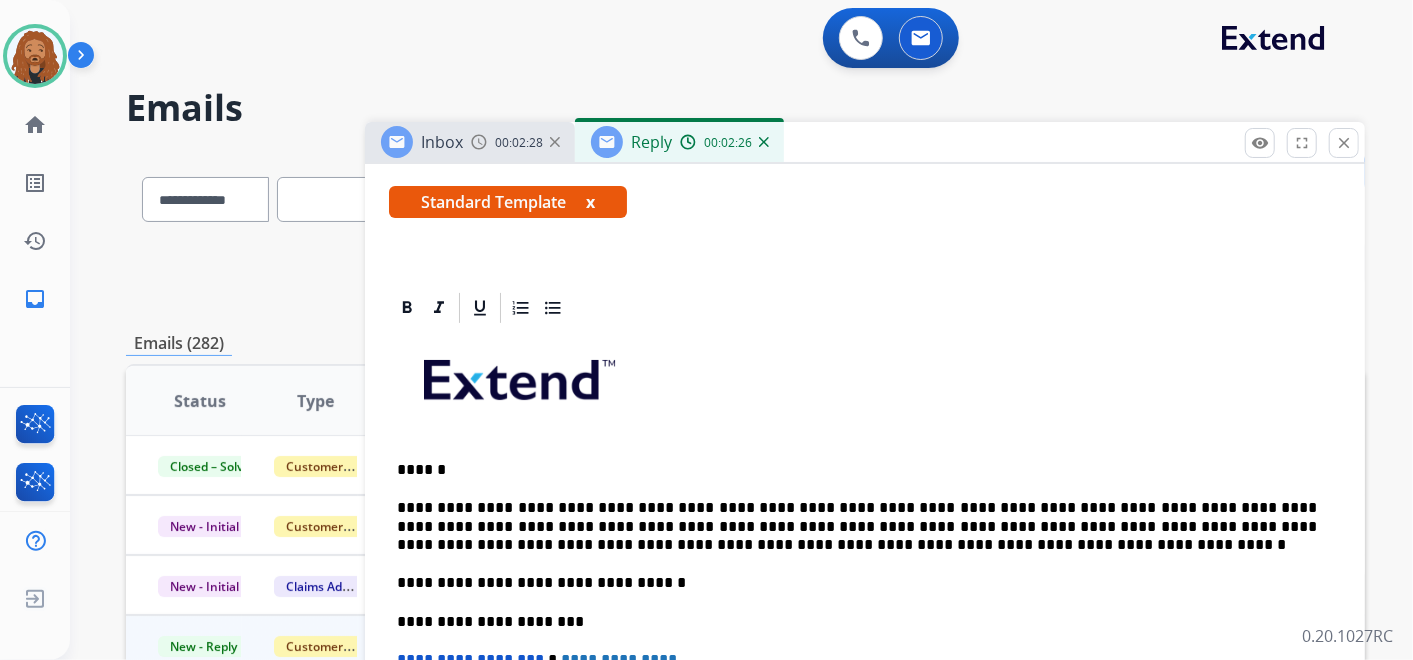 click on "**********" at bounding box center (857, 526) 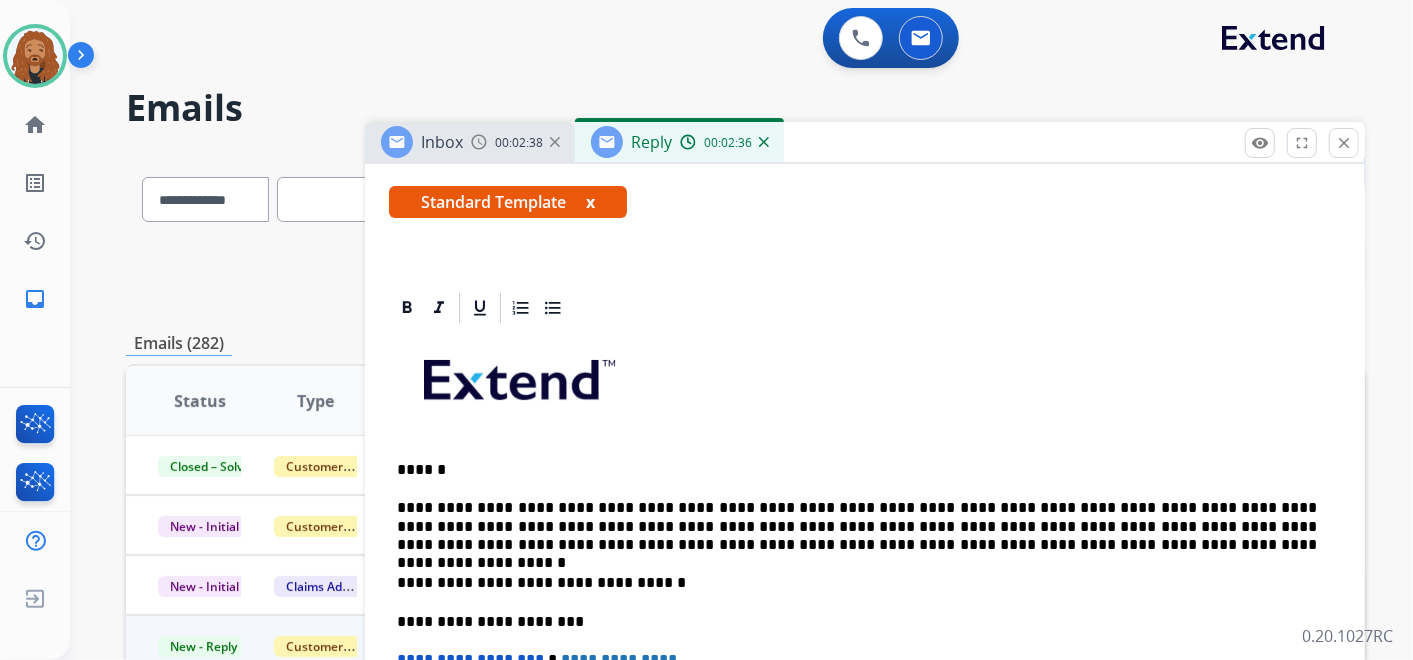 click on "**********" at bounding box center (857, 526) 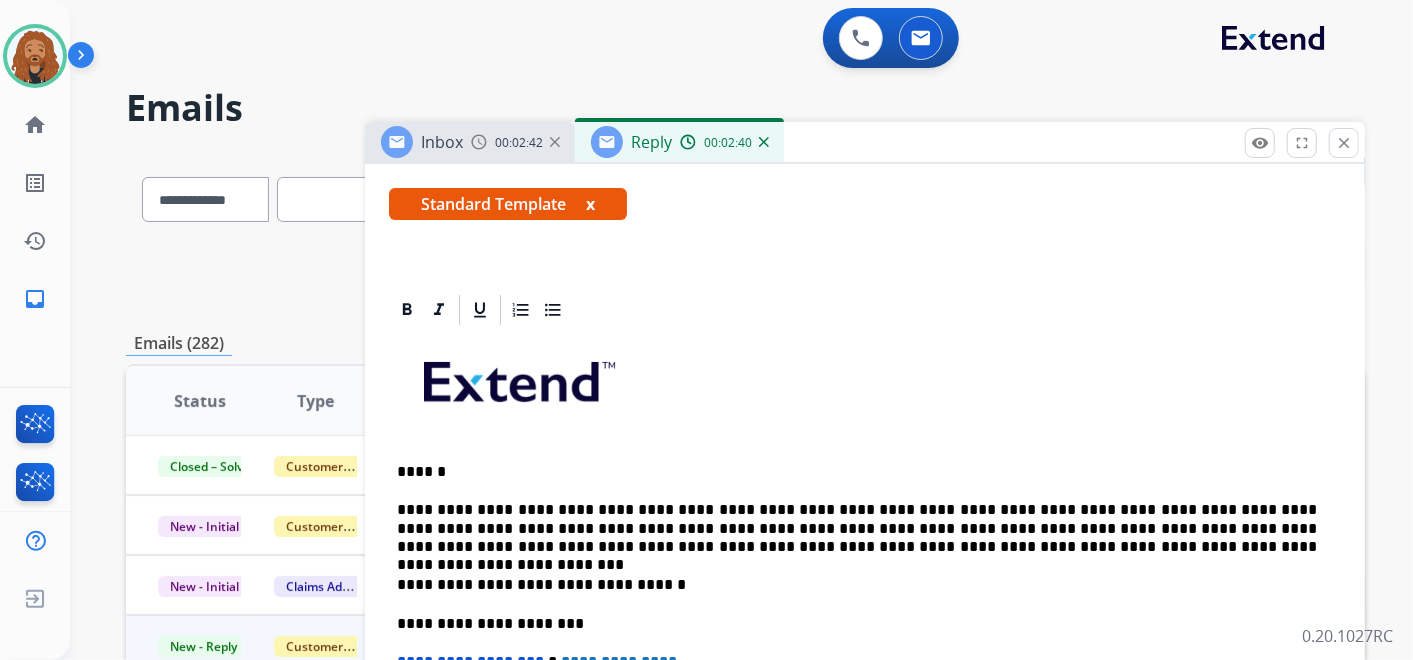 scroll, scrollTop: 555, scrollLeft: 0, axis: vertical 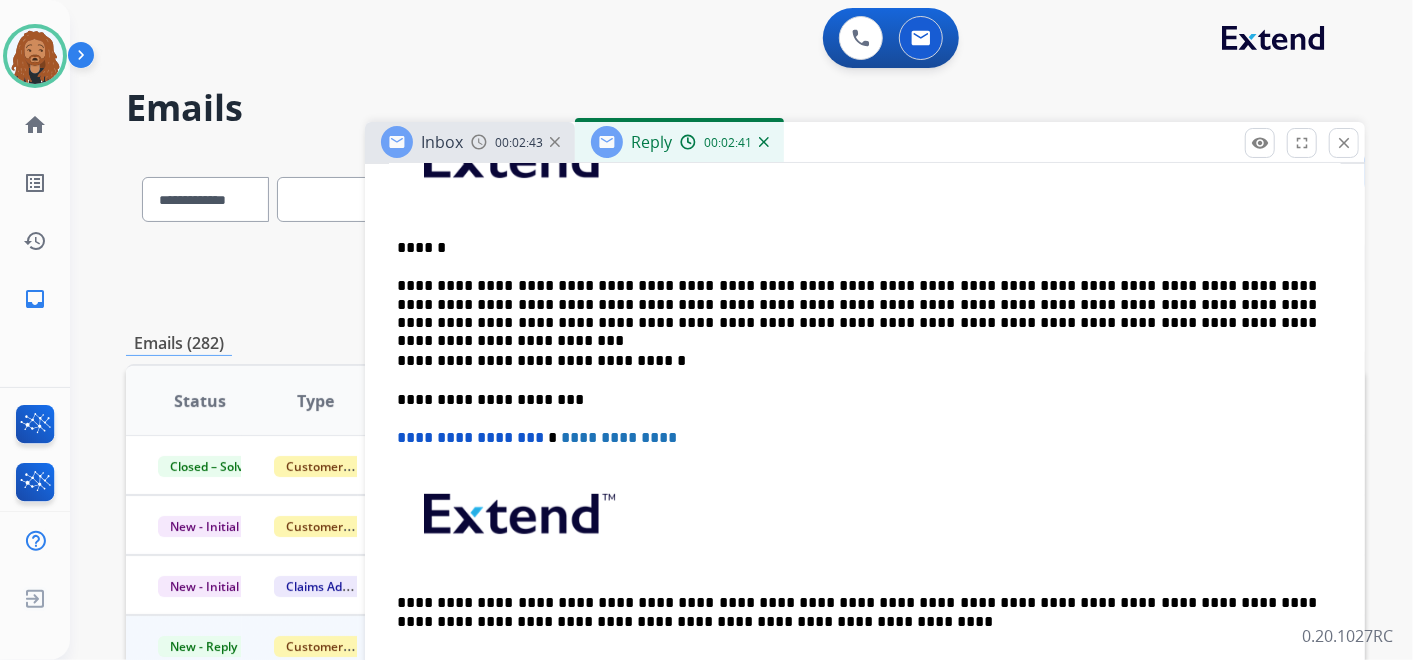click on "**********" at bounding box center [857, 304] 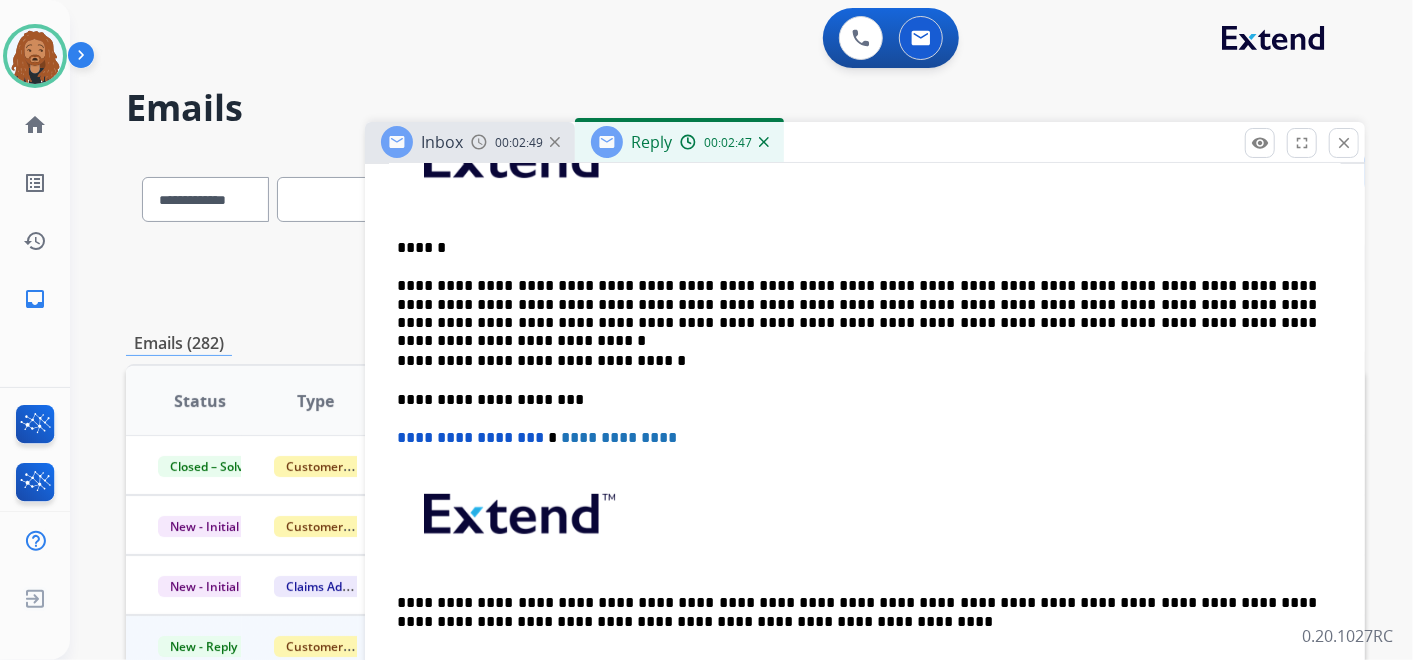 click on "**********" at bounding box center [857, 304] 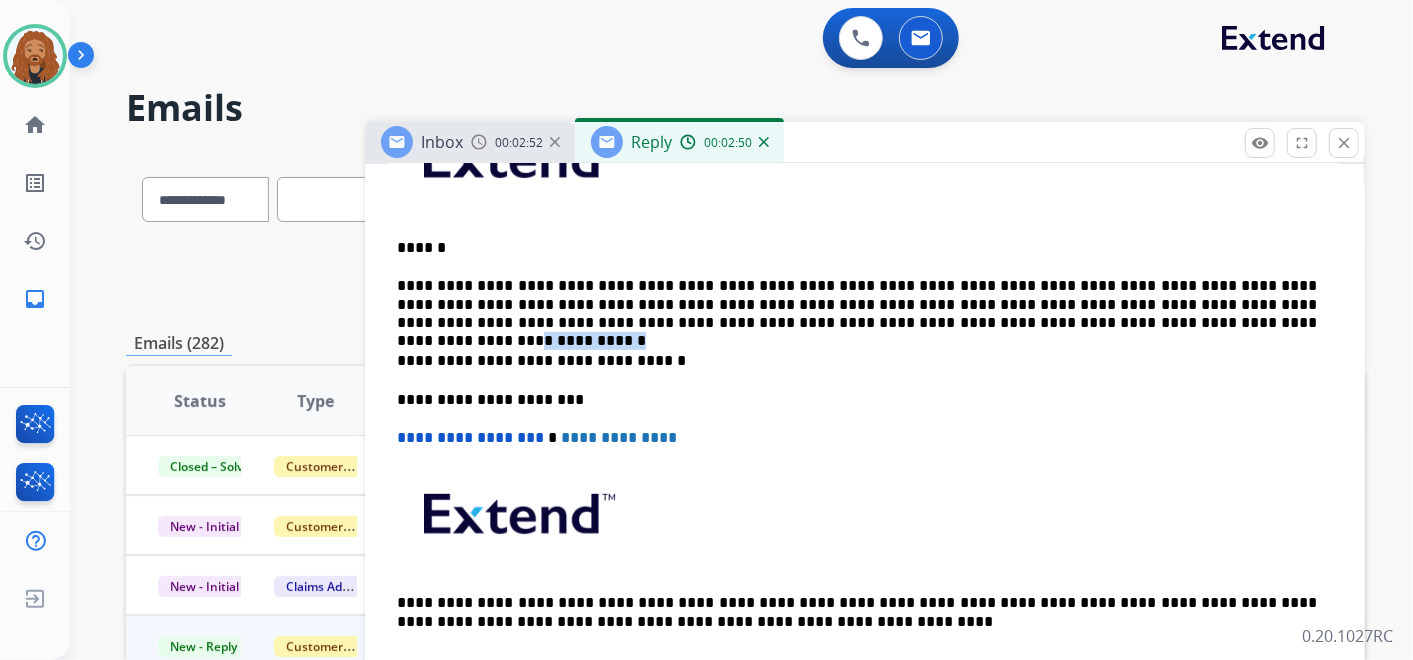 drag, startPoint x: 953, startPoint y: 314, endPoint x: 866, endPoint y: 317, distance: 87.05171 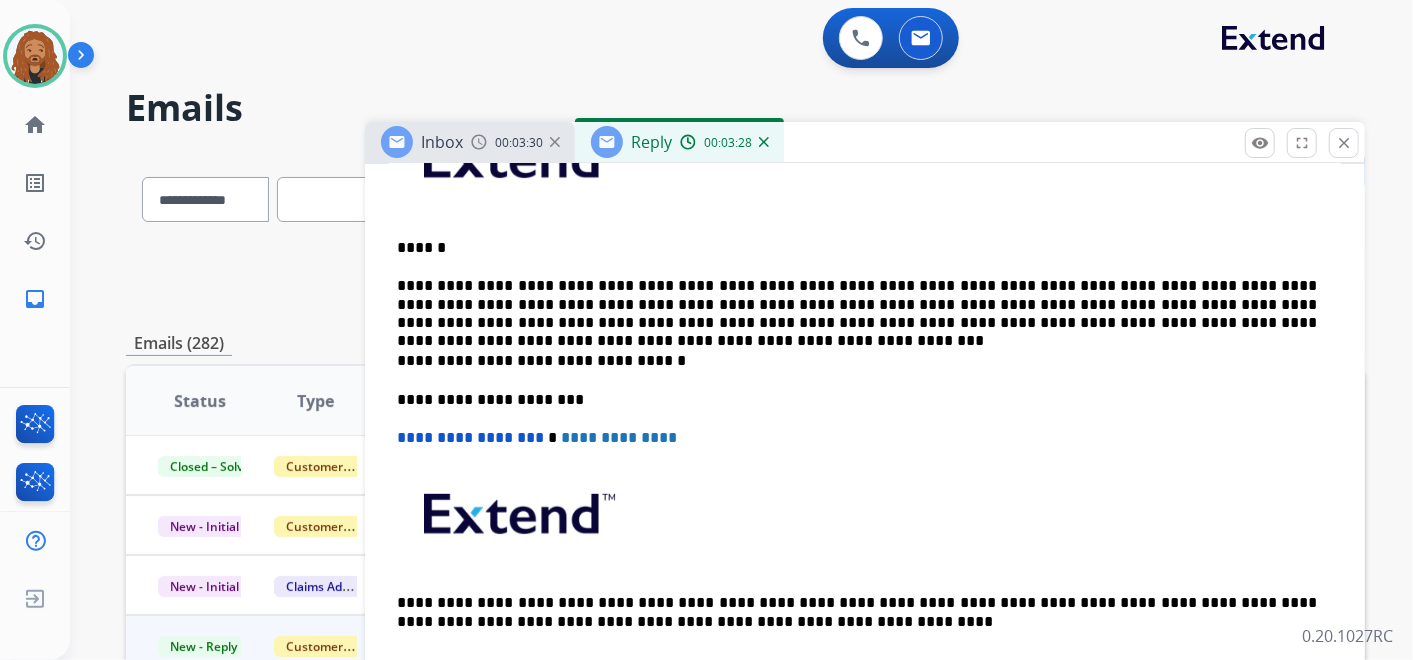 click on "**********" at bounding box center [857, 304] 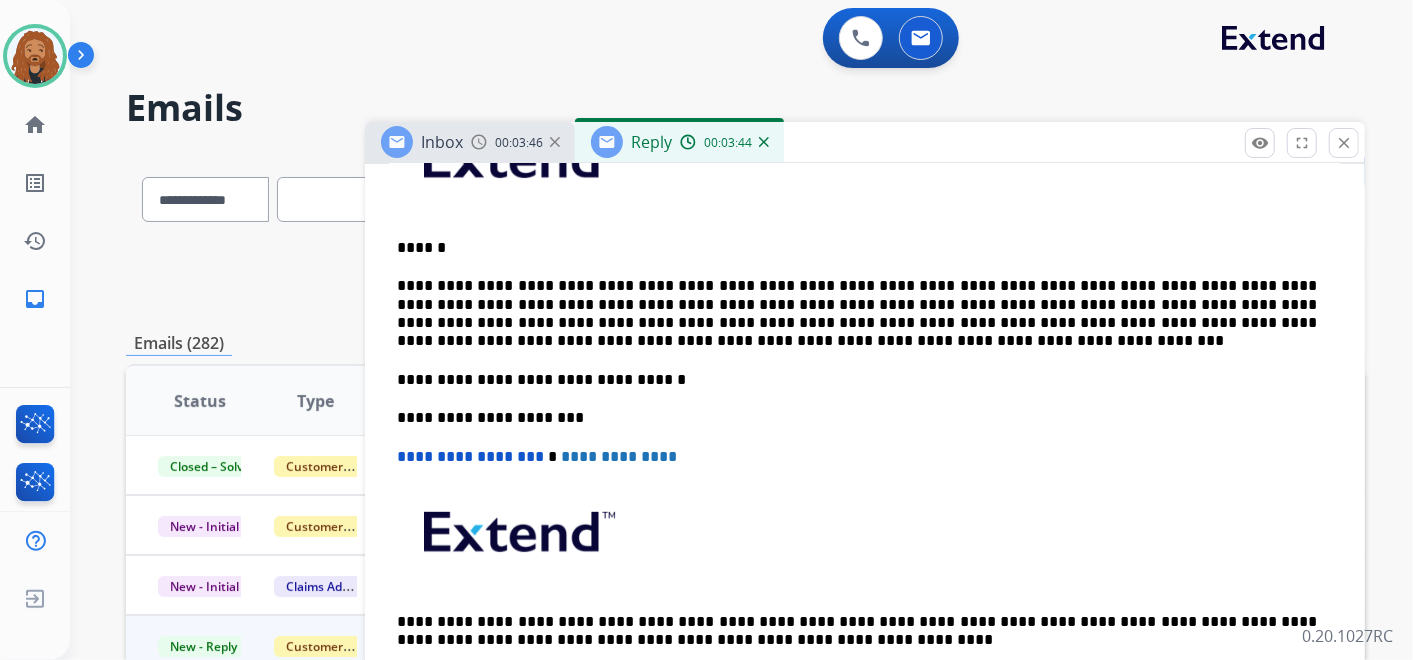 click on "**********" at bounding box center (857, 314) 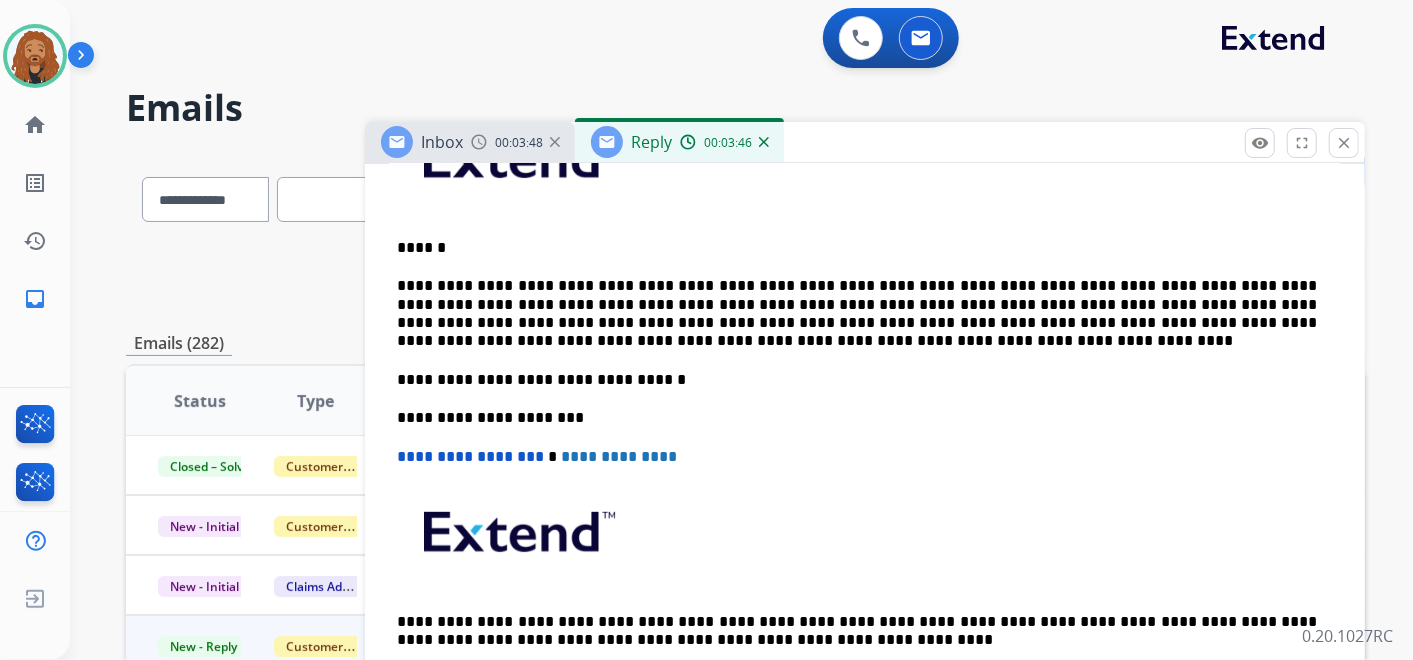 click on "**********" at bounding box center [857, 314] 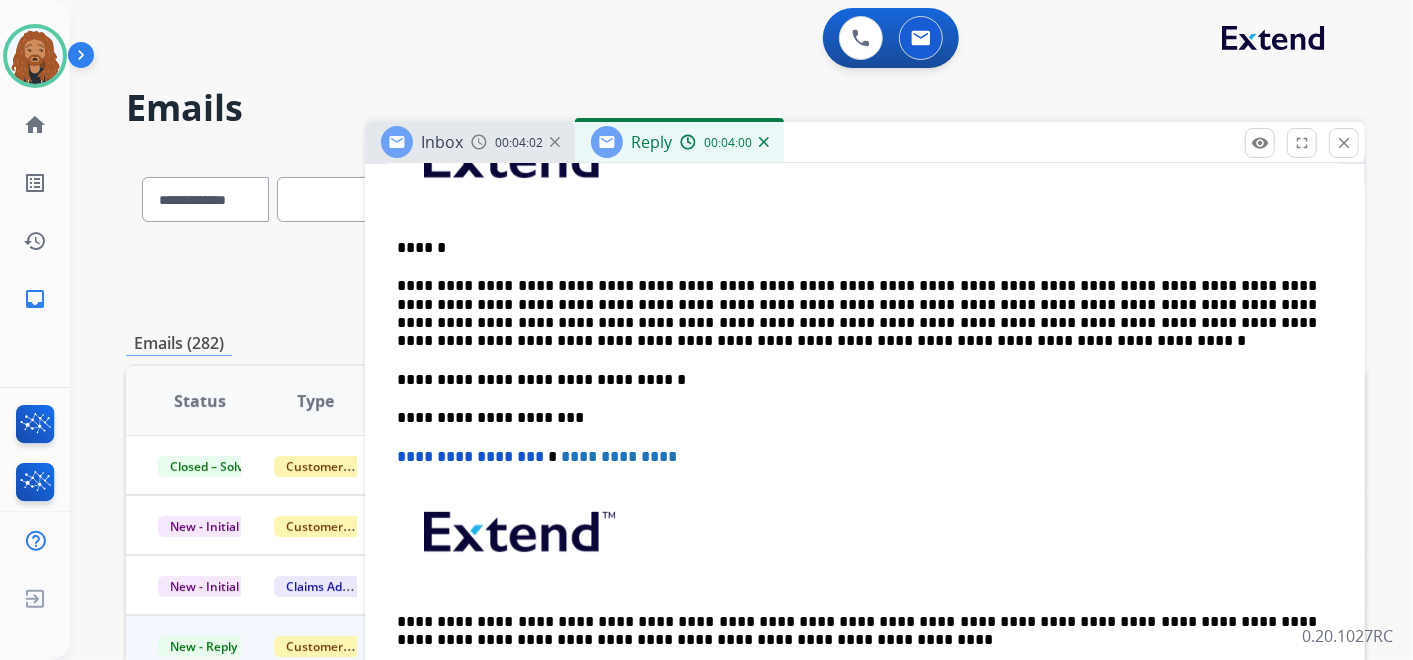 click on "**********" at bounding box center (857, 314) 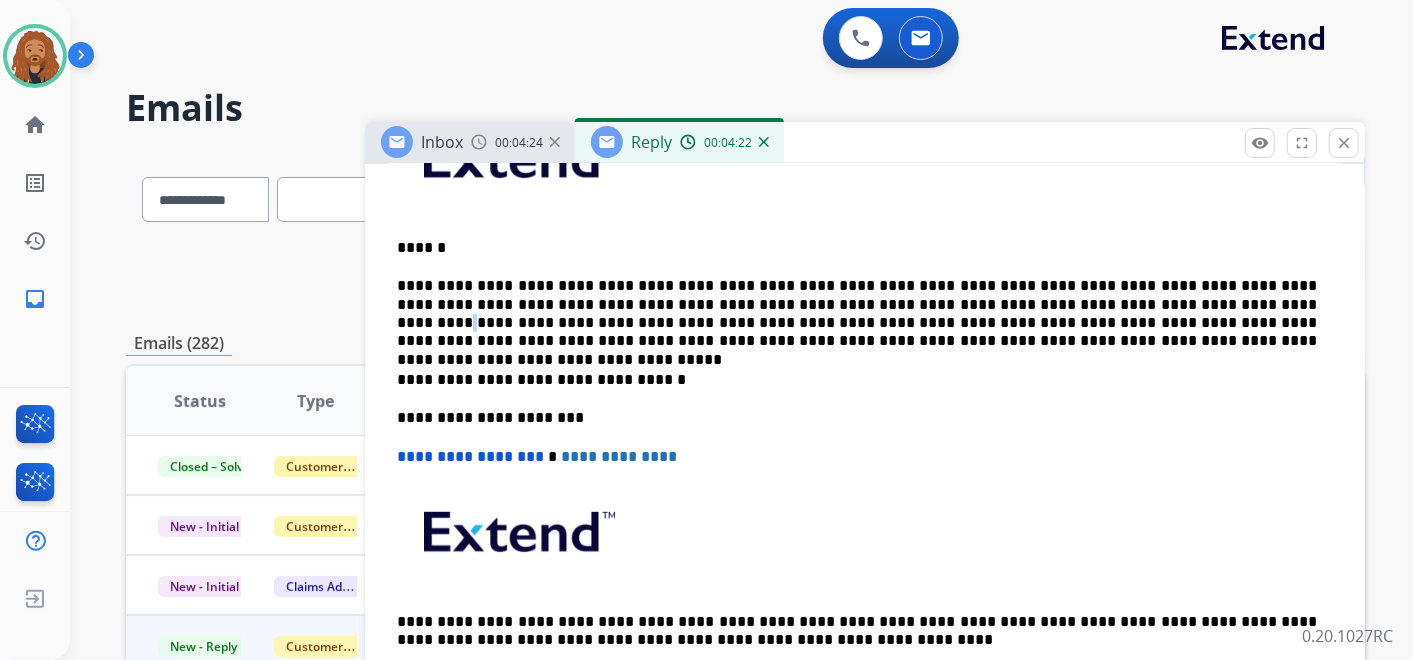 click on "**********" at bounding box center (857, 314) 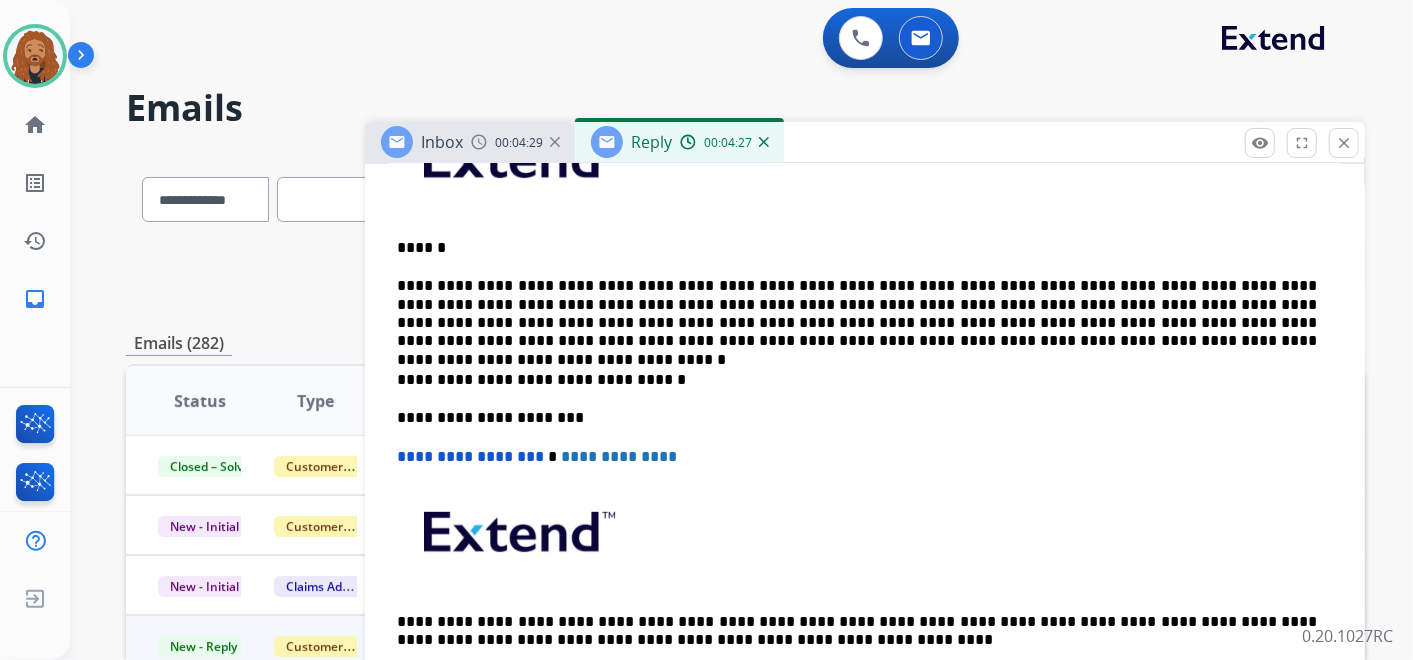drag, startPoint x: 1306, startPoint y: 298, endPoint x: 1314, endPoint y: 429, distance: 131.24405 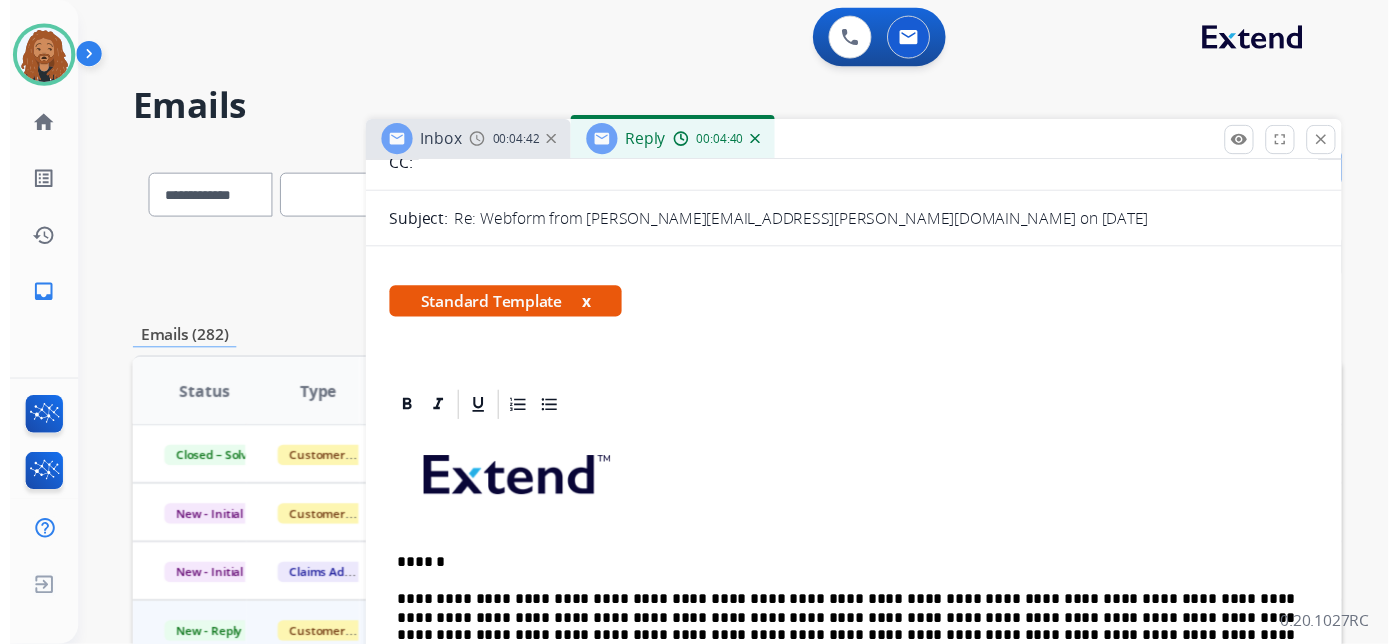 scroll, scrollTop: 0, scrollLeft: 0, axis: both 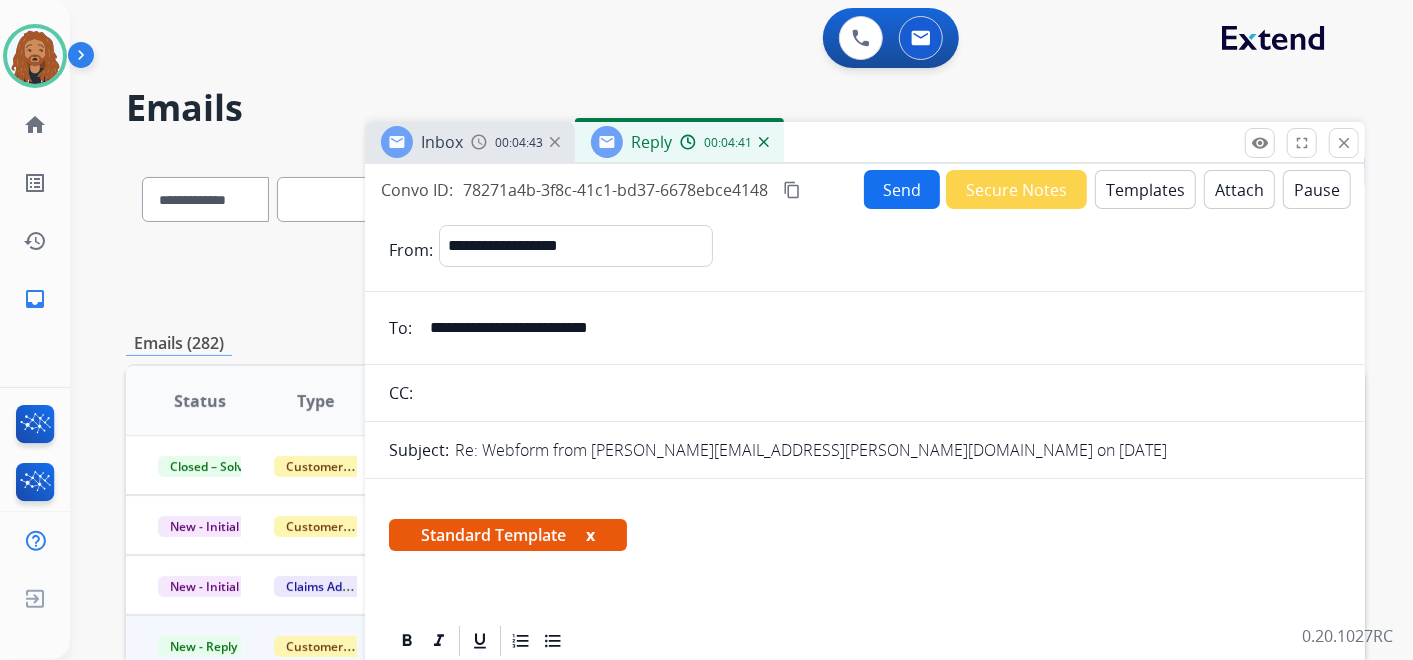 click on "Send" at bounding box center [902, 189] 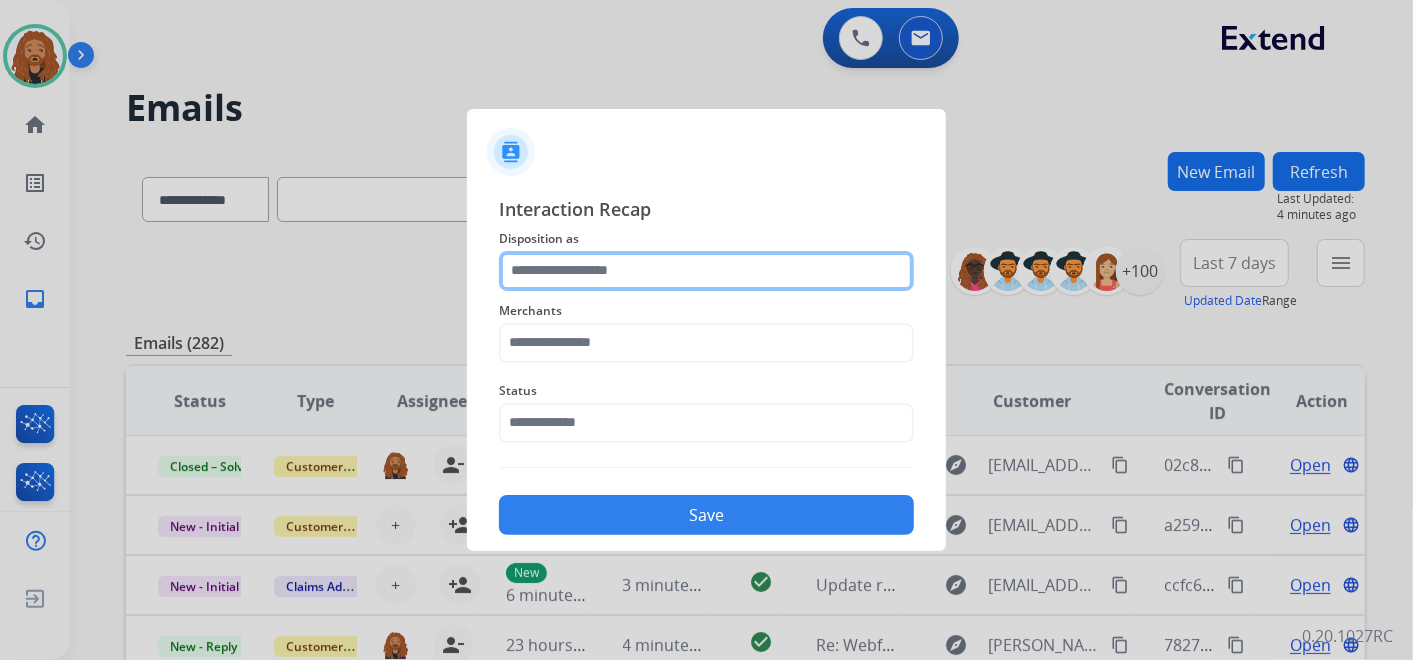 click 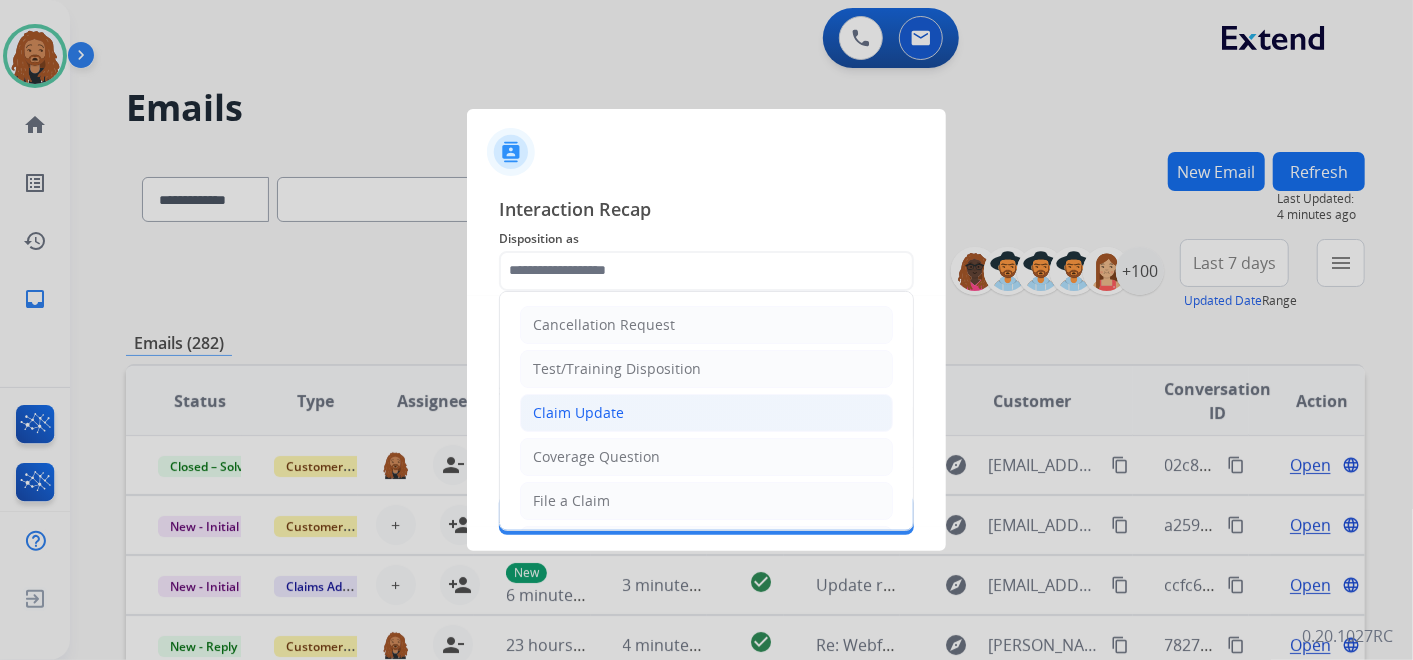click on "Claim Update" 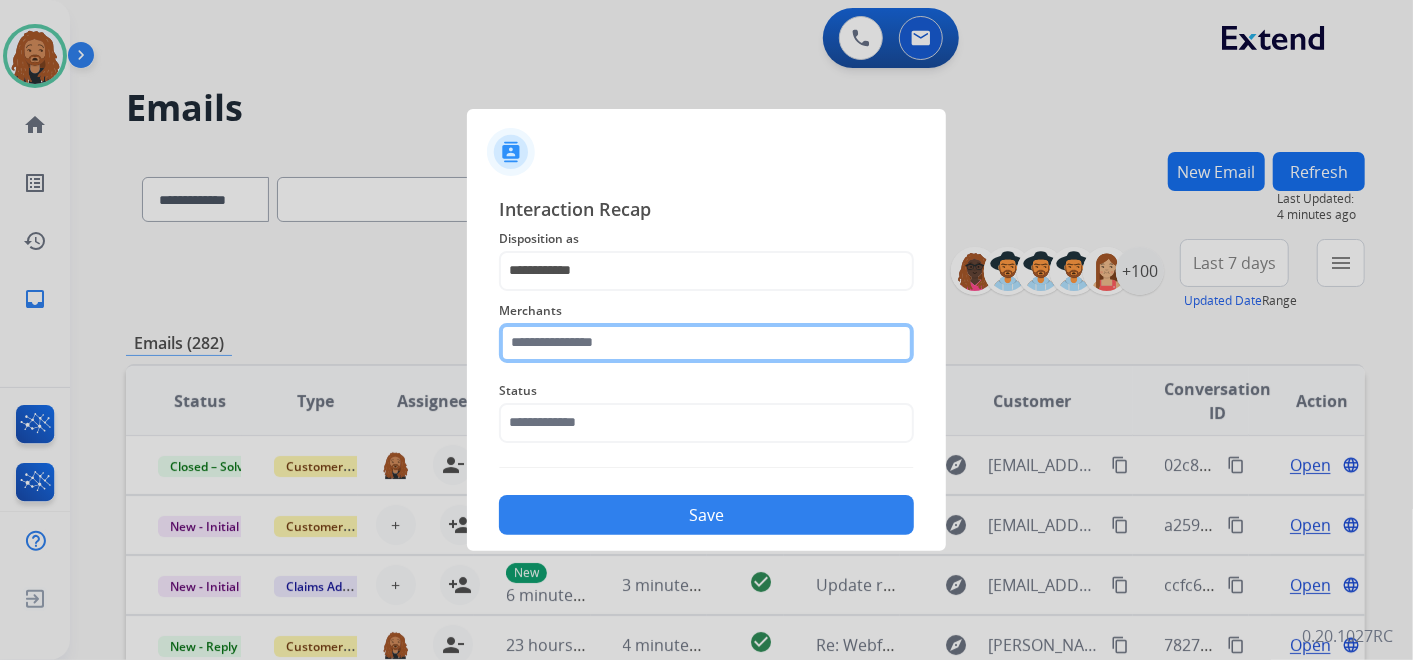 click 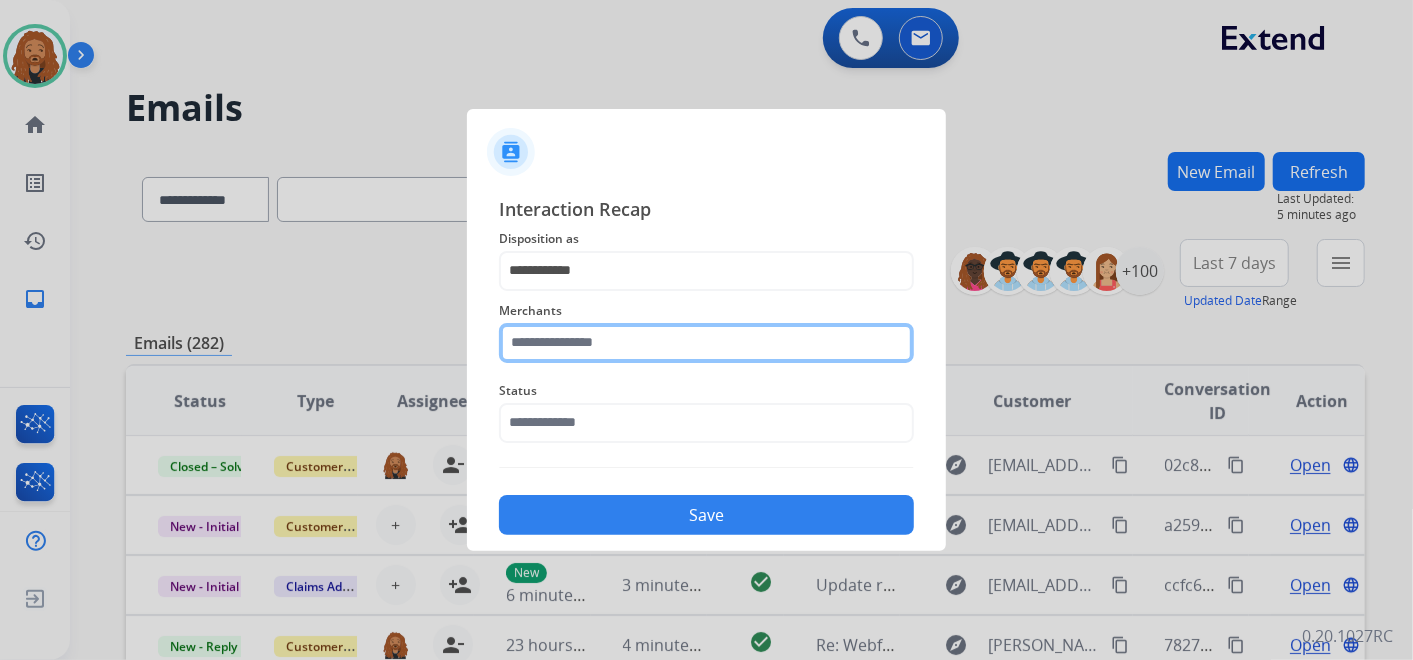 click 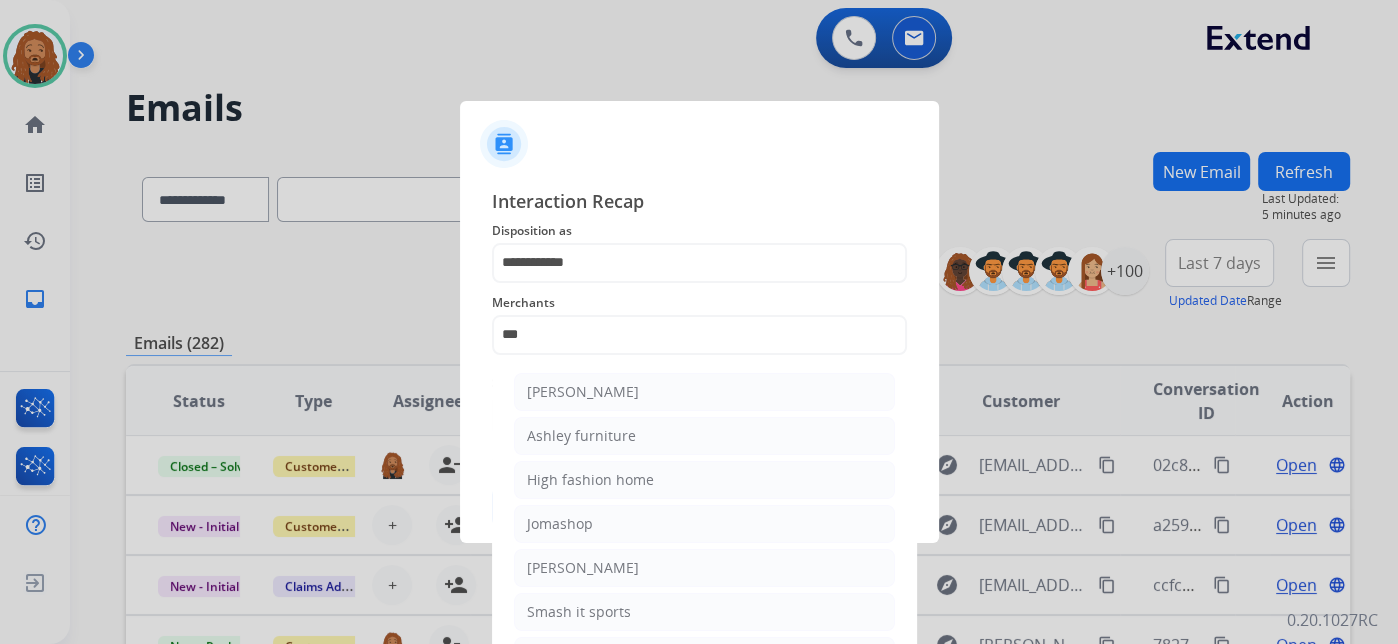 drag, startPoint x: 629, startPoint y: 428, endPoint x: 622, endPoint y: 408, distance: 21.189621 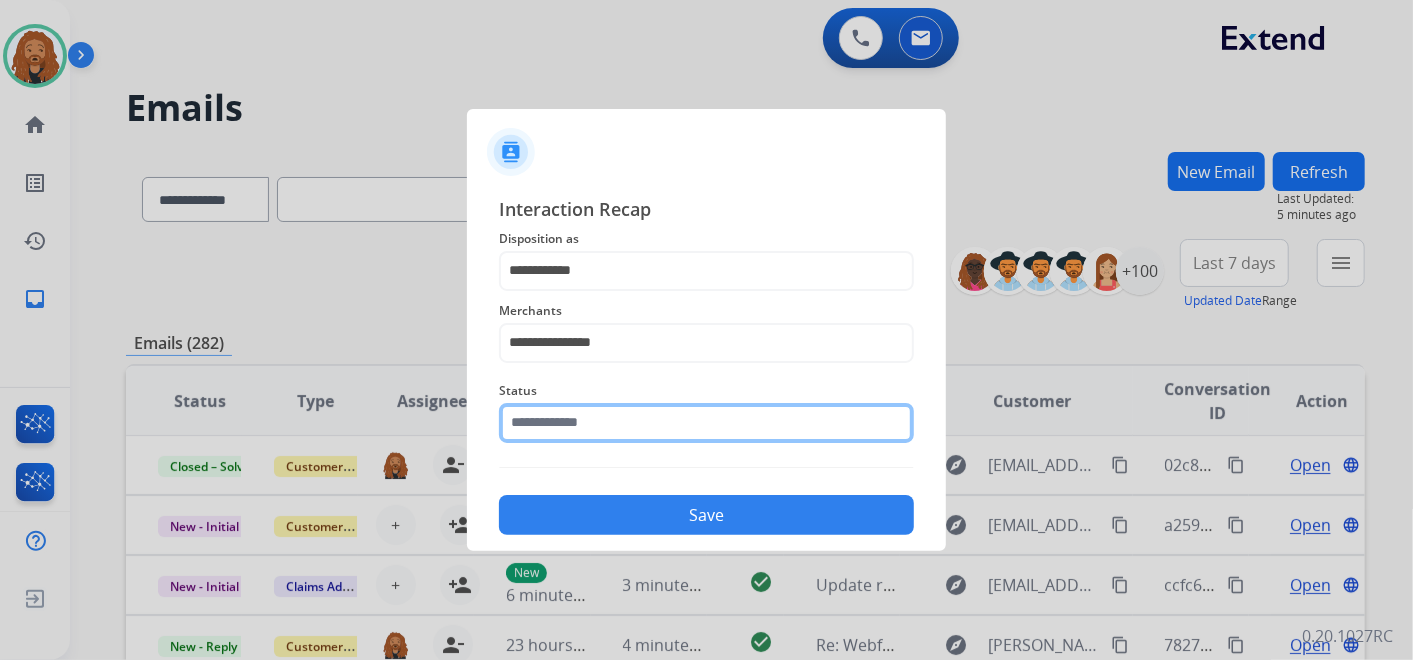 click on "Status" 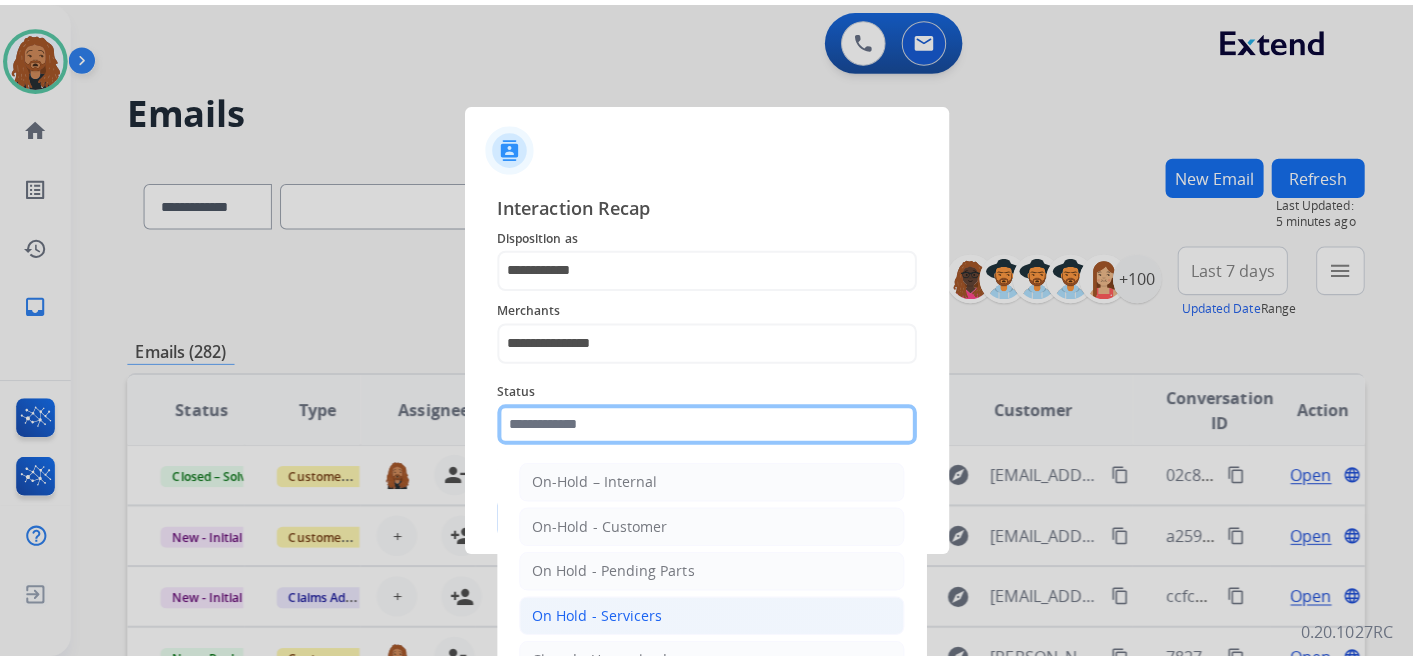 scroll, scrollTop: 114, scrollLeft: 0, axis: vertical 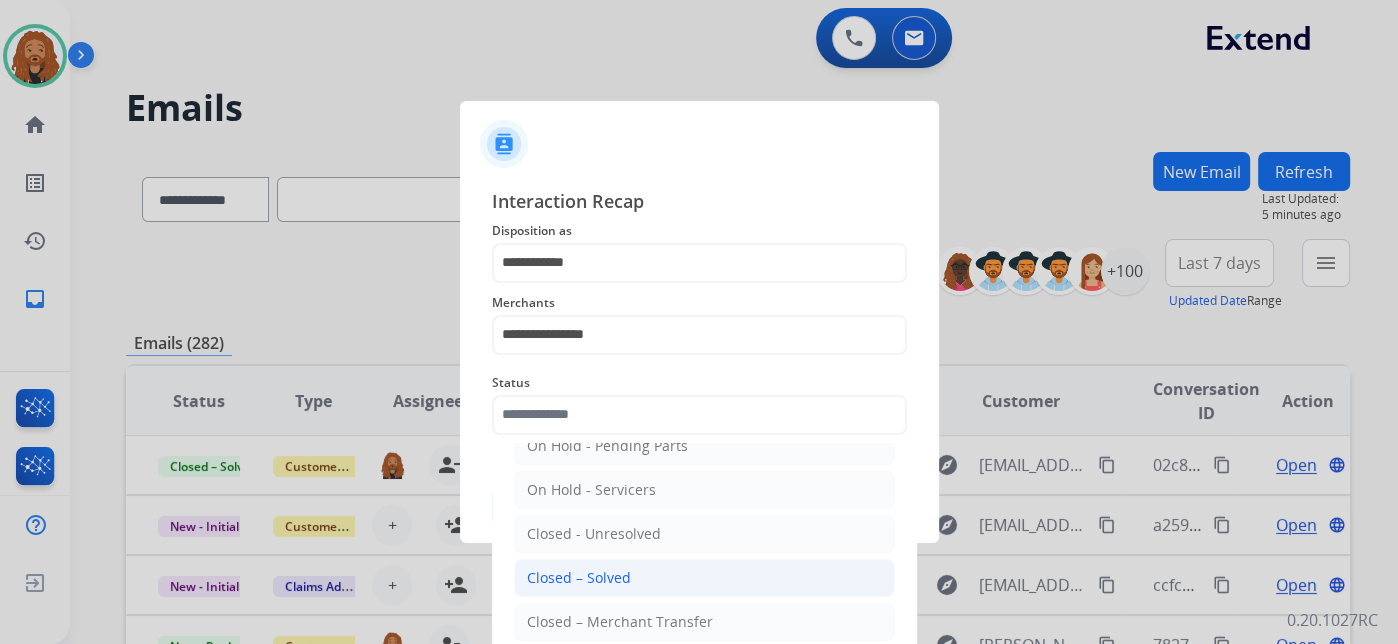 click on "Closed – Solved" 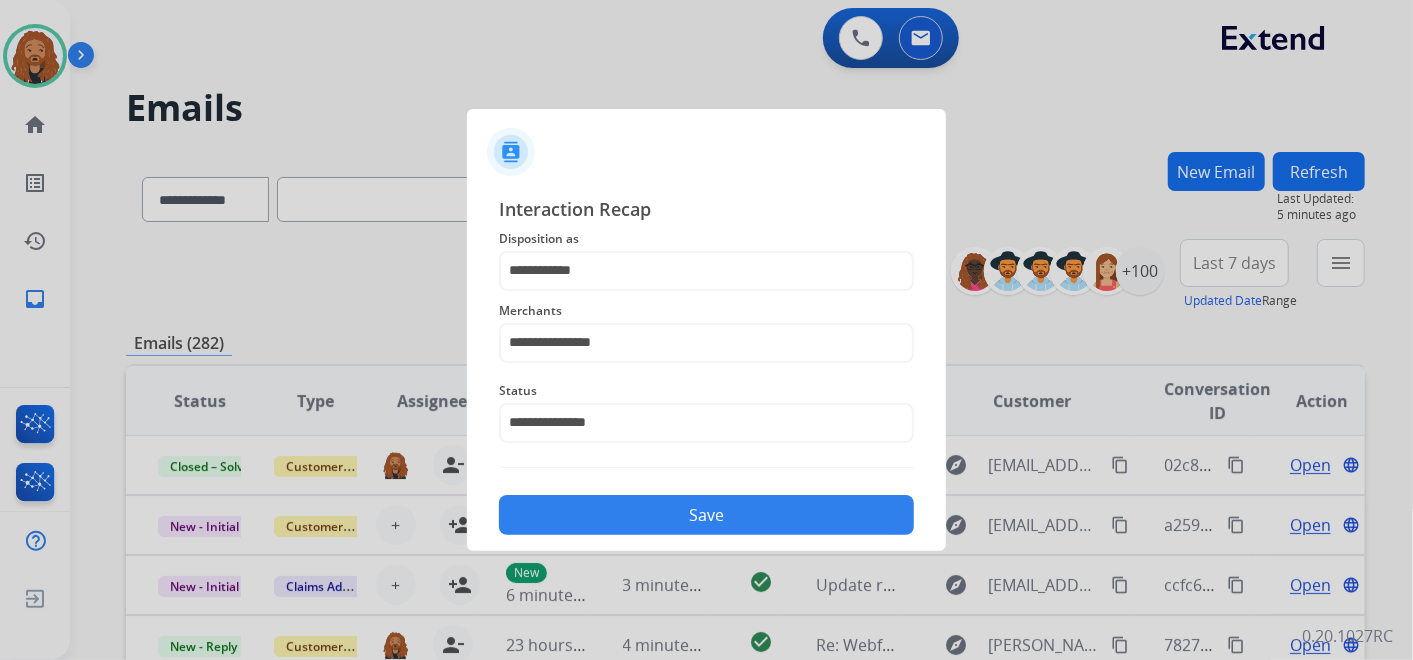 click on "Save" 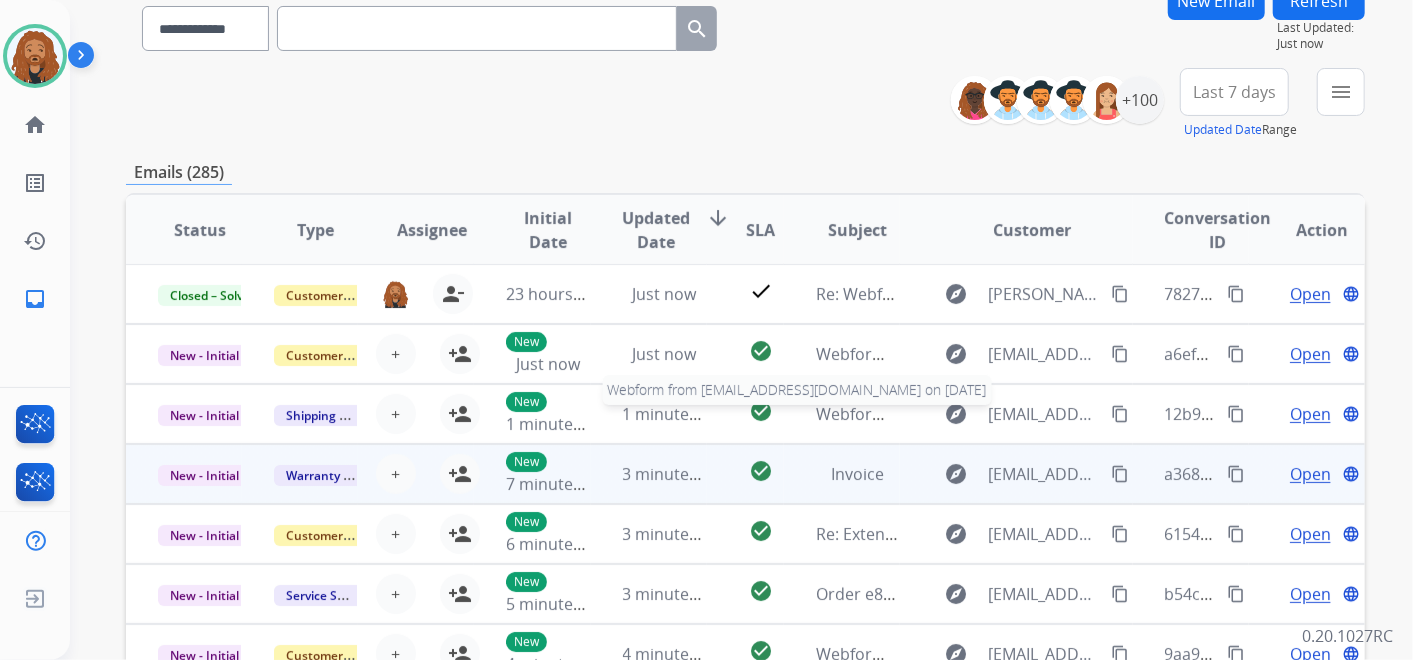 scroll, scrollTop: 222, scrollLeft: 0, axis: vertical 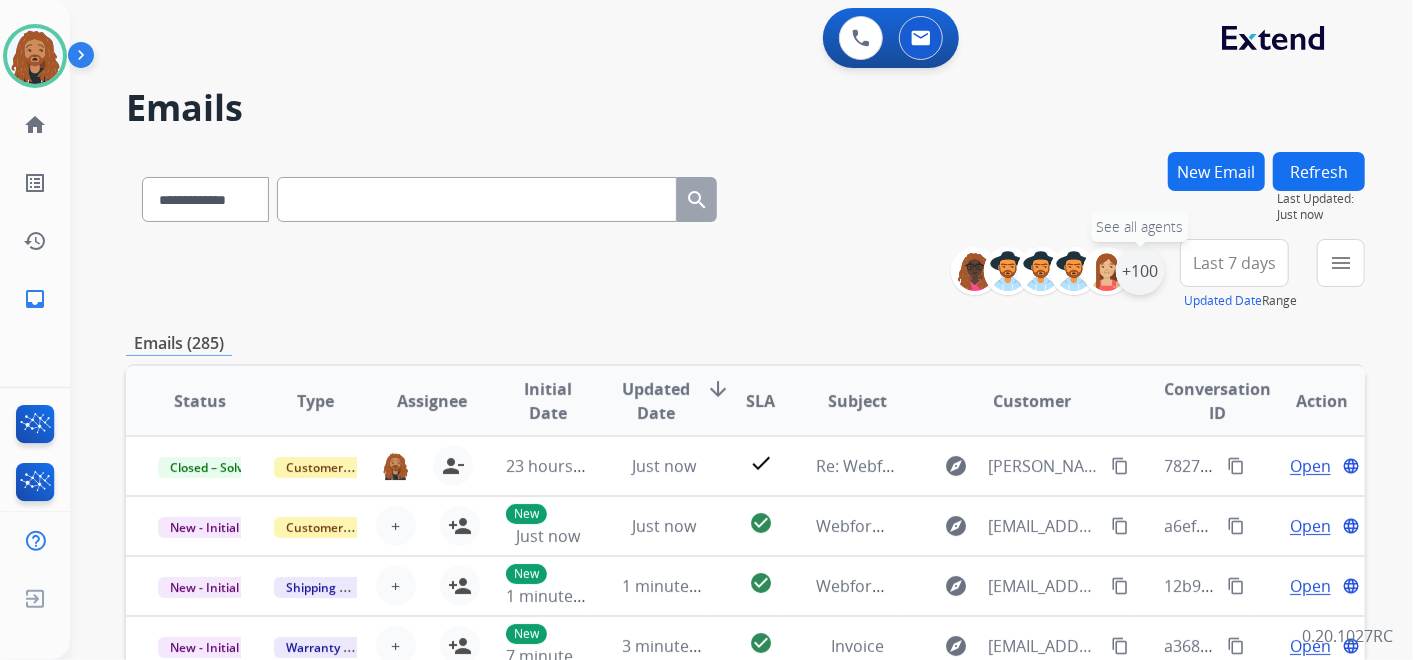 click on "+100" at bounding box center [1140, 271] 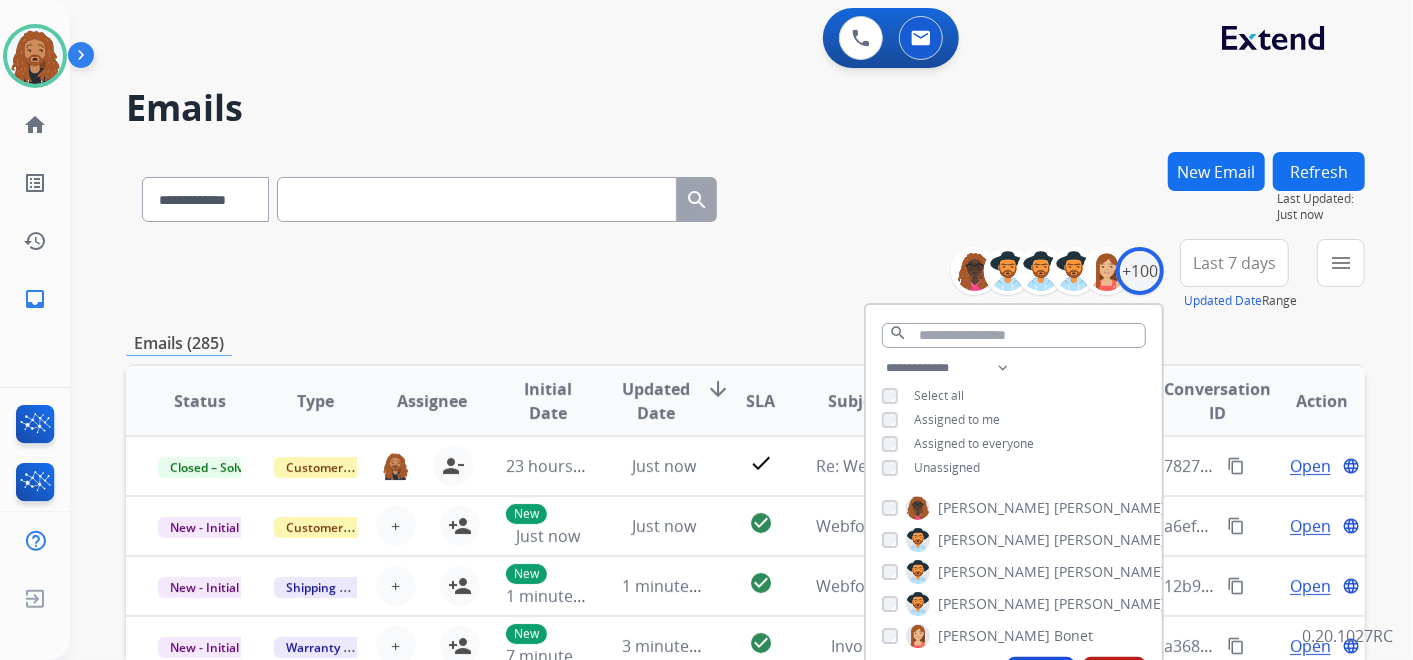 click on "**********" at bounding box center [1014, 420] 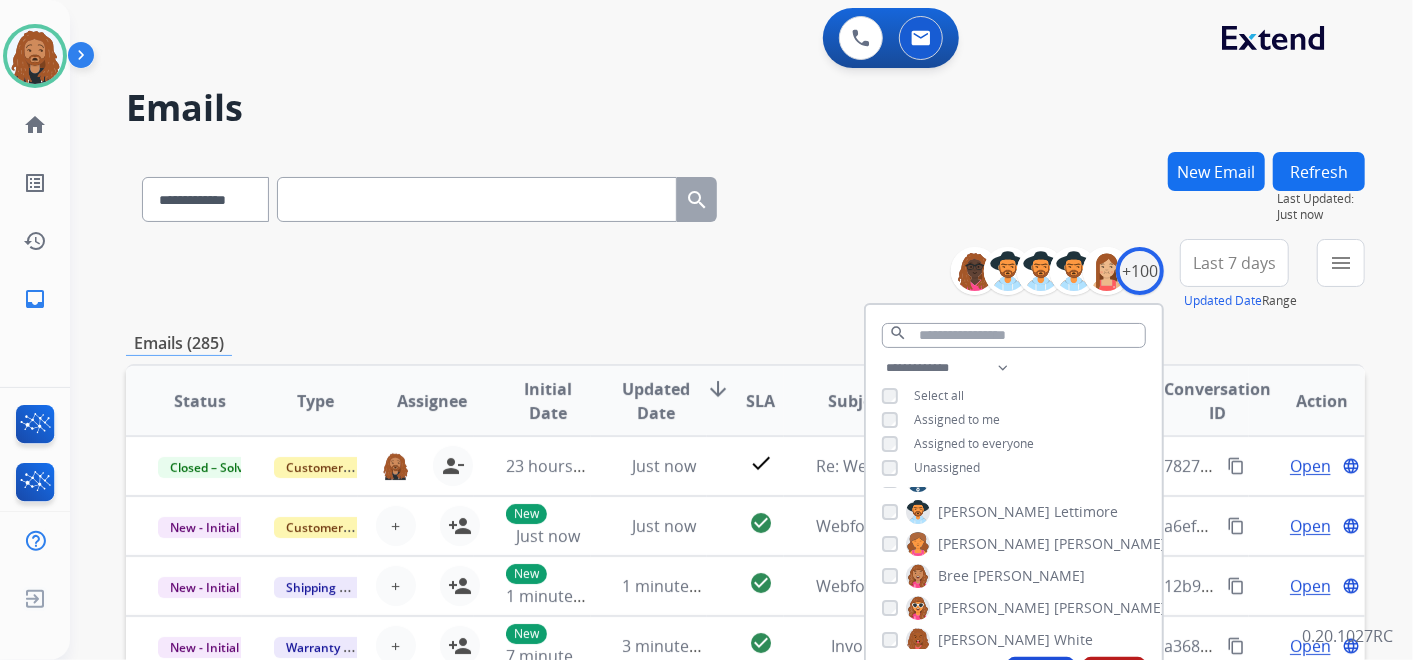 scroll, scrollTop: 444, scrollLeft: 0, axis: vertical 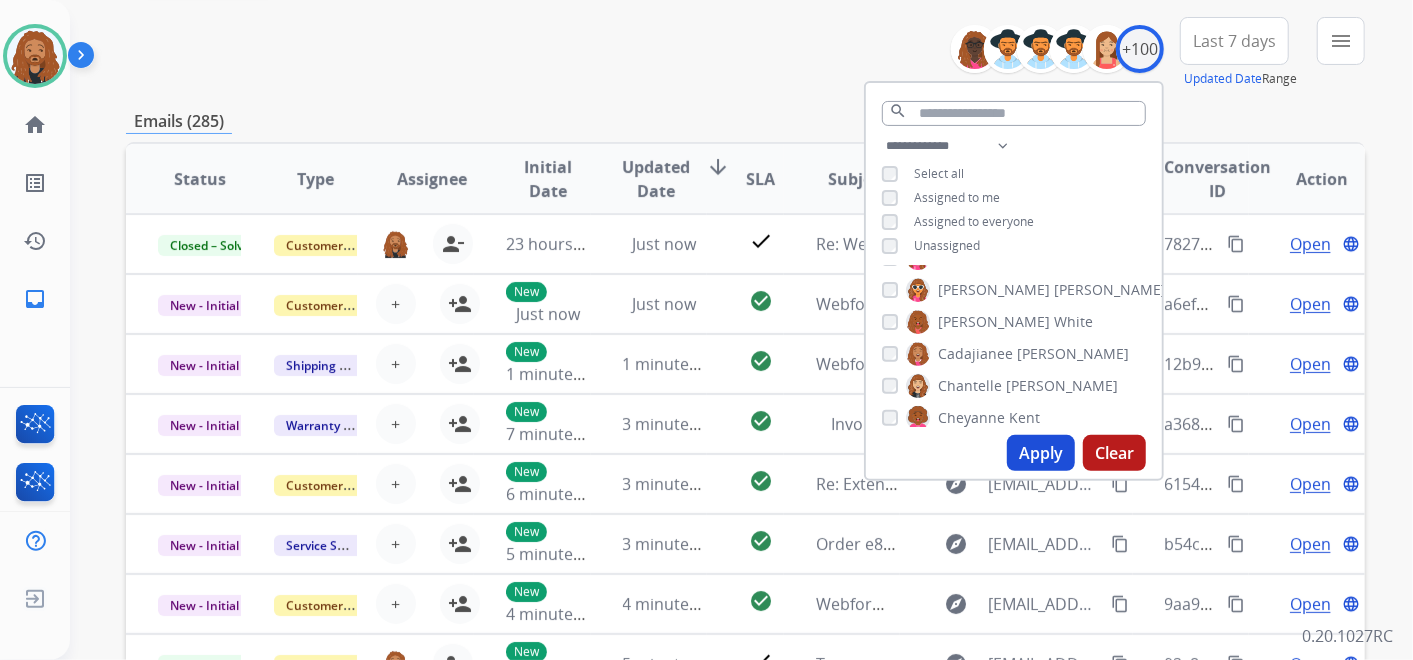 click on "Apply" at bounding box center (1041, 453) 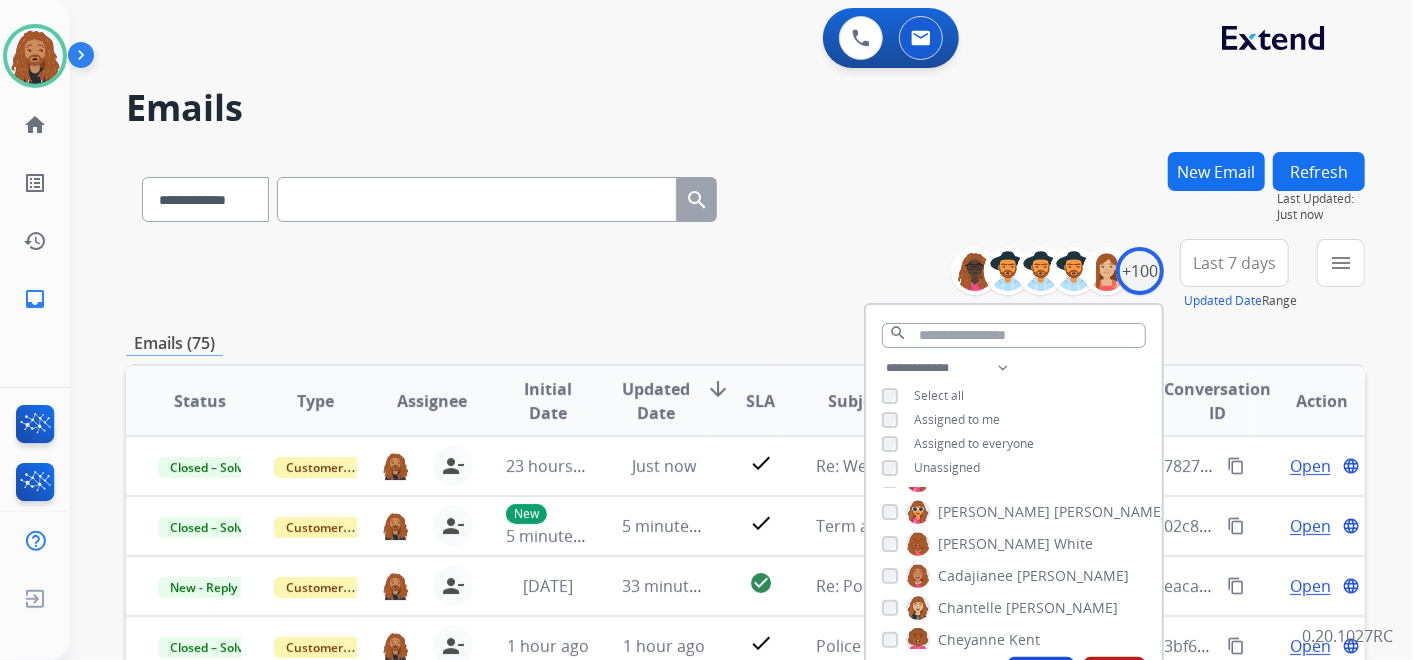 click on "Last 7 days" at bounding box center [1234, 263] 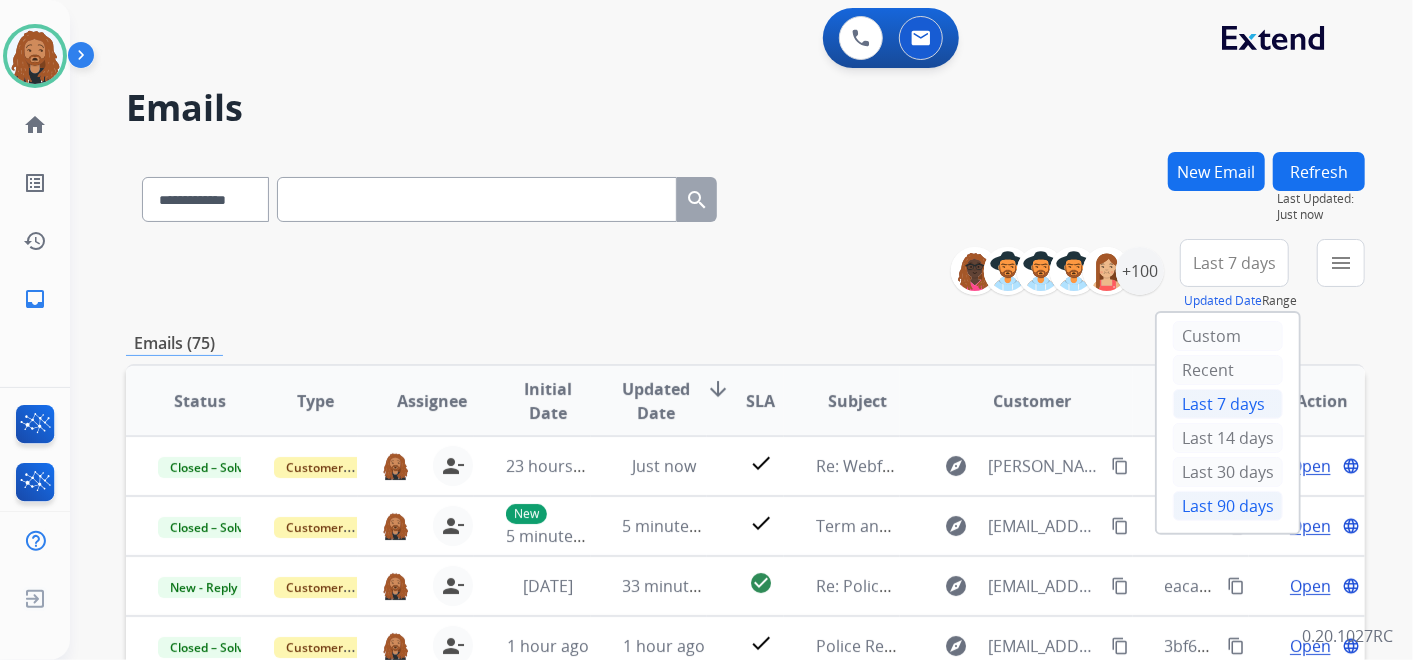 click on "Last 90 days" at bounding box center [1228, 506] 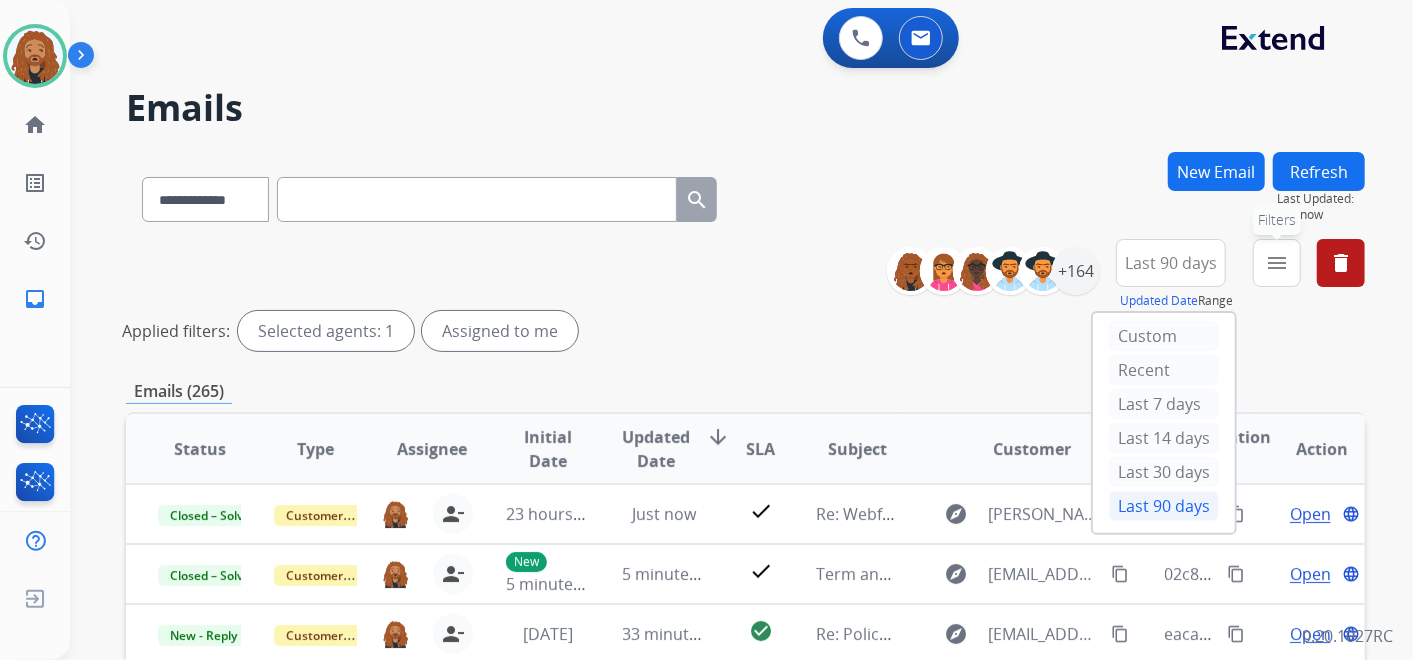 click on "menu" at bounding box center (1277, 263) 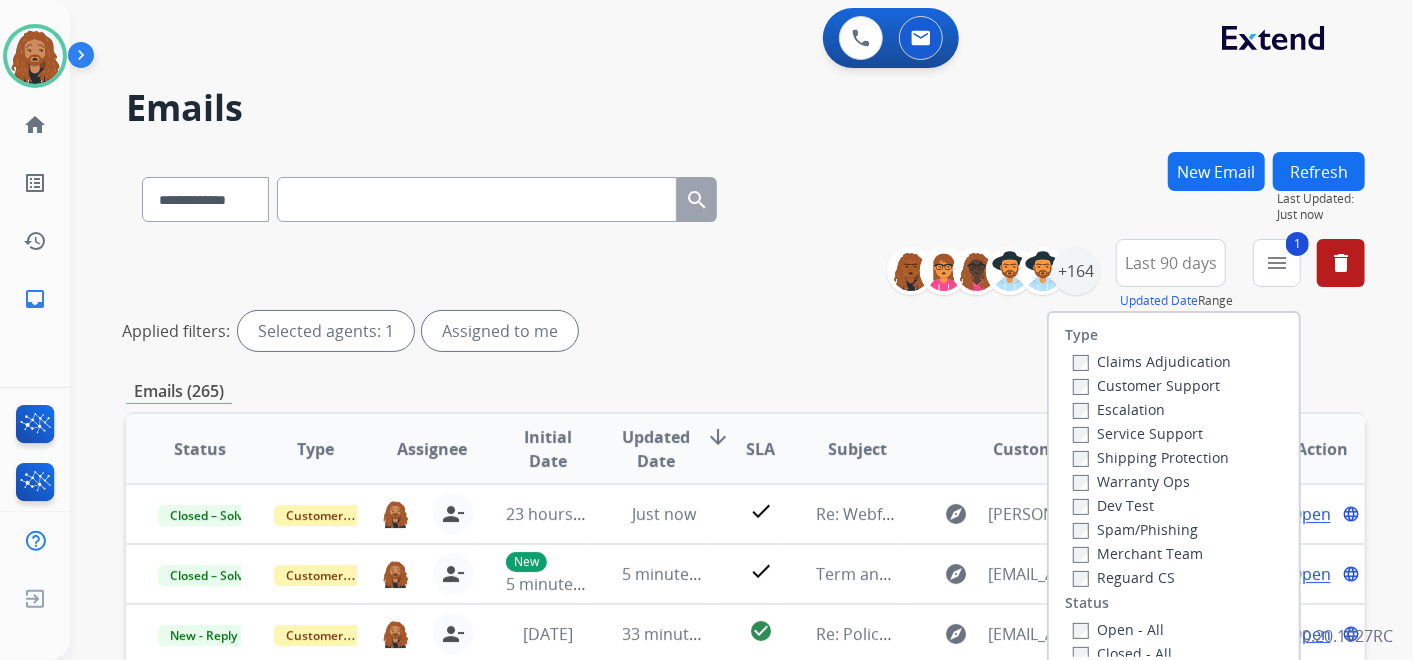 click on "Open - All" at bounding box center [1118, 629] 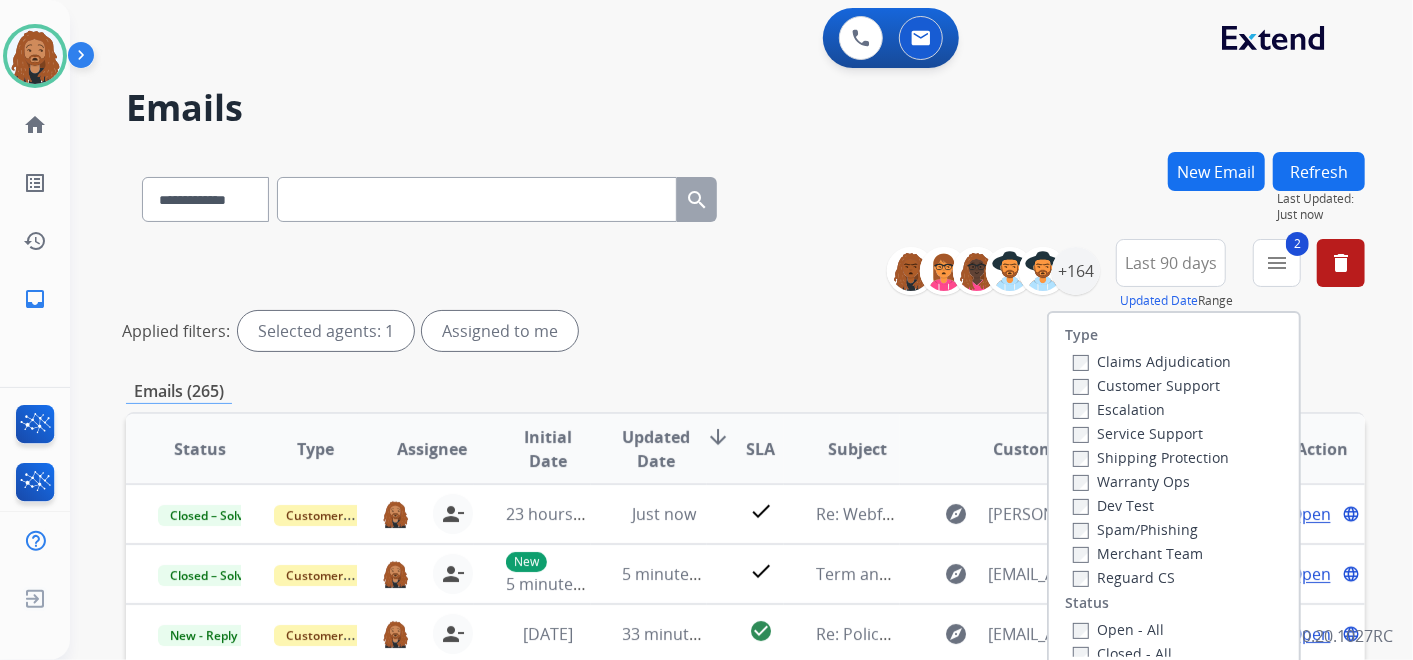 click on "Shipping Protection" at bounding box center [1151, 457] 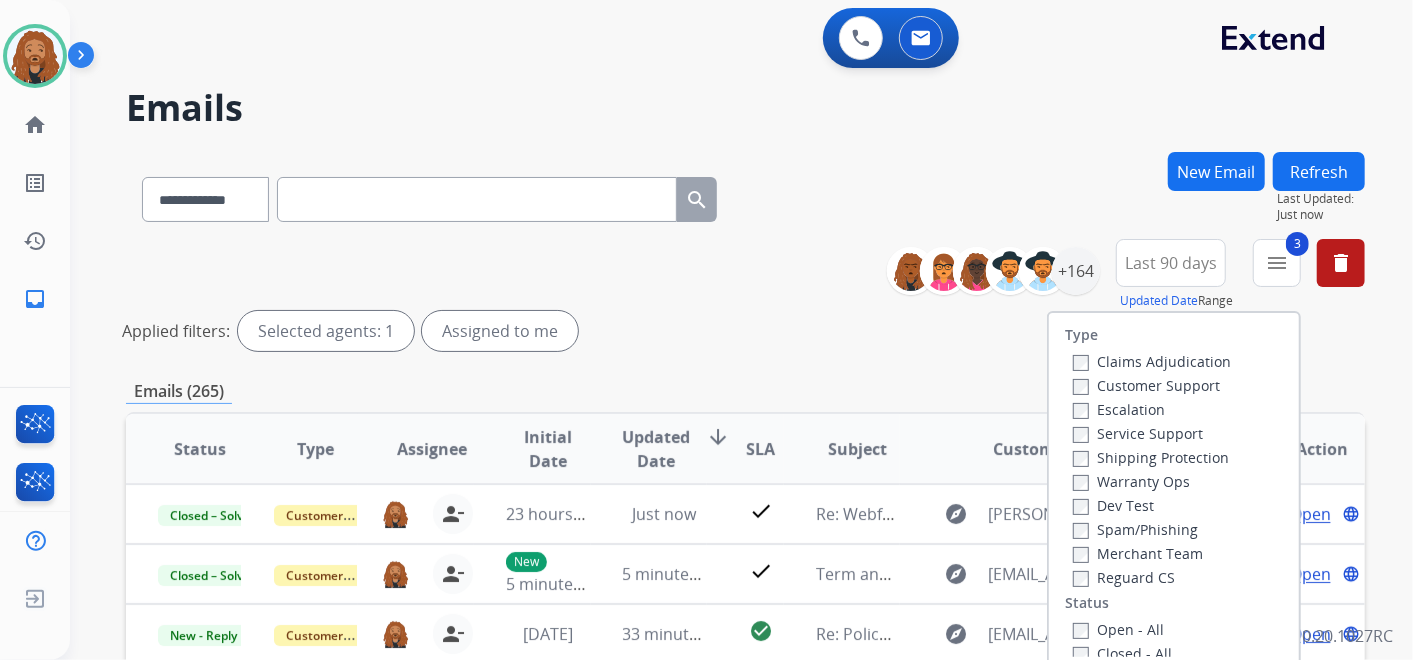 click on "Customer Support" at bounding box center (1146, 385) 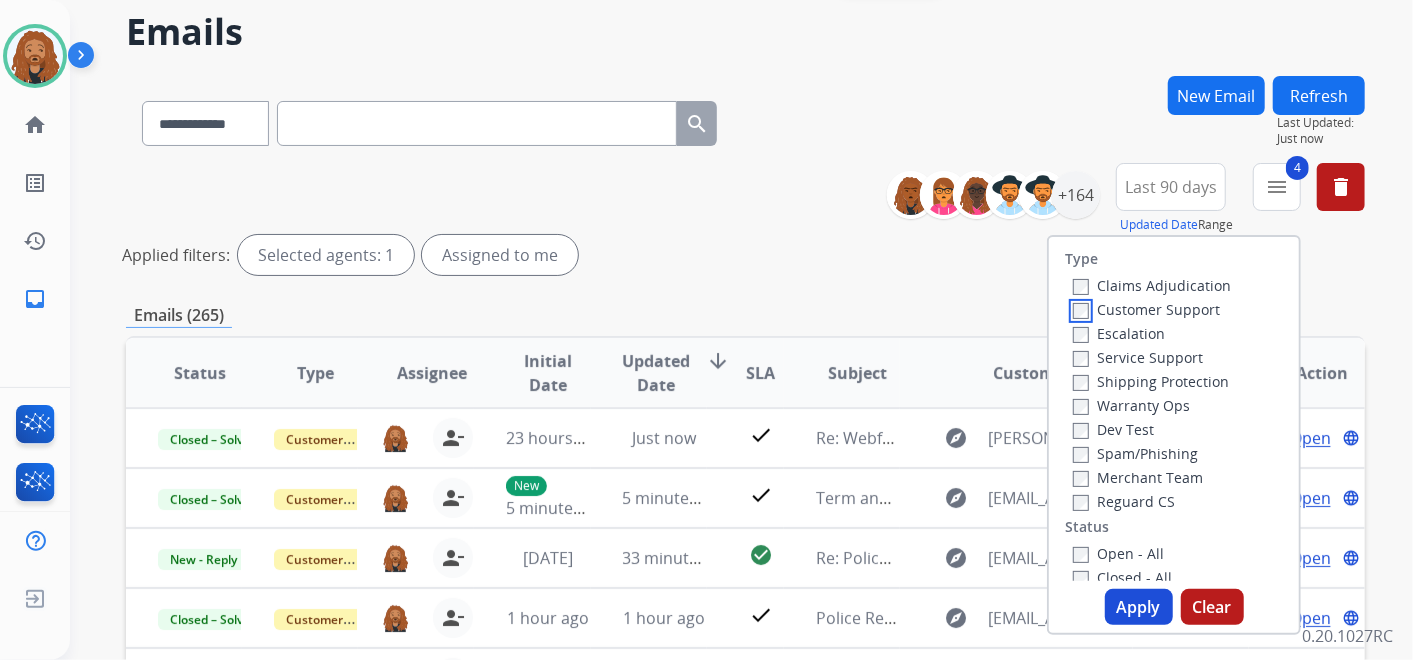 scroll, scrollTop: 111, scrollLeft: 0, axis: vertical 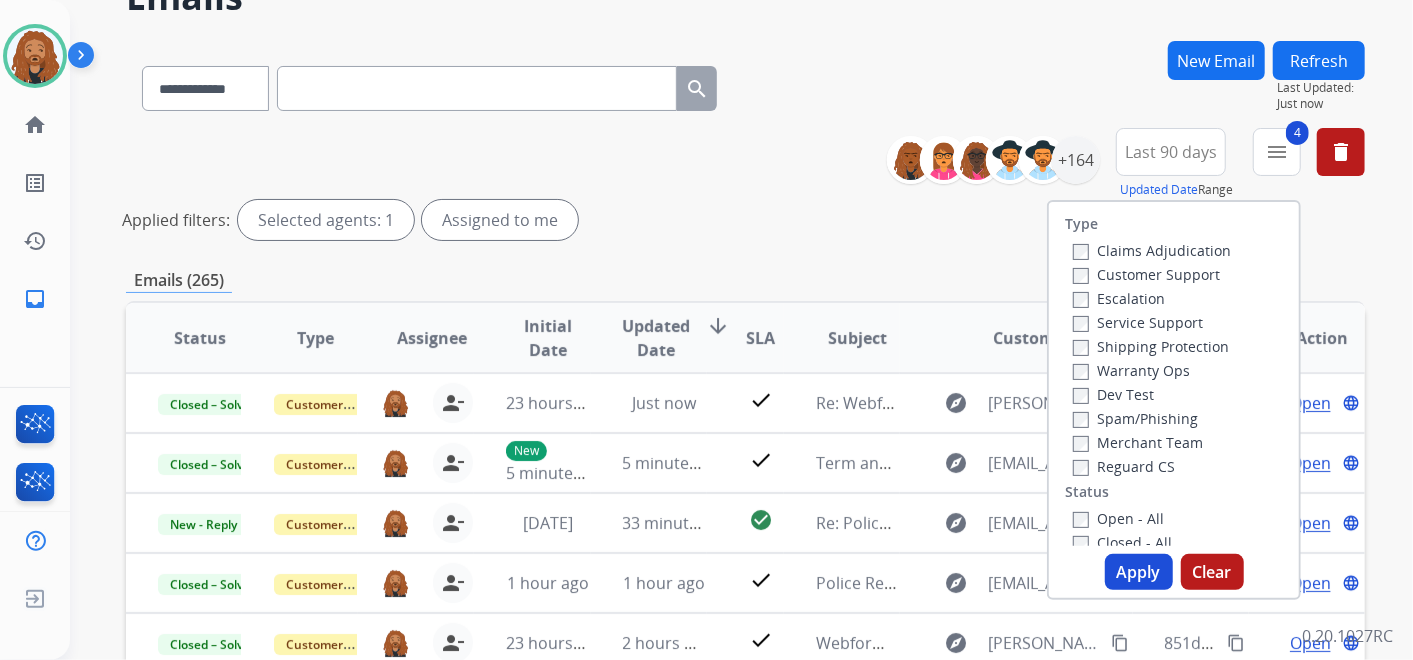 click on "Apply" at bounding box center [1139, 572] 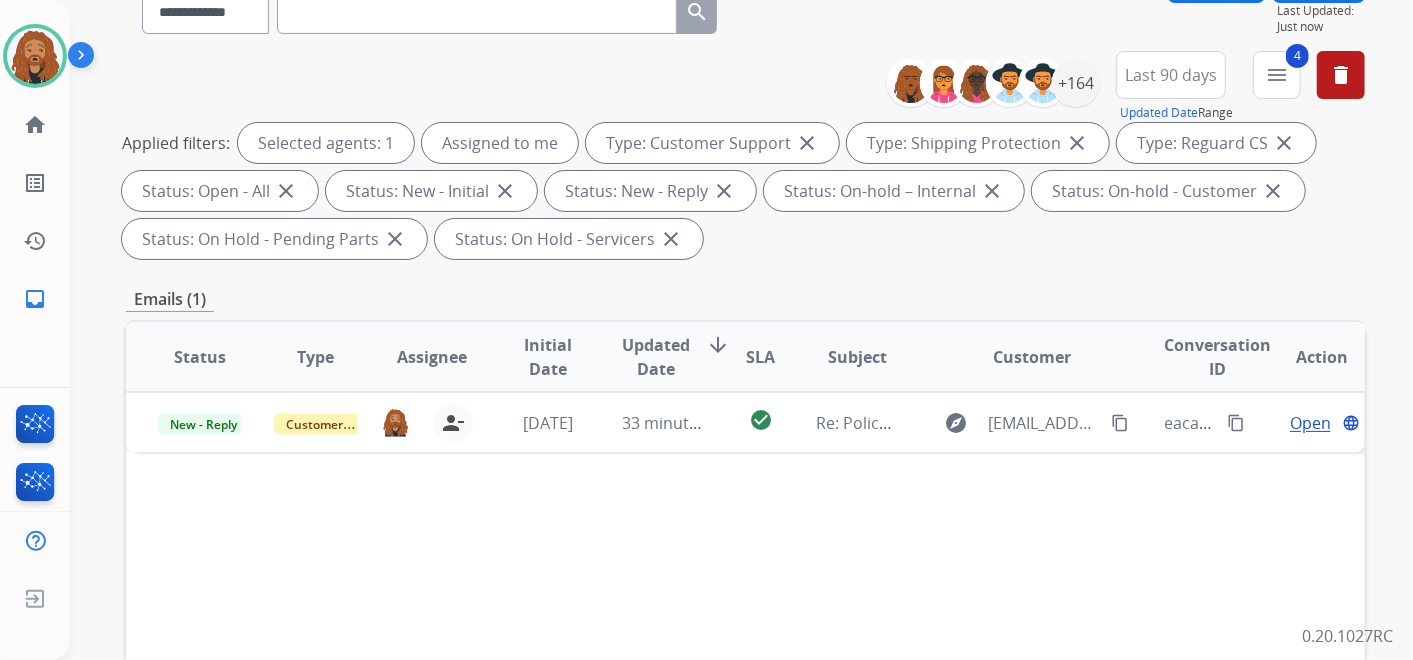scroll, scrollTop: 222, scrollLeft: 0, axis: vertical 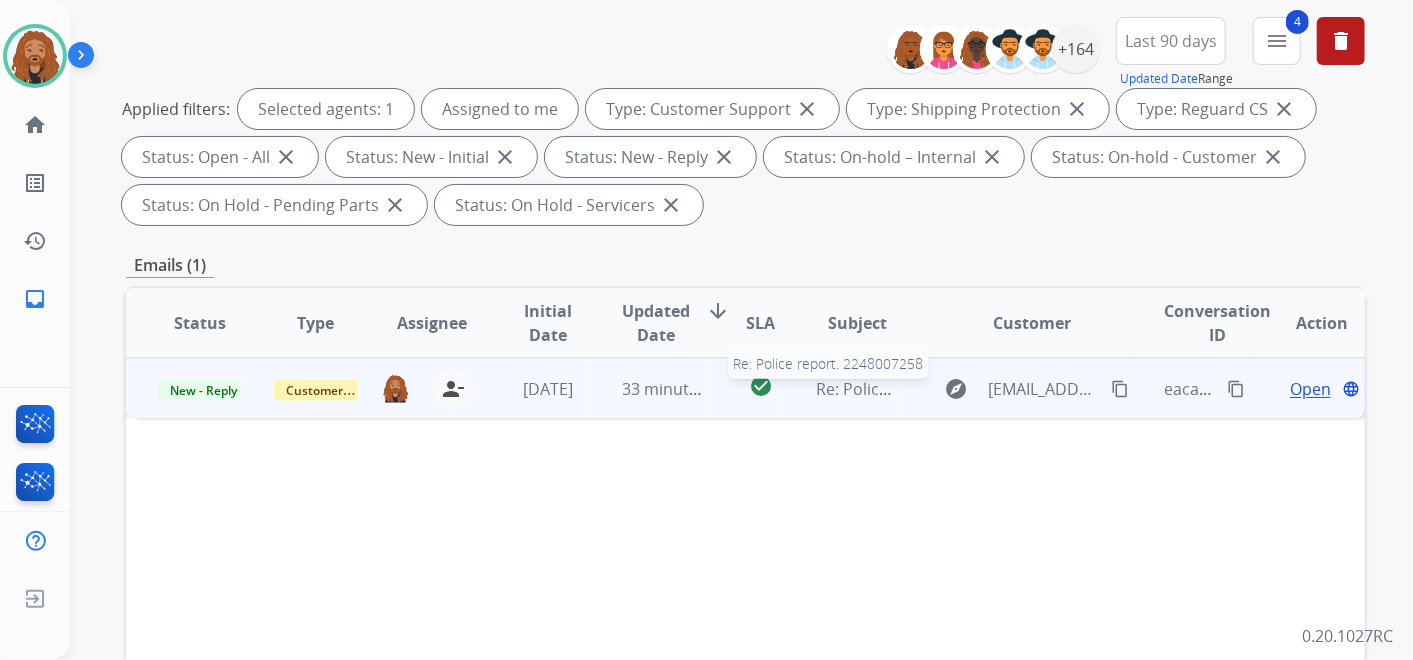 click on "Re: Police report. 2248007258" at bounding box center (927, 389) 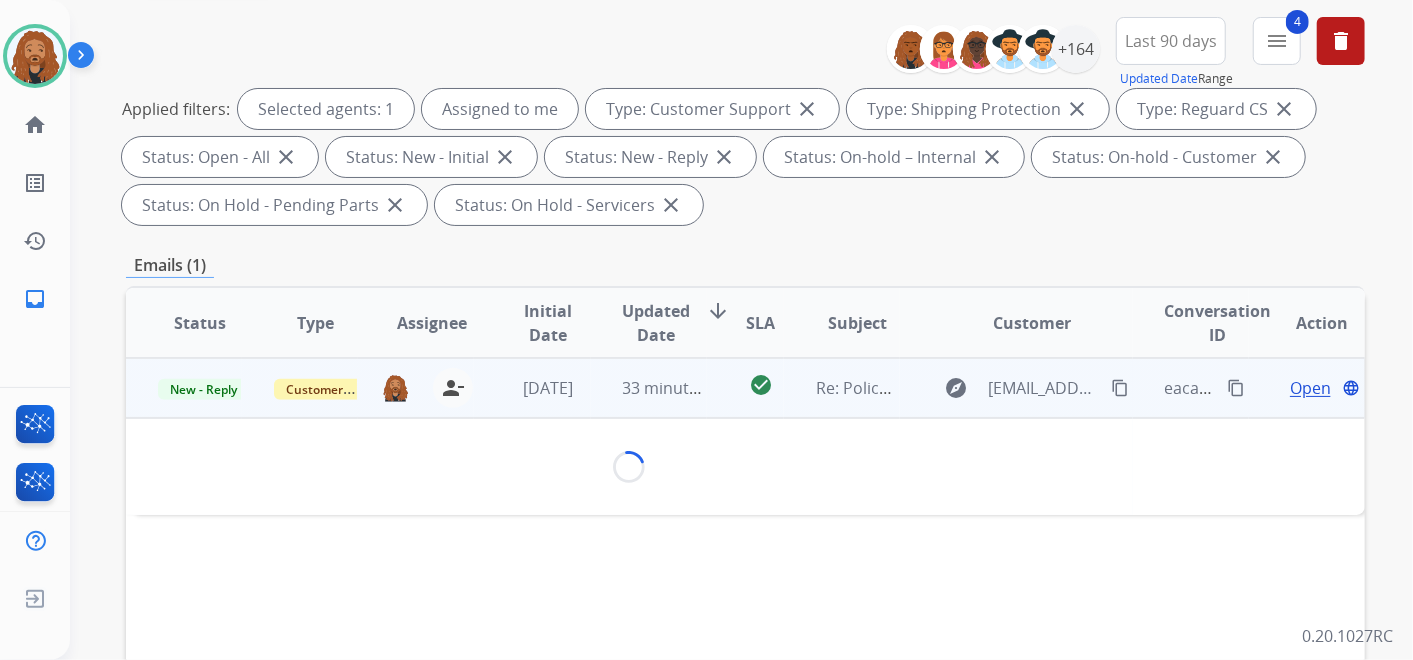 click on "Open" at bounding box center [1310, 388] 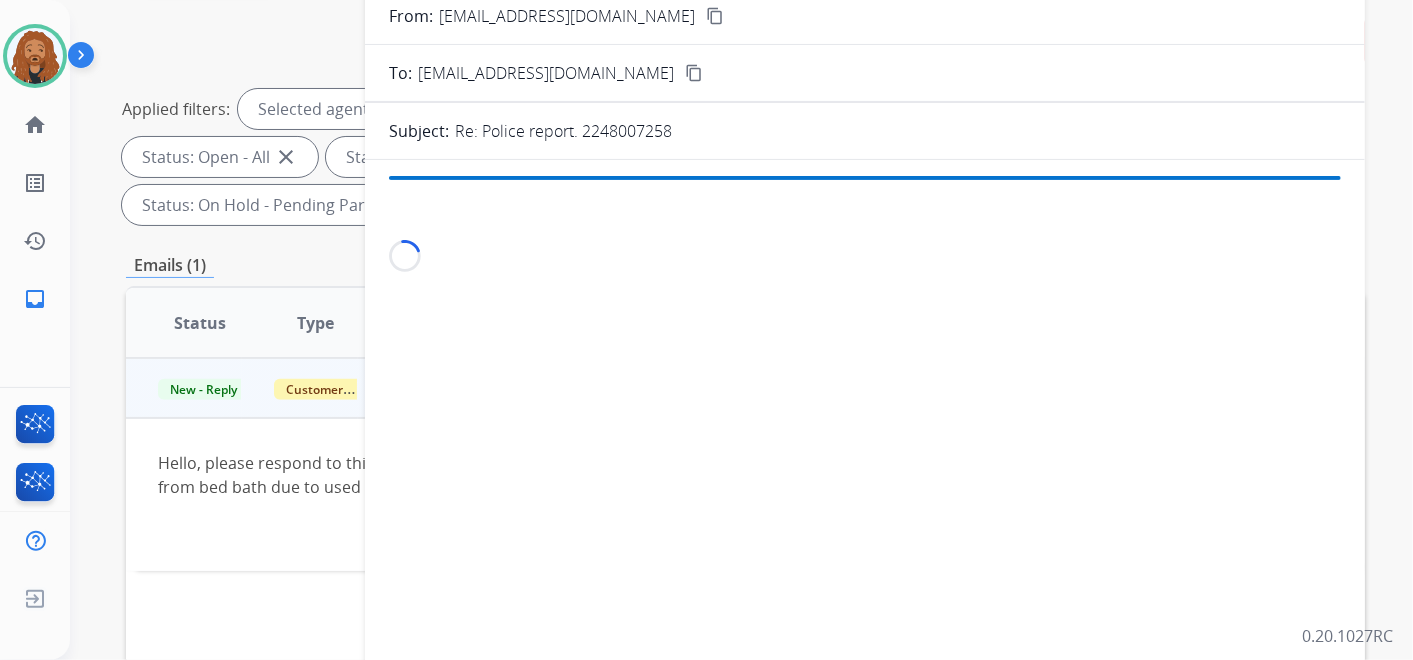 scroll, scrollTop: 111, scrollLeft: 0, axis: vertical 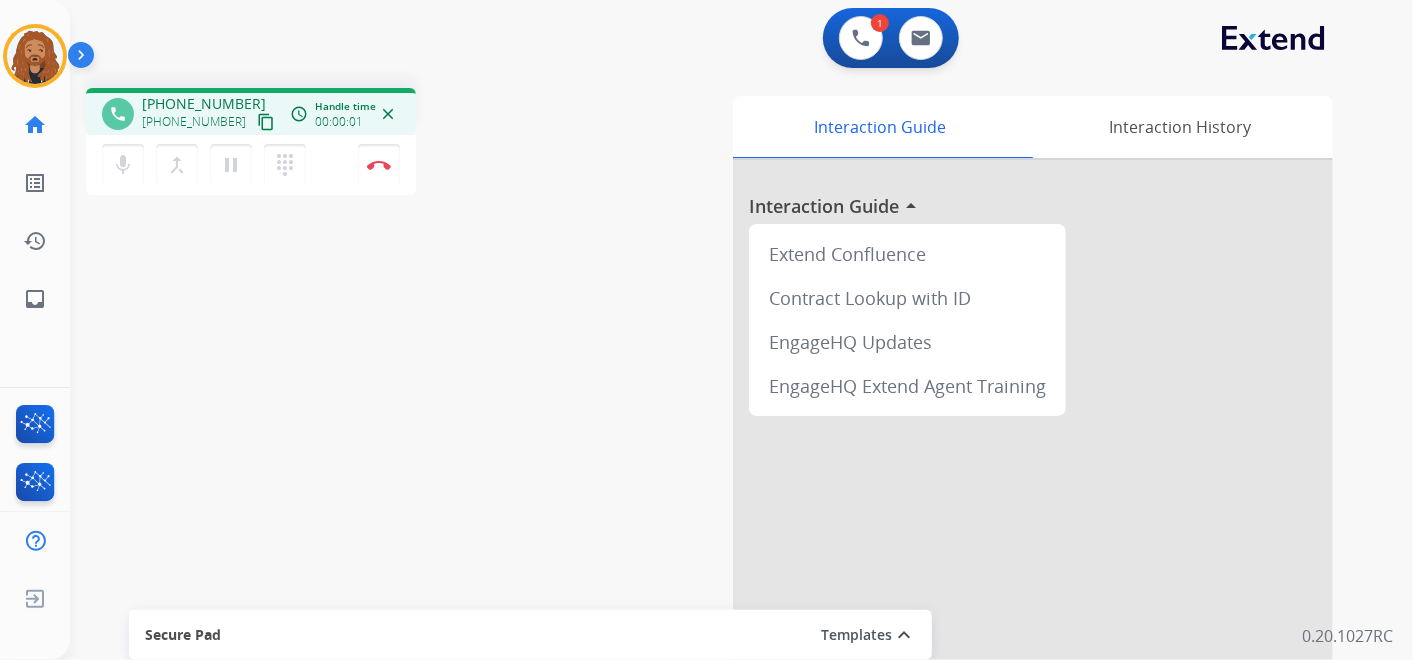 click on "content_copy" at bounding box center (266, 122) 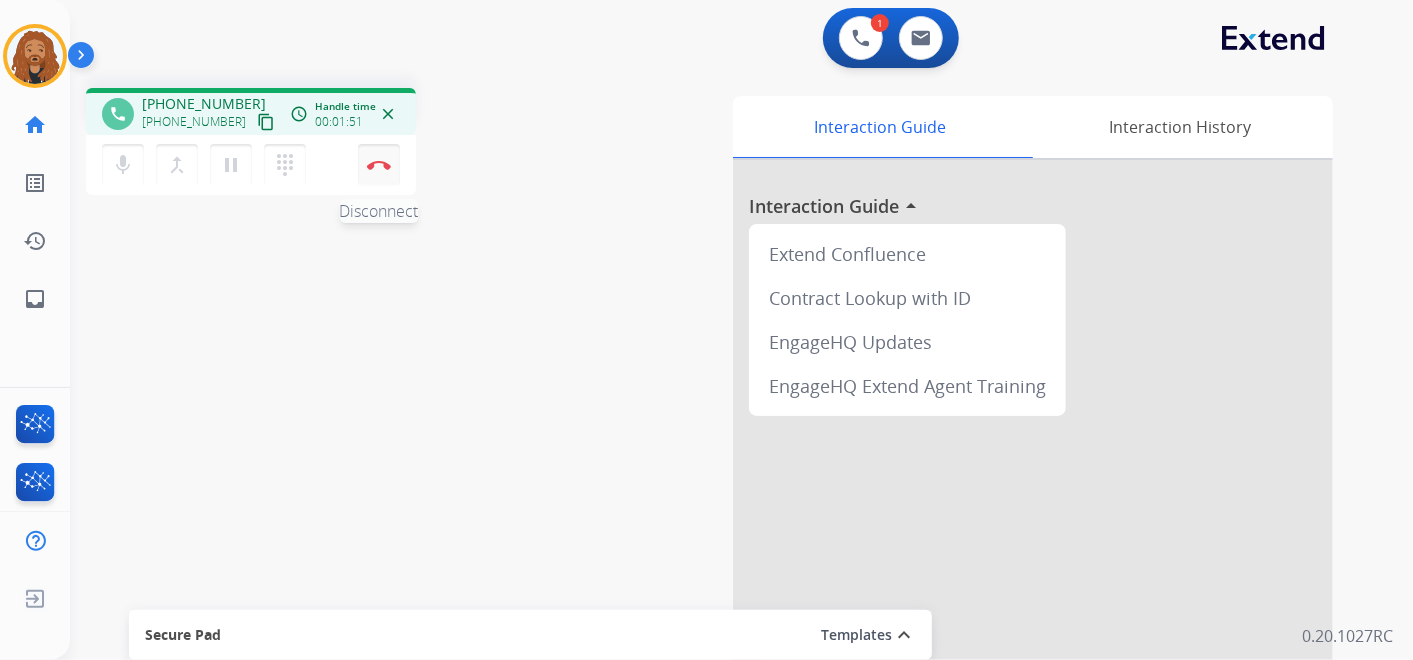 click at bounding box center [379, 165] 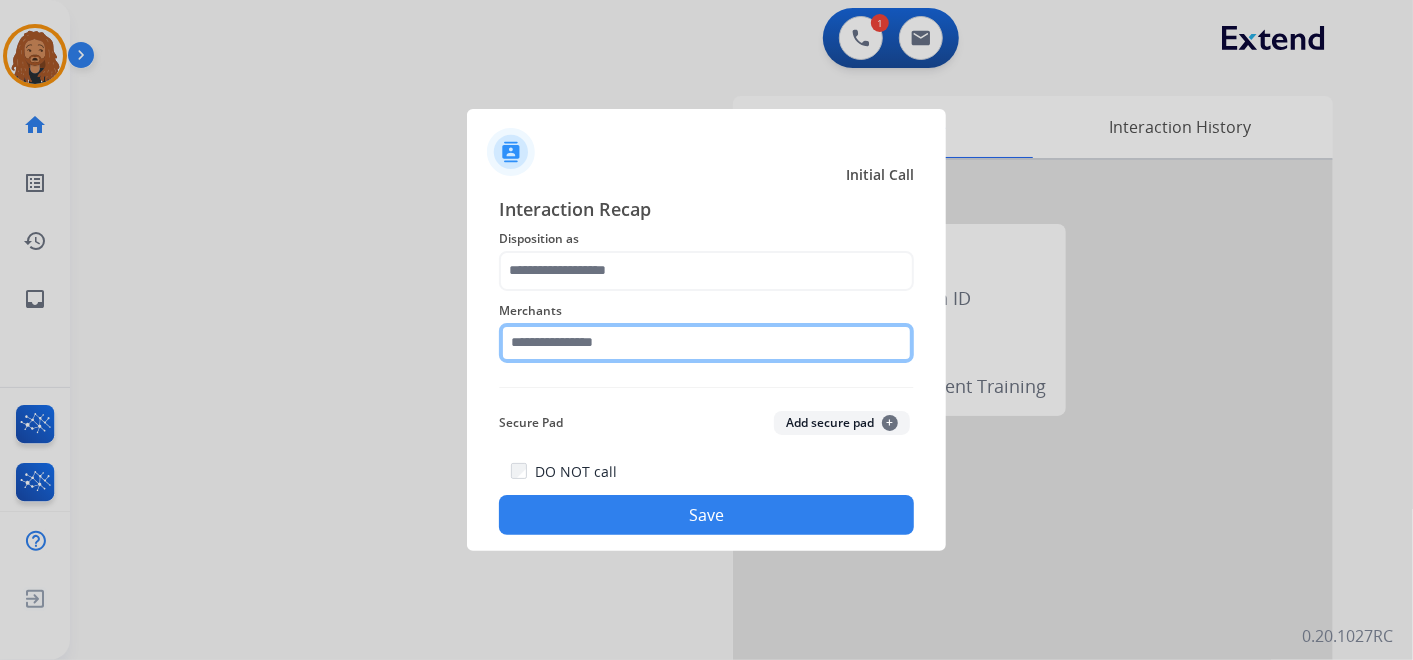 click 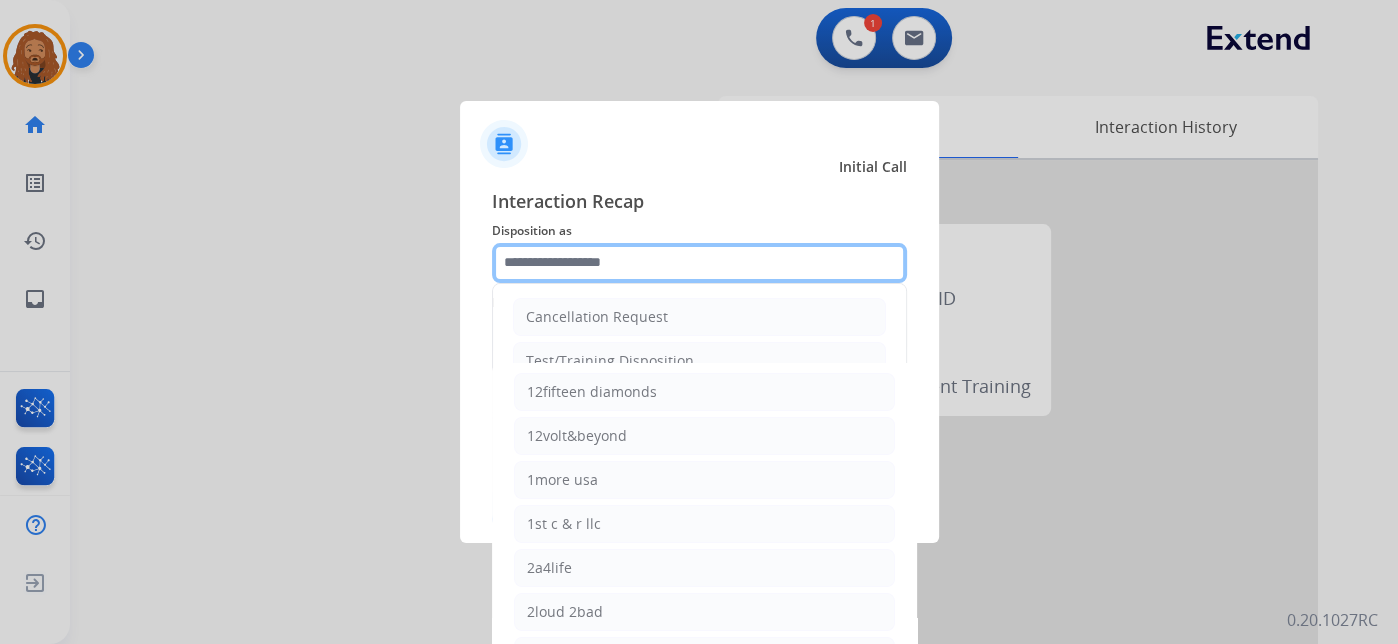click 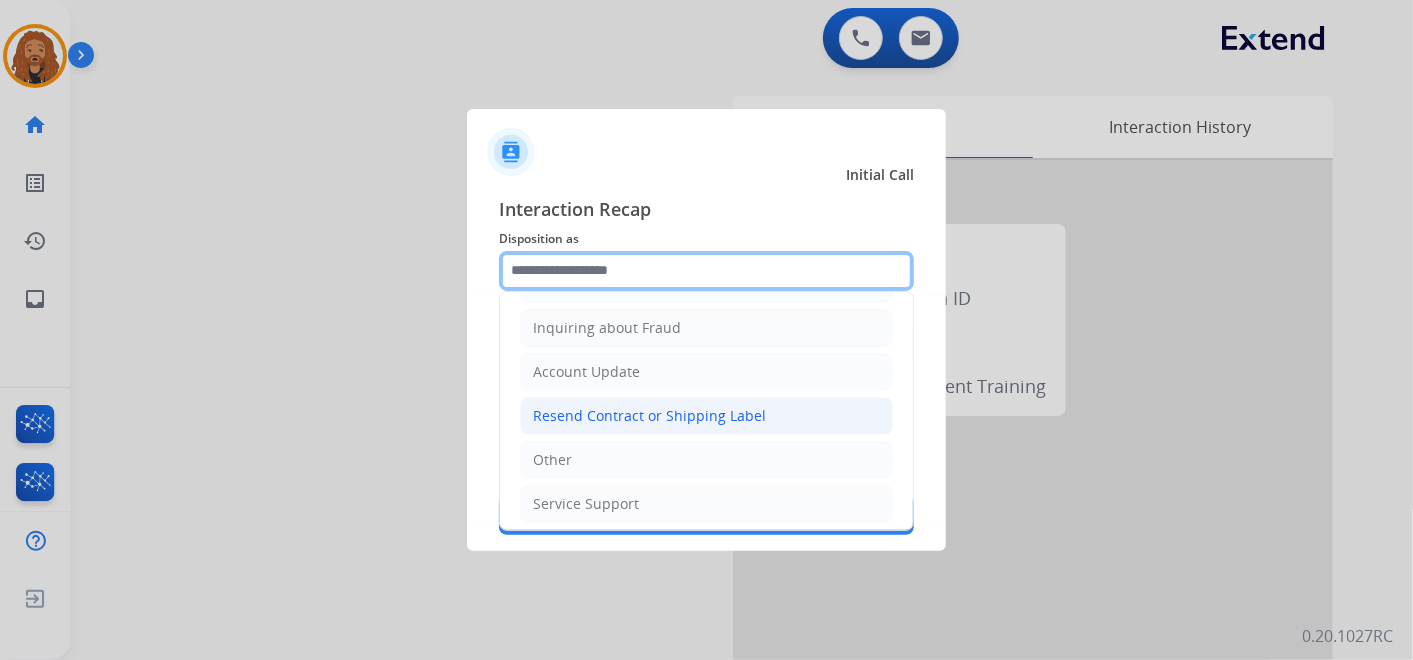 scroll, scrollTop: 82, scrollLeft: 0, axis: vertical 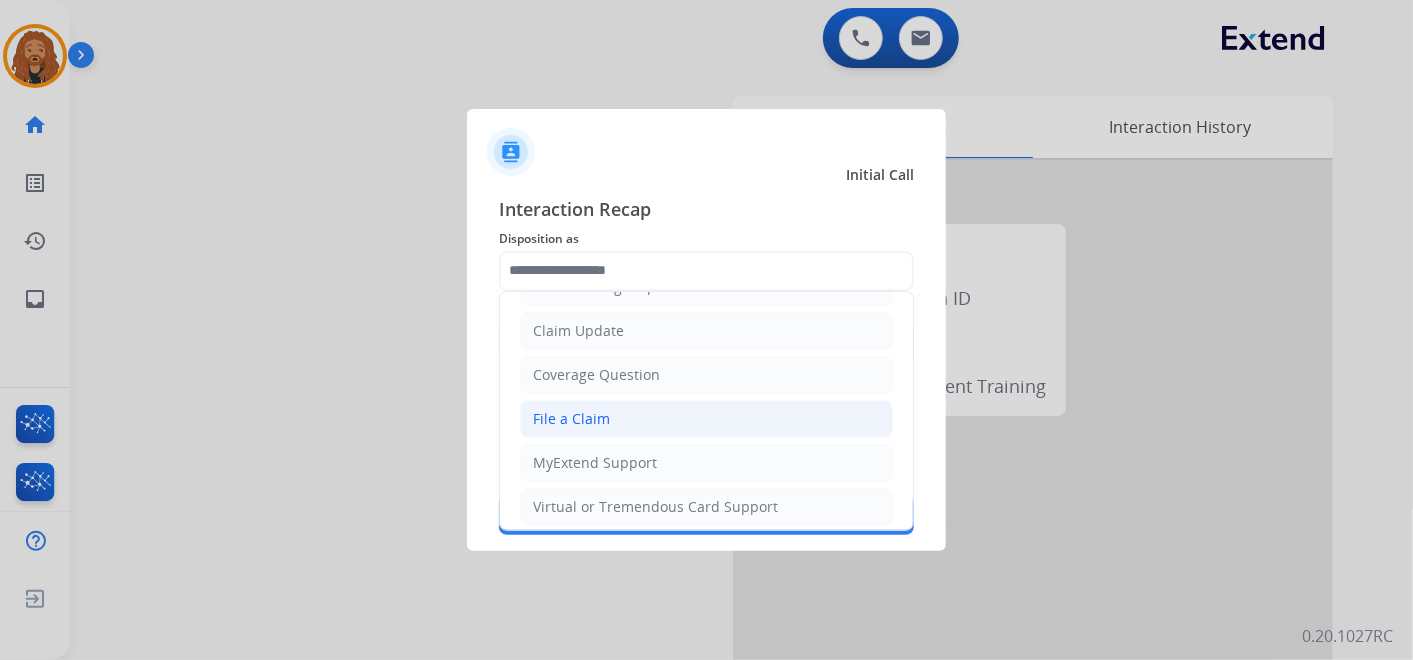 click on "File a Claim" 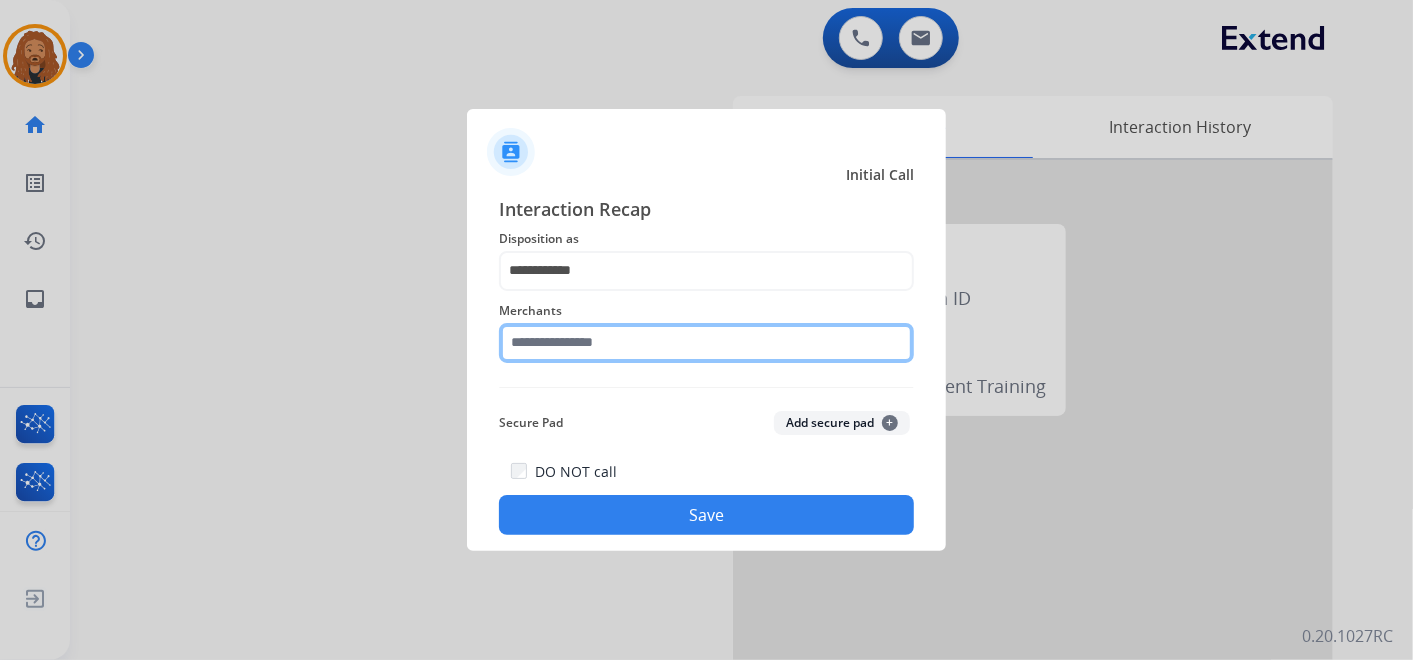 click 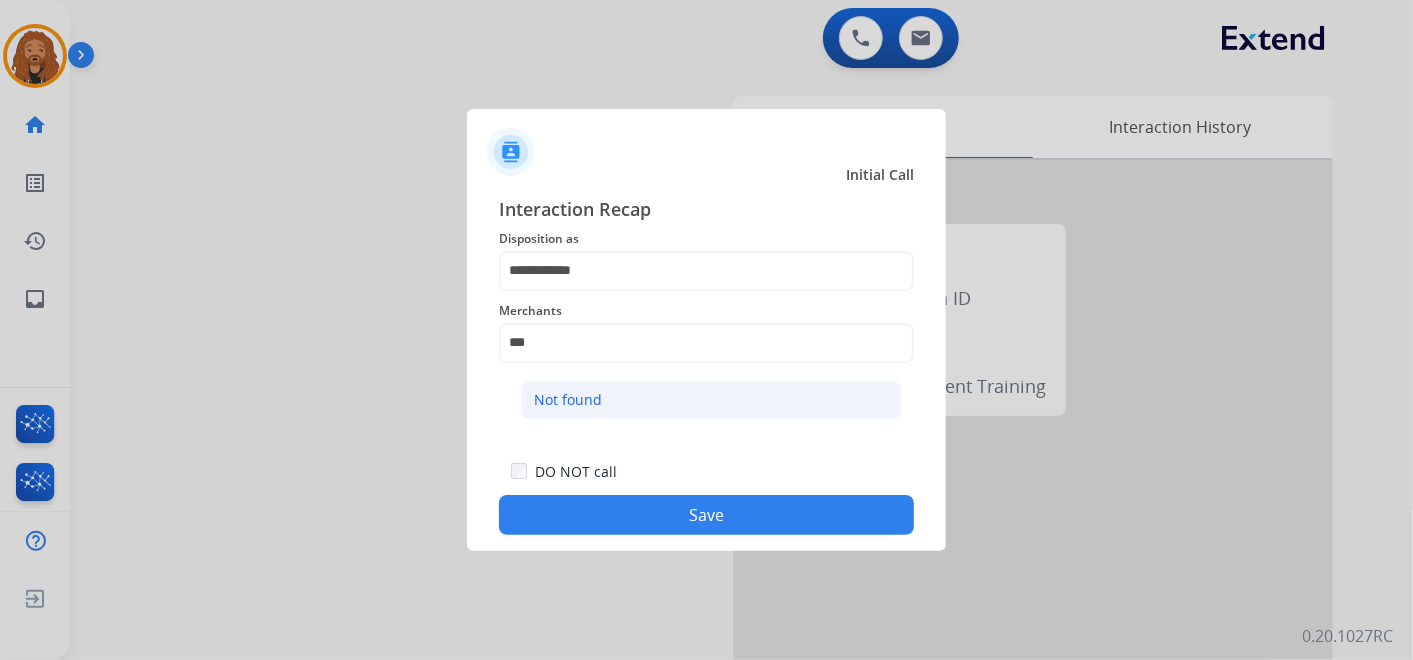 click on "Not found" 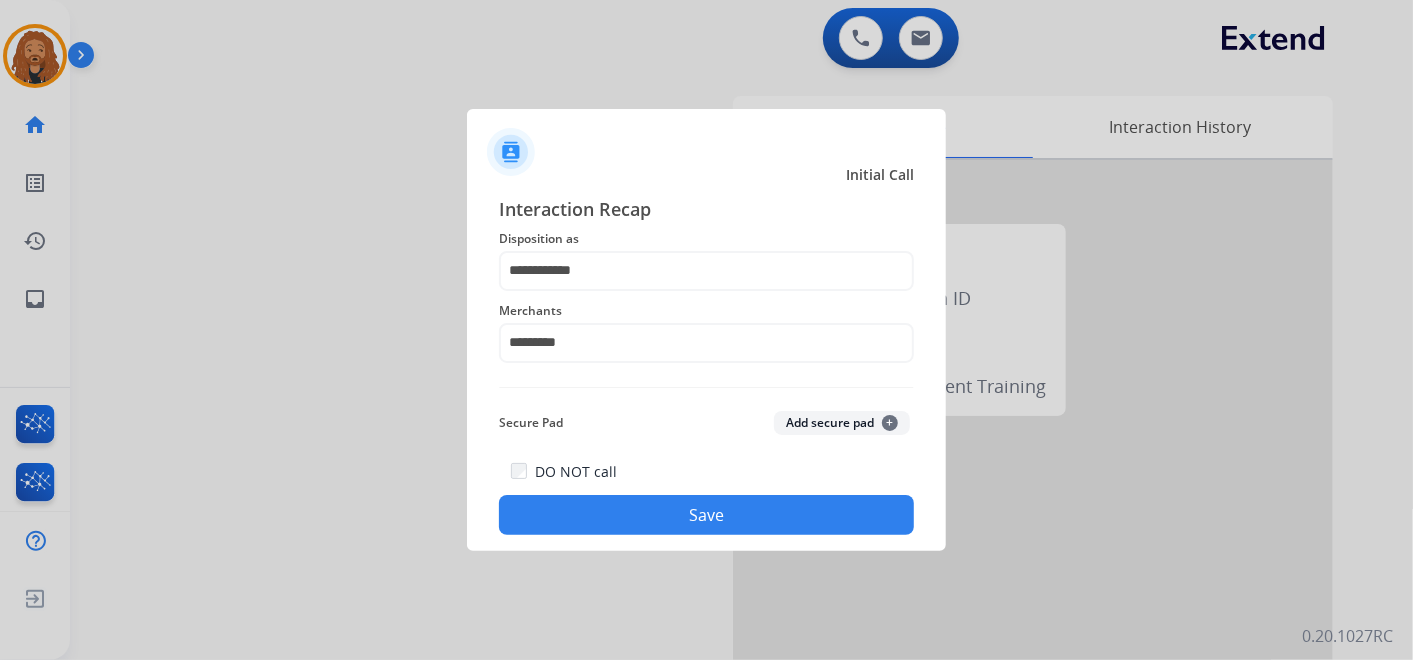 click on "Save" 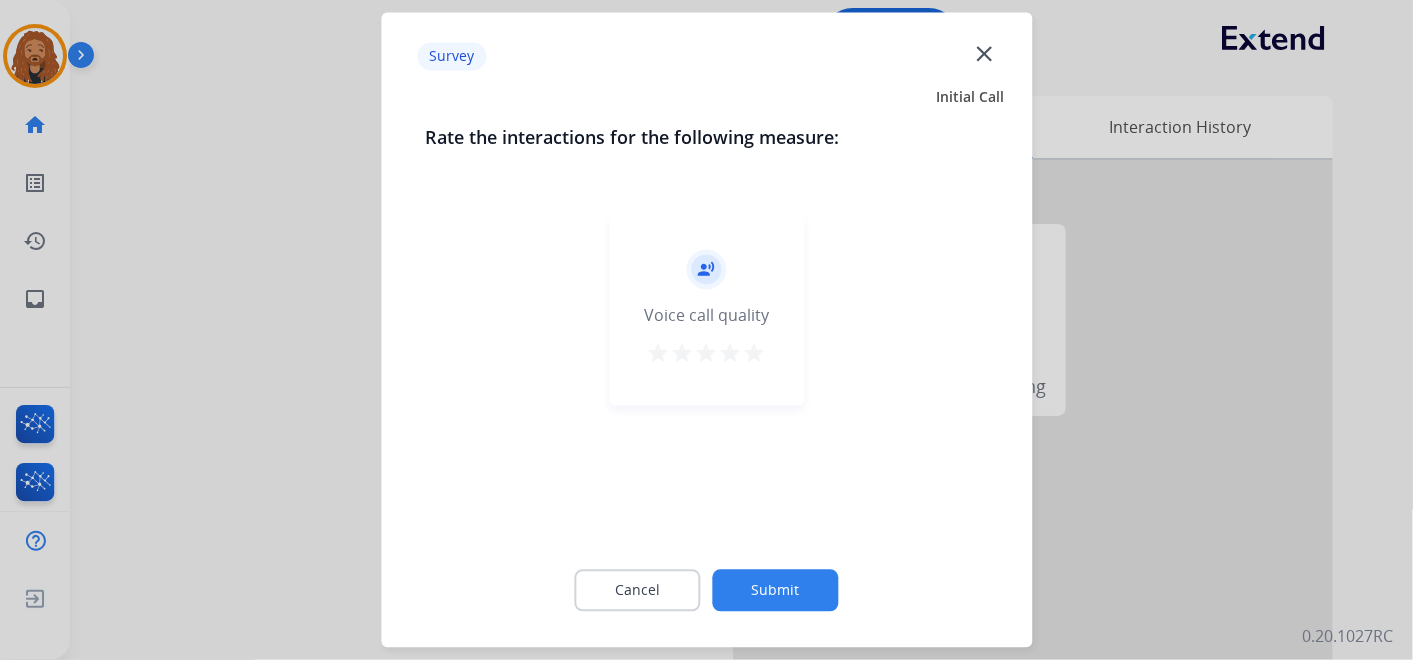 click on "star" at bounding box center [755, 357] 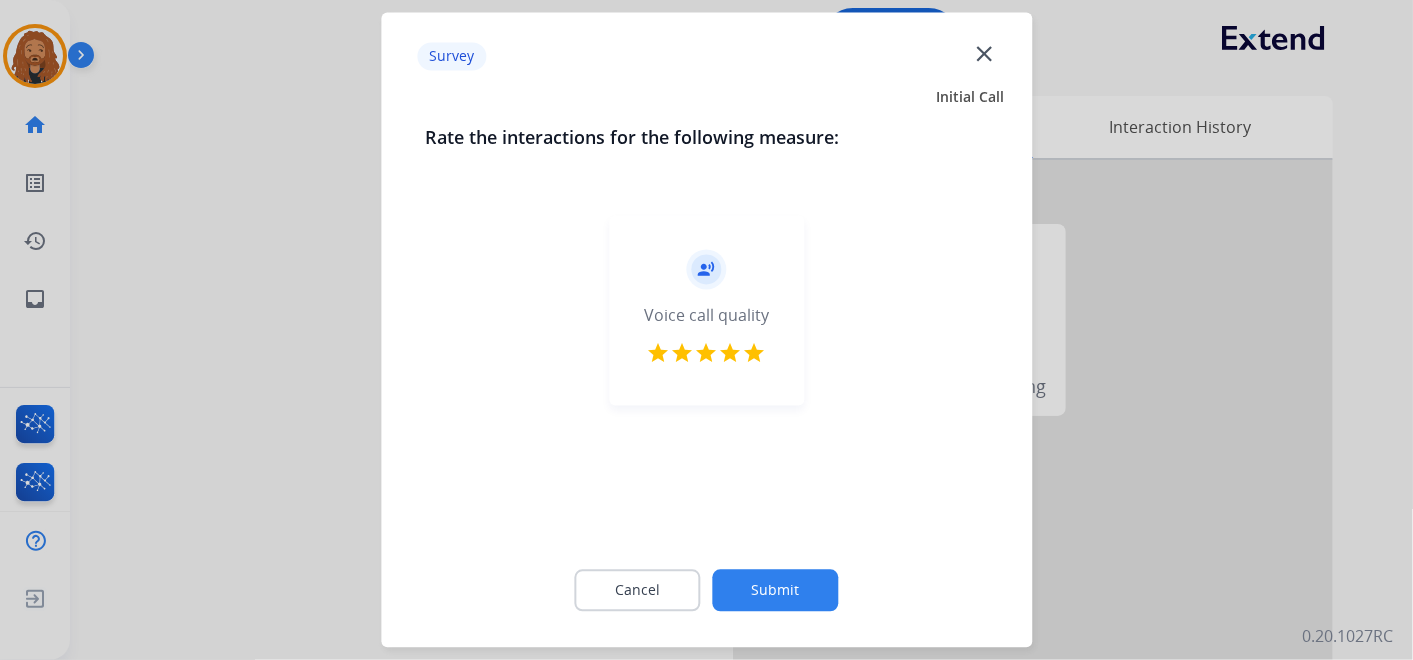 click on "Submit" 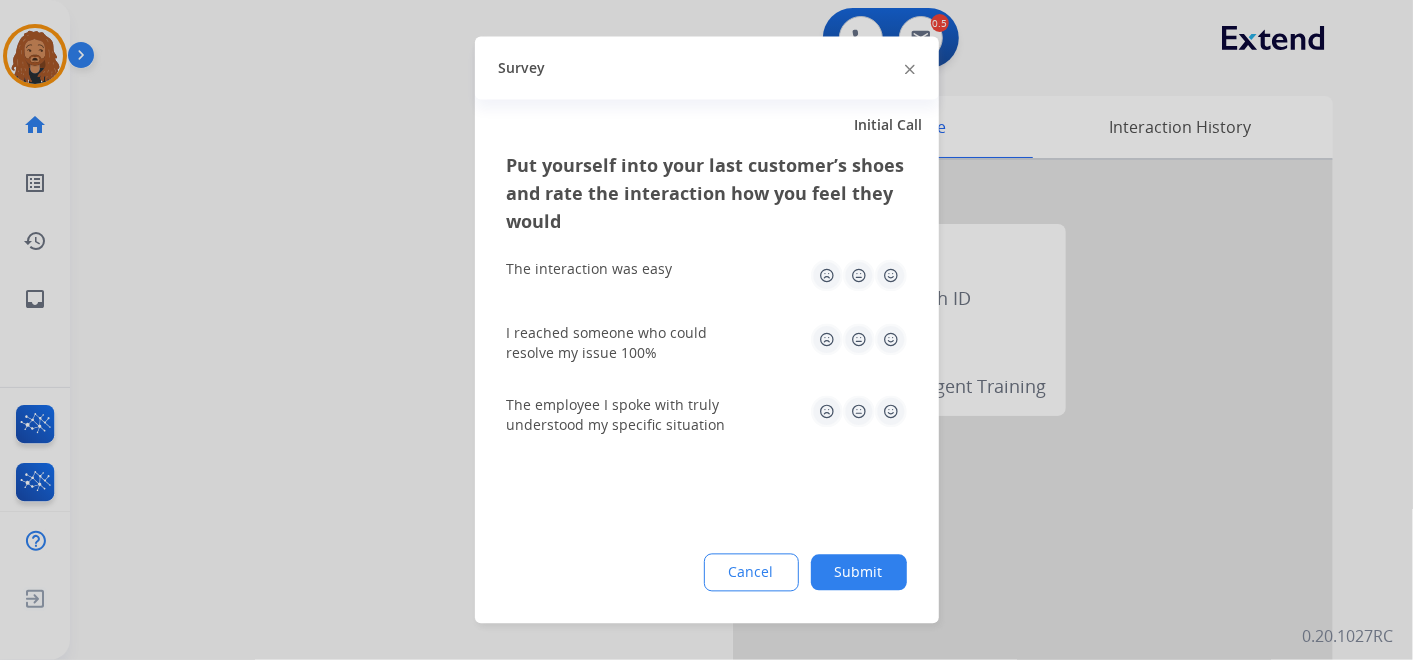 click 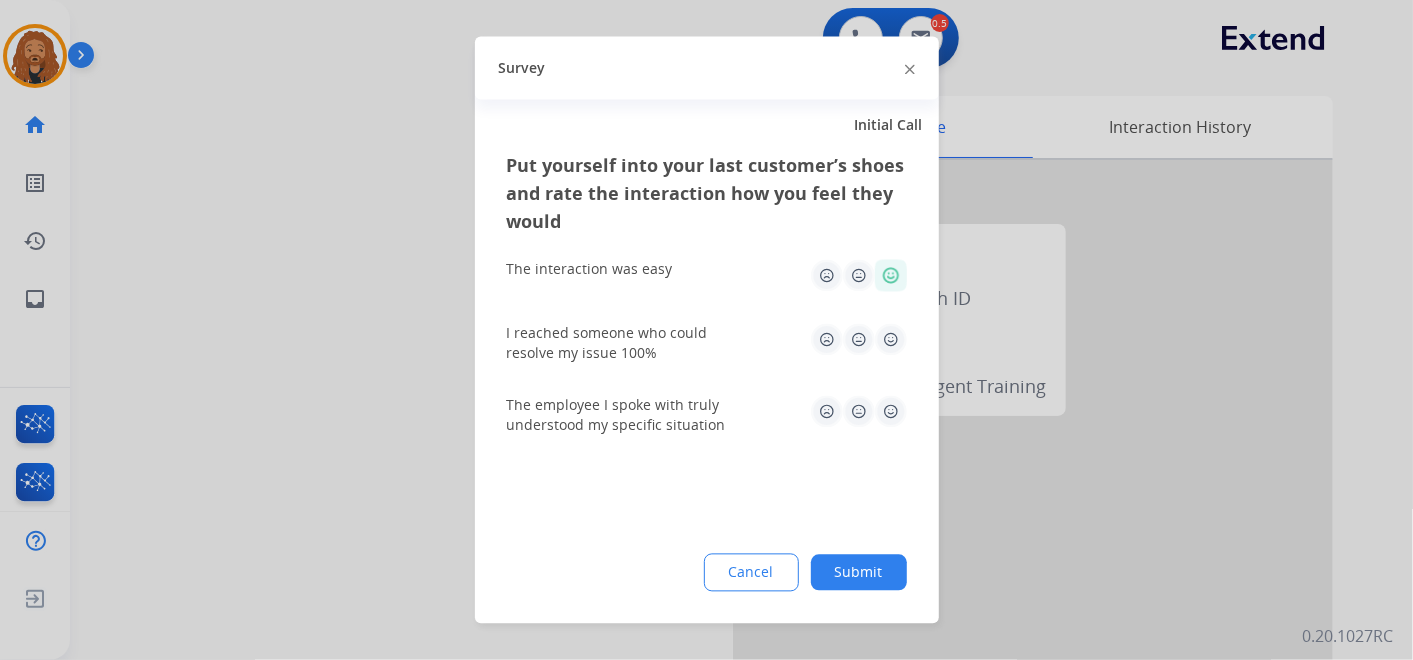 click 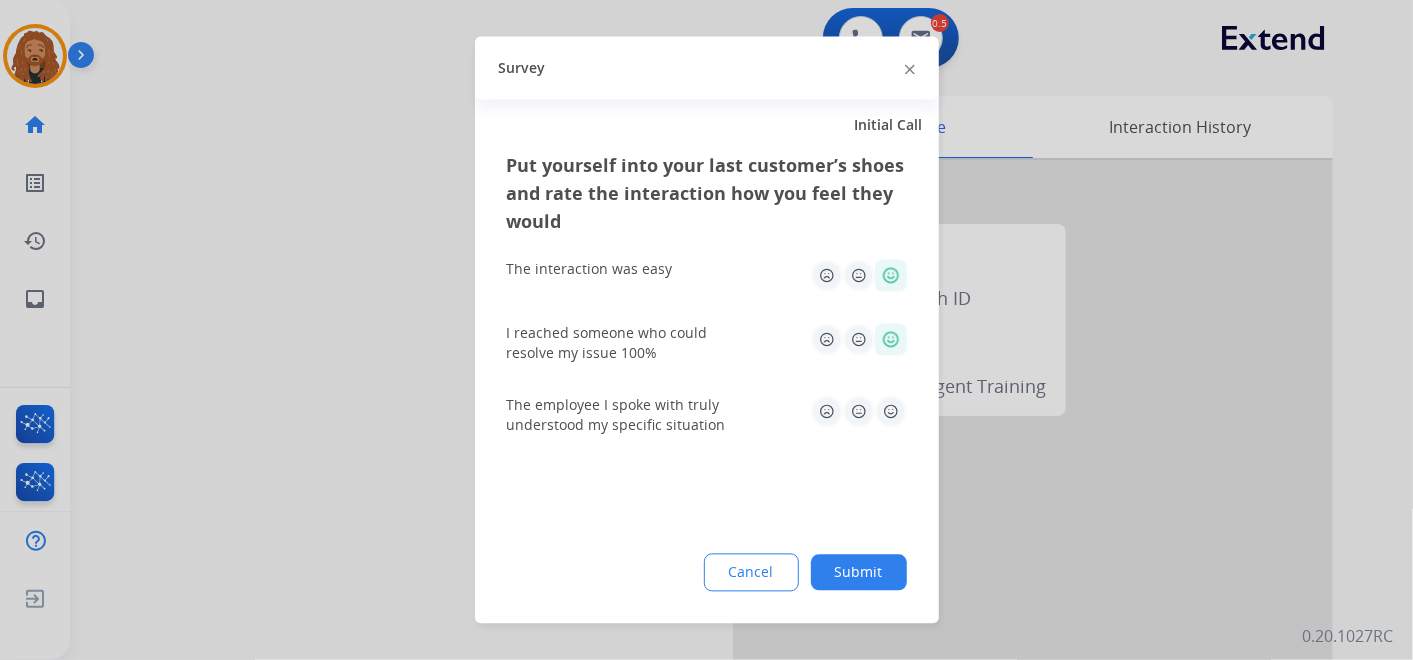 click 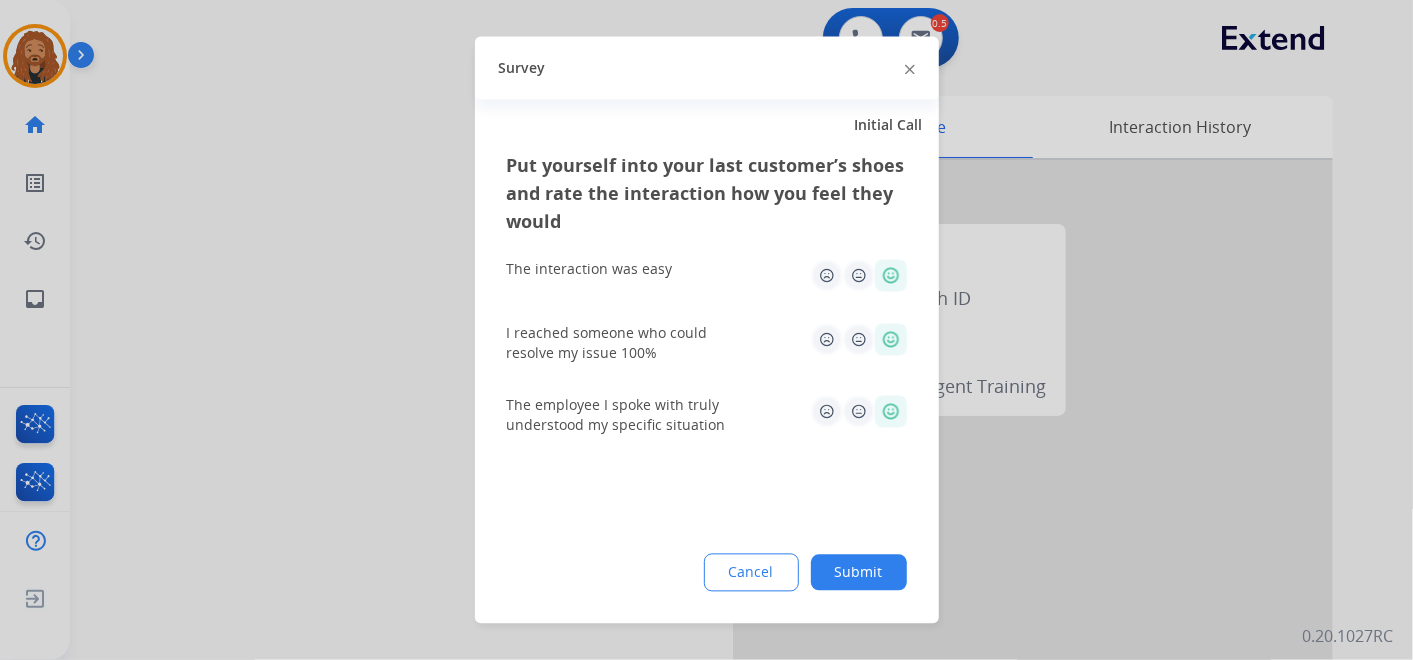 click on "Submit" 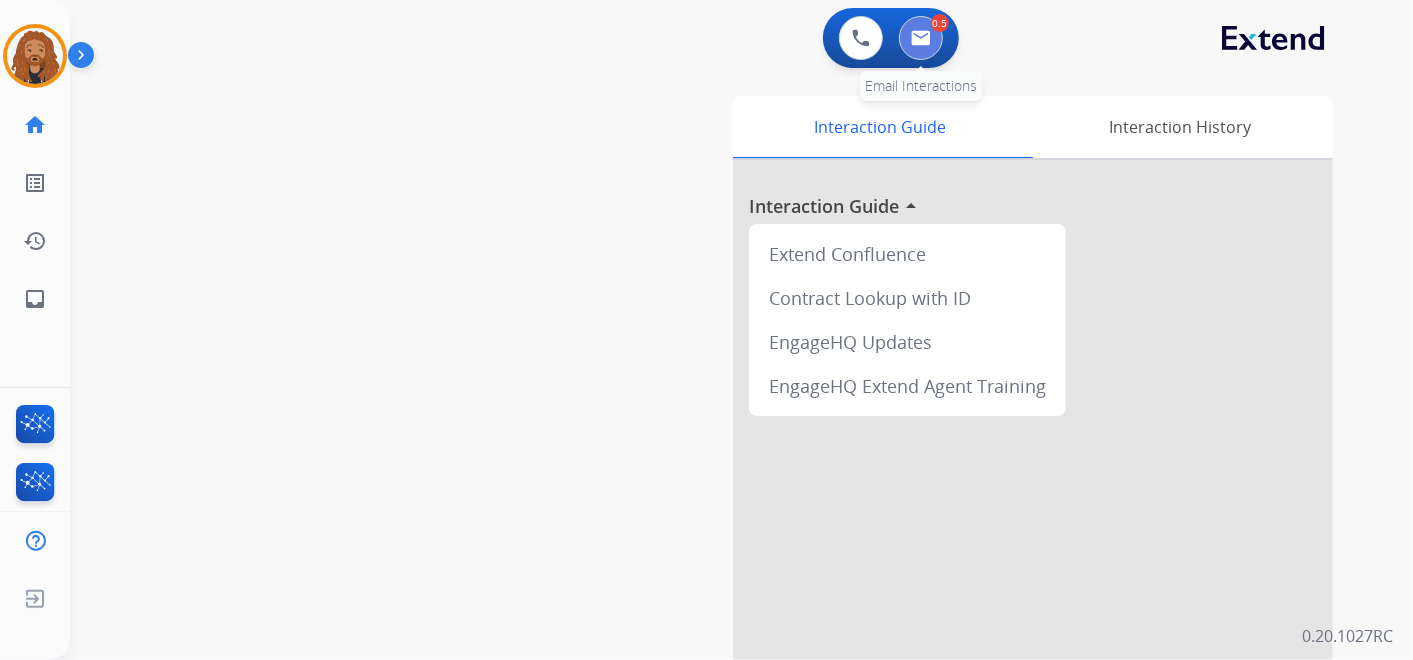 click at bounding box center (921, 38) 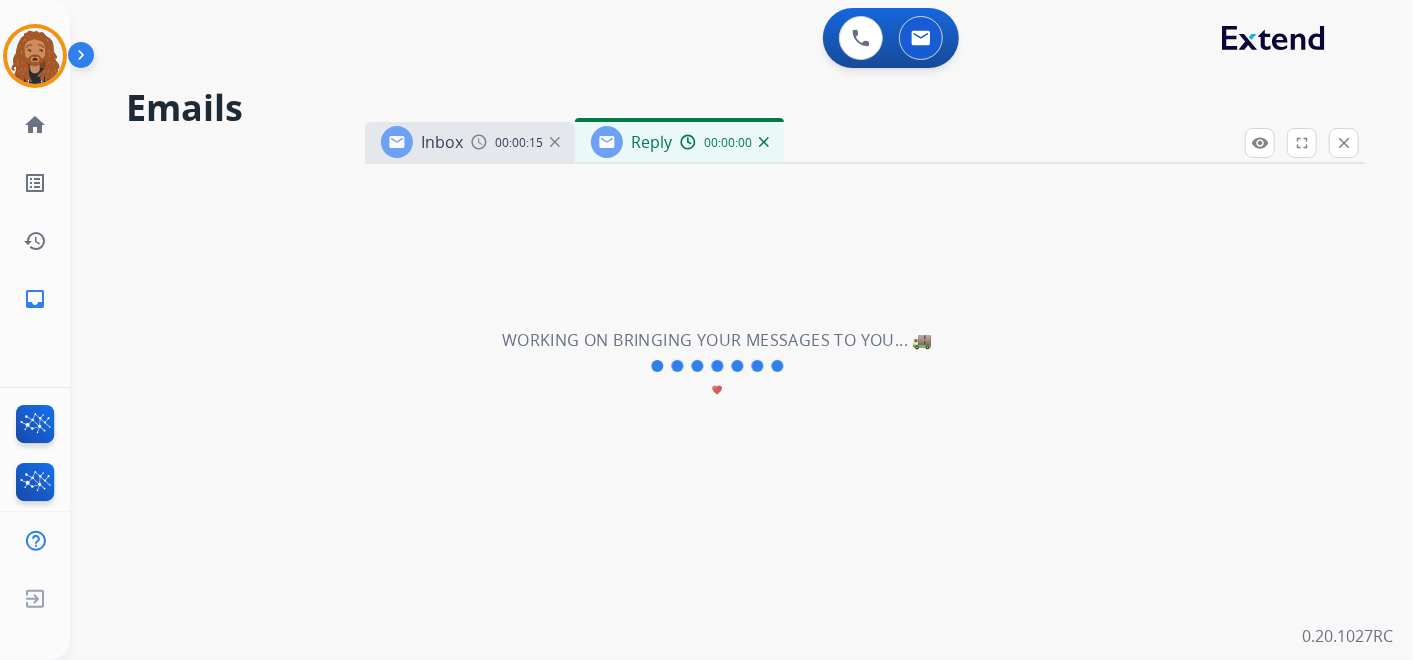 select on "**********" 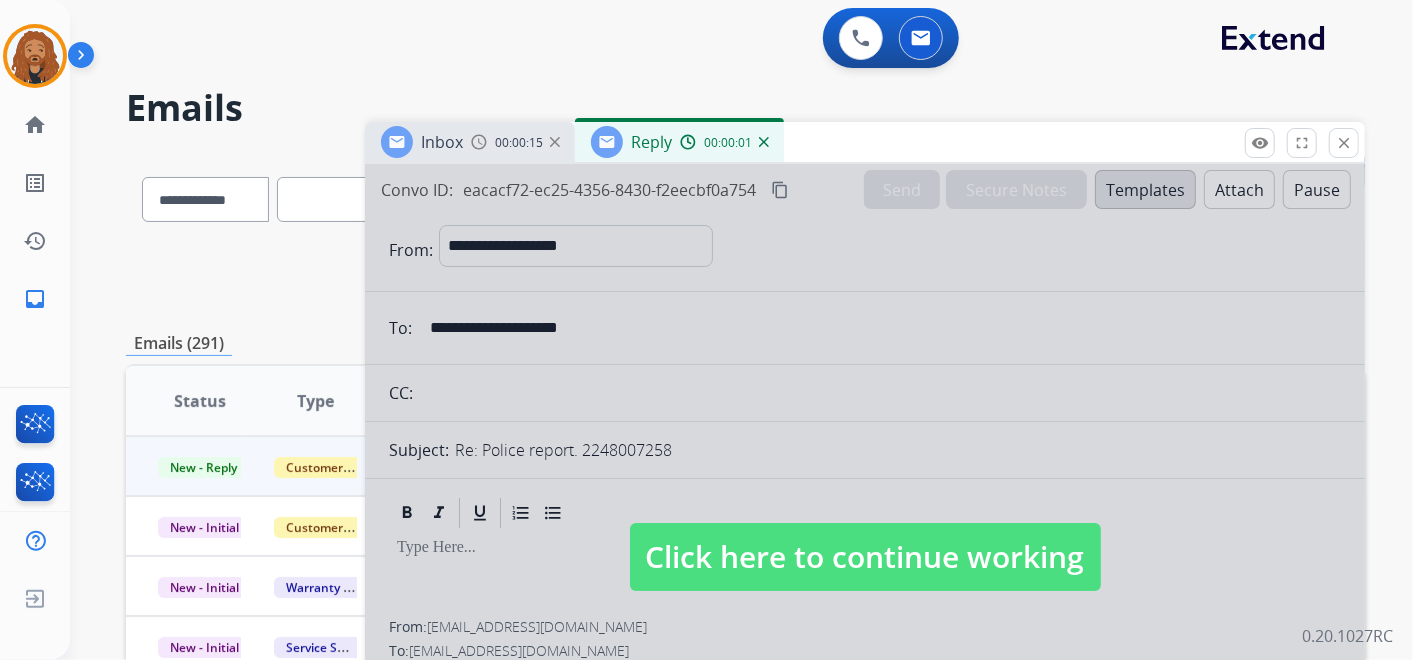 click on "Click here to continue working" at bounding box center (865, 557) 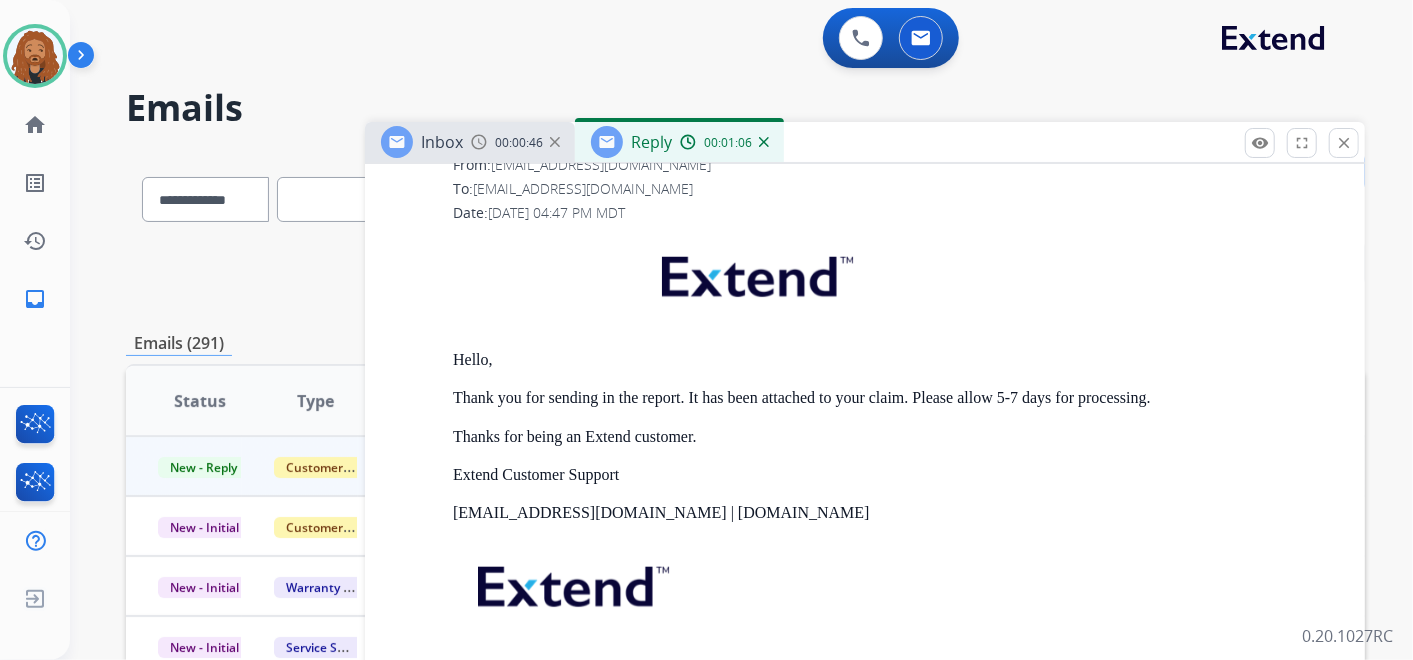 scroll, scrollTop: 1114, scrollLeft: 0, axis: vertical 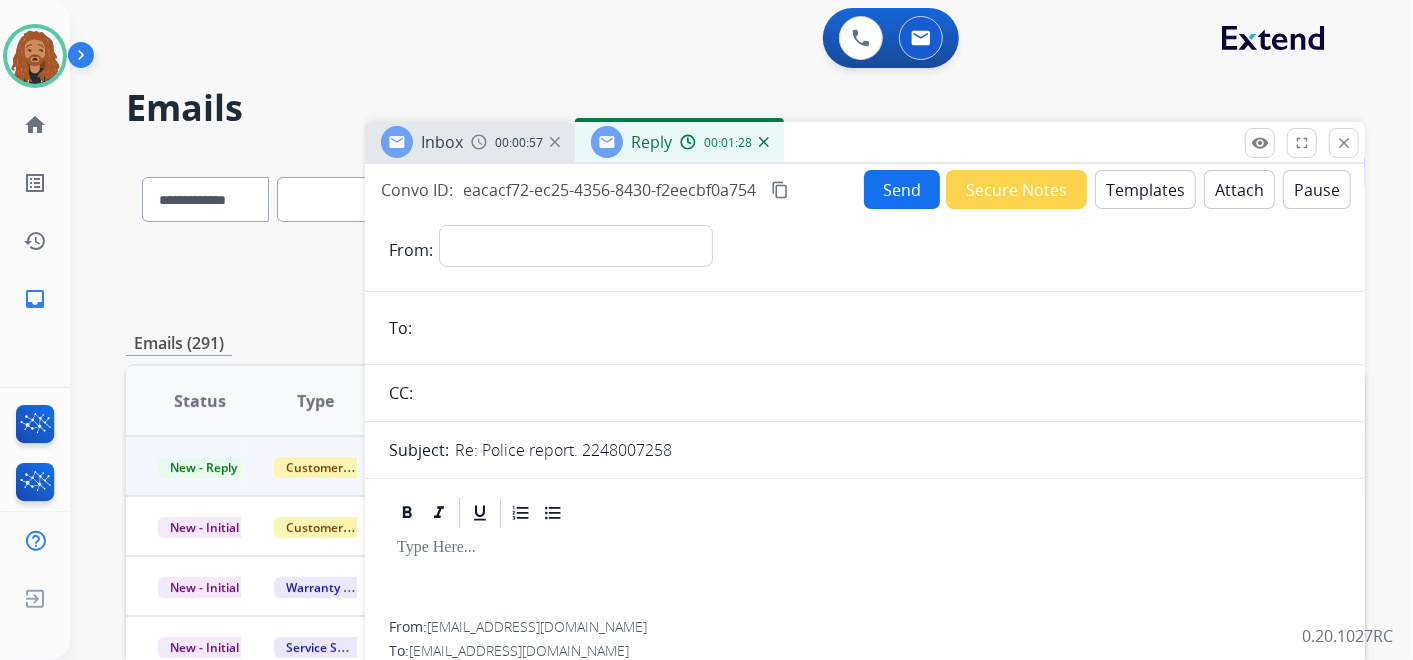 click at bounding box center [764, 142] 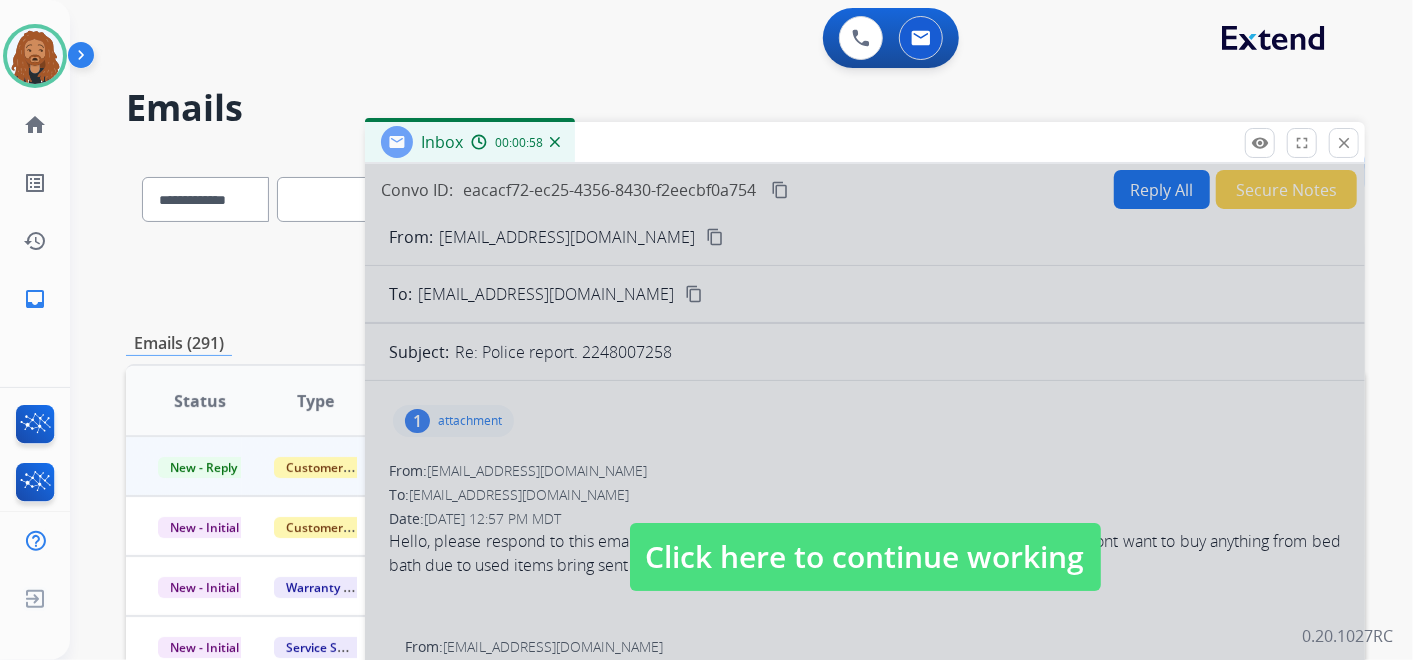 click at bounding box center [865, 537] 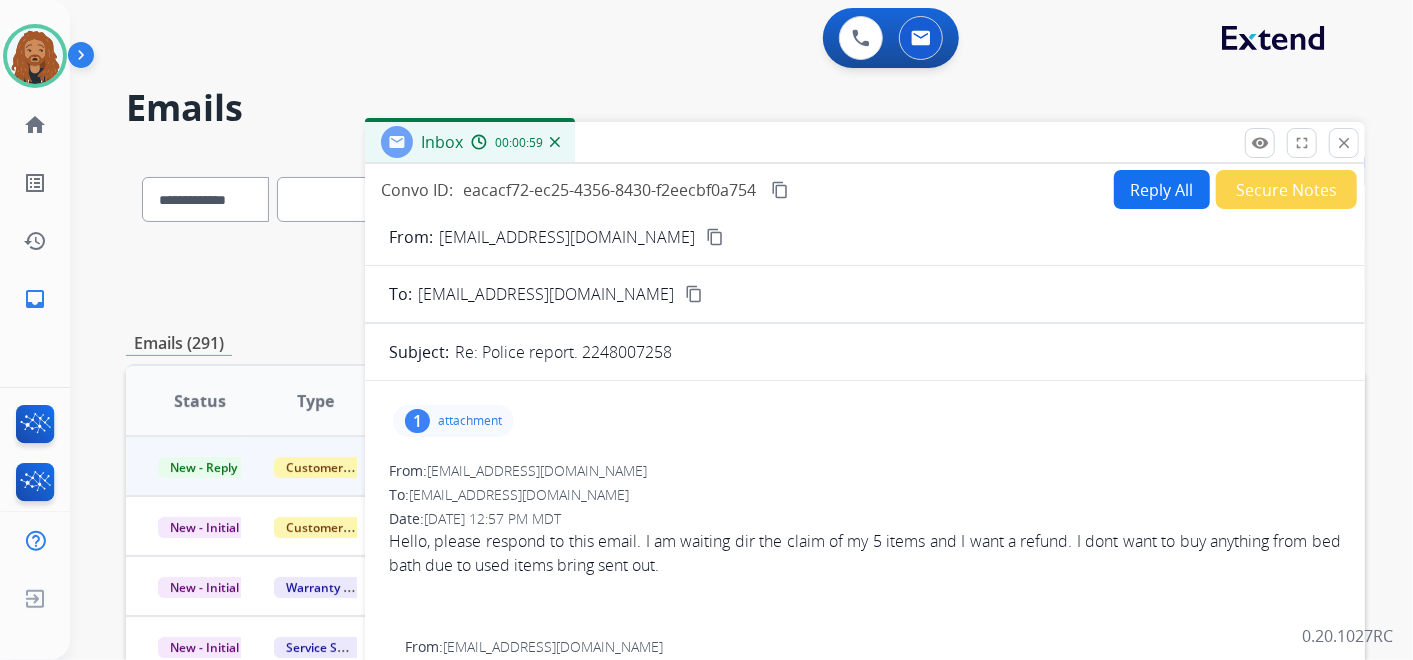 click on "content_copy" at bounding box center [715, 237] 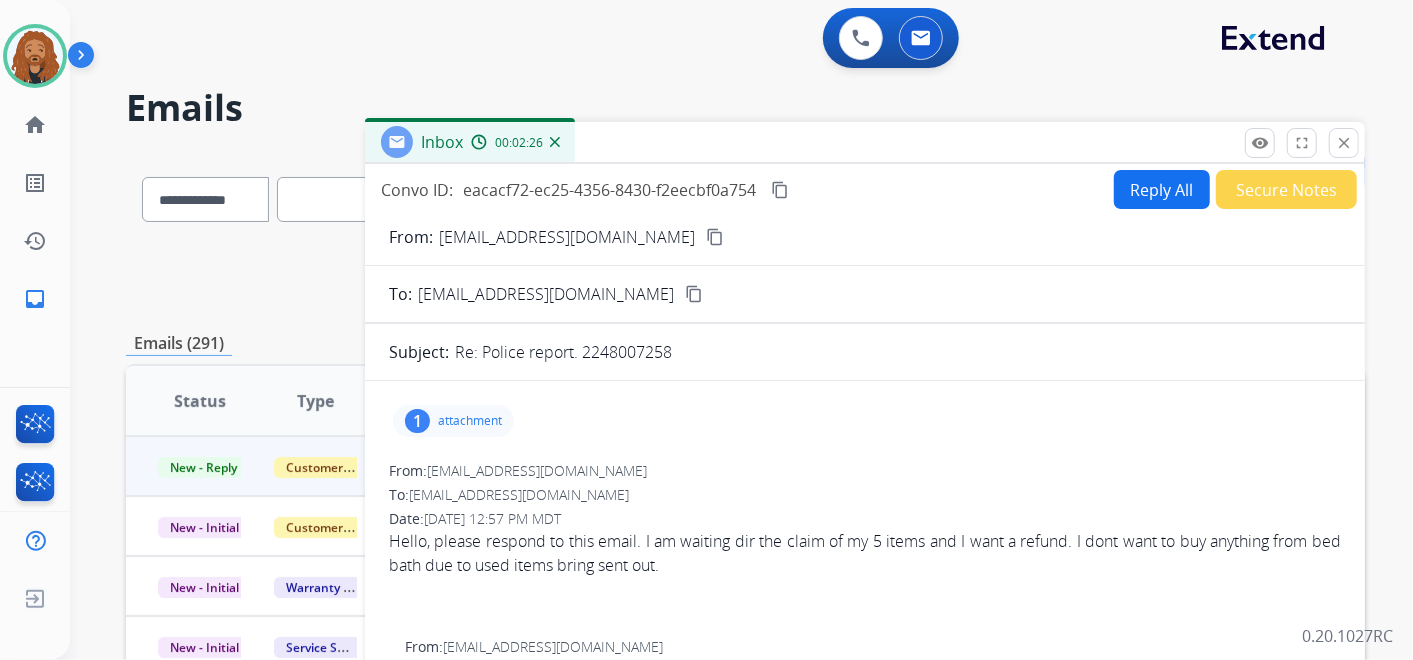 click on "Reply All" at bounding box center (1162, 189) 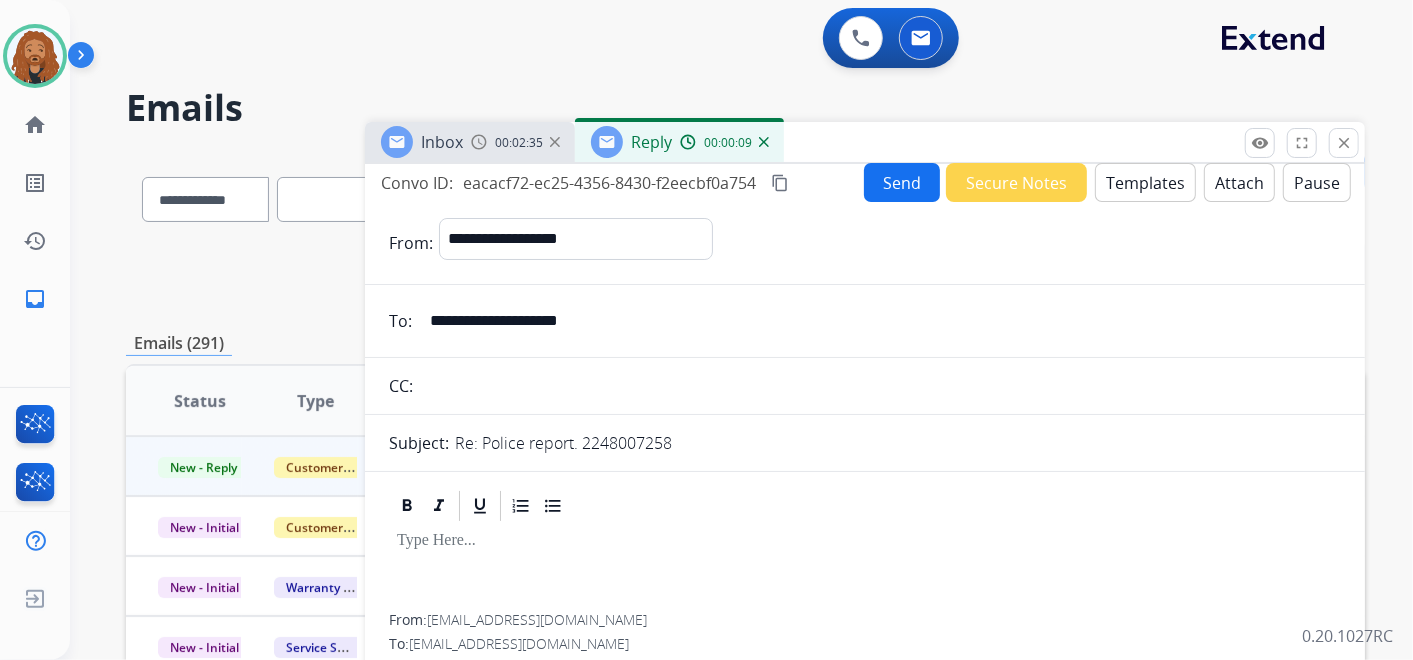scroll, scrollTop: 0, scrollLeft: 0, axis: both 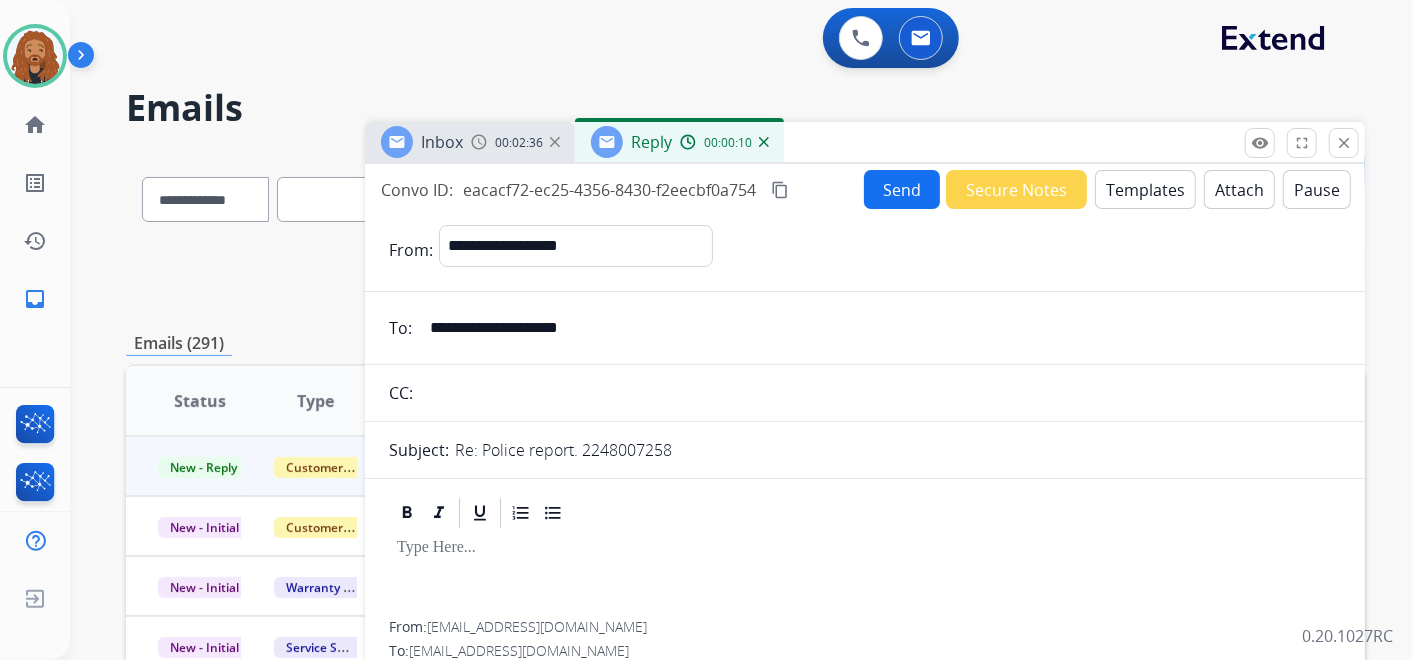 click on "Templates" at bounding box center [1145, 189] 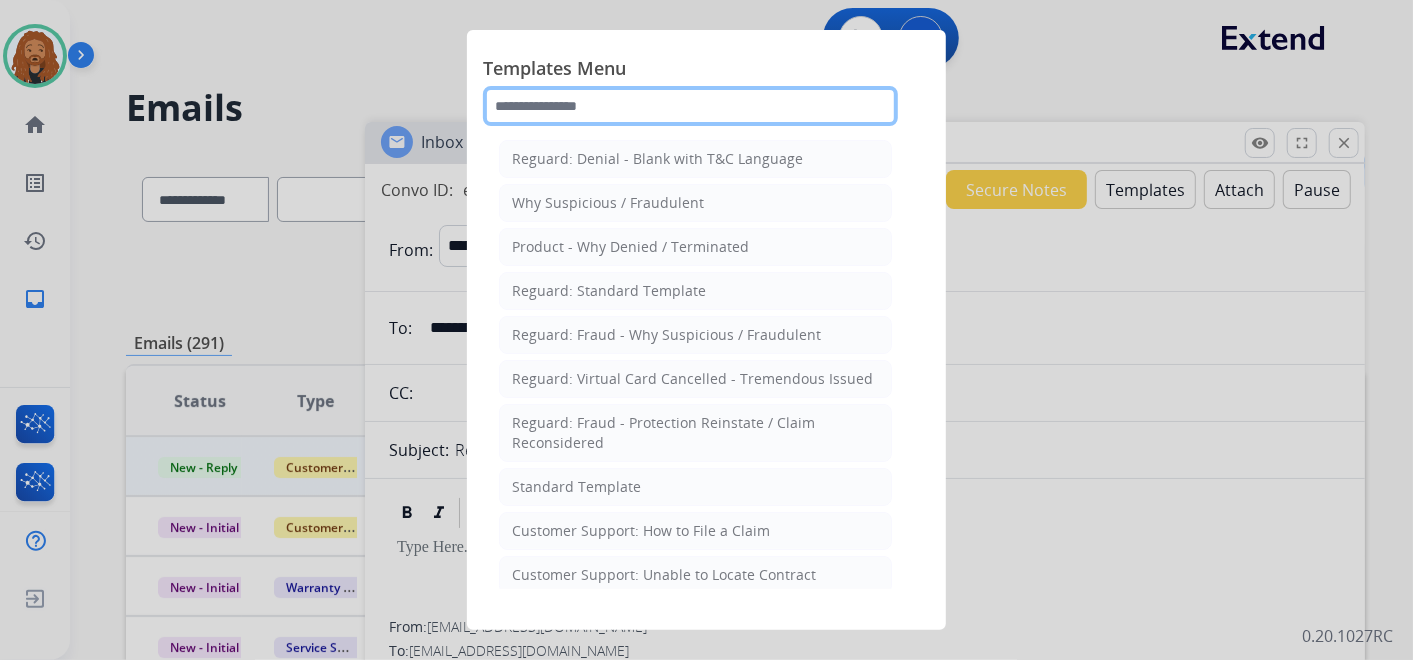 click 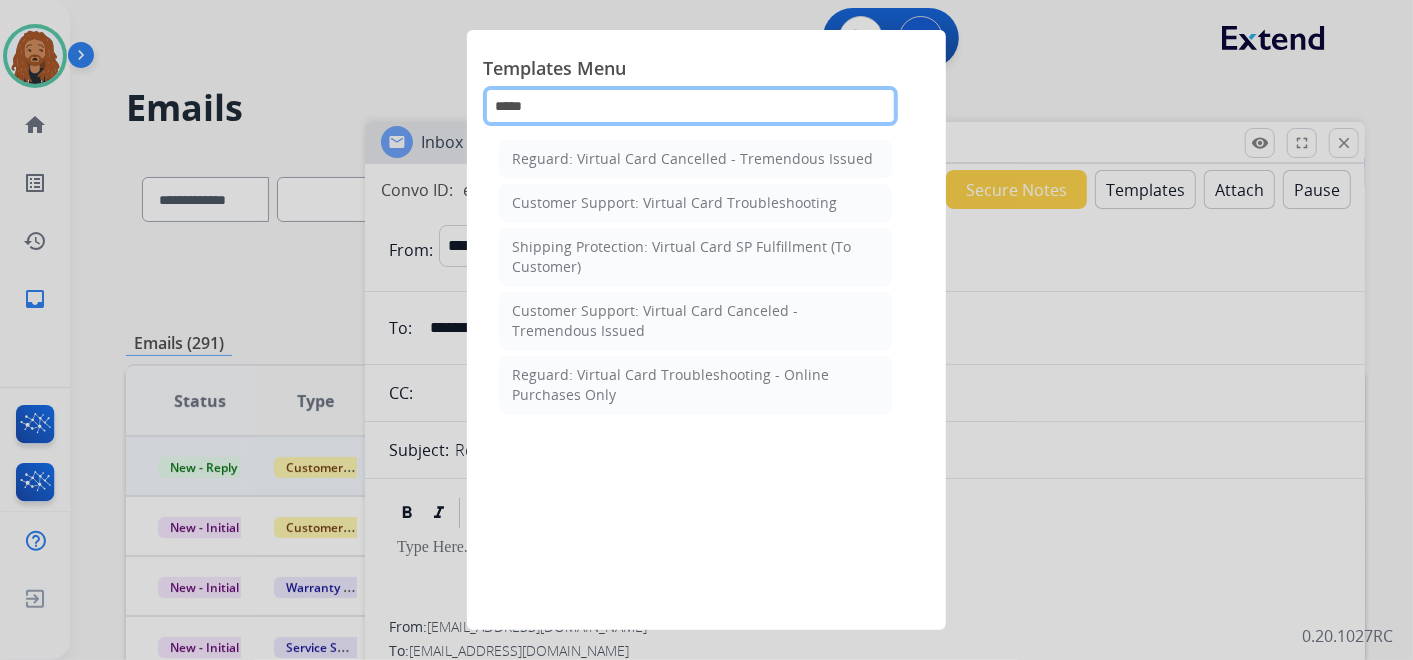 type on "*****" 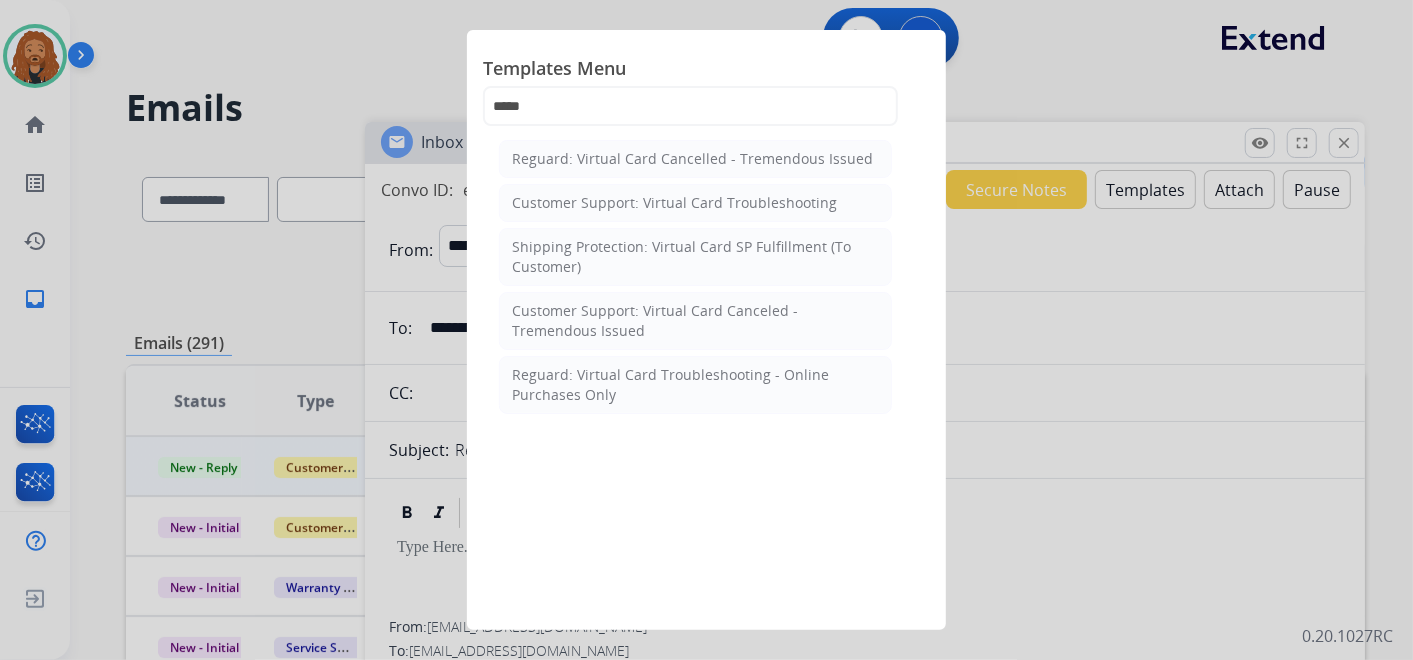 click 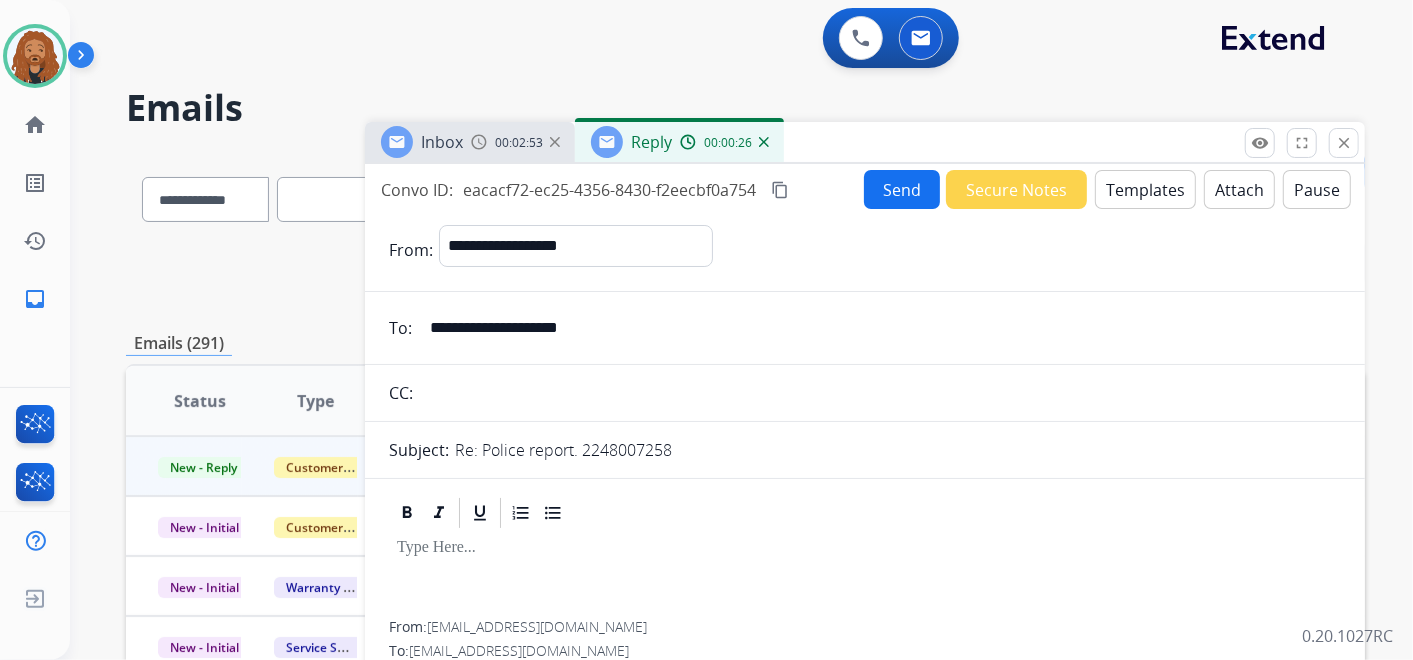 click on "Templates" at bounding box center (1145, 189) 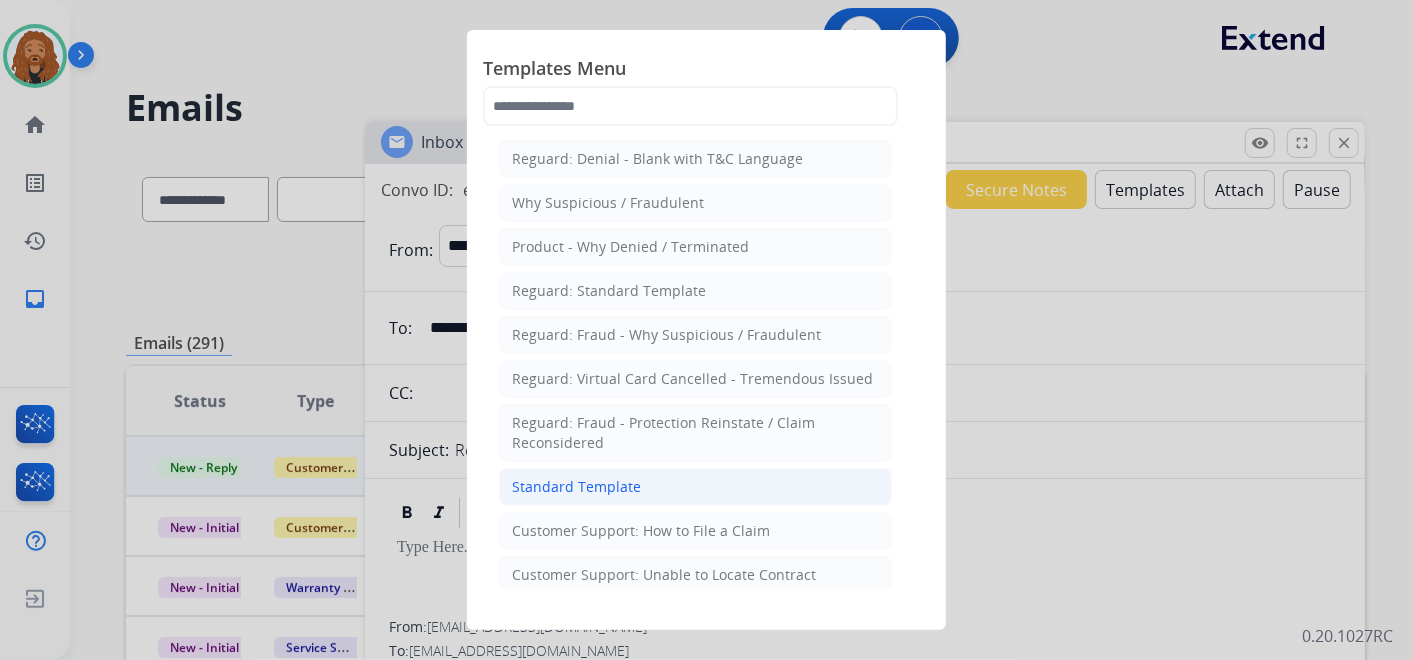click on "Standard Template" 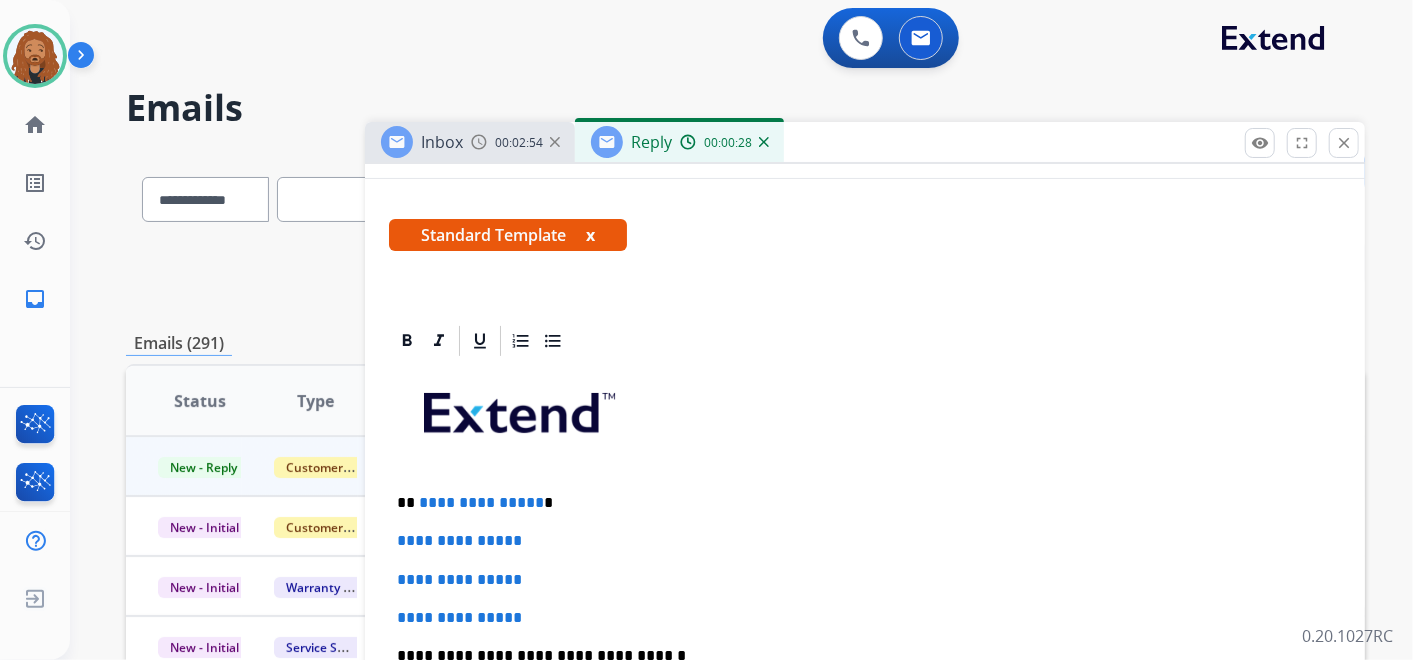 scroll, scrollTop: 555, scrollLeft: 0, axis: vertical 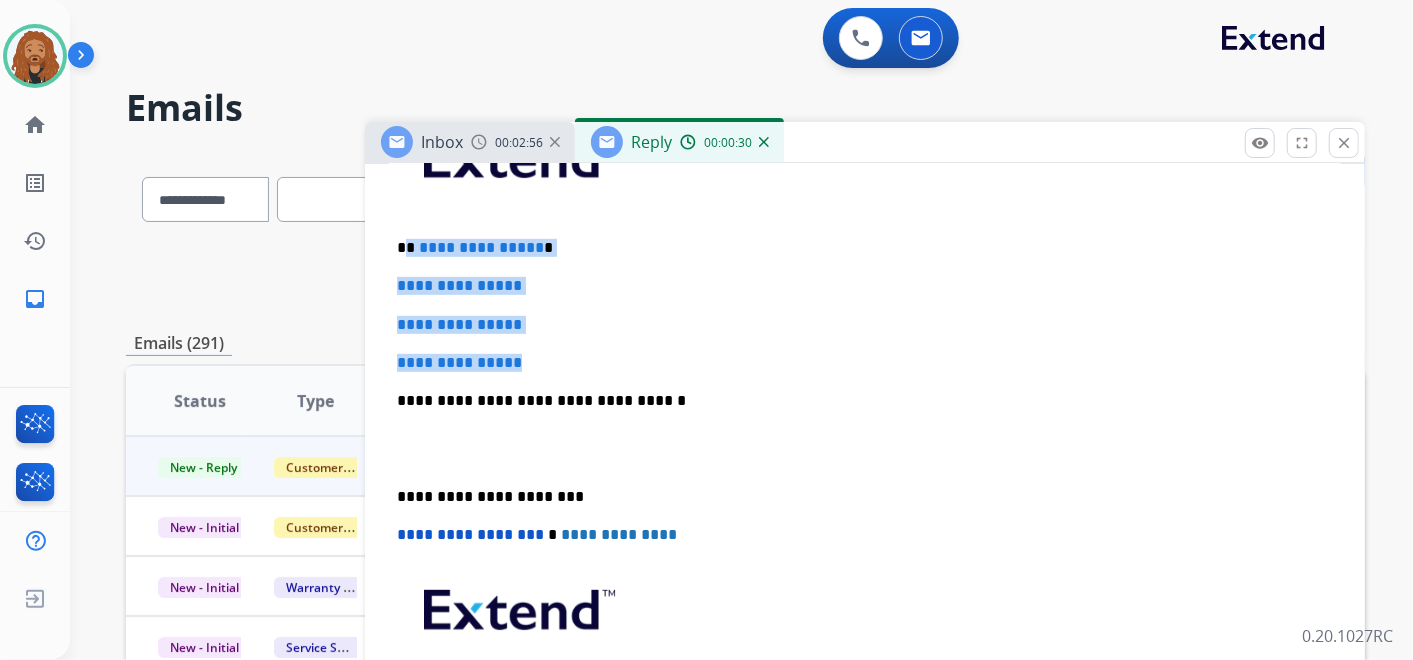 drag, startPoint x: 534, startPoint y: 362, endPoint x: 410, endPoint y: 234, distance: 178.21335 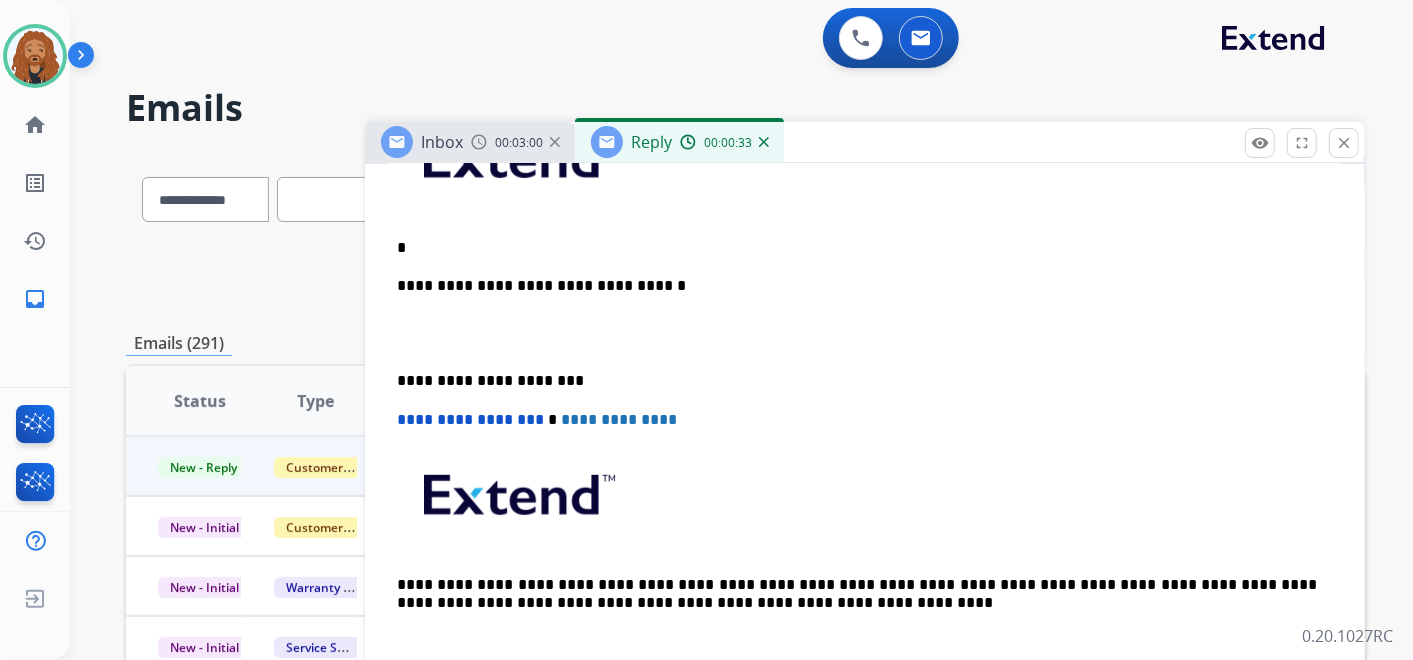 type 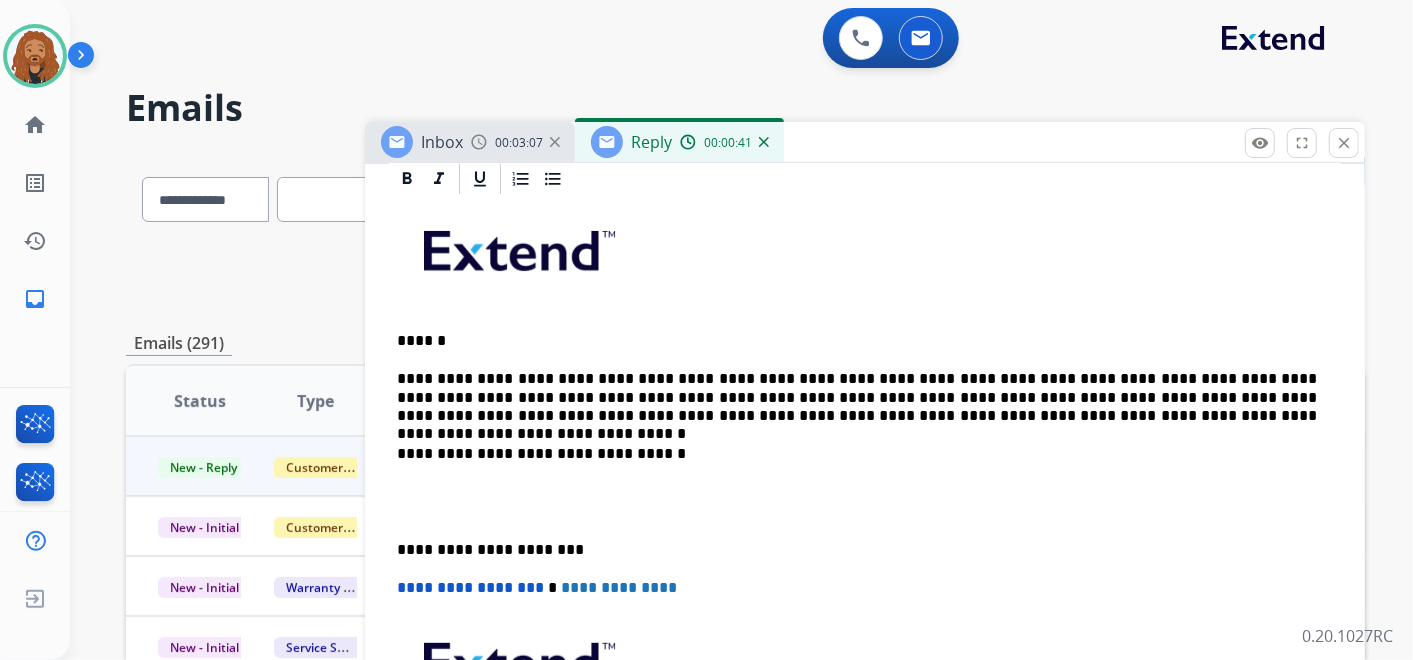 scroll, scrollTop: 575, scrollLeft: 0, axis: vertical 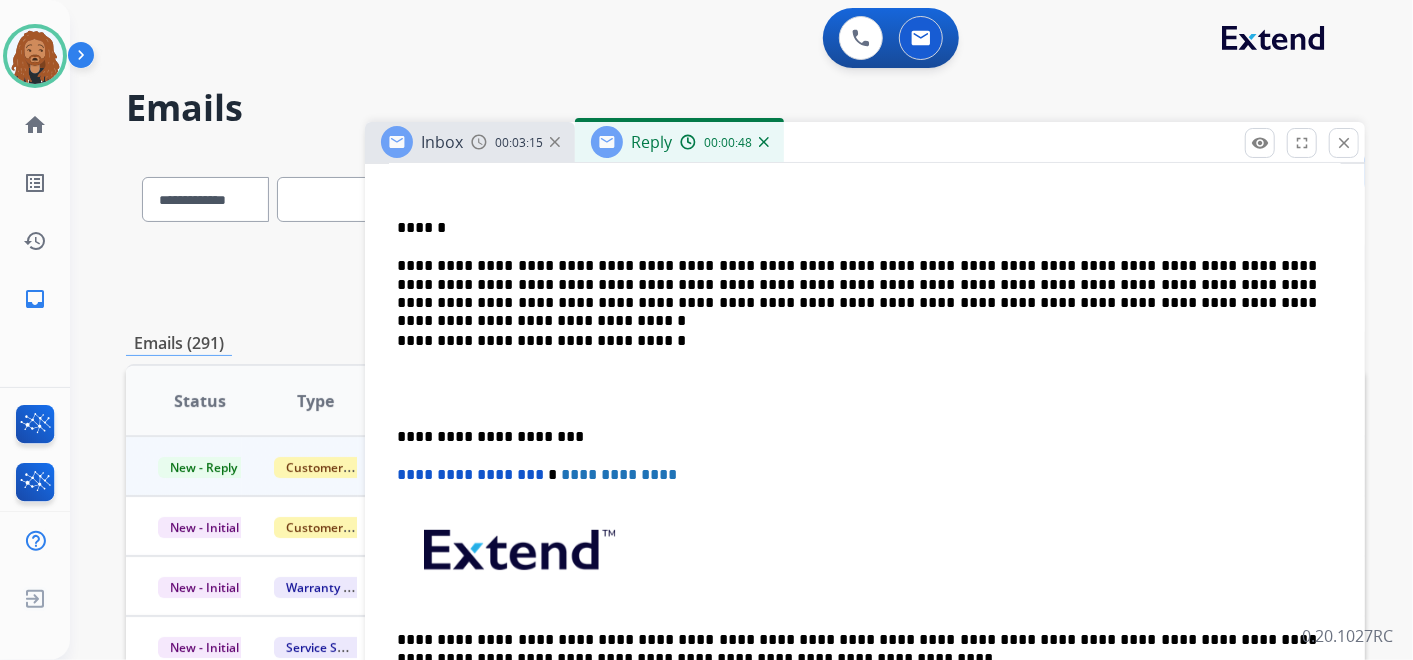 click on "**********" at bounding box center [857, 284] 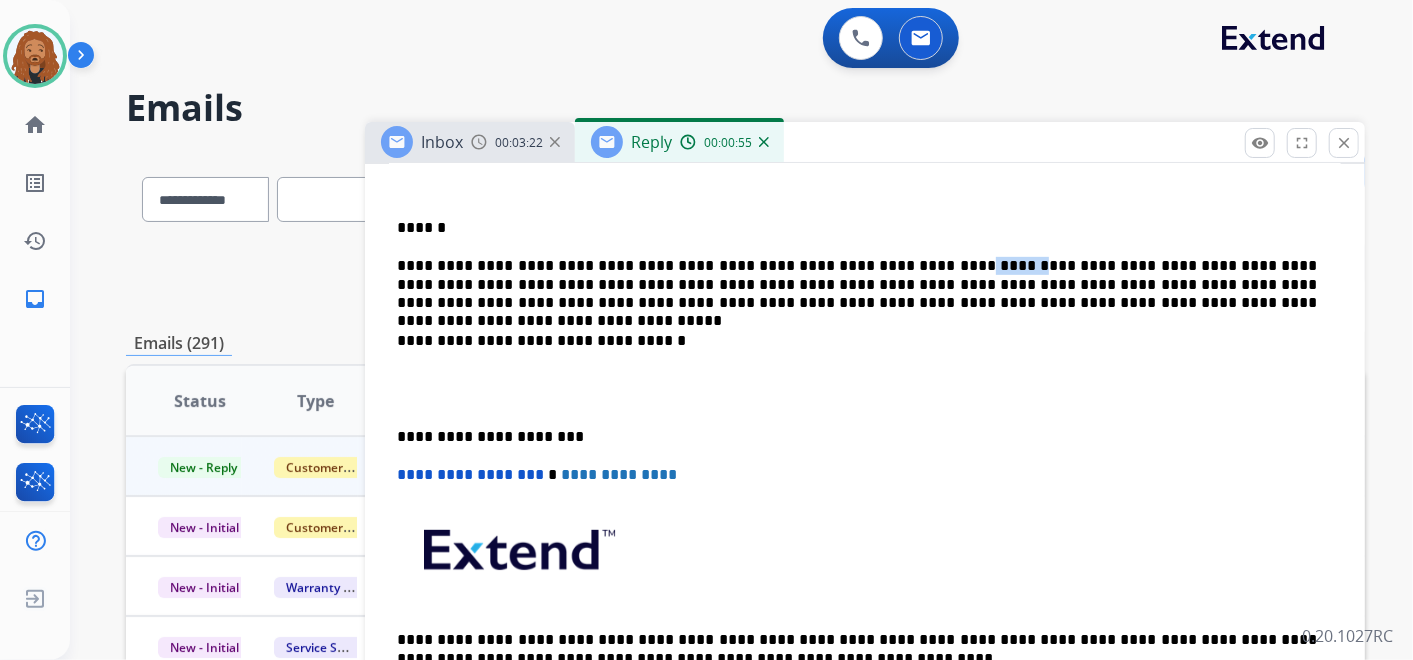 drag, startPoint x: 891, startPoint y: 262, endPoint x: 944, endPoint y: 257, distance: 53.235325 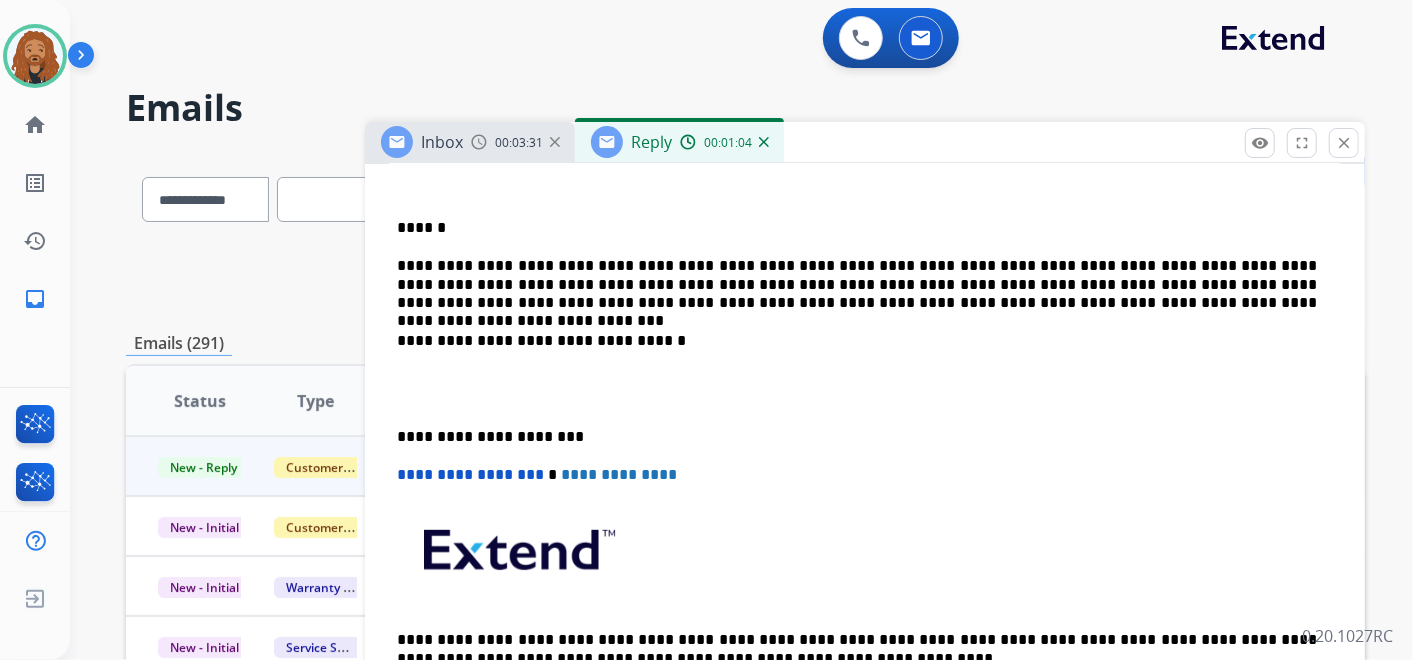 click on "**********" at bounding box center (857, 284) 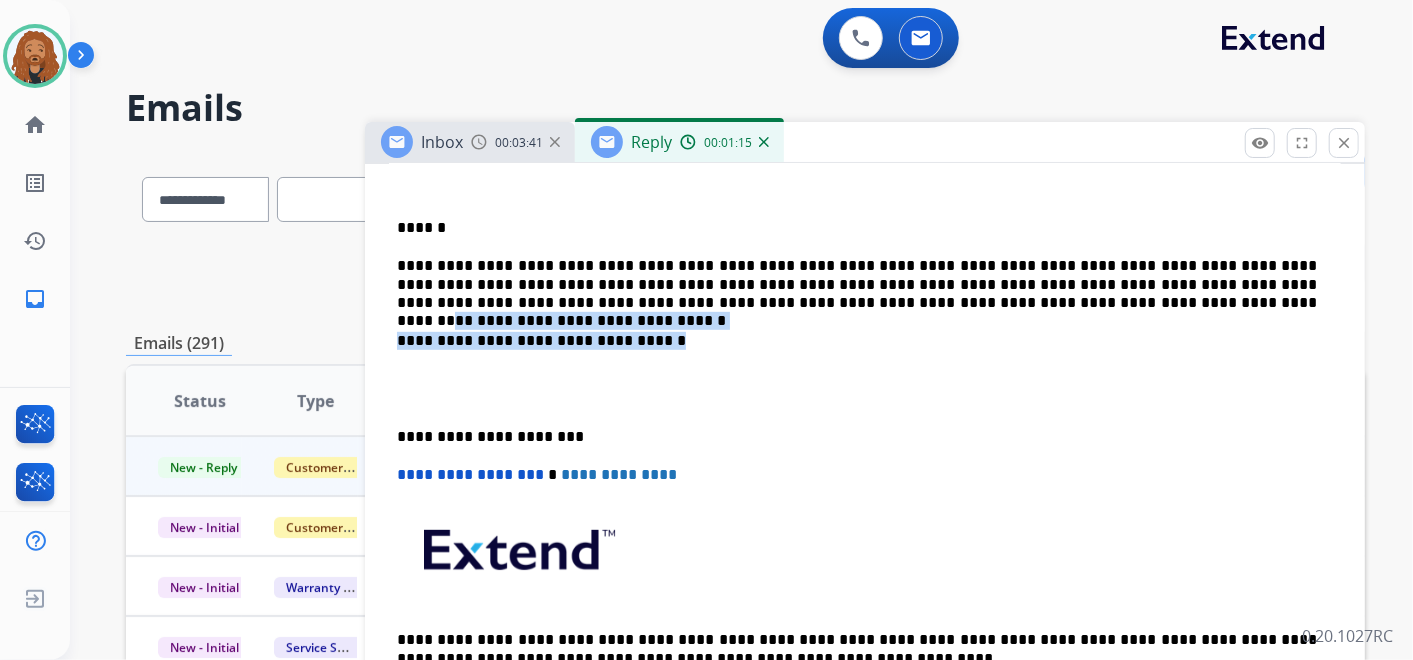 drag, startPoint x: 1088, startPoint y: 308, endPoint x: 852, endPoint y: 298, distance: 236.21178 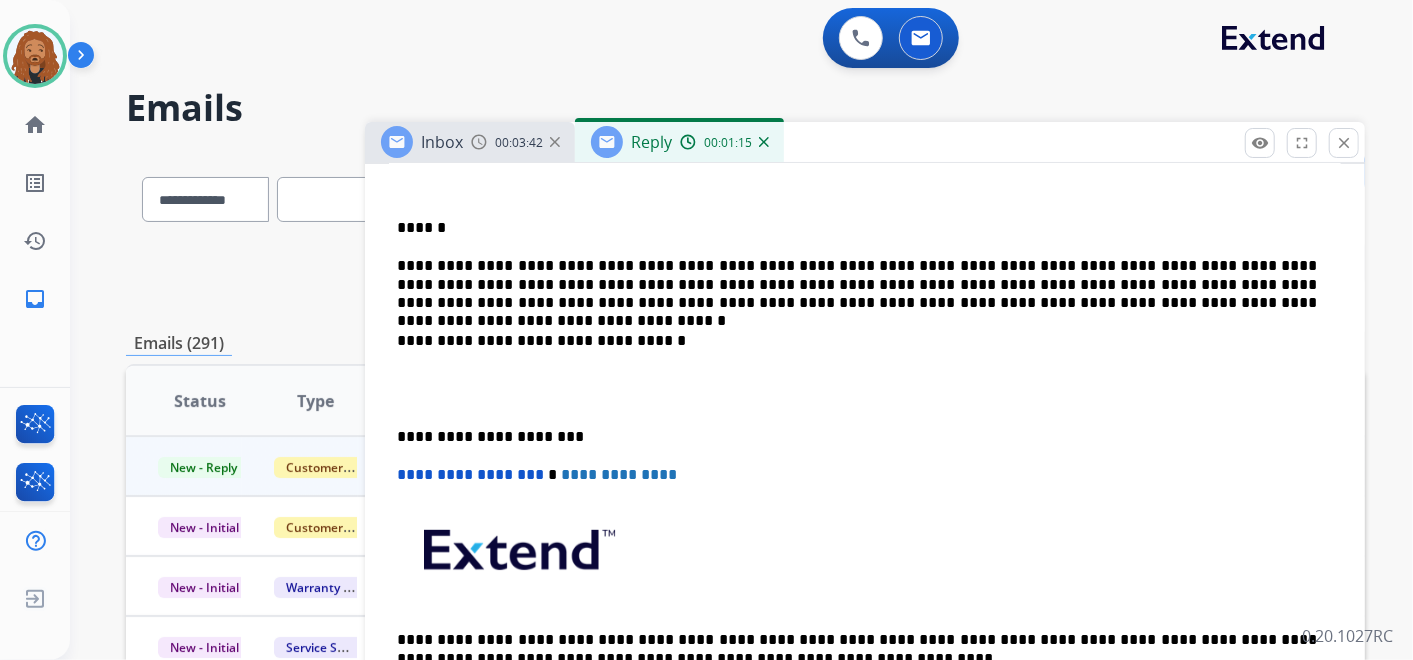 drag, startPoint x: 868, startPoint y: 379, endPoint x: 902, endPoint y: 354, distance: 42.201897 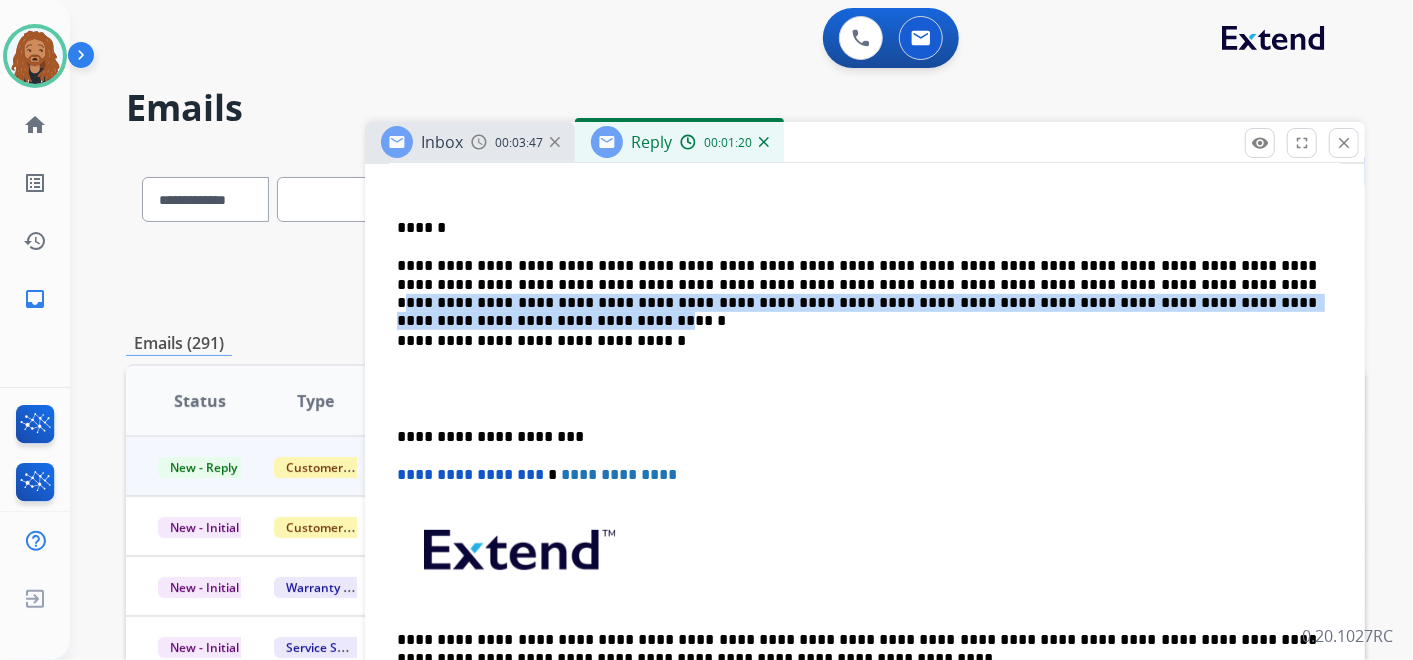 click on "**********" at bounding box center (857, 284) 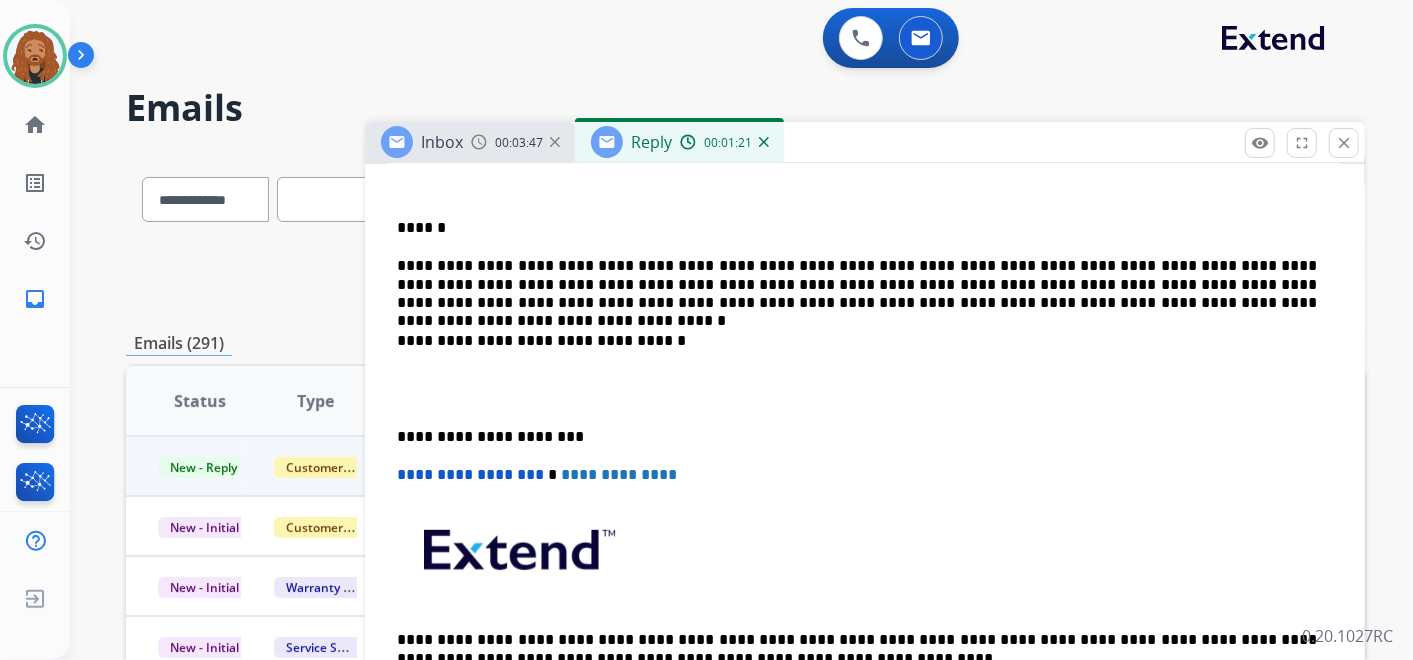 click on "**********" at bounding box center [857, 284] 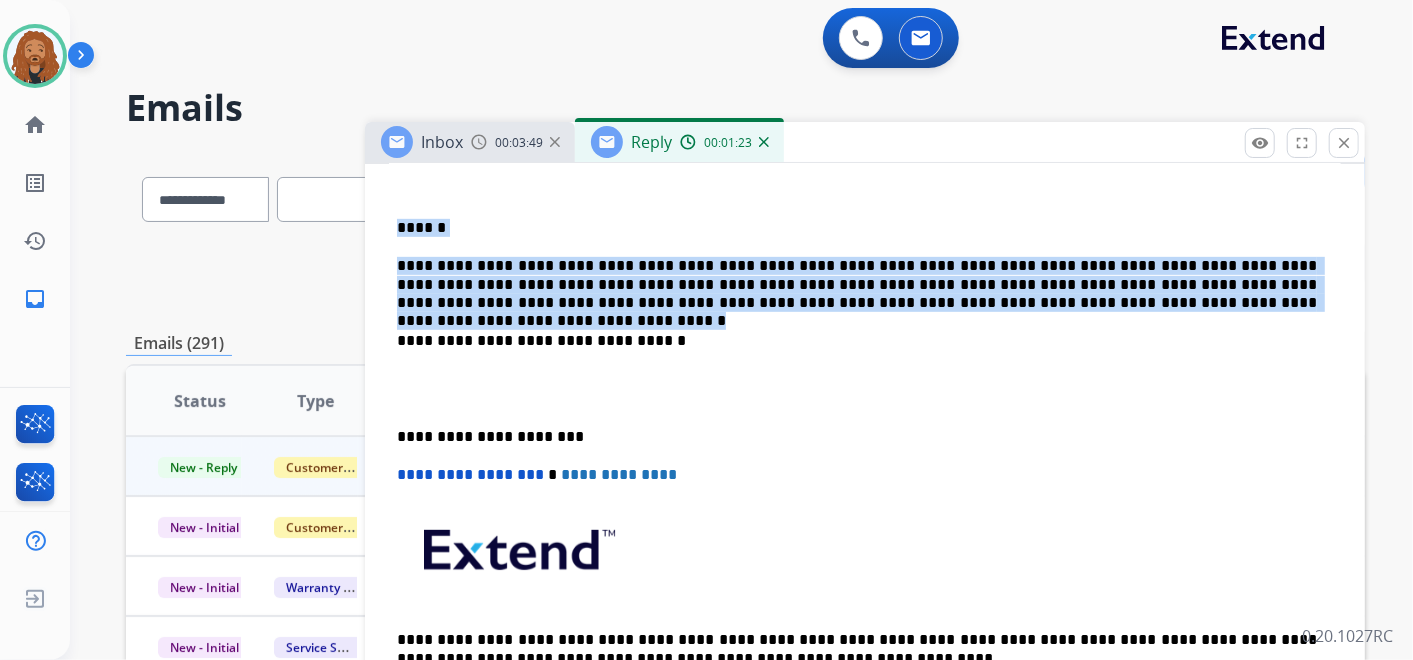 drag, startPoint x: 1085, startPoint y: 302, endPoint x: 399, endPoint y: 218, distance: 691.1237 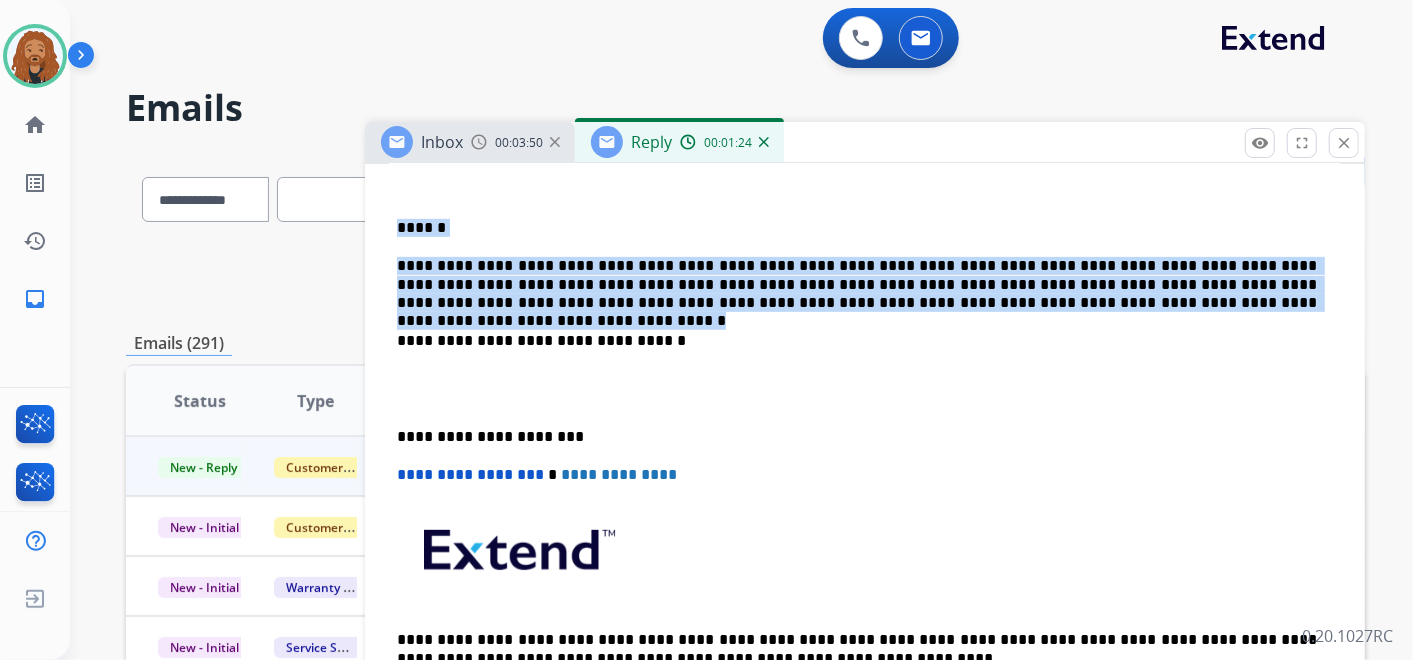 copy on "**********" 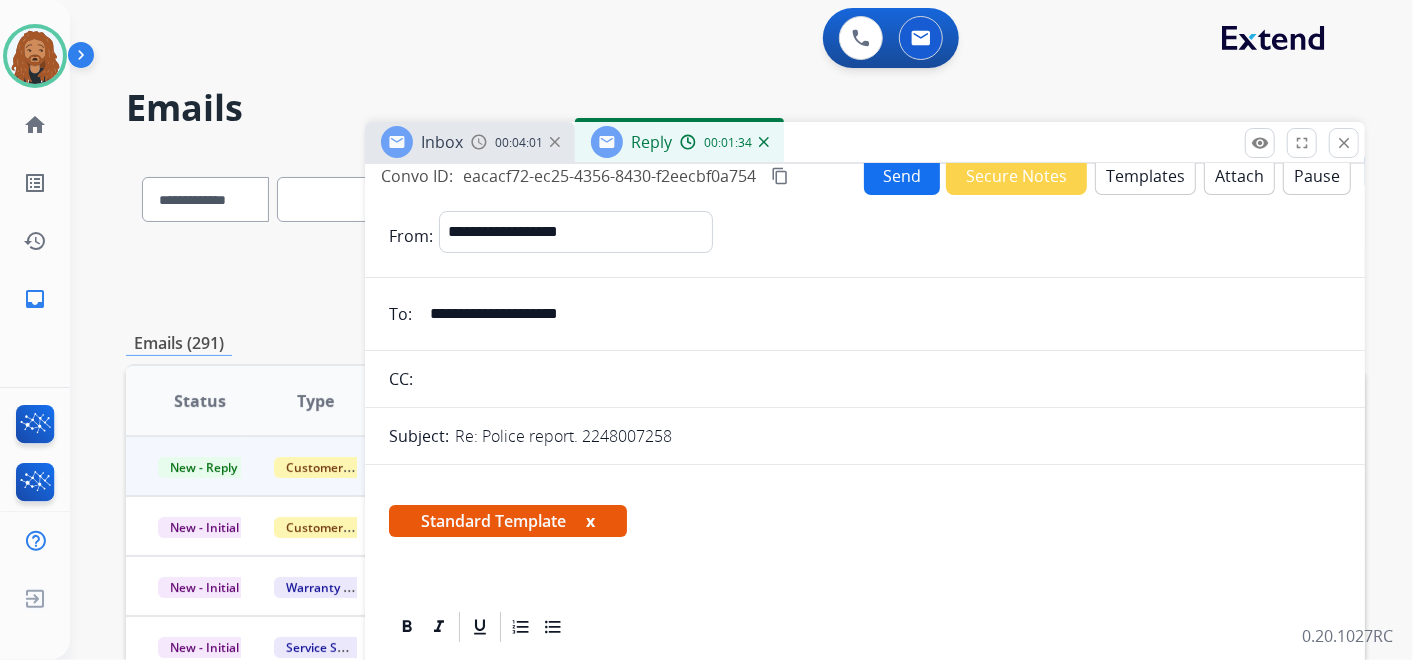scroll, scrollTop: 0, scrollLeft: 0, axis: both 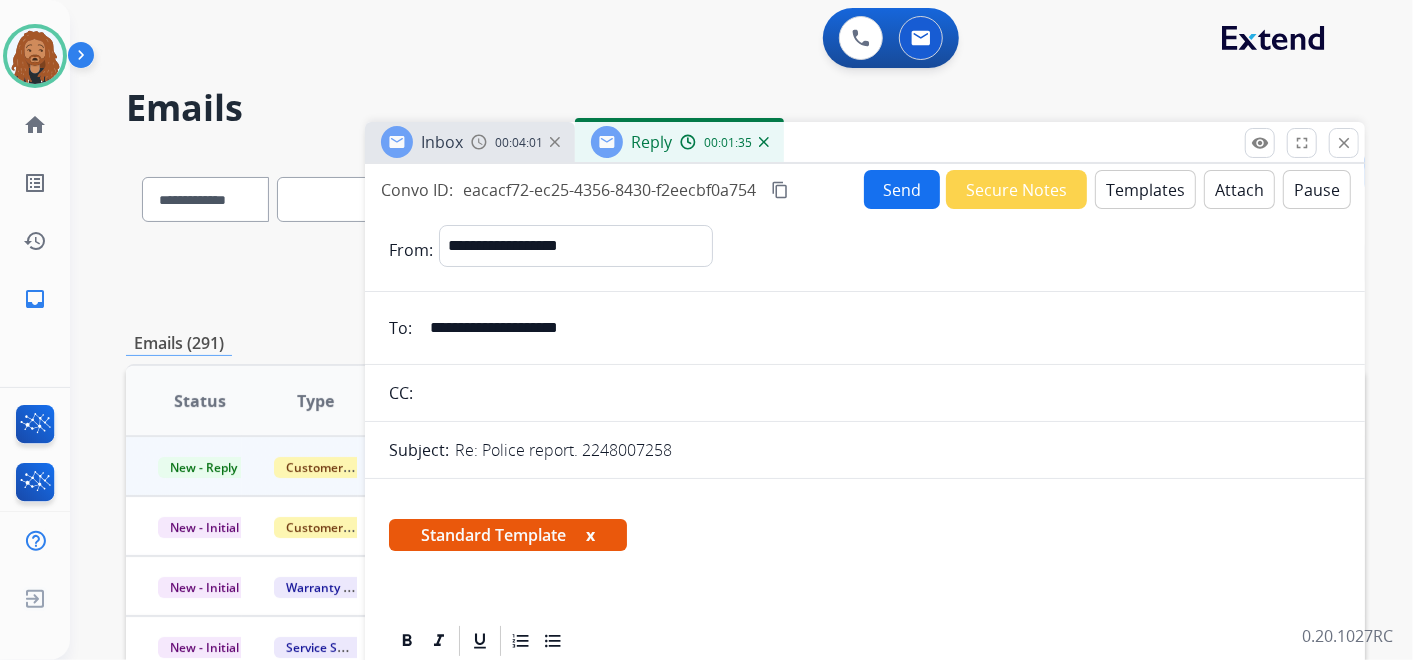 click on "Templates" at bounding box center (1145, 189) 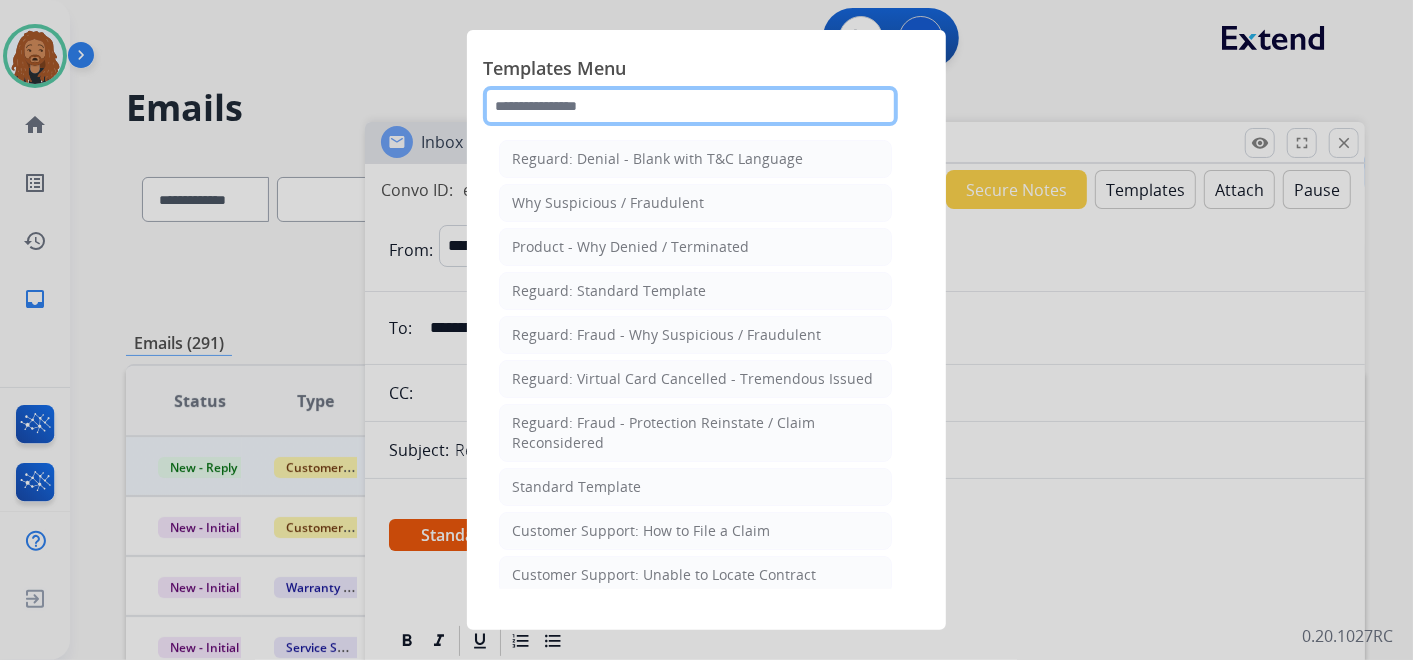 click 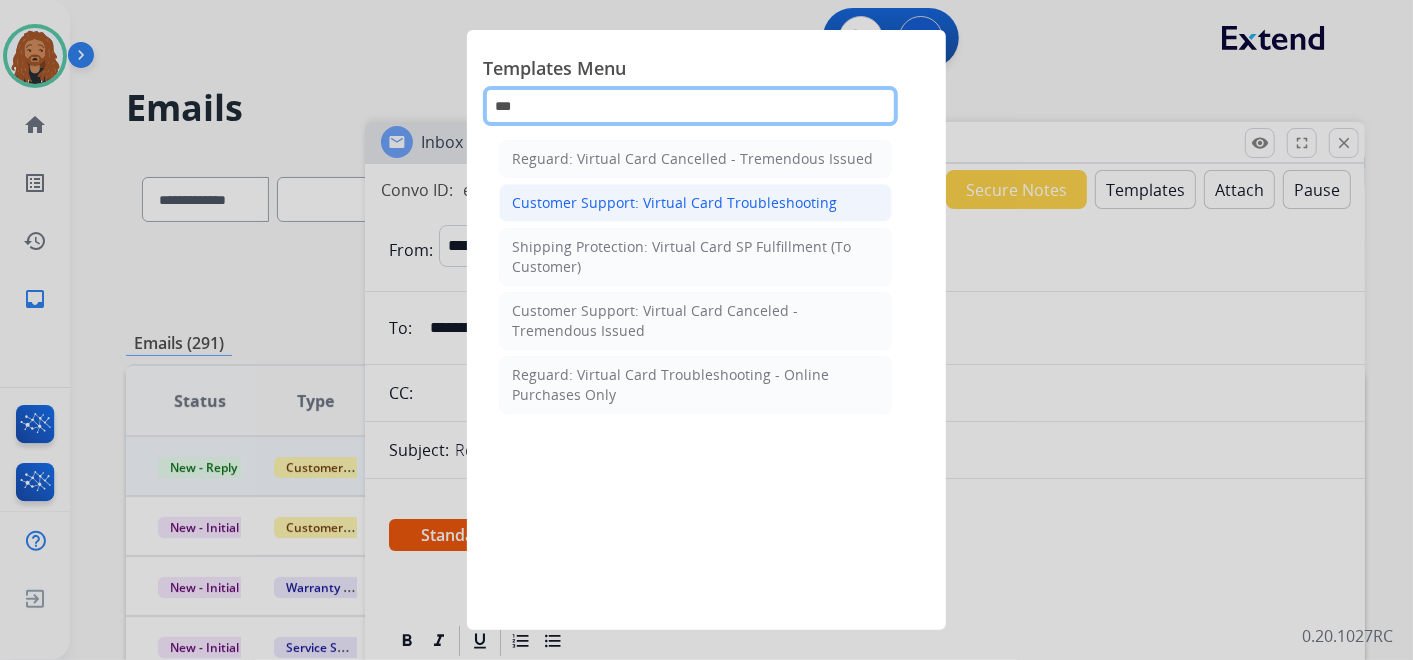 type on "***" 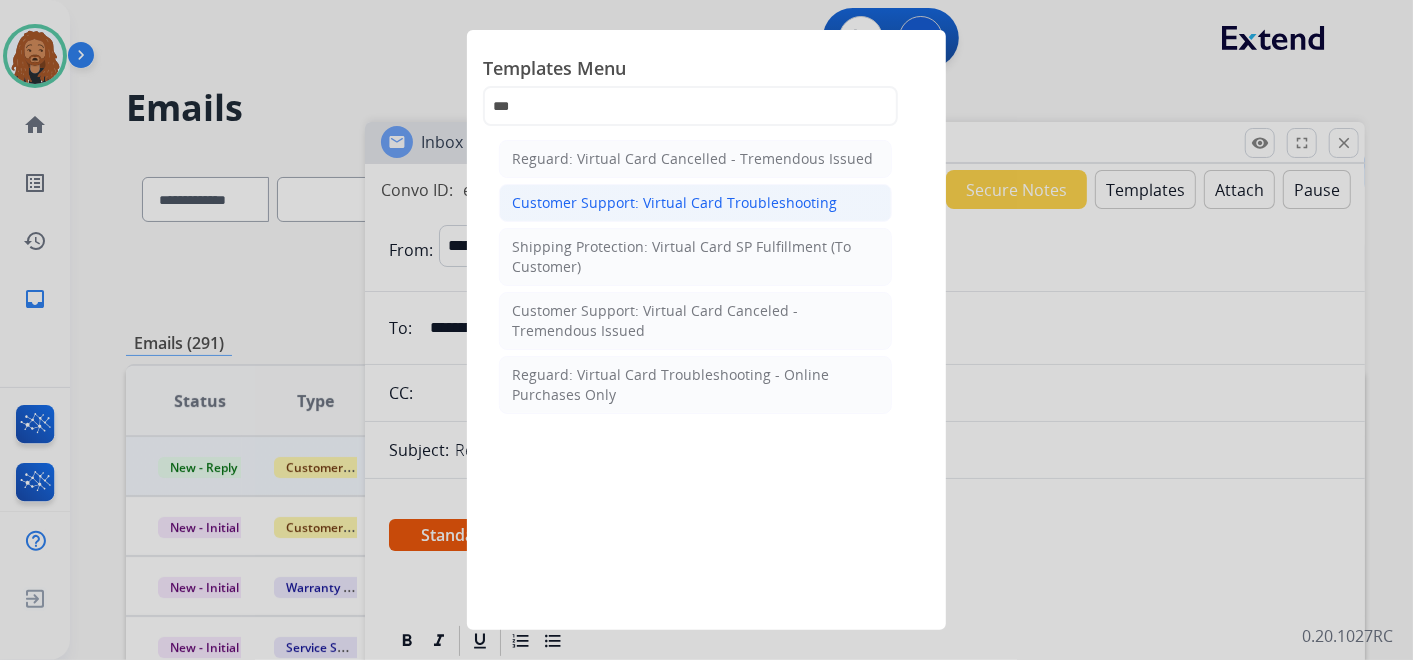 click on "Customer Support: Virtual Card Troubleshooting" 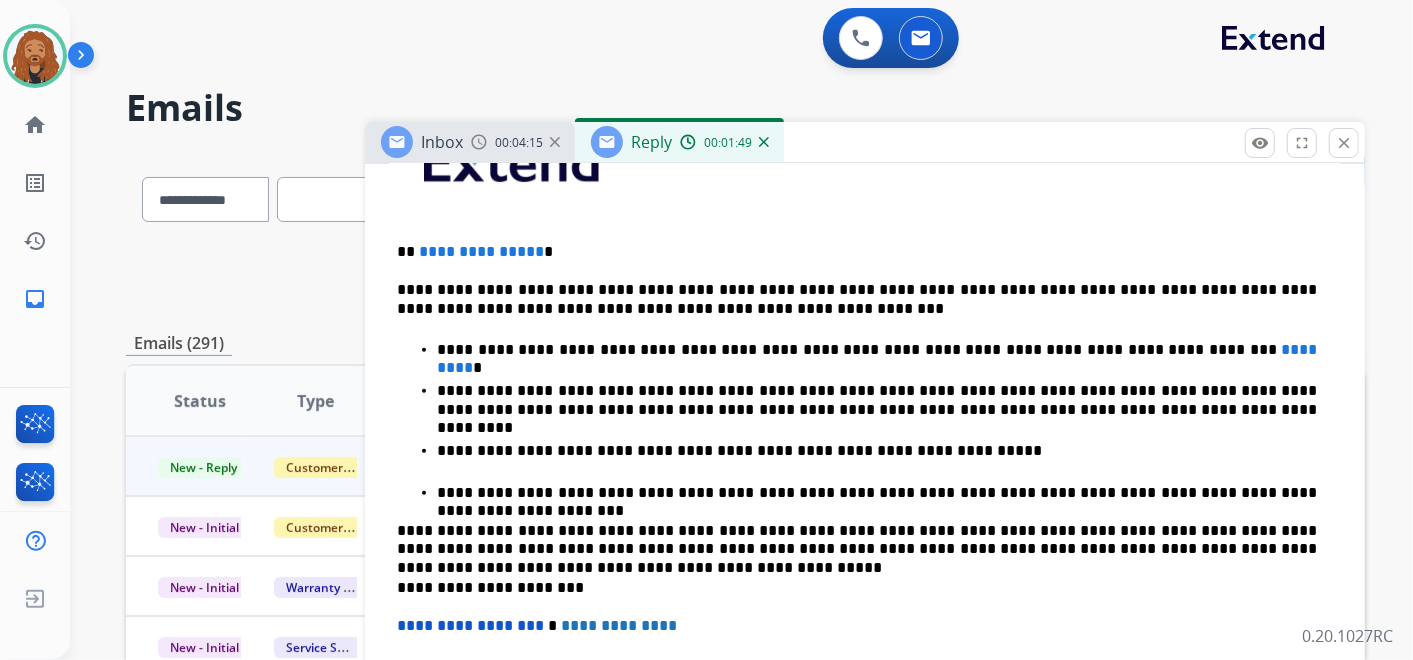 scroll, scrollTop: 555, scrollLeft: 0, axis: vertical 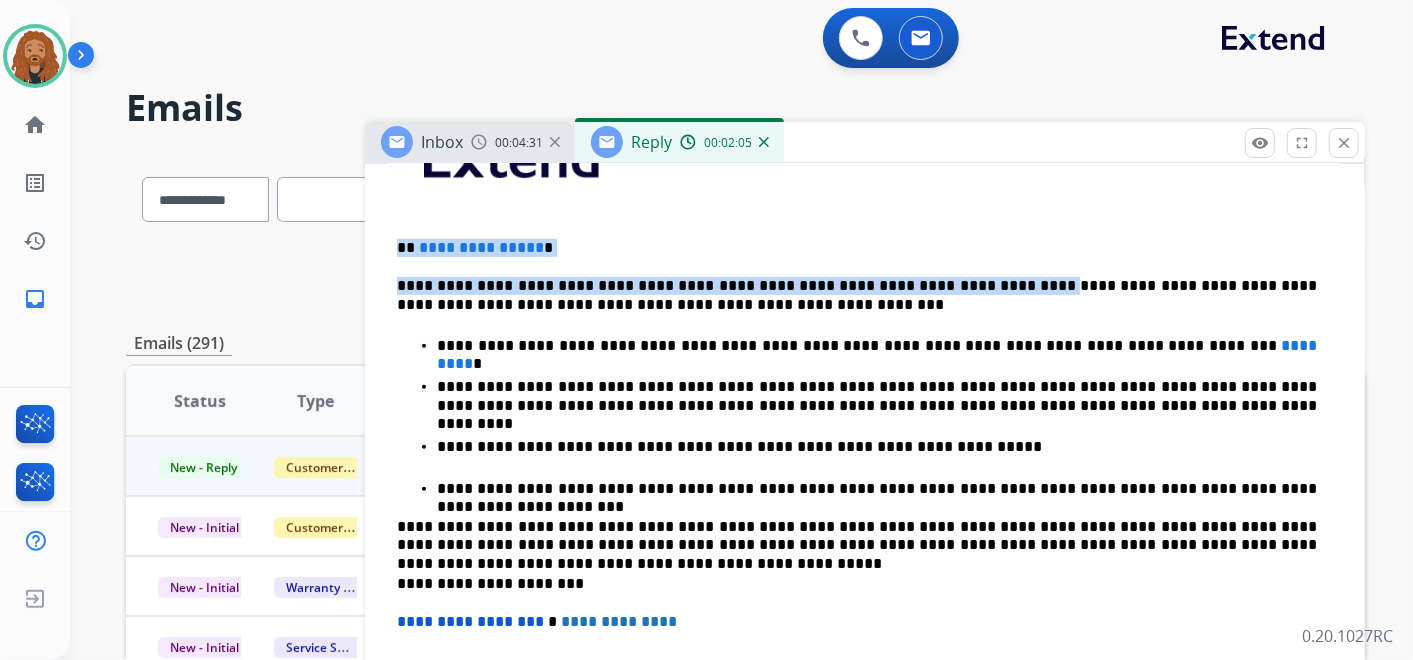 drag, startPoint x: 940, startPoint y: 280, endPoint x: 372, endPoint y: 245, distance: 569.07733 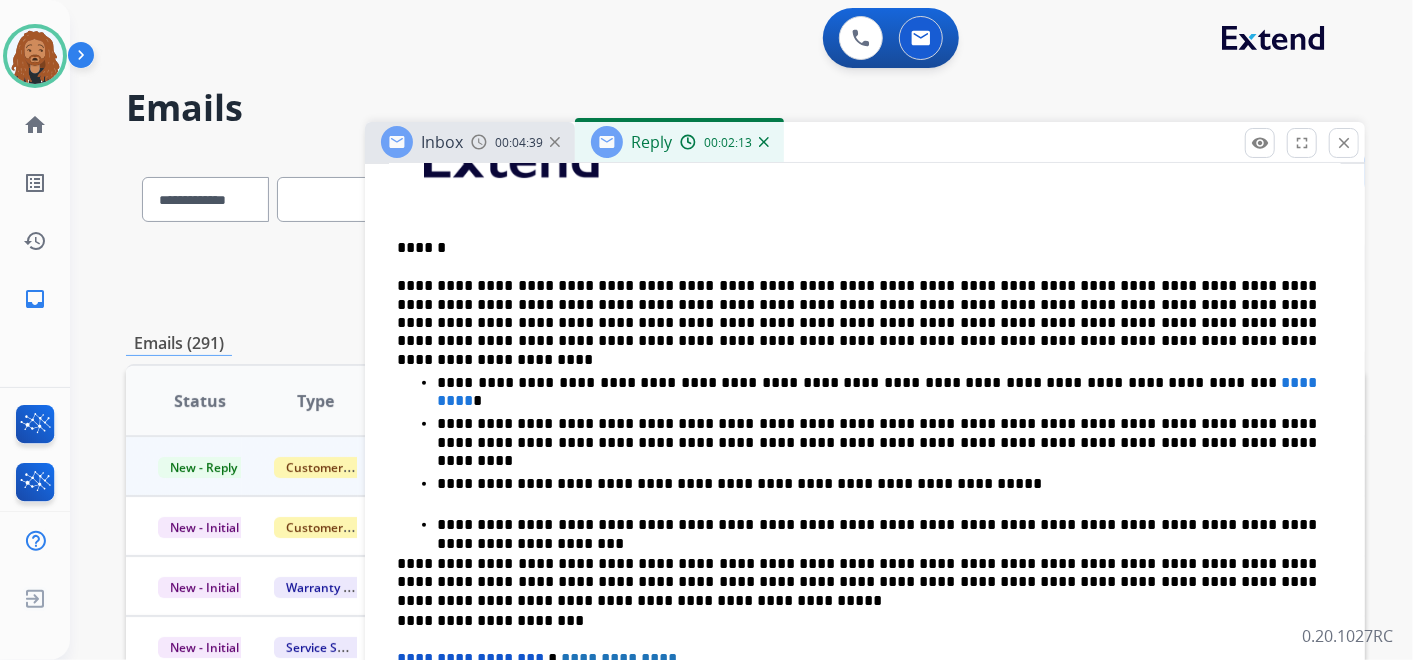 click on "**********" at bounding box center [857, 314] 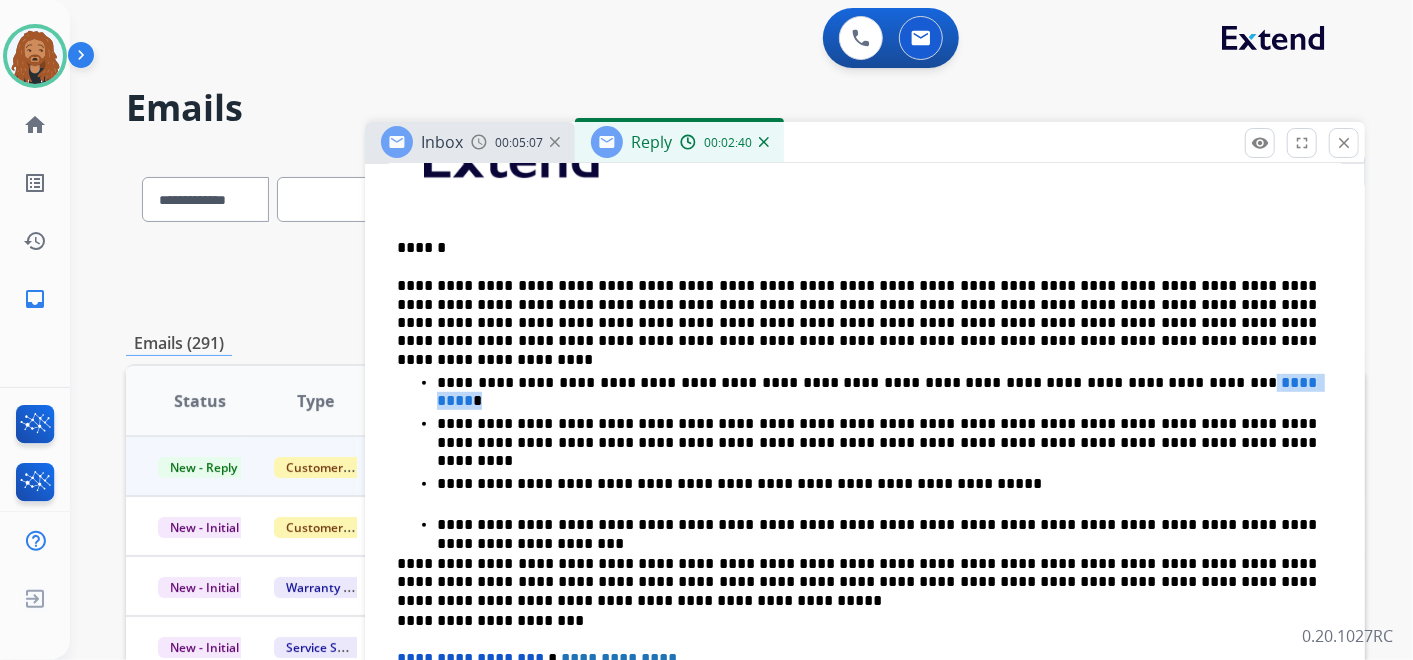 drag, startPoint x: 1165, startPoint y: 385, endPoint x: 1088, endPoint y: 380, distance: 77.16217 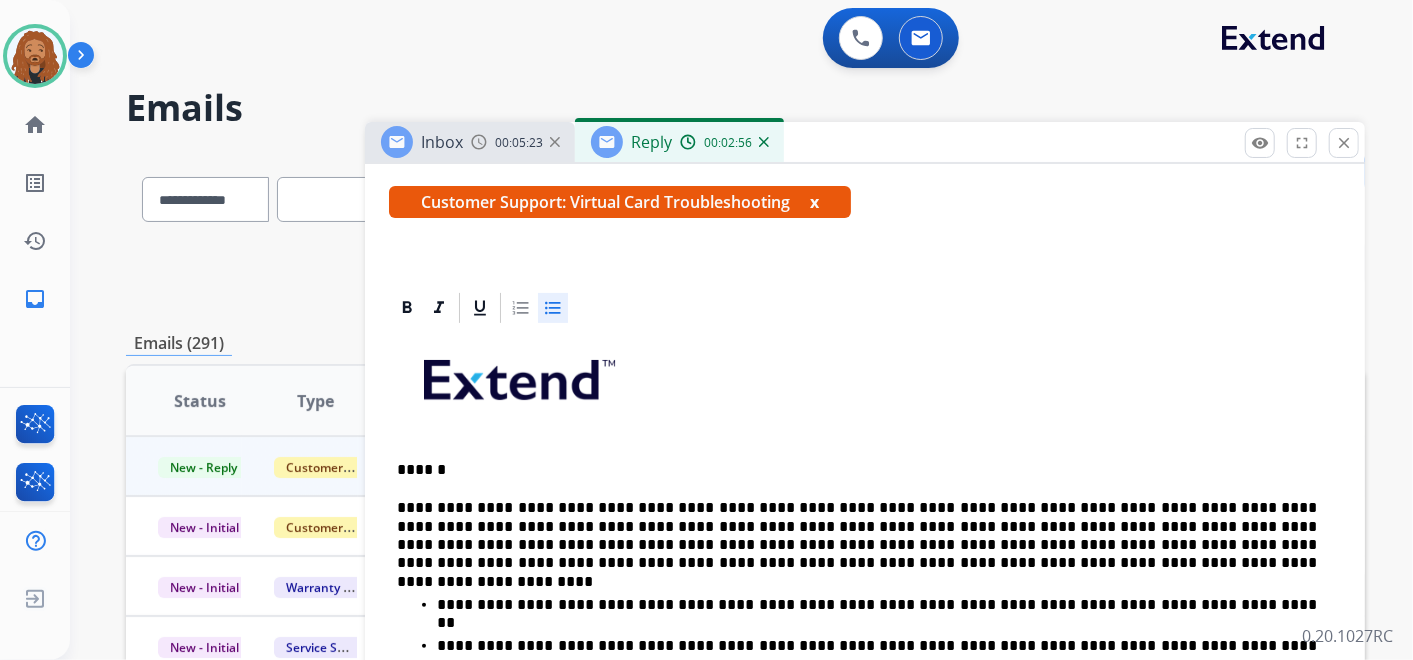 scroll, scrollTop: 444, scrollLeft: 0, axis: vertical 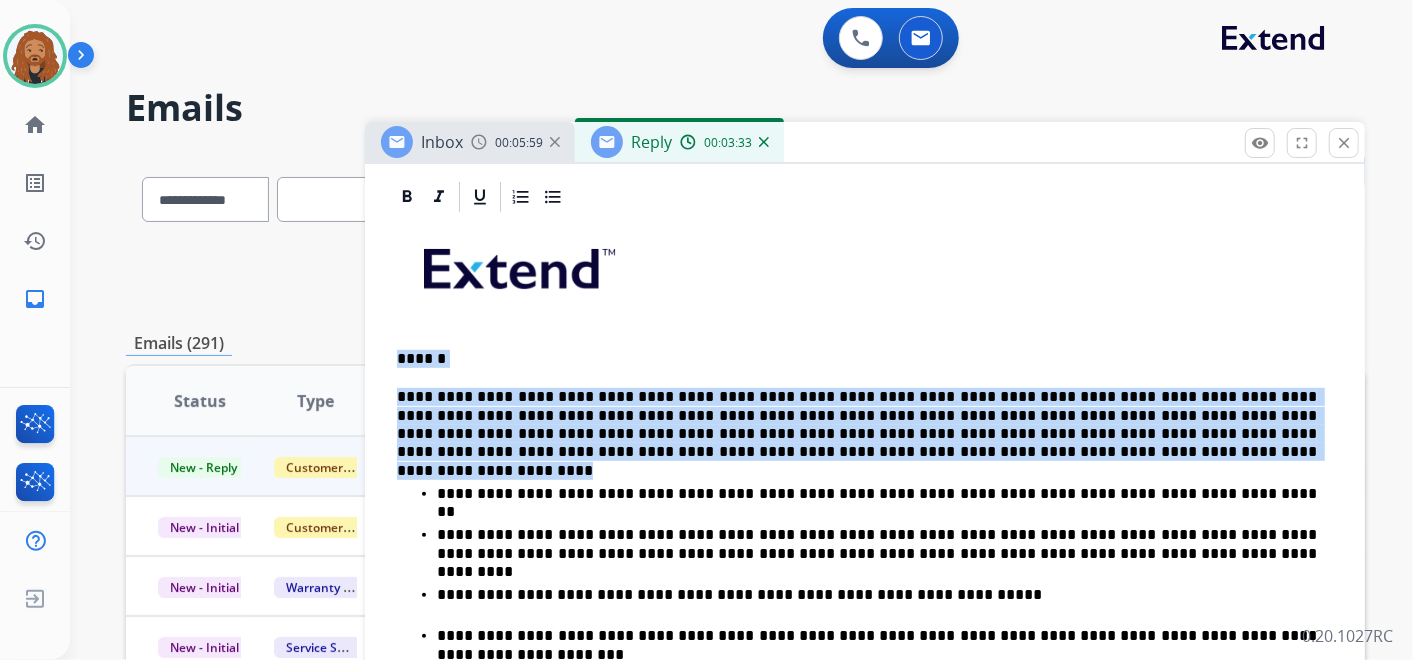 drag, startPoint x: 835, startPoint y: 448, endPoint x: 392, endPoint y: 348, distance: 454.14645 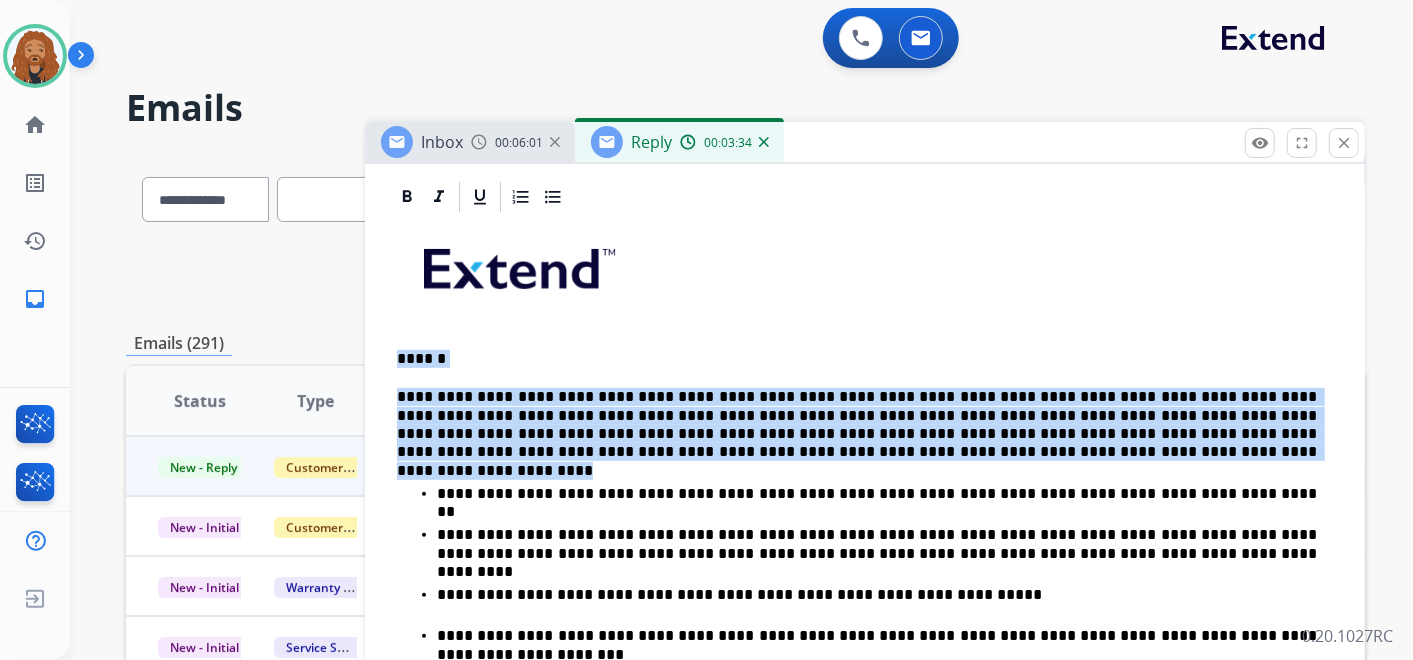 copy on "**********" 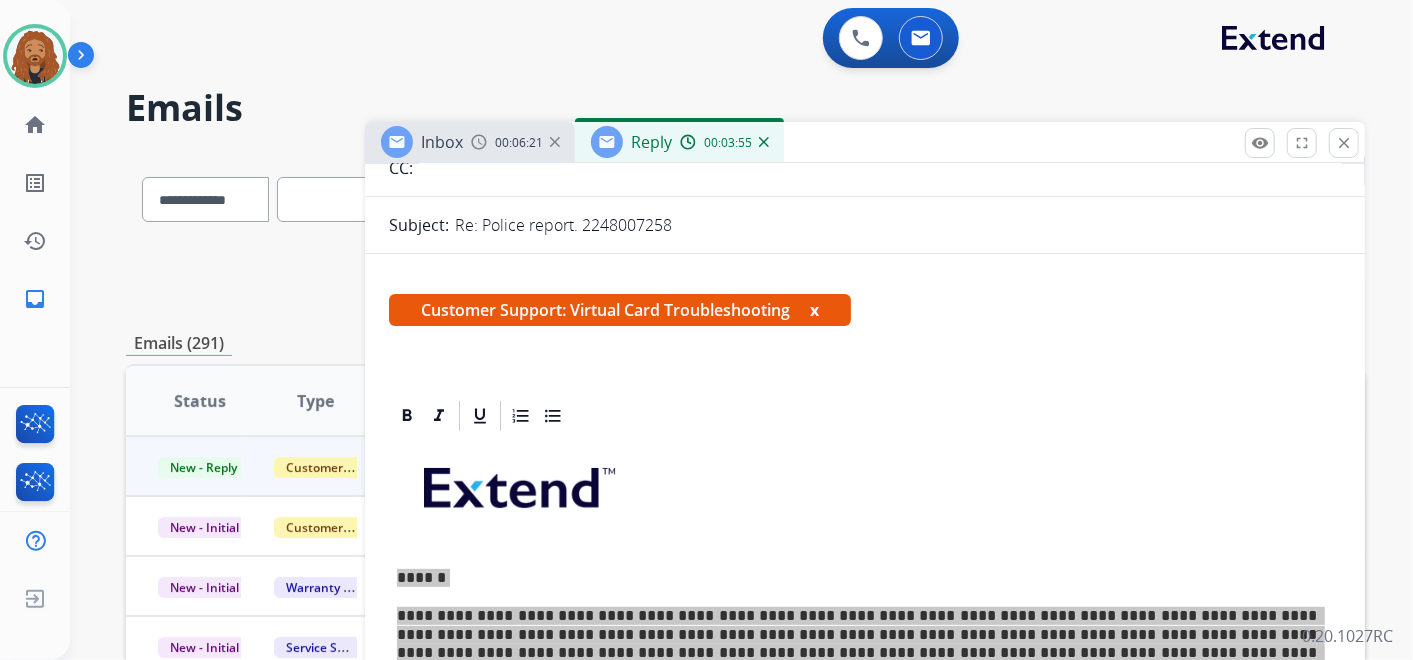 scroll, scrollTop: 333, scrollLeft: 0, axis: vertical 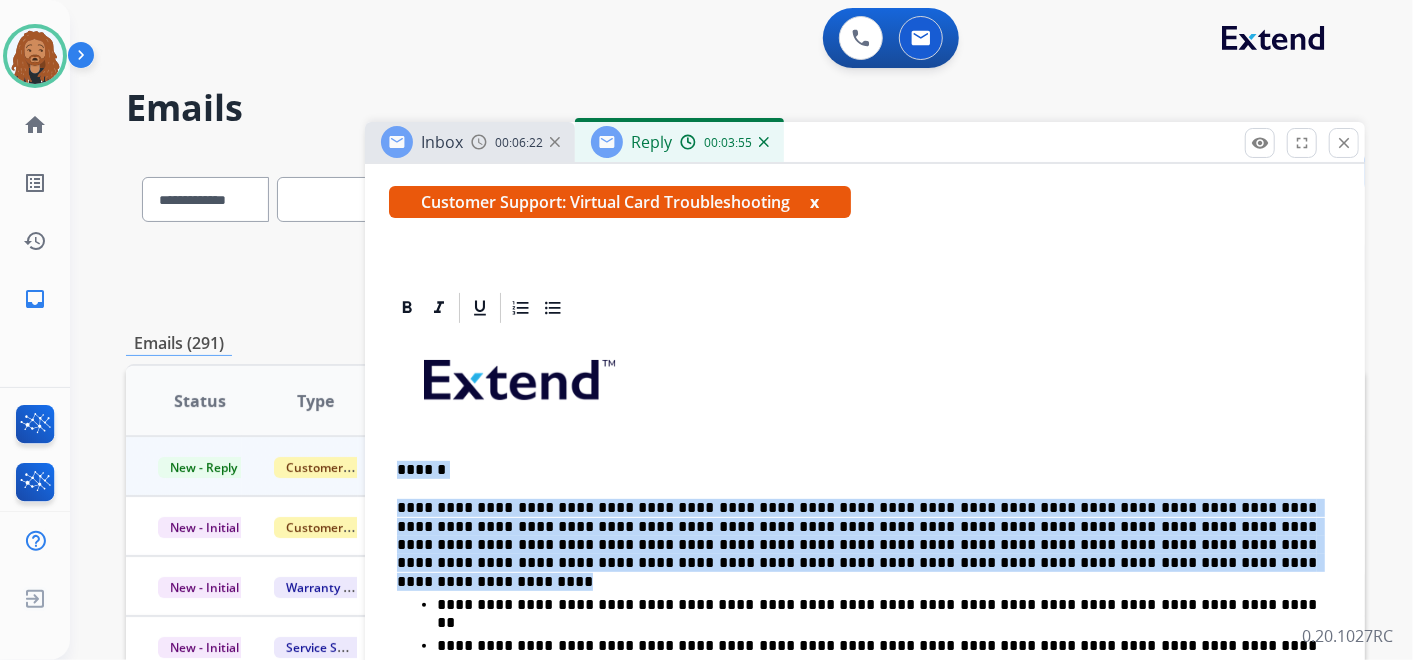 click on "******" at bounding box center (857, 470) 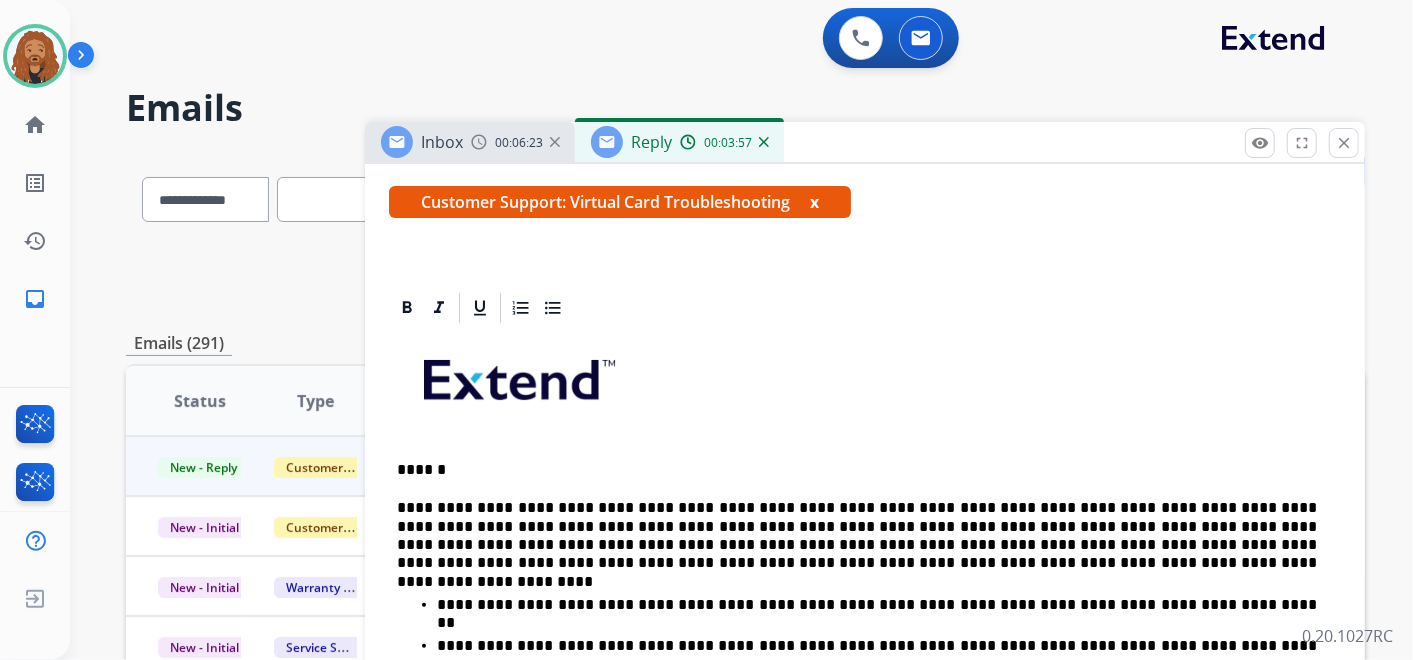 drag, startPoint x: 621, startPoint y: 507, endPoint x: 714, endPoint y: 588, distance: 123.32883 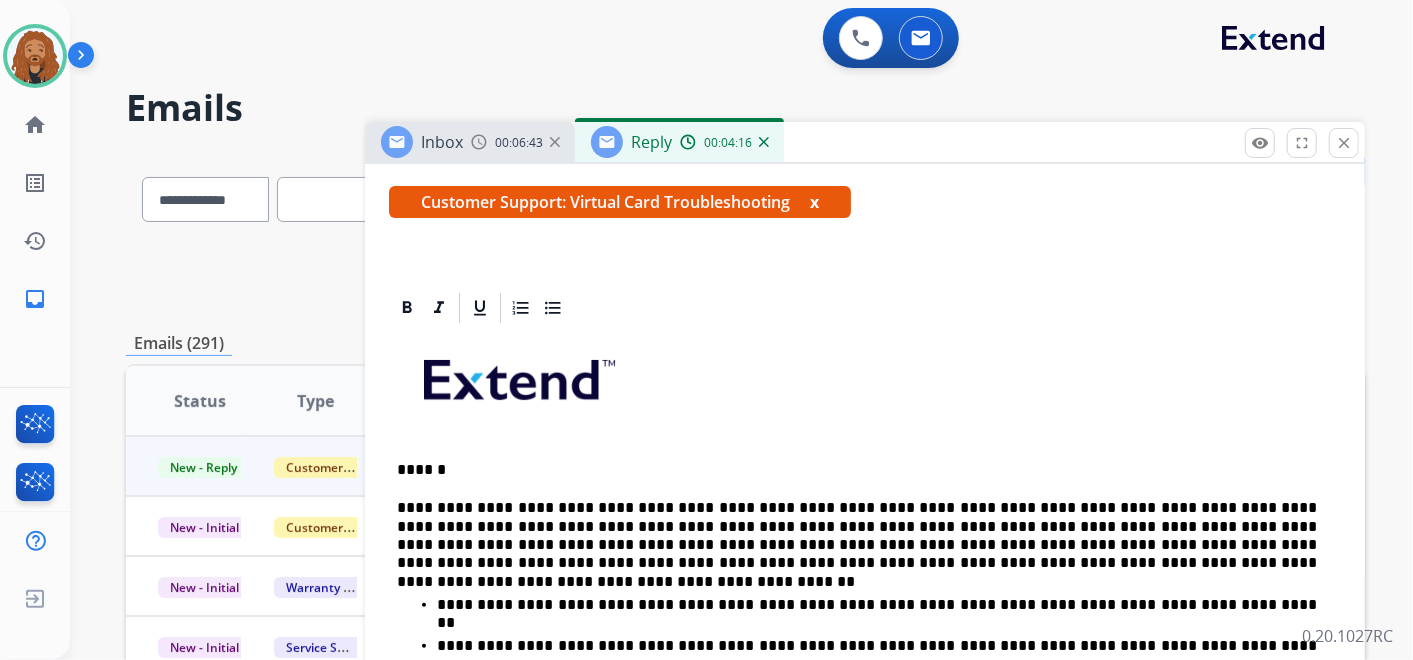 click on "**********" at bounding box center [857, 536] 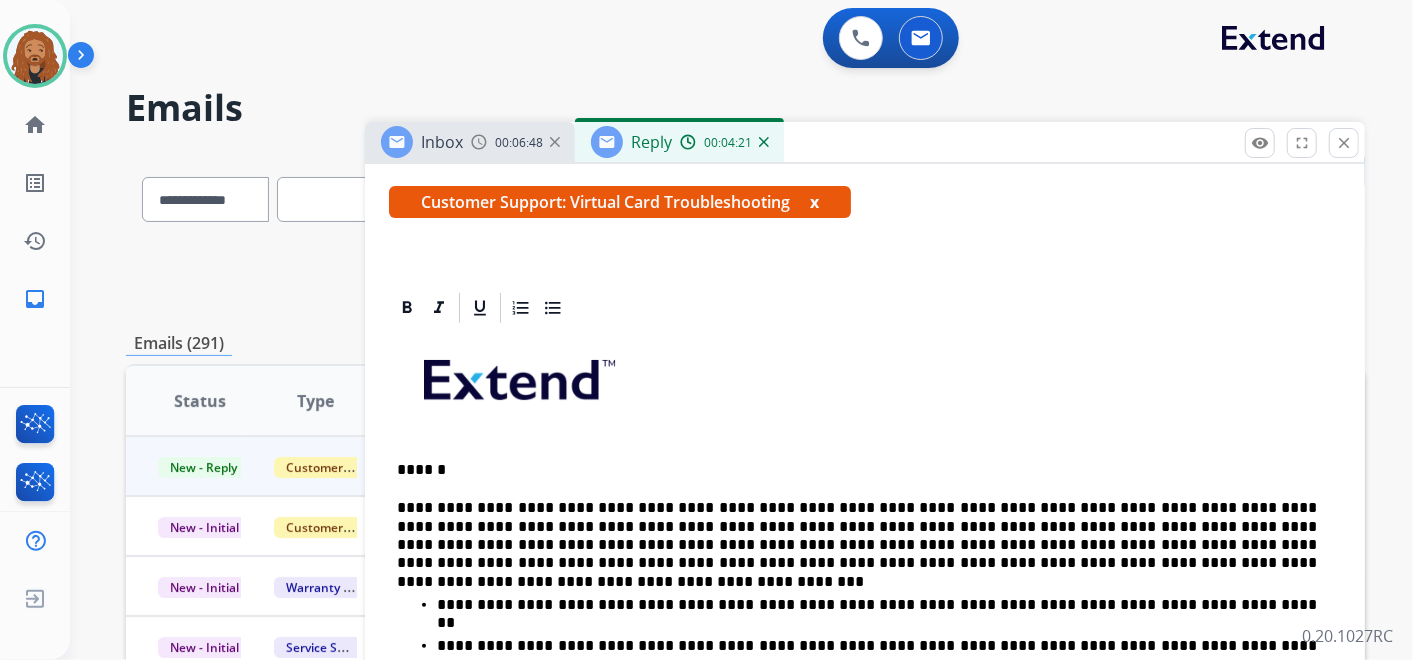 click on "**********" at bounding box center (857, 536) 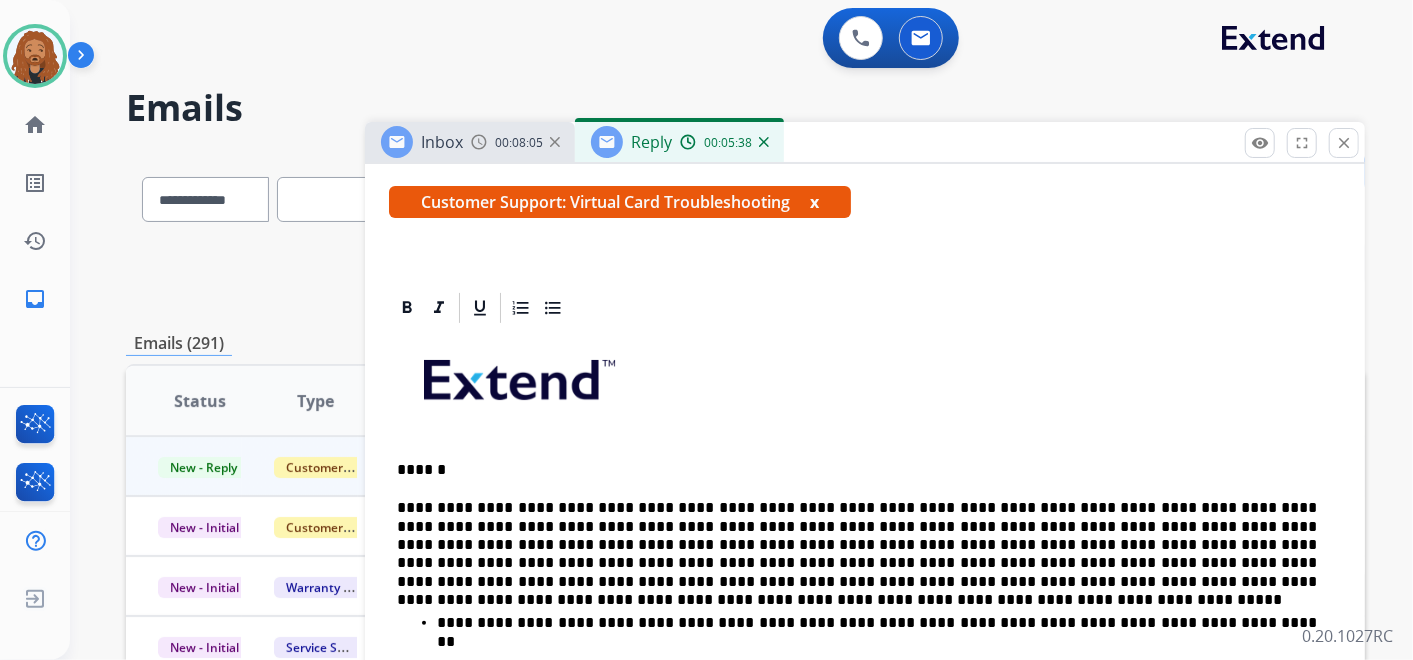 scroll, scrollTop: 444, scrollLeft: 0, axis: vertical 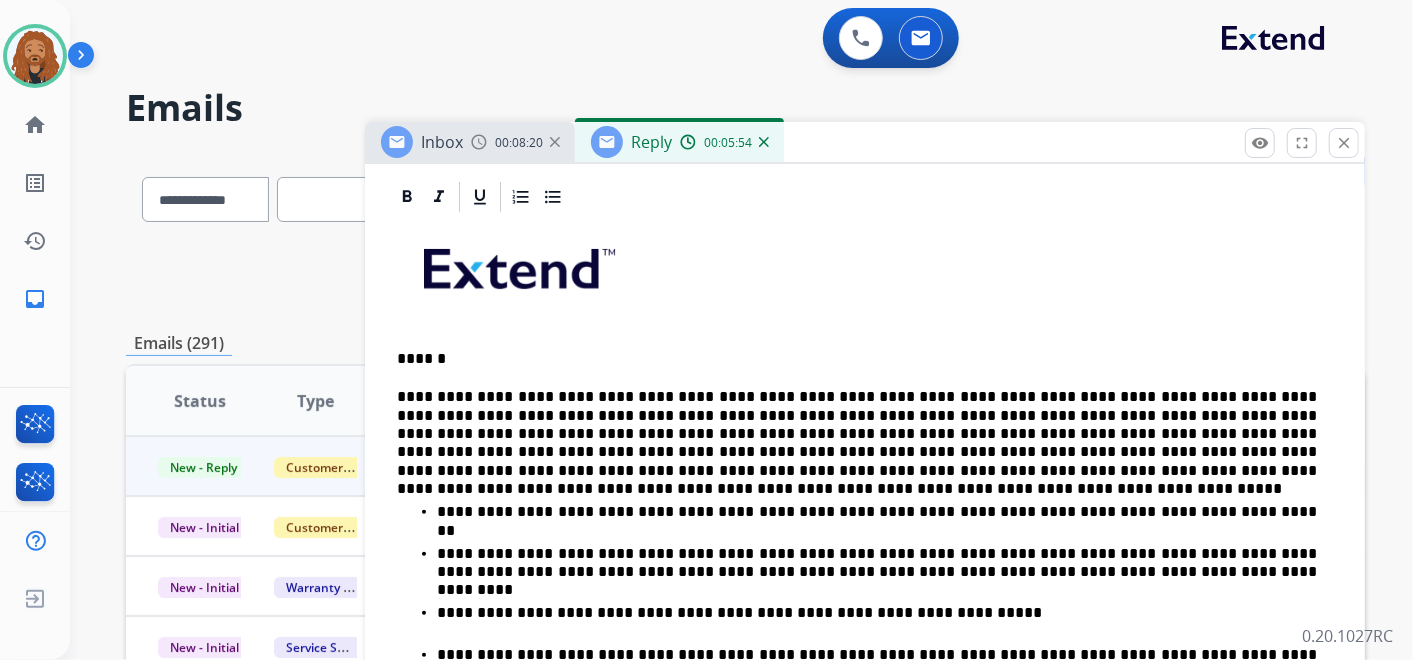 click on "**********" at bounding box center [857, 434] 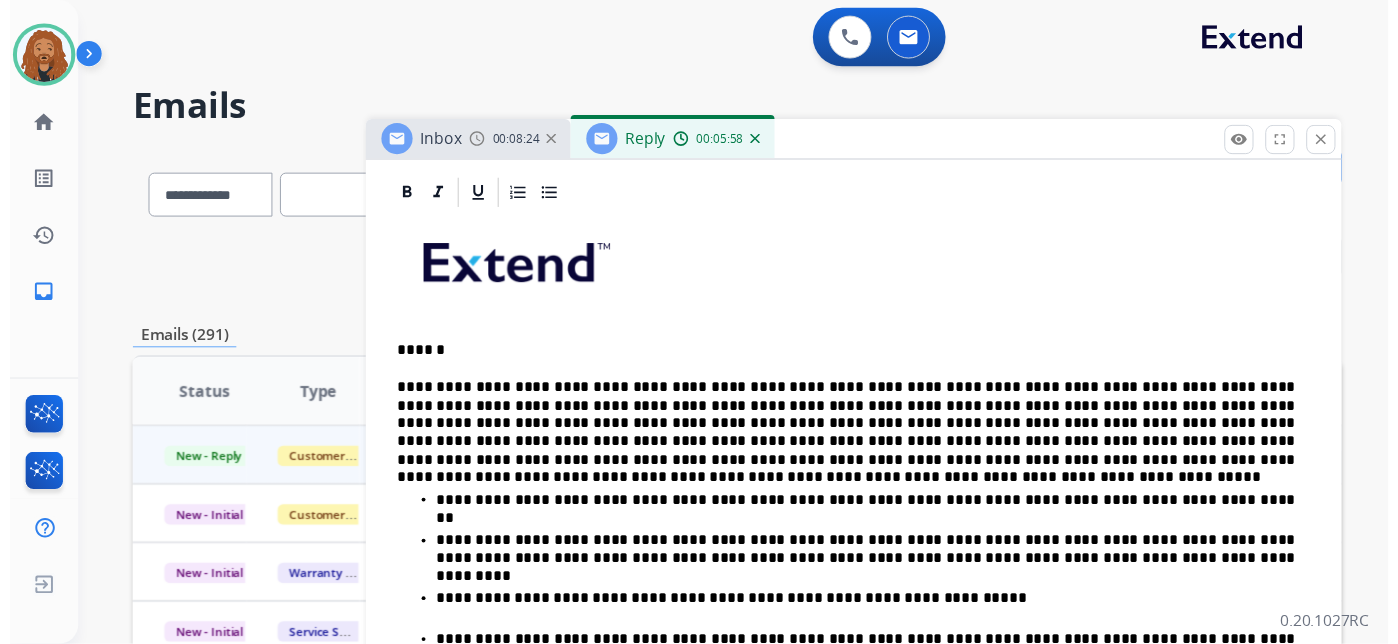 scroll, scrollTop: 0, scrollLeft: 0, axis: both 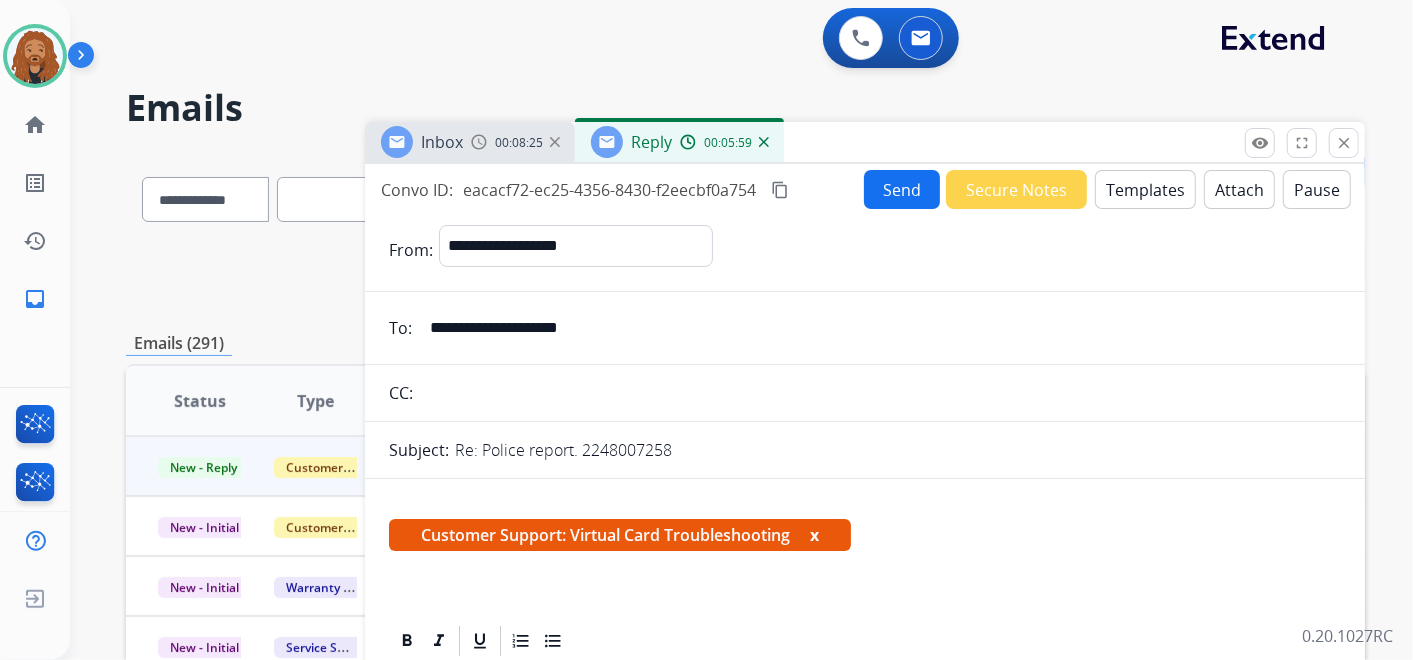 click on "Send" at bounding box center [902, 189] 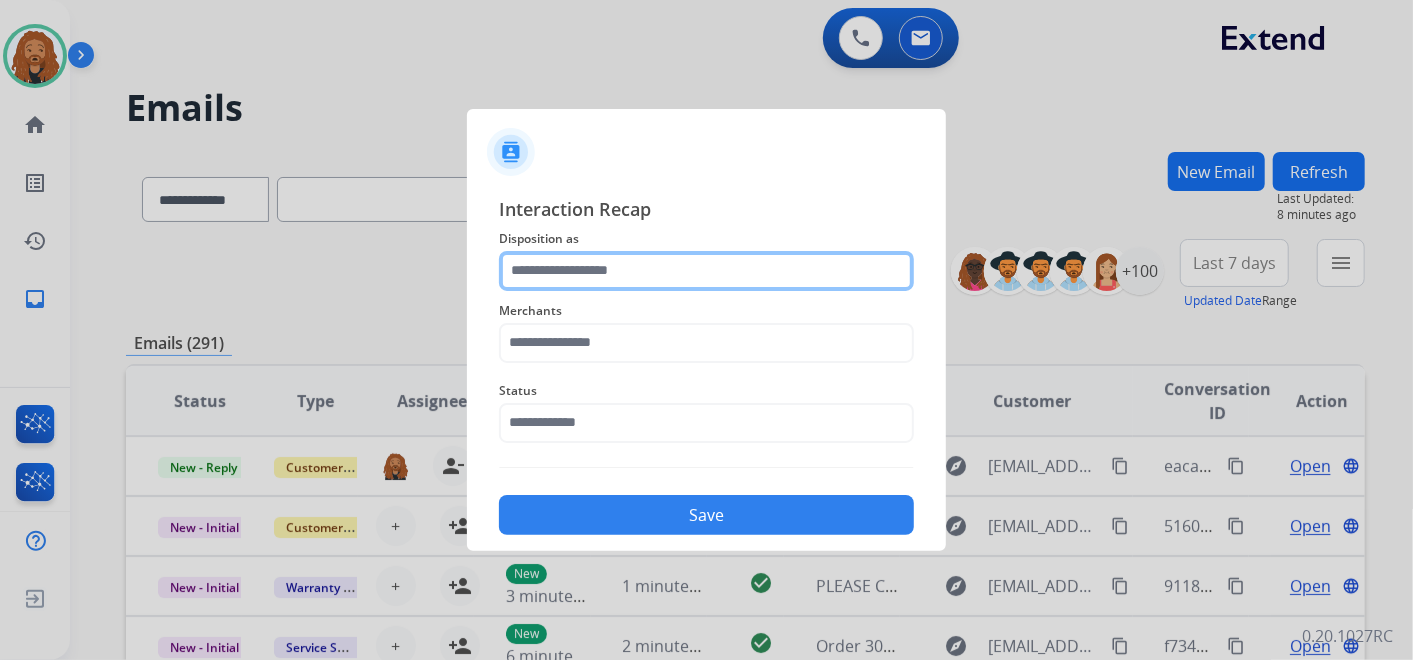 click 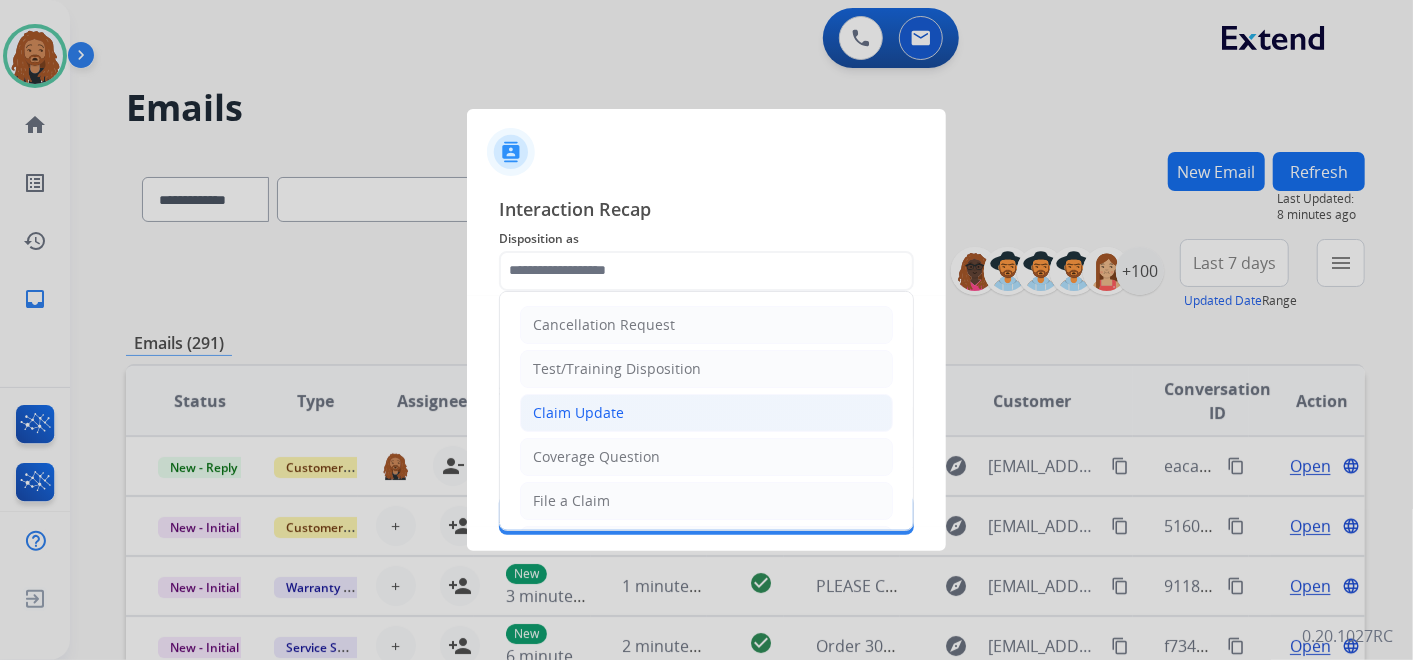 click on "Claim Update" 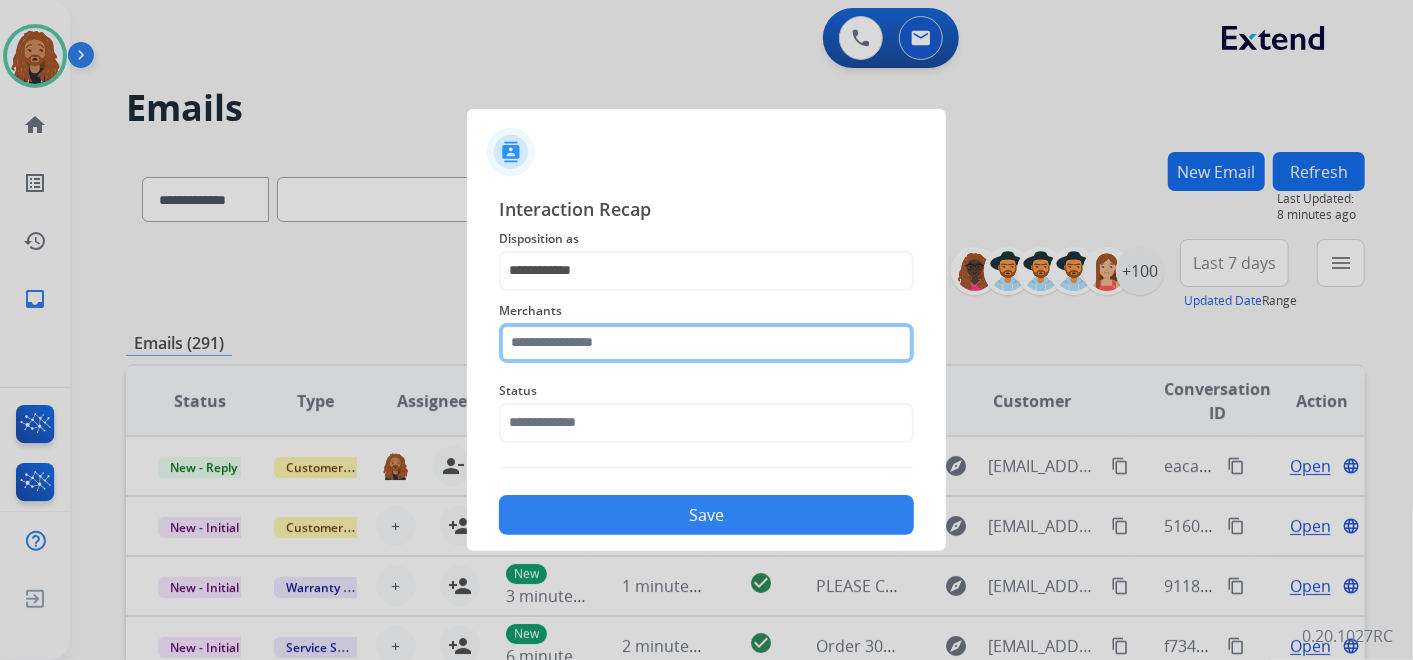 click 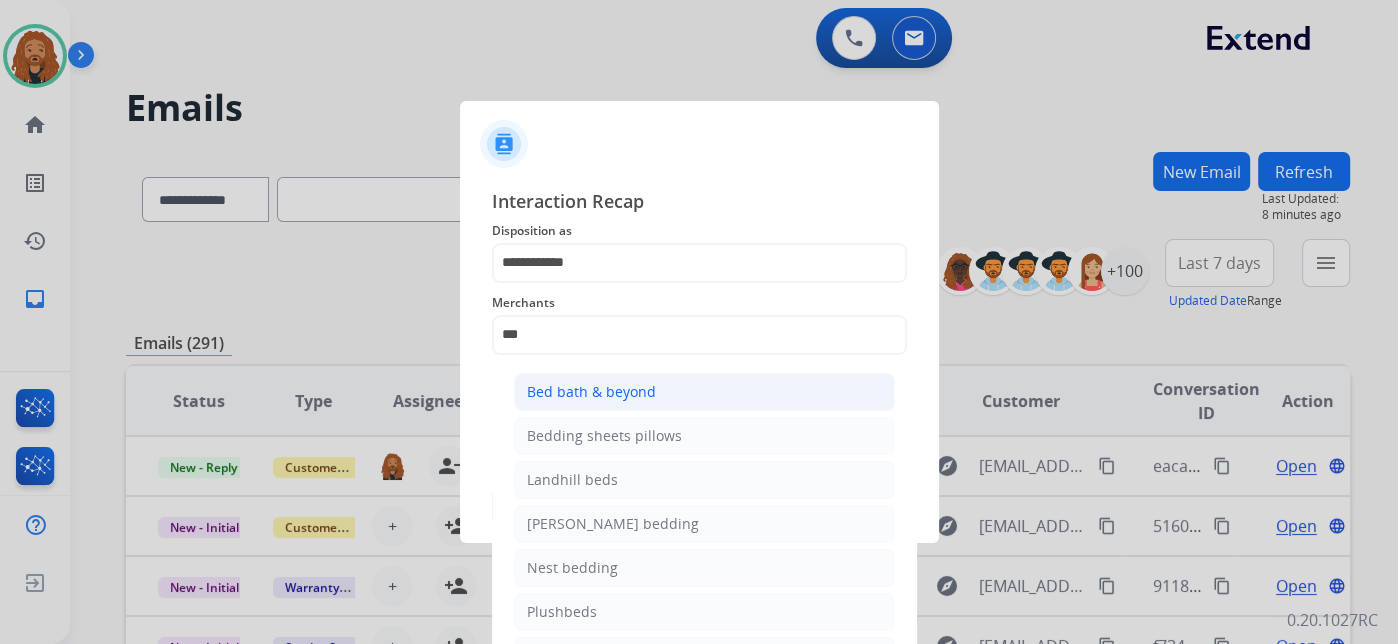 click on "Bed bath & beyond" 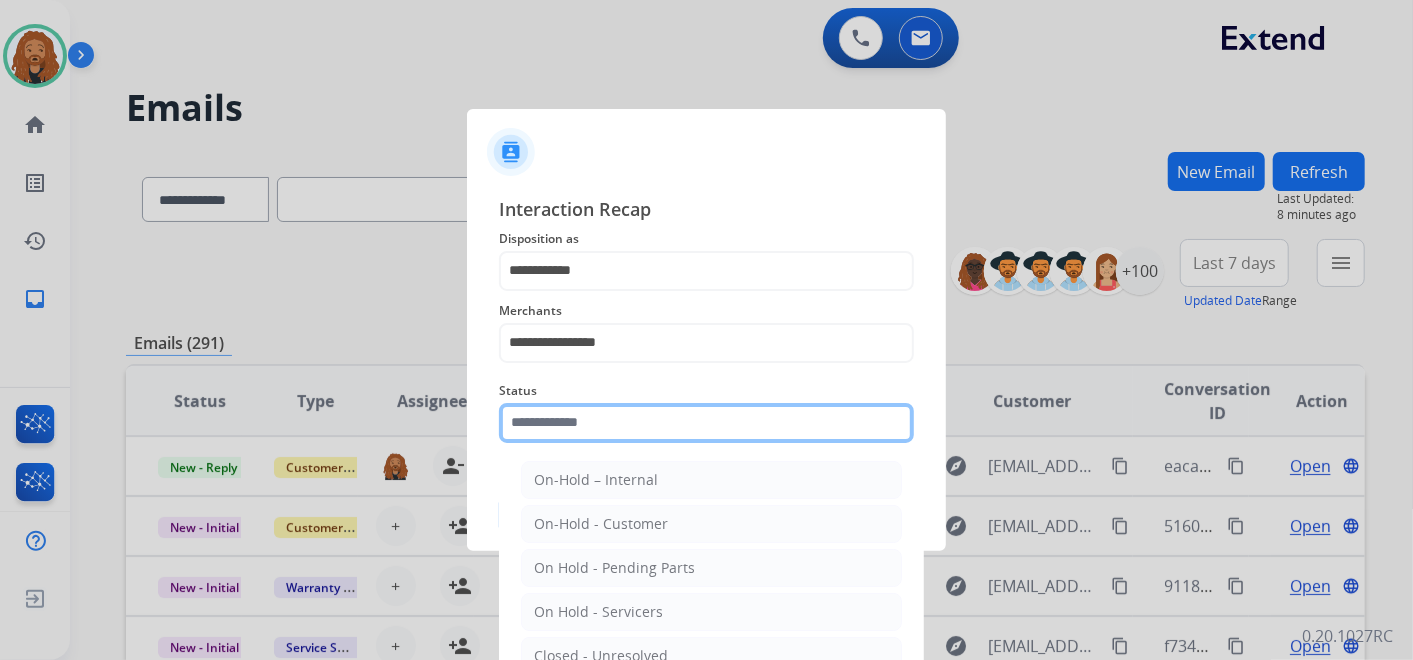 click 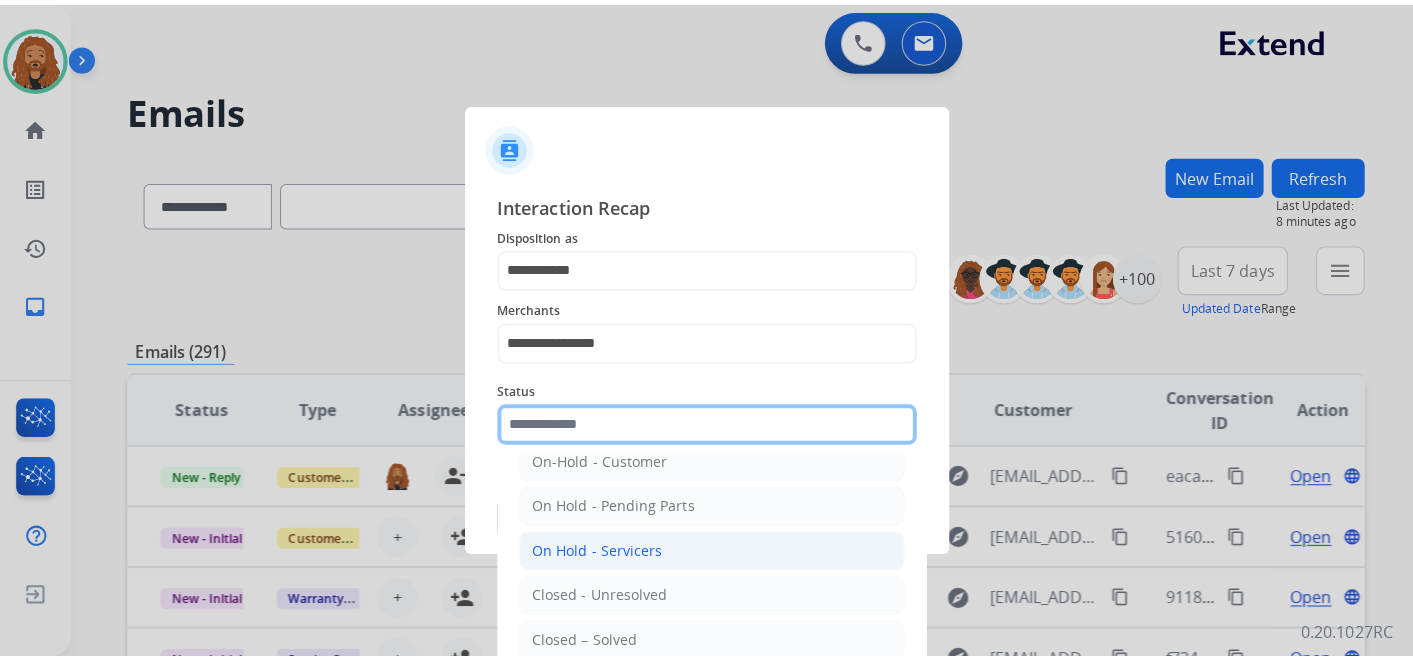 scroll, scrollTop: 114, scrollLeft: 0, axis: vertical 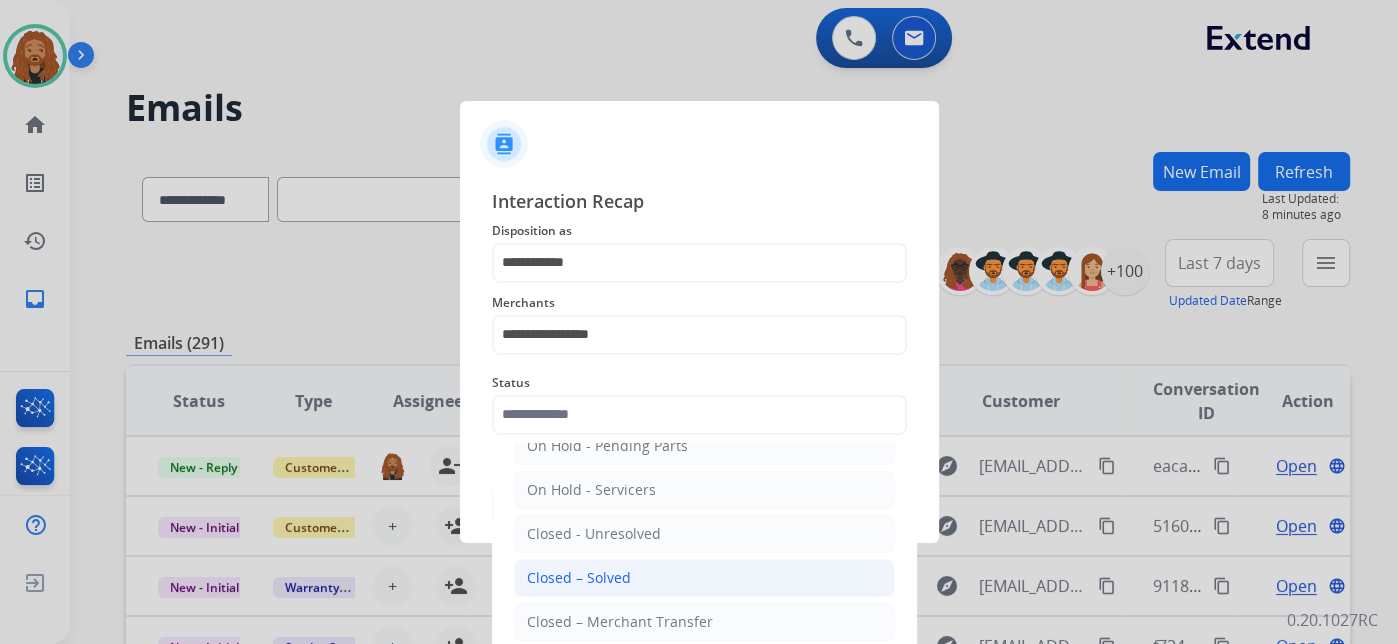 click on "Closed – Solved" 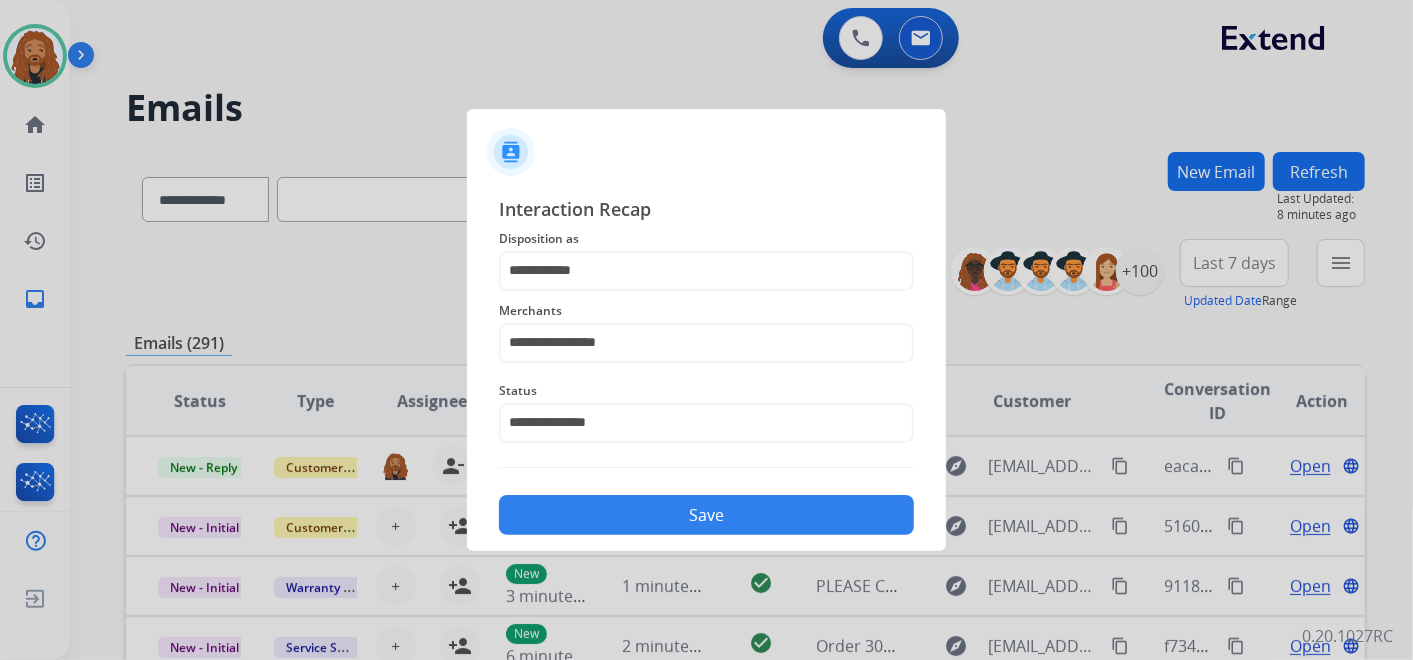click on "Save" 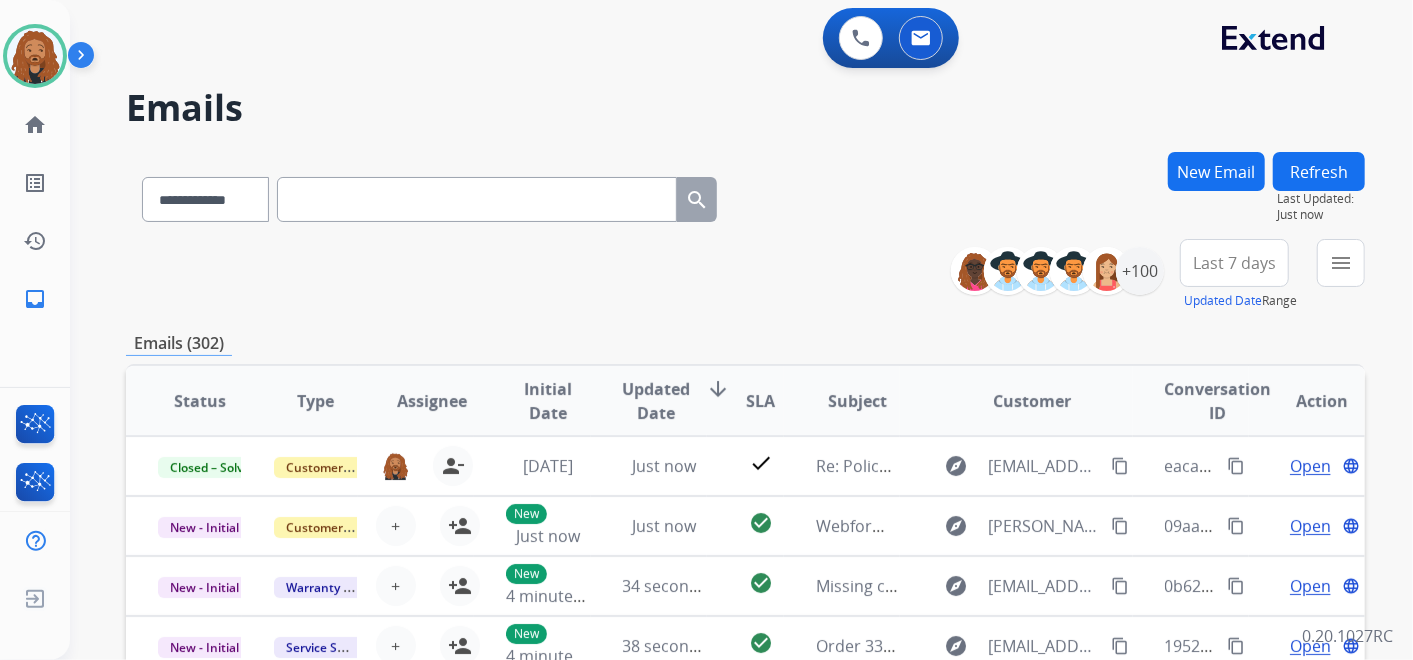 click on "Last 7 days" at bounding box center [1234, 263] 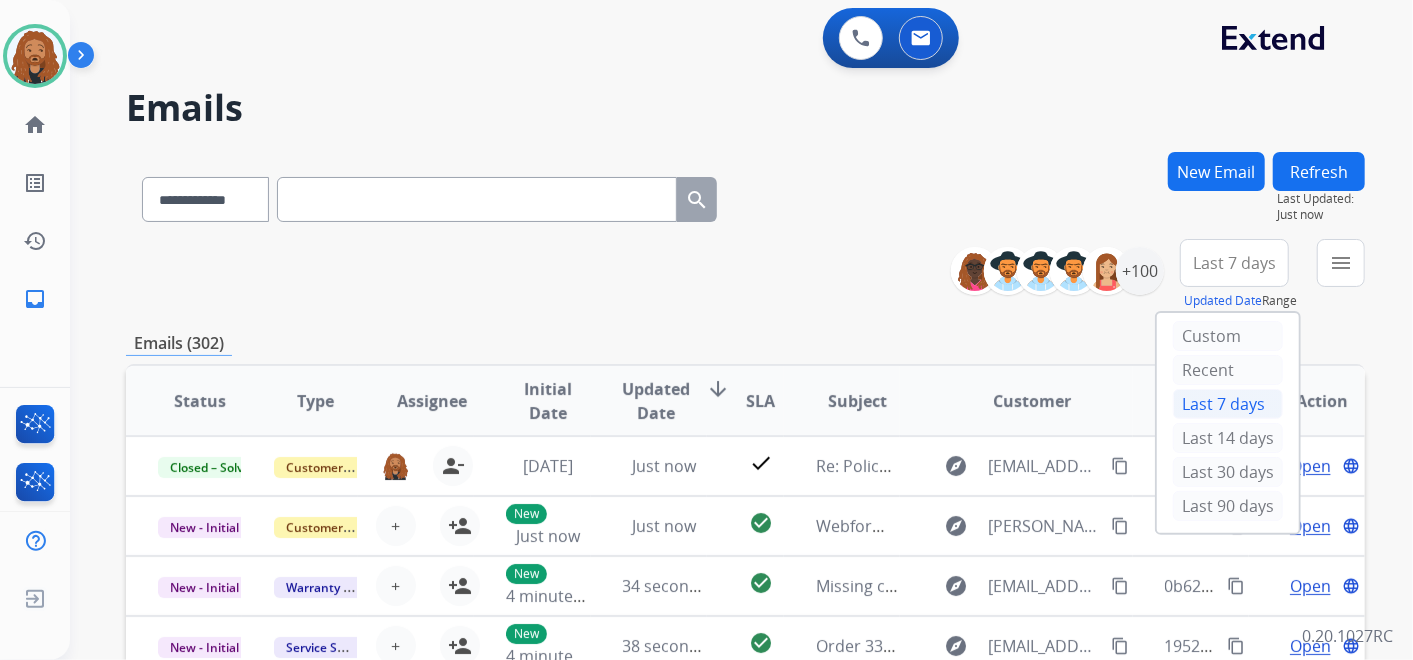 drag, startPoint x: 1192, startPoint y: 509, endPoint x: 1292, endPoint y: 431, distance: 126.82271 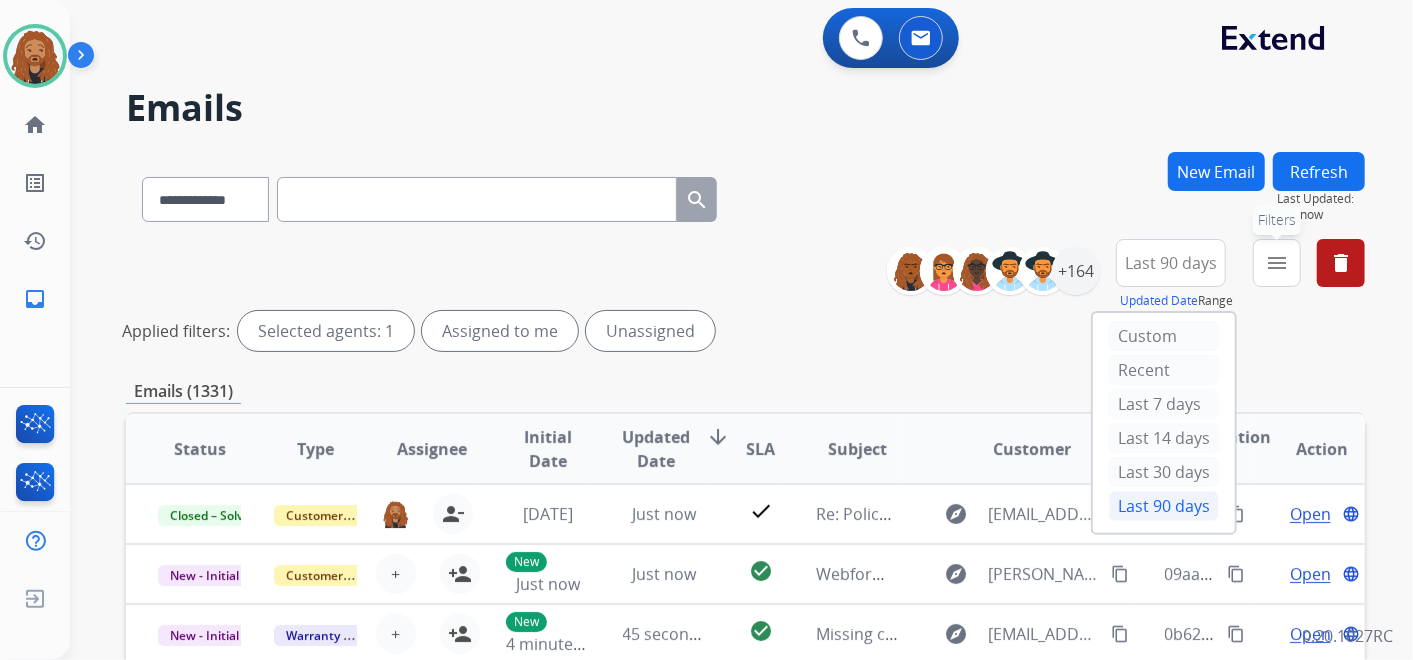 click on "menu  Filters" at bounding box center [1277, 263] 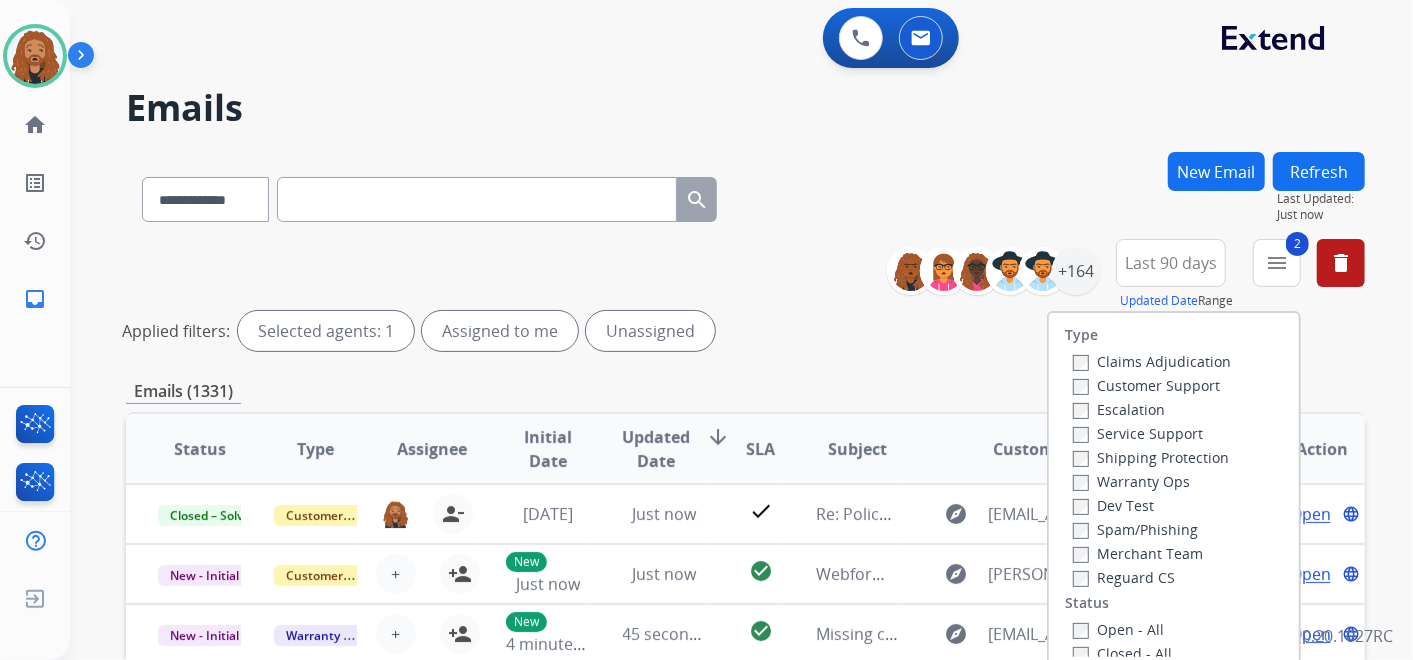 click on "Shipping Protection" at bounding box center [1151, 457] 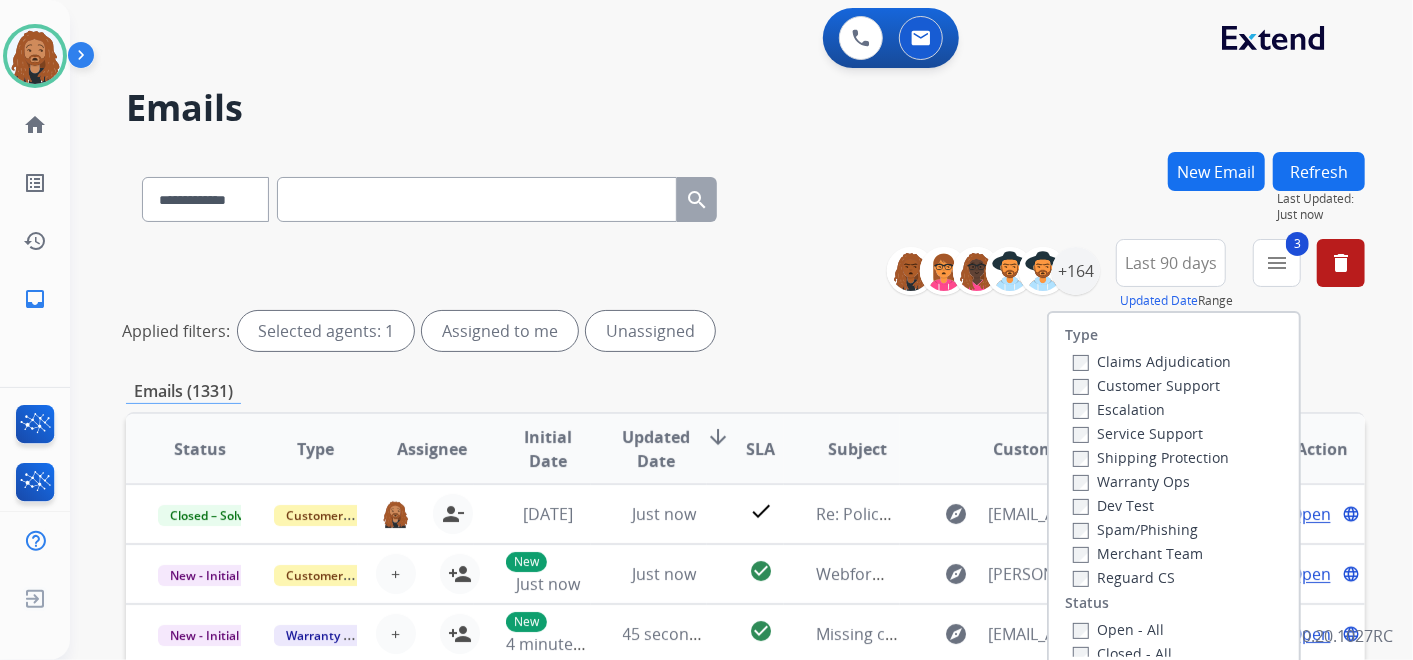 click on "Customer Support" at bounding box center [1146, 385] 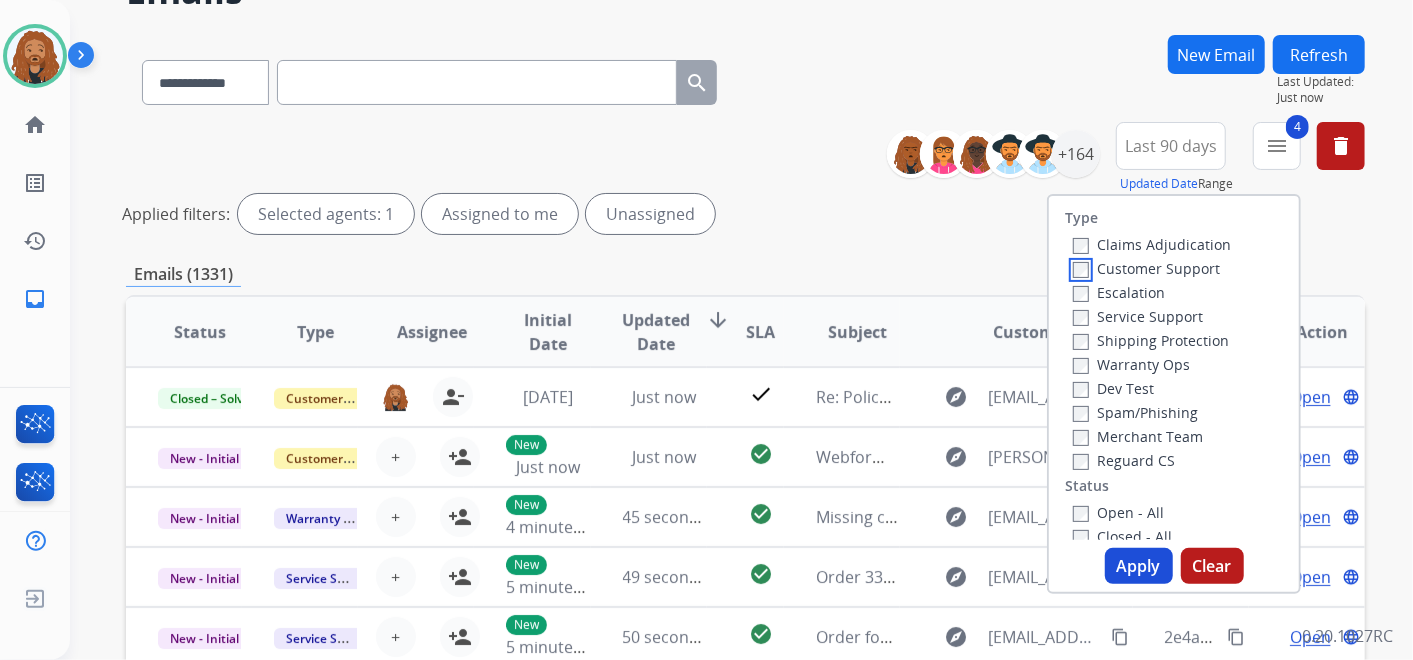 scroll, scrollTop: 333, scrollLeft: 0, axis: vertical 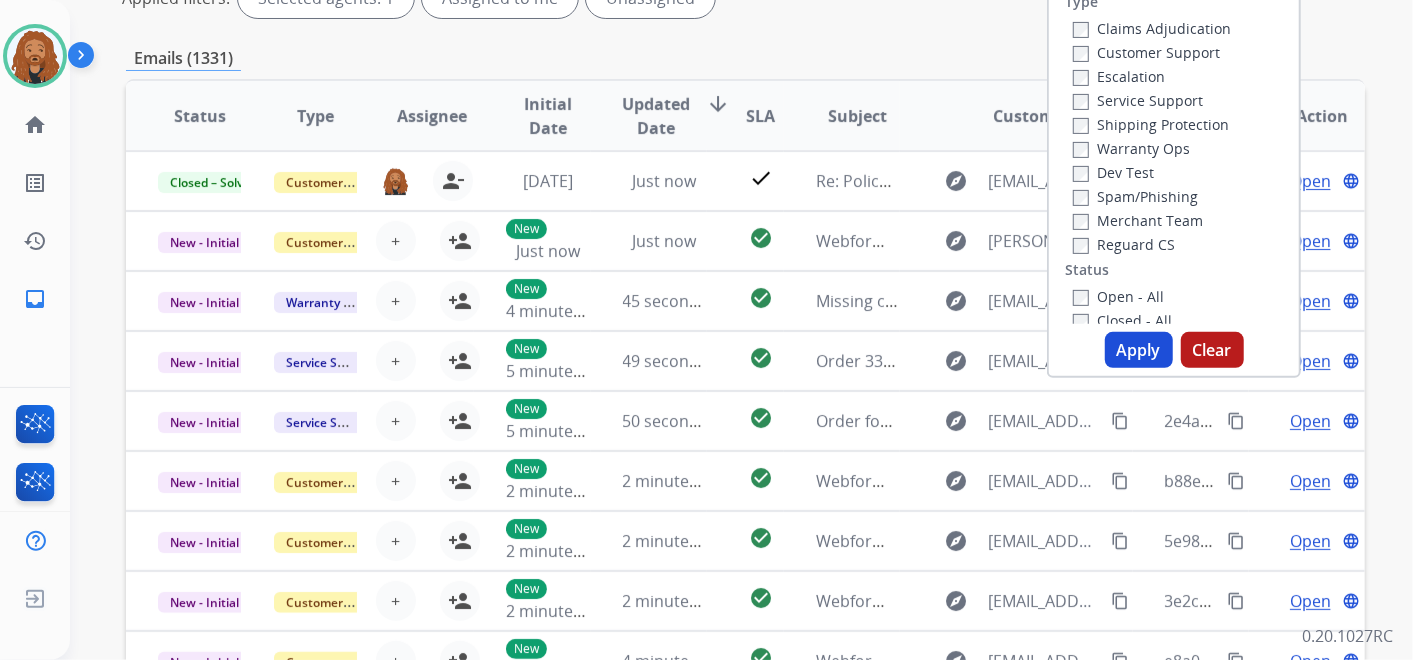 click on "Apply" at bounding box center [1139, 350] 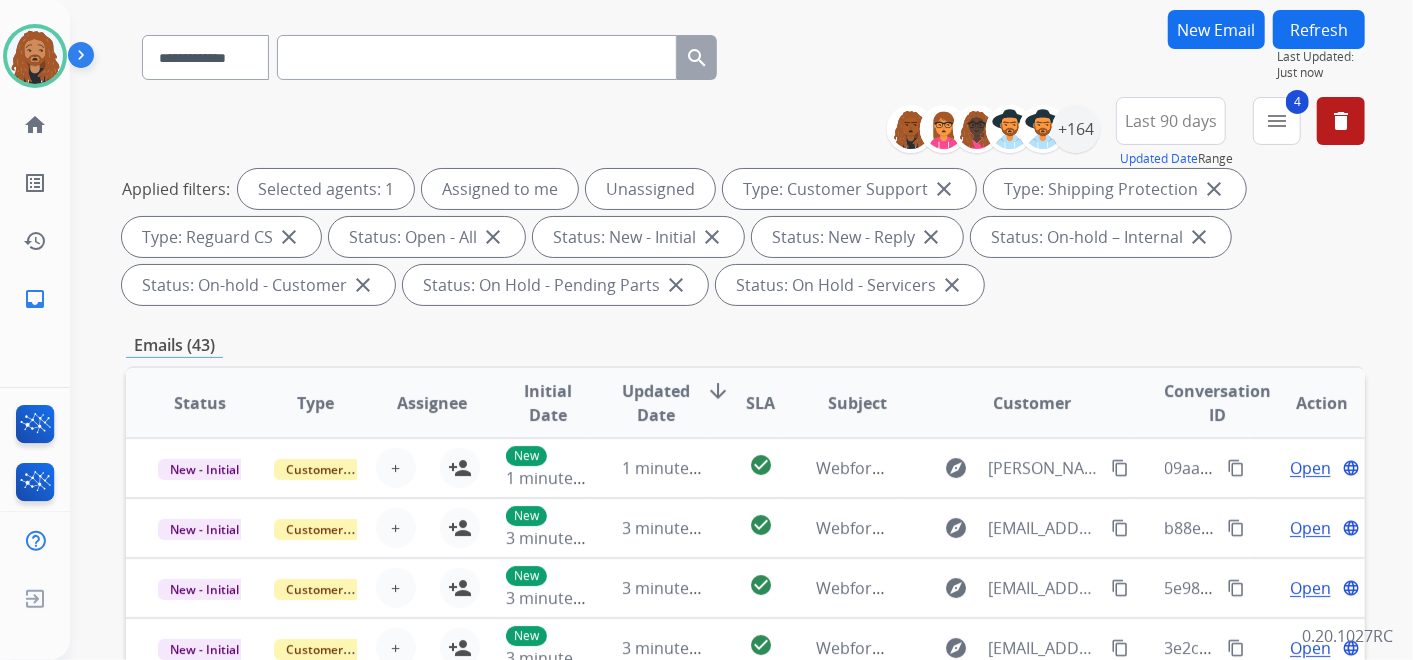 scroll, scrollTop: 0, scrollLeft: 0, axis: both 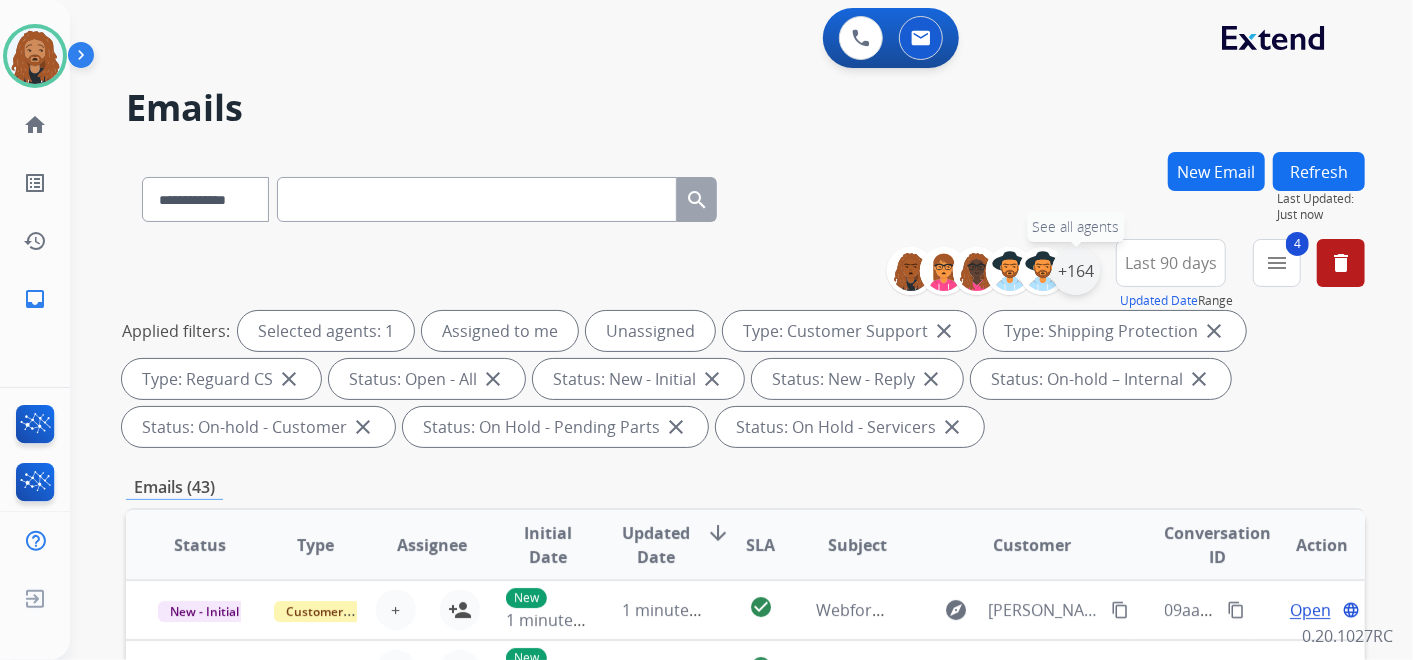 click on "+164" at bounding box center [1076, 271] 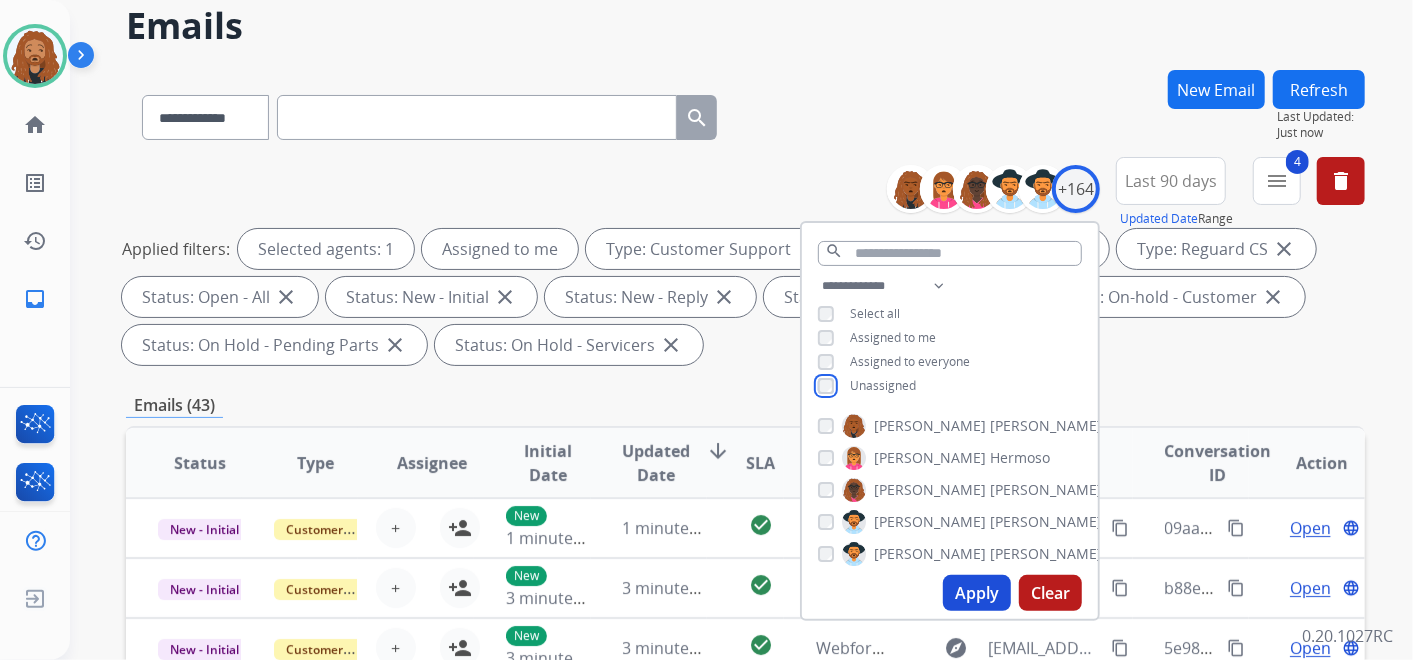 scroll, scrollTop: 222, scrollLeft: 0, axis: vertical 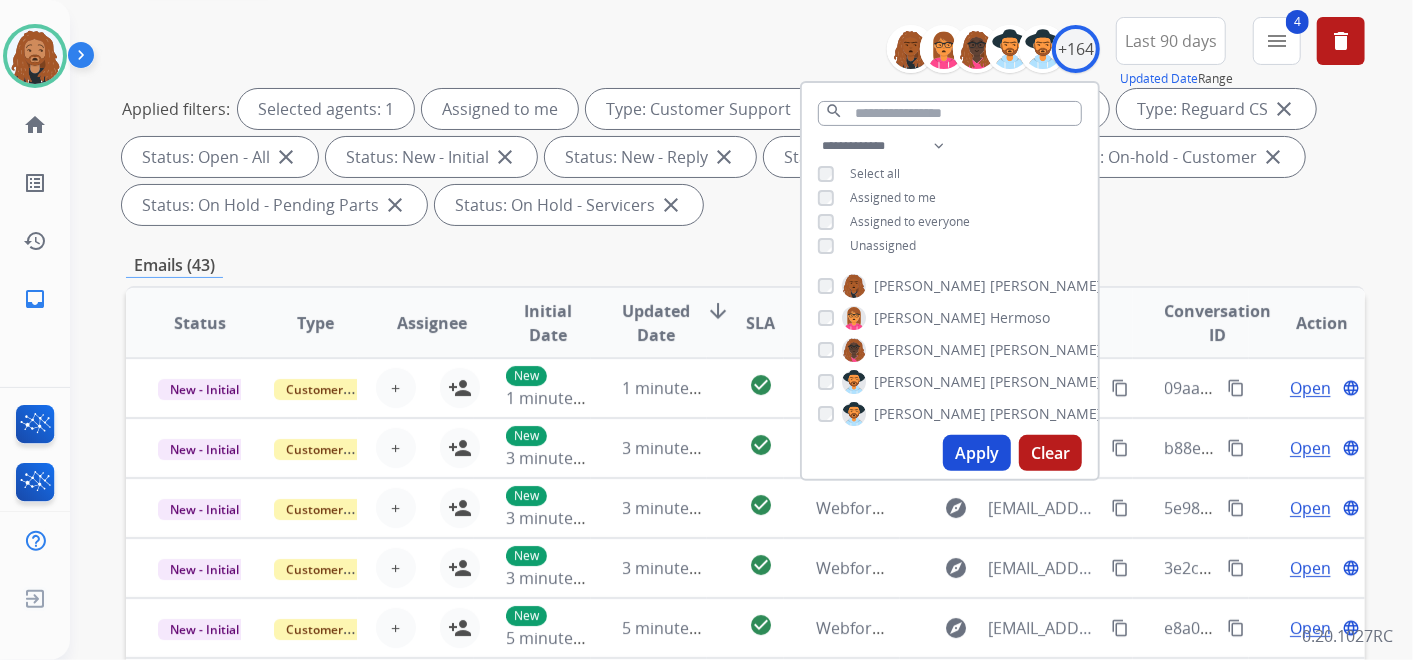 click on "Apply" at bounding box center [977, 453] 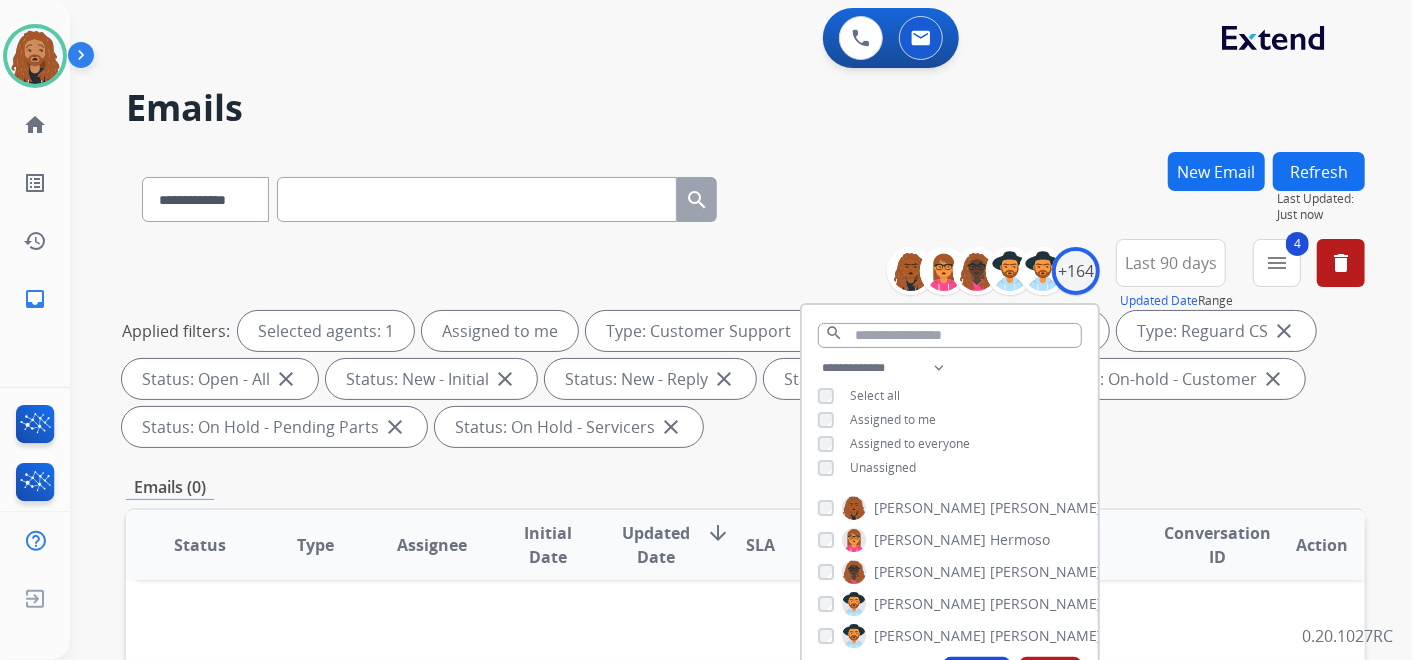 click on "Unassigned" at bounding box center (883, 467) 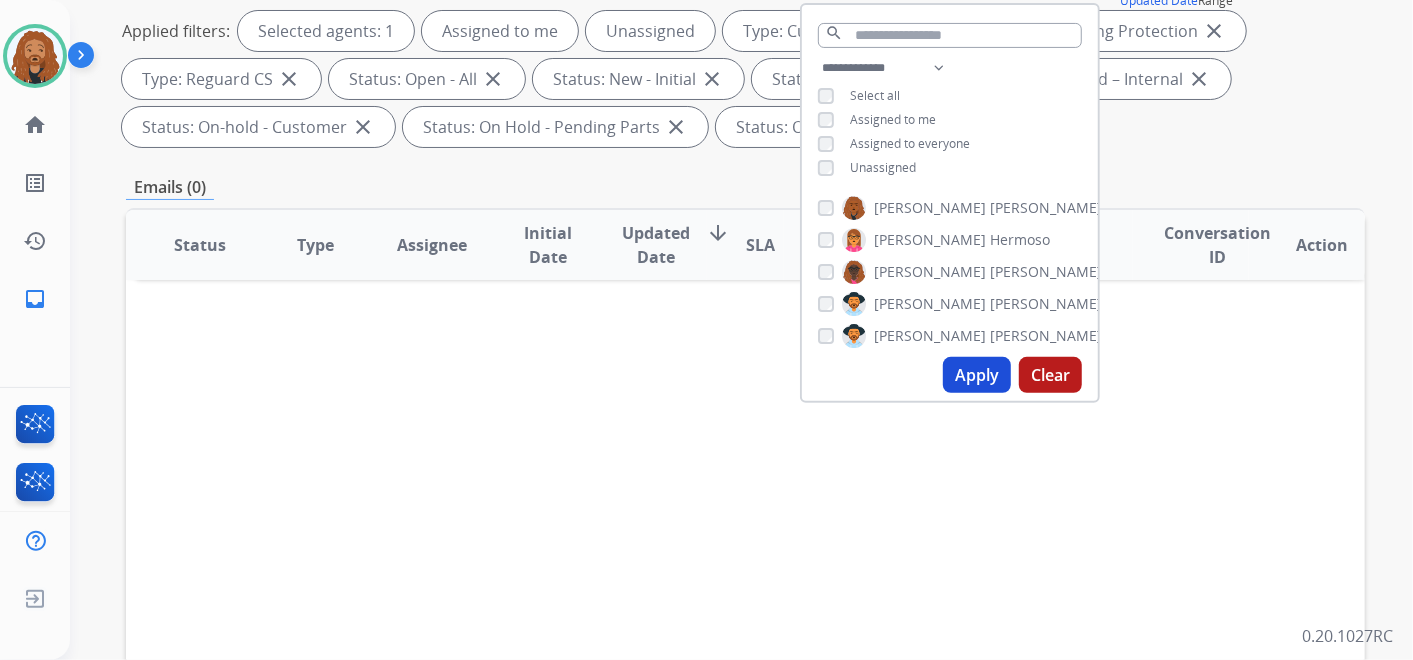 scroll, scrollTop: 555, scrollLeft: 0, axis: vertical 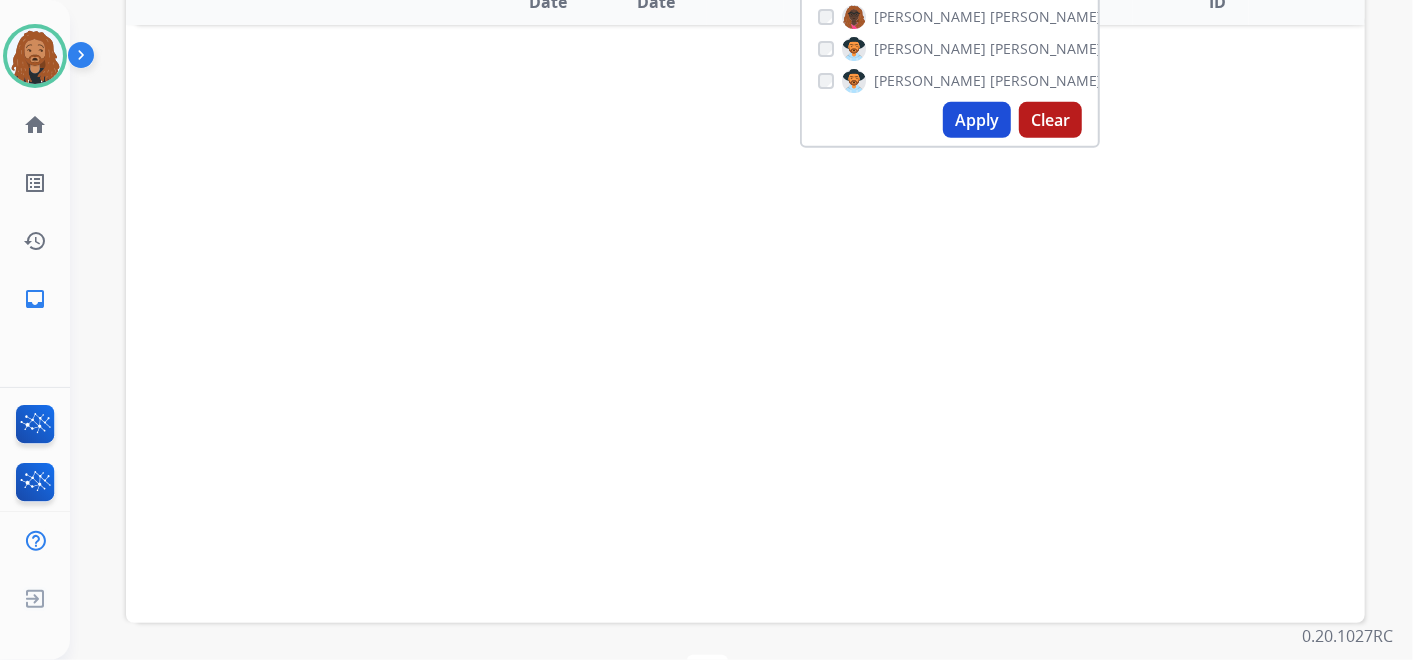 click on "Apply" at bounding box center (977, 120) 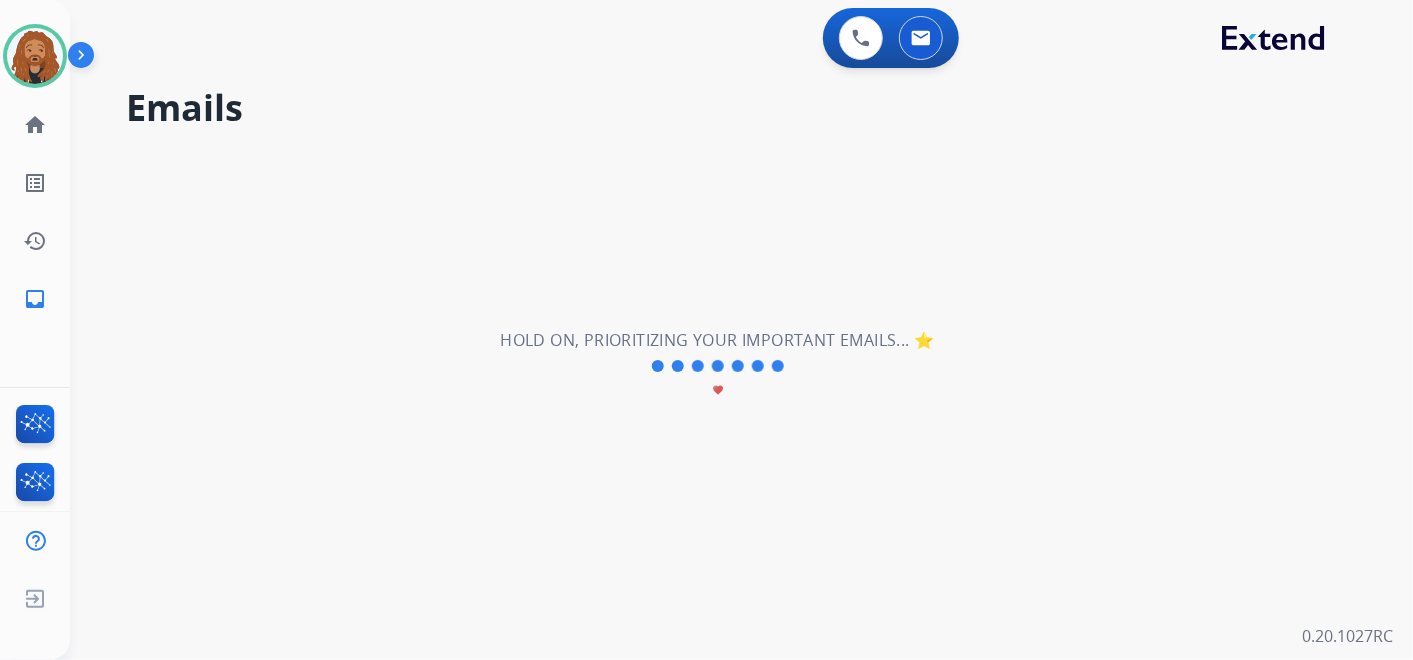 scroll, scrollTop: 0, scrollLeft: 0, axis: both 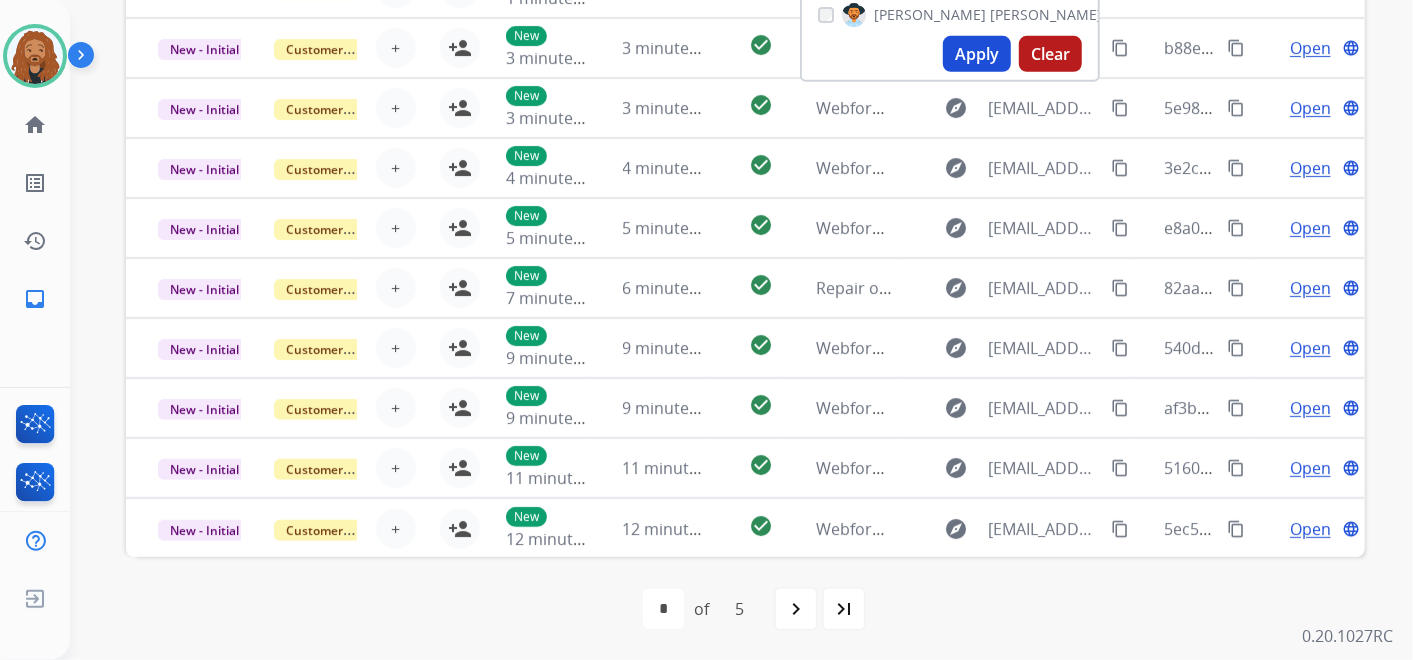 click on "last_page" at bounding box center (844, 609) 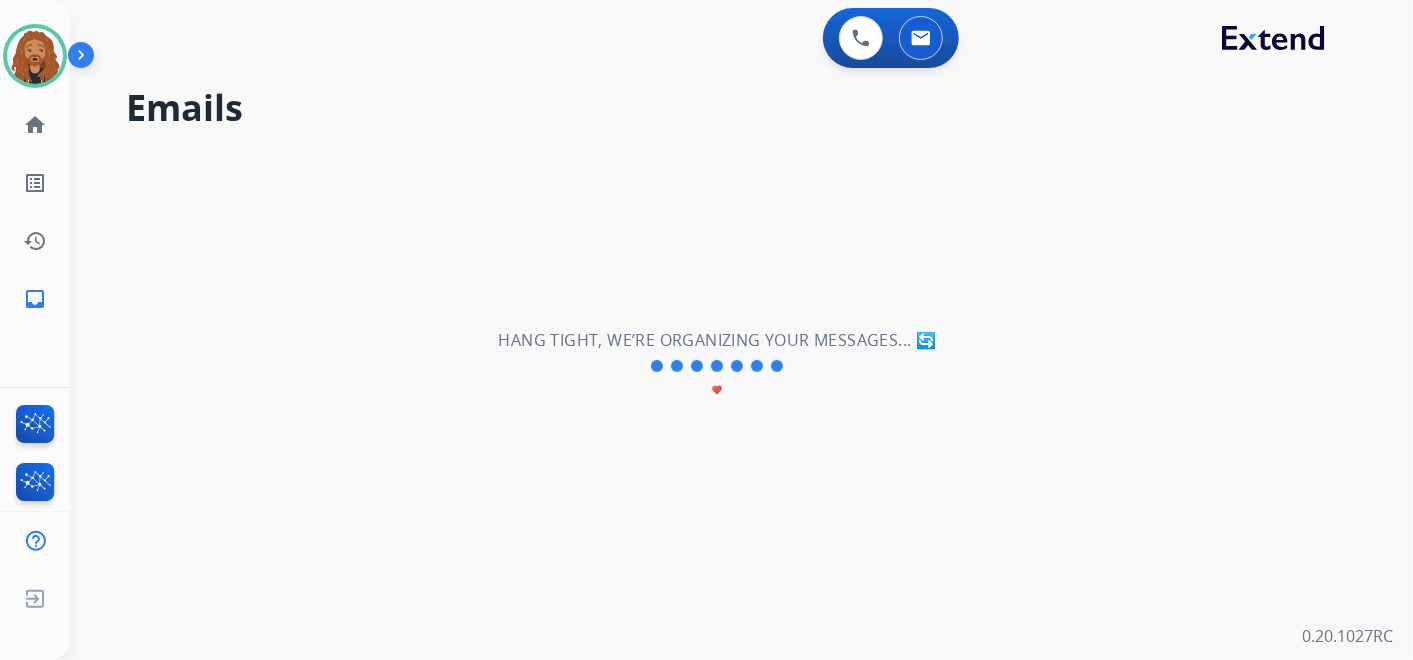 scroll, scrollTop: 0, scrollLeft: 0, axis: both 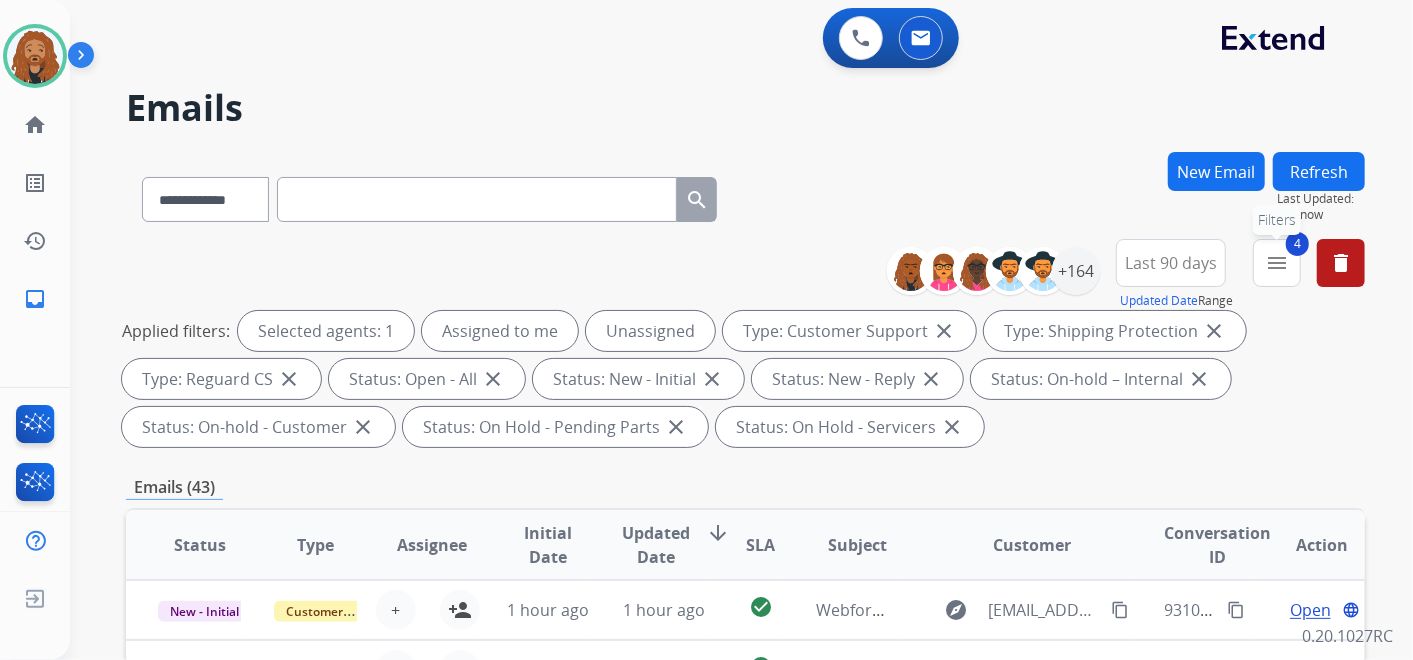 click on "4 menu  Filters" at bounding box center (1277, 263) 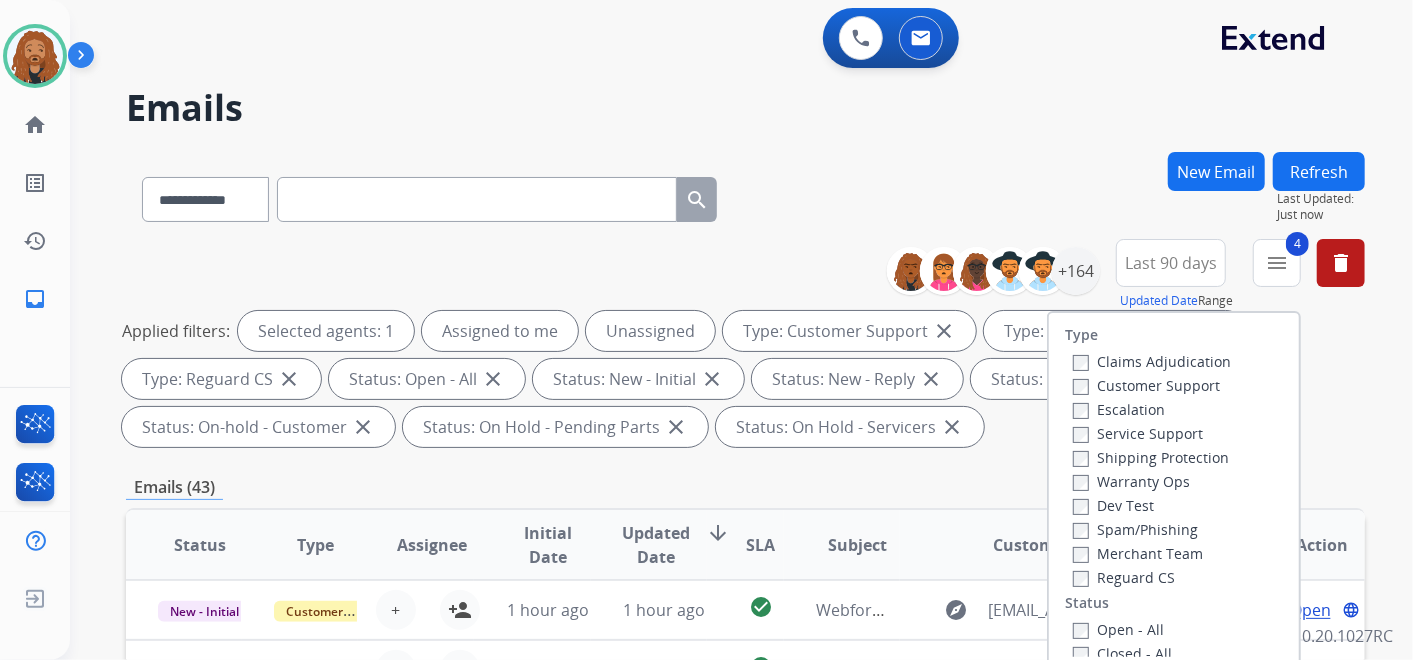 click on "**********" at bounding box center (745, 195) 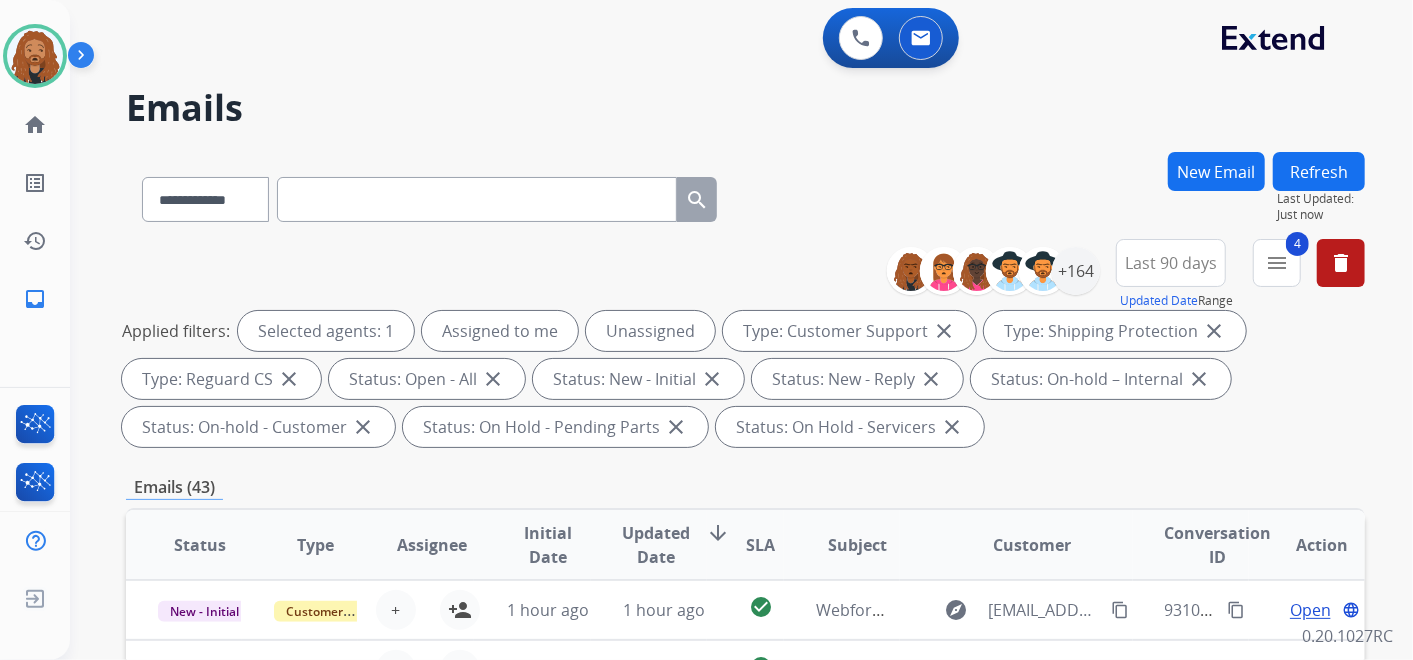 scroll, scrollTop: 555, scrollLeft: 0, axis: vertical 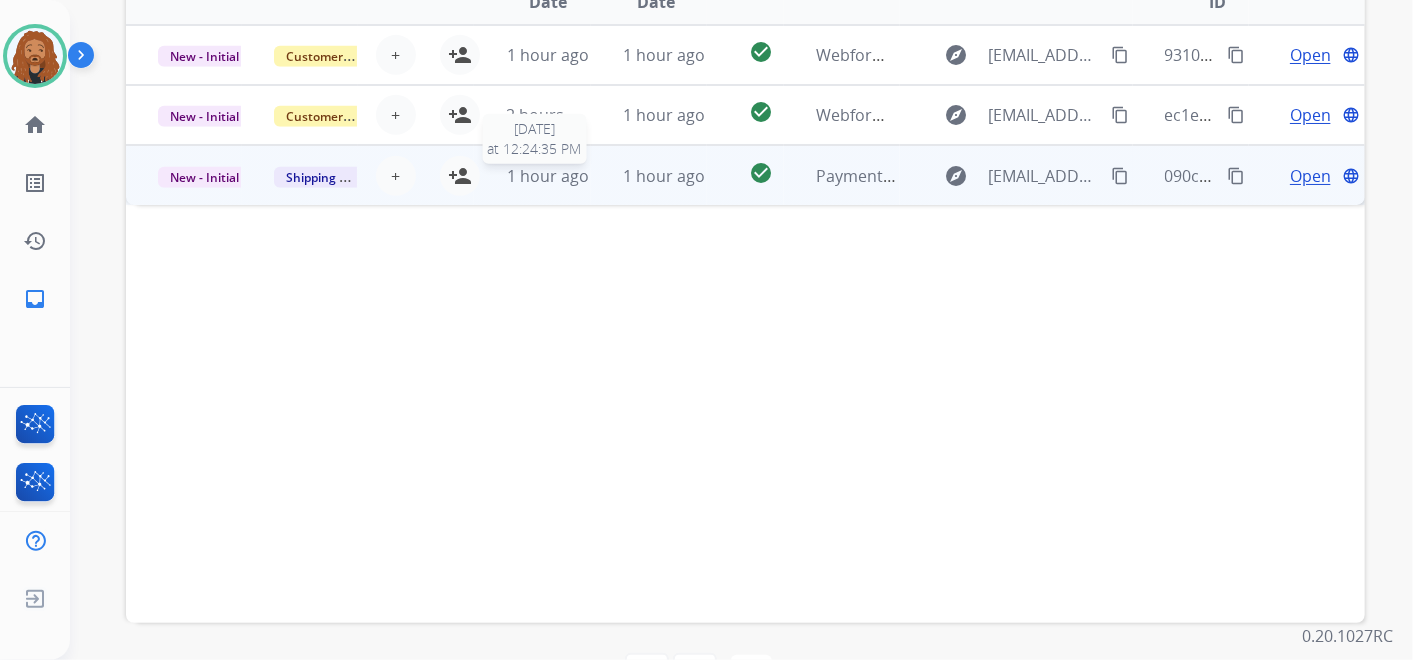 click on "1 hour ago" at bounding box center [548, 176] 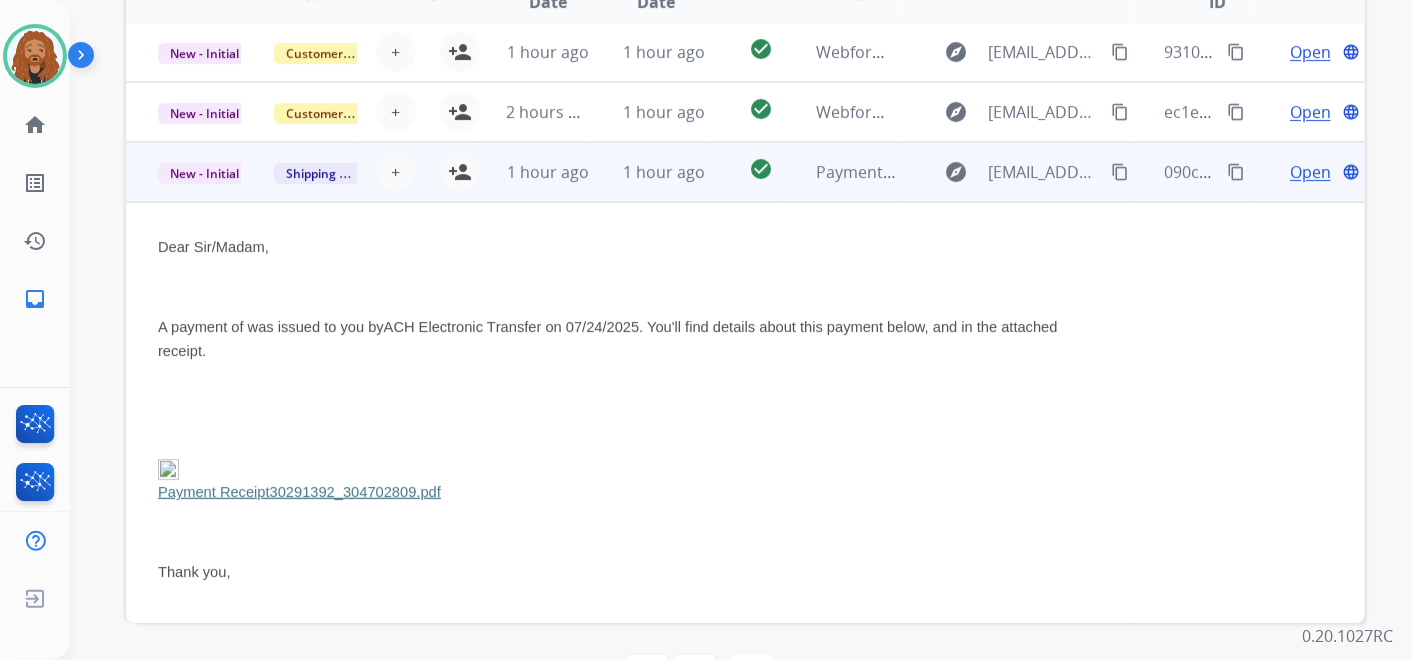 scroll, scrollTop: 0, scrollLeft: 0, axis: both 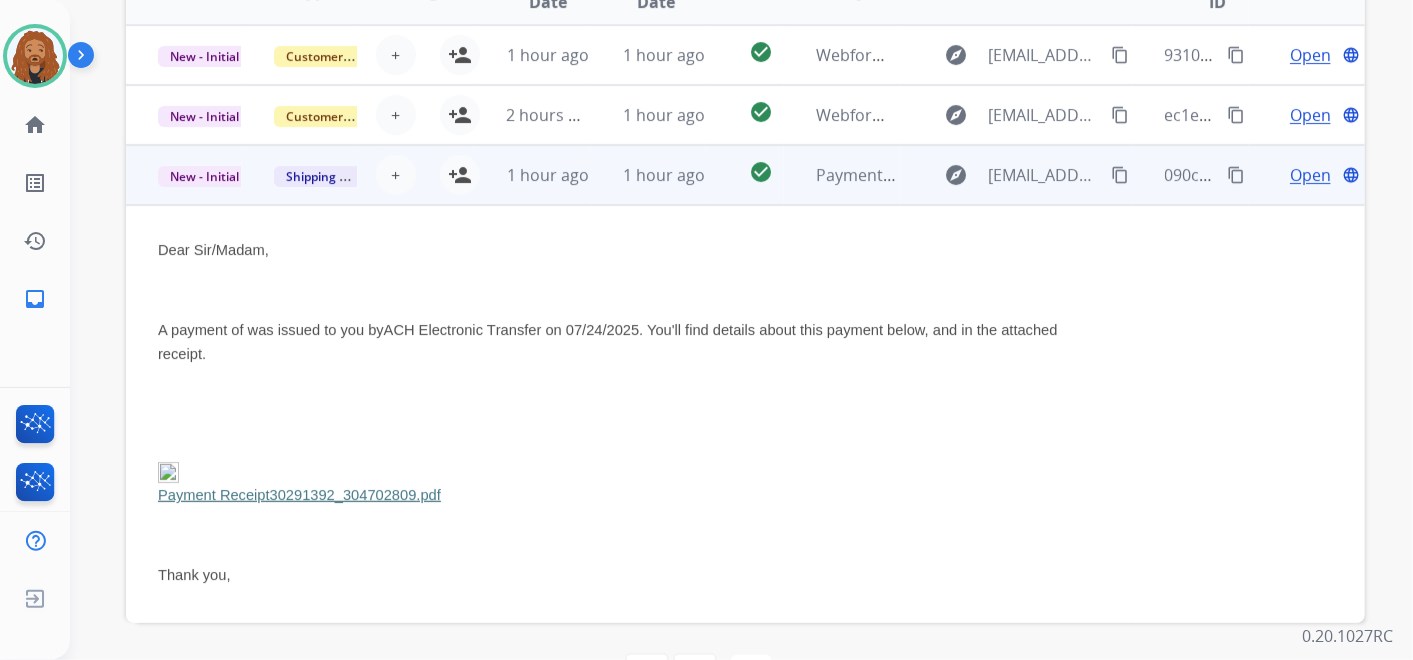 click on "Open" at bounding box center [1310, 175] 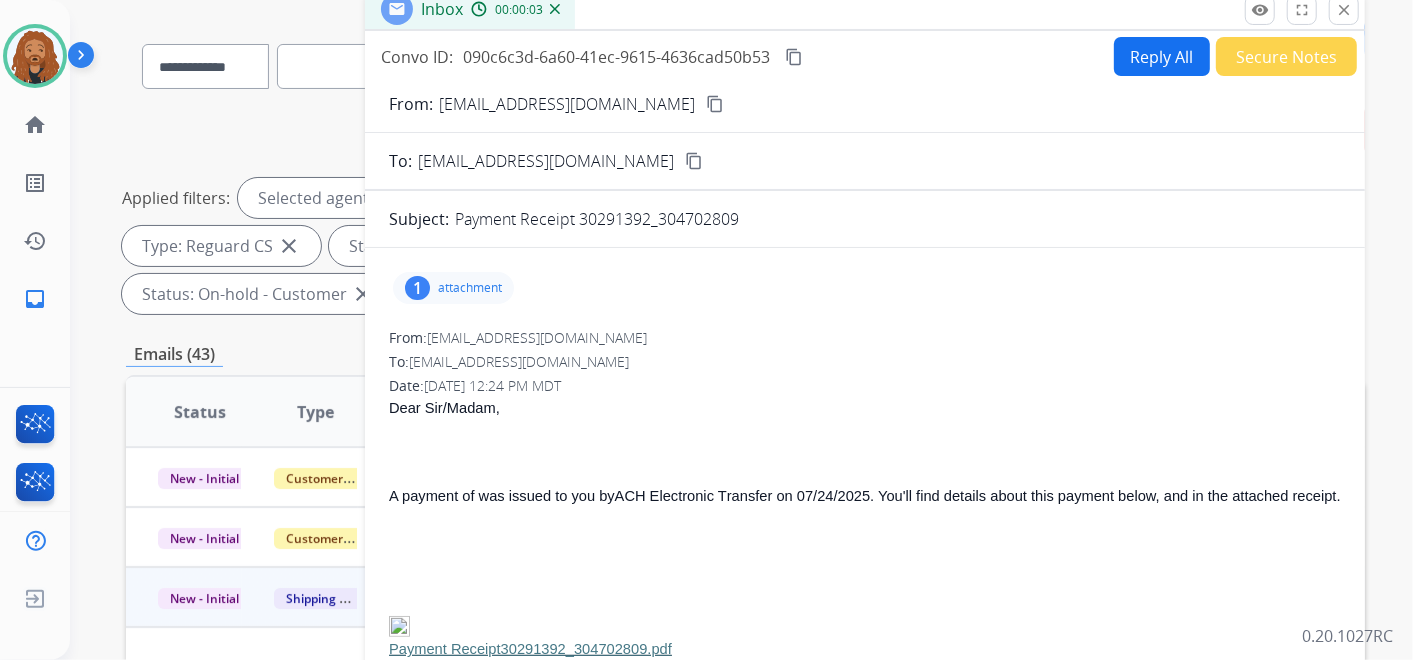 scroll, scrollTop: 0, scrollLeft: 0, axis: both 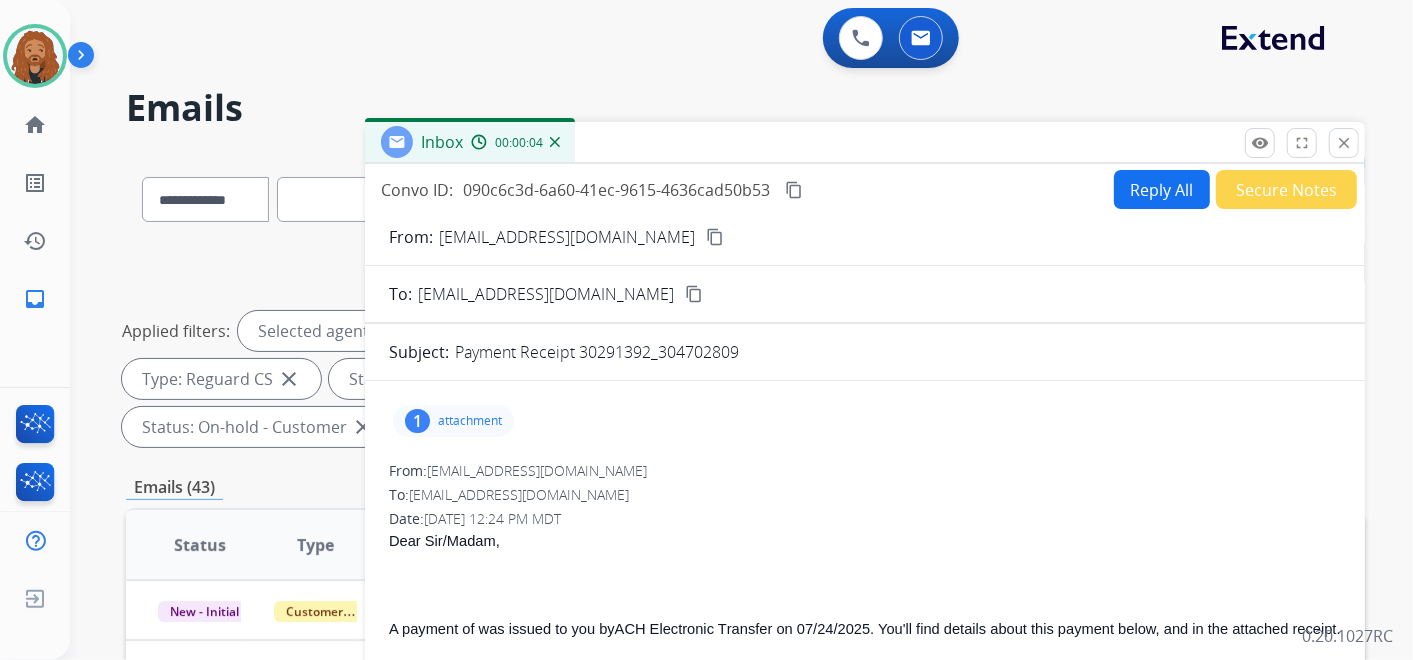 click on "close" at bounding box center (1344, 143) 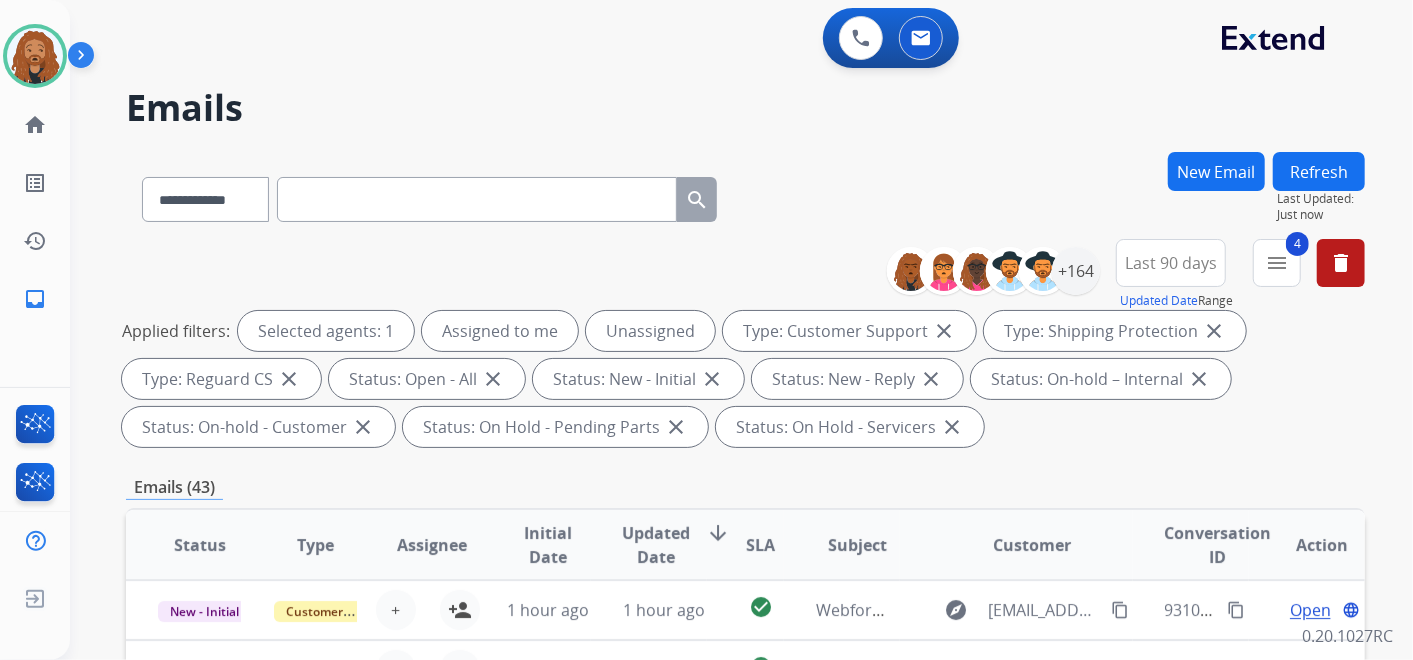 scroll, scrollTop: 333, scrollLeft: 0, axis: vertical 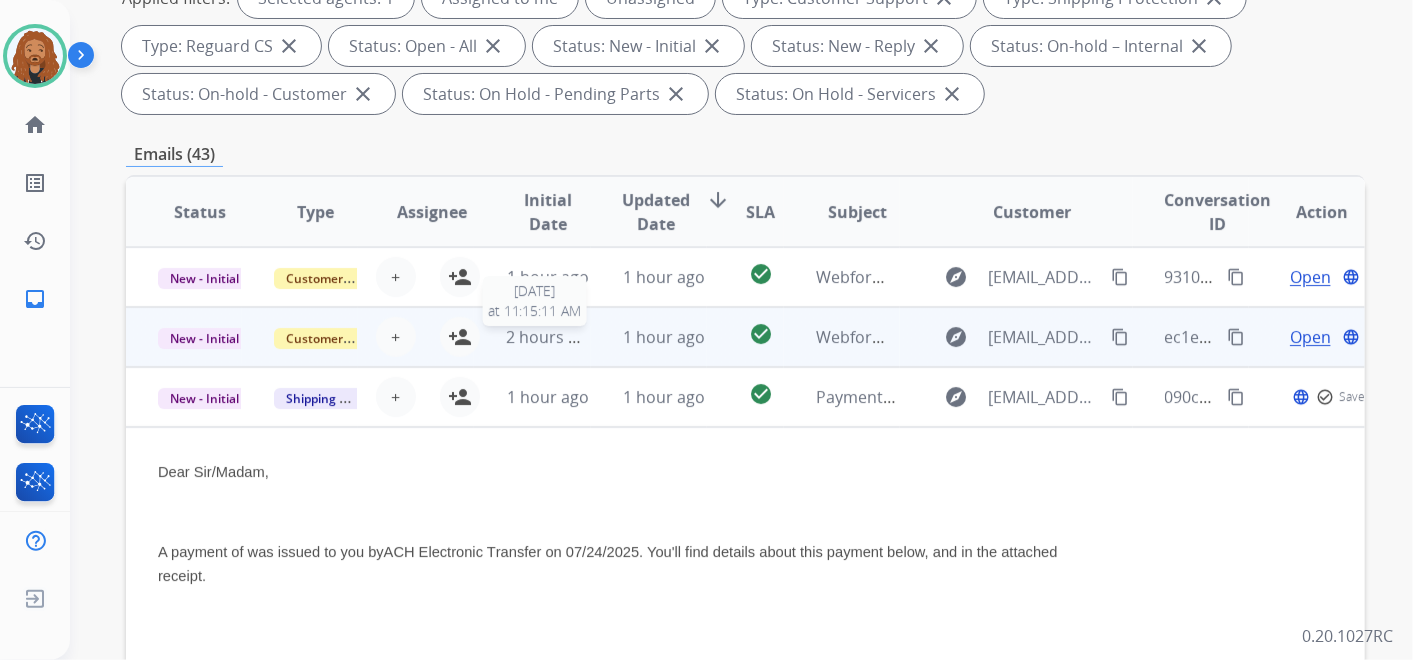click on "2 hours ago" at bounding box center (547, 337) 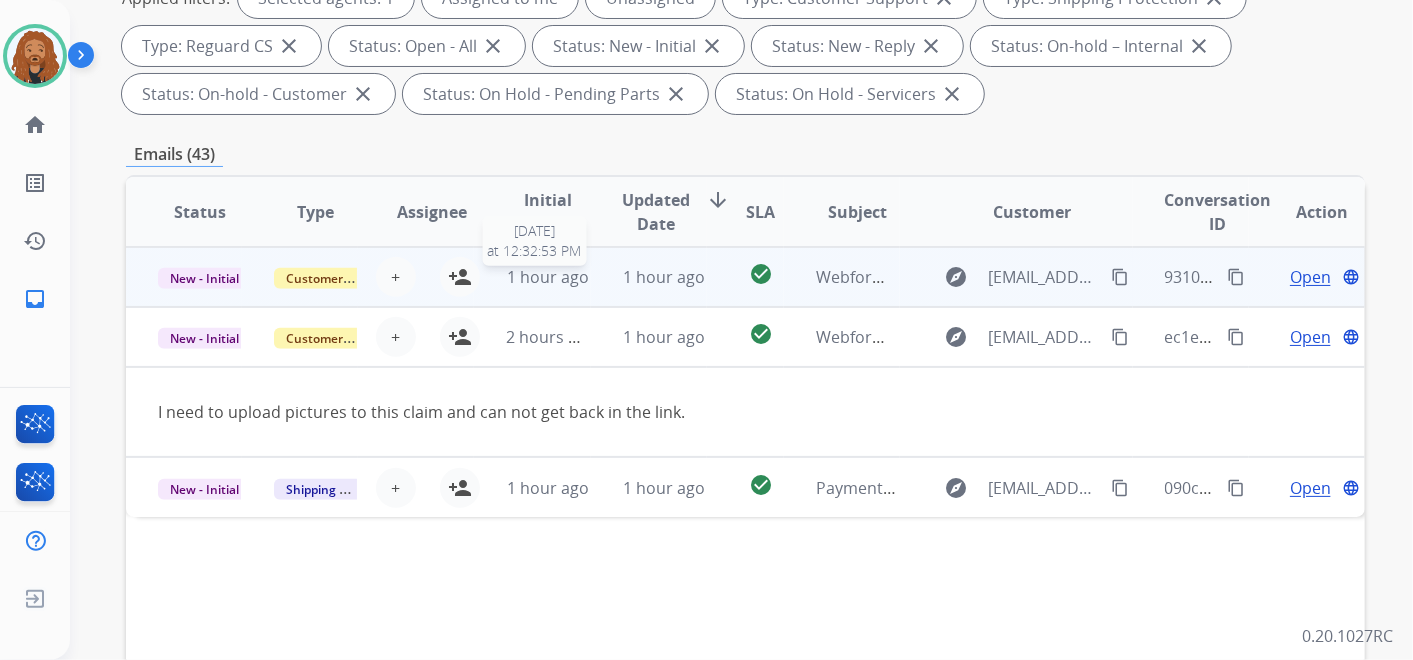 click on "1 hour ago" at bounding box center [548, 277] 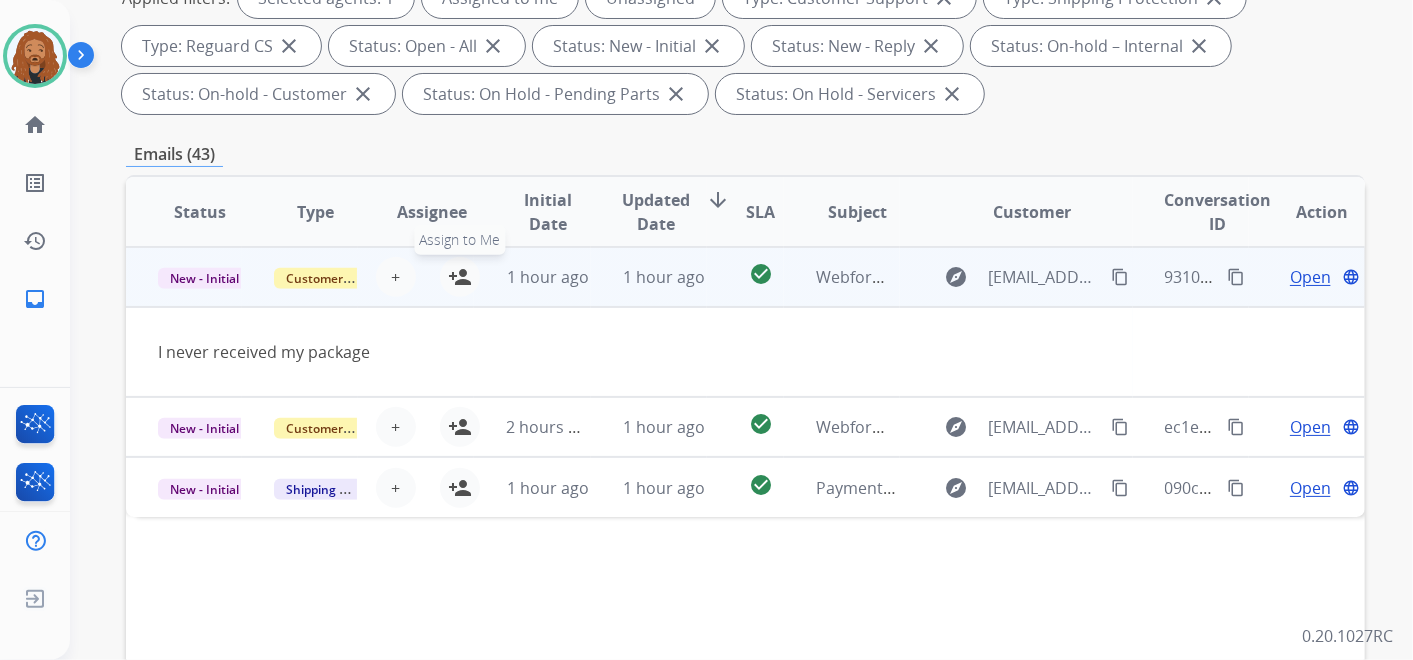 click on "person_add" at bounding box center (460, 277) 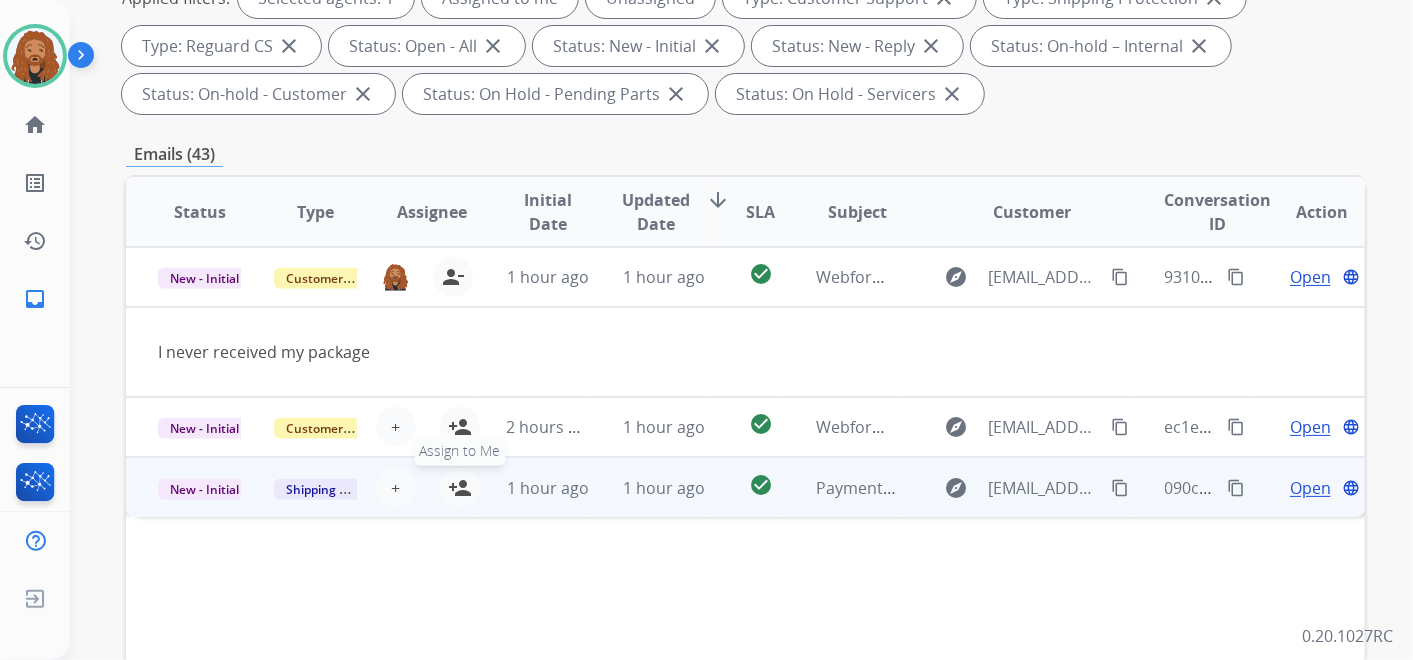 click on "person_add" at bounding box center (460, 488) 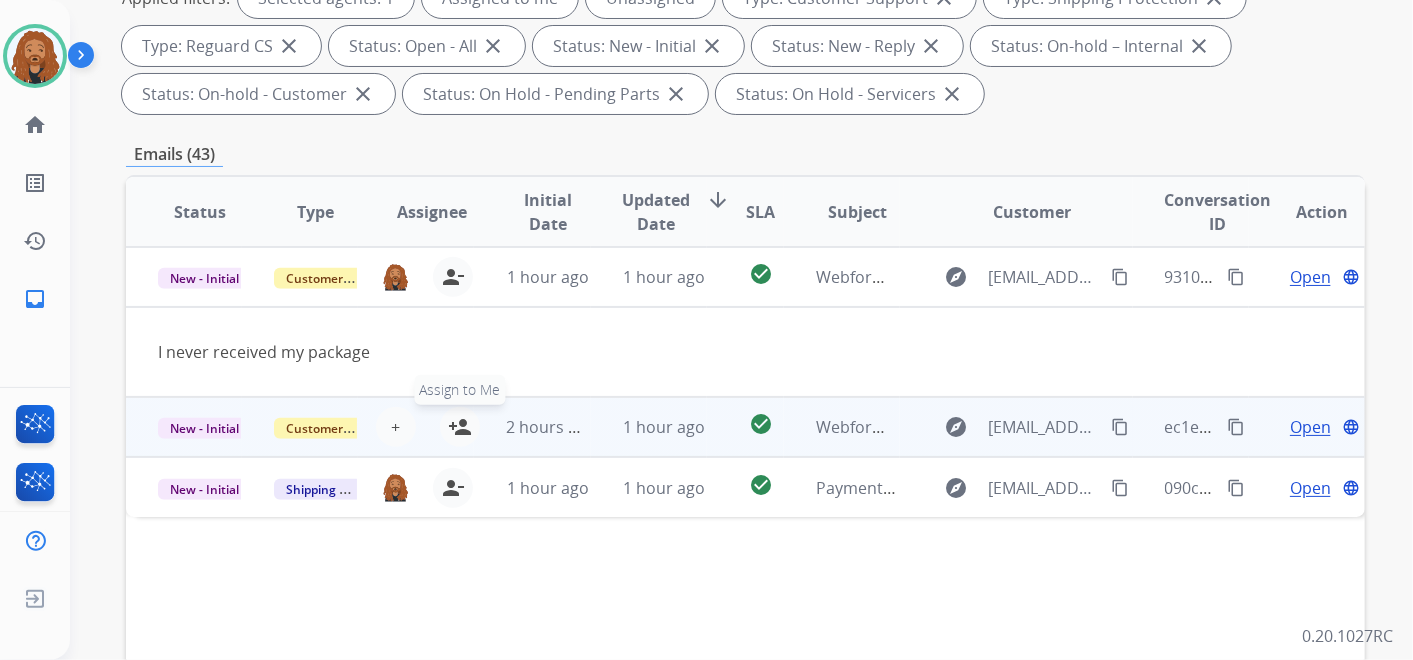 click on "person_add" at bounding box center [460, 427] 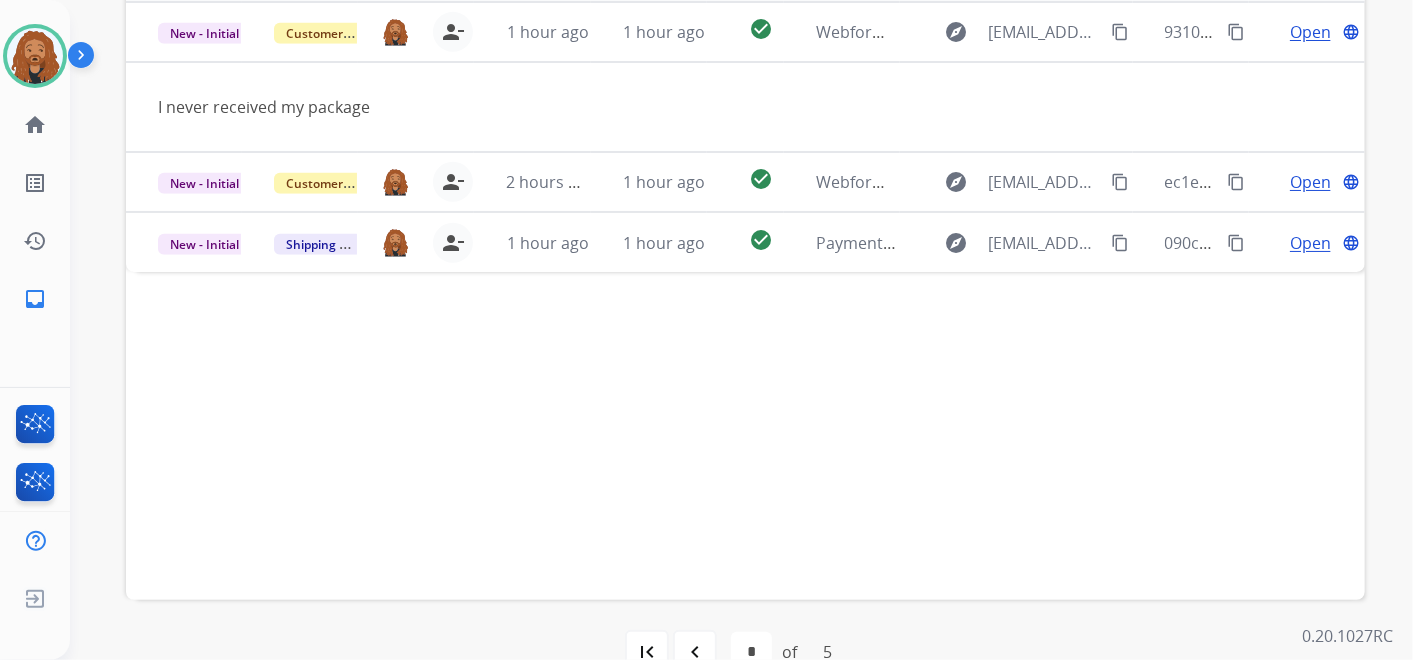 scroll, scrollTop: 621, scrollLeft: 0, axis: vertical 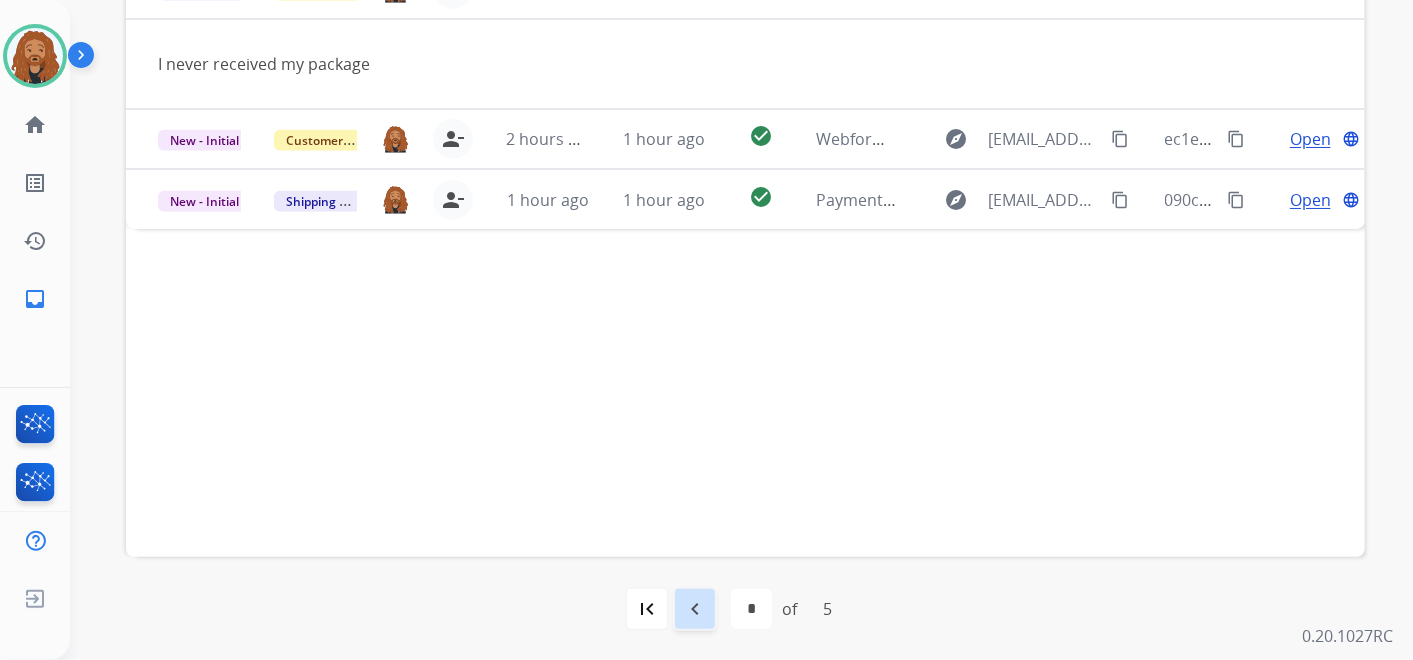 click on "navigate_before" at bounding box center (695, 609) 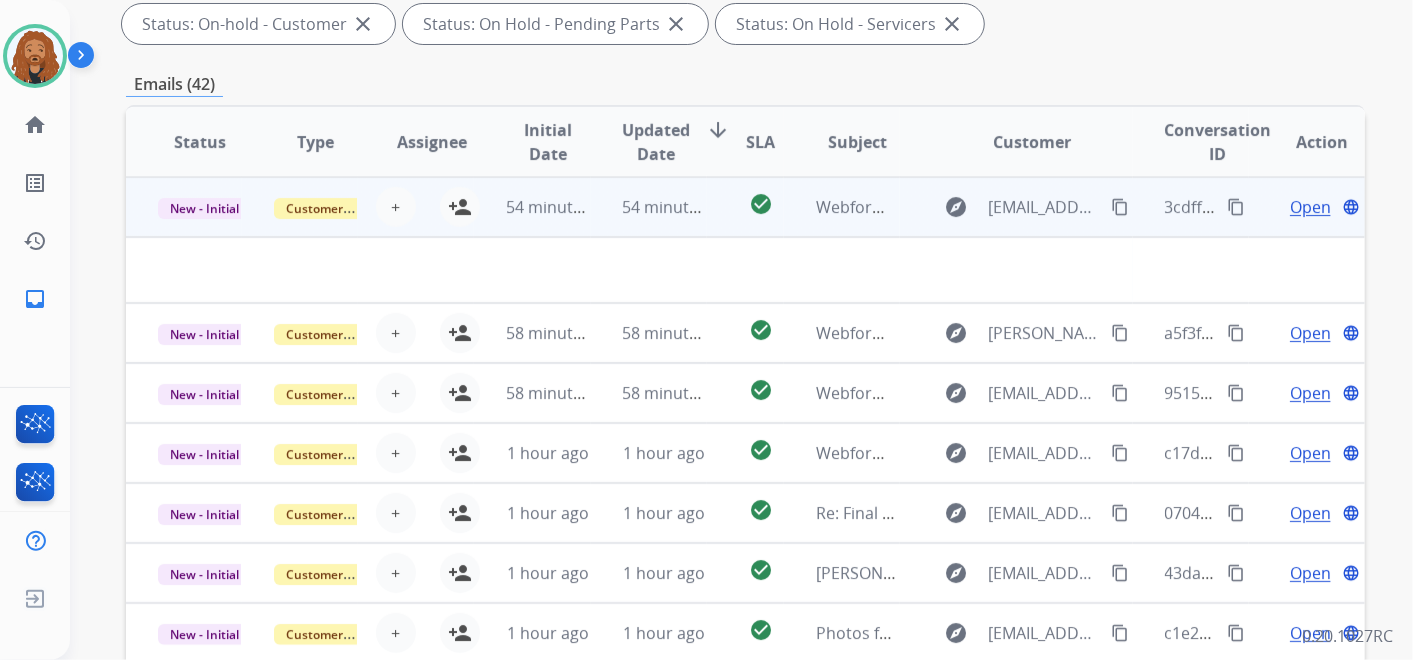 scroll, scrollTop: 621, scrollLeft: 0, axis: vertical 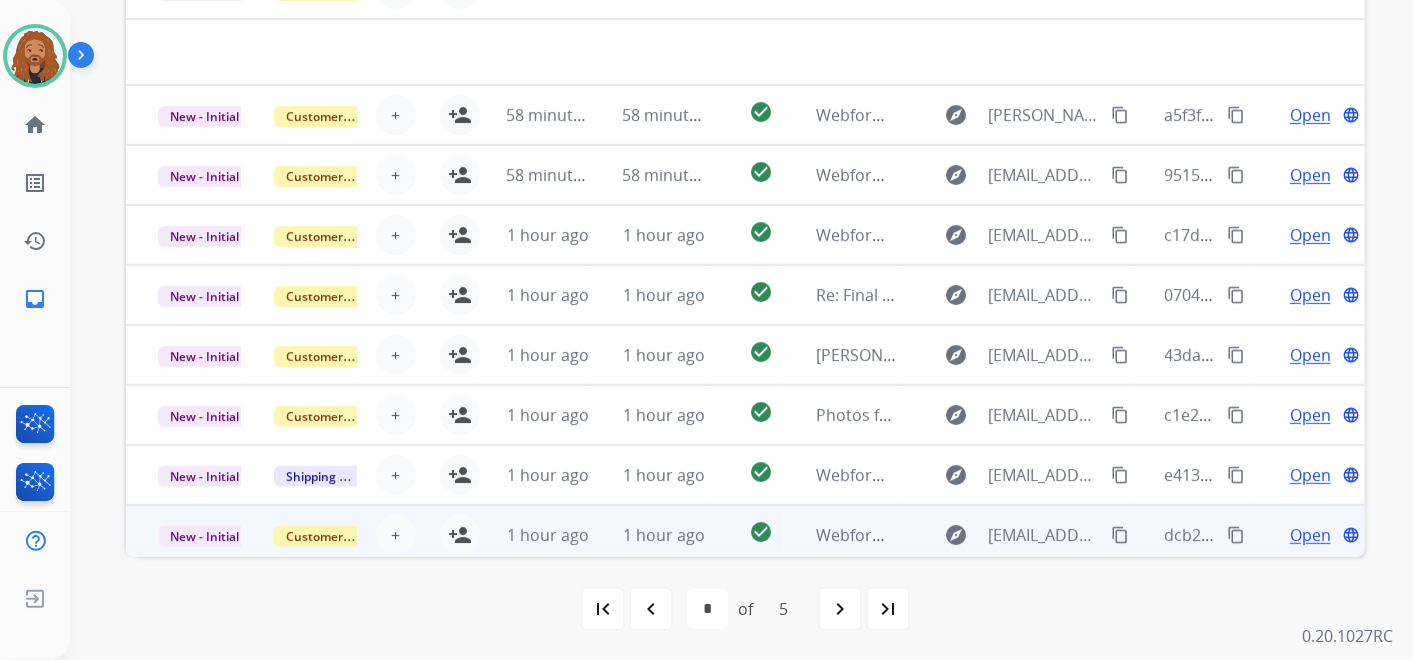 click on "1 hour ago" at bounding box center [532, 535] 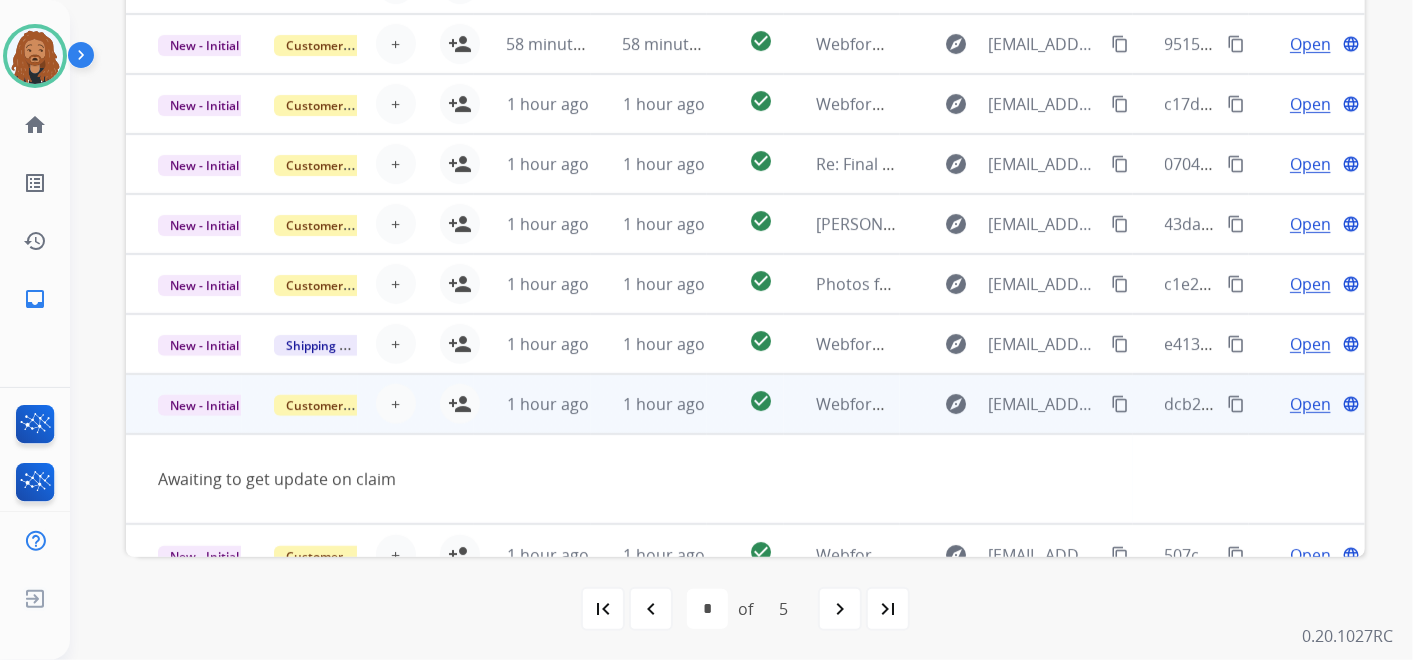 scroll, scrollTop: 90, scrollLeft: 0, axis: vertical 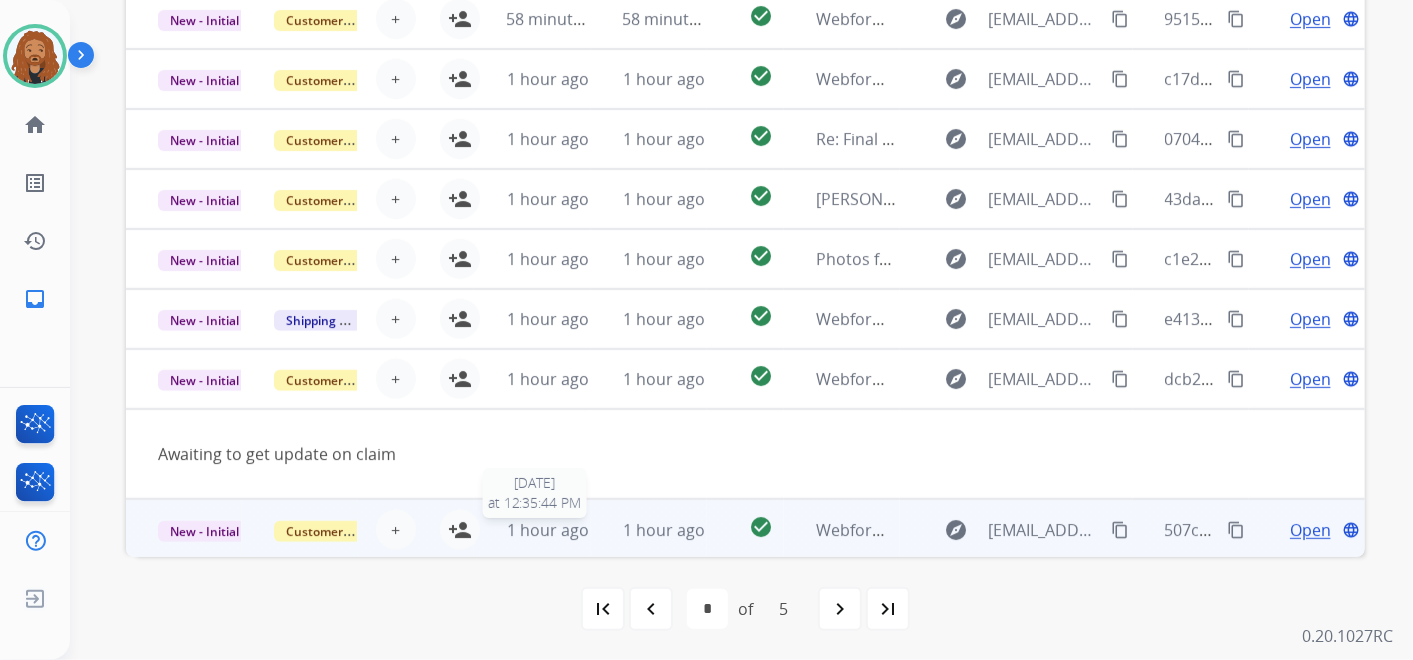 click on "1 hour ago" at bounding box center (548, 530) 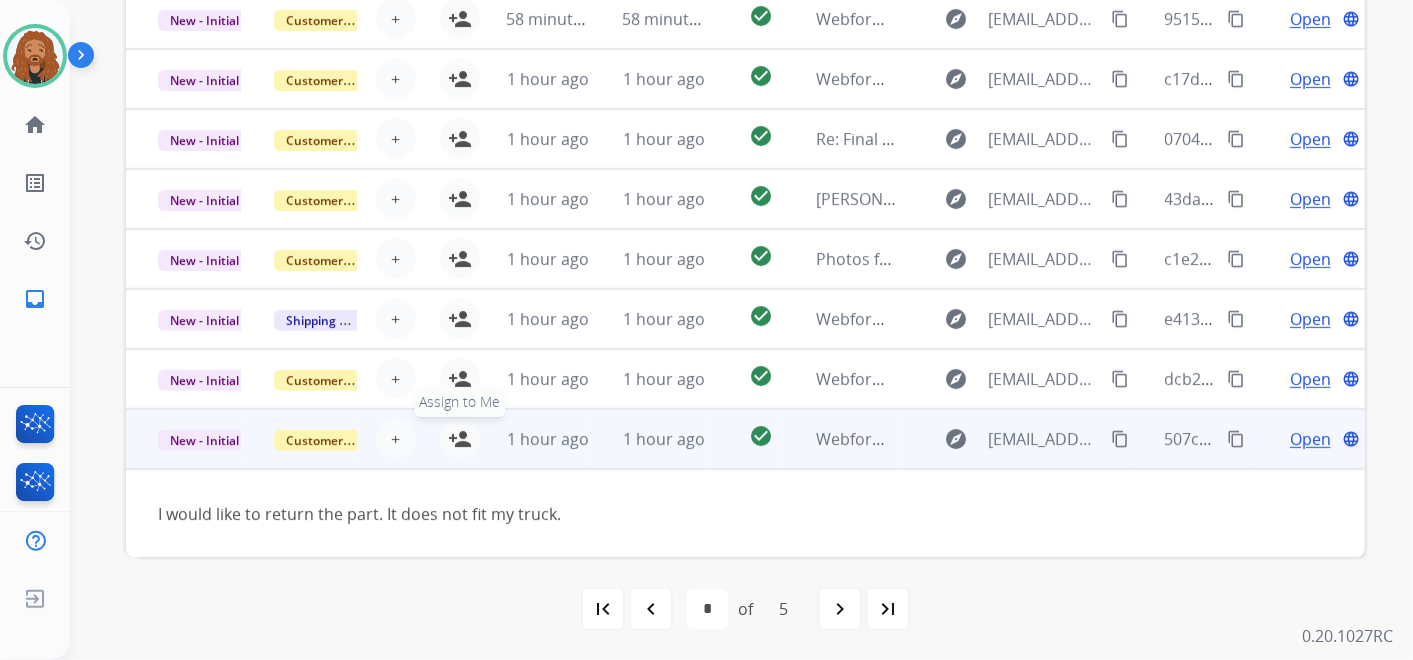 click on "person_add" at bounding box center [460, 439] 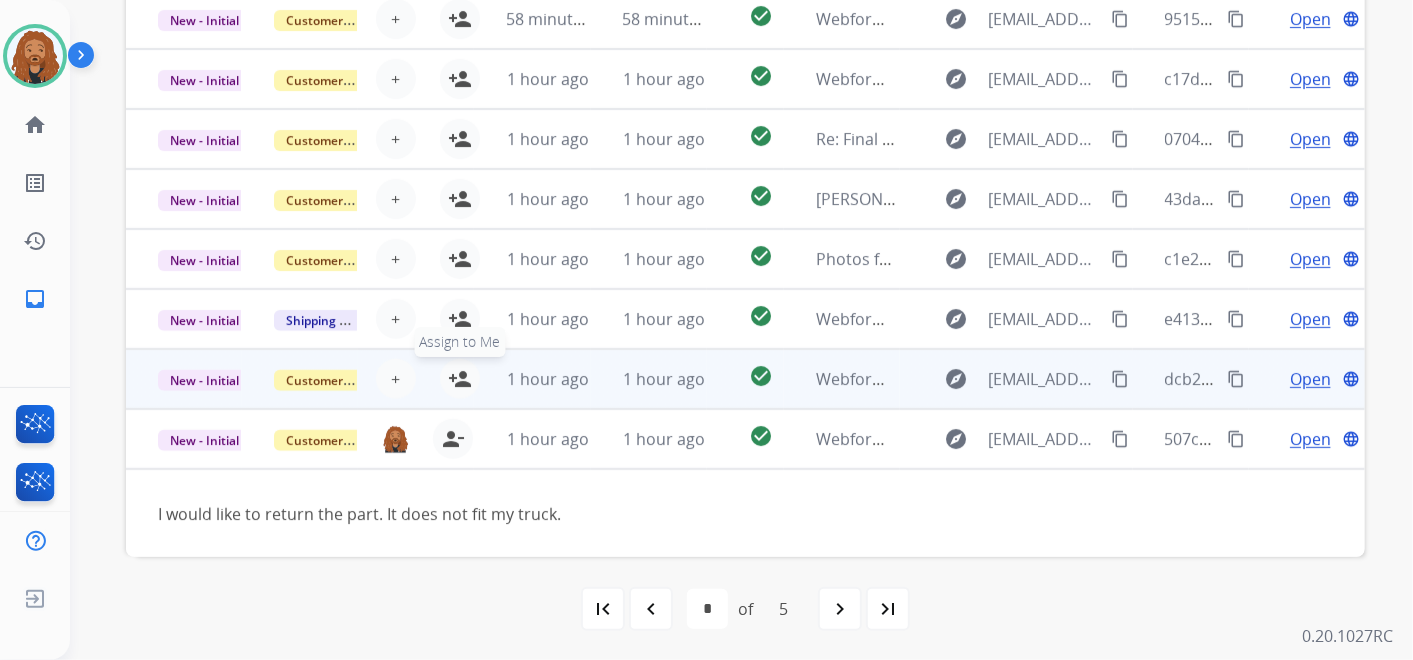 click on "person_add" at bounding box center [460, 379] 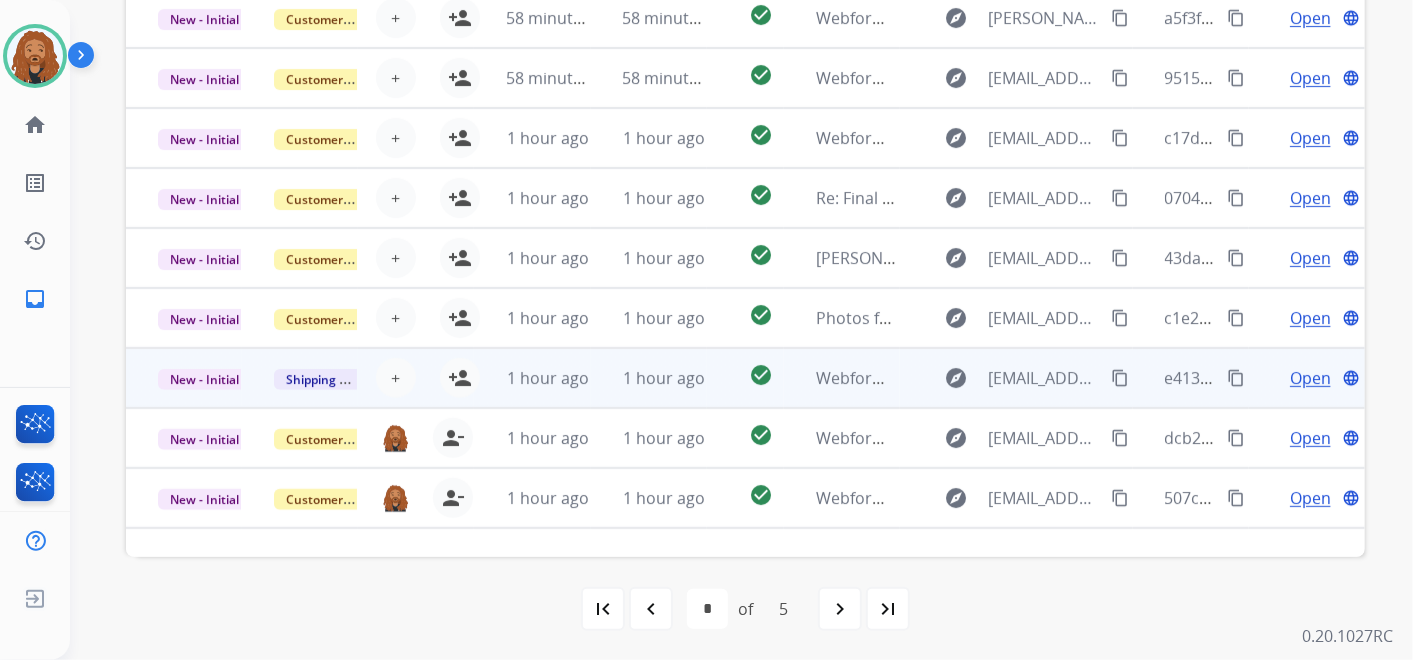 scroll, scrollTop: 0, scrollLeft: 0, axis: both 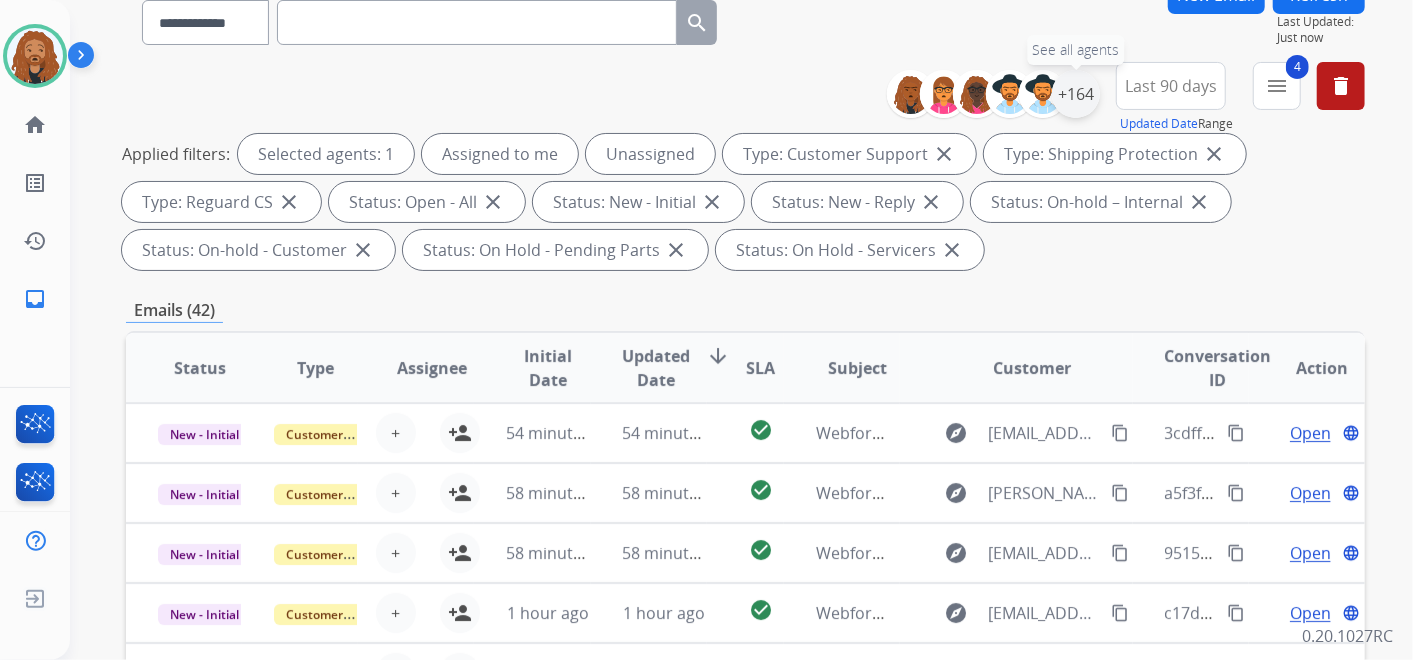 click on "+164" at bounding box center [1076, 94] 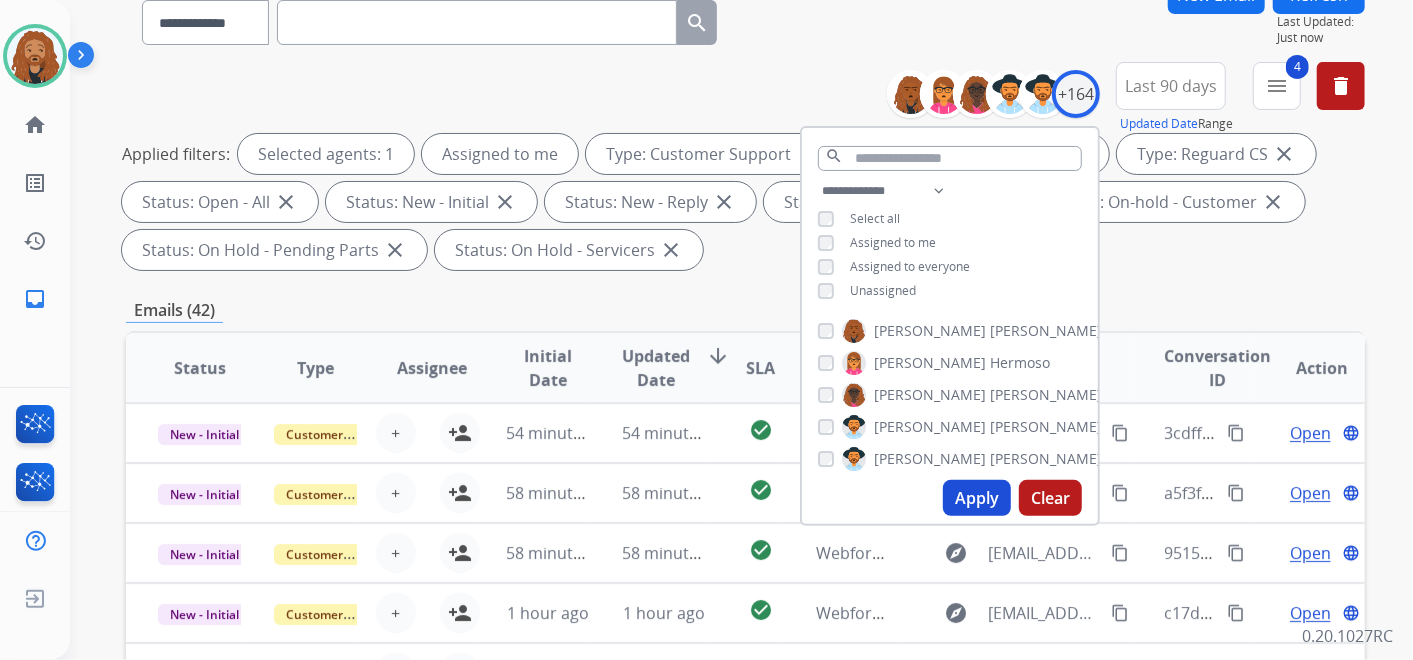 click on "Apply" at bounding box center [977, 498] 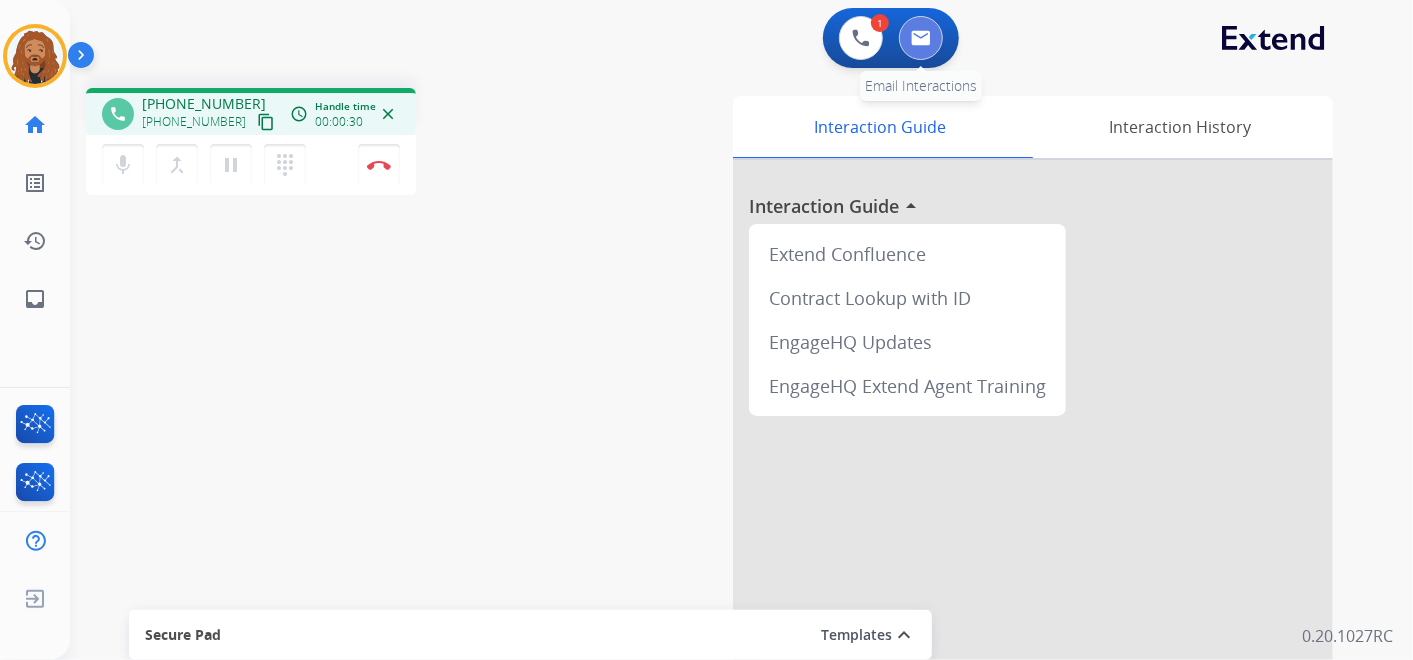 click at bounding box center [921, 38] 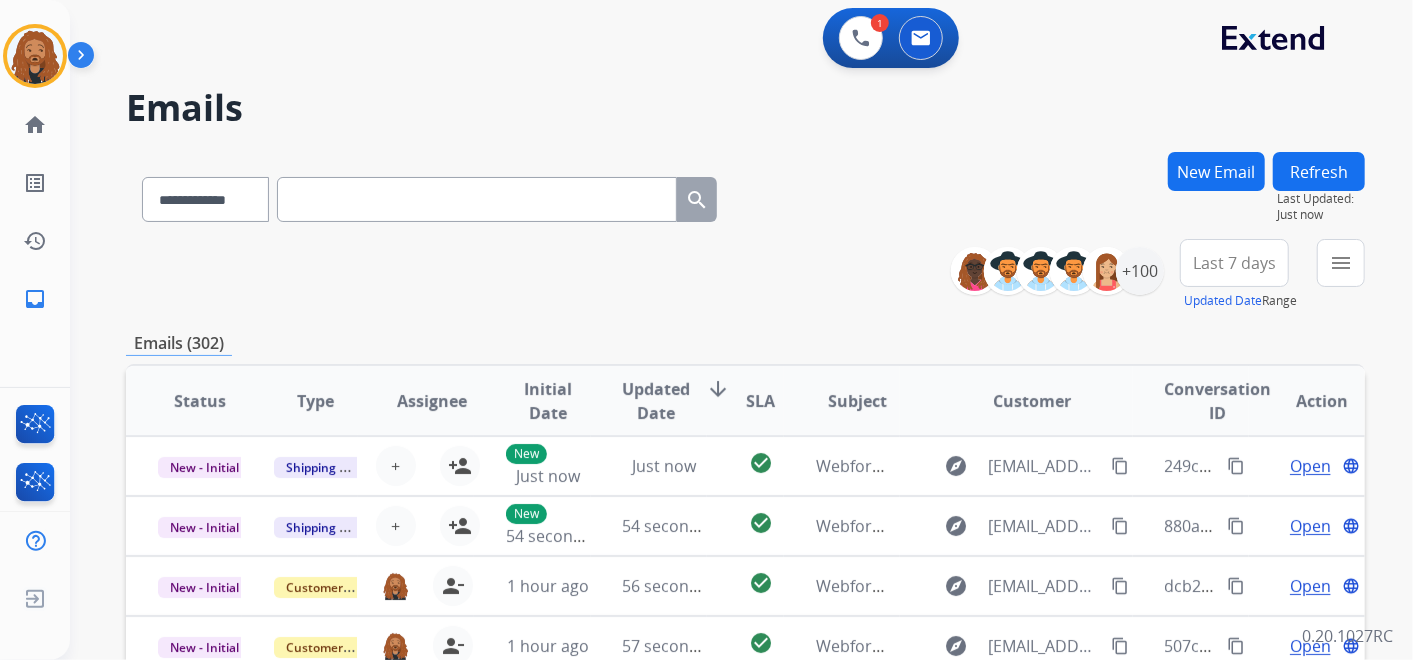 click on "New Email" at bounding box center (1216, 171) 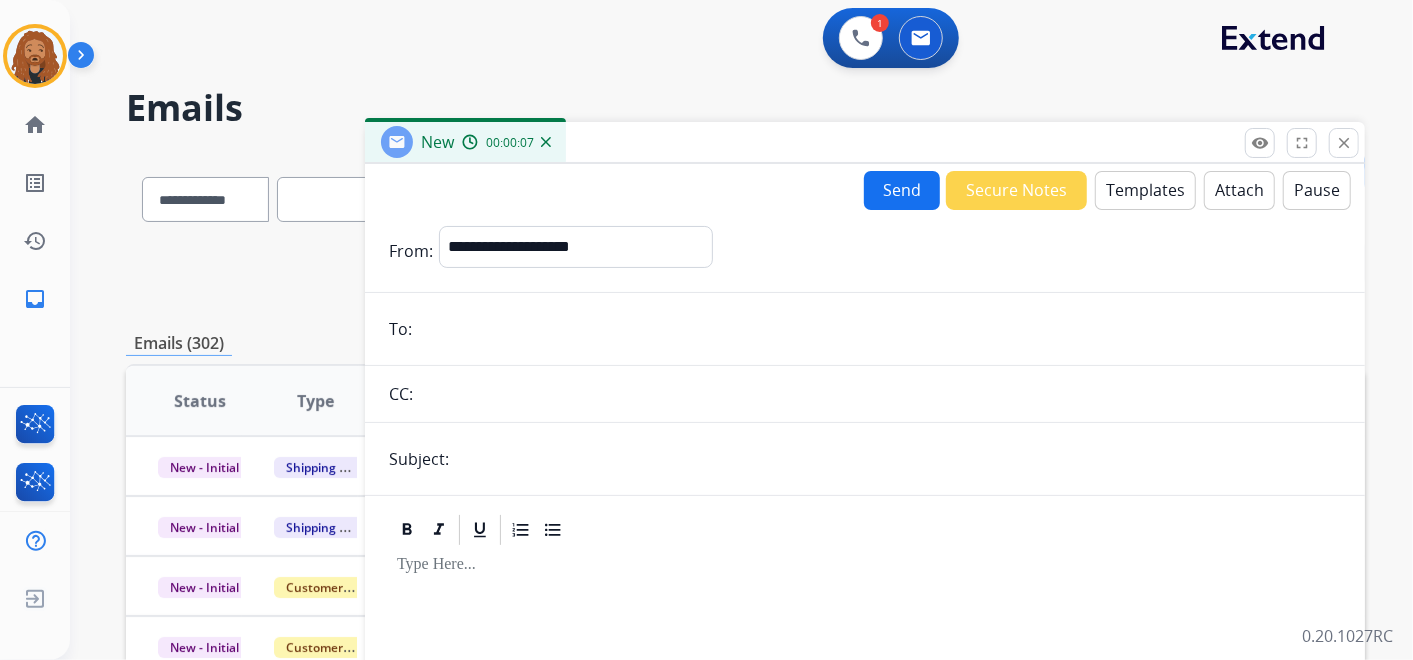 click at bounding box center (879, 329) 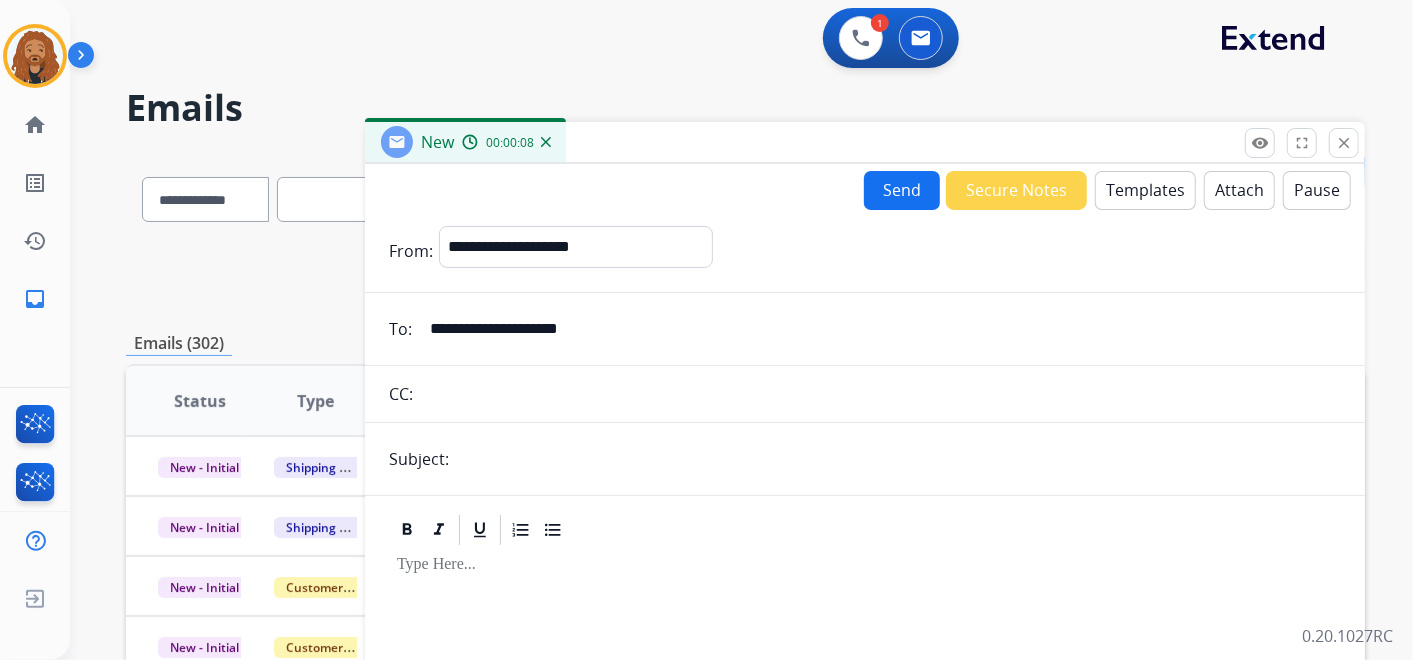 type on "**********" 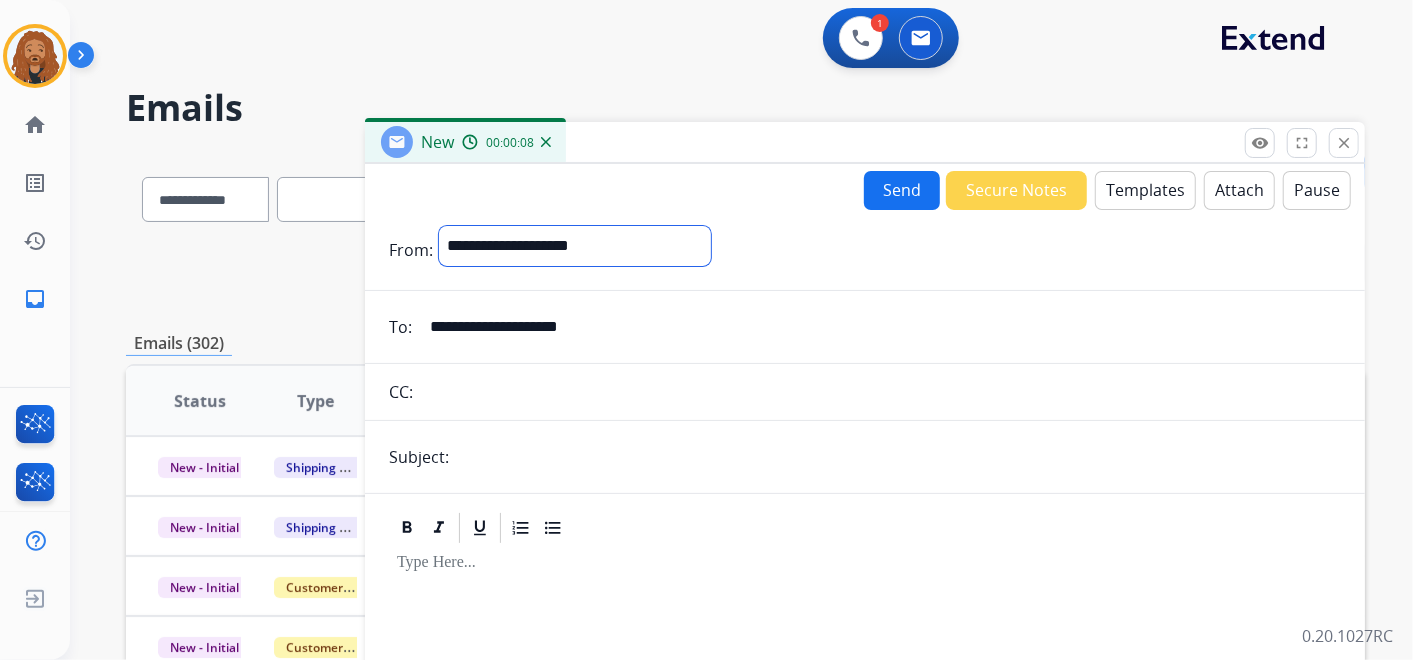 click on "**********" at bounding box center [575, 246] 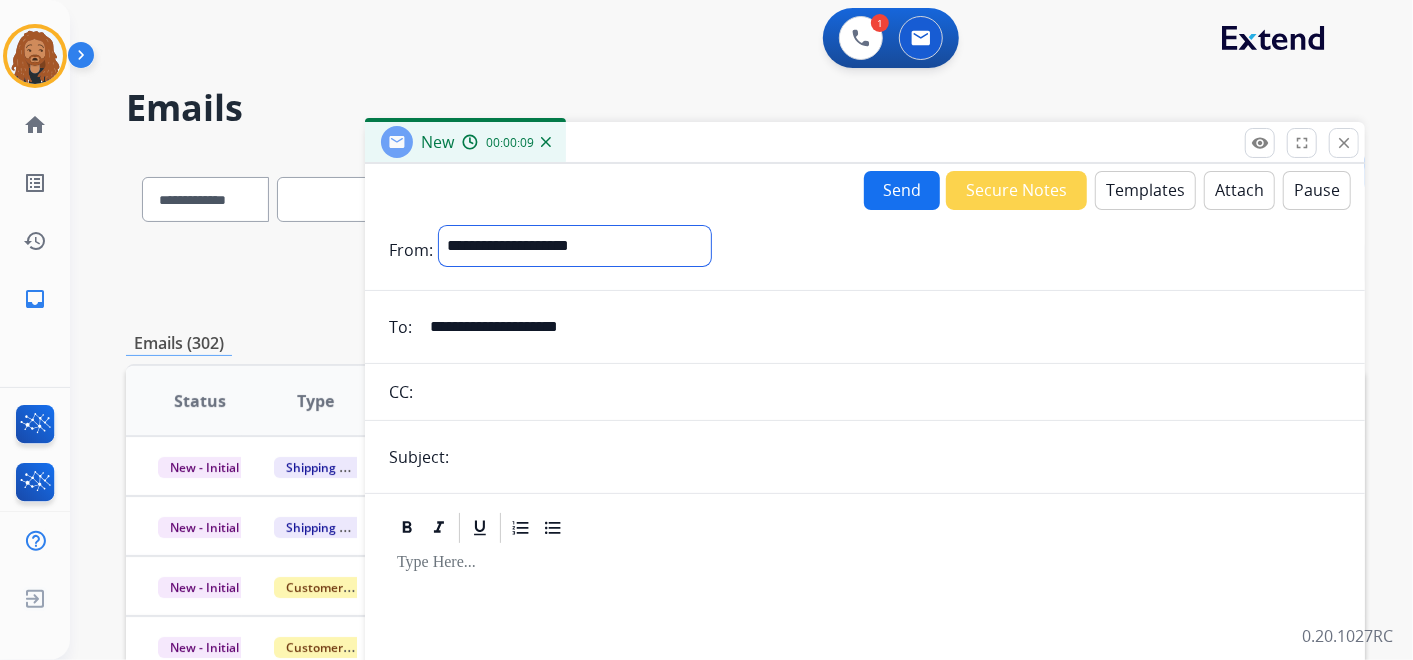 select on "**********" 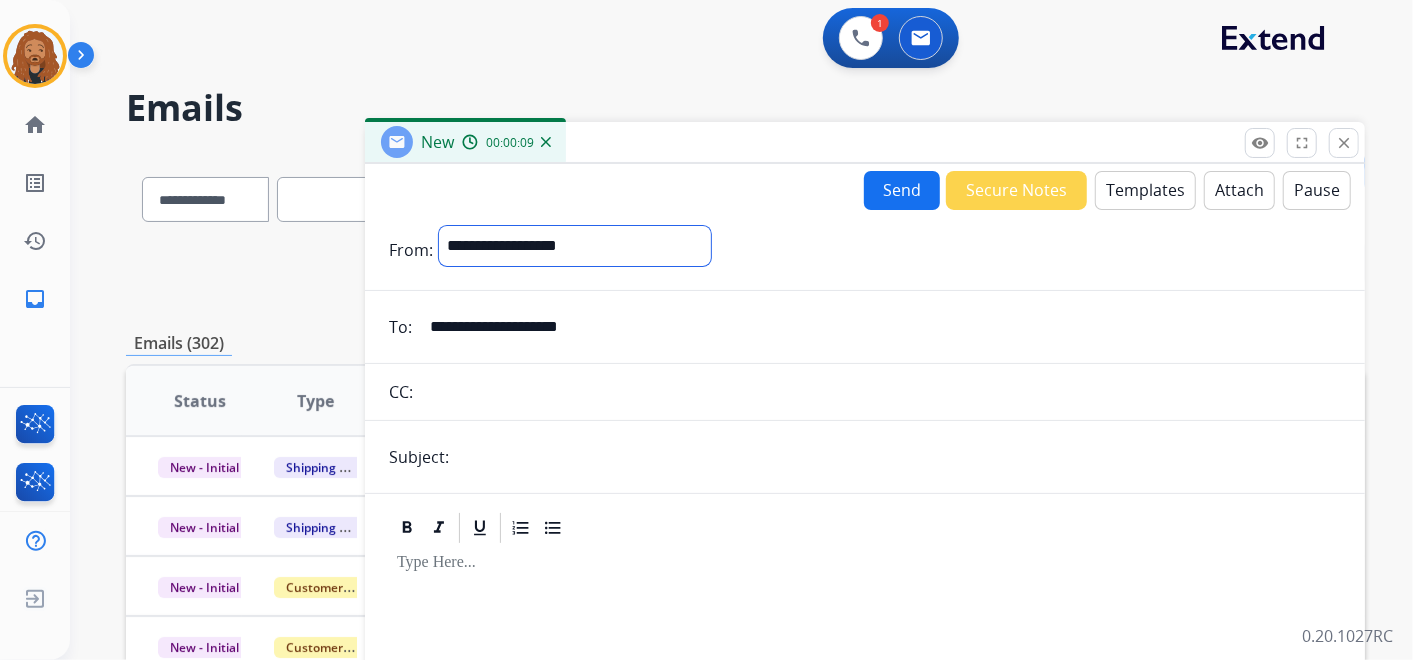 click on "**********" at bounding box center [575, 246] 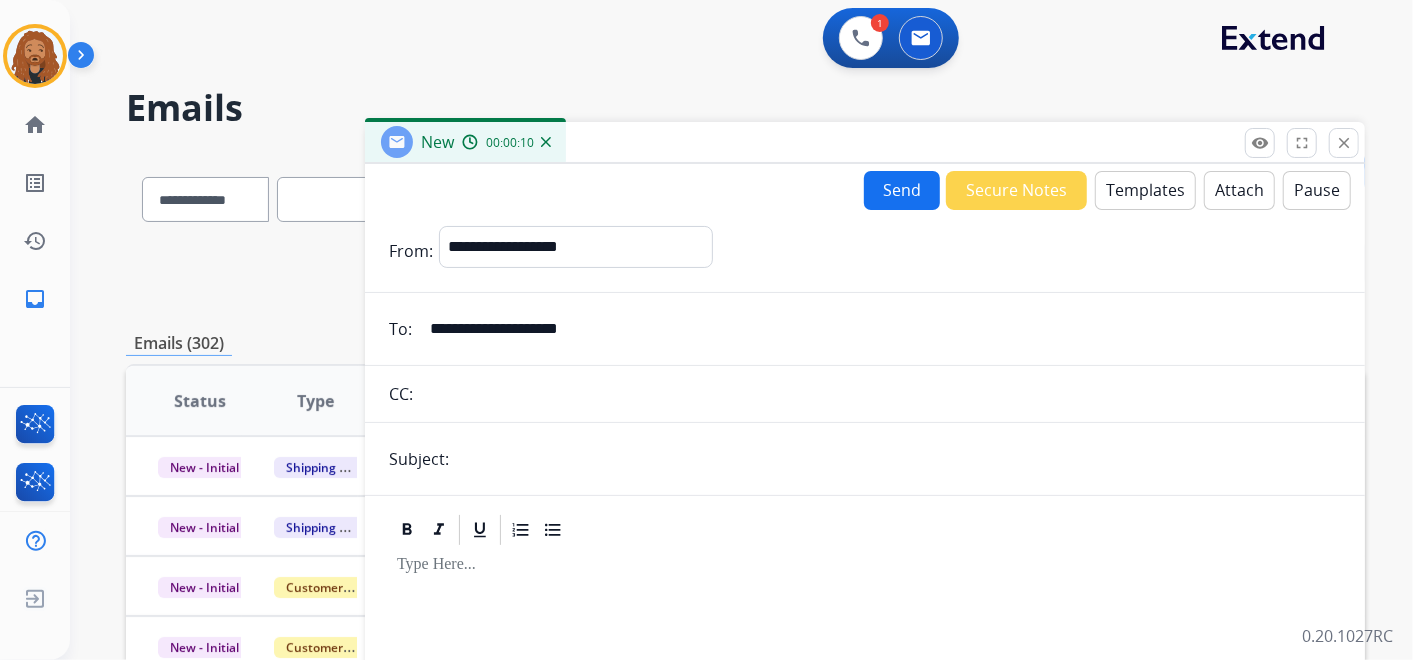 click at bounding box center [898, 459] 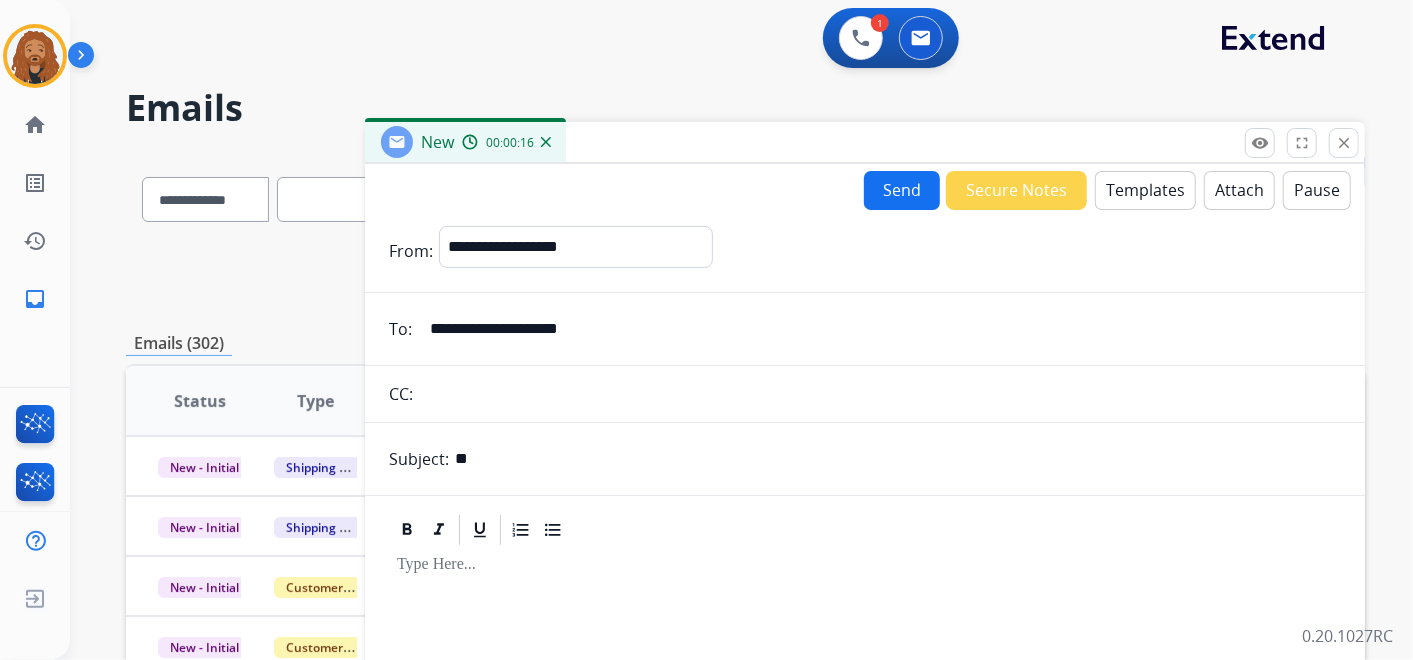 type on "**********" 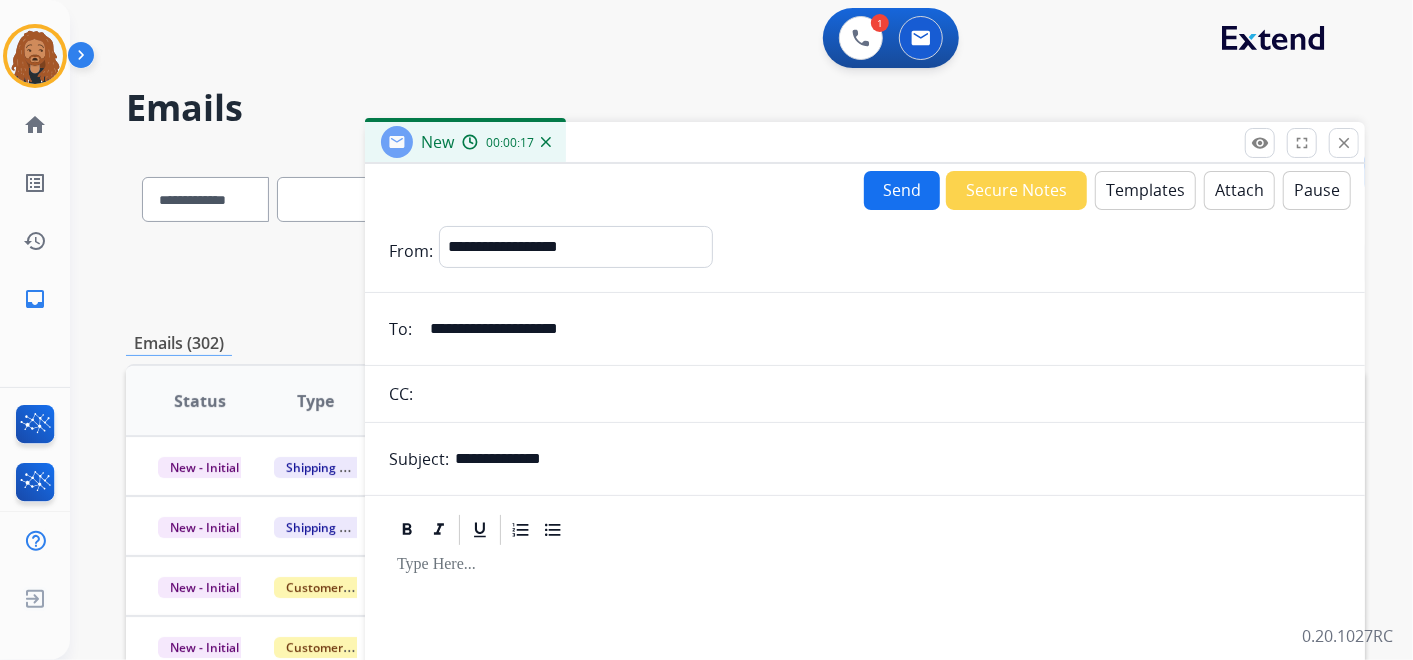 click on "Templates" at bounding box center [1145, 190] 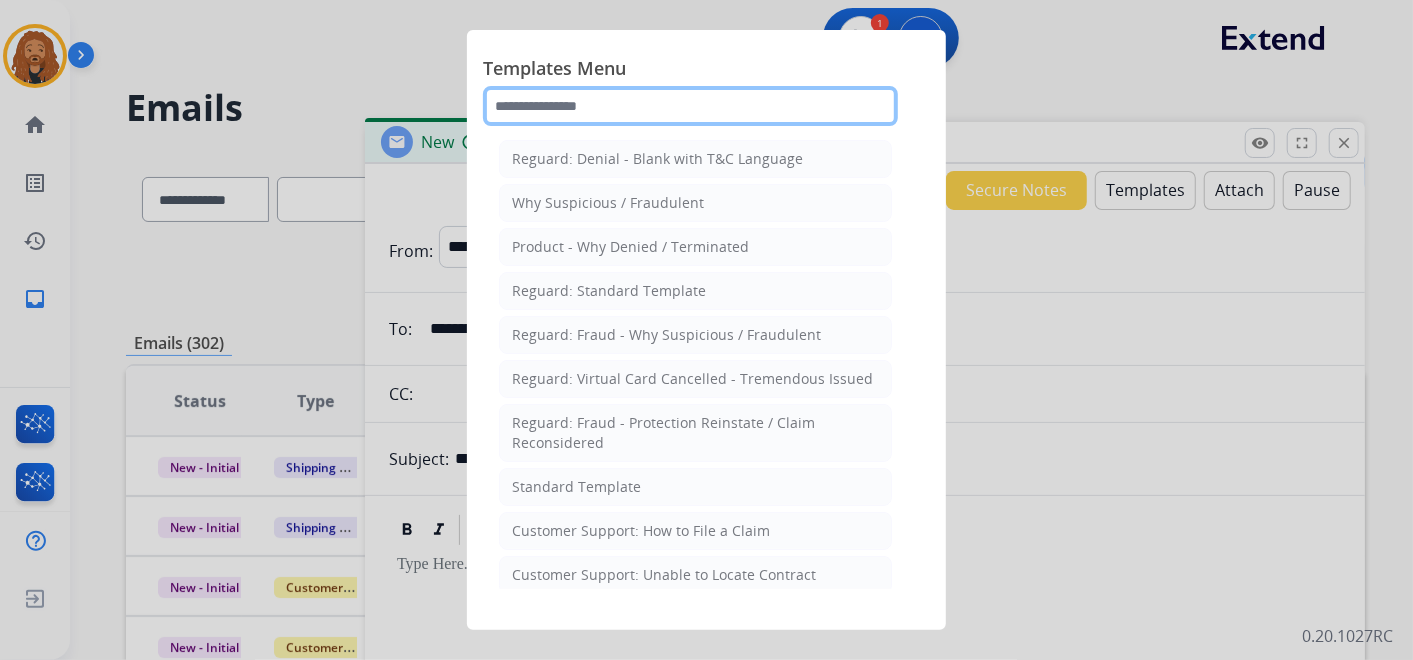 click 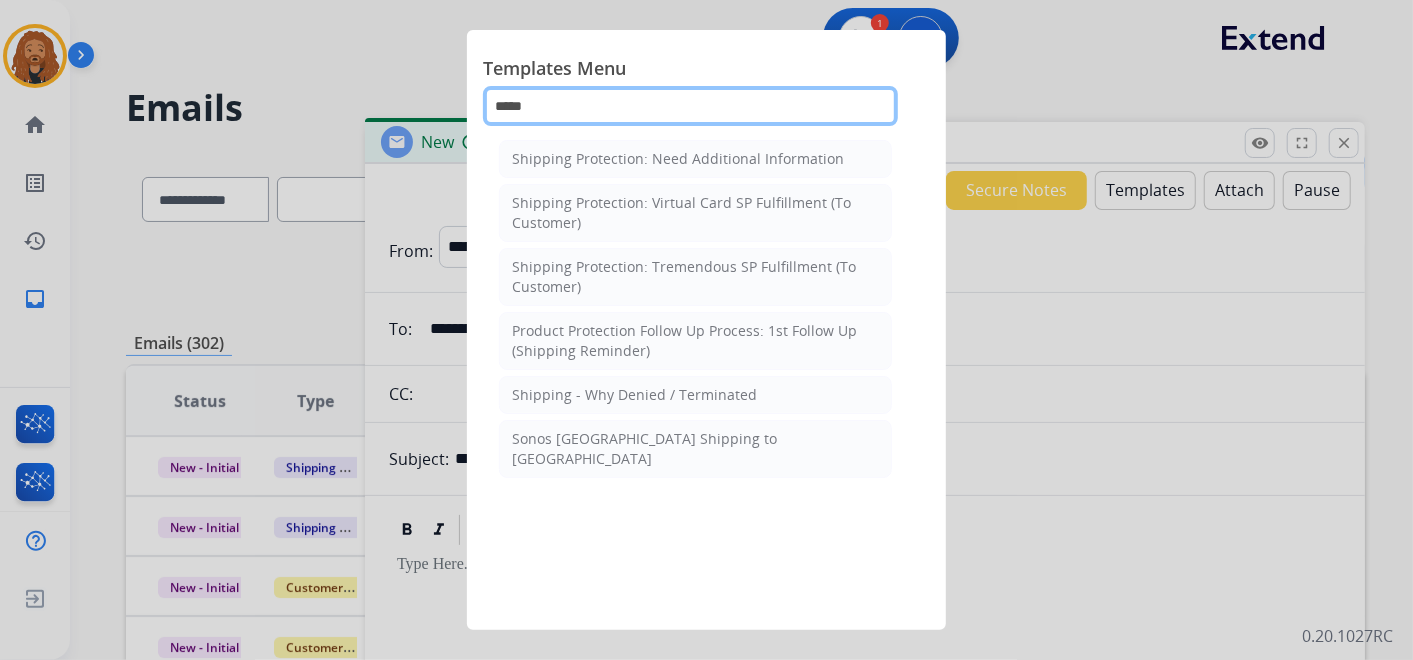 drag, startPoint x: 629, startPoint y: 105, endPoint x: 0, endPoint y: 86, distance: 629.2869 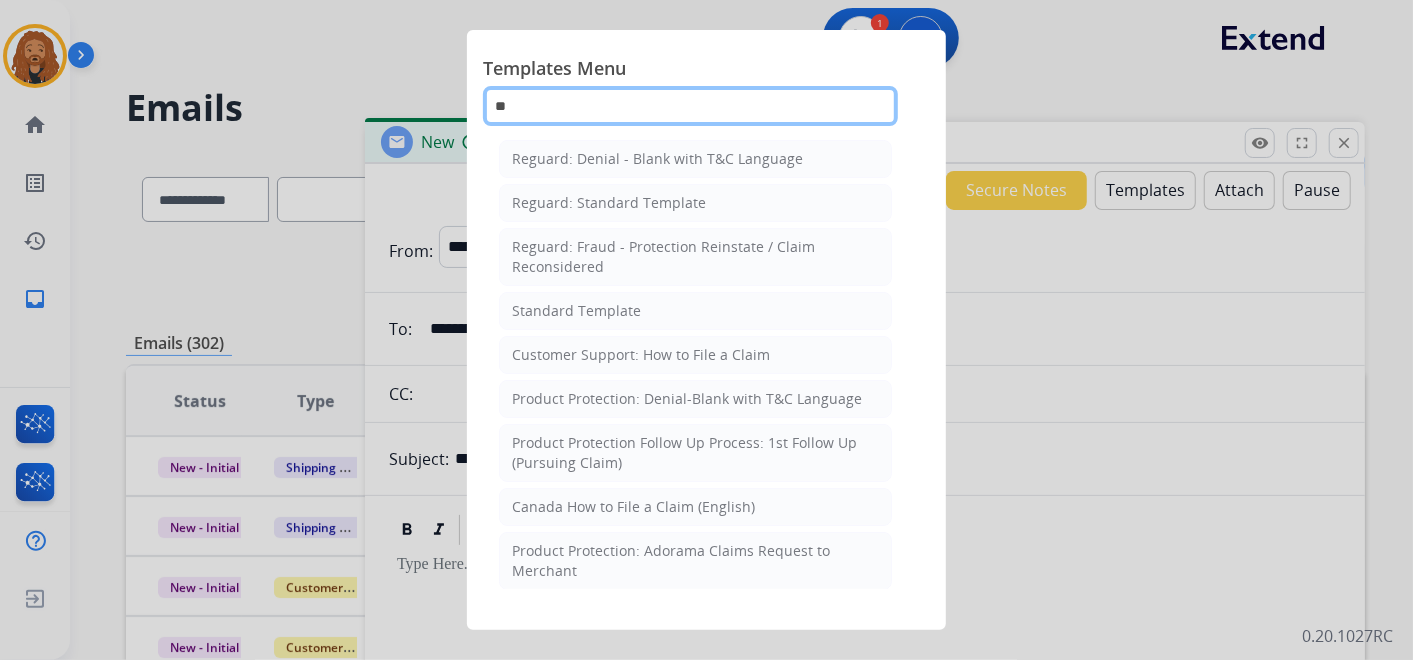 type on "*" 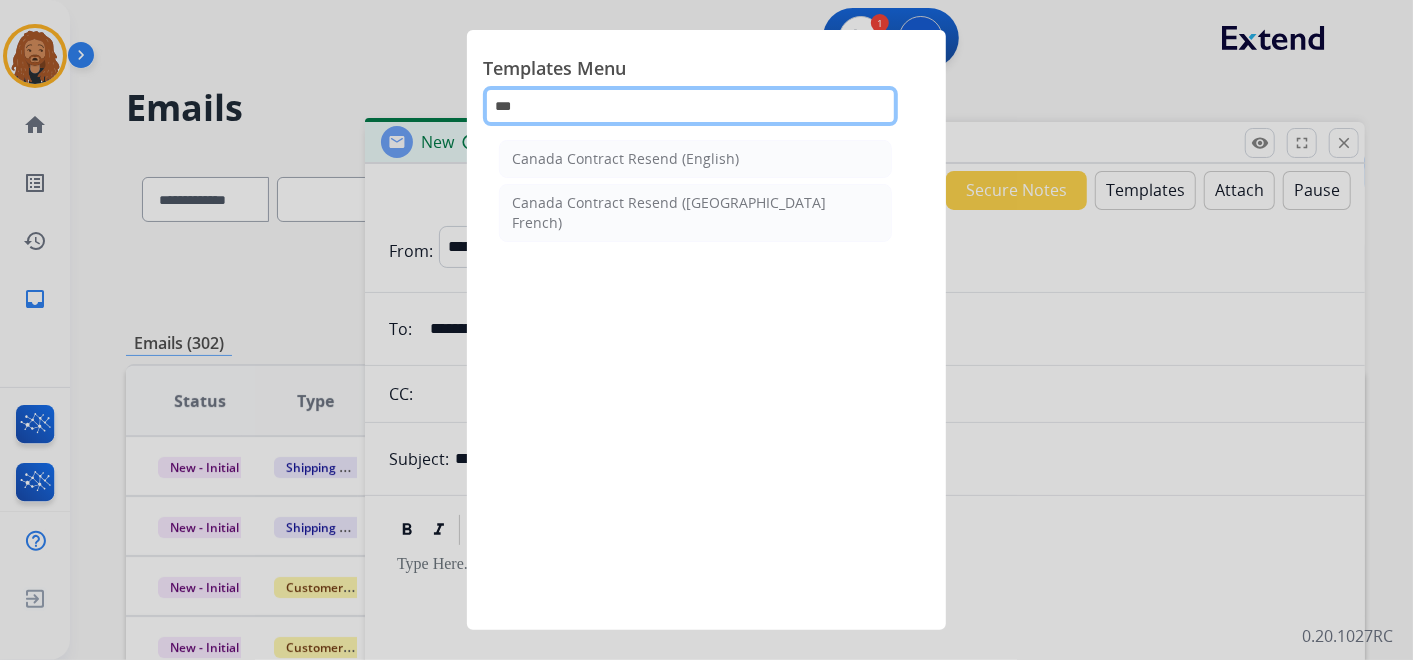 drag, startPoint x: 622, startPoint y: 108, endPoint x: 402, endPoint y: 104, distance: 220.03636 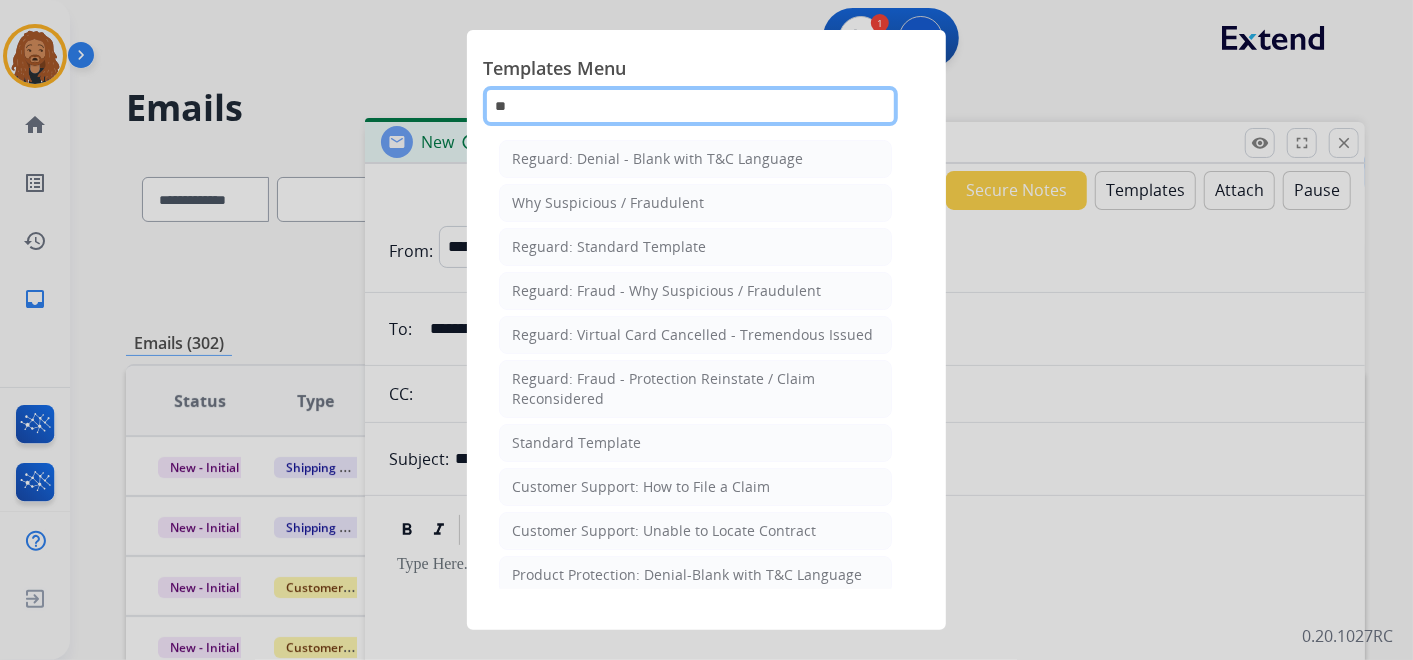 type on "*" 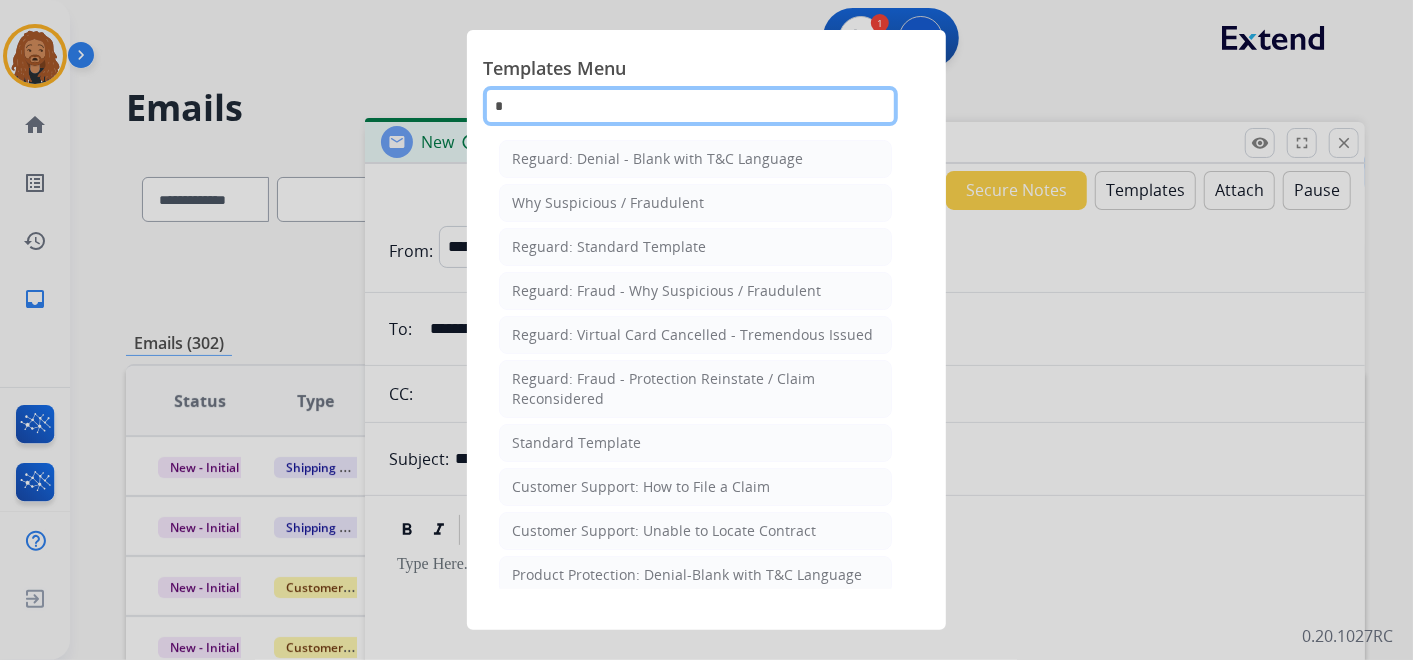 type 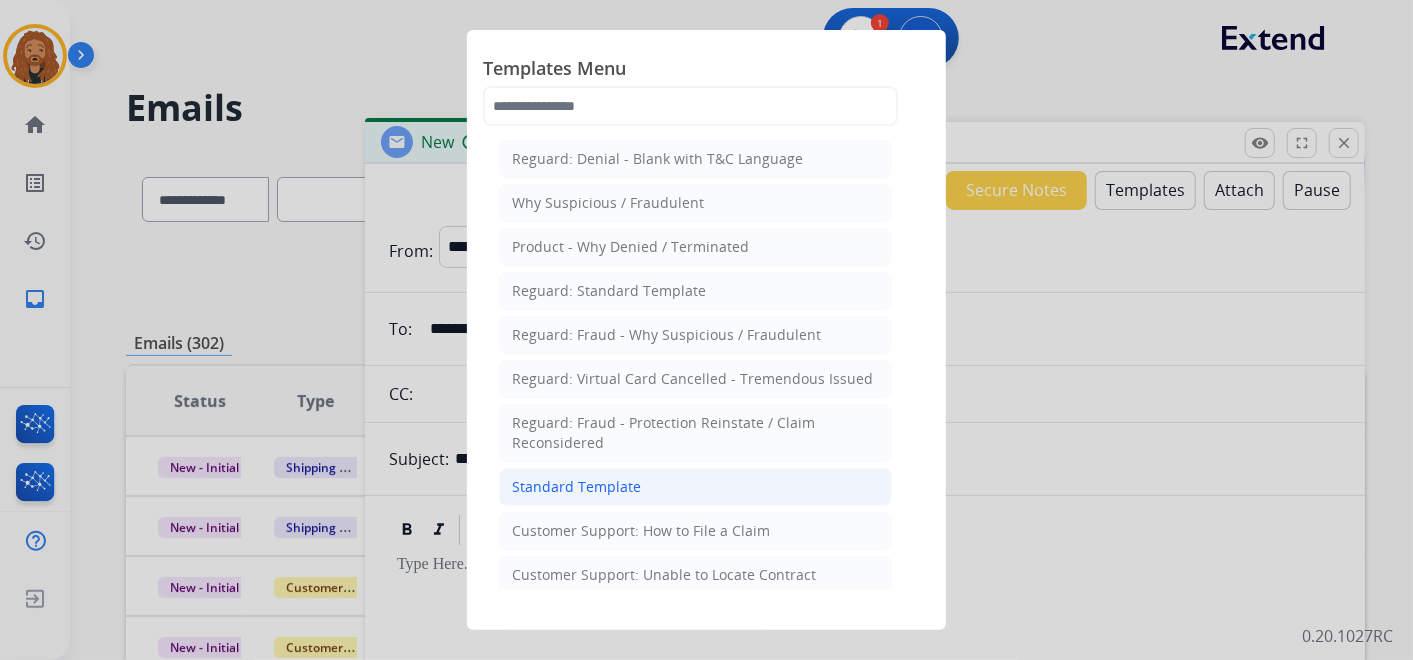 click on "Standard Template" 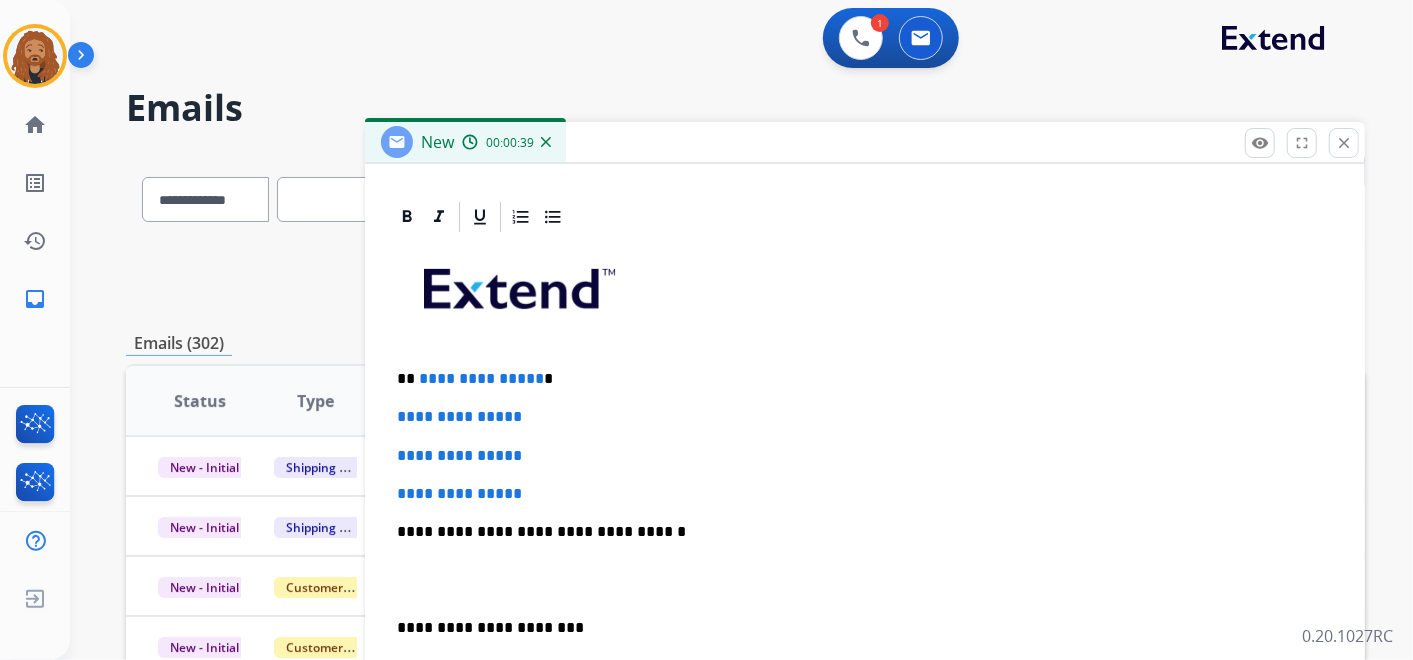 scroll, scrollTop: 444, scrollLeft: 0, axis: vertical 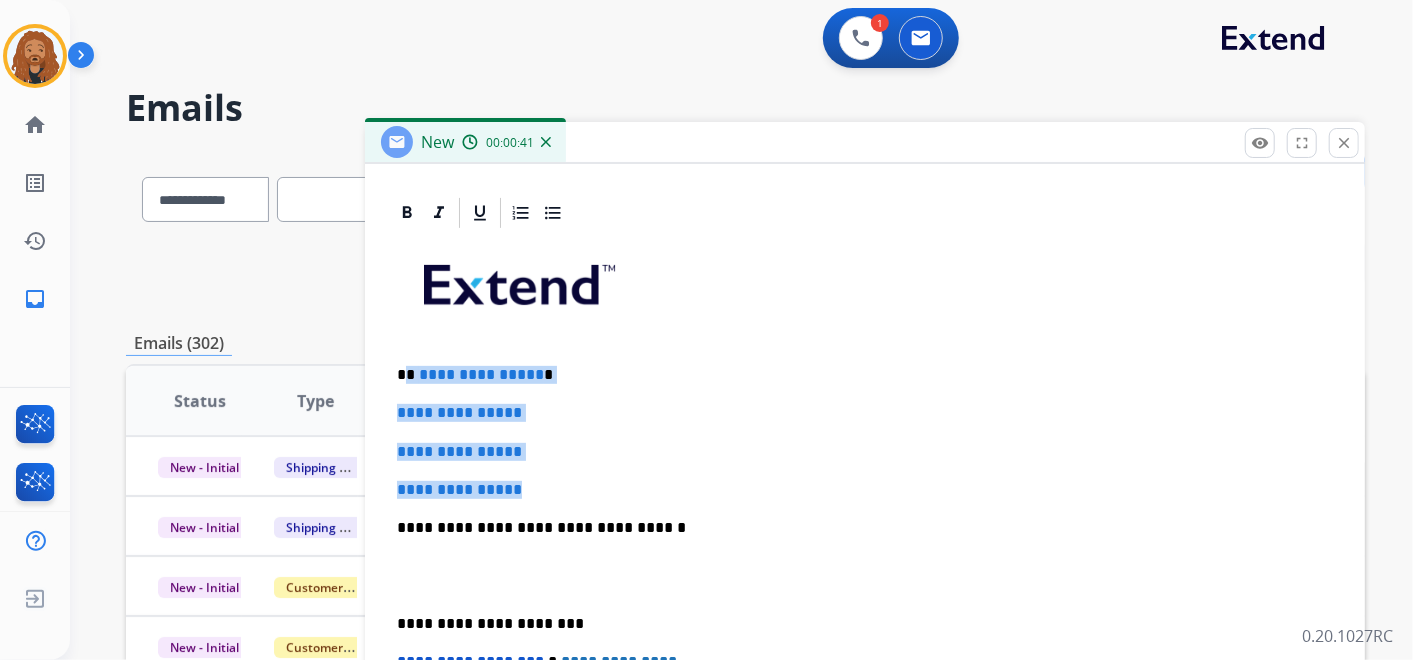 drag, startPoint x: 457, startPoint y: 417, endPoint x: 404, endPoint y: 362, distance: 76.38062 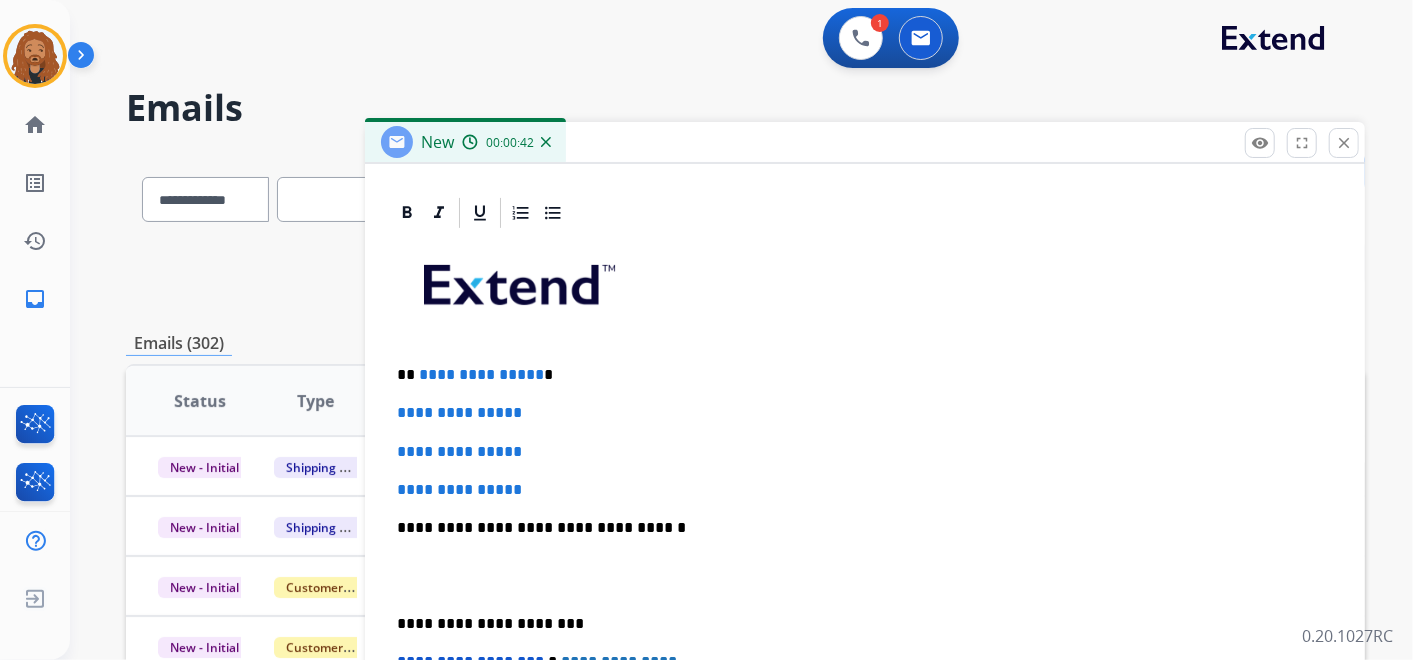 type 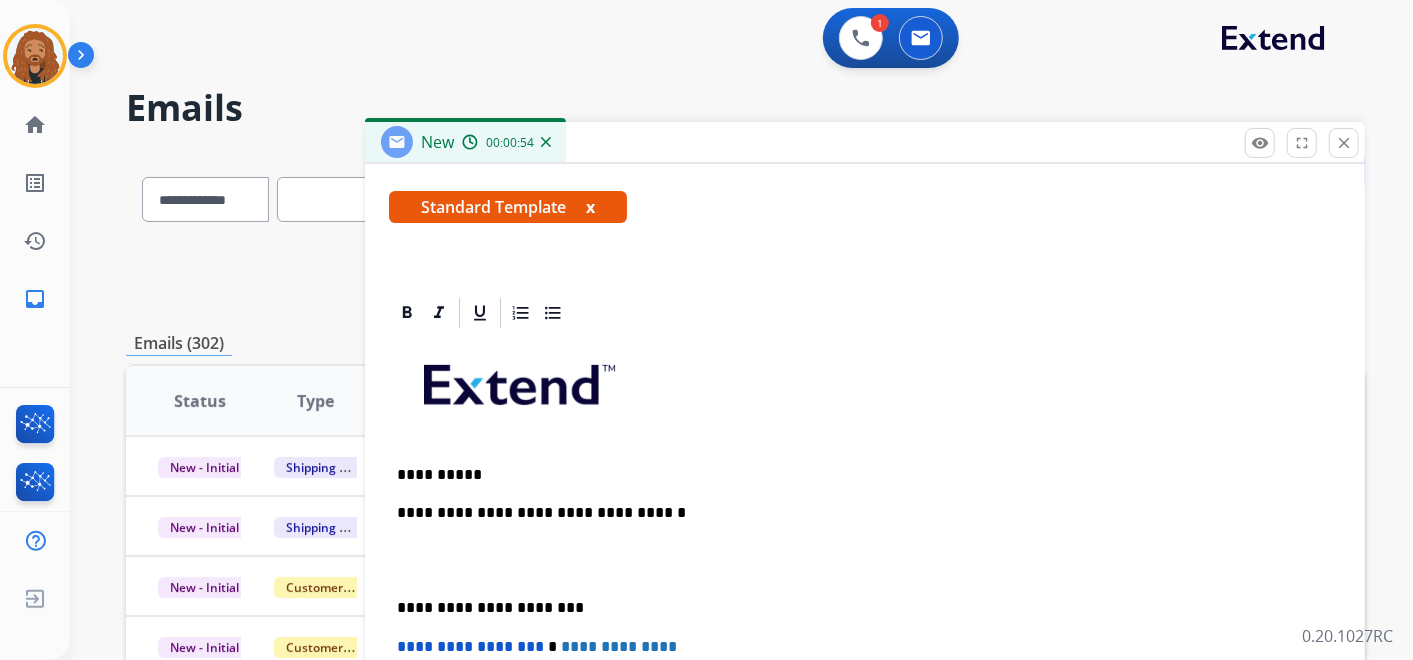 click on "**********" at bounding box center (857, 475) 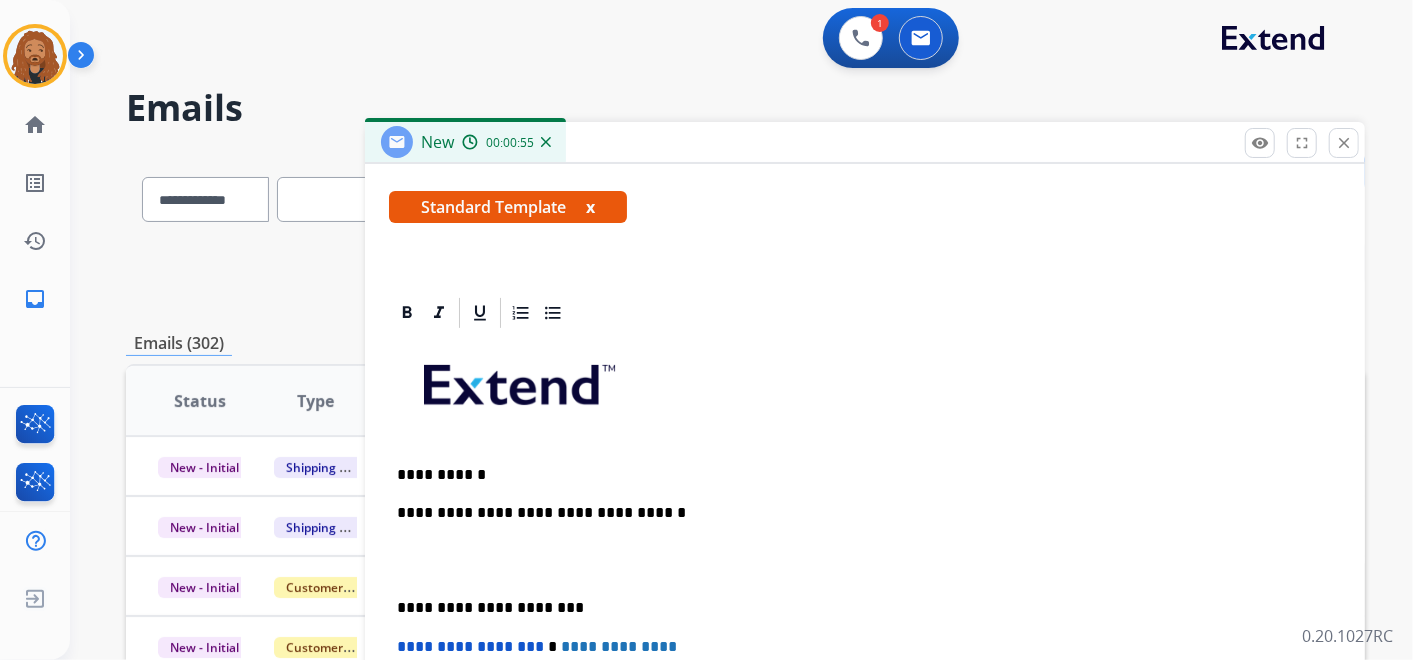 scroll, scrollTop: 382, scrollLeft: 0, axis: vertical 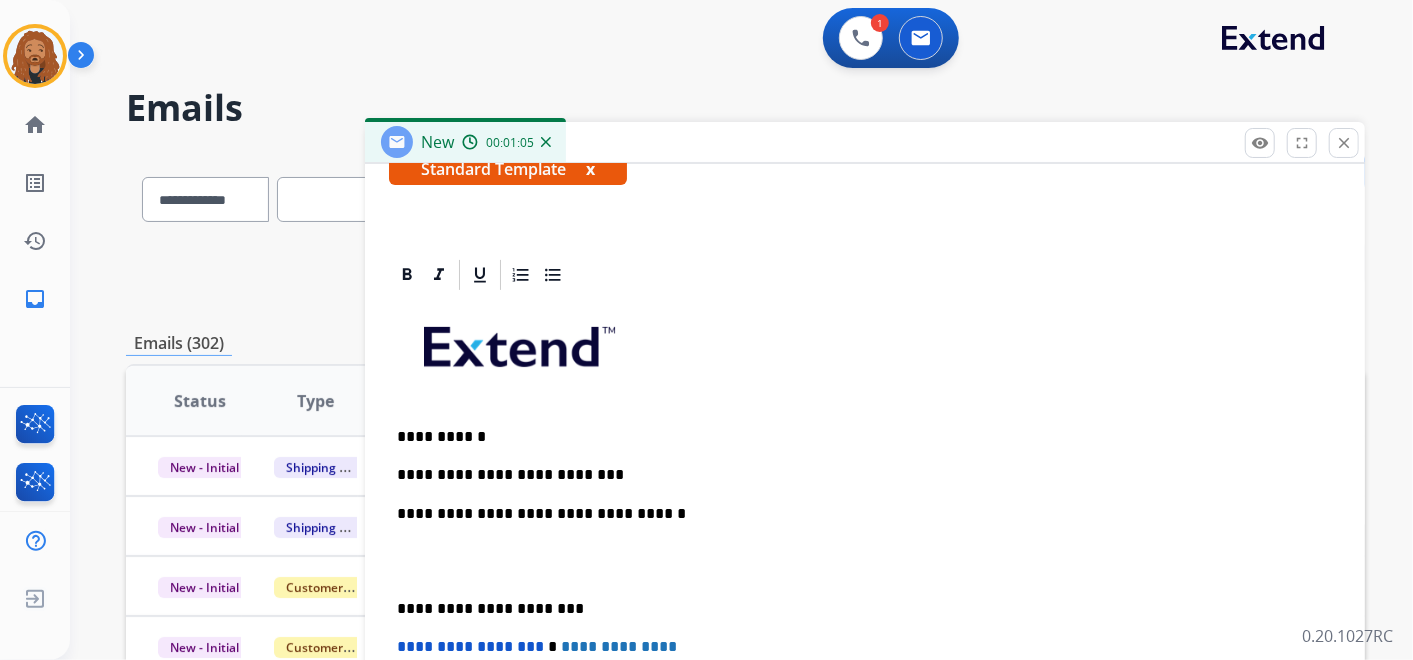 click on "**********" at bounding box center (857, 475) 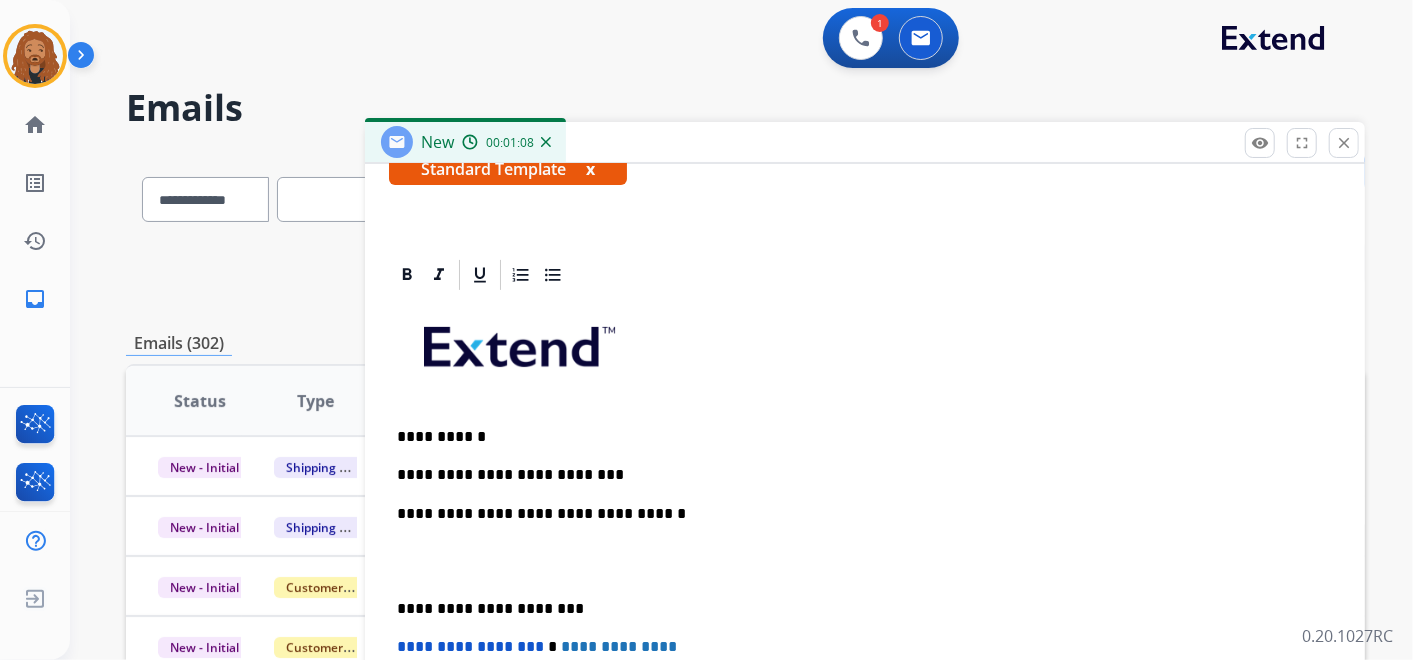 click on "**********" at bounding box center [865, 598] 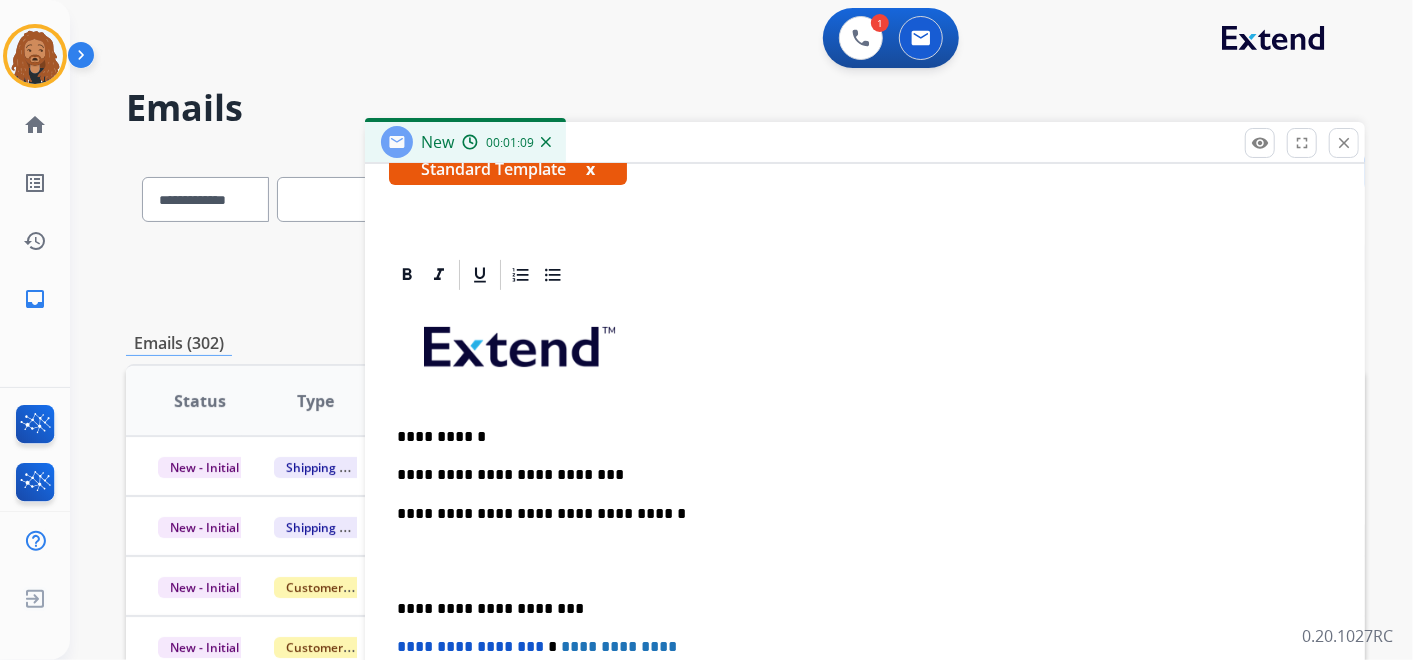 scroll, scrollTop: 421, scrollLeft: 0, axis: vertical 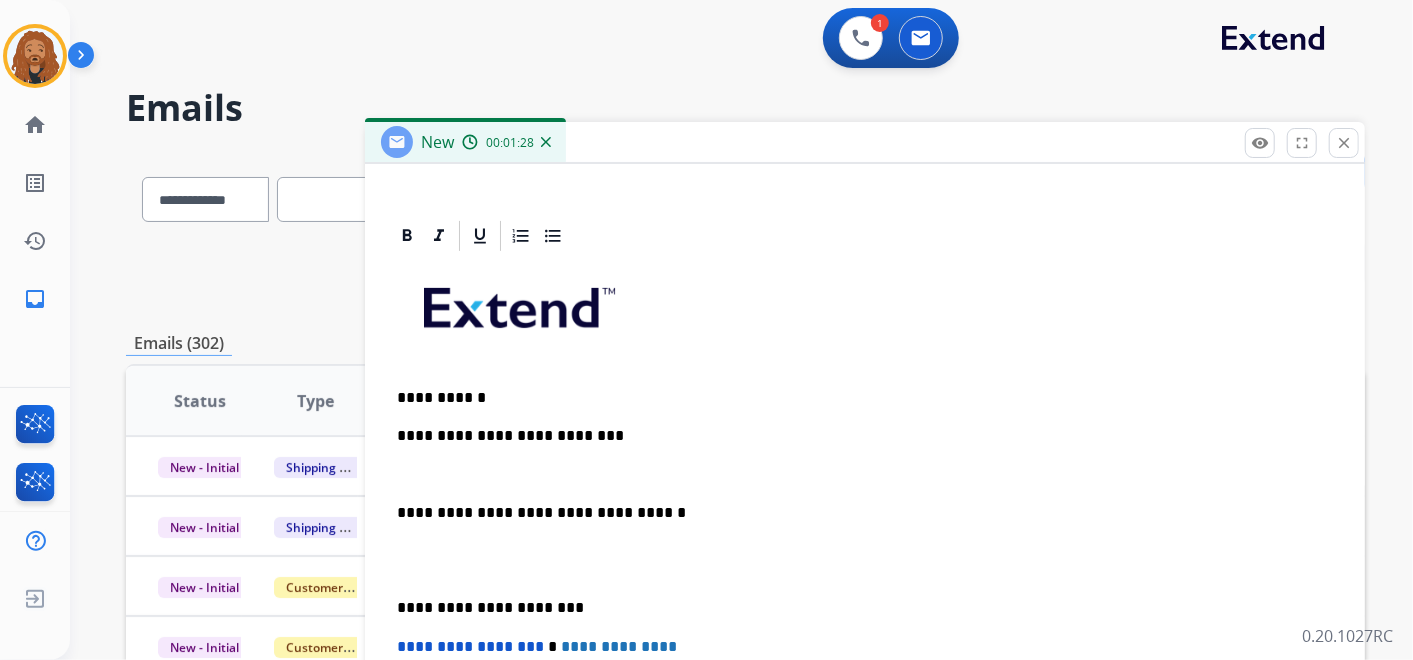 click at bounding box center [857, 475] 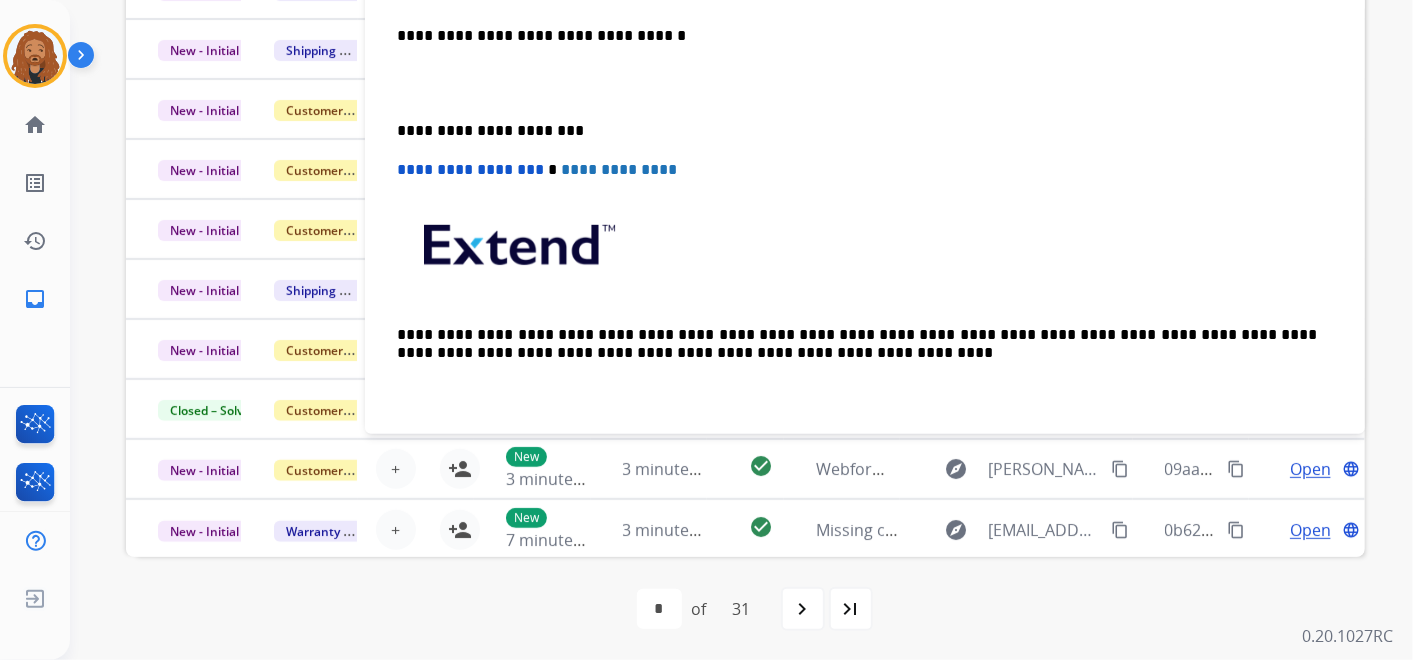 scroll, scrollTop: 0, scrollLeft: 0, axis: both 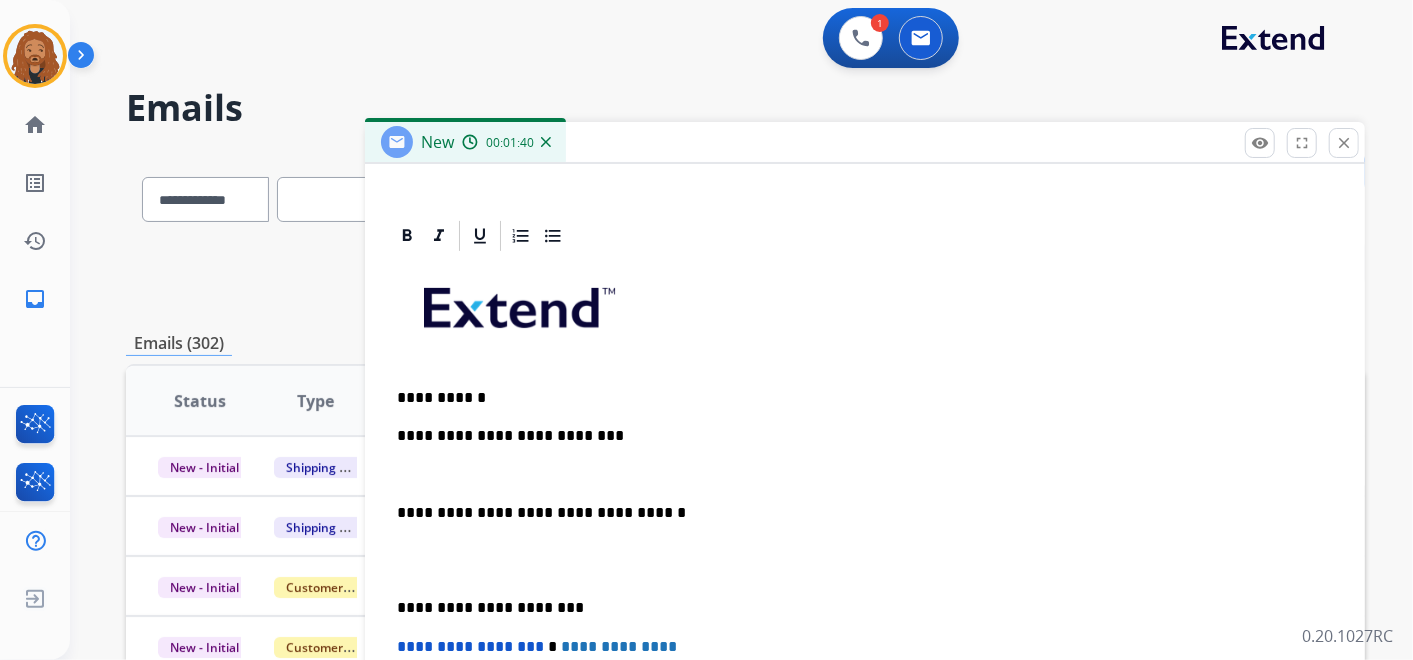 click at bounding box center [857, 475] 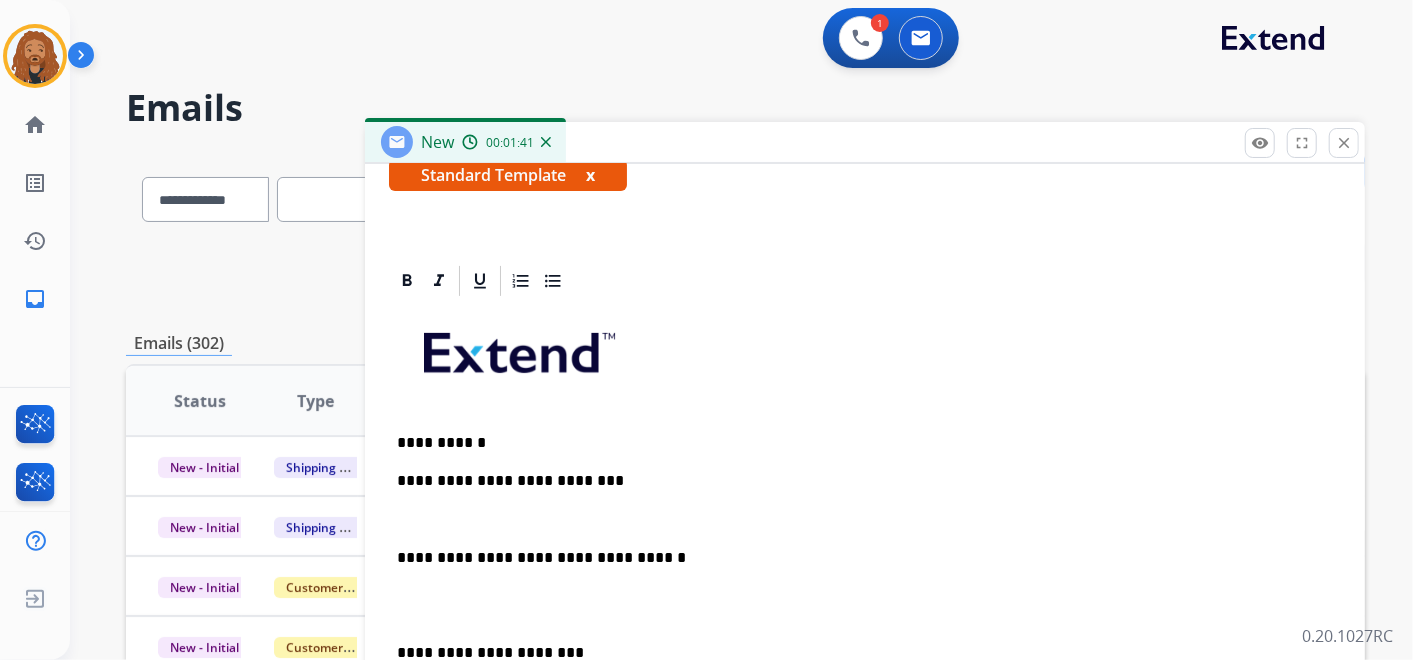 scroll, scrollTop: 310, scrollLeft: 0, axis: vertical 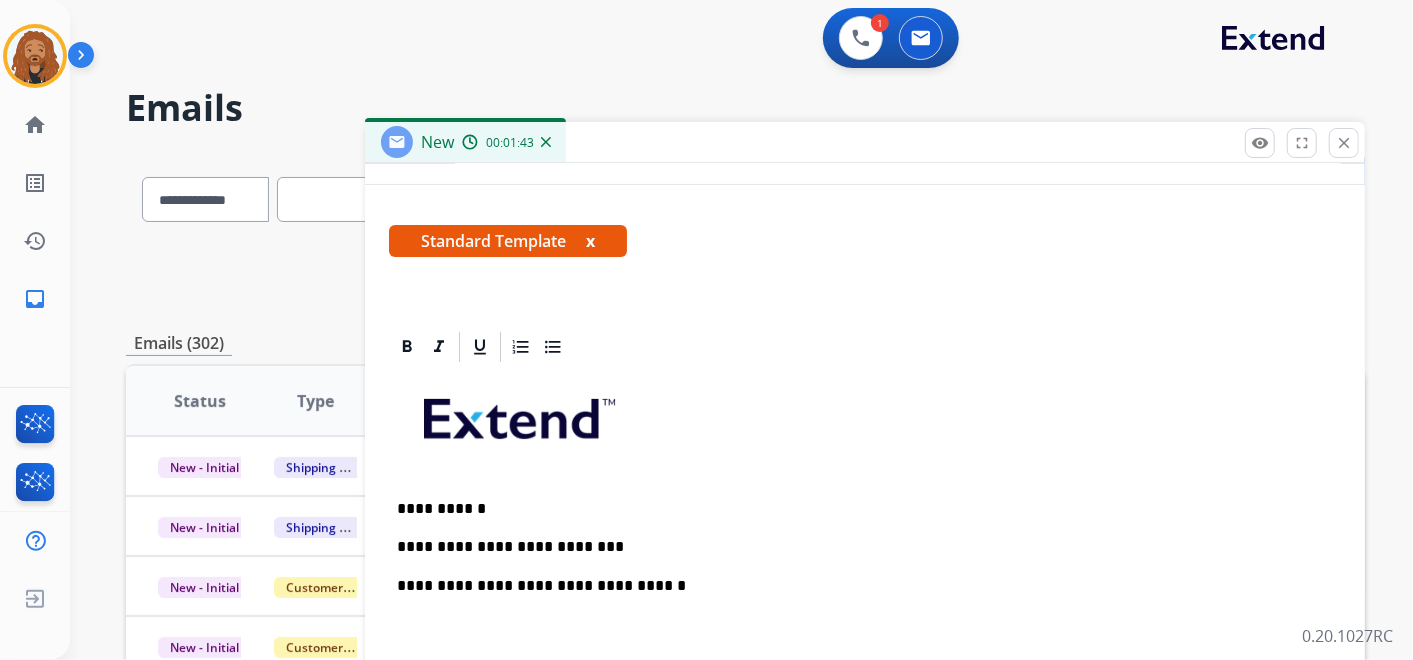 click at bounding box center [865, 633] 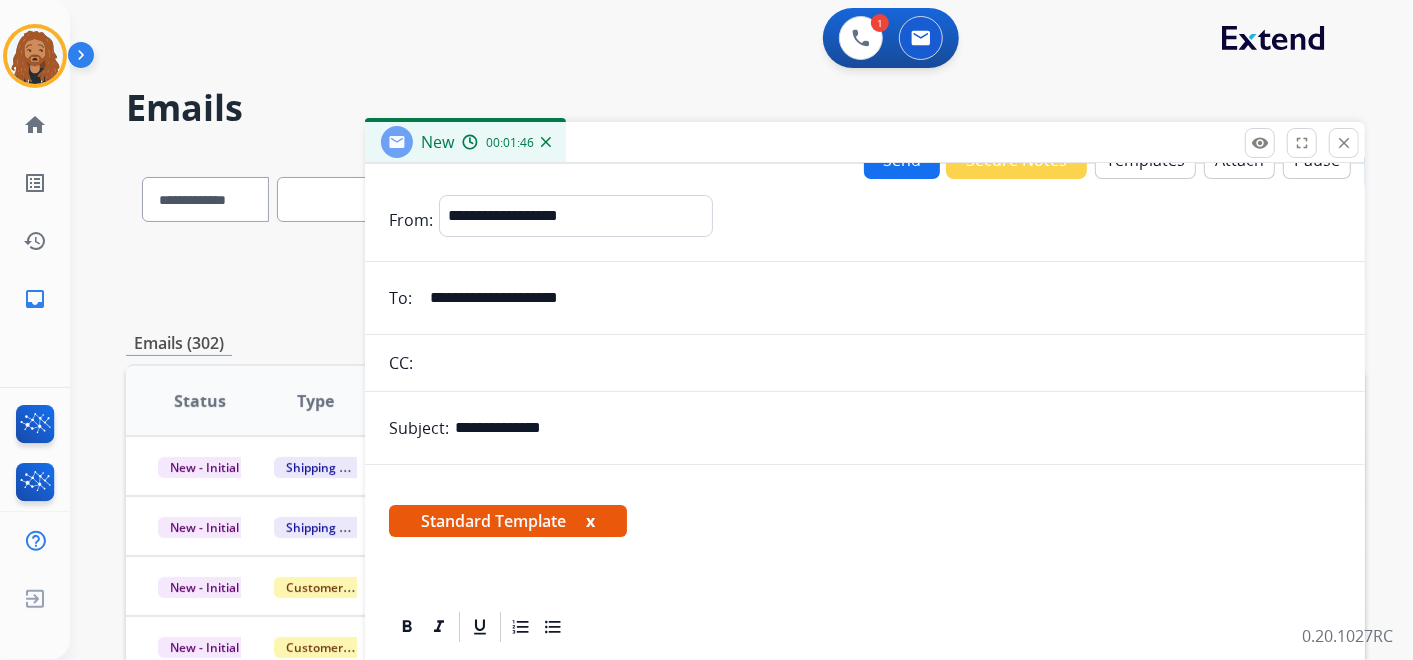 scroll, scrollTop: 0, scrollLeft: 0, axis: both 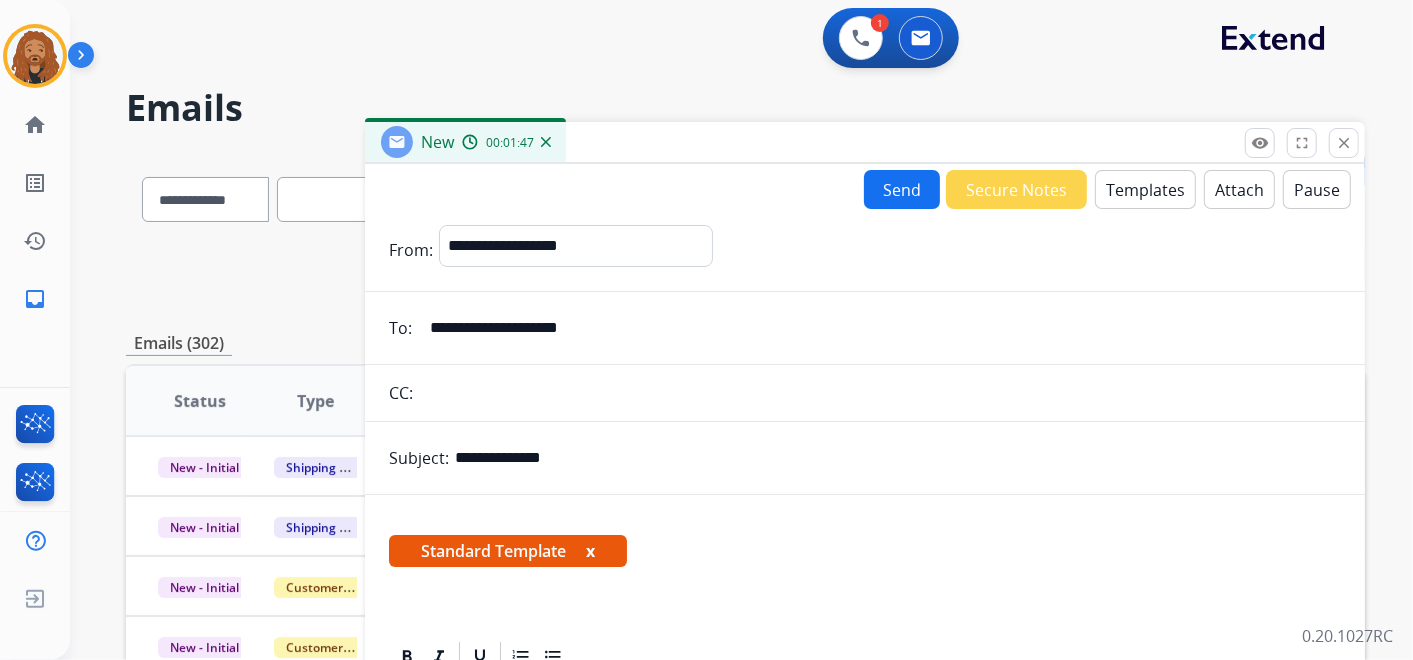 click on "Attach" at bounding box center [1239, 189] 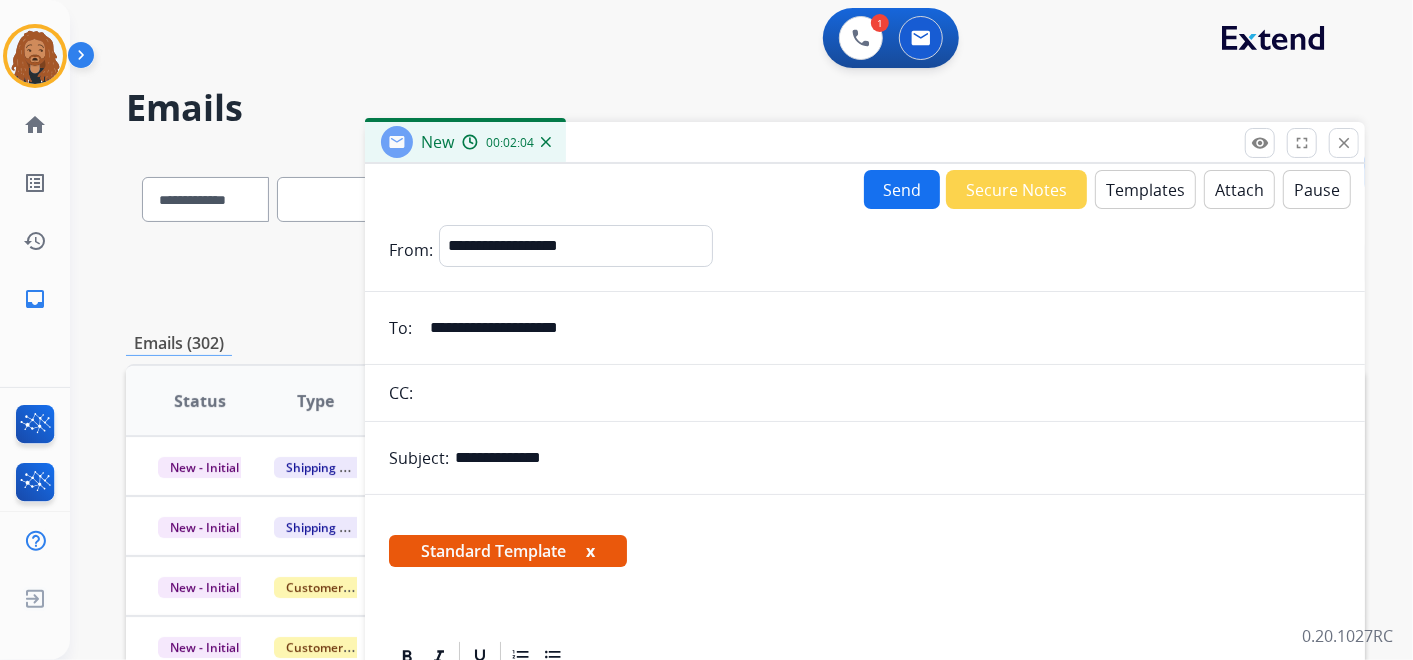 click on "Attach" at bounding box center [1239, 189] 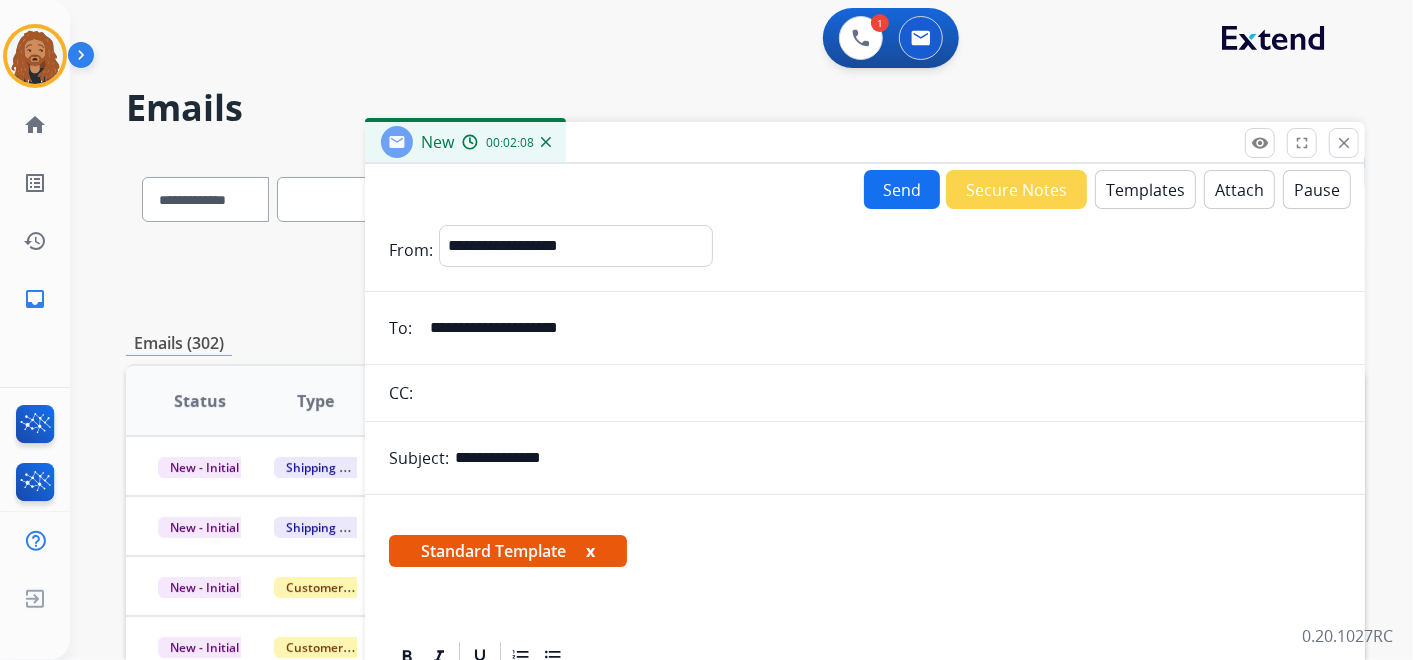 click on "Attach" at bounding box center [1239, 189] 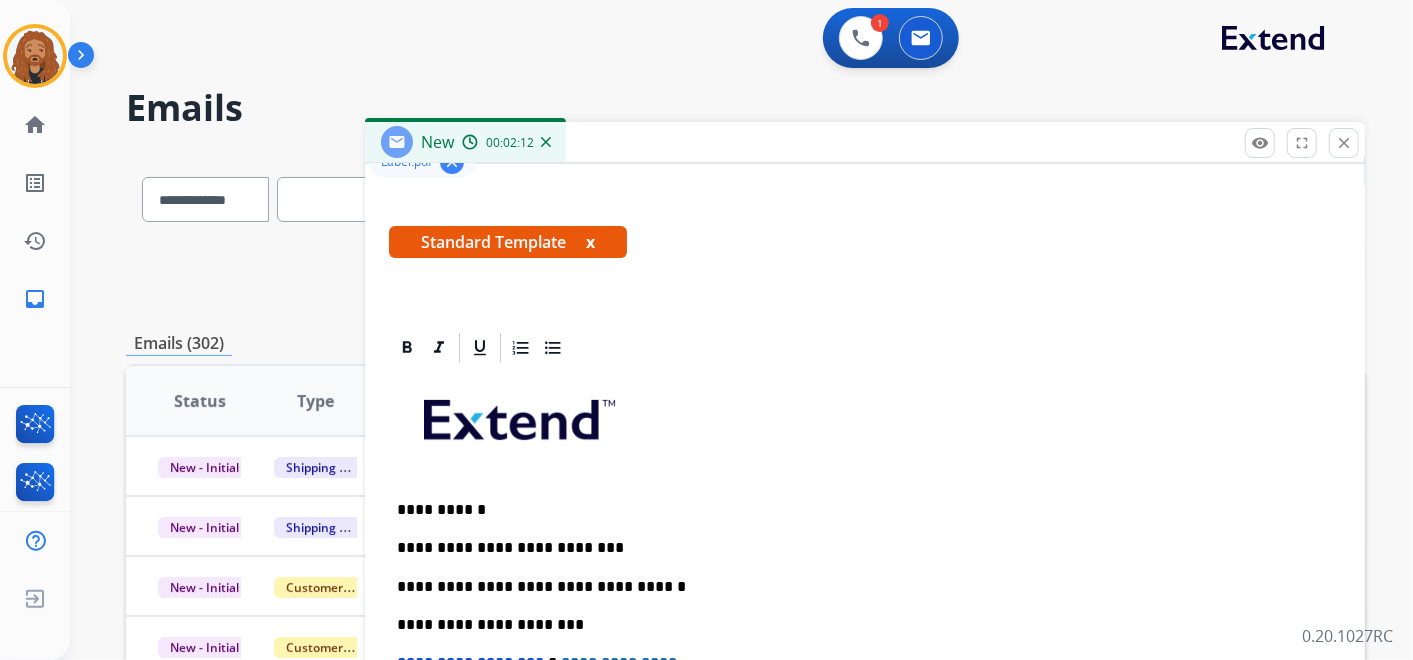 scroll, scrollTop: 374, scrollLeft: 0, axis: vertical 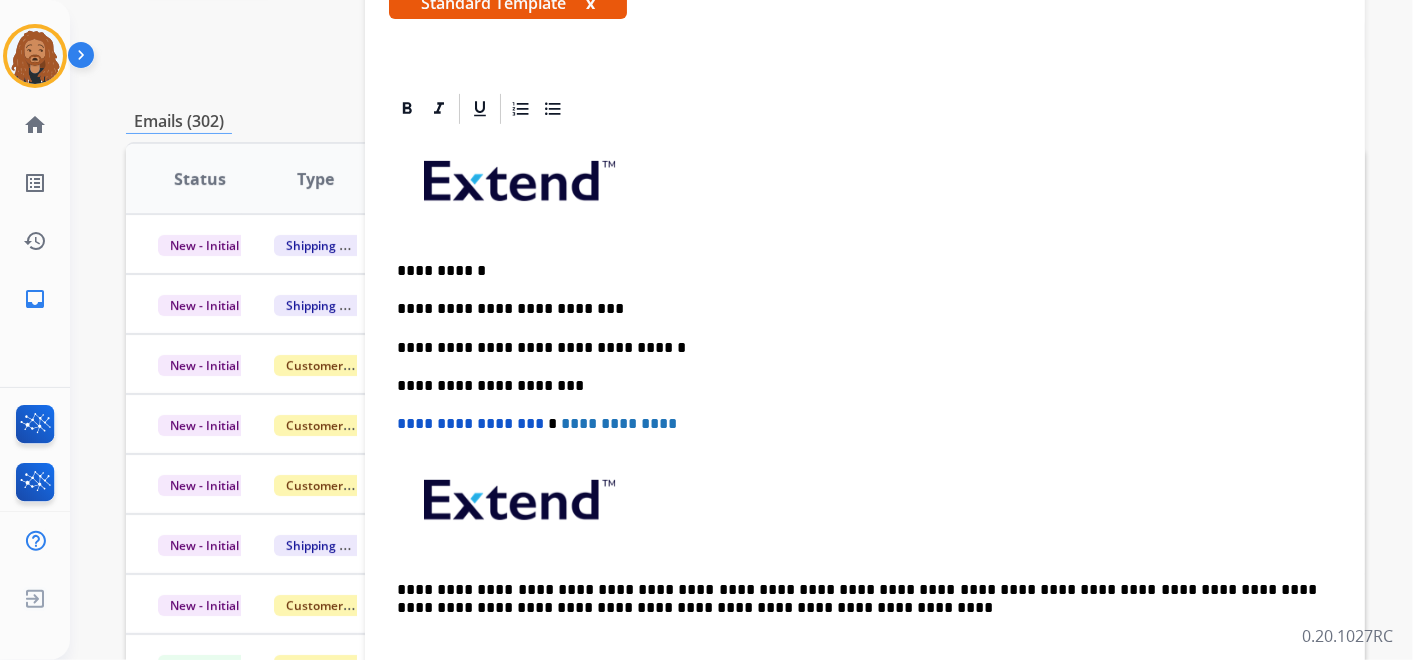 click on "**********" at bounding box center (857, 348) 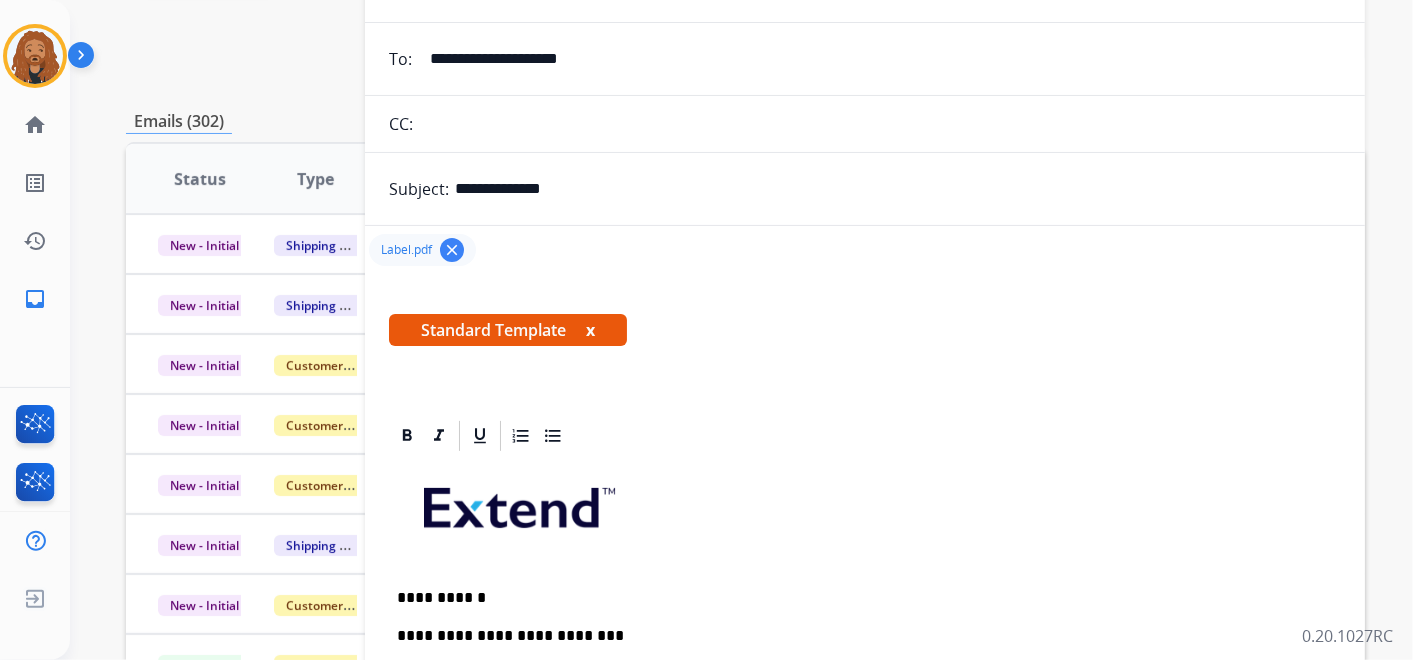 scroll, scrollTop: 0, scrollLeft: 0, axis: both 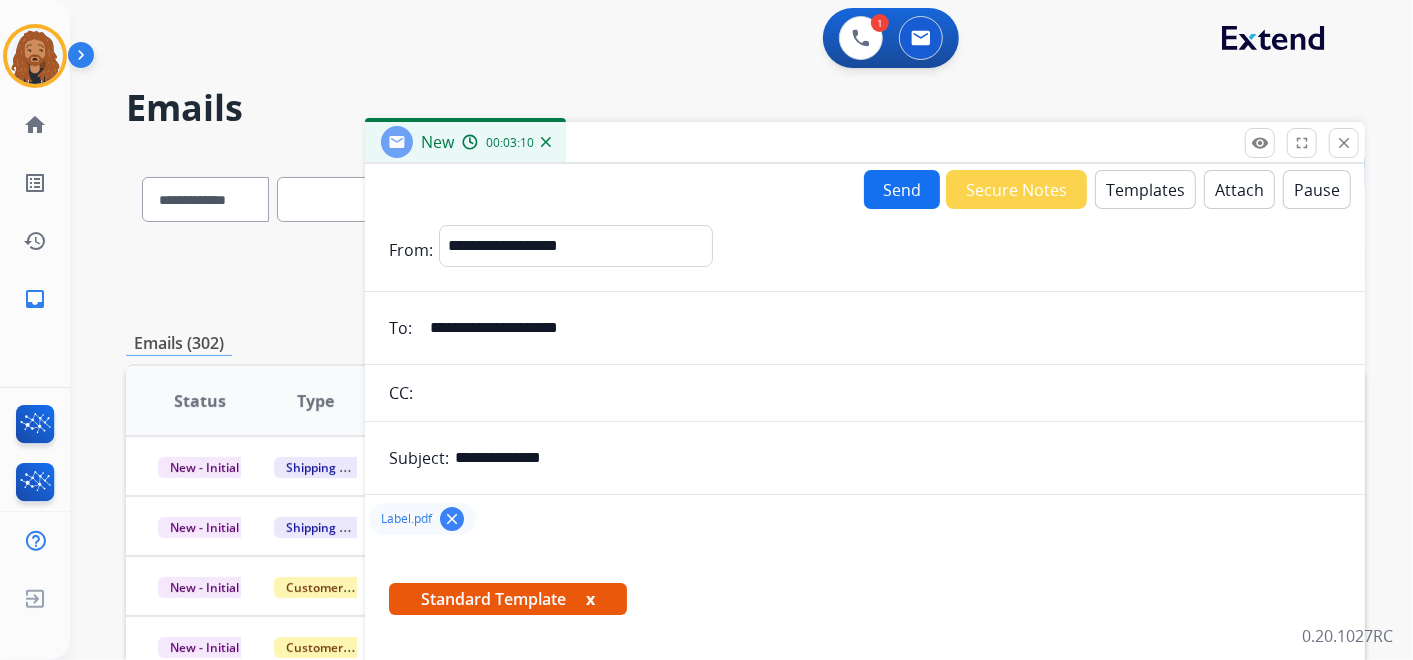 click on "Attach" at bounding box center (1239, 189) 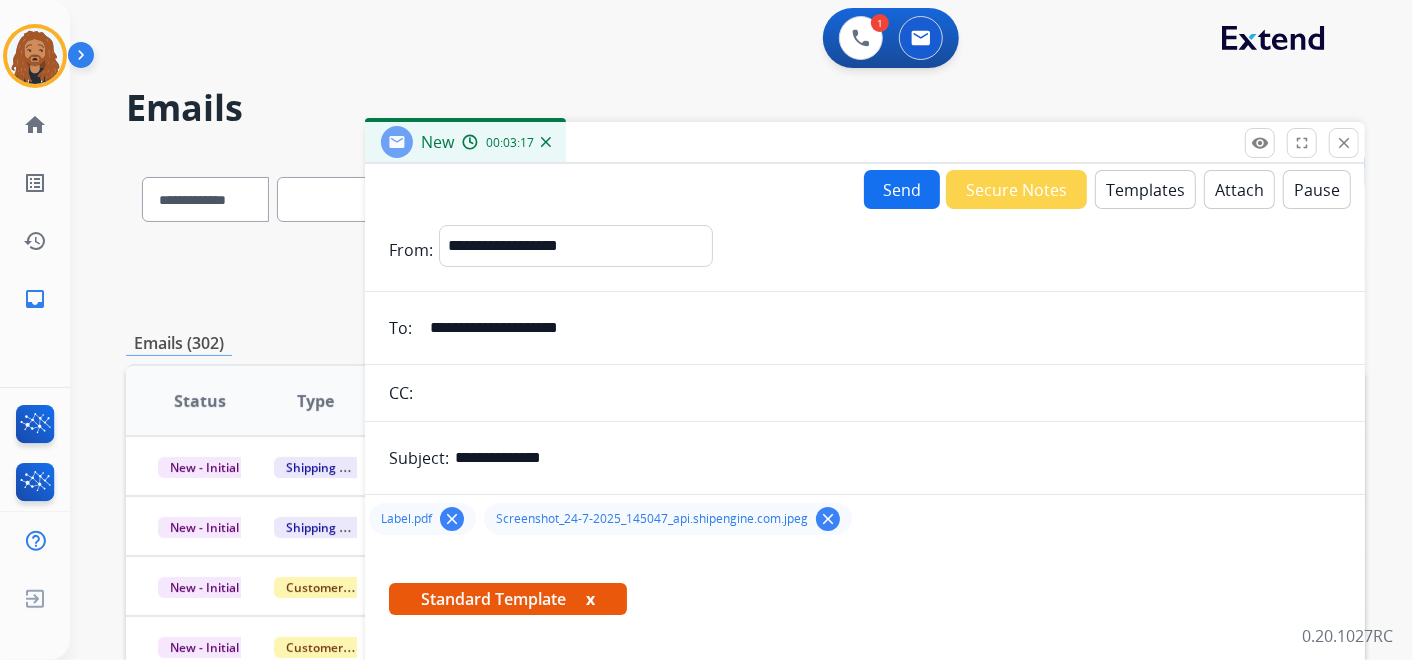 click on "Screenshot_24-7-2025_145047_api.shipengine.com.jpeg" at bounding box center (652, 519) 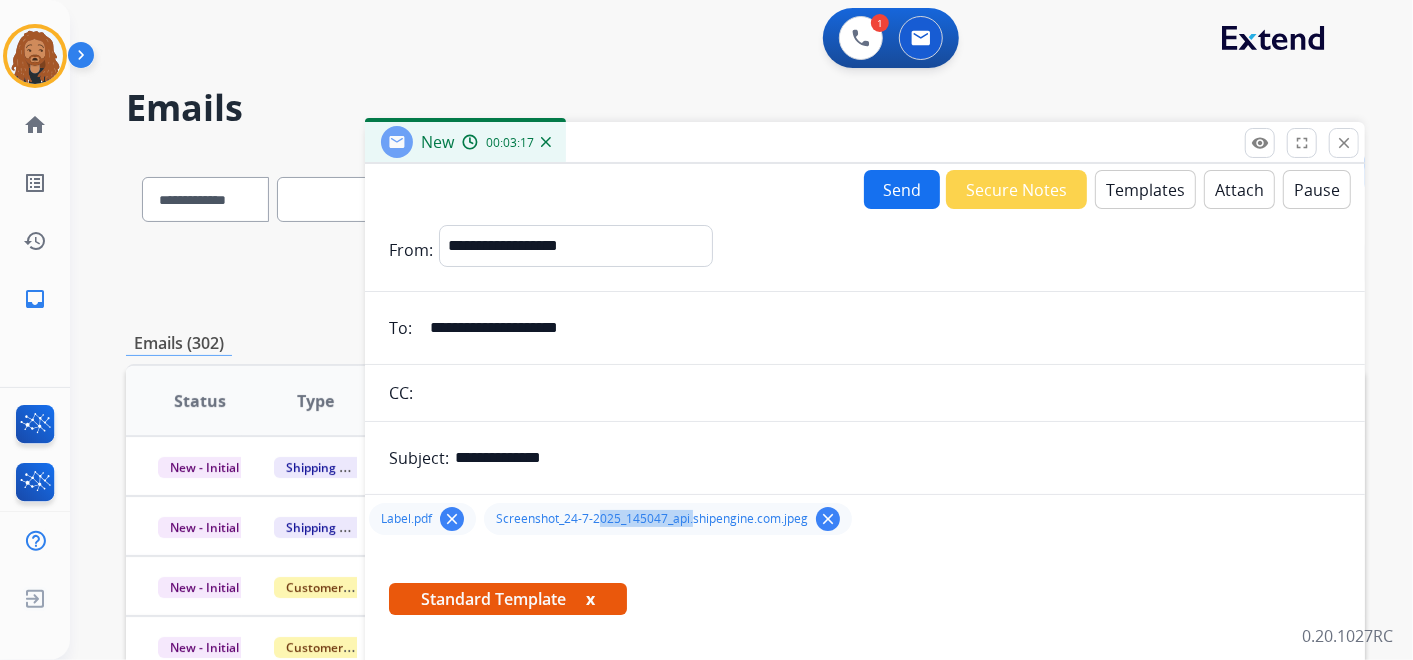 click on "Screenshot_24-7-2025_145047_api.shipengine.com.jpeg" at bounding box center [652, 519] 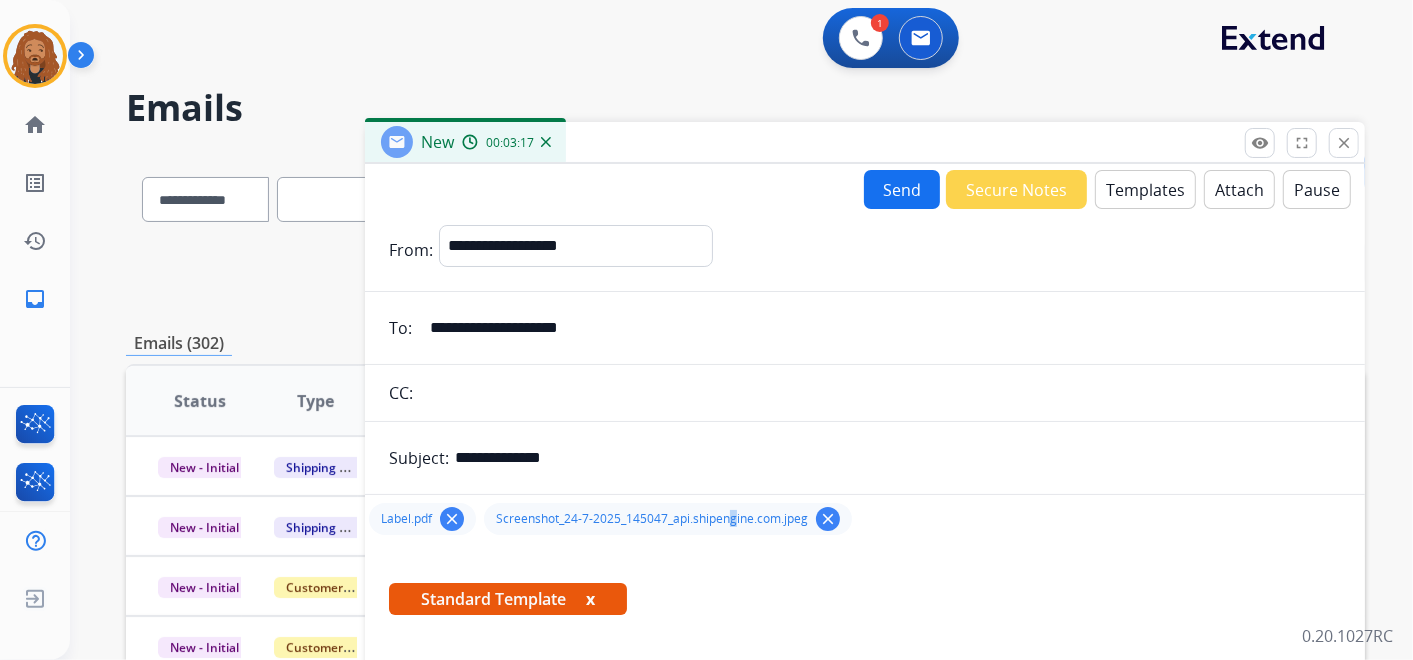 drag, startPoint x: 680, startPoint y: 517, endPoint x: 727, endPoint y: 523, distance: 47.38143 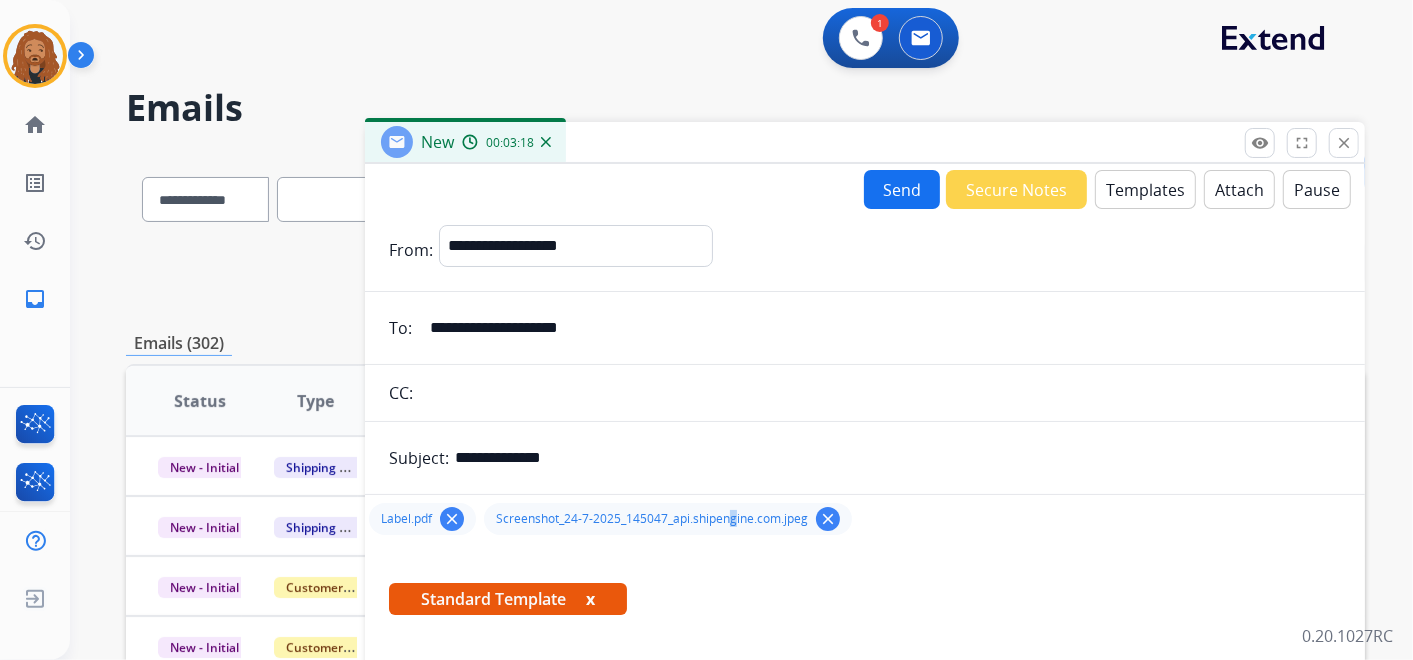 drag, startPoint x: 727, startPoint y: 523, endPoint x: 837, endPoint y: 518, distance: 110.11358 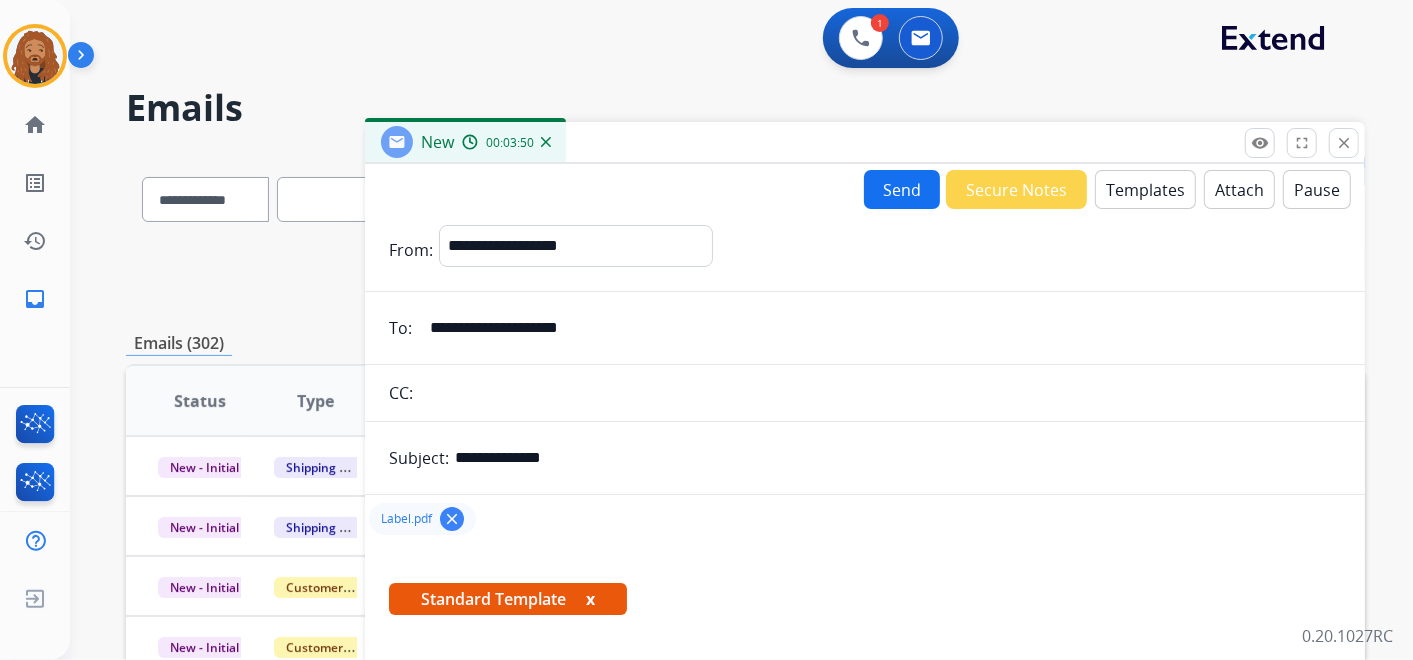 click on "Attach" at bounding box center [1239, 189] 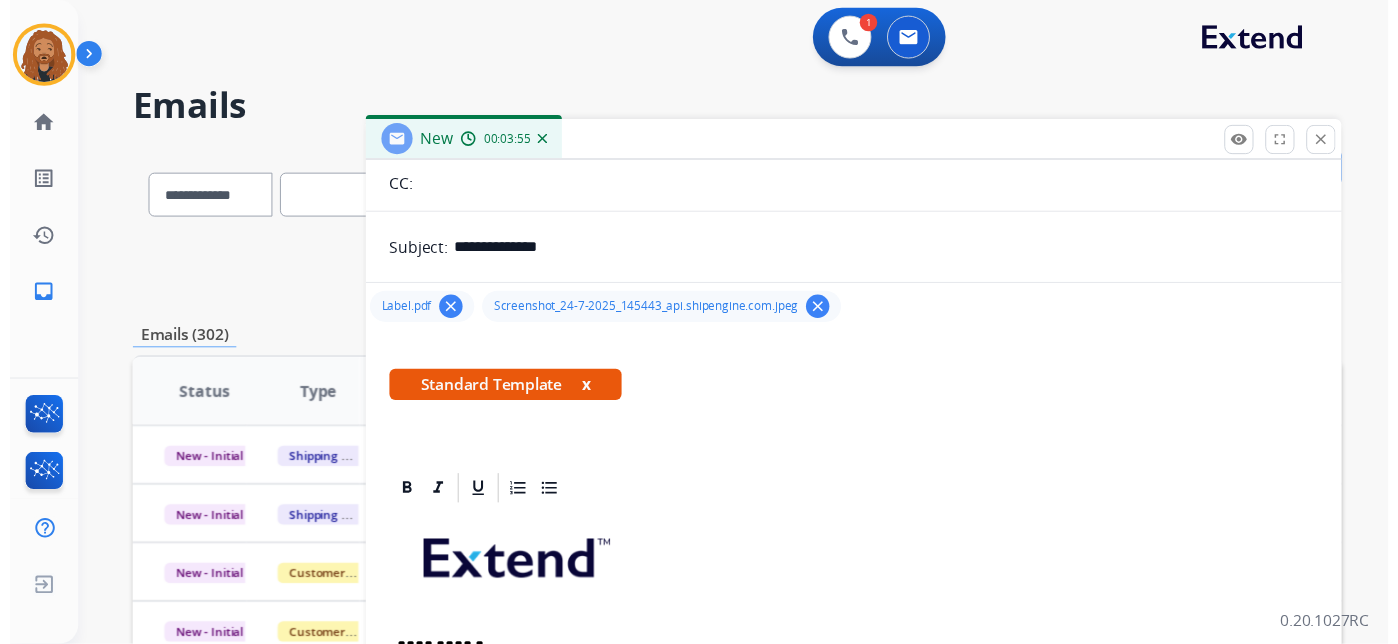 scroll, scrollTop: 0, scrollLeft: 0, axis: both 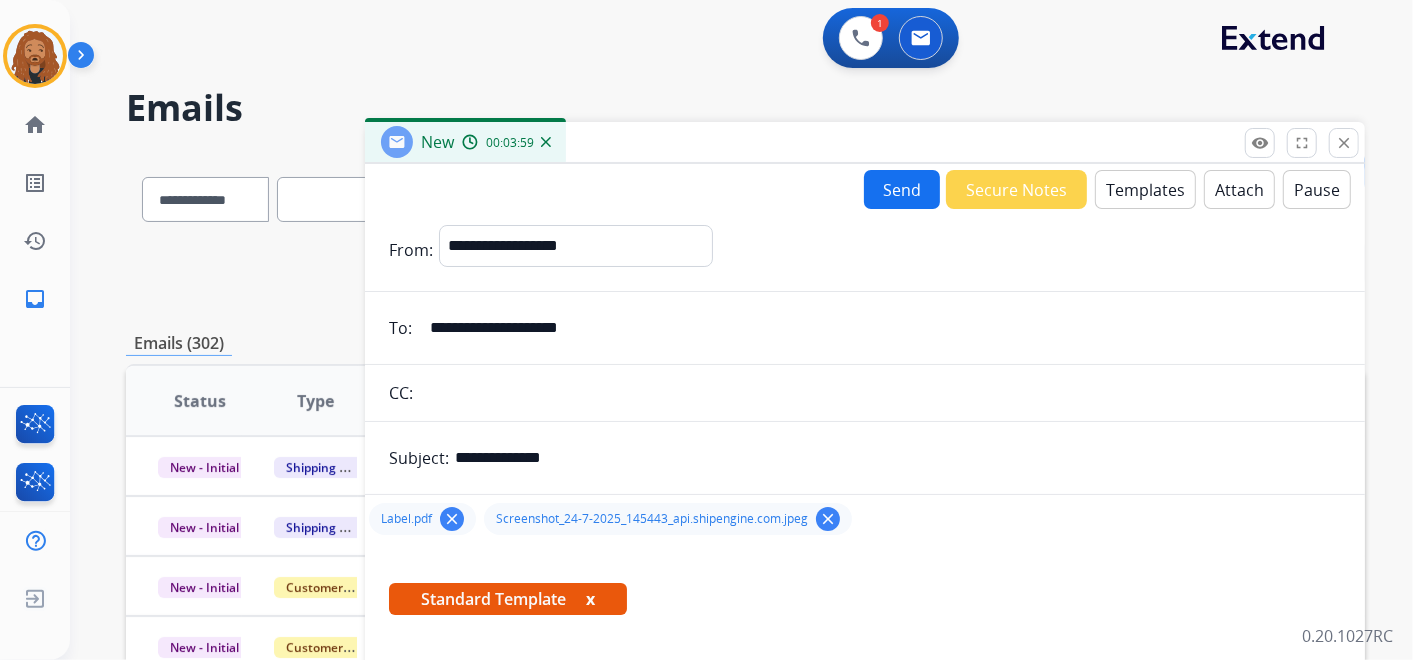 click on "Send" at bounding box center [902, 189] 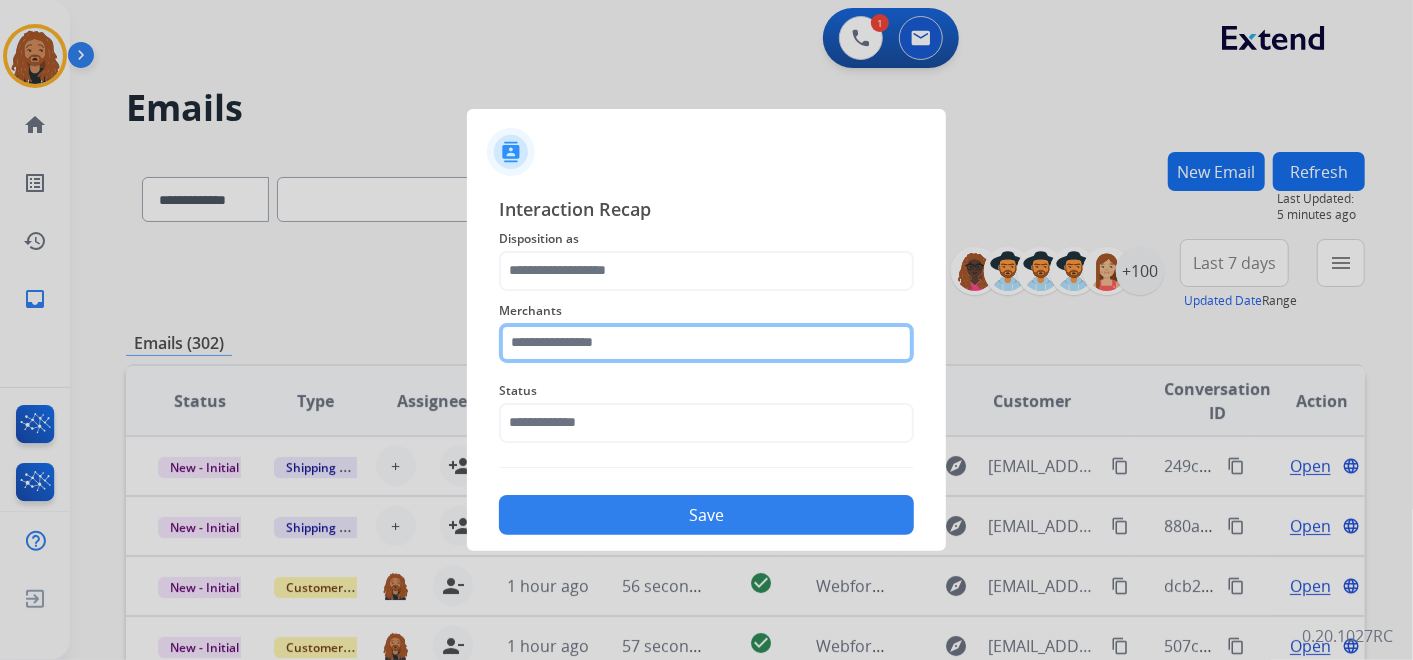 click 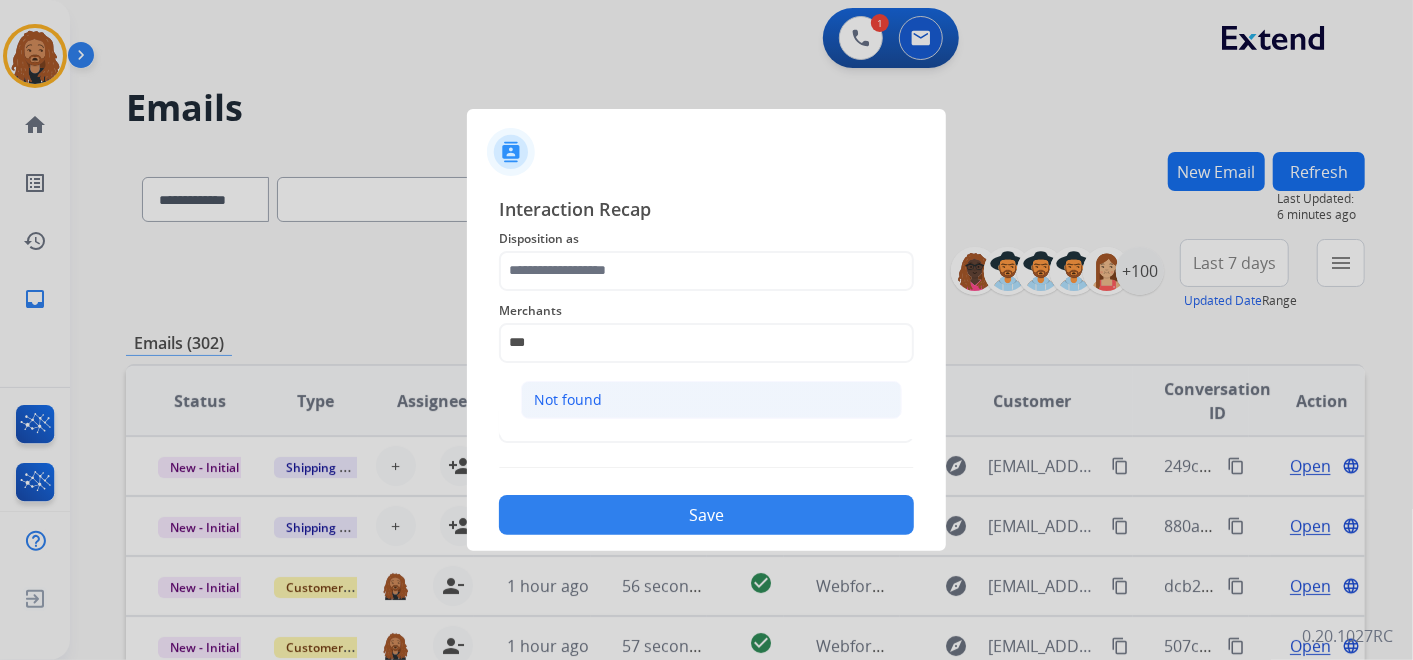 click on "Not found" 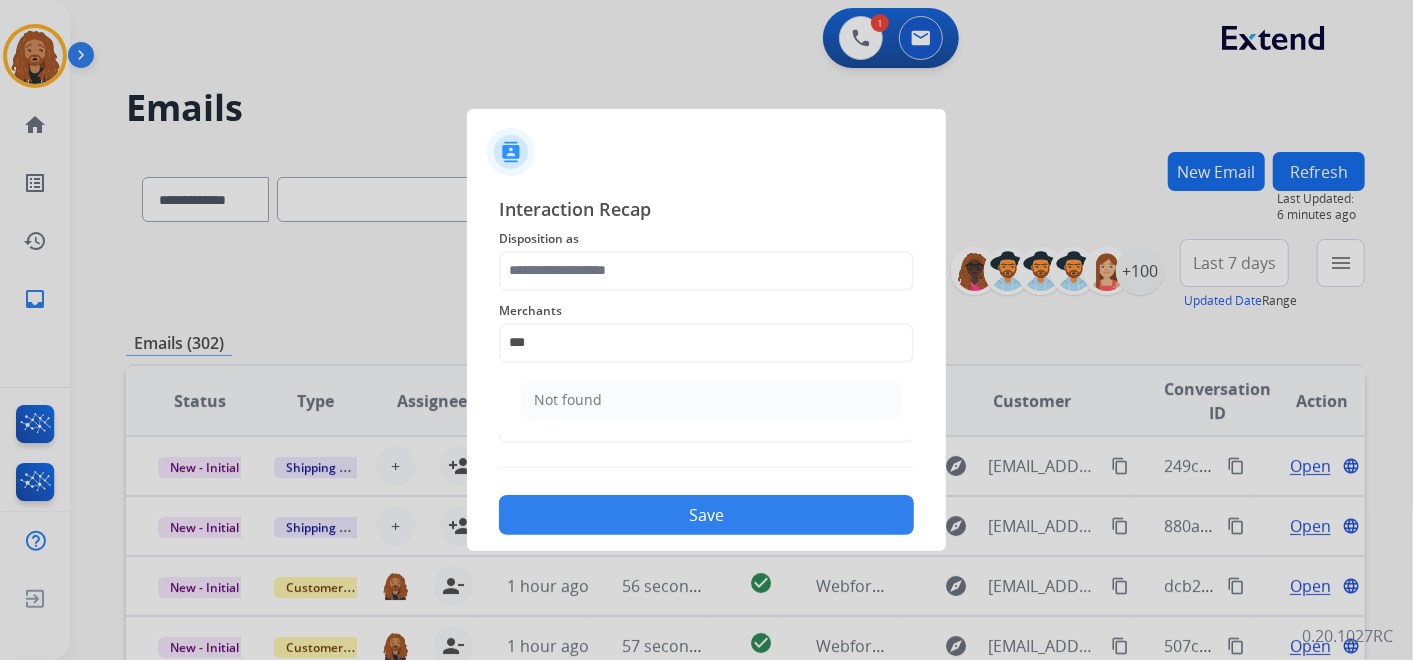 type on "*********" 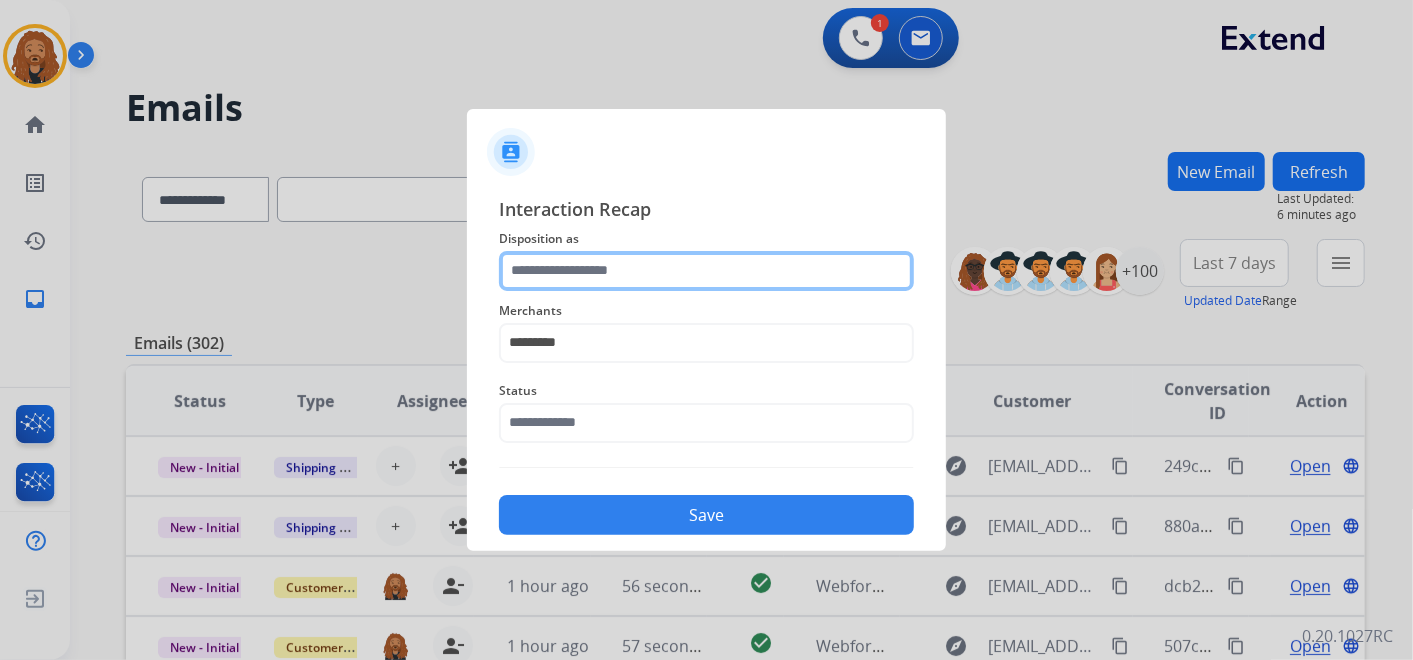 click 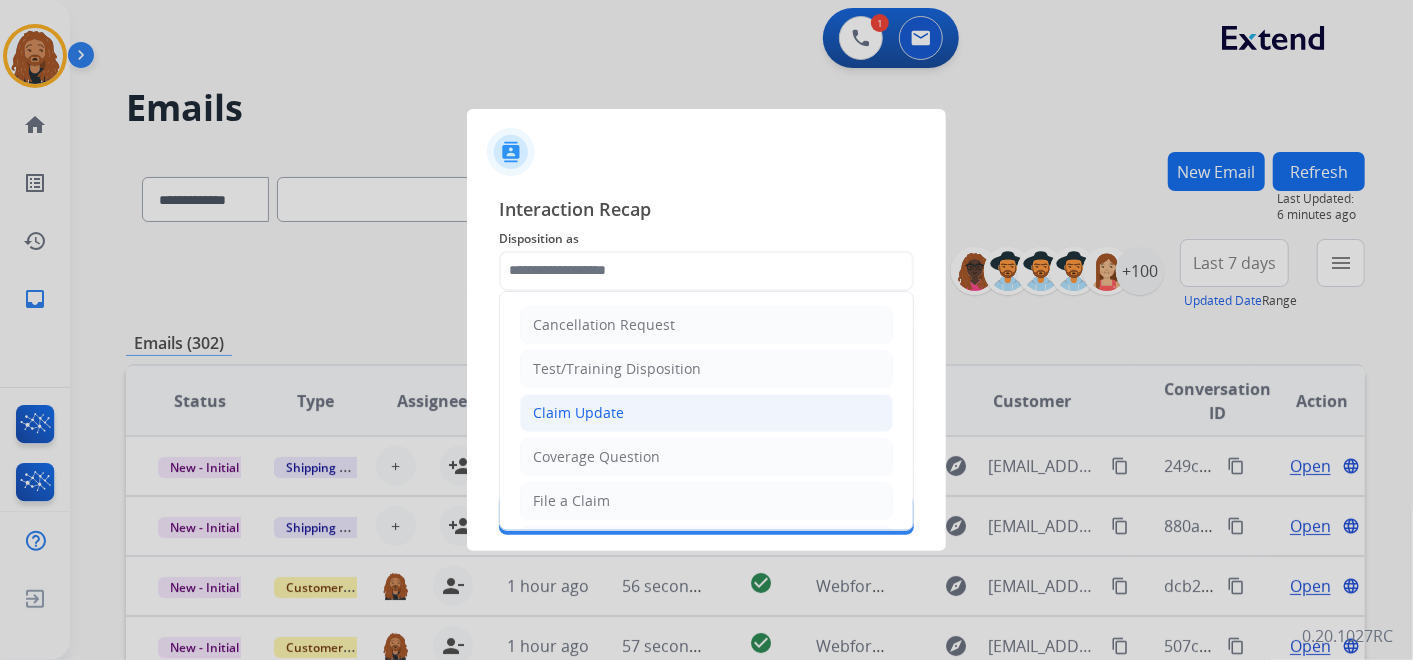 click on "Claim Update" 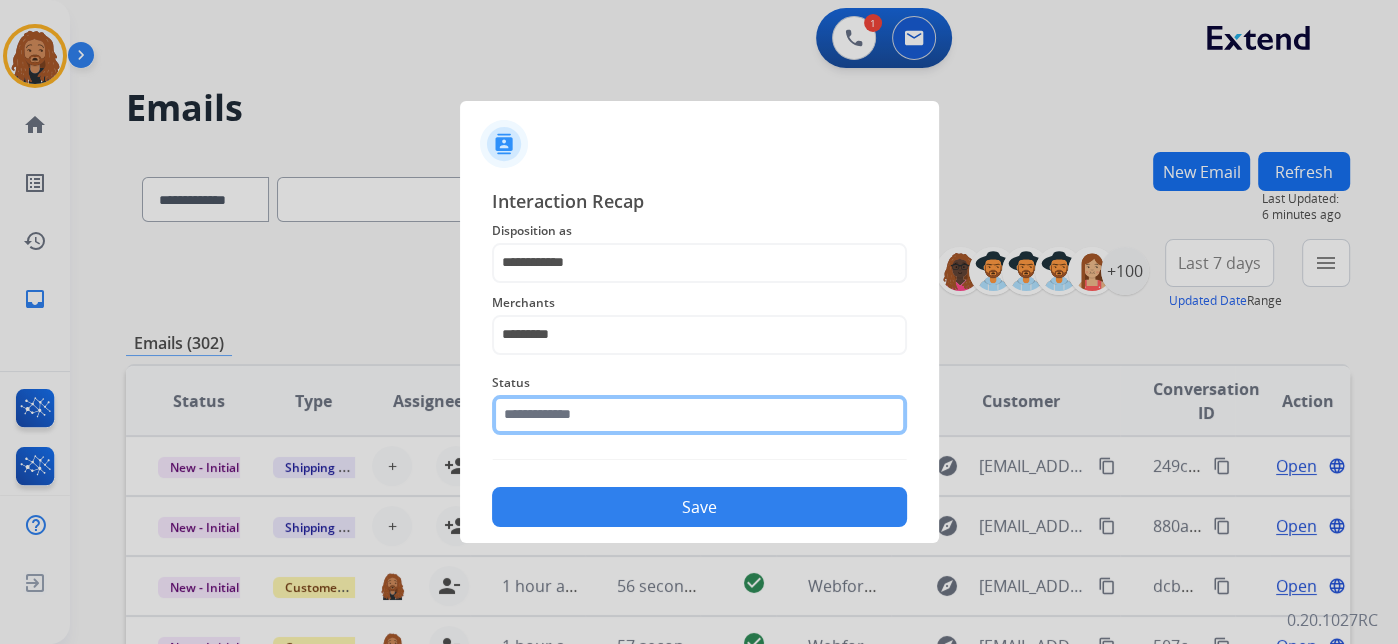click 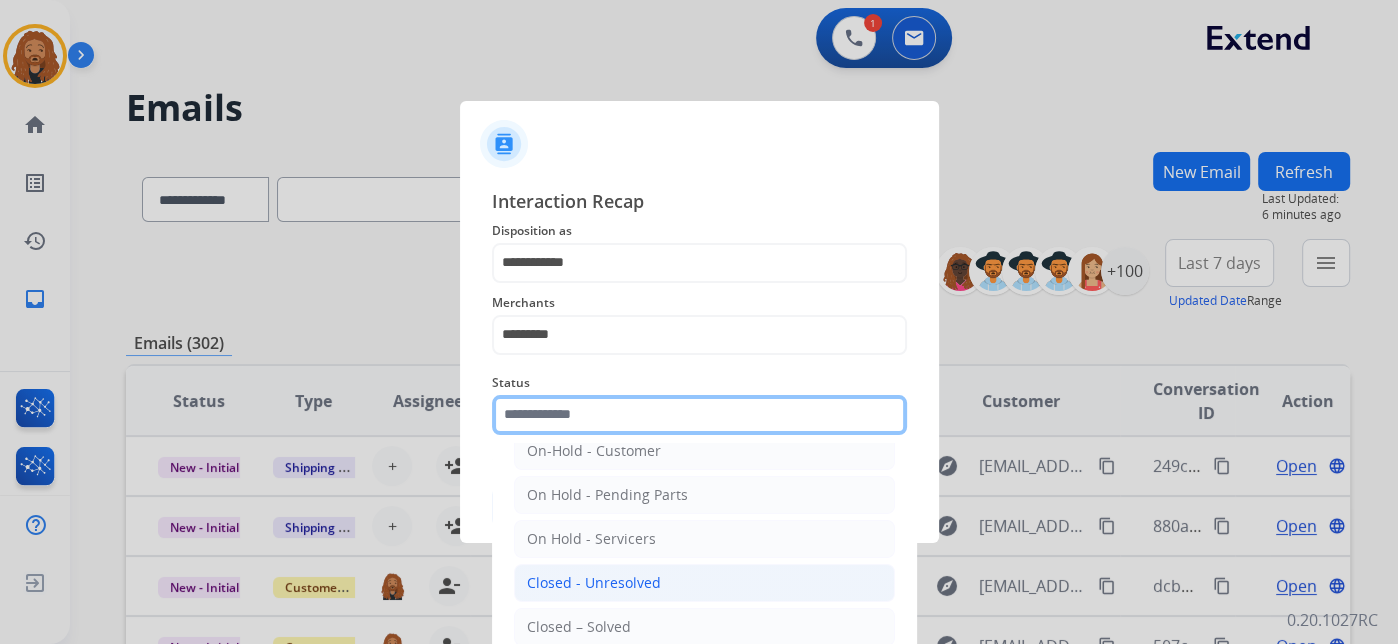 scroll, scrollTop: 114, scrollLeft: 0, axis: vertical 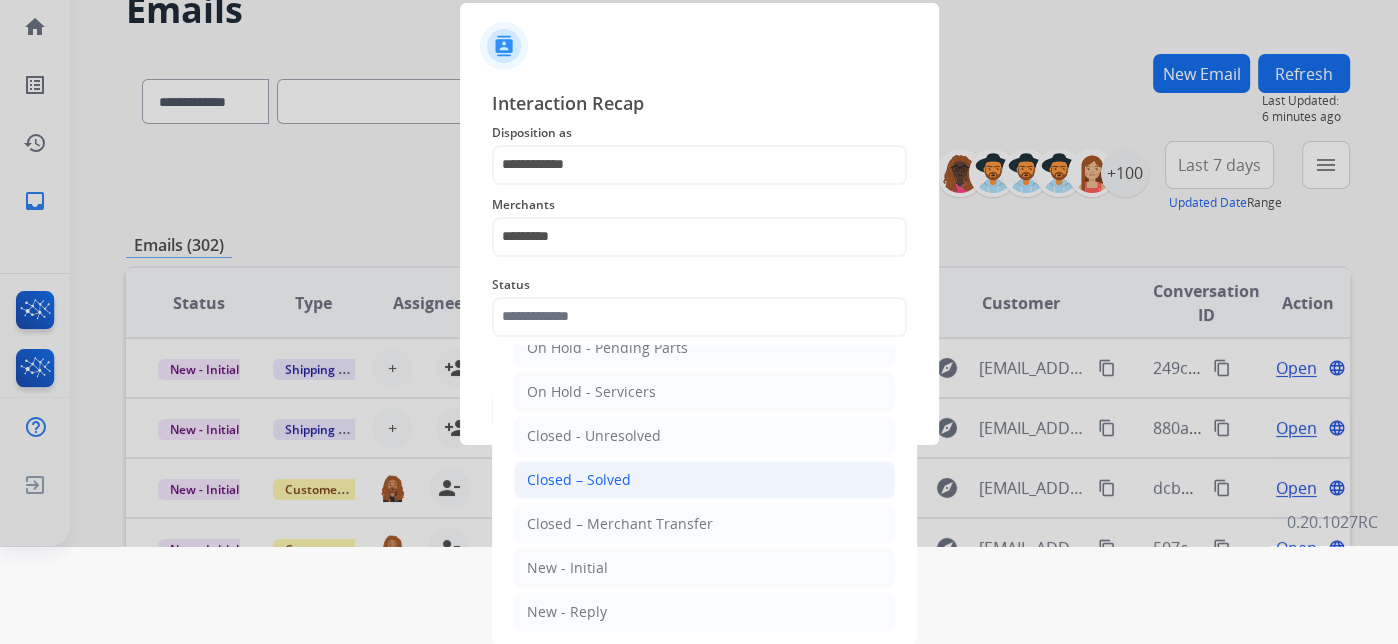 click on "Closed – Solved" 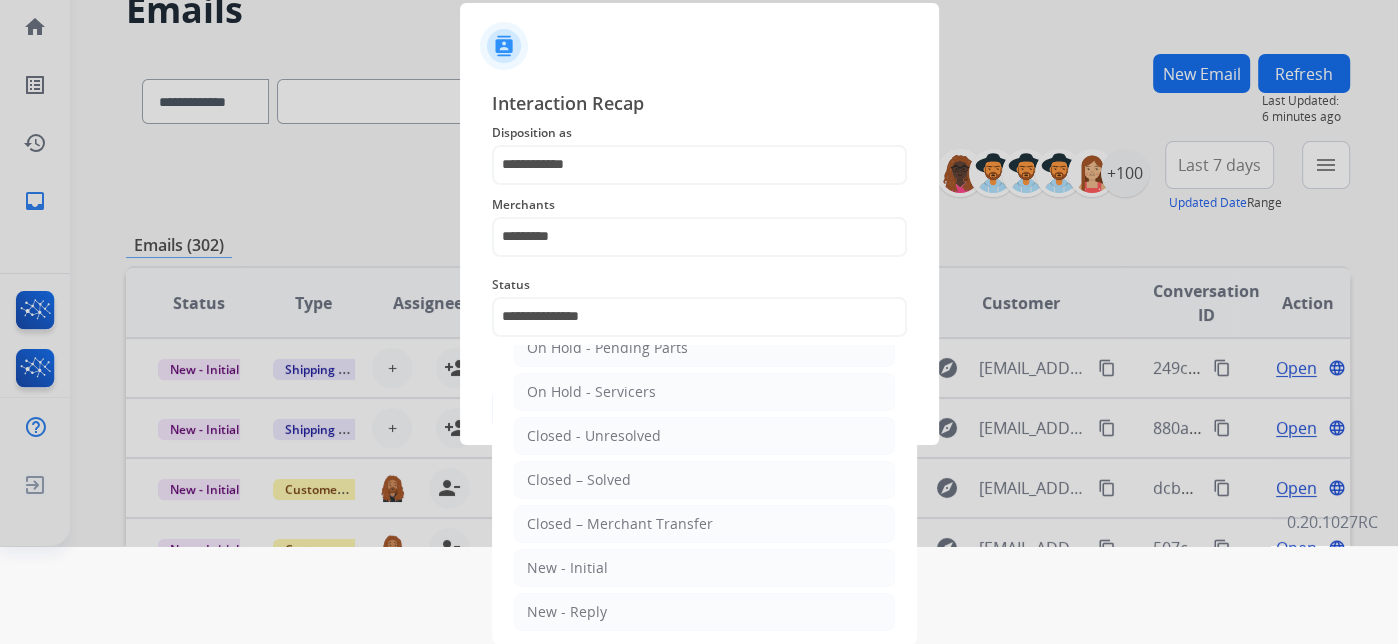 scroll, scrollTop: 0, scrollLeft: 0, axis: both 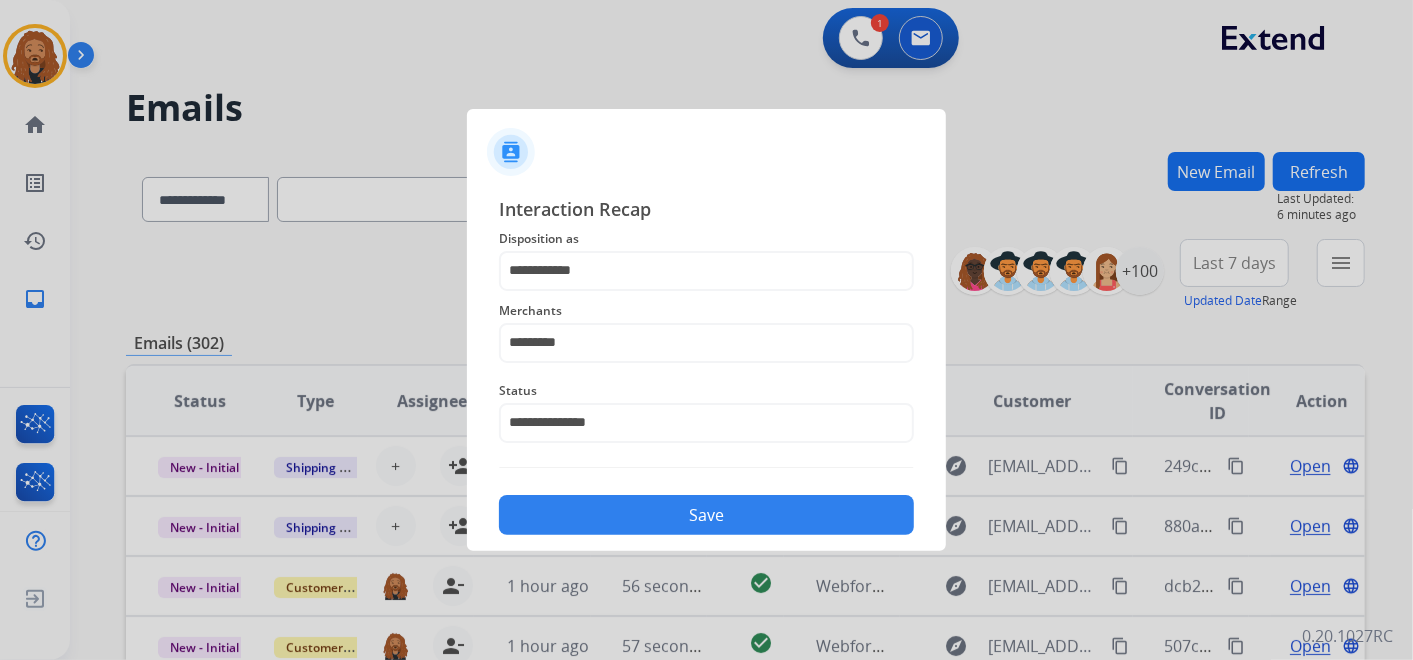 click on "Save" 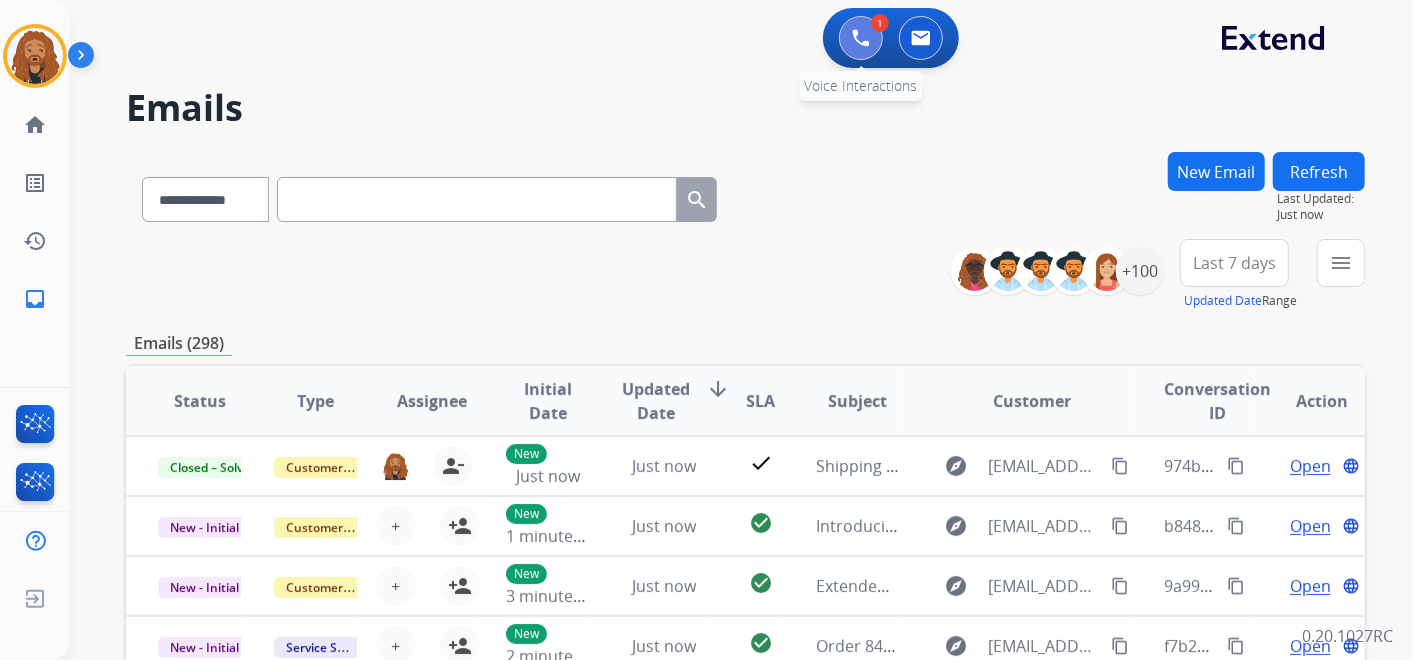 click at bounding box center (861, 38) 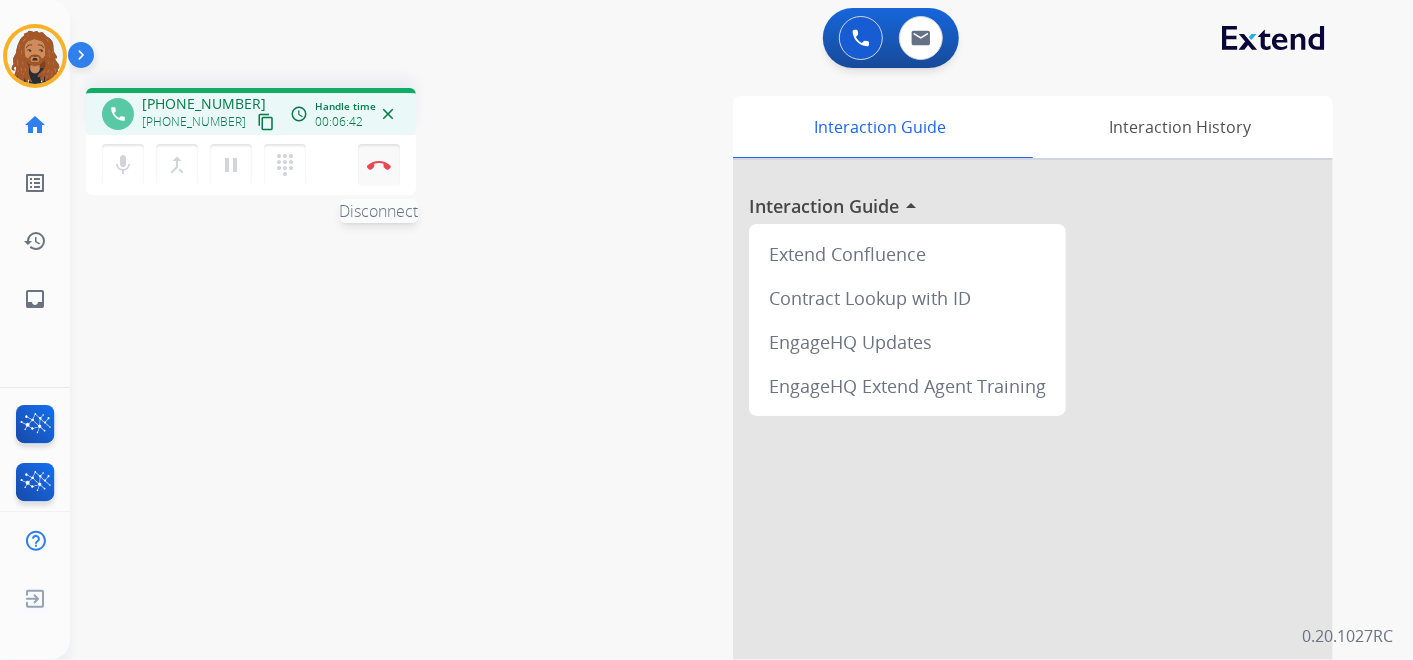 click on "Disconnect" at bounding box center (379, 165) 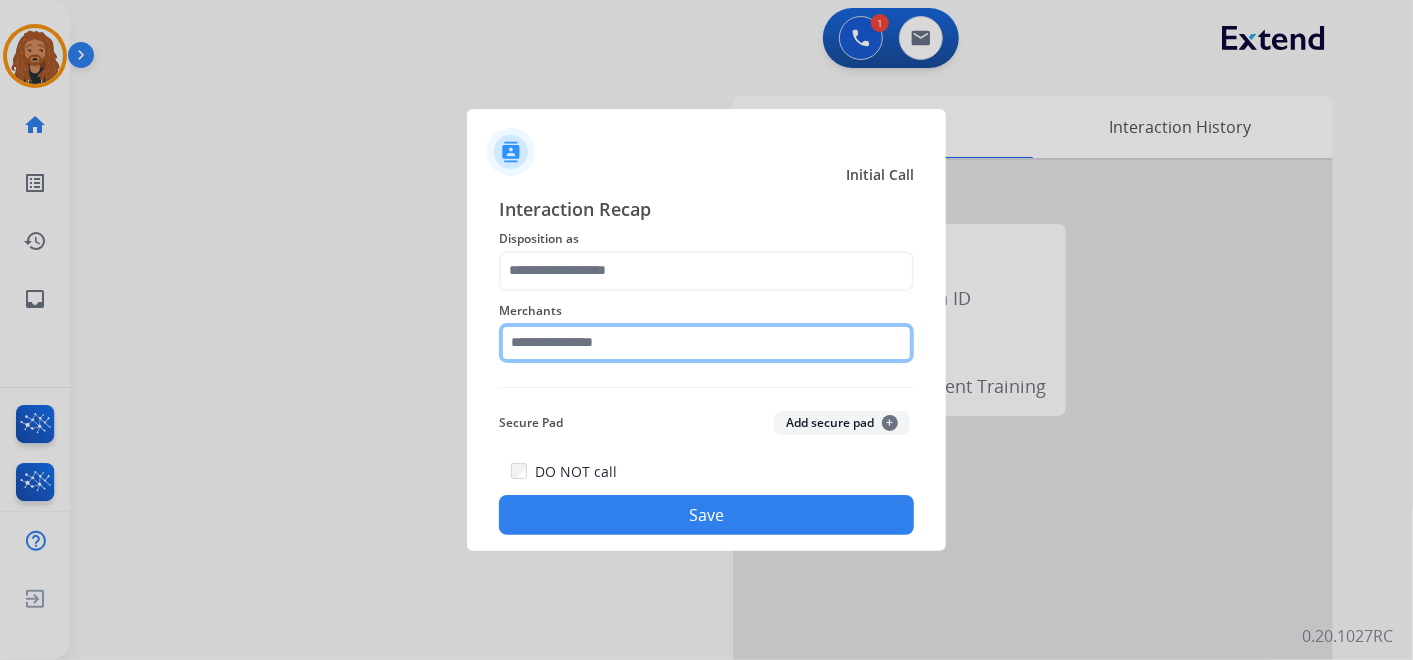 click 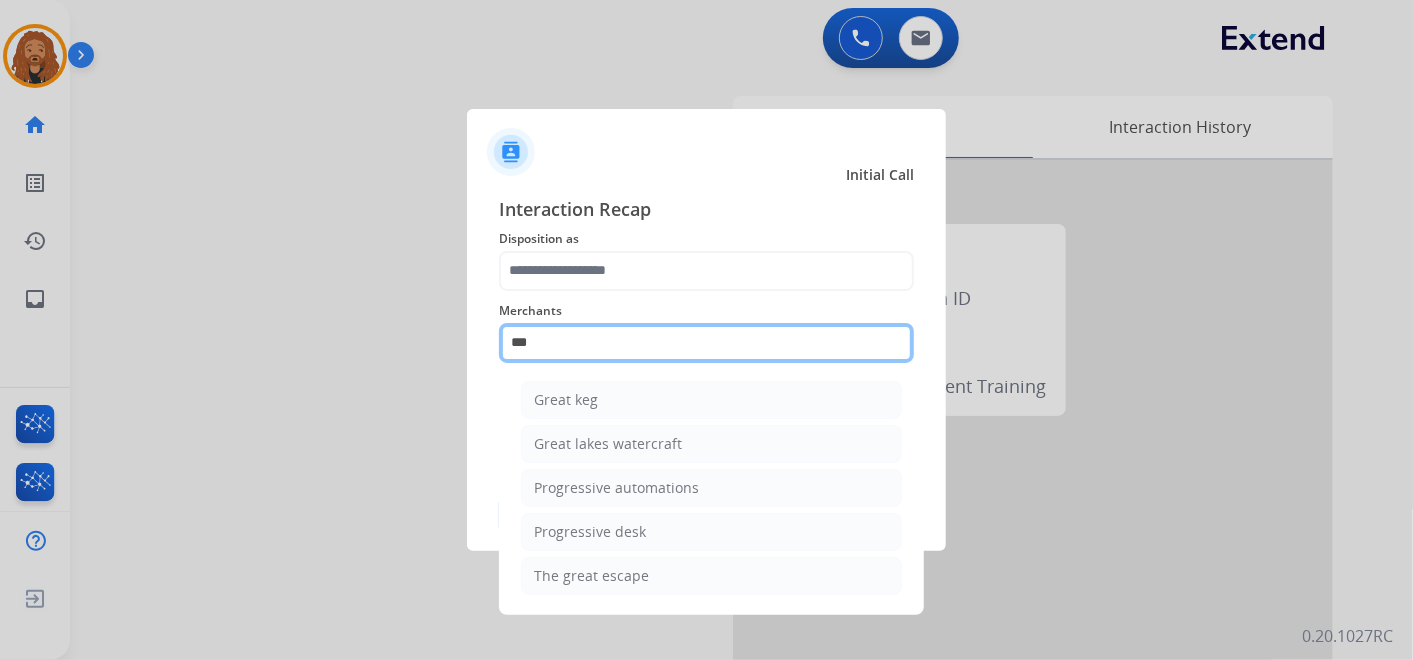 scroll, scrollTop: 0, scrollLeft: 0, axis: both 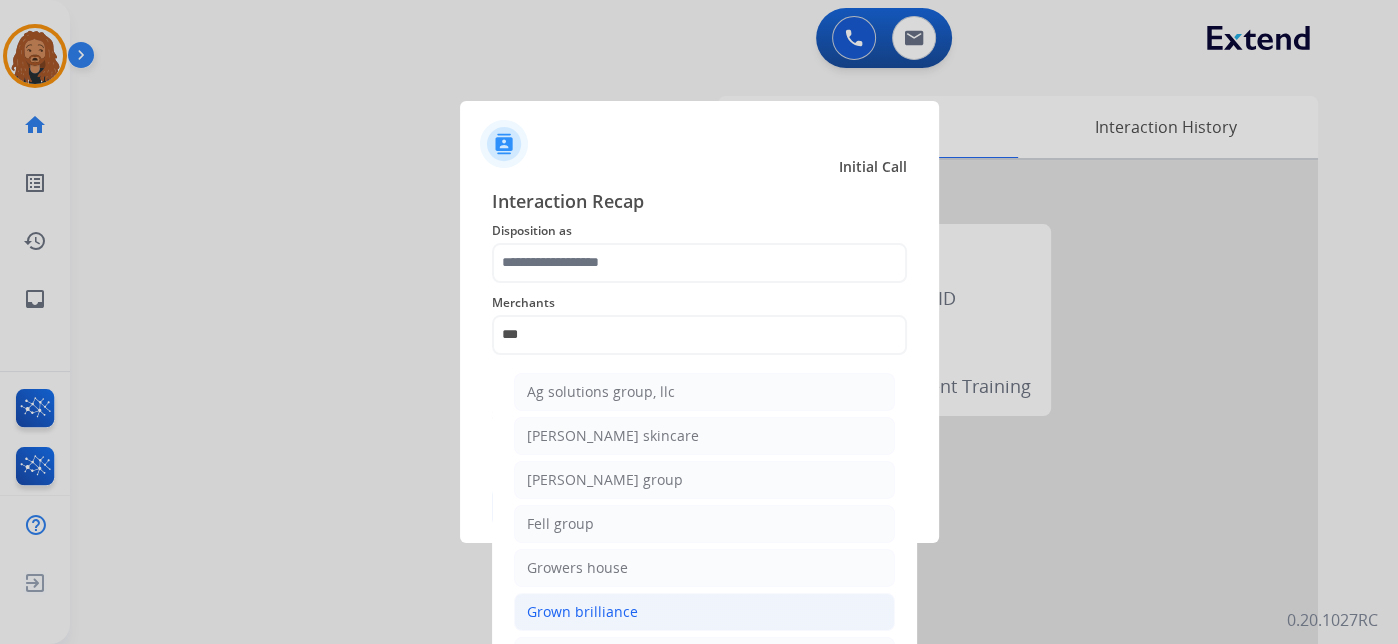 click on "Grown brilliance" 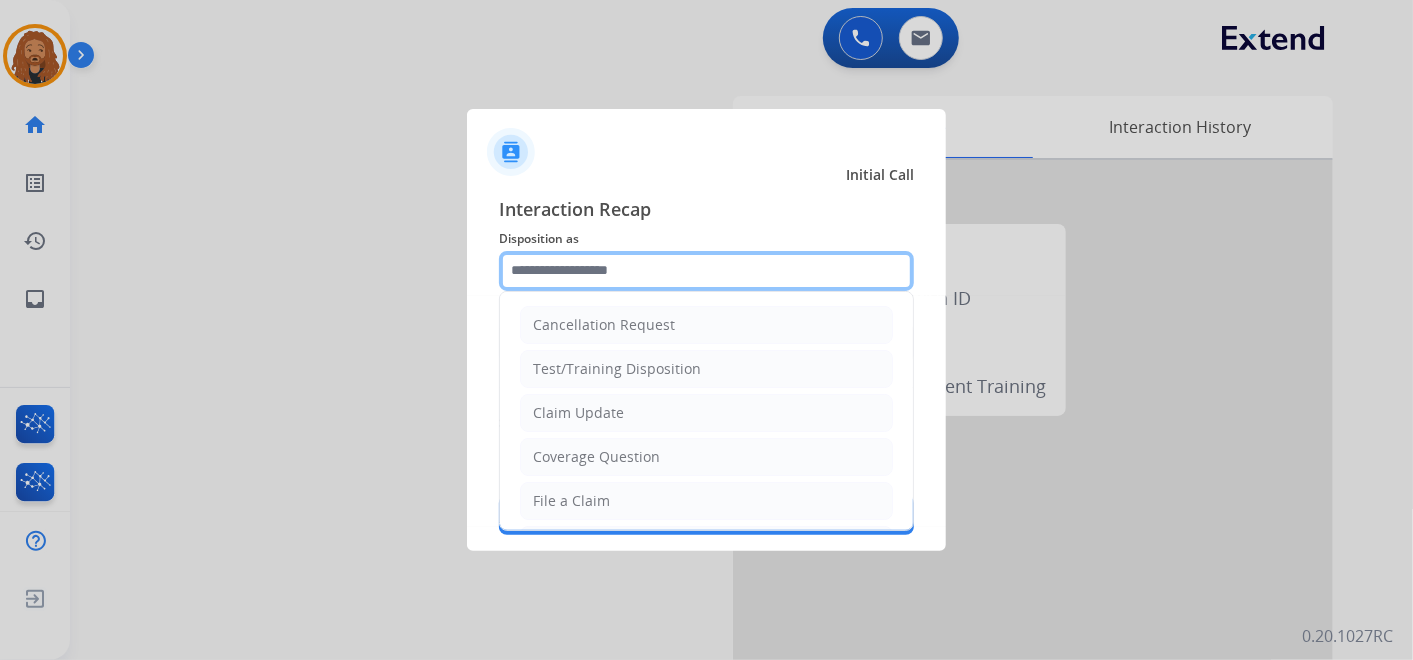 click 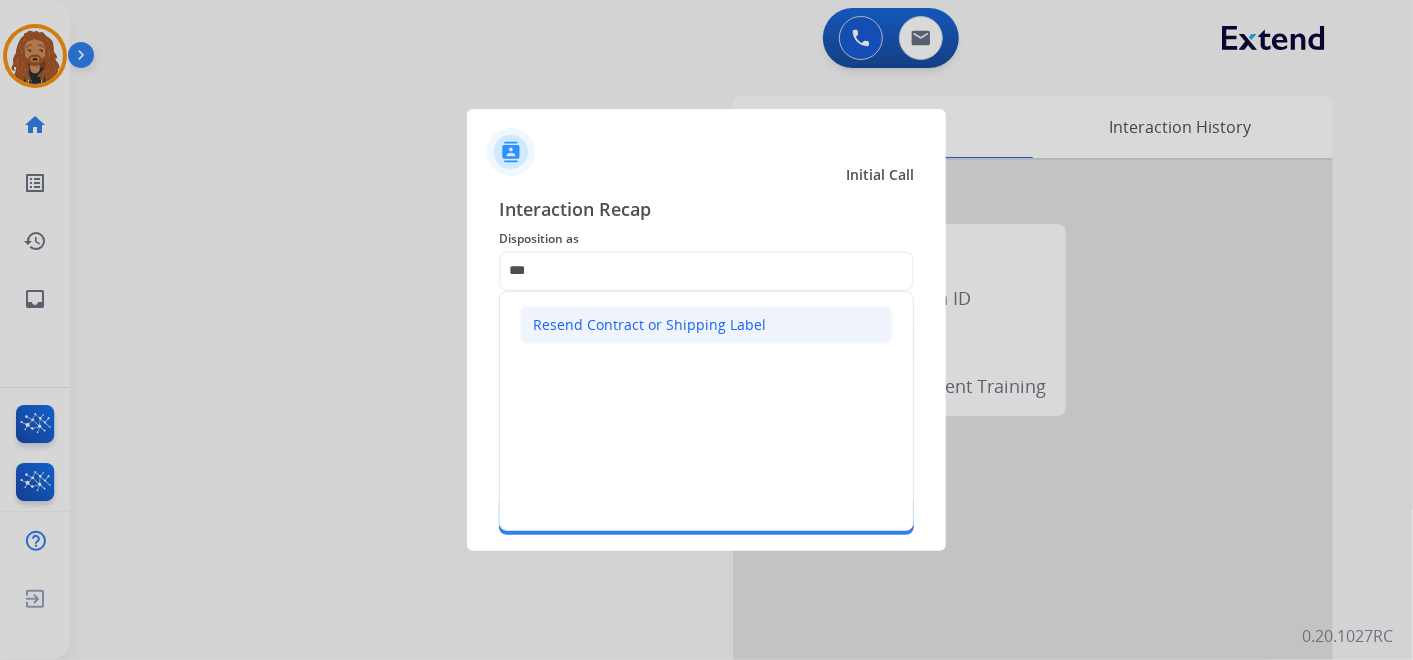 click on "Resend Contract or Shipping Label" 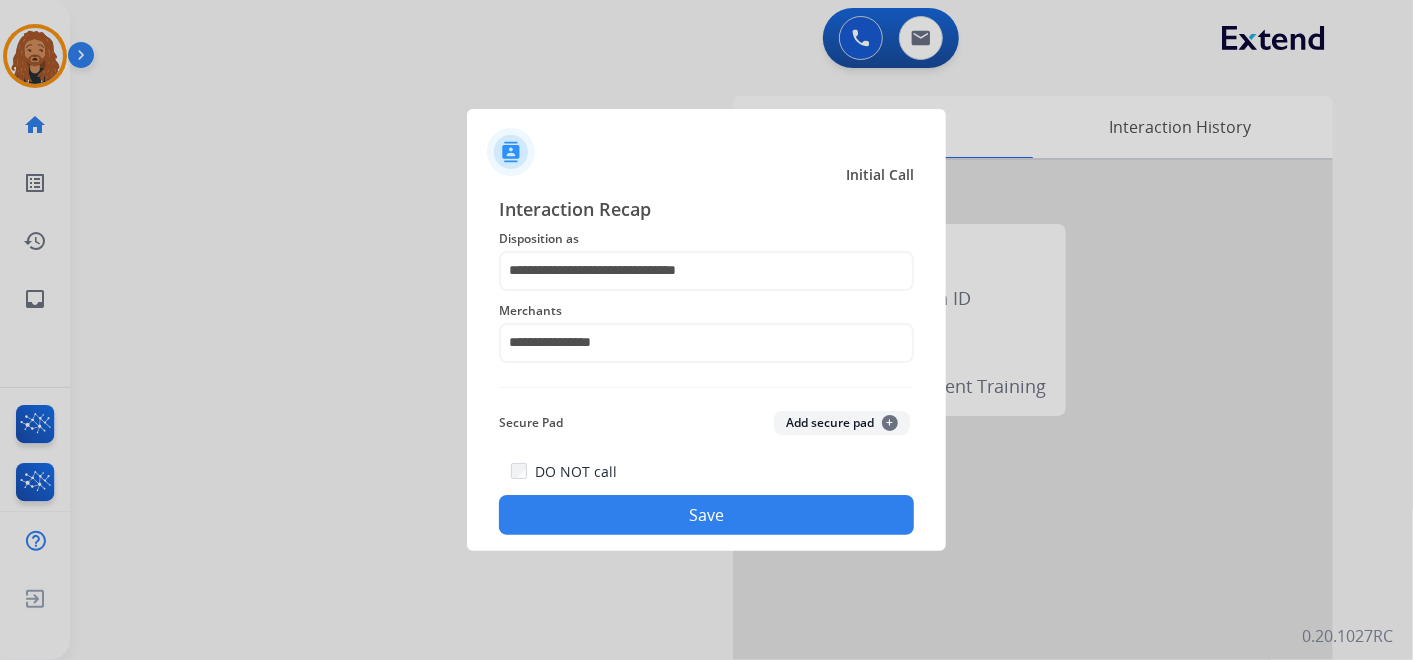 click on "Save" 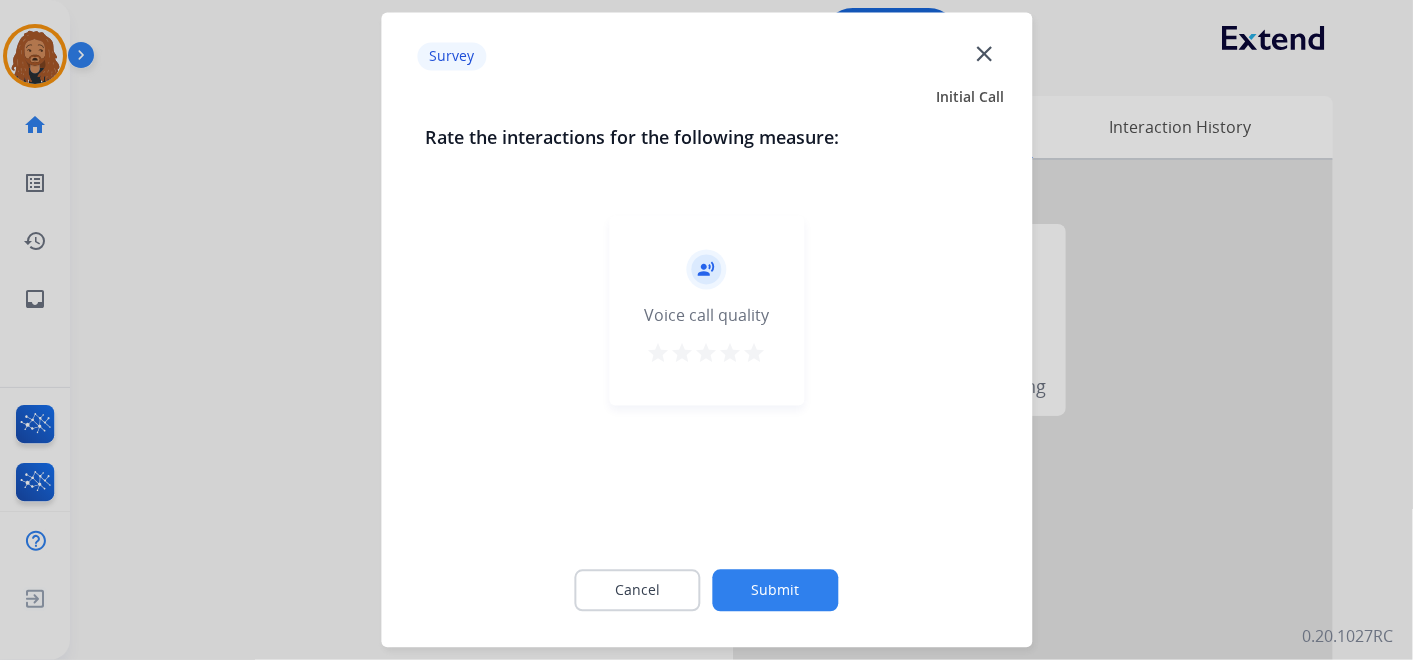 click on "star" at bounding box center [755, 354] 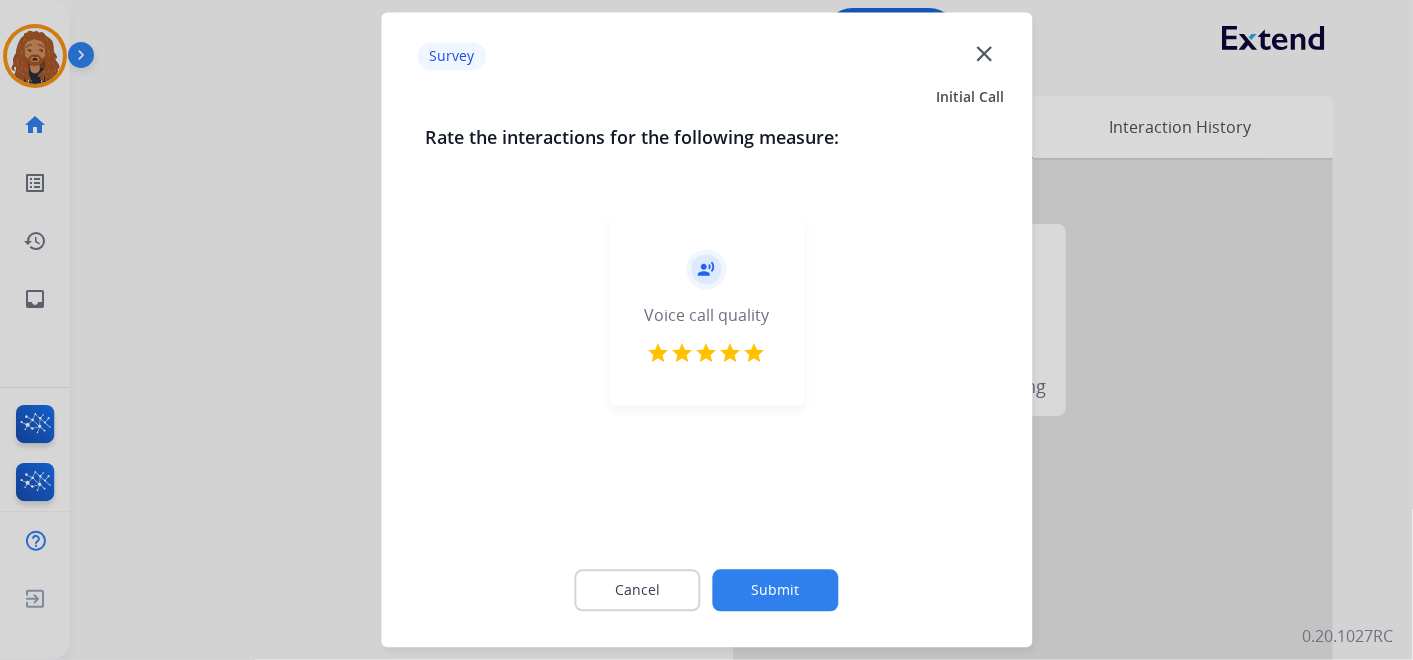 click on "Submit" 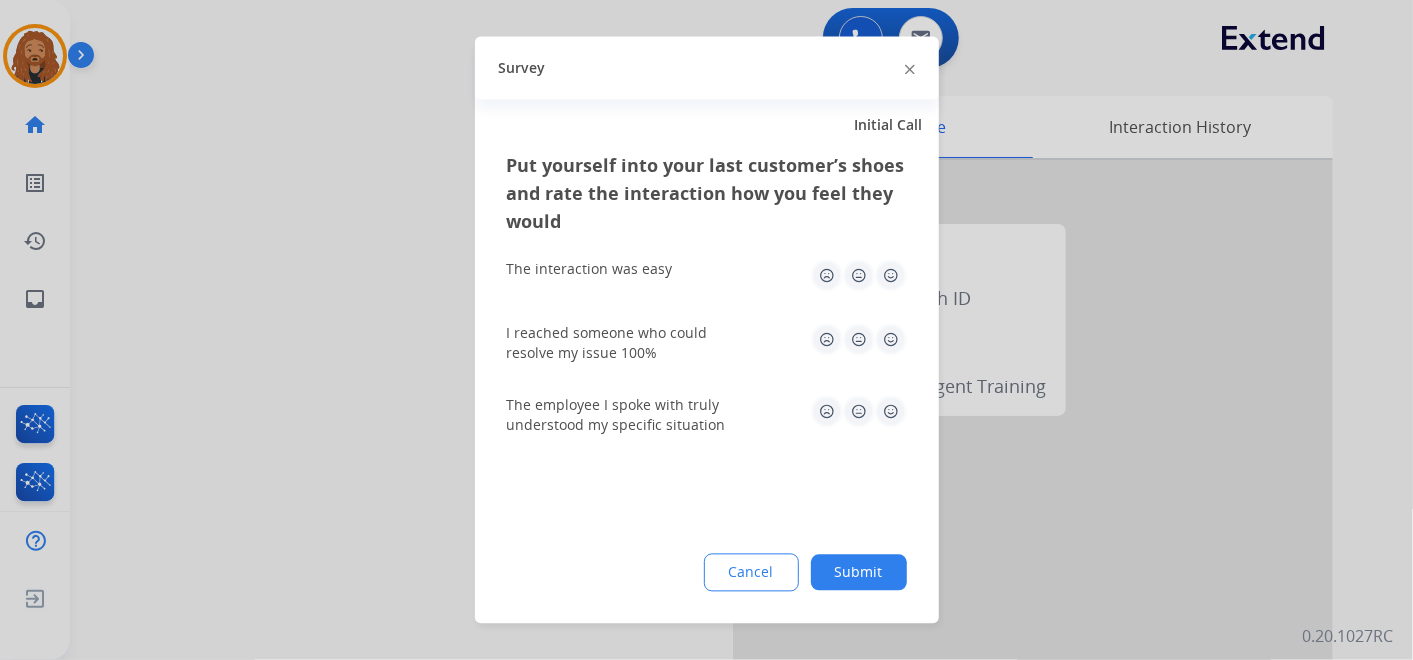 drag, startPoint x: 899, startPoint y: 416, endPoint x: 893, endPoint y: 382, distance: 34.525352 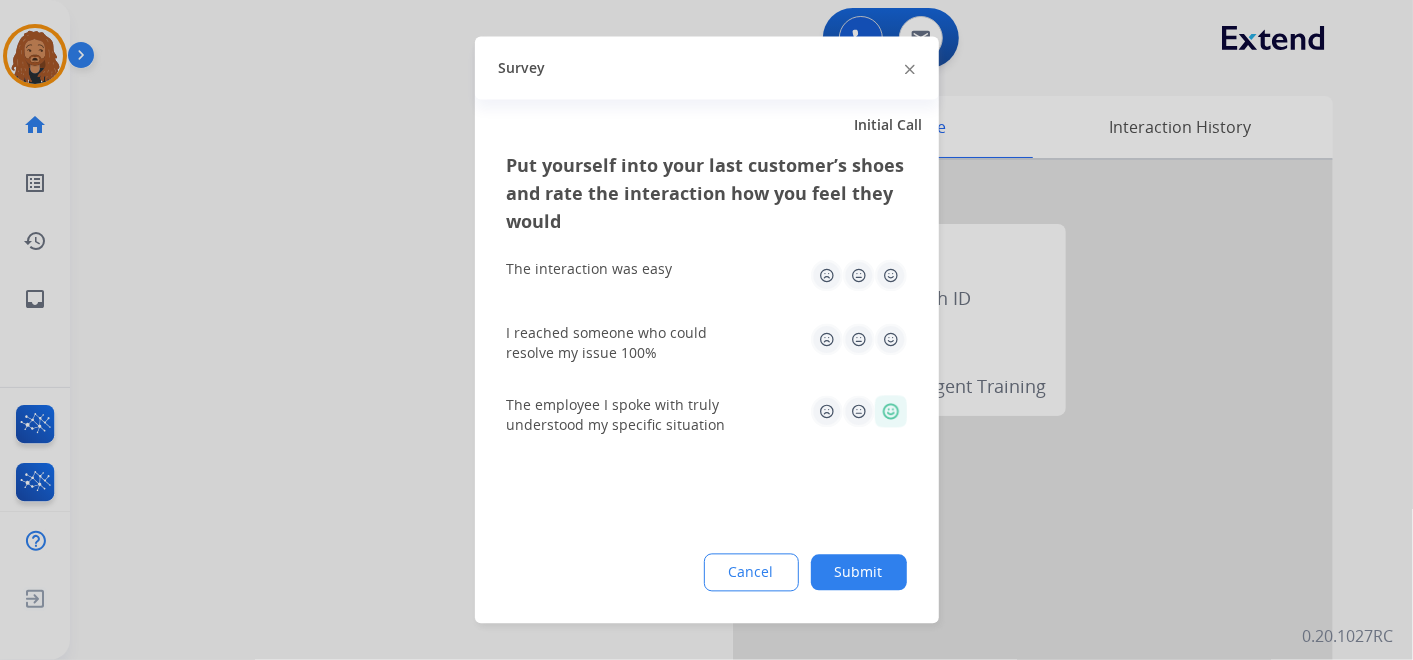 click 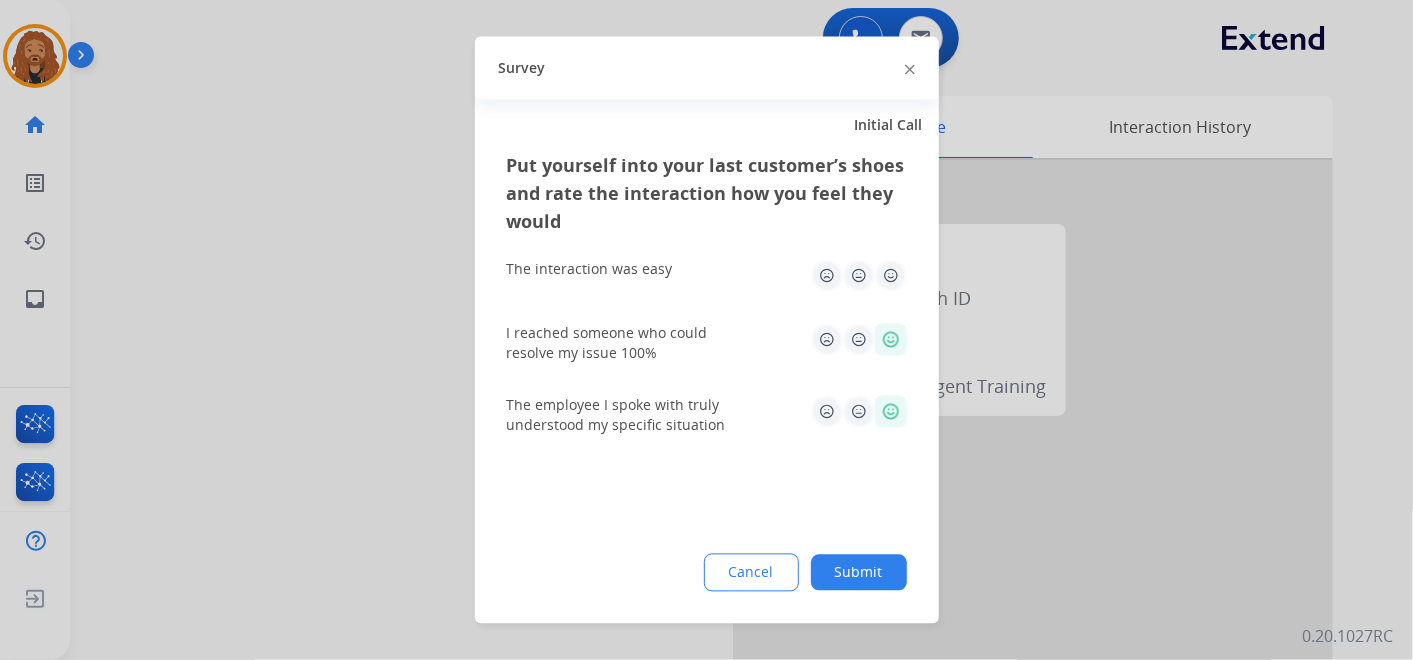 click 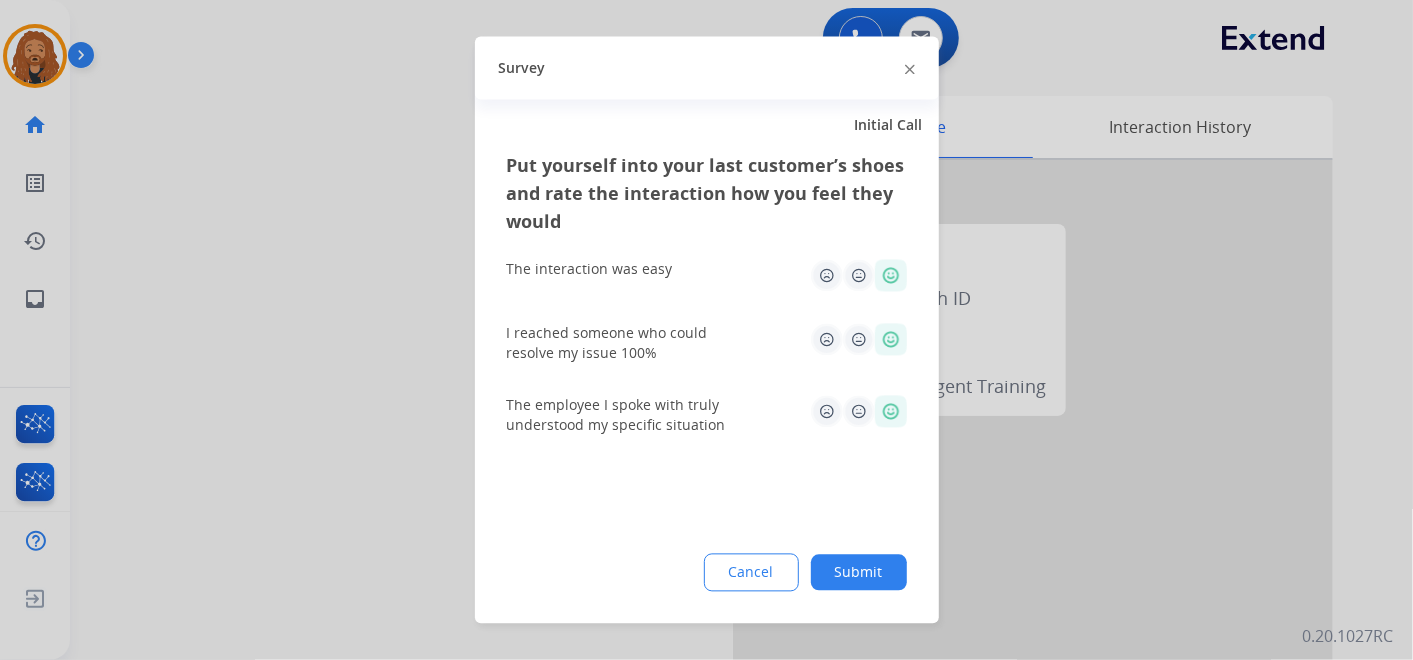 click on "Submit" 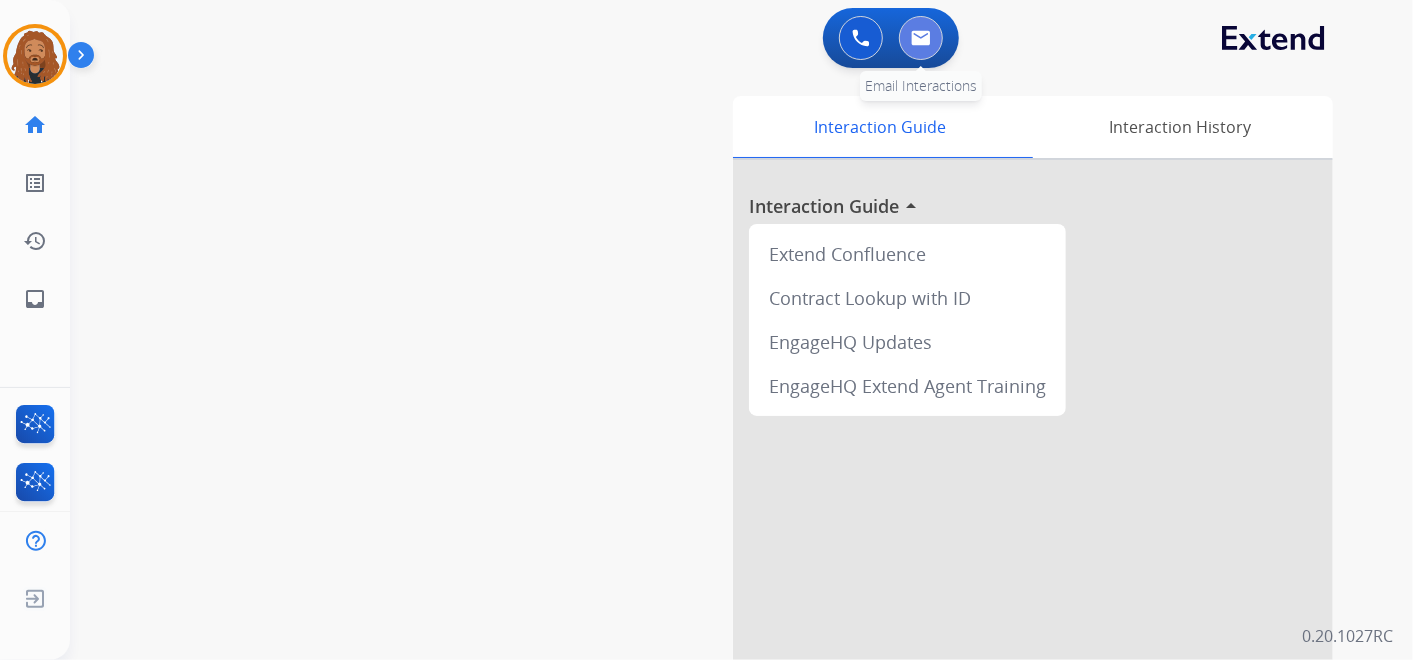click at bounding box center (921, 38) 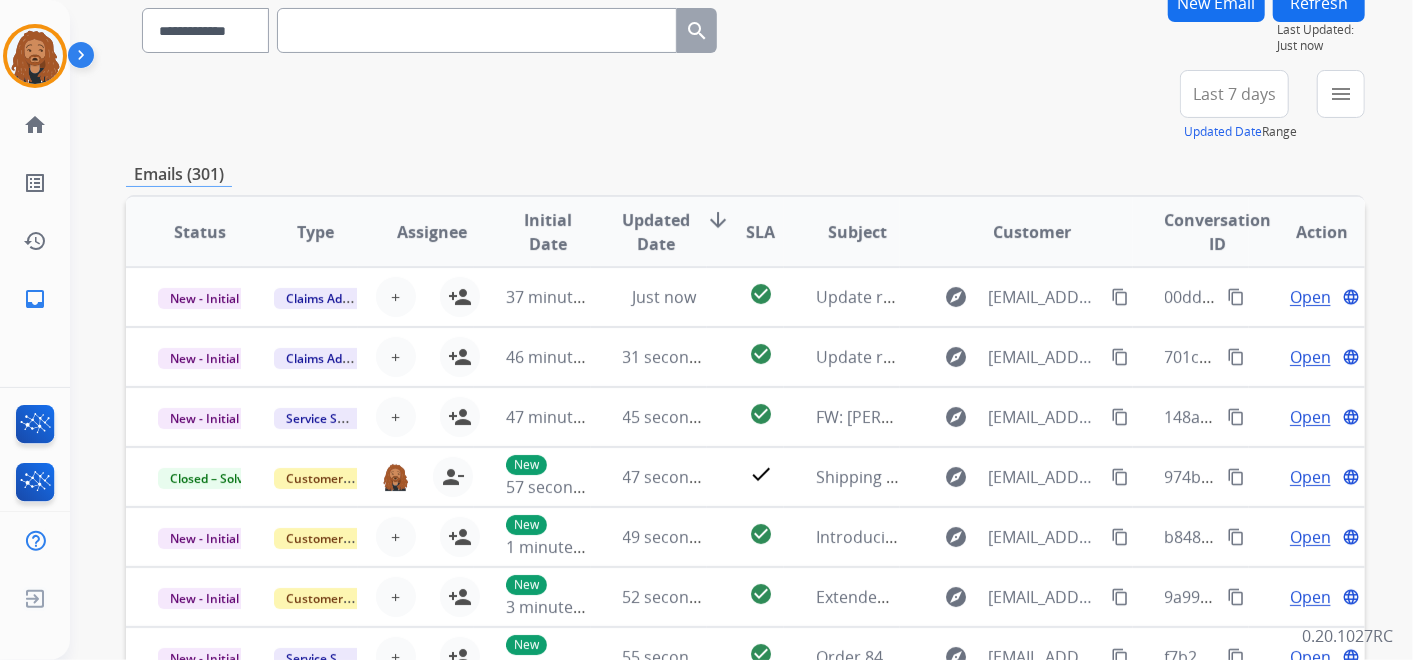 scroll, scrollTop: 0, scrollLeft: 0, axis: both 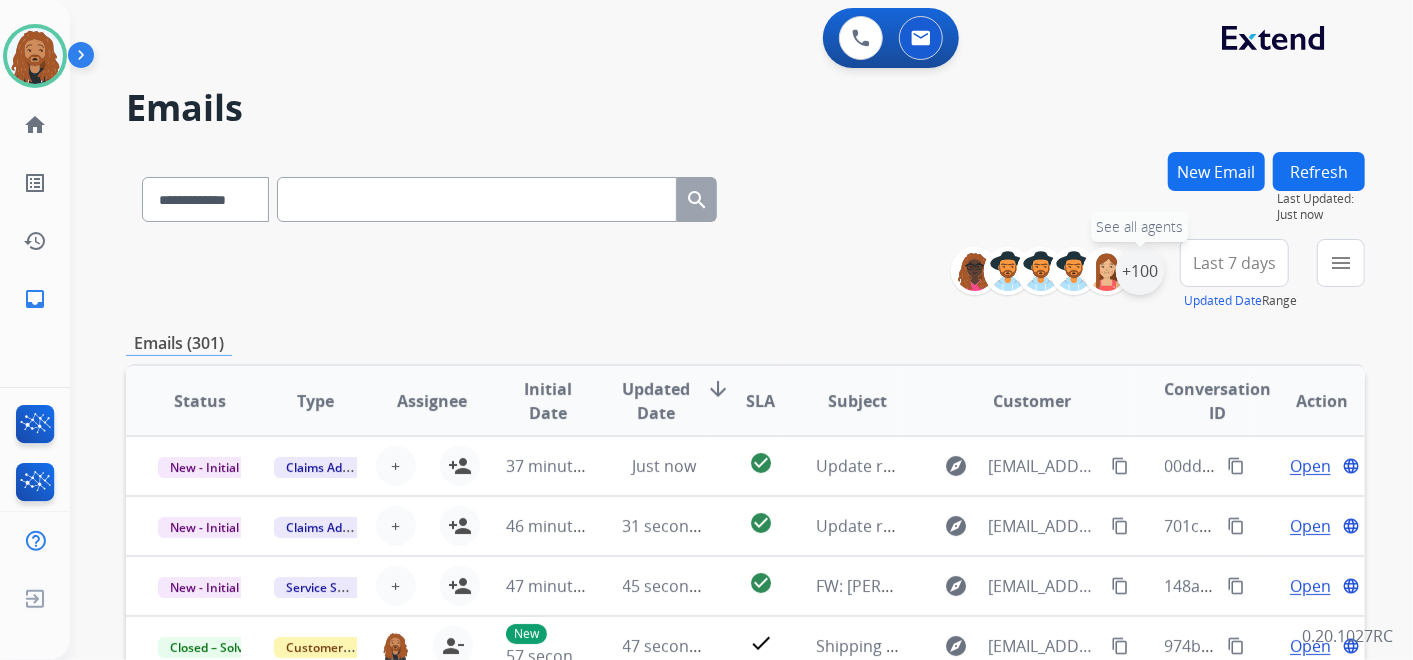 drag, startPoint x: 1153, startPoint y: 267, endPoint x: 1147, endPoint y: 284, distance: 18.027756 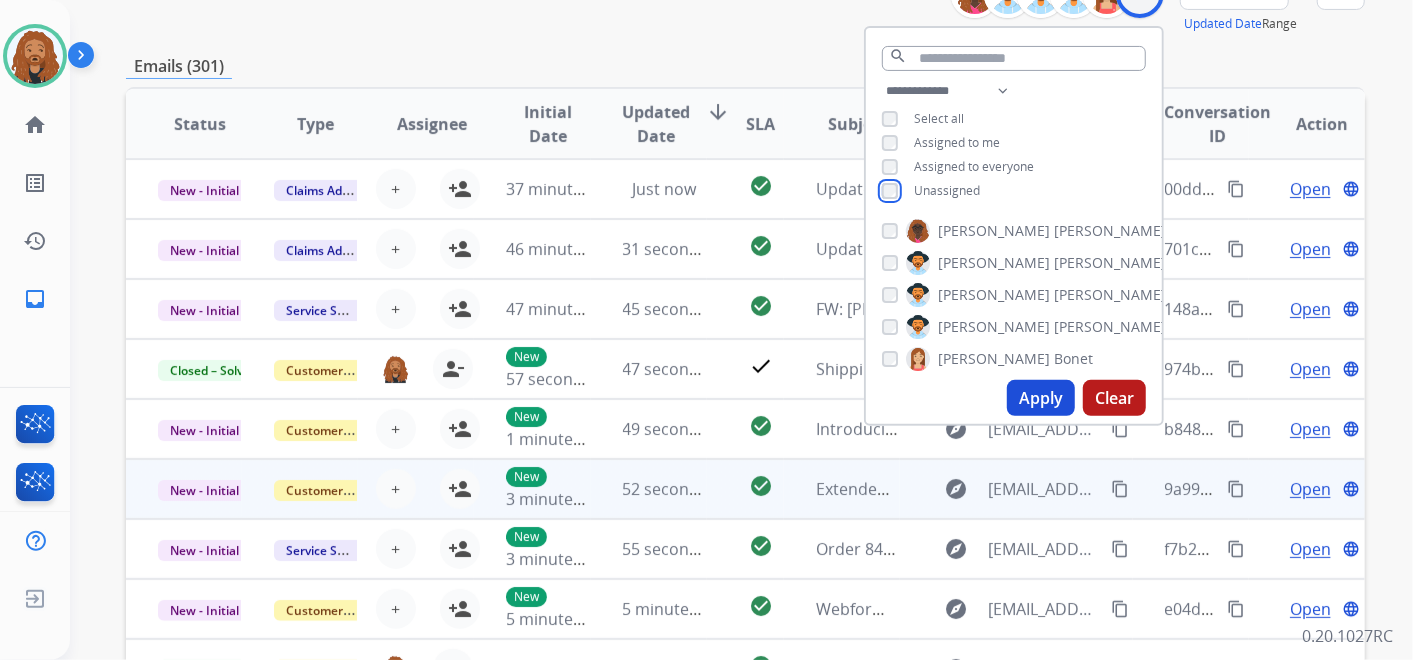 scroll, scrollTop: 333, scrollLeft: 0, axis: vertical 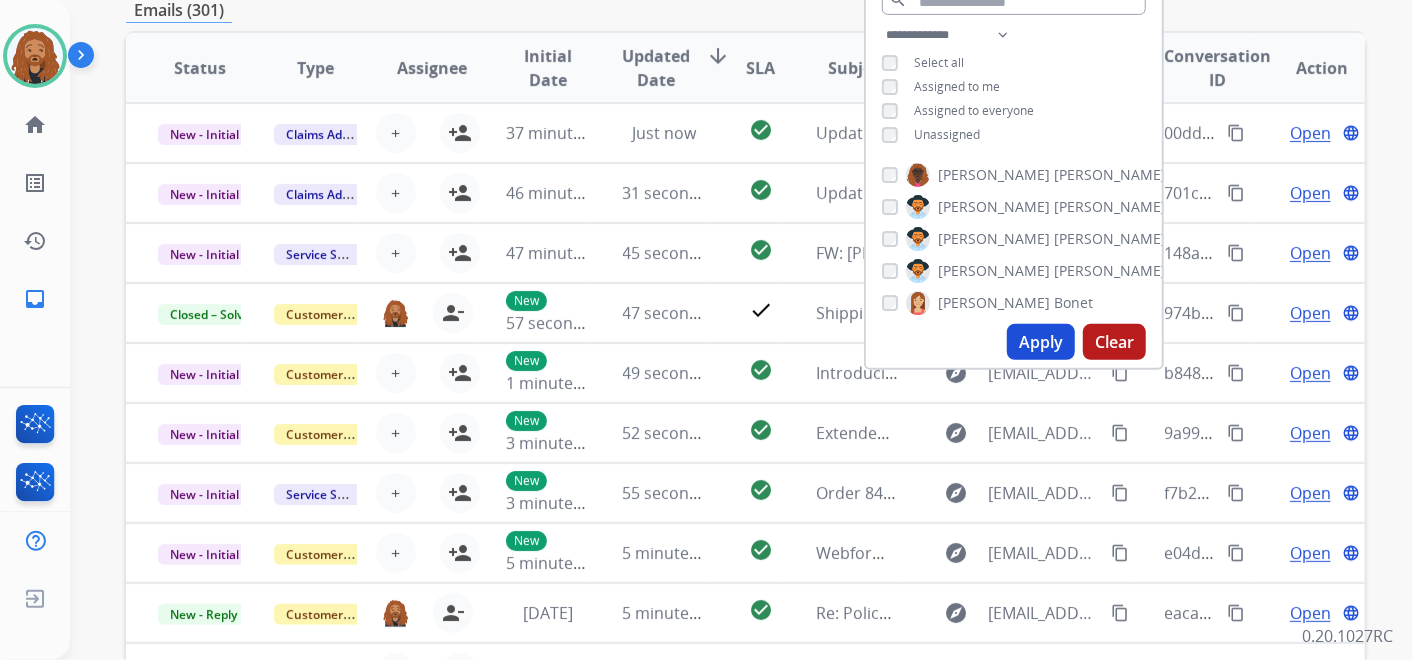 click on "Apply" at bounding box center (1041, 342) 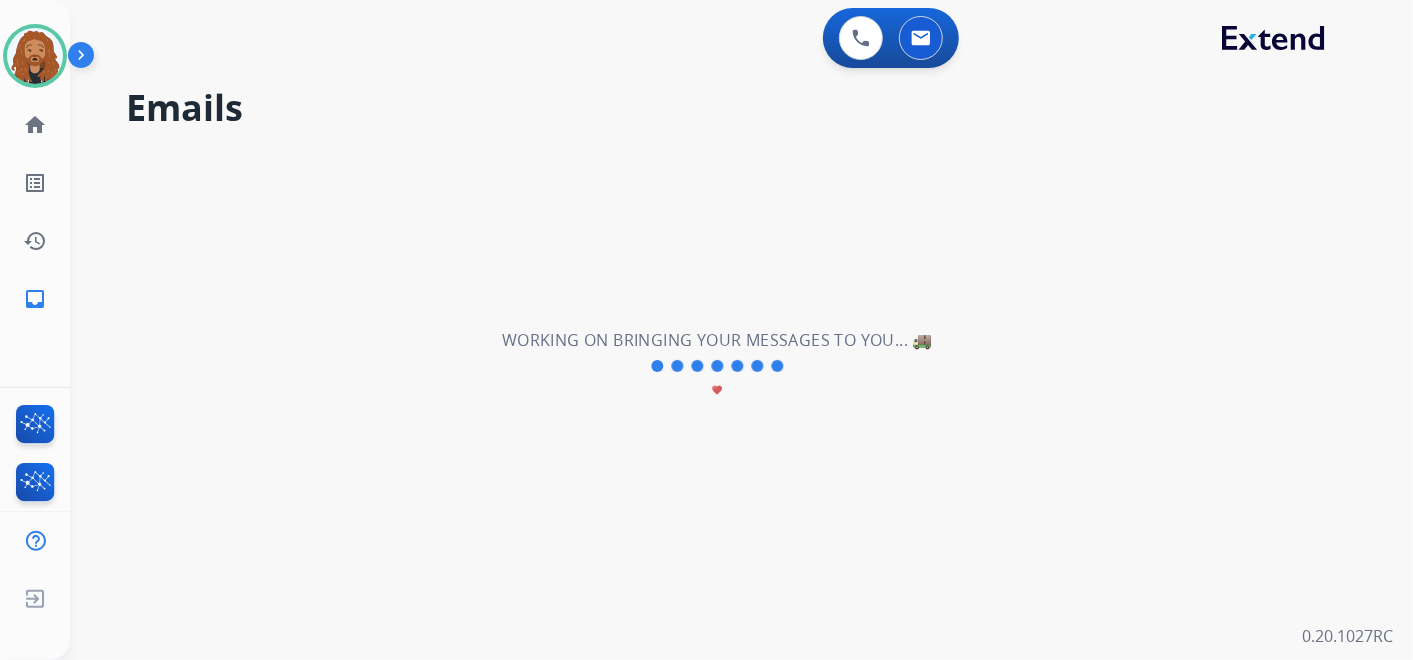 scroll, scrollTop: 0, scrollLeft: 0, axis: both 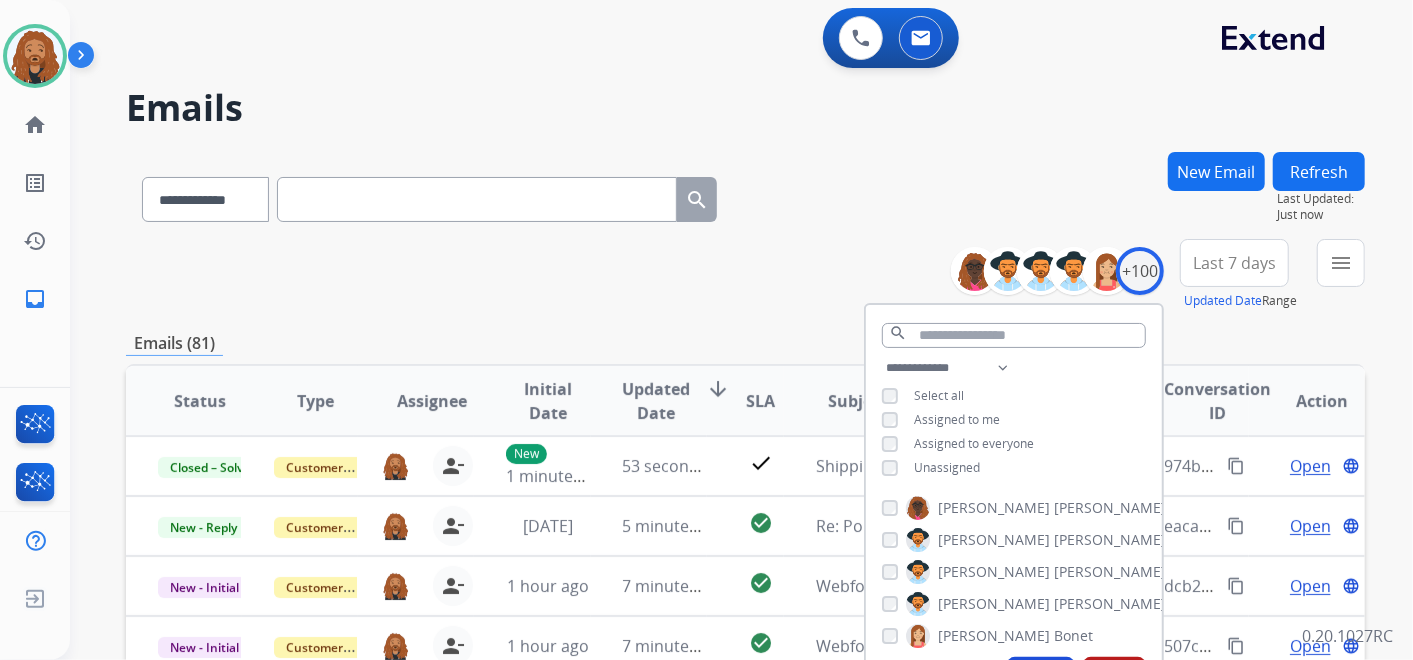 click on "Last 7 days" at bounding box center [1234, 263] 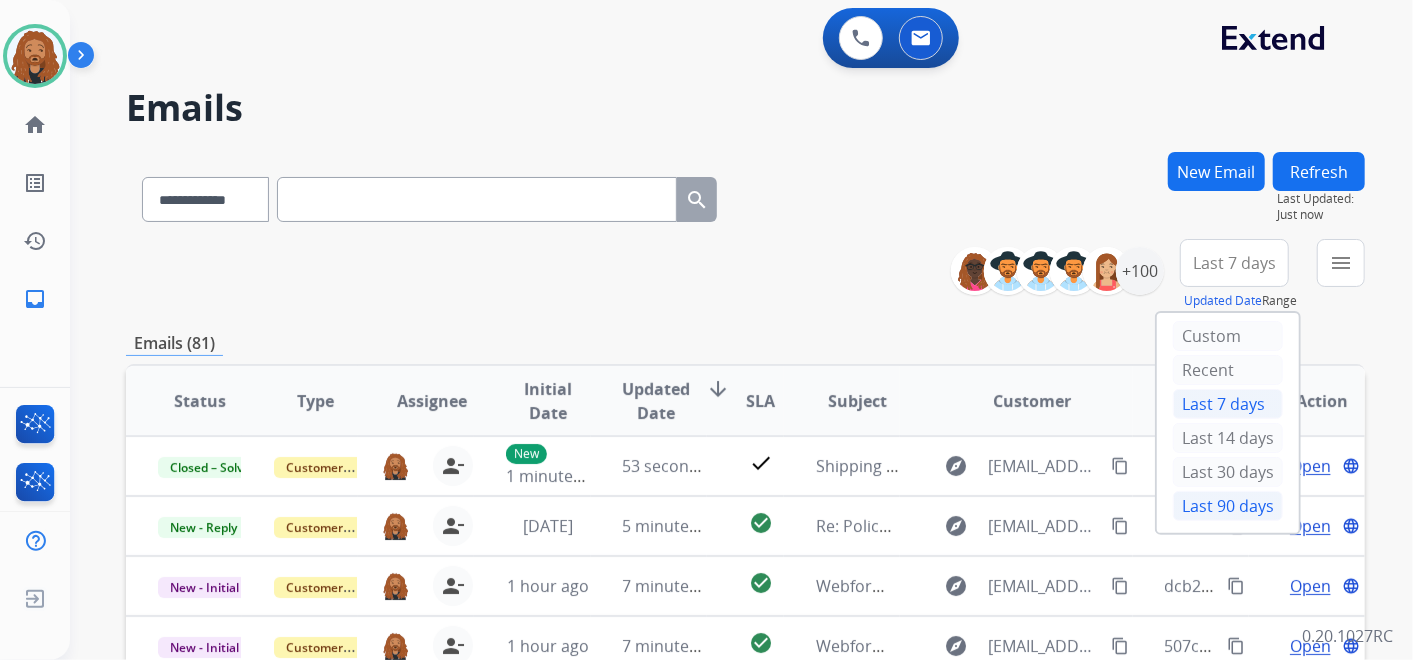 click on "Last 90 days" at bounding box center (1228, 506) 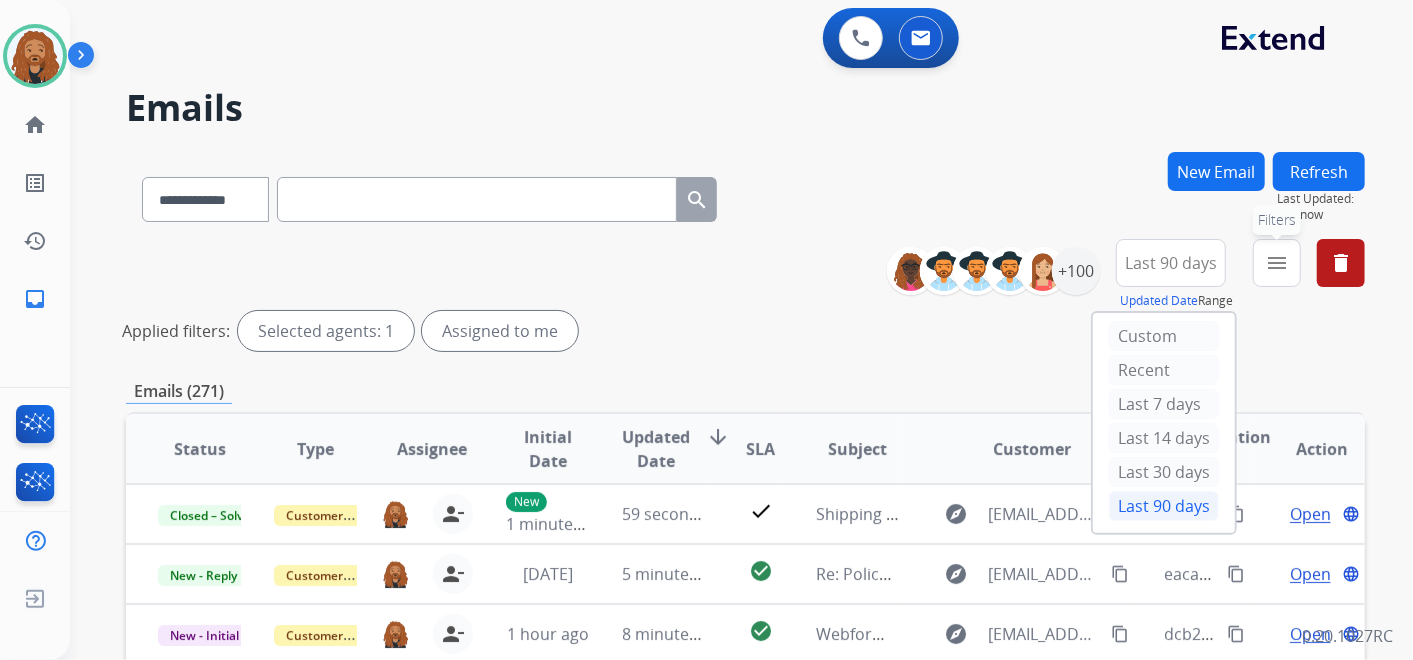 click on "menu" at bounding box center [1277, 263] 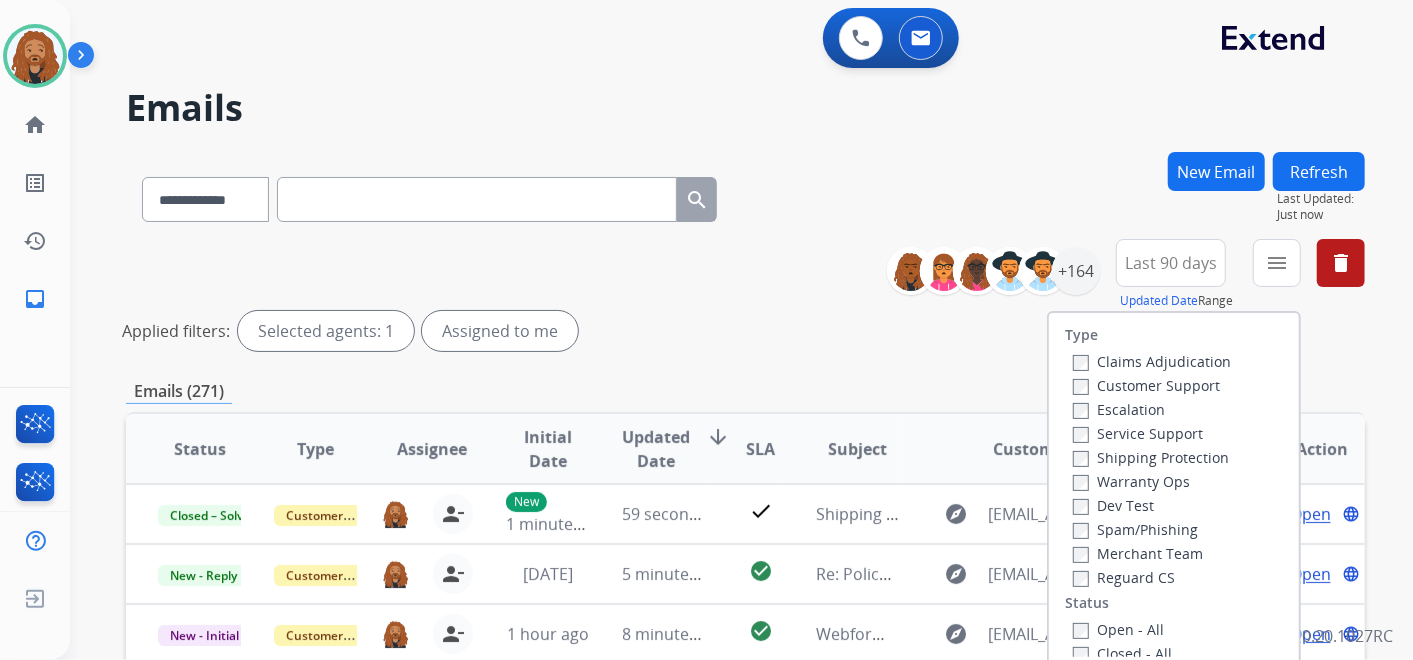 drag, startPoint x: 1078, startPoint y: 627, endPoint x: 1076, endPoint y: 611, distance: 16.124516 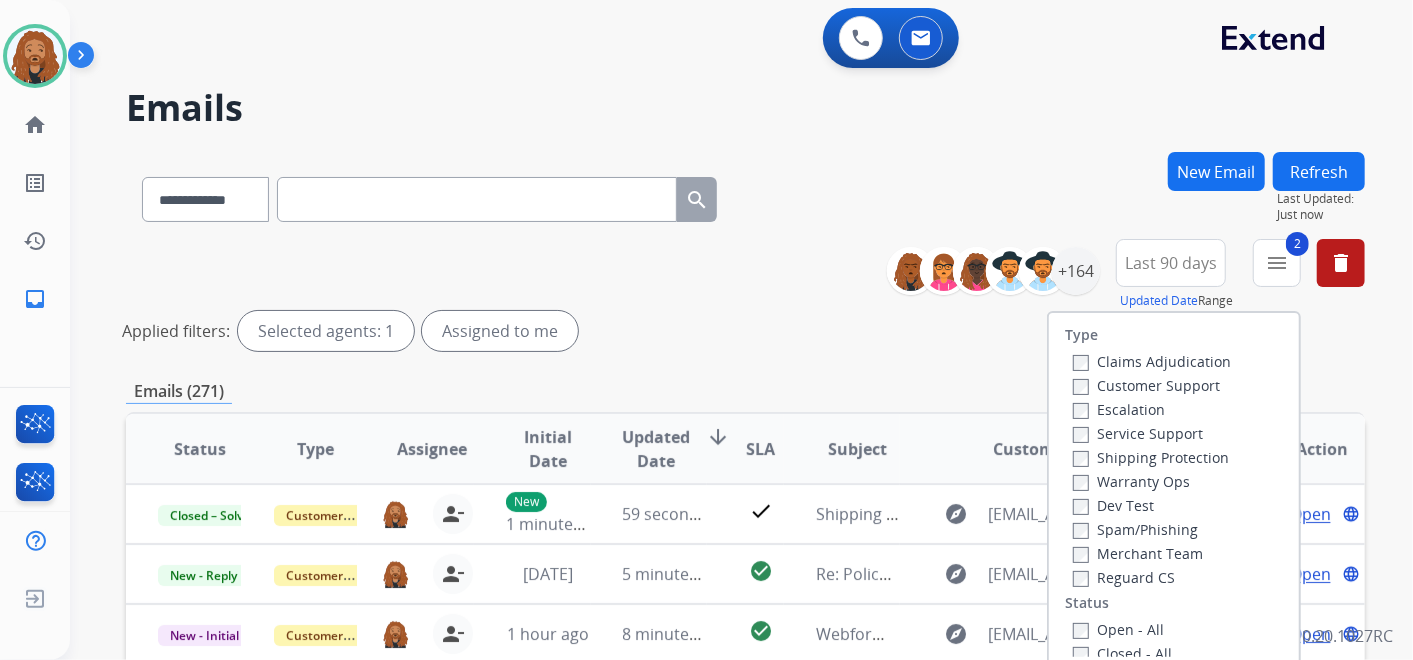click on "Shipping Protection" at bounding box center [1151, 457] 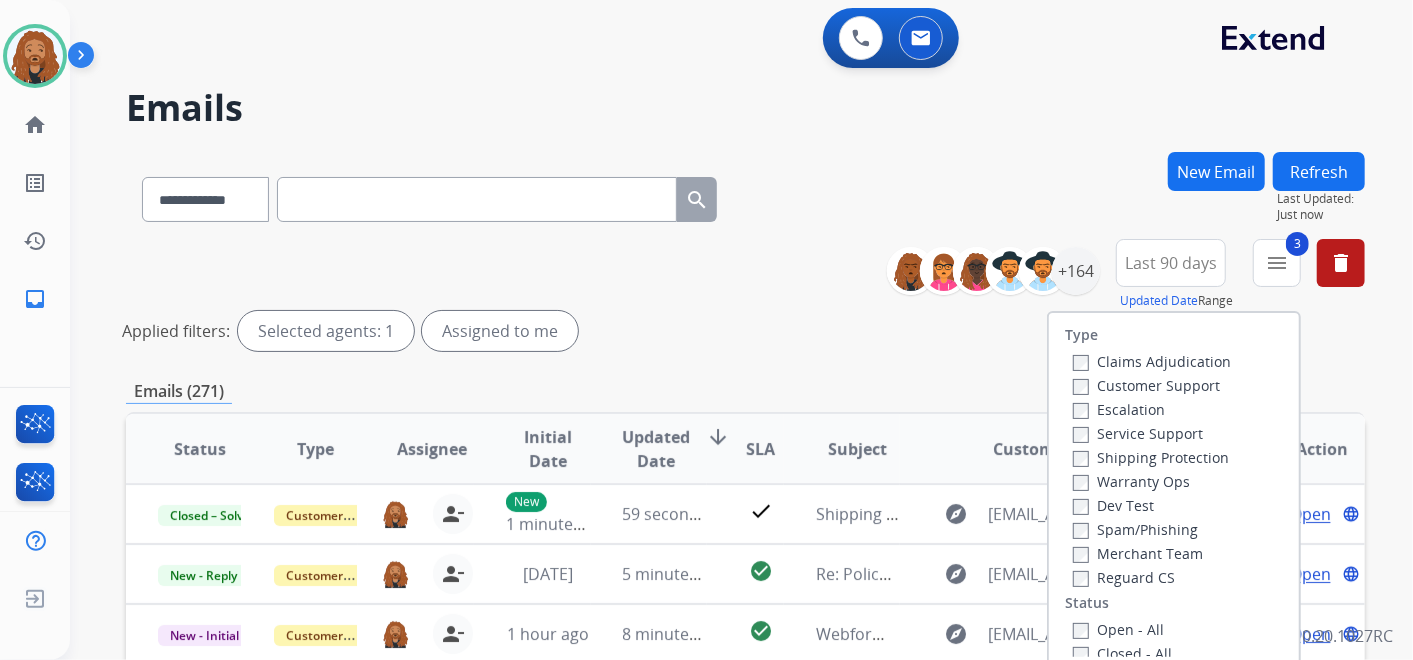 click on "Customer Support" at bounding box center (1146, 385) 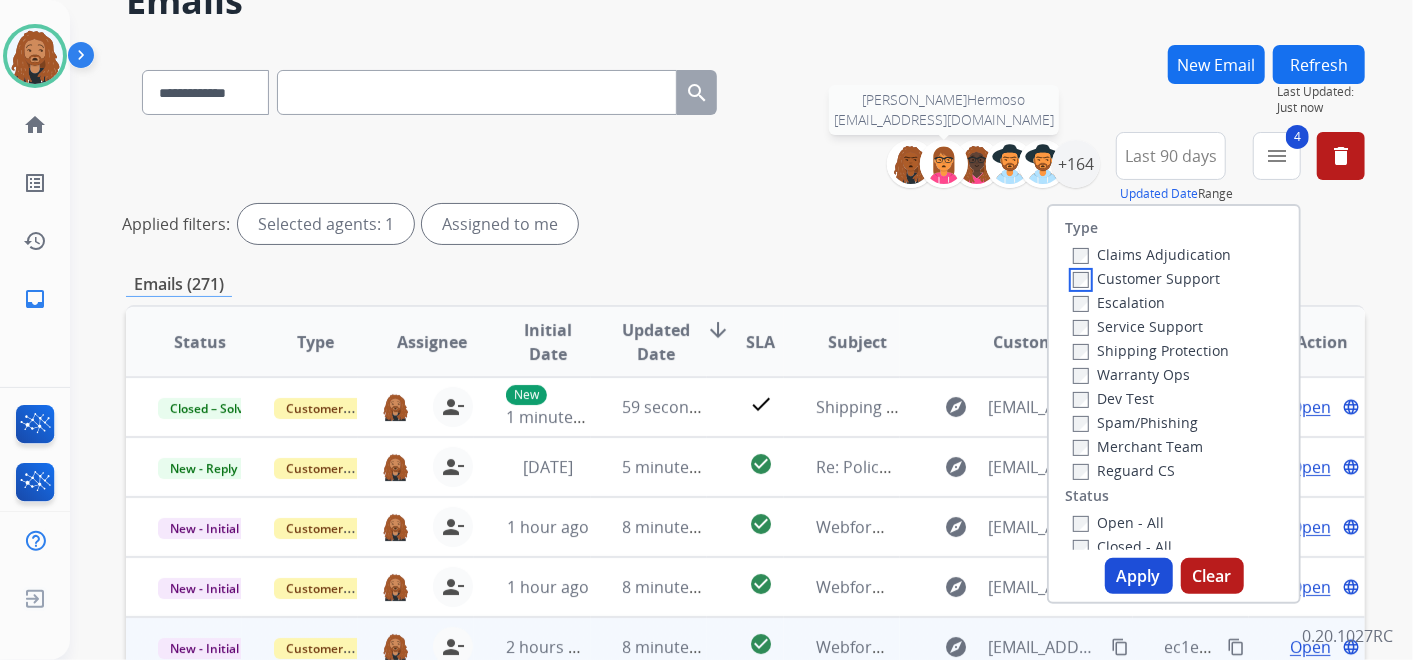 scroll, scrollTop: 333, scrollLeft: 0, axis: vertical 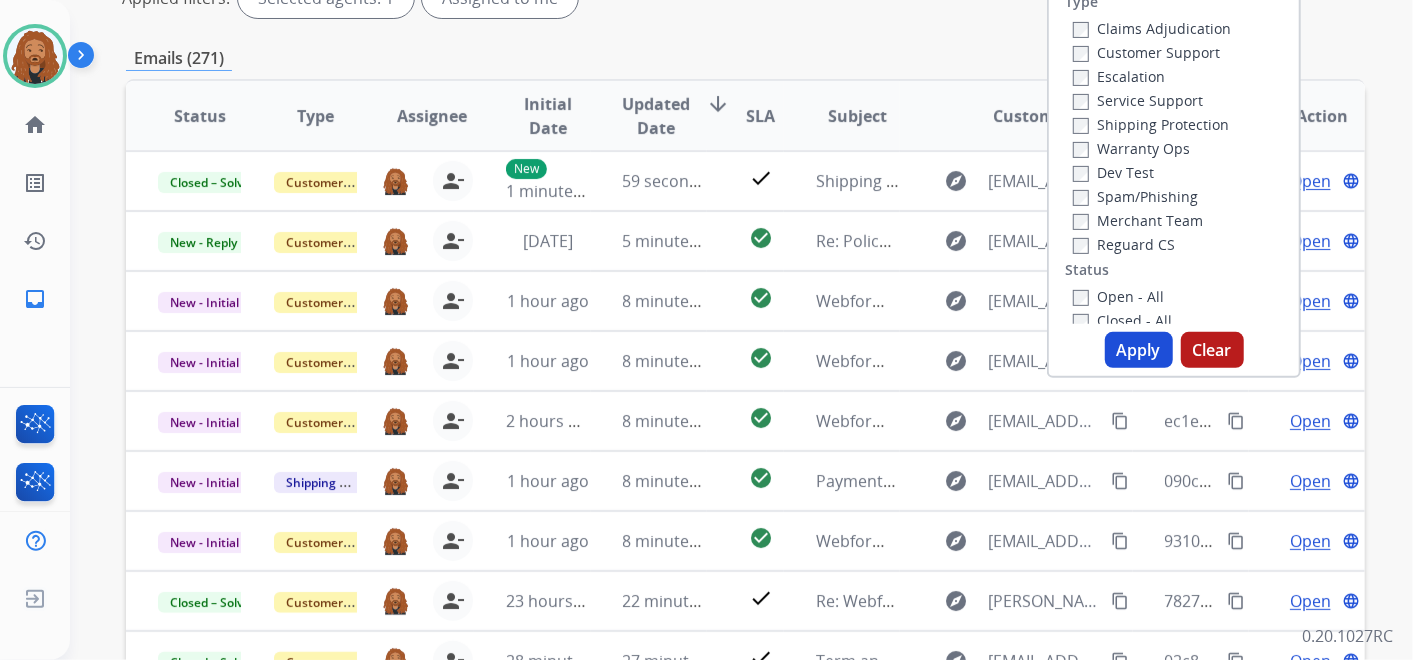 click on "Apply" at bounding box center (1139, 350) 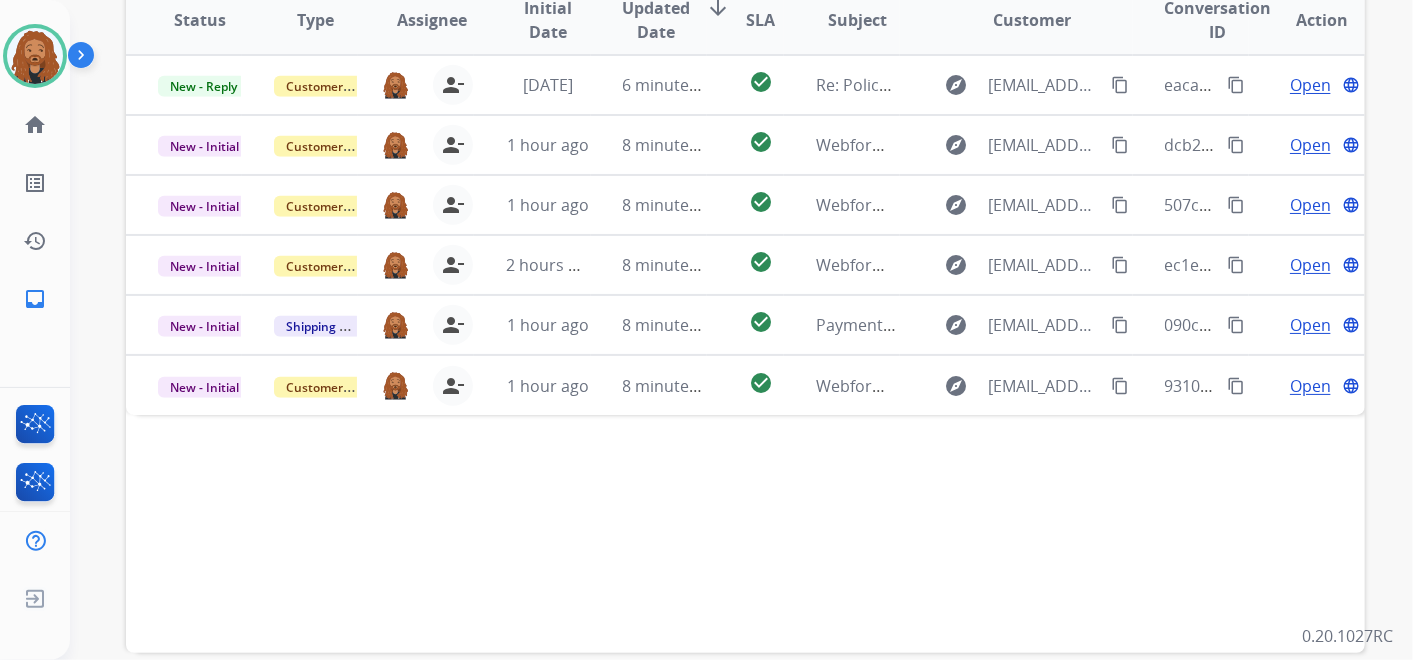 scroll, scrollTop: 621, scrollLeft: 0, axis: vertical 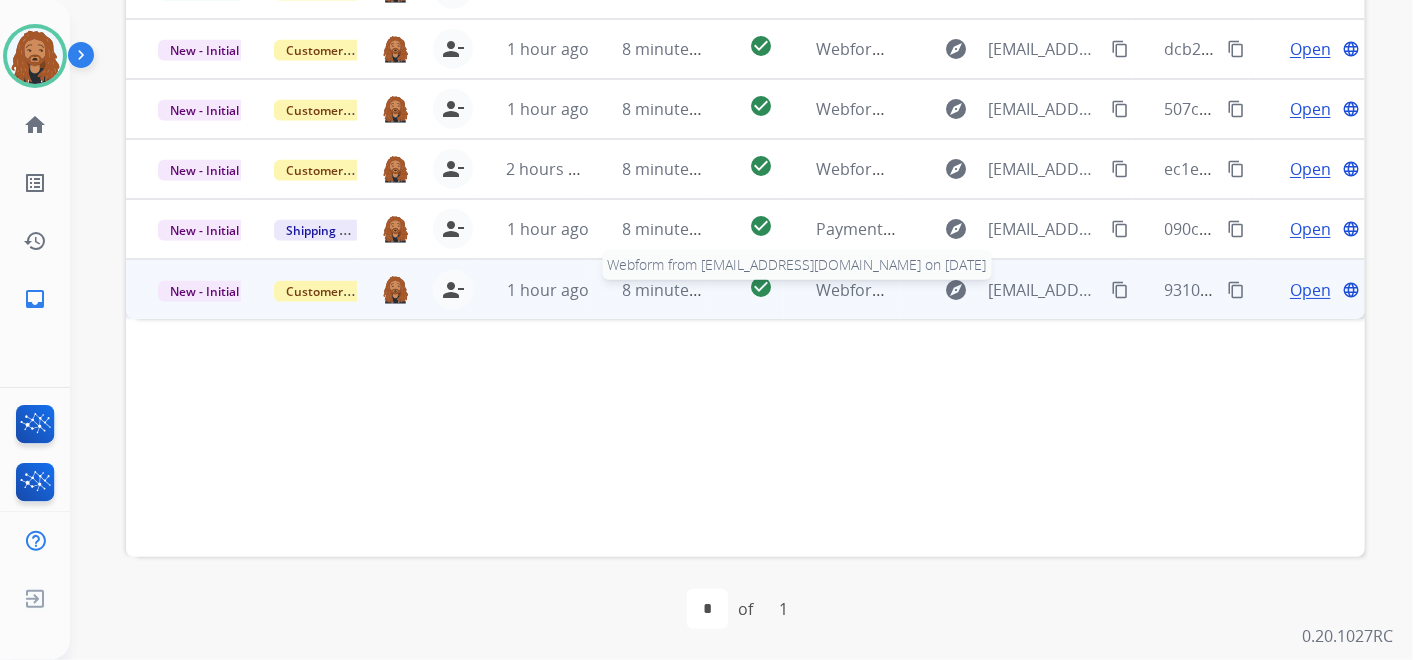 click on "Webform from [EMAIL_ADDRESS][DOMAIN_NAME] on [DATE]" at bounding box center (1042, 290) 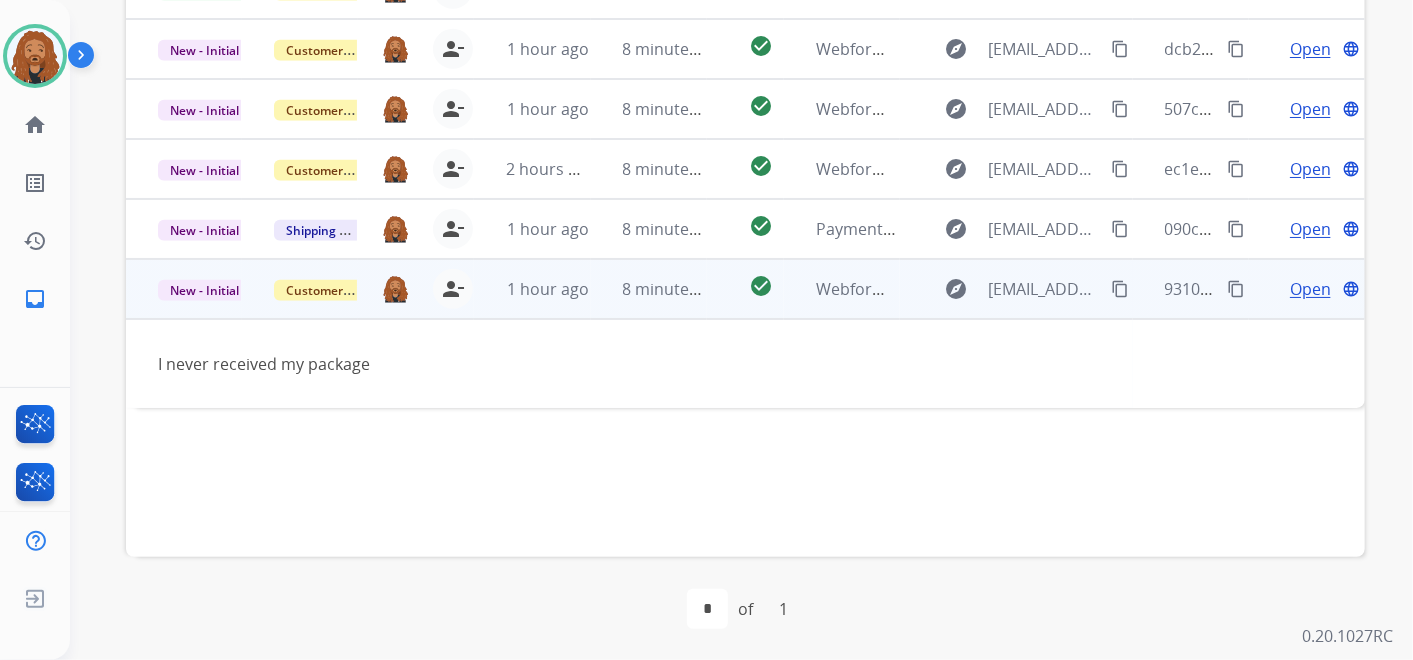 click on "Open" at bounding box center [1310, 289] 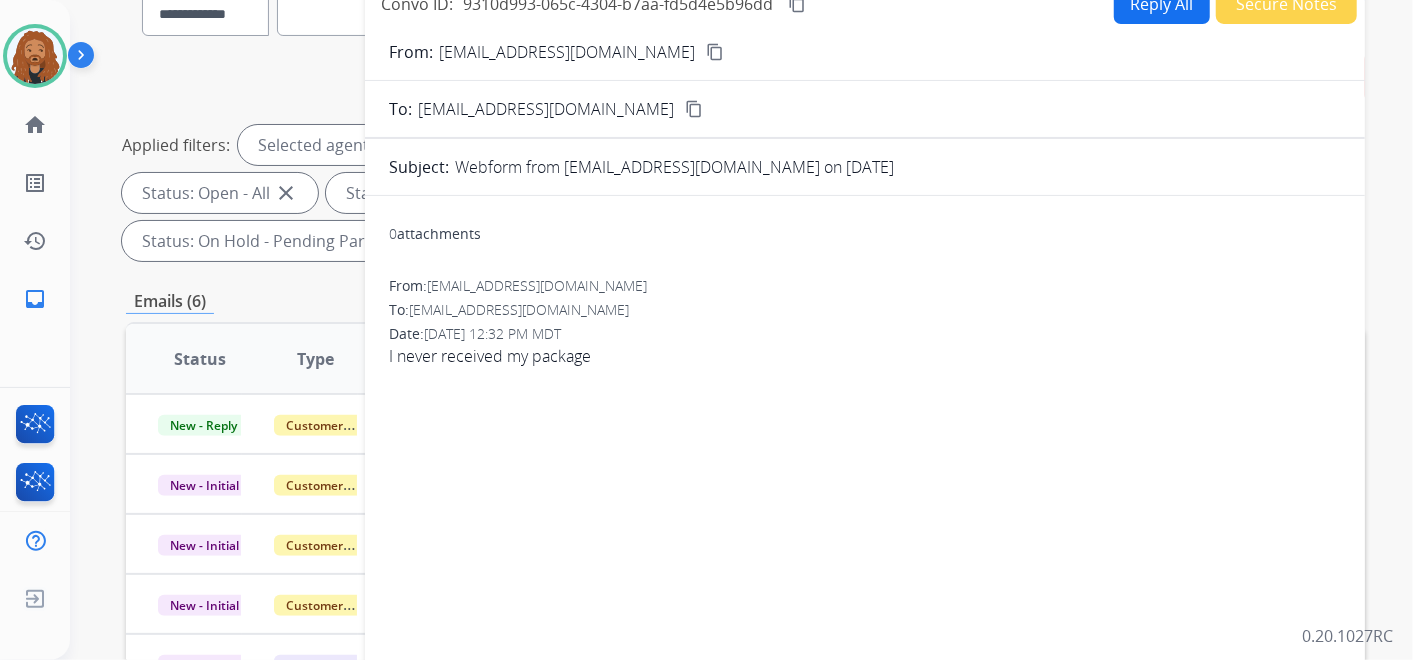 scroll, scrollTop: 177, scrollLeft: 0, axis: vertical 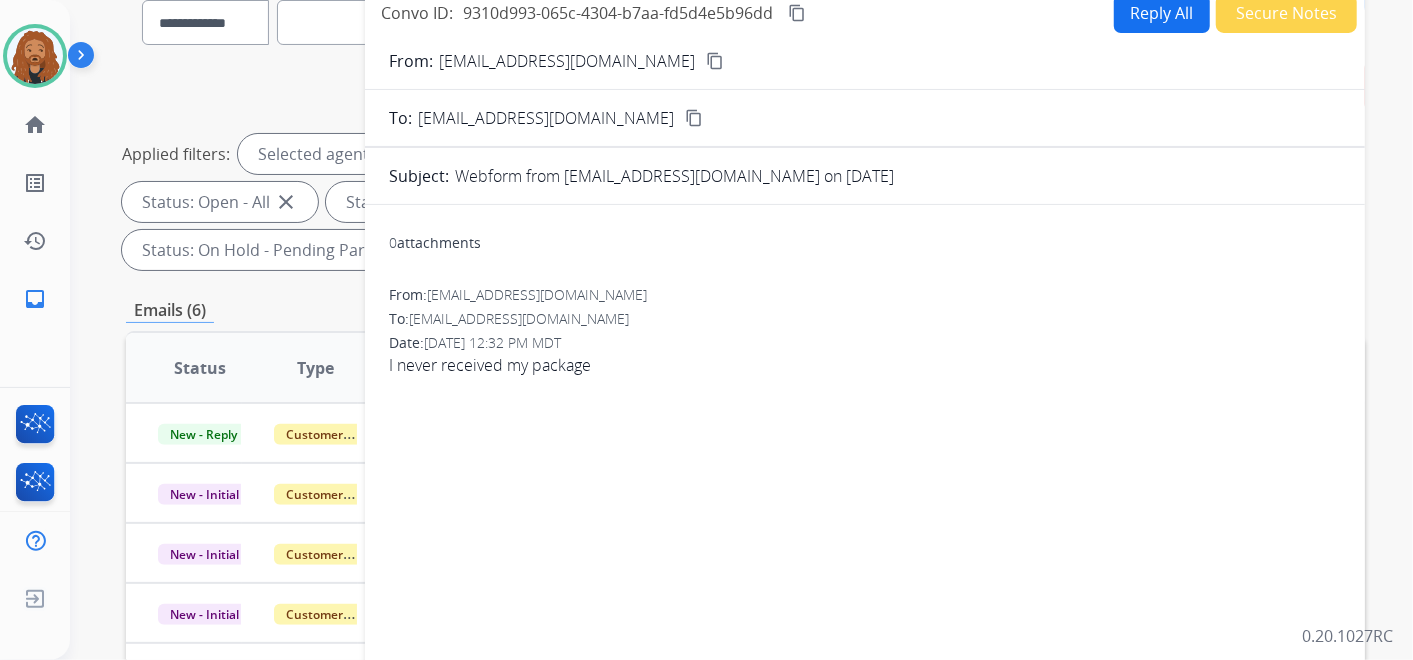 click on "content_copy" at bounding box center [715, 61] 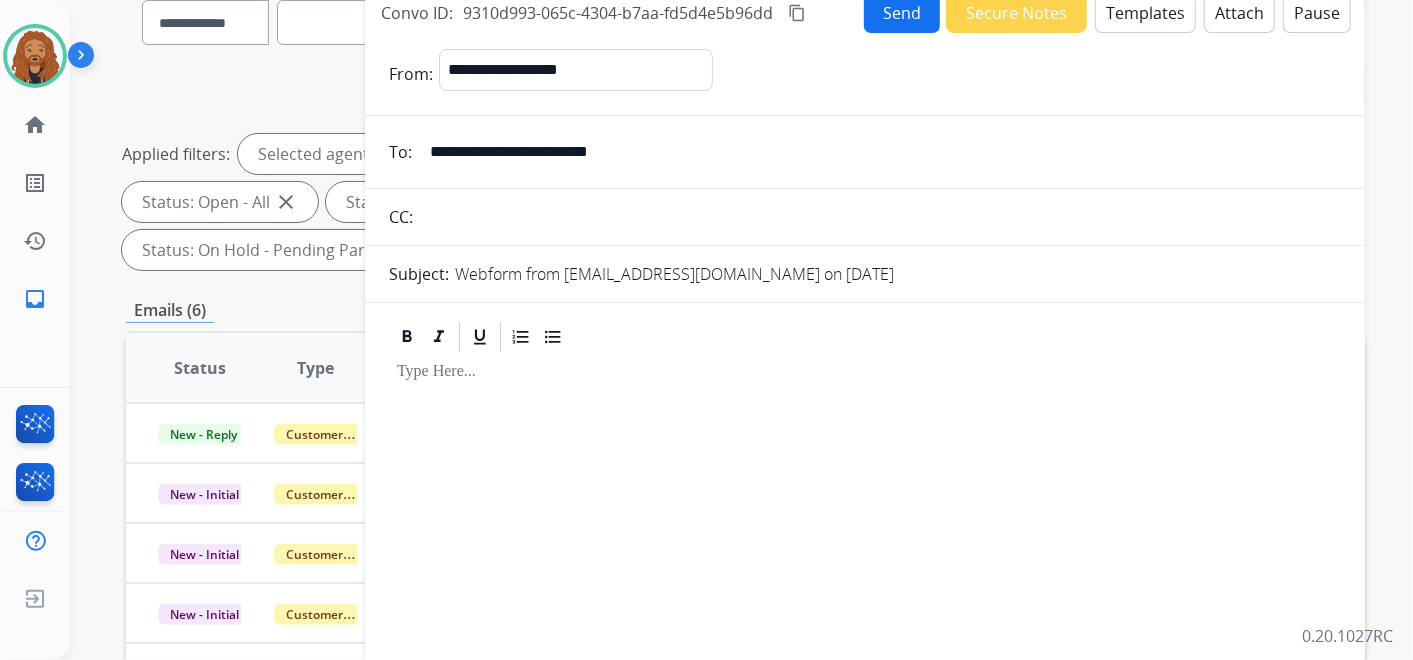click on "Templates" at bounding box center (1145, 13) 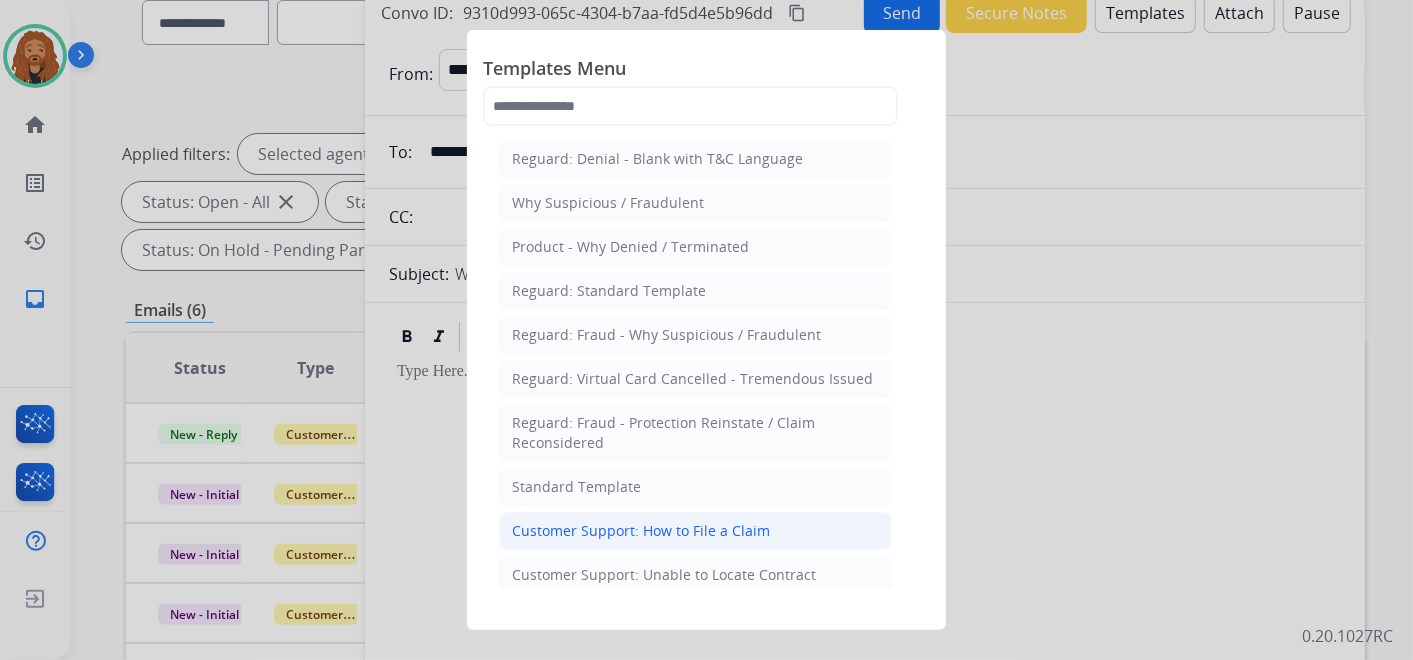 click on "Customer Support: How to File a Claim" 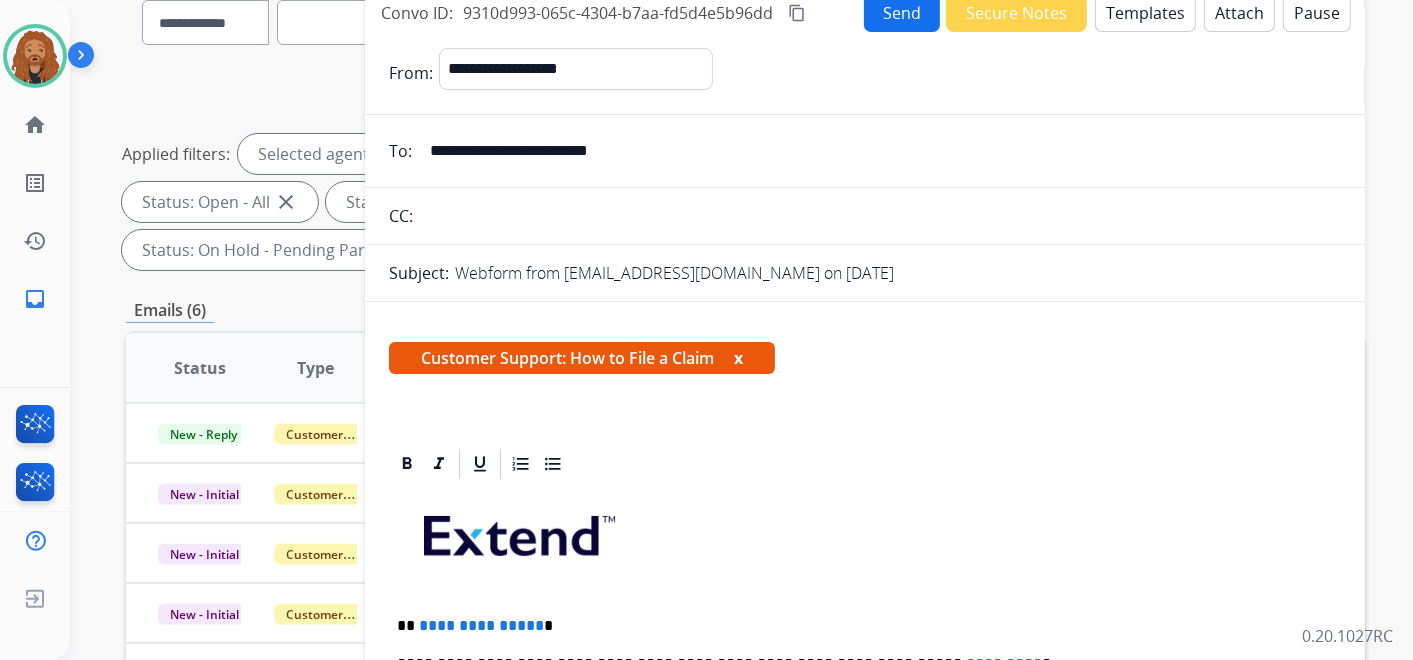 scroll, scrollTop: 360, scrollLeft: 0, axis: vertical 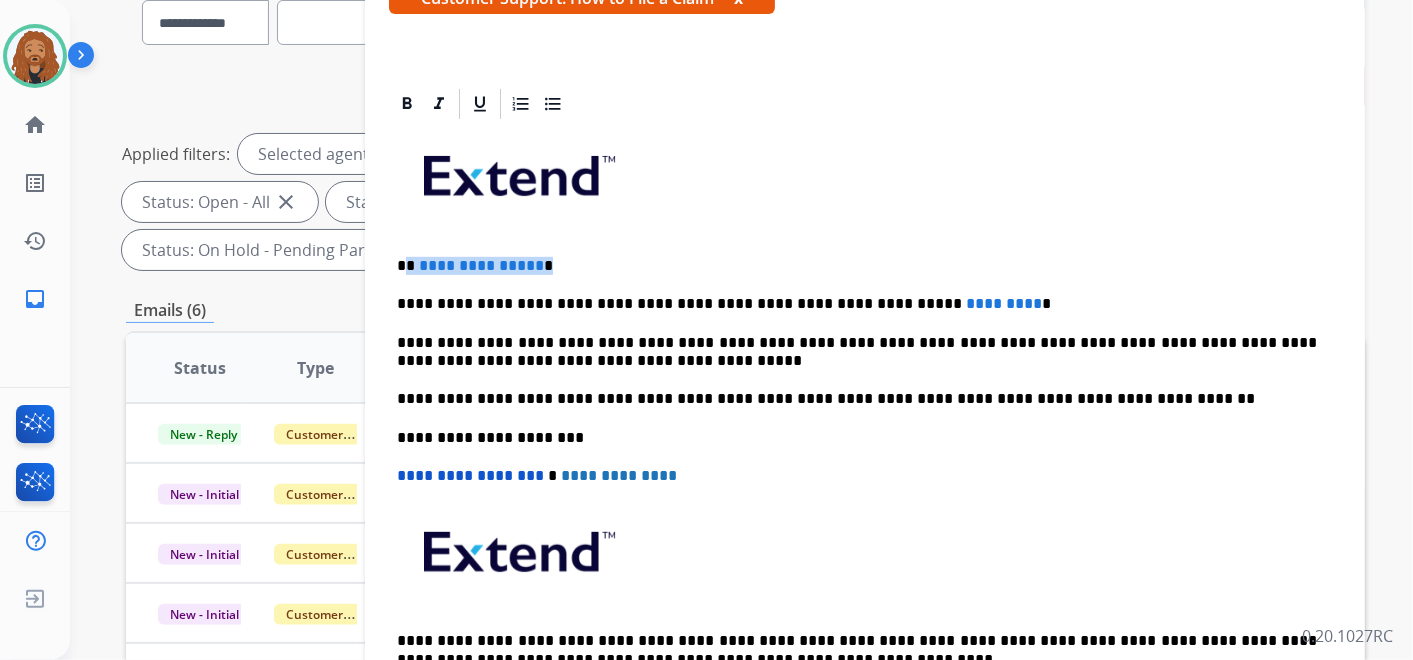 drag, startPoint x: 545, startPoint y: 257, endPoint x: 407, endPoint y: 262, distance: 138.09055 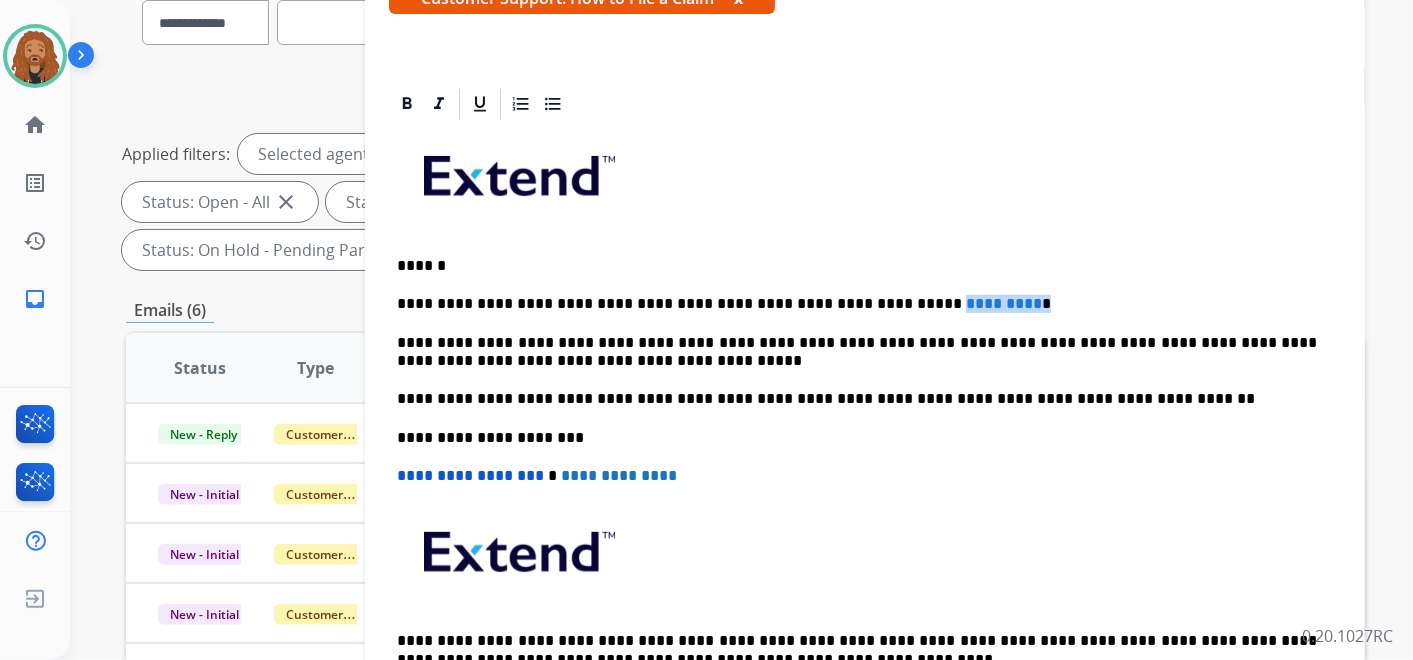 drag, startPoint x: 960, startPoint y: 302, endPoint x: 856, endPoint y: 298, distance: 104.0769 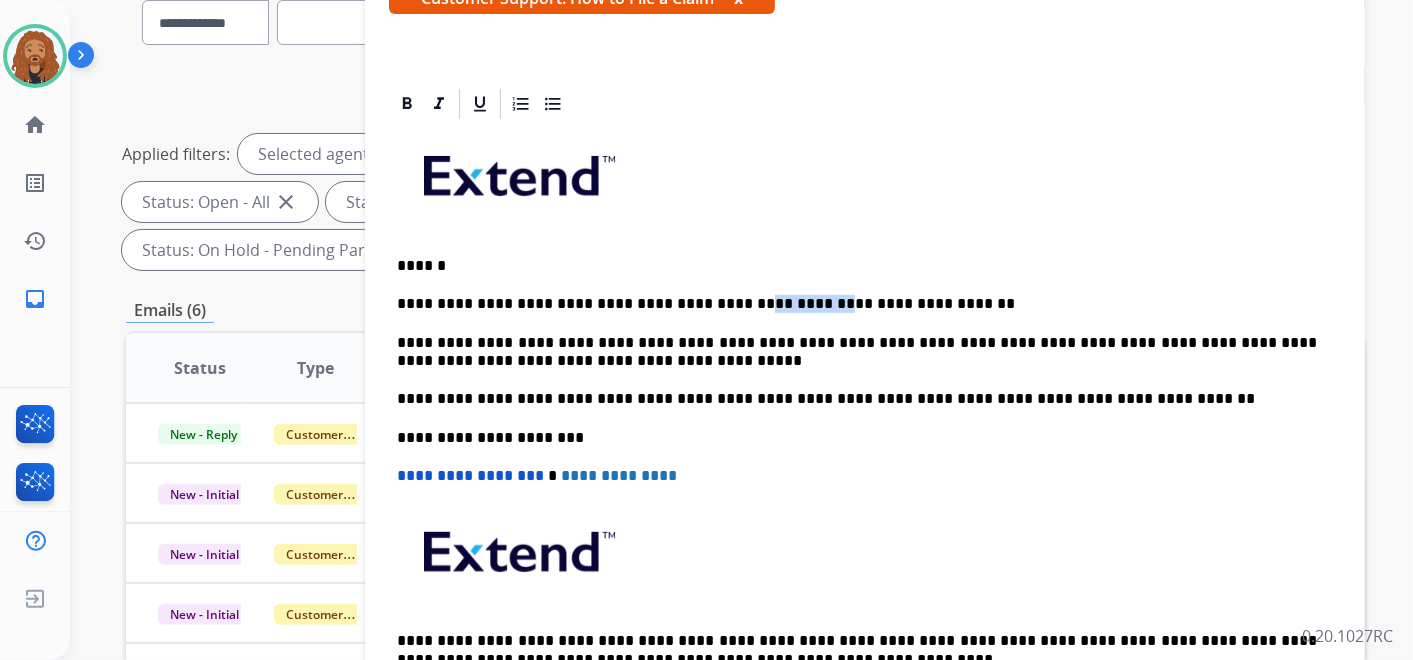 drag, startPoint x: 768, startPoint y: 304, endPoint x: 703, endPoint y: 308, distance: 65.12296 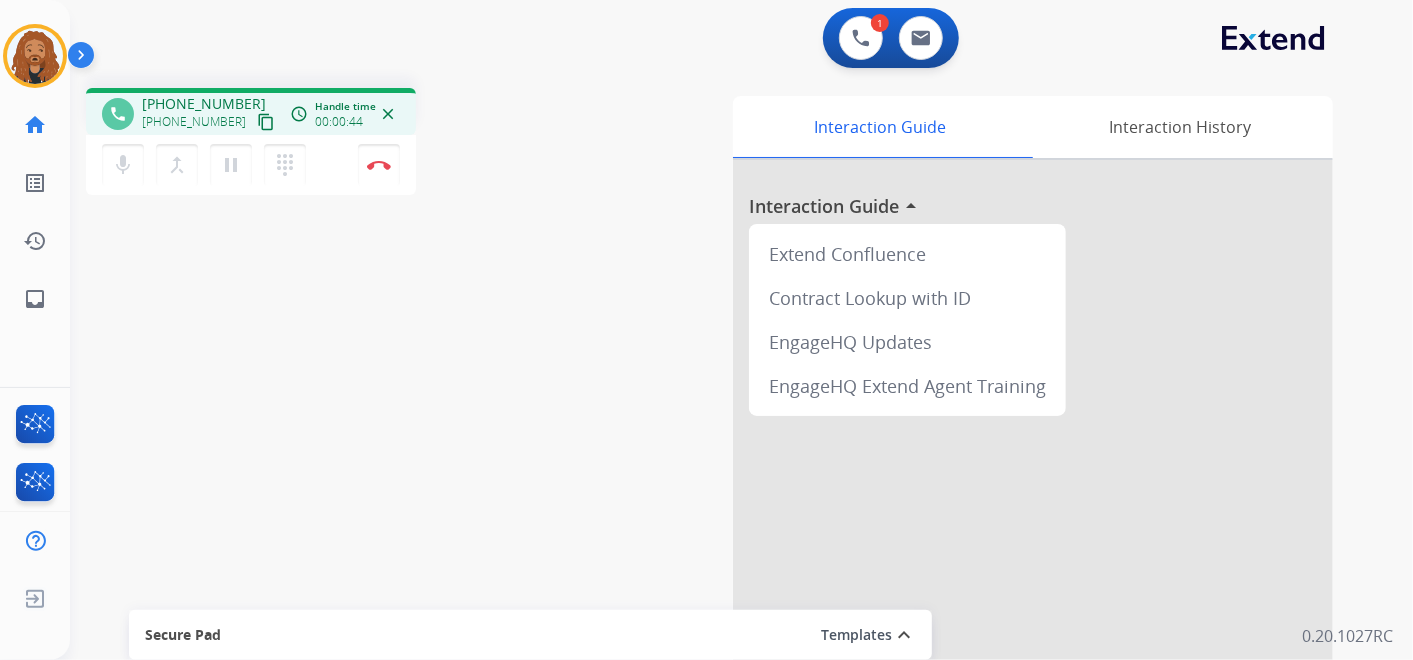 click on "content_copy" at bounding box center [266, 122] 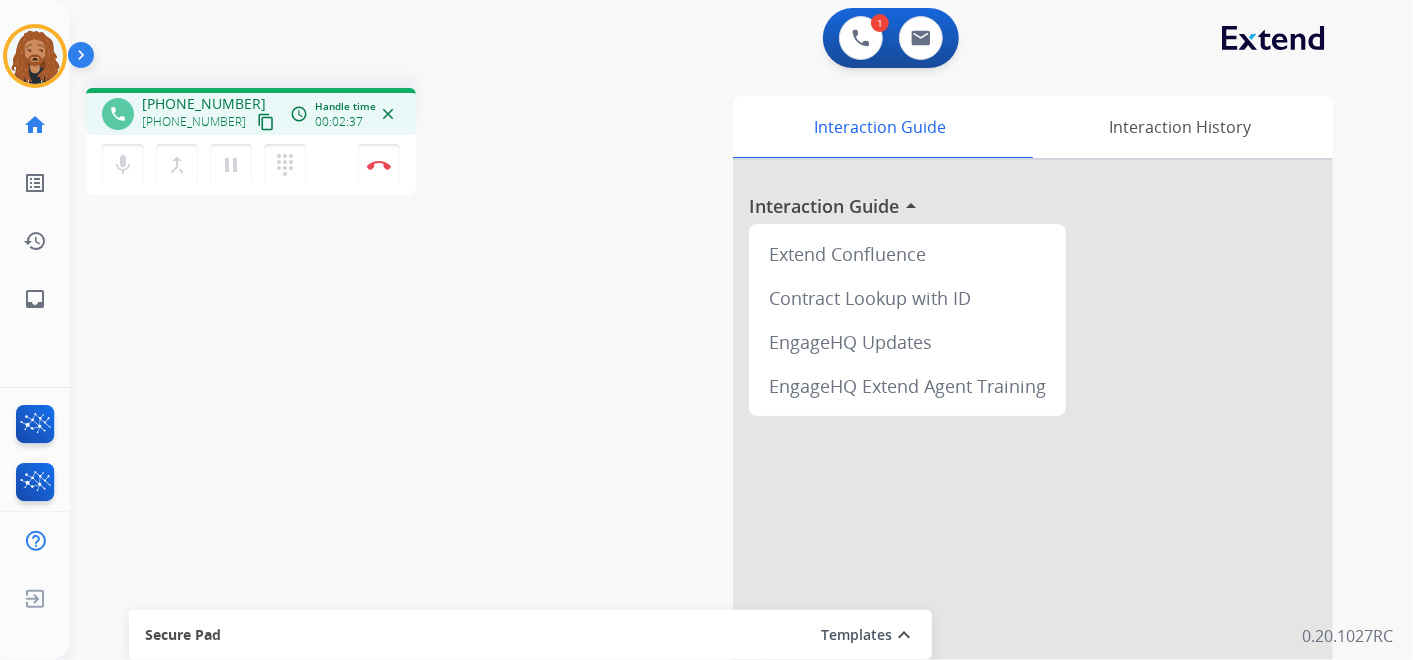 type 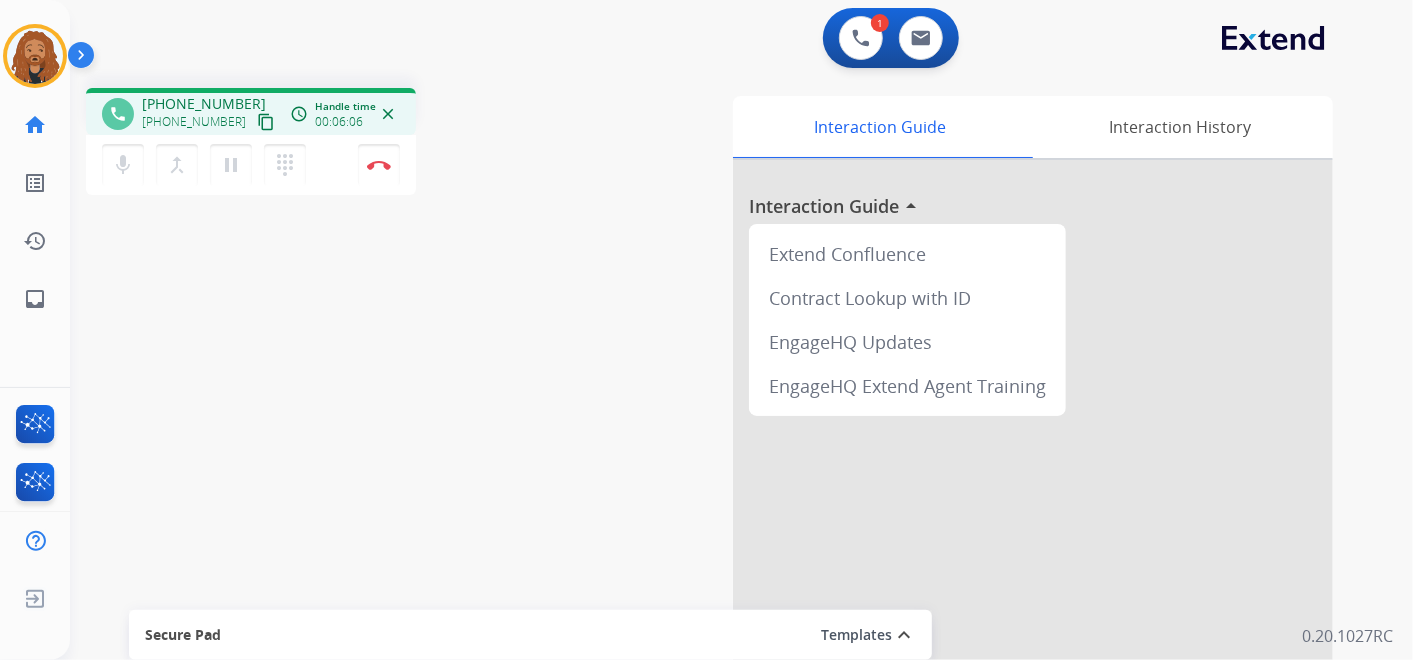click on "phone +19157404689 +19157404689 content_copy access_time Call metrics Queue   00:11 Hold   00:00 Talk   05:57 Total   06:07 Handle time 00:06:06 close mic Mute merge_type Bridge pause Hold dialpad Dialpad Disconnect swap_horiz Break voice bridge close_fullscreen Connect 3-Way Call merge_type Separate 3-Way Call  Interaction Guide   Interaction History  Interaction Guide arrow_drop_up  Extend Confluence   Contract Lookup with ID   EngageHQ Updates   EngageHQ Extend Agent Training  Secure Pad Templates expand_less Choose a template Save" at bounding box center (717, 489) 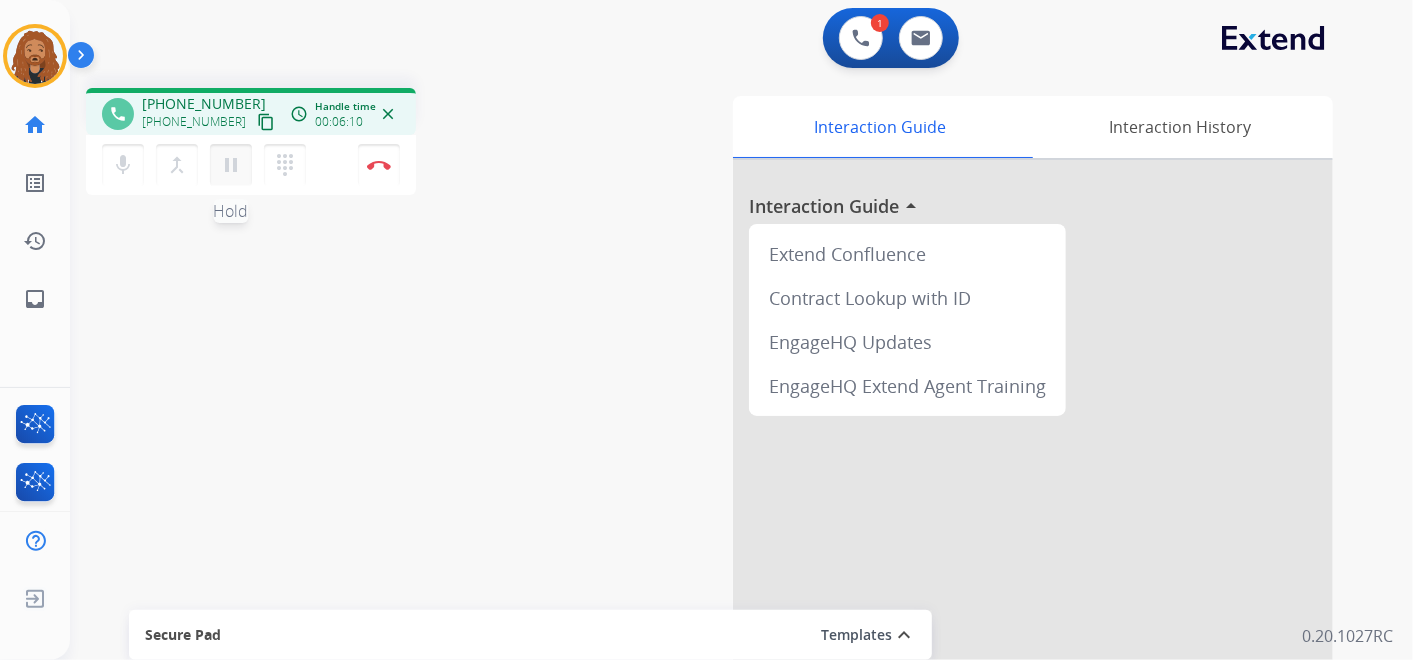 click on "pause" at bounding box center (231, 165) 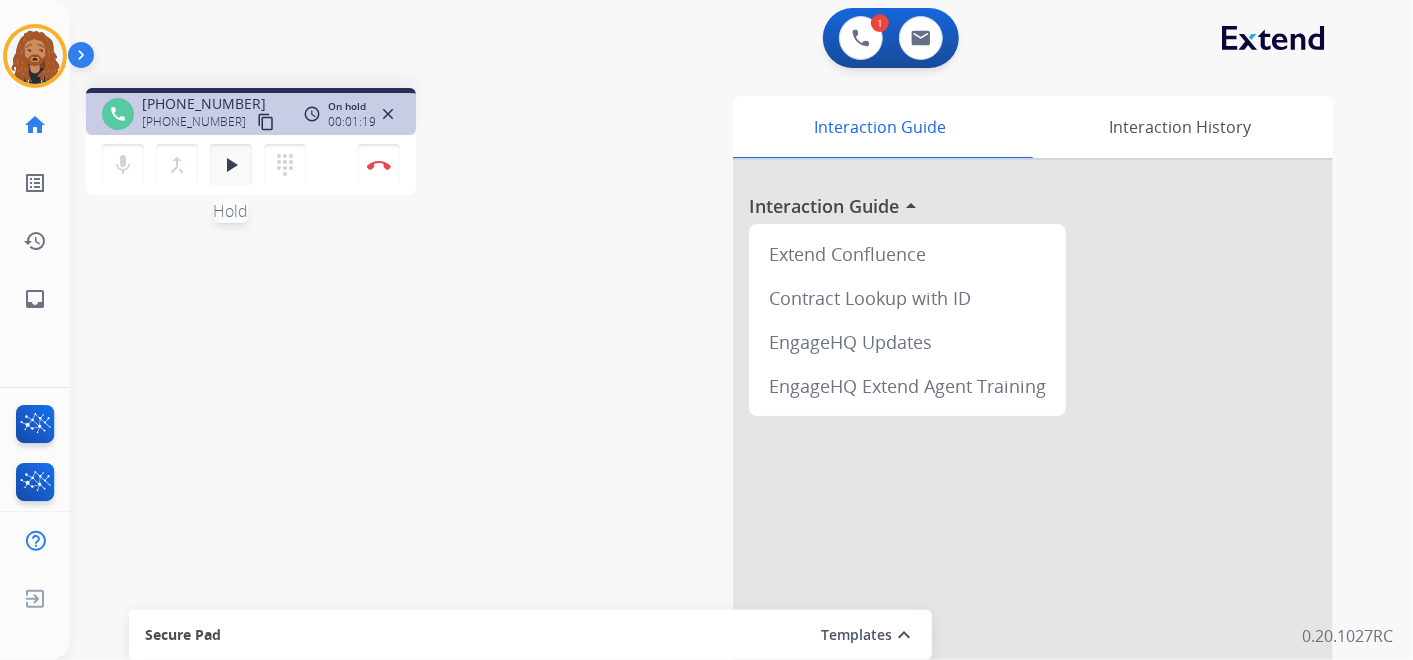 click on "play_arrow" at bounding box center (231, 165) 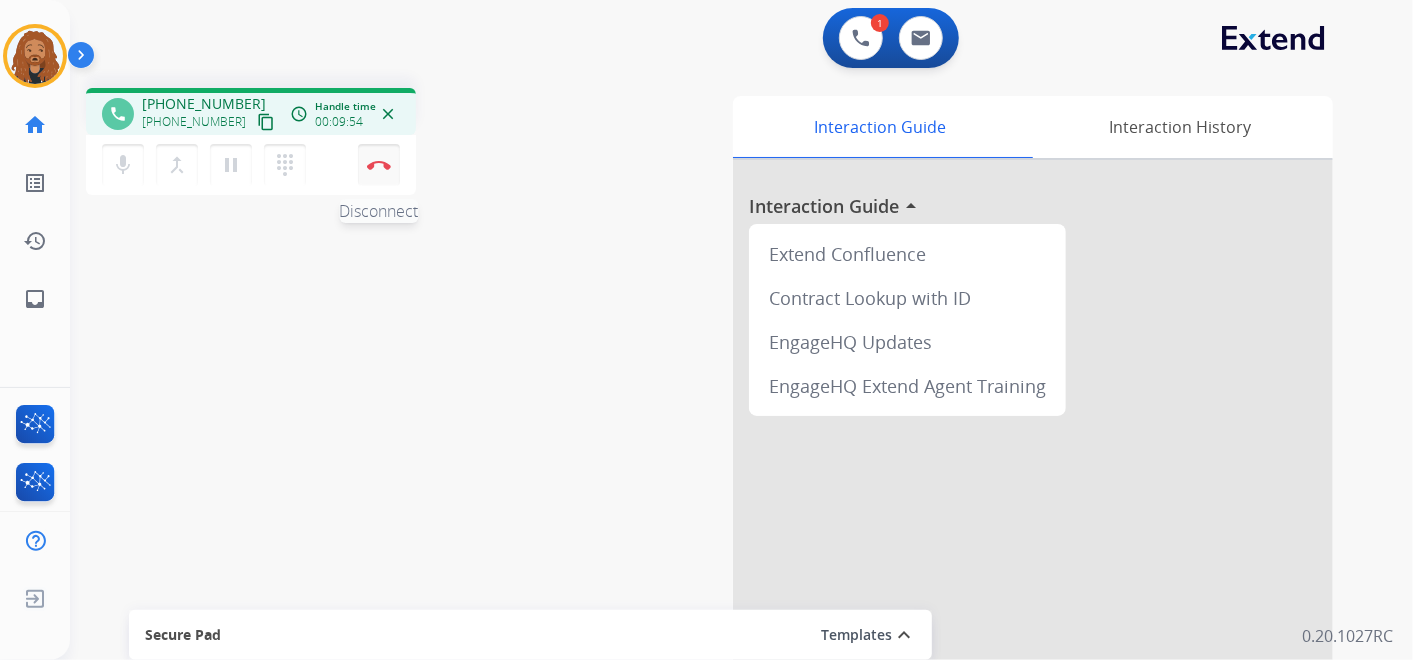 click on "Disconnect" at bounding box center (379, 165) 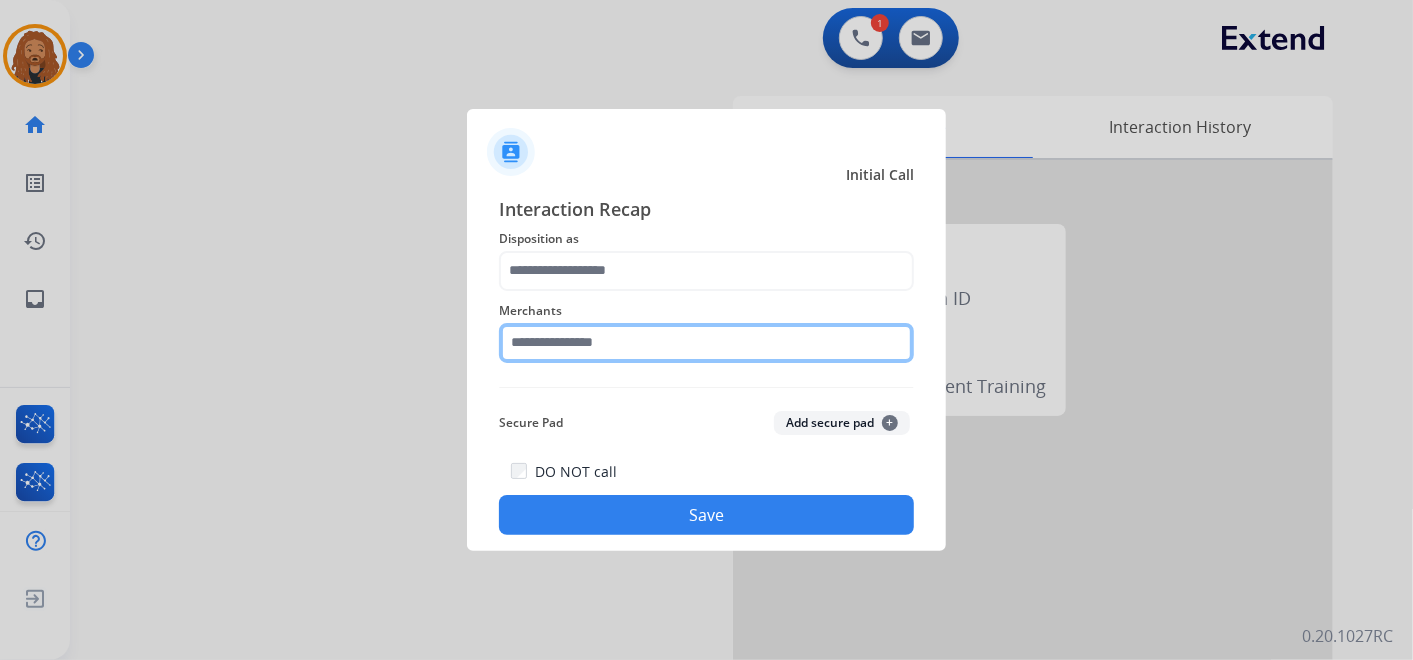 click 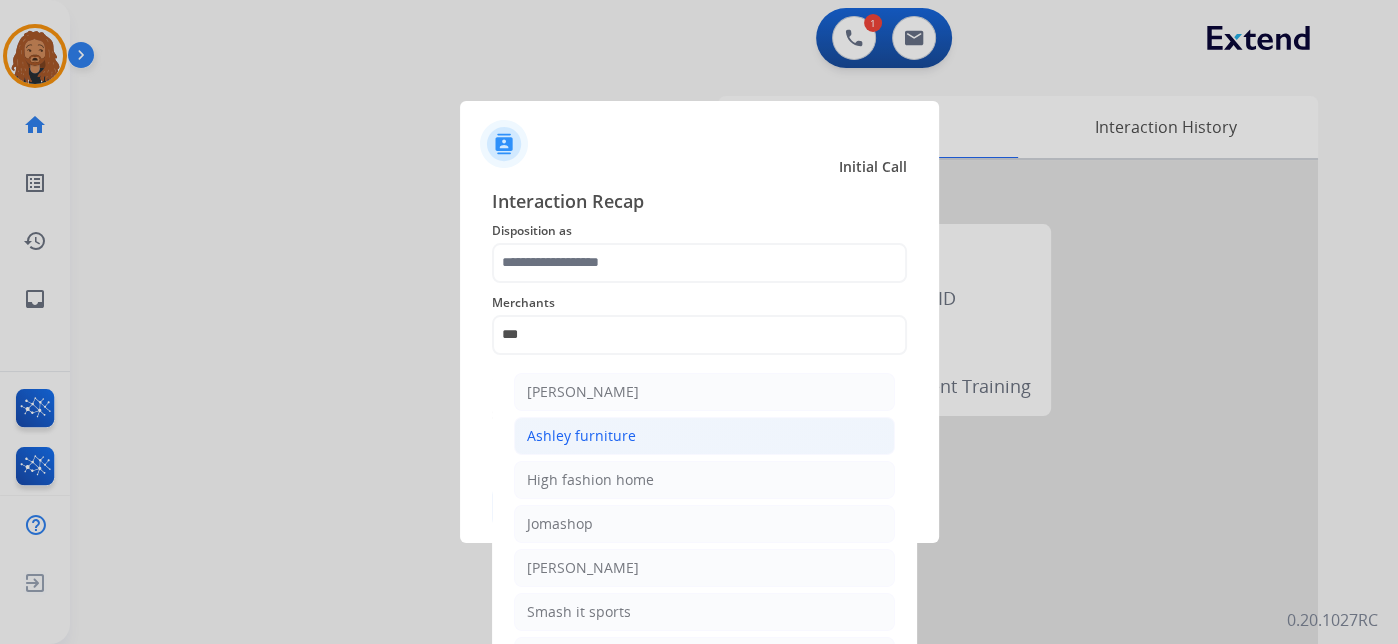 click on "Ashley furniture" 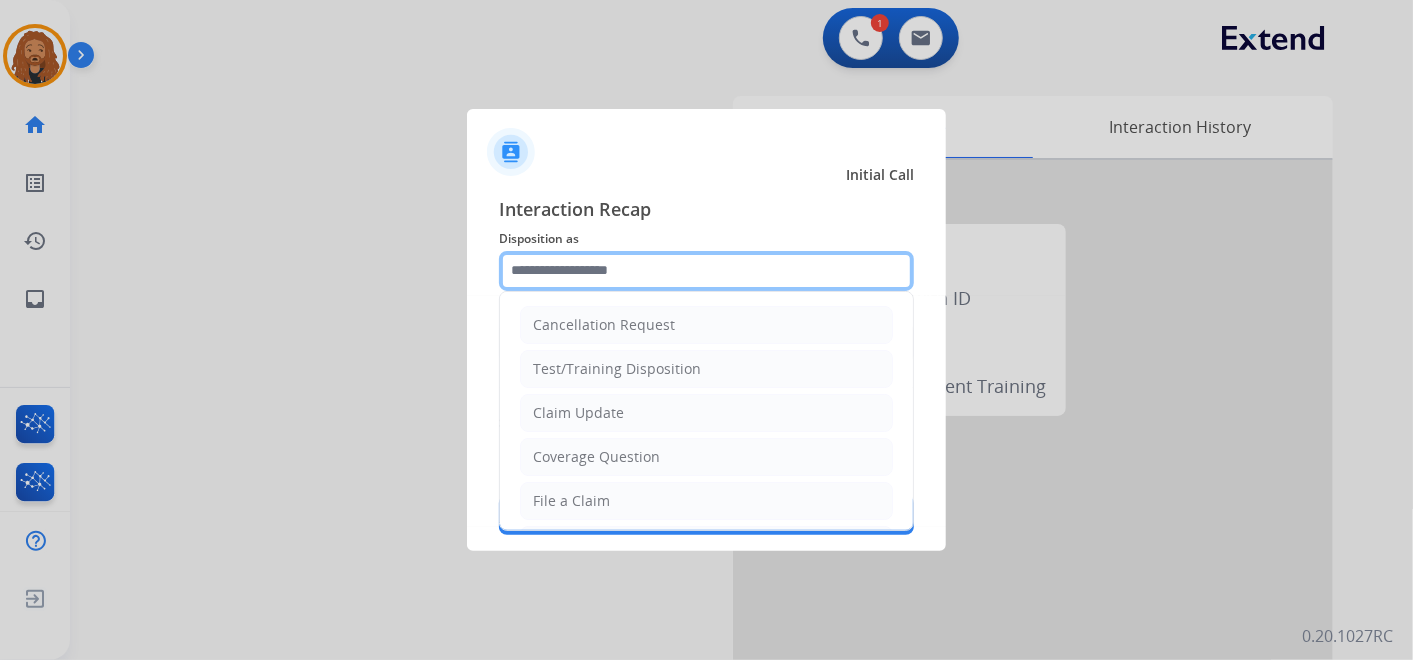 click 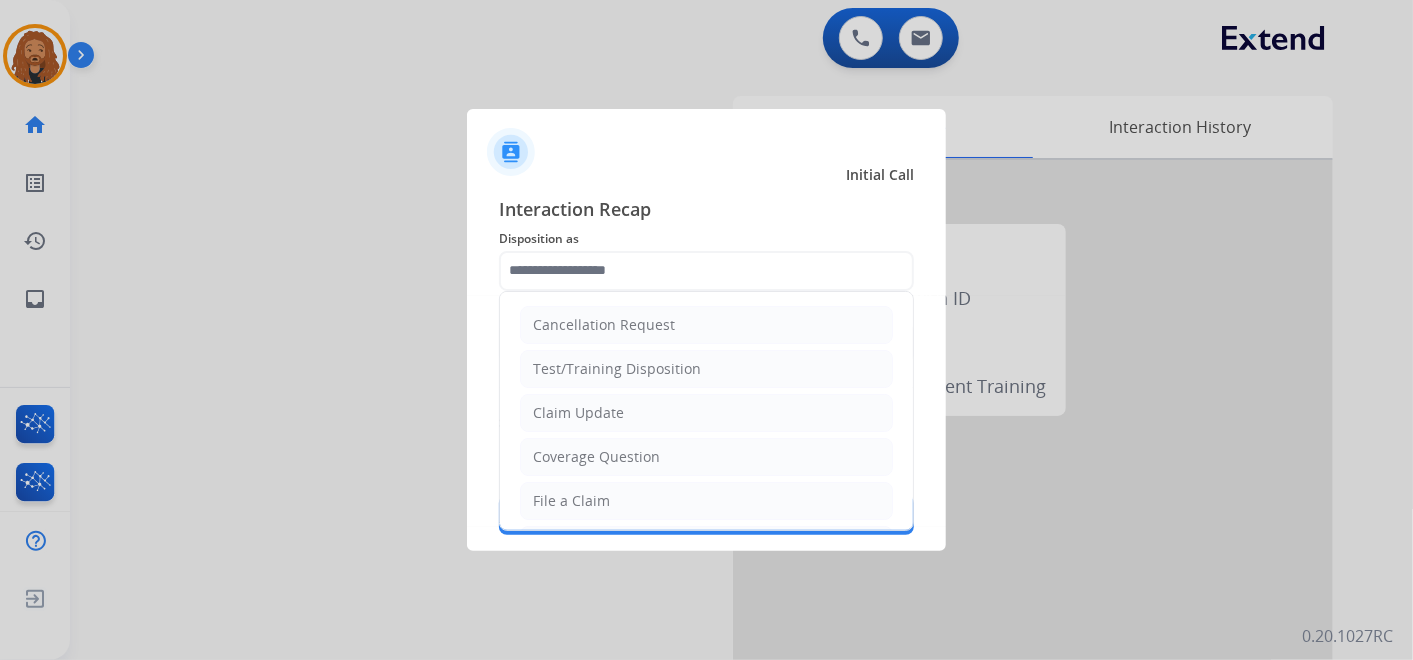 drag, startPoint x: 587, startPoint y: 402, endPoint x: 599, endPoint y: 443, distance: 42.72002 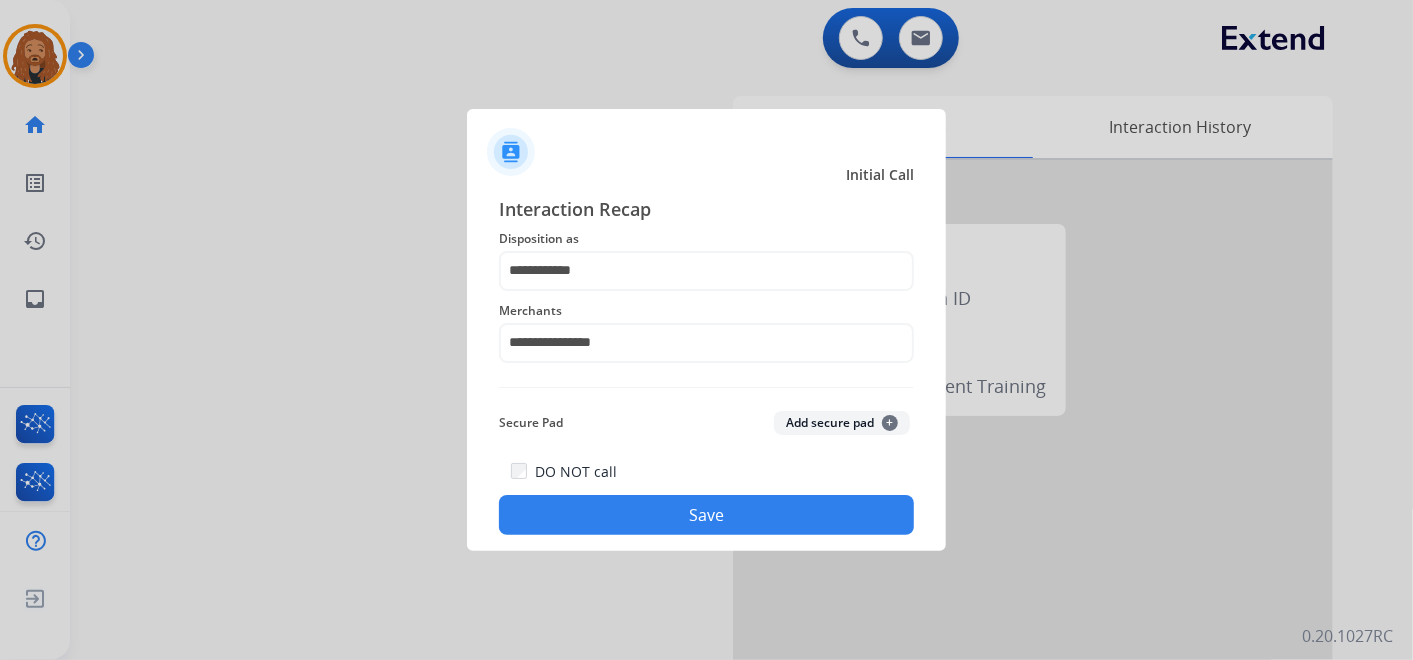 click on "Save" 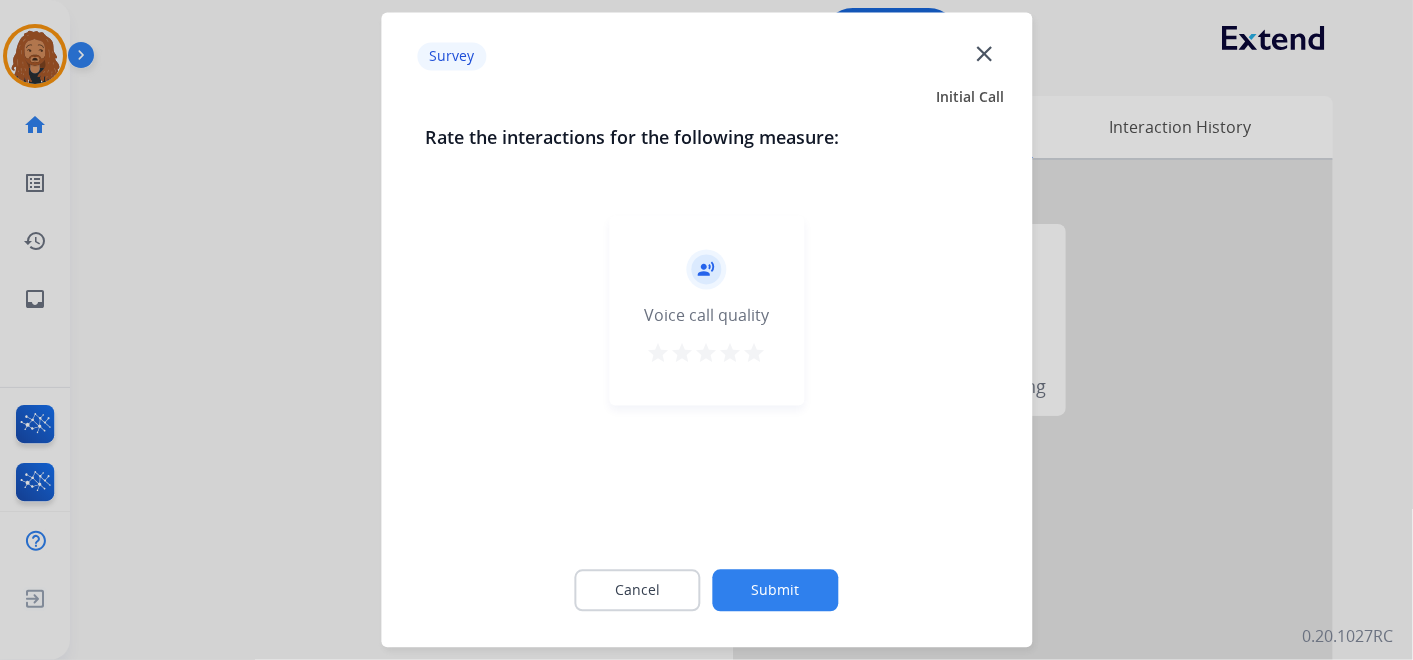 click on "star" at bounding box center [755, 354] 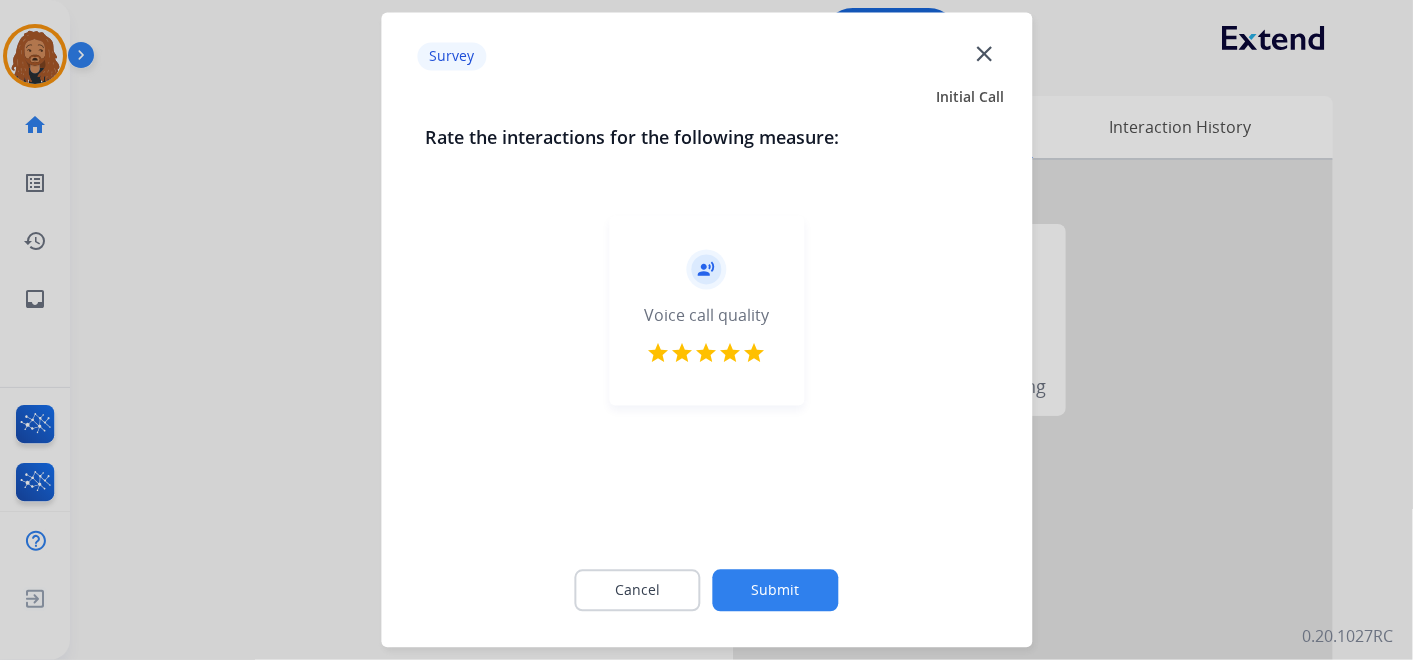click on "Submit" 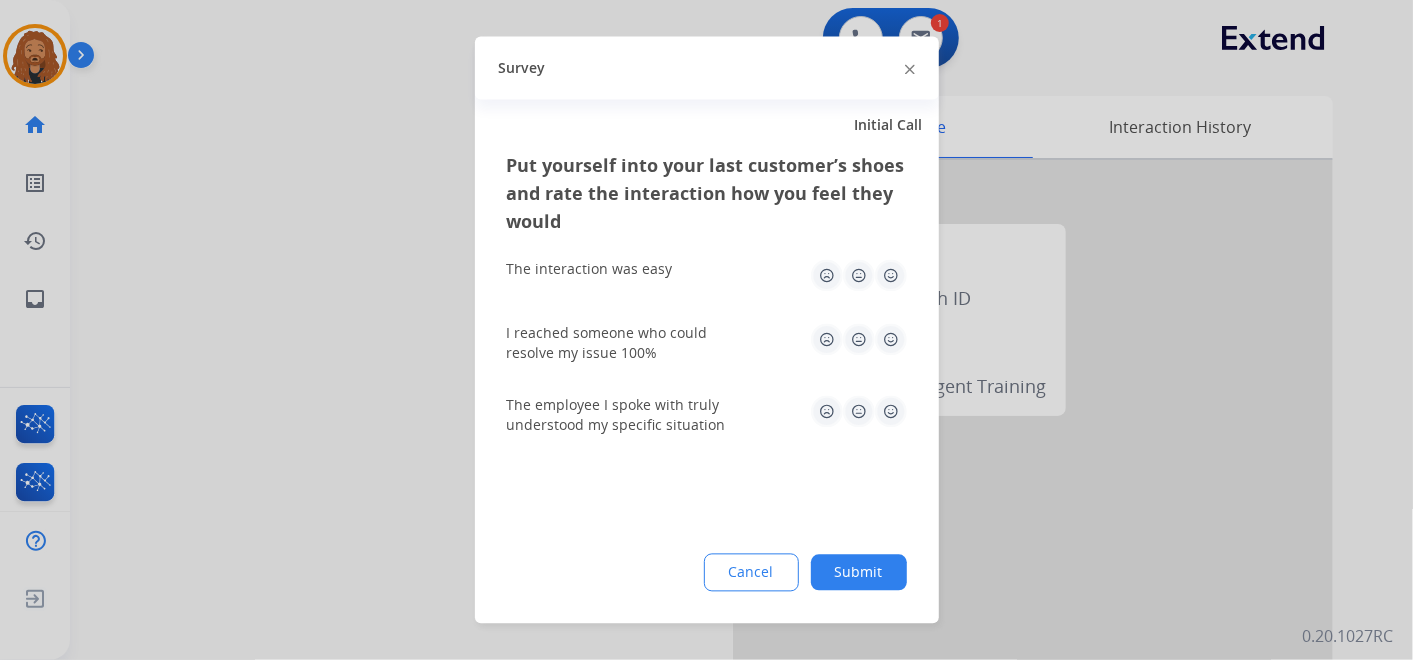 click 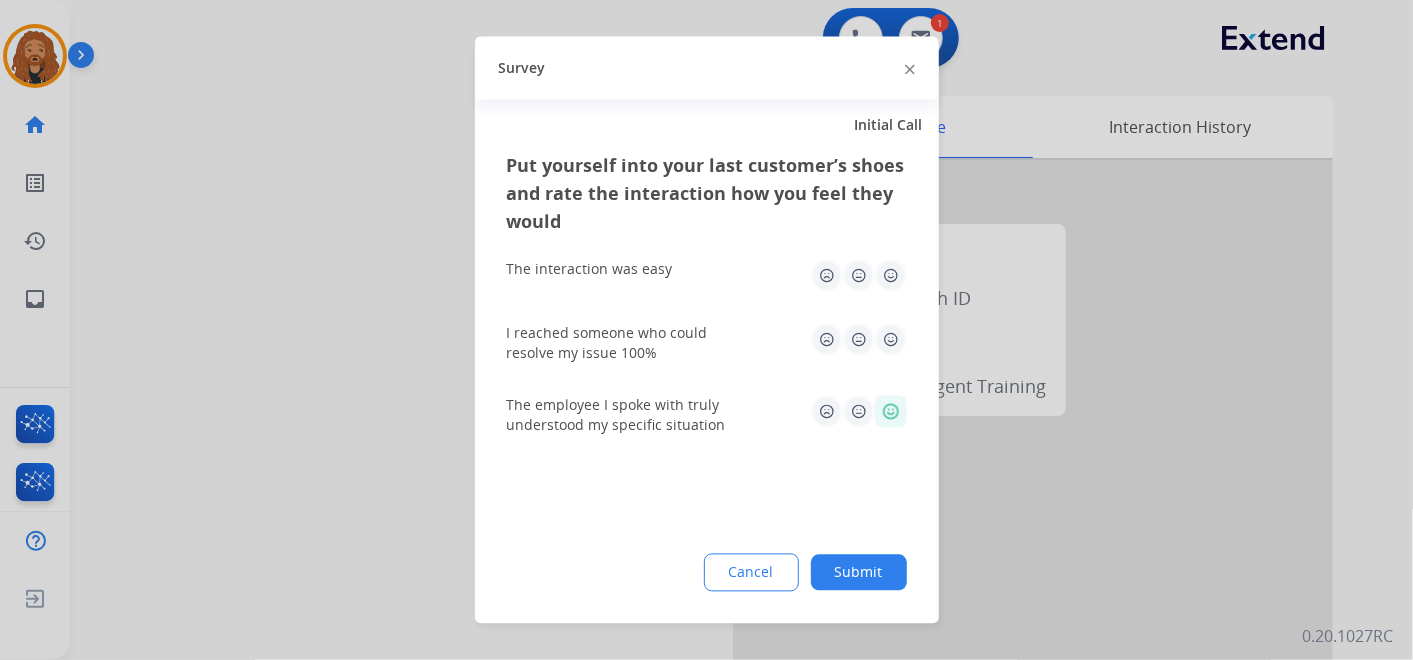 click 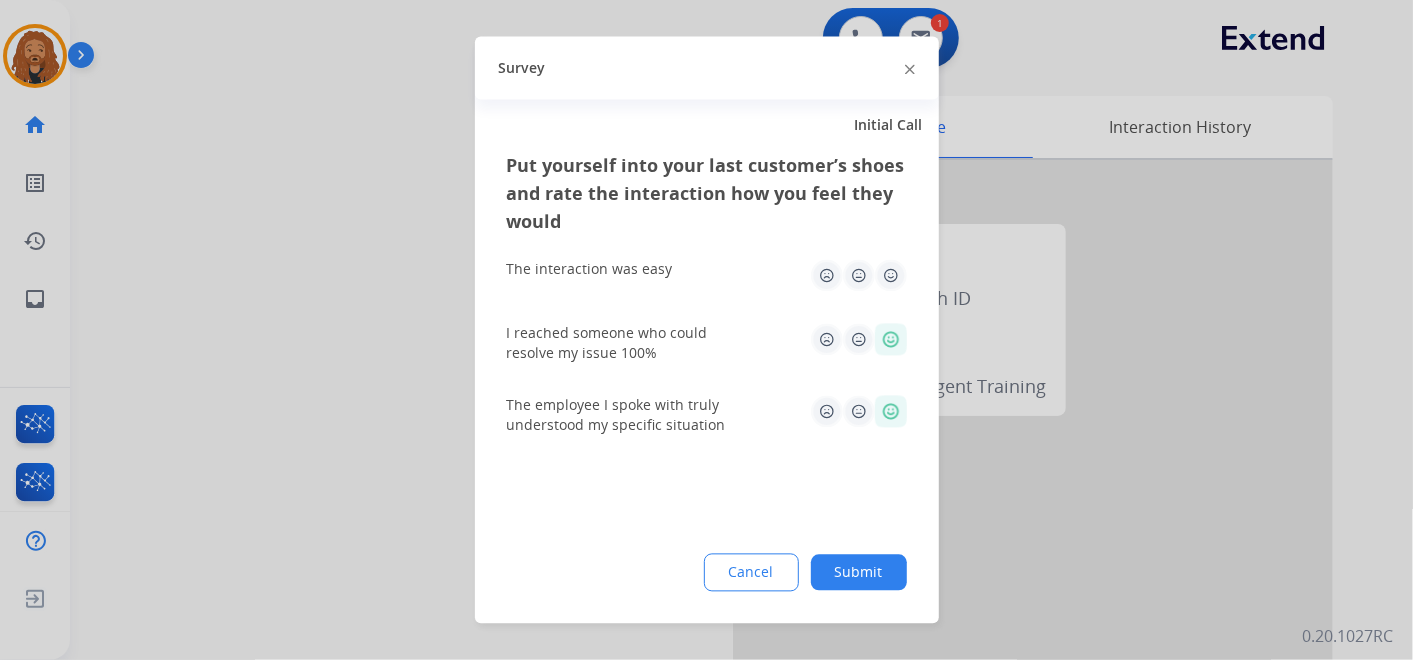 click 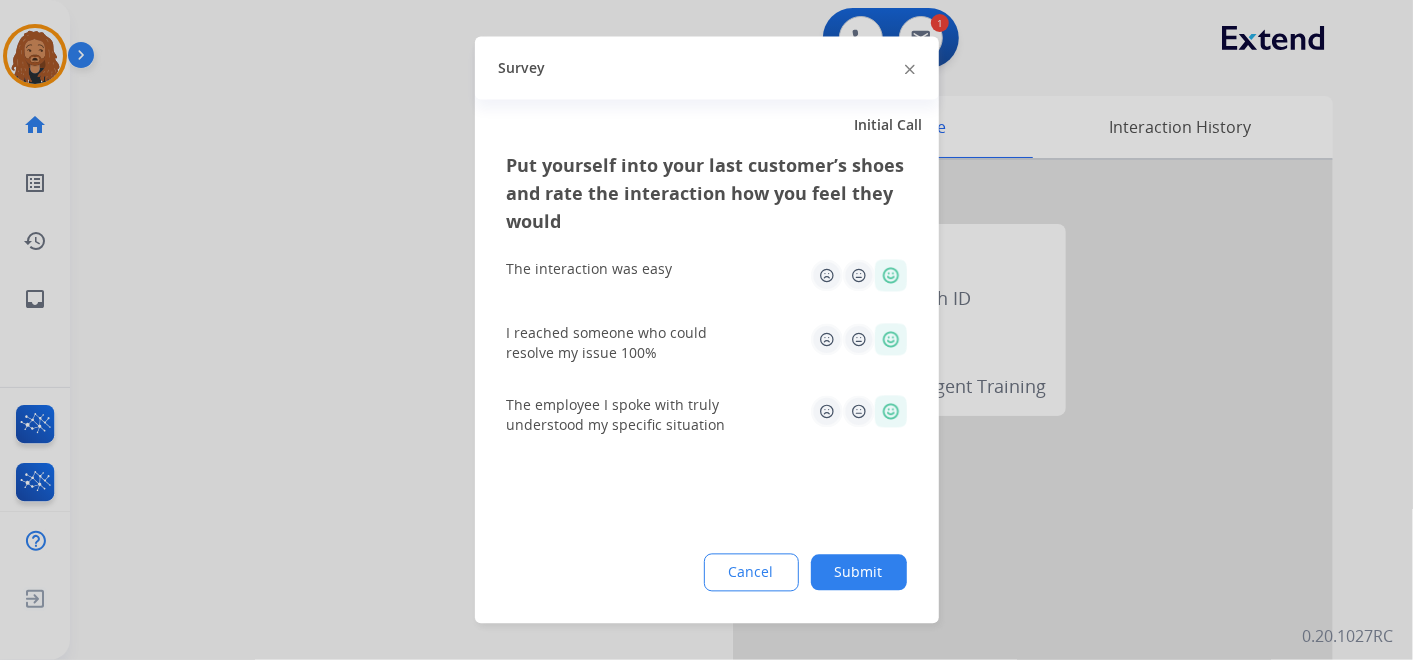 click on "Submit" 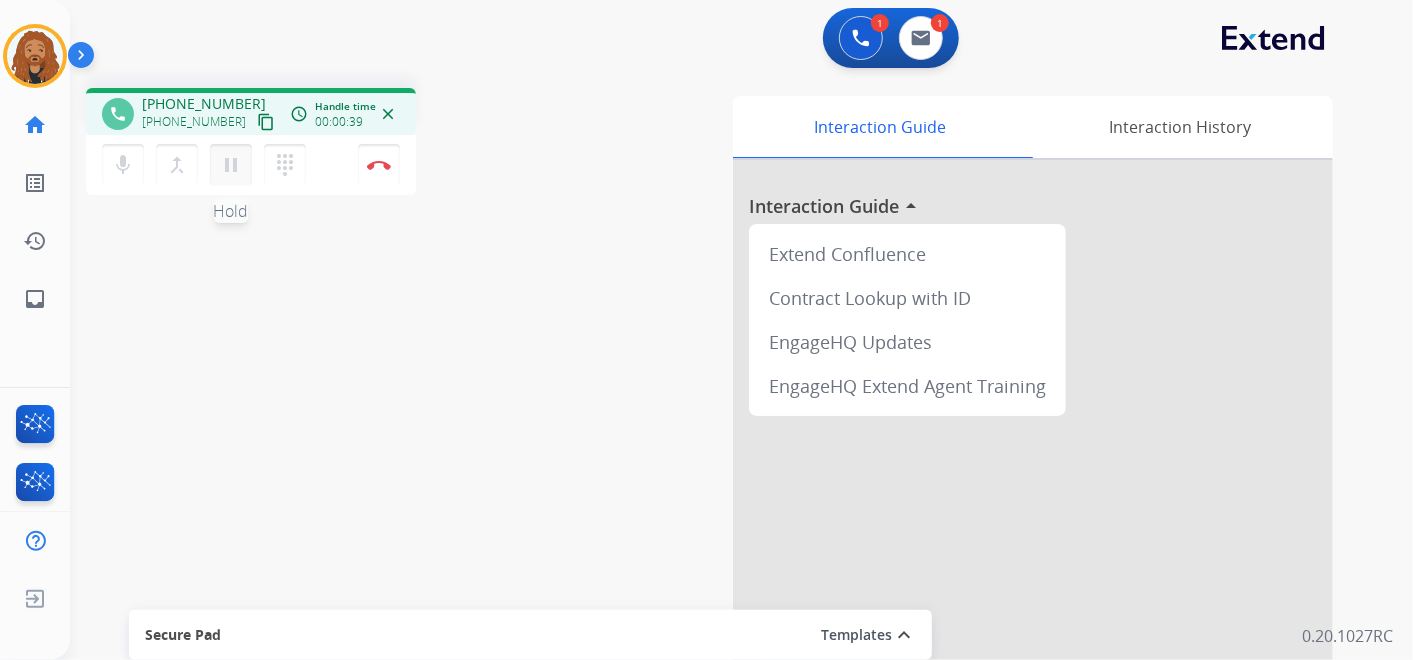 click on "pause Hold" at bounding box center (231, 165) 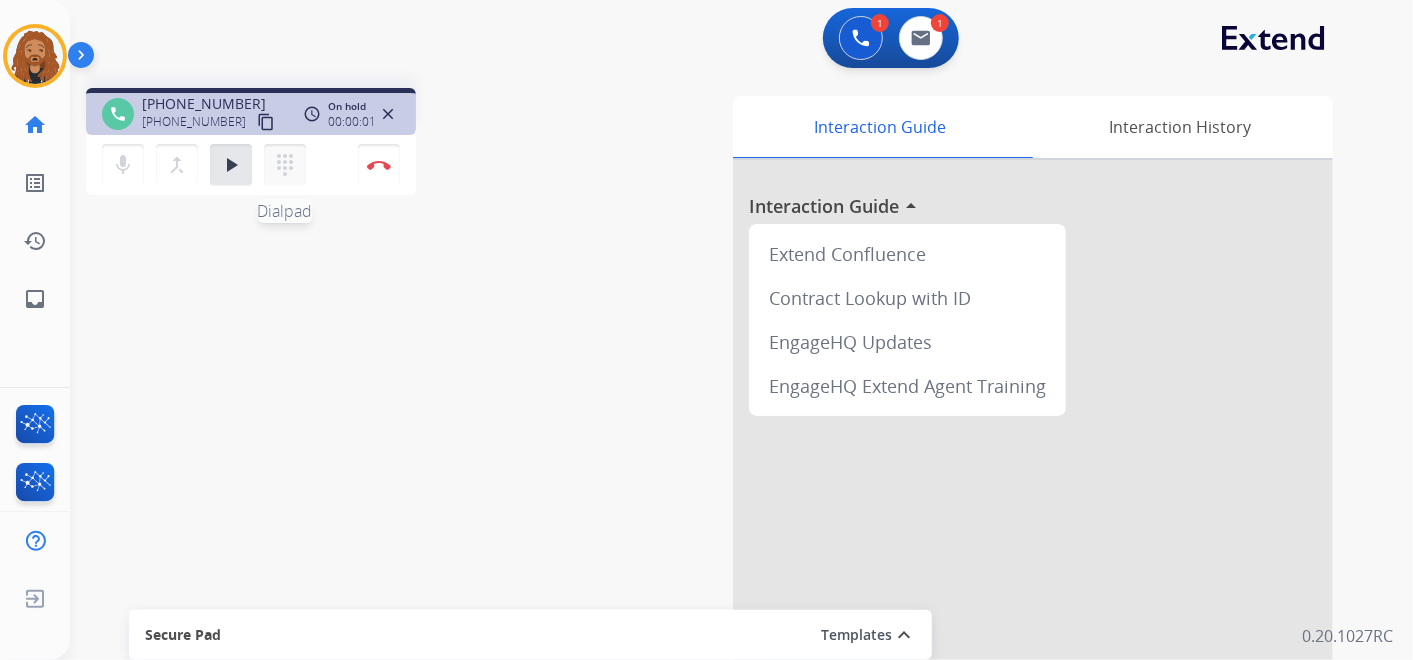 click on "dialpad" at bounding box center [285, 165] 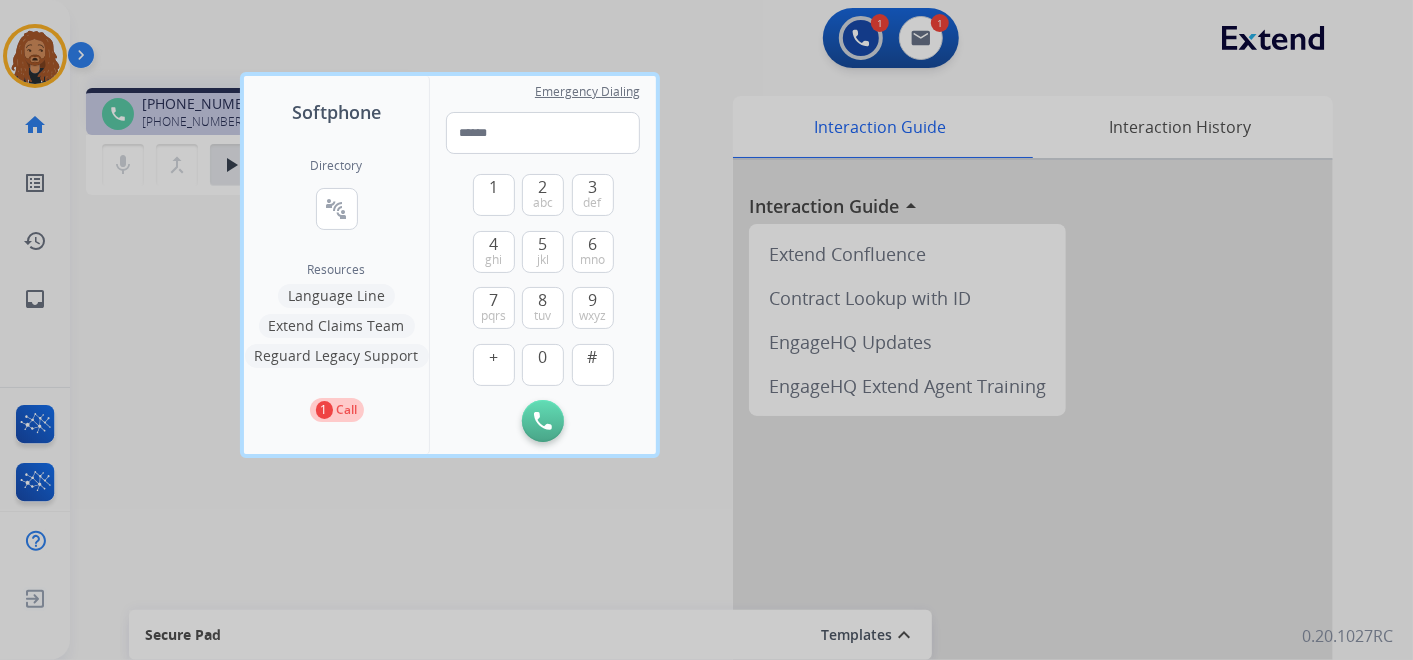 click on "Language Line" at bounding box center (336, 296) 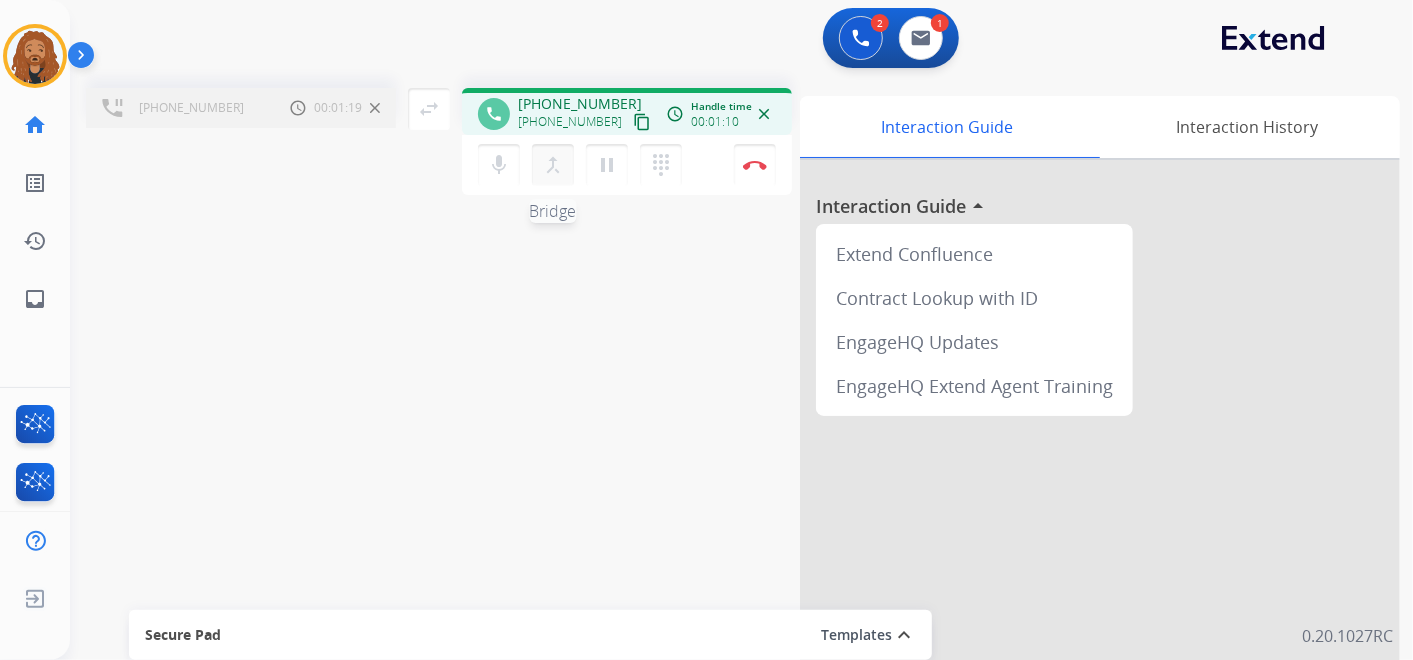 click on "merge_type" at bounding box center [553, 165] 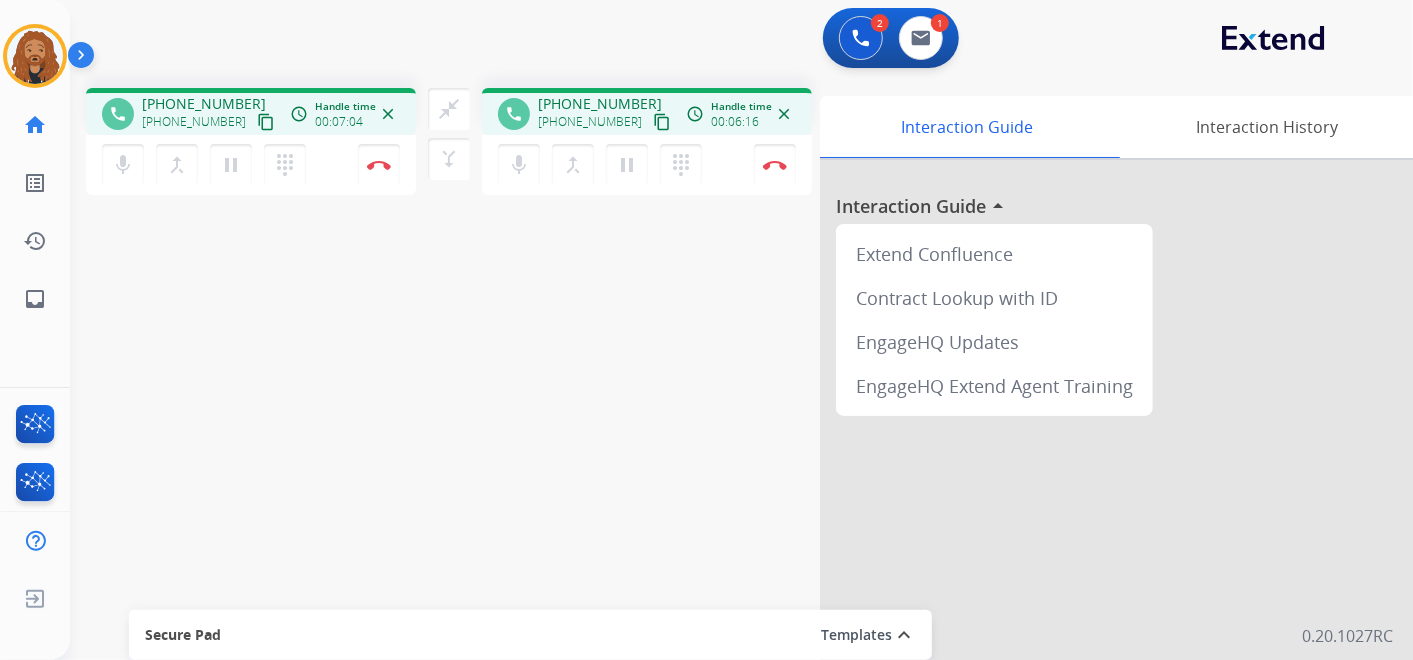 click on "content_copy" at bounding box center (266, 122) 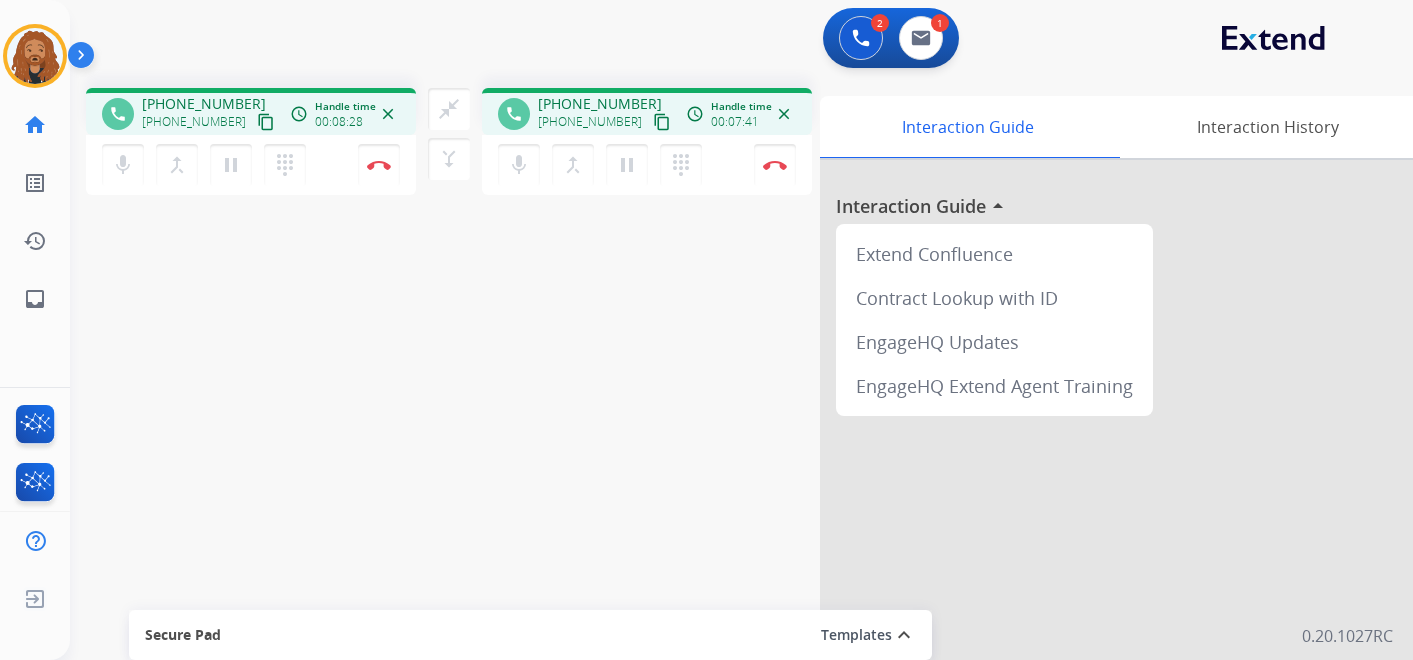 scroll, scrollTop: 0, scrollLeft: 0, axis: both 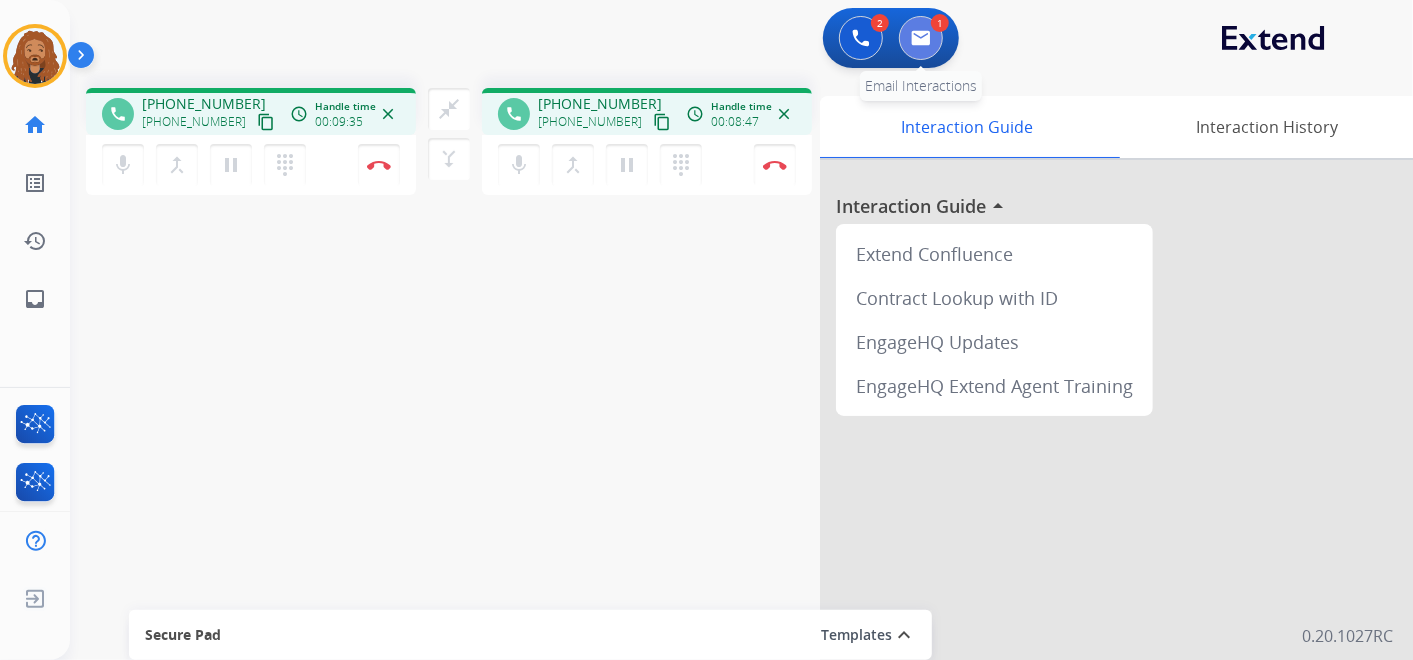 click at bounding box center [921, 38] 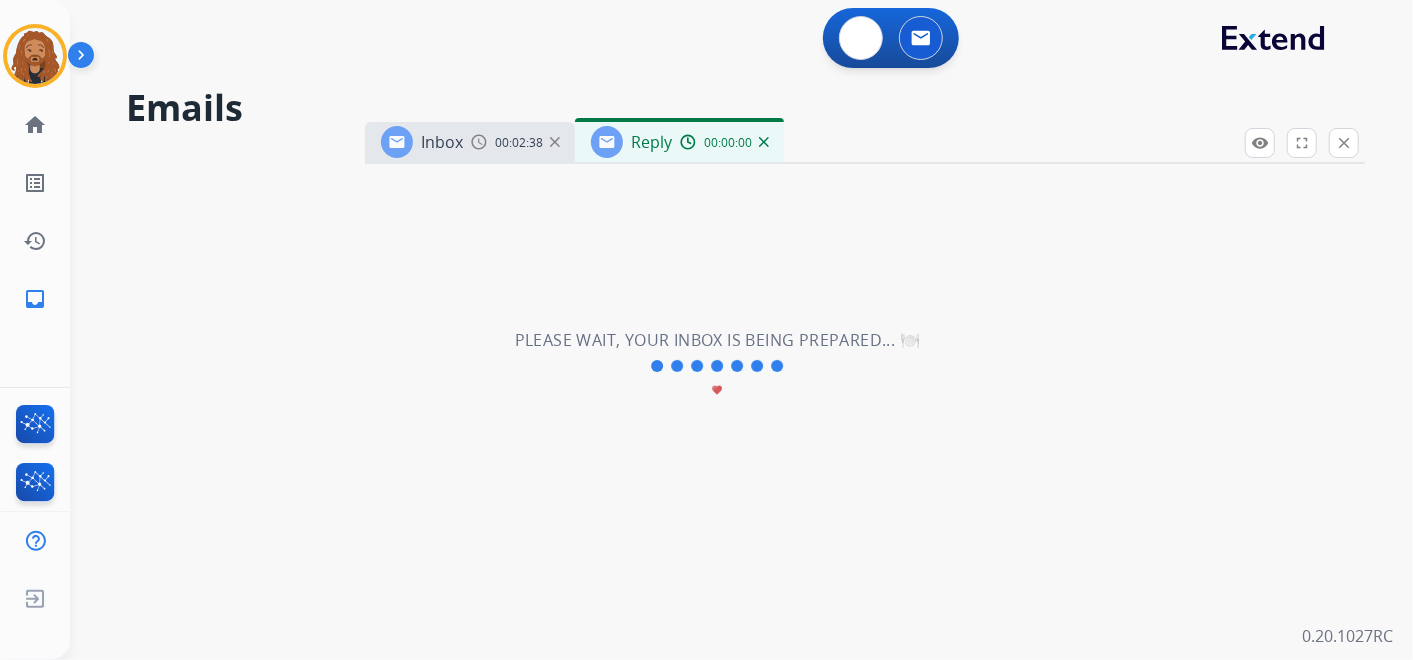 select on "**********" 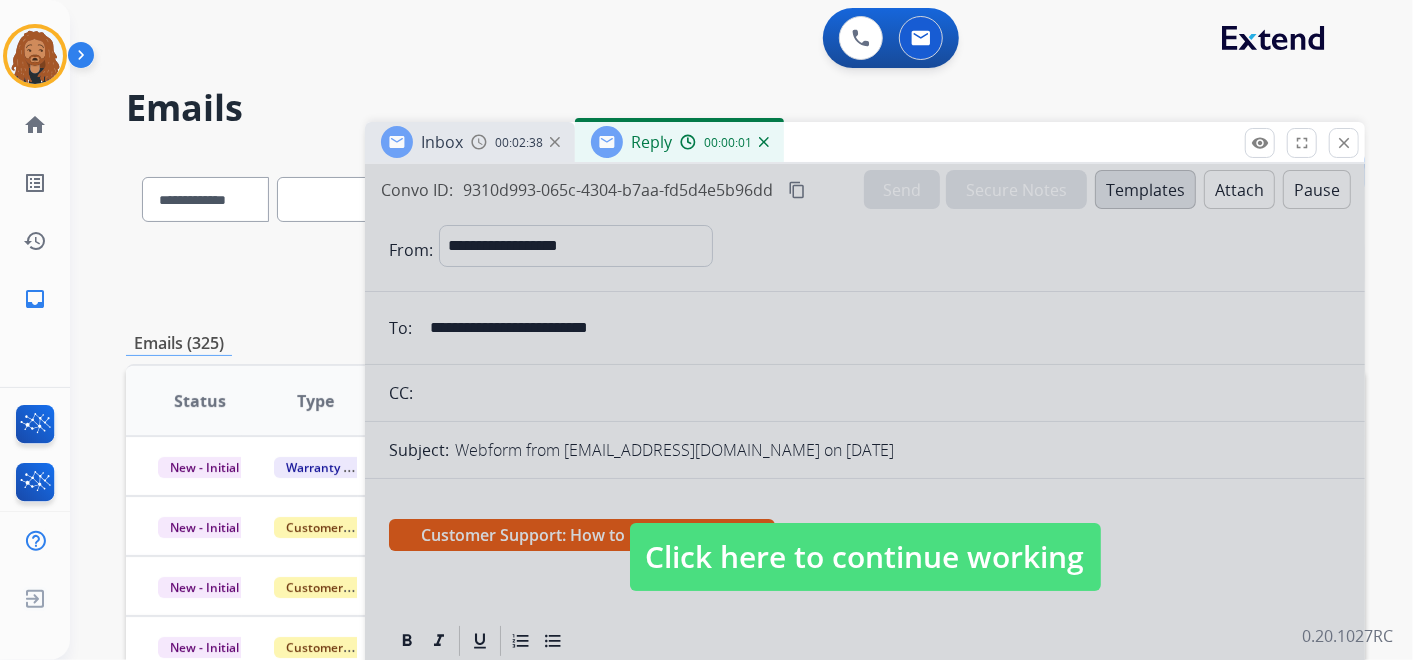 click on "Click here to continue working" at bounding box center (865, 557) 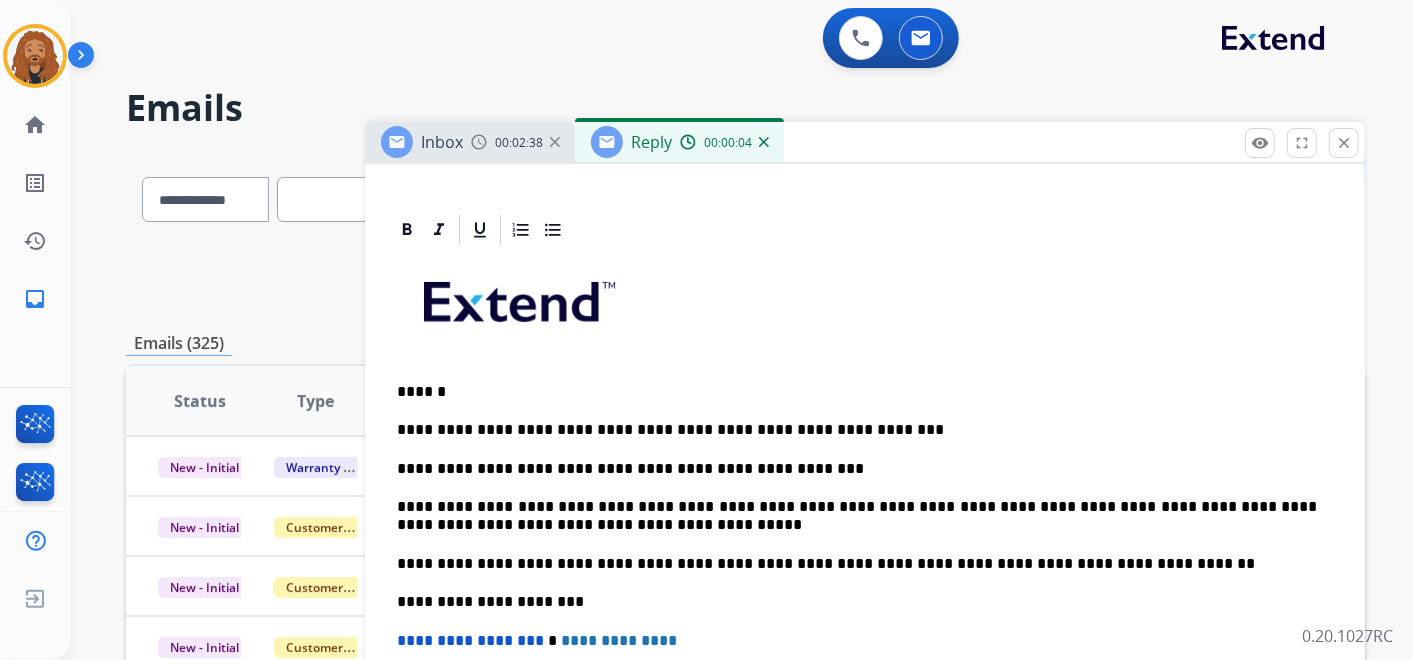 scroll, scrollTop: 513, scrollLeft: 0, axis: vertical 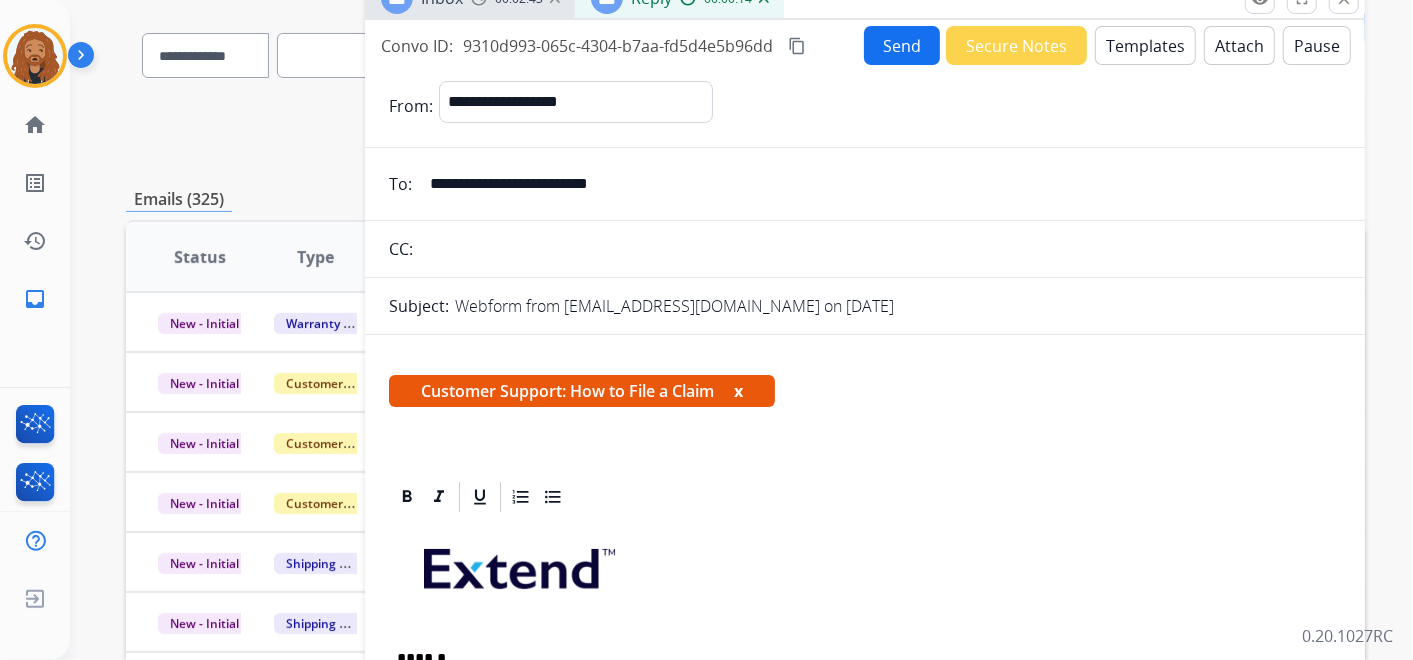 click on "Send" at bounding box center [902, 45] 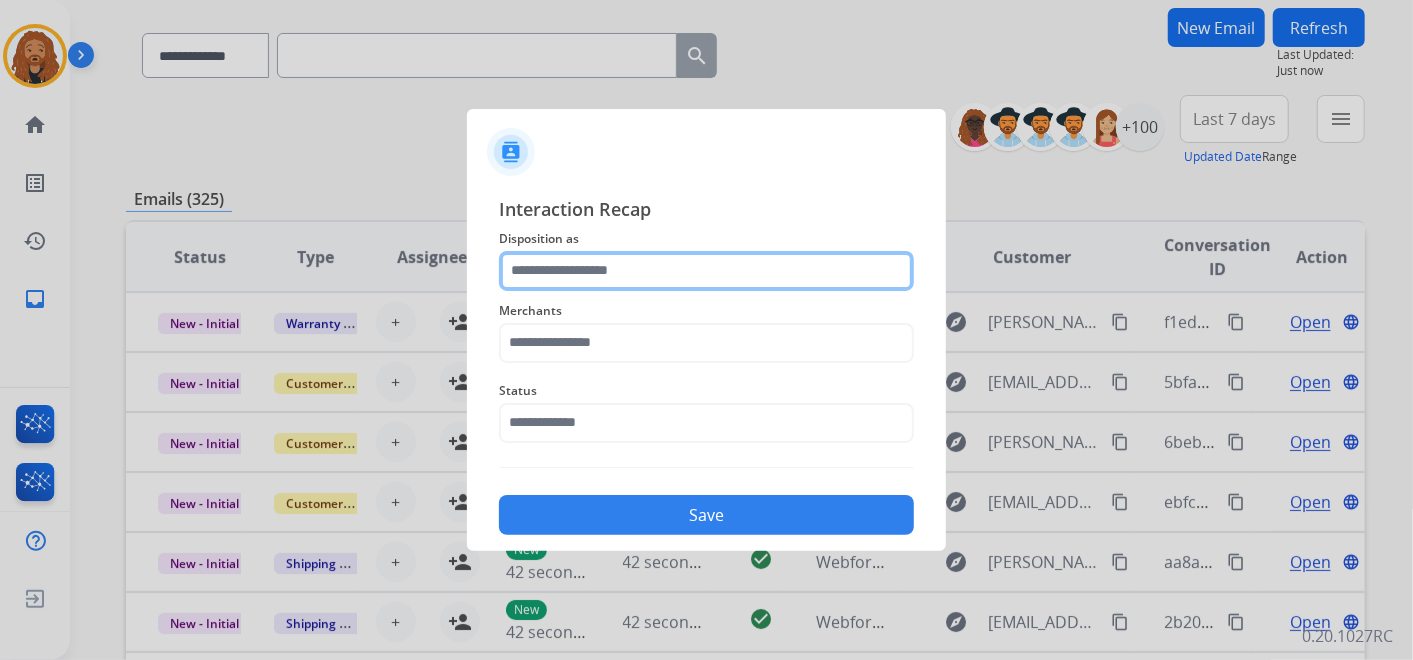 click 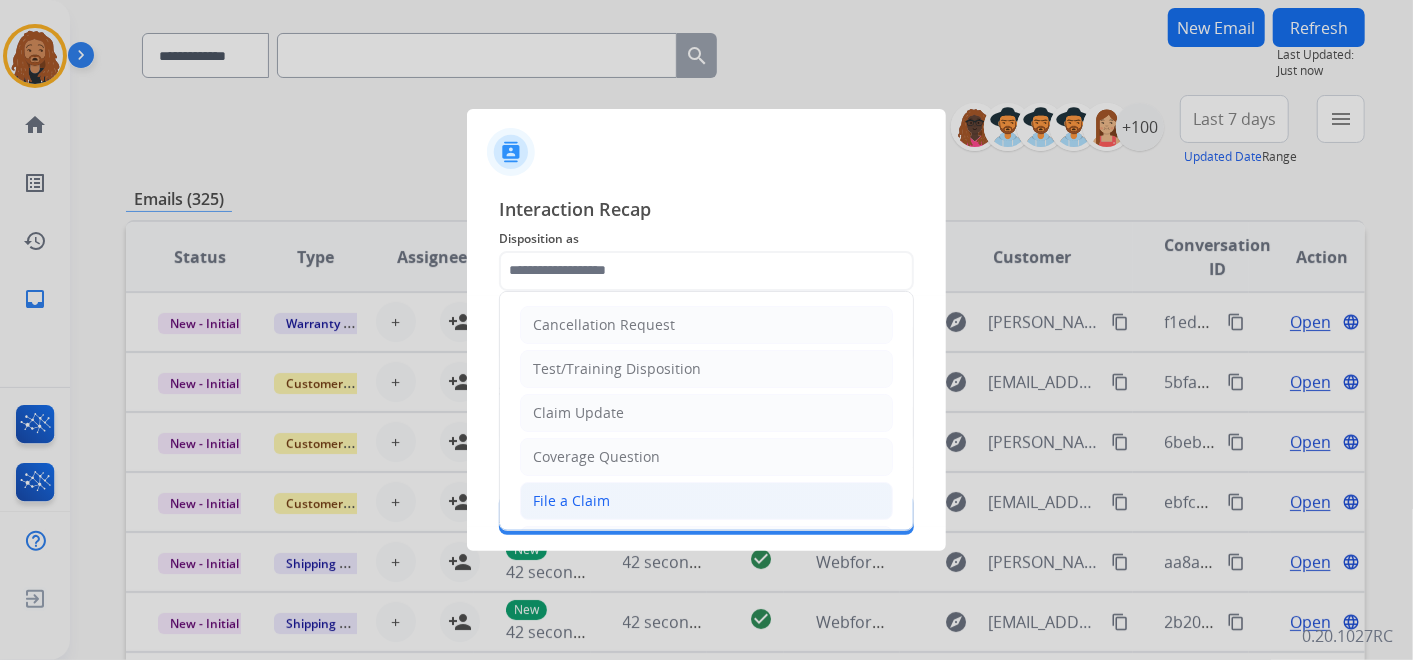 drag, startPoint x: 582, startPoint y: 497, endPoint x: 575, endPoint y: 472, distance: 25.96151 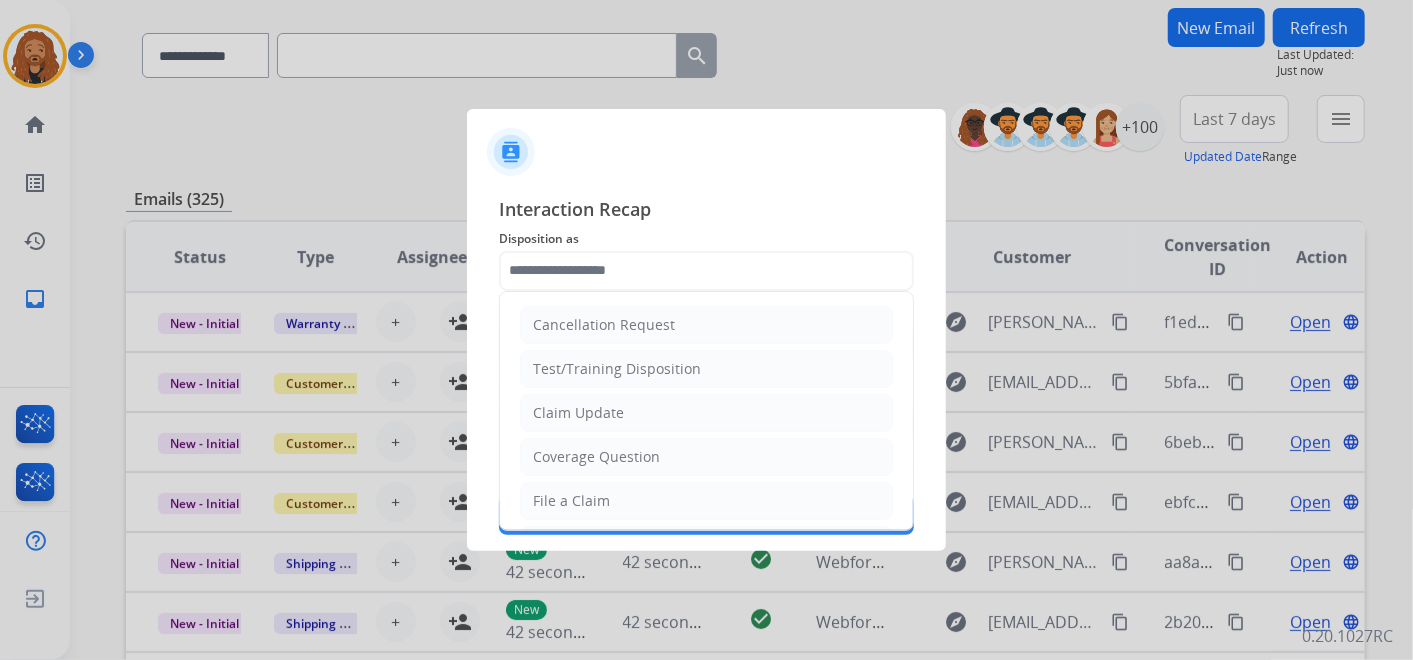 type on "**********" 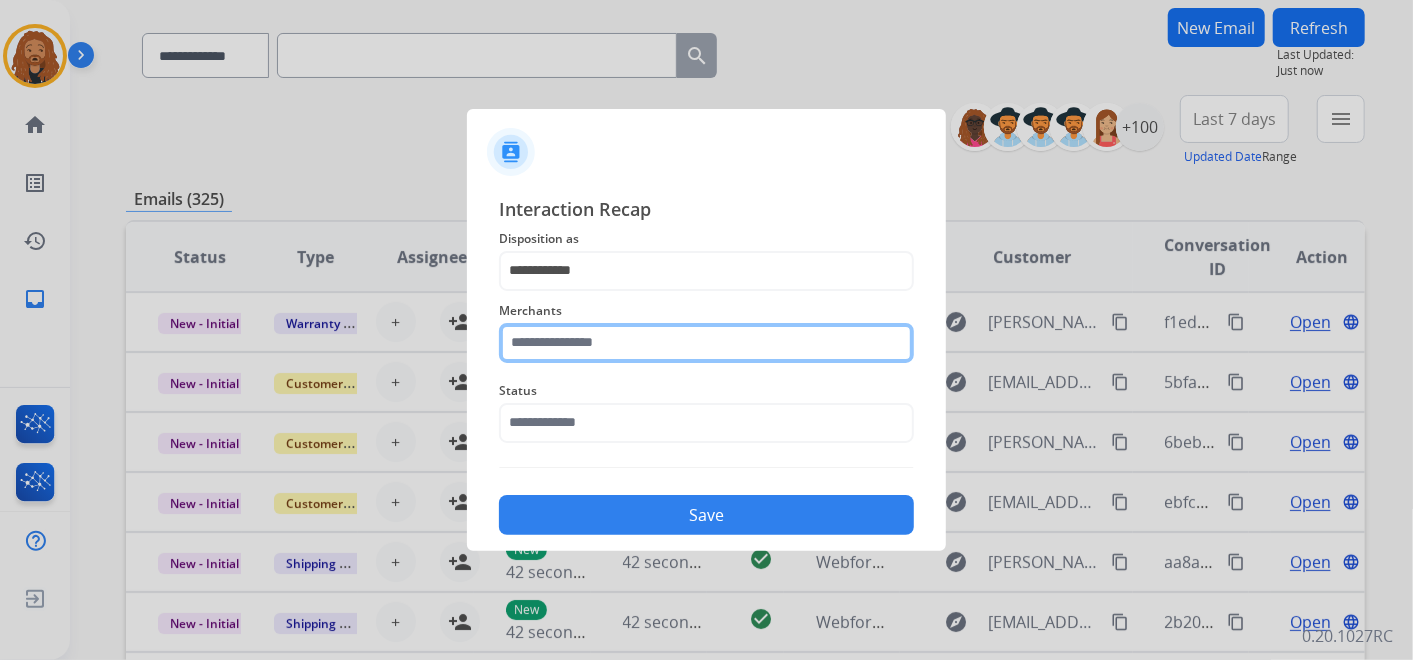 click 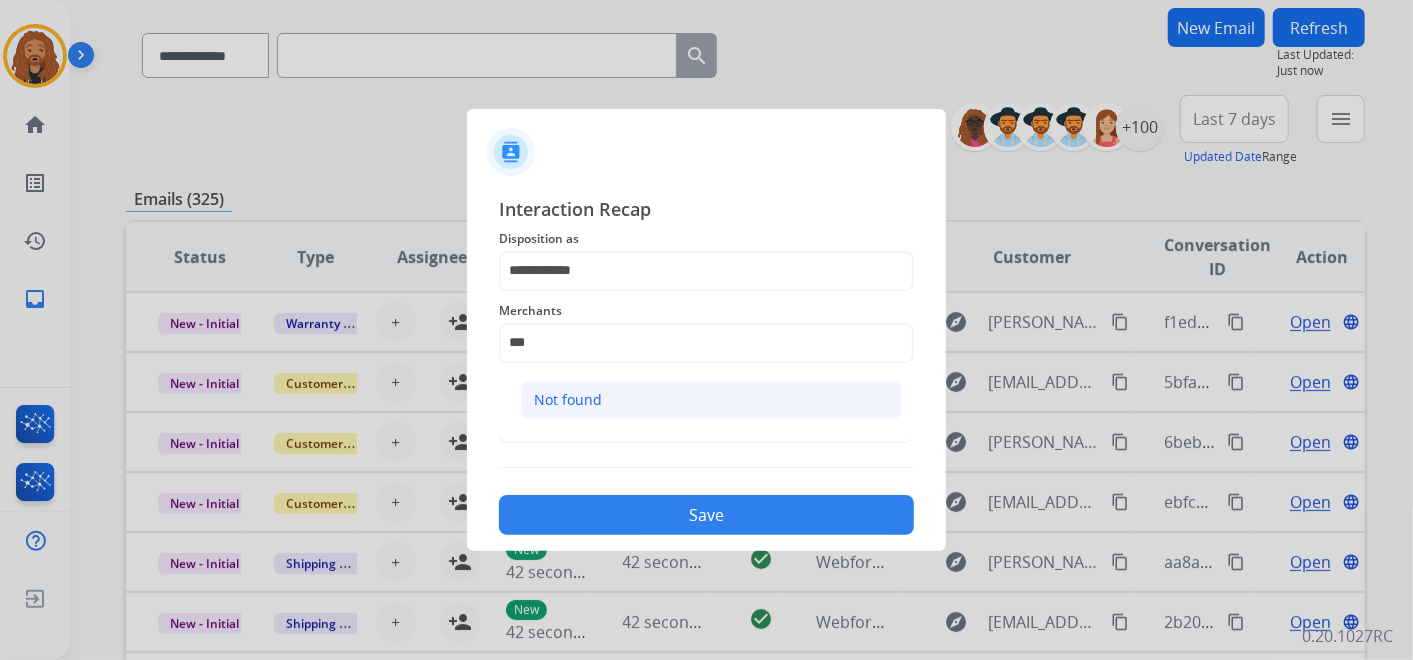 click on "Not found" 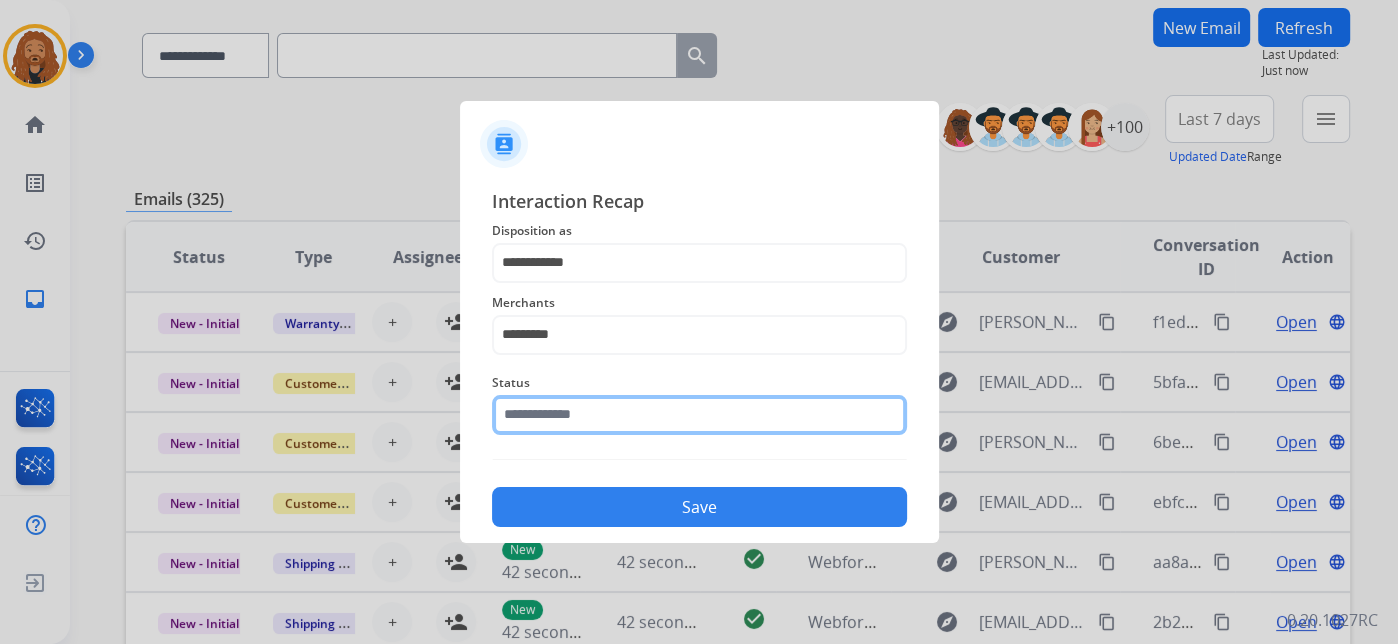 click 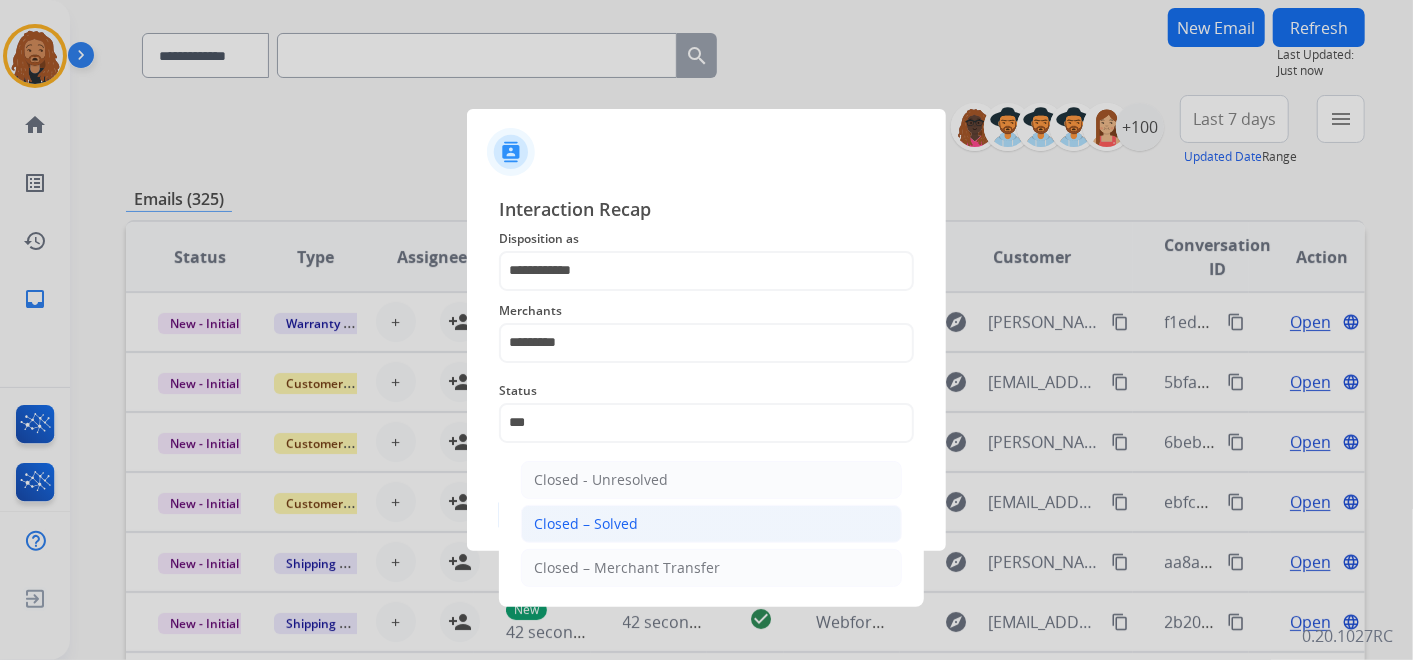 click on "Closed – Solved" 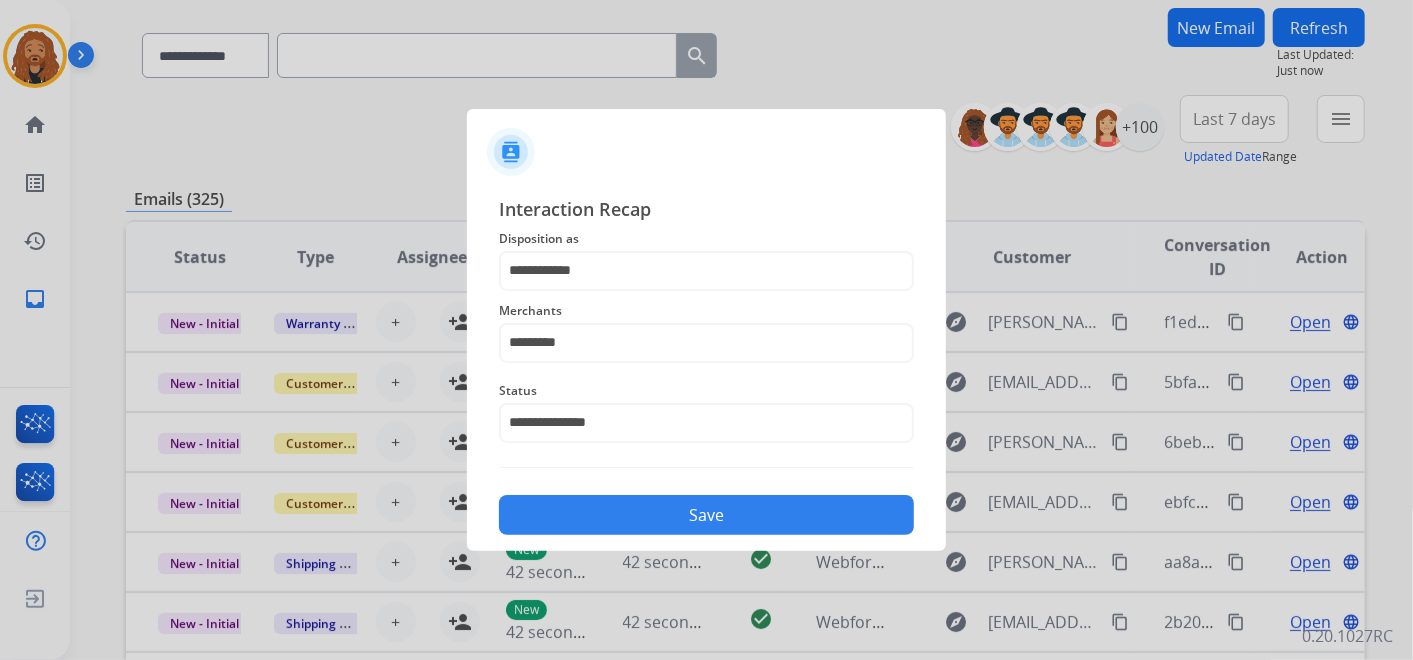 click on "Save" 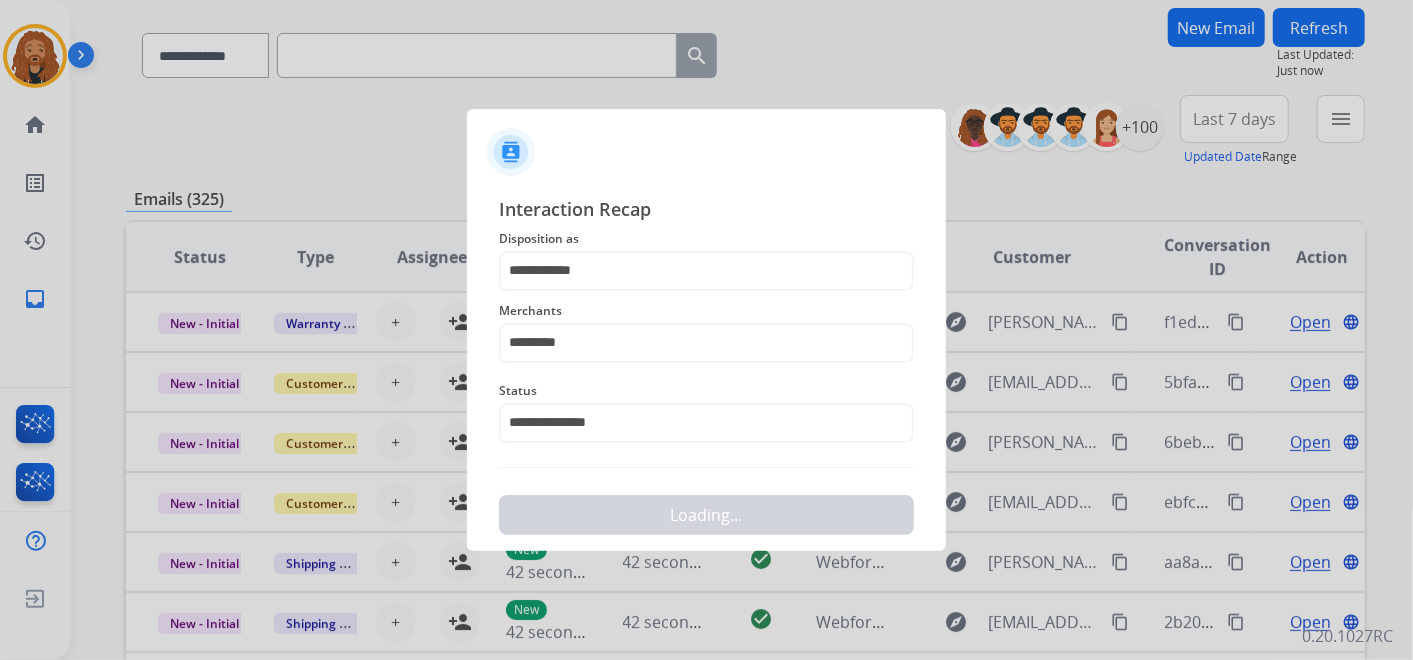 scroll, scrollTop: 0, scrollLeft: 0, axis: both 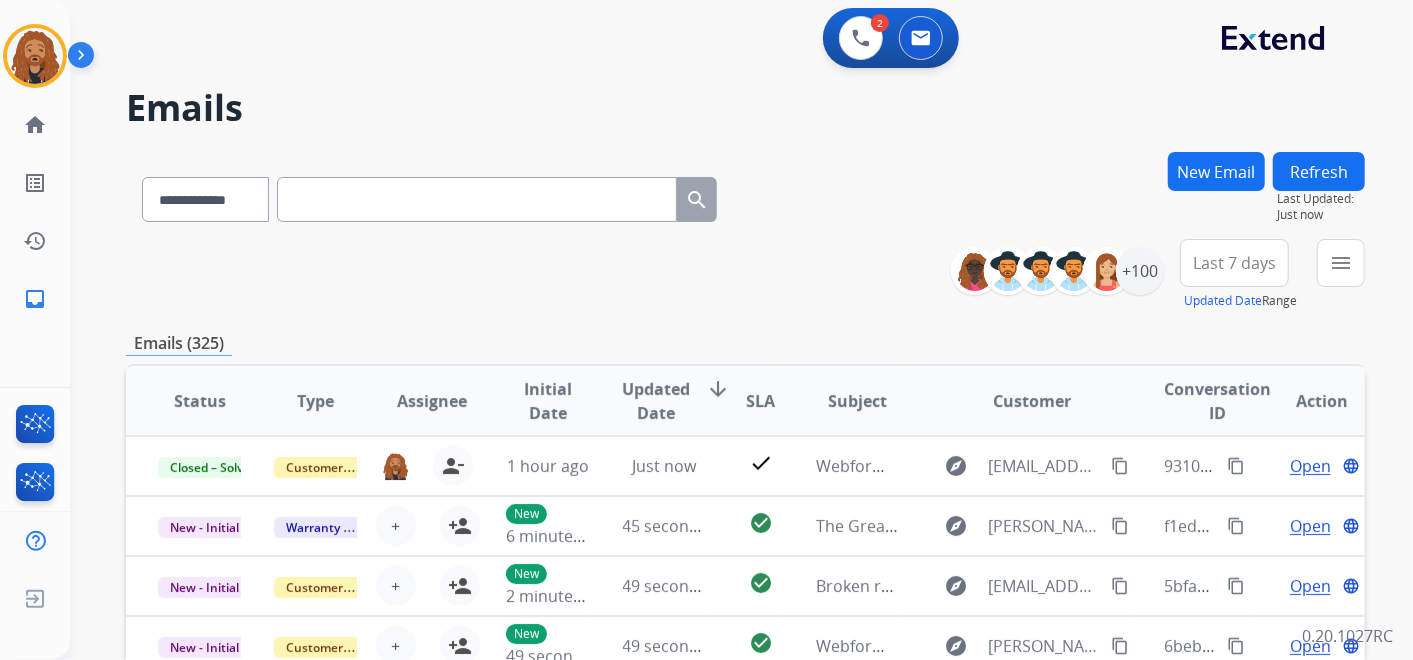 click on "New Email" at bounding box center (1216, 171) 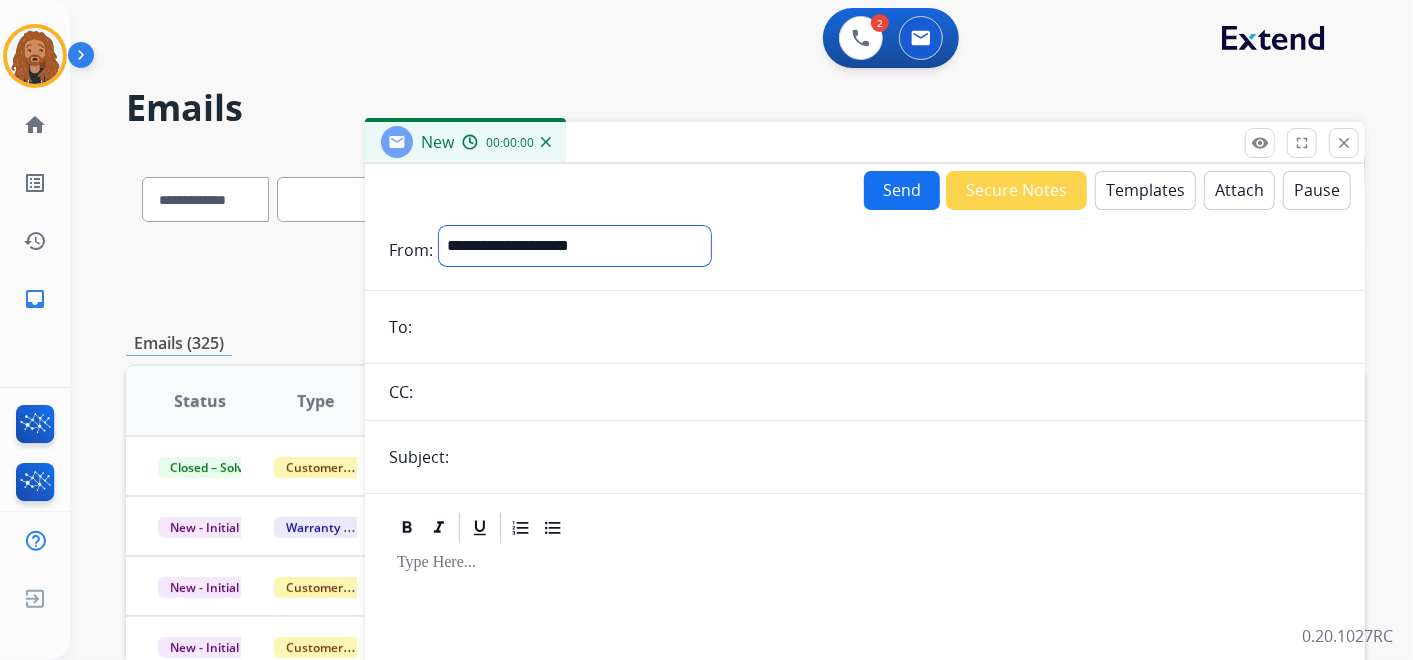 click on "**********" at bounding box center [575, 246] 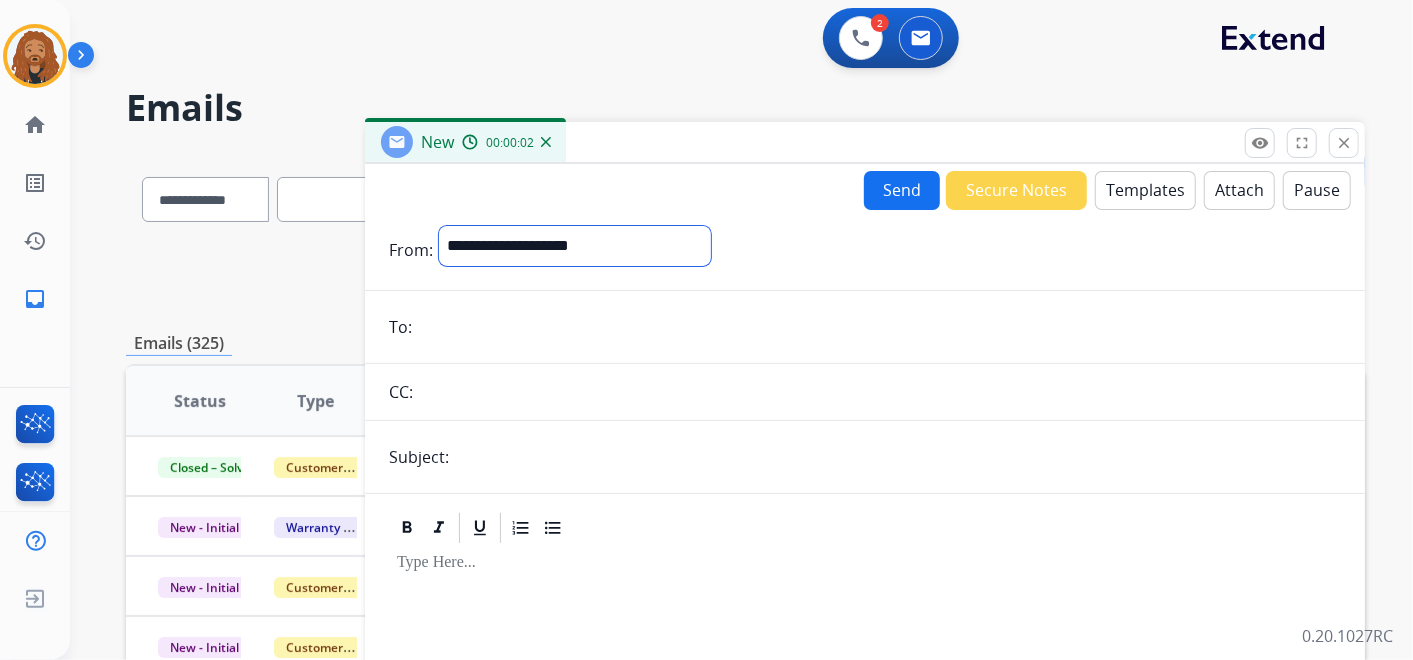 select on "**********" 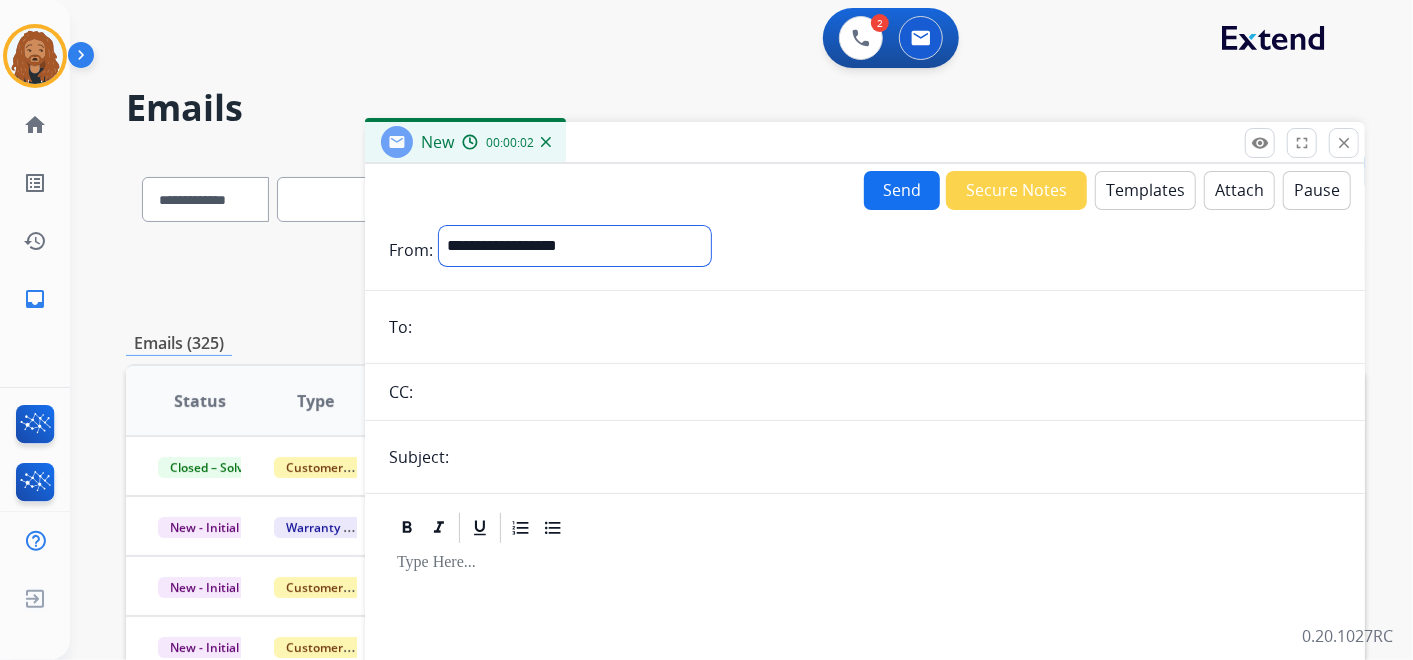 click on "**********" at bounding box center [575, 246] 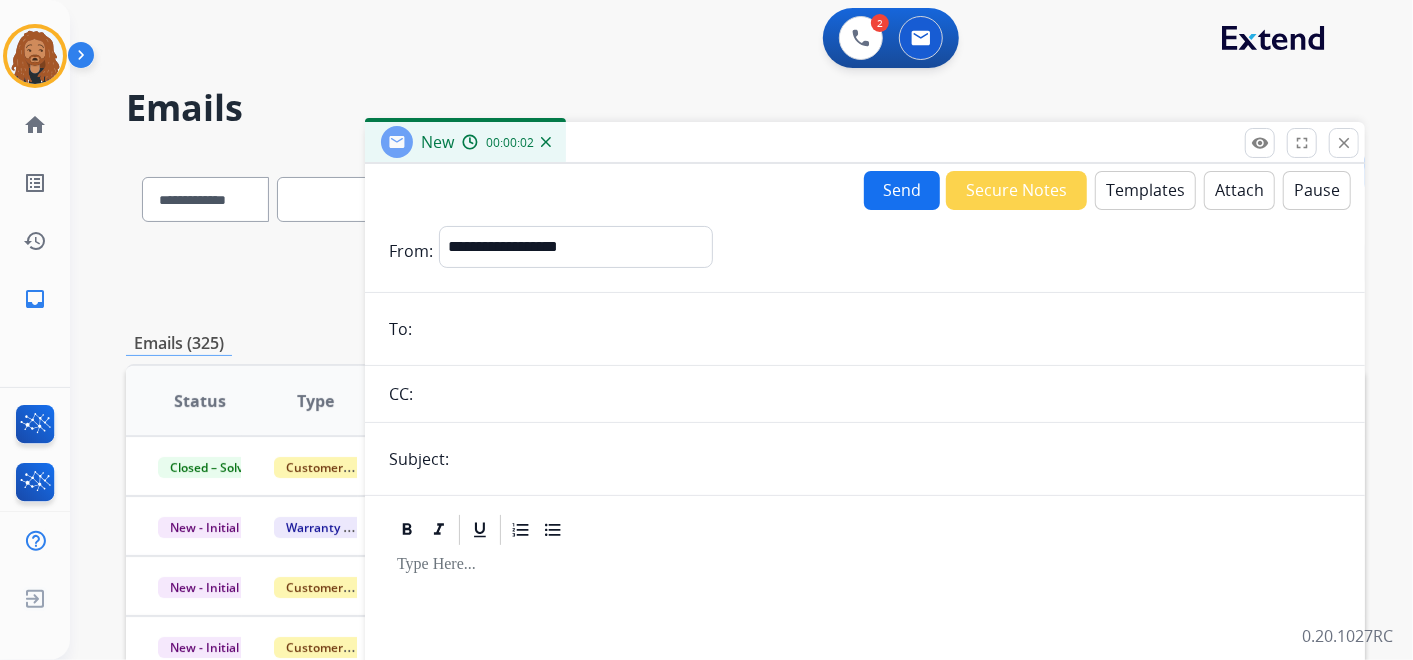click at bounding box center (879, 329) 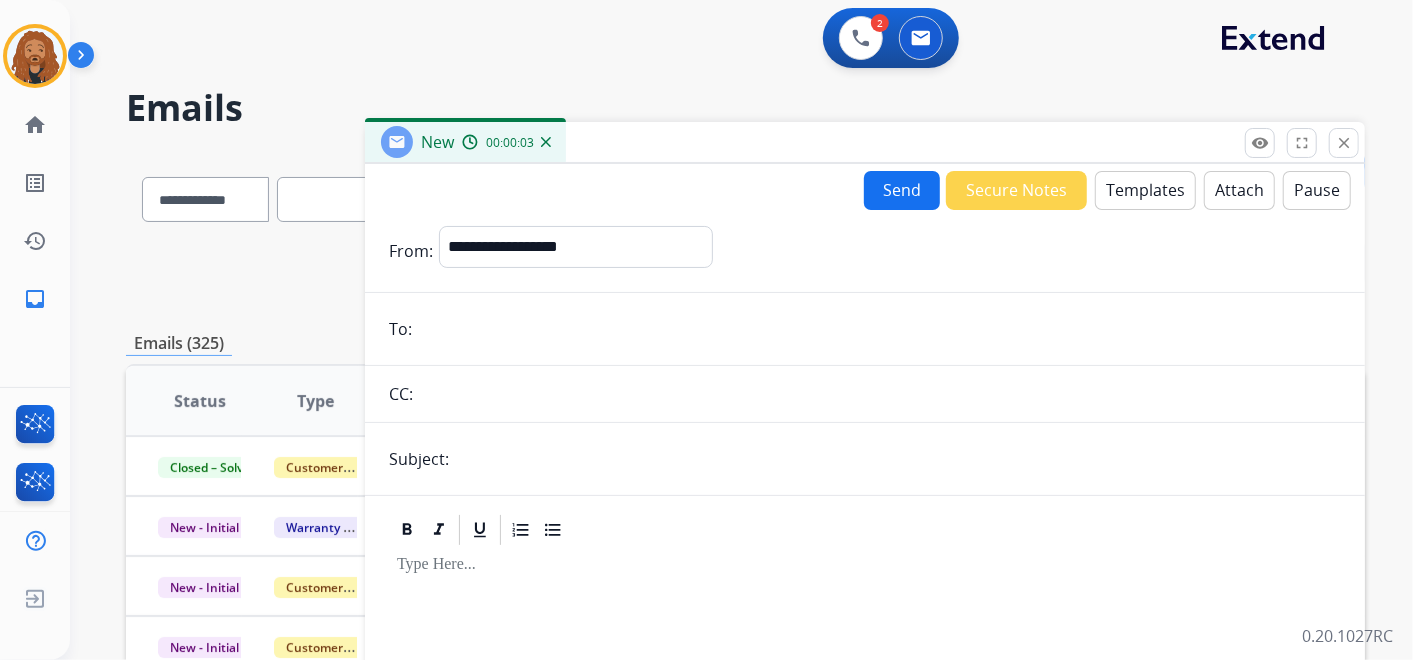 paste on "**********" 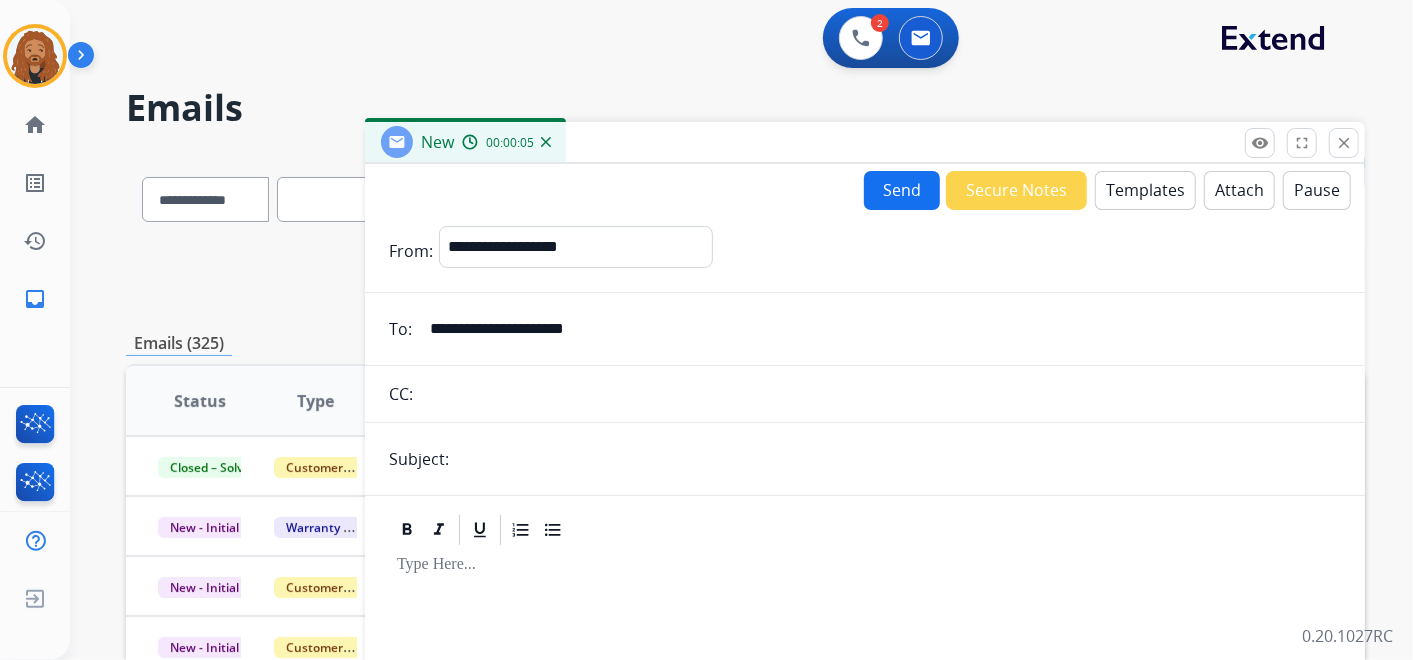 type on "**********" 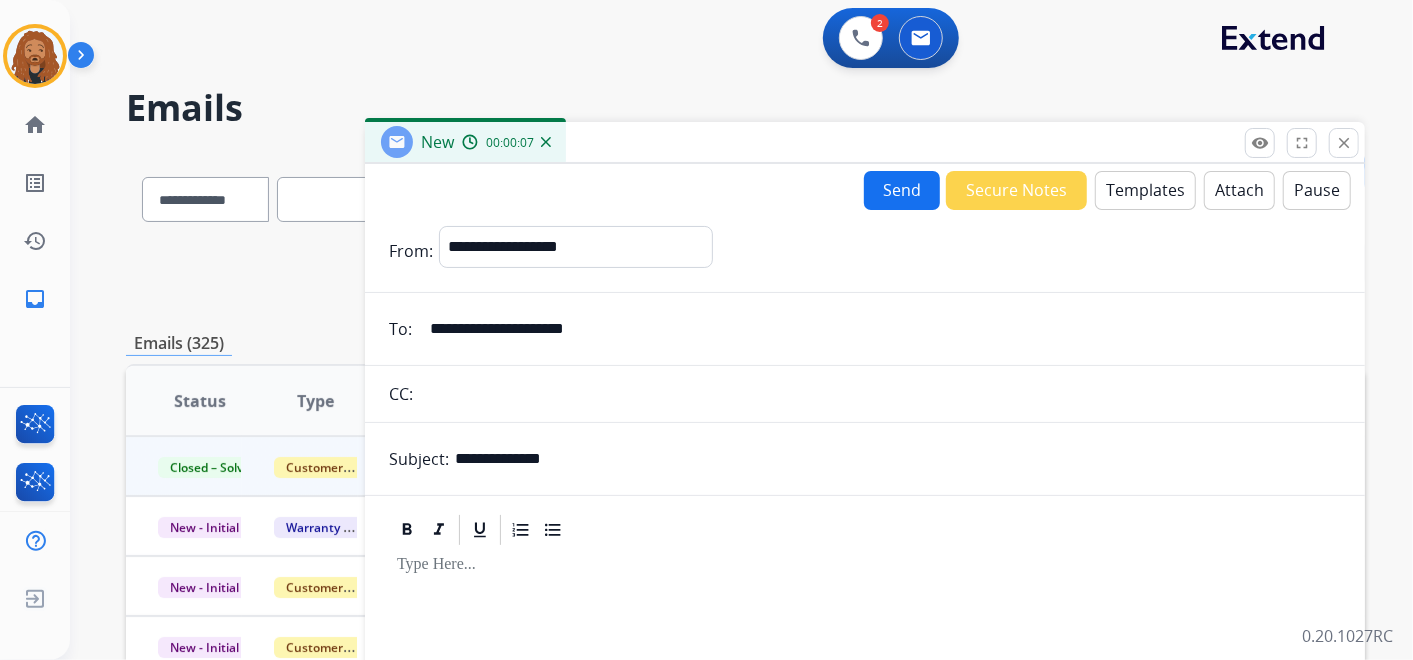 drag, startPoint x: 590, startPoint y: 454, endPoint x: 308, endPoint y: 441, distance: 282.2995 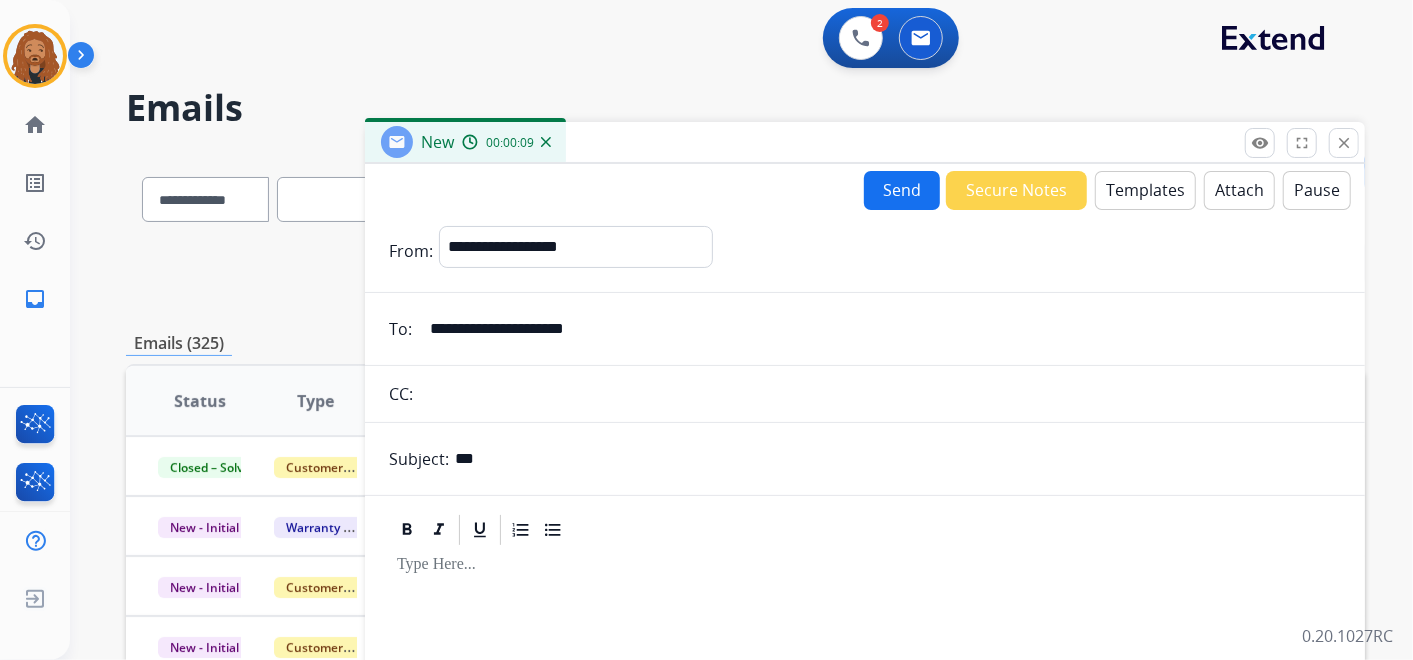 type on "**********" 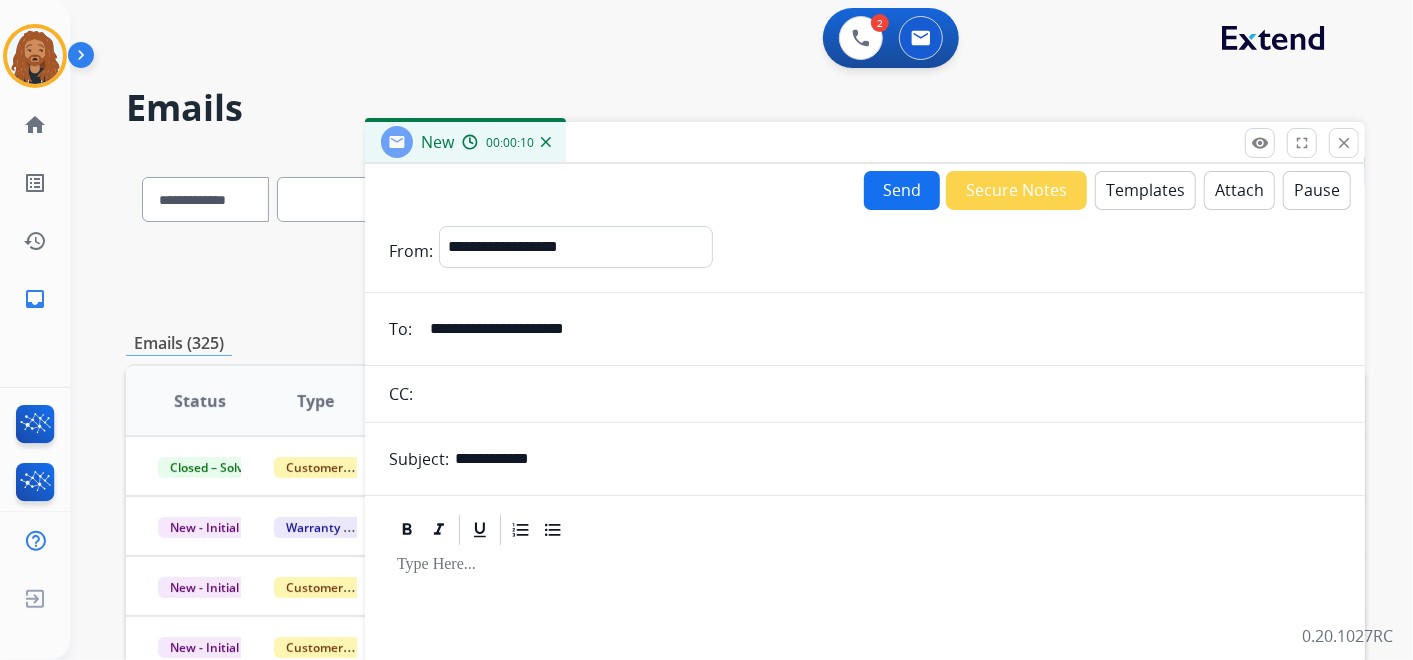 click on "Templates" at bounding box center (1145, 190) 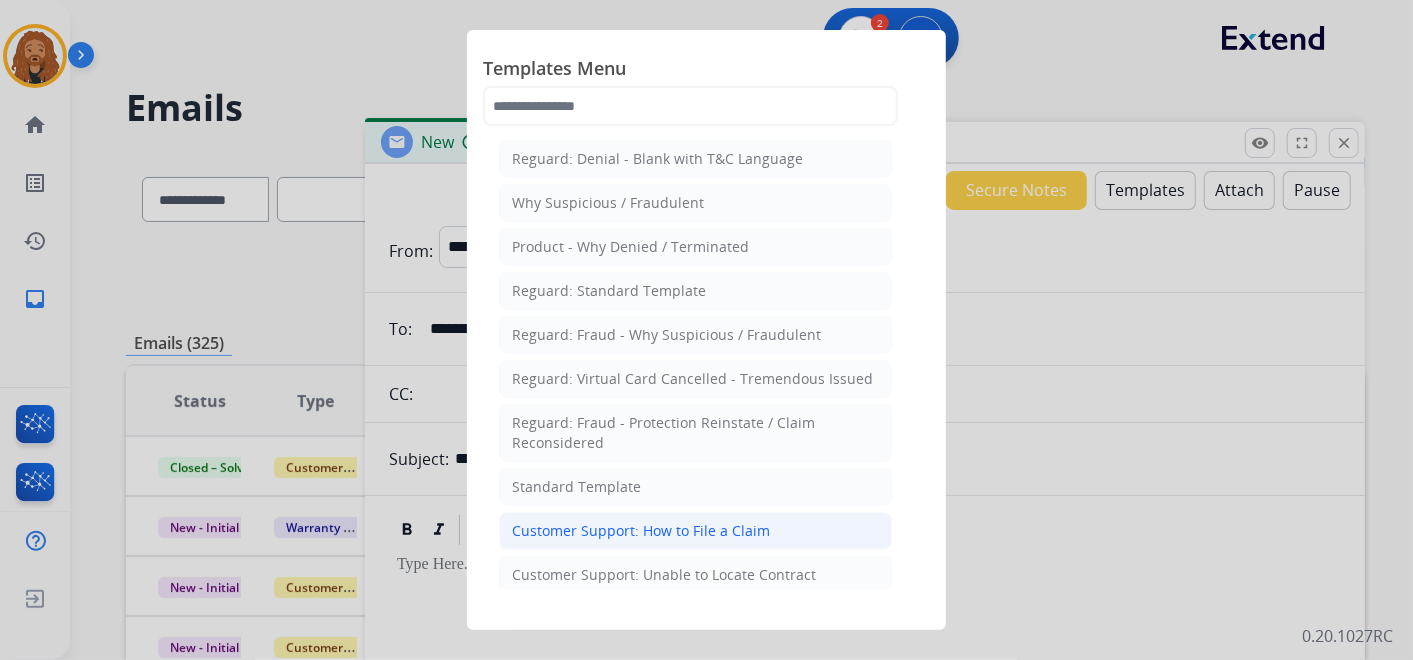 click on "Customer Support: How to File a Claim" 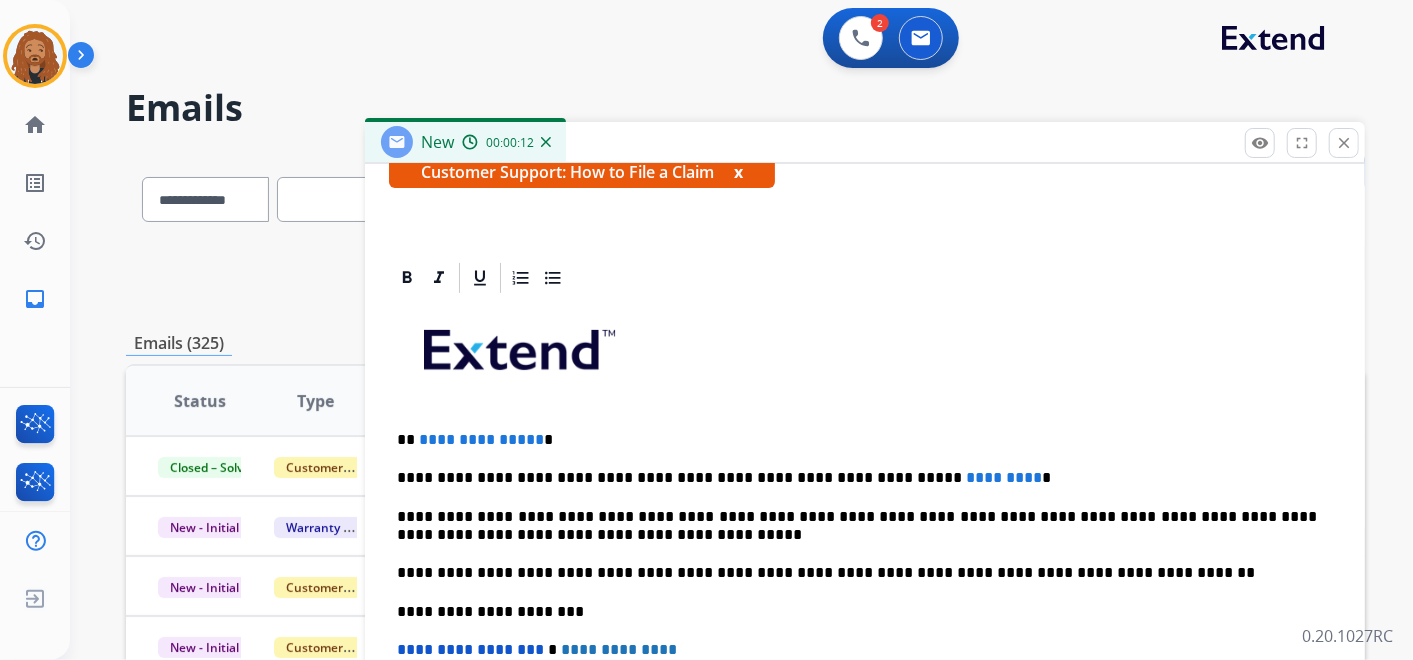 scroll, scrollTop: 382, scrollLeft: 0, axis: vertical 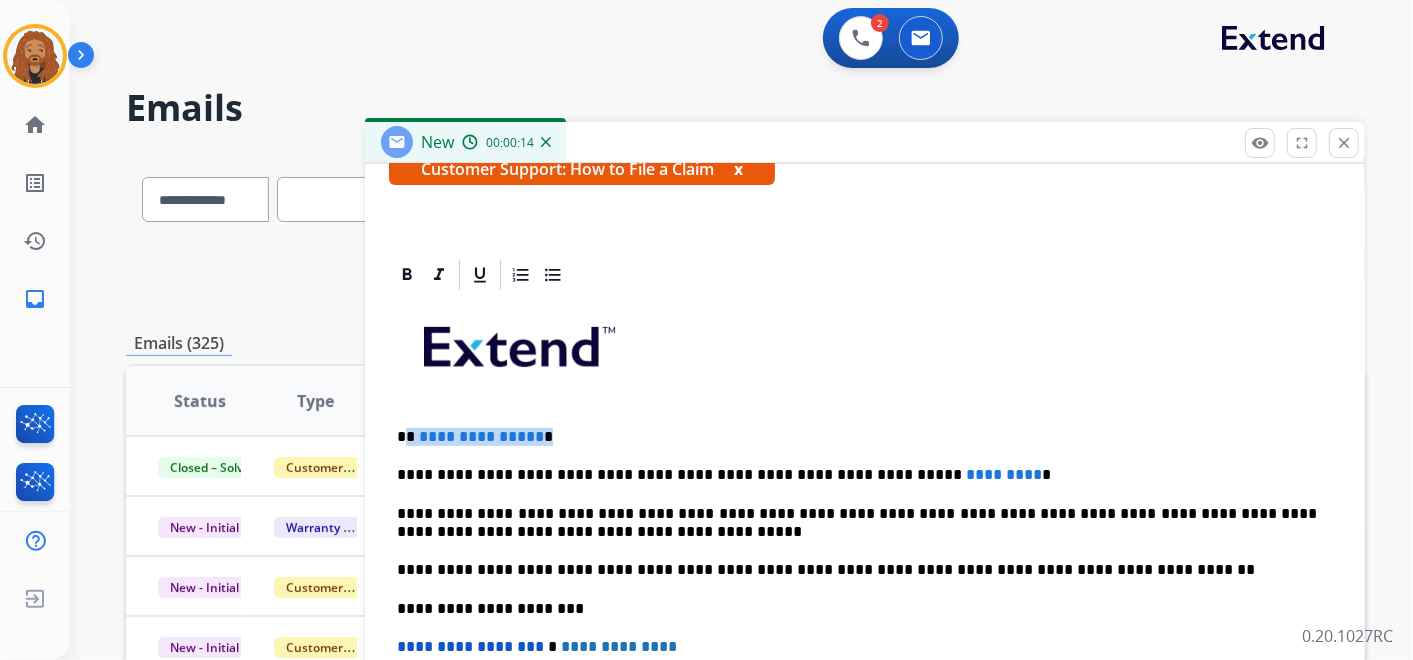 drag, startPoint x: 506, startPoint y: 433, endPoint x: 407, endPoint y: 438, distance: 99.12618 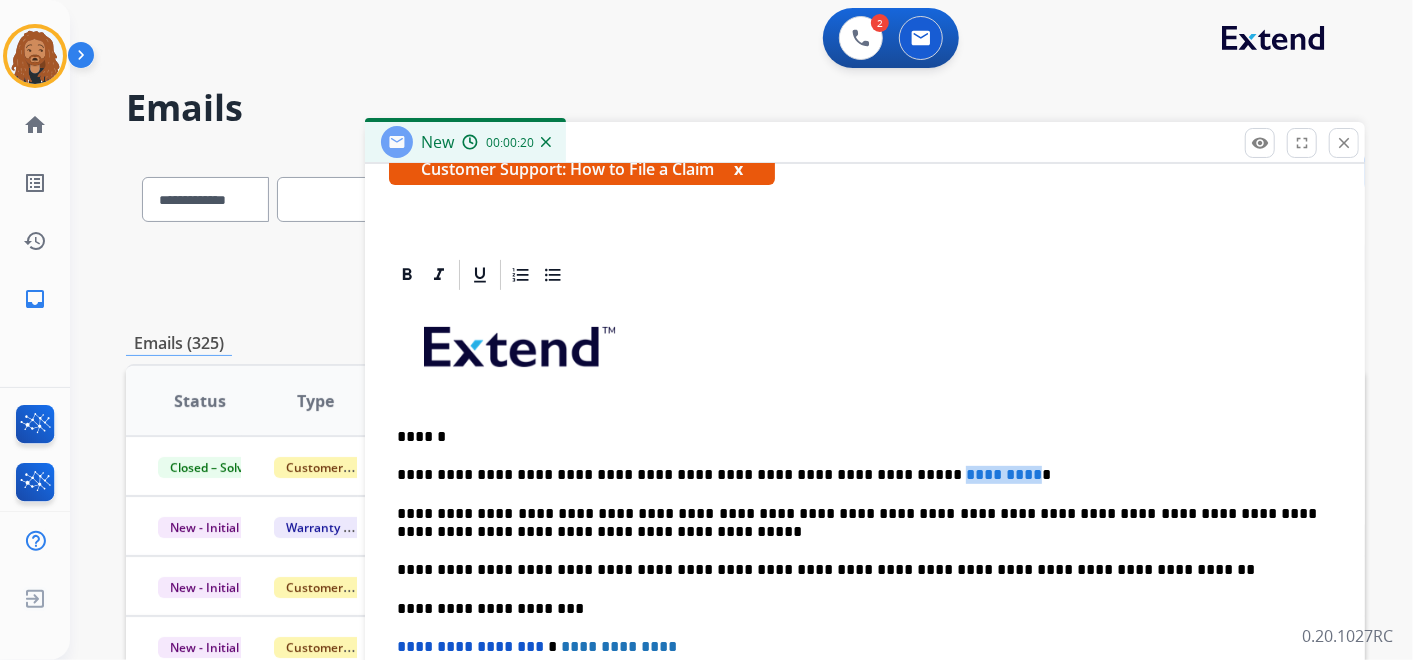 drag, startPoint x: 857, startPoint y: 471, endPoint x: 940, endPoint y: 469, distance: 83.02409 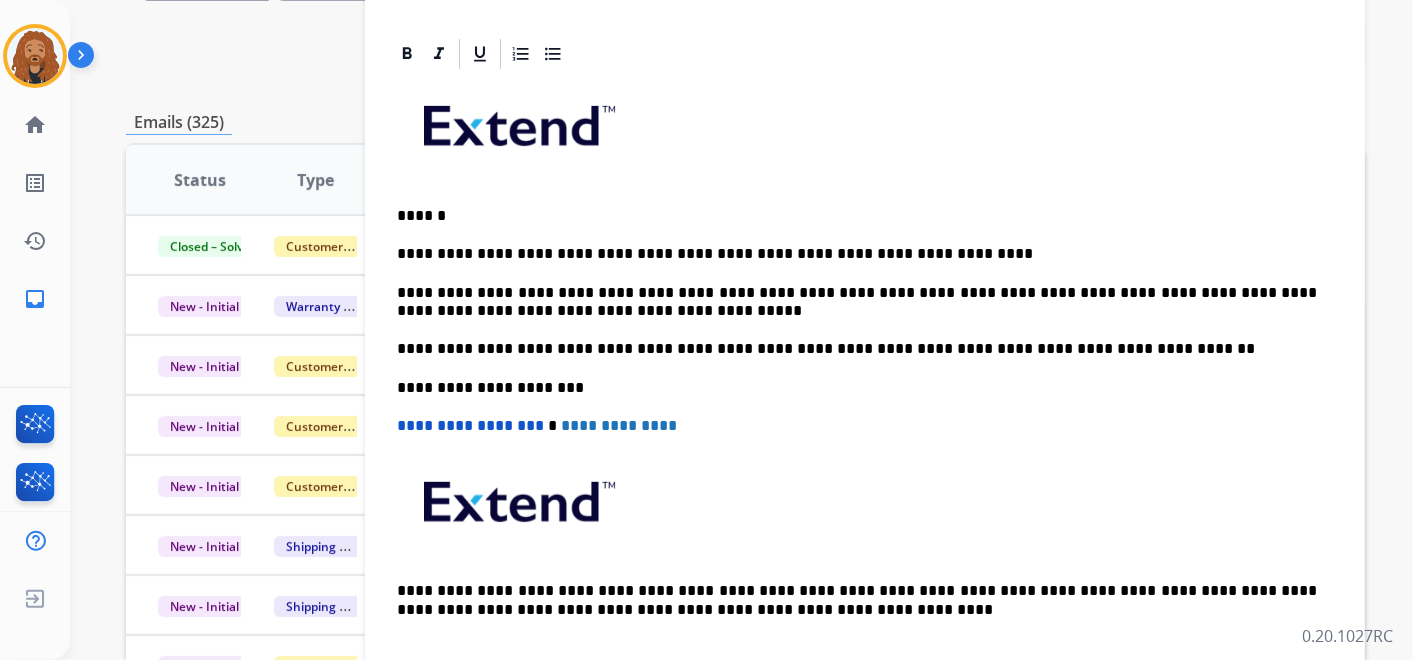 scroll, scrollTop: 222, scrollLeft: 0, axis: vertical 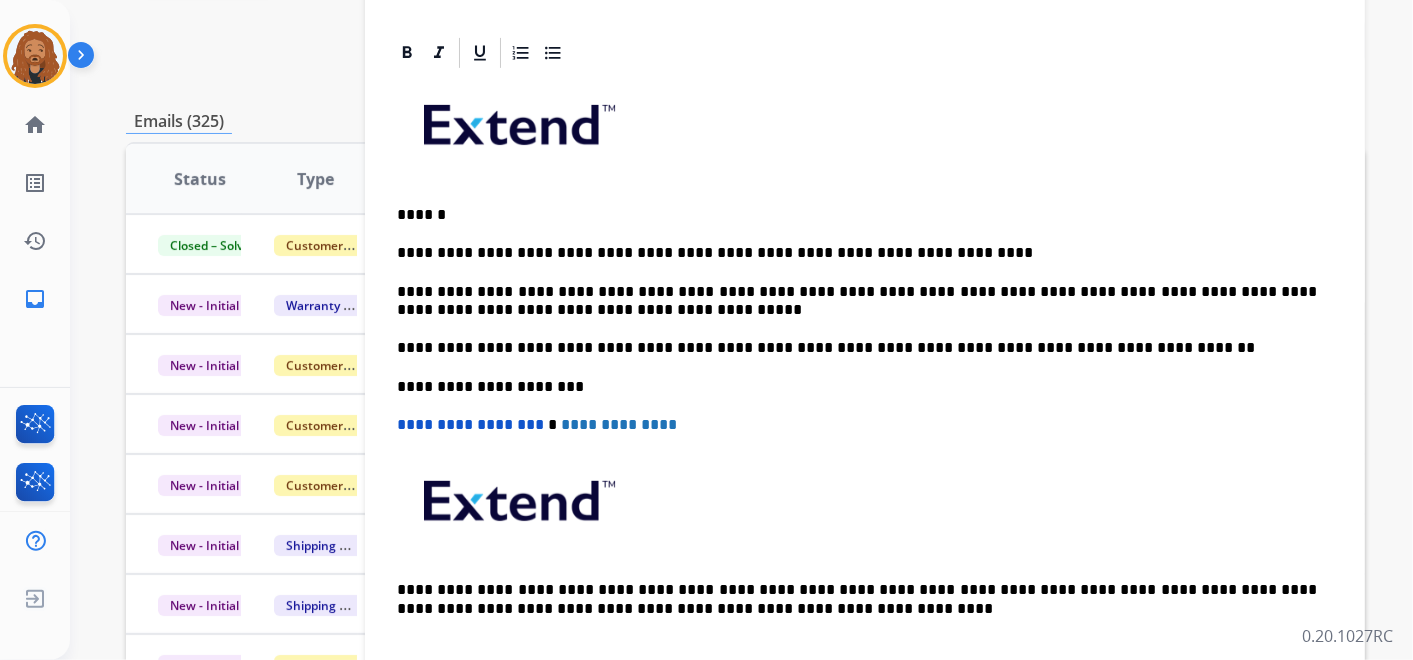 click on "**********" at bounding box center (857, 301) 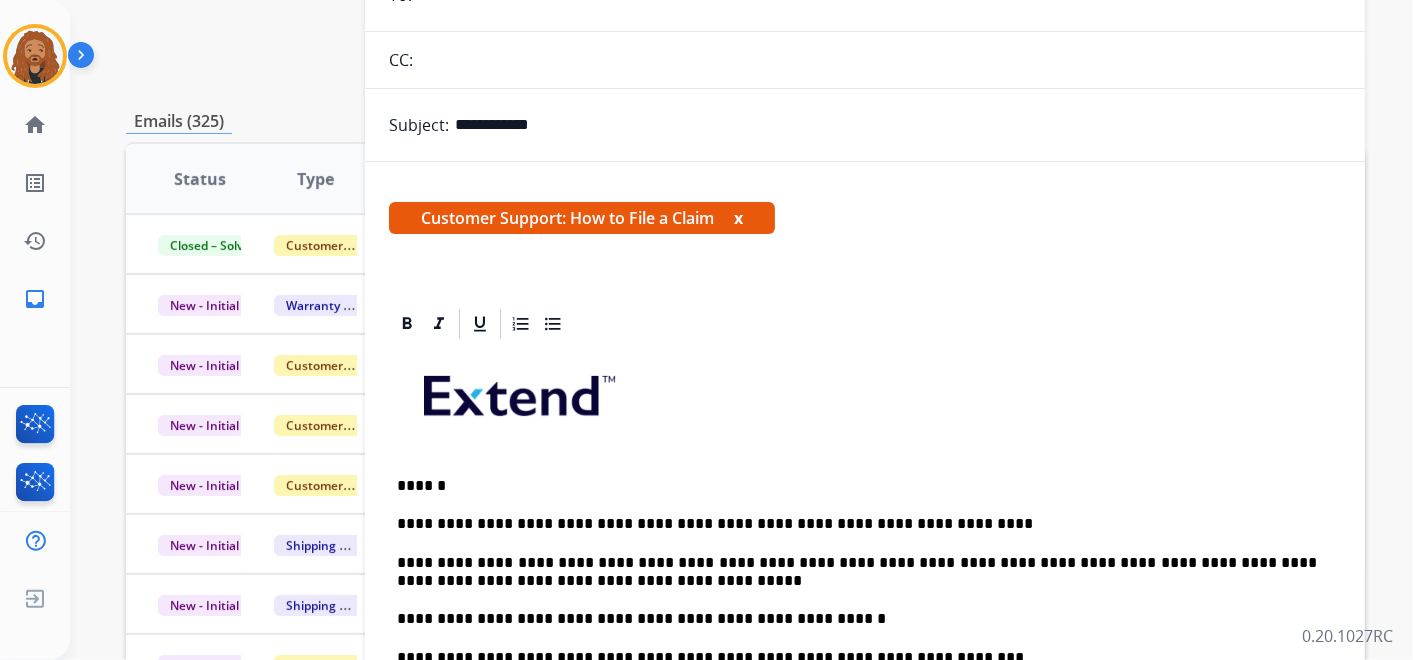 scroll, scrollTop: 0, scrollLeft: 0, axis: both 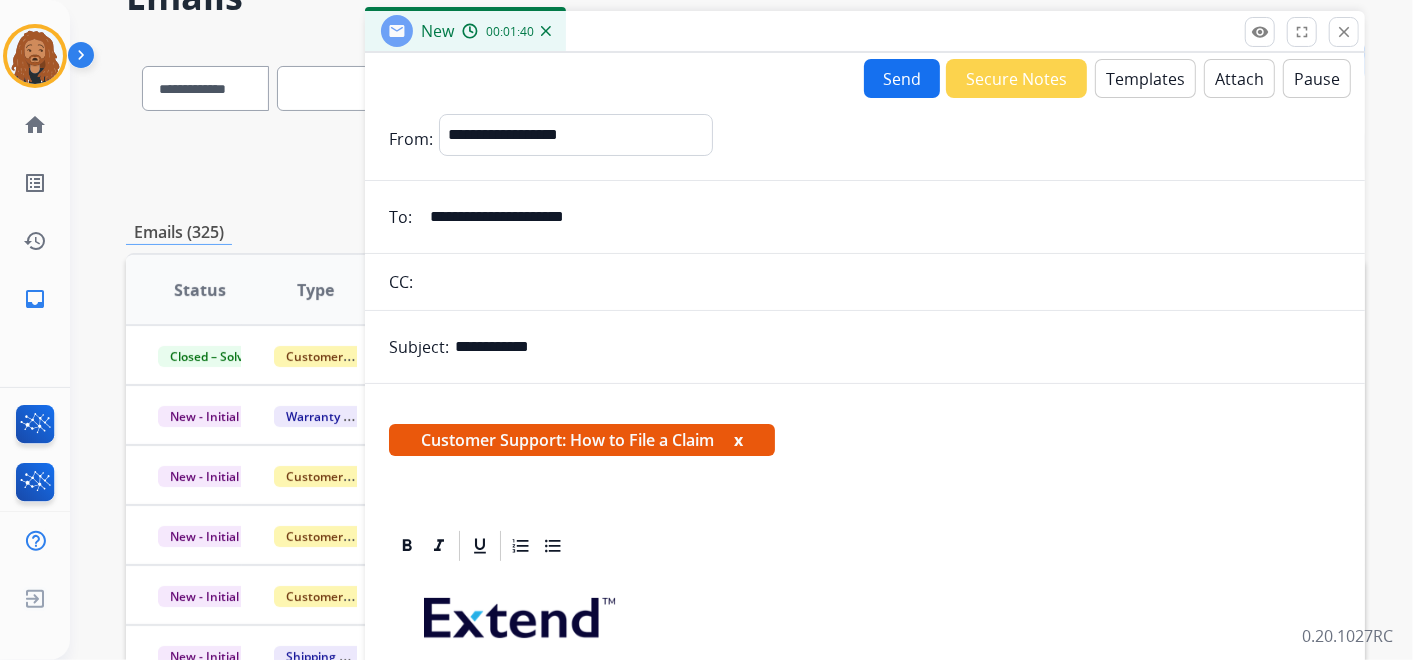 click on "Send" at bounding box center (902, 78) 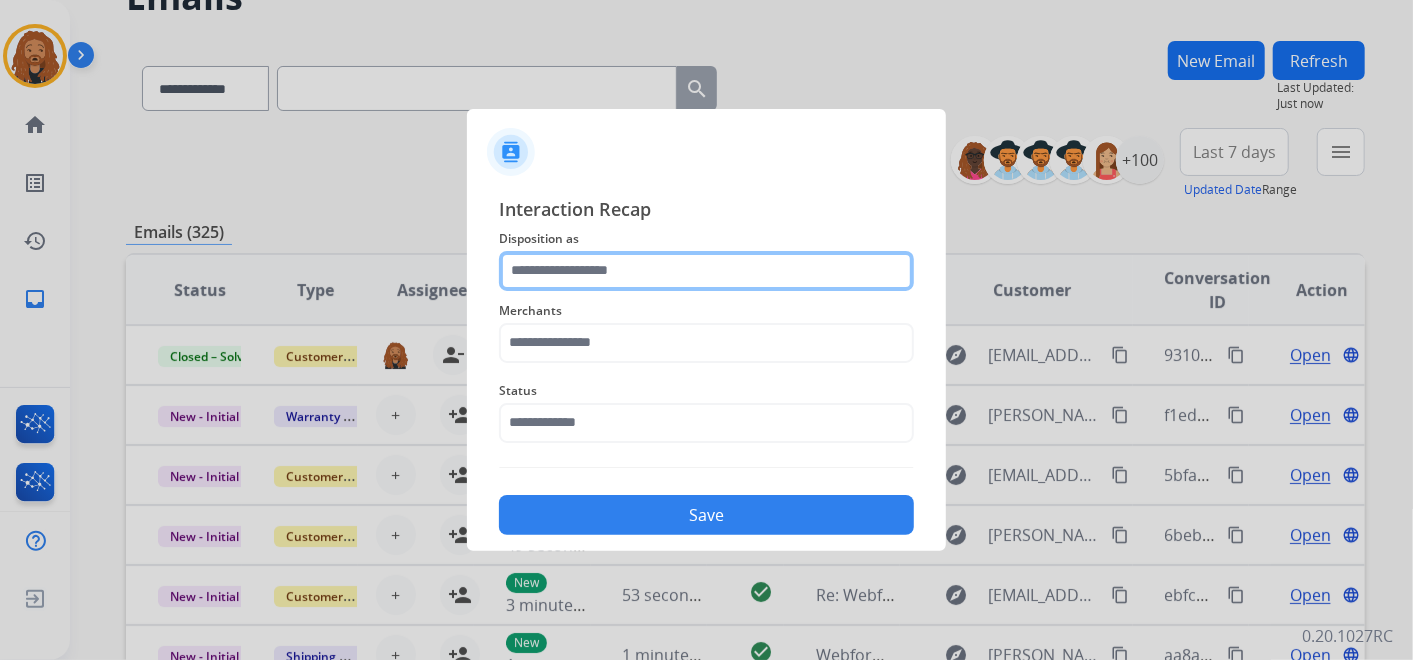click 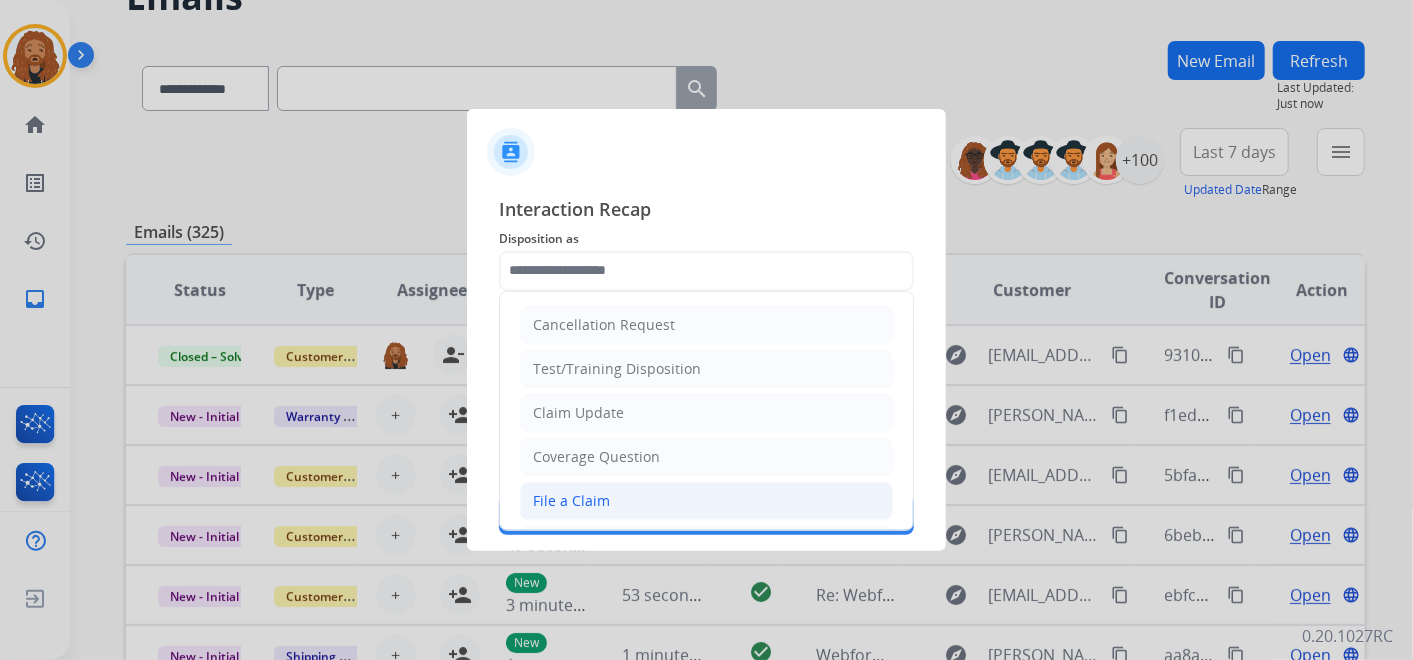 click on "File a Claim" 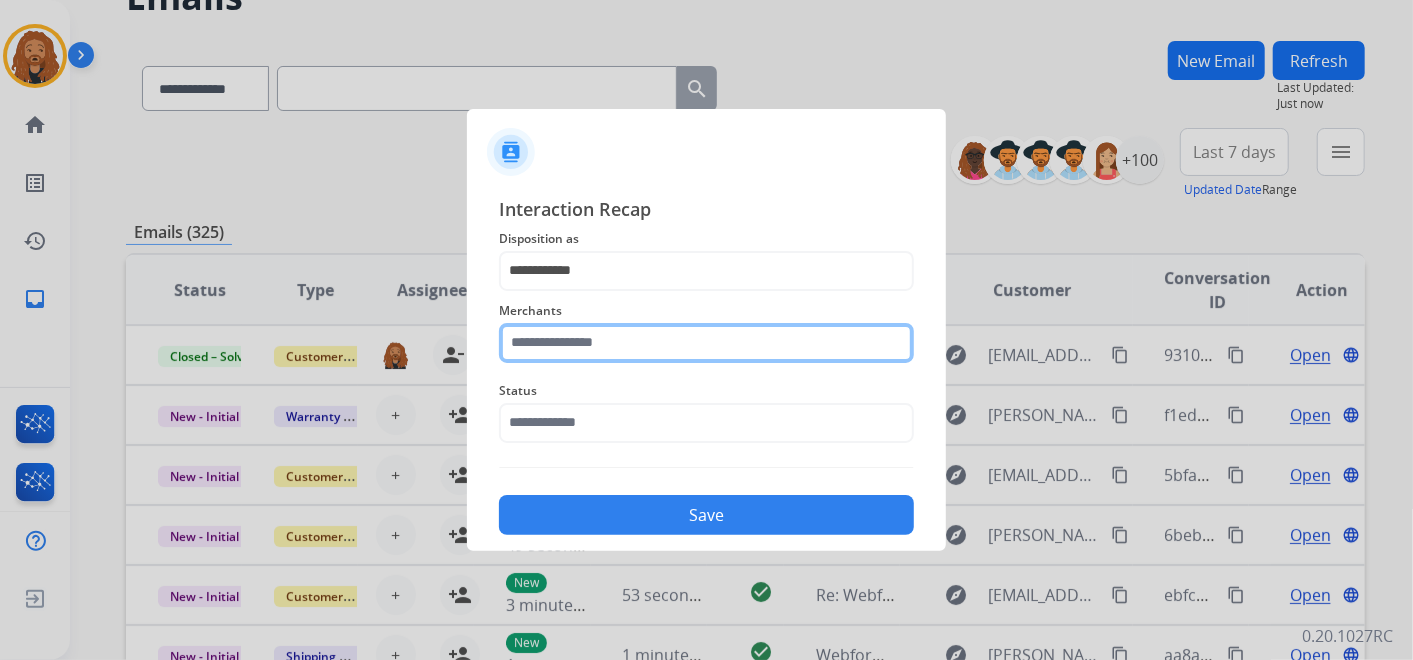 click 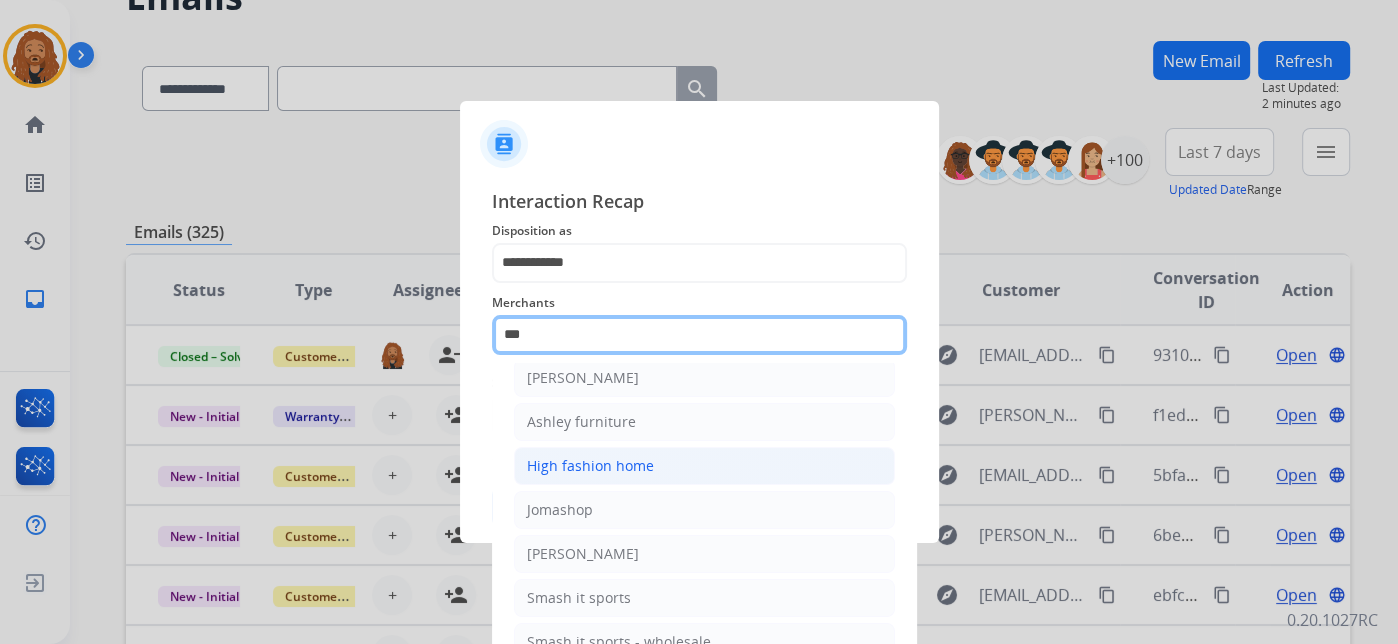 scroll, scrollTop: 0, scrollLeft: 0, axis: both 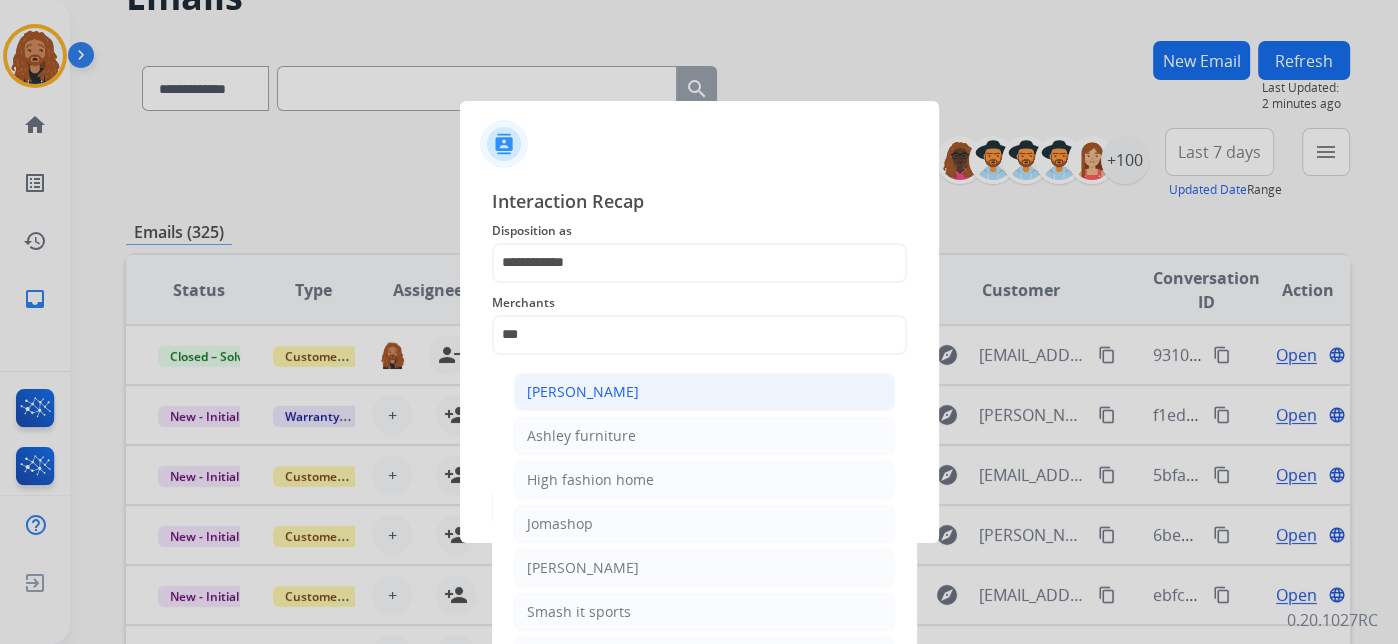 click on "[PERSON_NAME]" 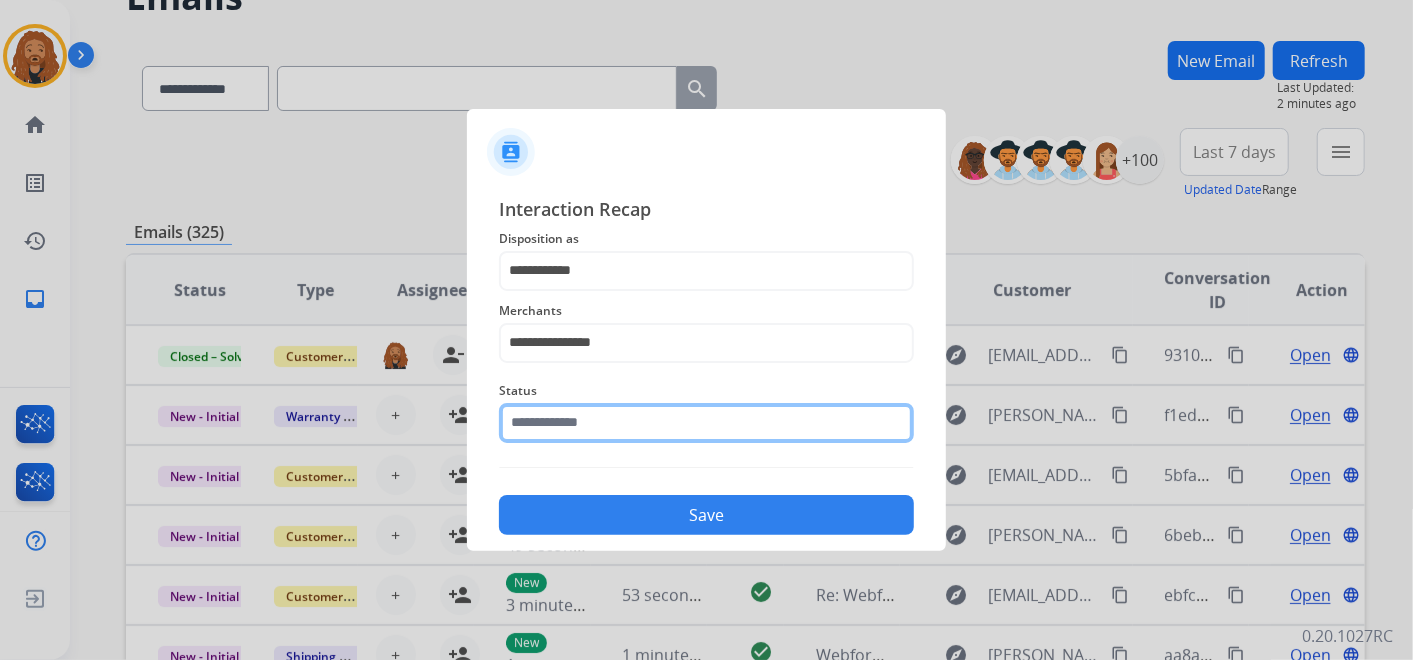 click 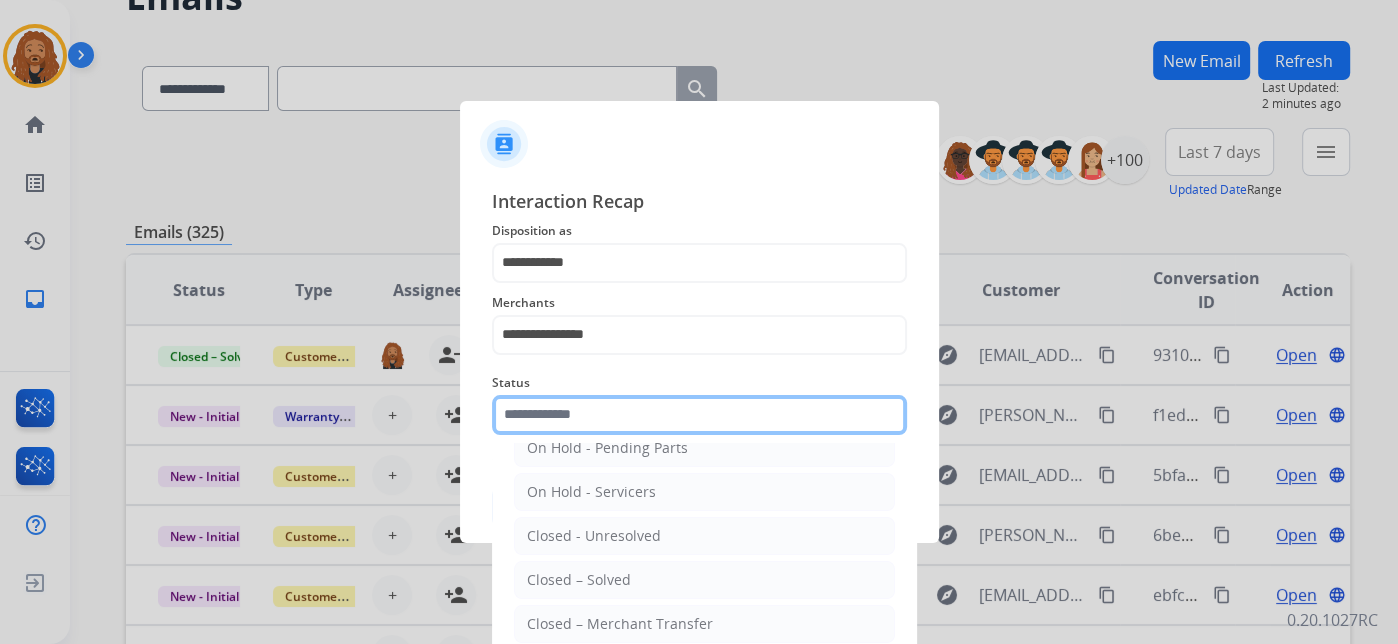 scroll, scrollTop: 114, scrollLeft: 0, axis: vertical 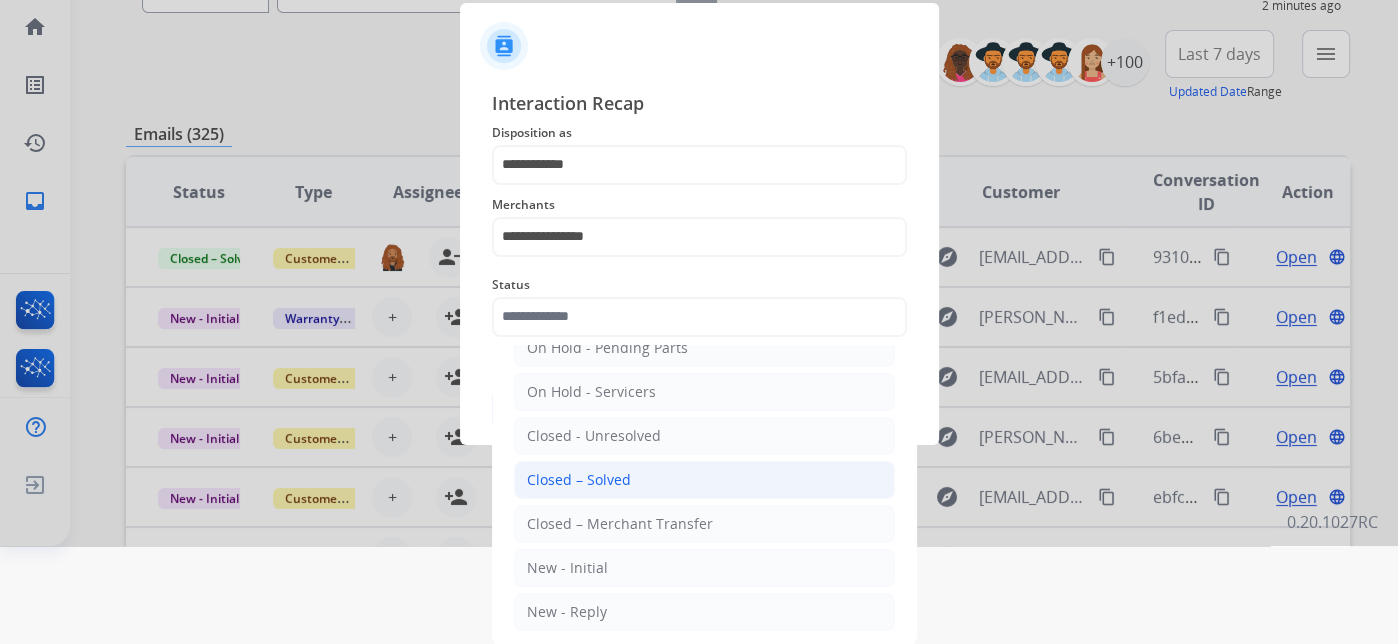 click on "Closed – Solved" 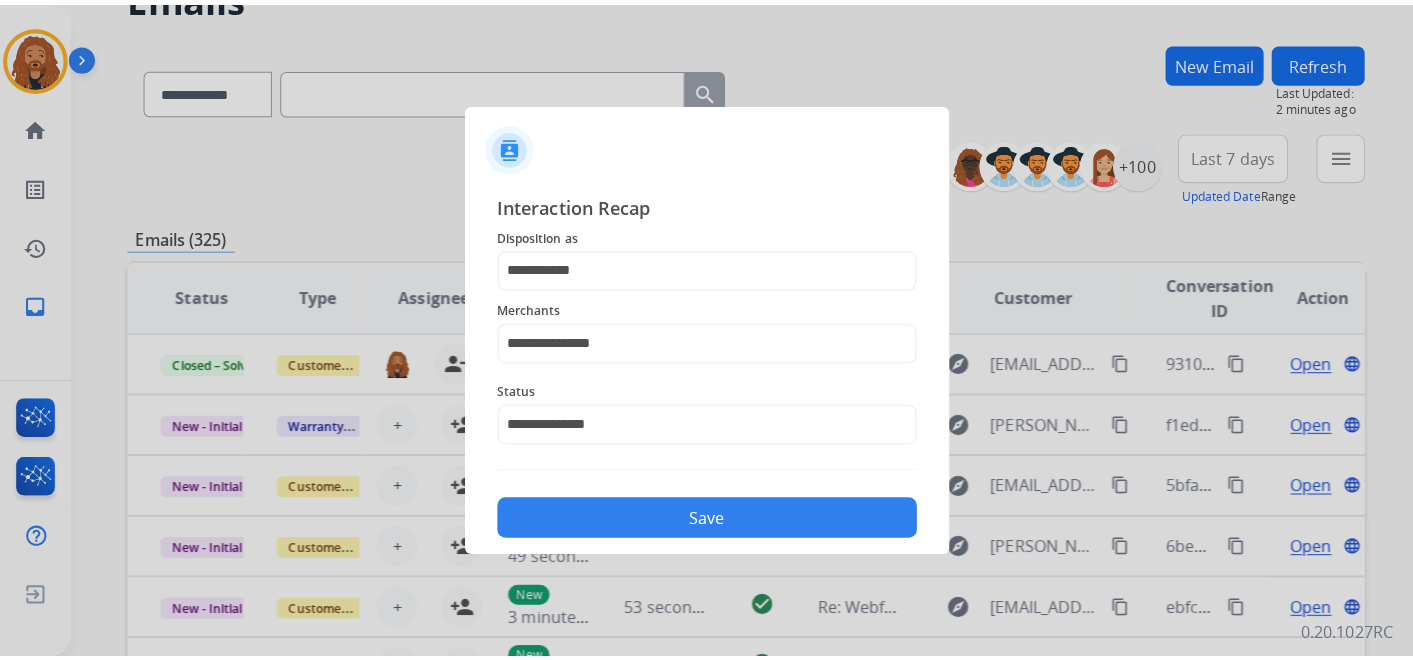 scroll, scrollTop: 0, scrollLeft: 0, axis: both 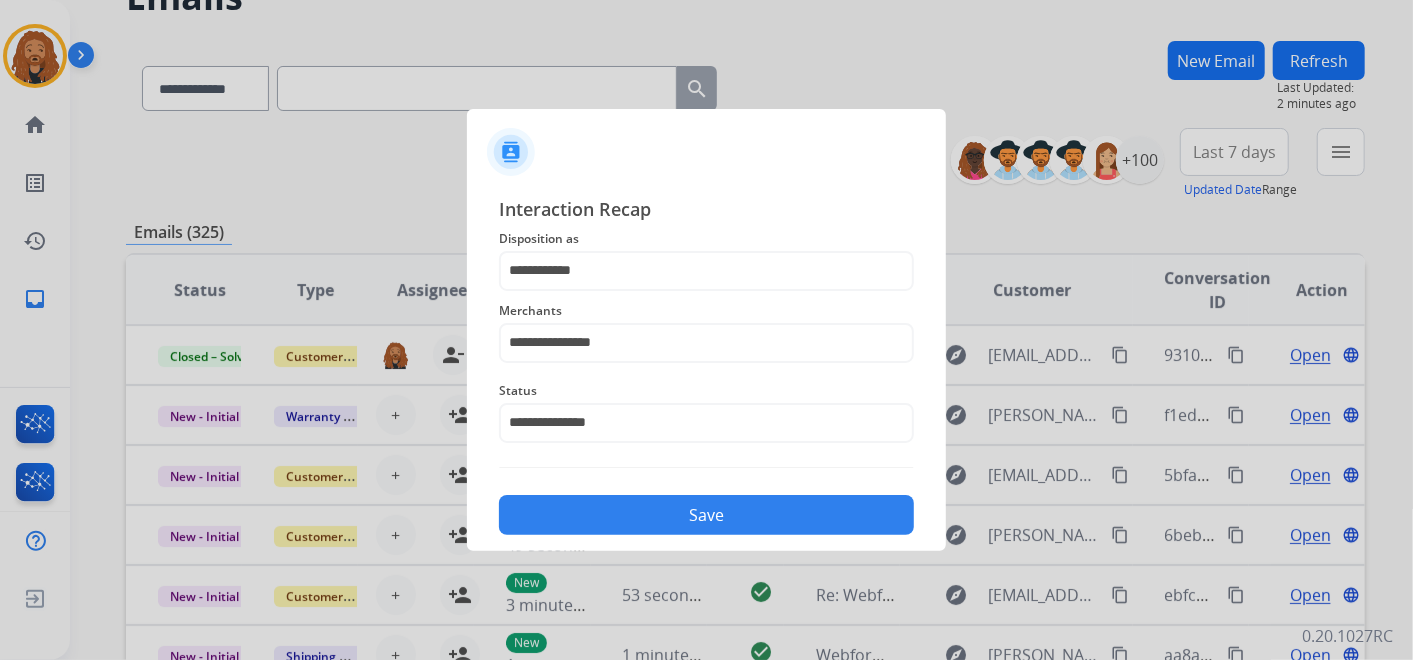 click on "Save" 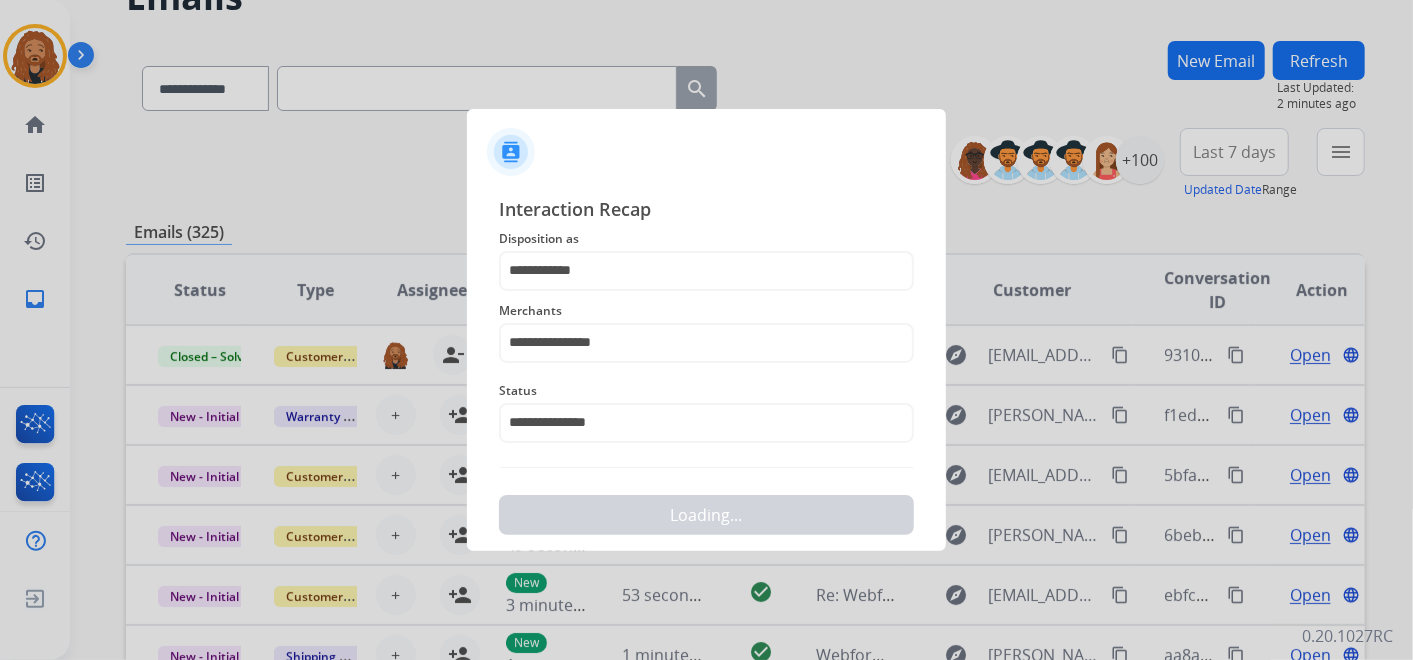 scroll, scrollTop: 0, scrollLeft: 0, axis: both 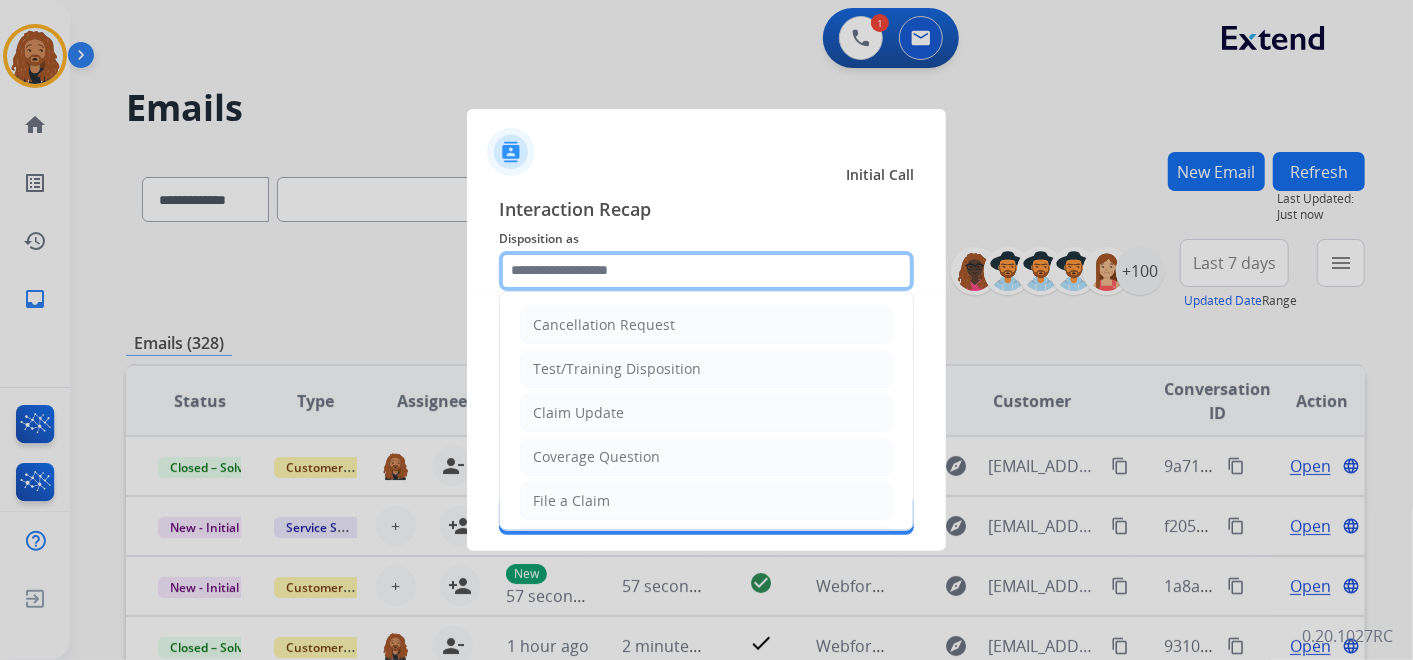 click 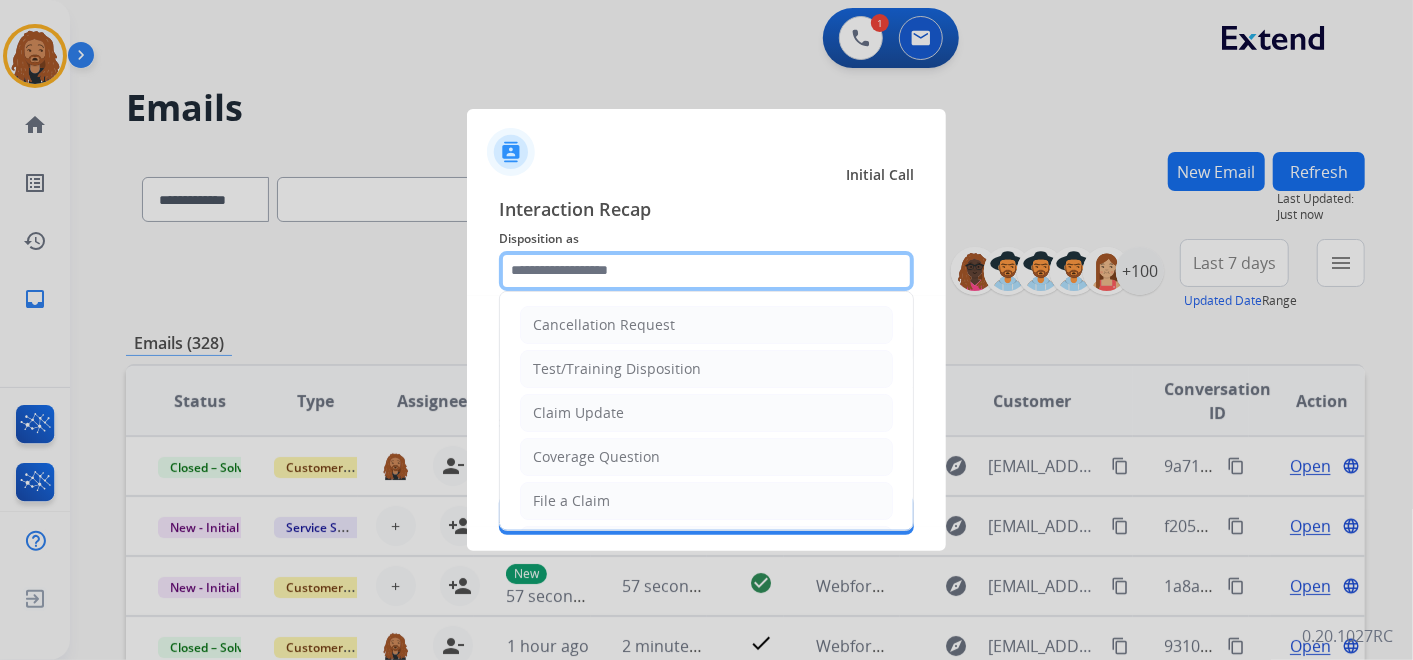 click 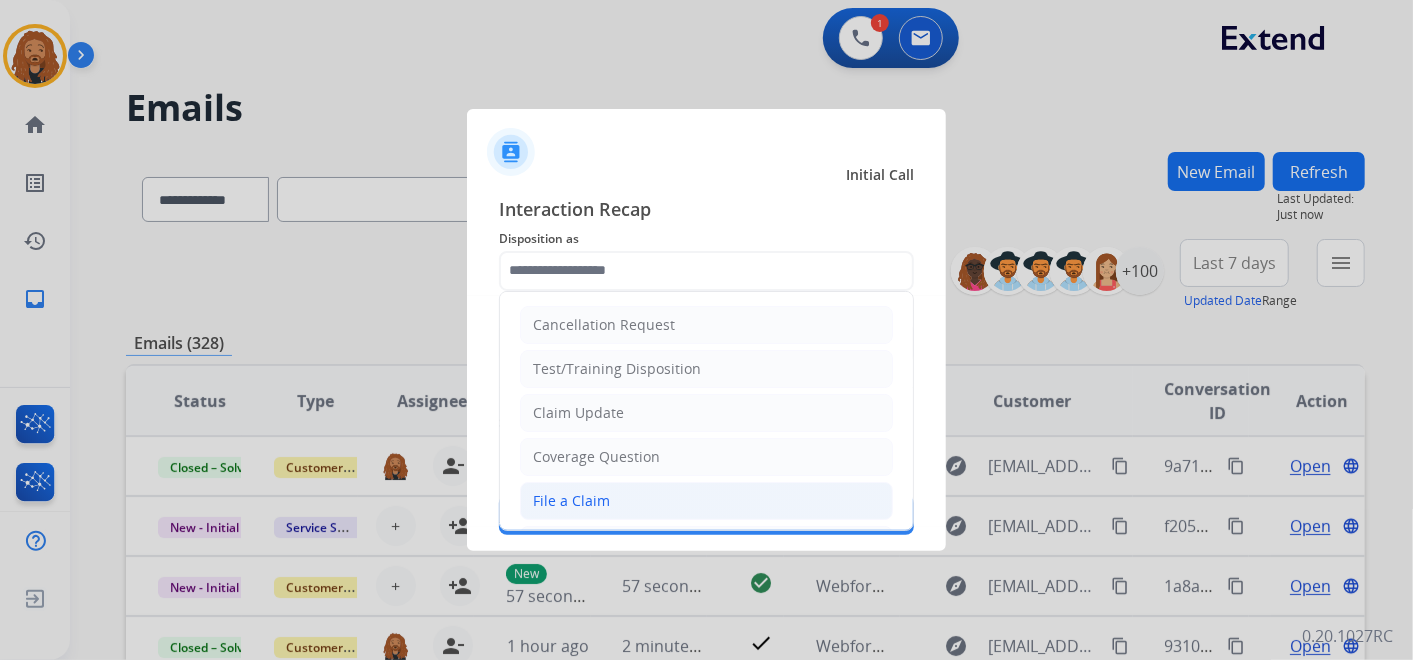 click on "File a Claim" 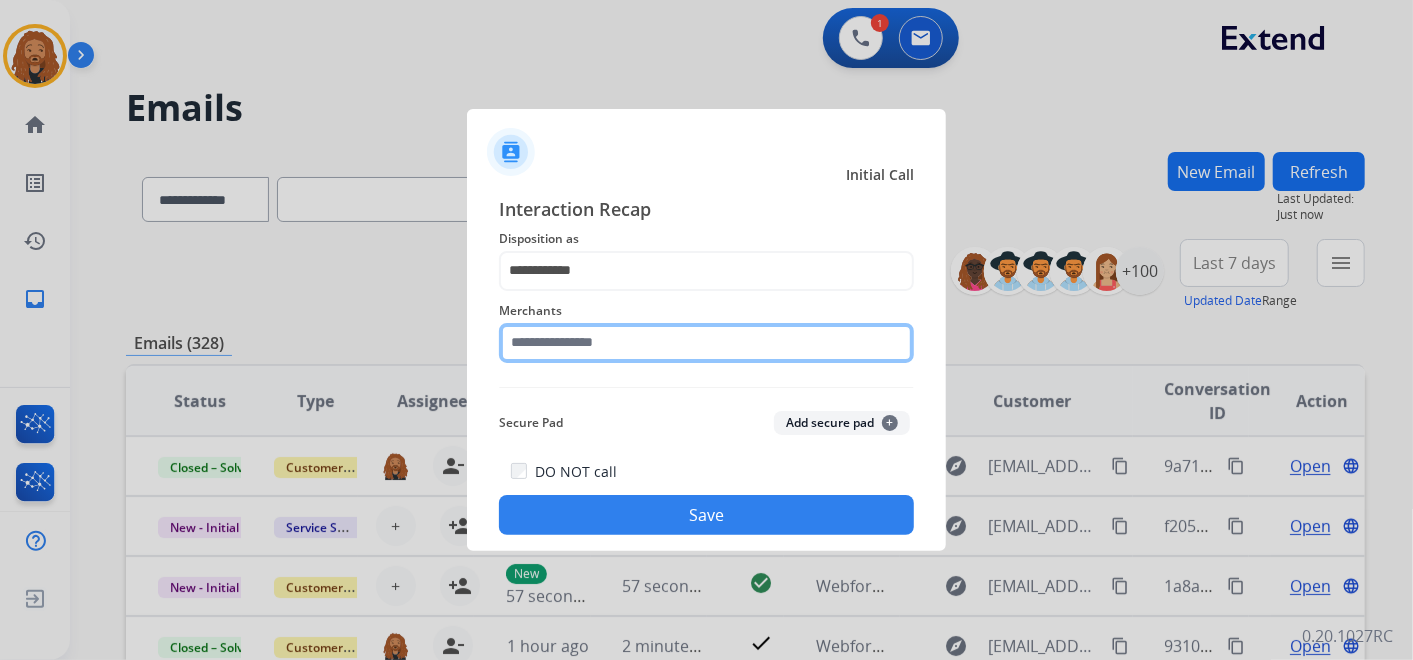 click 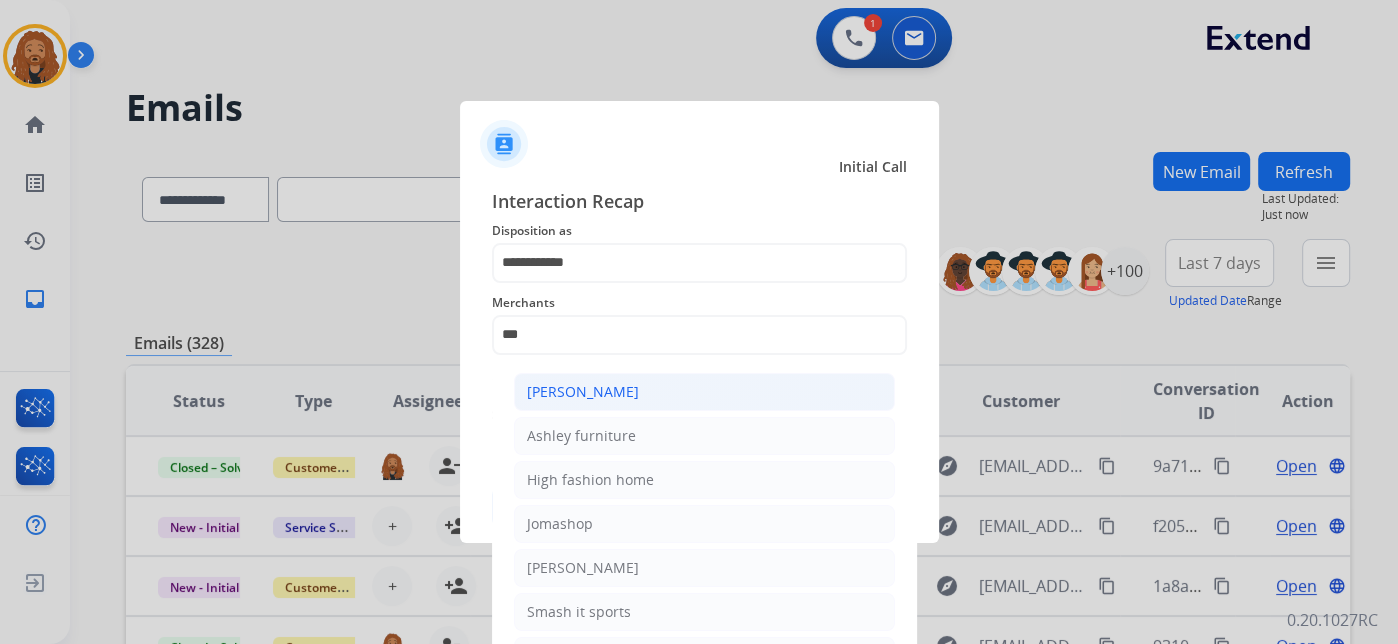 click on "Ashley - Reguard" 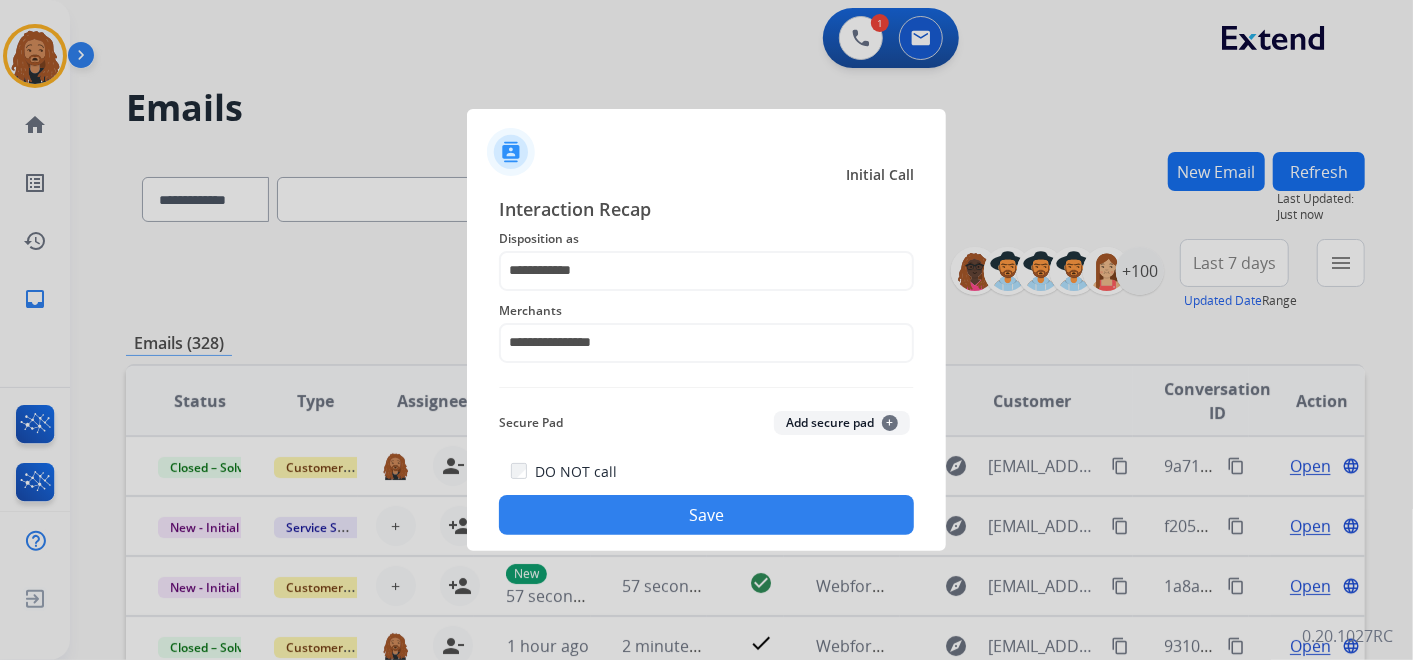 click on "Save" 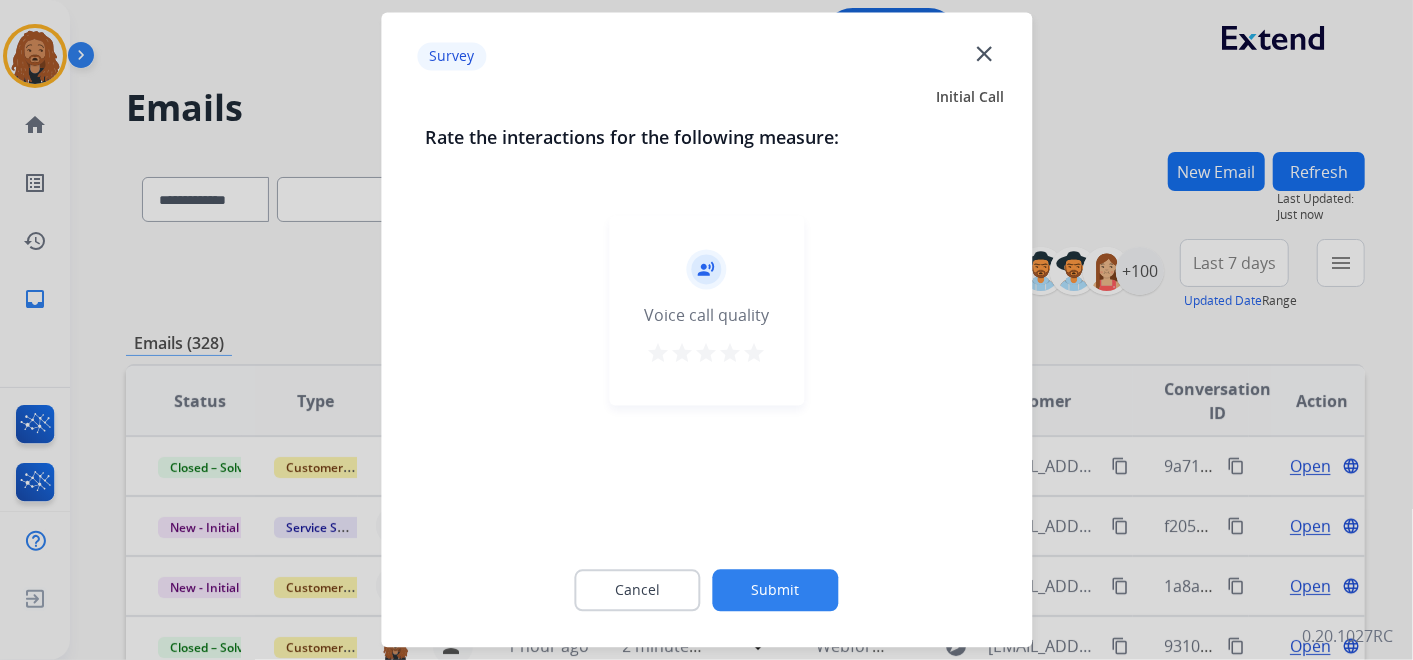 click on "star" at bounding box center [755, 354] 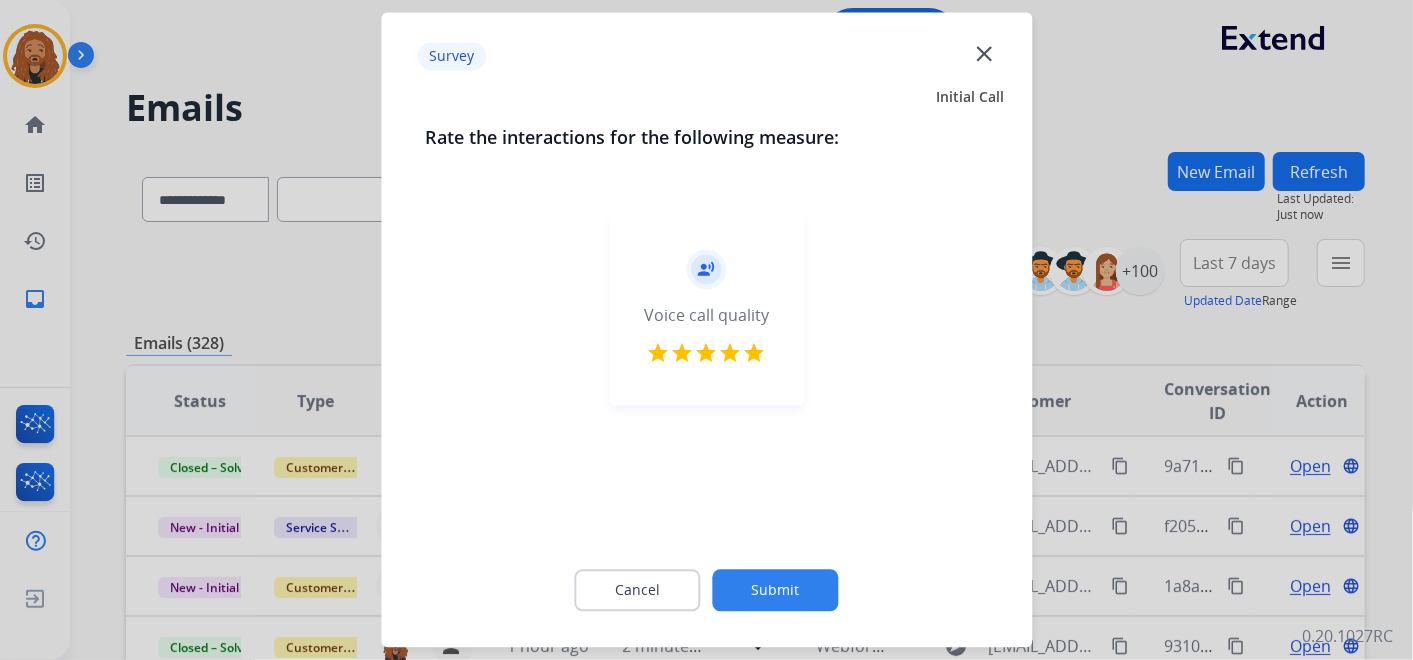 click on "Submit" 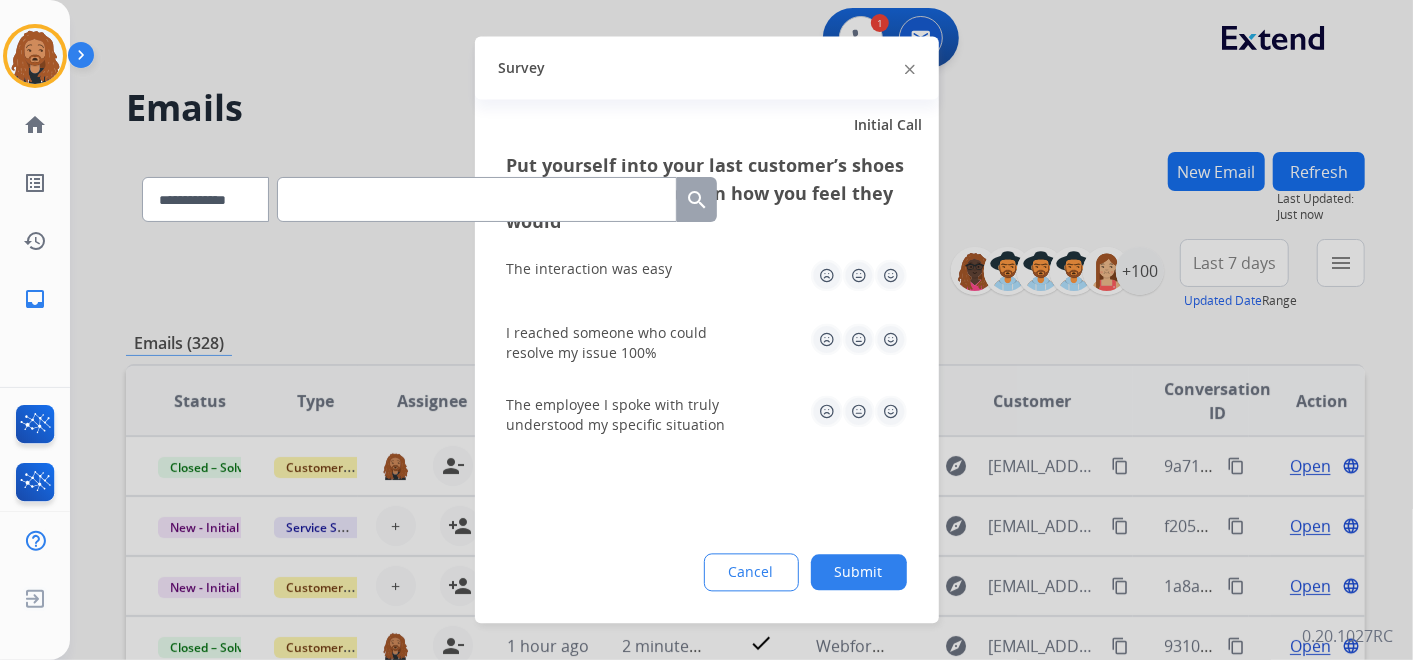 click 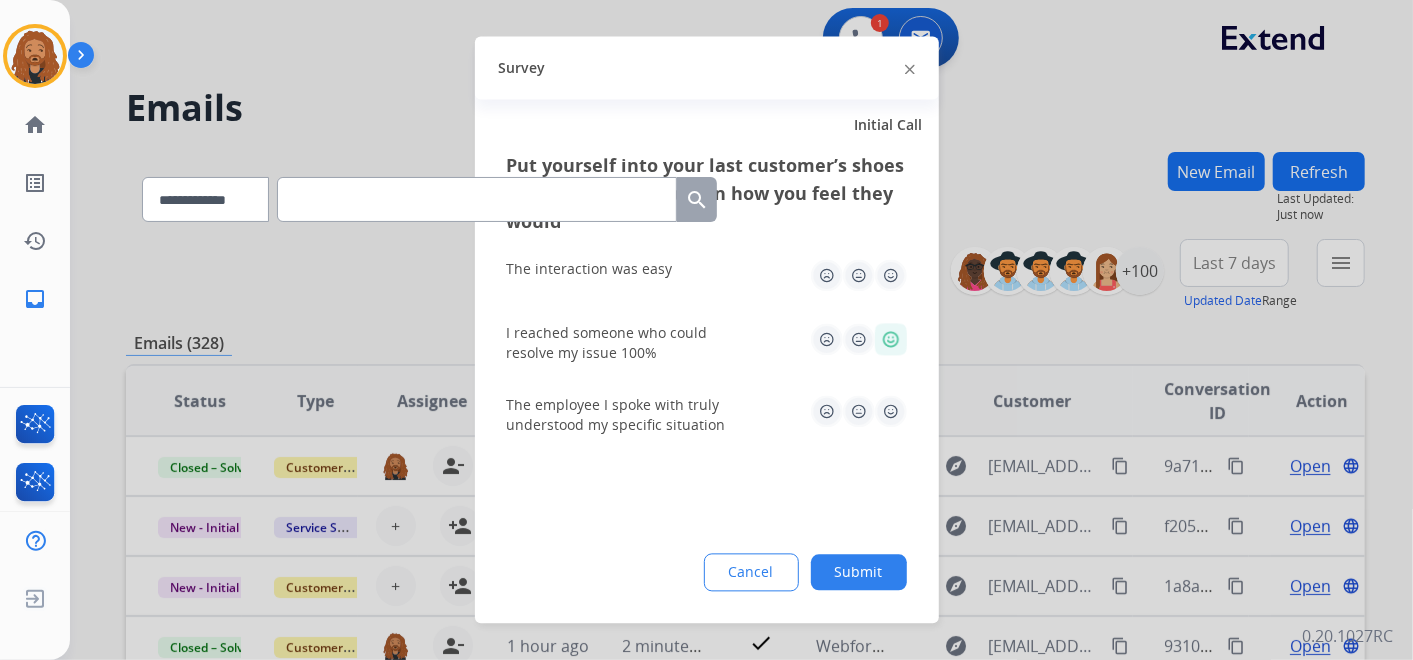 click 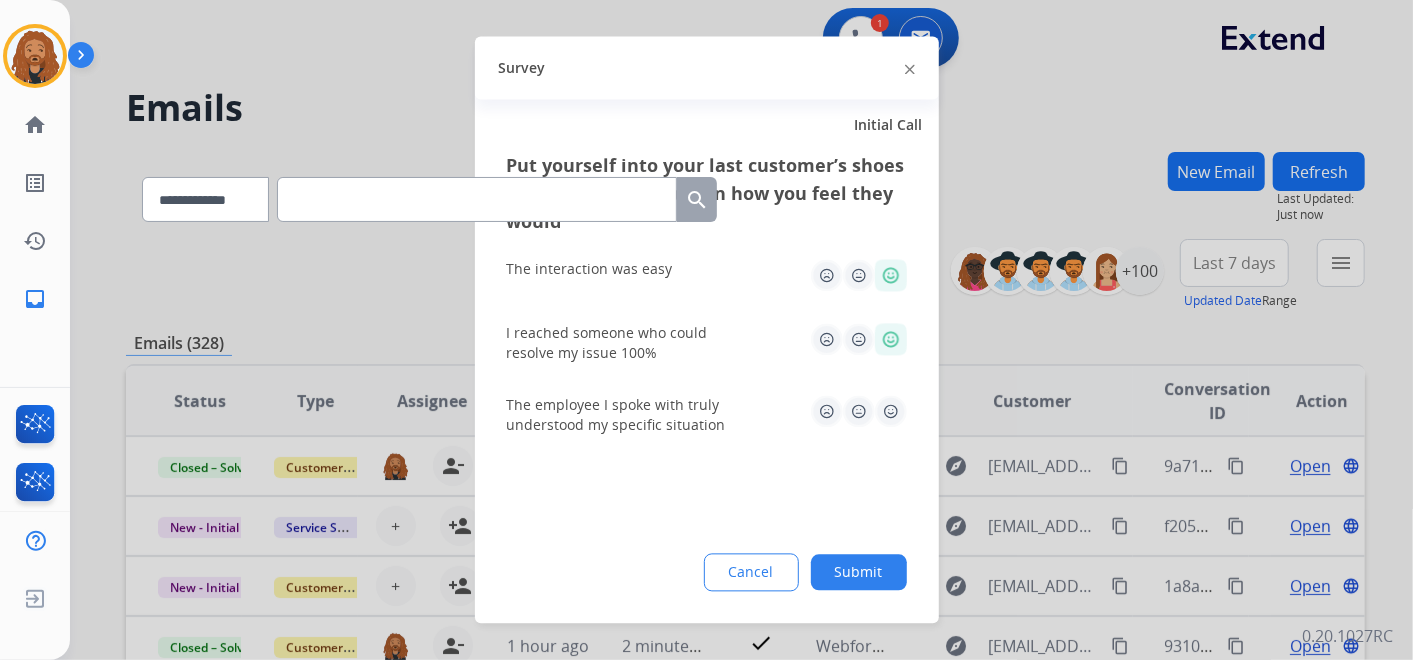 click on "Submit" 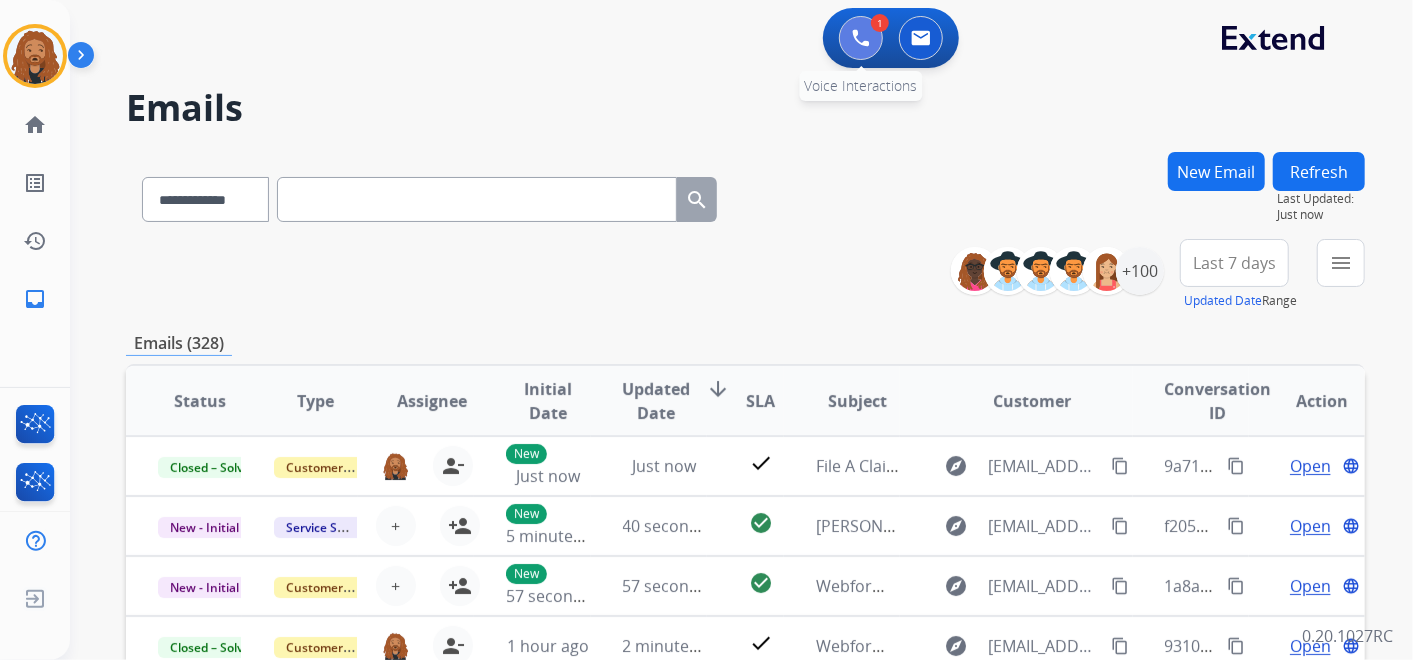 click at bounding box center (861, 38) 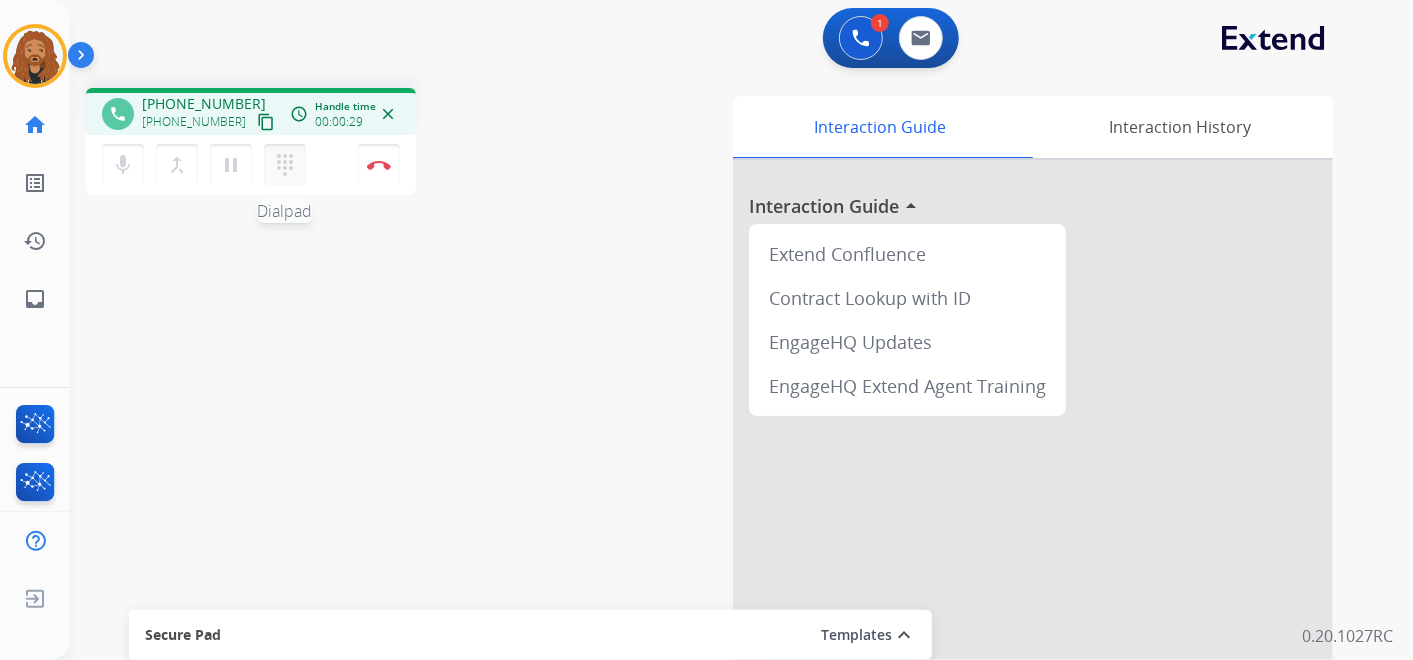click on "dialpad" at bounding box center [285, 165] 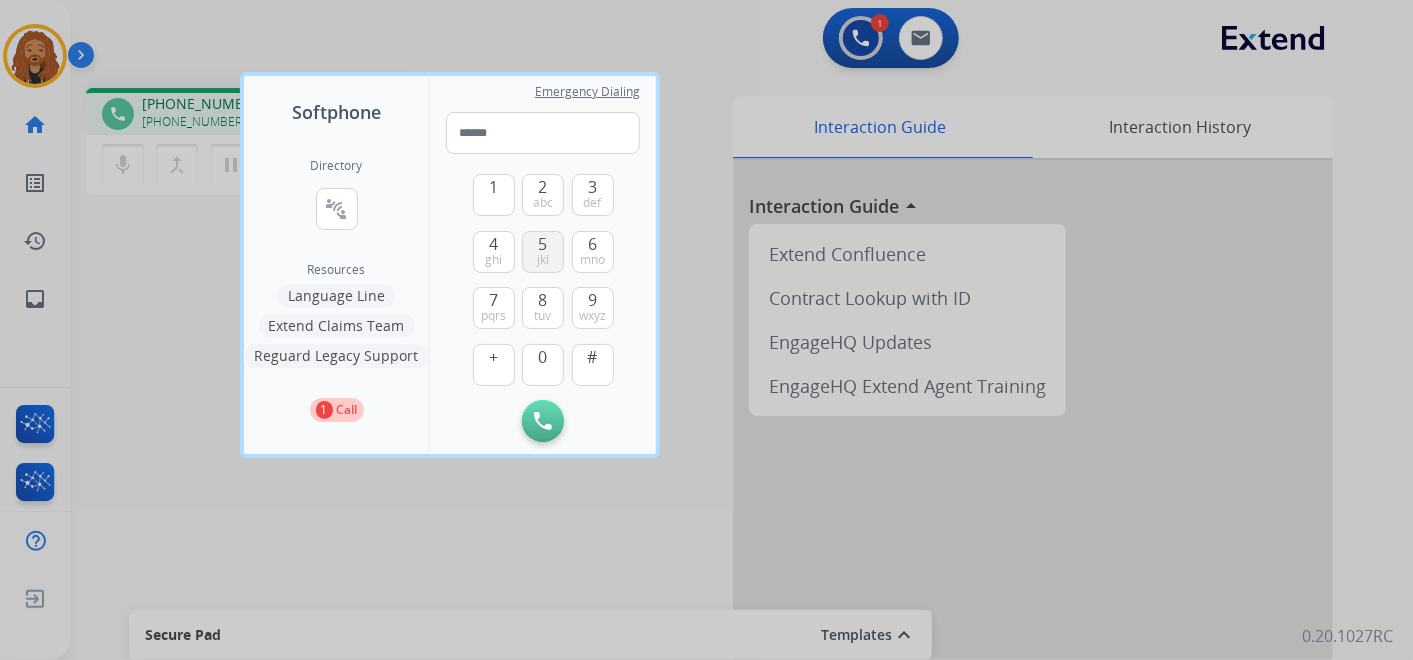 click on "5" at bounding box center [543, 244] 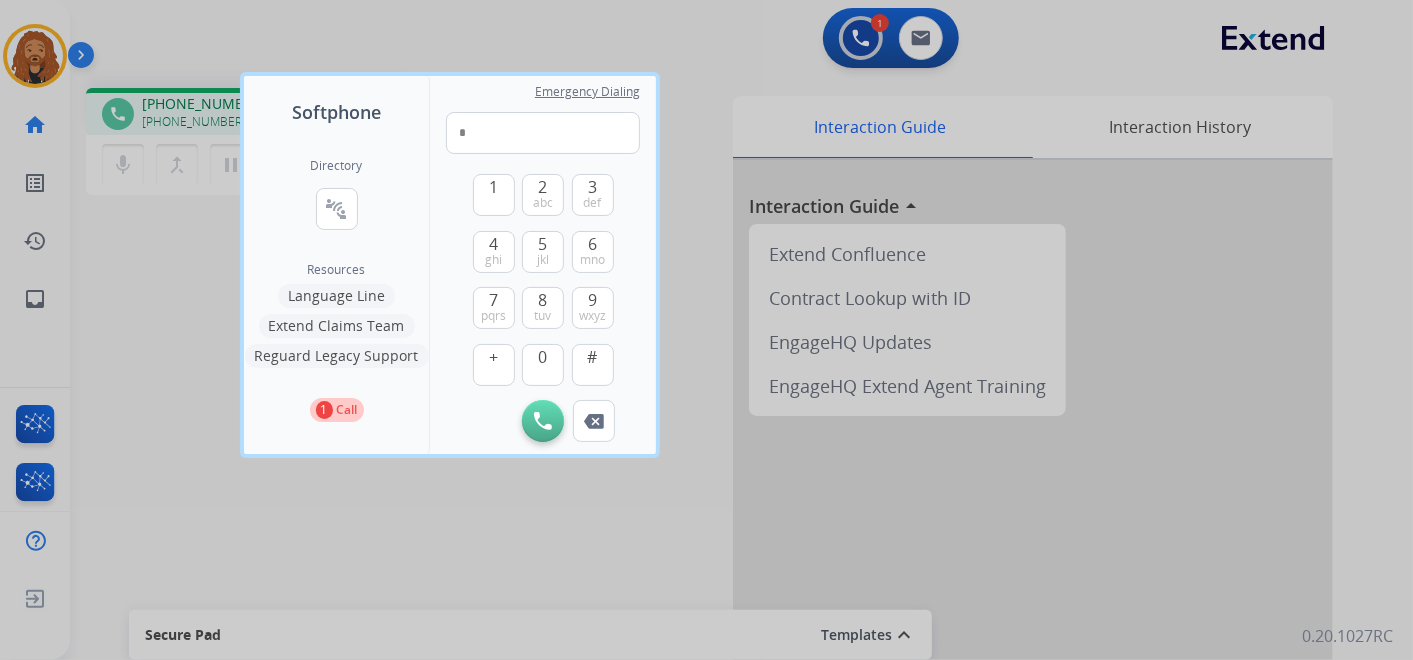 click at bounding box center (706, 330) 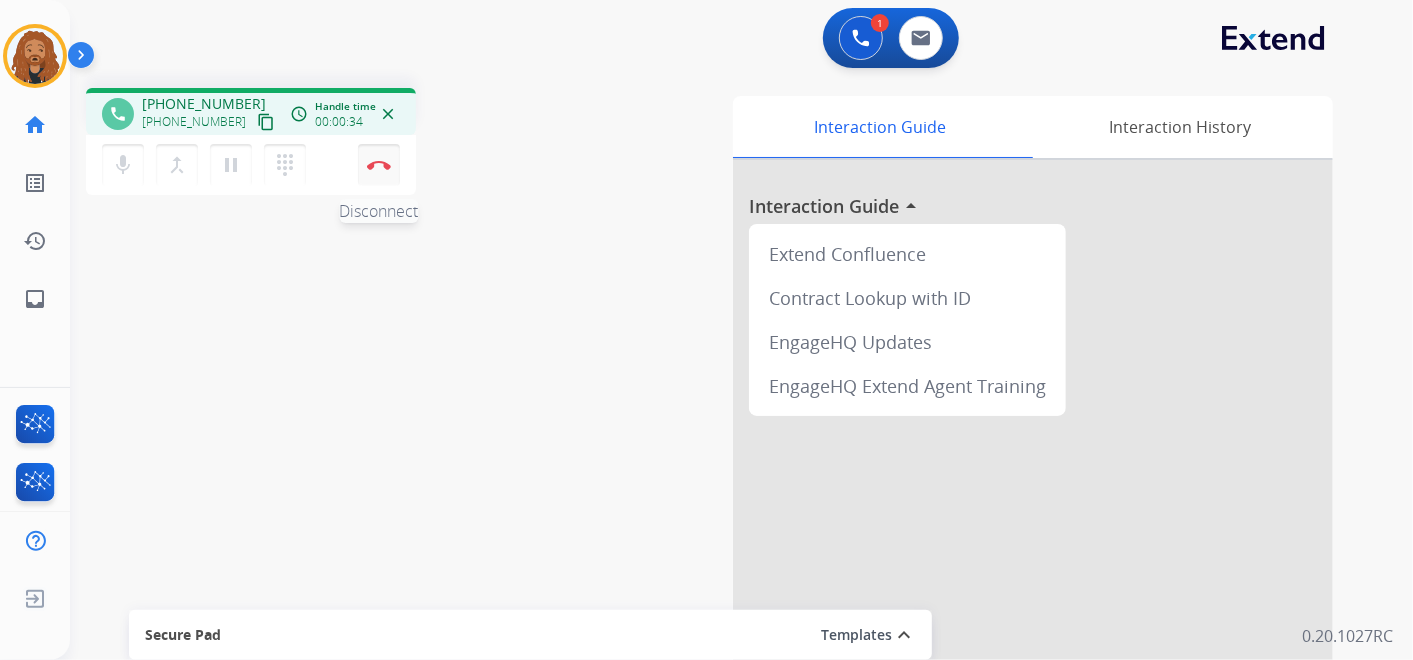 click at bounding box center [379, 165] 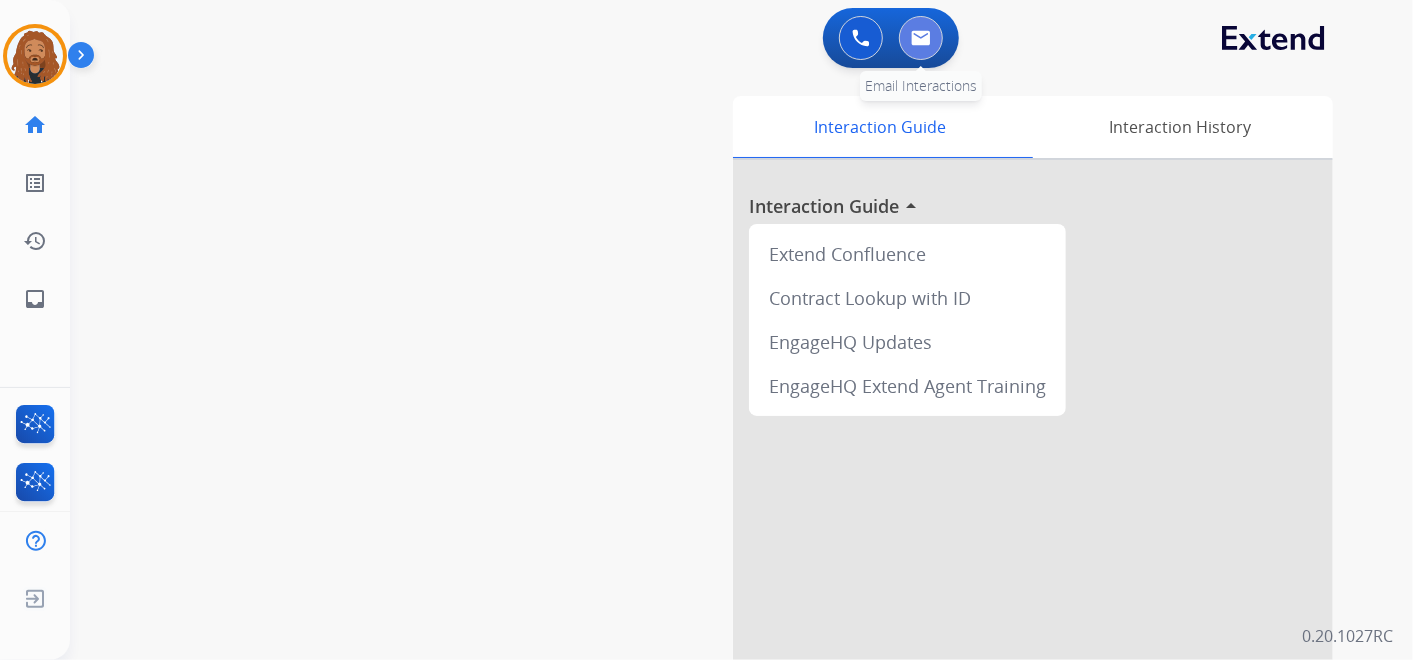 click at bounding box center [921, 38] 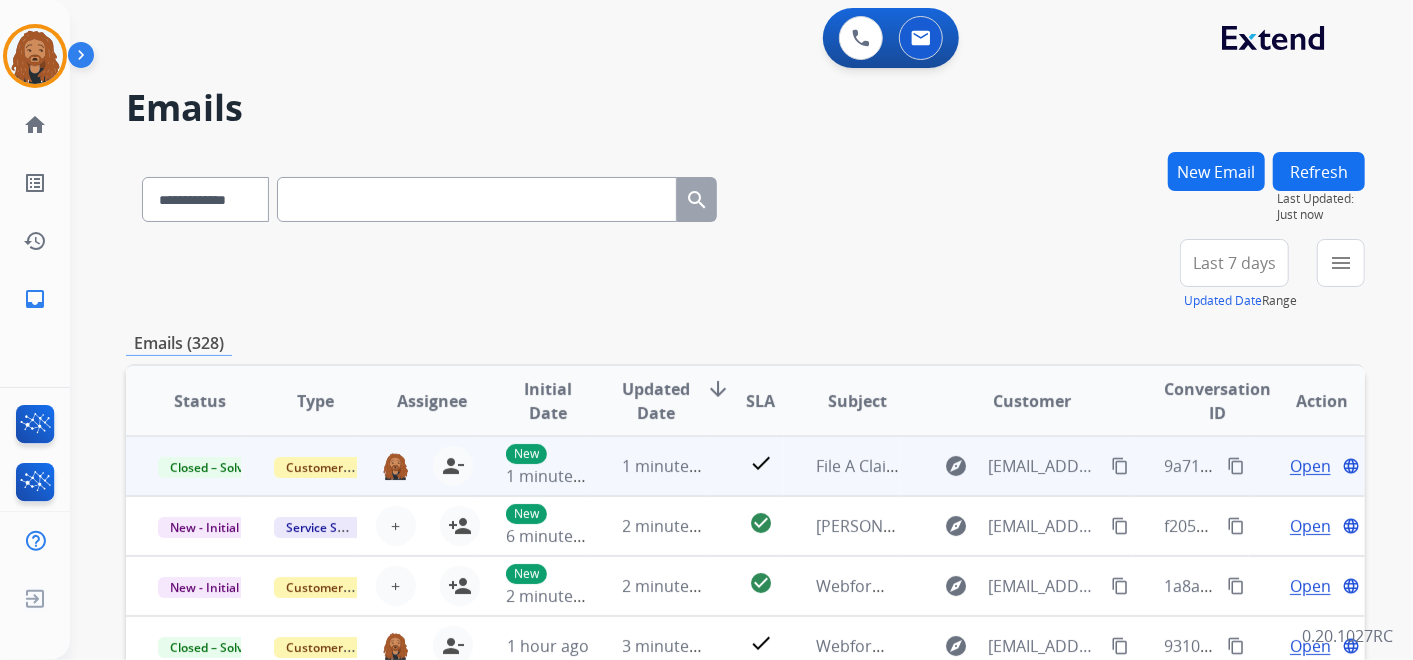 scroll, scrollTop: 1, scrollLeft: 0, axis: vertical 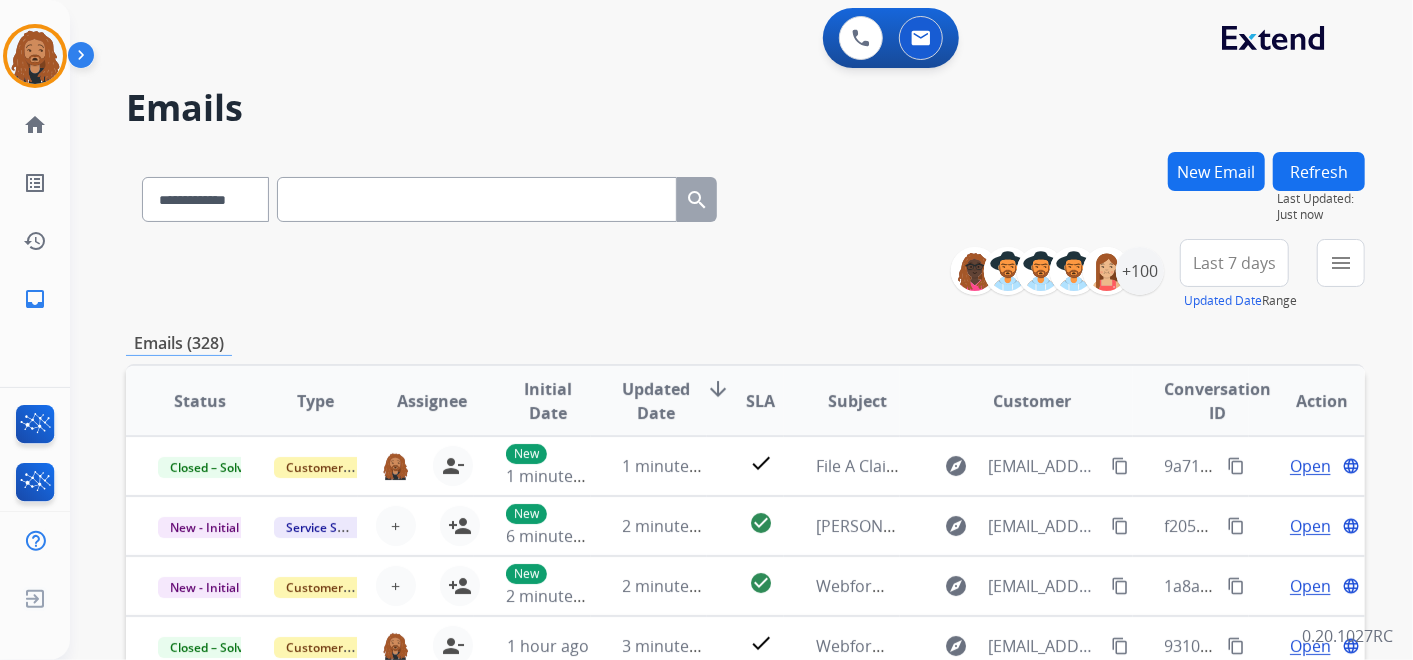 click on "Last 7 days" at bounding box center (1234, 263) 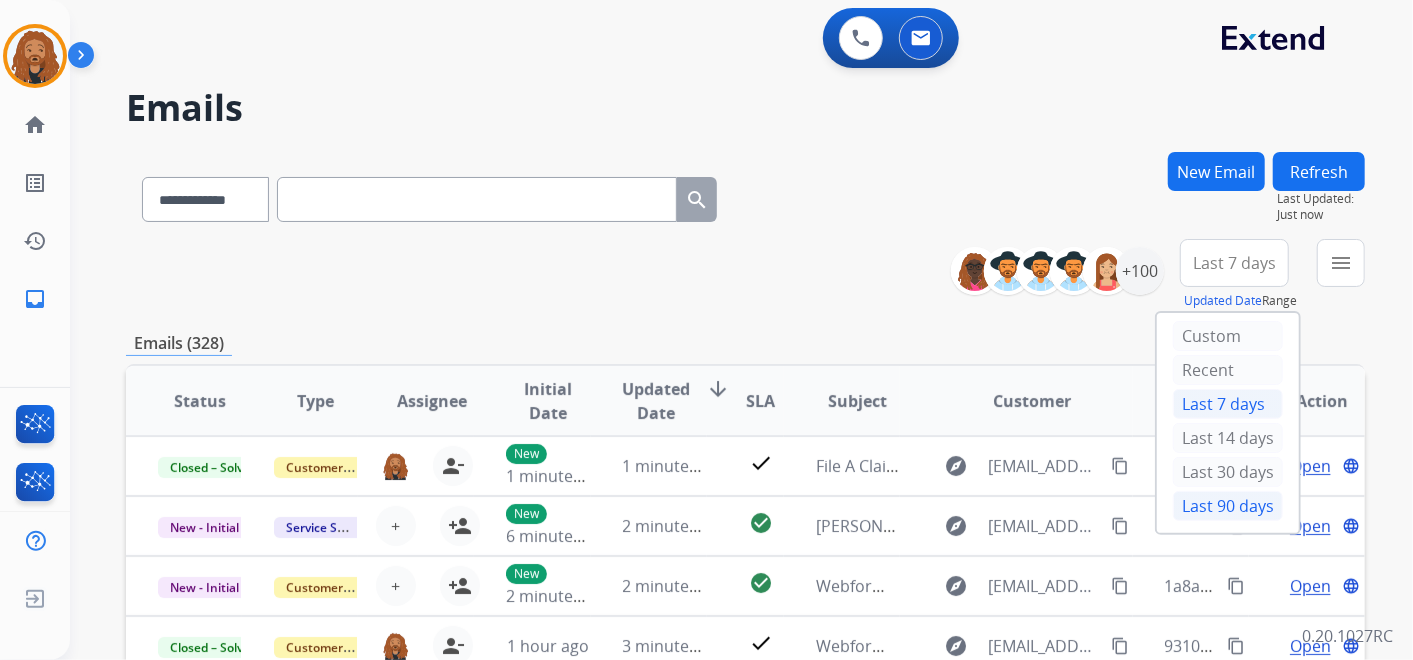 click on "Last 90 days" at bounding box center (1228, 506) 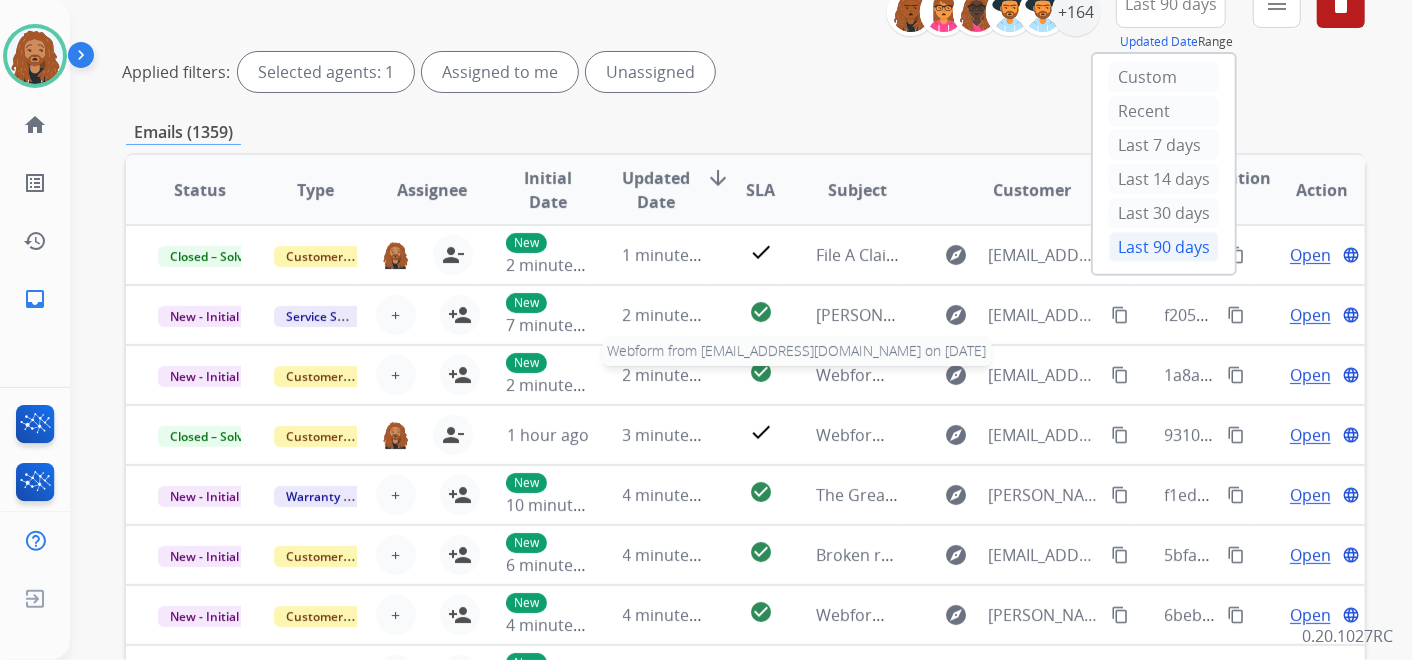 scroll, scrollTop: 0, scrollLeft: 0, axis: both 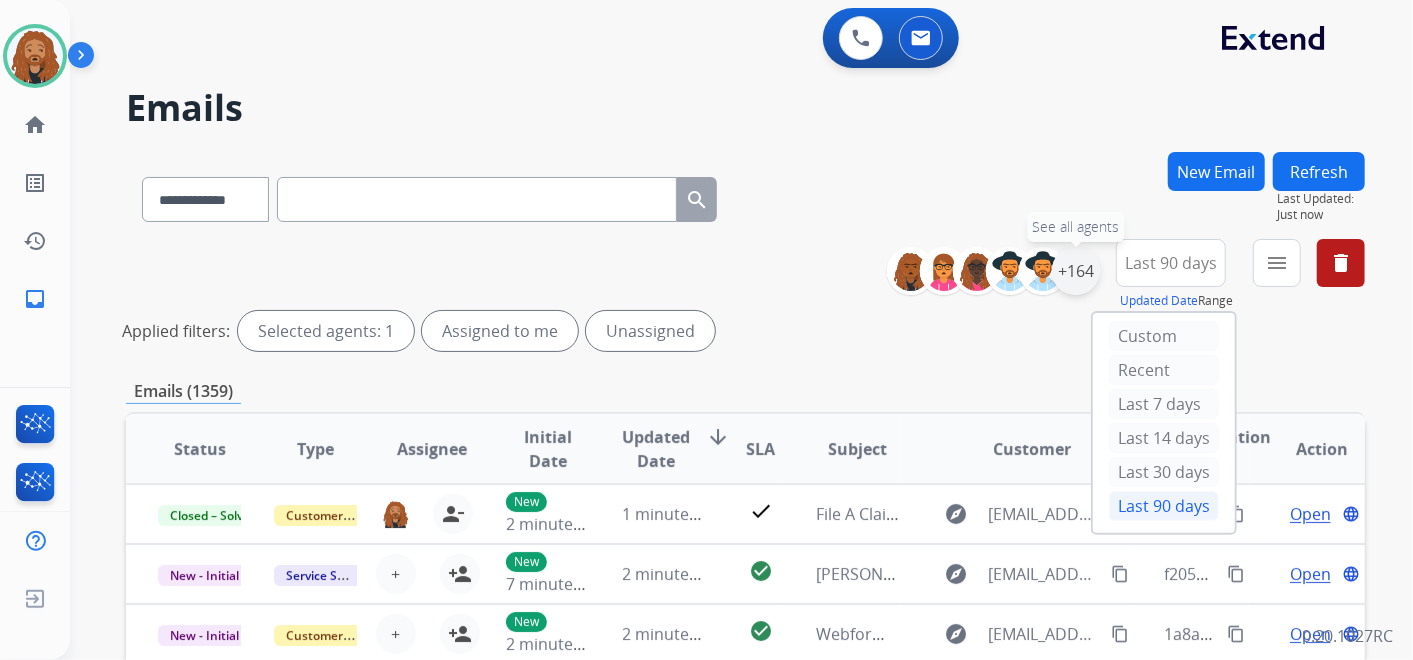 click on "+164" at bounding box center (1076, 271) 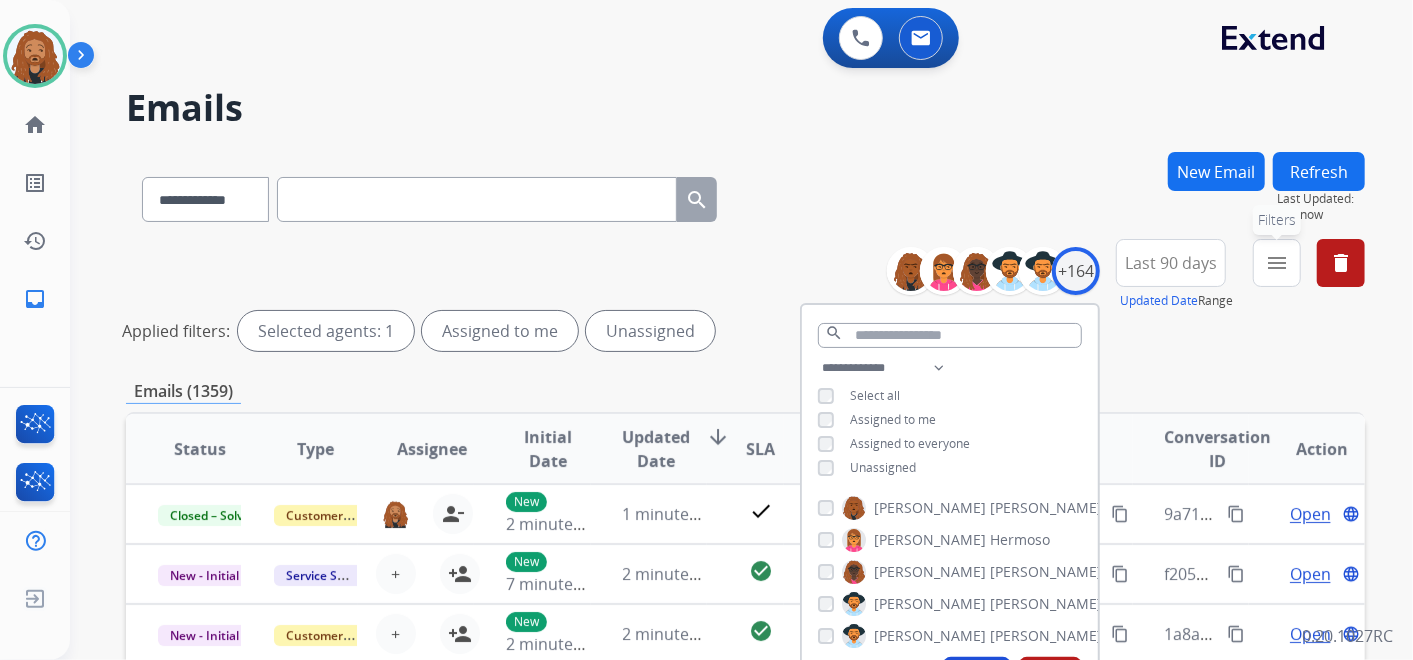 click on "menu" at bounding box center (1277, 263) 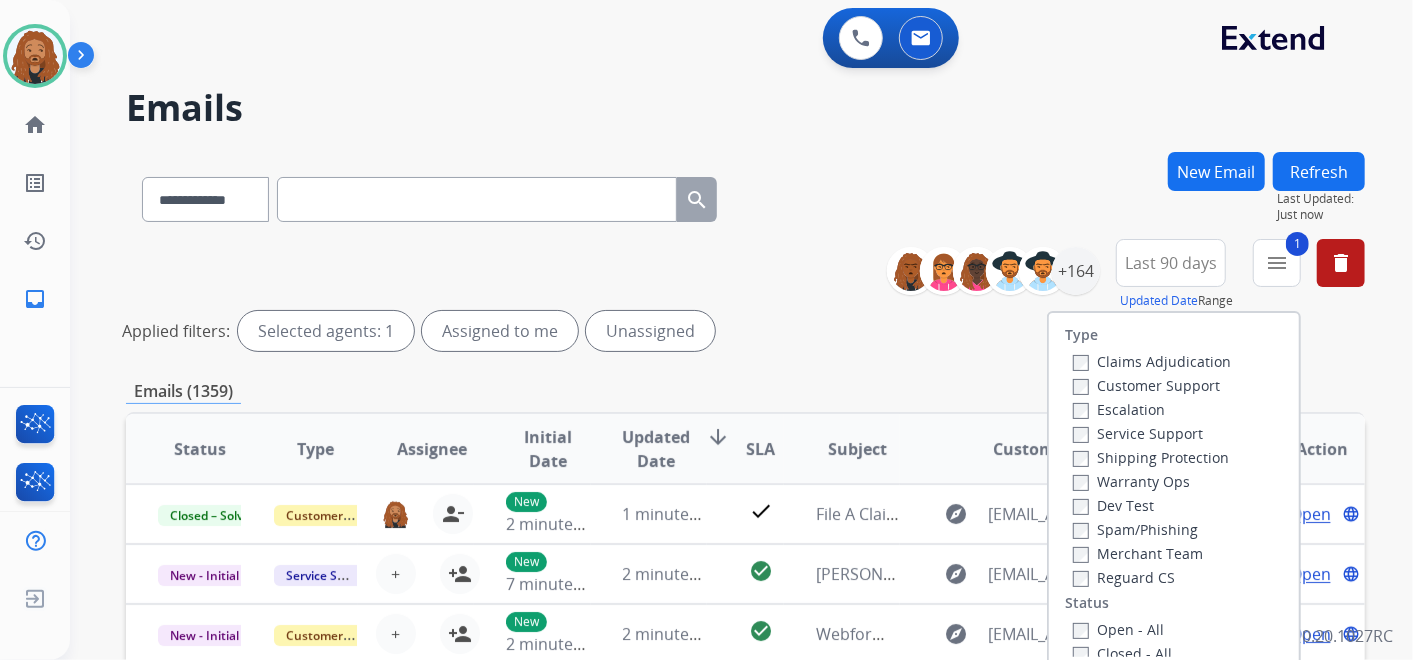 click on "Reguard CS" at bounding box center (1124, 577) 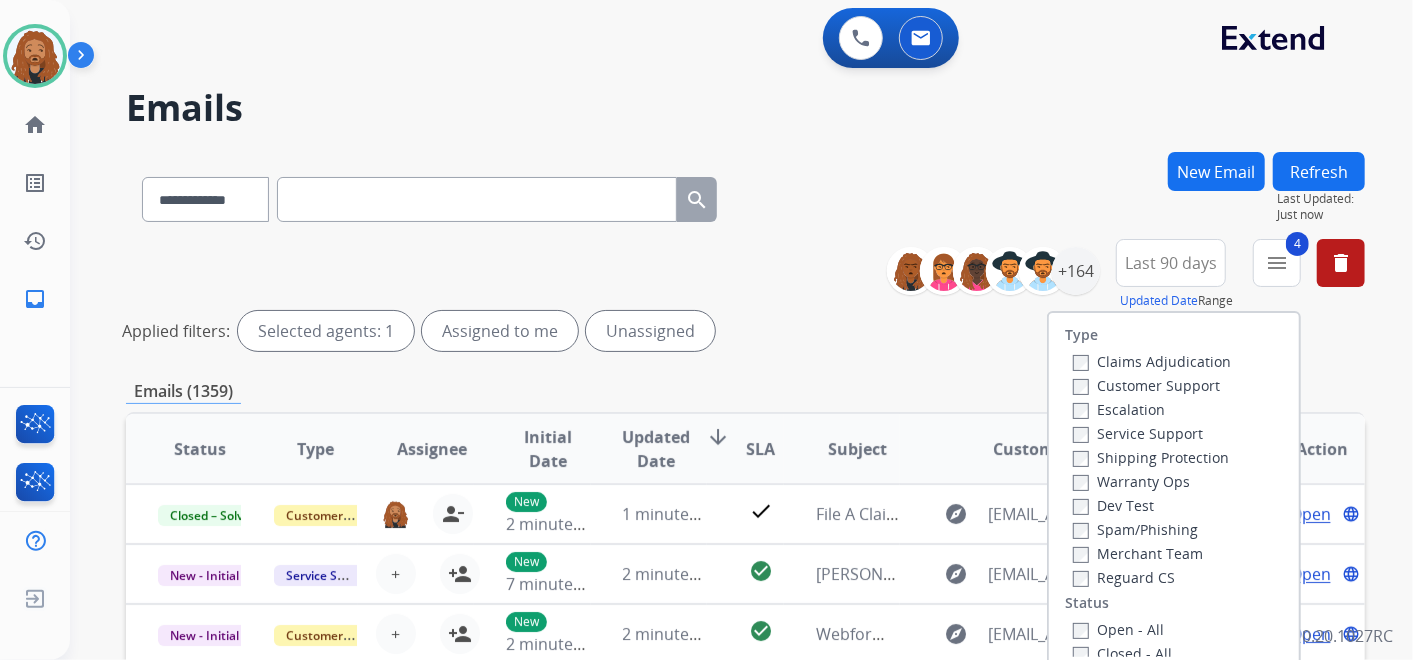 click on "Applied filters:  Selected agents: 1  Assigned to me Unassigned" at bounding box center [741, 331] 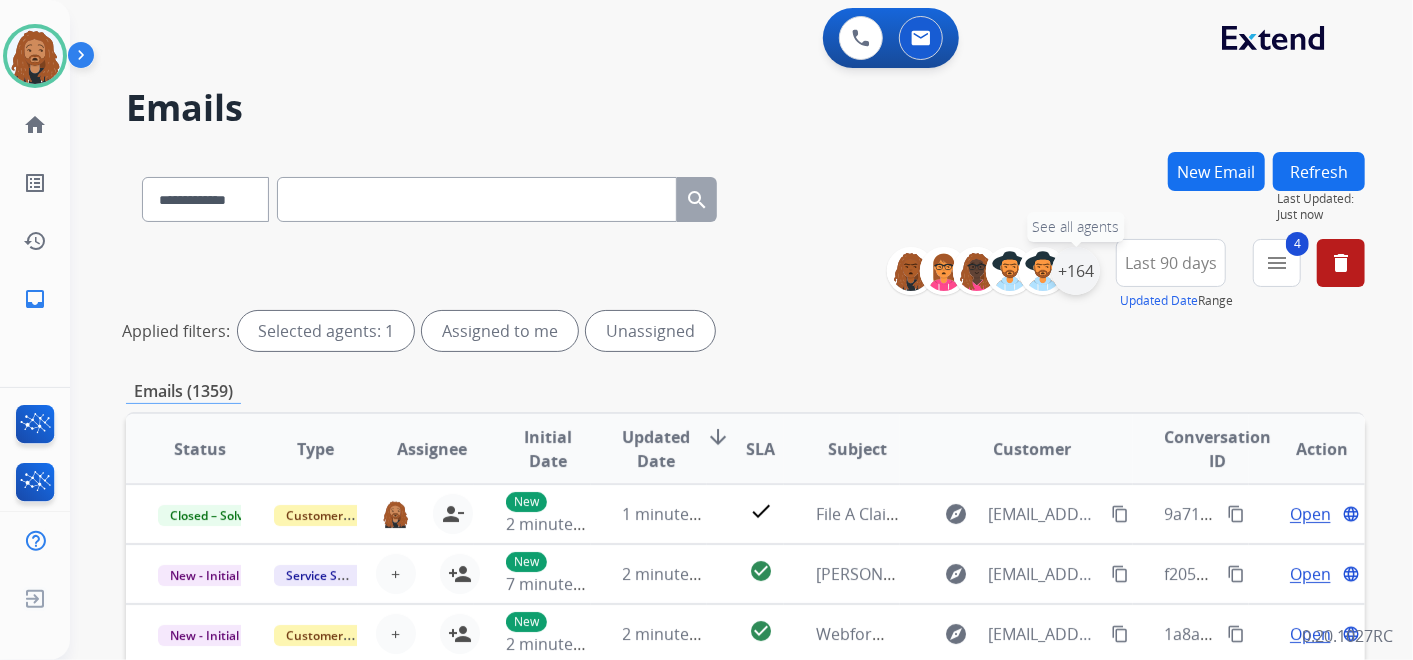 click on "+164" at bounding box center [1076, 271] 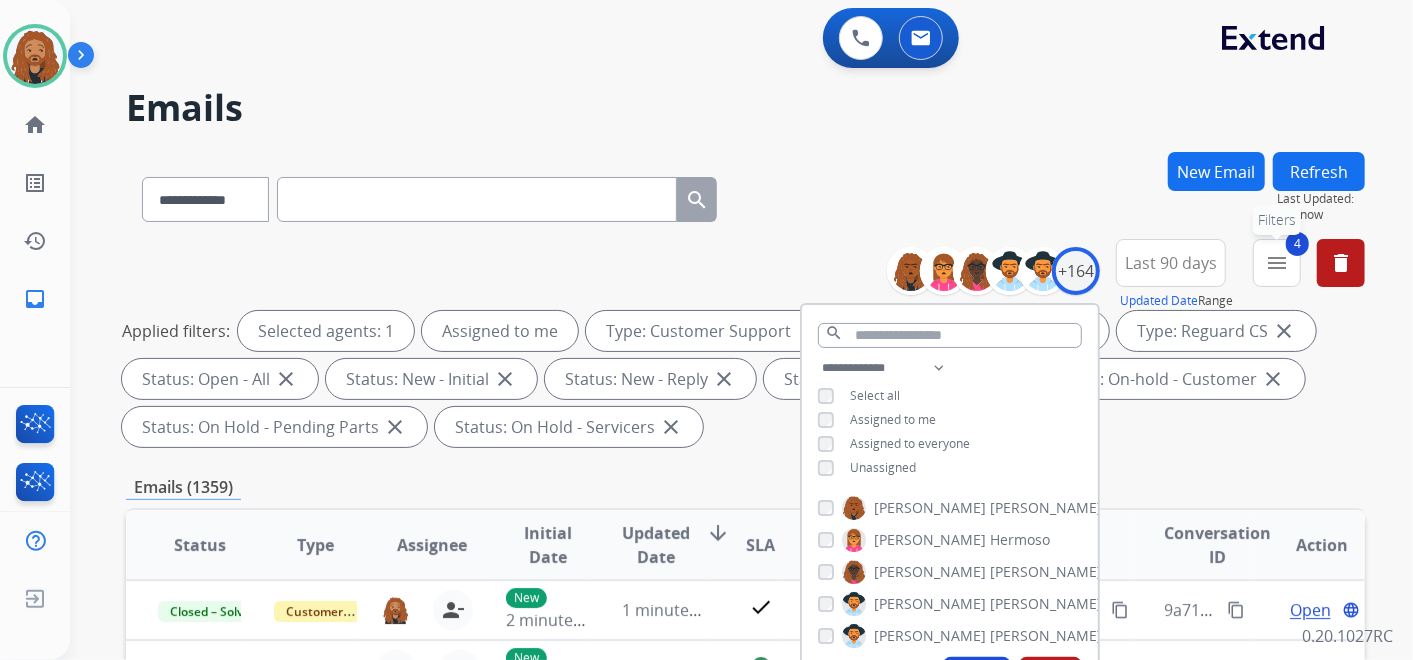click on "4 menu  Filters" at bounding box center (1277, 263) 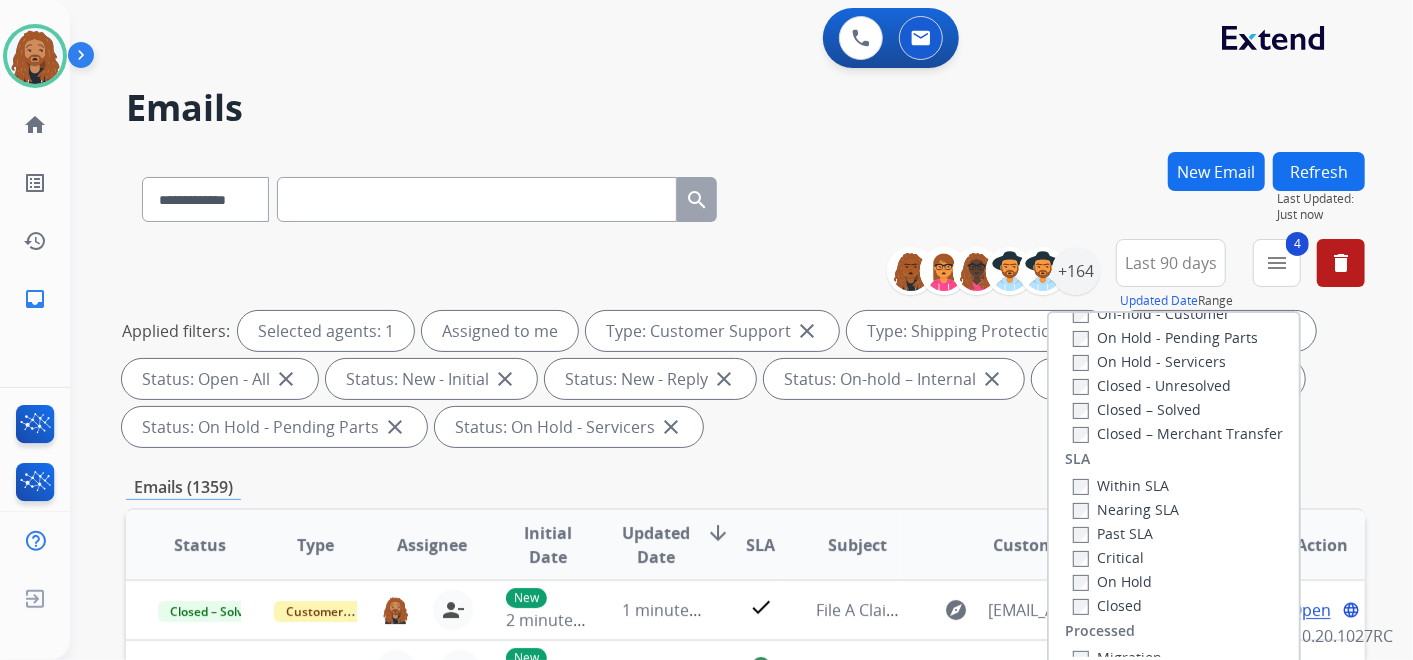 scroll, scrollTop: 526, scrollLeft: 0, axis: vertical 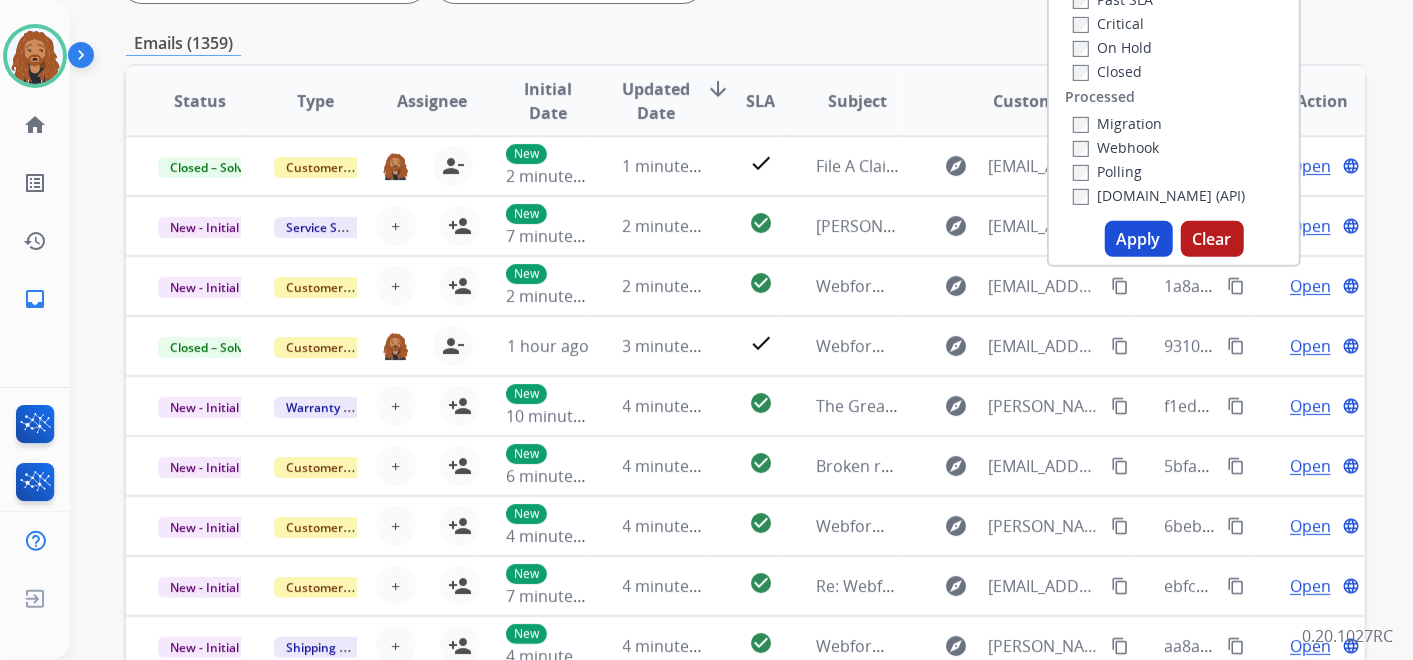 click on "Apply" at bounding box center [1139, 239] 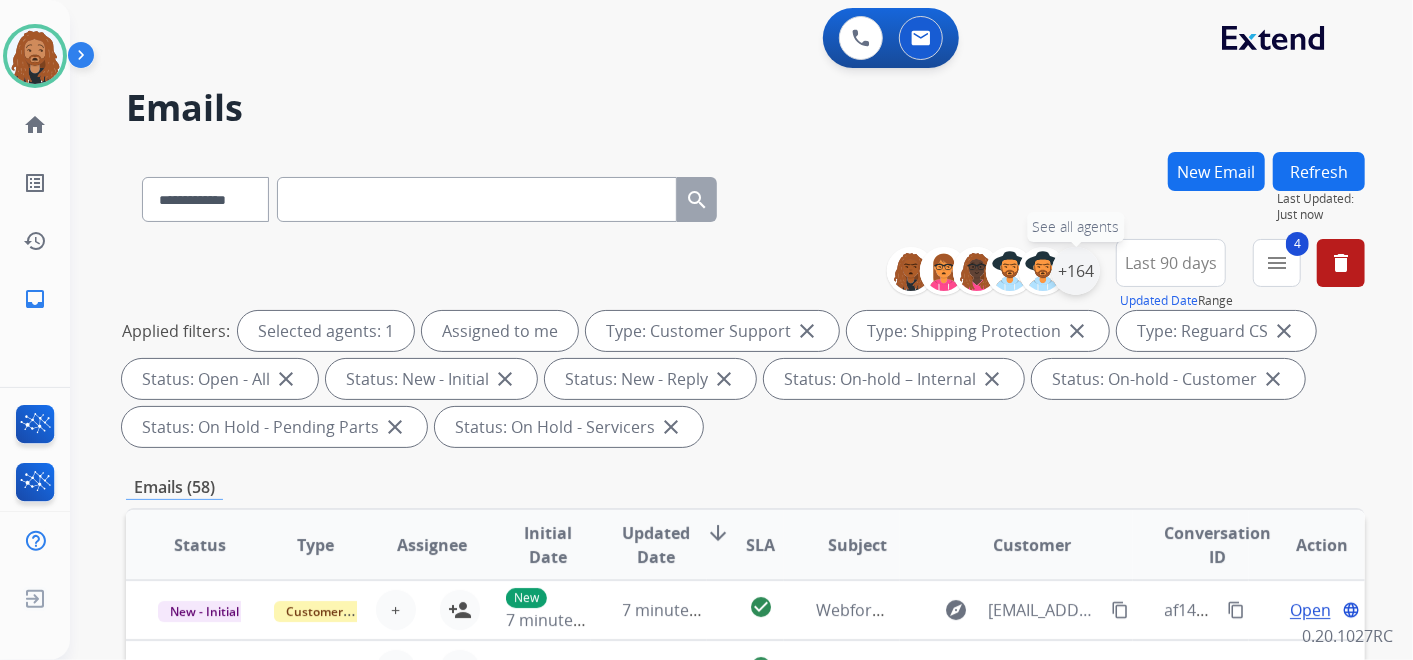 click on "+164" at bounding box center (1076, 271) 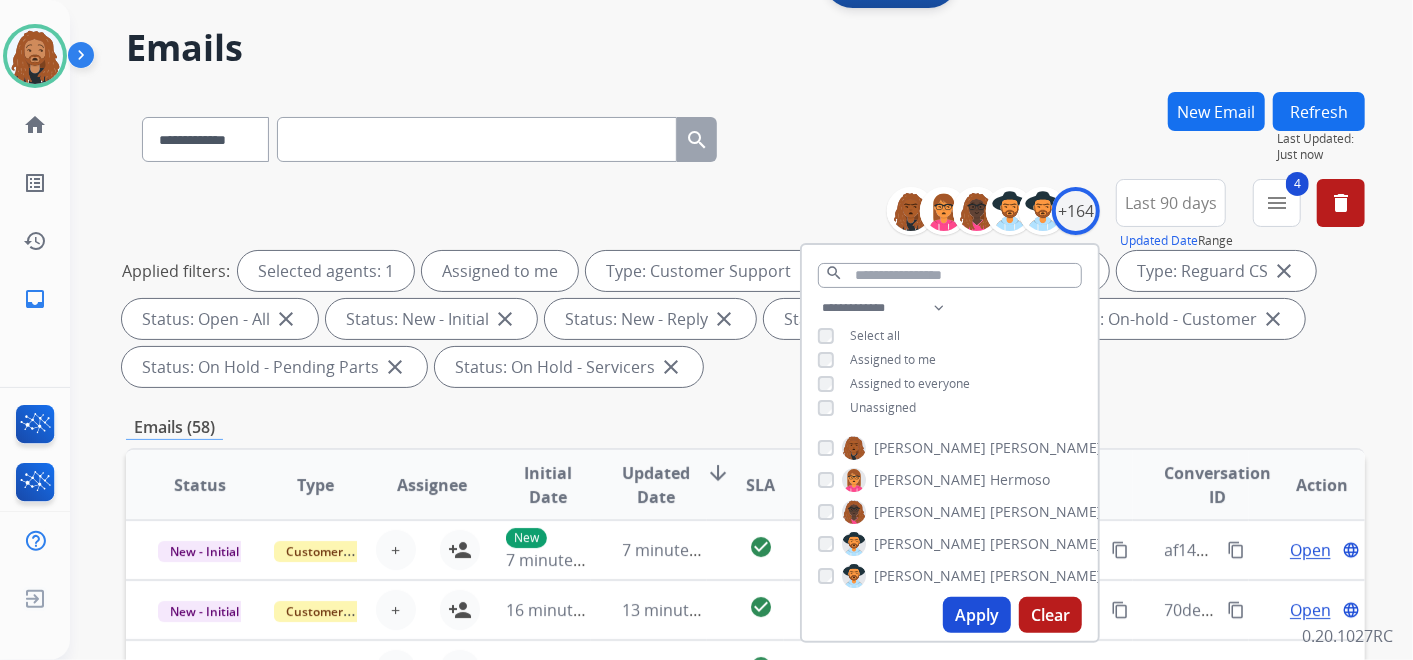 scroll, scrollTop: 111, scrollLeft: 0, axis: vertical 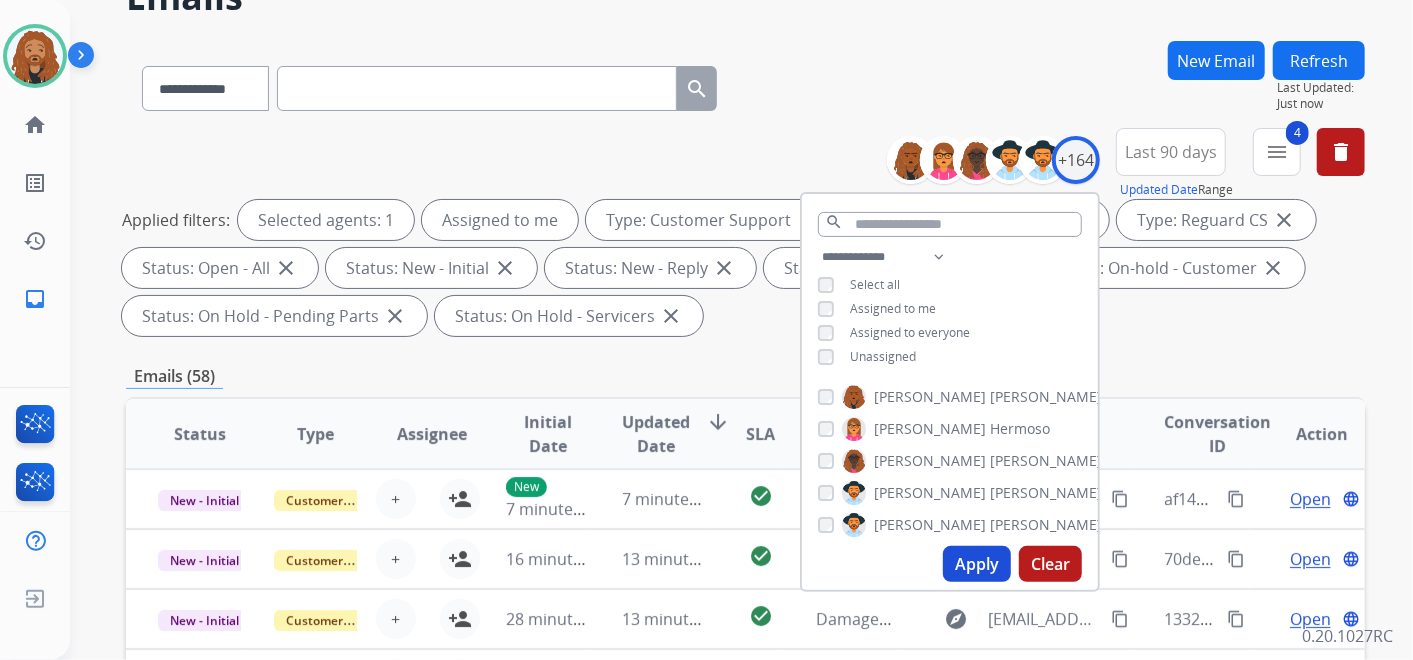 click on "Apply" at bounding box center [977, 564] 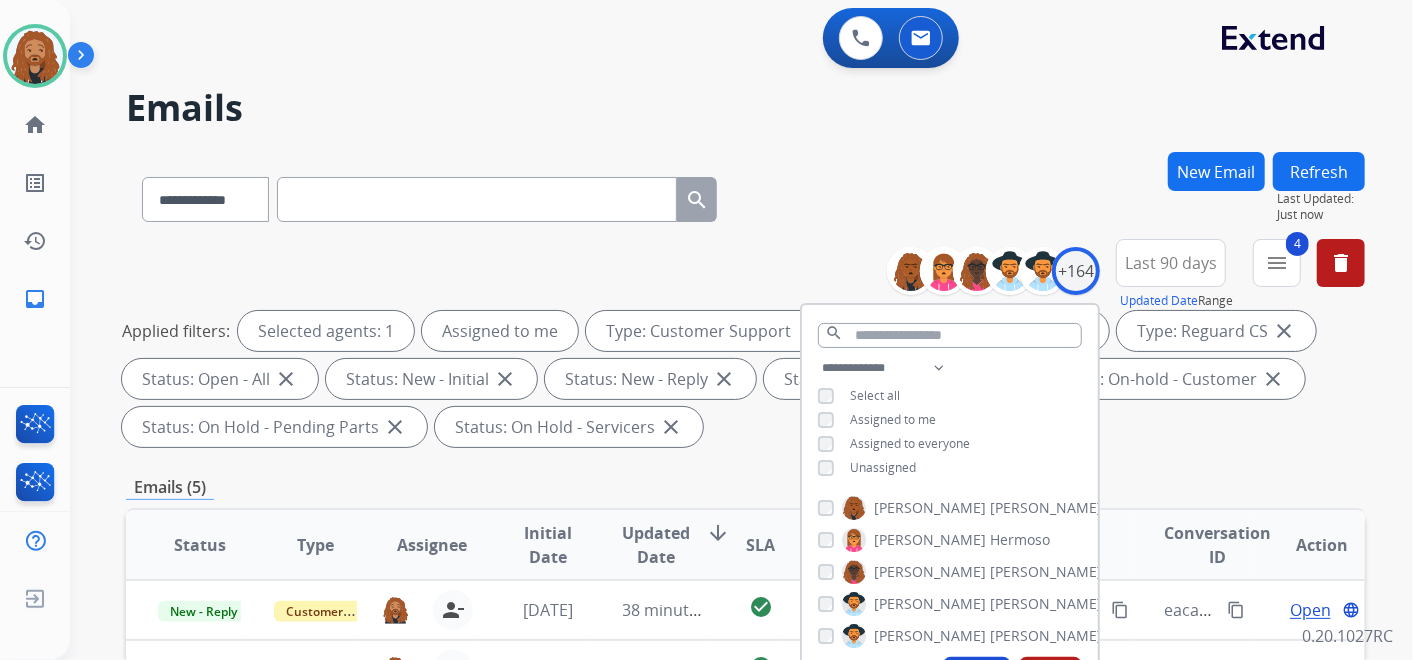 drag, startPoint x: 920, startPoint y: 97, endPoint x: 935, endPoint y: 98, distance: 15.033297 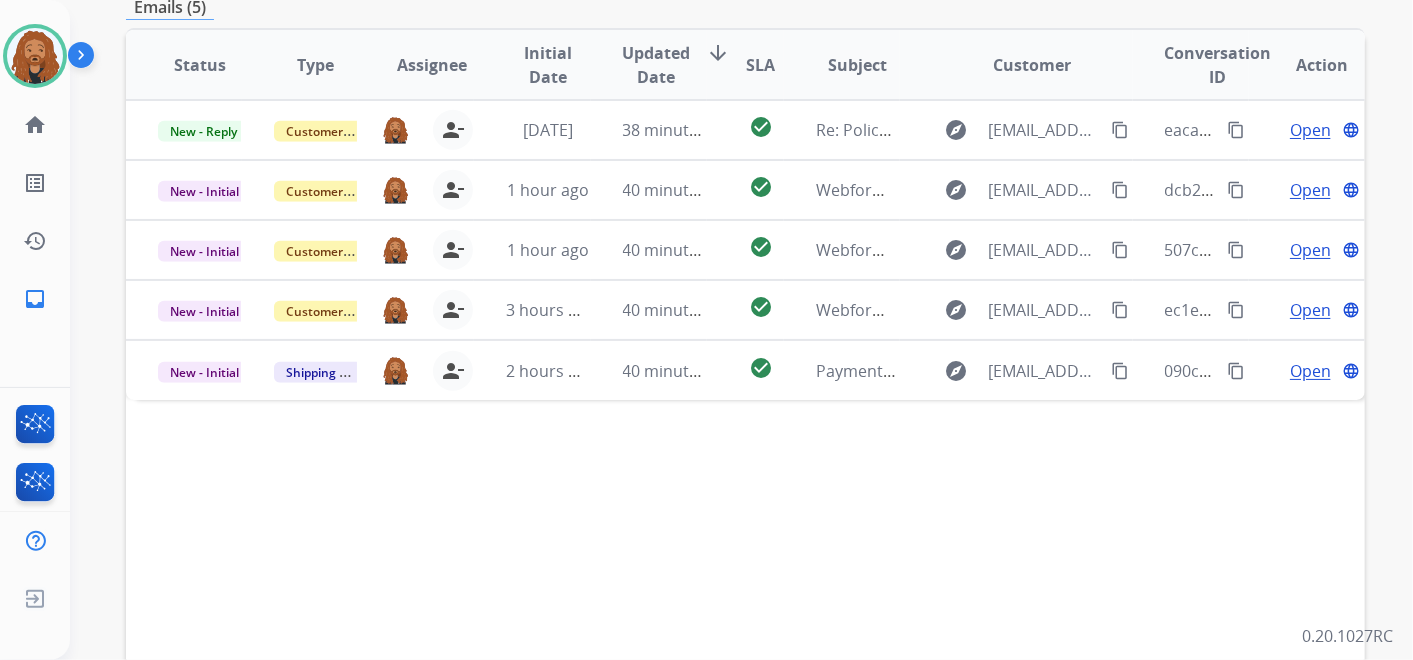 scroll, scrollTop: 621, scrollLeft: 0, axis: vertical 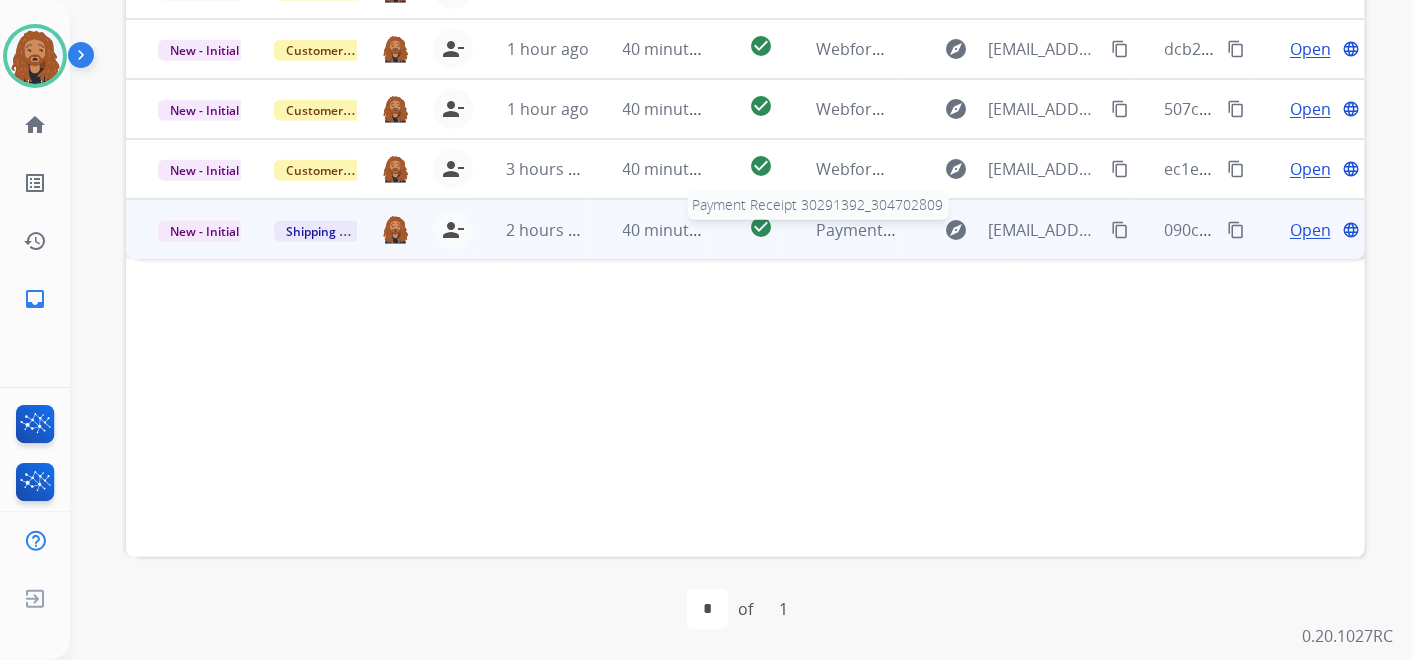 click on "Payment Receipt 30291392_304702809" at bounding box center (961, 230) 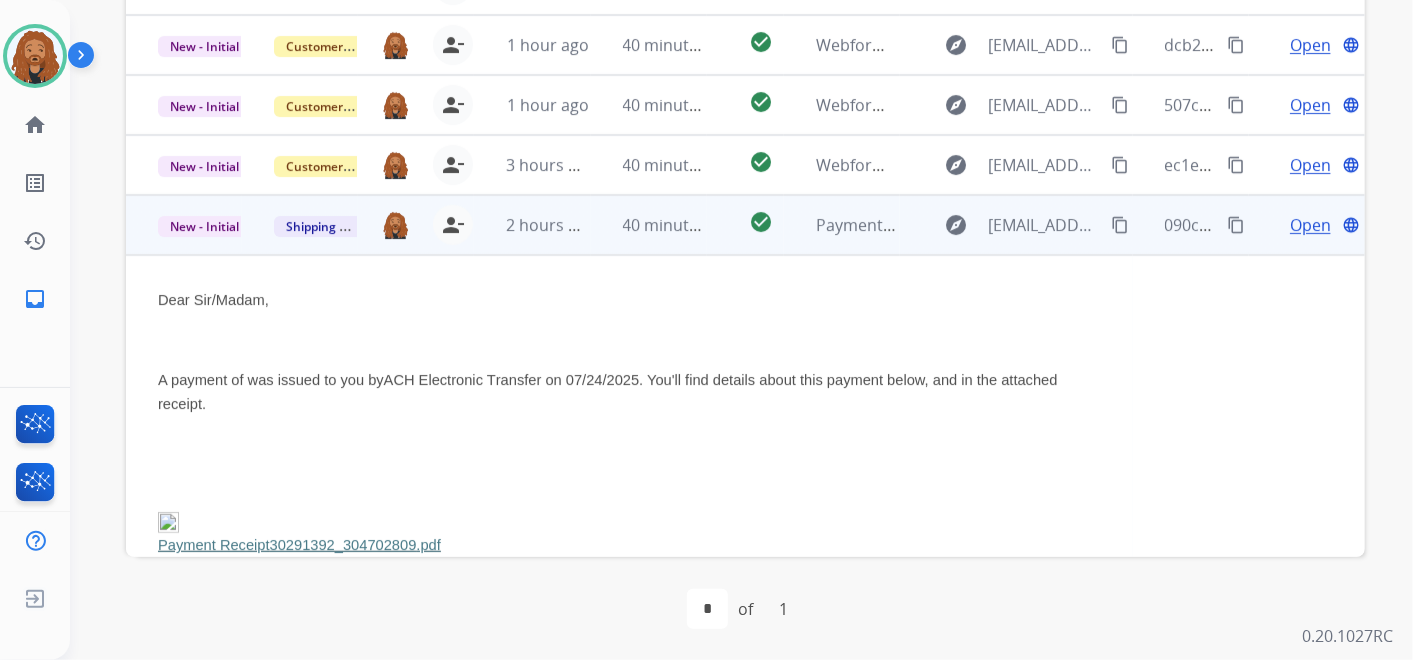 scroll, scrollTop: 0, scrollLeft: 0, axis: both 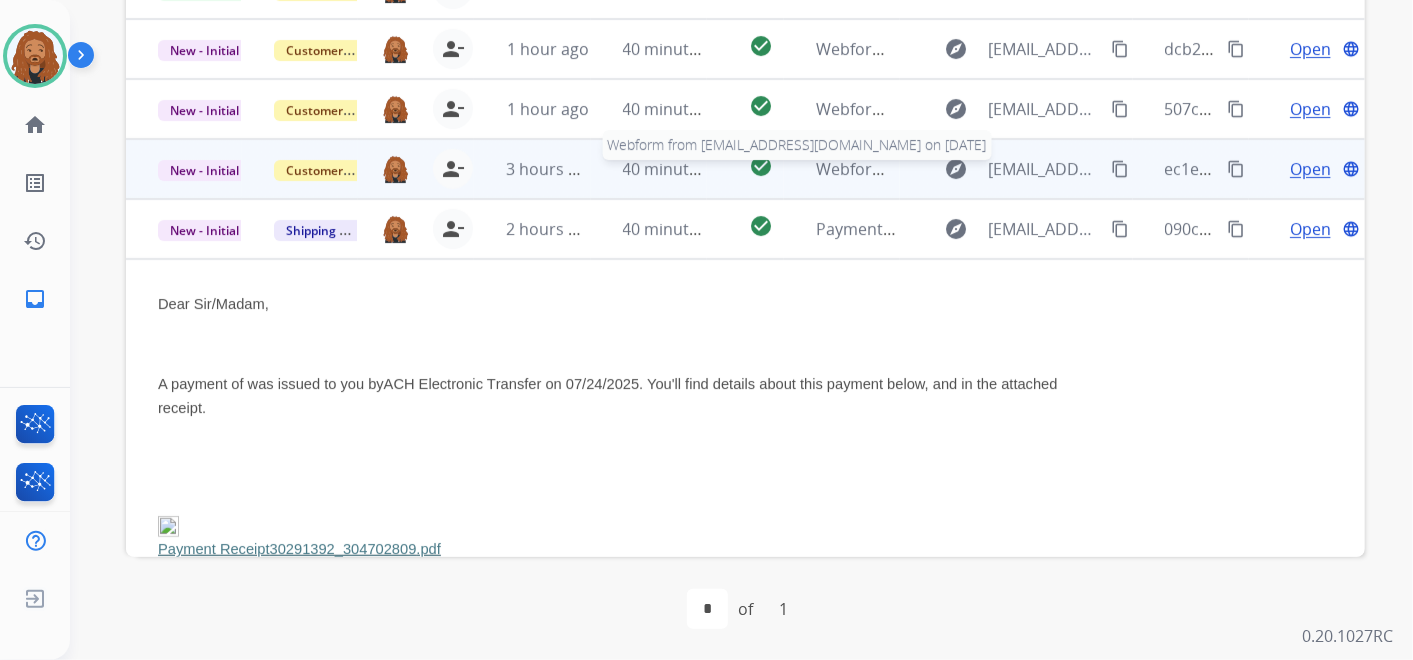click on "Webform from [EMAIL_ADDRESS][DOMAIN_NAME] on [DATE]" at bounding box center [1042, 169] 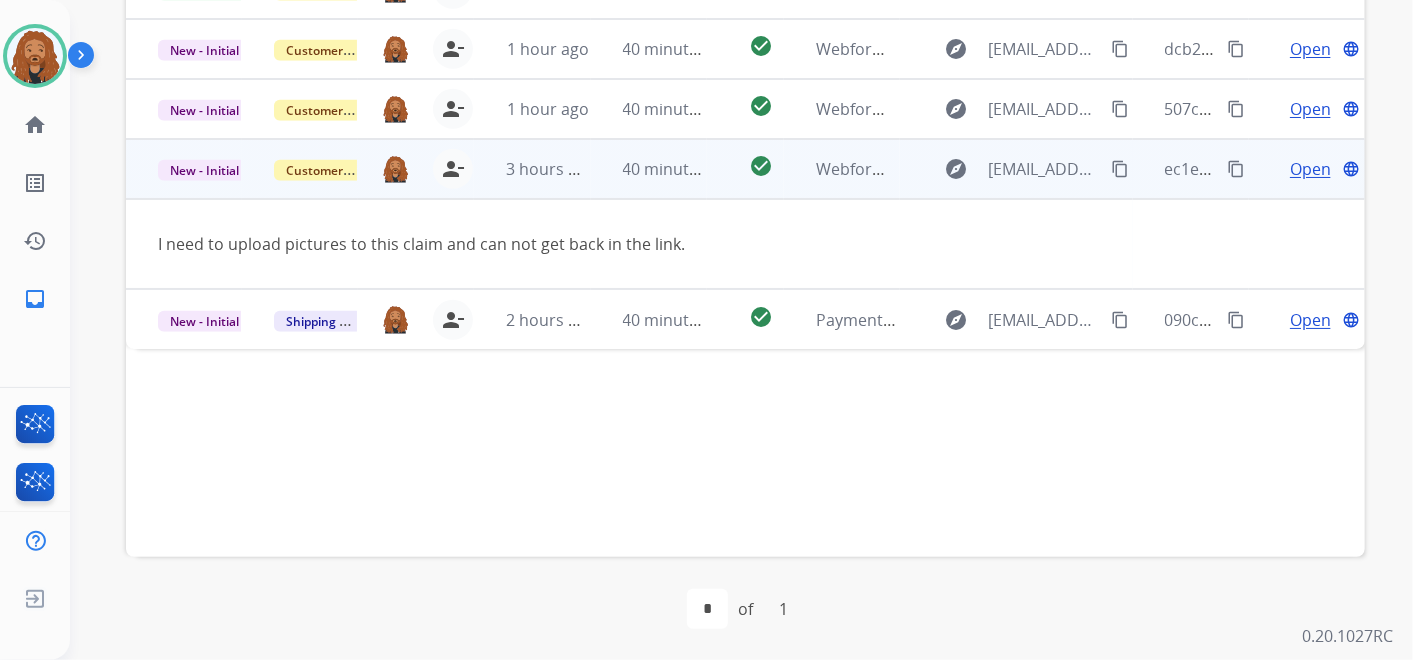 click on "Open" at bounding box center [1310, 169] 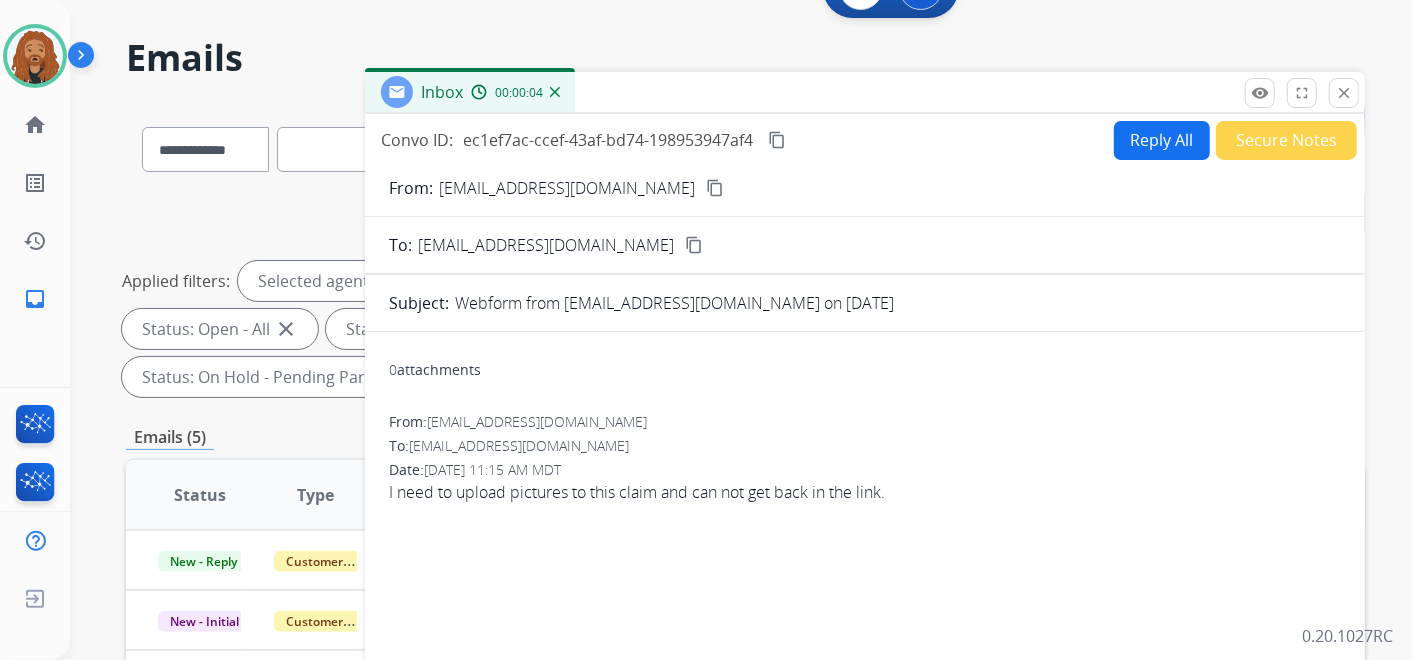 scroll, scrollTop: 0, scrollLeft: 0, axis: both 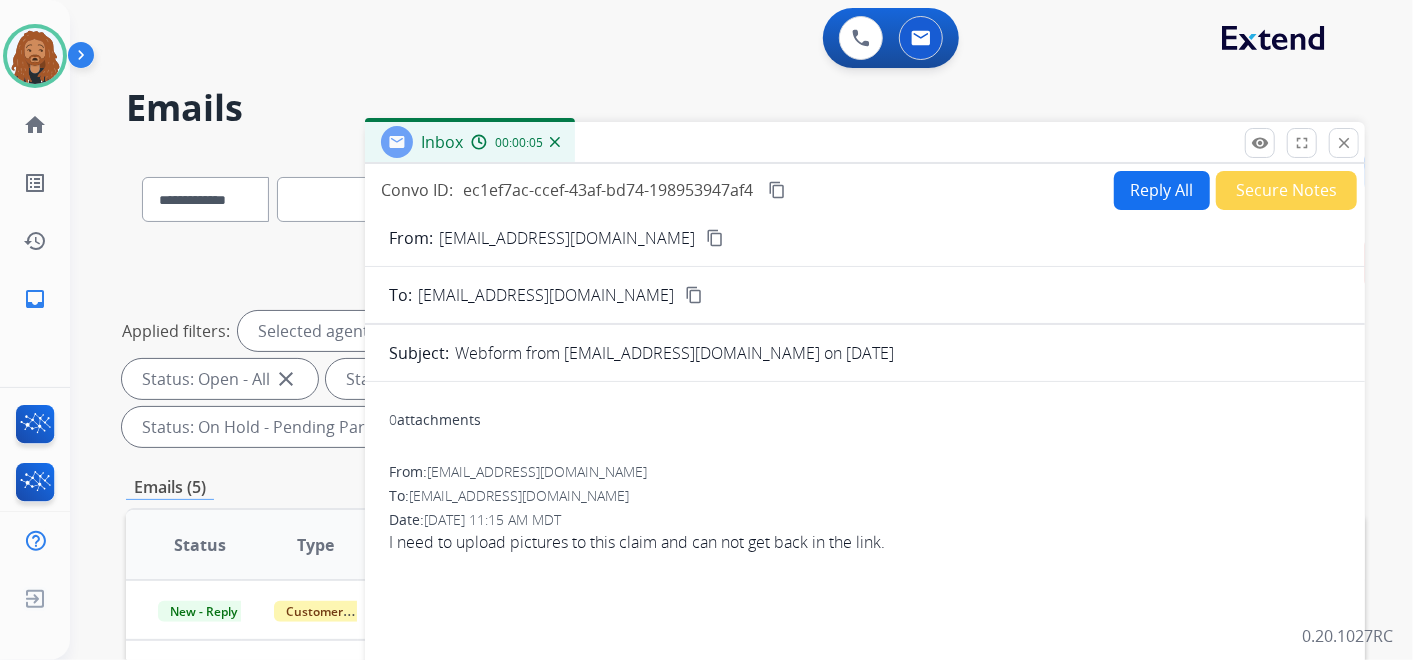 click on "Reply All" at bounding box center [1162, 190] 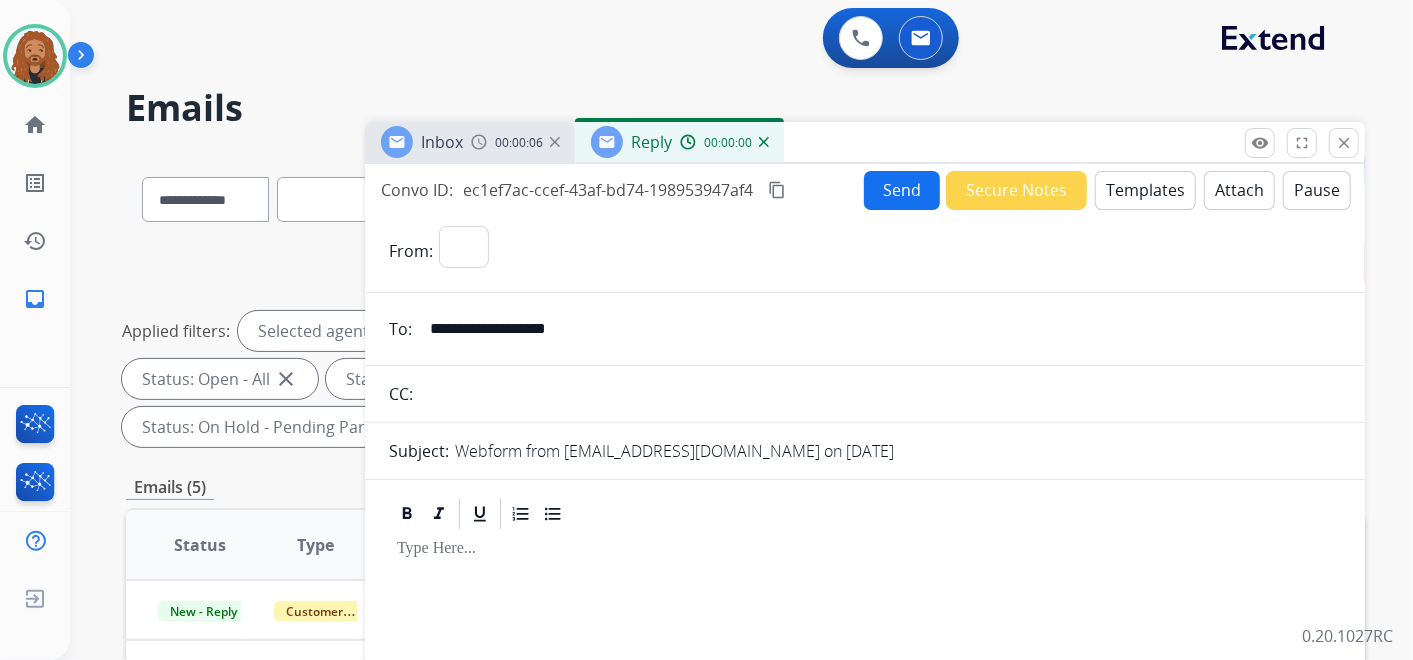 select on "**********" 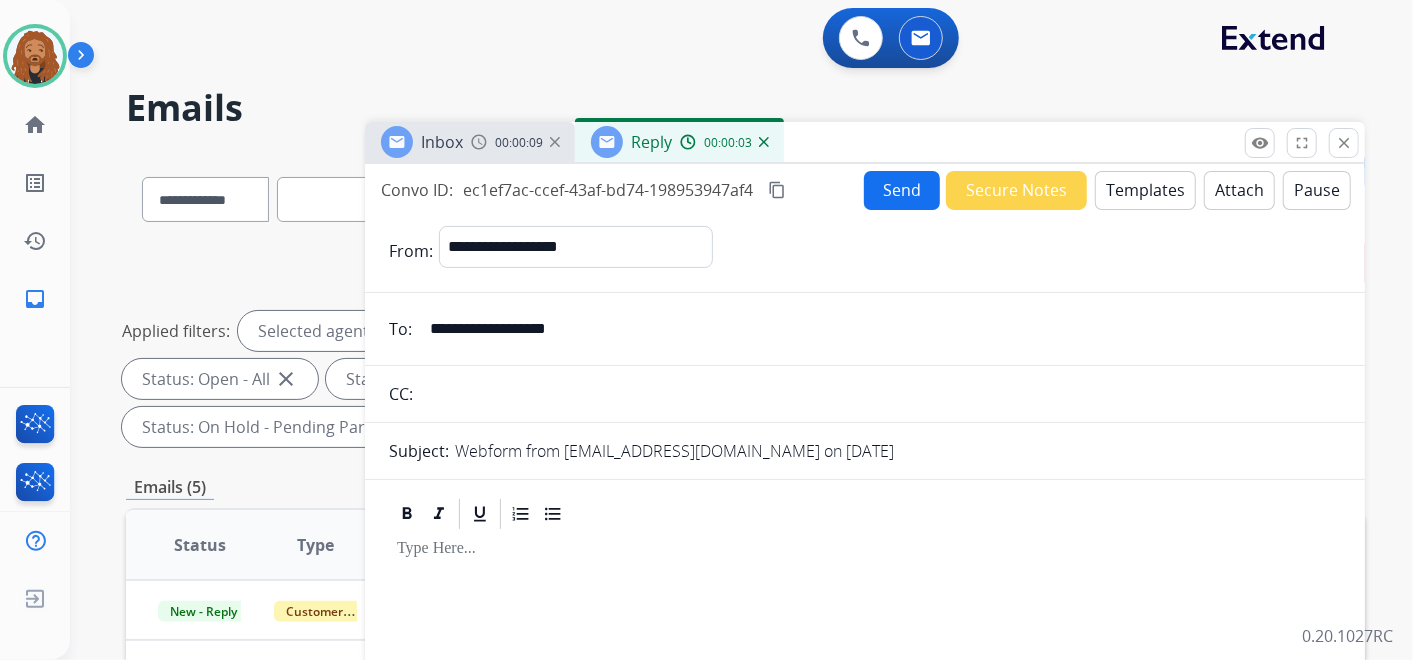 click on "Templates" at bounding box center [1145, 190] 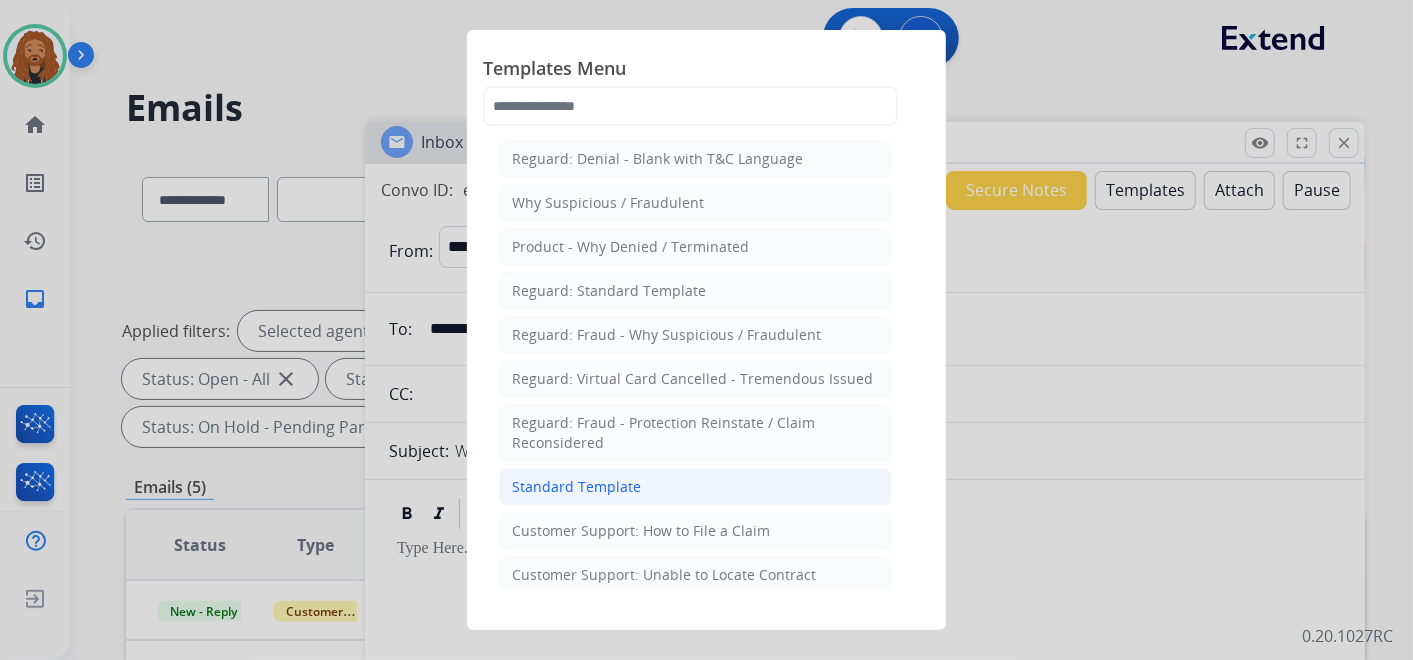 click on "Standard Template" 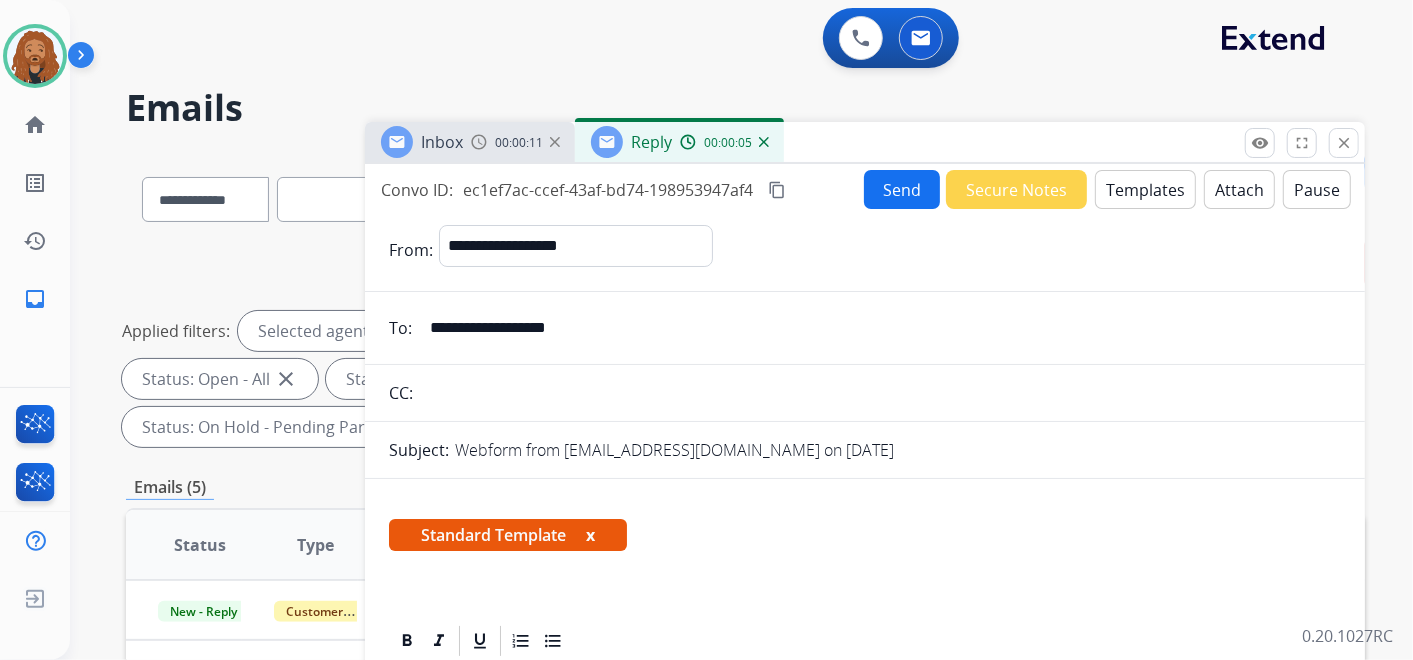 scroll, scrollTop: 436, scrollLeft: 0, axis: vertical 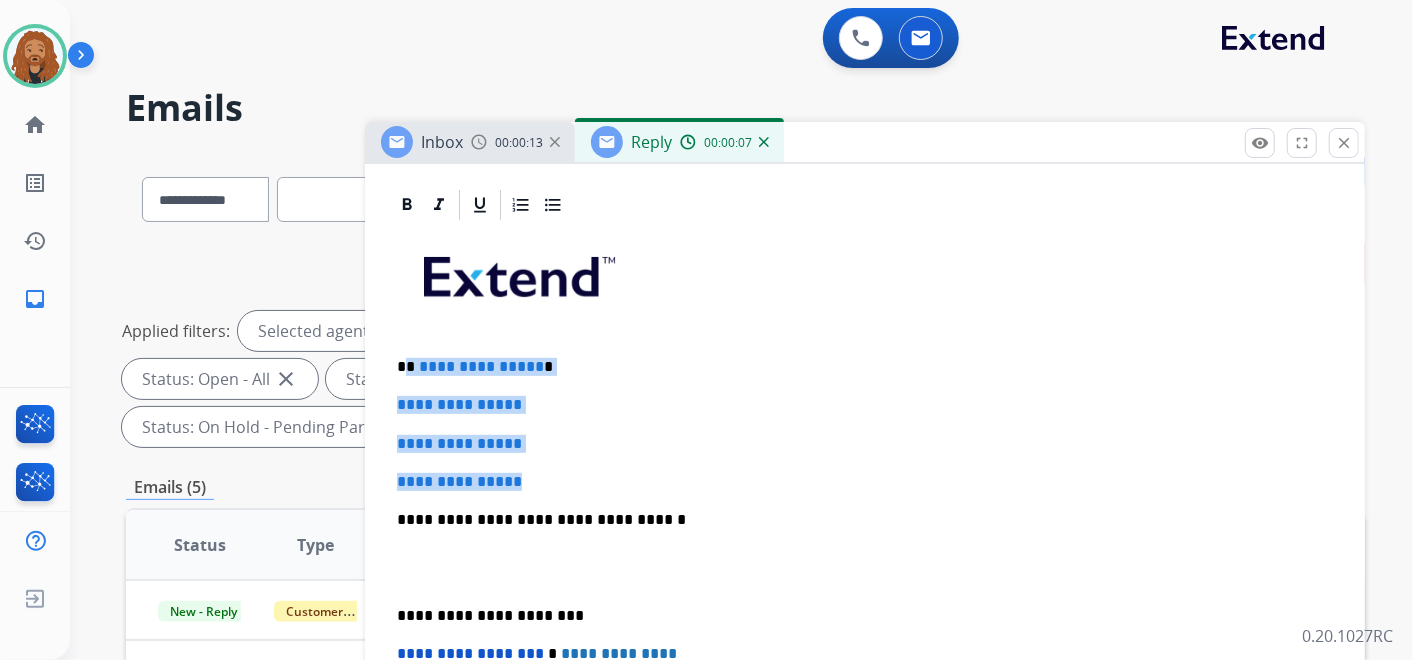 drag, startPoint x: 532, startPoint y: 475, endPoint x: 405, endPoint y: 354, distance: 175.4138 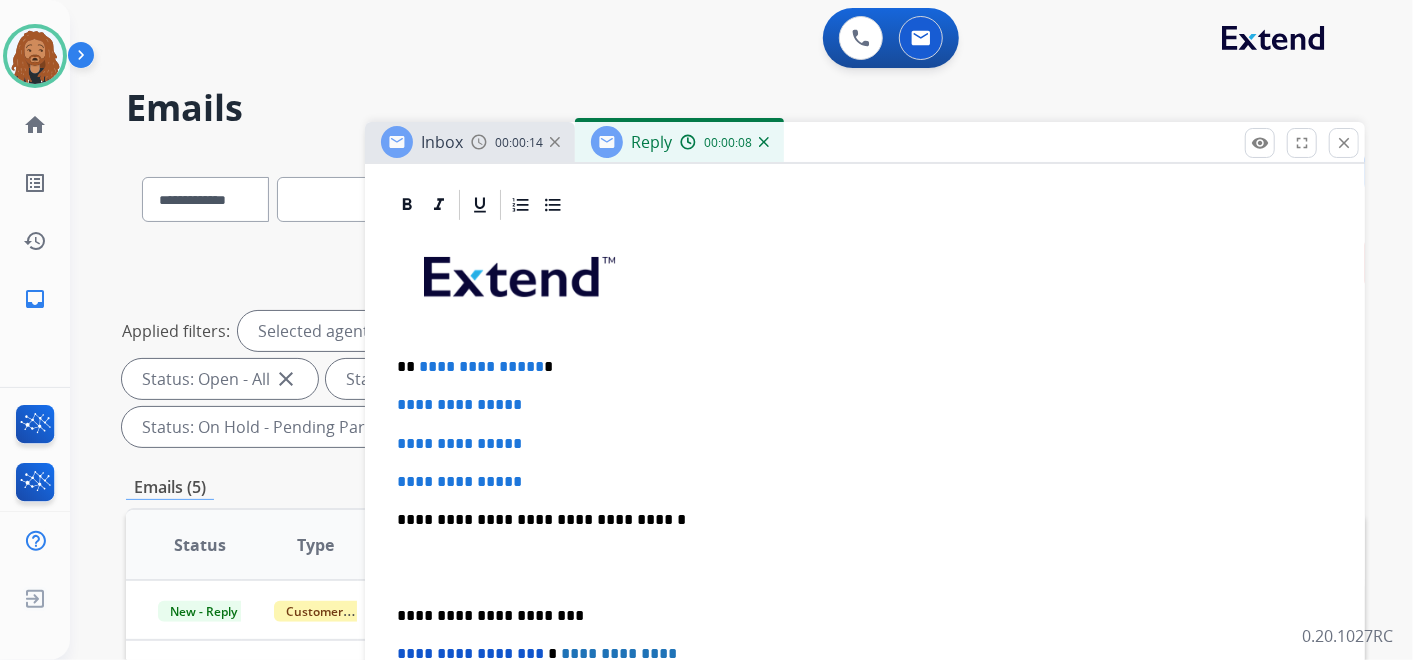scroll, scrollTop: 321, scrollLeft: 0, axis: vertical 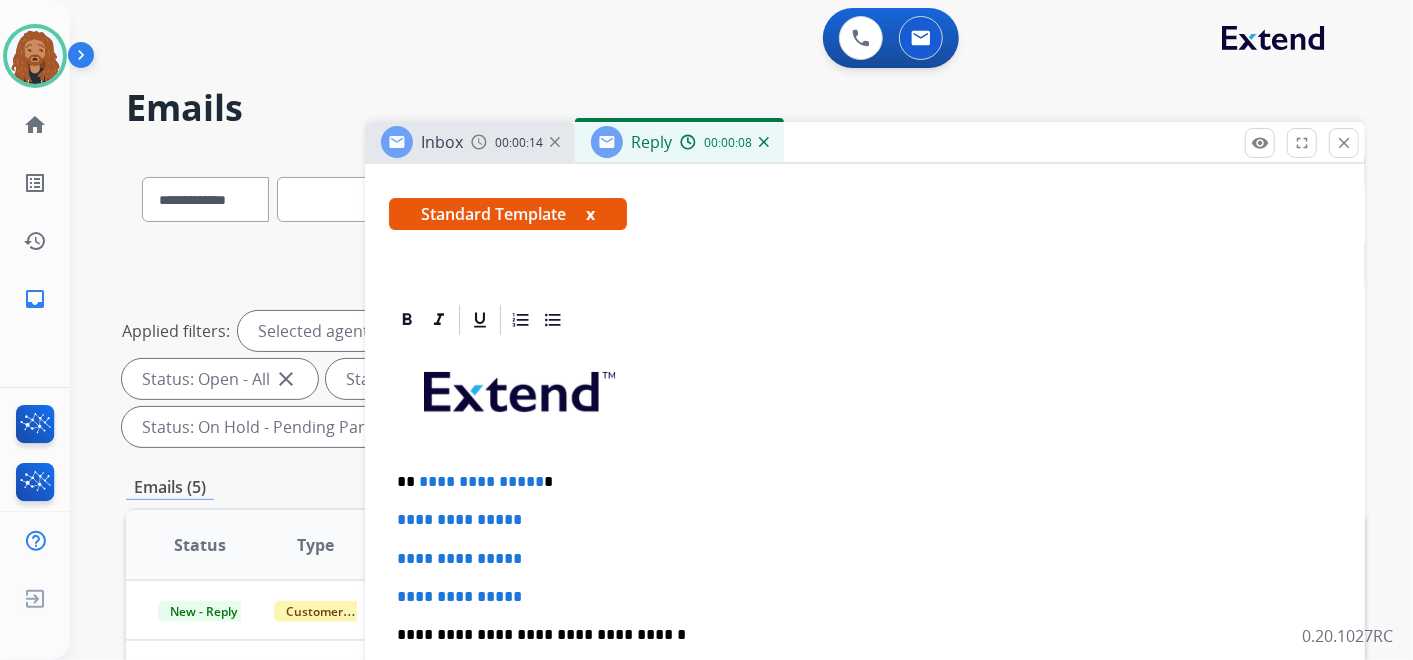type 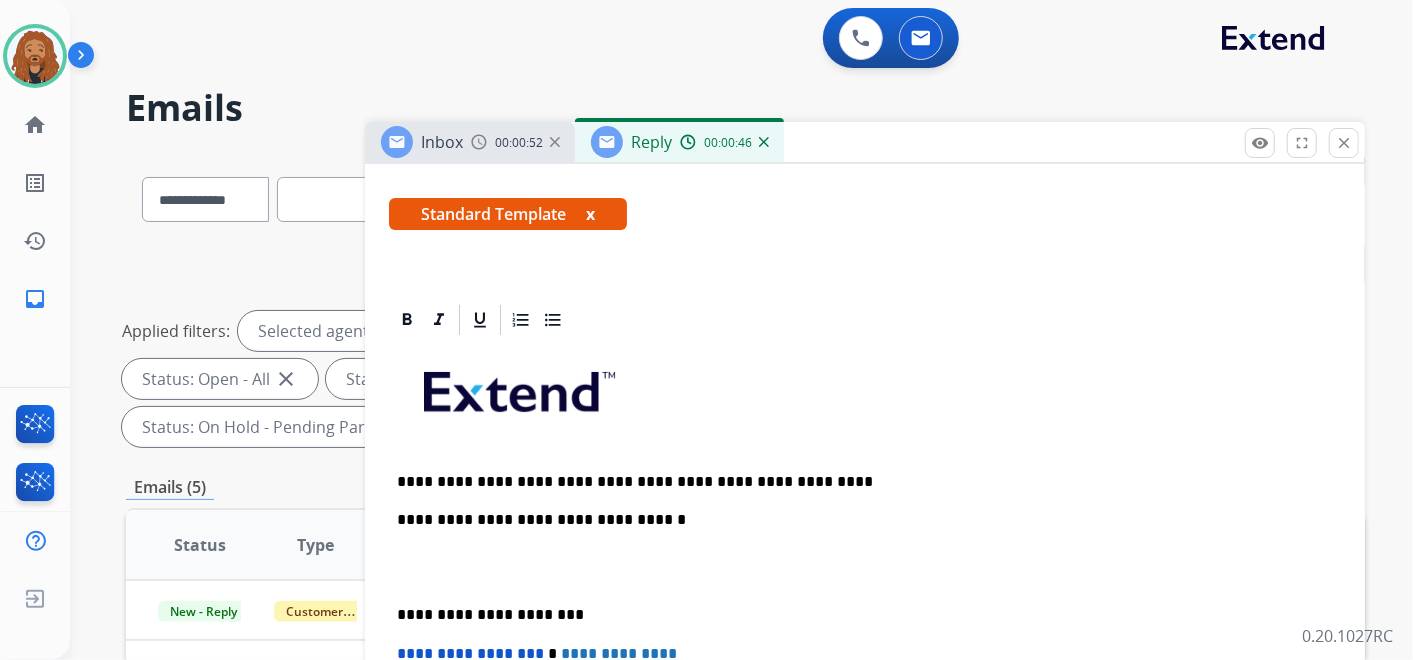 click at bounding box center (865, 568) 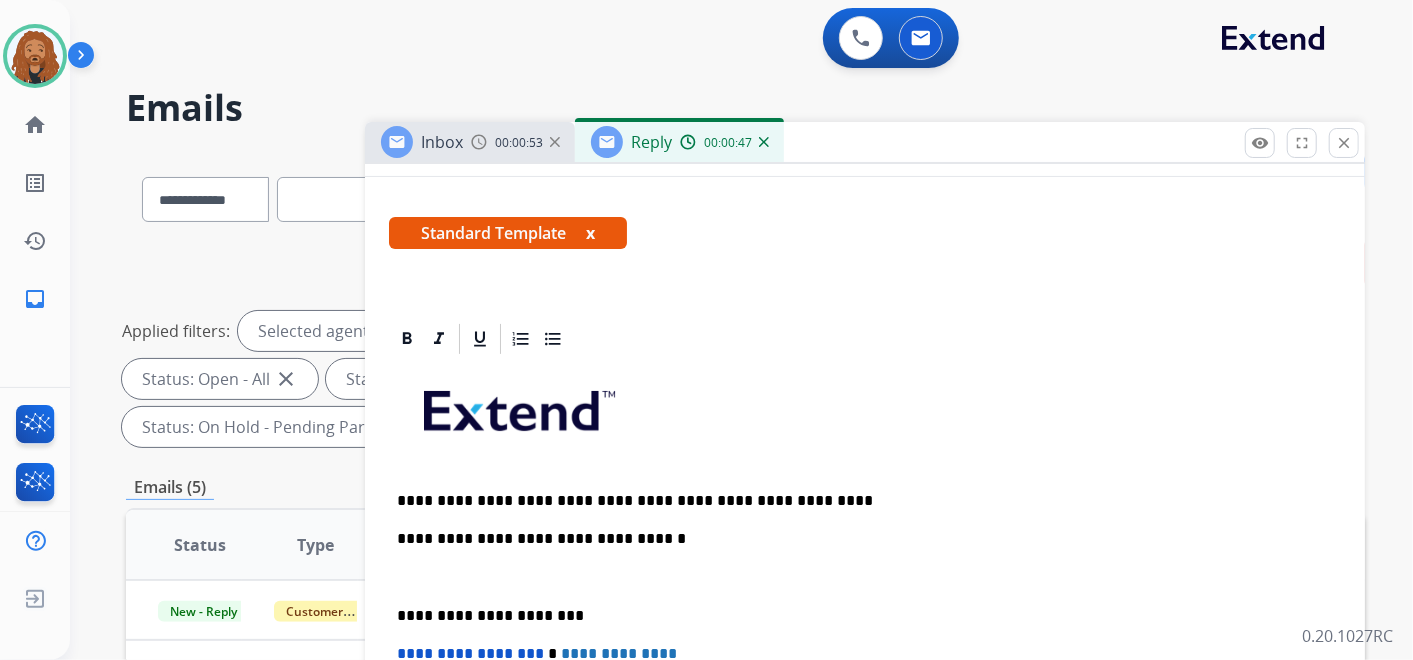 scroll, scrollTop: 264, scrollLeft: 0, axis: vertical 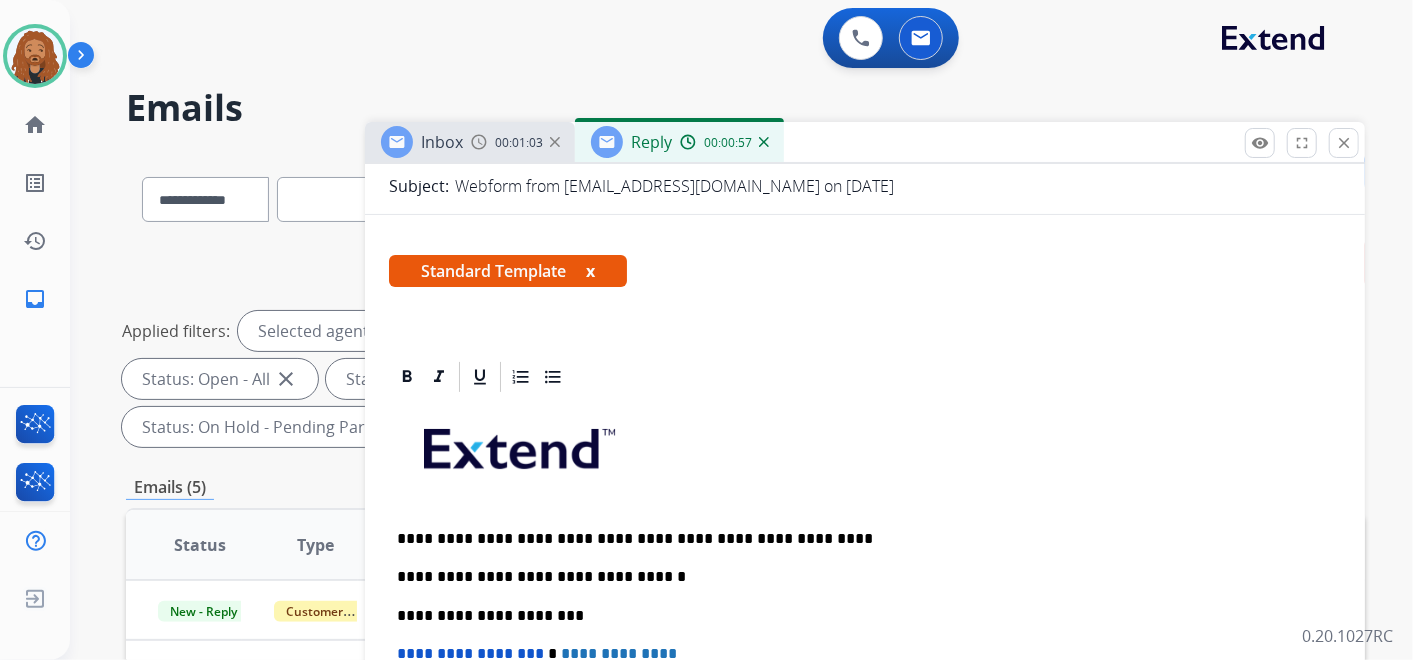 click on "**********" at bounding box center (865, 653) 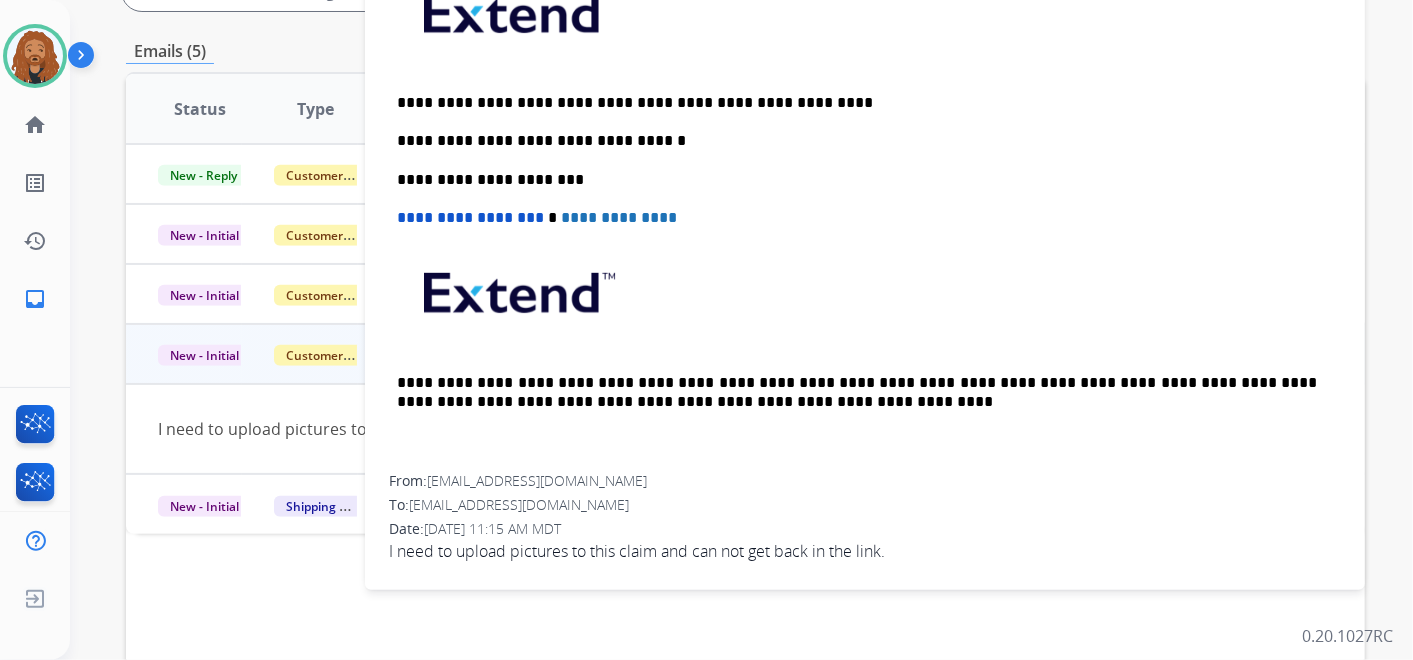 scroll, scrollTop: 177, scrollLeft: 0, axis: vertical 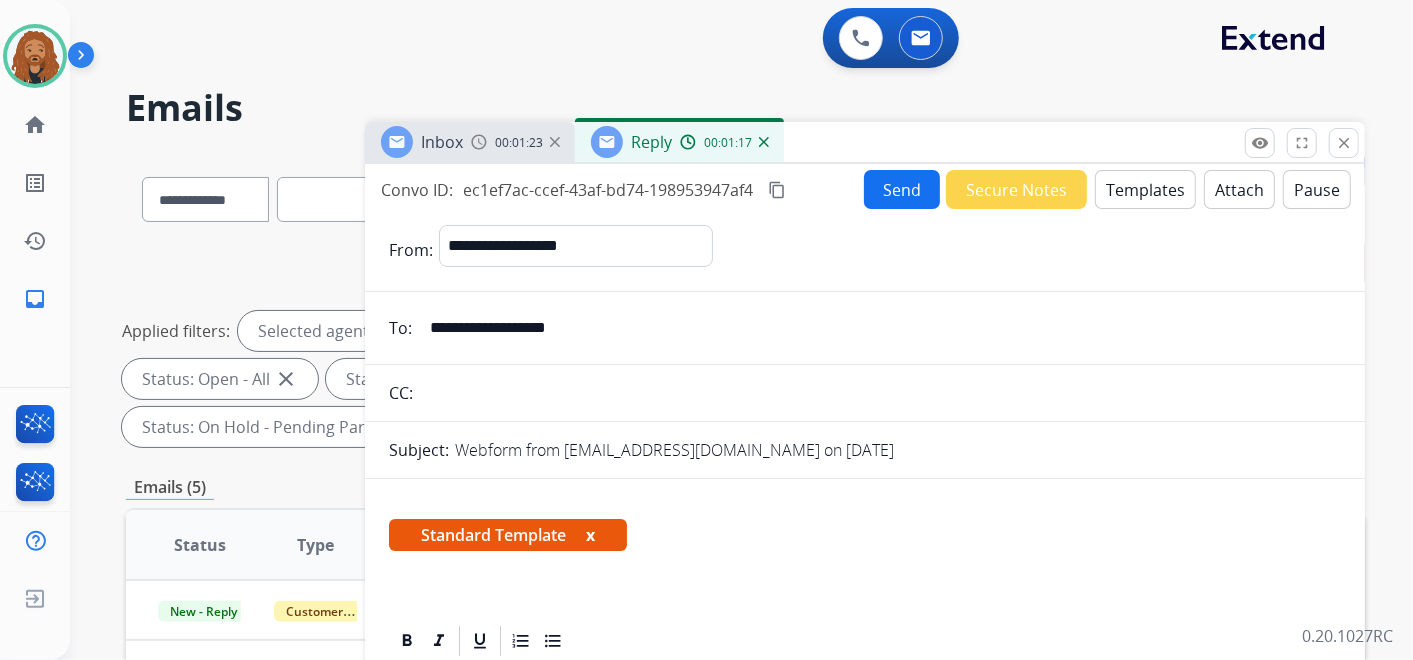 click on "Send" at bounding box center [902, 189] 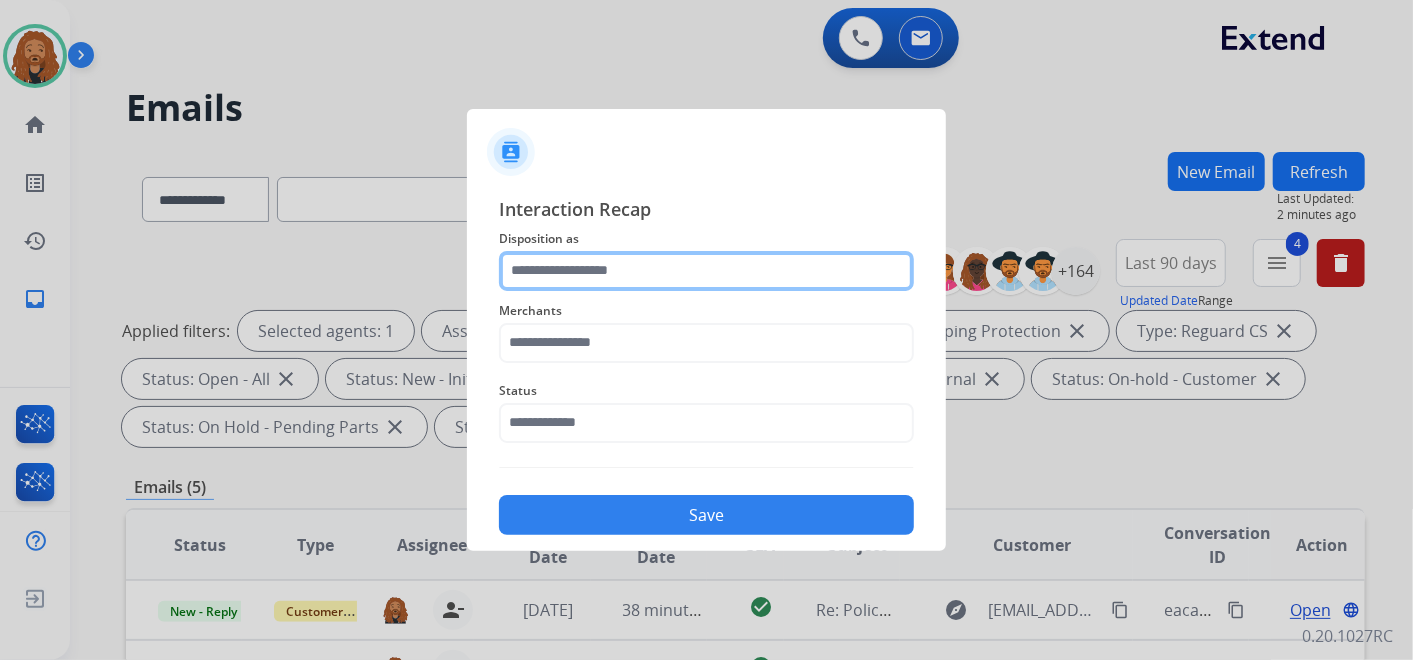 click 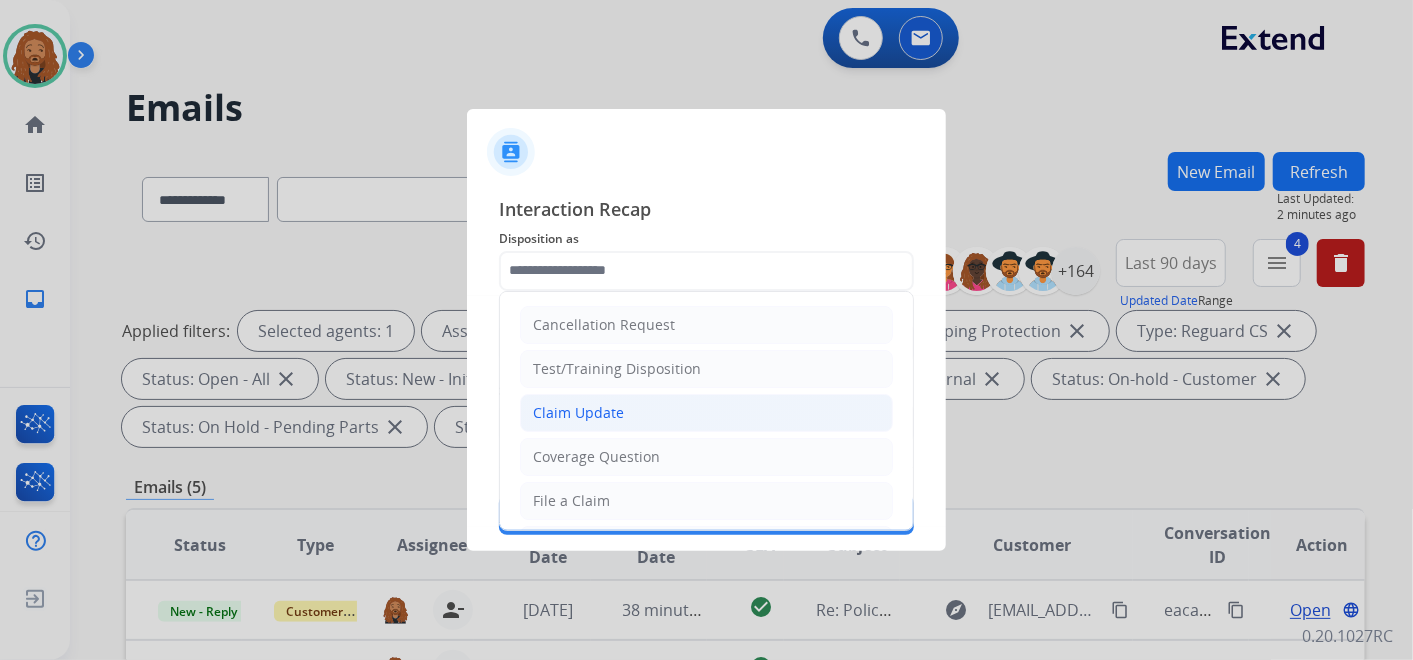 click on "Claim Update" 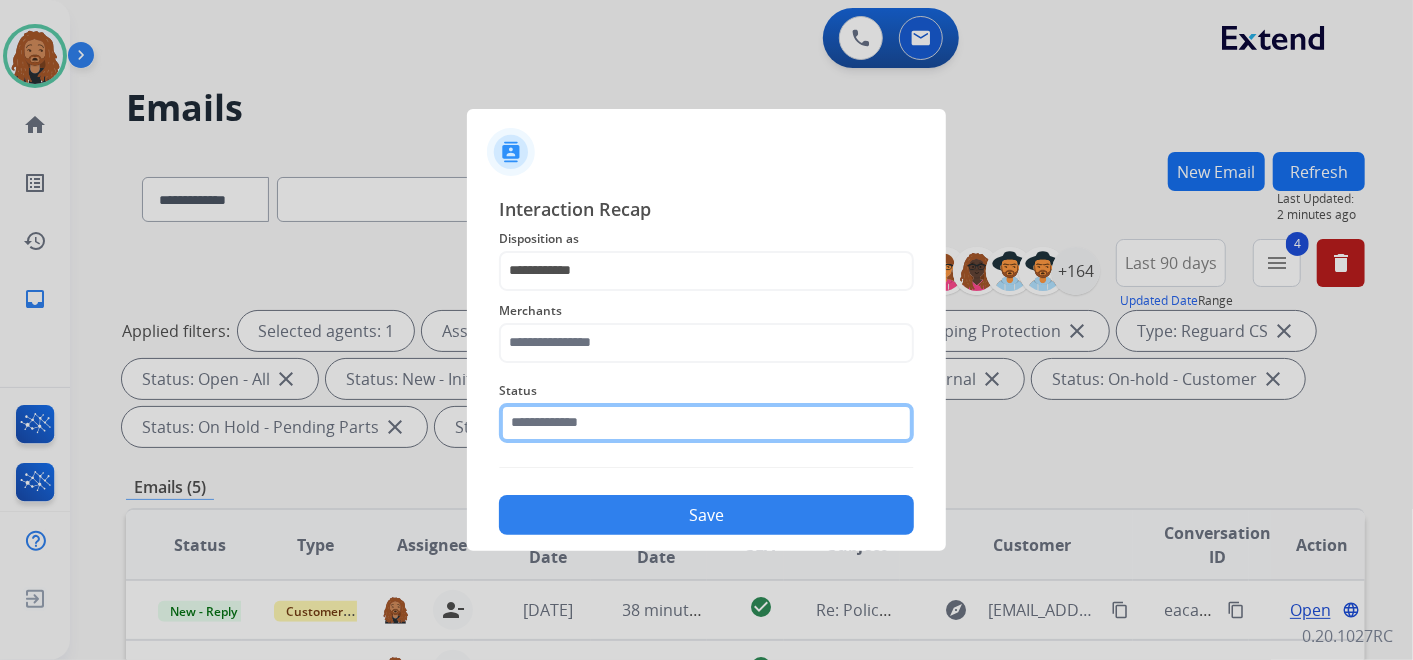 click 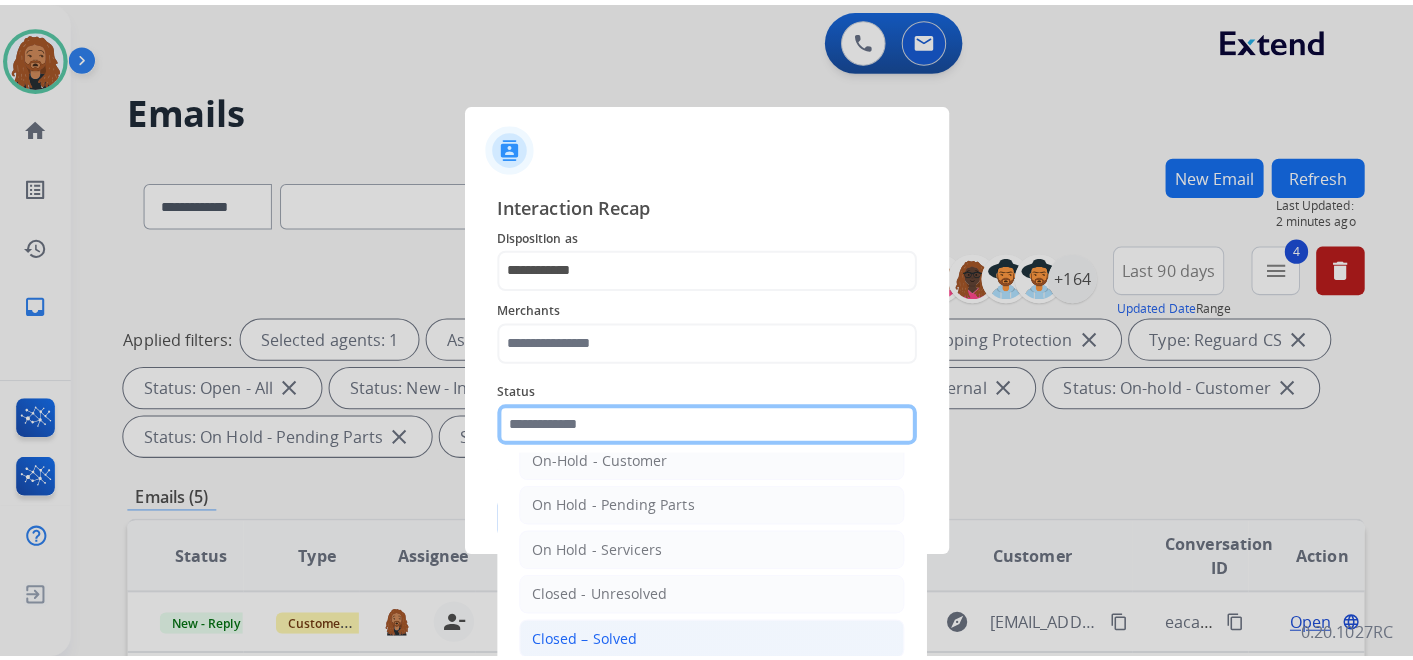 scroll, scrollTop: 114, scrollLeft: 0, axis: vertical 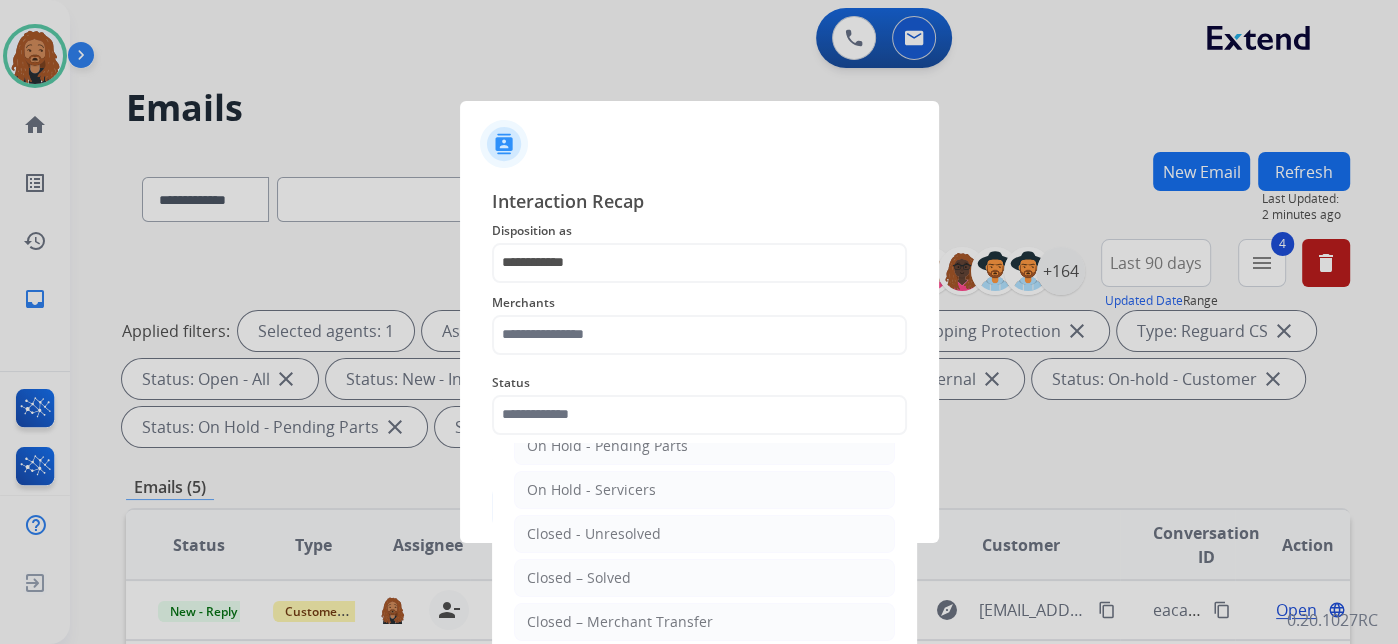 drag, startPoint x: 603, startPoint y: 576, endPoint x: 592, endPoint y: 410, distance: 166.36406 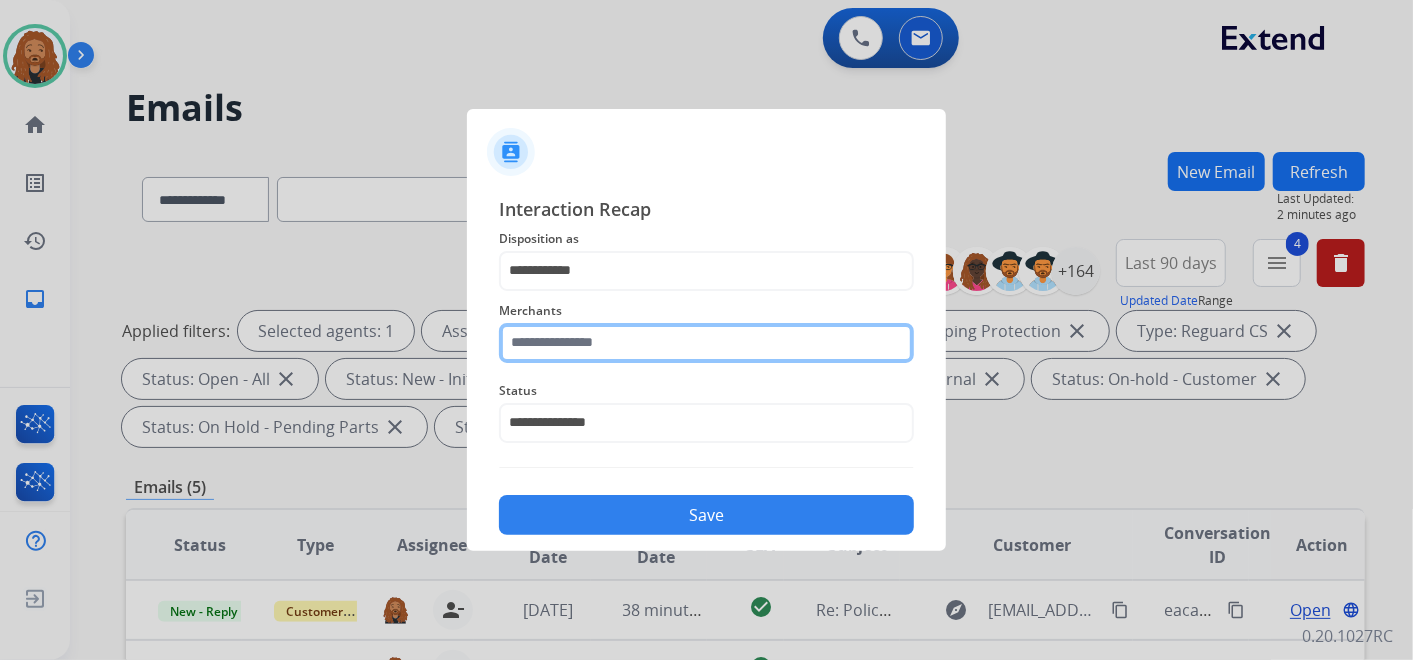 click 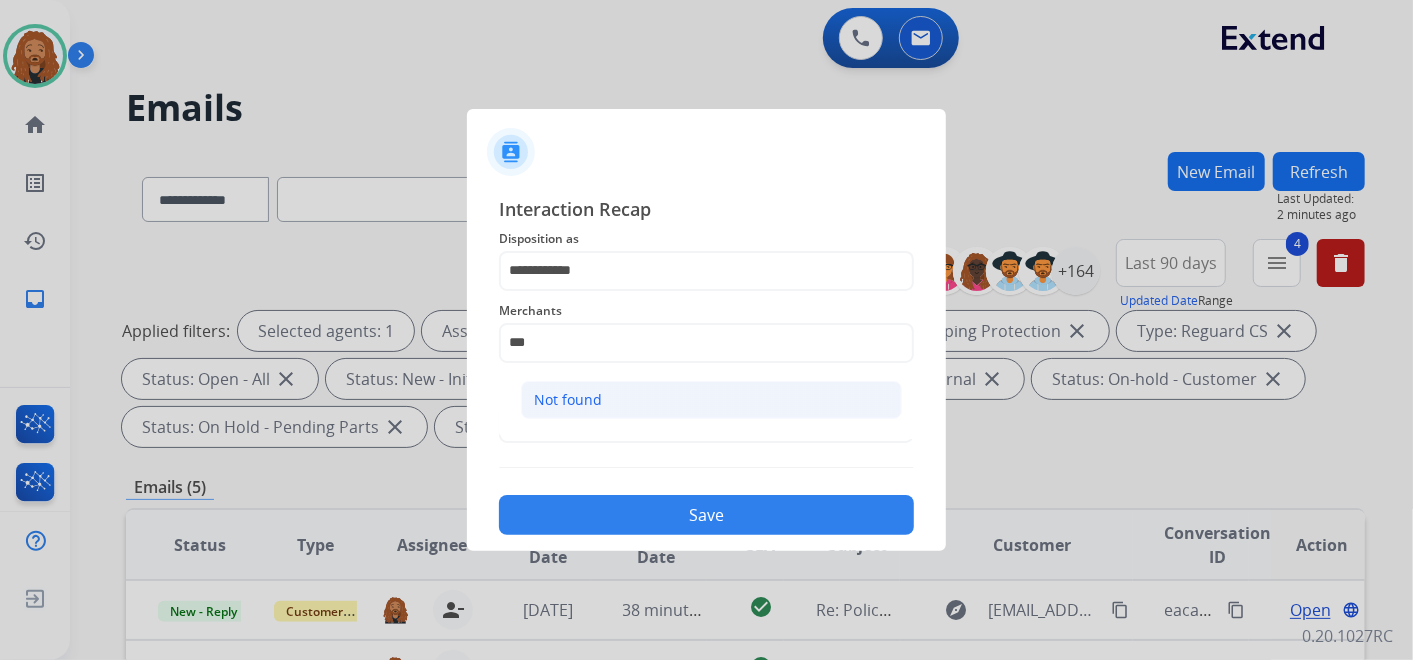 click on "Not found" 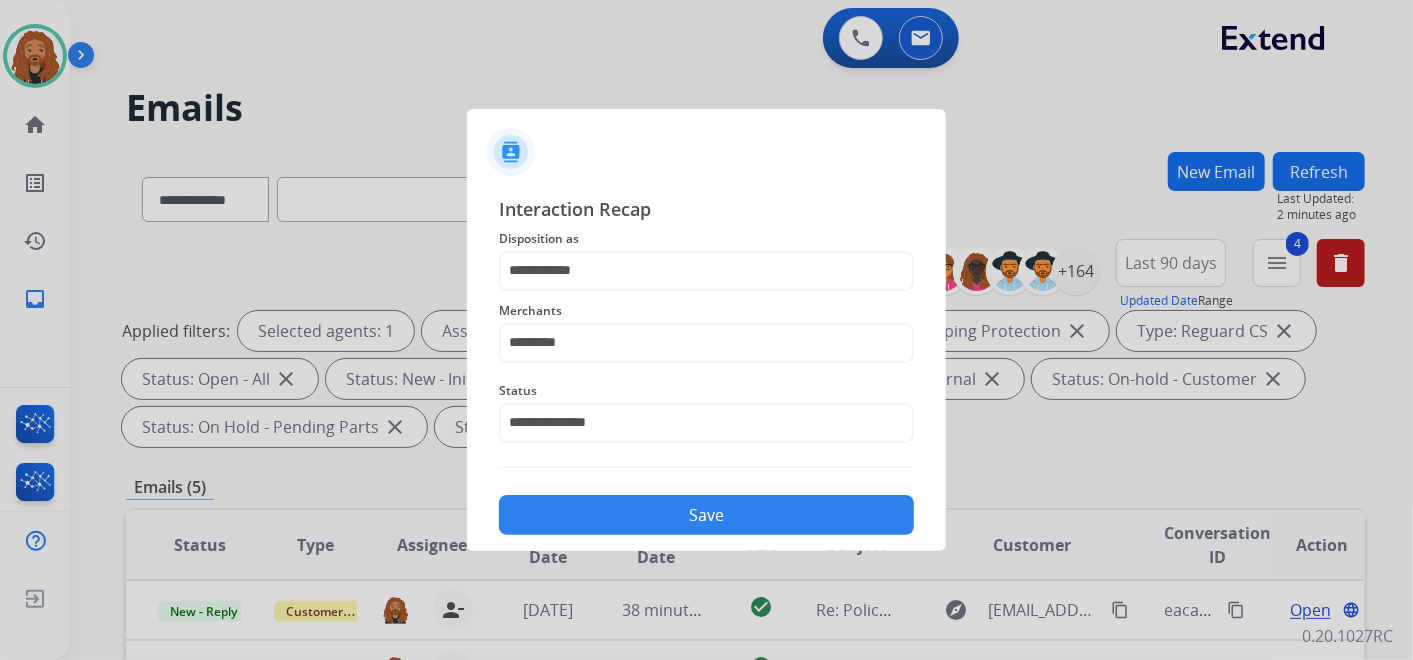click on "Save" 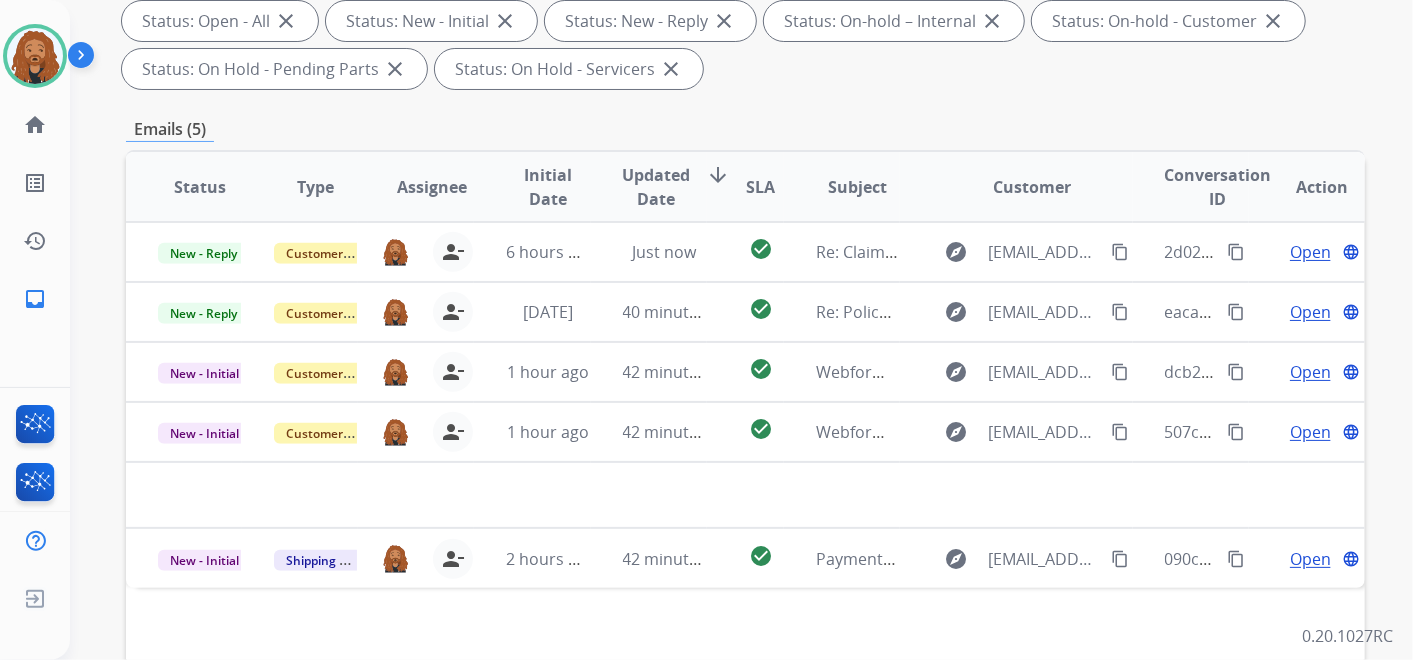 scroll, scrollTop: 444, scrollLeft: 0, axis: vertical 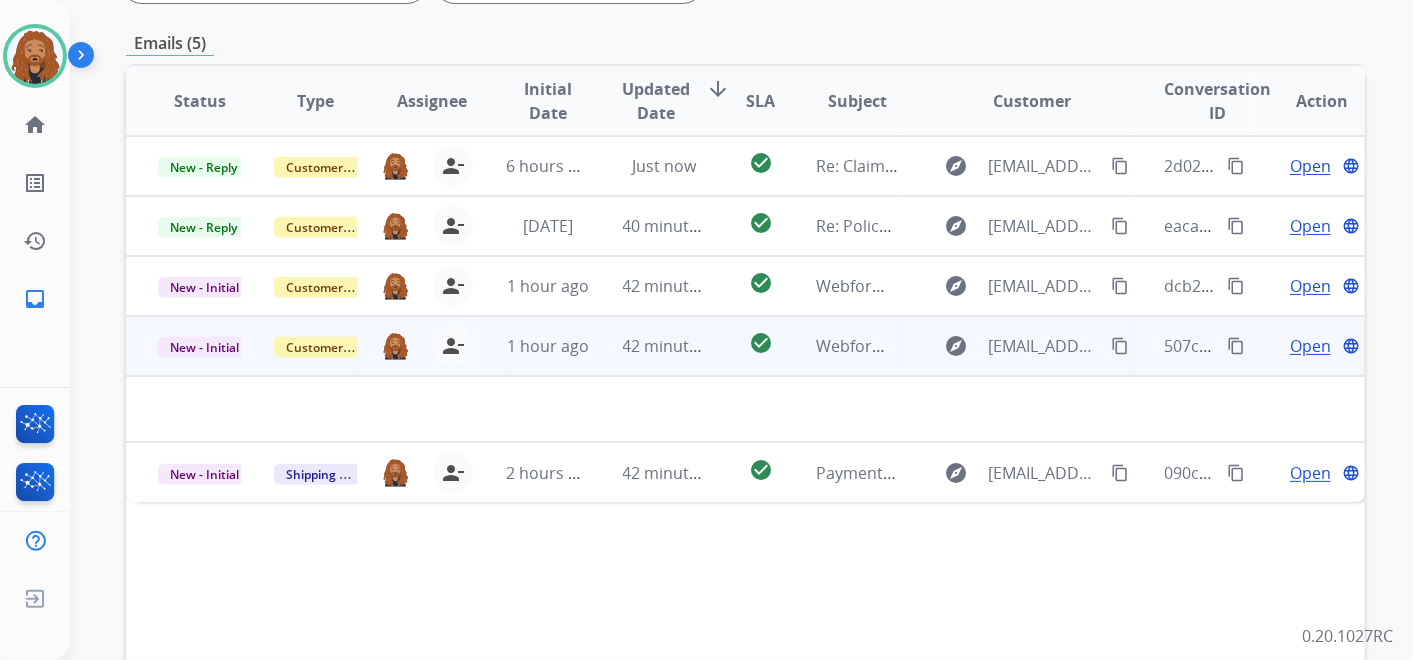 click on "42 minutes ago" at bounding box center (649, 346) 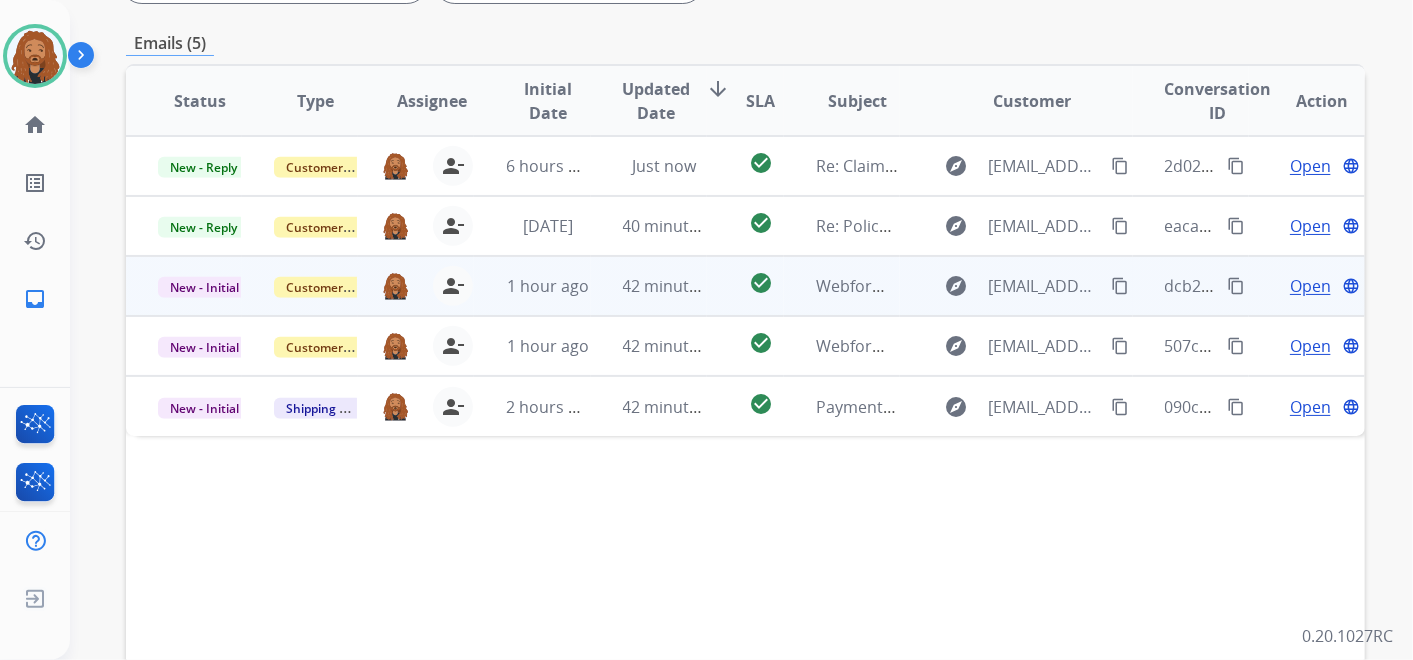 click on "42 minutes ago" at bounding box center [649, 286] 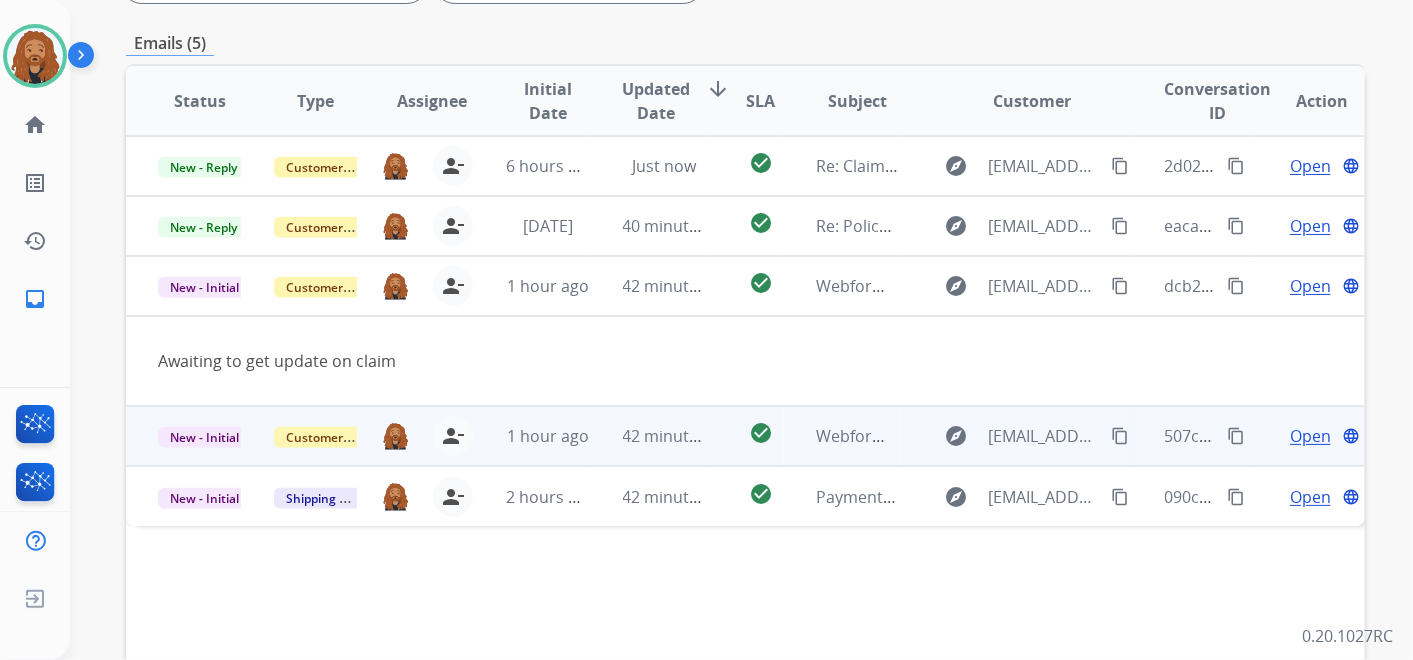 click on "42 minutes ago" at bounding box center (649, 436) 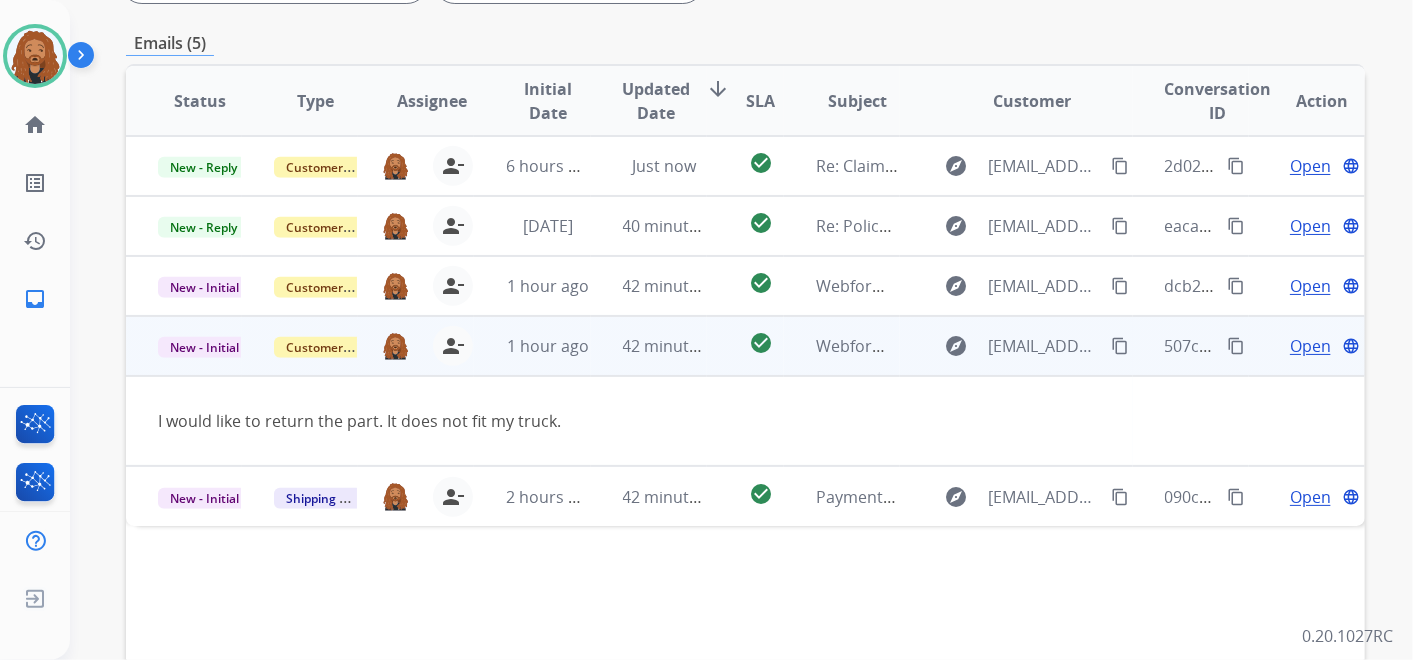 click on "Open" at bounding box center [1310, 346] 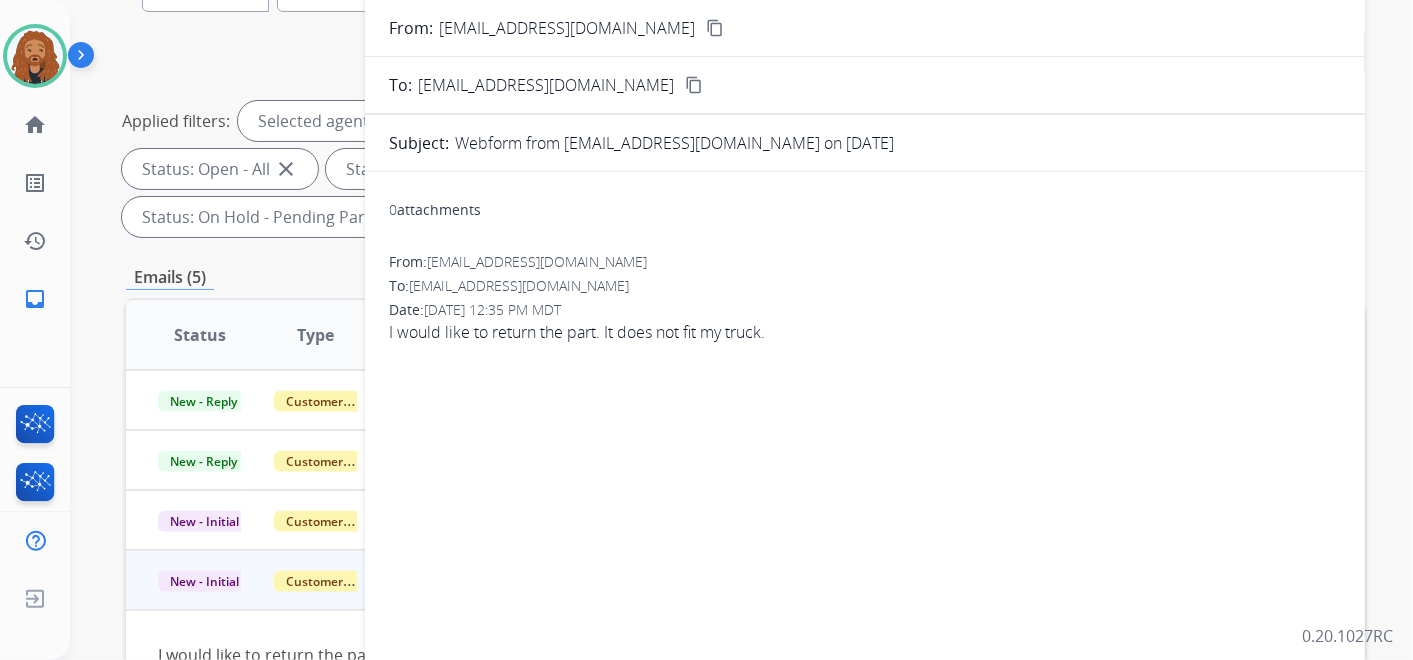scroll, scrollTop: 0, scrollLeft: 0, axis: both 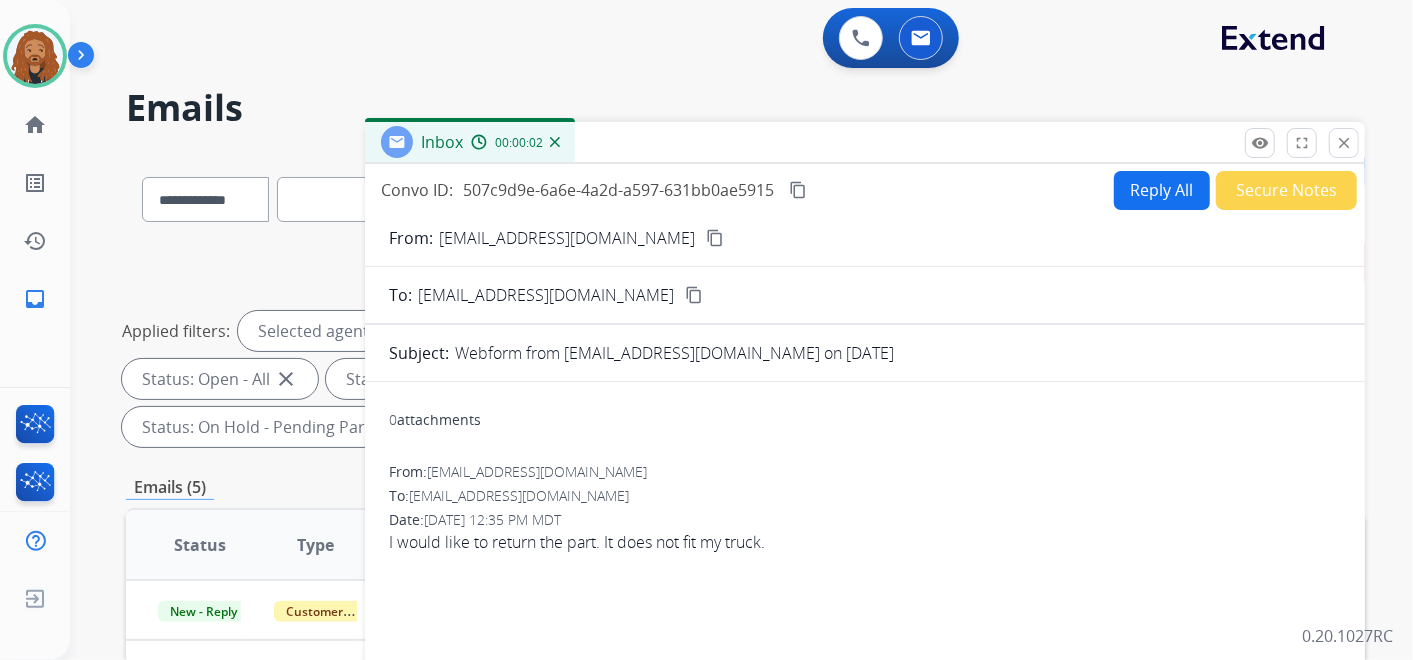 click on "Reply All" at bounding box center (1162, 190) 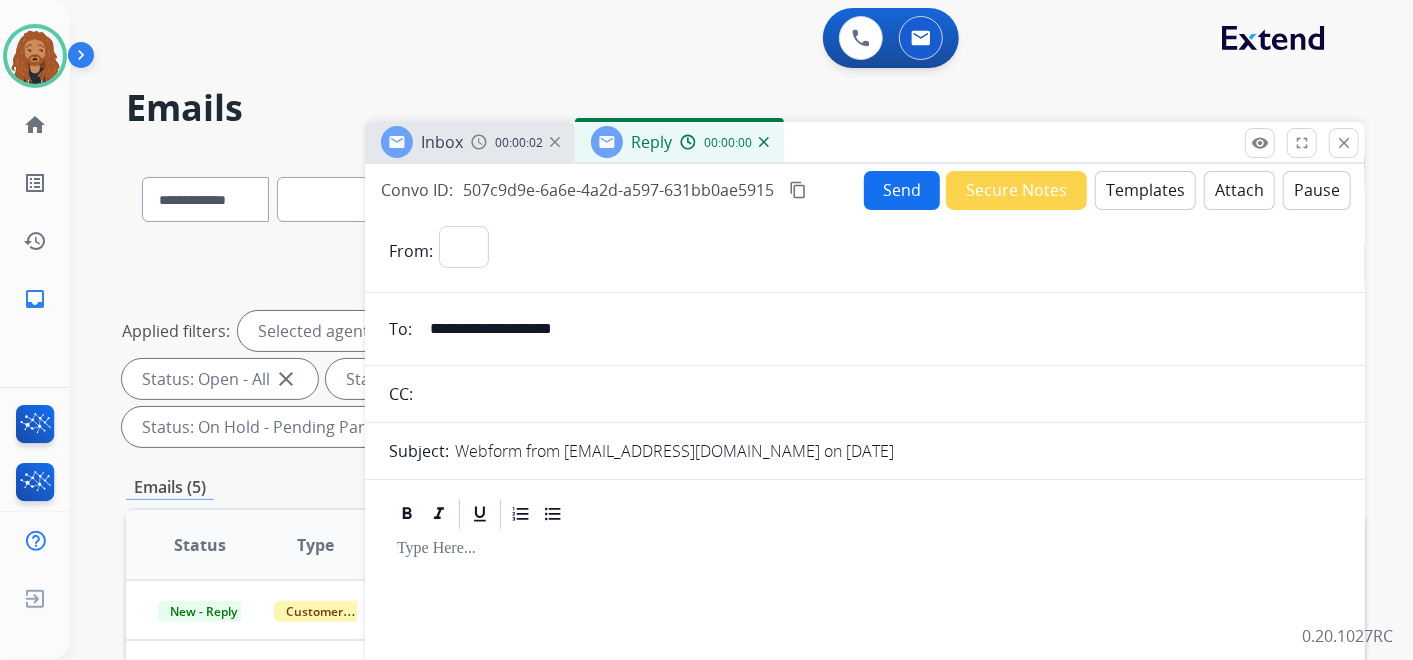select on "**********" 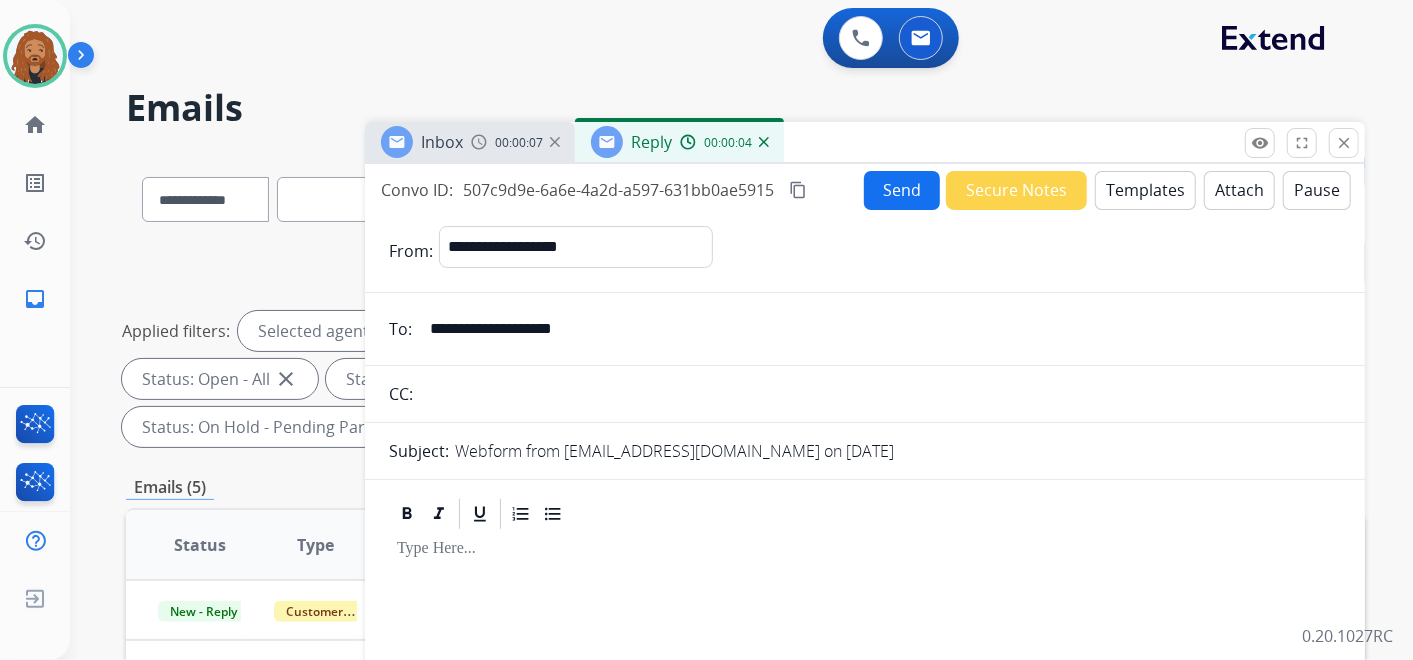 click on "Templates" at bounding box center (1145, 190) 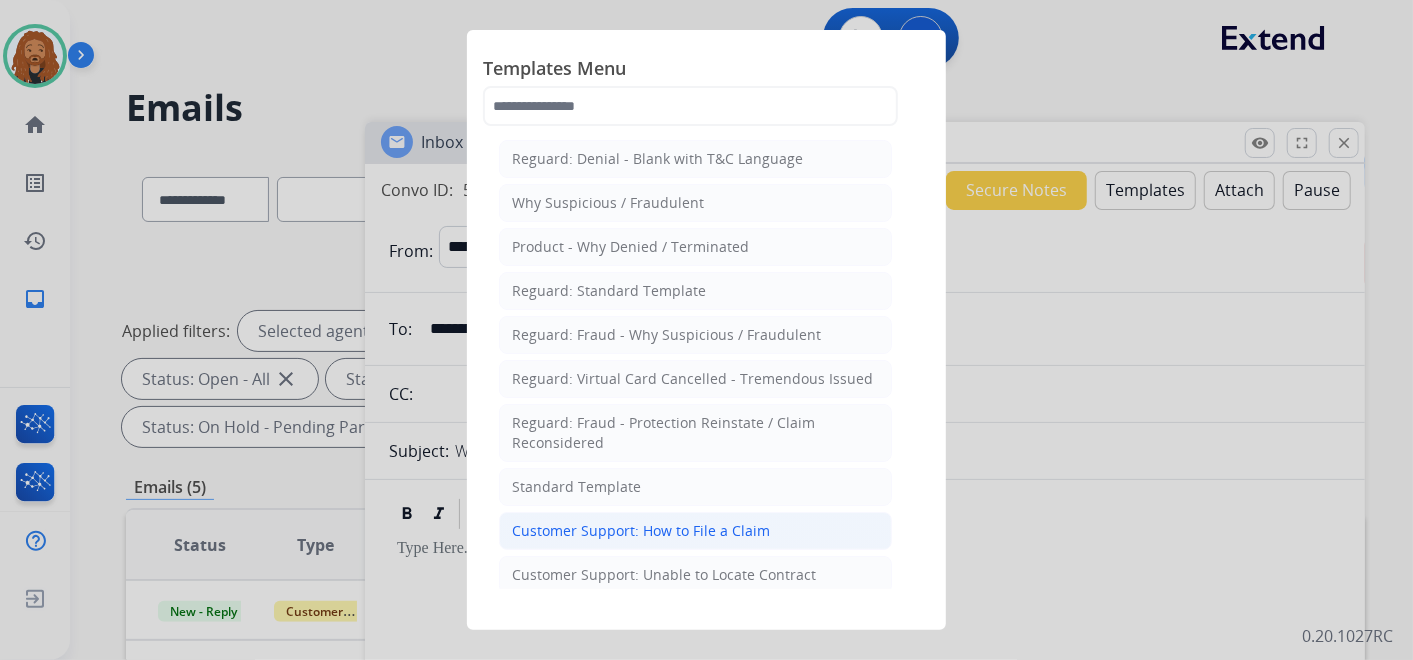 click on "Customer Support: How to File a Claim" 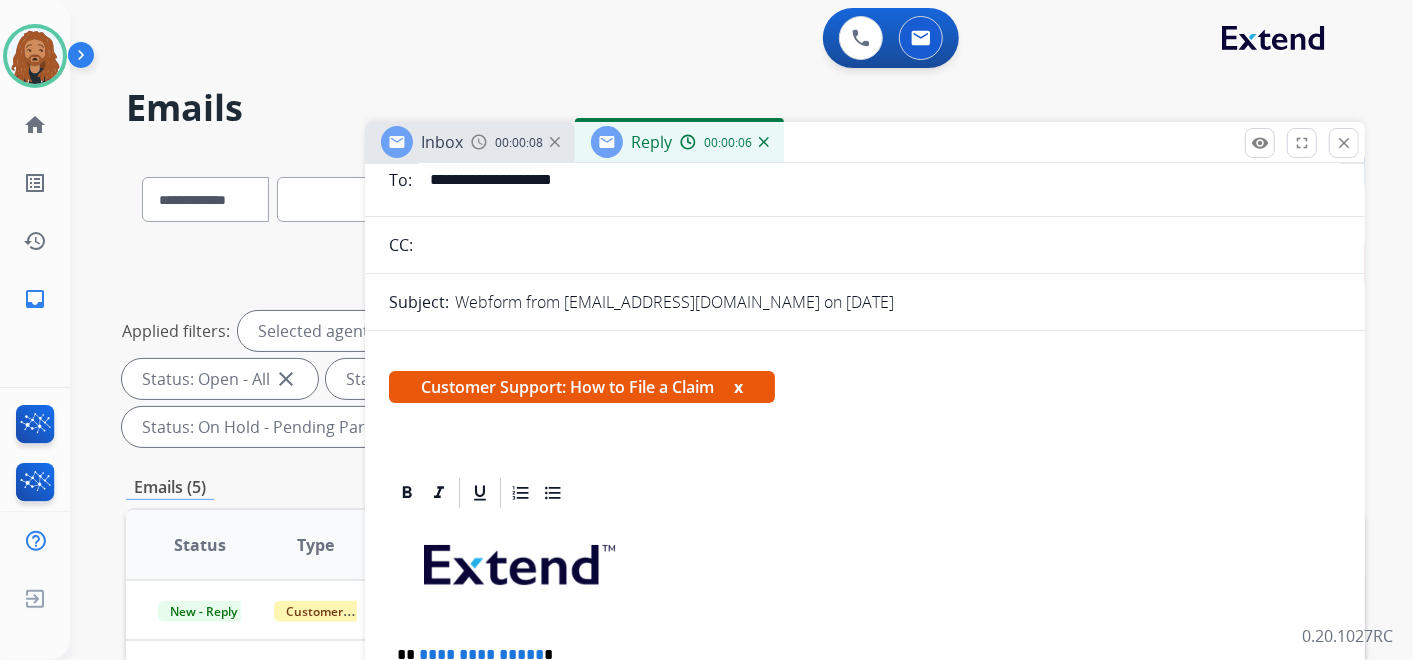 scroll, scrollTop: 360, scrollLeft: 0, axis: vertical 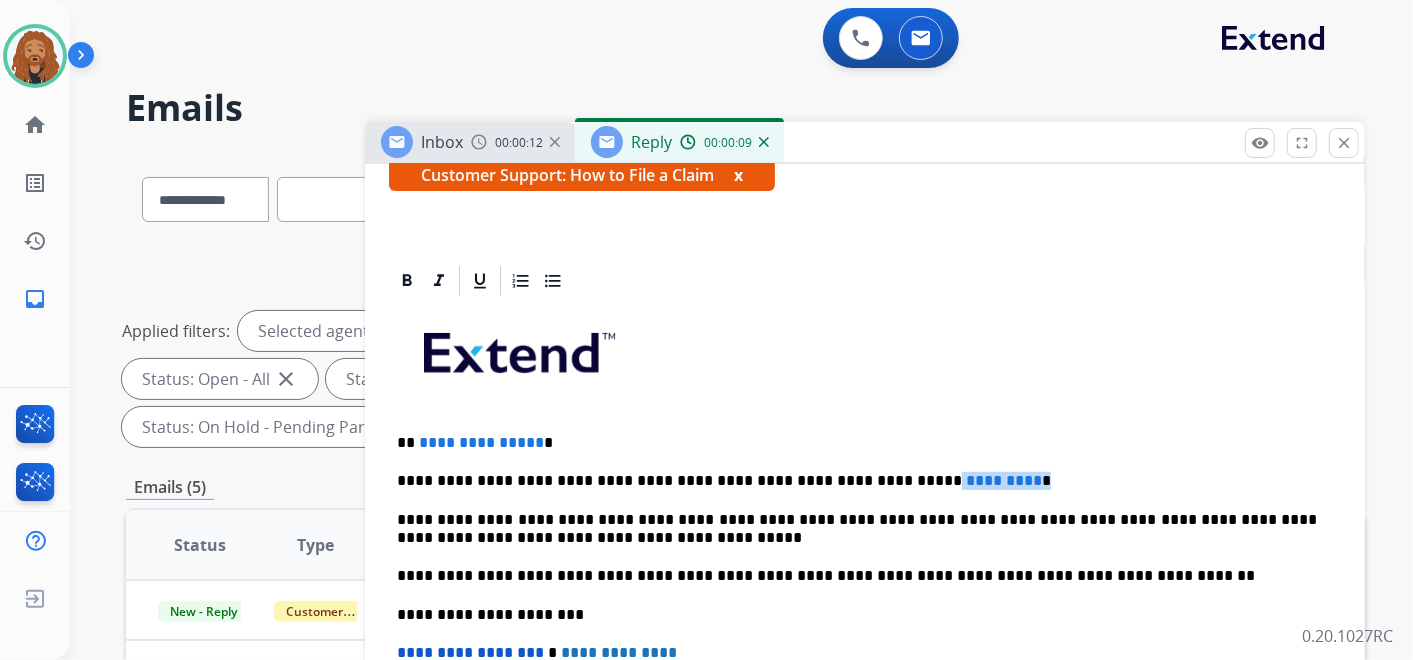 drag, startPoint x: 967, startPoint y: 475, endPoint x: 851, endPoint y: 473, distance: 116.01724 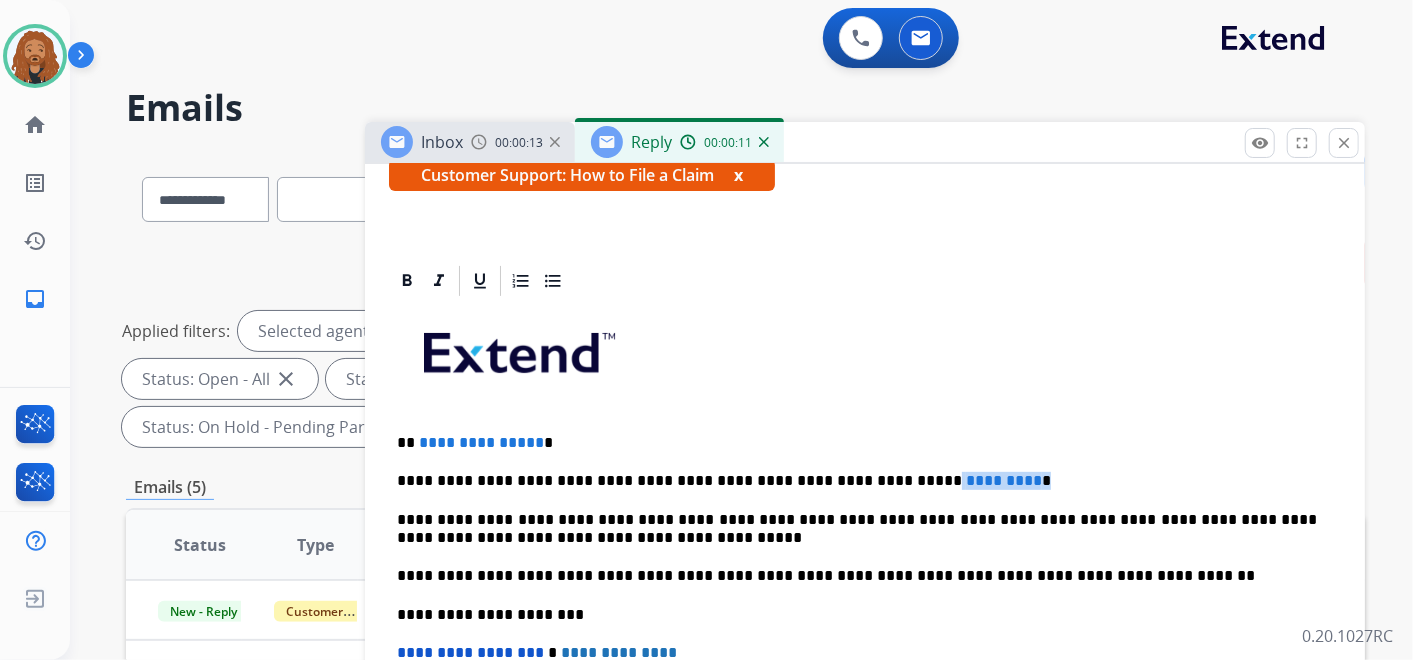 type 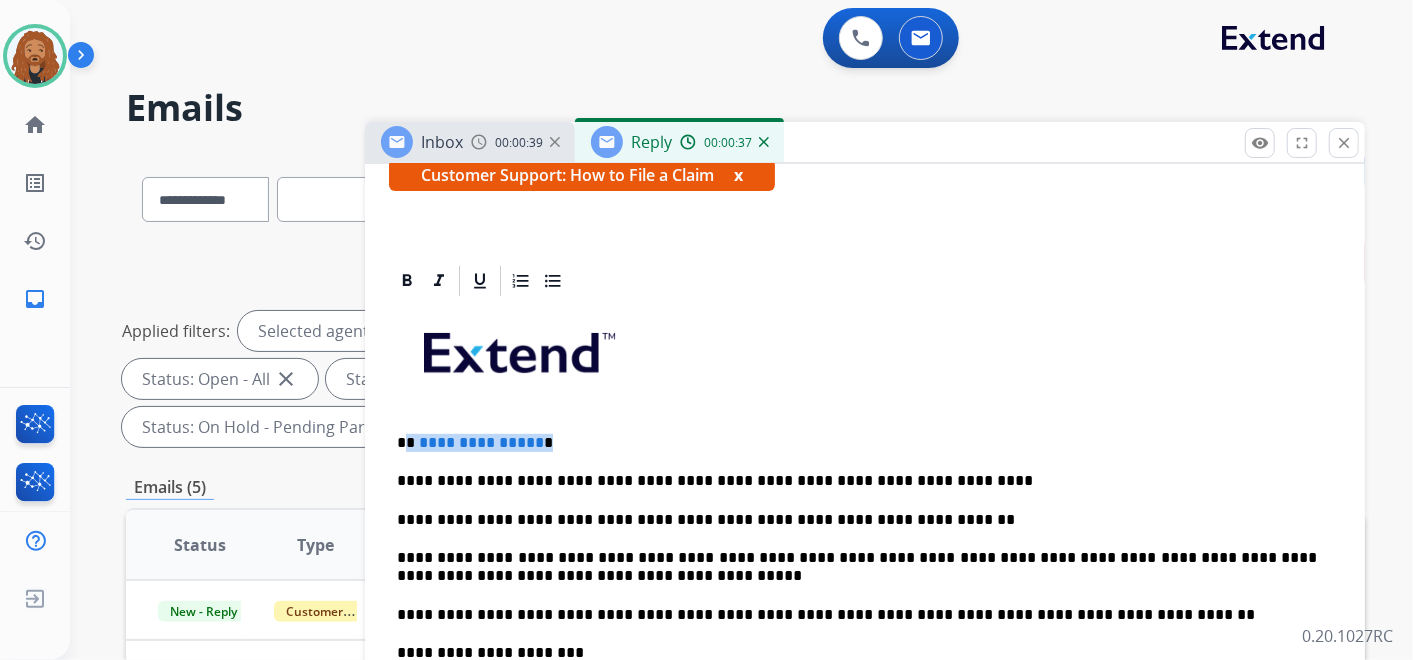 drag, startPoint x: 540, startPoint y: 440, endPoint x: 407, endPoint y: 436, distance: 133.06013 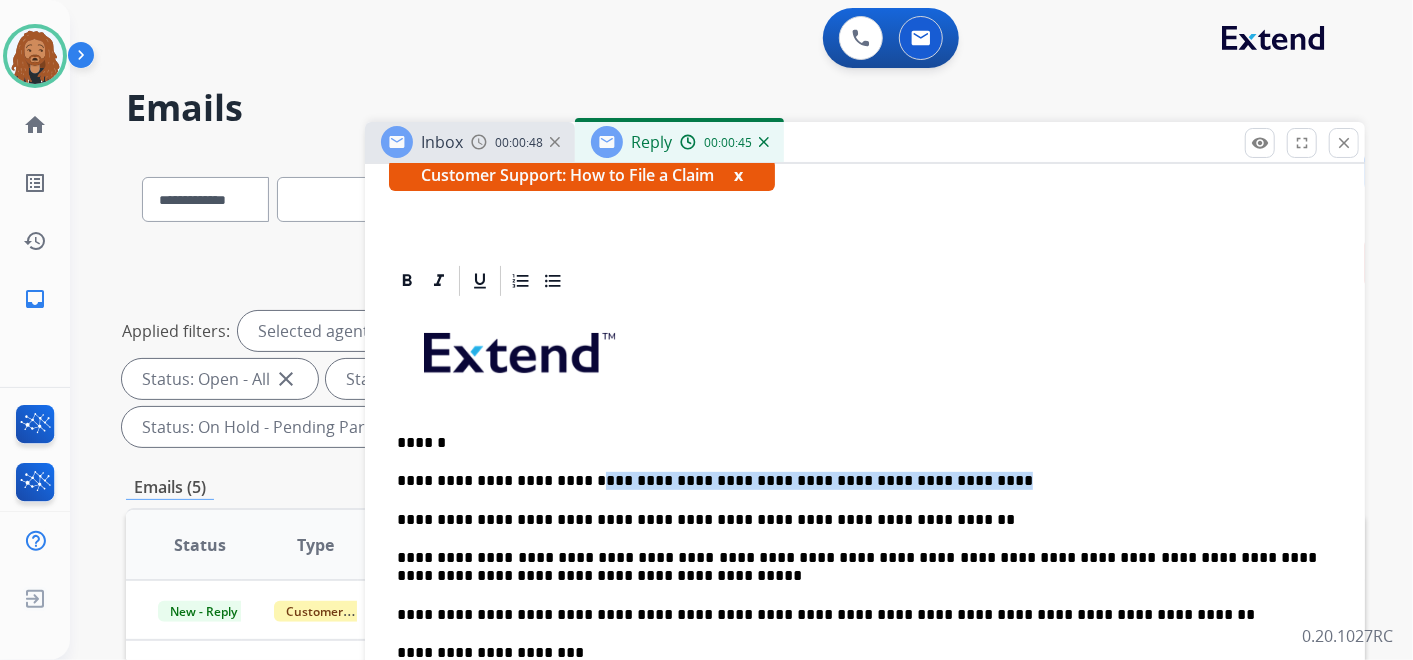 drag, startPoint x: 918, startPoint y: 477, endPoint x: 566, endPoint y: 480, distance: 352.0128 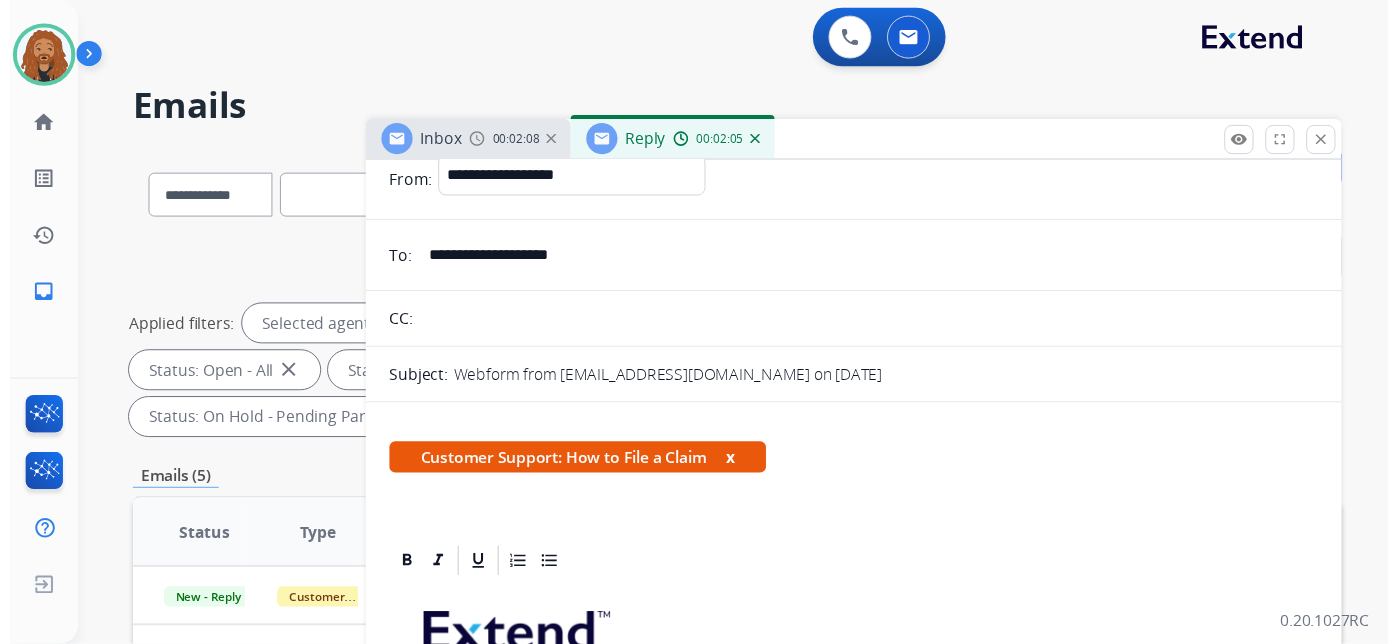 scroll, scrollTop: 0, scrollLeft: 0, axis: both 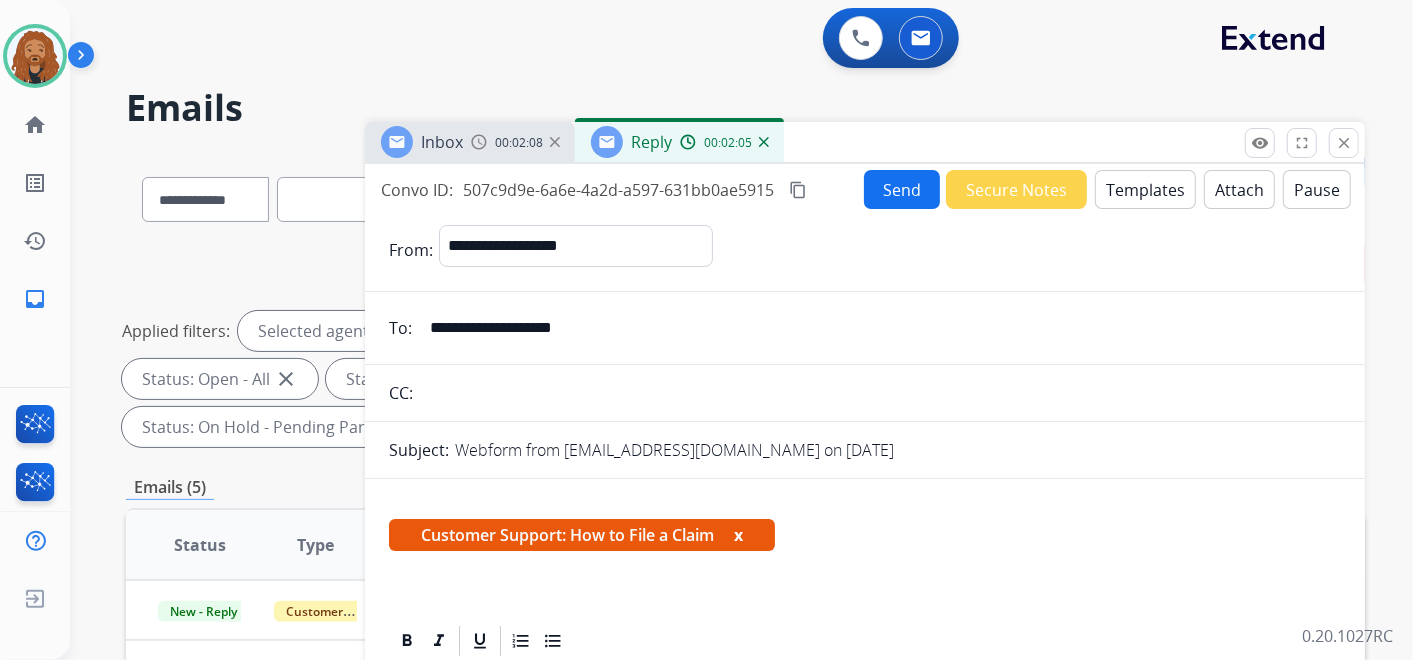 click on "Send" at bounding box center (902, 189) 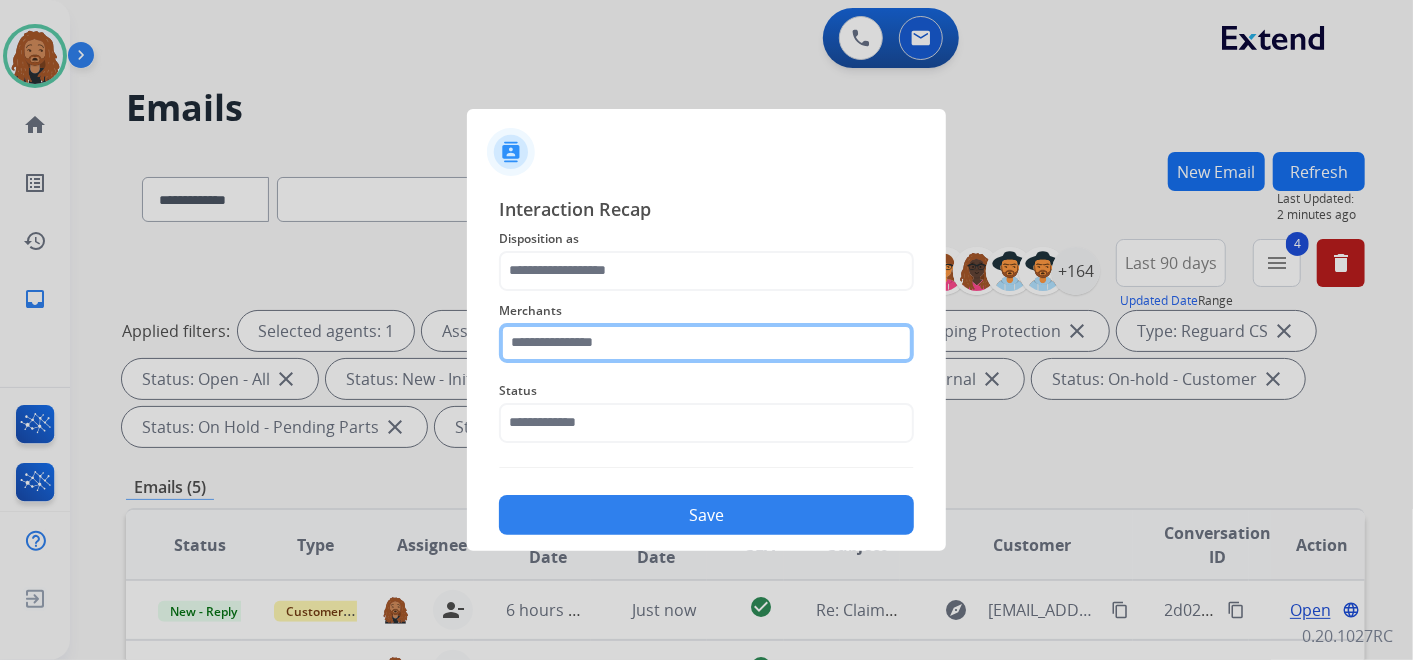 click 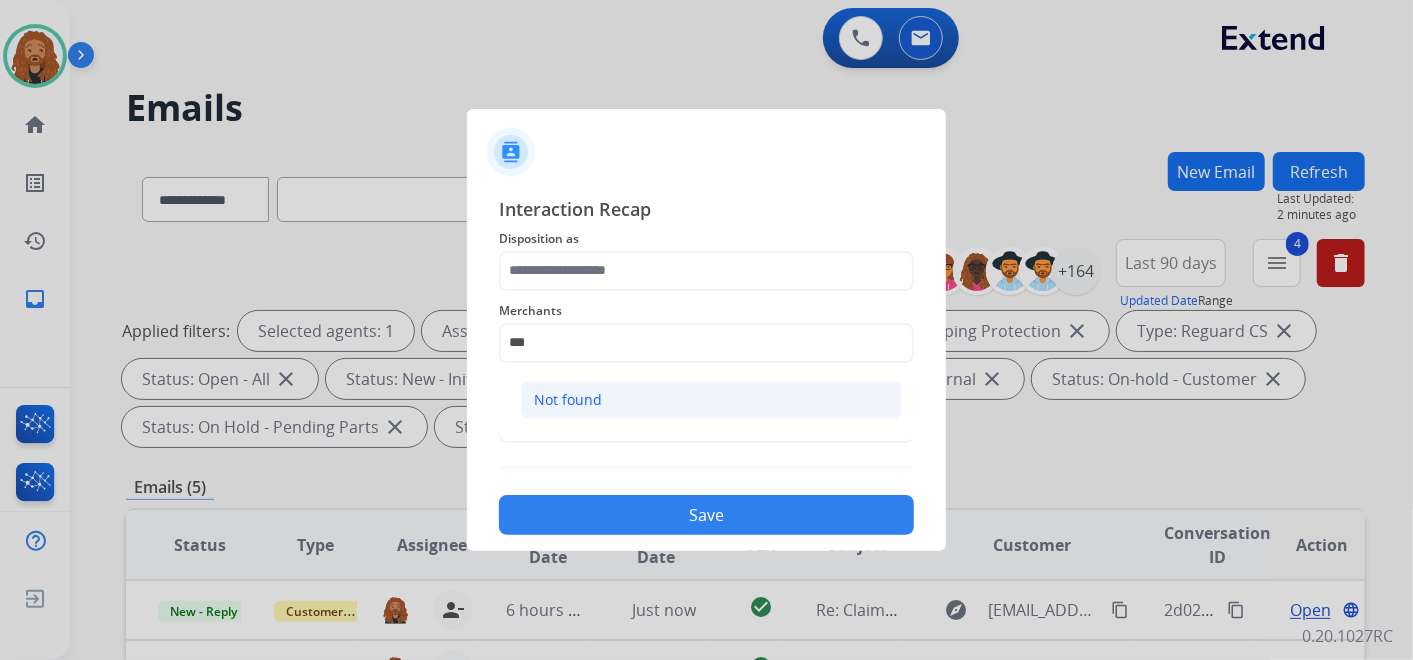 drag, startPoint x: 579, startPoint y: 395, endPoint x: 580, endPoint y: 305, distance: 90.005554 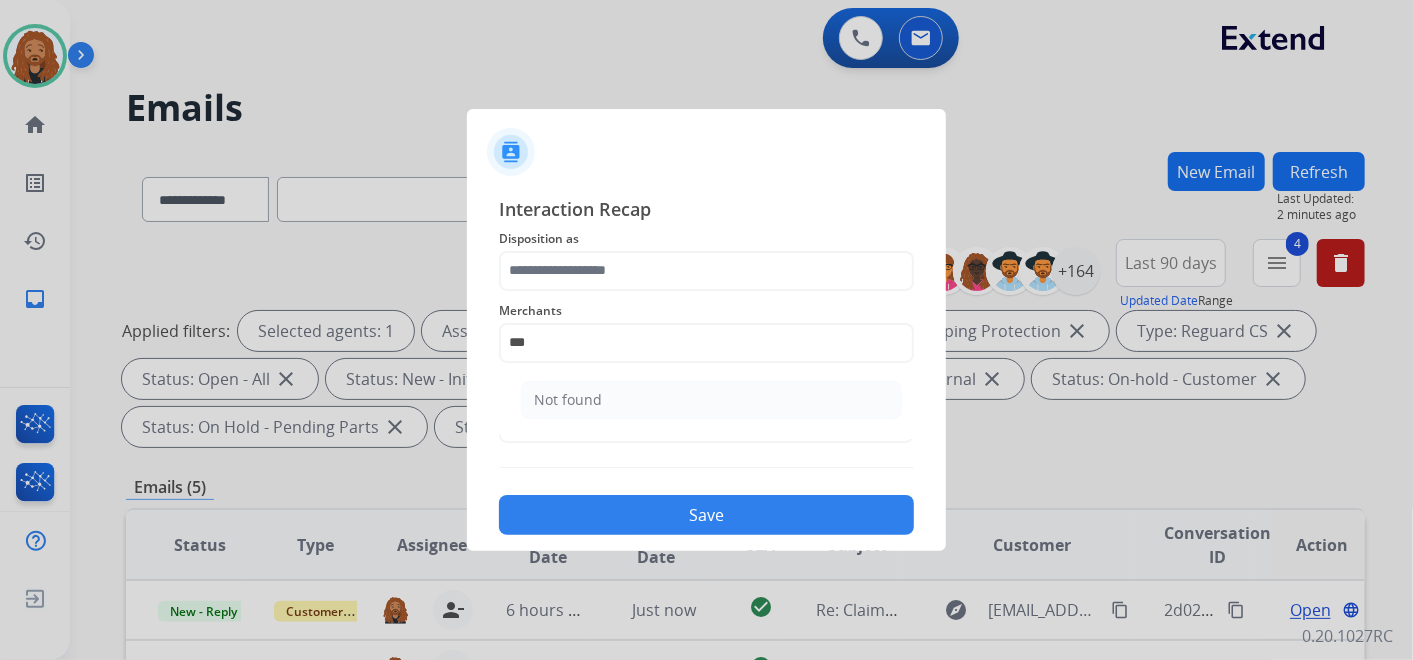 click on "Not found" 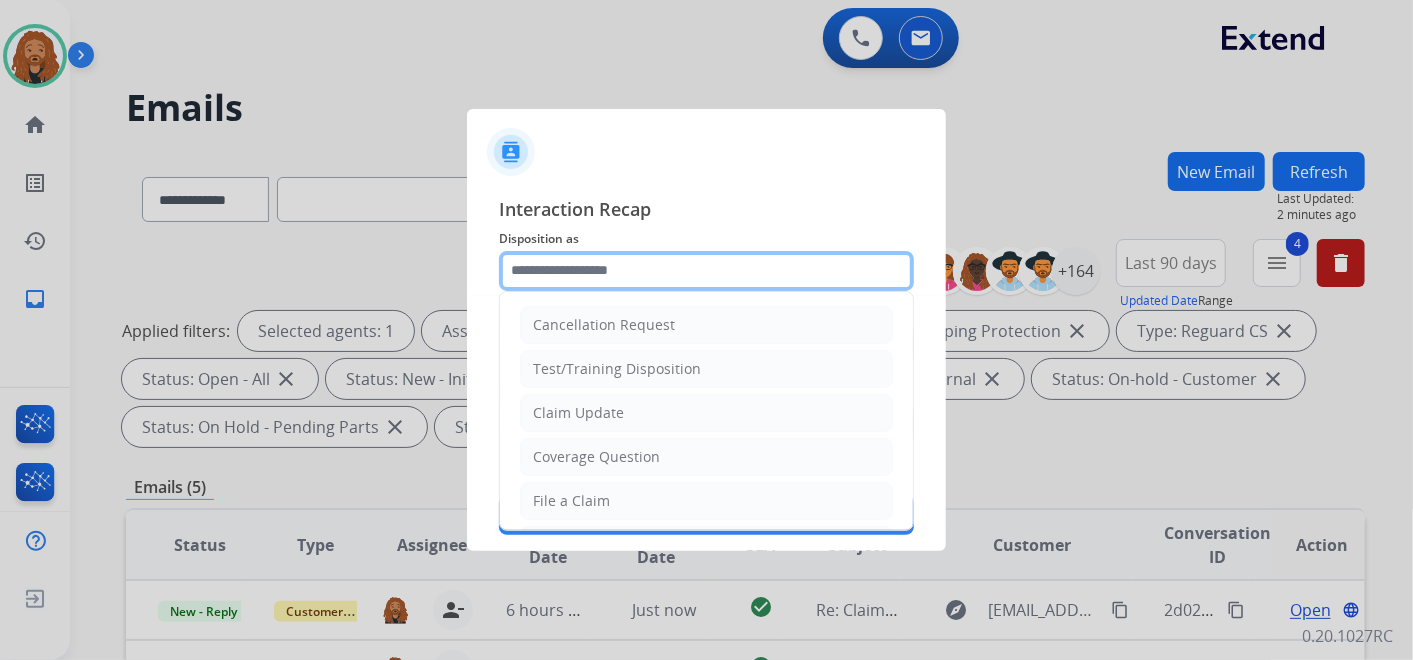 click 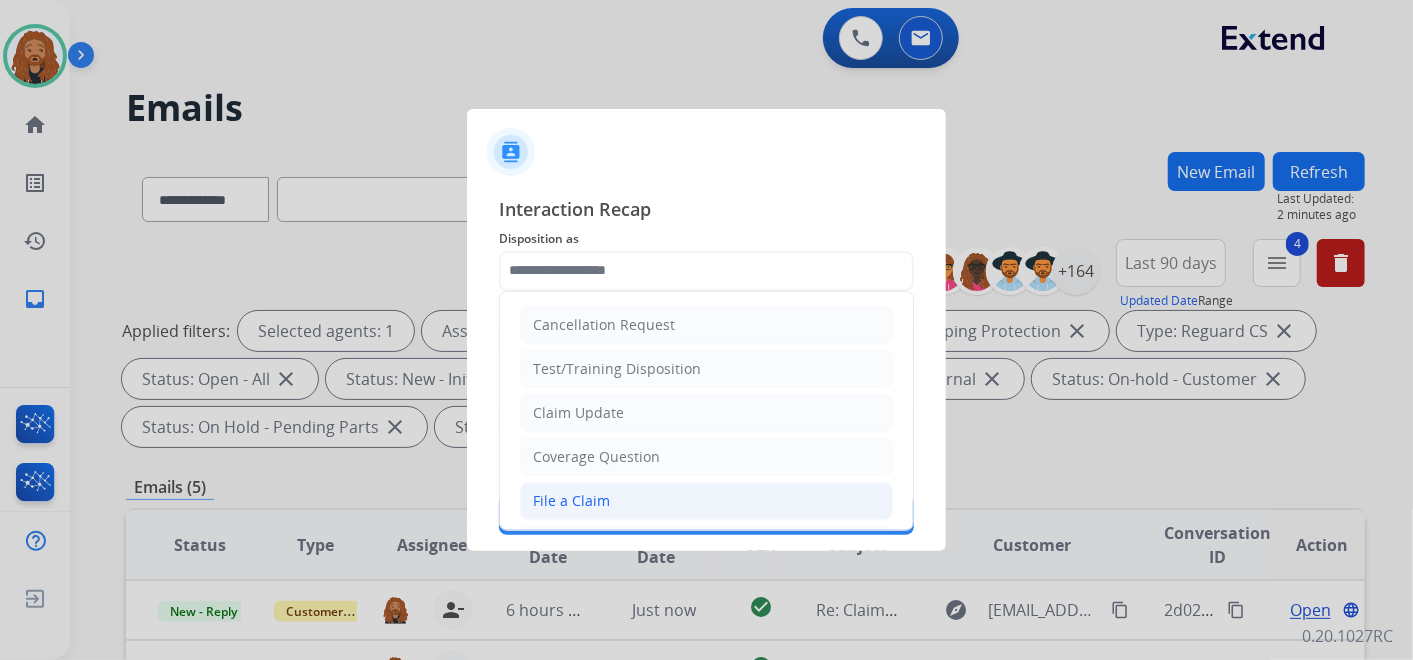 click on "File a Claim" 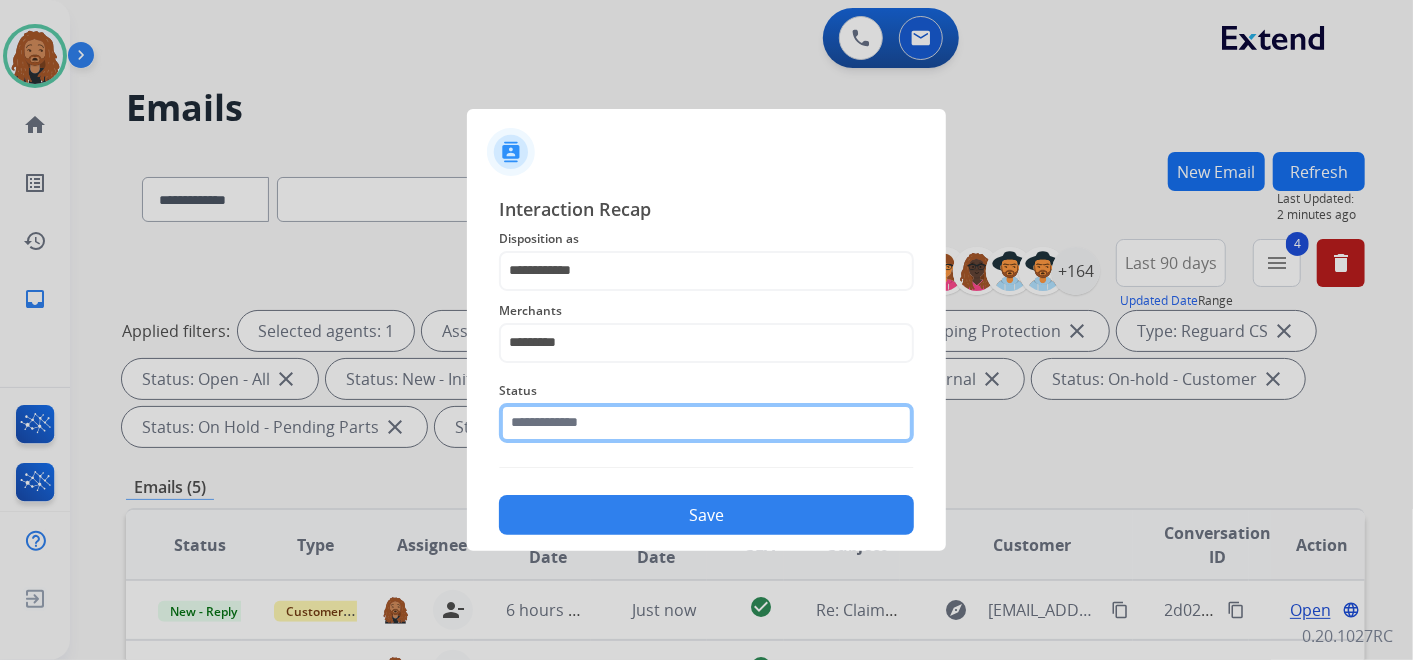 click 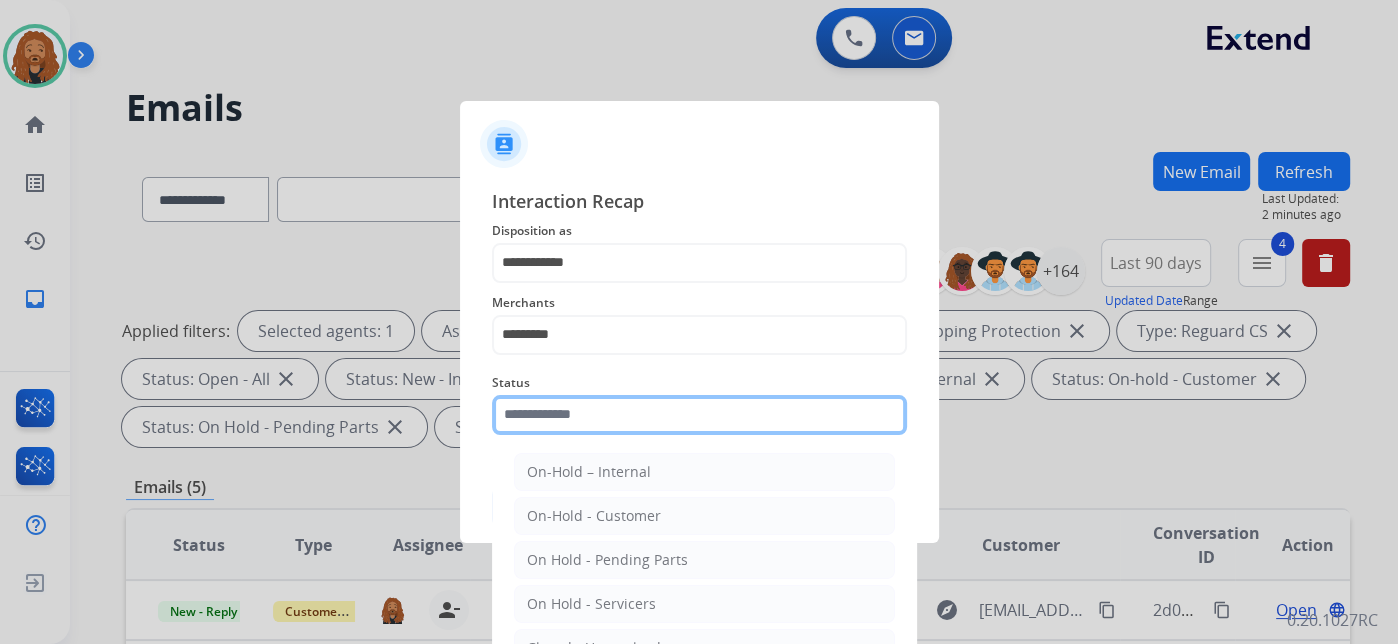 scroll, scrollTop: 114, scrollLeft: 0, axis: vertical 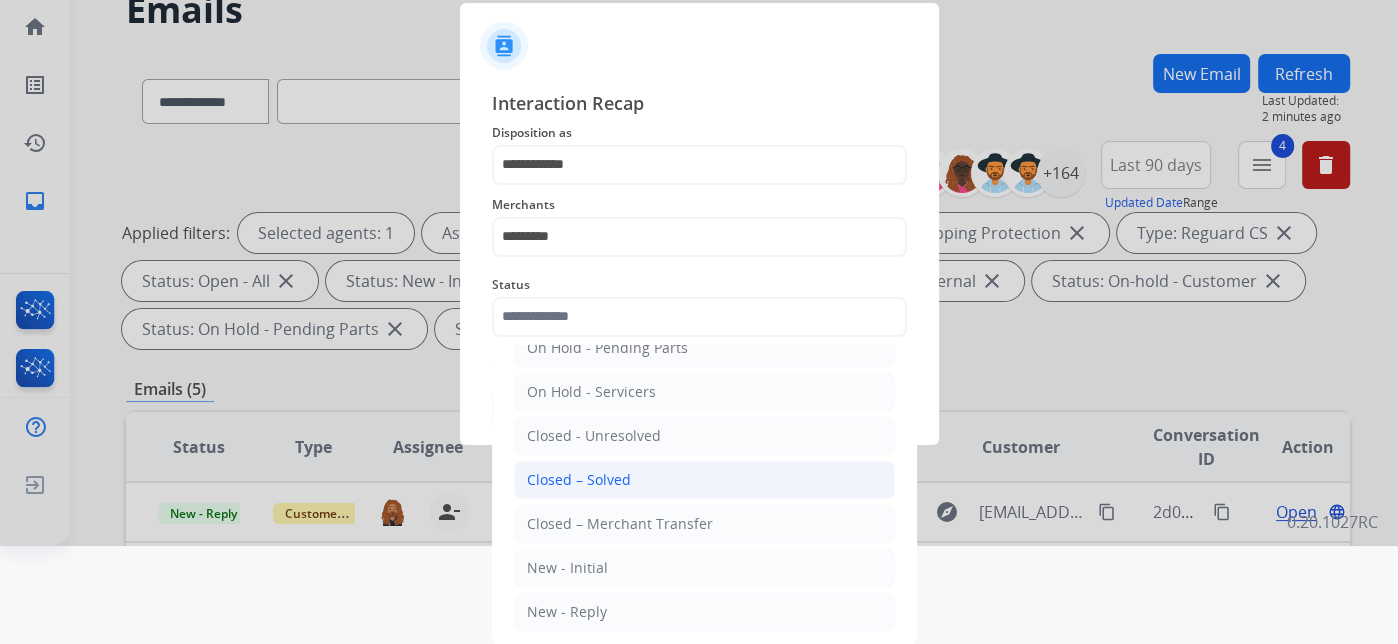 click on "Closed – Solved" 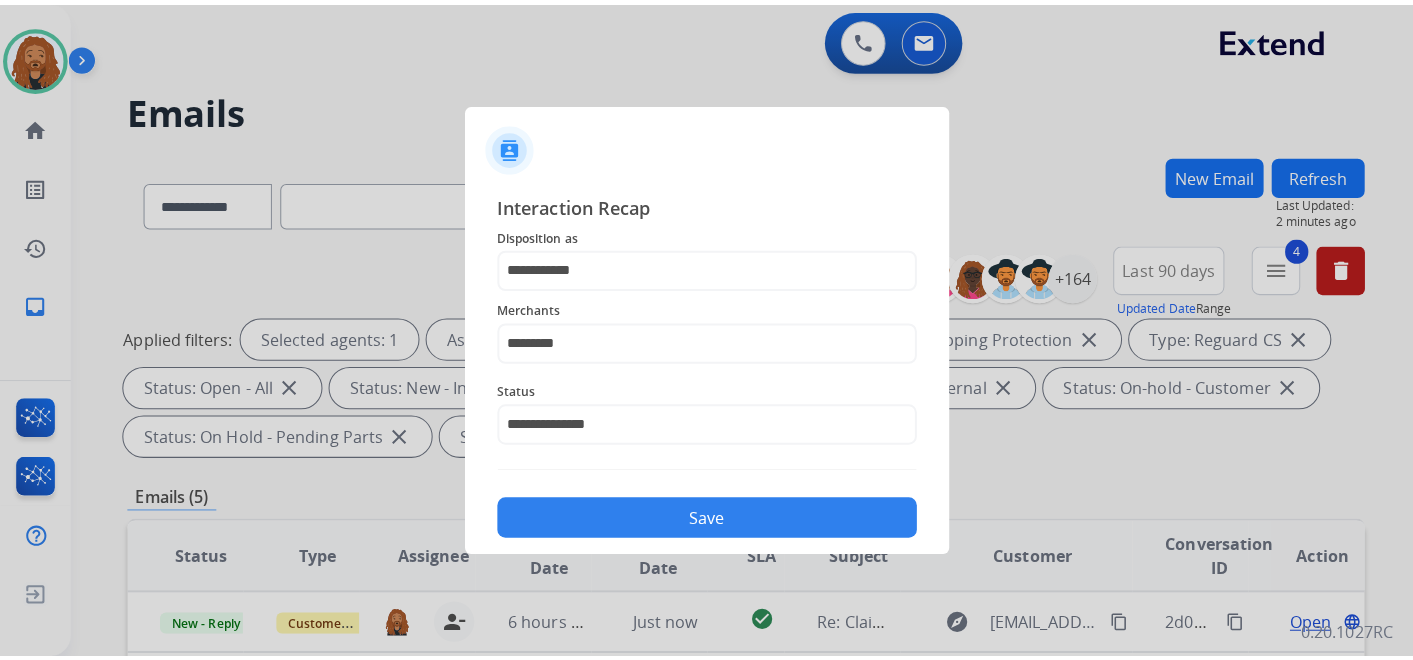 scroll, scrollTop: 0, scrollLeft: 0, axis: both 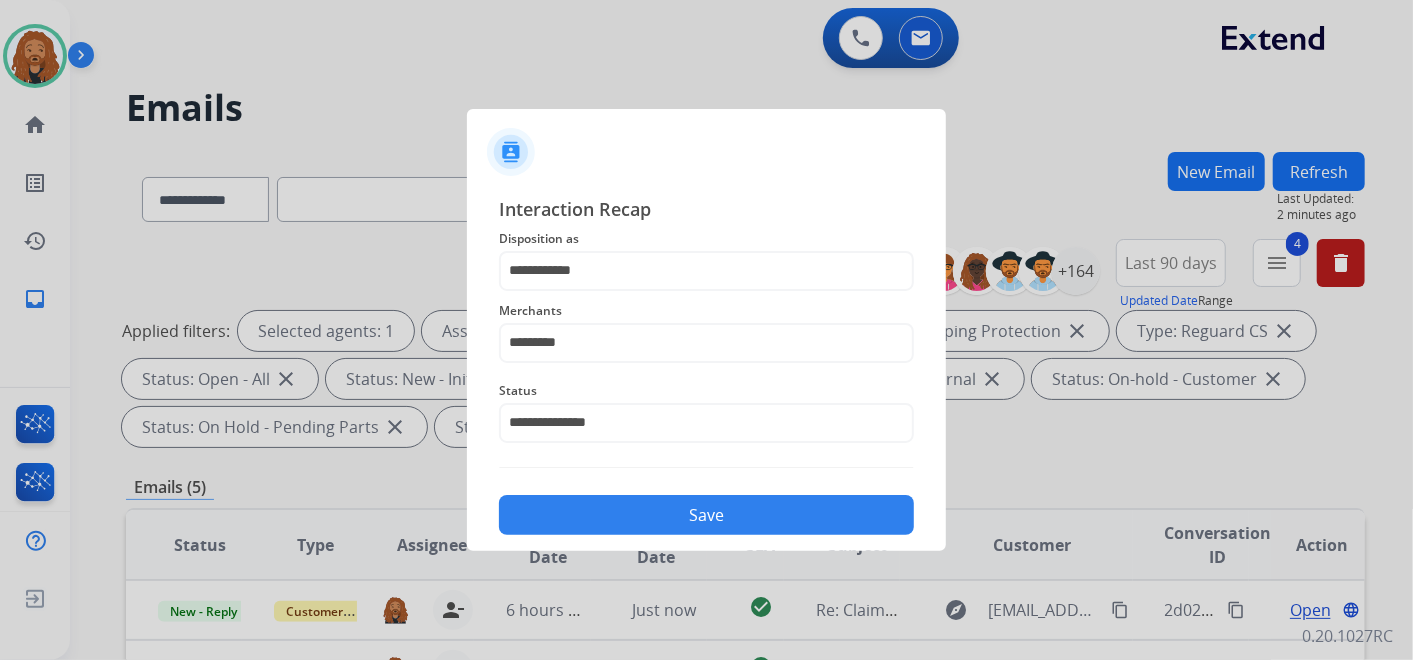 click on "Save" 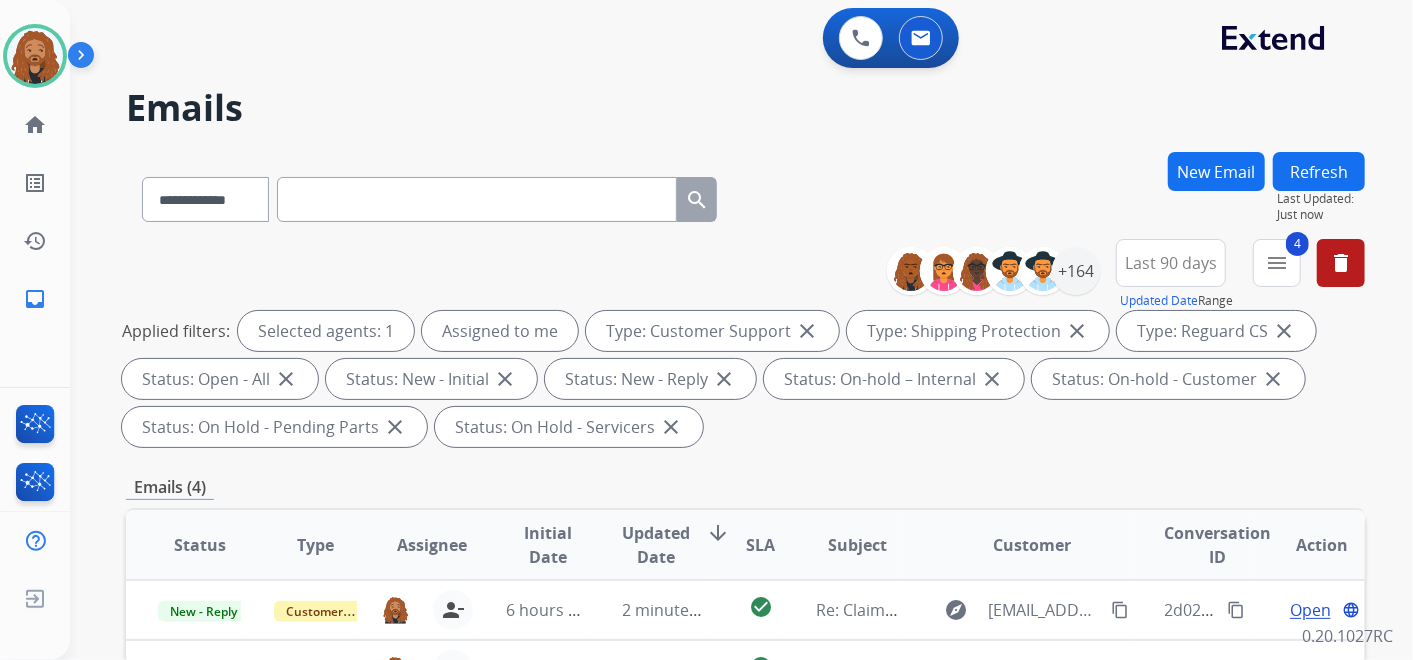 scroll, scrollTop: 444, scrollLeft: 0, axis: vertical 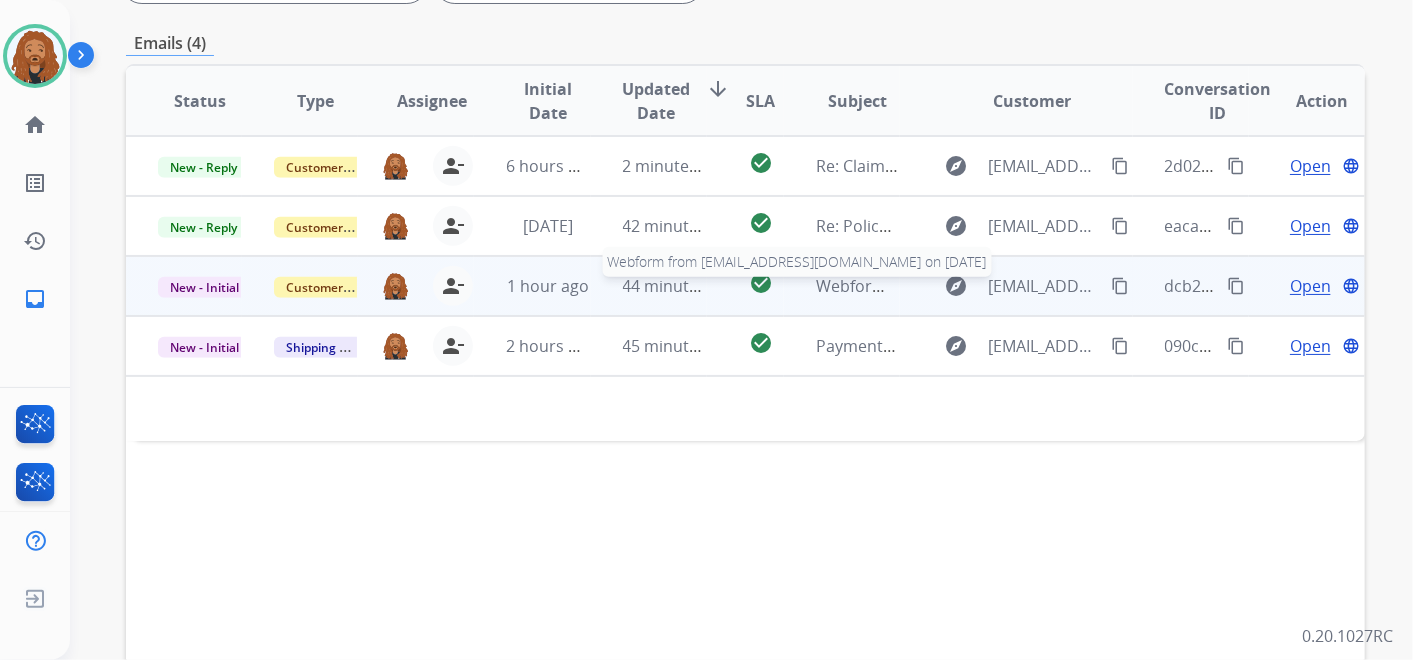 click on "Webform from [EMAIL_ADDRESS][DOMAIN_NAME] on [DATE]" at bounding box center (1042, 286) 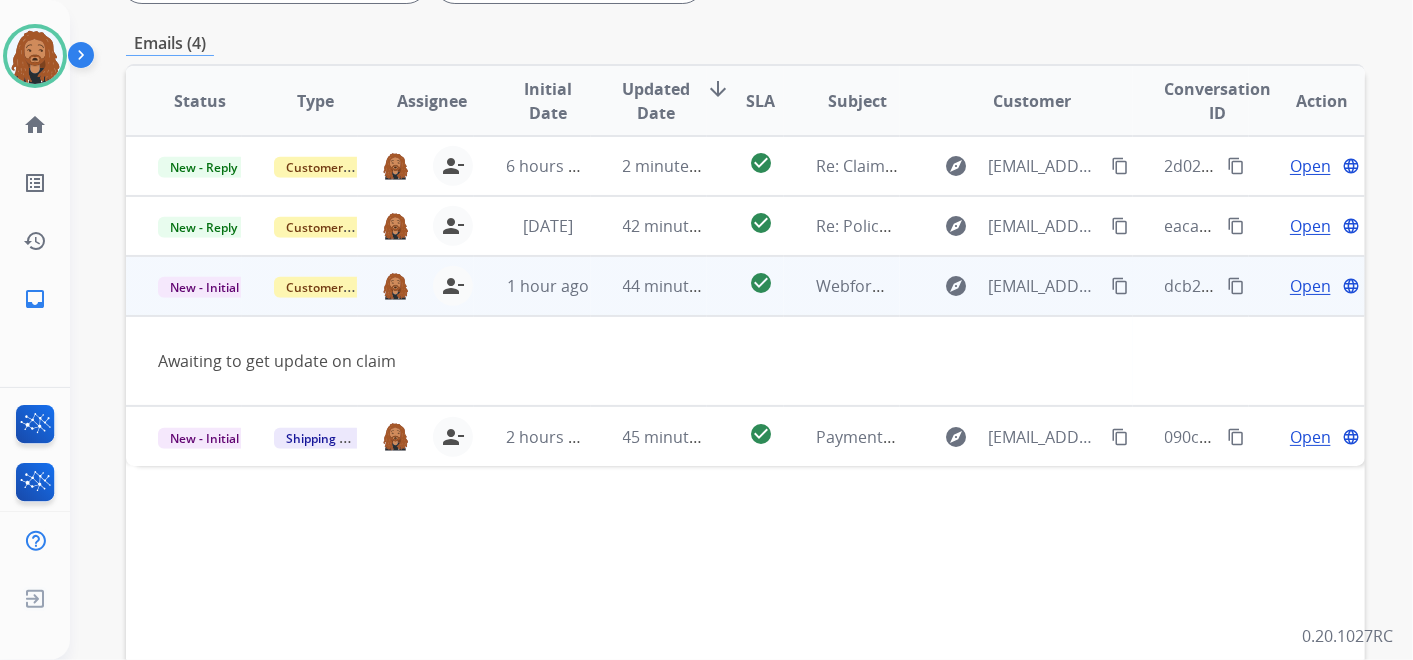 click on "Open" at bounding box center [1310, 286] 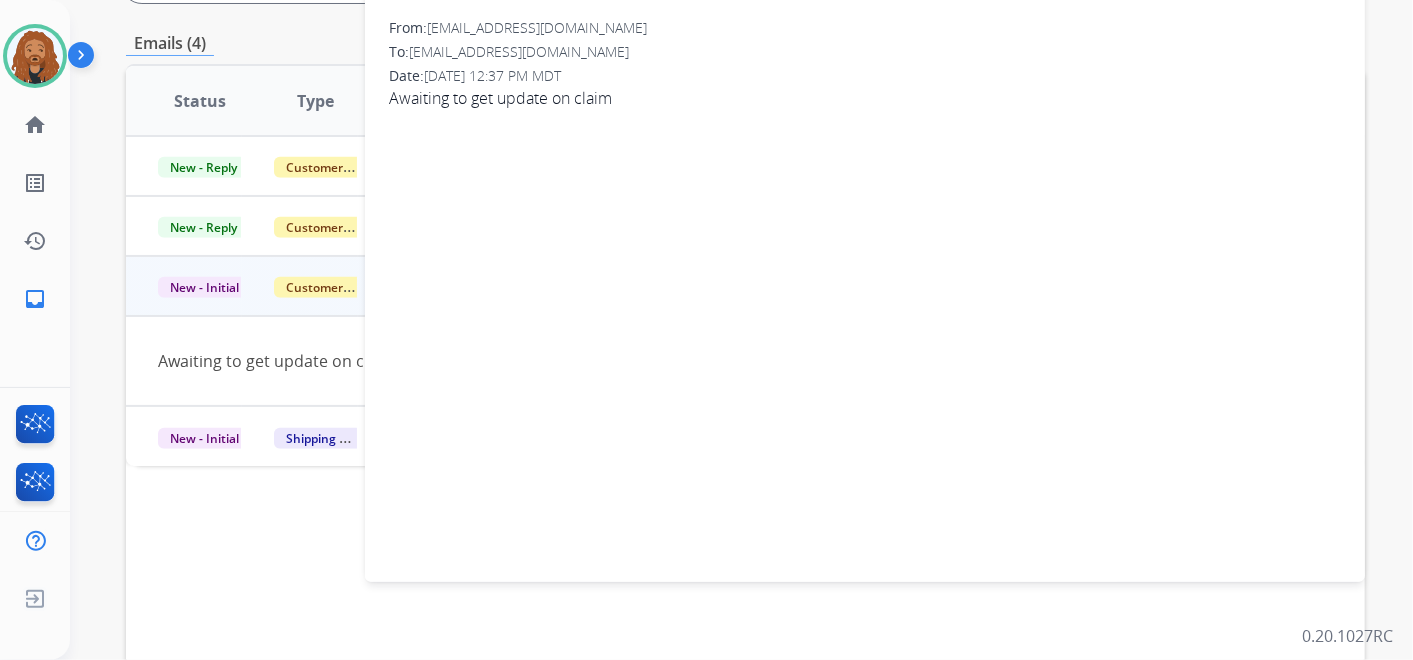 scroll, scrollTop: 111, scrollLeft: 0, axis: vertical 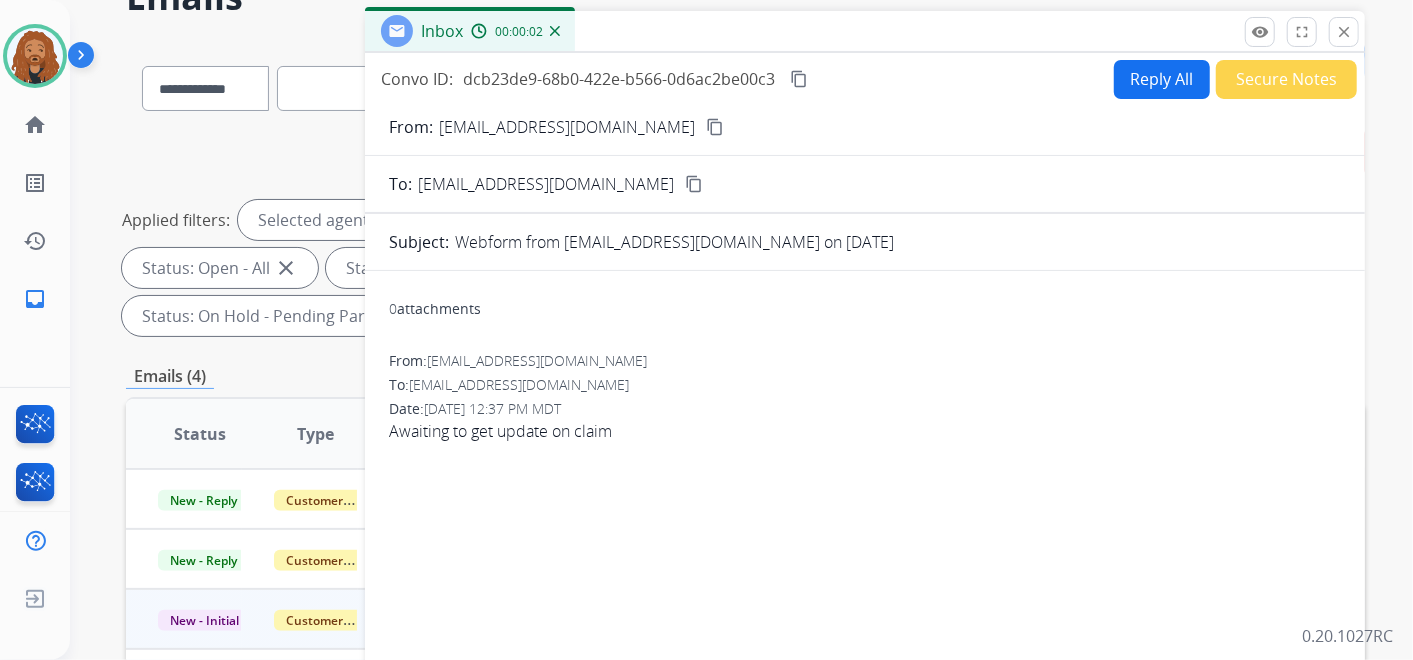 click on "content_copy" at bounding box center [715, 127] 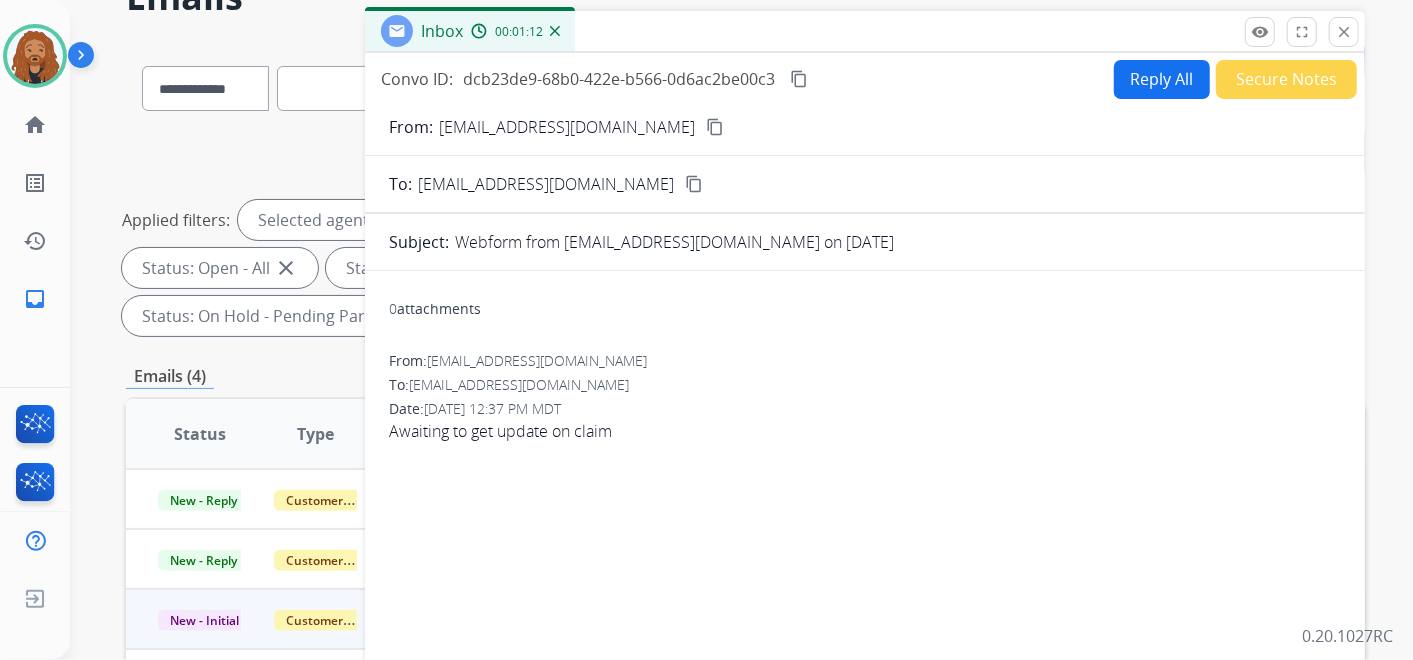 click on "Reply All" at bounding box center [1162, 79] 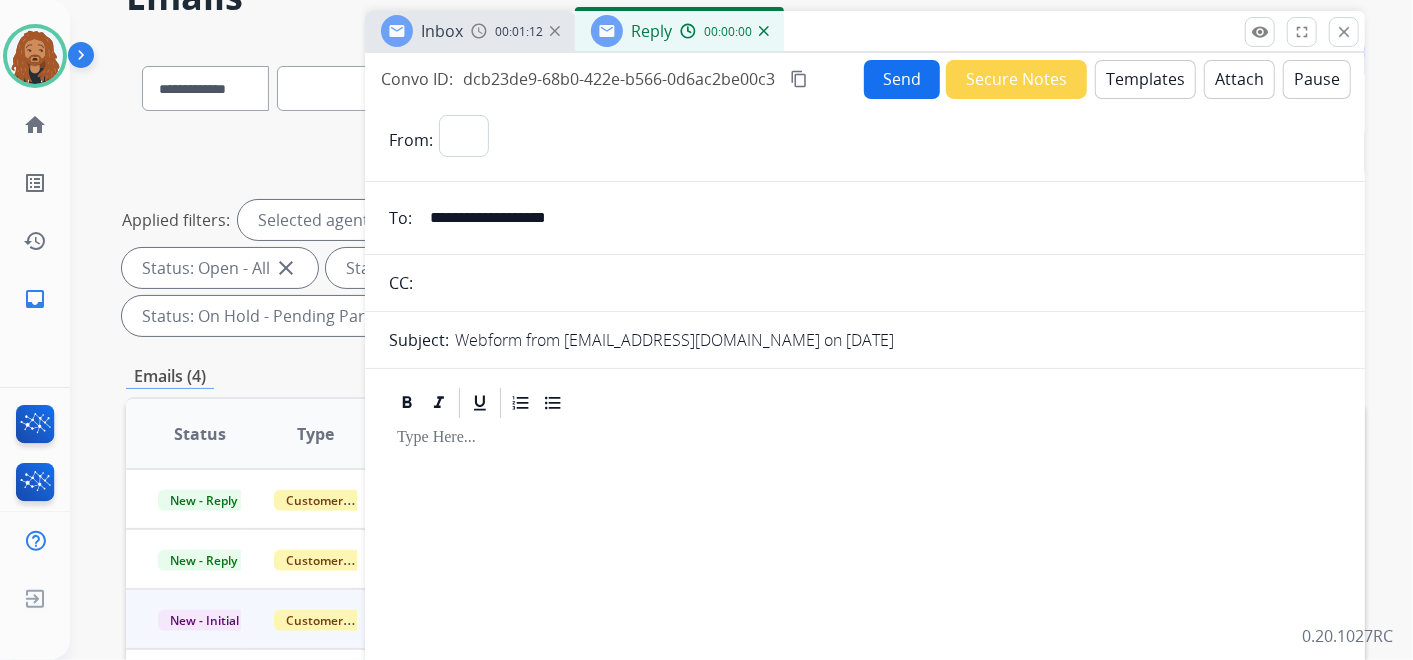 select on "**********" 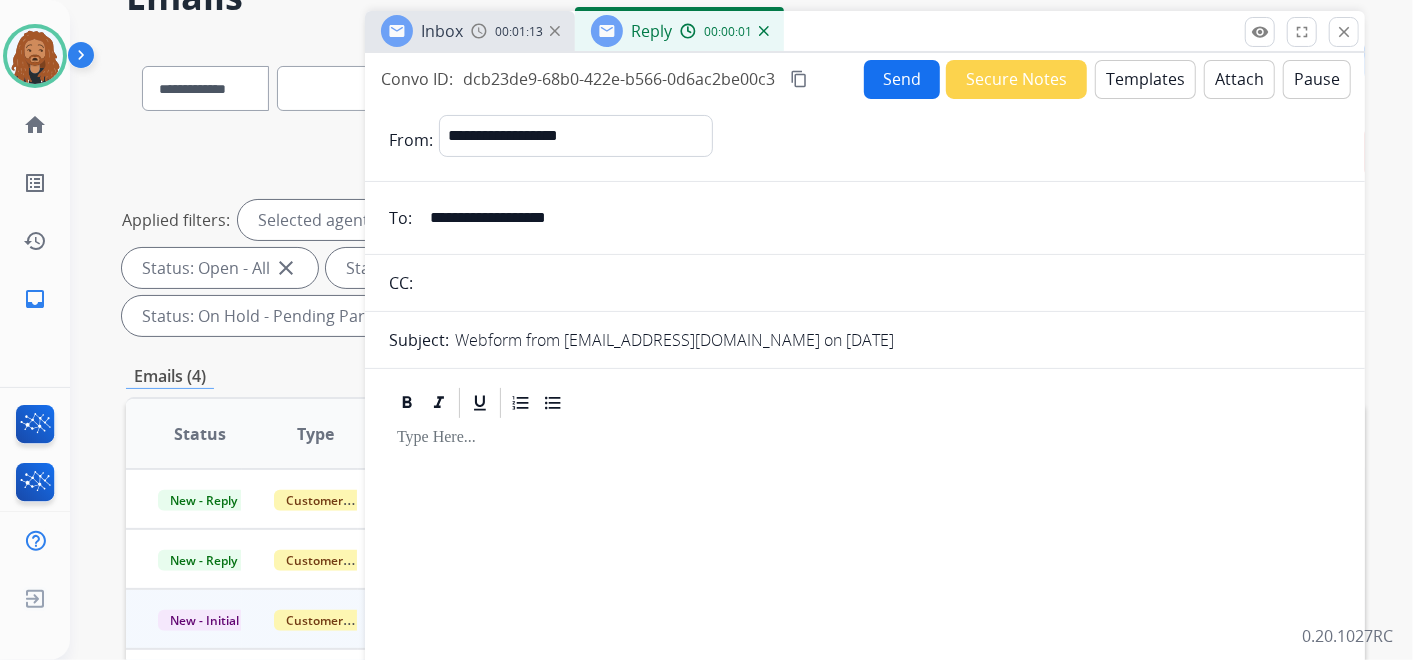 click on "Templates" at bounding box center [1145, 79] 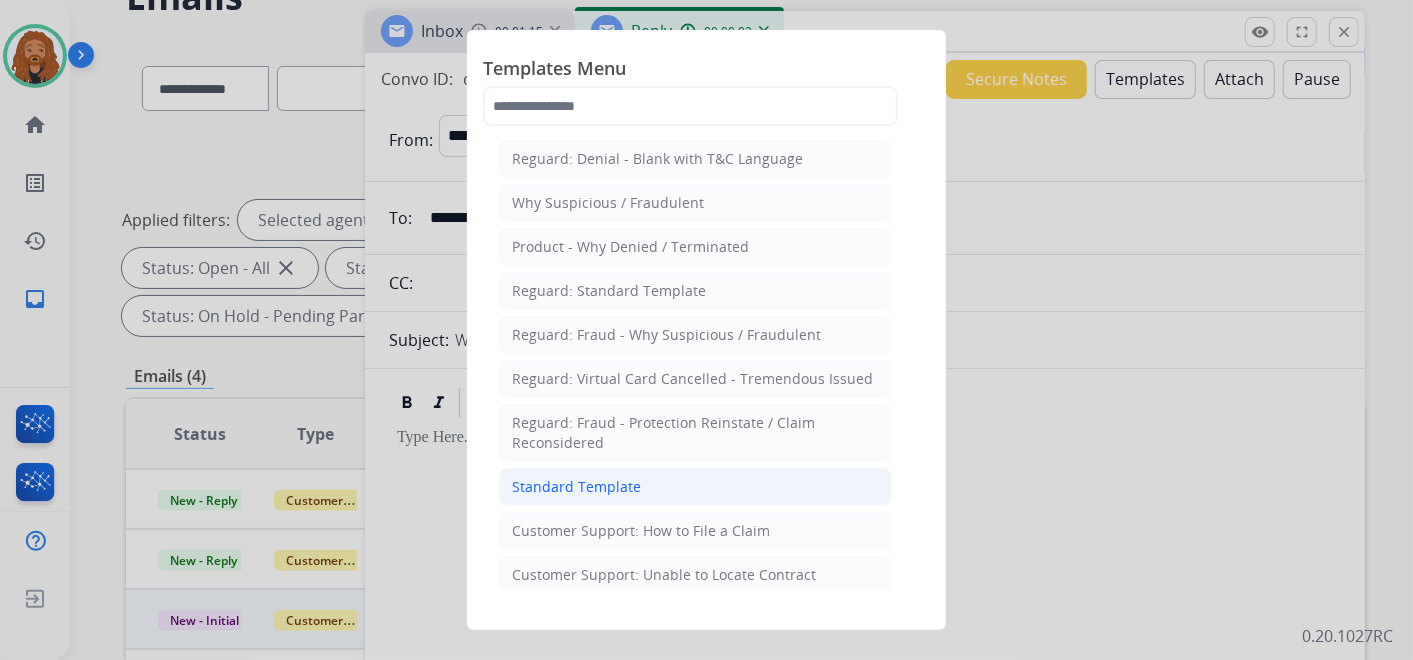 click on "Standard Template" 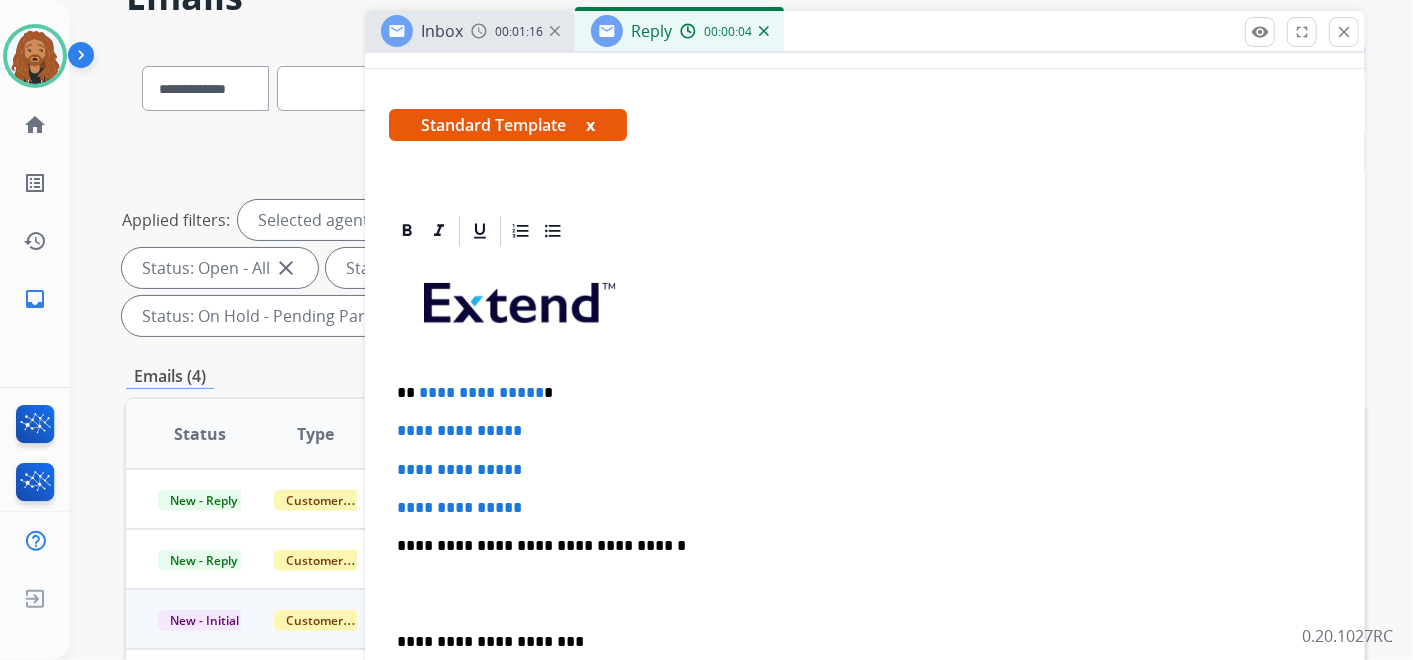 scroll, scrollTop: 436, scrollLeft: 0, axis: vertical 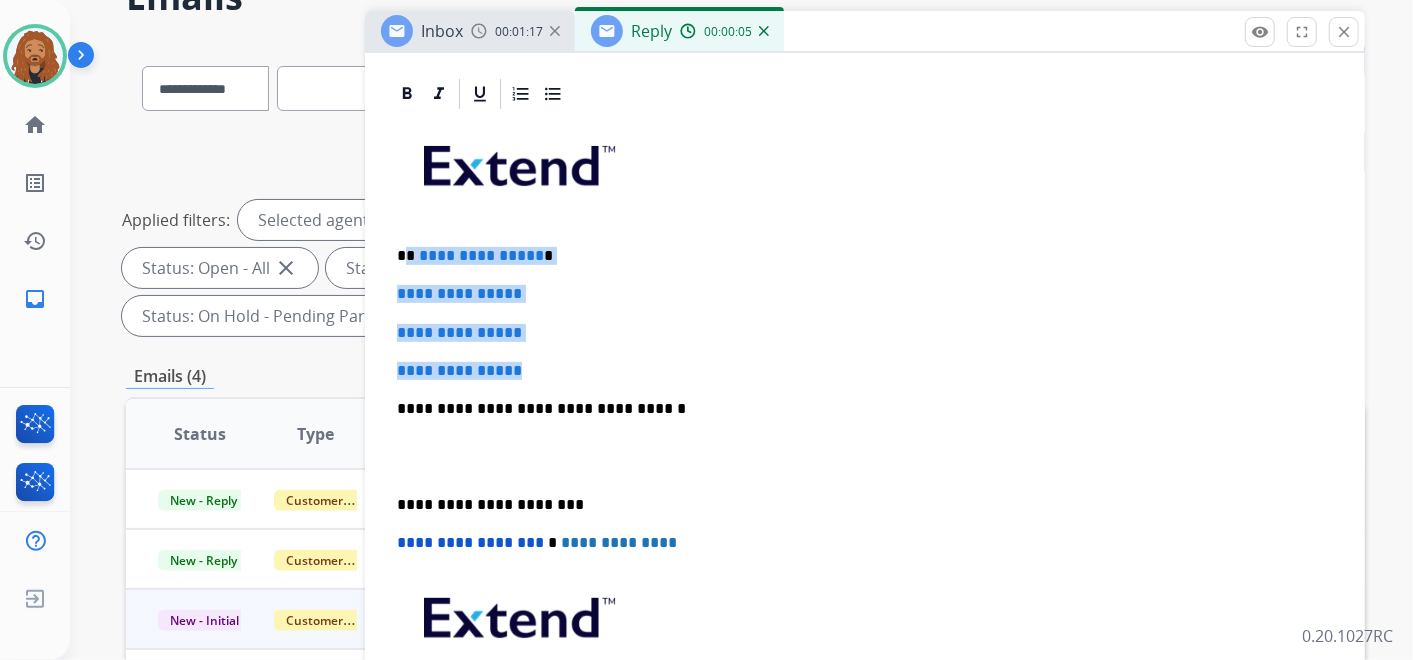 drag, startPoint x: 490, startPoint y: 316, endPoint x: 408, endPoint y: 237, distance: 113.86395 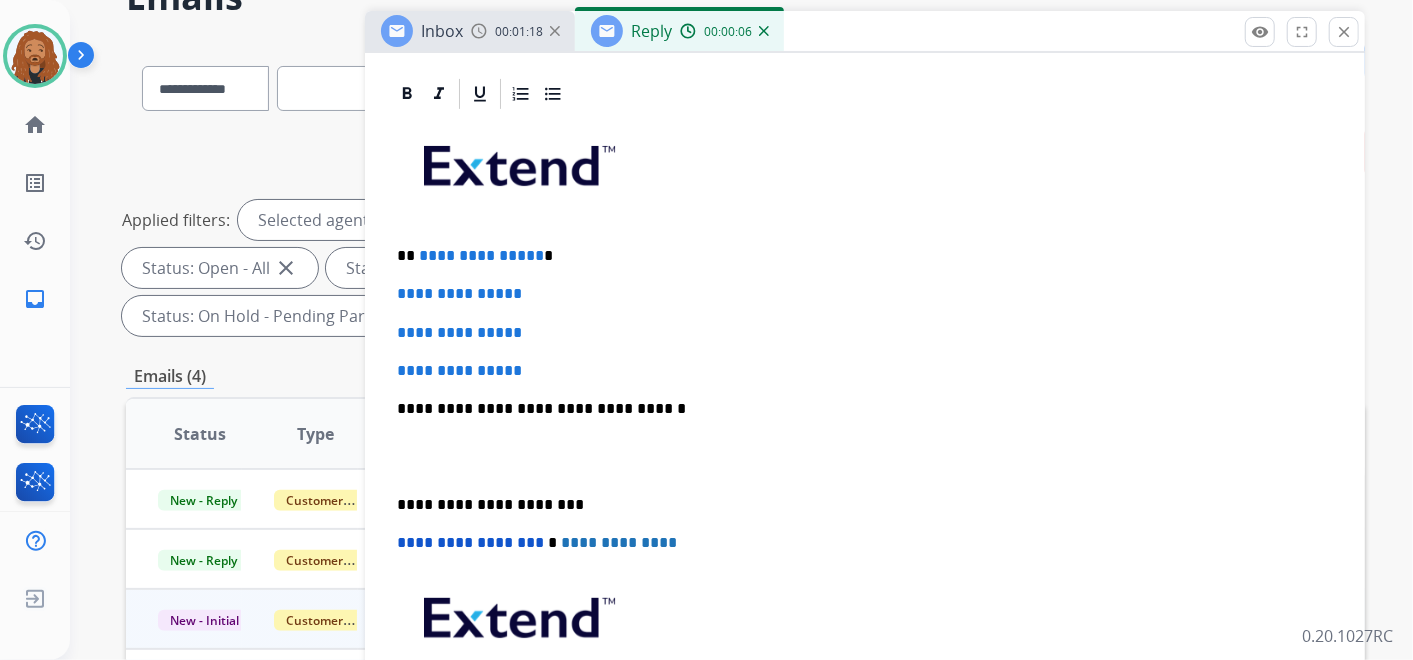 scroll, scrollTop: 321, scrollLeft: 0, axis: vertical 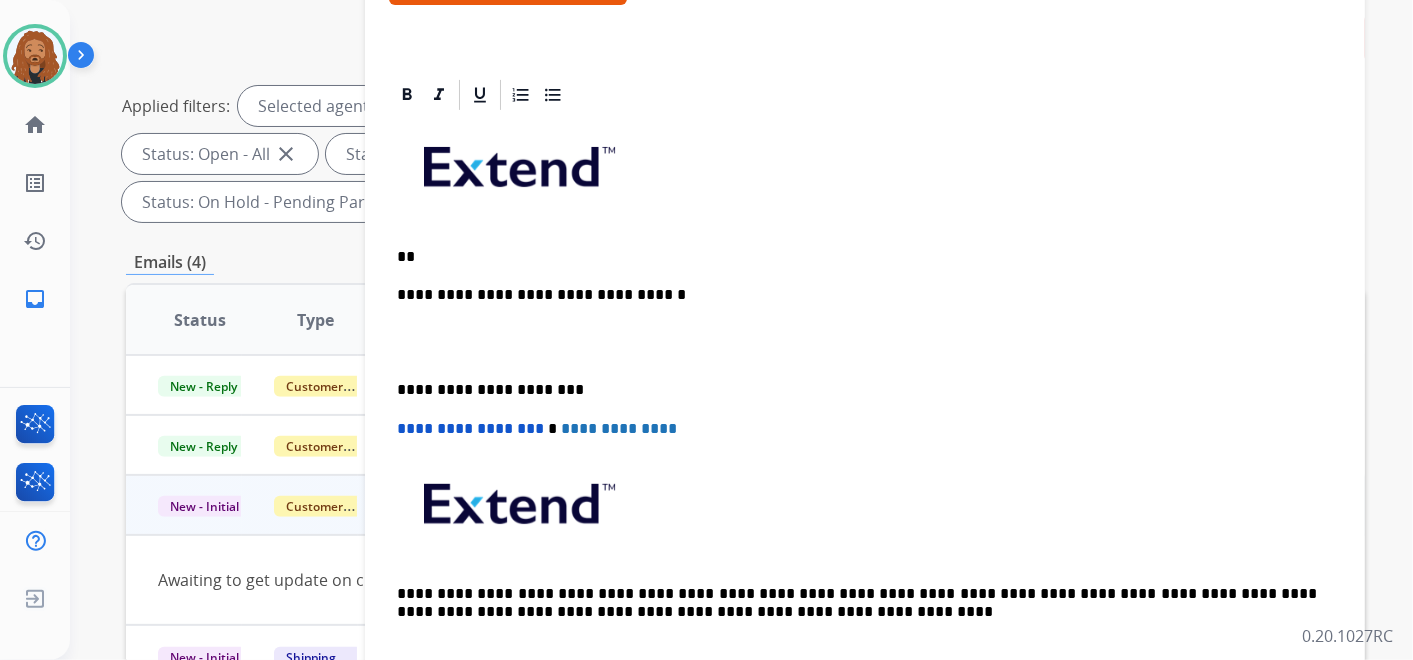 type 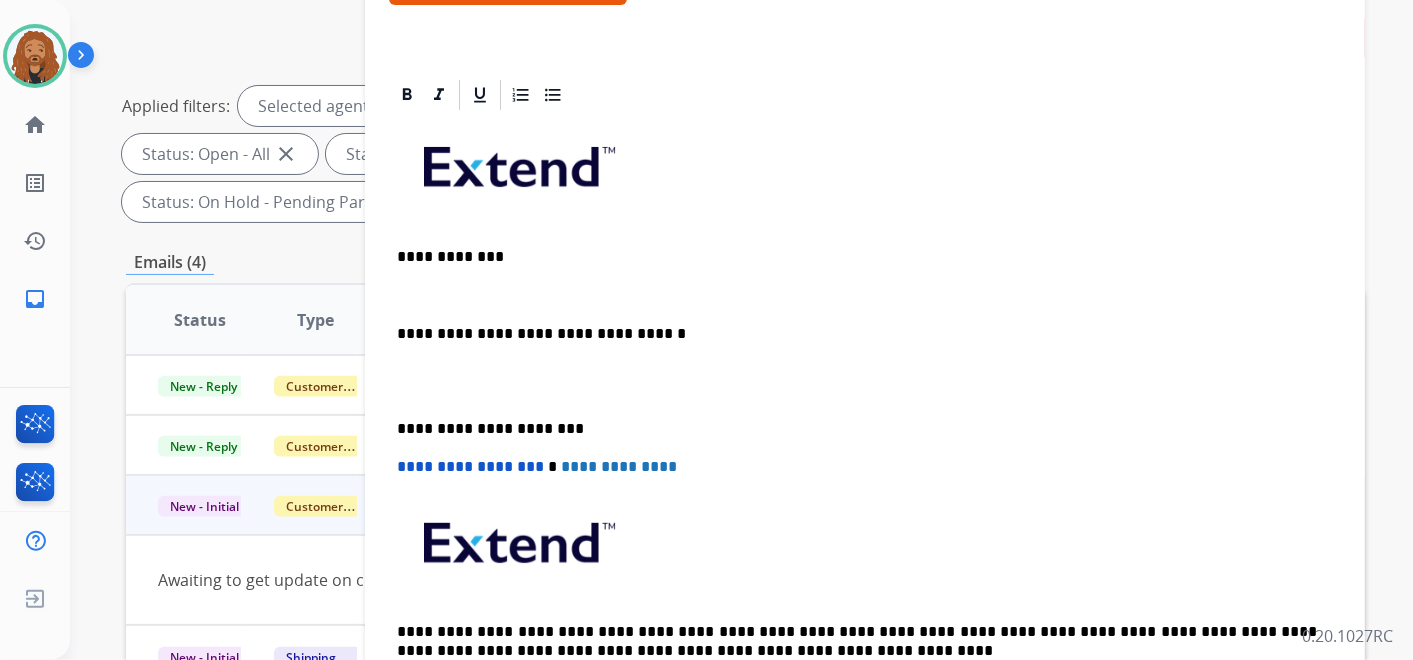 scroll, scrollTop: 360, scrollLeft: 0, axis: vertical 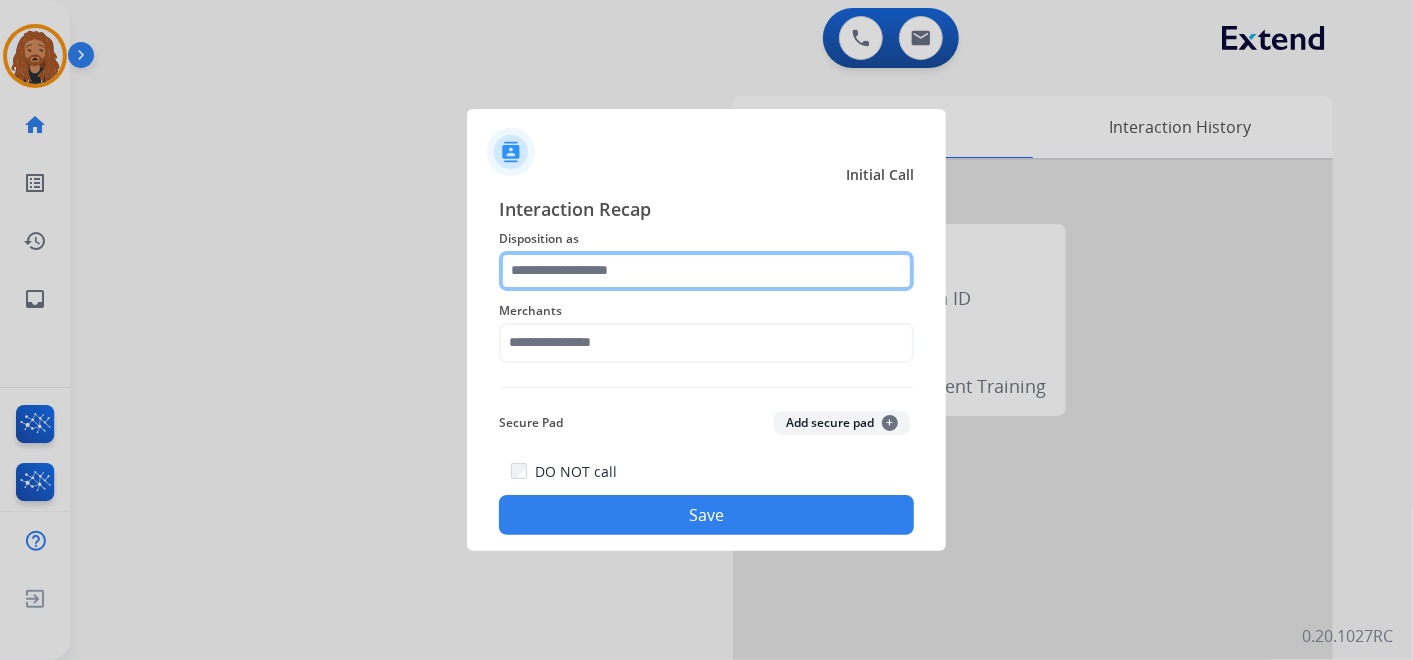 click 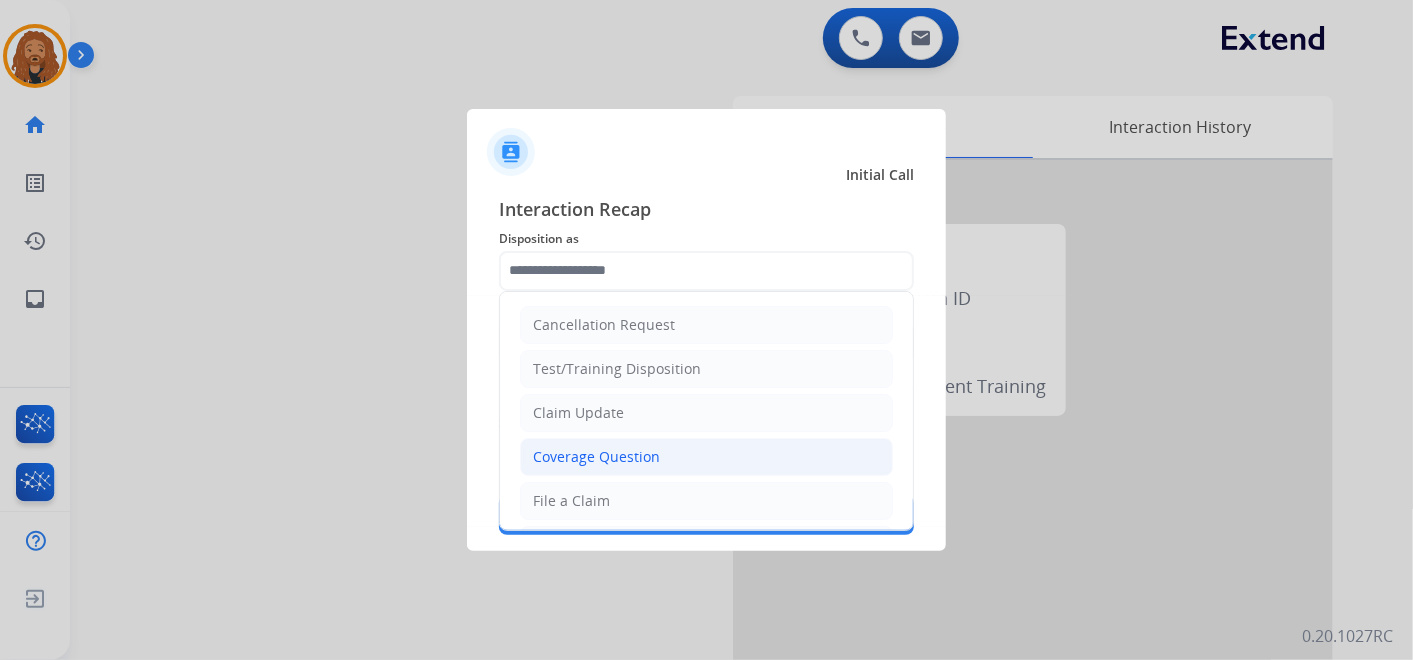 drag, startPoint x: 622, startPoint y: 451, endPoint x: 606, endPoint y: 413, distance: 41.231056 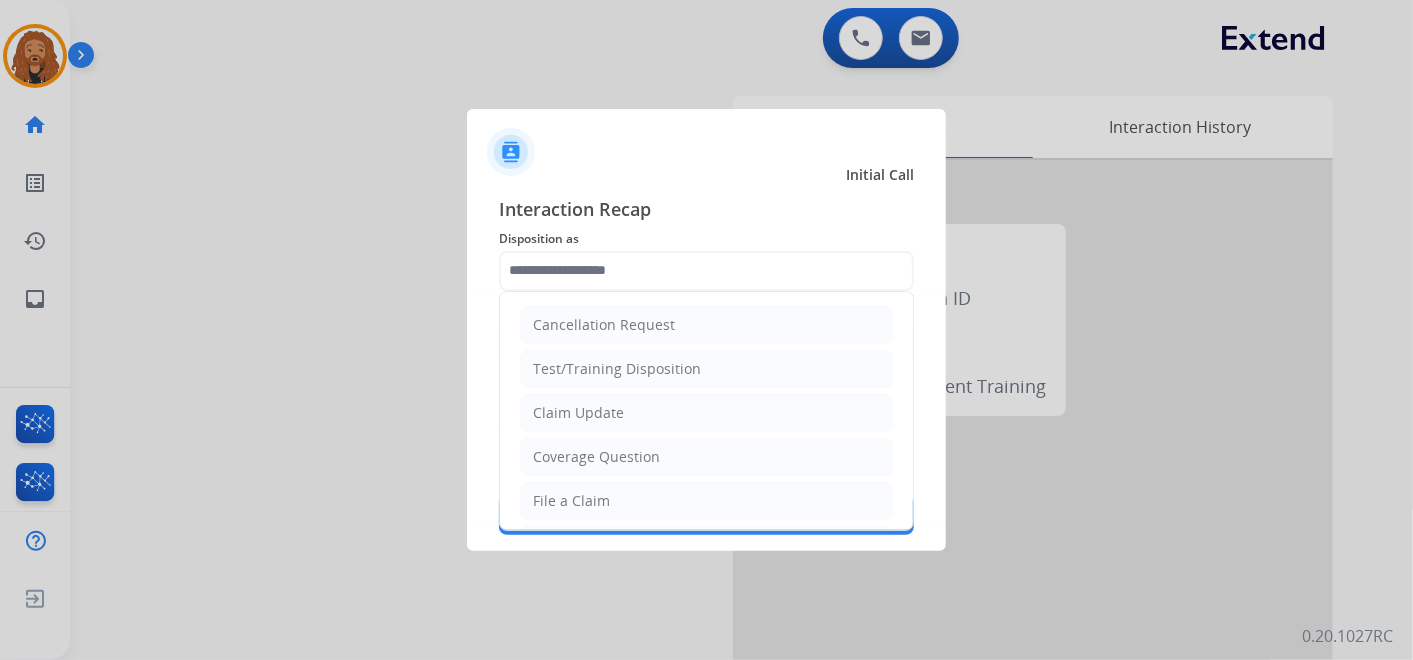 type on "**********" 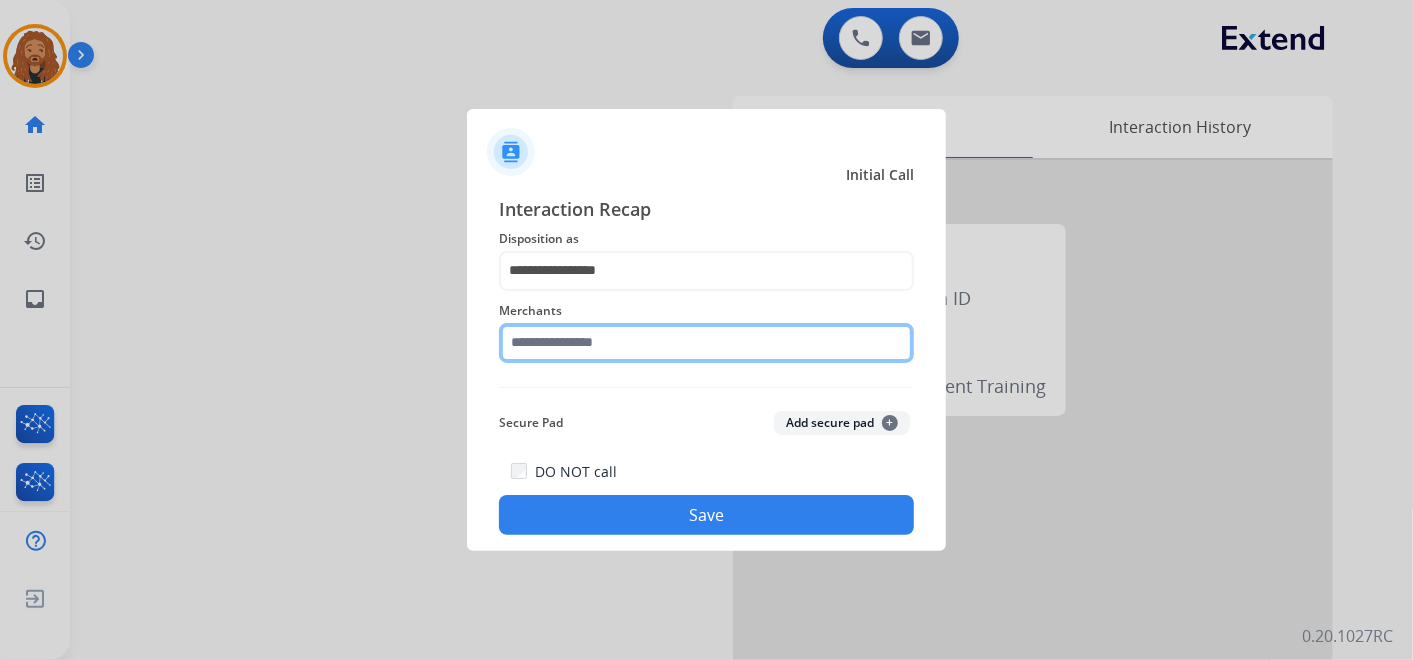 click 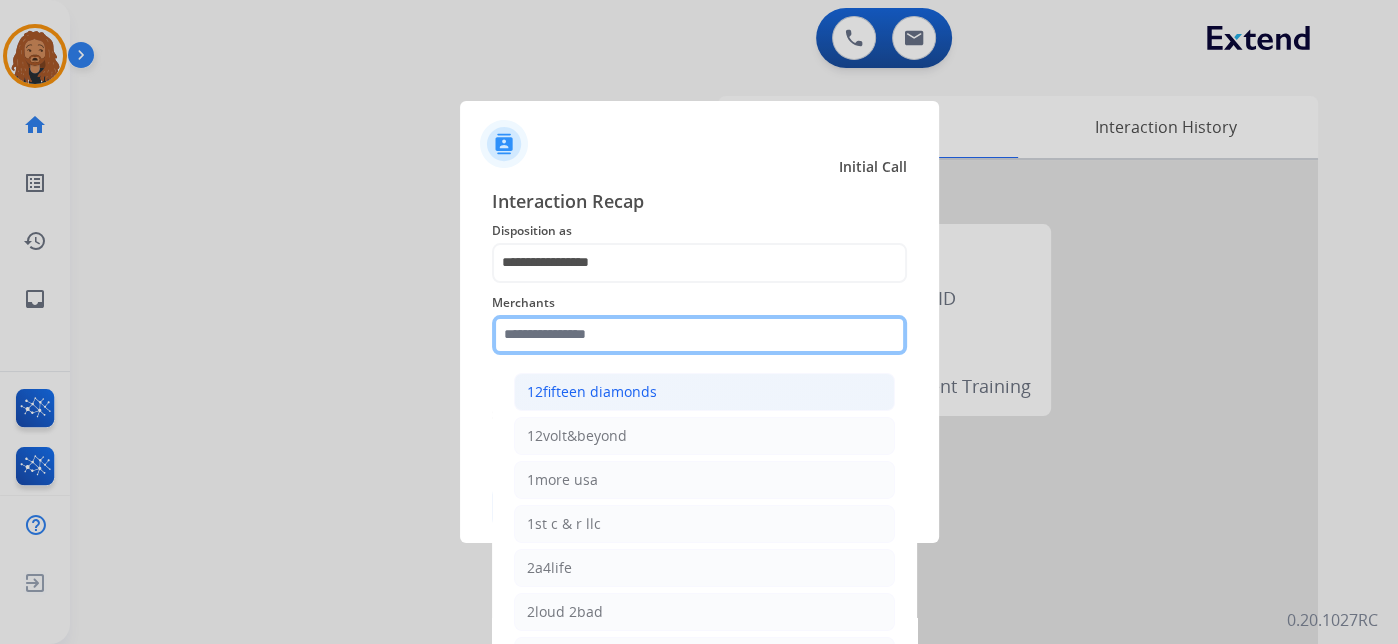 type on "*" 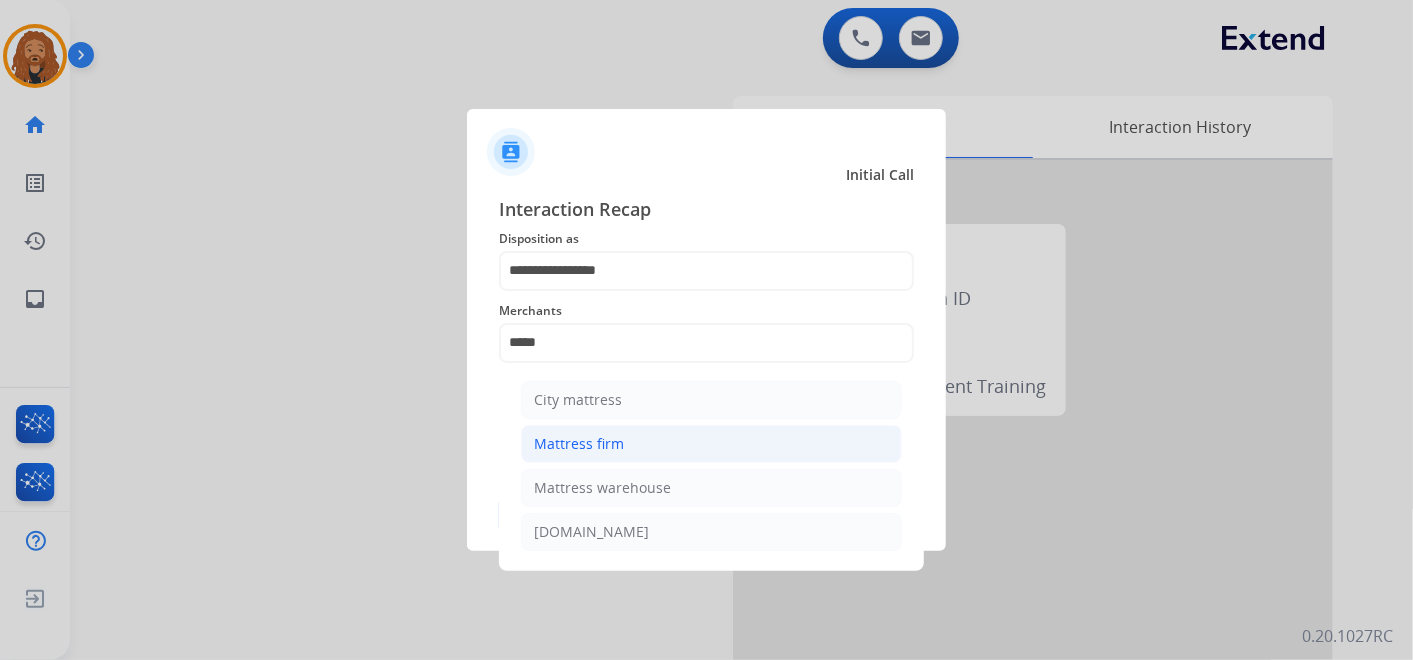 click on "Mattress firm" 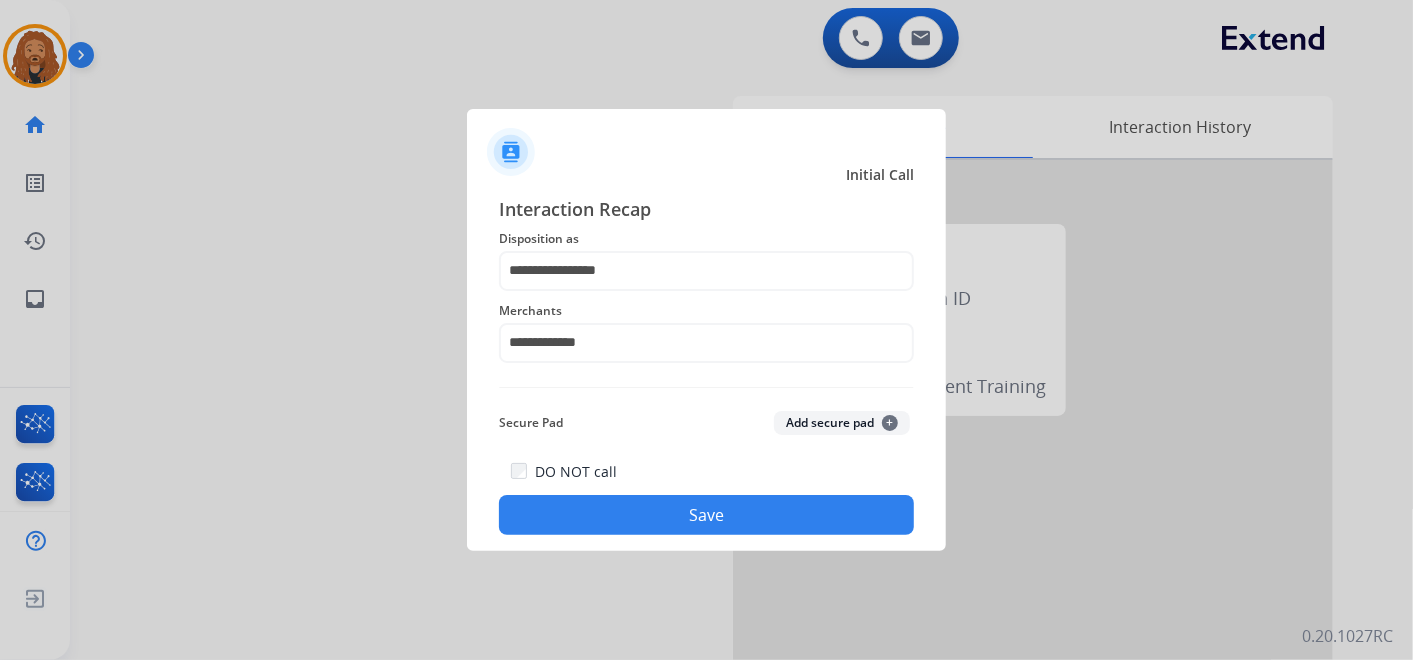 click on "Save" 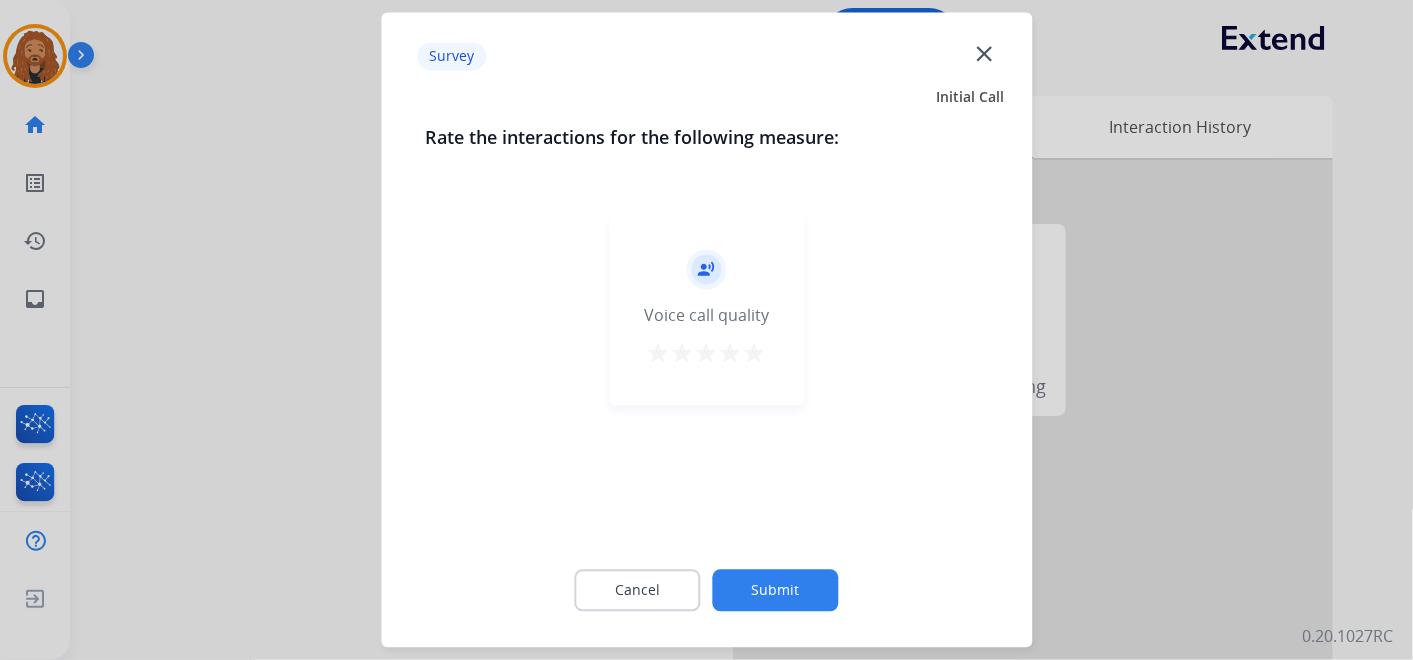 click on "star" at bounding box center [755, 354] 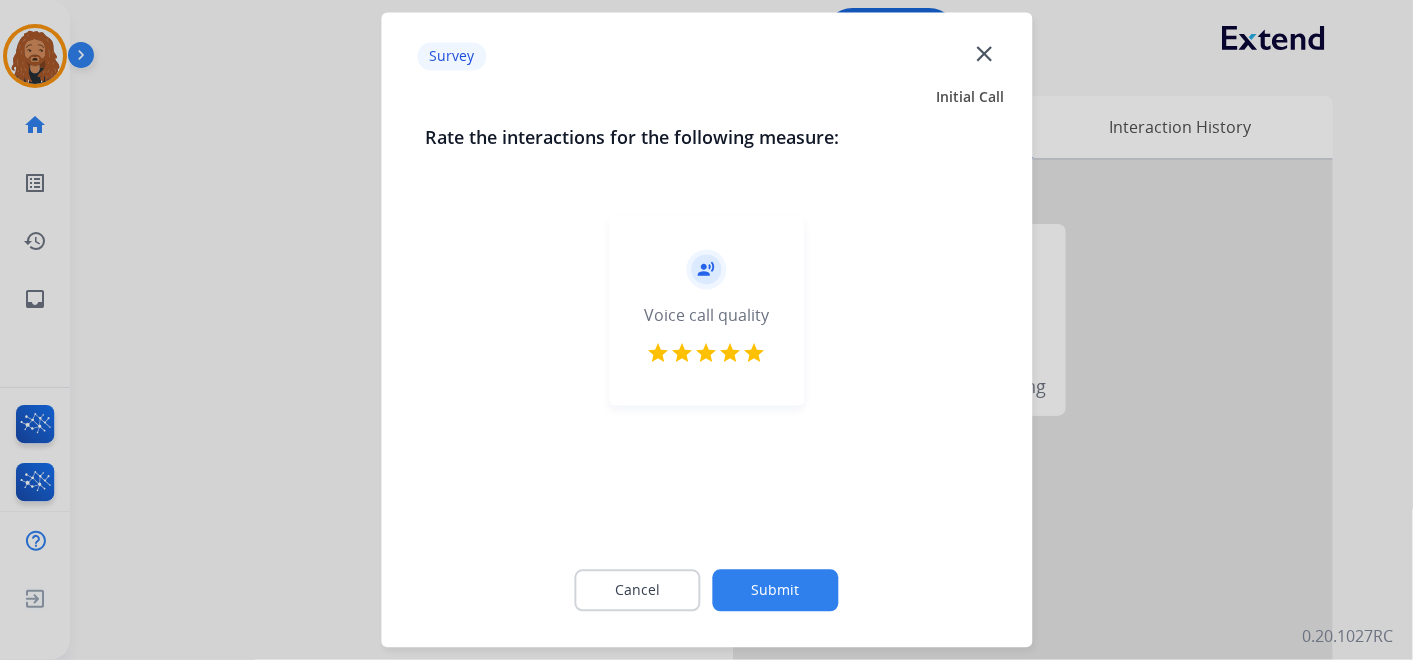 click on "Submit" 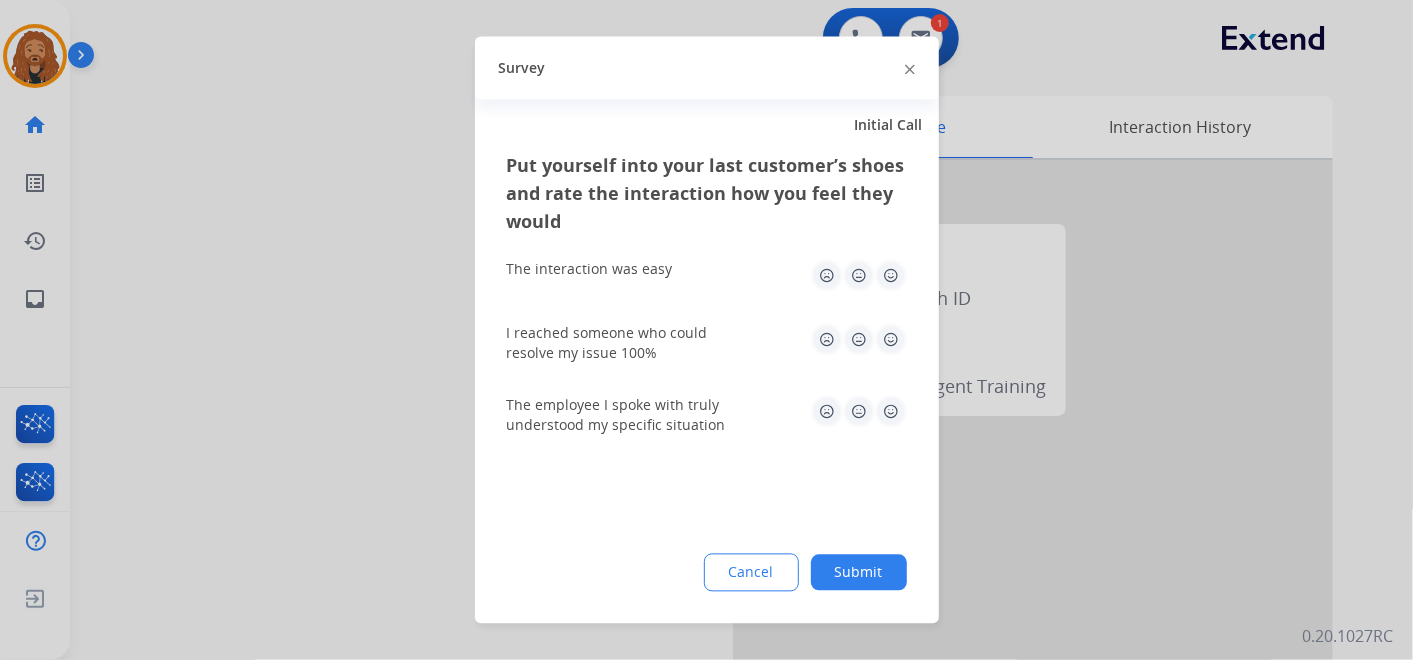 click 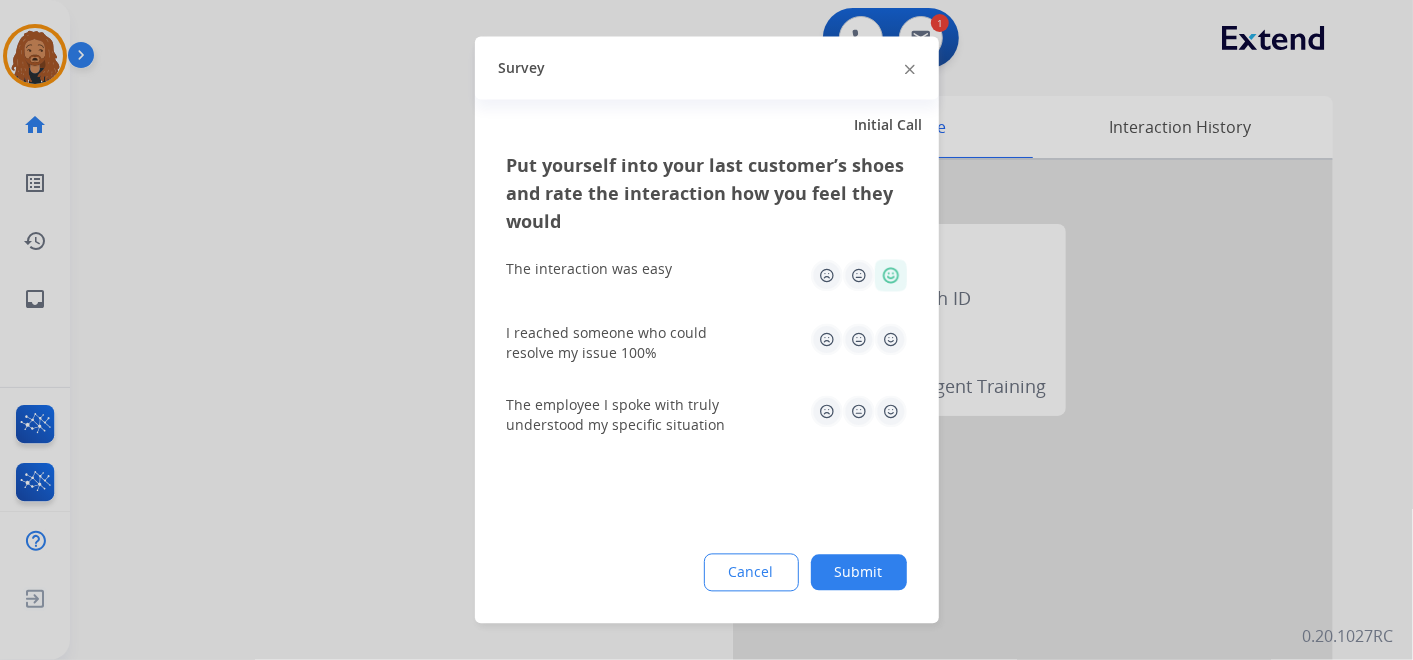 click 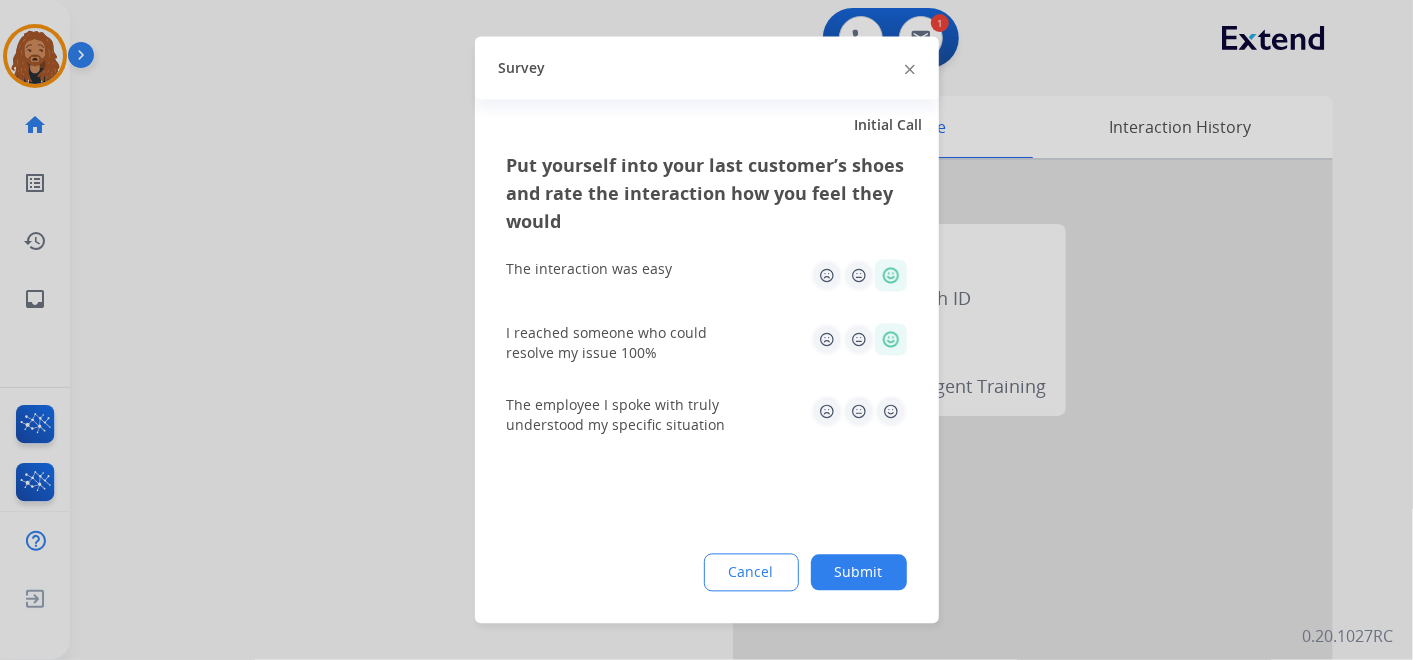 click 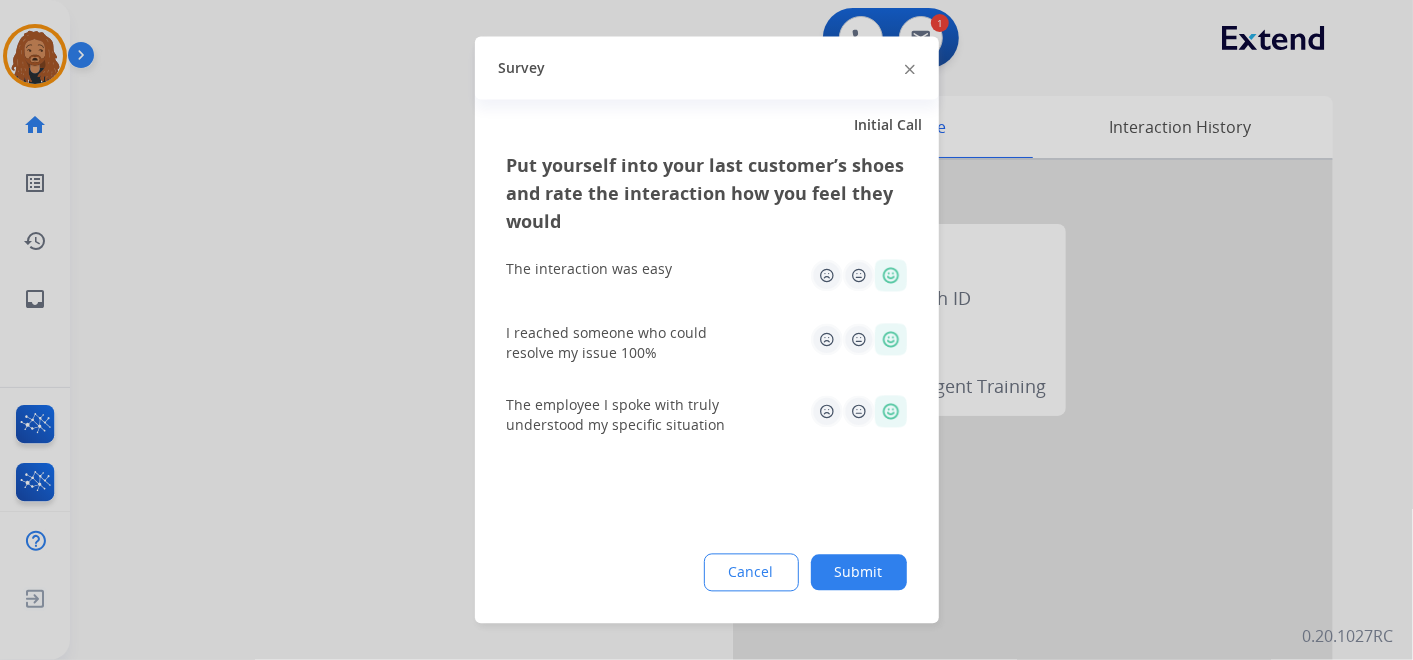 click on "Submit" 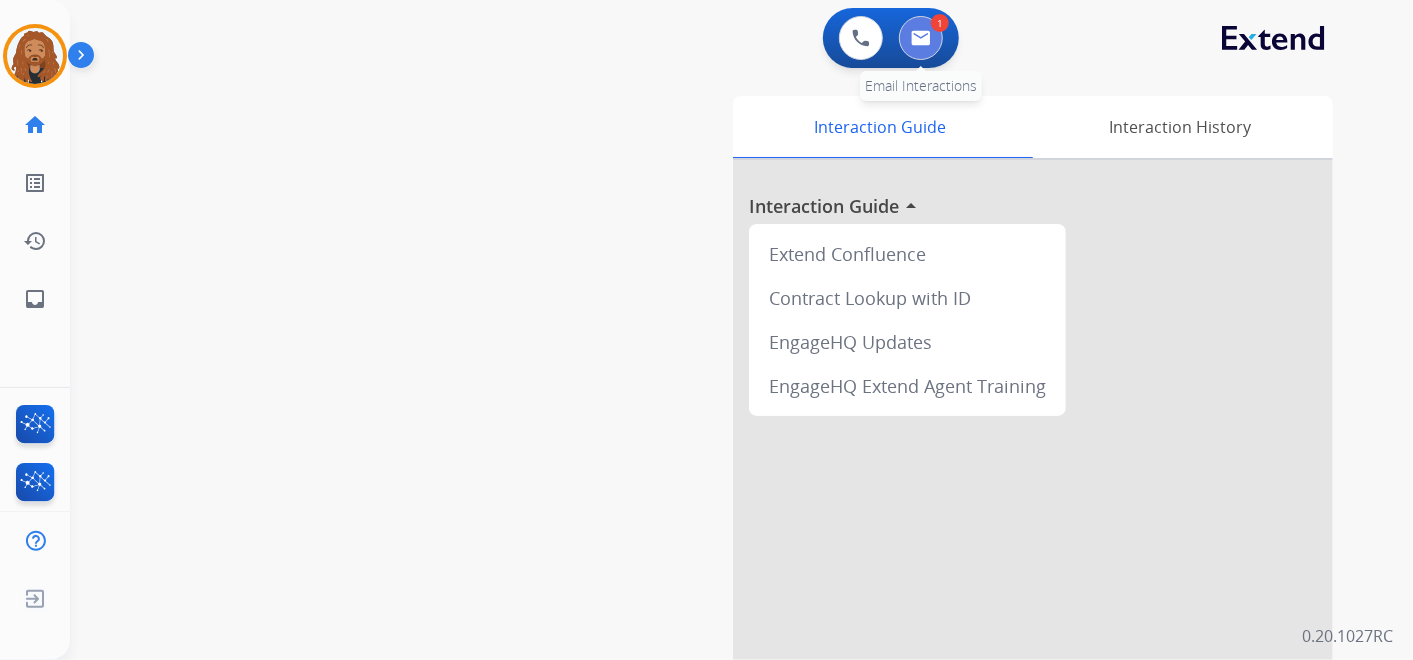 click at bounding box center (921, 38) 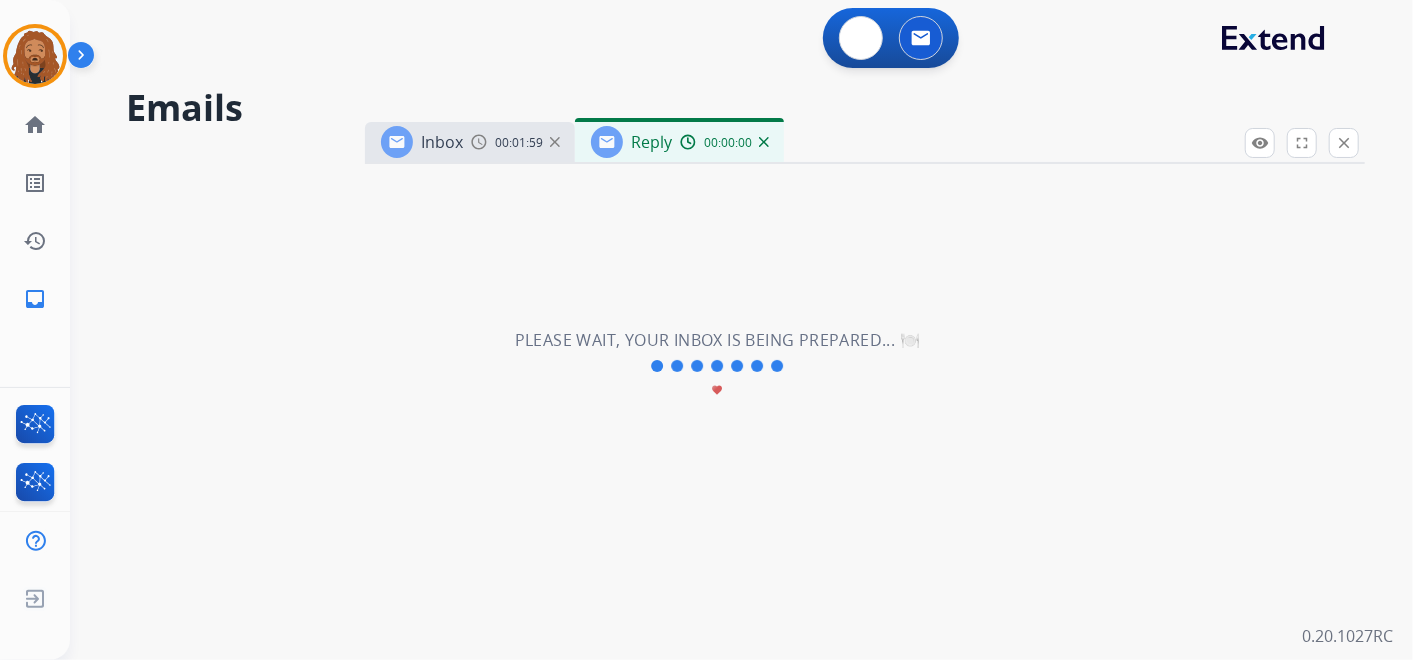 select on "**********" 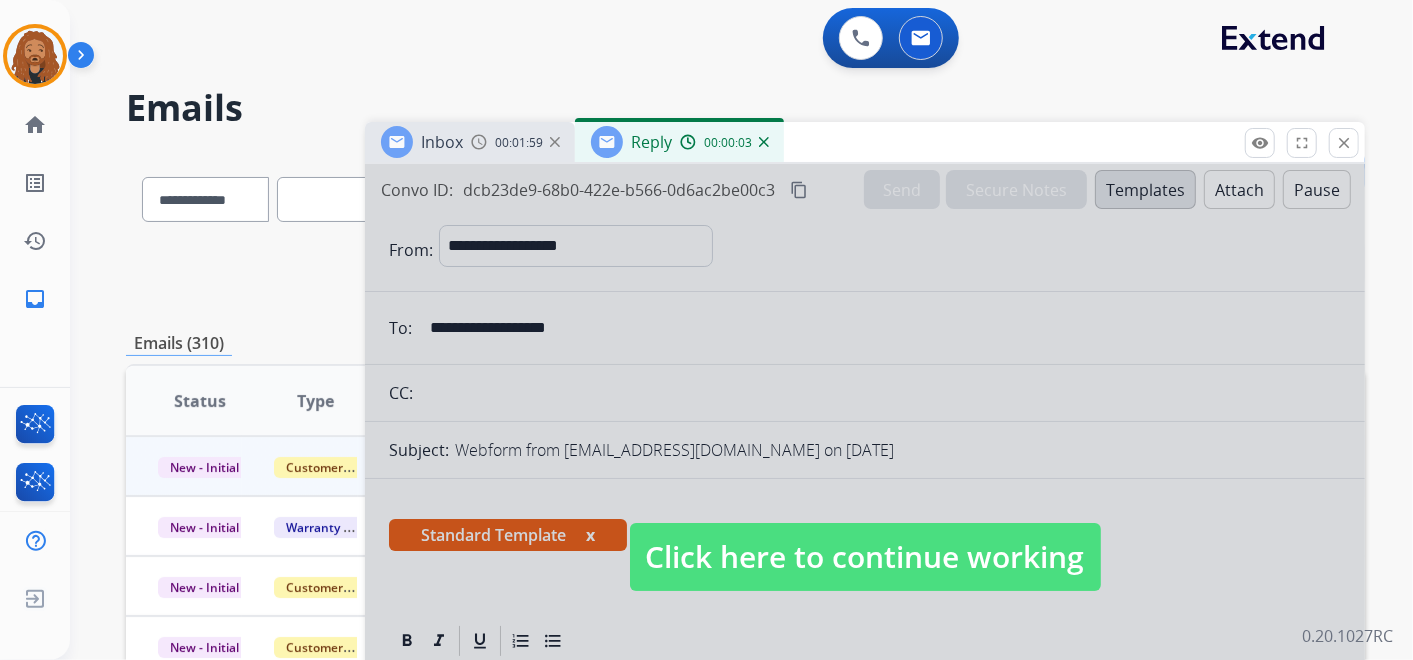 click at bounding box center (865, 537) 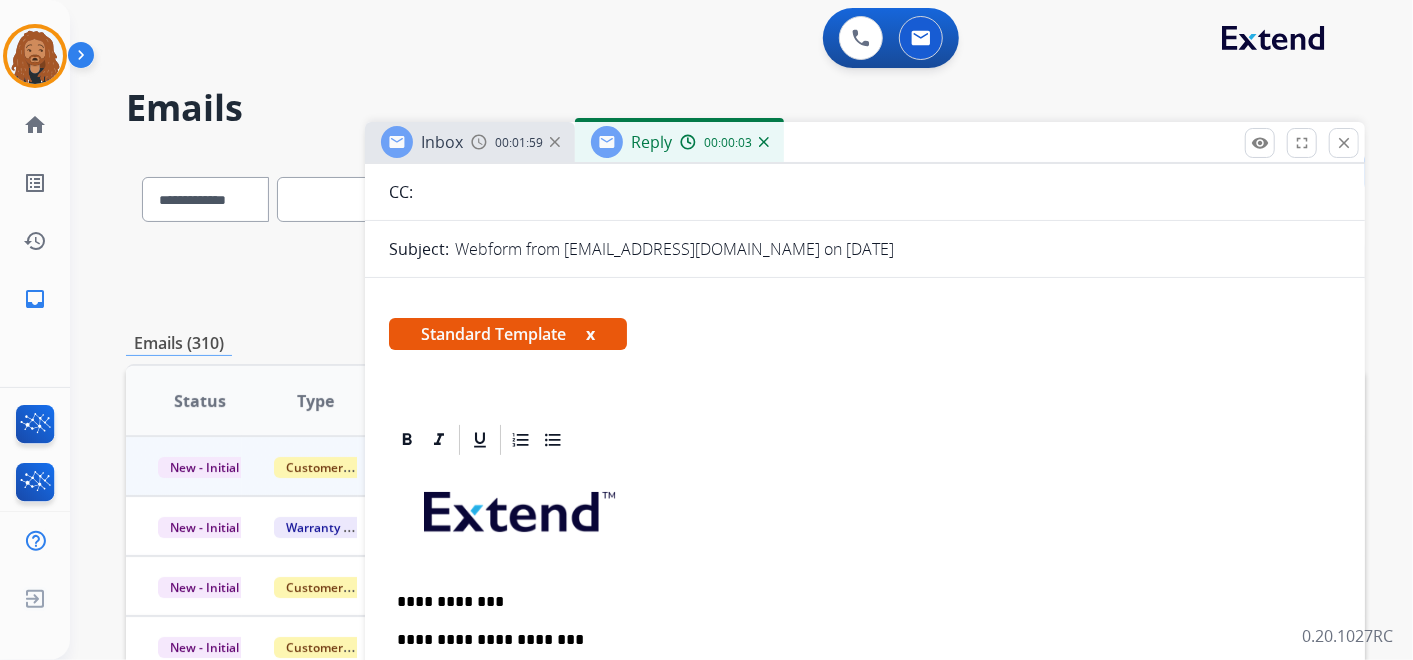 scroll, scrollTop: 474, scrollLeft: 0, axis: vertical 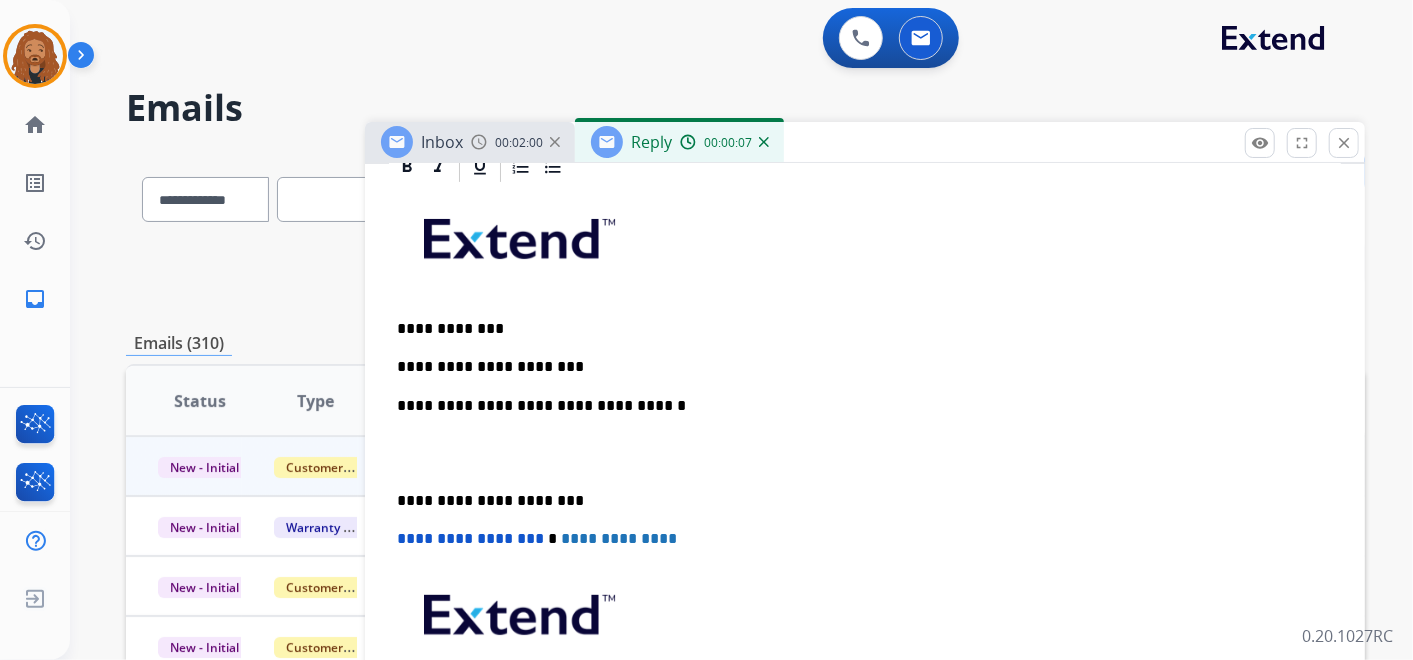 click on "**********" at bounding box center [857, 367] 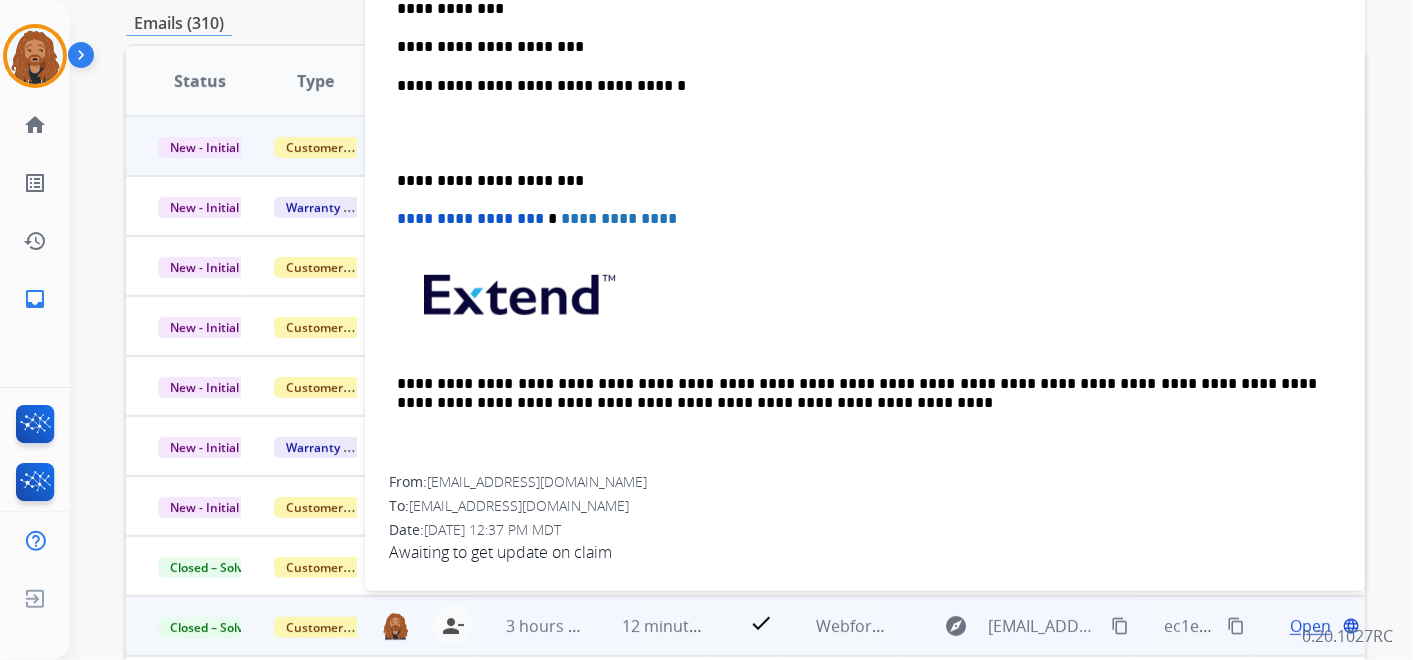 scroll, scrollTop: 444, scrollLeft: 0, axis: vertical 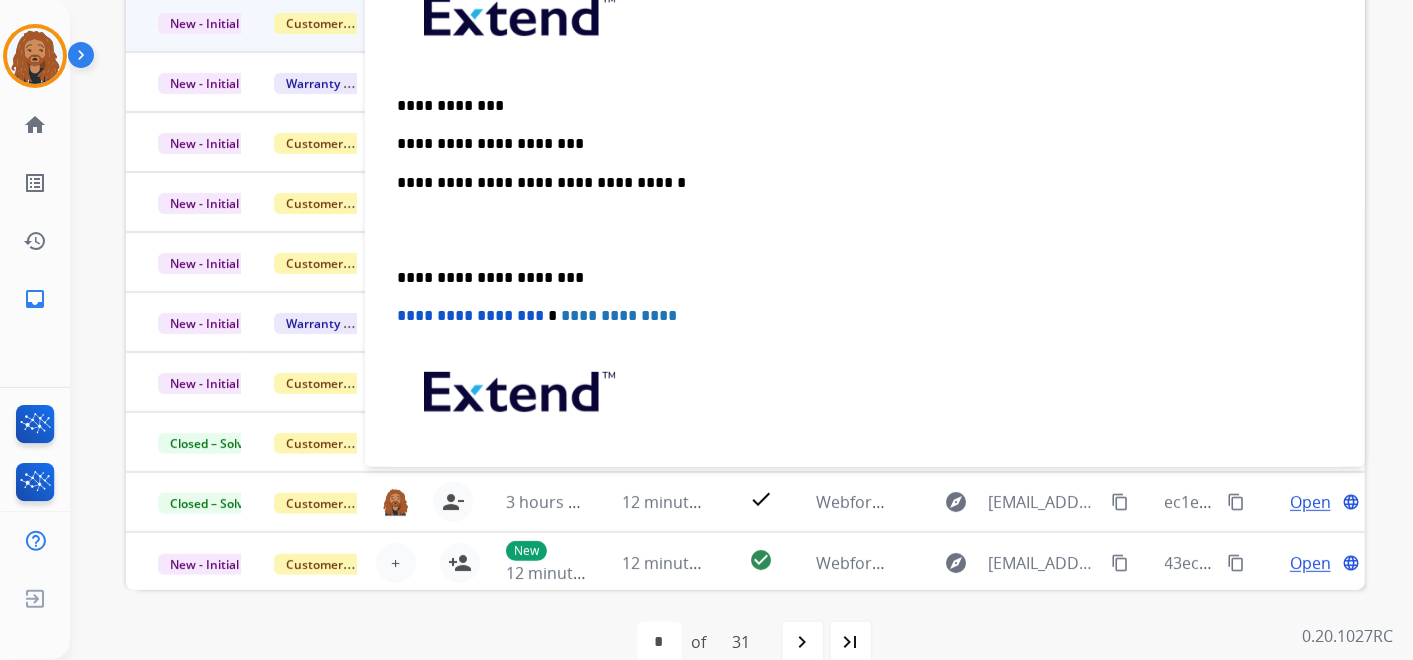 type 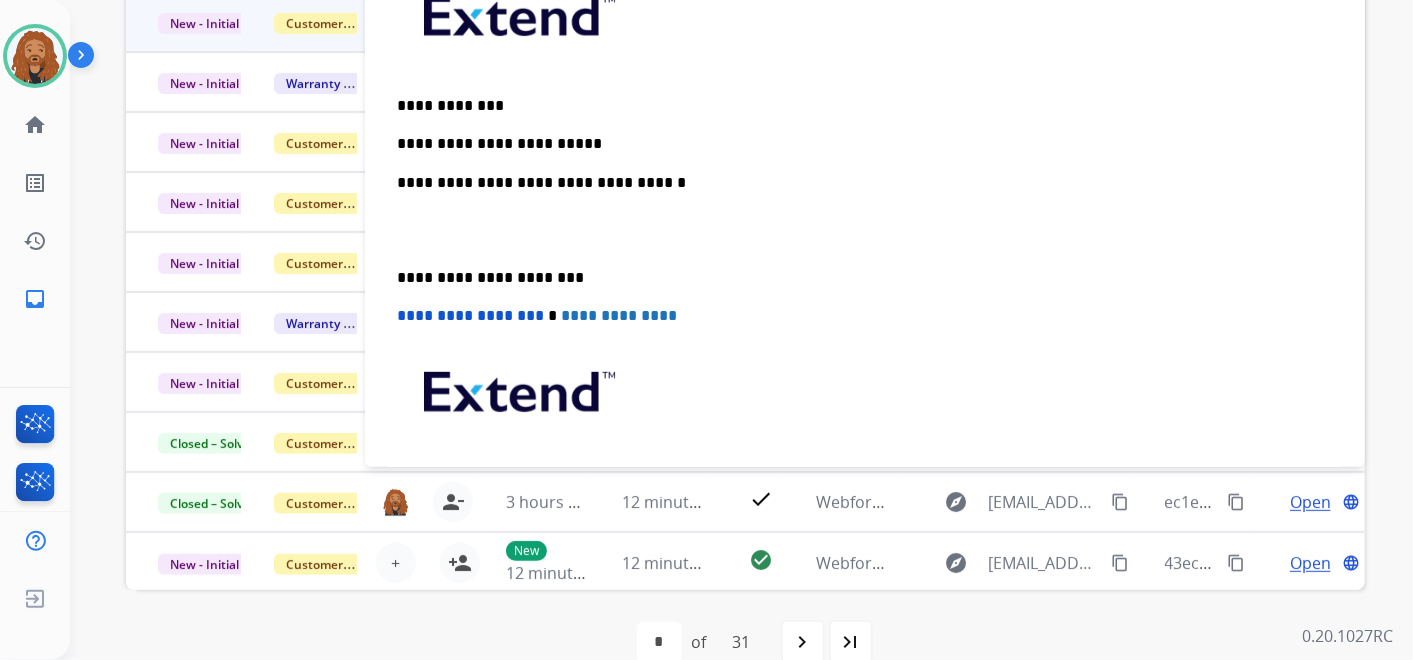 click on "**********" at bounding box center [857, 144] 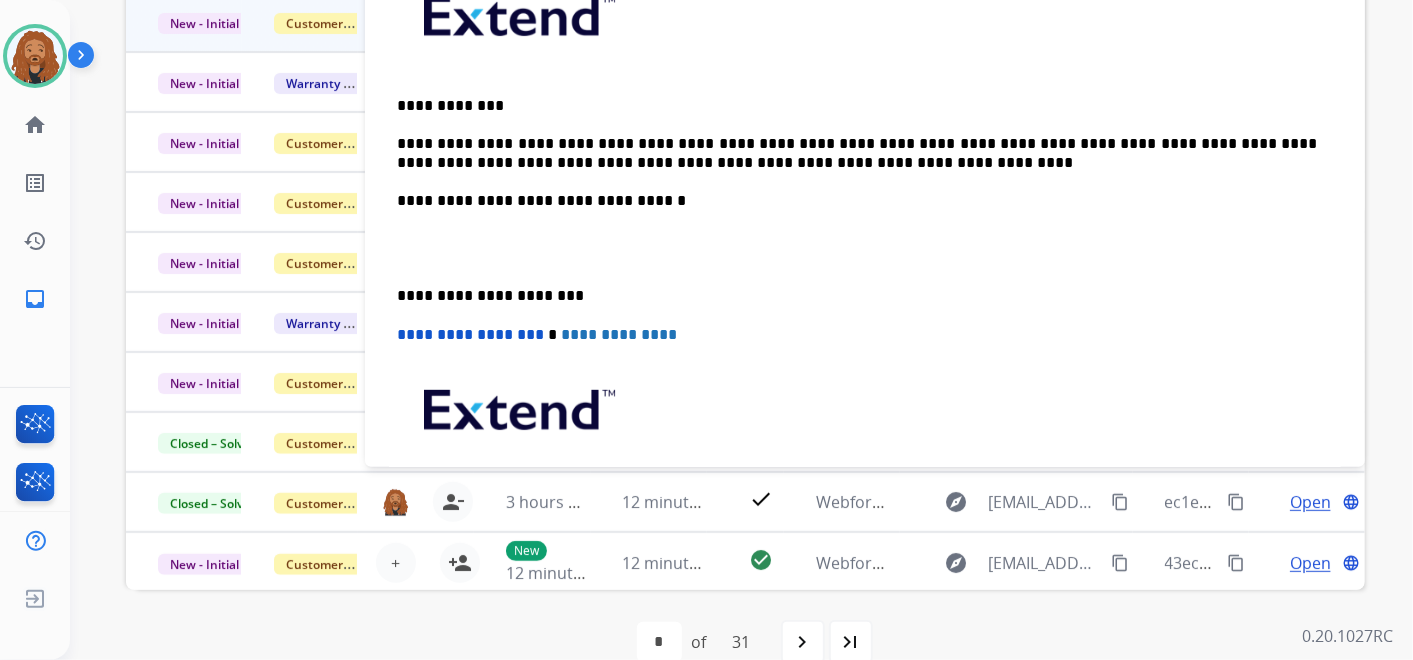 click on "**********" at bounding box center (865, 277) 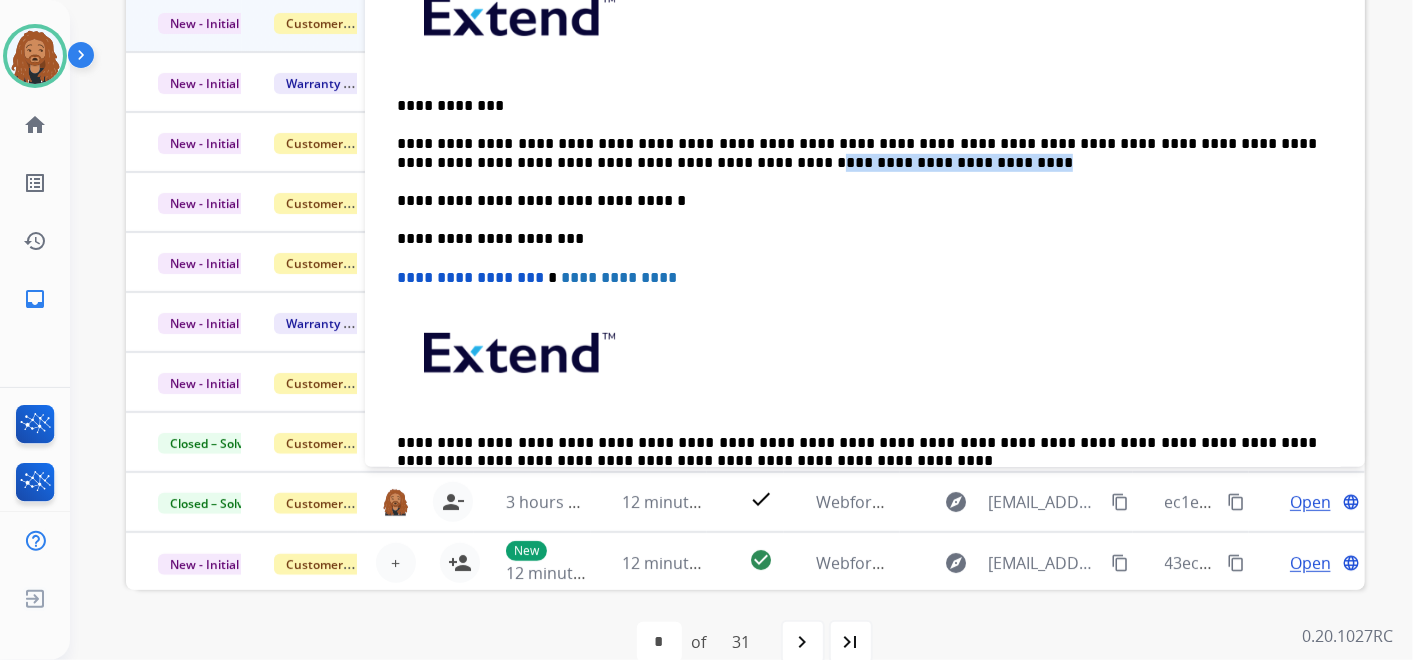 drag, startPoint x: 751, startPoint y: 155, endPoint x: 600, endPoint y: 160, distance: 151.08276 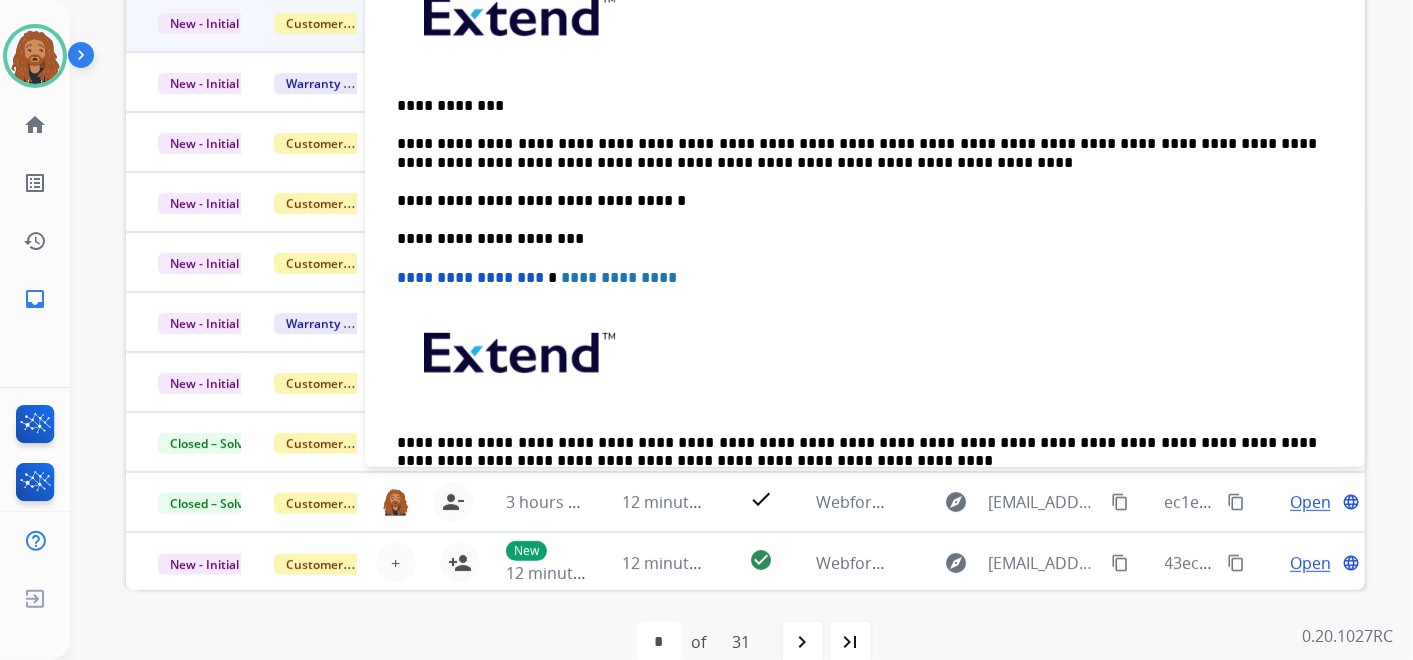 click on "**********" at bounding box center (857, 201) 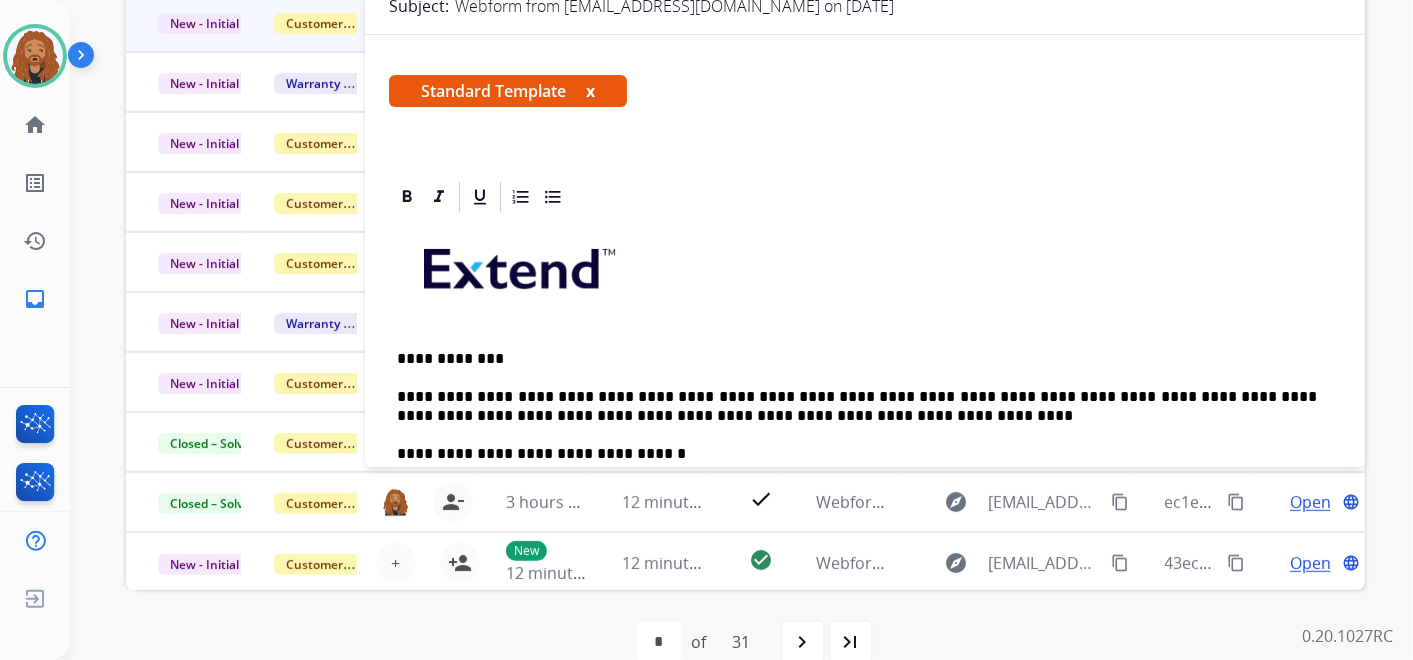 scroll, scrollTop: 0, scrollLeft: 0, axis: both 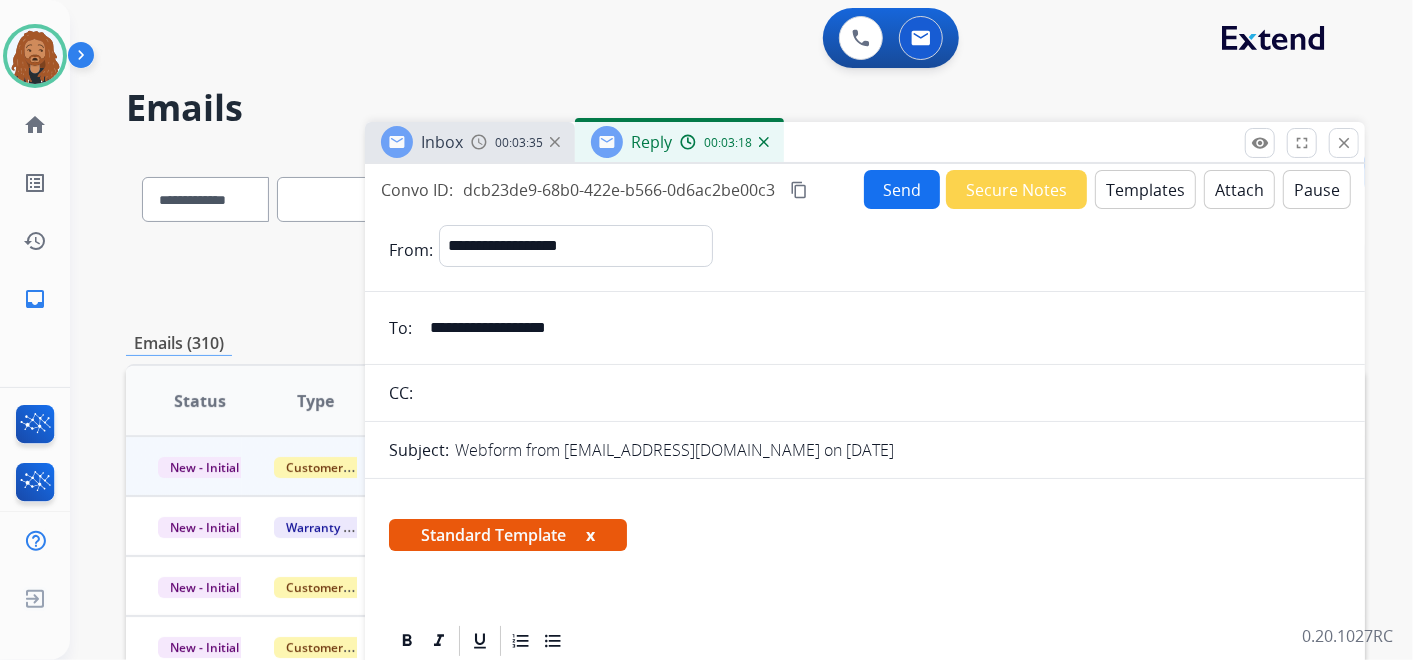 click on "Send" at bounding box center (902, 189) 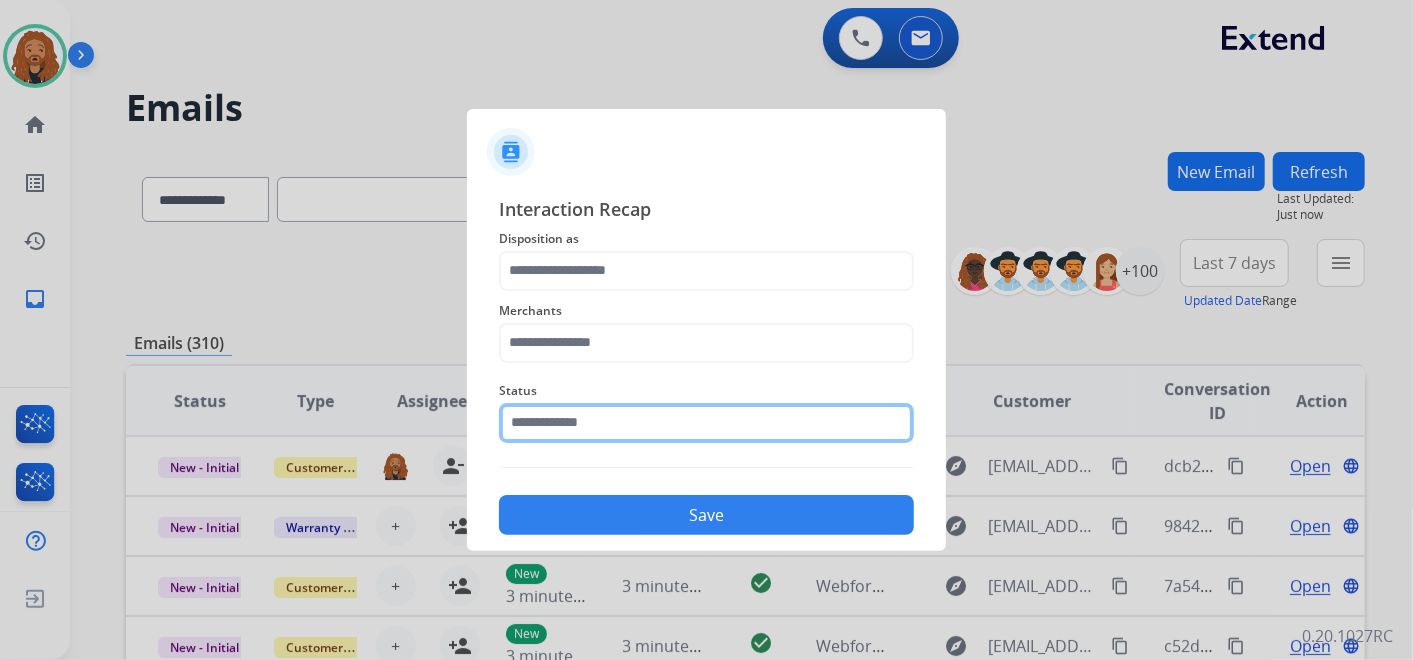 click 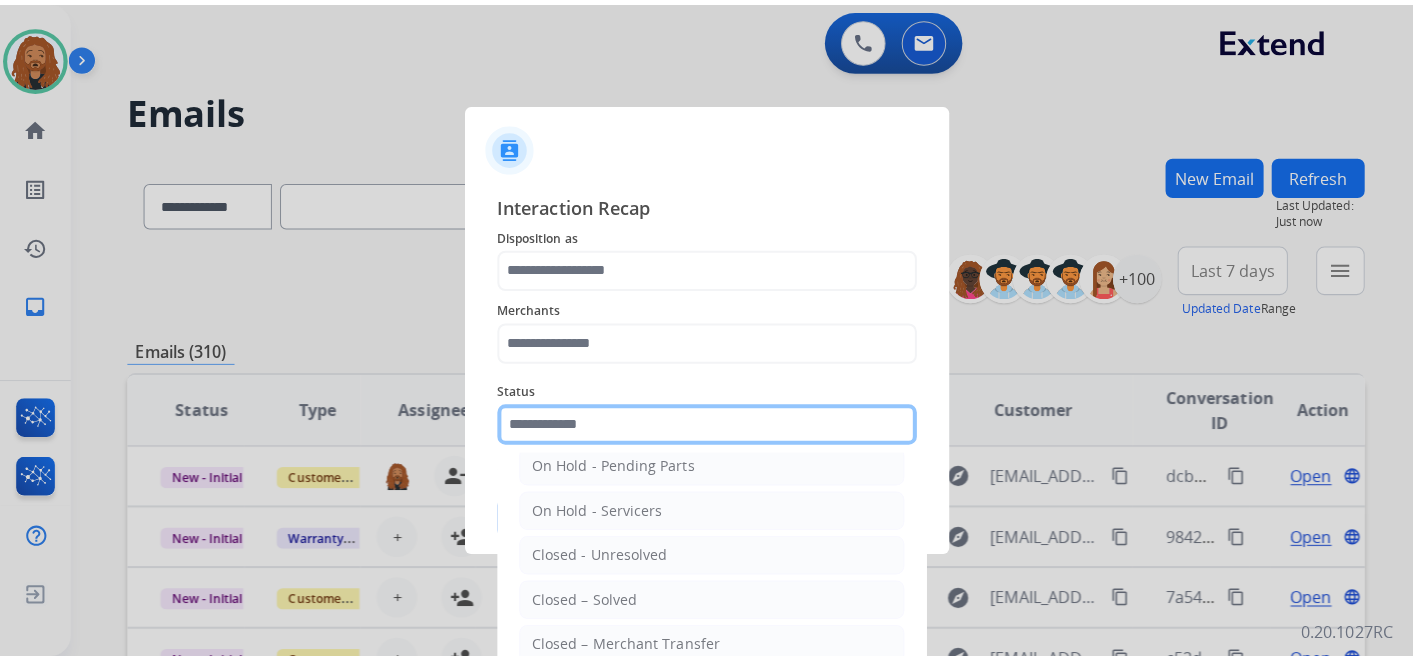 scroll, scrollTop: 114, scrollLeft: 0, axis: vertical 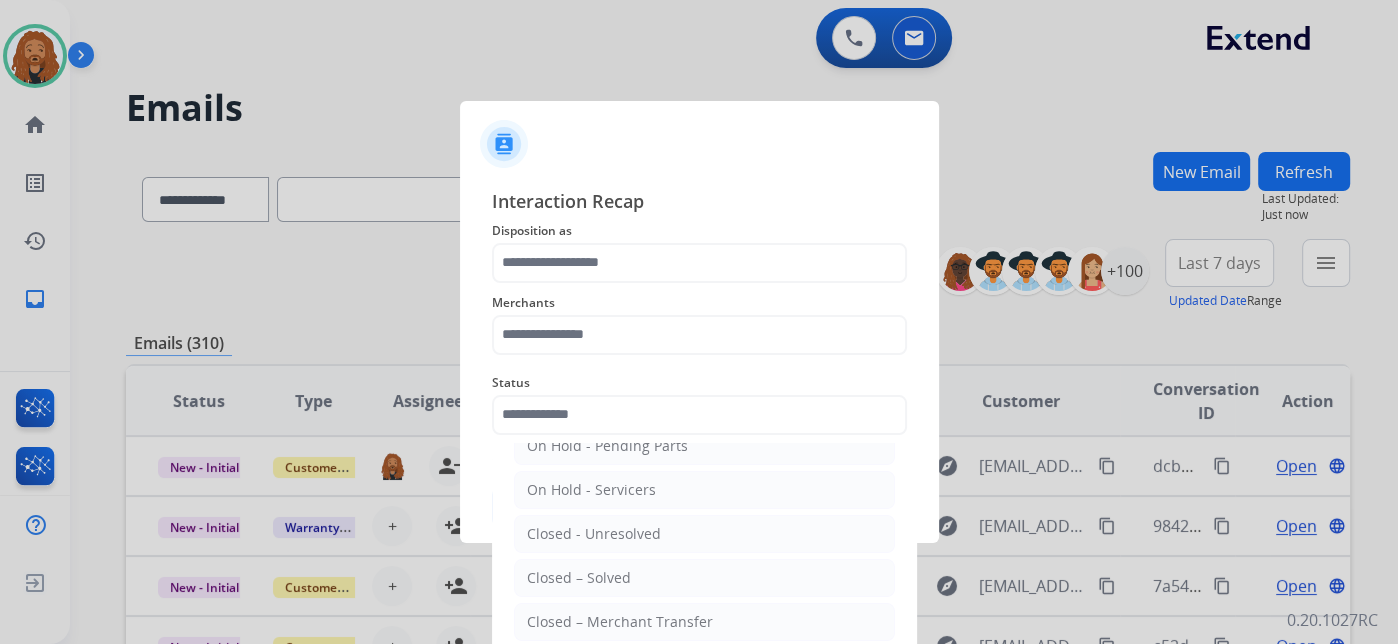 click on "Closed – Solved" 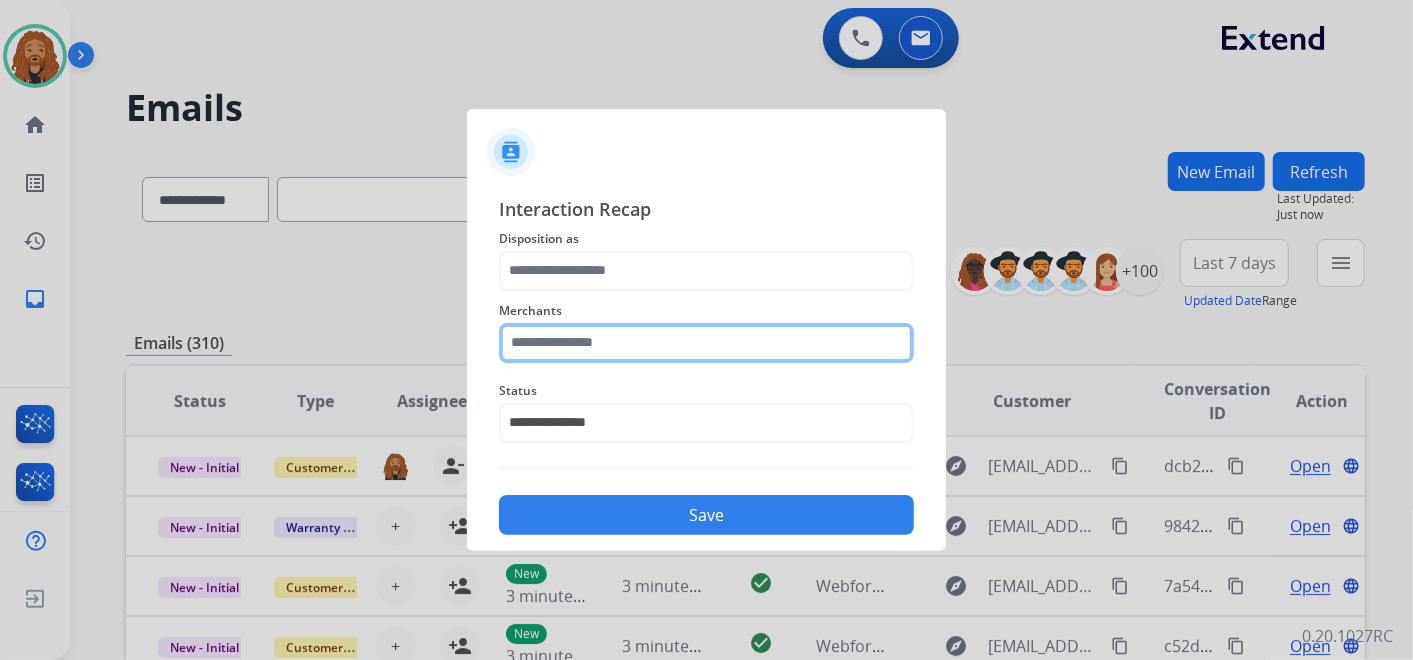 click 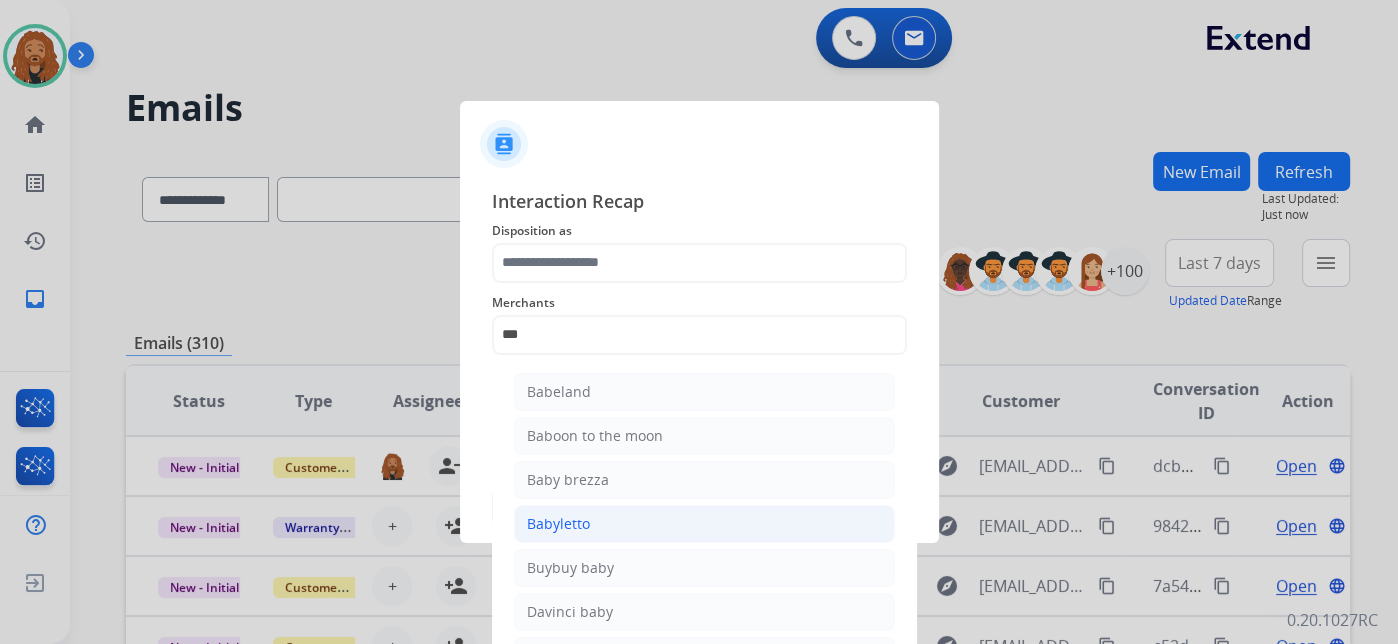 click on "Babyletto" 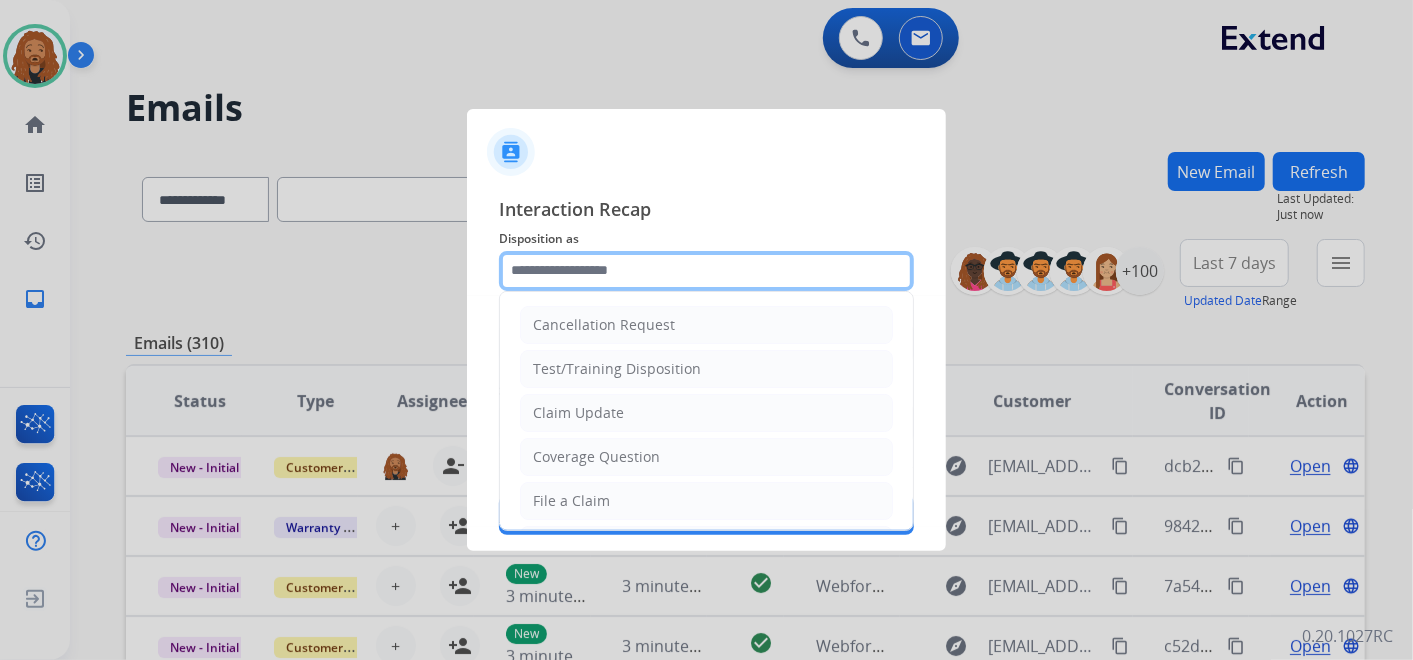 click 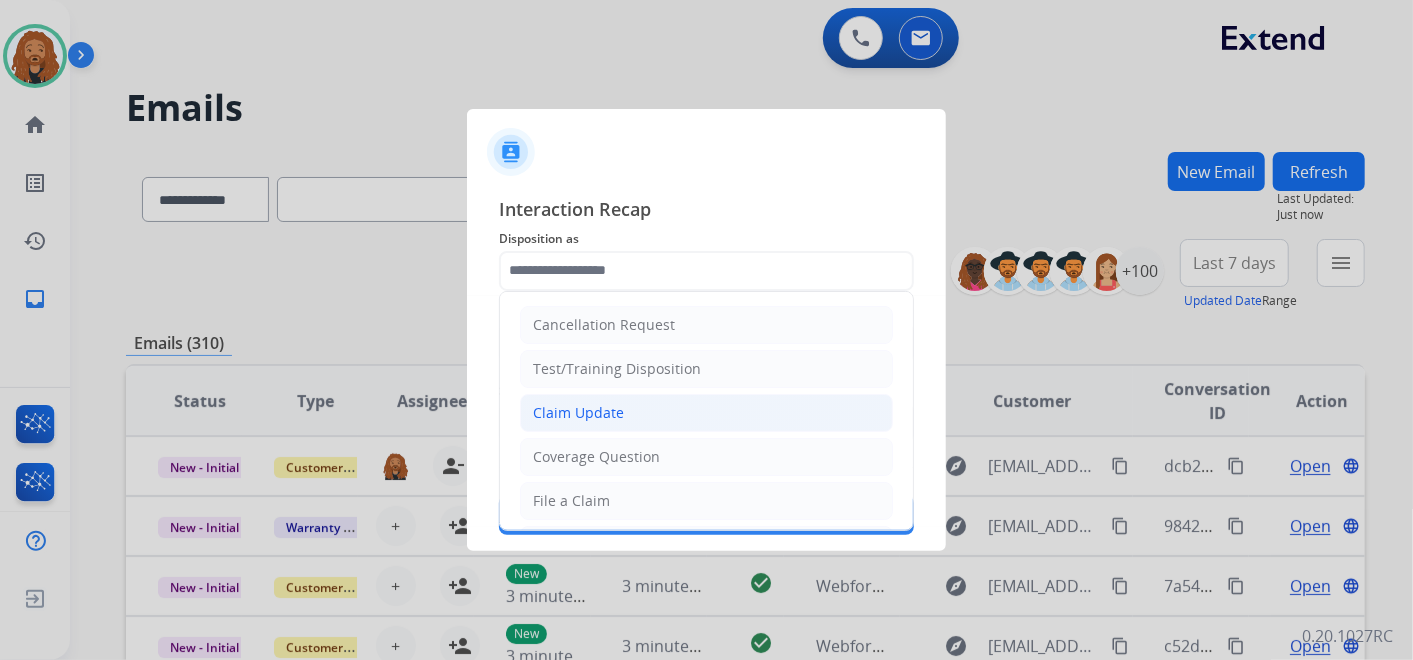 click on "Claim Update" 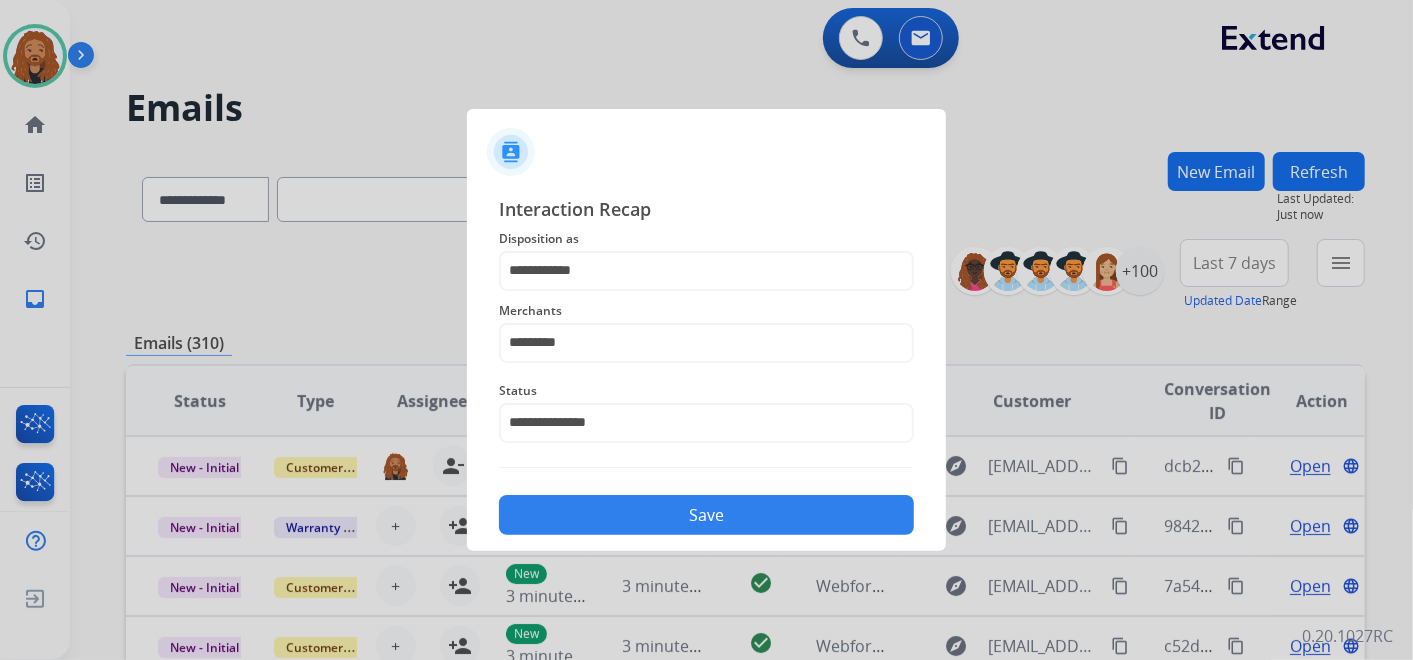 click on "Save" 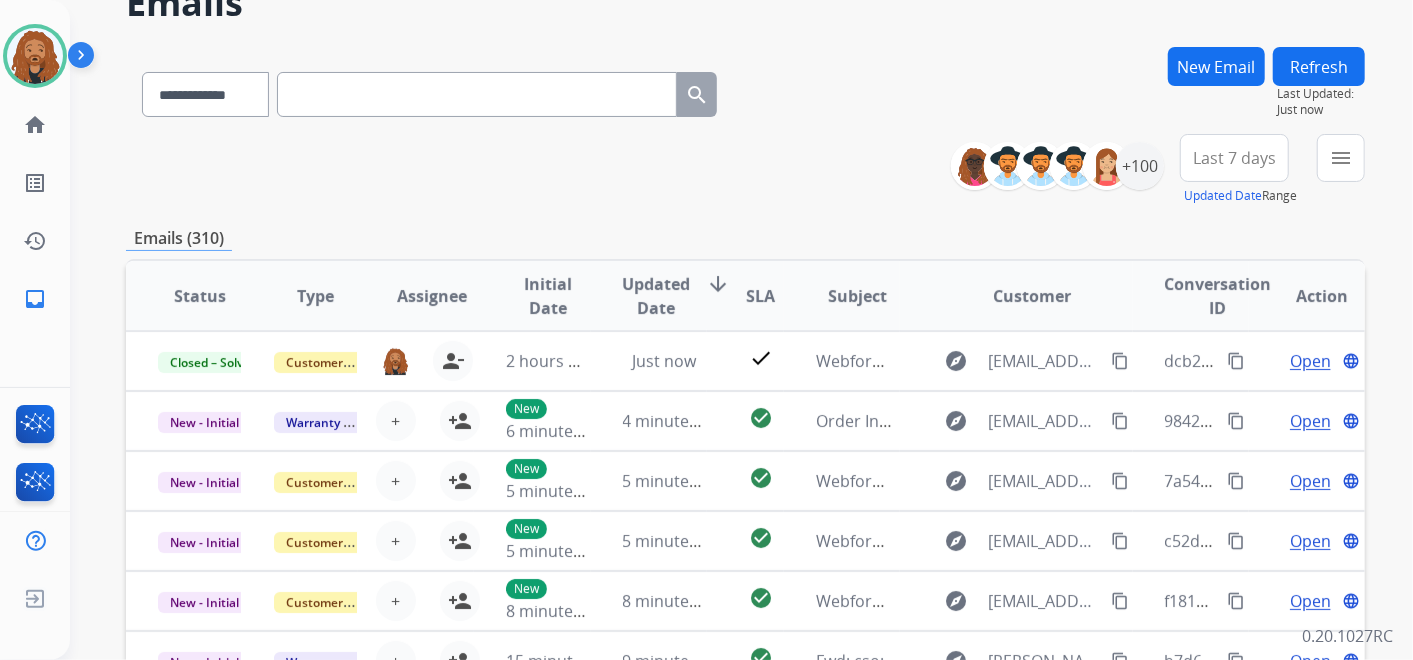 scroll, scrollTop: 0, scrollLeft: 0, axis: both 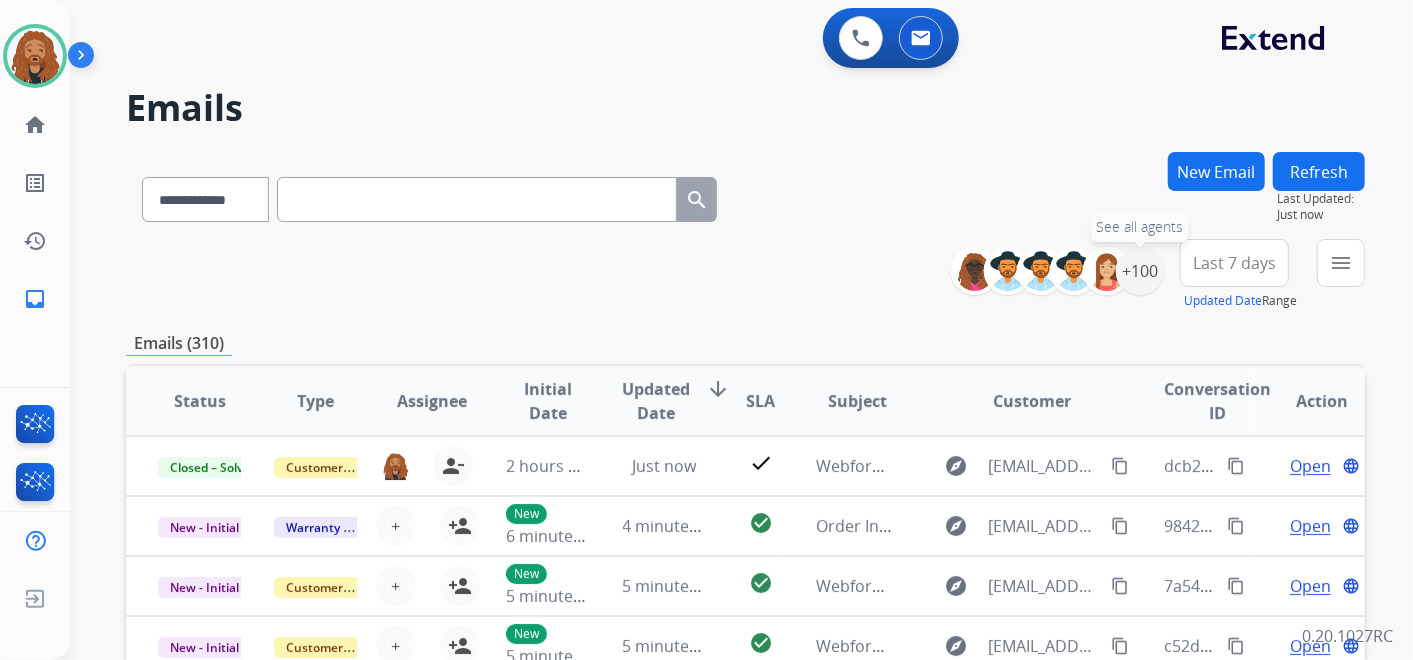 drag, startPoint x: 1154, startPoint y: 269, endPoint x: 1128, endPoint y: 302, distance: 42.0119 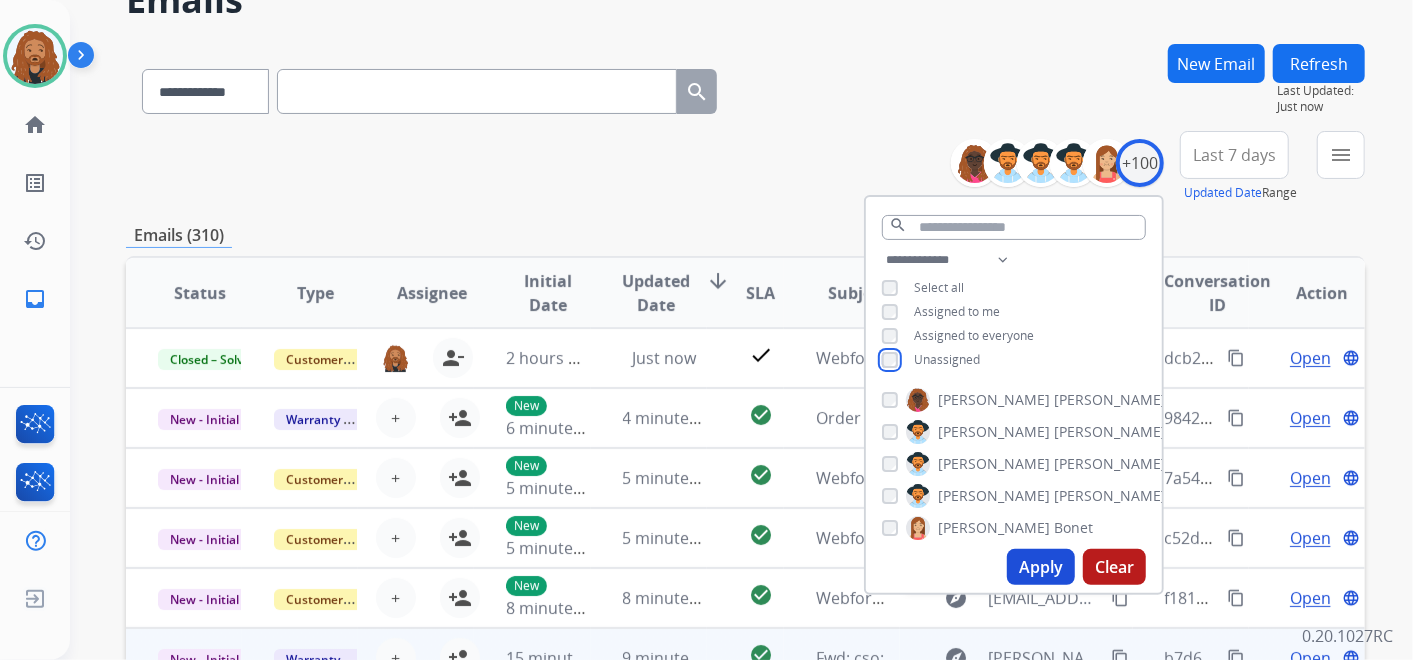 scroll, scrollTop: 222, scrollLeft: 0, axis: vertical 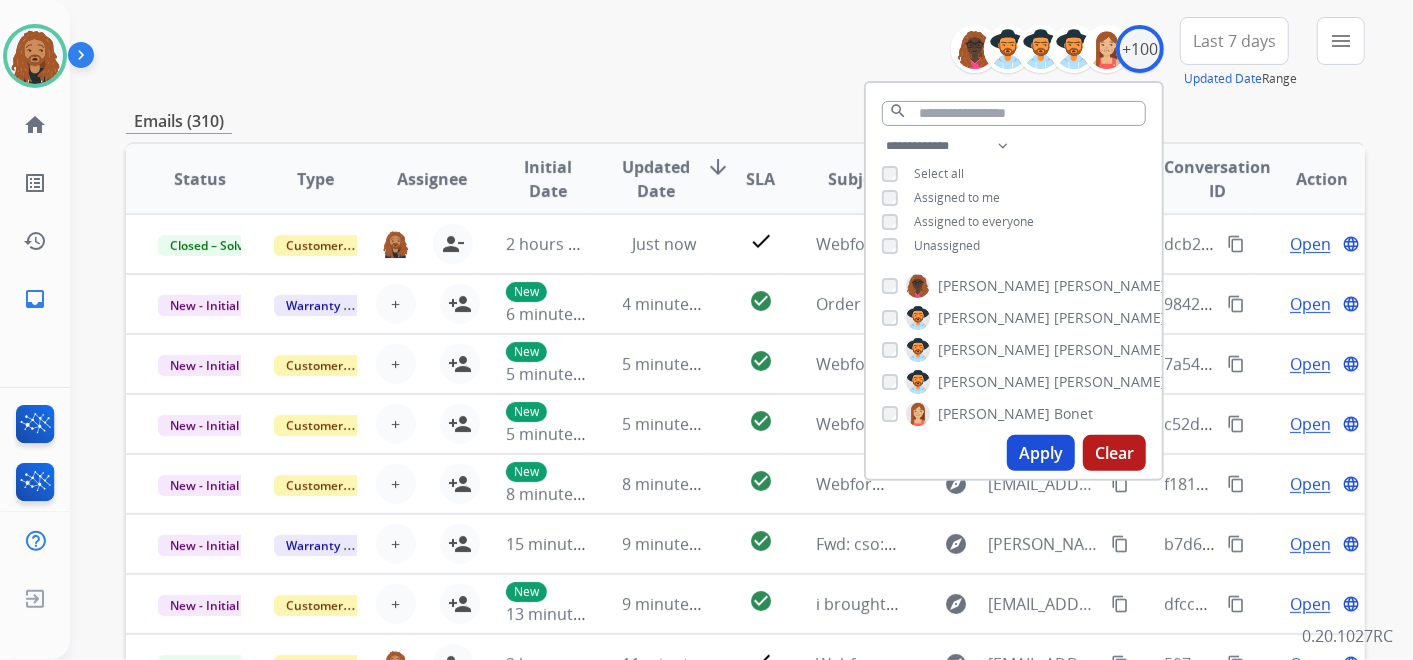 click on "Apply" at bounding box center [1041, 453] 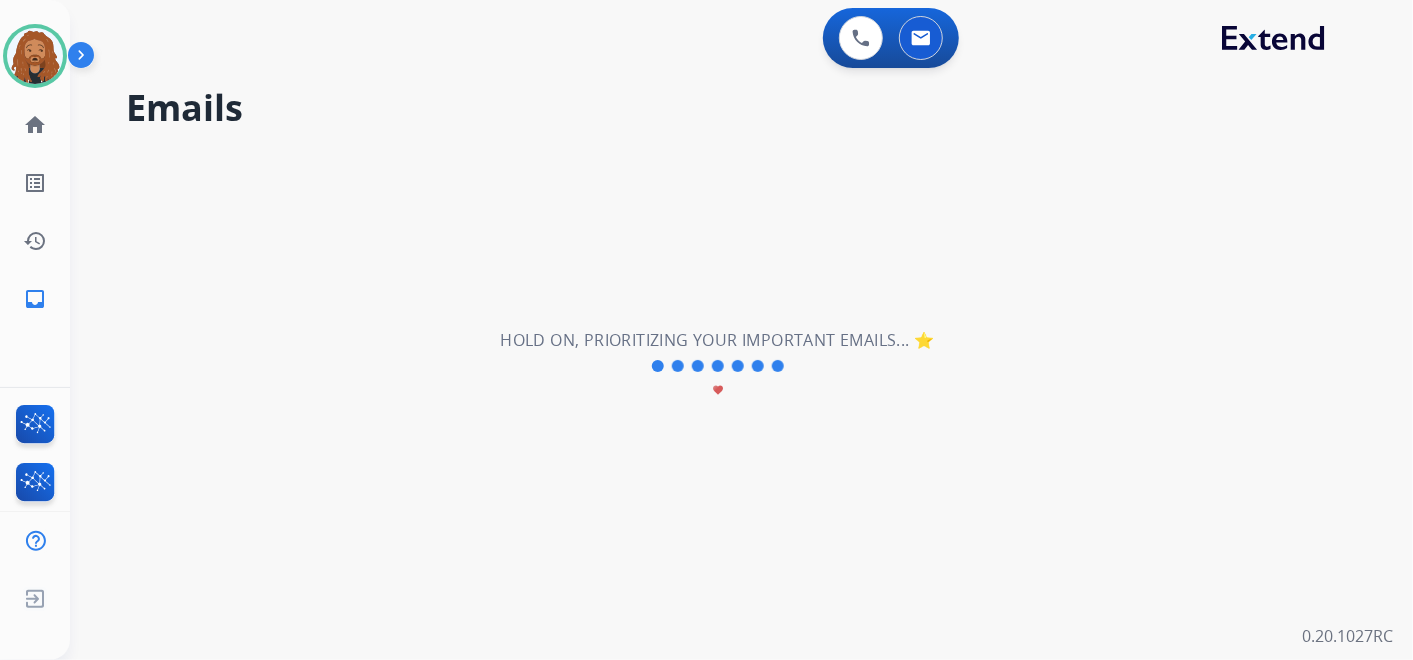 scroll, scrollTop: 0, scrollLeft: 0, axis: both 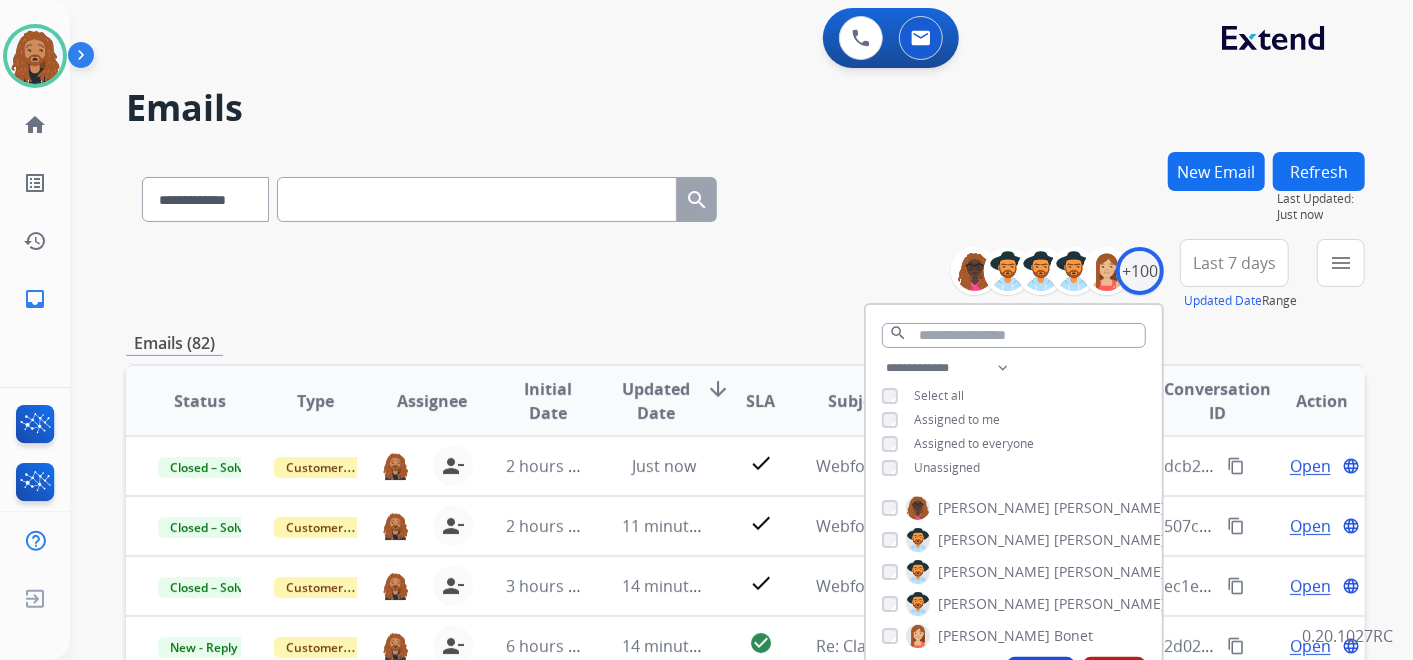 click on "Last 7 days" at bounding box center [1234, 263] 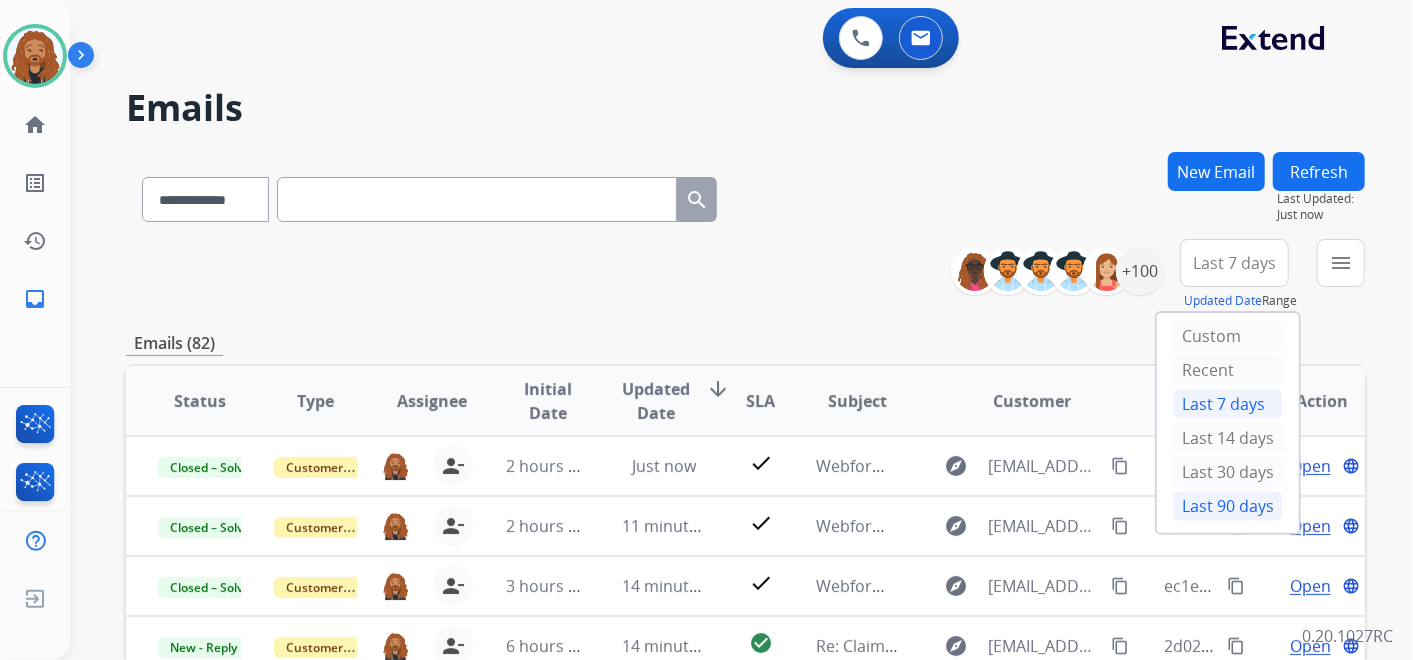 click on "Last 90 days" at bounding box center (1228, 506) 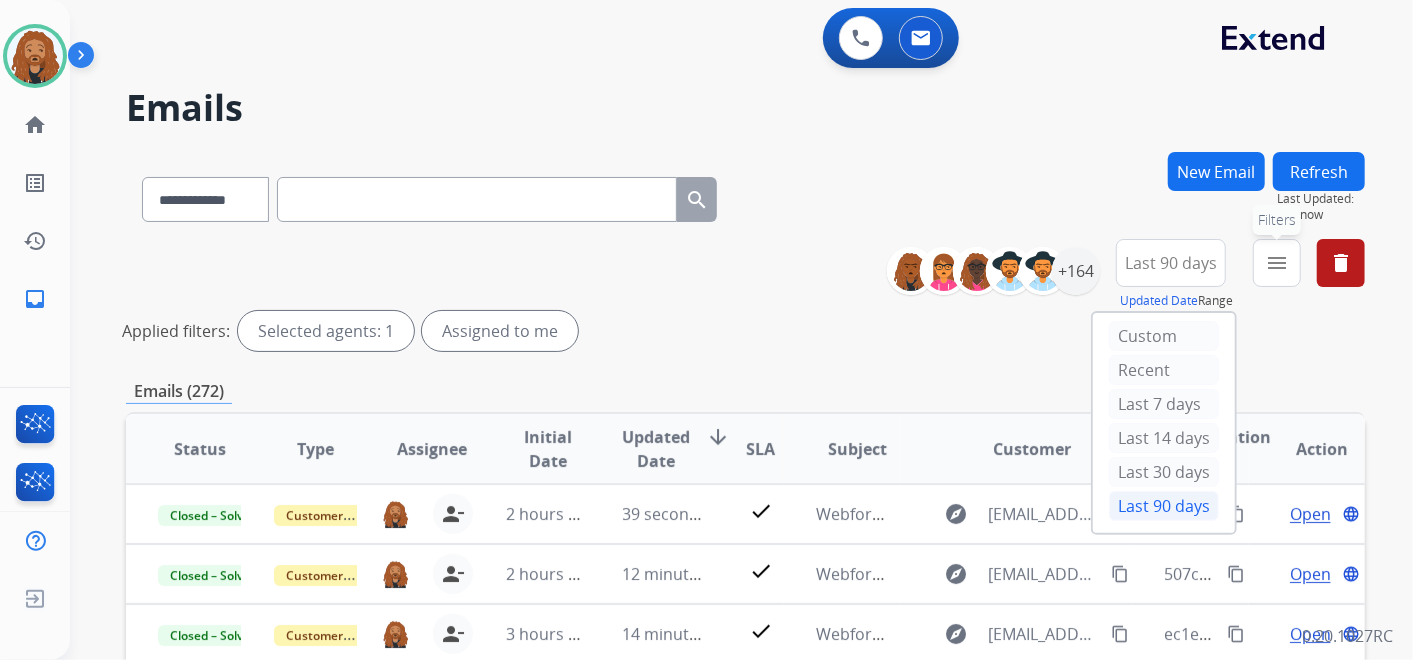 click on "menu" at bounding box center [1277, 263] 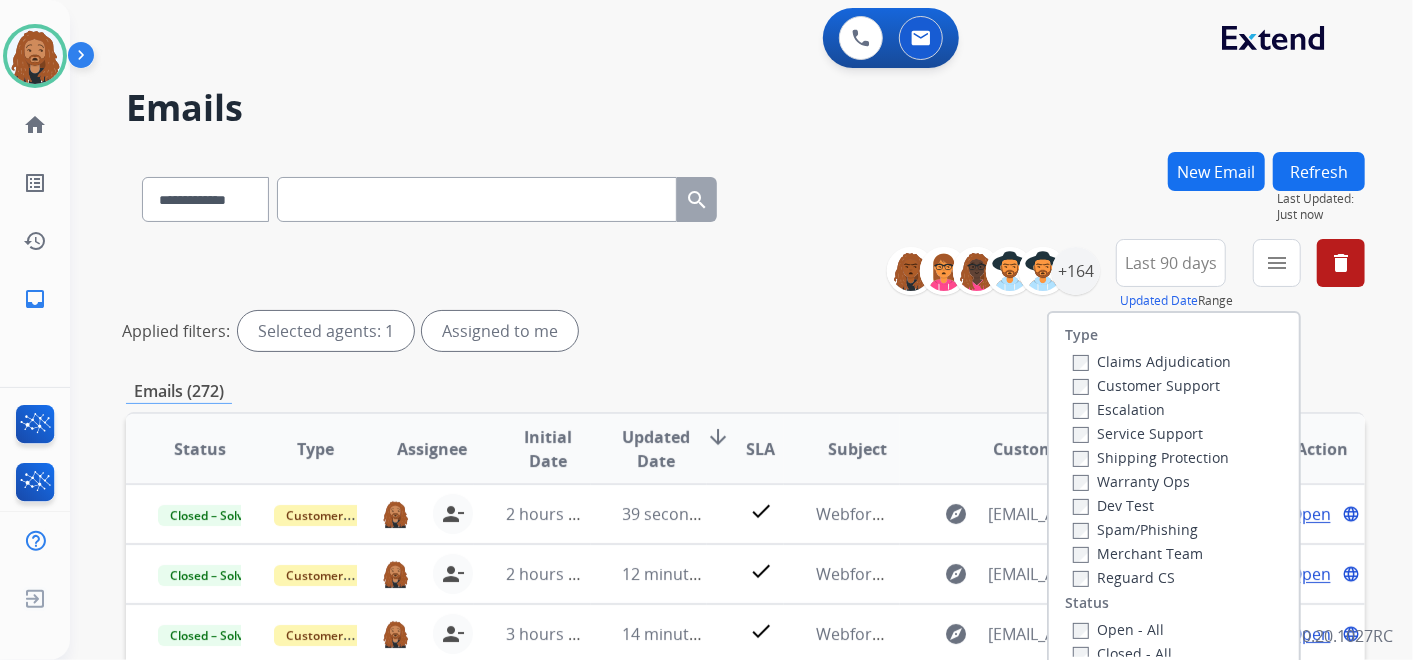 click on "Open - All" at bounding box center [1118, 629] 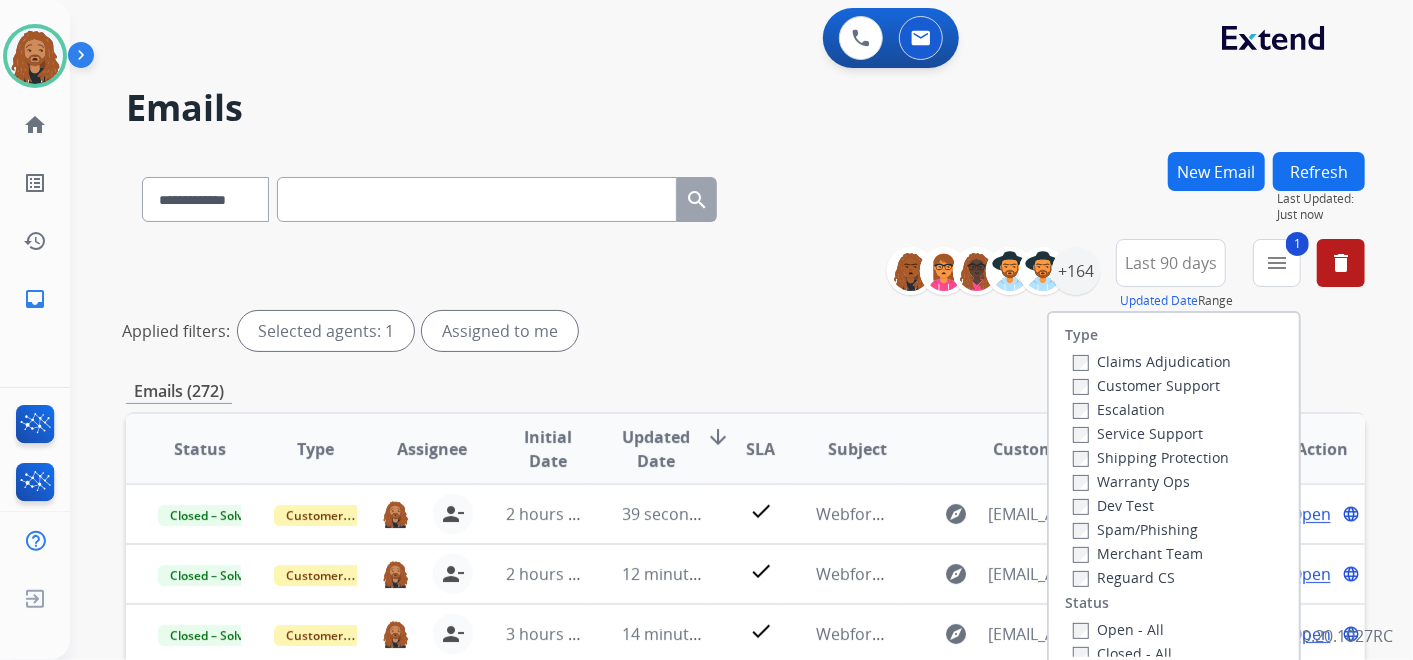click on "Reguard CS" at bounding box center (1124, 577) 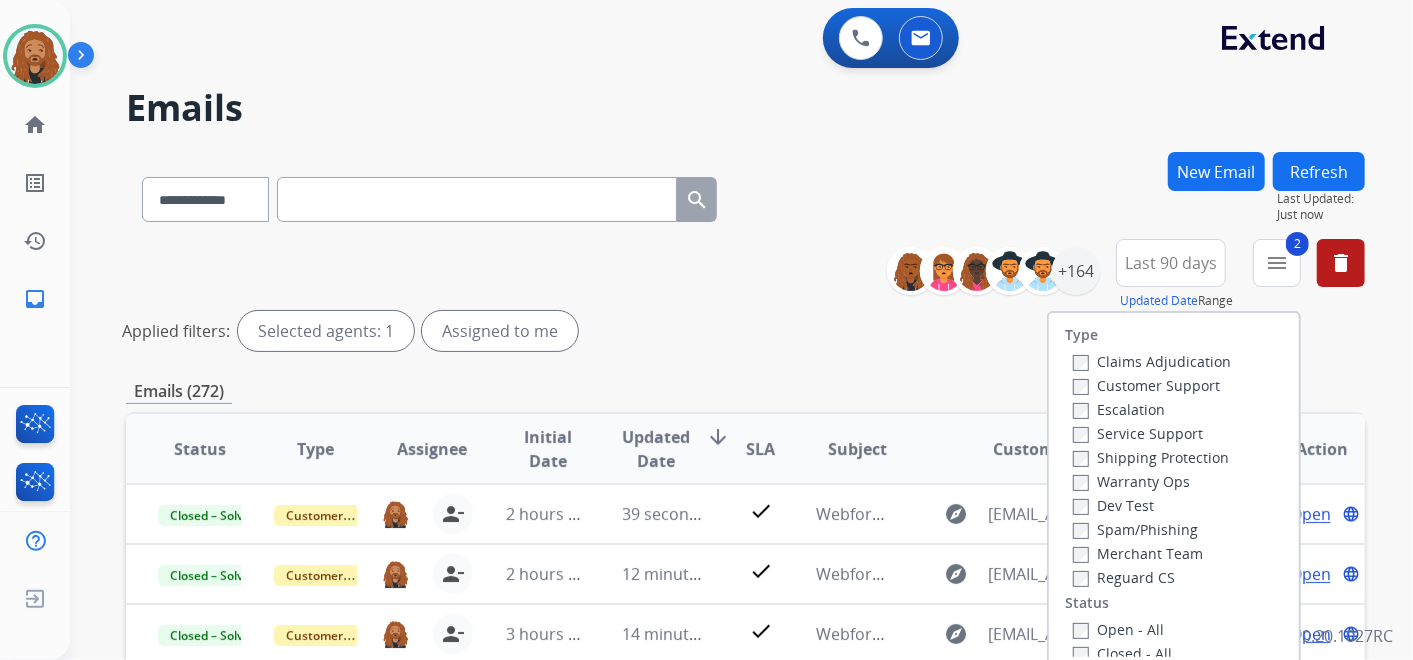 click on "Shipping Protection" at bounding box center [1151, 457] 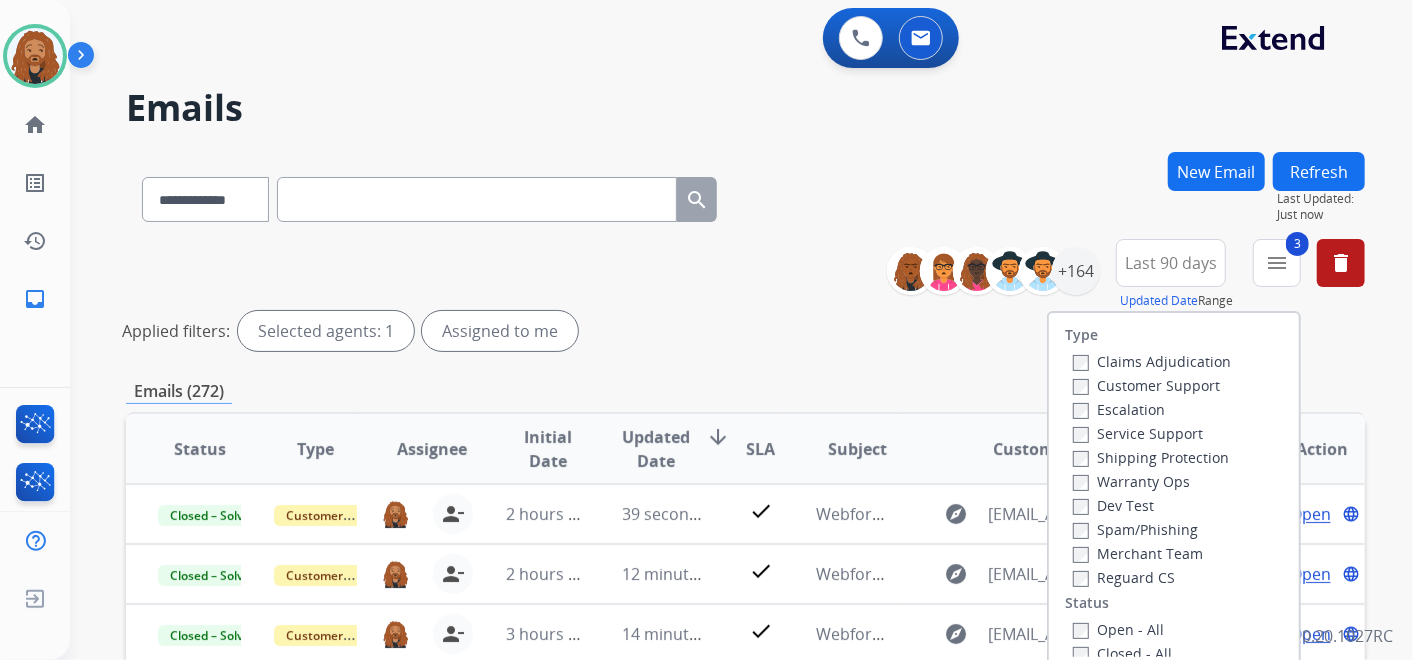 click on "Customer Support" at bounding box center [1146, 385] 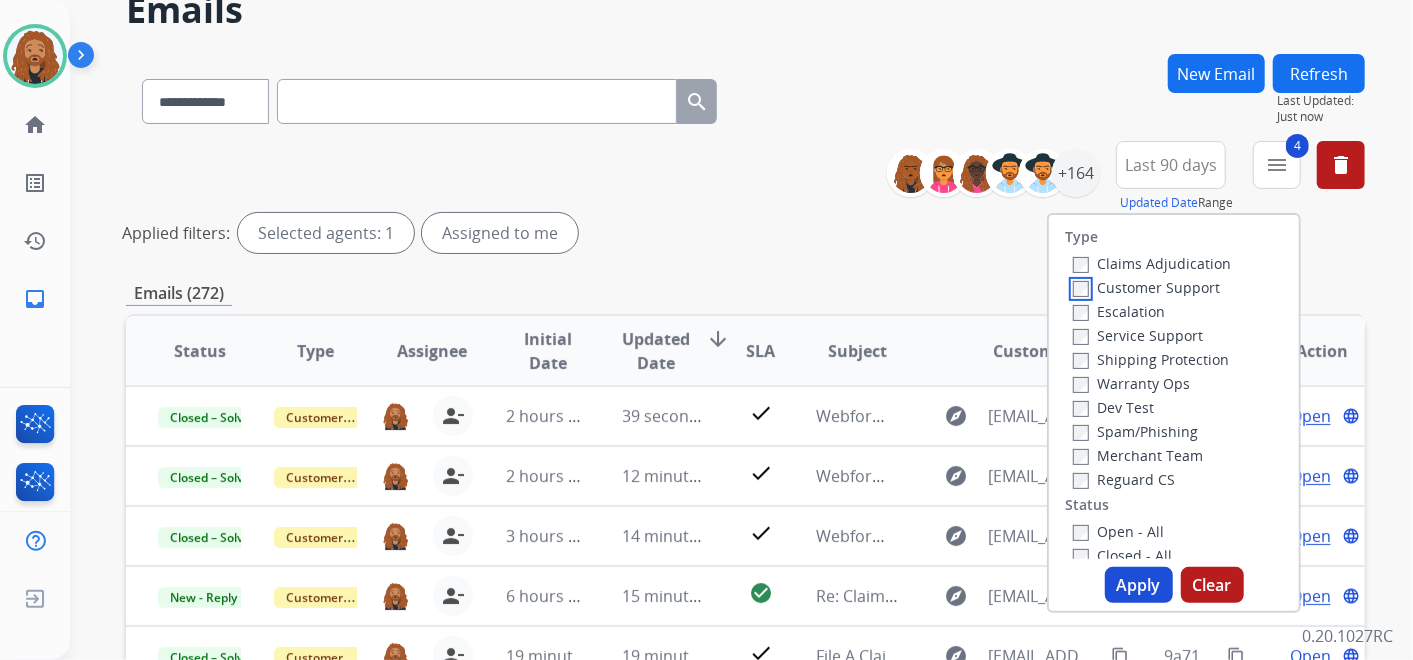 scroll, scrollTop: 333, scrollLeft: 0, axis: vertical 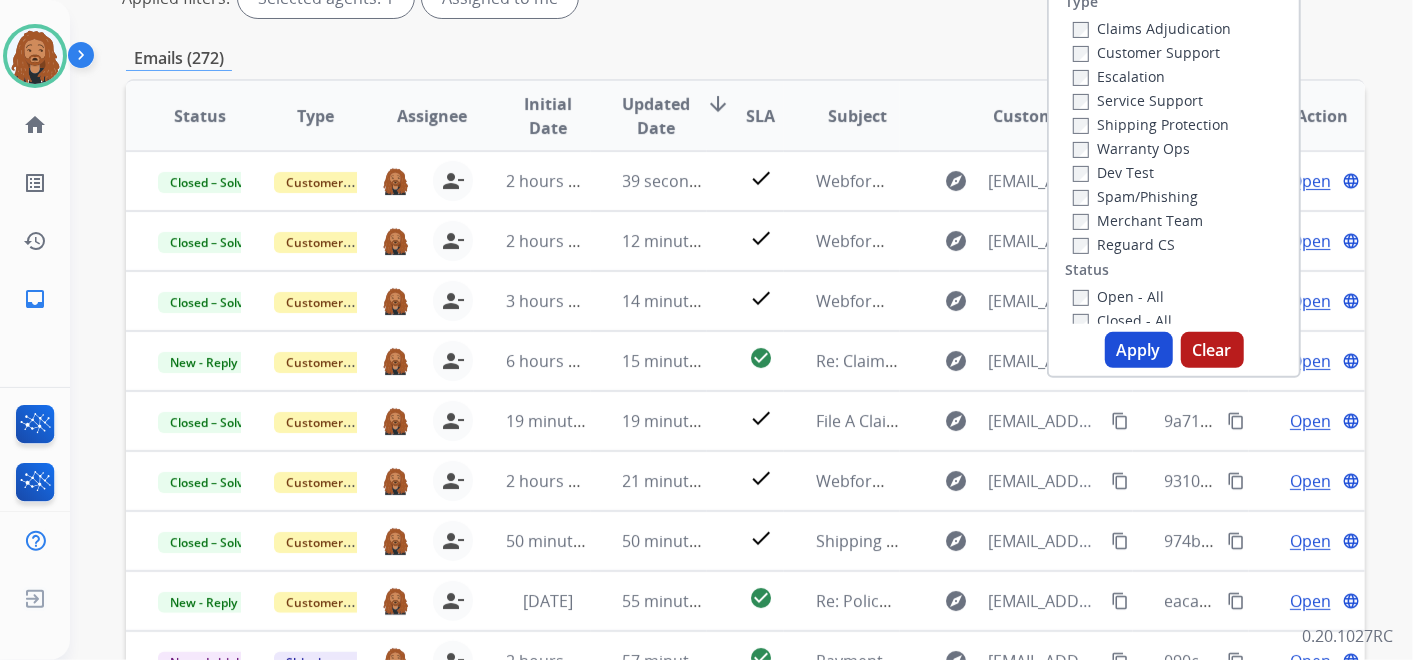 click on "Apply" at bounding box center [1139, 350] 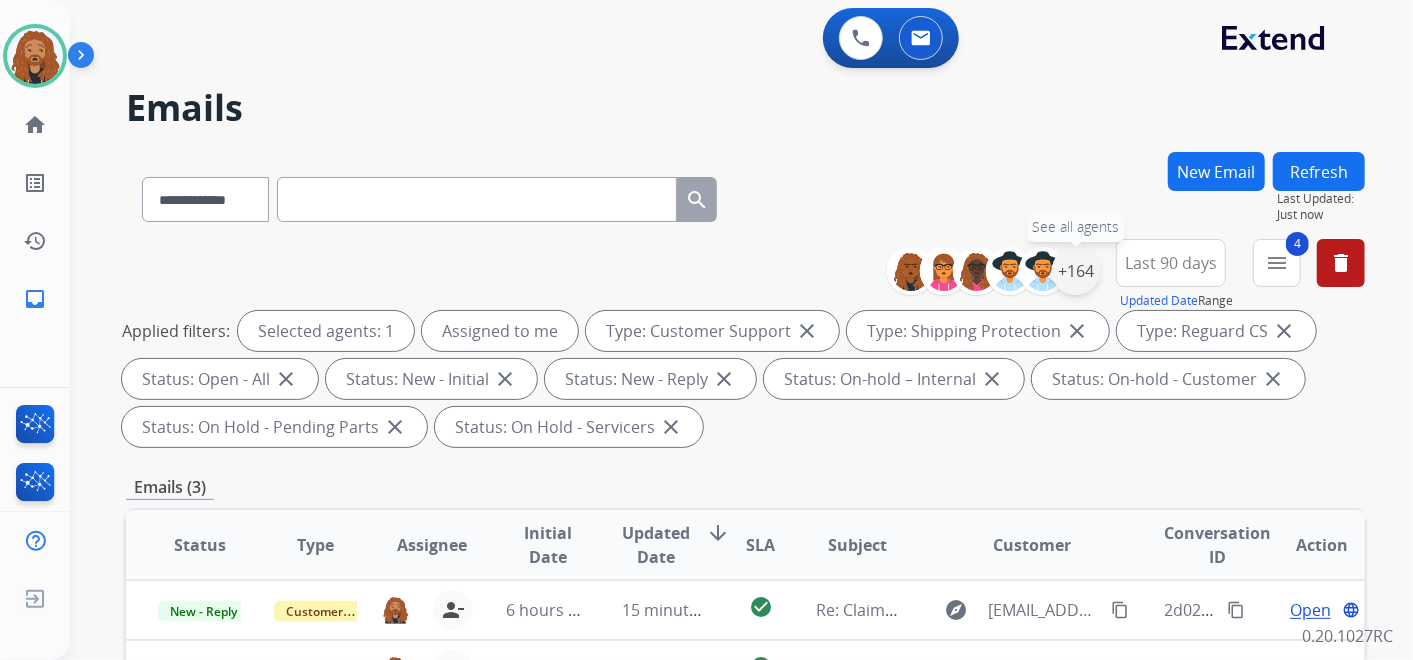 click on "+164" at bounding box center (1076, 271) 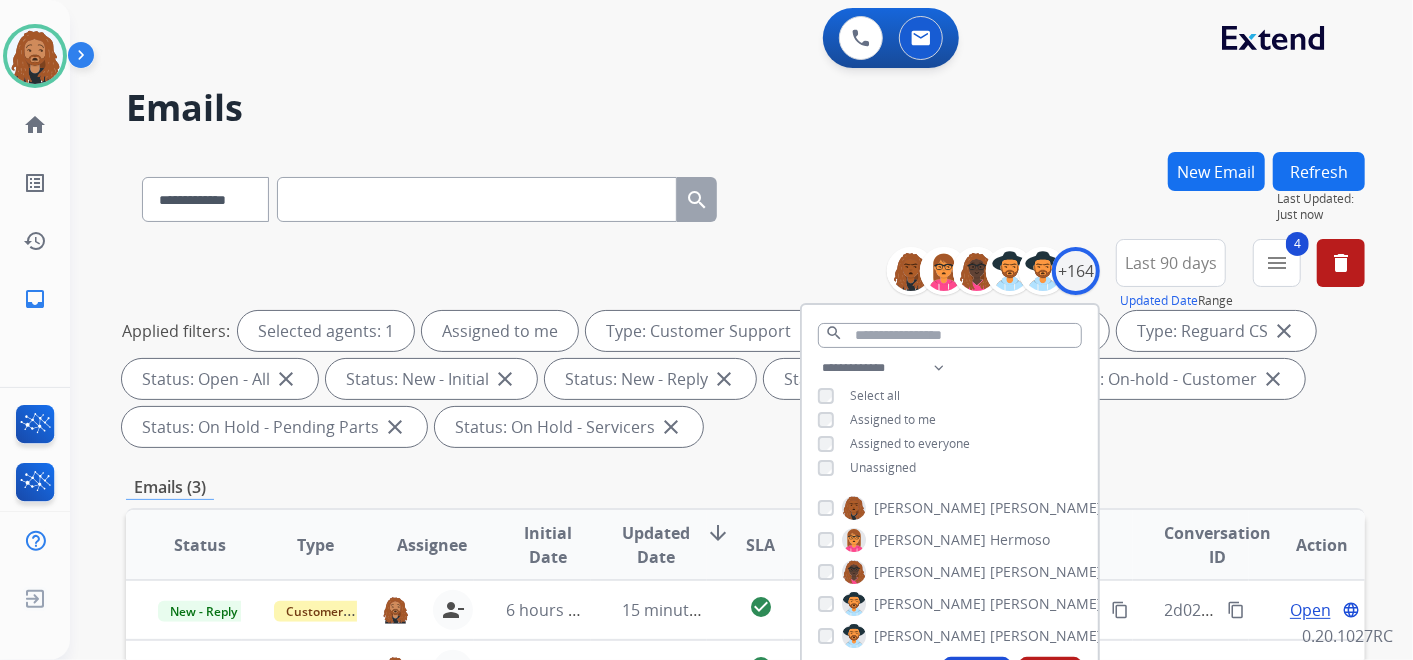 click on "Applied filters:  Selected agents: 1  Assigned to me  Type: Customer Support  close  Type: Shipping Protection  close  Type: Reguard CS  close  Status: Open - All  close  Status: New - Initial  close  Status: New - Reply  close  Status: On-hold – Internal  close  Status: On-hold - Customer  close  Status: On Hold - Pending Parts  close  Status: On Hold - Servicers  close" at bounding box center [741, 379] 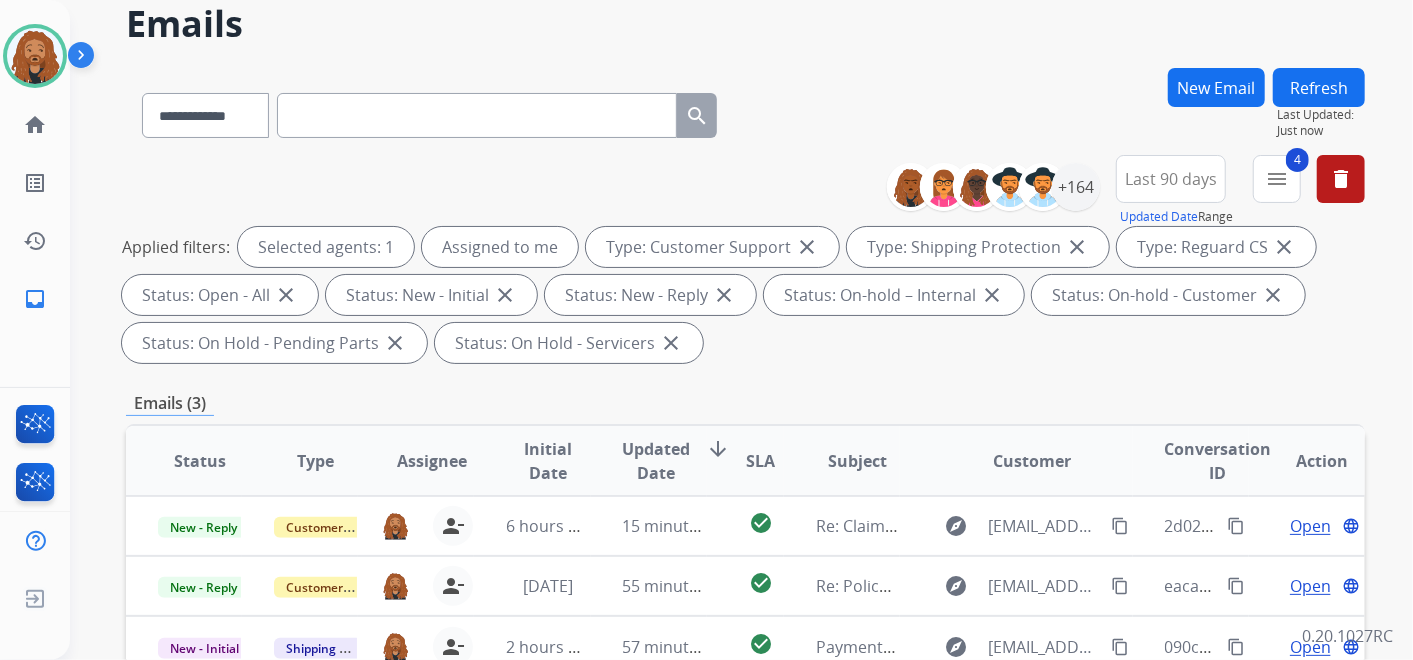 scroll, scrollTop: 333, scrollLeft: 0, axis: vertical 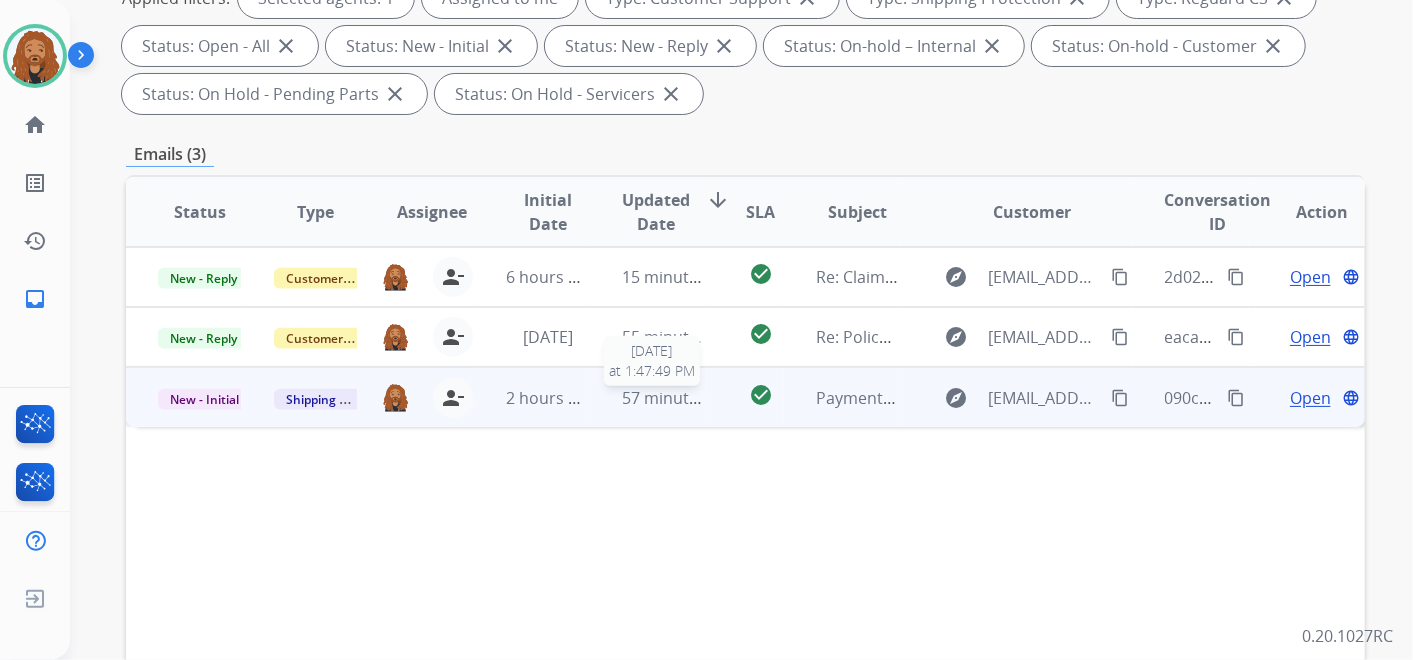 click on "57 minutes ago" at bounding box center (681, 398) 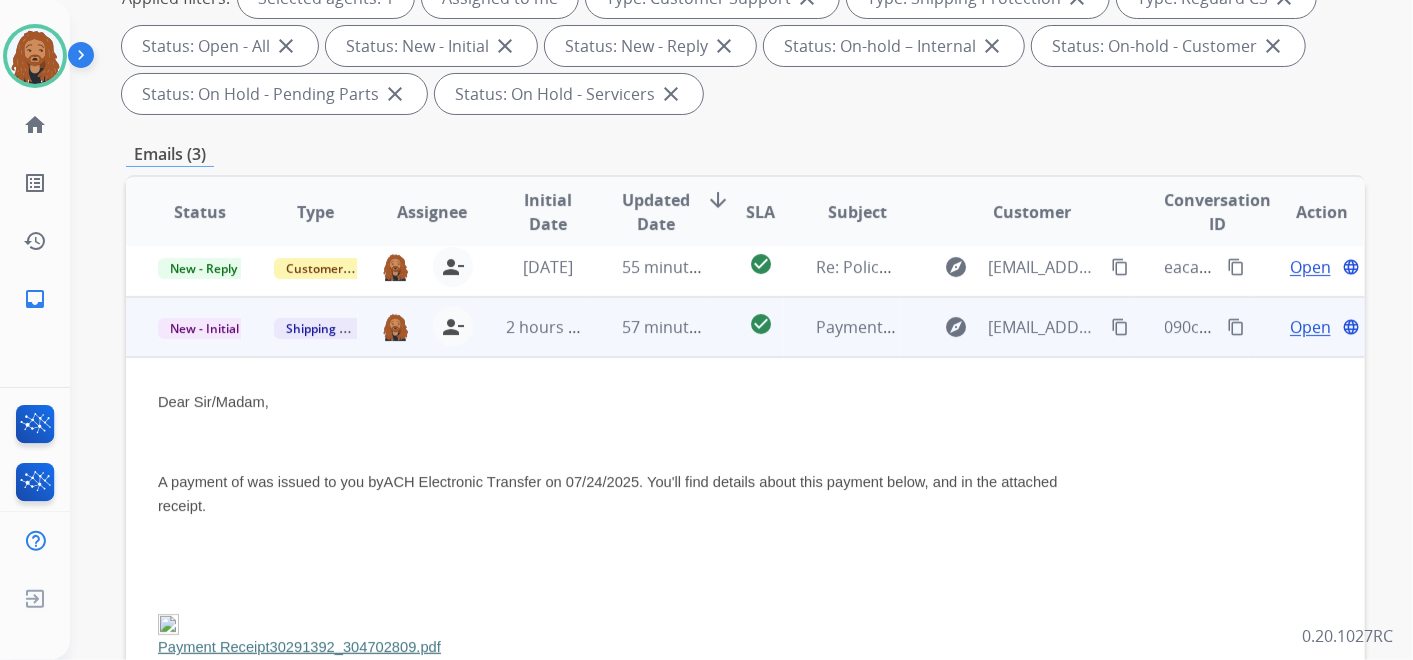 scroll, scrollTop: 120, scrollLeft: 0, axis: vertical 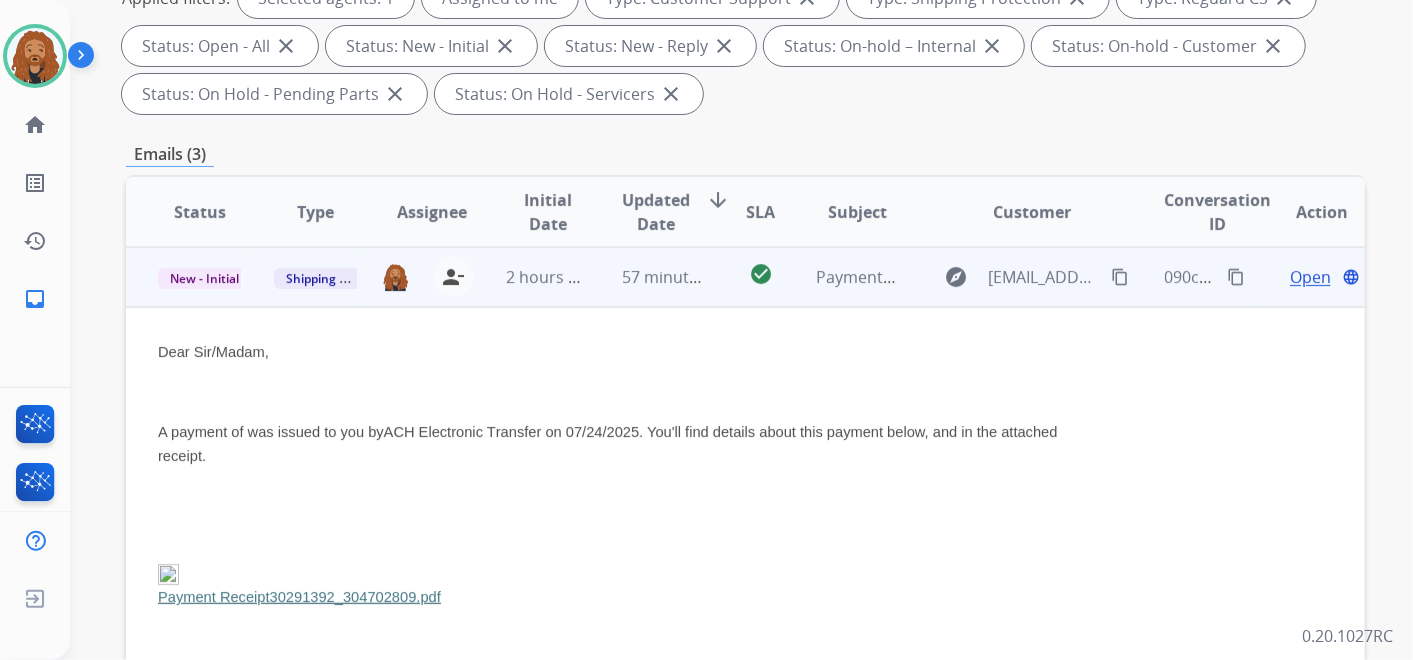 click on "Open" at bounding box center (1310, 277) 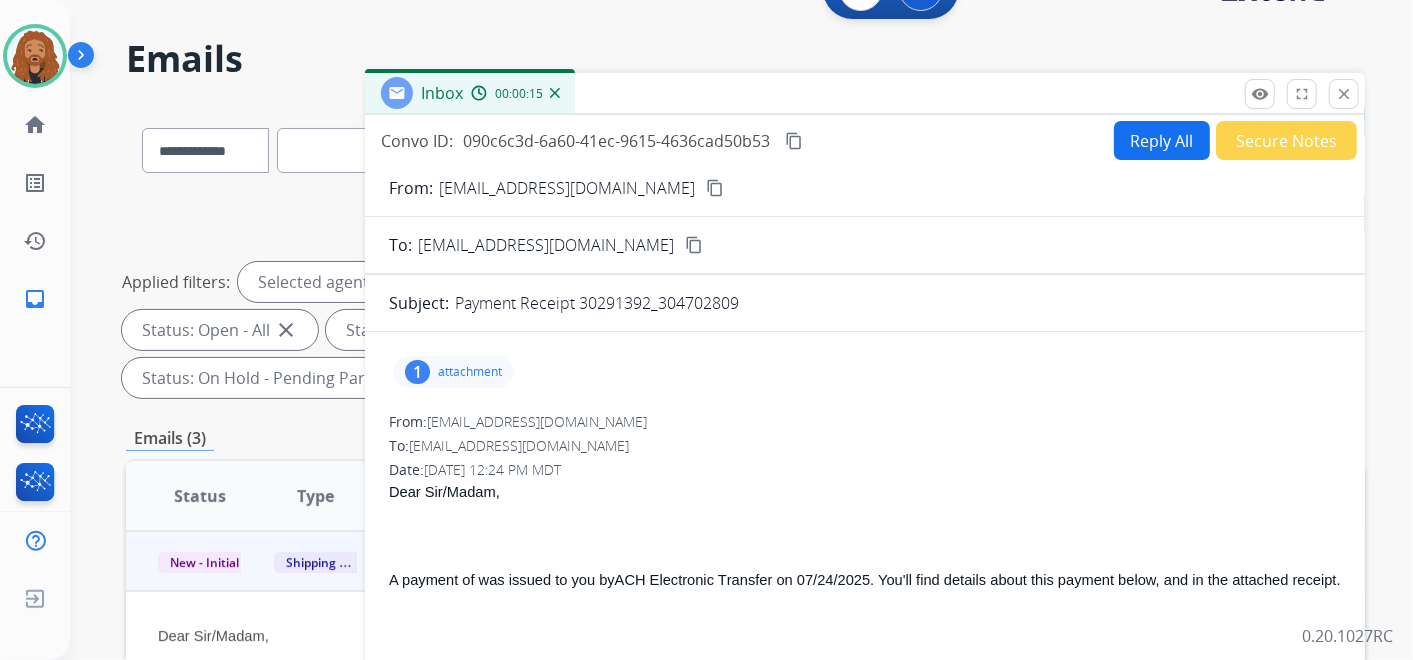 scroll, scrollTop: 0, scrollLeft: 0, axis: both 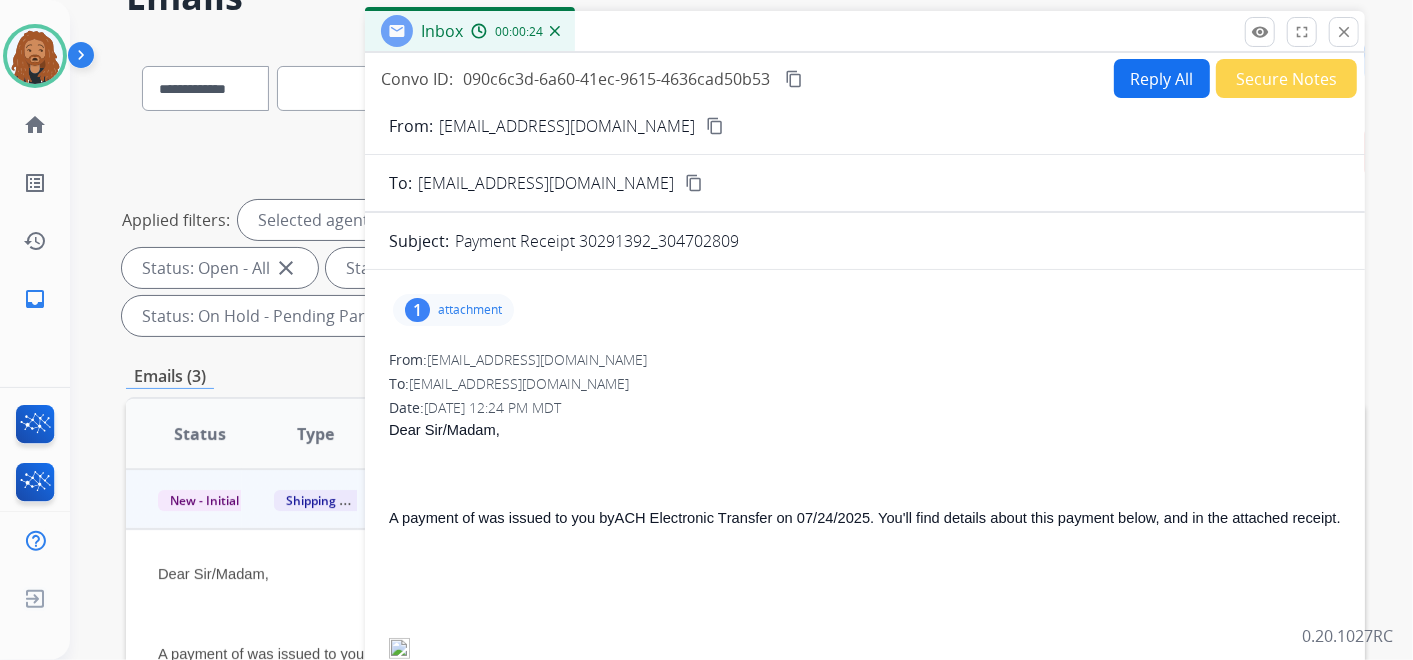 click on "content_copy" at bounding box center (715, 126) 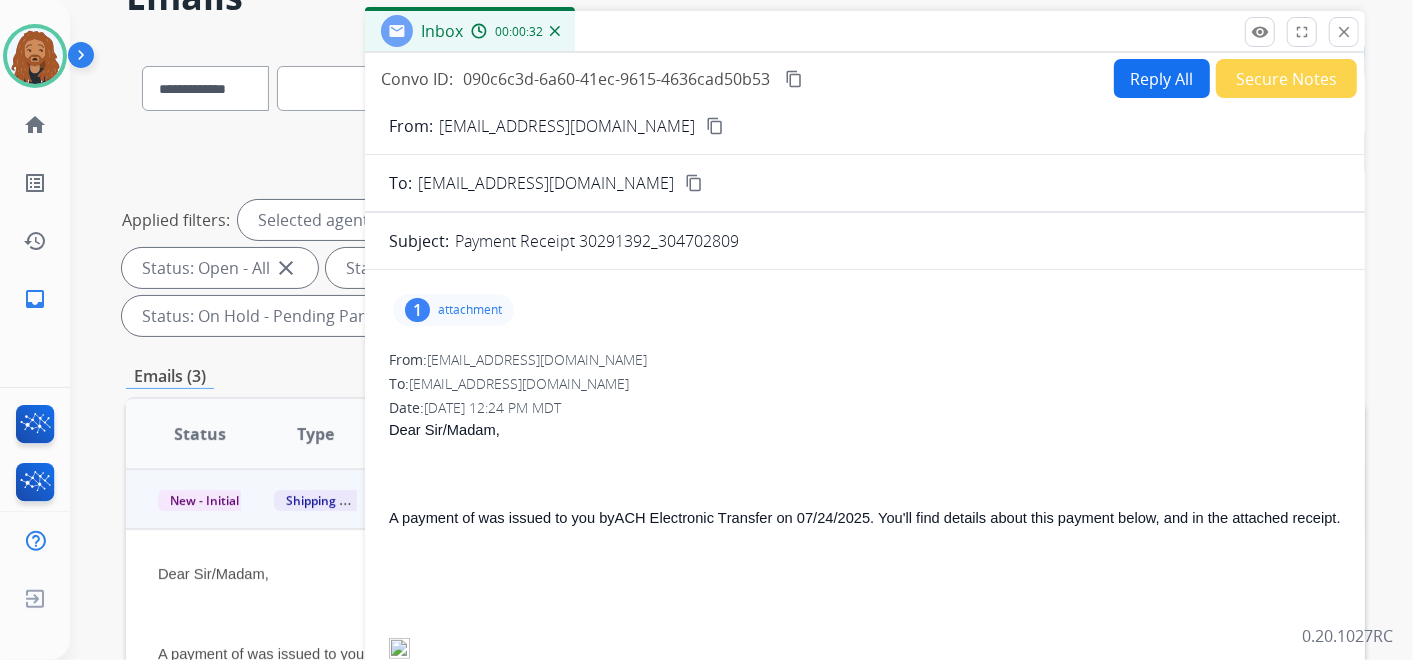 click on "1 attachment" at bounding box center (453, 310) 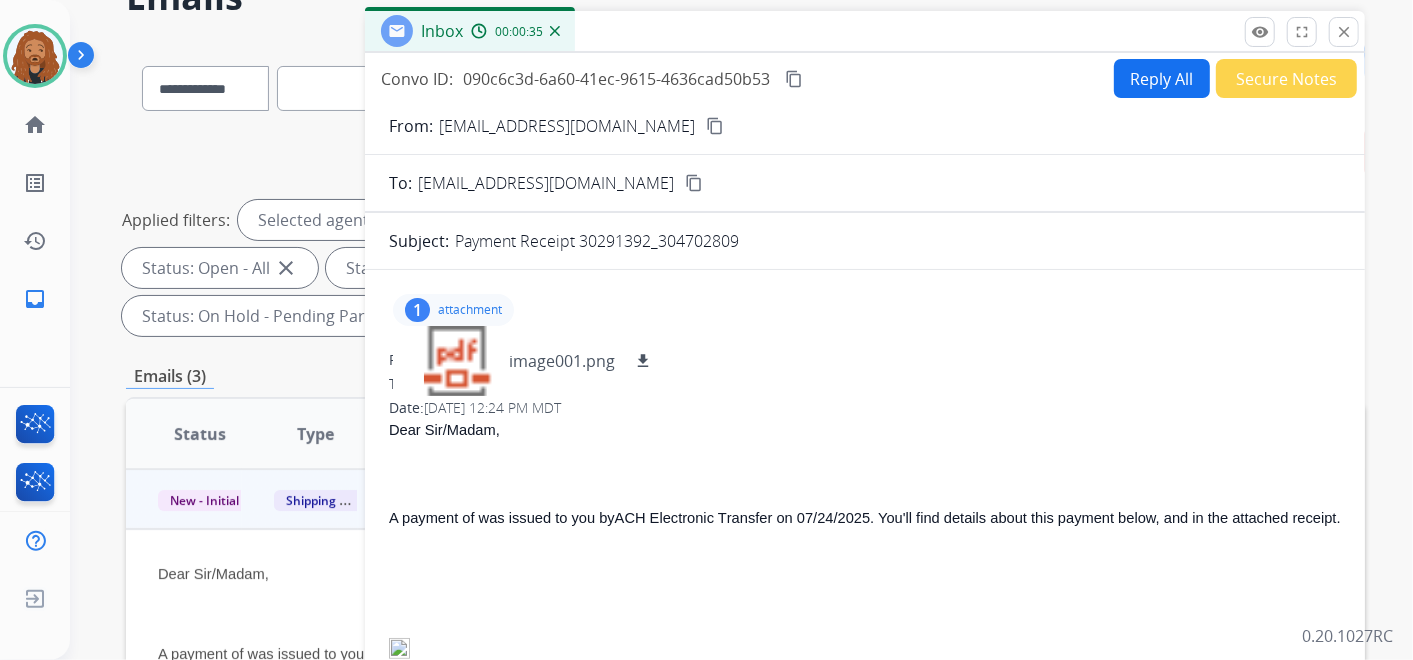 click on "To:  shipping@extend.com" at bounding box center (865, 384) 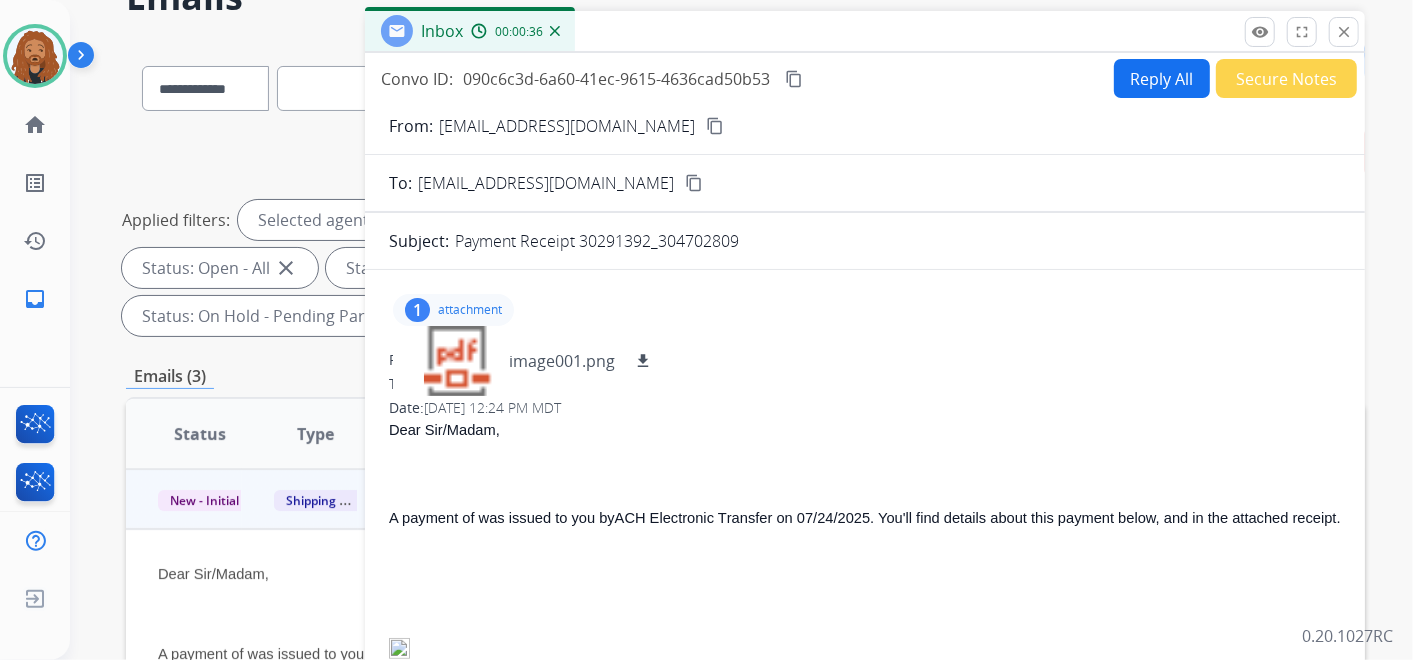 click on "1 attachment  image001.png  download" at bounding box center (453, 310) 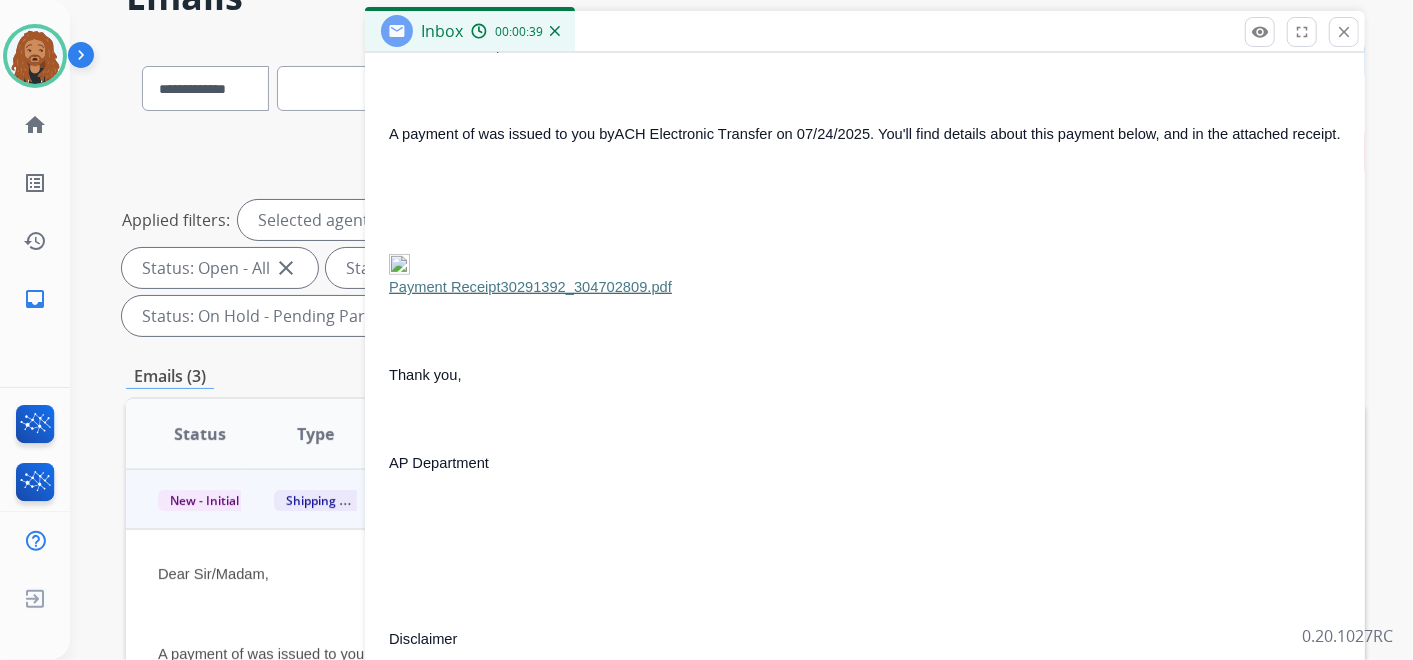 scroll, scrollTop: 405, scrollLeft: 0, axis: vertical 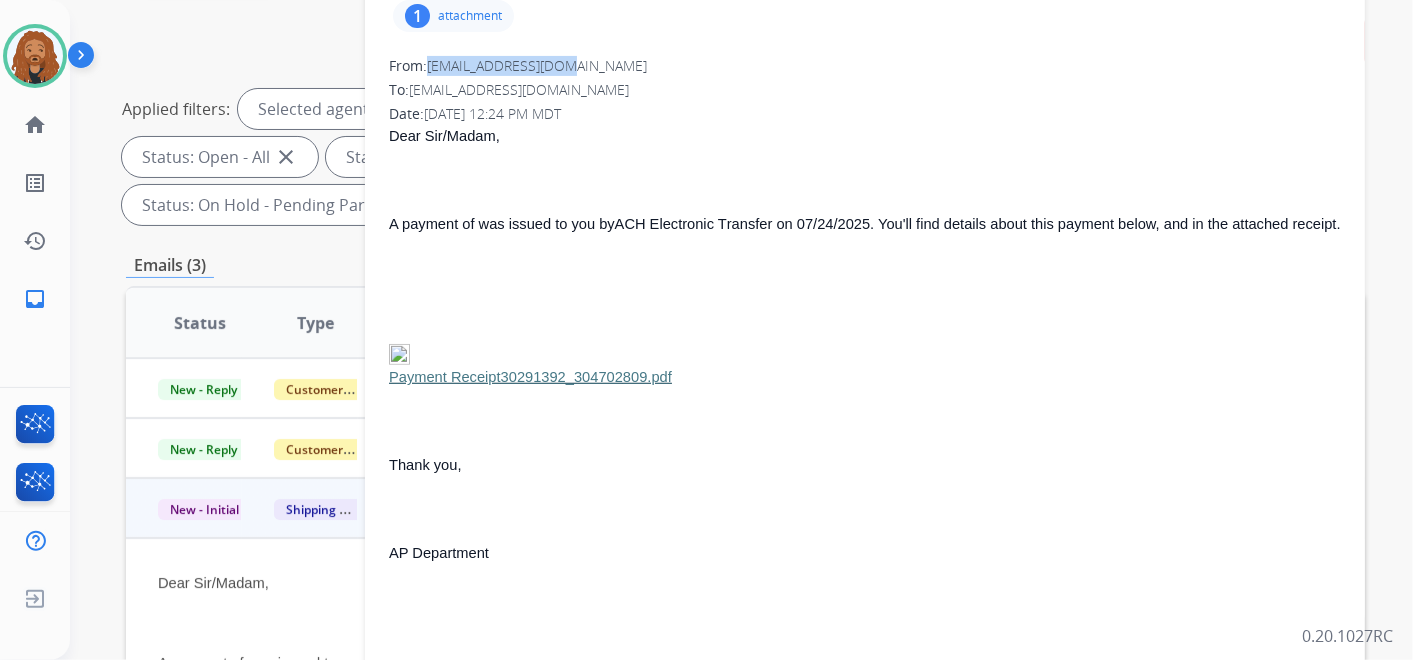 drag, startPoint x: 568, startPoint y: 62, endPoint x: 432, endPoint y: 69, distance: 136.18002 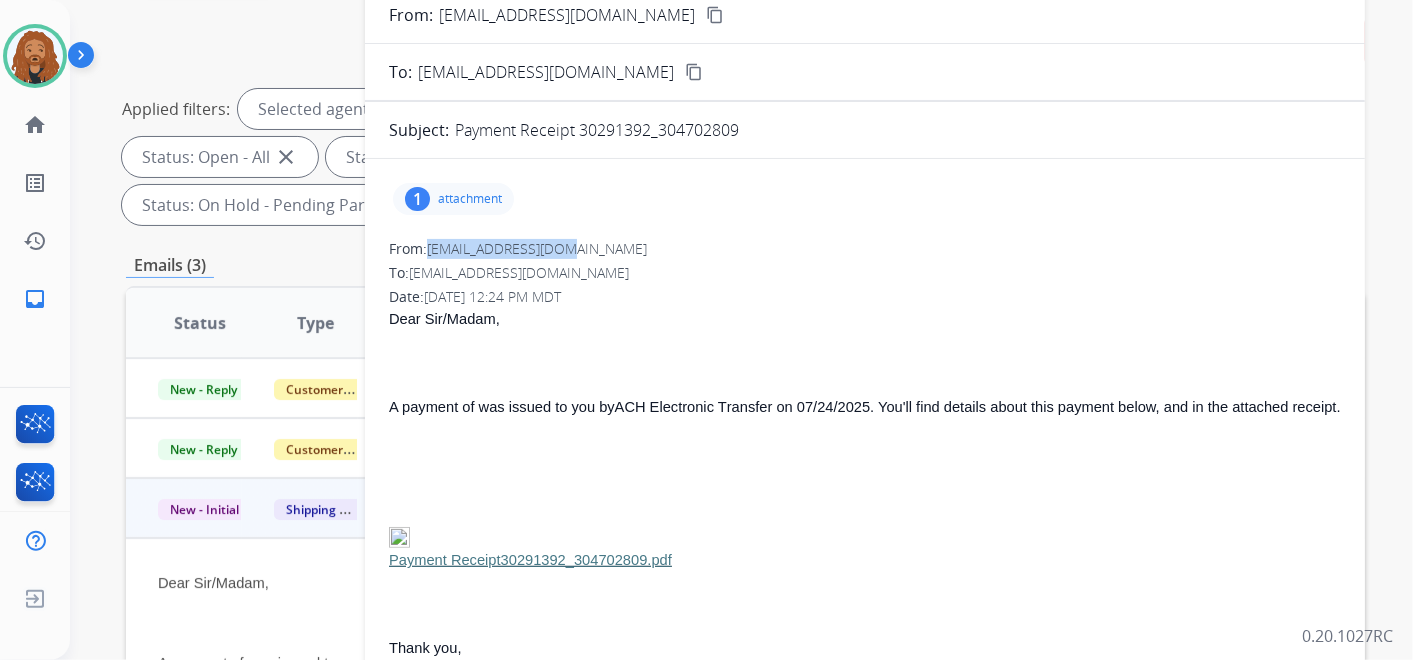 scroll, scrollTop: 0, scrollLeft: 0, axis: both 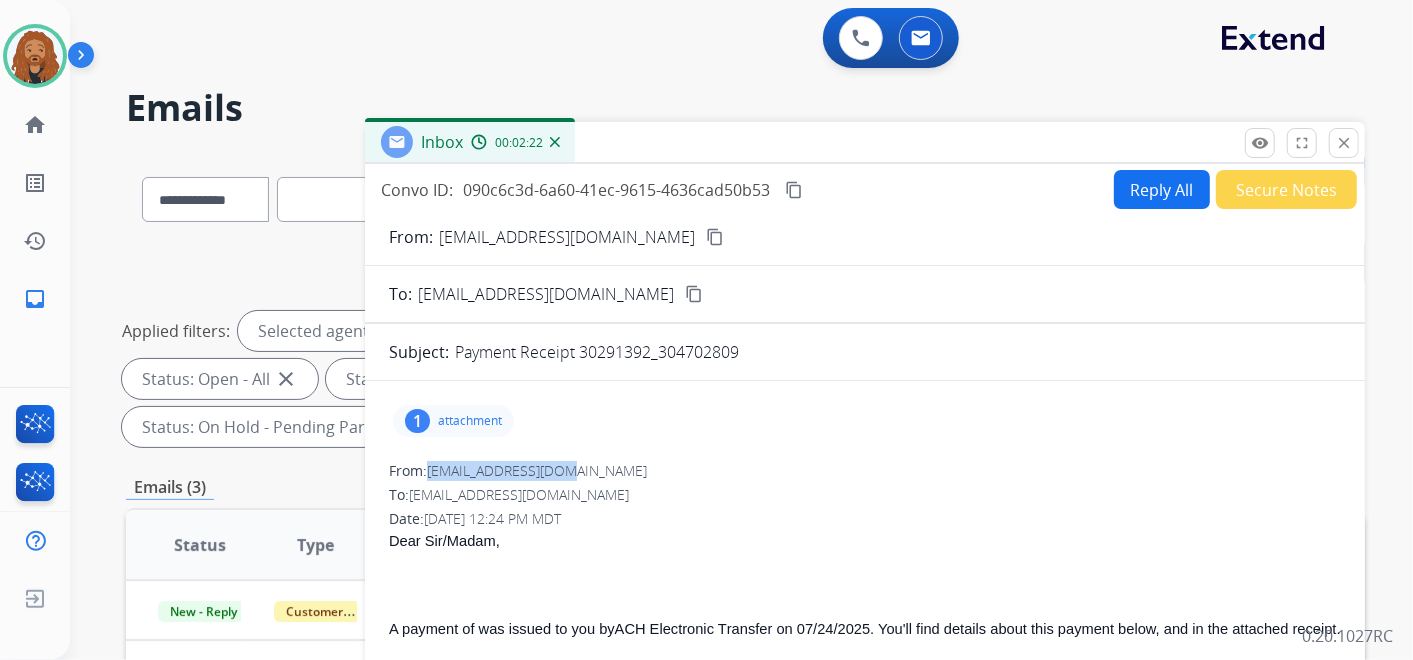click on "Reply All" at bounding box center (1162, 189) 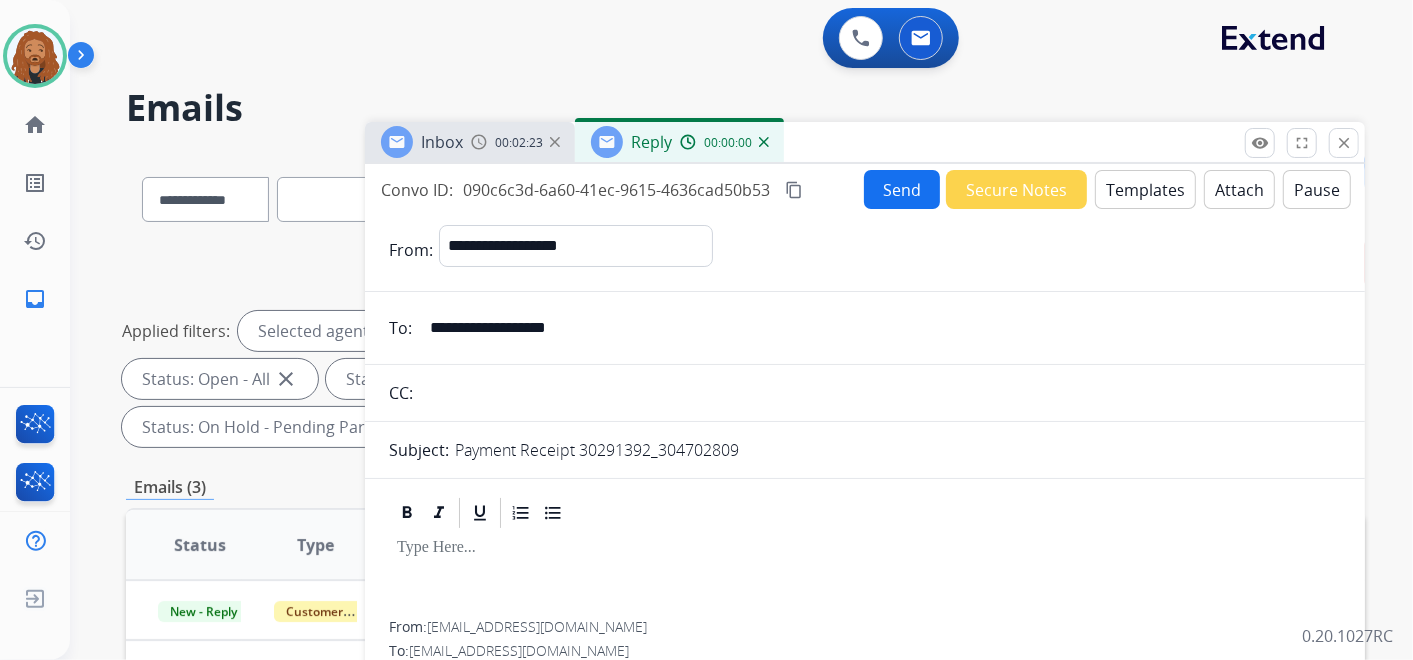 click on "Templates" at bounding box center (1145, 189) 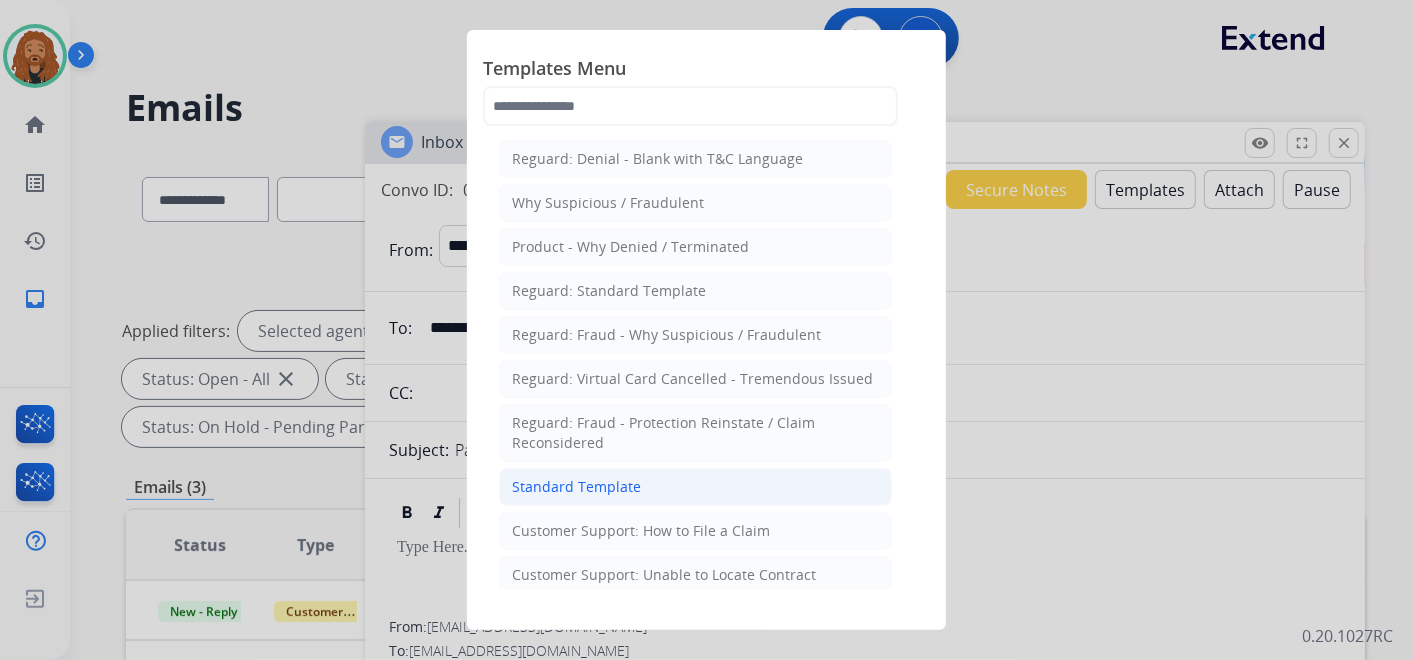 click on "Standard Template" 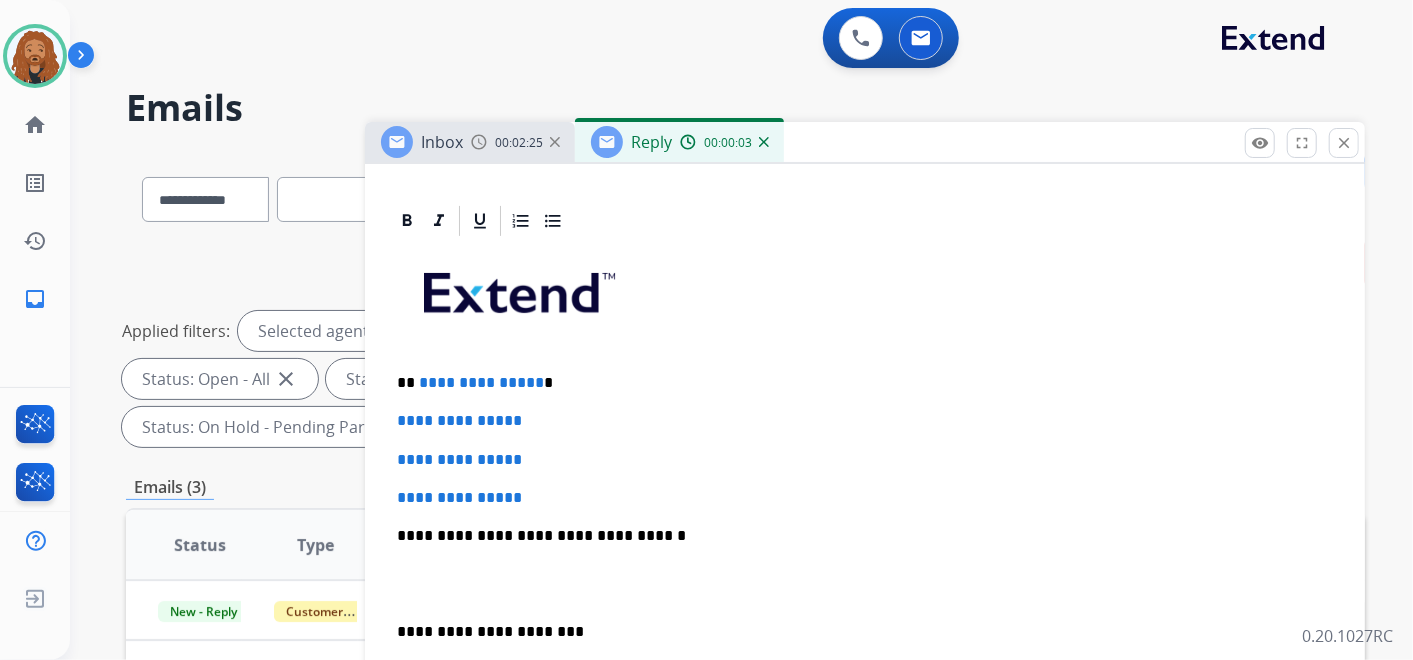 scroll, scrollTop: 555, scrollLeft: 0, axis: vertical 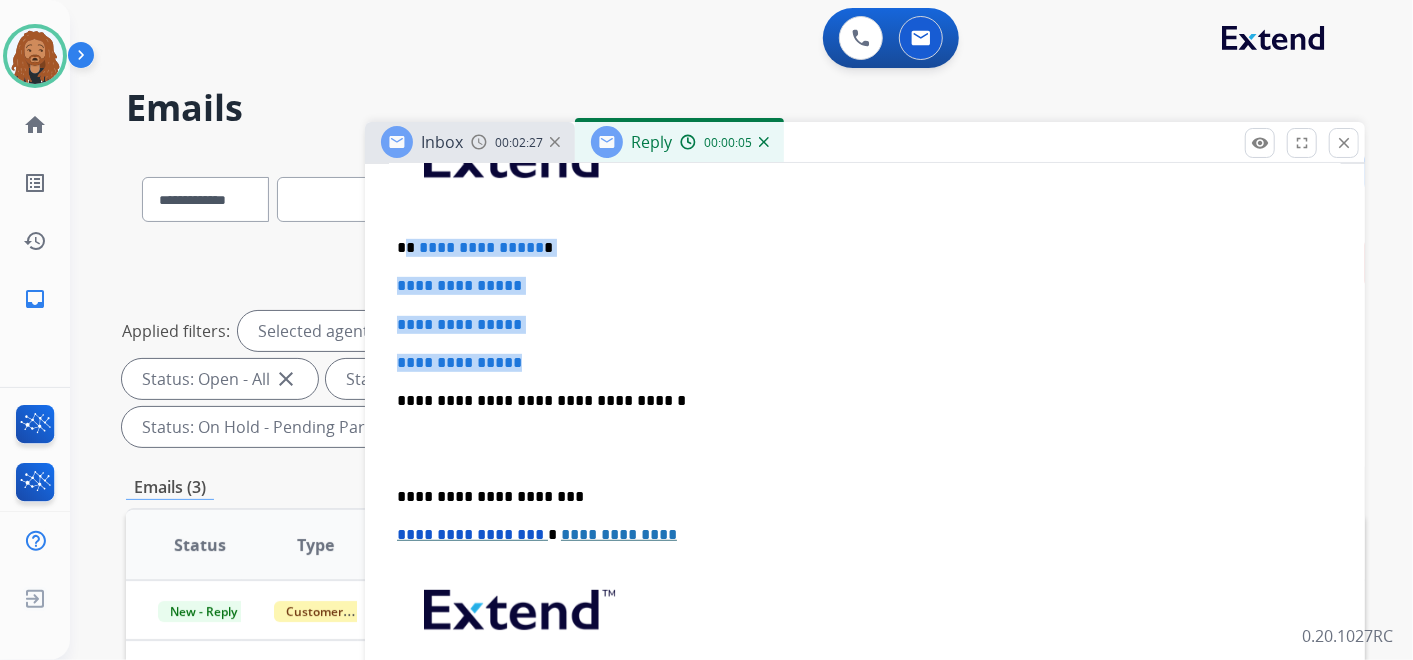 drag, startPoint x: 548, startPoint y: 362, endPoint x: 407, endPoint y: 247, distance: 181.95055 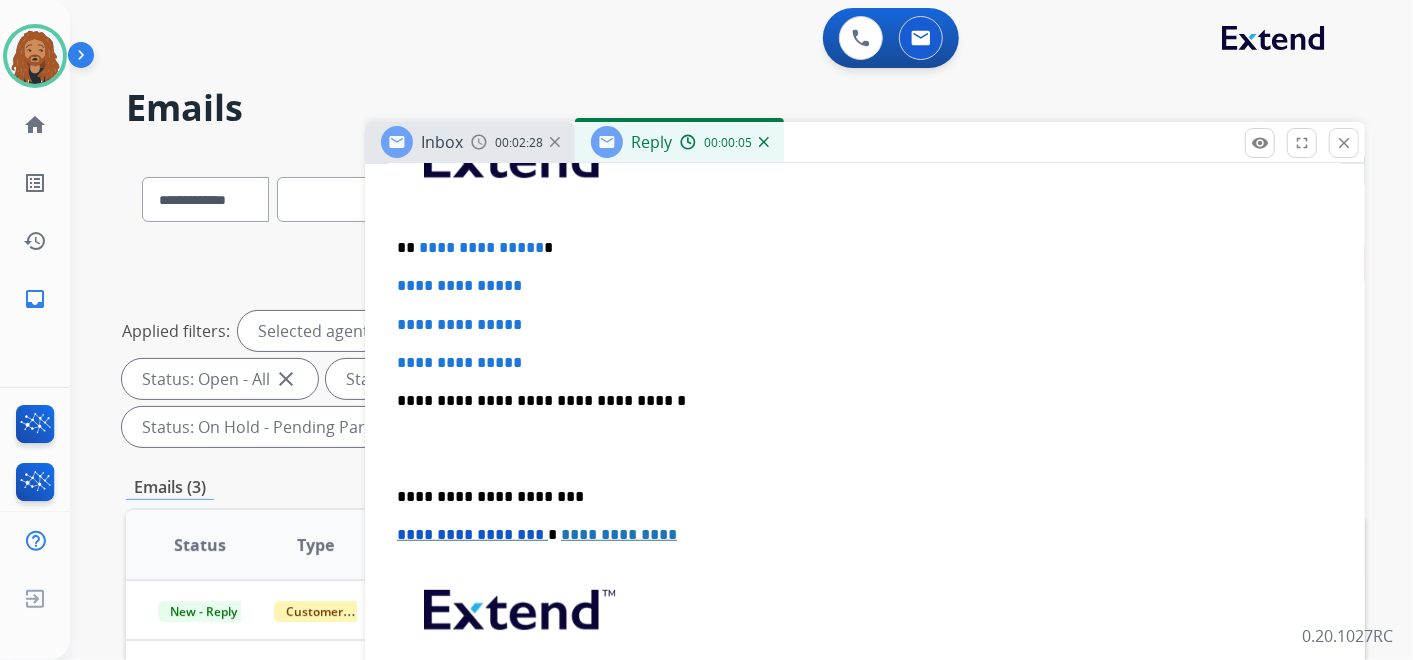 type 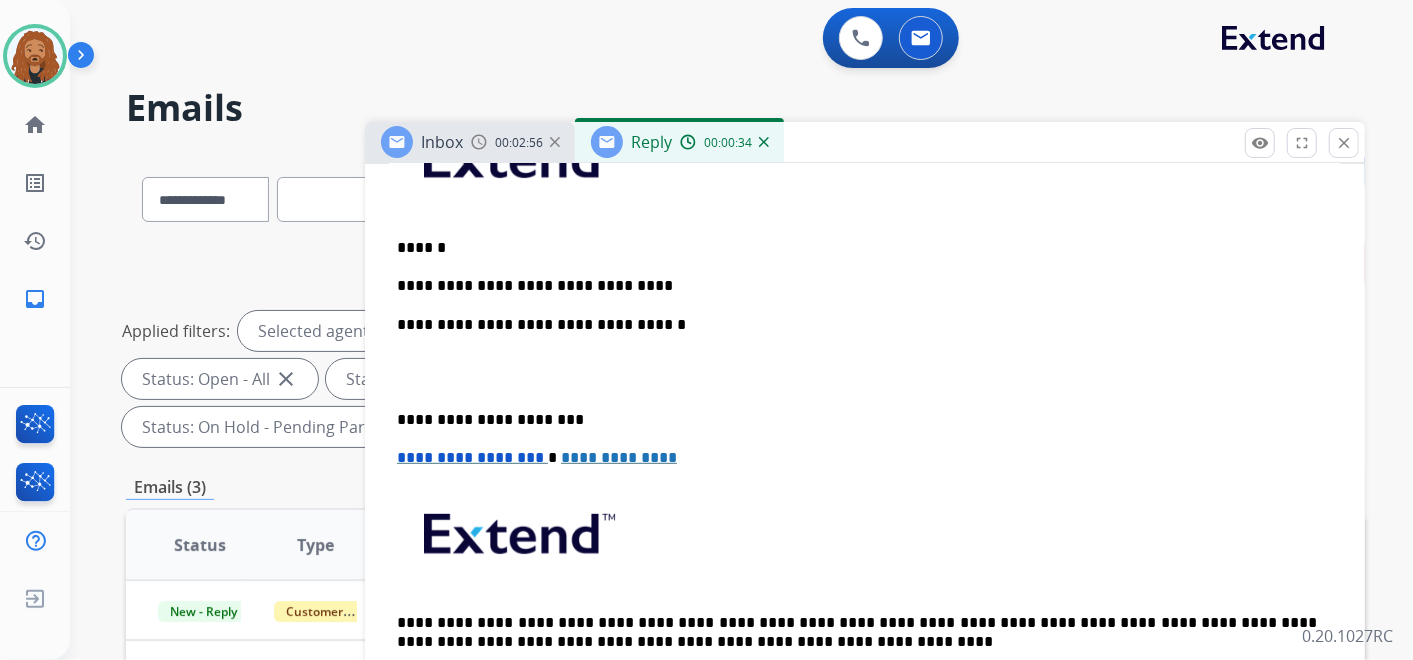 click on "**********" at bounding box center (857, 286) 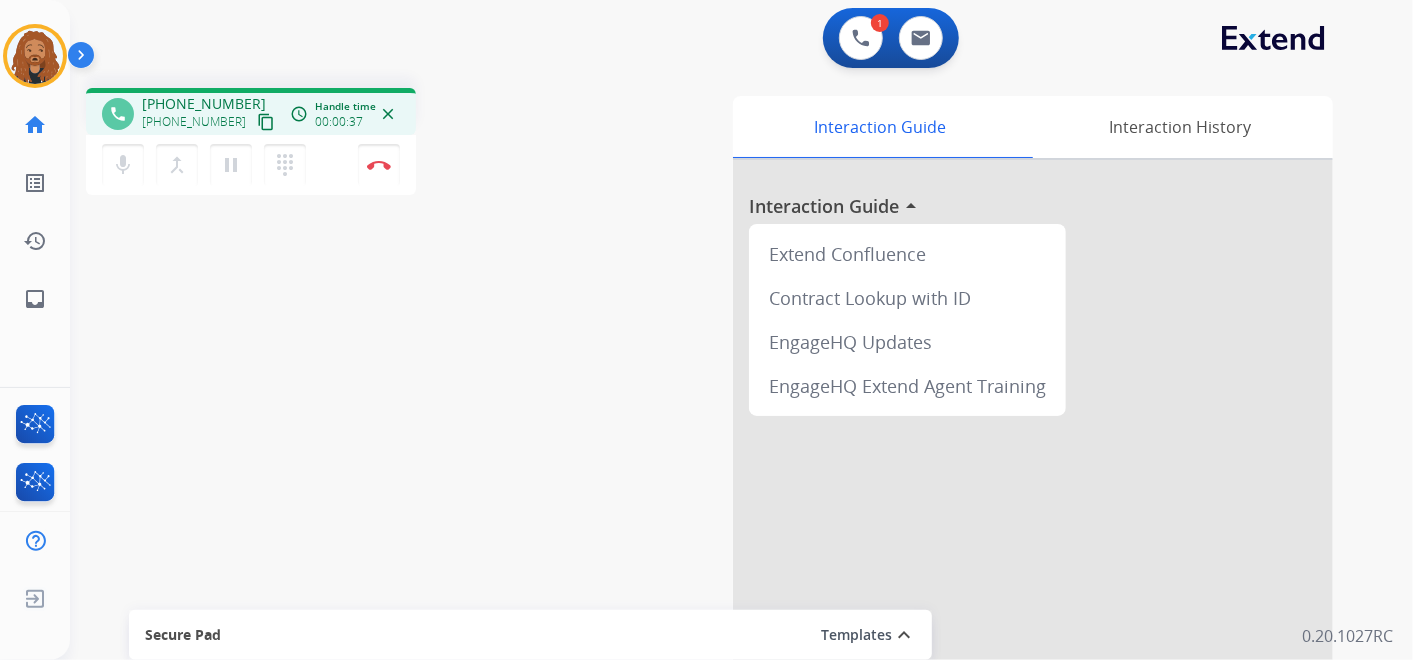 click on "content_copy" at bounding box center [266, 122] 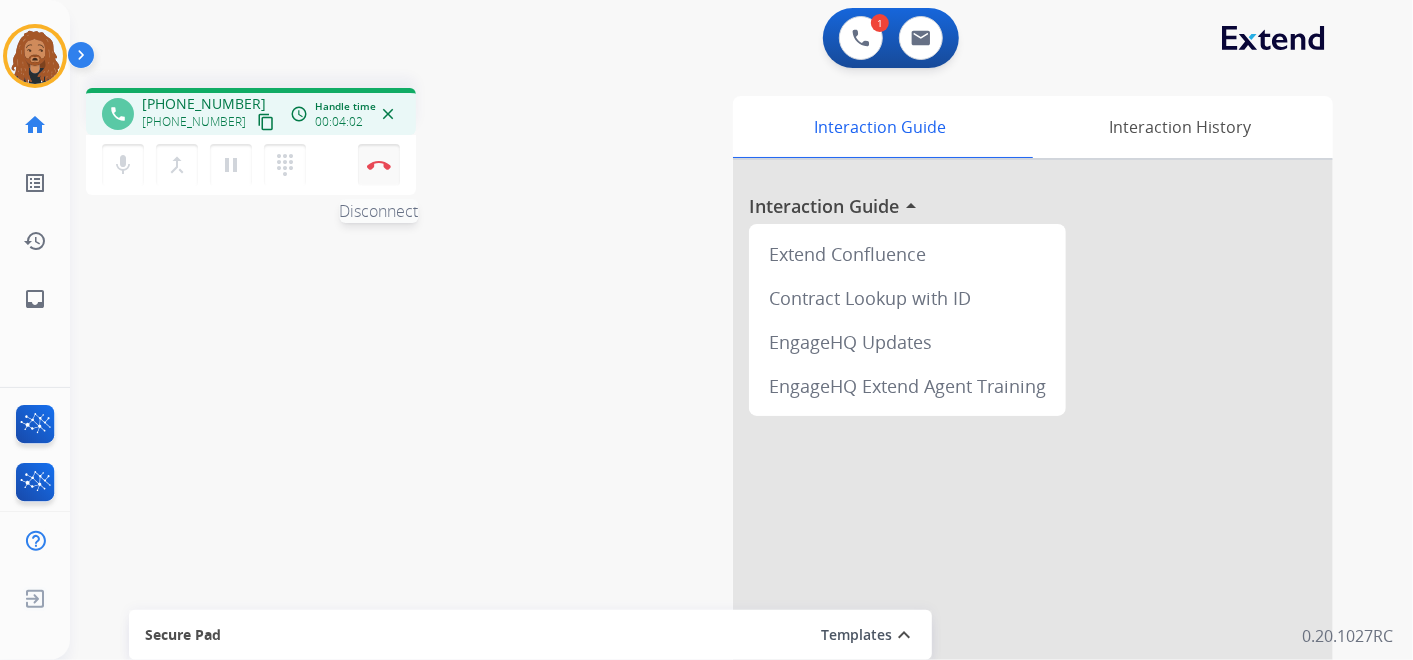 click on "Disconnect" at bounding box center (379, 165) 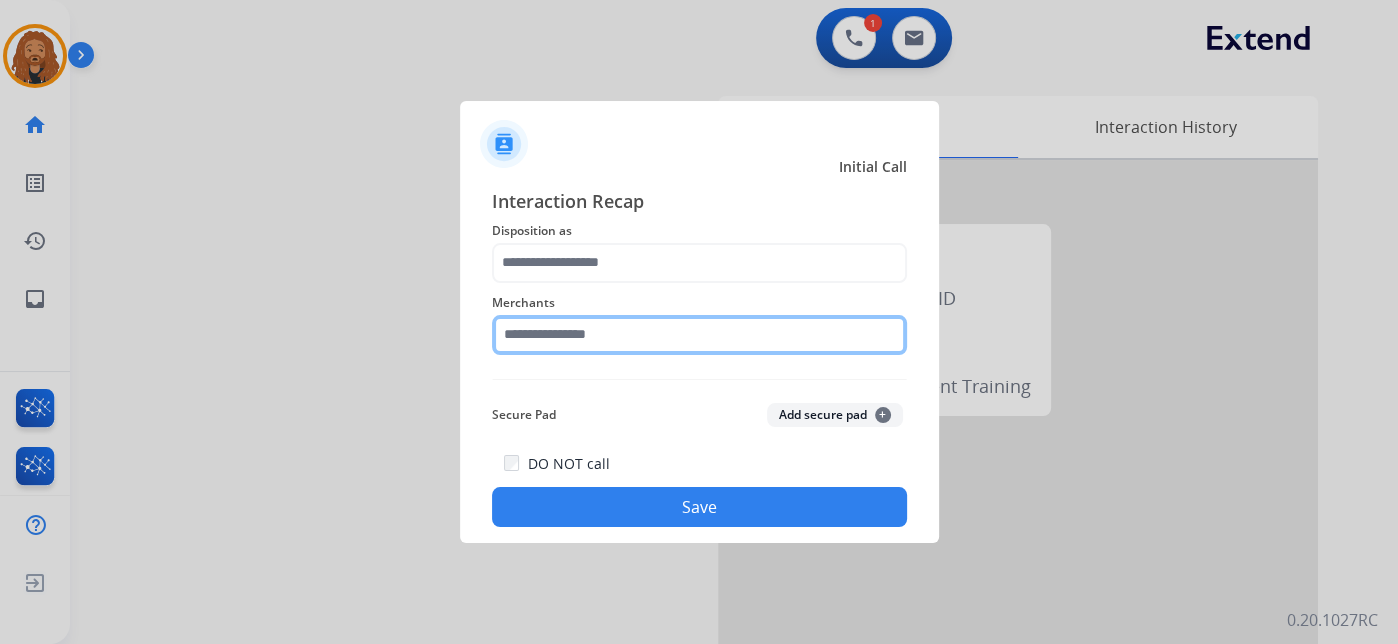click 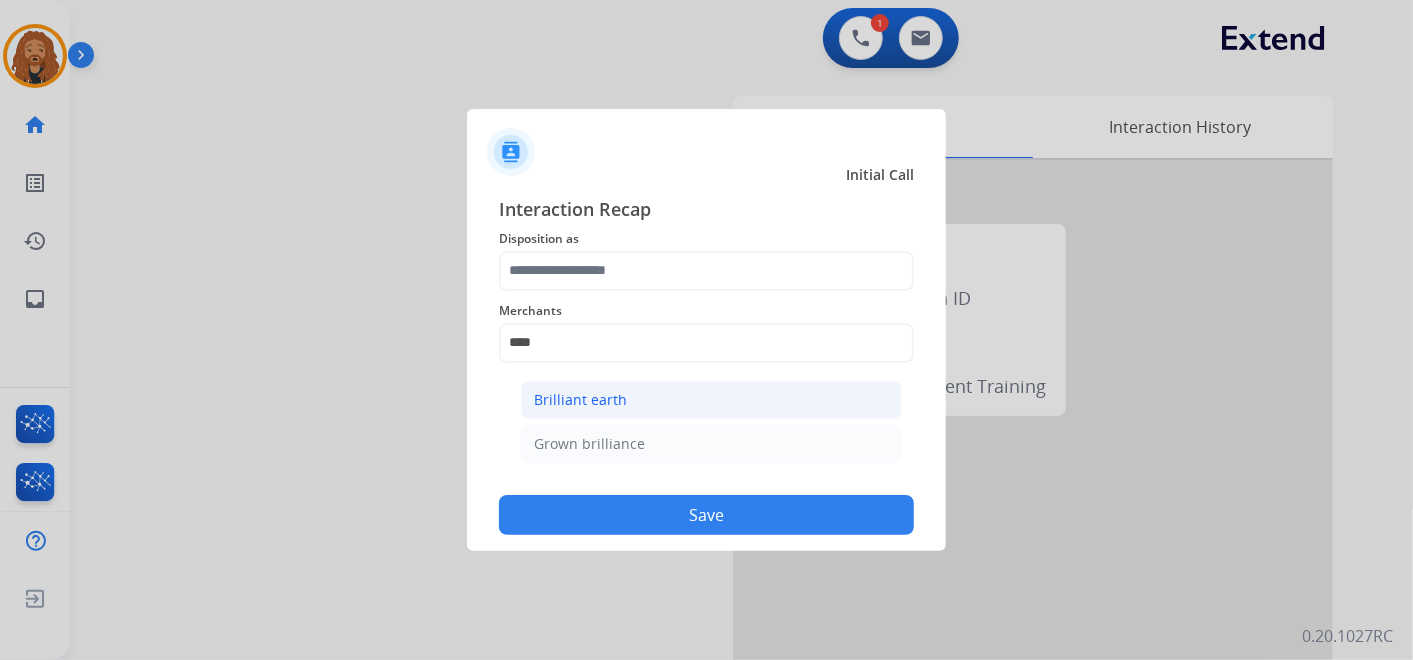 click on "Brilliant earth" 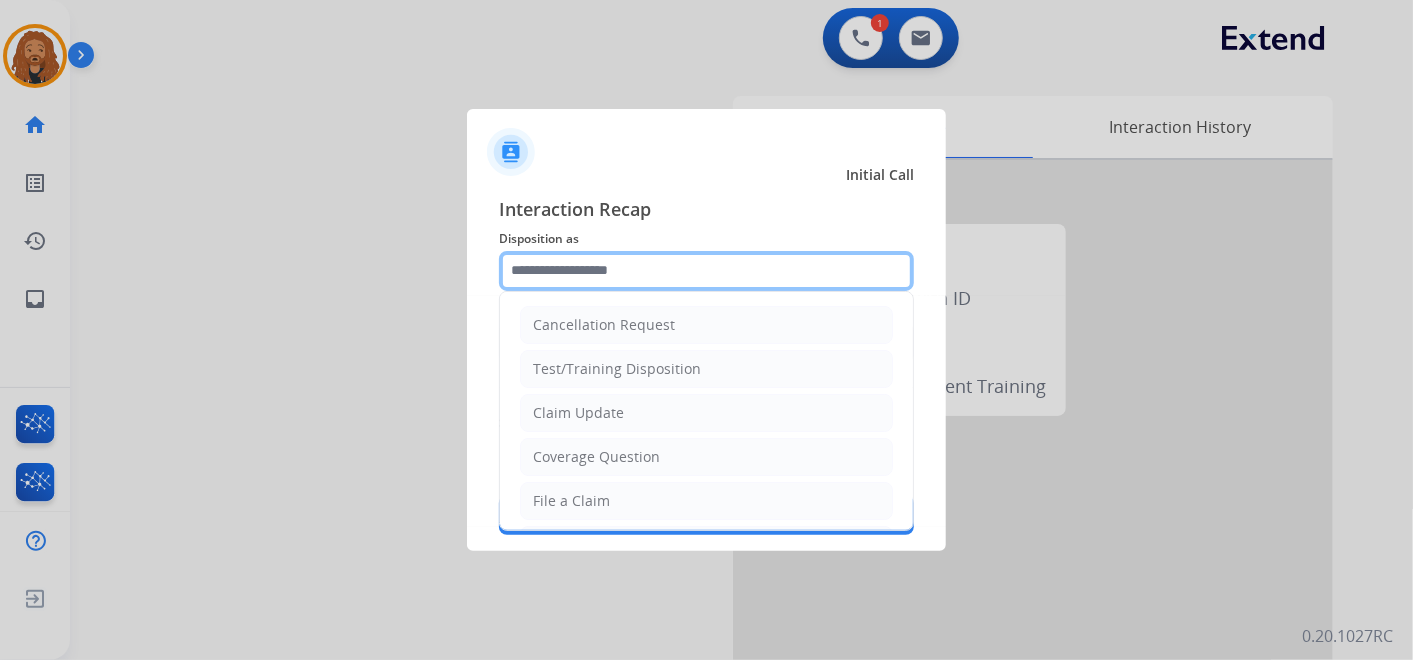 click 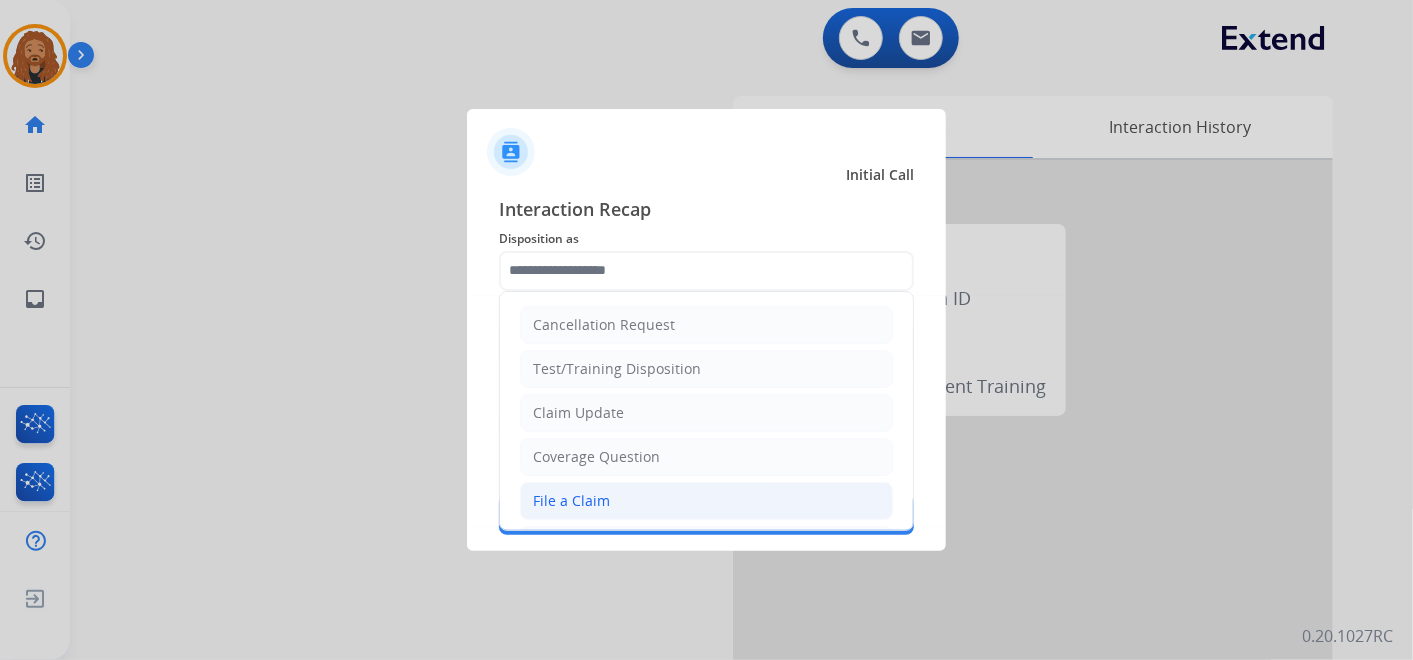 click on "File a Claim" 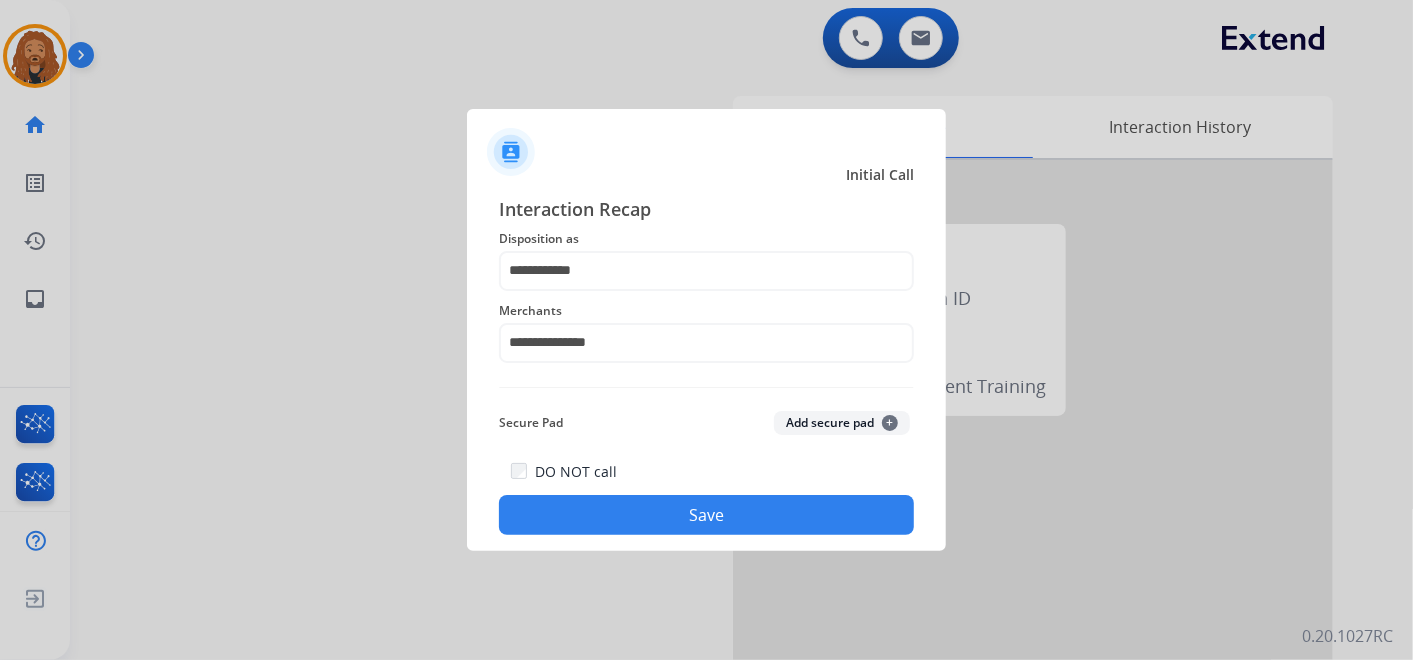 click on "Save" 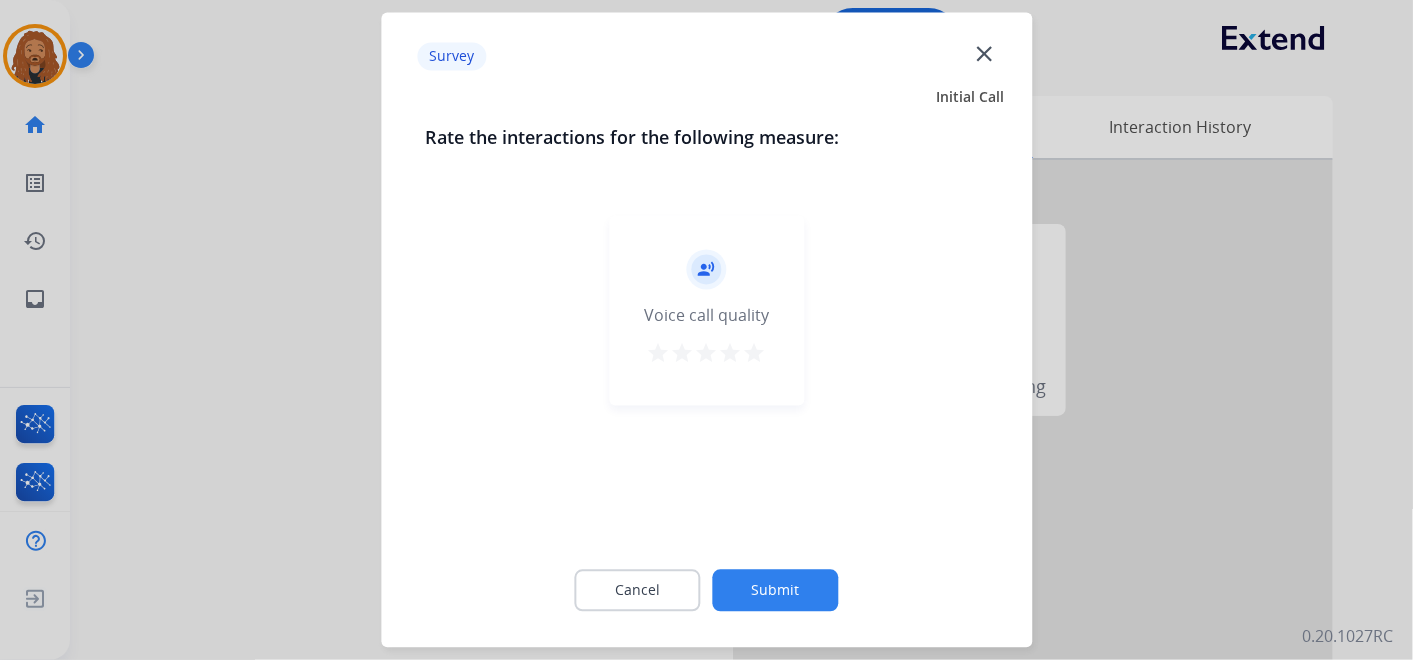 click on "star" at bounding box center [755, 354] 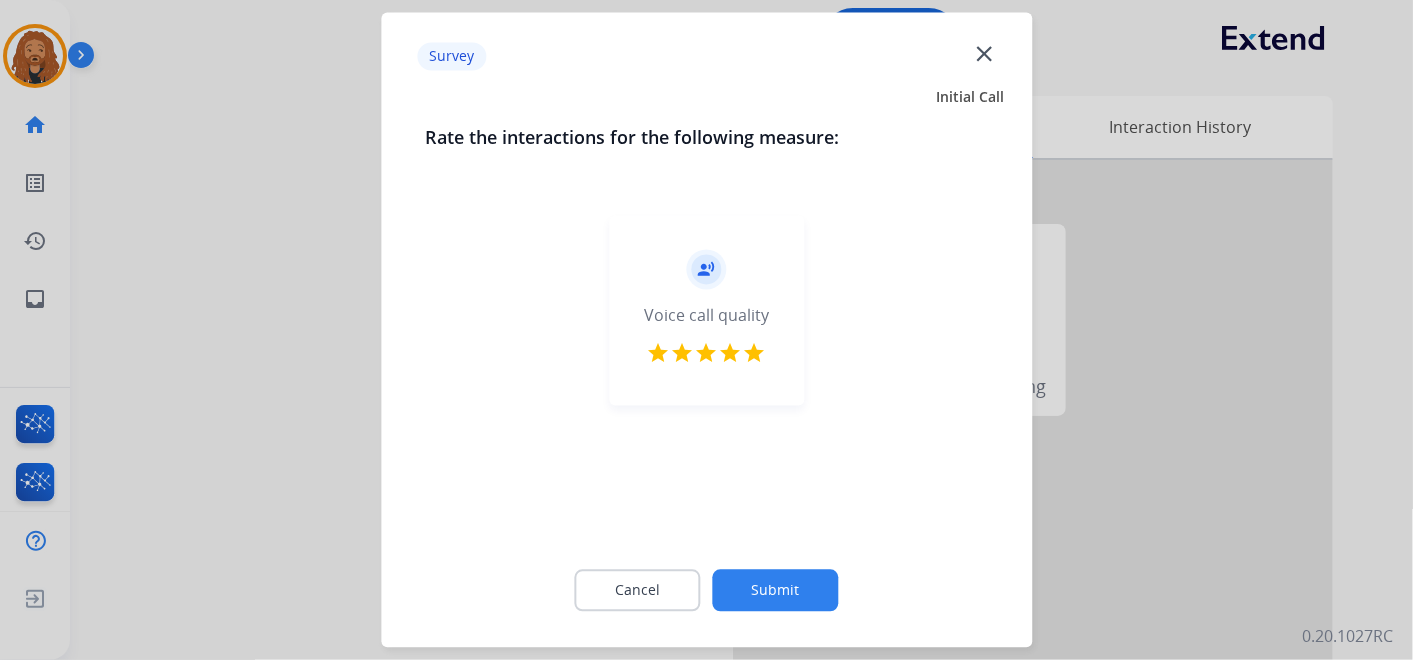 click on "Submit" 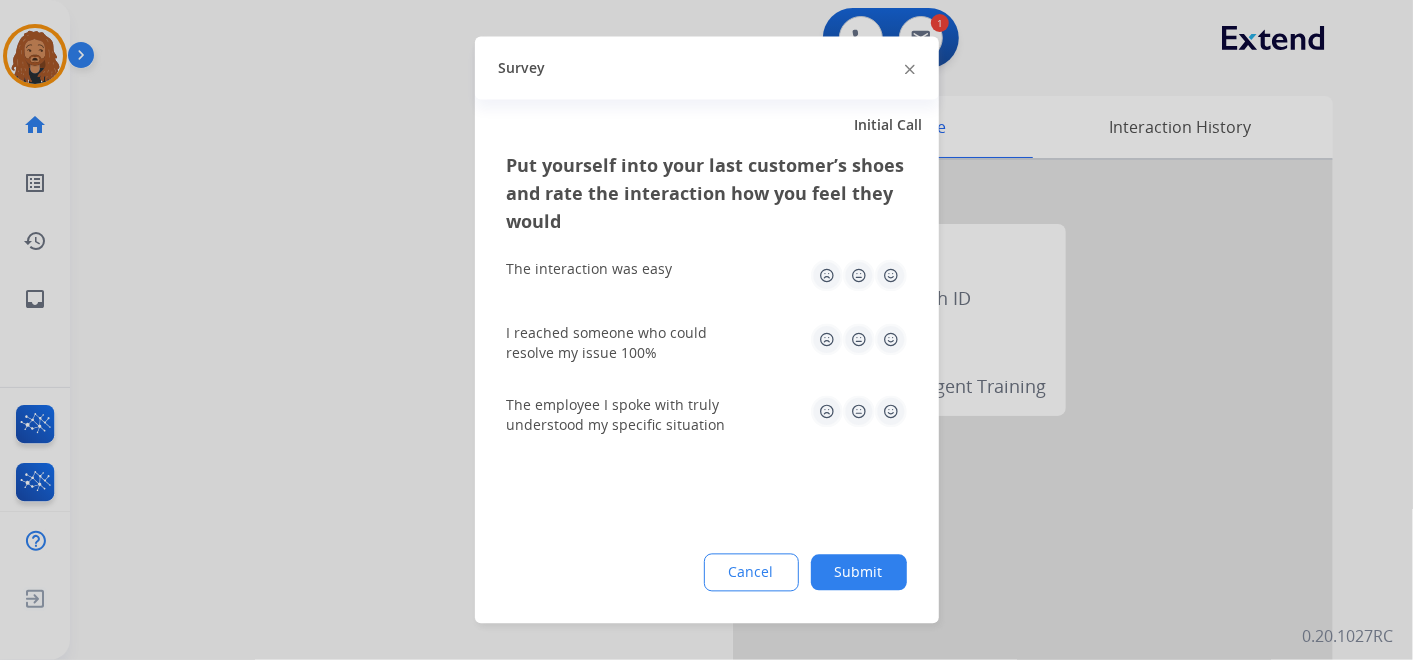 drag, startPoint x: 890, startPoint y: 345, endPoint x: 888, endPoint y: 288, distance: 57.035076 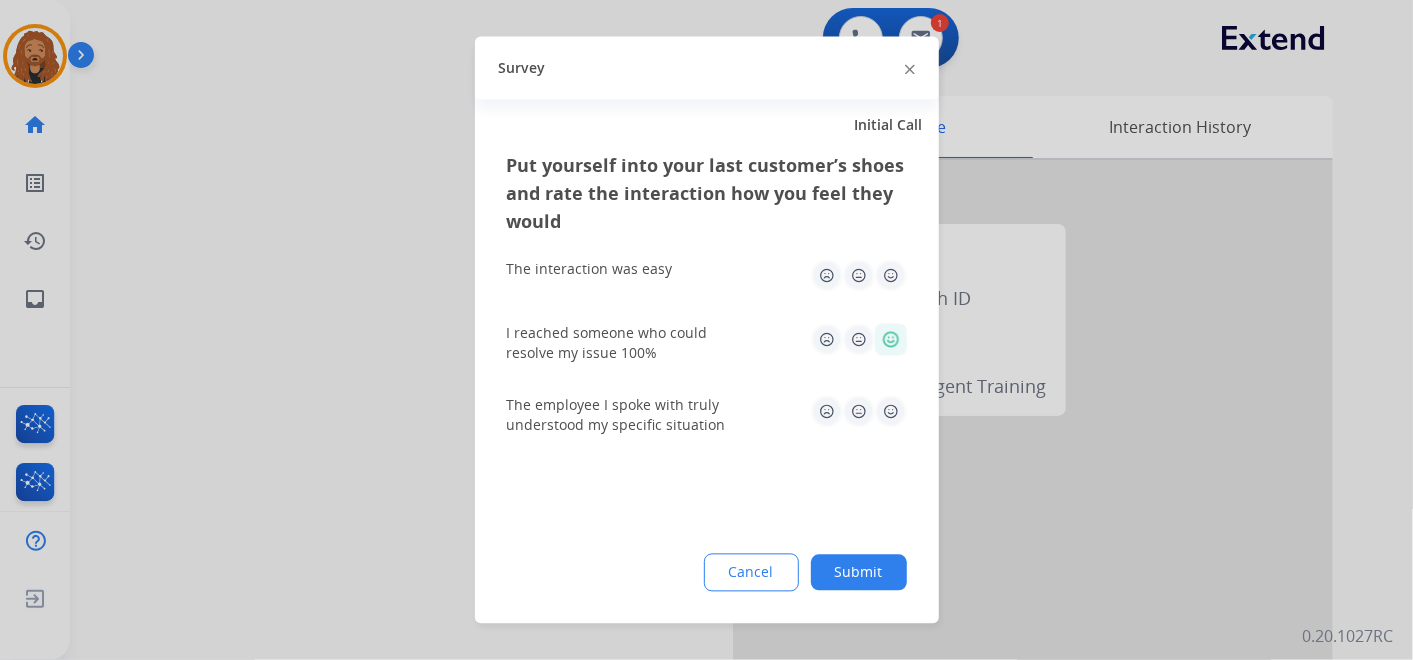 click 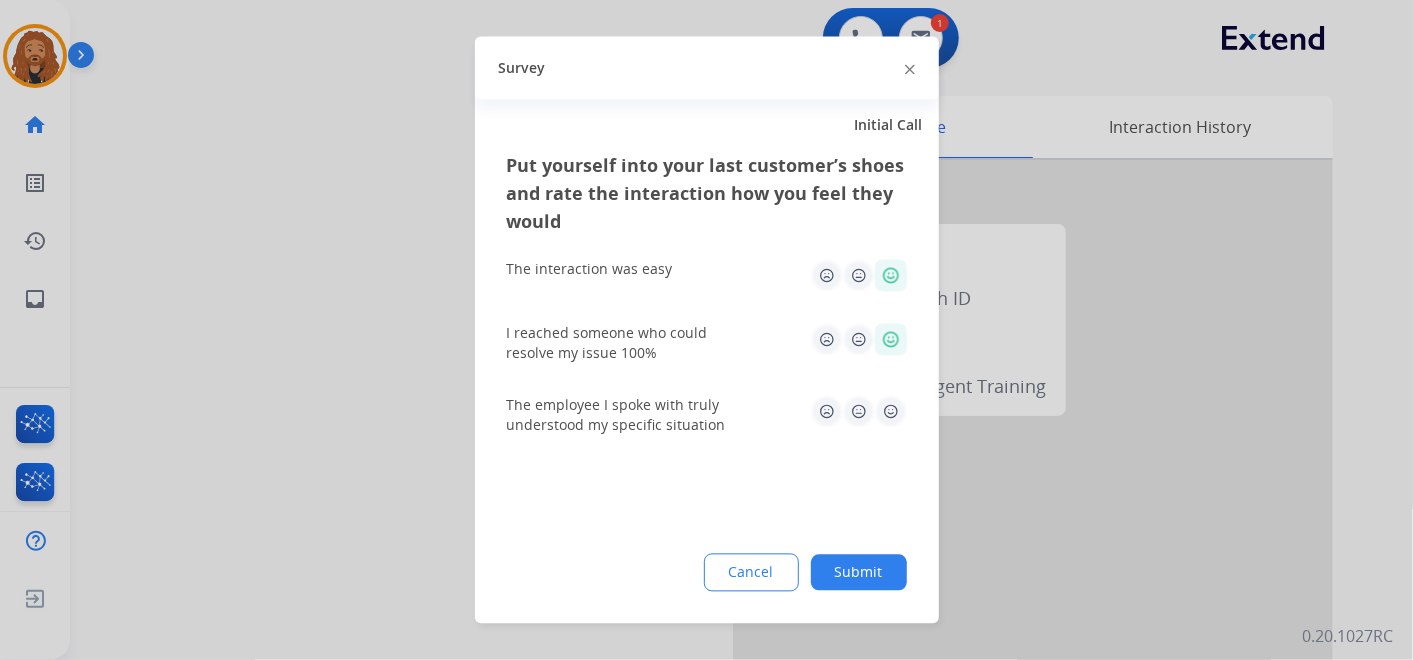drag, startPoint x: 889, startPoint y: 564, endPoint x: 883, endPoint y: 435, distance: 129.13947 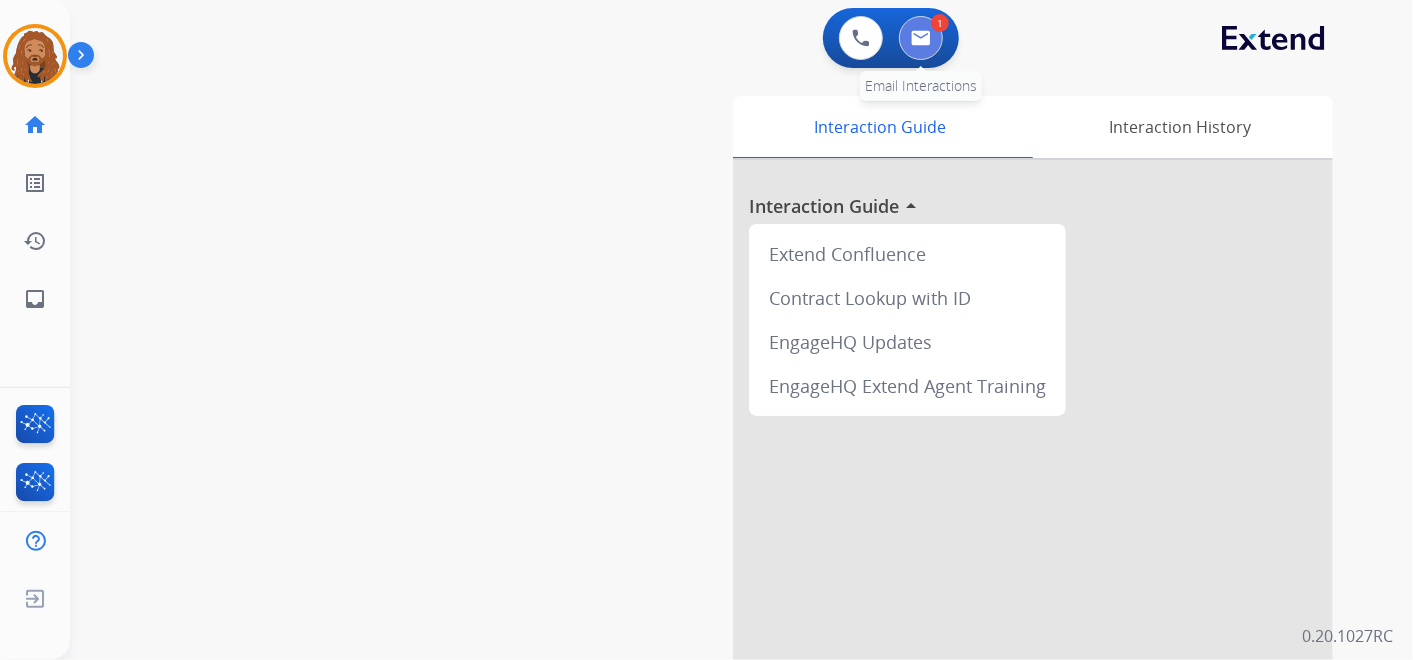 click at bounding box center (921, 38) 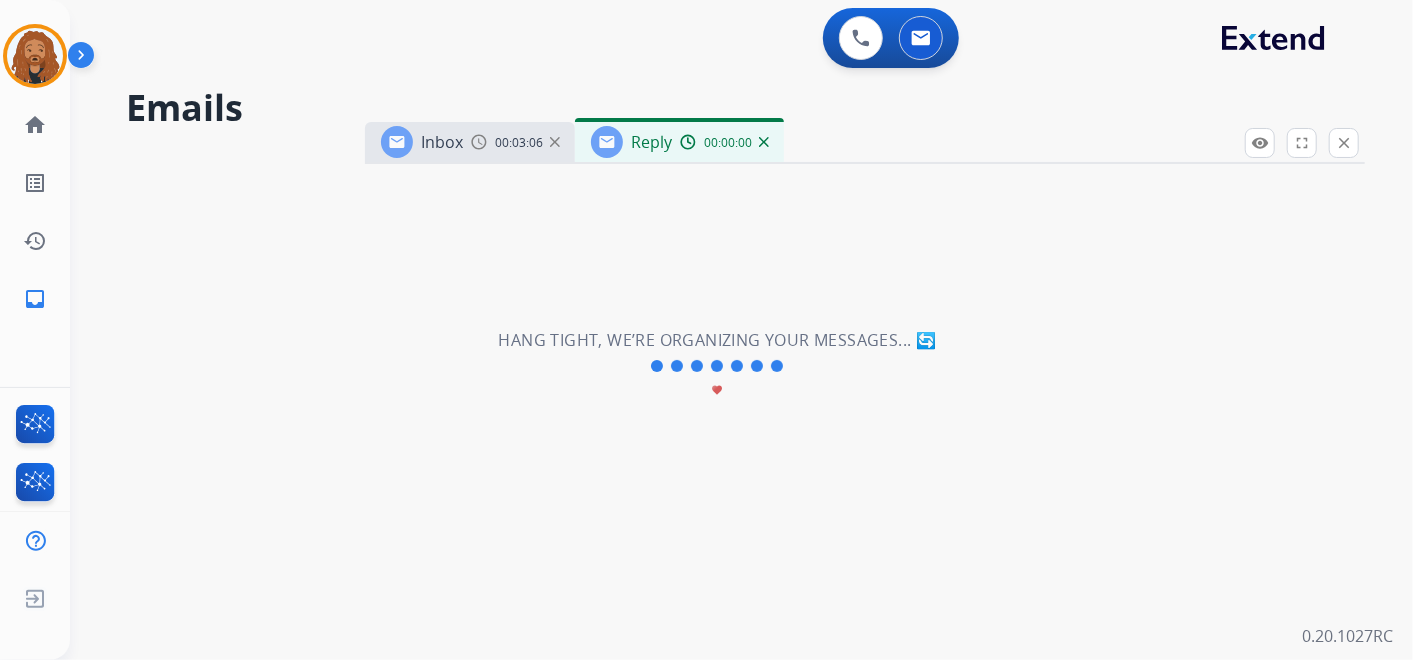 select on "**********" 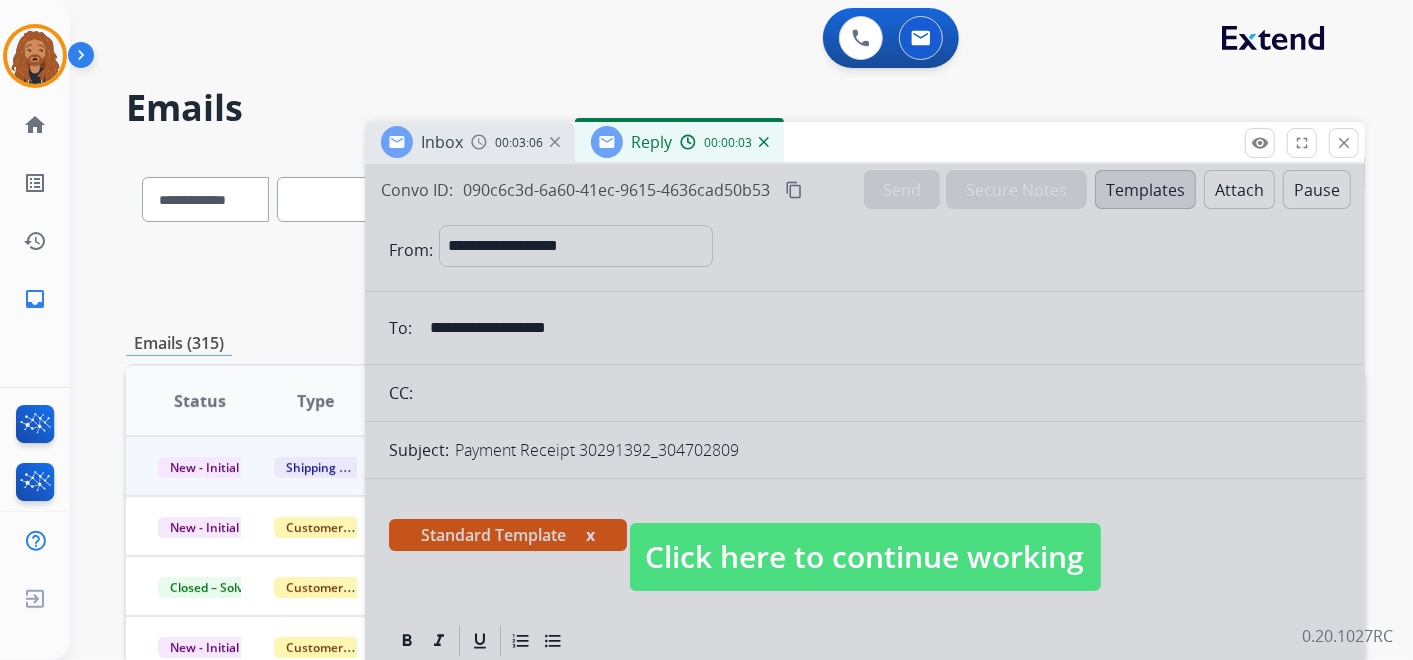 click at bounding box center [865, 537] 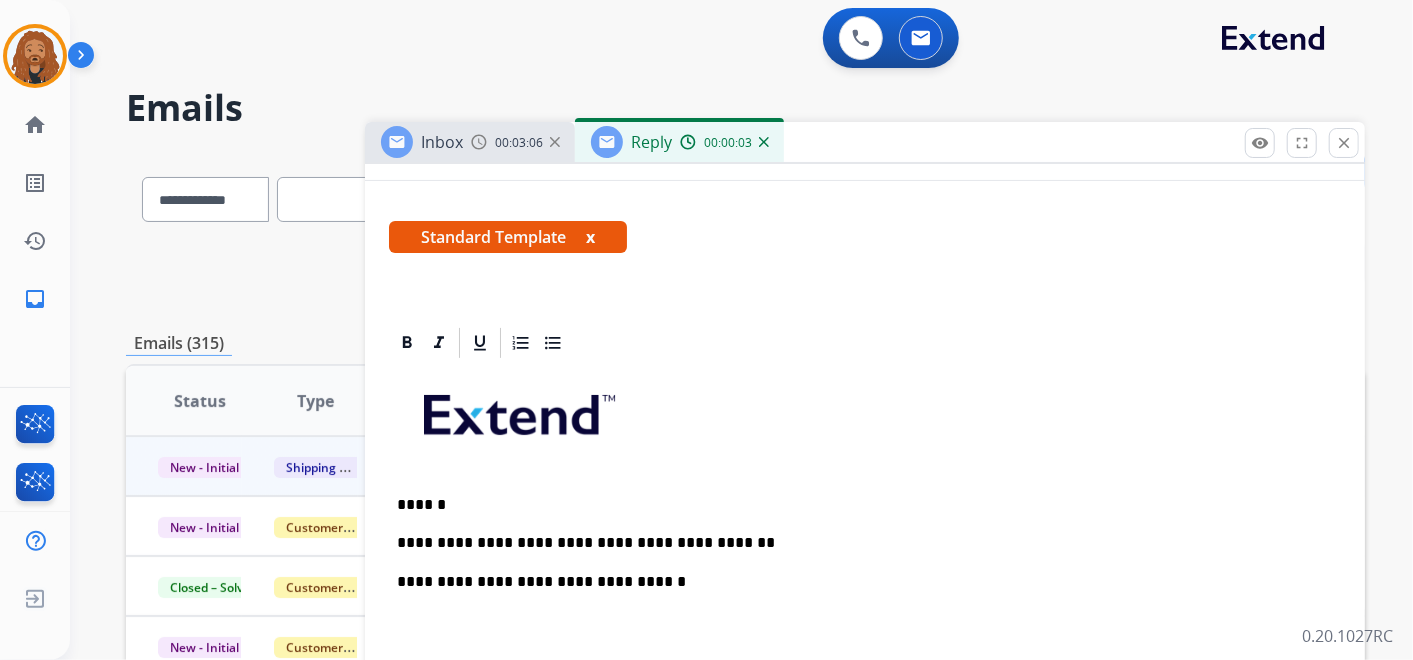 scroll, scrollTop: 444, scrollLeft: 0, axis: vertical 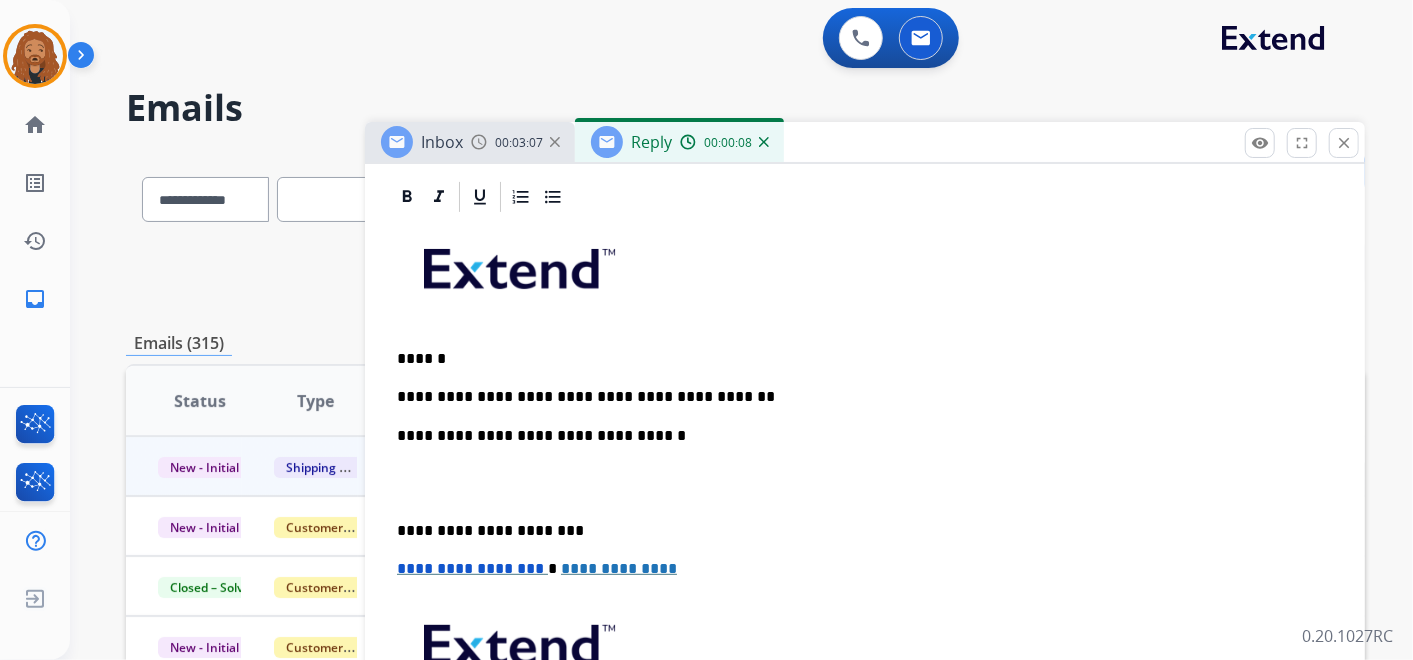 click on "**********" at bounding box center [857, 397] 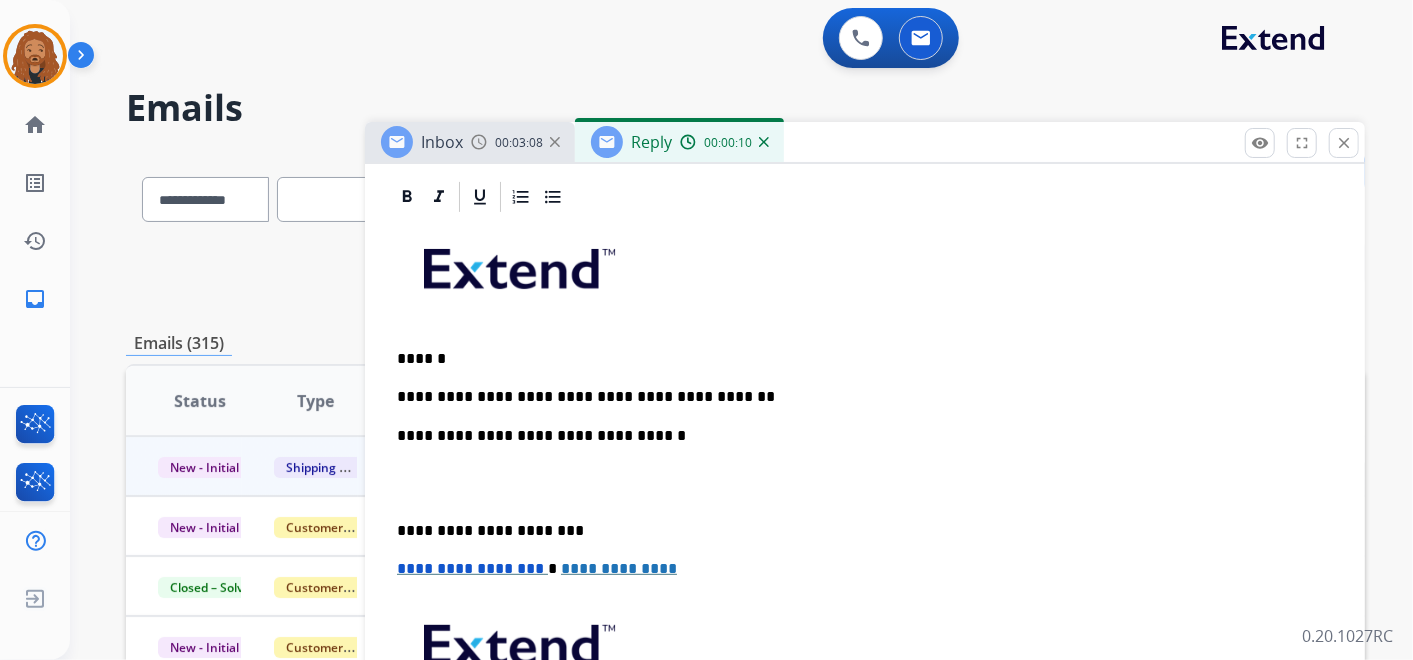 type 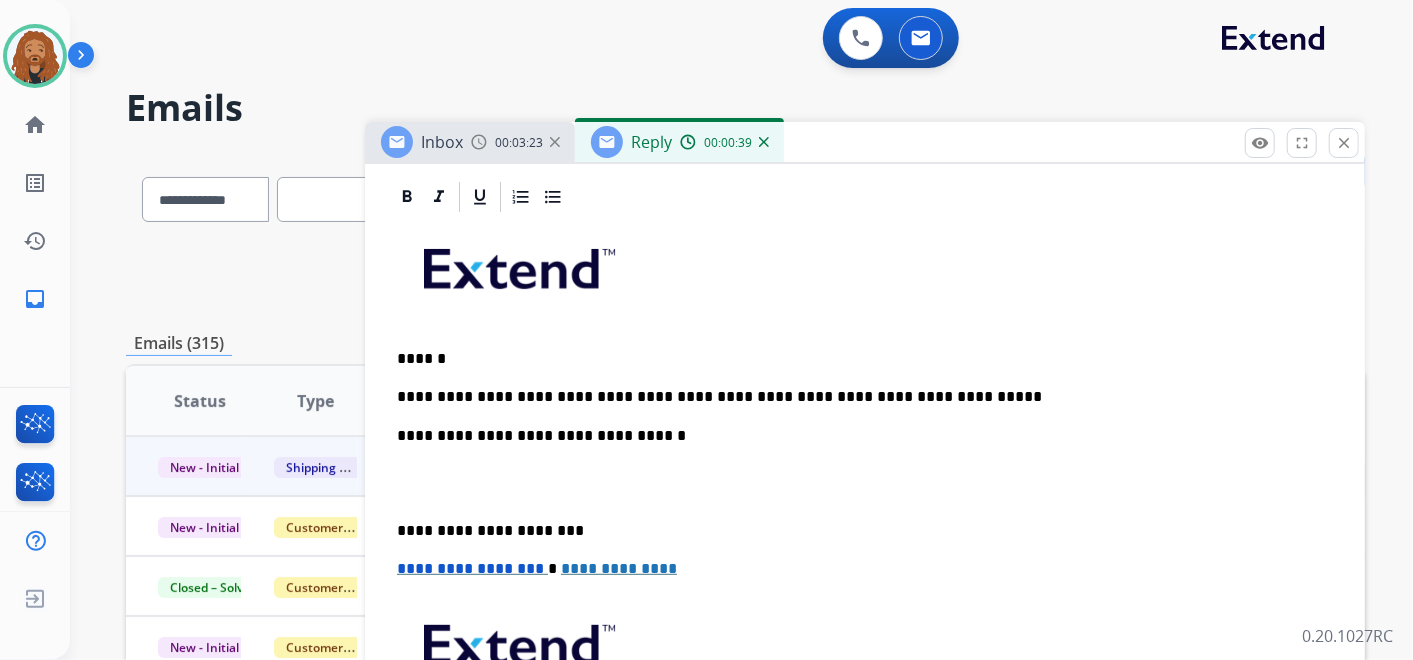click on "**********" at bounding box center (857, 397) 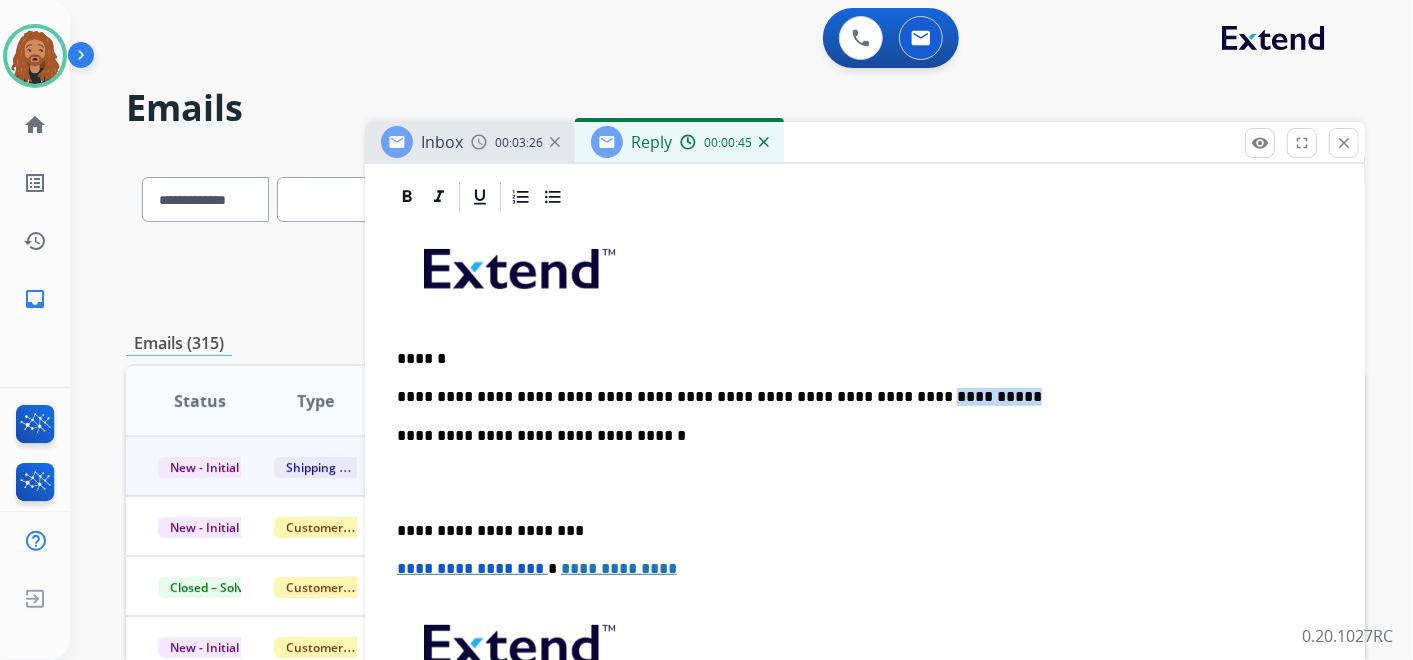 drag, startPoint x: 848, startPoint y: 394, endPoint x: 911, endPoint y: 390, distance: 63.126858 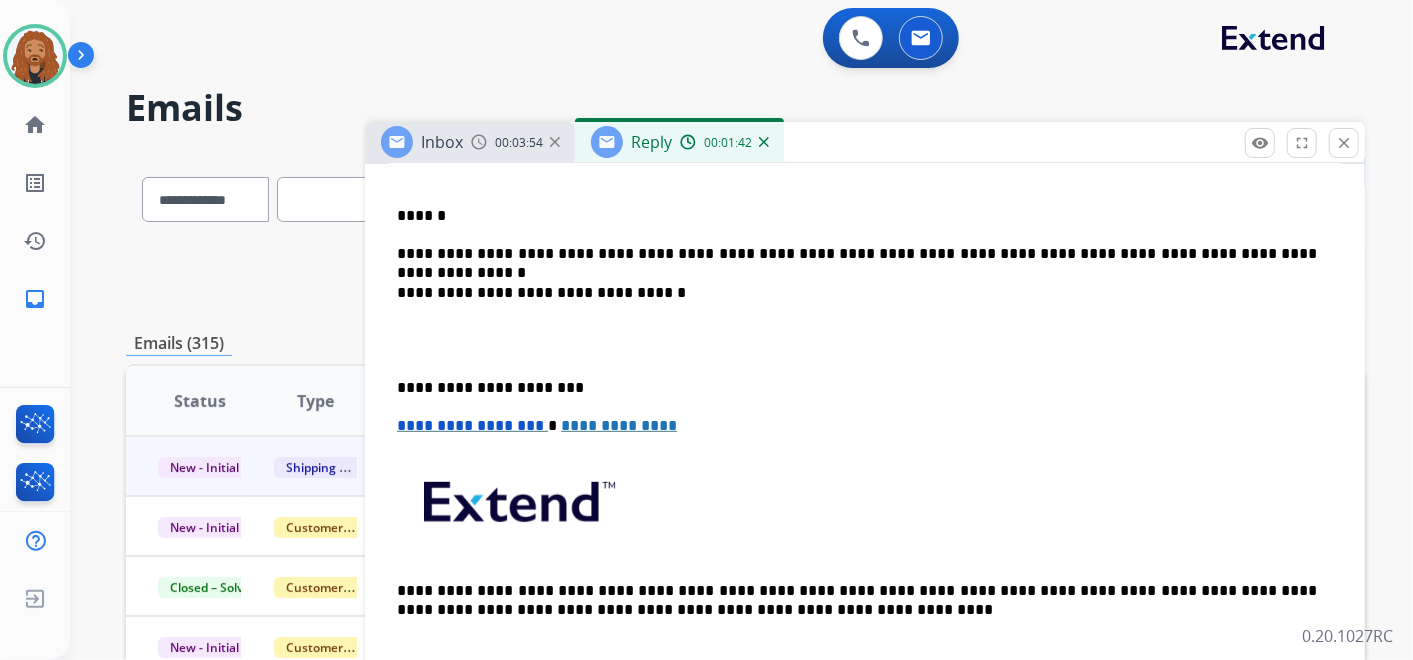 scroll, scrollTop: 444, scrollLeft: 0, axis: vertical 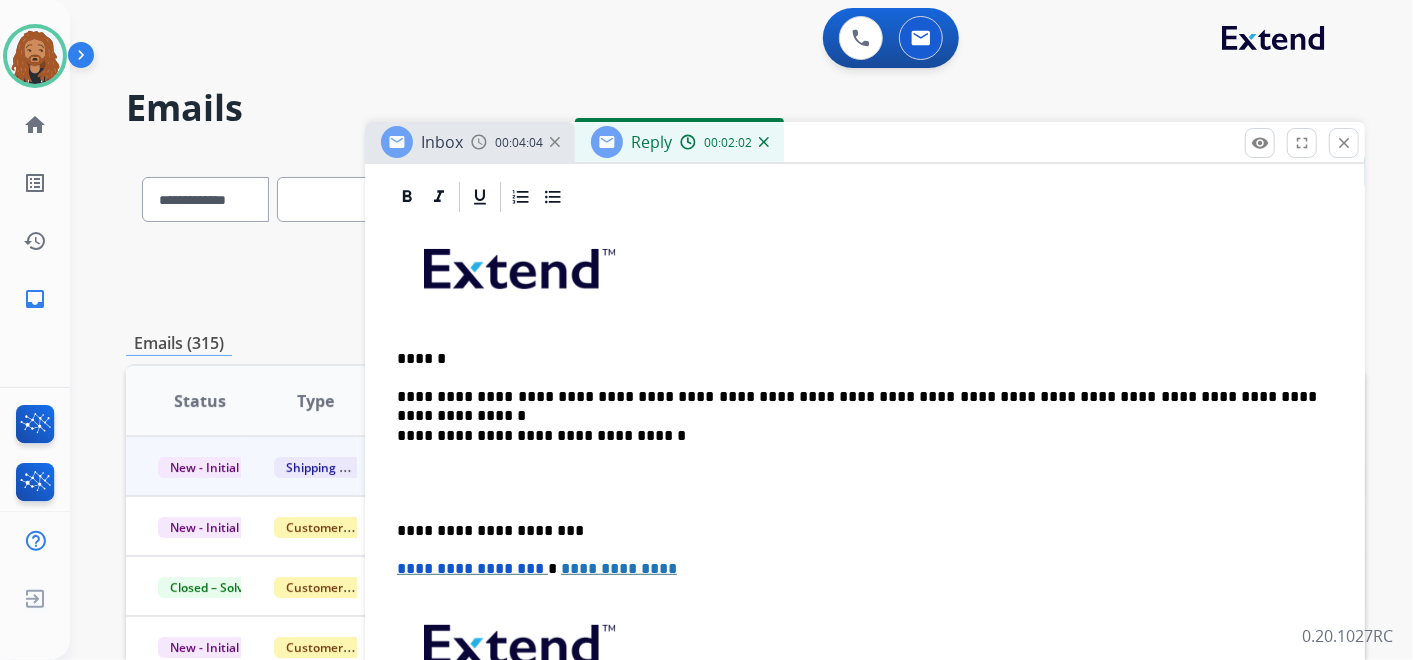 click at bounding box center (865, 483) 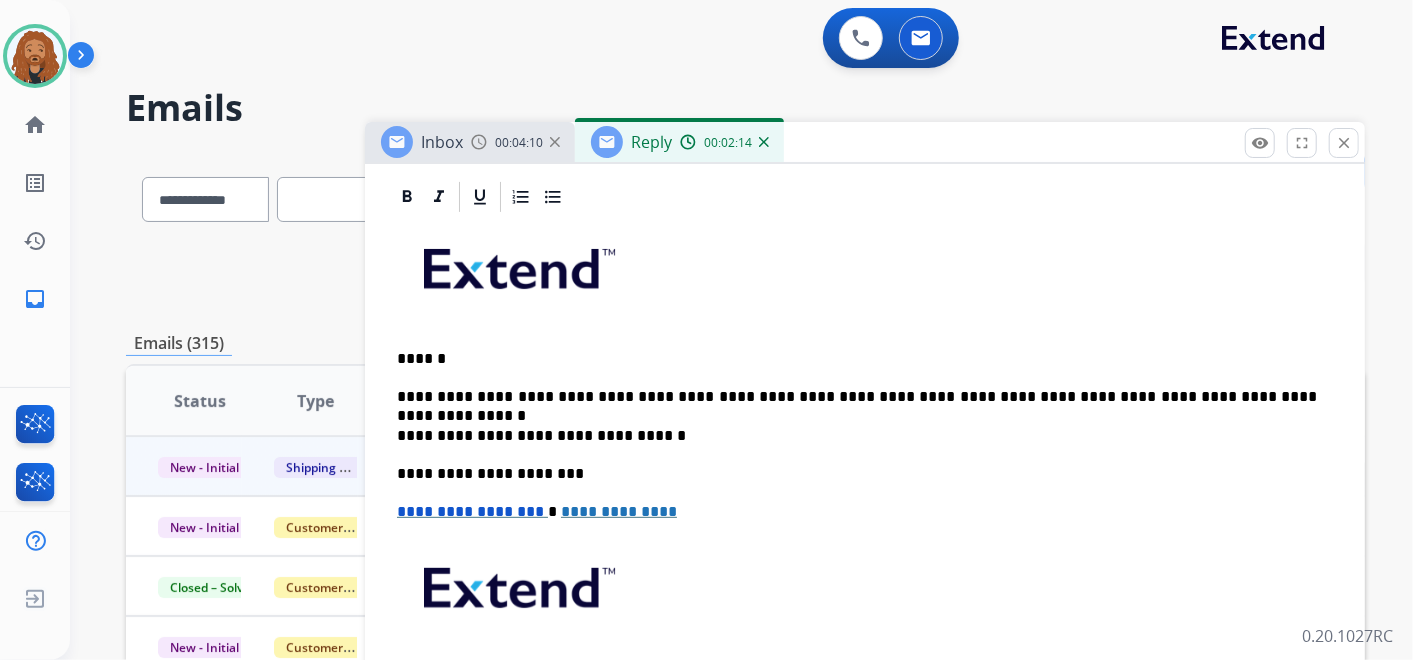 click on "**********" at bounding box center [857, 397] 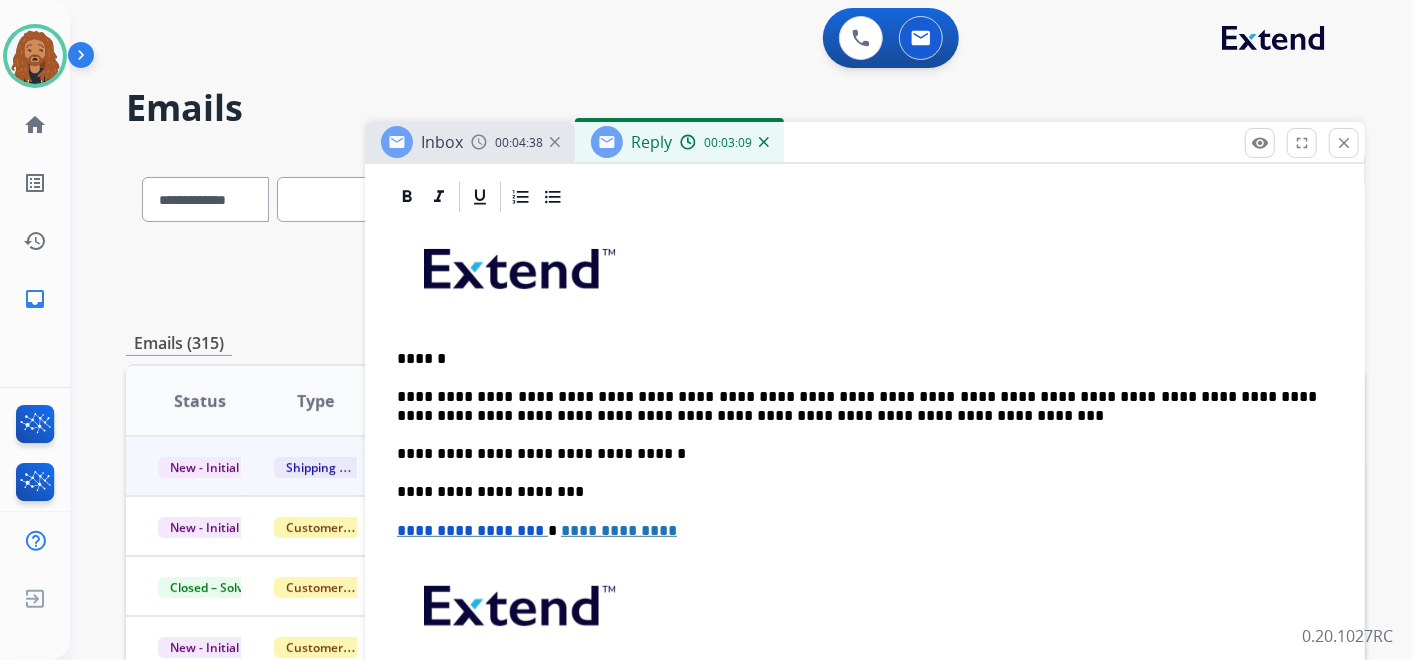 scroll, scrollTop: 0, scrollLeft: 0, axis: both 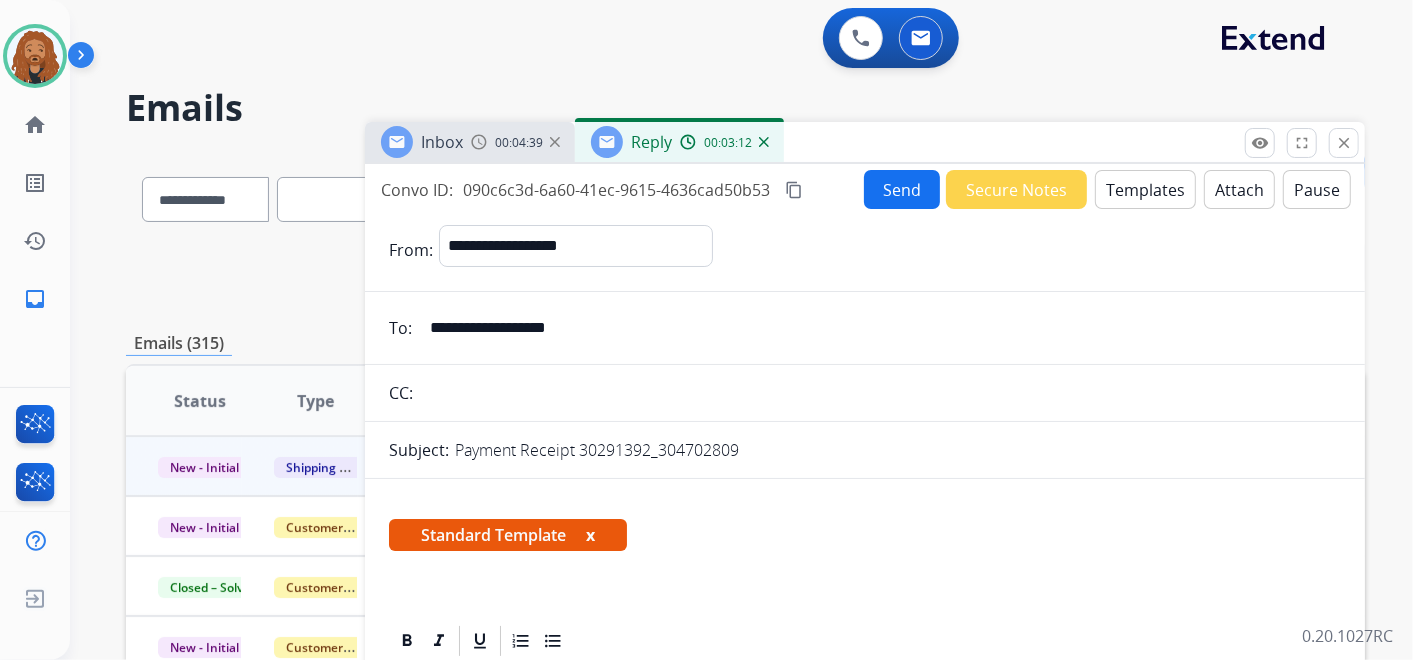 click on "Send" at bounding box center (902, 189) 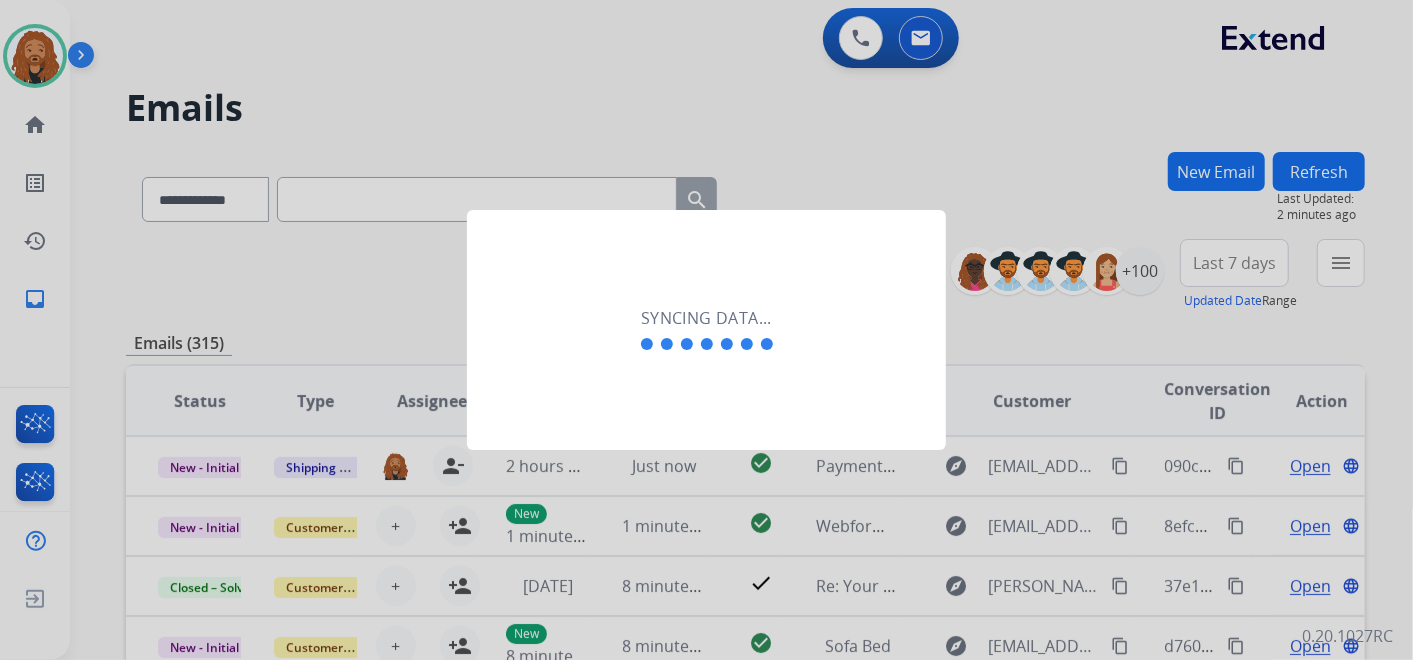 click on "Syncing data..." 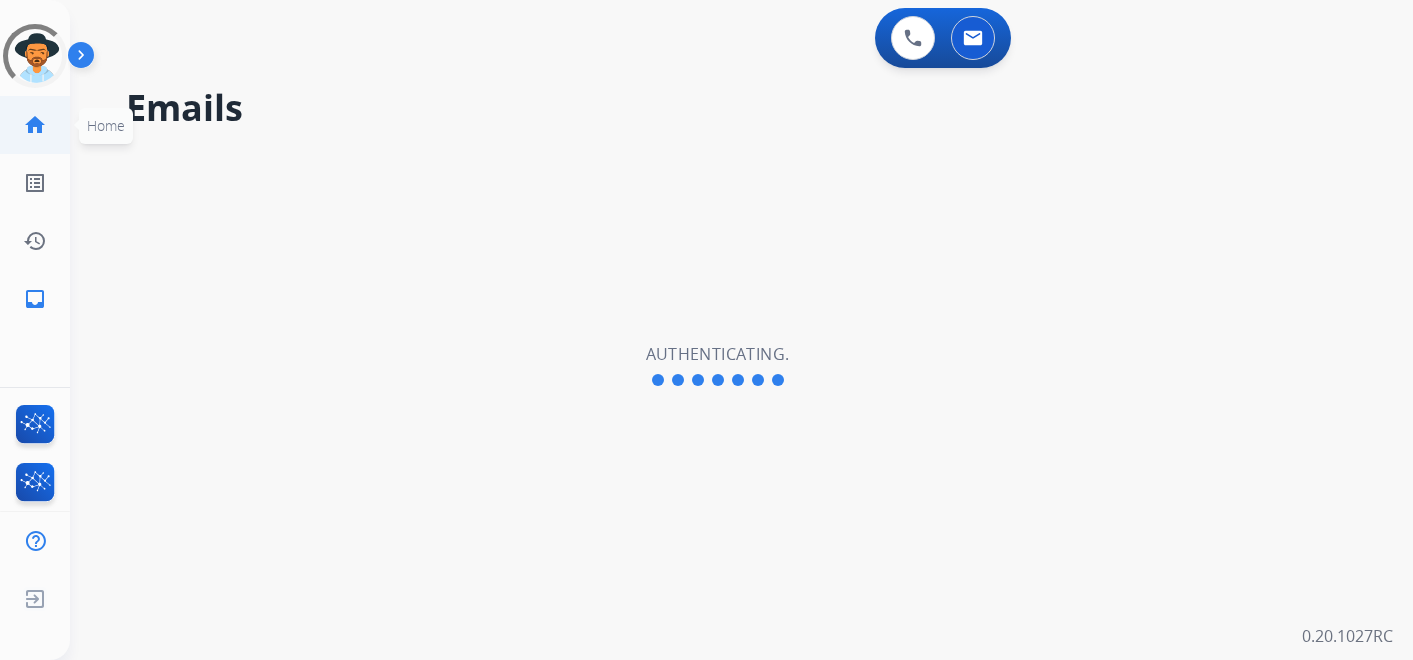 scroll, scrollTop: 0, scrollLeft: 0, axis: both 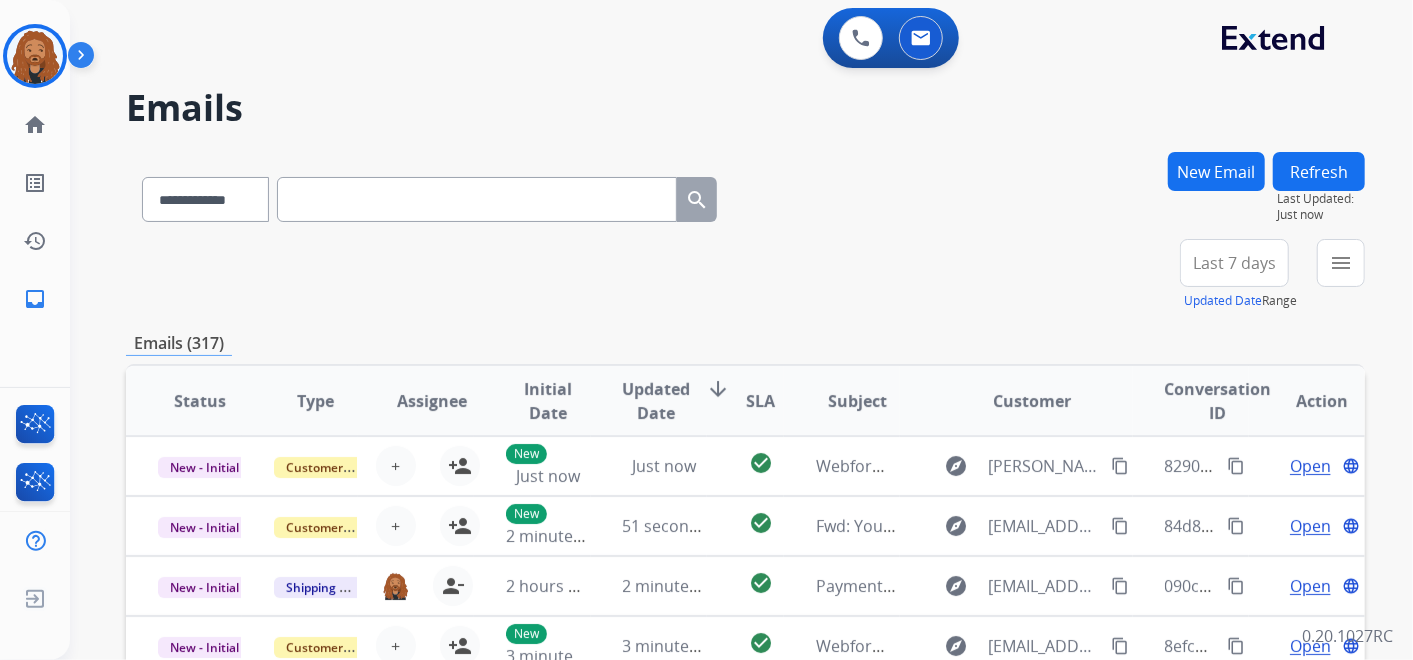 click at bounding box center [35, 56] 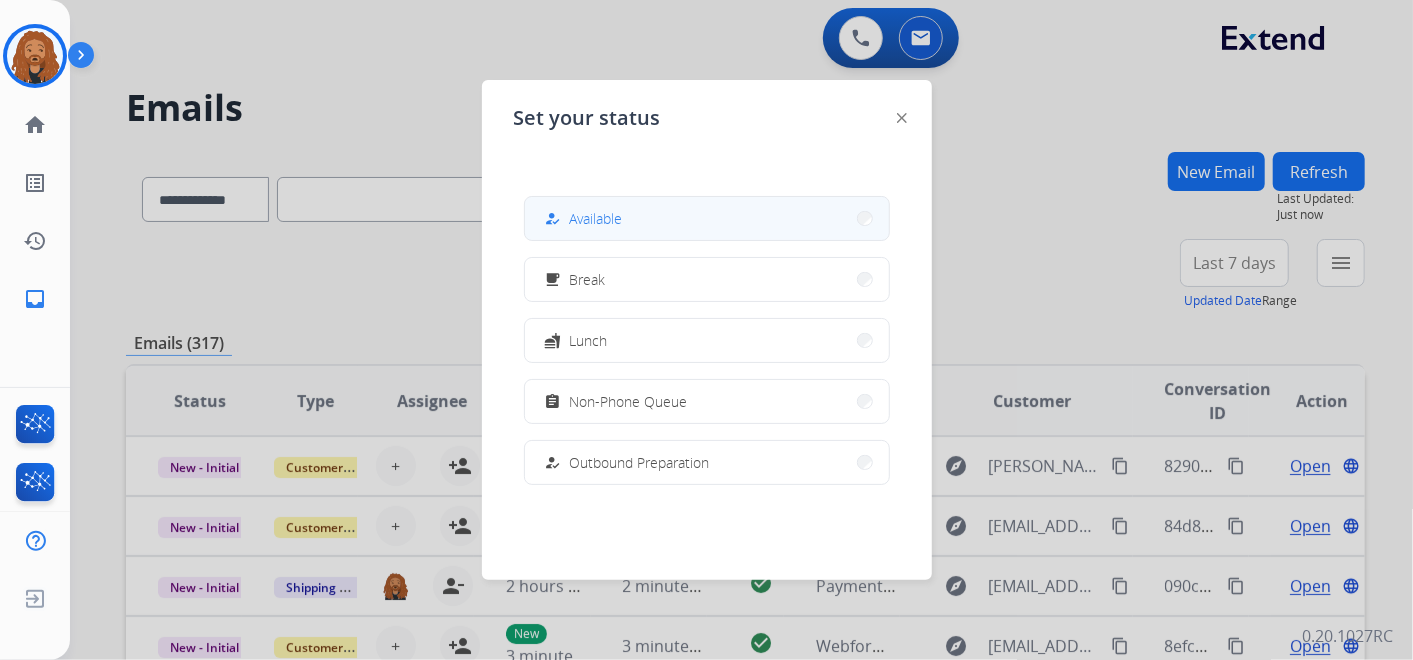 click on "Available" at bounding box center [596, 218] 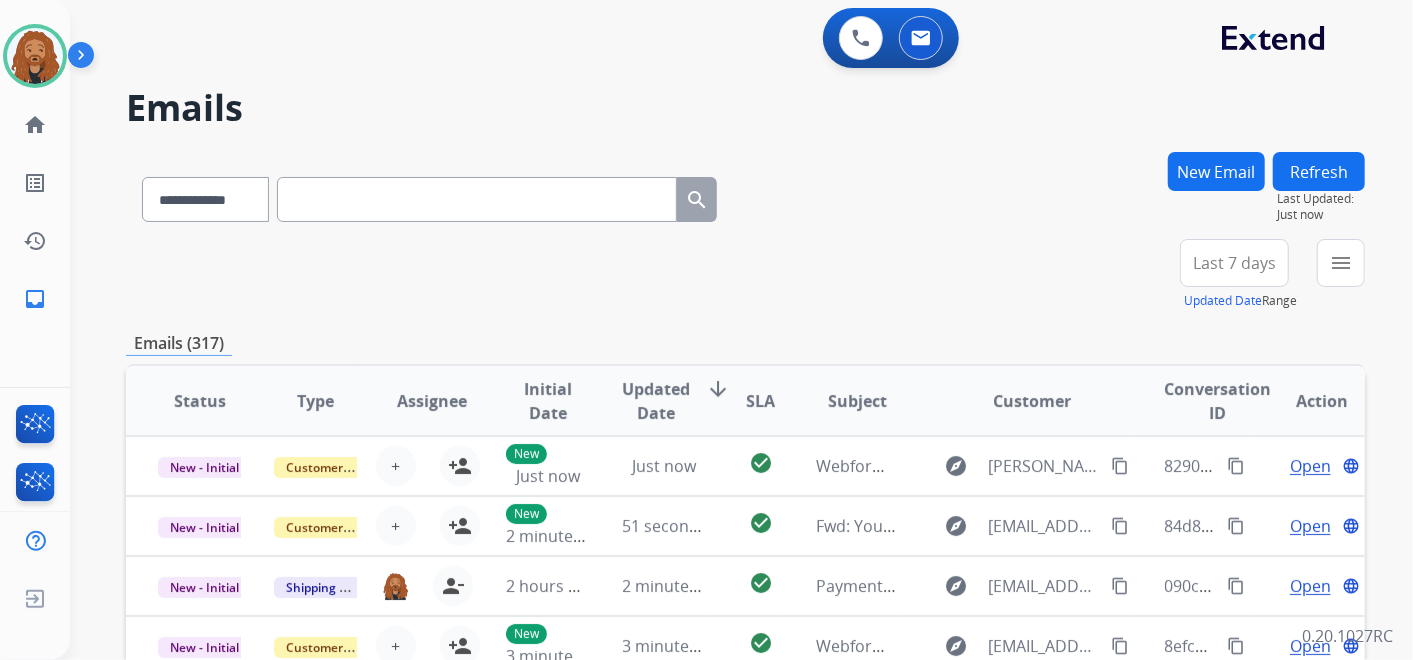 click on "Last 7 days" at bounding box center [1234, 263] 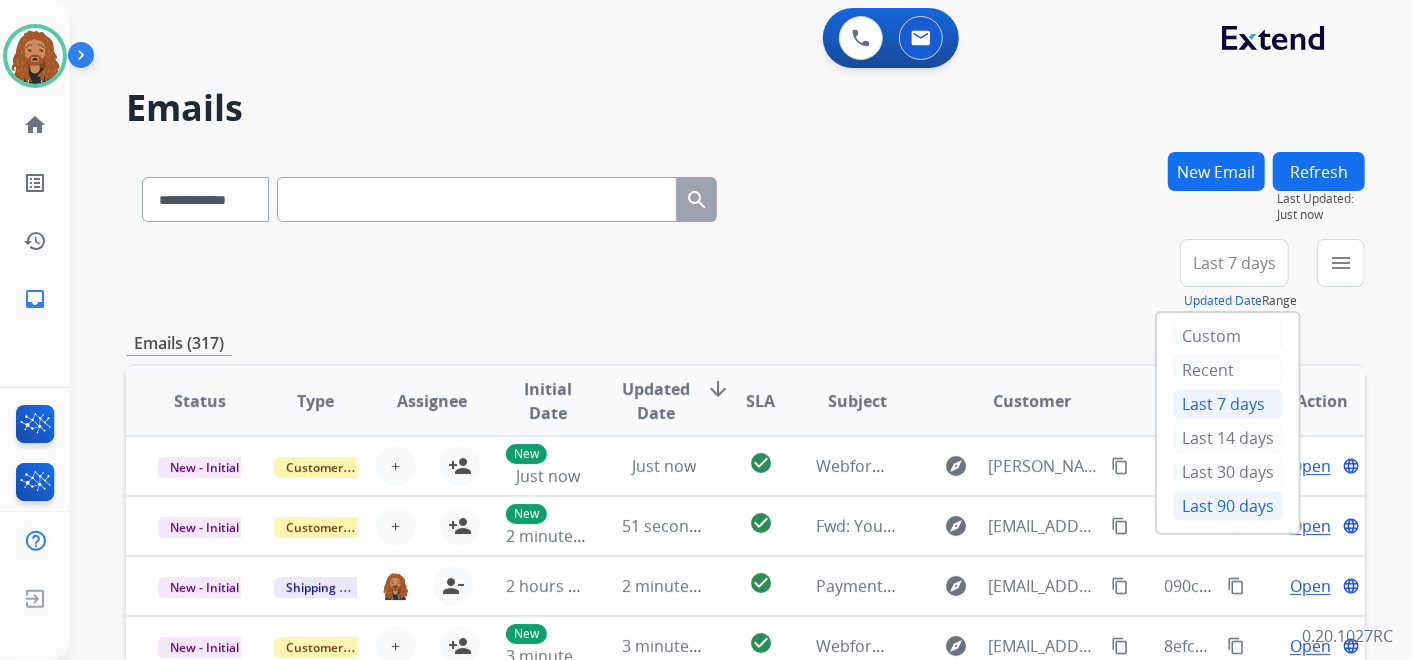 click on "Last 90 days" at bounding box center (1228, 506) 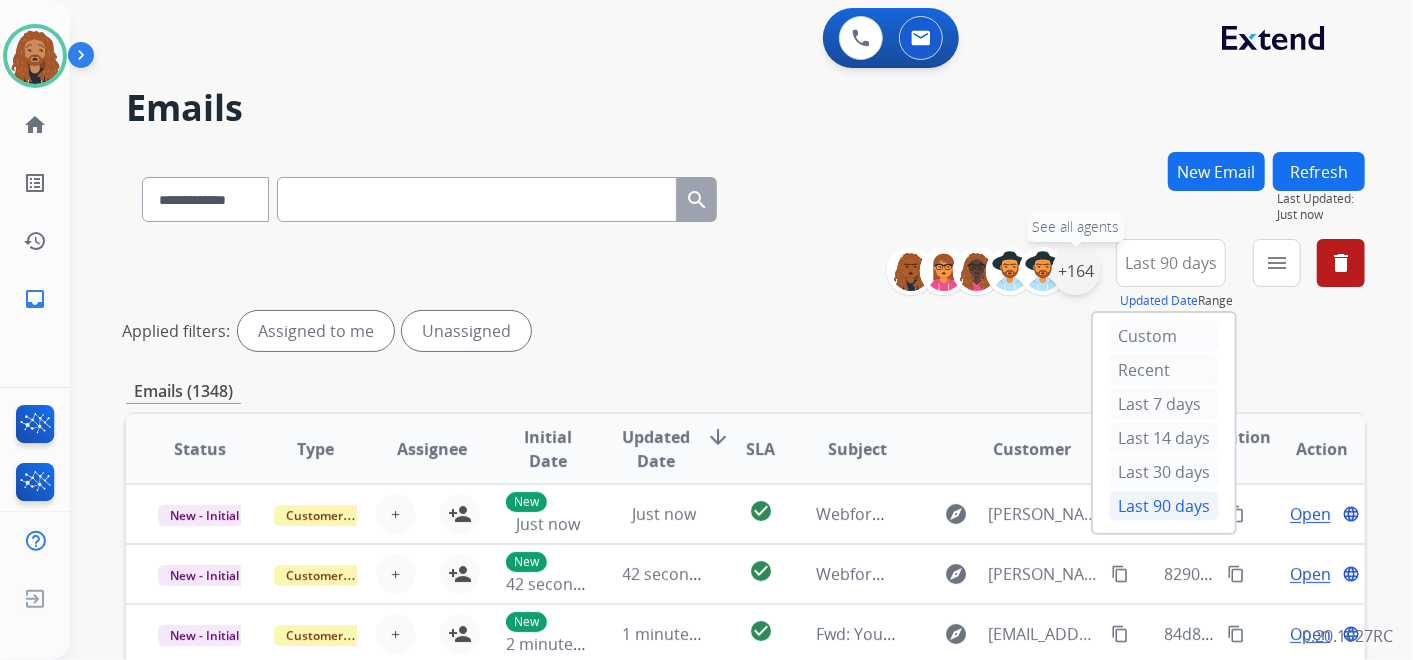 drag, startPoint x: 1094, startPoint y: 275, endPoint x: 1082, endPoint y: 283, distance: 14.422205 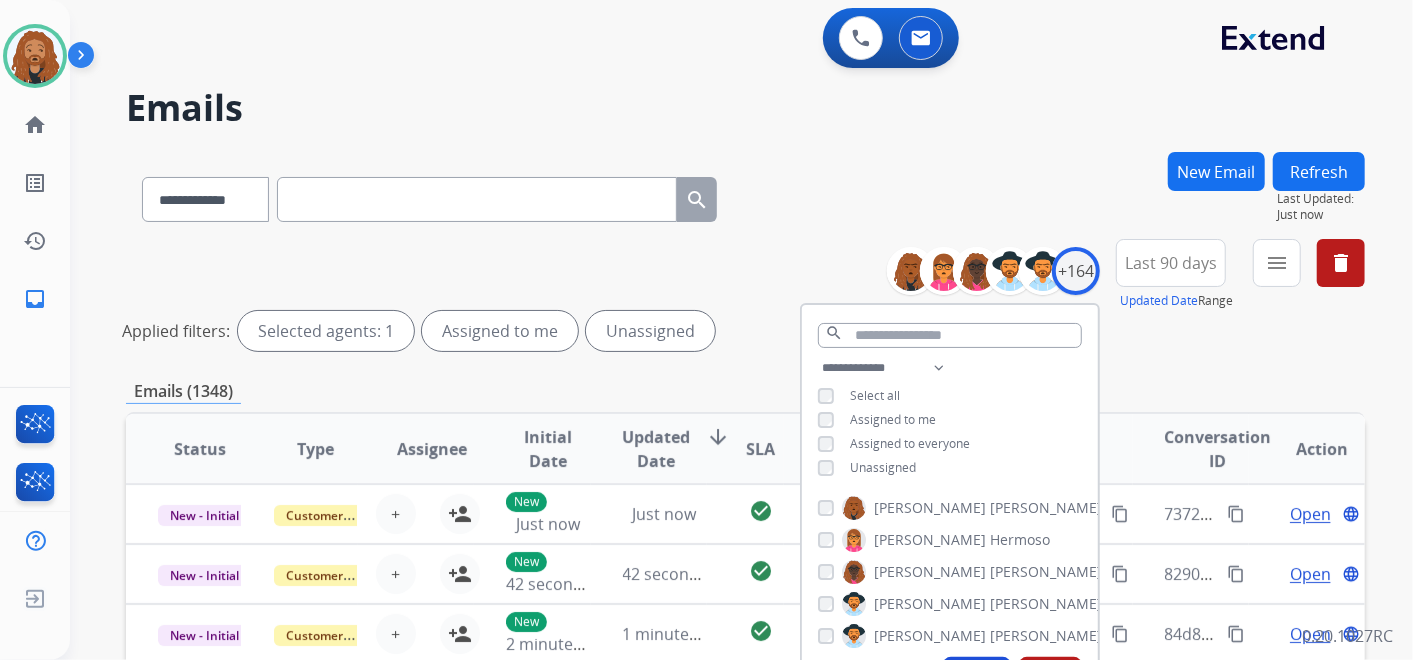 click on "Unassigned" at bounding box center [883, 467] 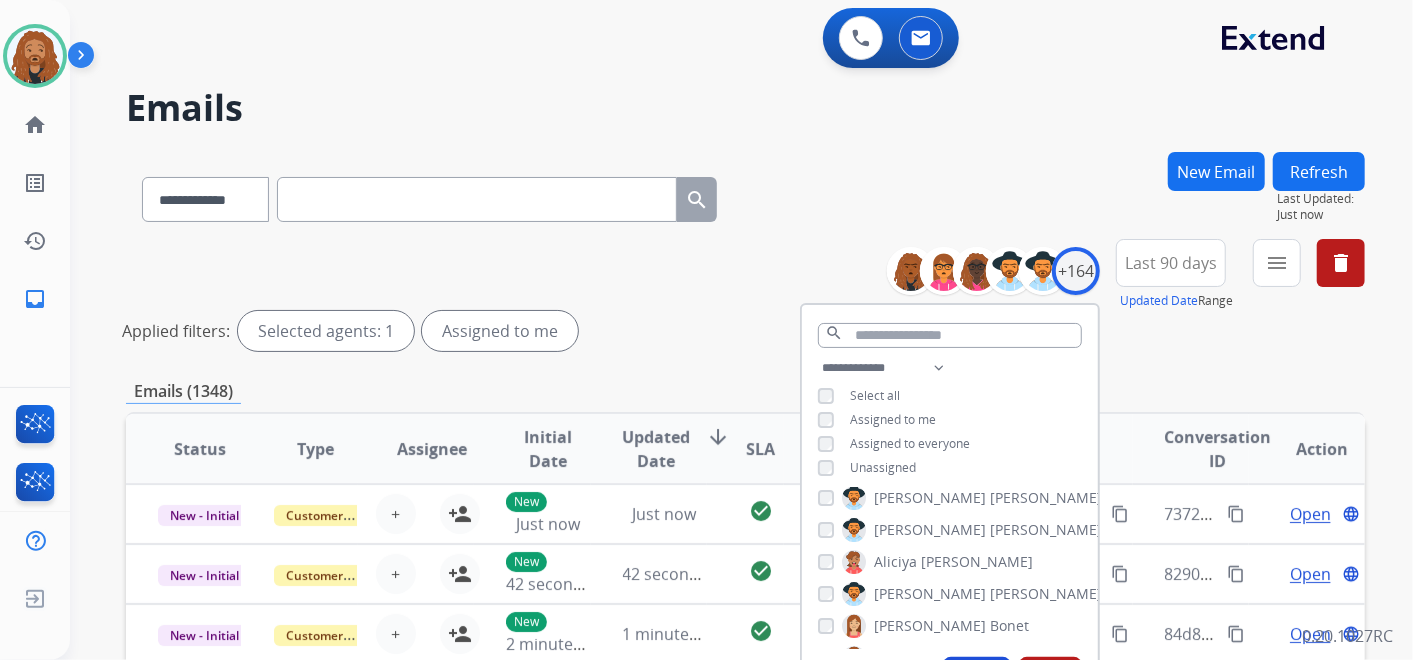 scroll, scrollTop: 222, scrollLeft: 0, axis: vertical 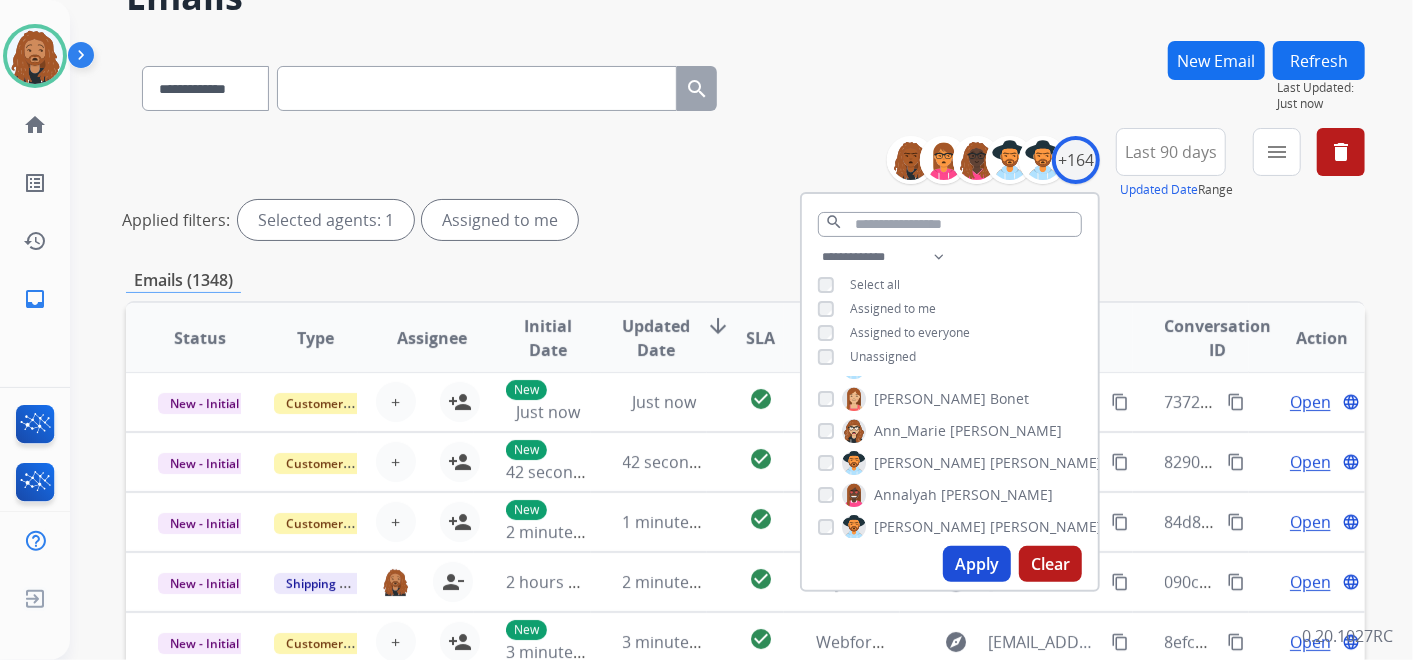 click on "Apply" at bounding box center [977, 564] 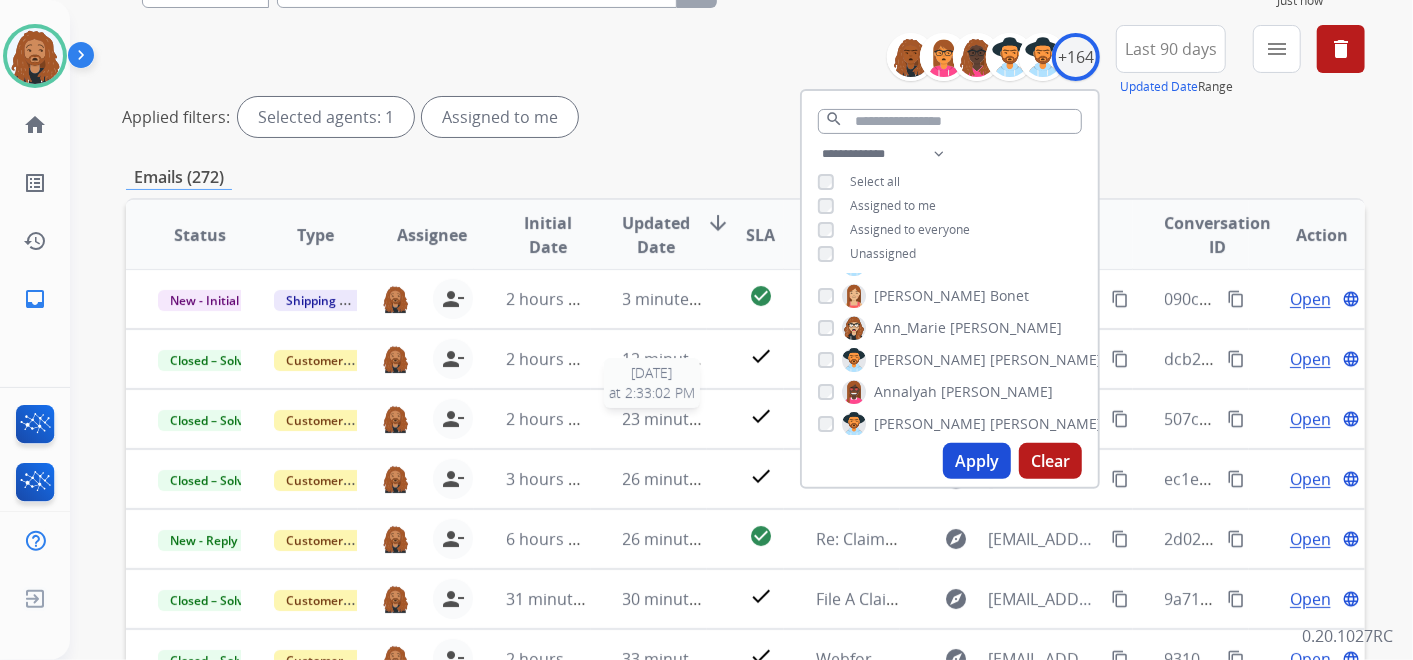 scroll, scrollTop: 222, scrollLeft: 0, axis: vertical 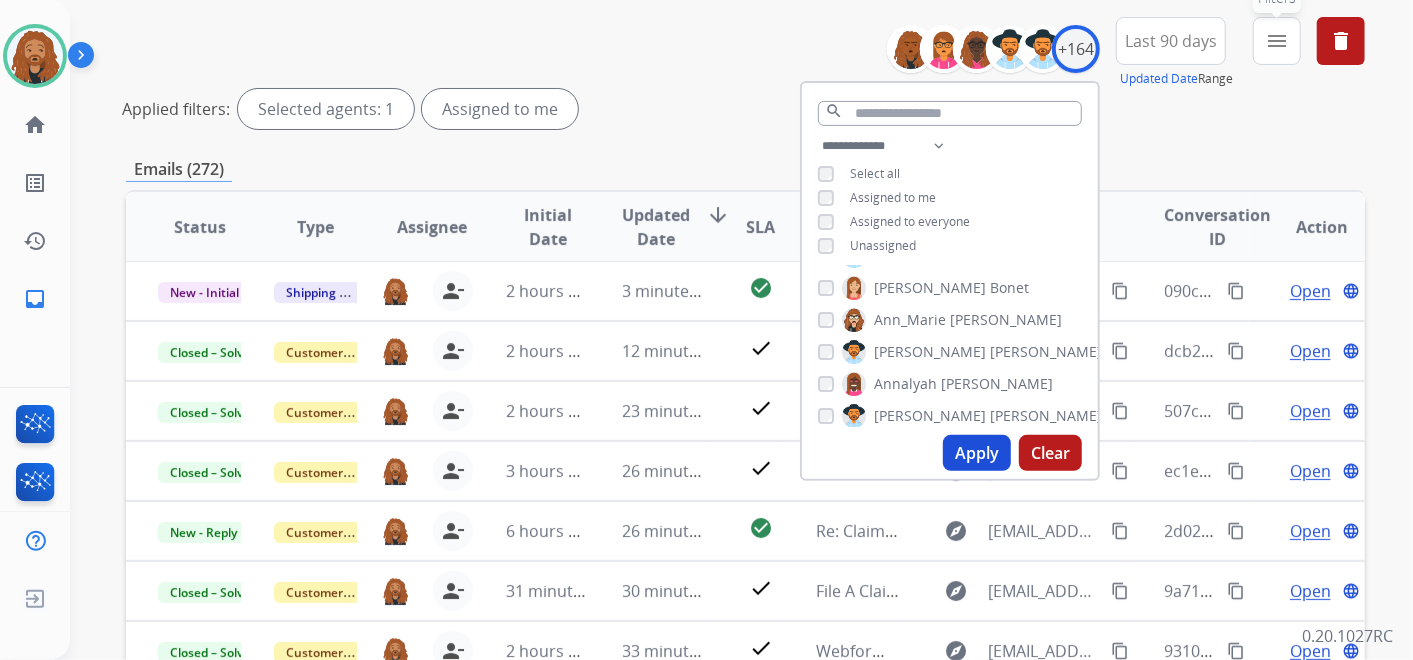 click on "menu  Filters" at bounding box center (1277, 41) 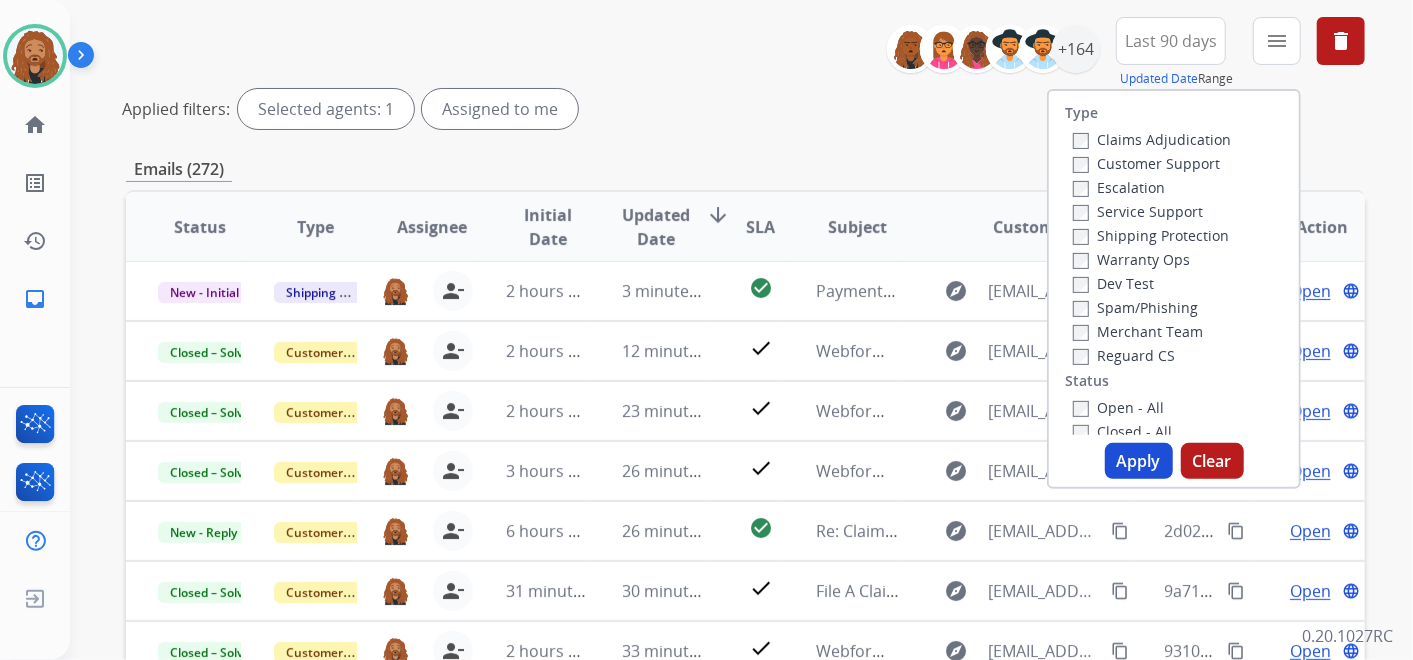 click on "Open - All" at bounding box center (1118, 407) 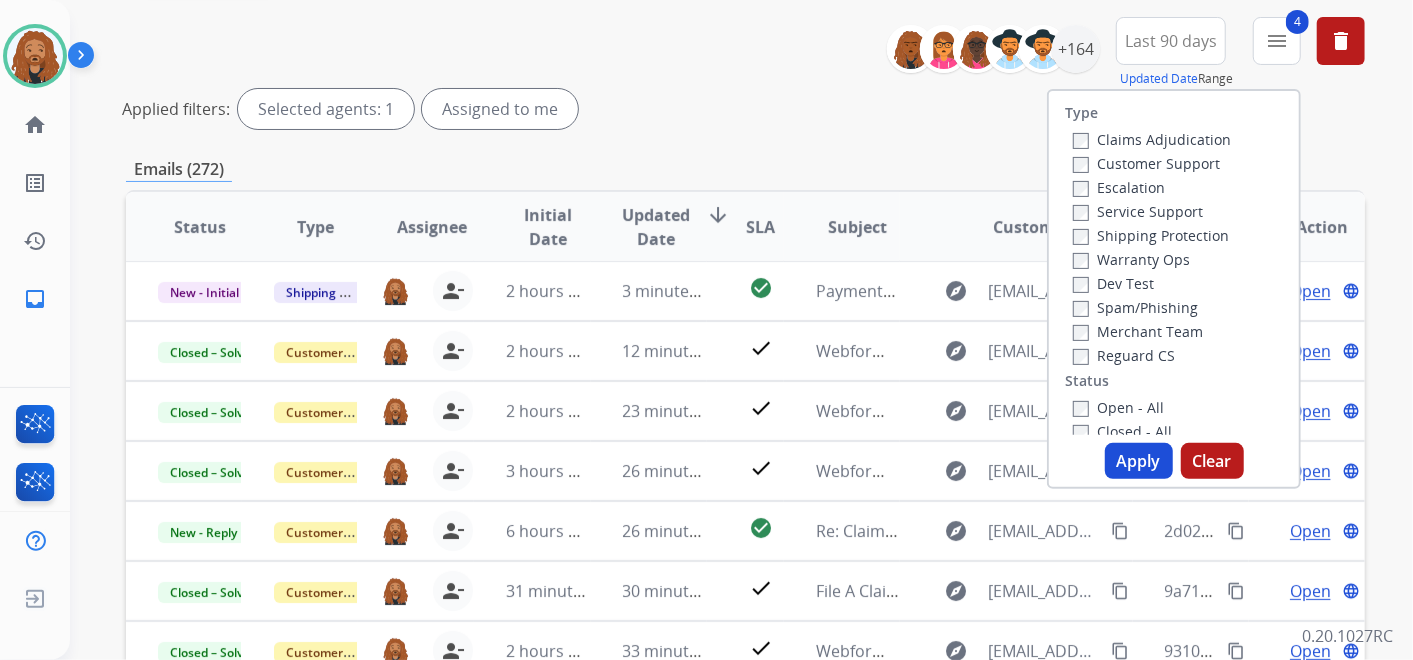 click on "Apply" at bounding box center [1139, 461] 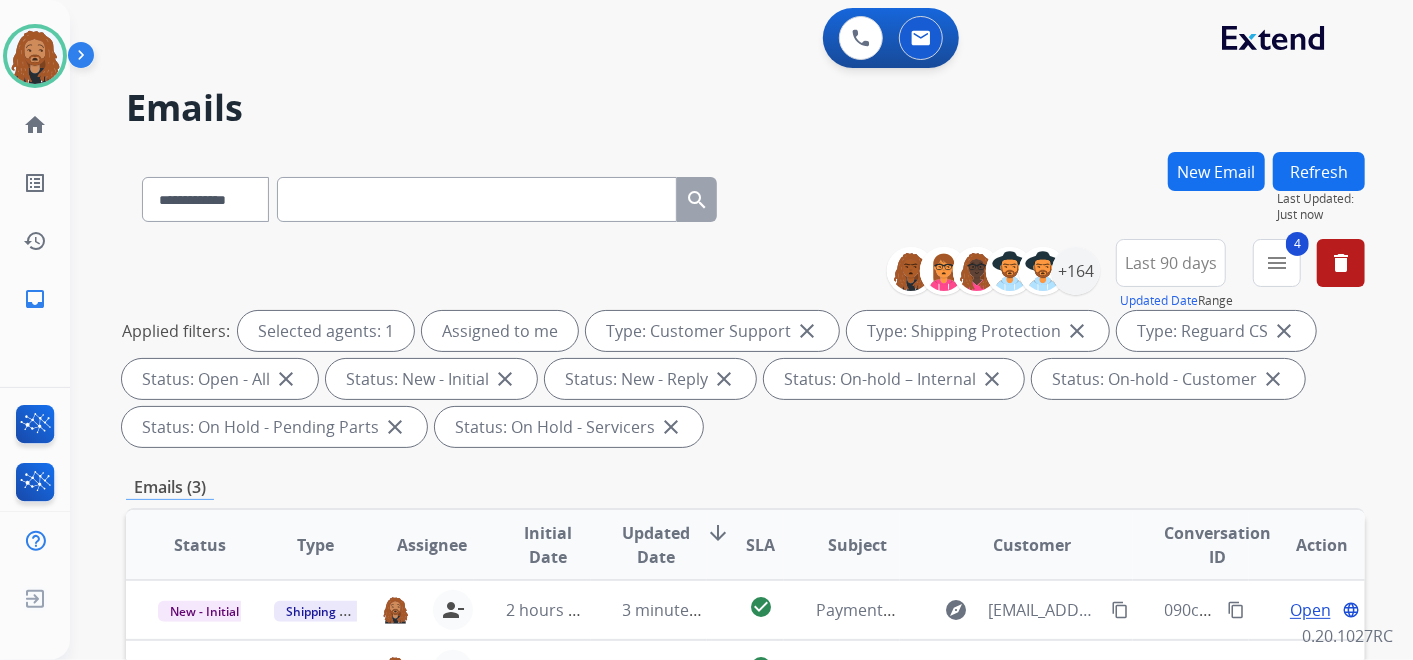 scroll, scrollTop: 0, scrollLeft: 0, axis: both 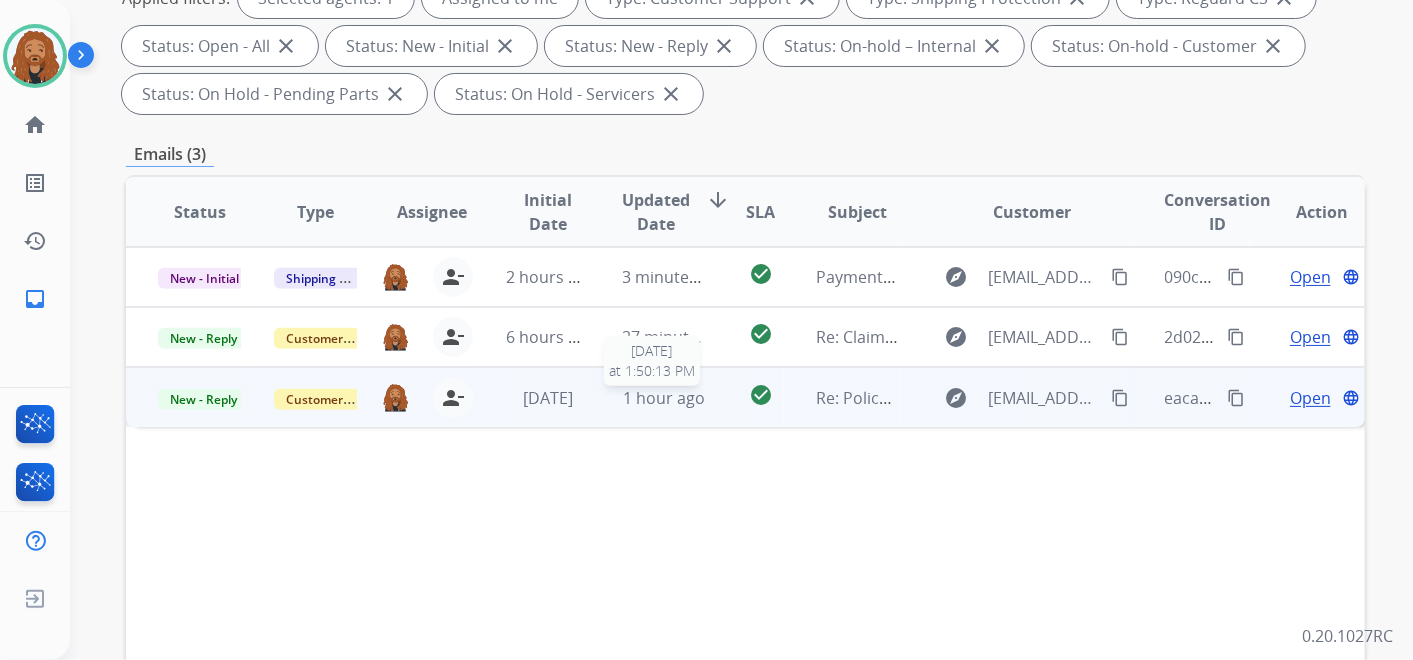 click on "1 hour ago" at bounding box center [664, 398] 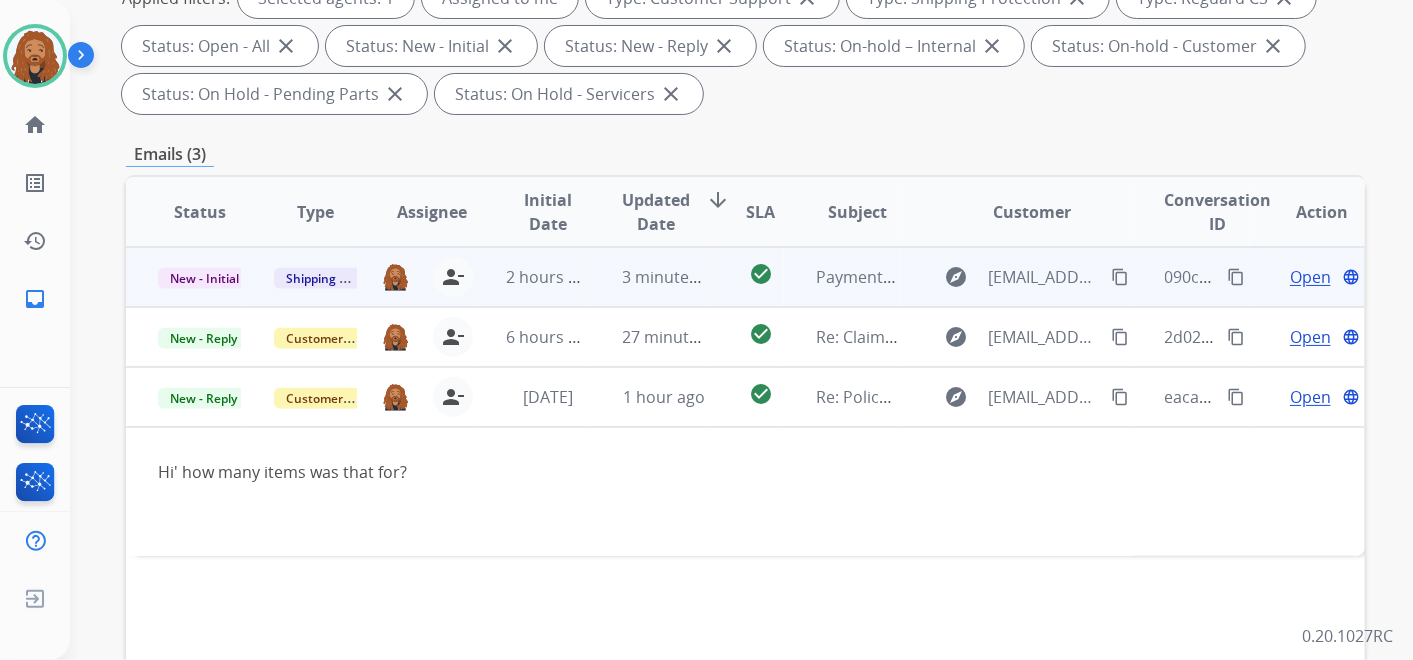 click on "check_circle" at bounding box center (745, 277) 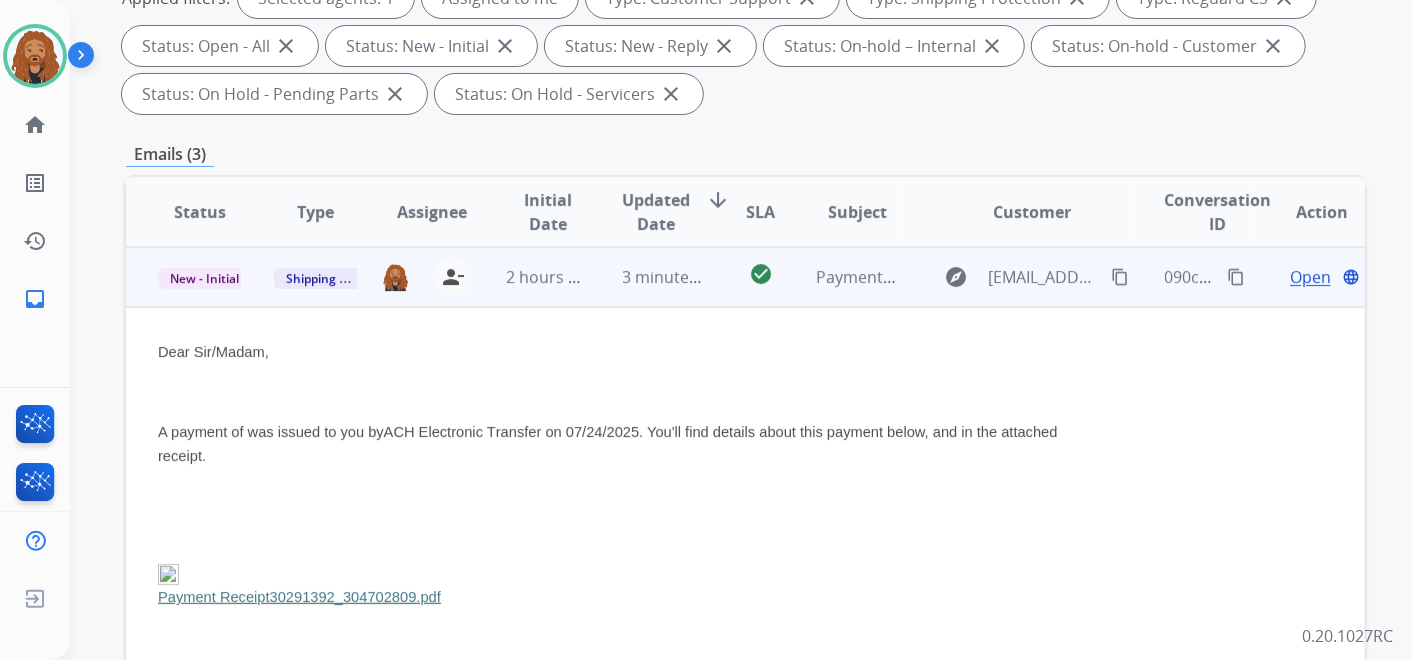 click on "Open" at bounding box center [1310, 277] 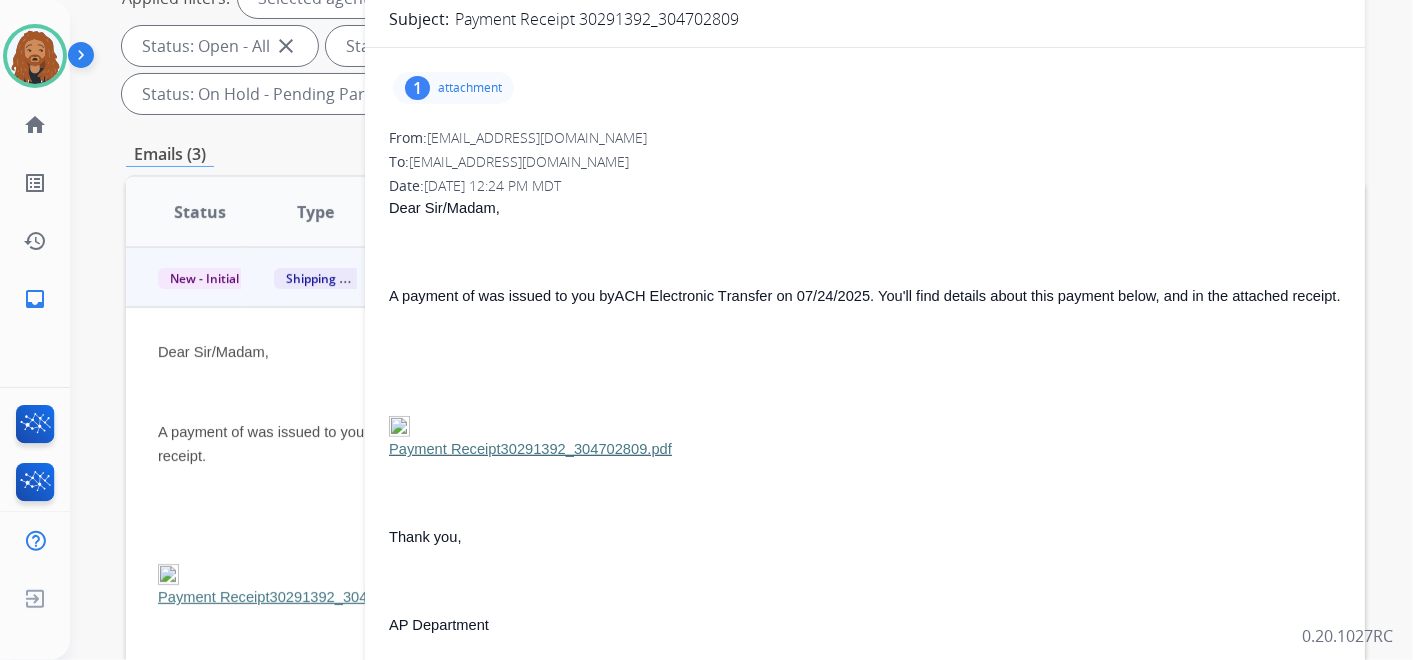 scroll, scrollTop: 0, scrollLeft: 0, axis: both 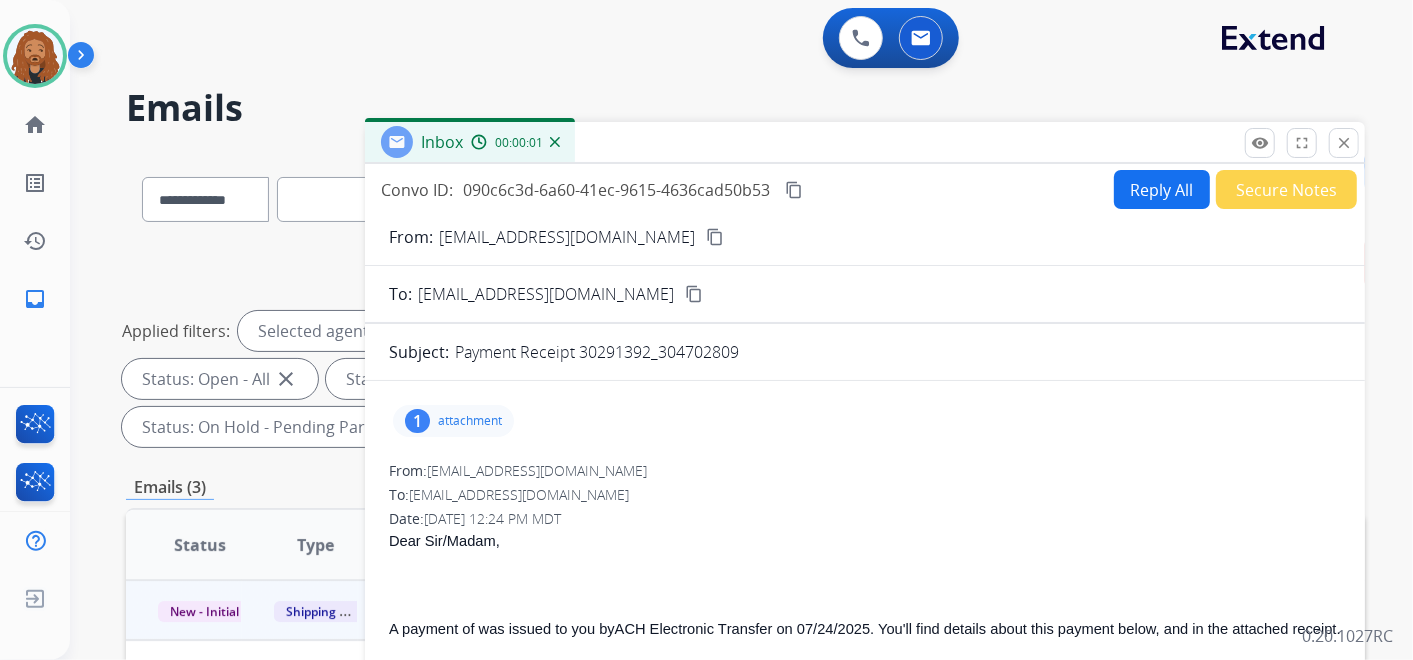 click on "Reply All" at bounding box center [1162, 189] 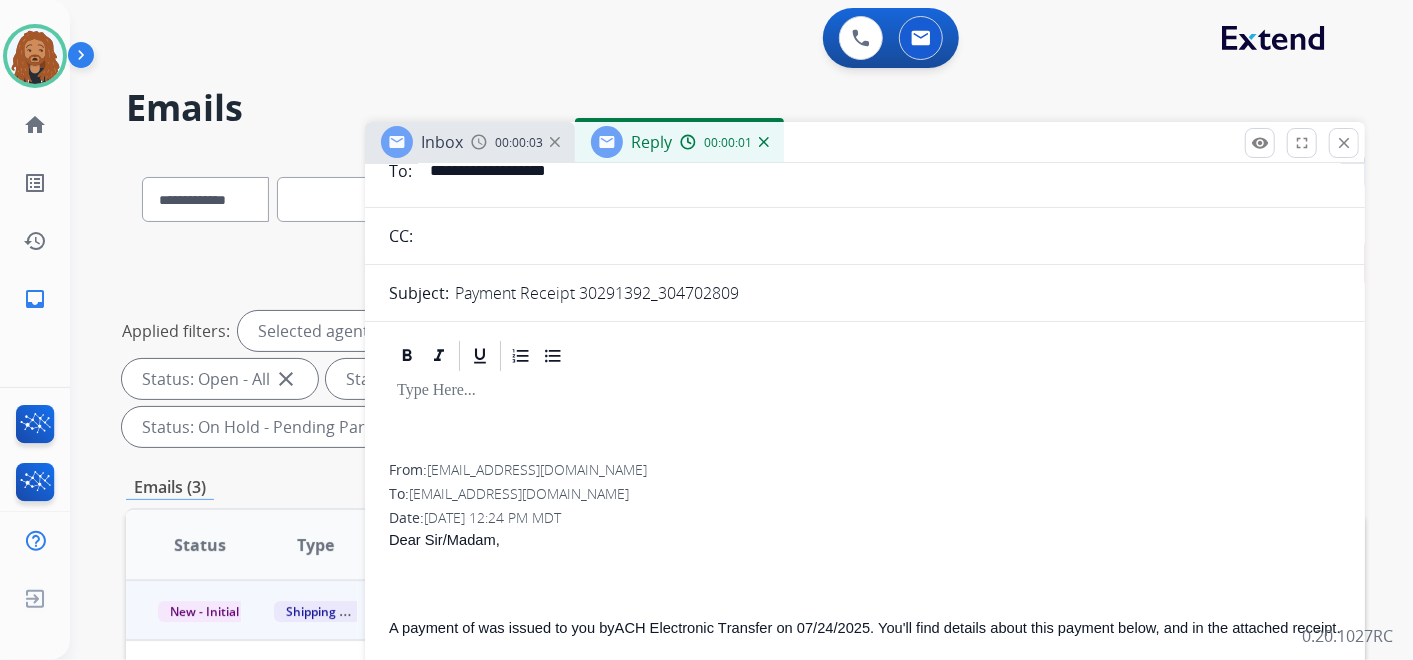 scroll, scrollTop: 0, scrollLeft: 0, axis: both 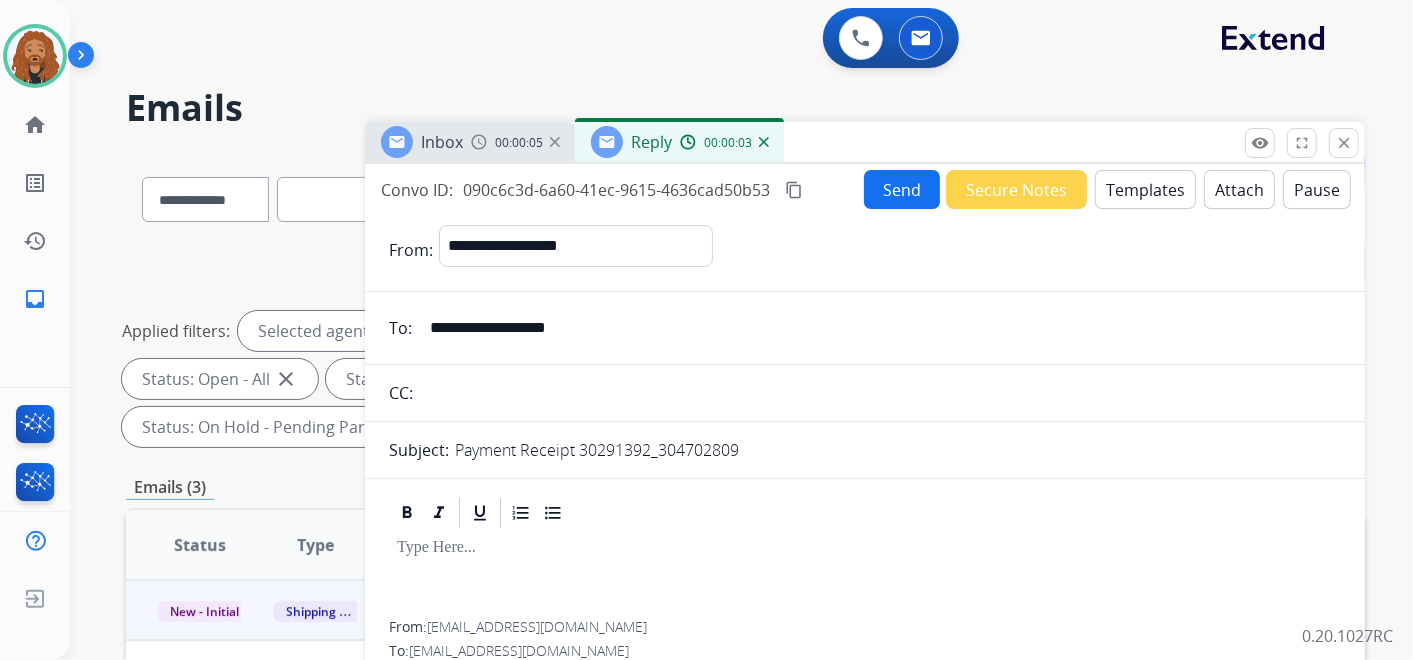 click on "Templates" at bounding box center (1145, 189) 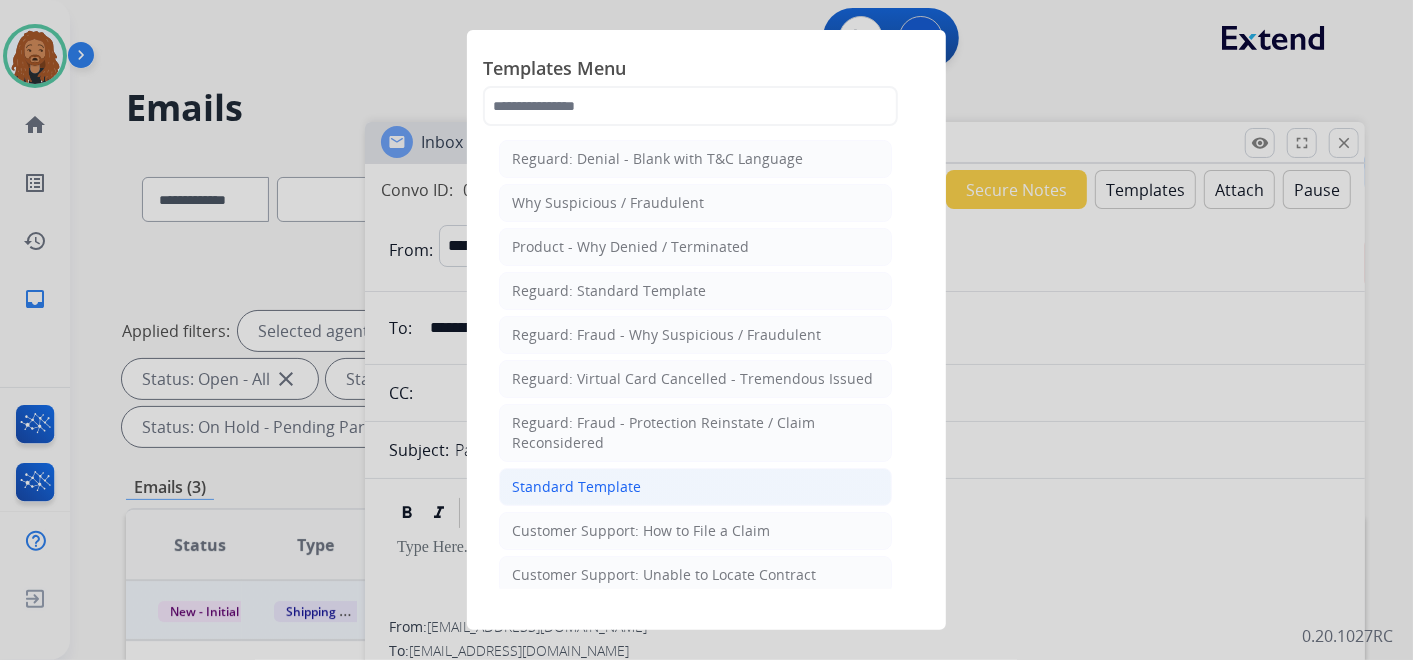 click on "Standard Template" 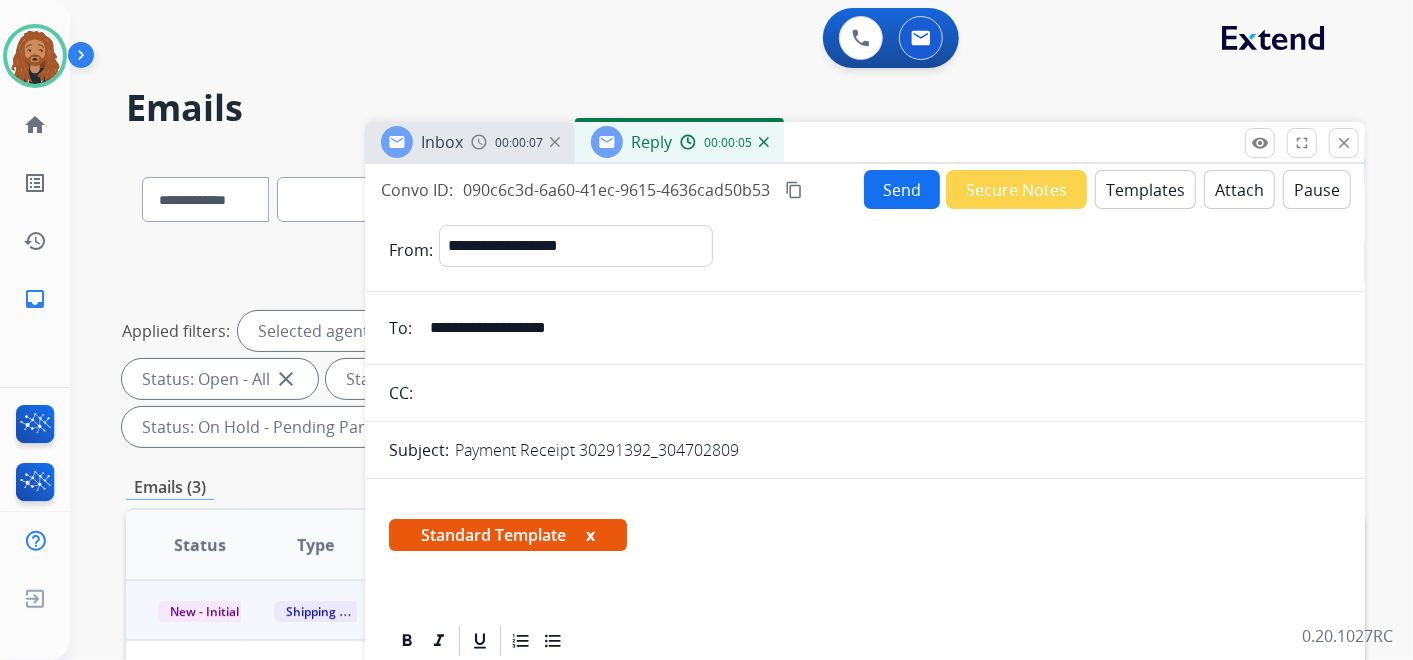 scroll, scrollTop: 333, scrollLeft: 0, axis: vertical 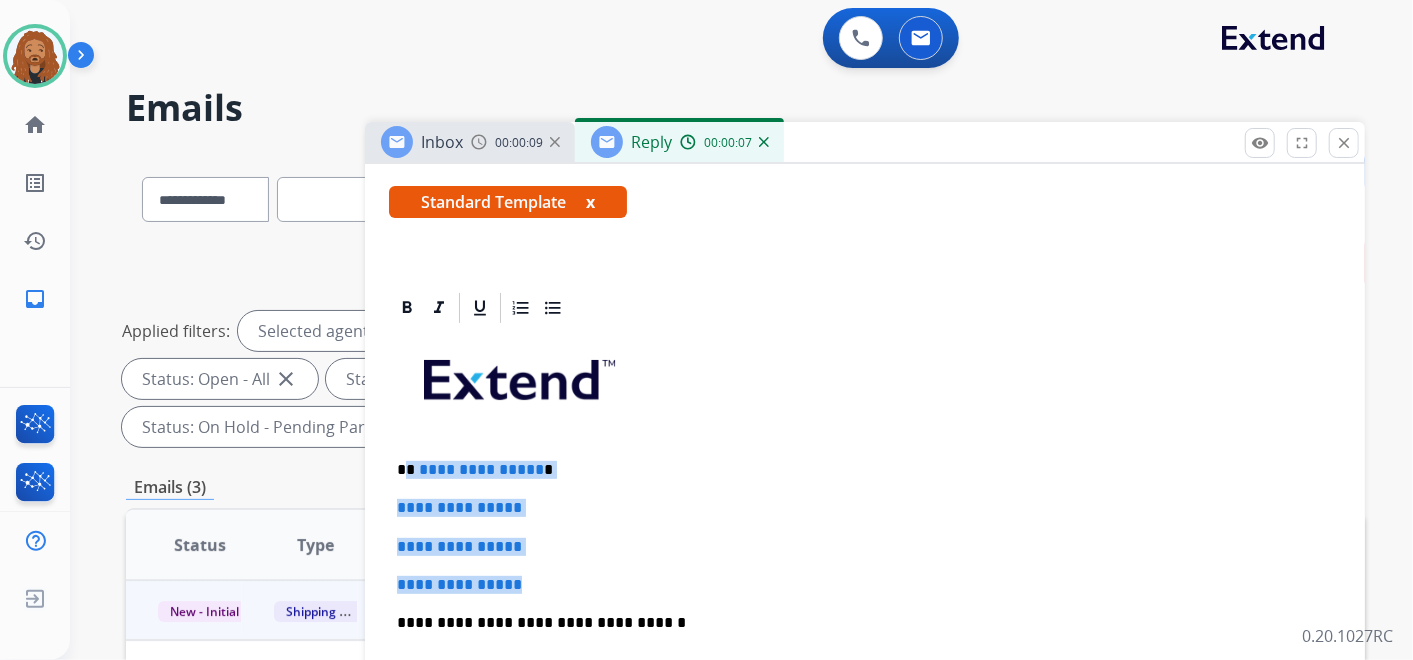 drag, startPoint x: 533, startPoint y: 577, endPoint x: 406, endPoint y: 468, distance: 167.36188 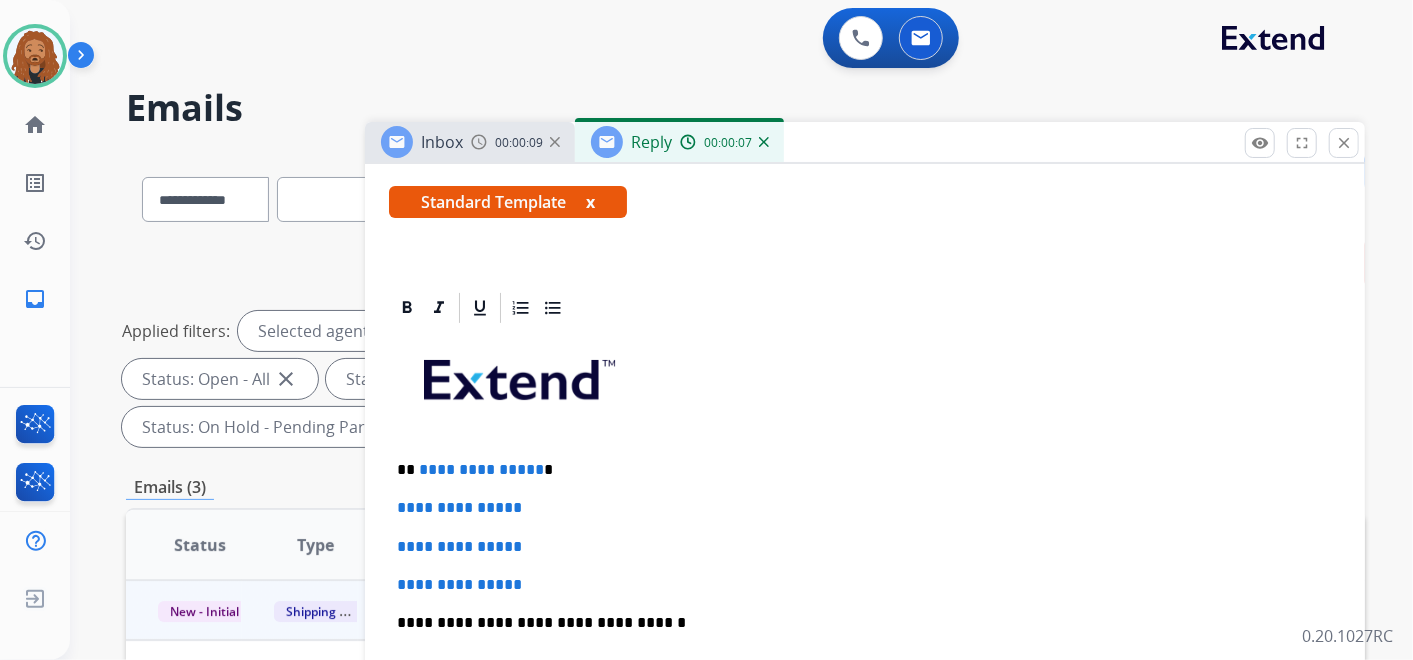 type 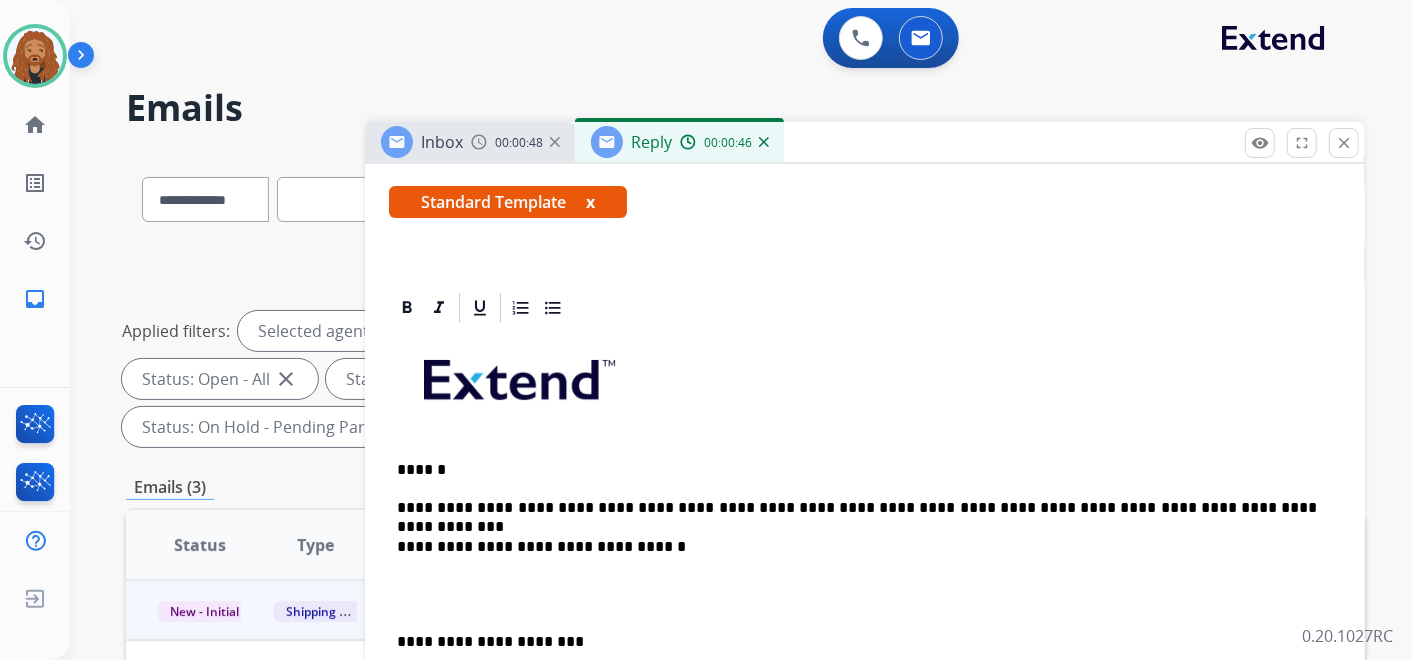 click on "**********" at bounding box center (857, 508) 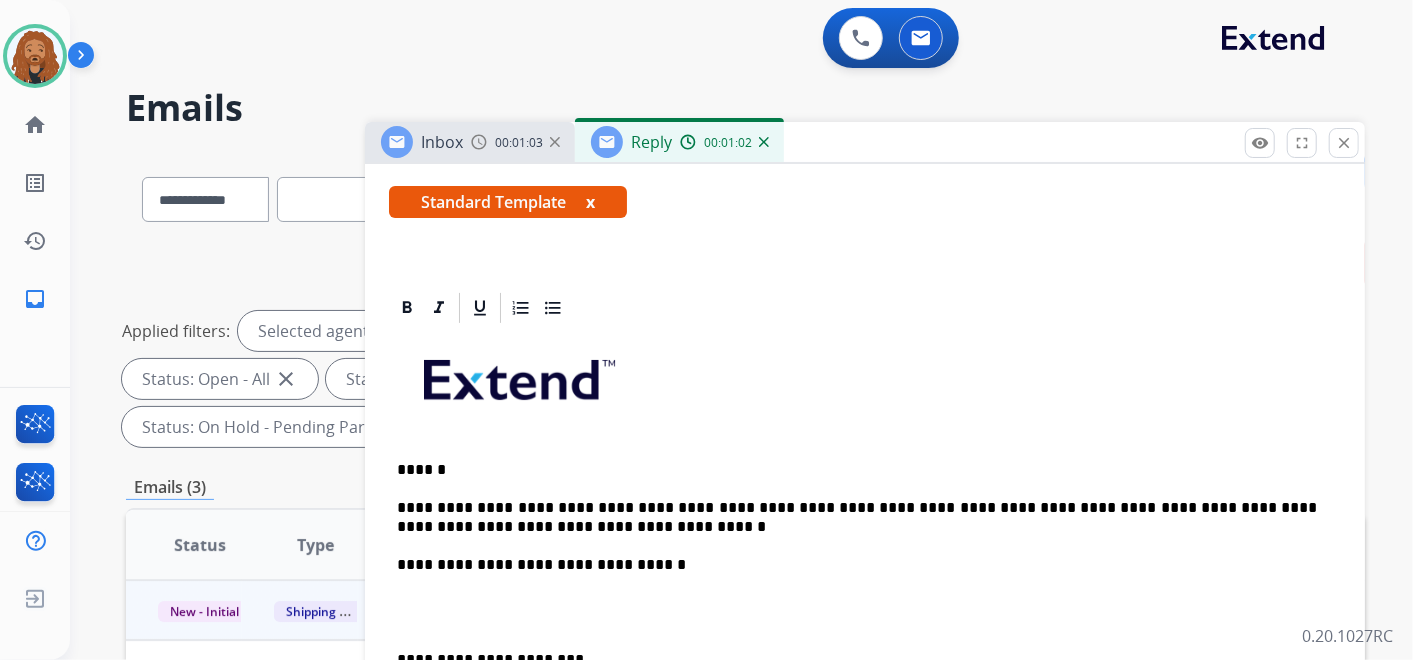 click on "**********" at bounding box center (857, 517) 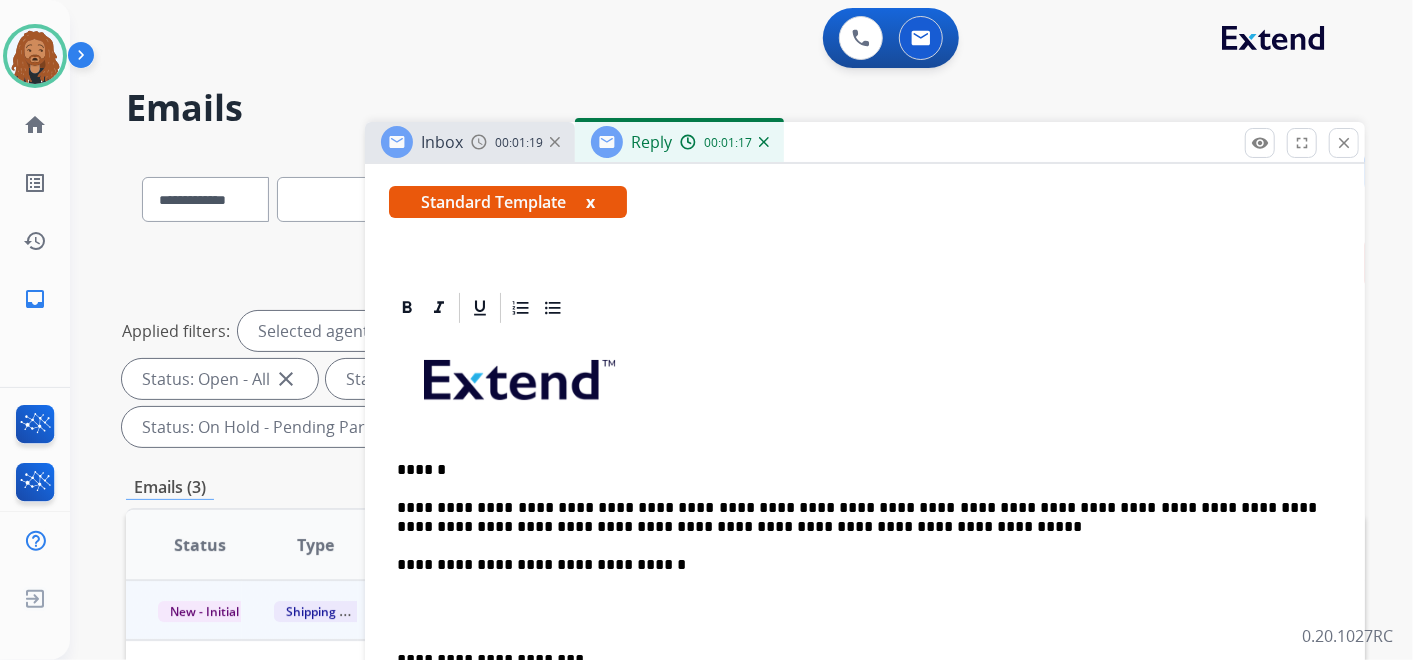 click at bounding box center [865, 612] 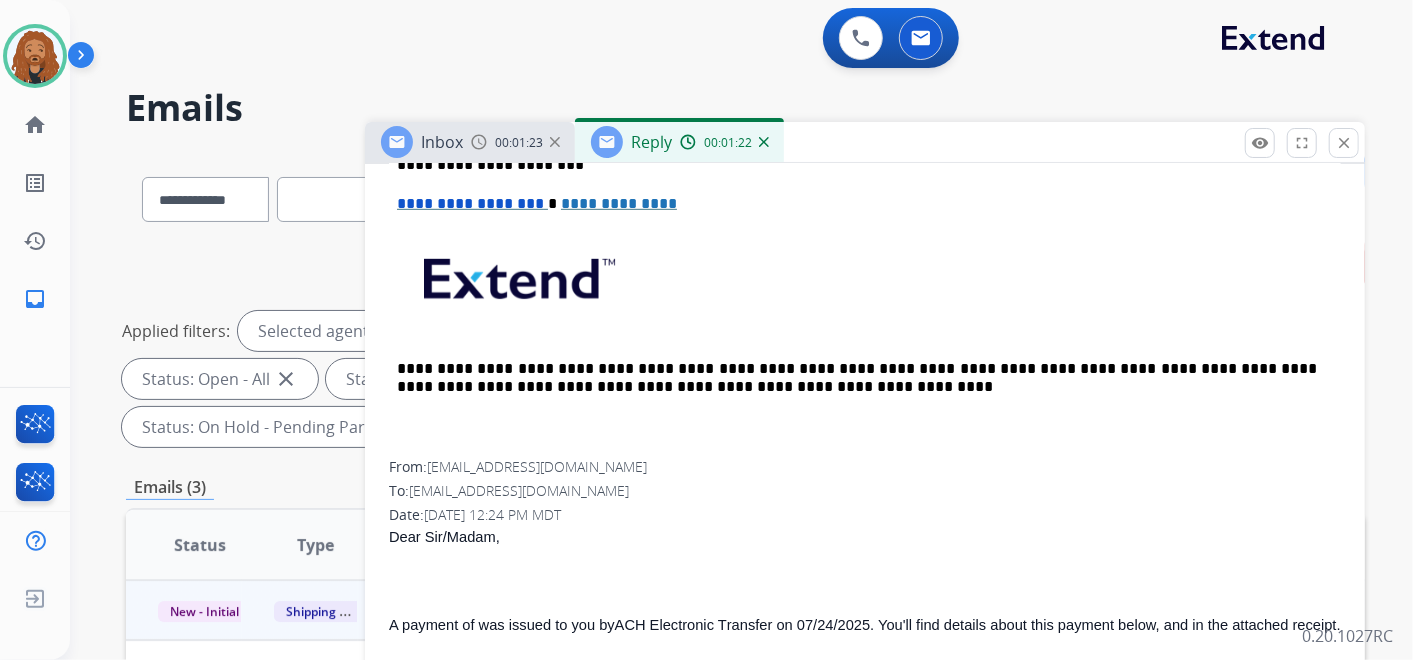scroll, scrollTop: 777, scrollLeft: 0, axis: vertical 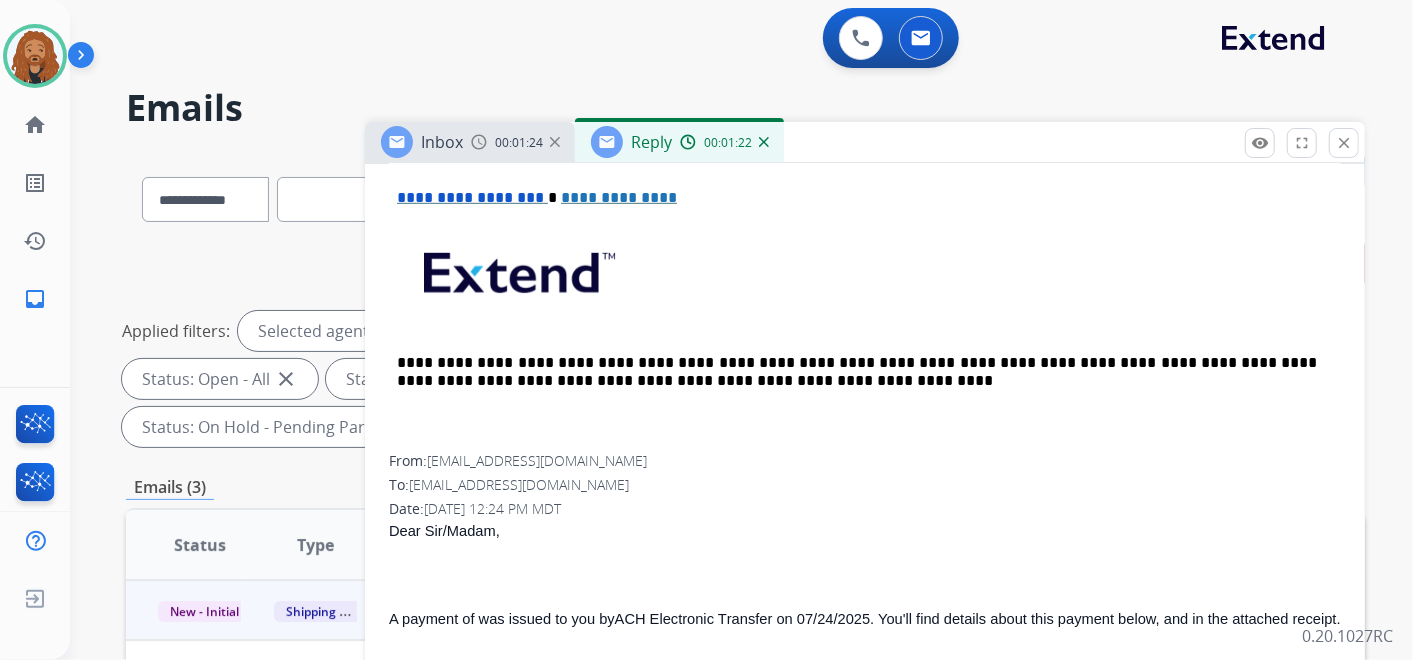 click on "To:  shipping@extend.com" at bounding box center [865, 485] 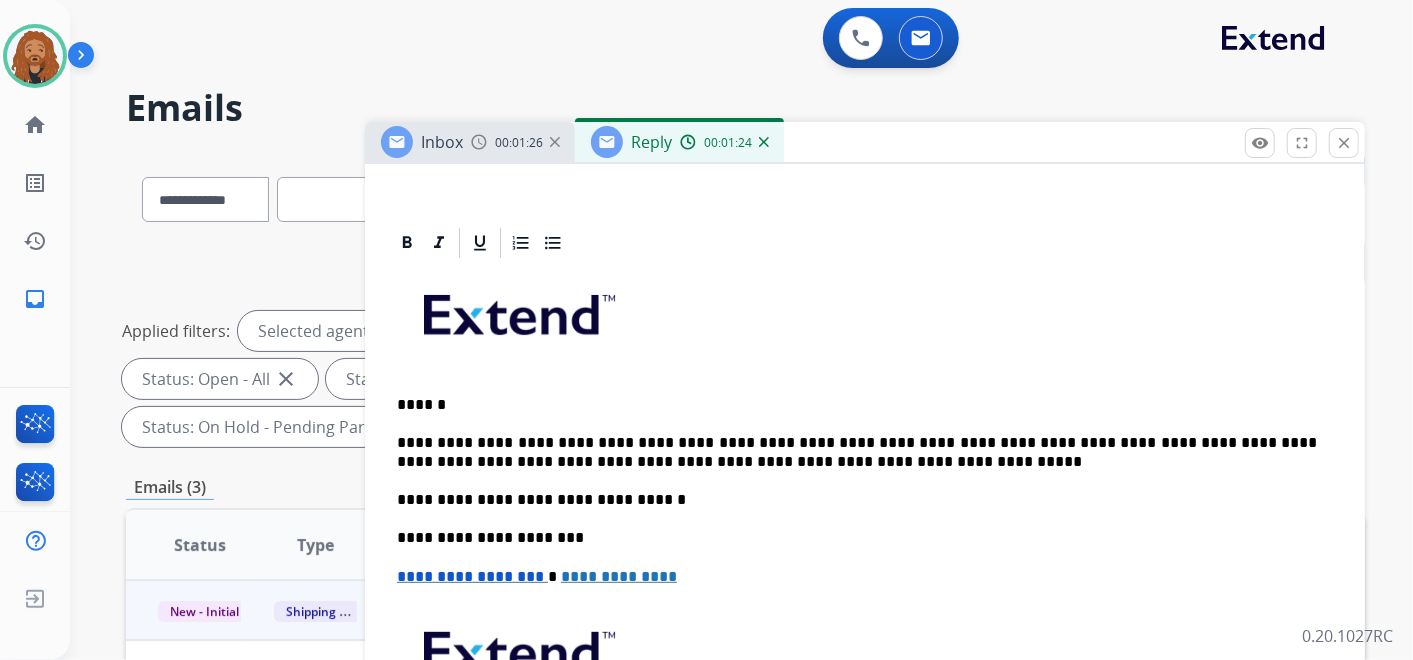 scroll, scrollTop: 333, scrollLeft: 0, axis: vertical 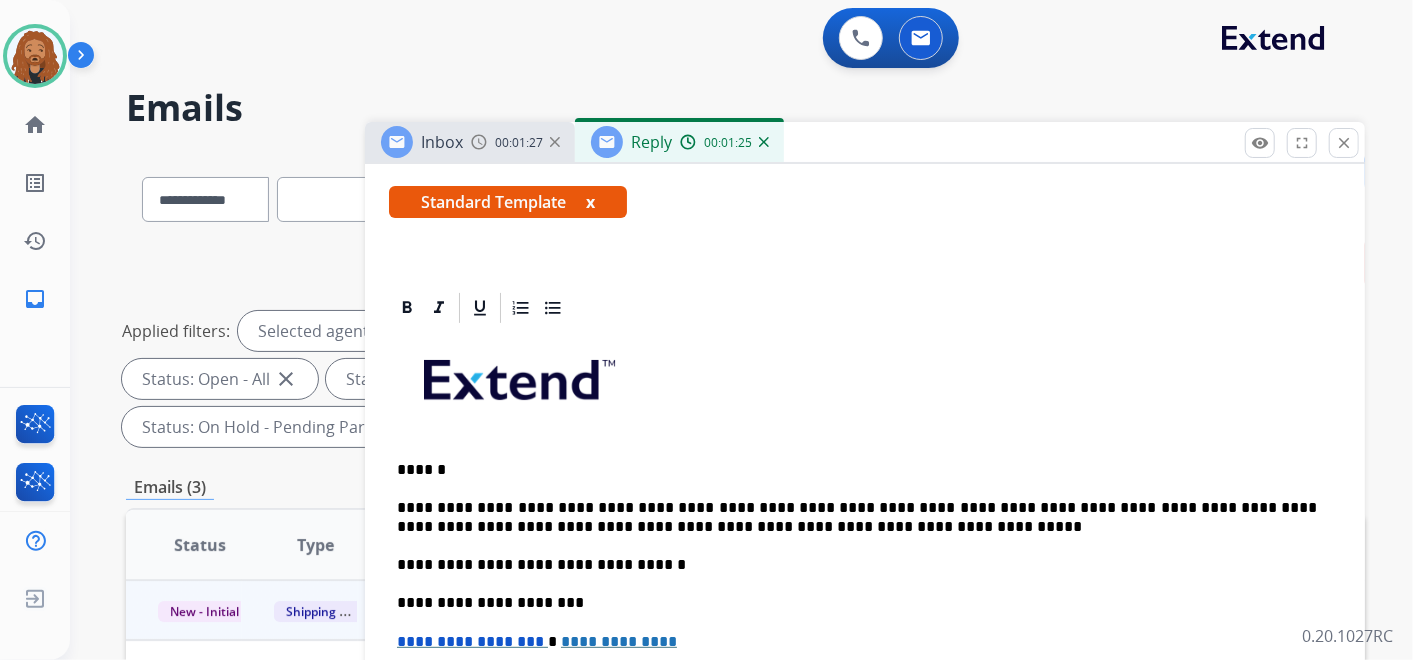 click on "**********" at bounding box center (865, 612) 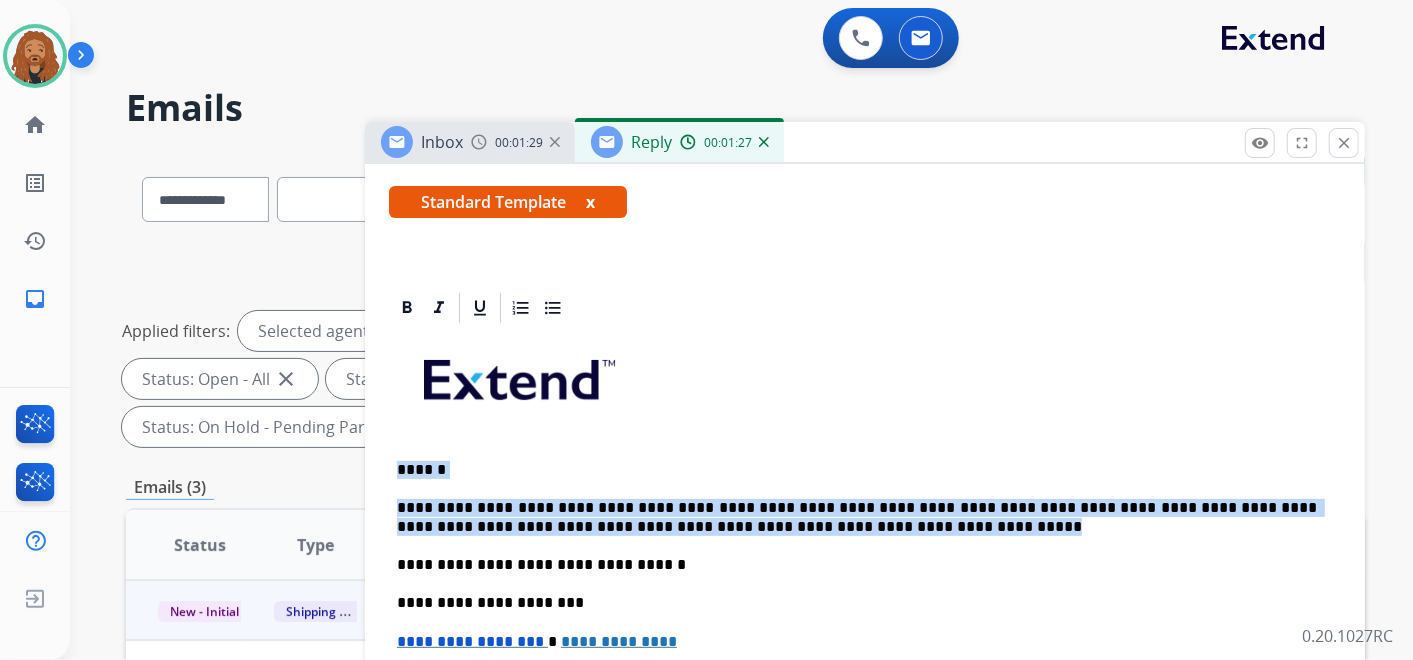 drag, startPoint x: 782, startPoint y: 531, endPoint x: 357, endPoint y: 454, distance: 431.91898 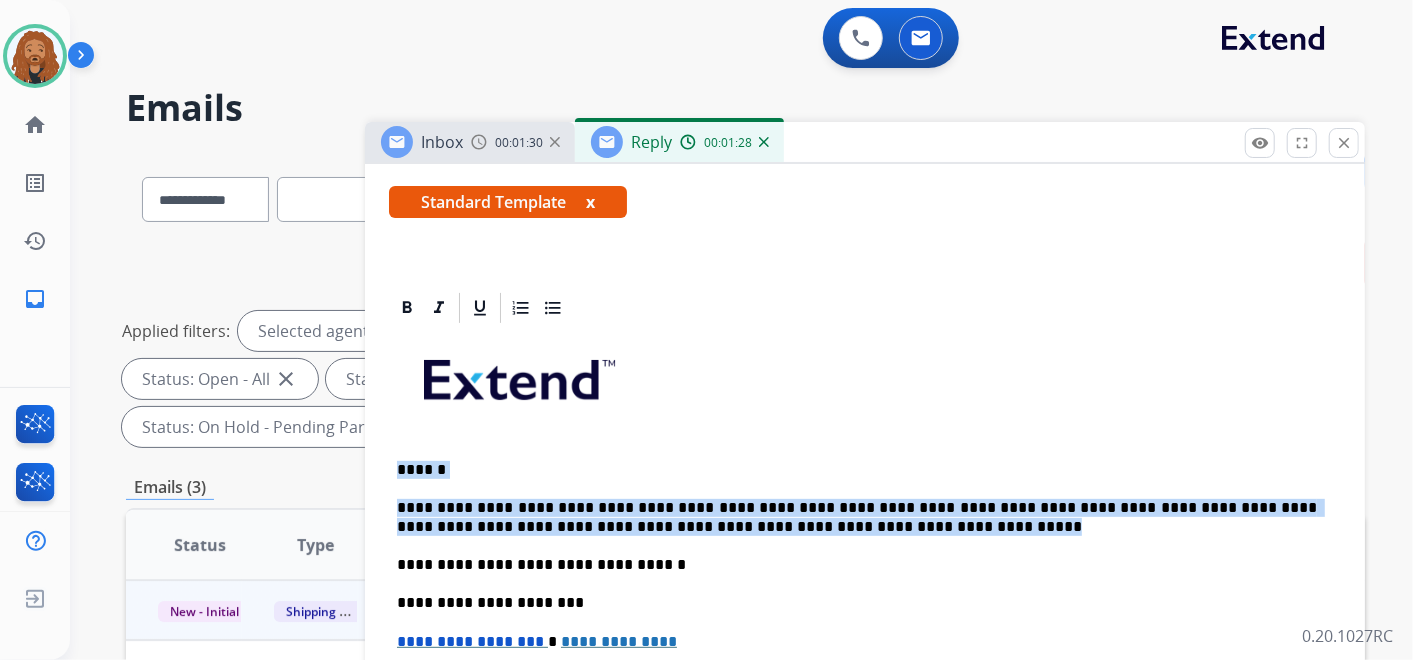 copy on "**********" 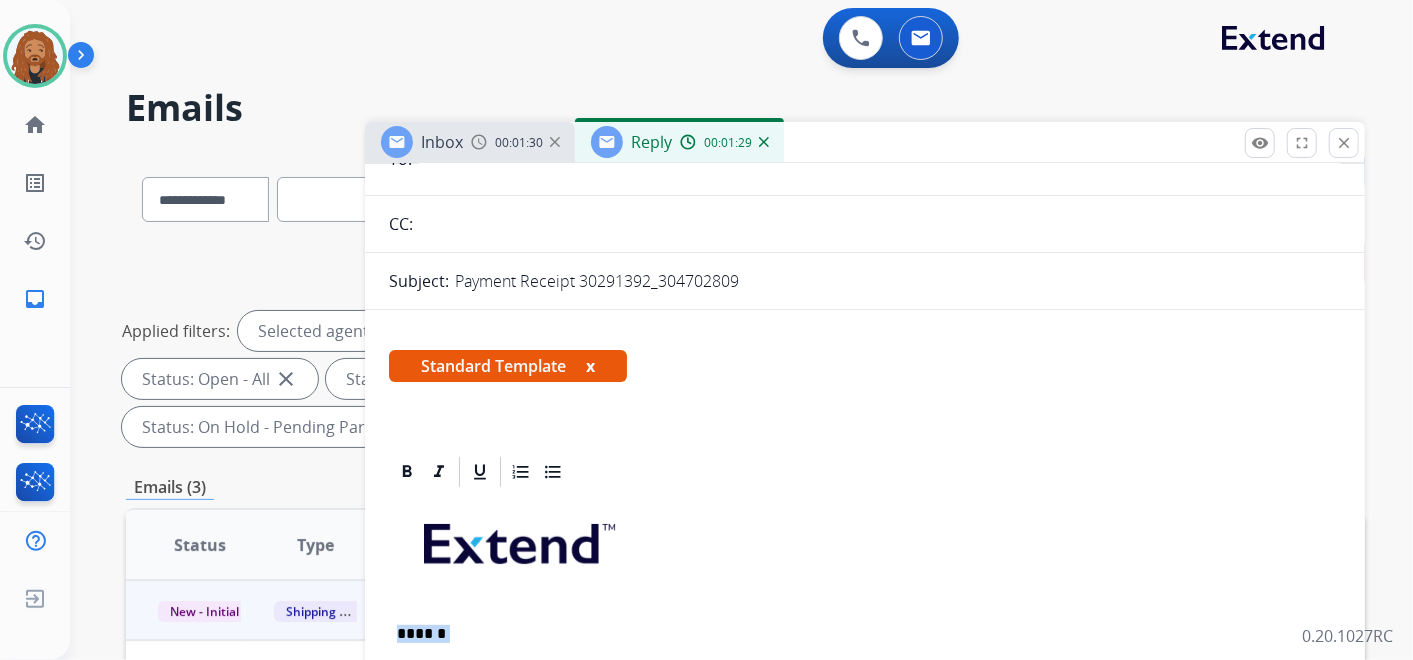 scroll, scrollTop: 0, scrollLeft: 0, axis: both 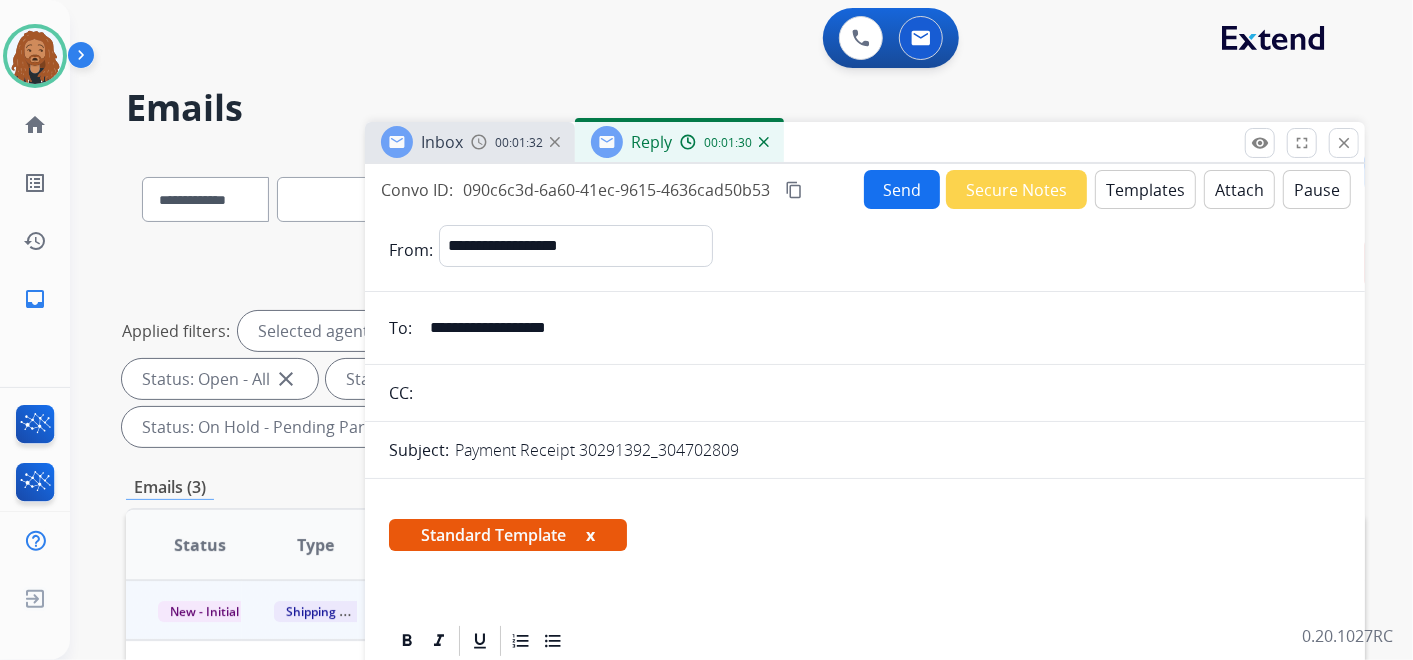 click on "Send" at bounding box center (902, 189) 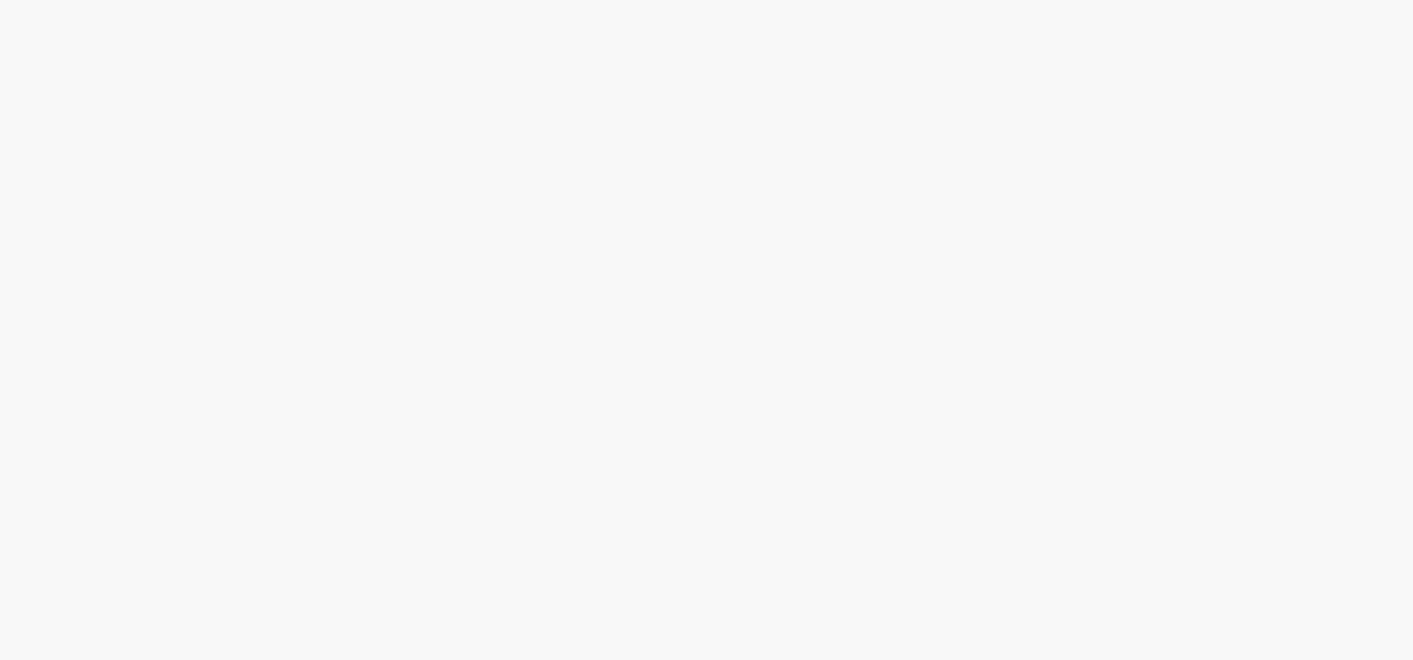 scroll, scrollTop: 0, scrollLeft: 0, axis: both 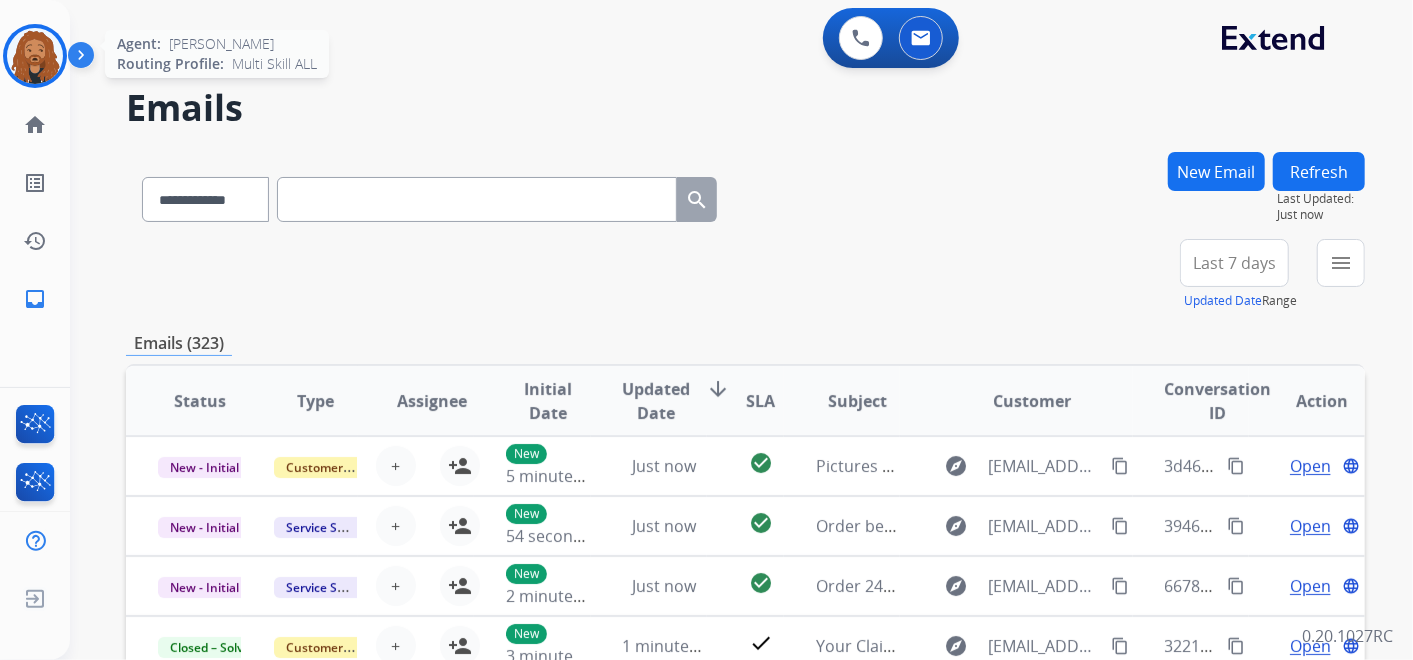 click at bounding box center [35, 56] 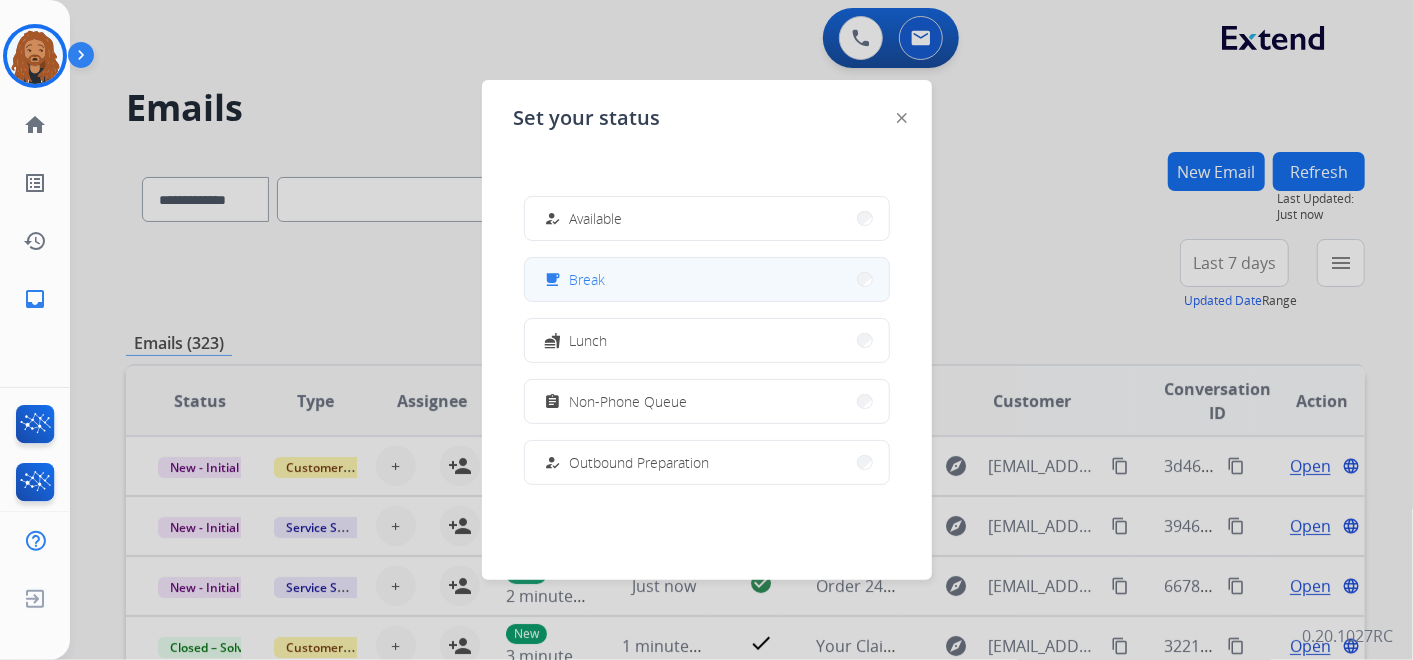 click on "Break" at bounding box center (588, 279) 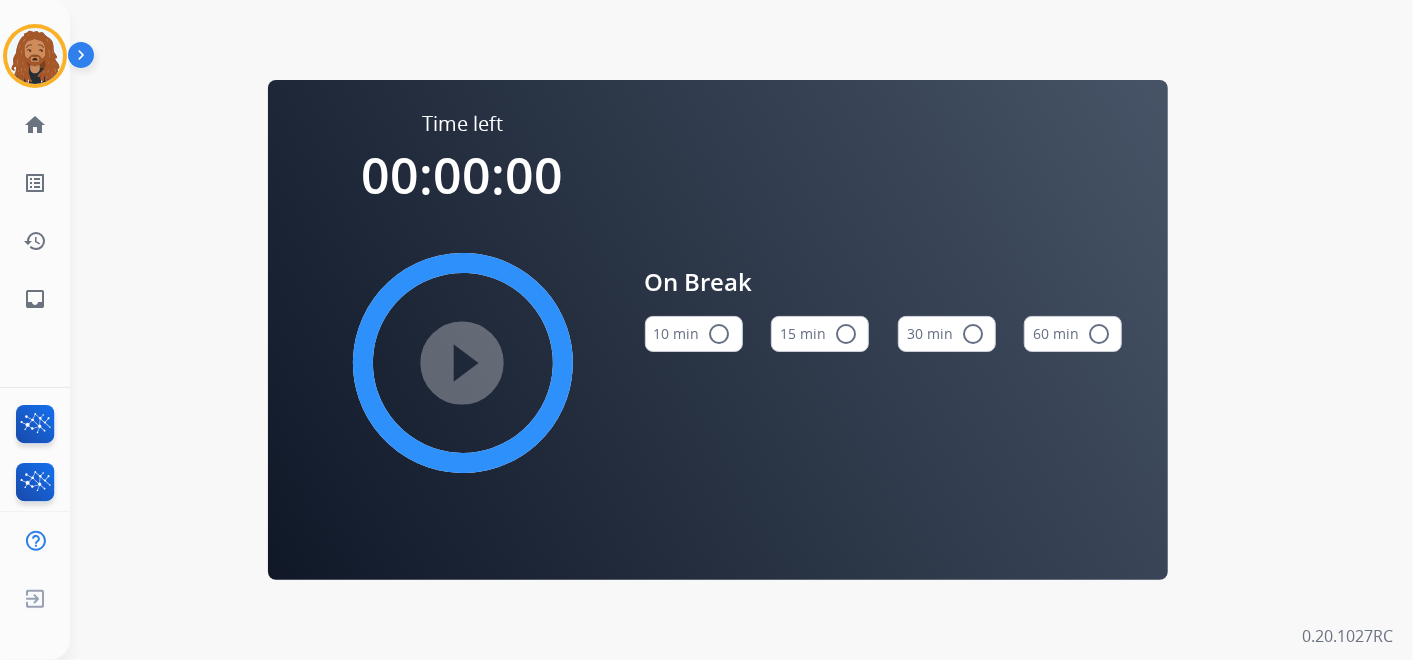 click on "15 min  radio_button_unchecked" at bounding box center (820, 334) 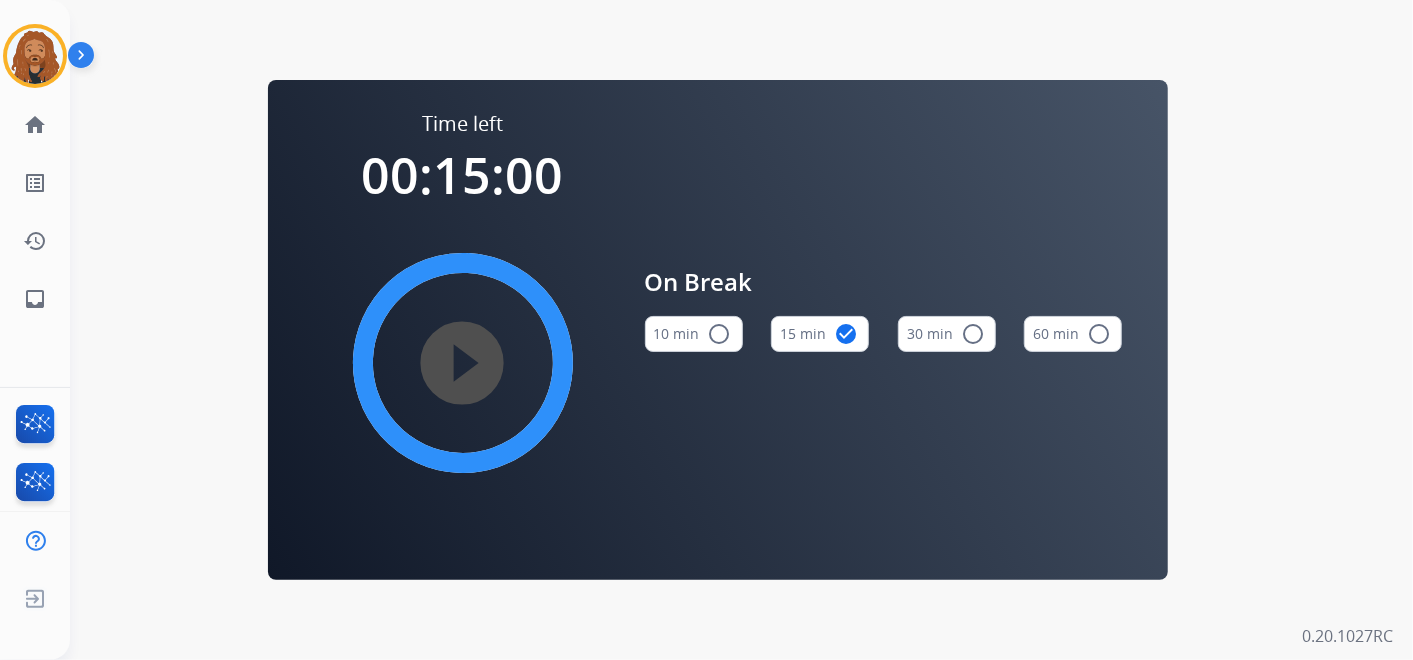 click on "play_circle_filled" at bounding box center [463, 363] 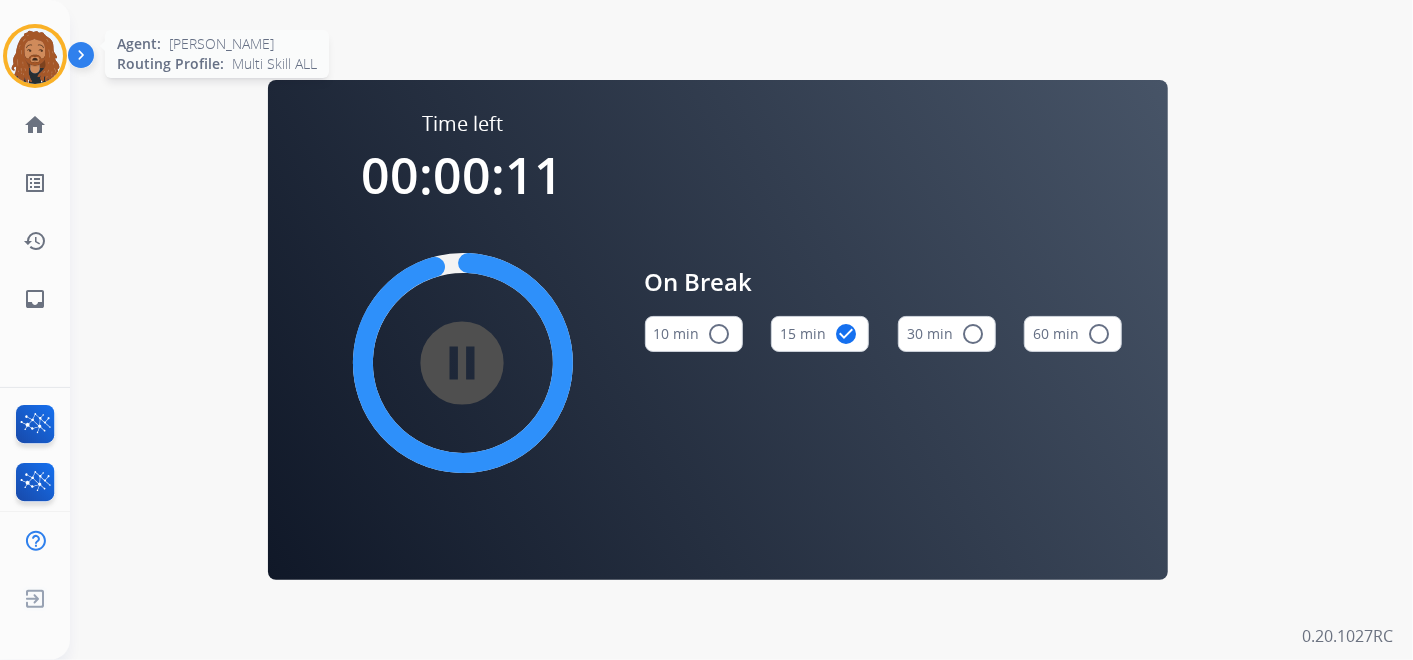 drag, startPoint x: 42, startPoint y: 71, endPoint x: 56, endPoint y: 69, distance: 14.142136 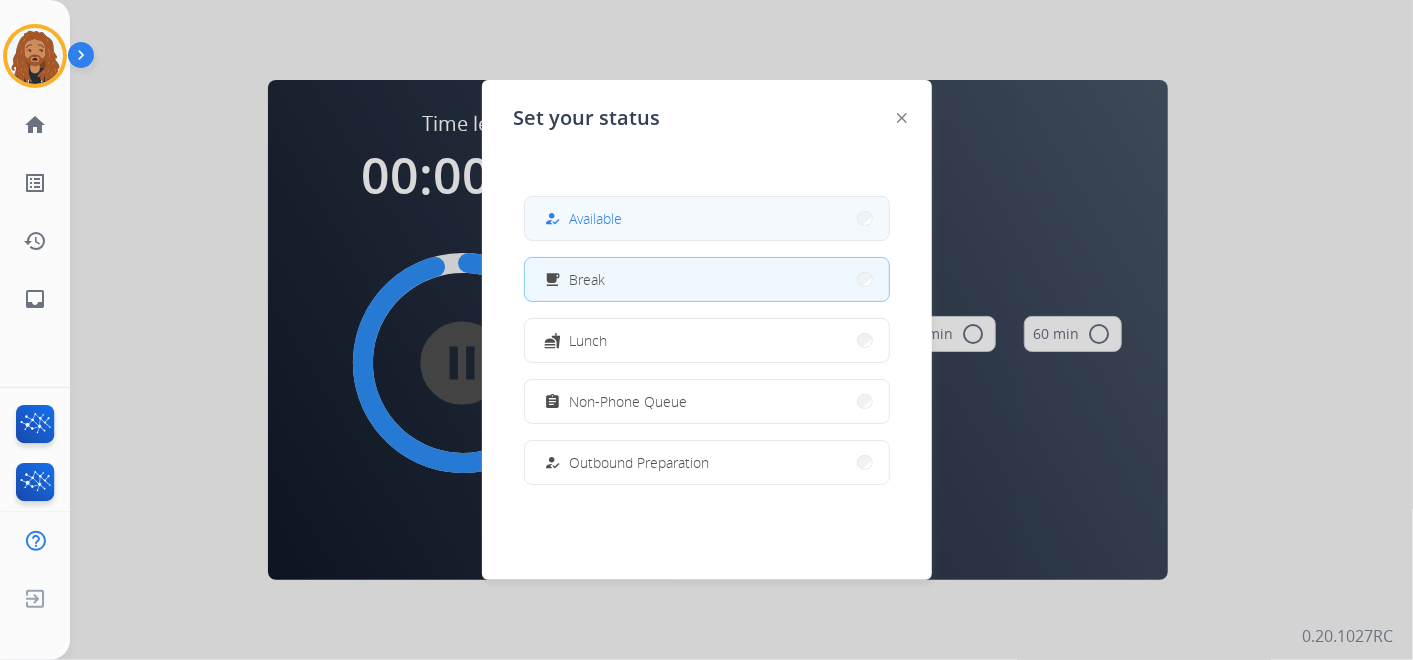 click on "Available" at bounding box center [596, 218] 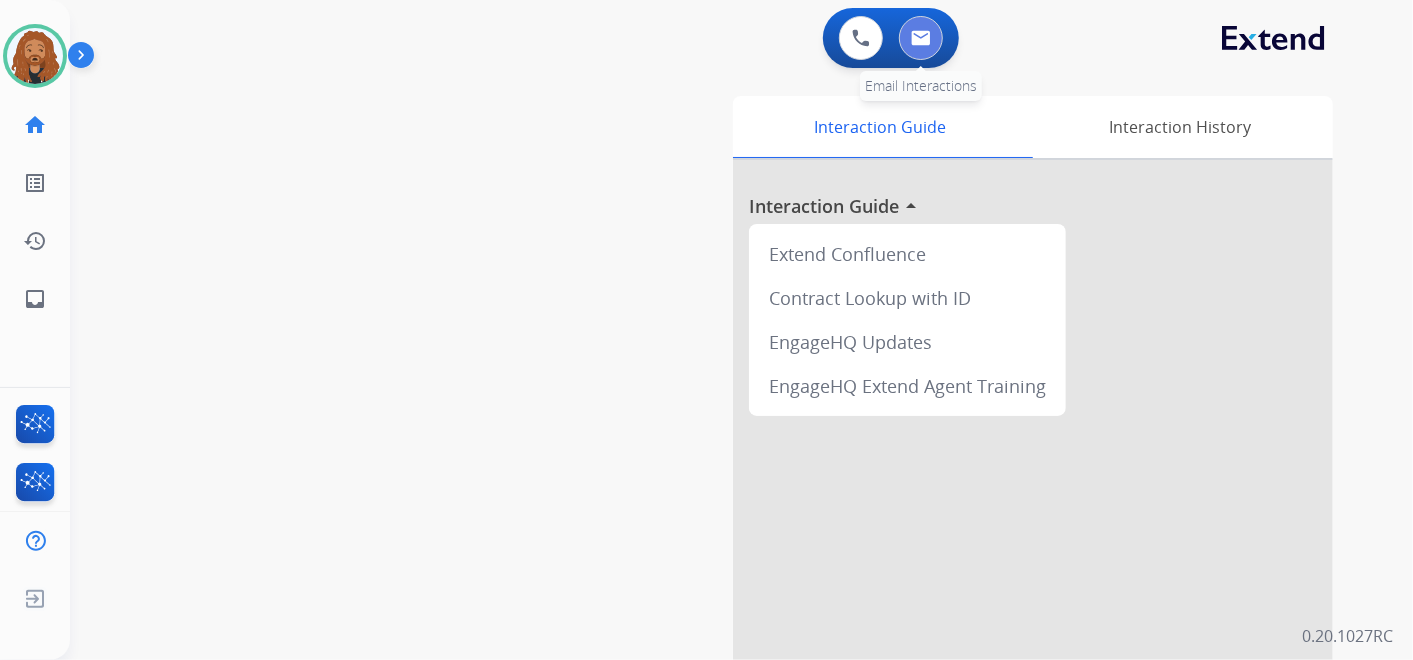 click at bounding box center [921, 38] 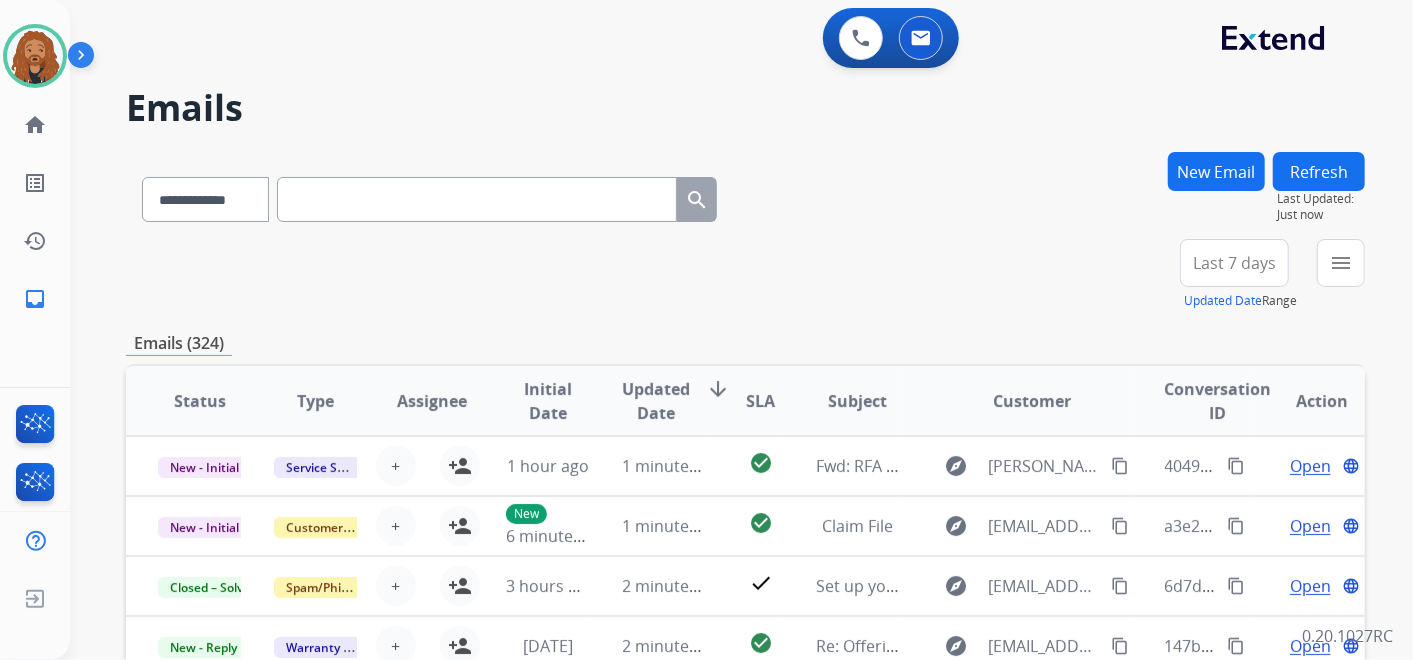 click on "Last 7 days" at bounding box center (1234, 263) 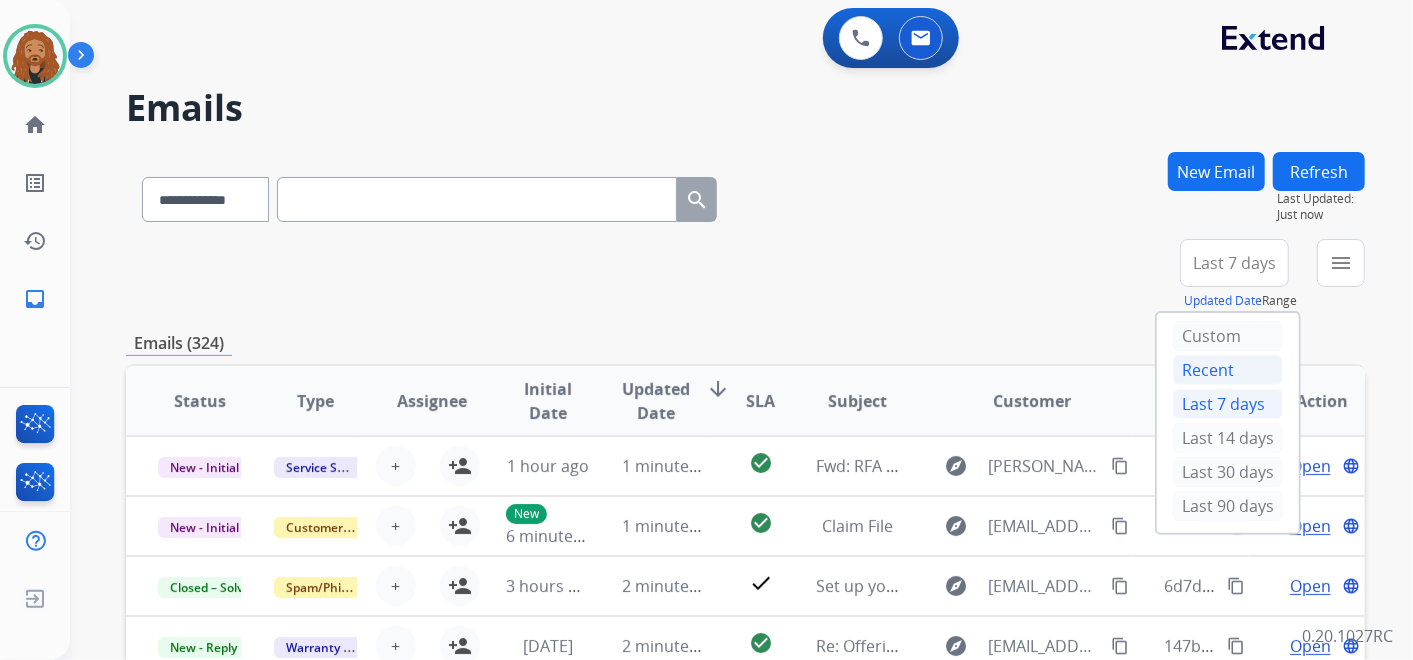 click on "Recent" at bounding box center (1228, 370) 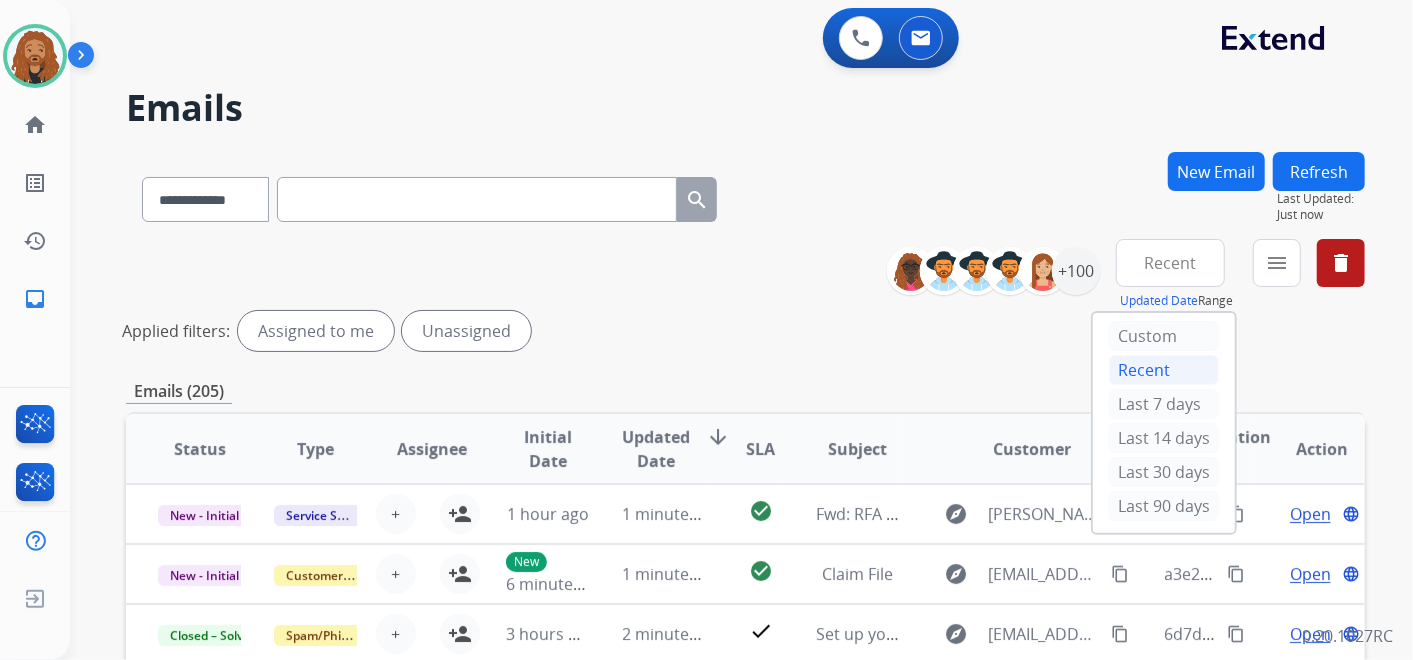 click on "Recent" at bounding box center (1170, 263) 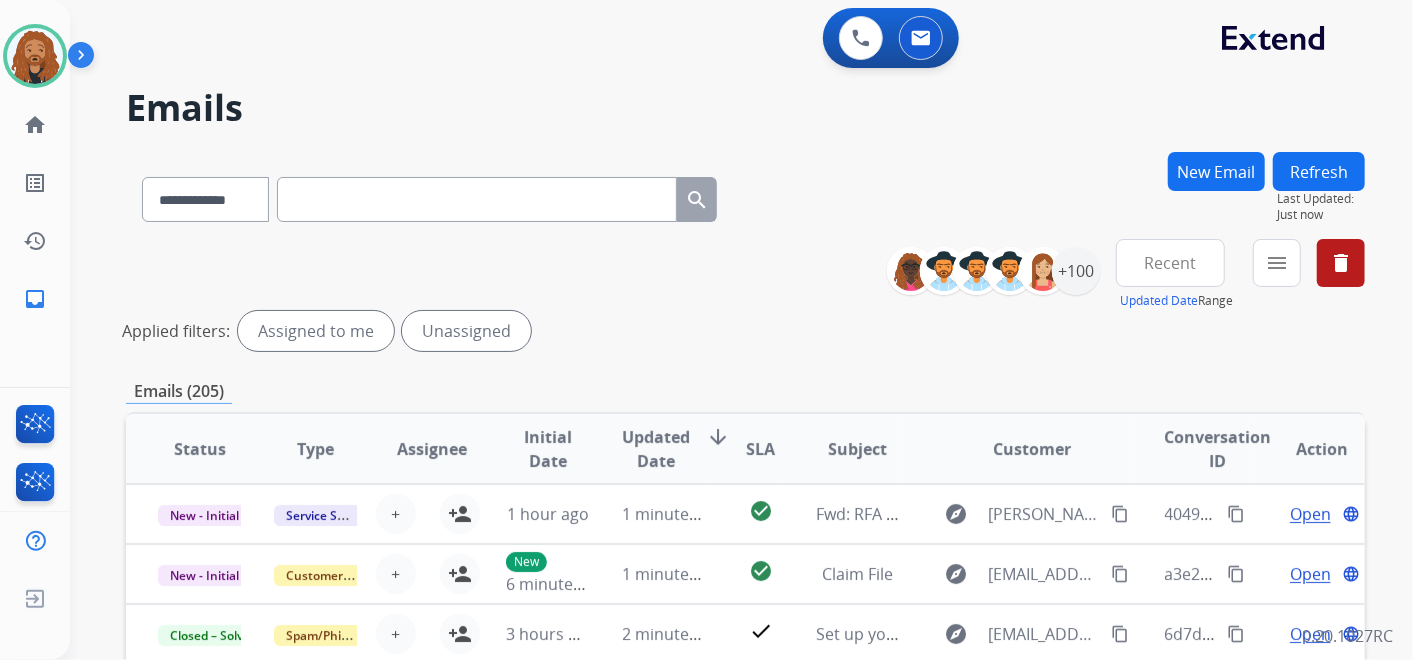 click on "Recent" at bounding box center [1170, 263] 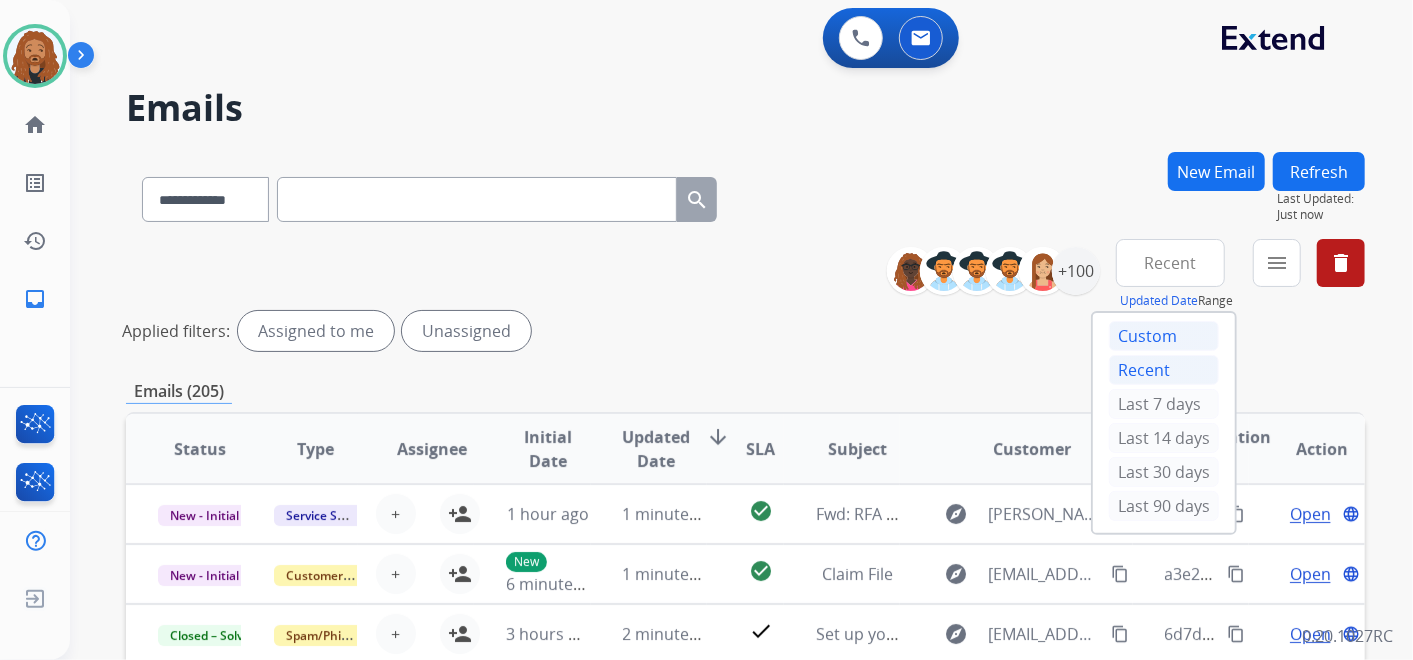 click on "Custom" at bounding box center (1164, 336) 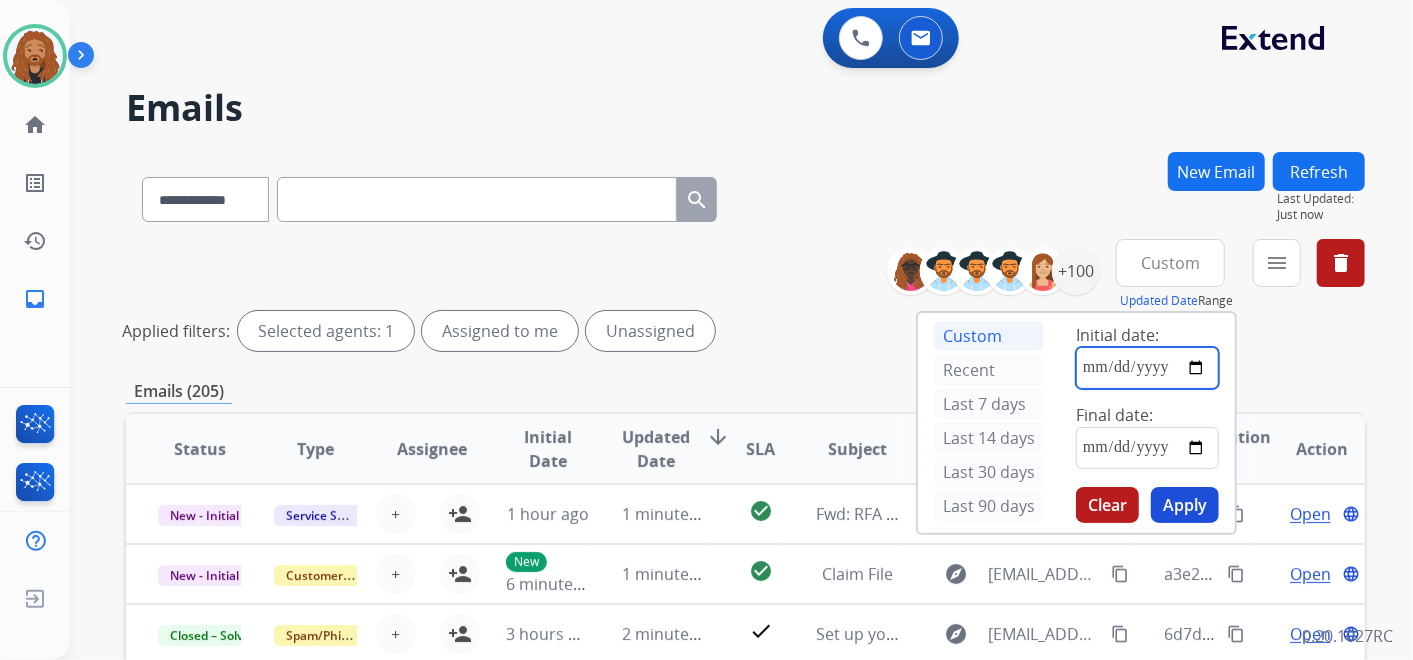 click at bounding box center [1147, 368] 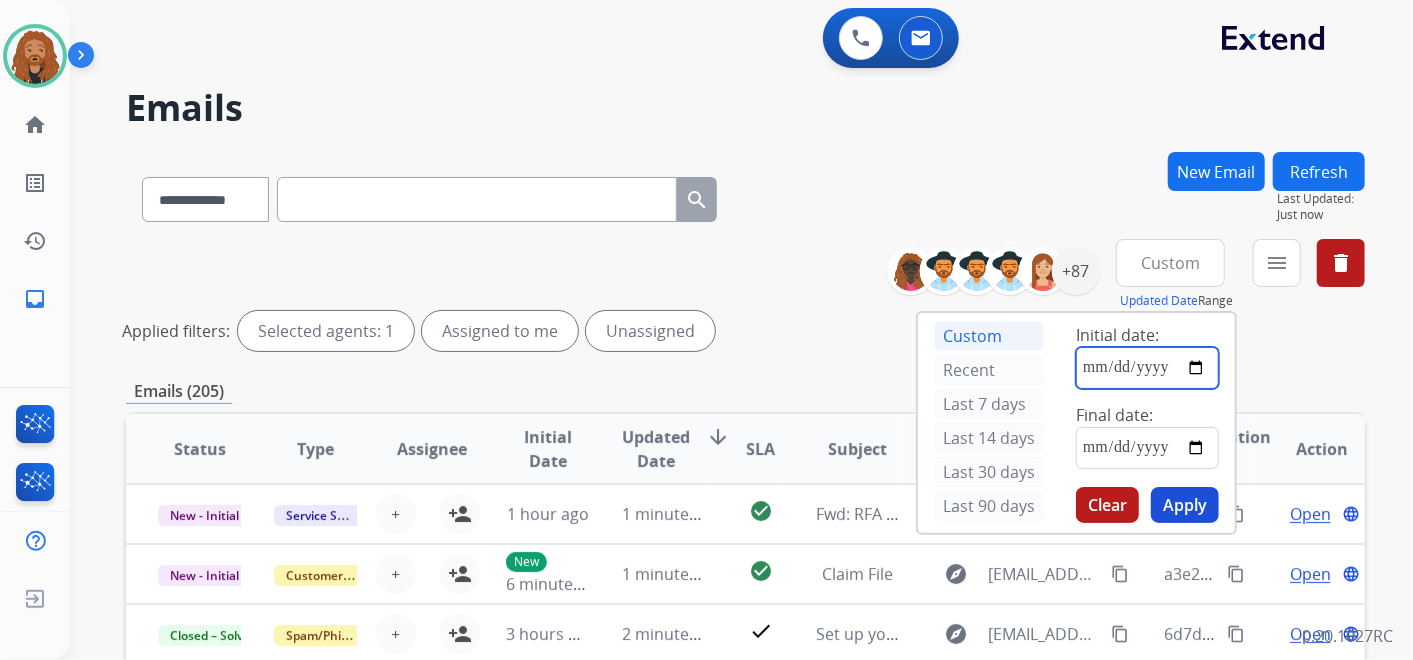 click at bounding box center (1147, 368) 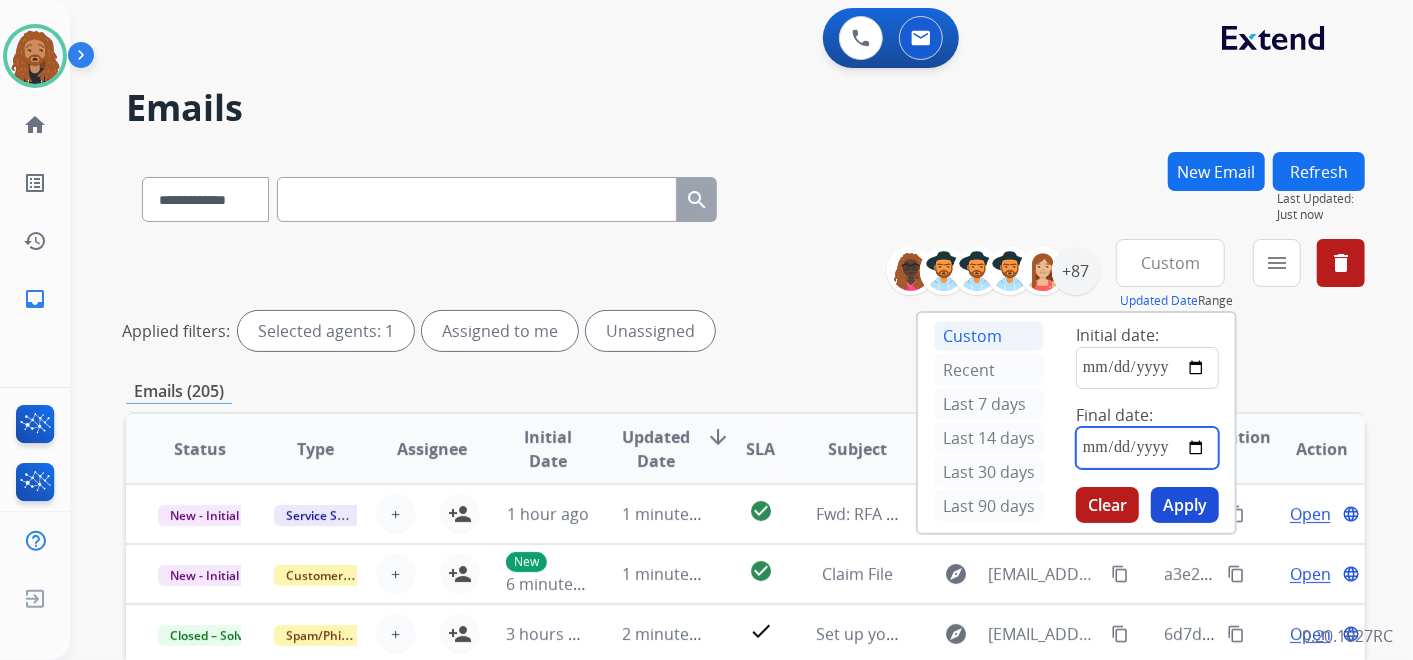 click at bounding box center (1147, 448) 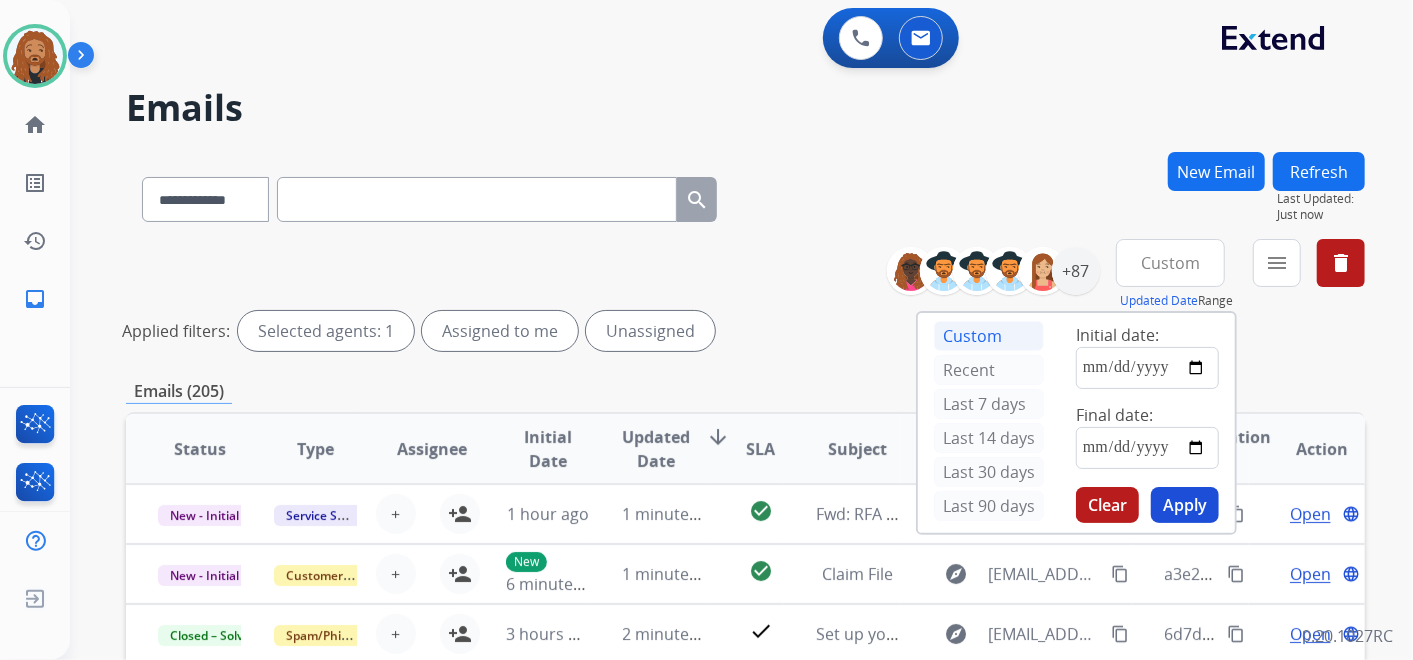 click on "Apply" at bounding box center [1185, 505] 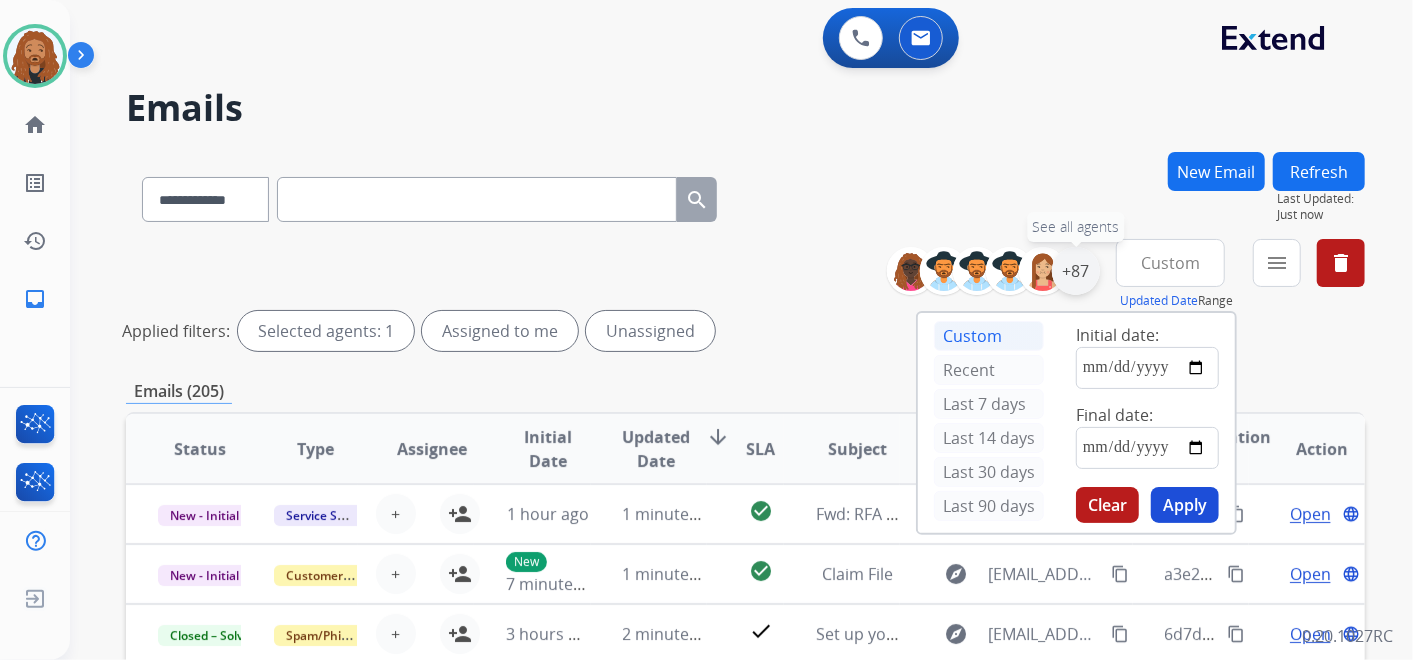 click on "+87" at bounding box center [1076, 271] 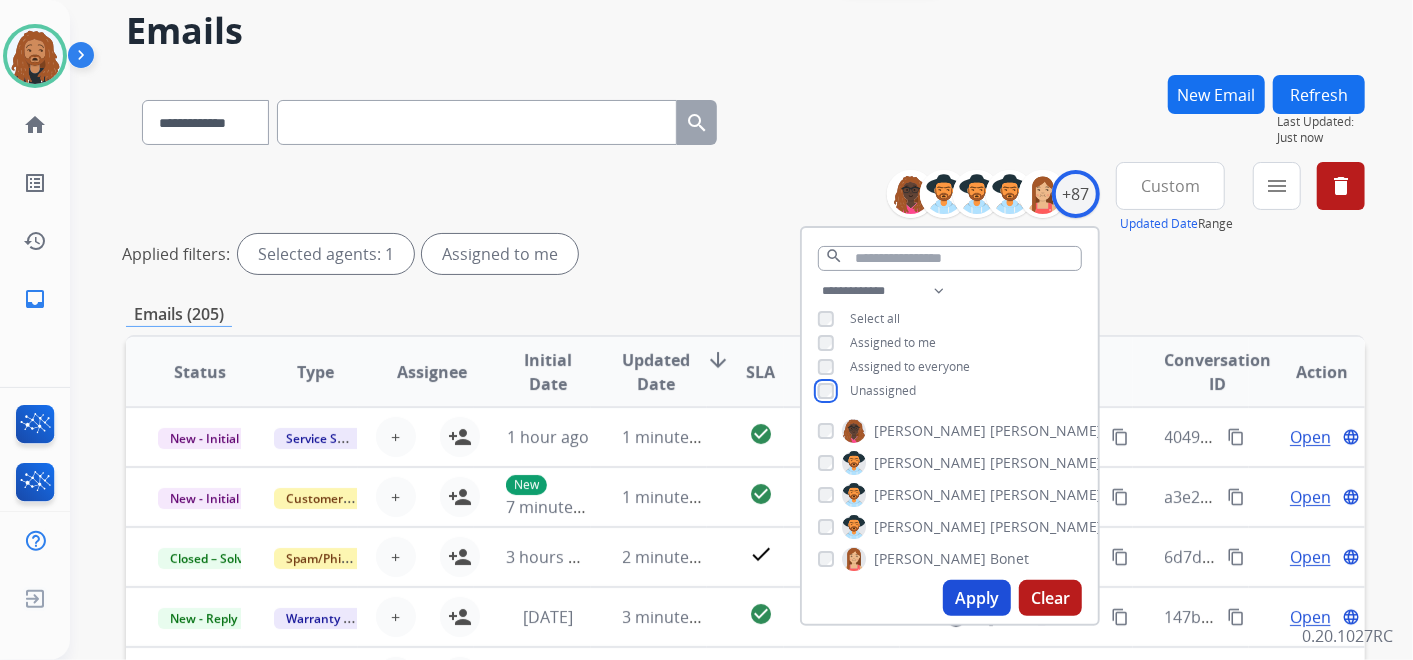scroll, scrollTop: 333, scrollLeft: 0, axis: vertical 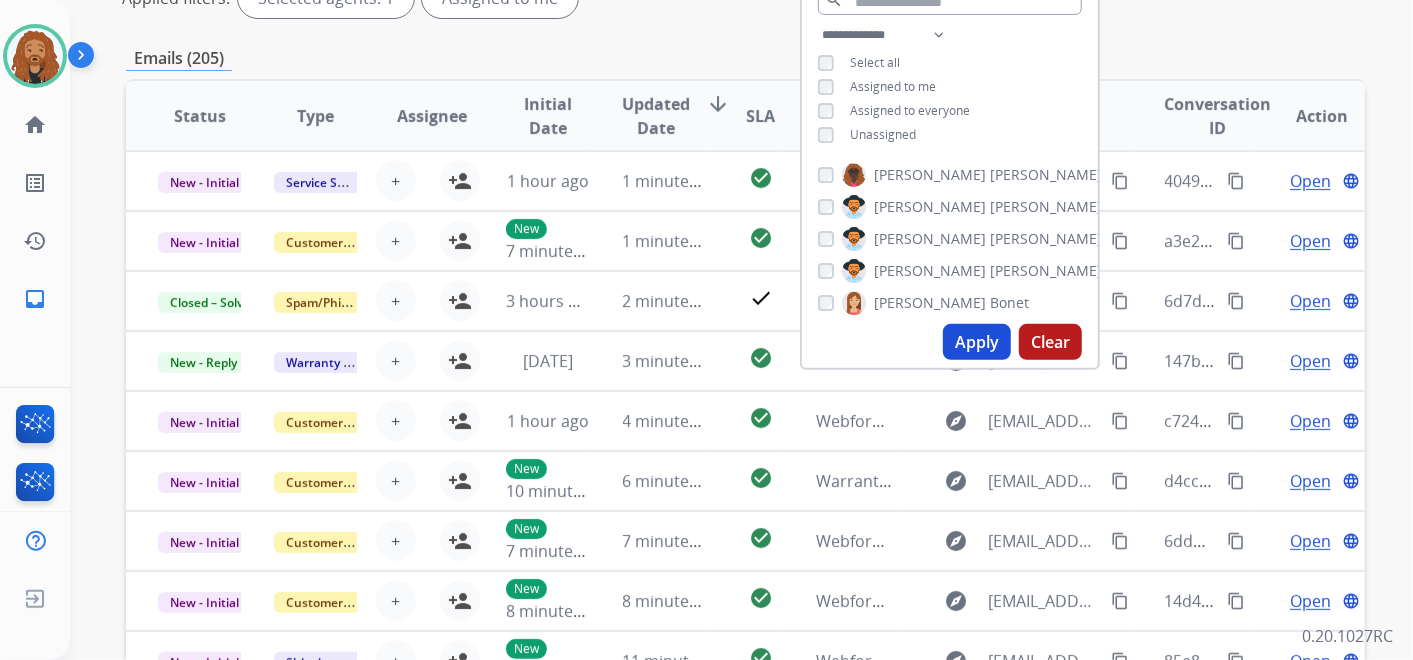 click on "Apply" at bounding box center (977, 342) 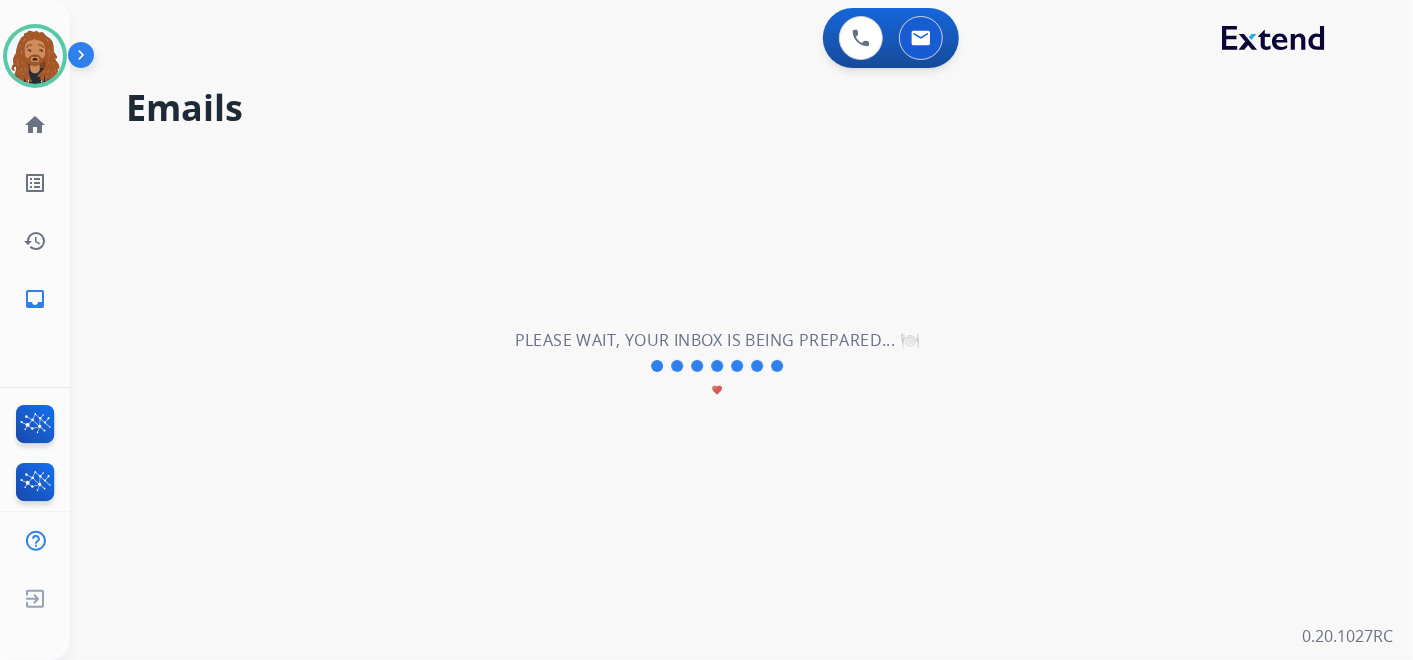 scroll, scrollTop: 0, scrollLeft: 0, axis: both 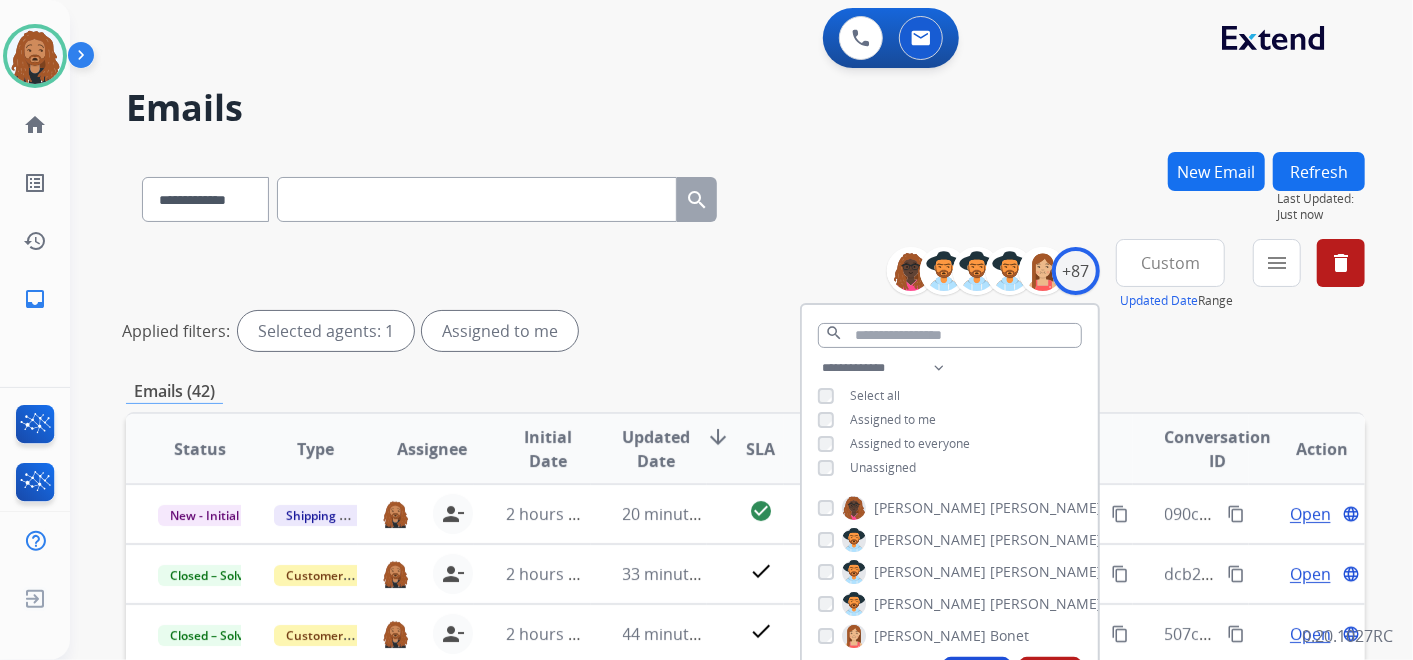 click on "**********" at bounding box center [745, 195] 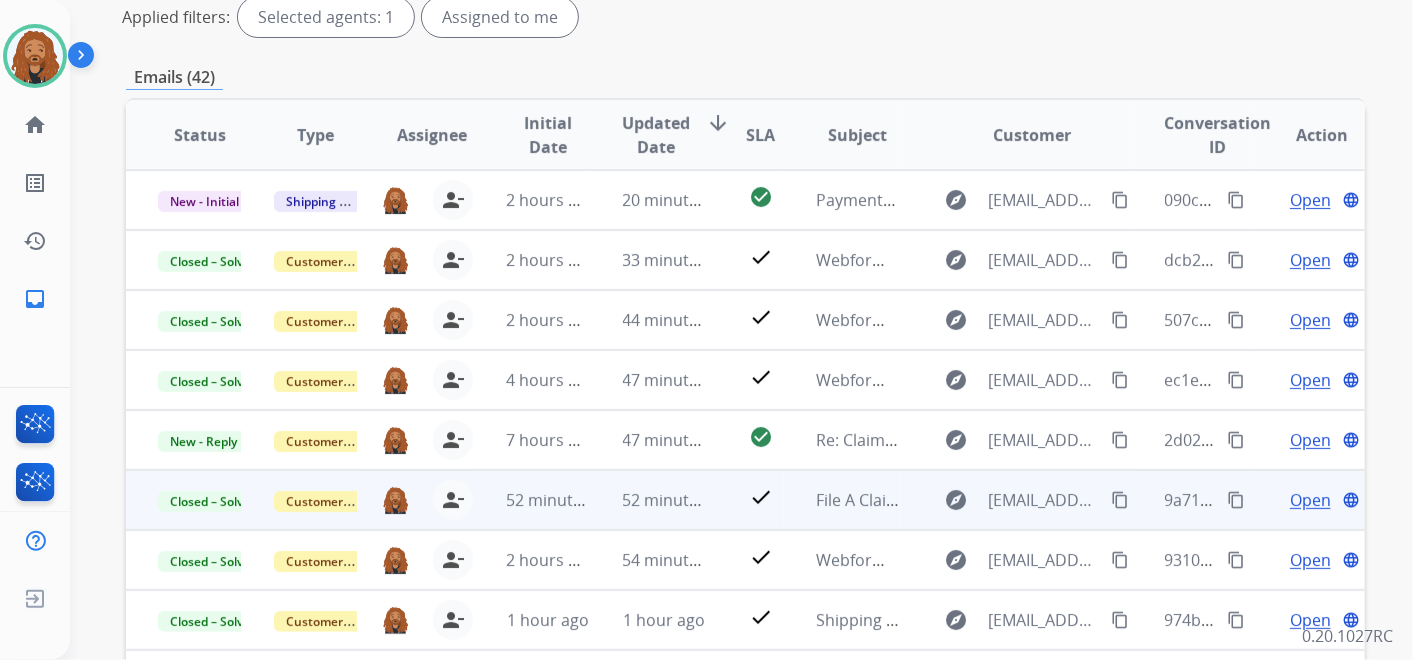 scroll, scrollTop: 333, scrollLeft: 0, axis: vertical 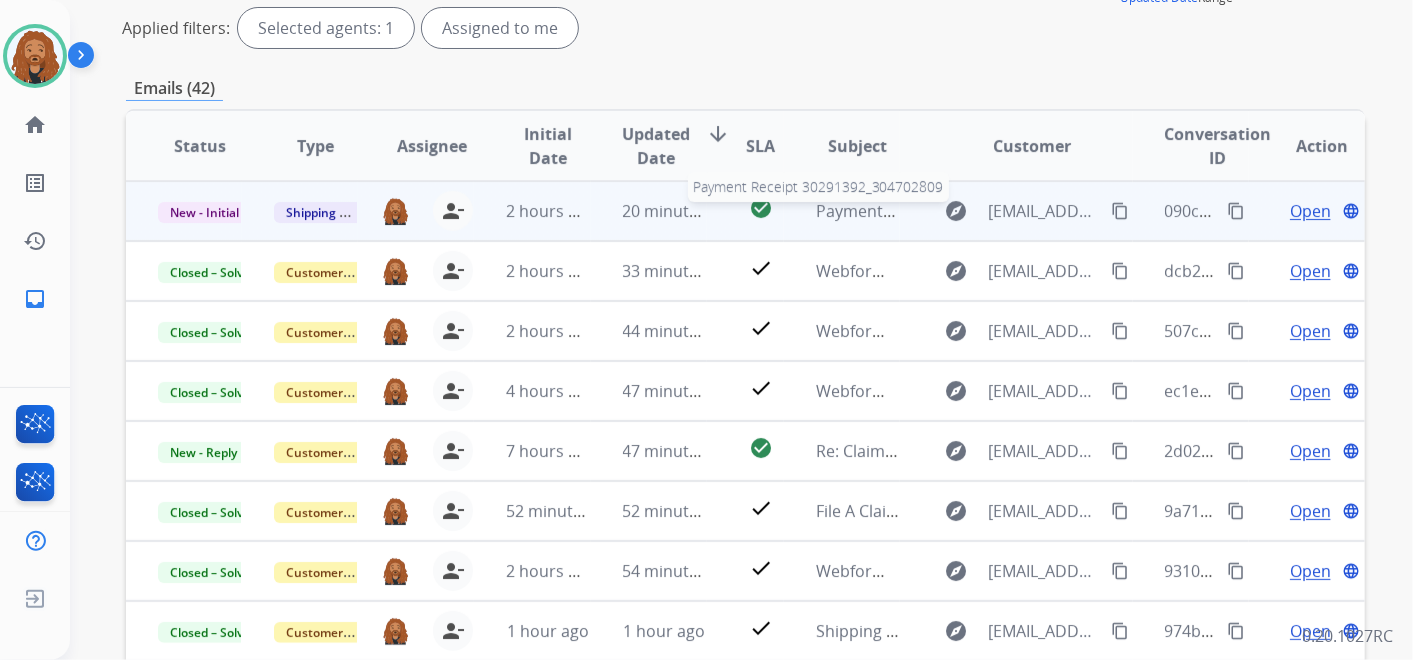 click on "Payment Receipt 30291392_304702809" at bounding box center (961, 211) 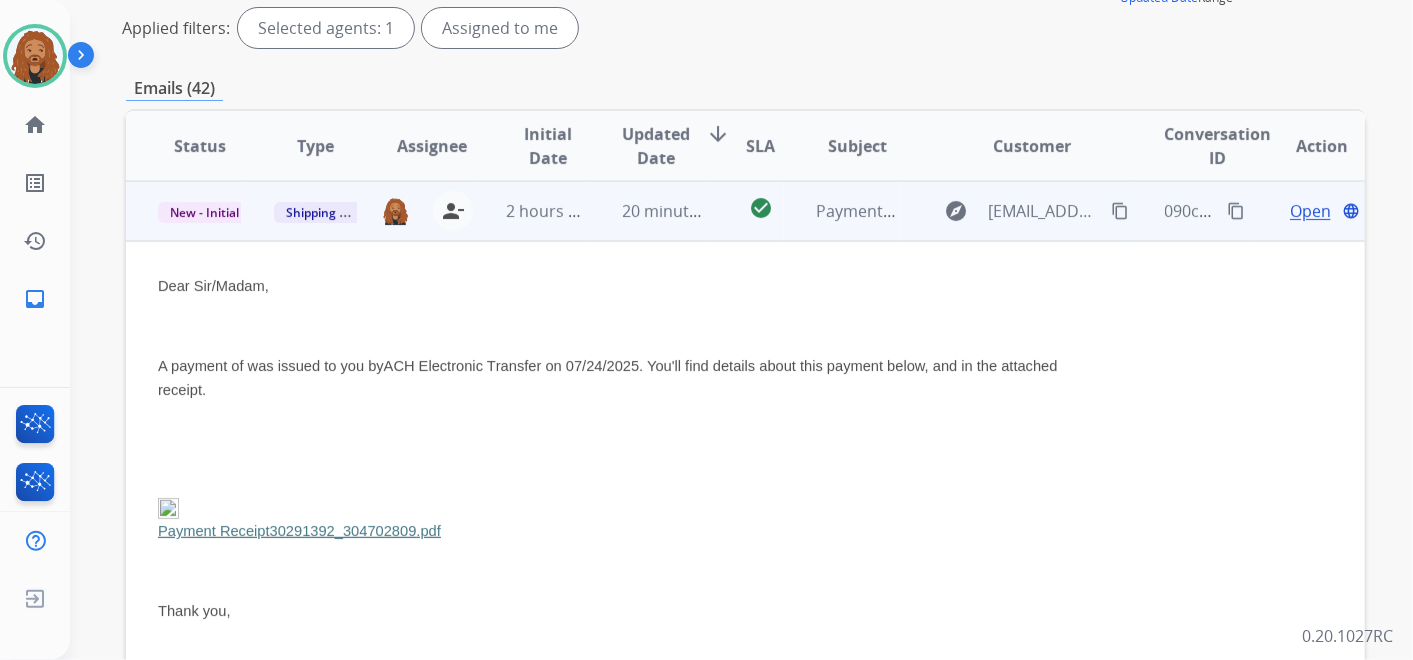 click on "Open" at bounding box center [1310, 211] 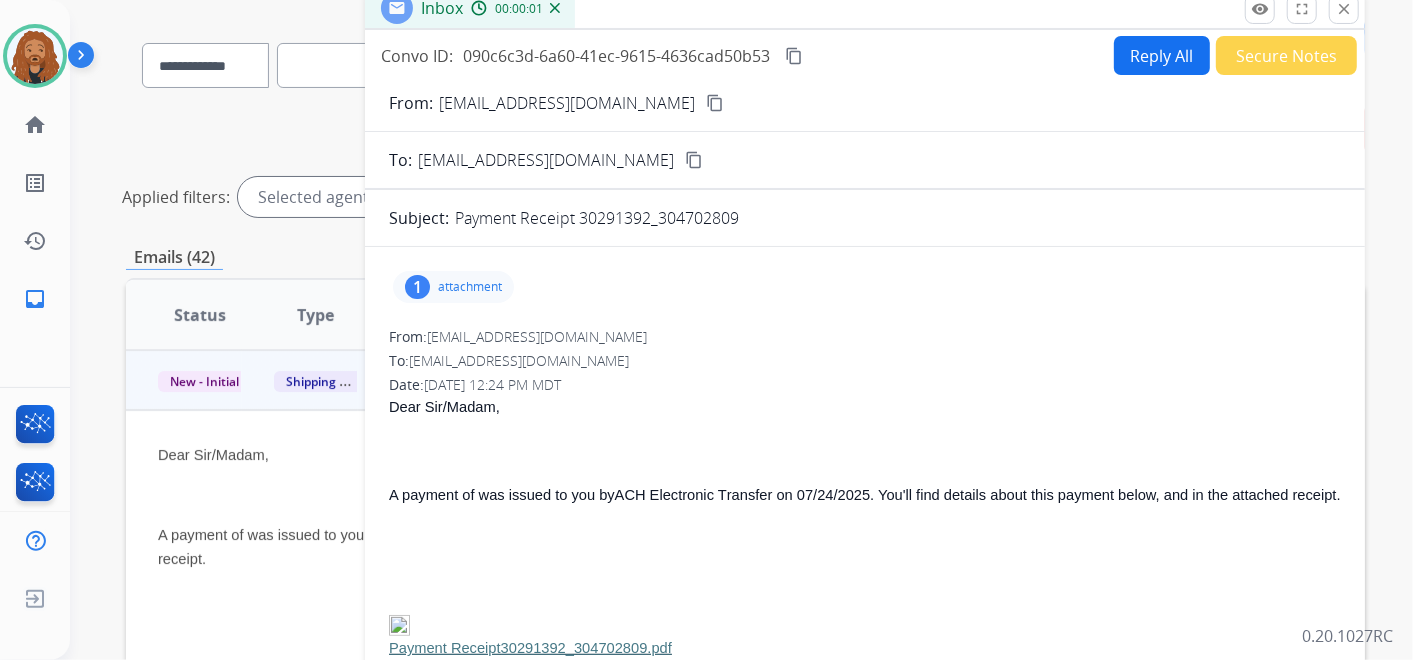 scroll, scrollTop: 0, scrollLeft: 0, axis: both 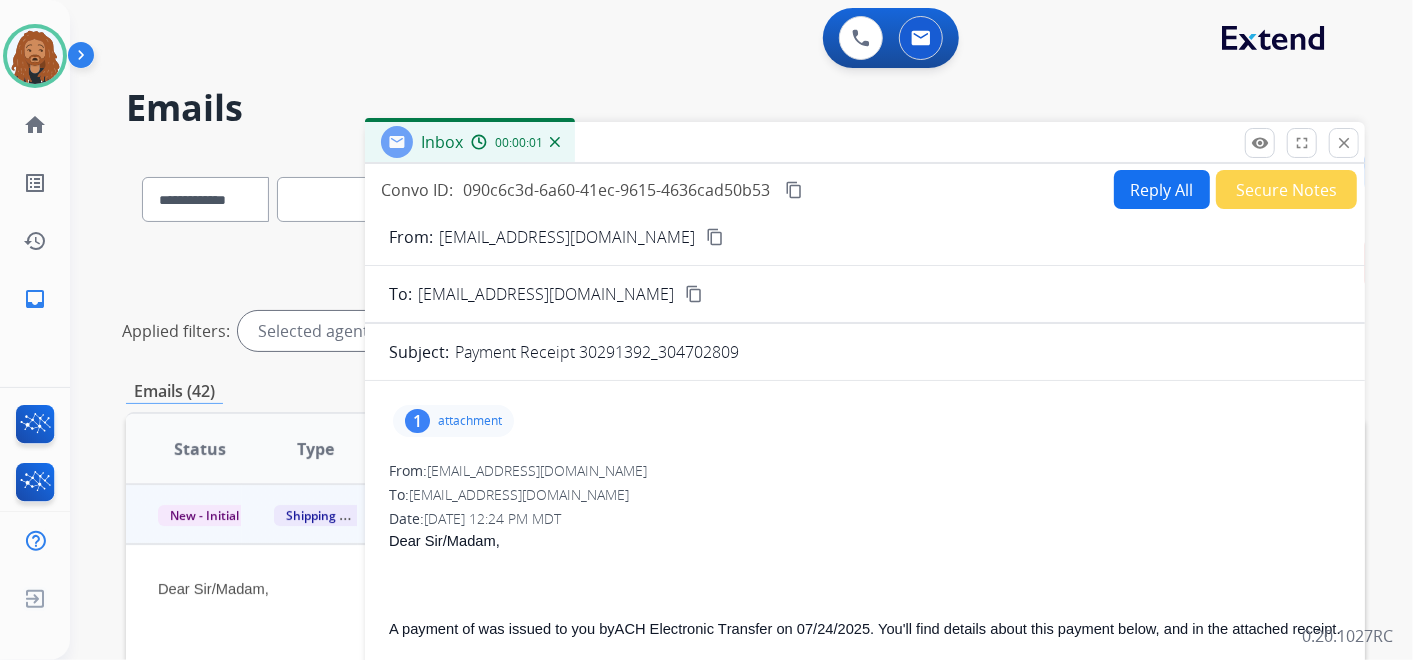 click on "Reply All" at bounding box center (1162, 189) 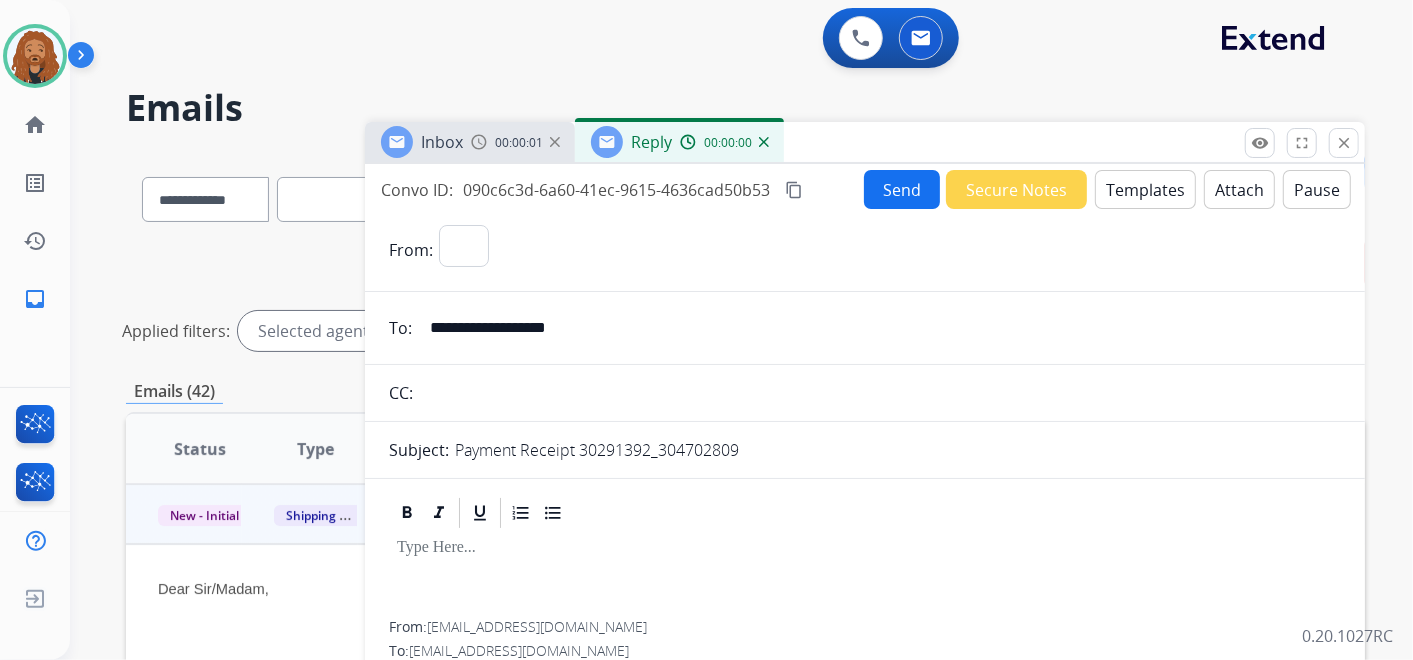 select on "**********" 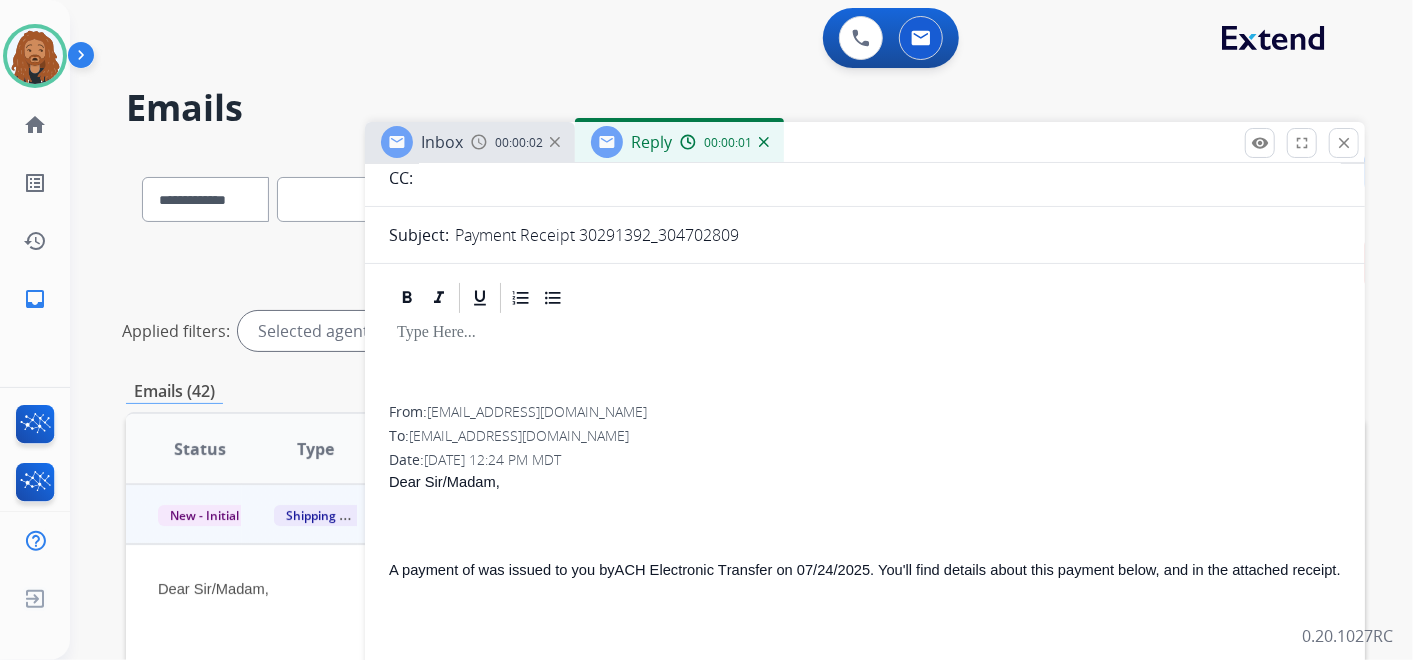 scroll, scrollTop: 222, scrollLeft: 0, axis: vertical 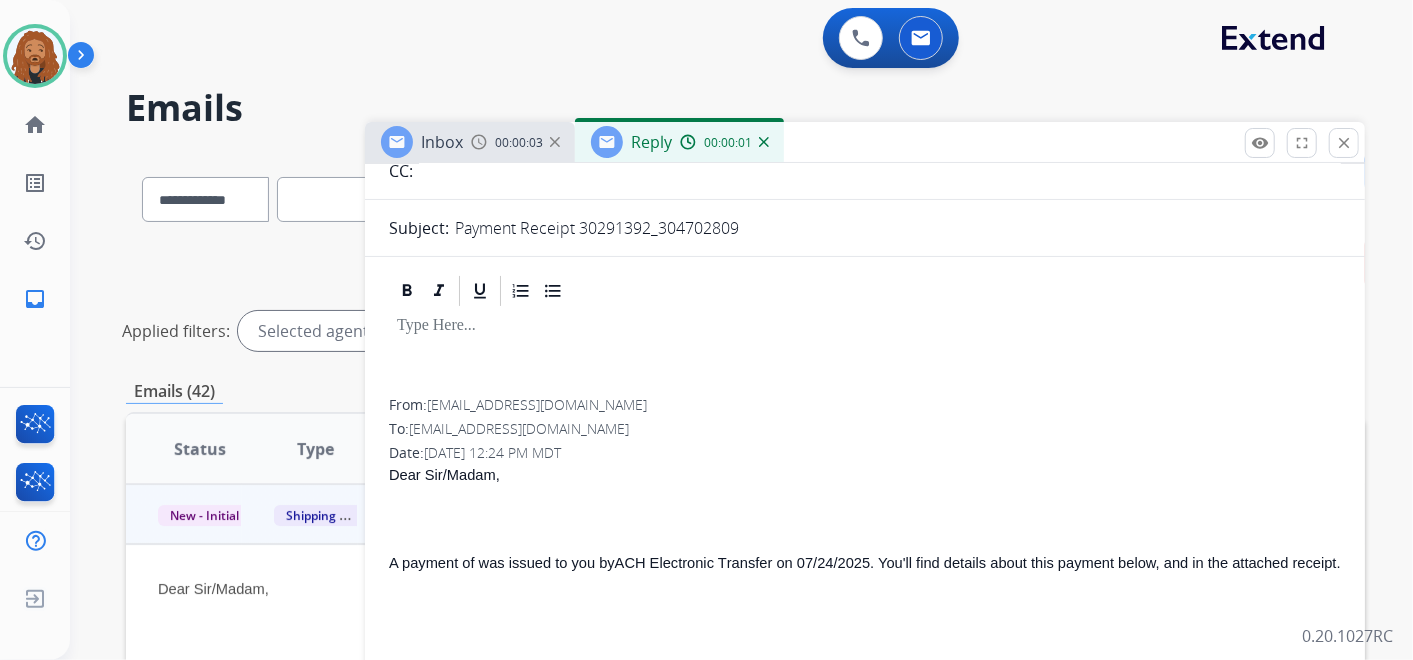 click at bounding box center [865, 354] 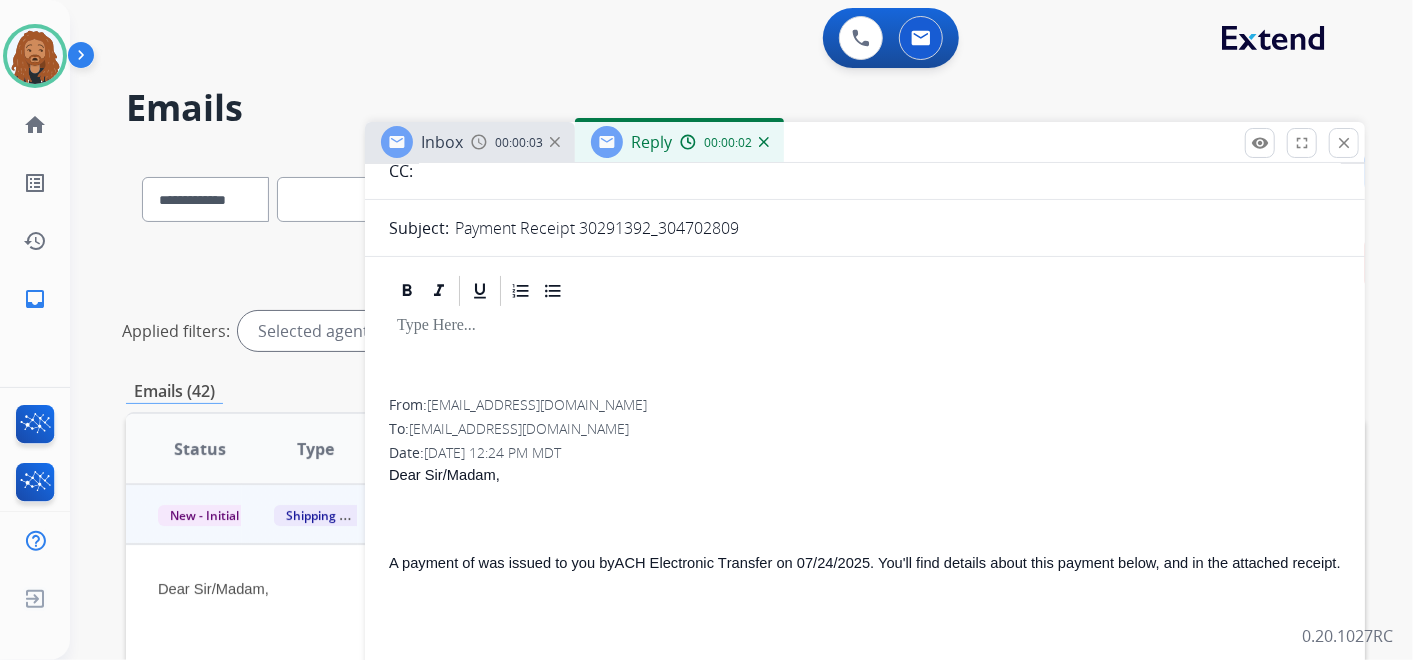 scroll, scrollTop: 0, scrollLeft: 0, axis: both 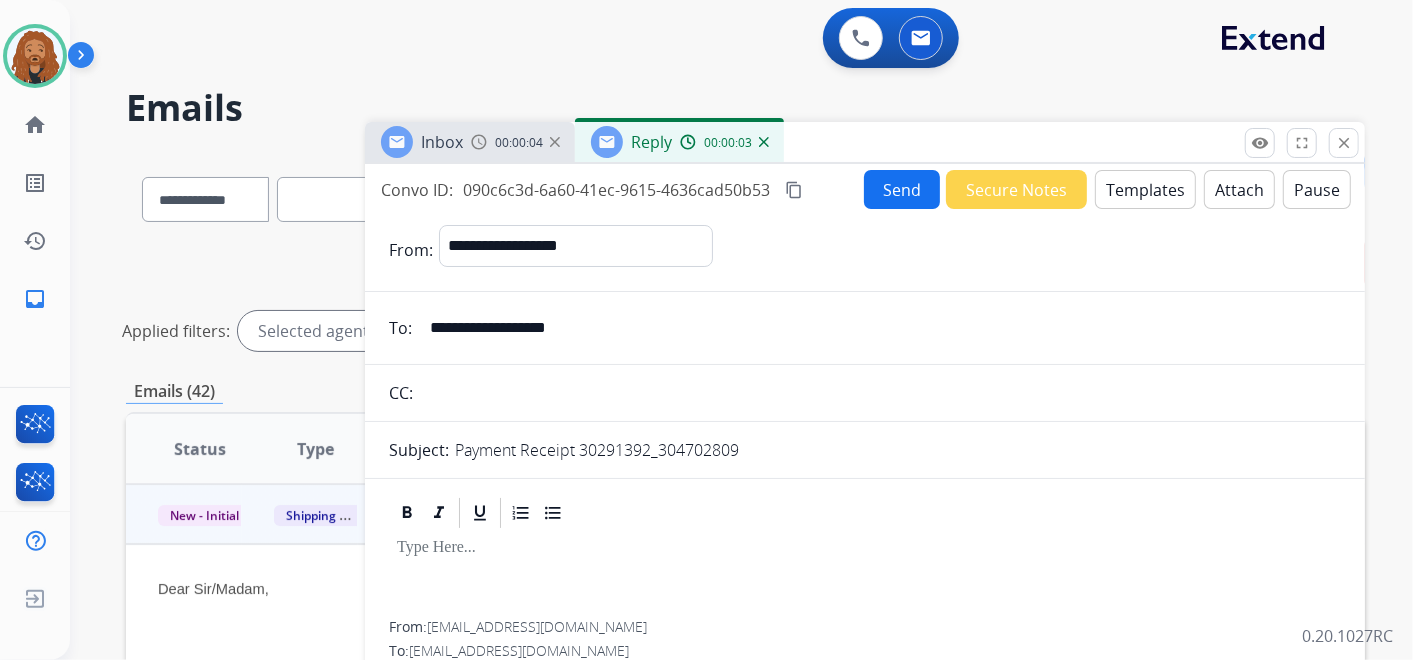 click on "Templates" at bounding box center [1145, 189] 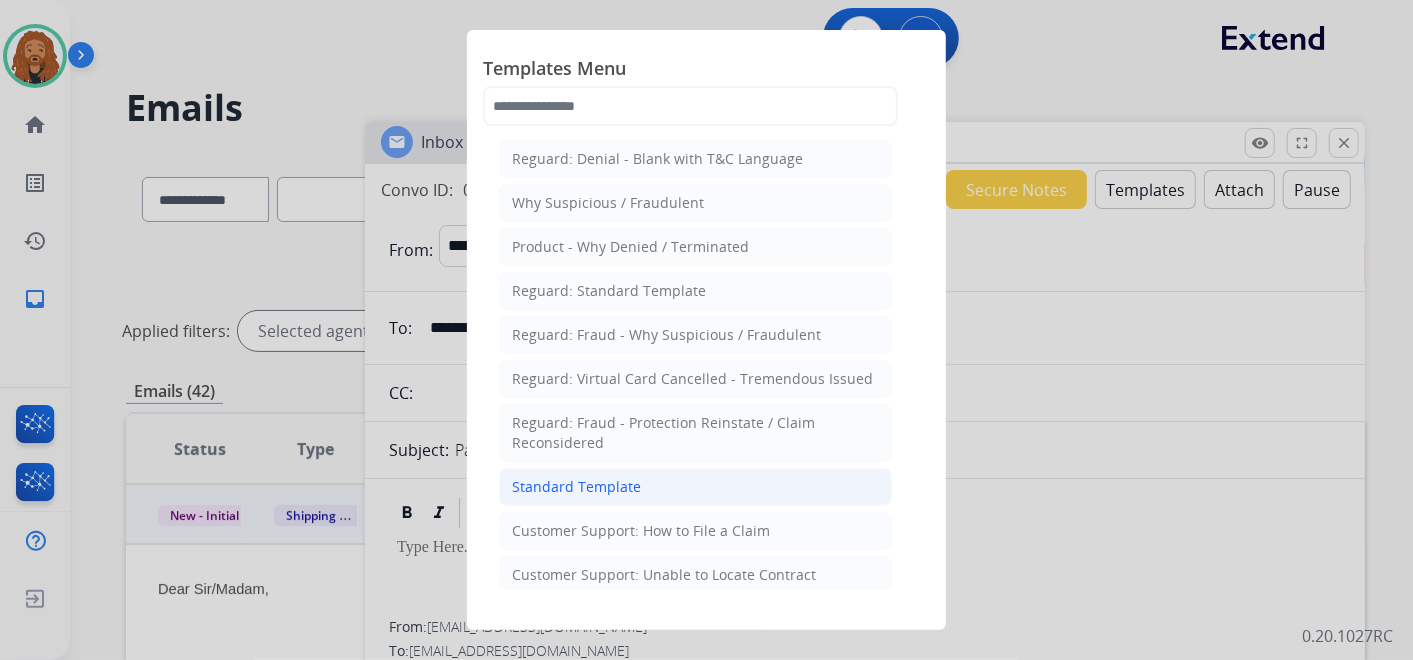 click on "Standard Template" 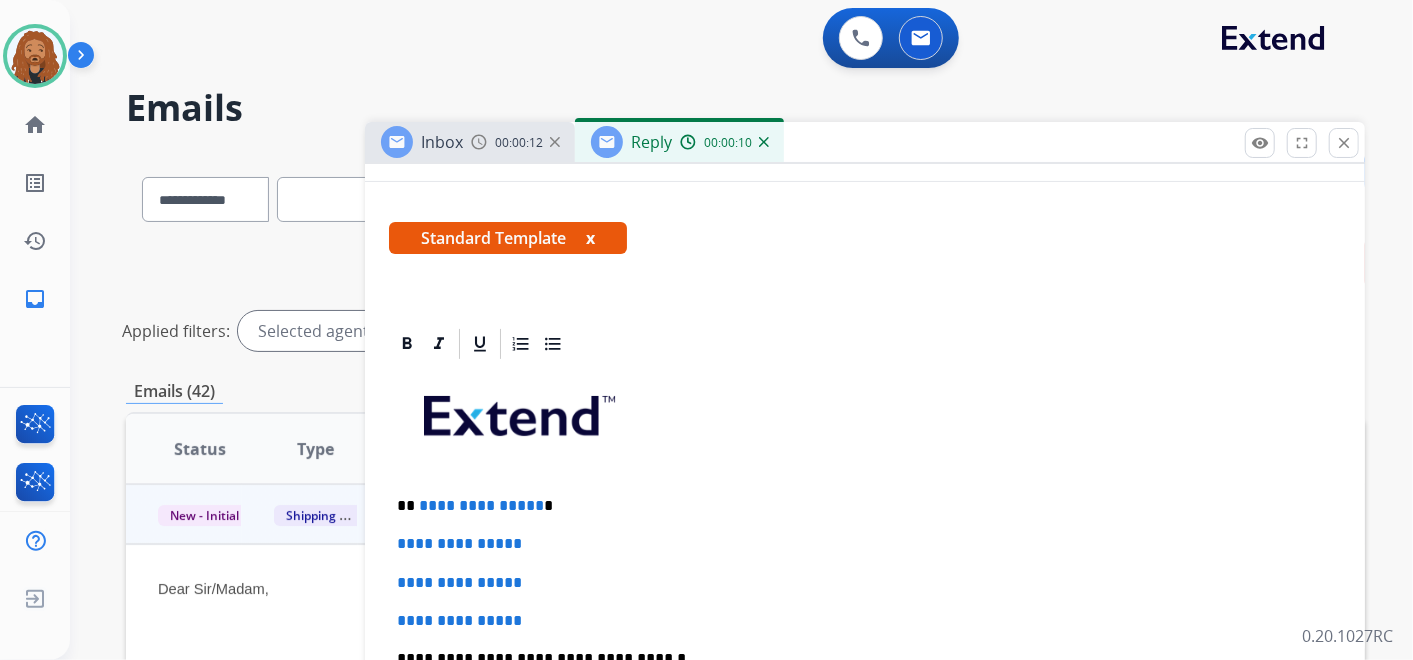 scroll, scrollTop: 555, scrollLeft: 0, axis: vertical 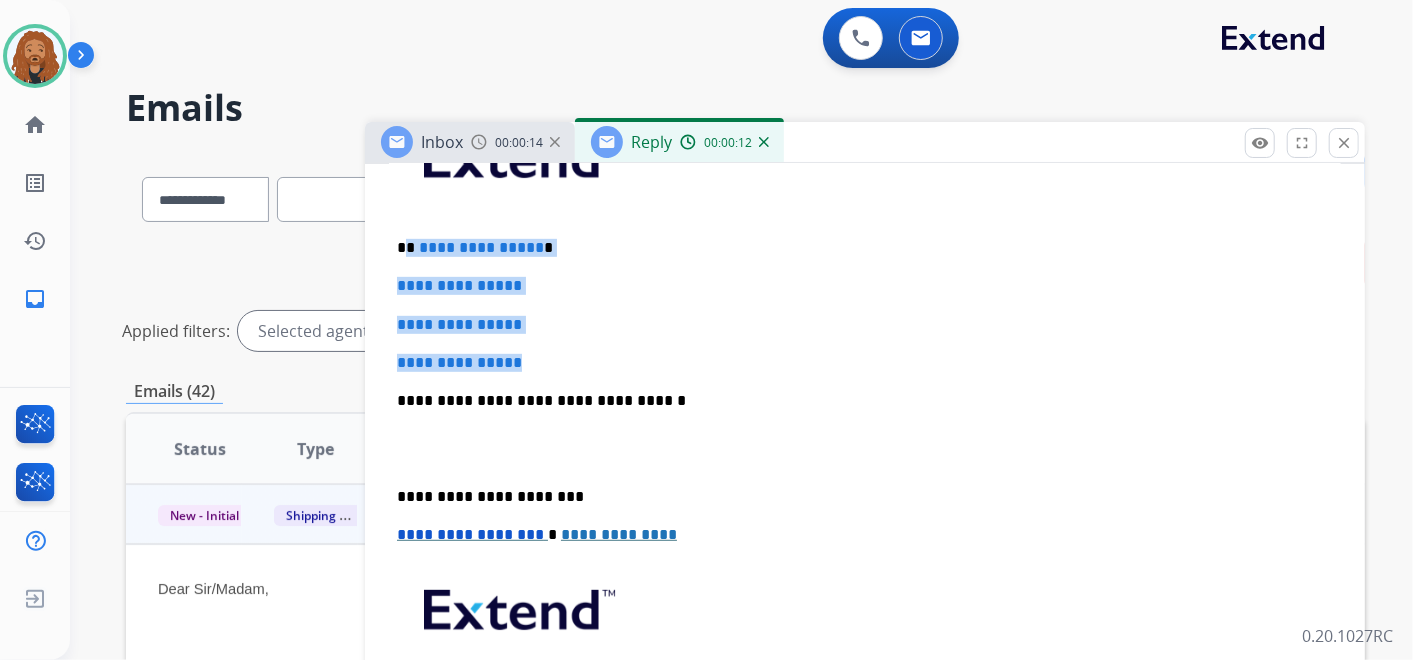 drag, startPoint x: 540, startPoint y: 362, endPoint x: 406, endPoint y: 249, distance: 175.28548 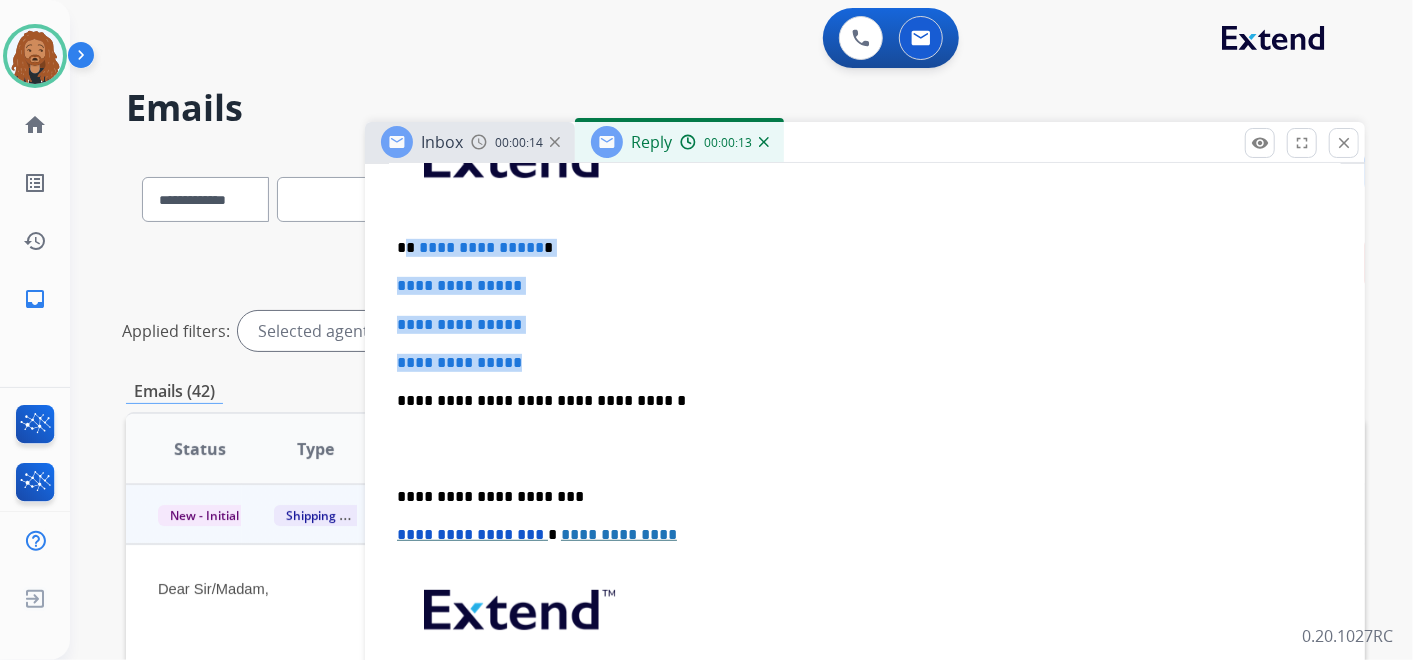 paste 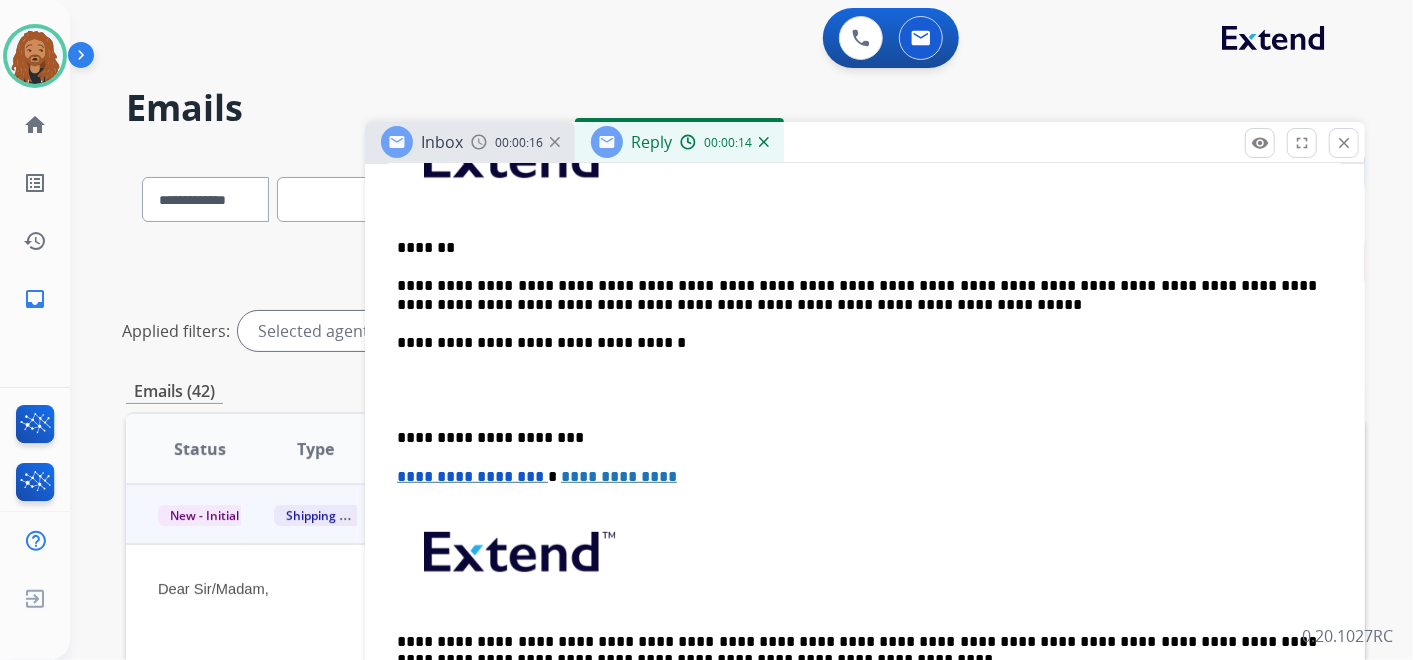 click on "*******" at bounding box center [857, 248] 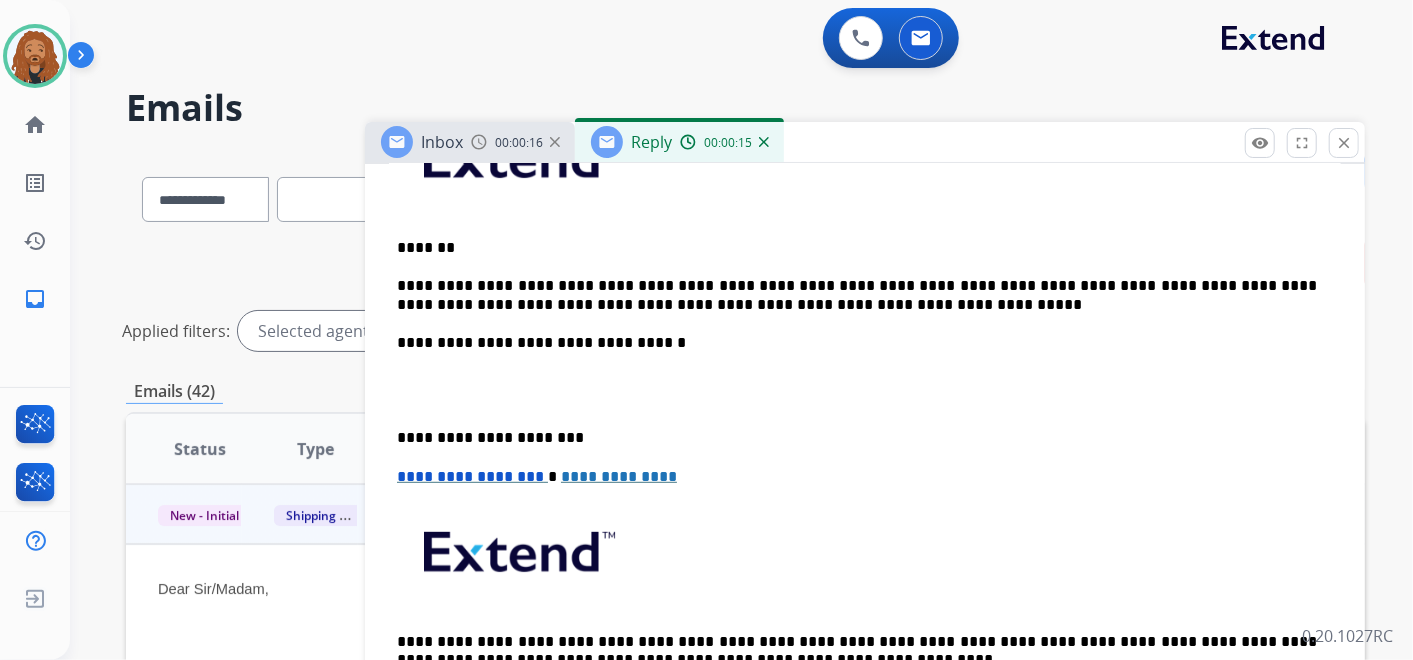 type 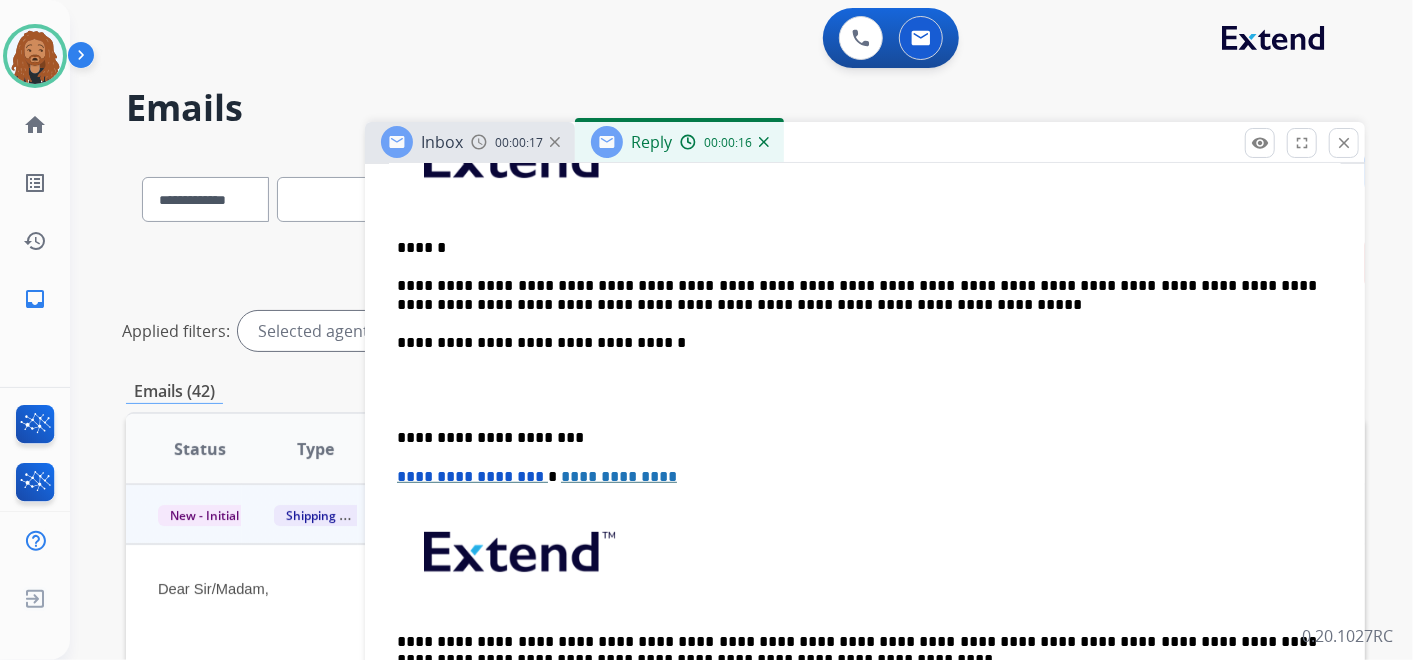 click at bounding box center [865, 390] 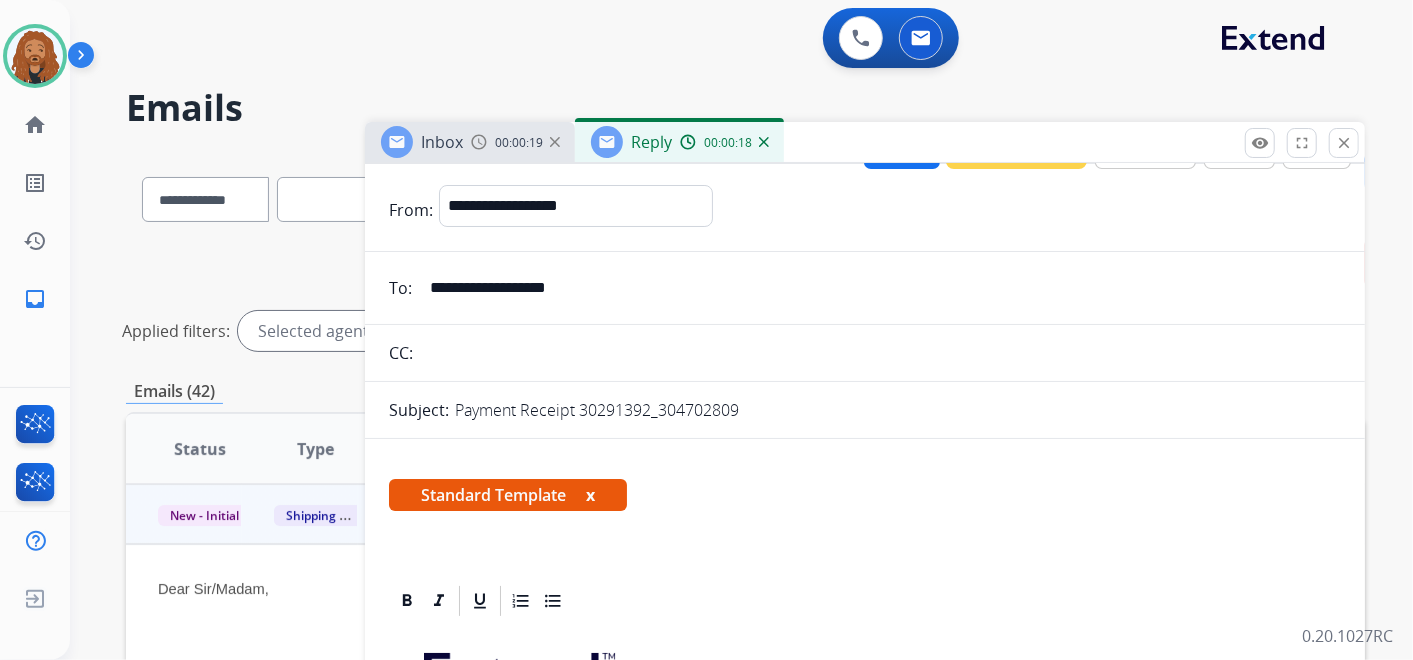 scroll, scrollTop: 0, scrollLeft: 0, axis: both 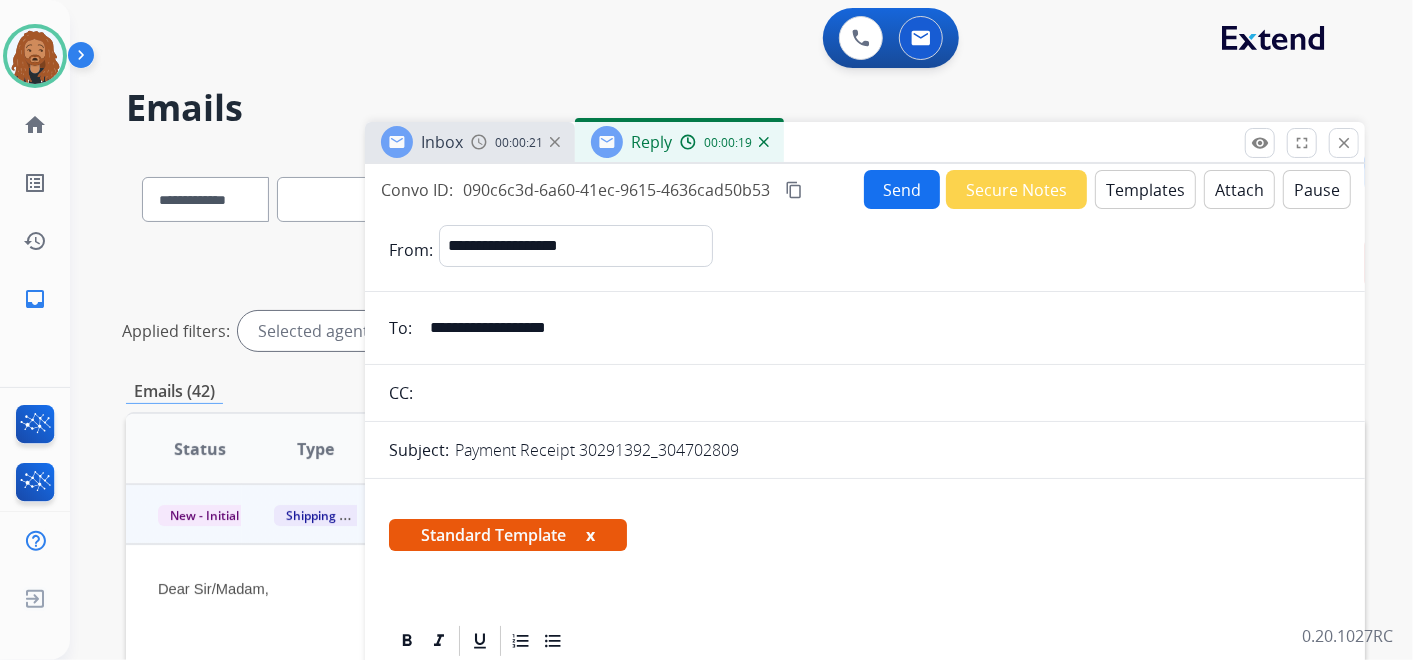 click on "Send" at bounding box center [902, 189] 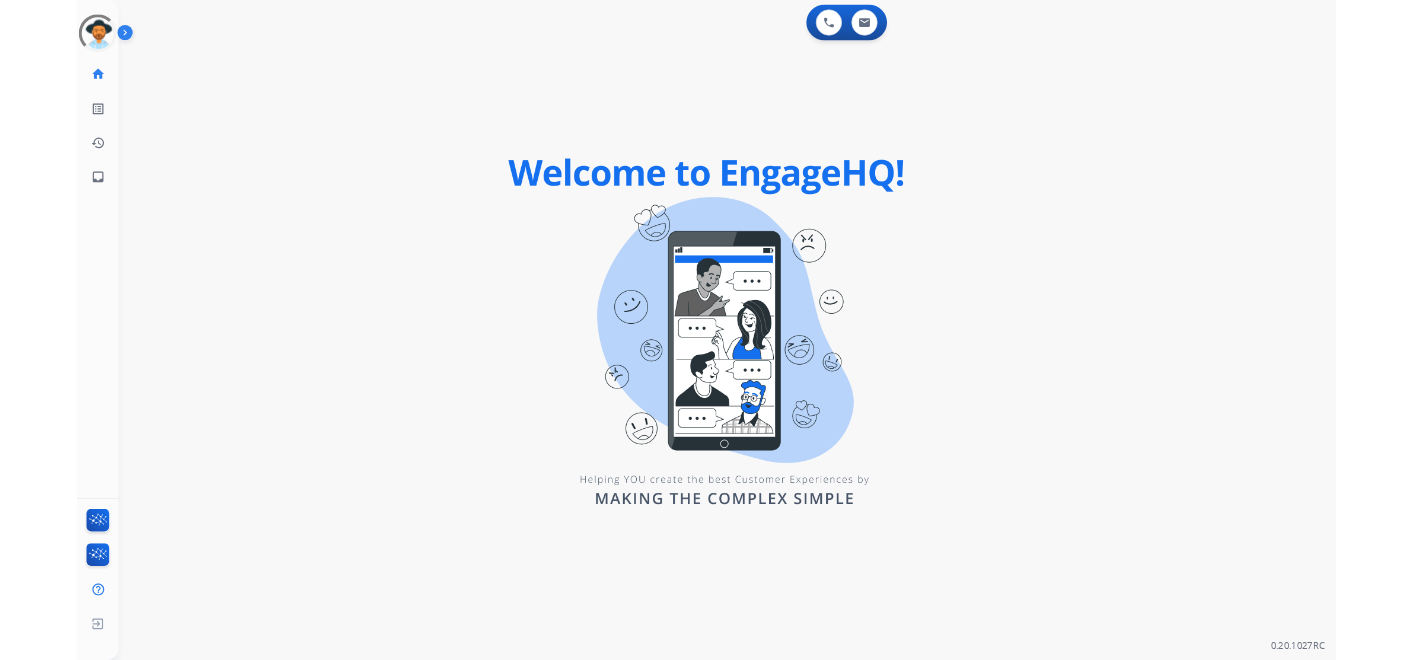 scroll, scrollTop: 0, scrollLeft: 0, axis: both 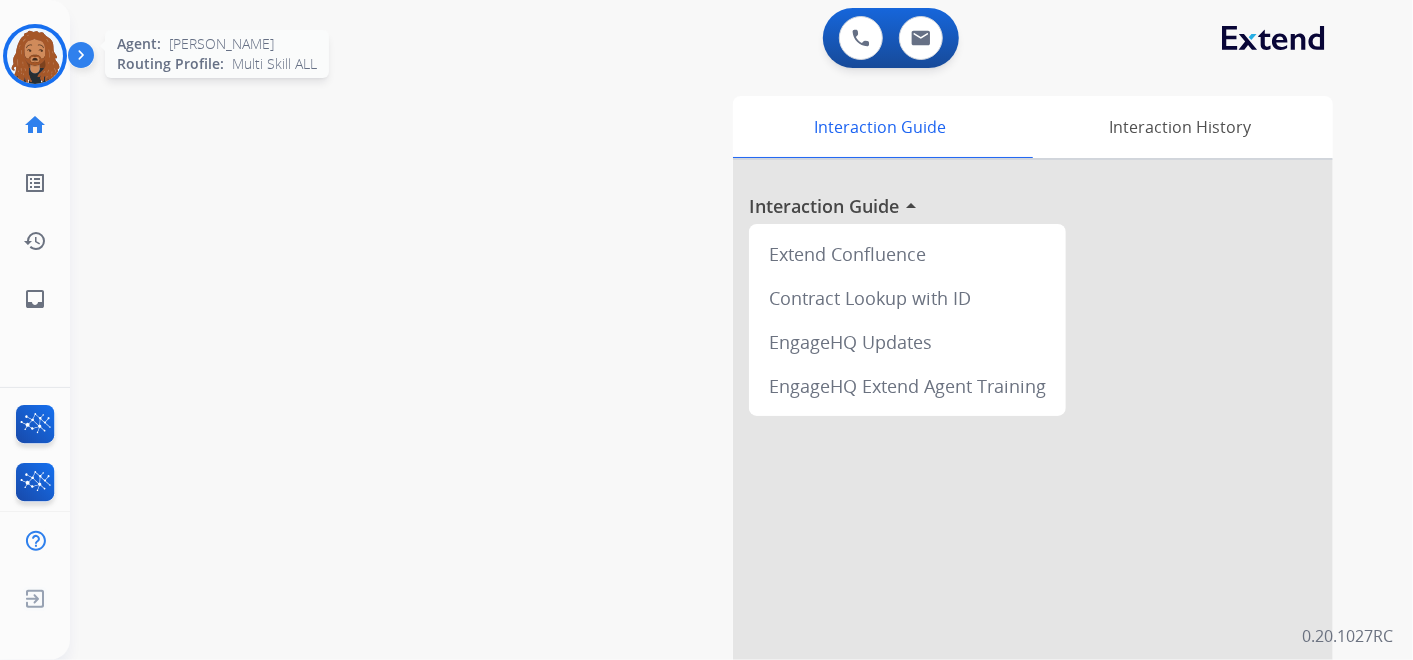 click at bounding box center [35, 56] 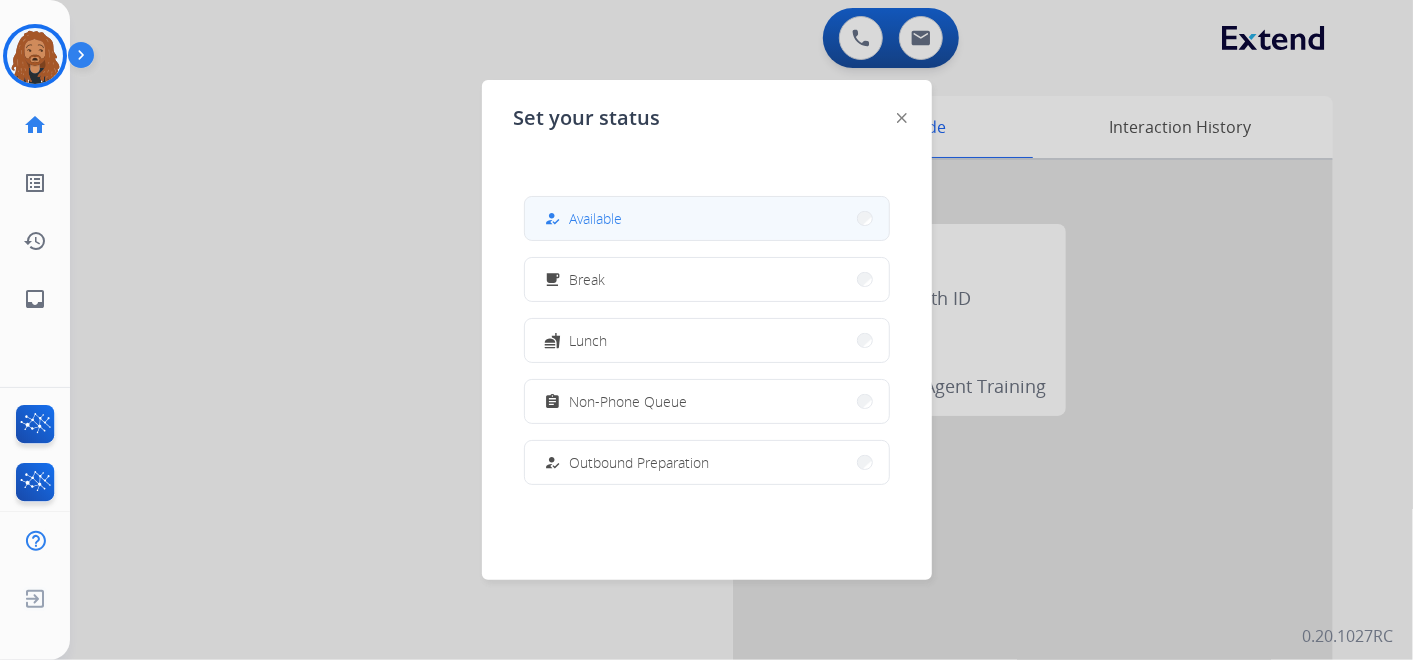 click on "how_to_reg Available" at bounding box center (707, 218) 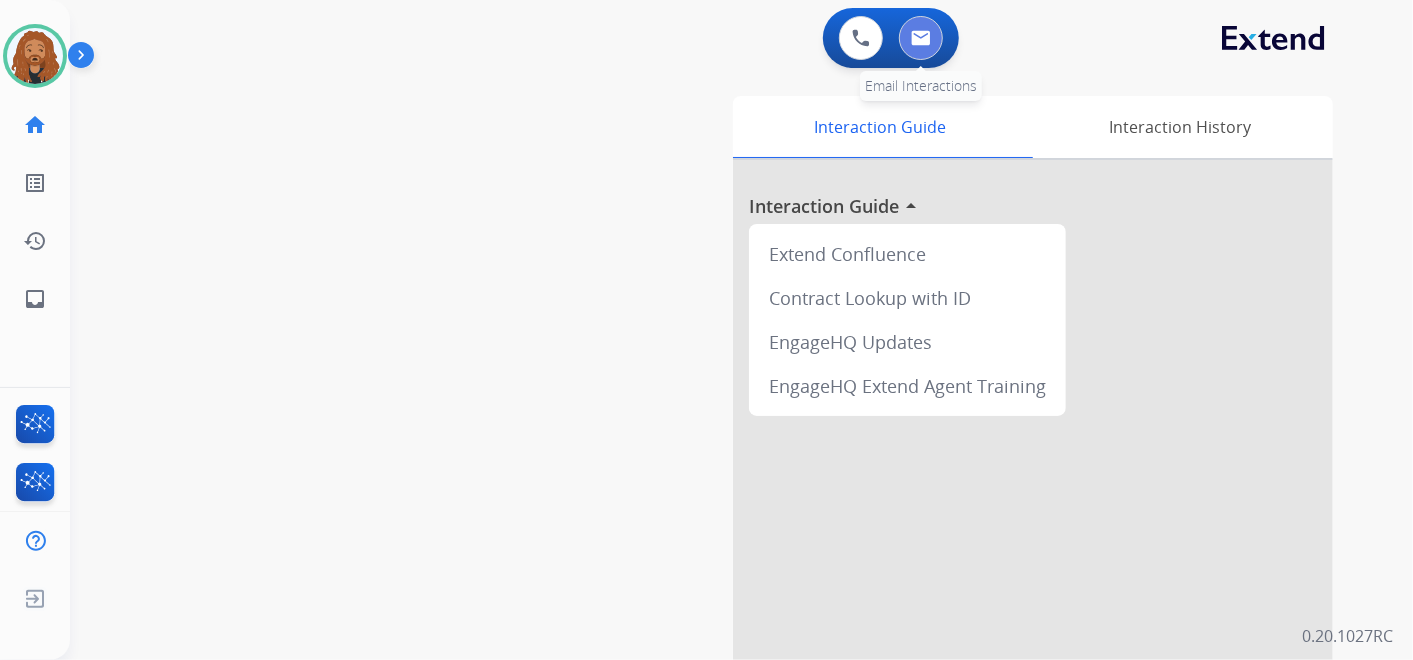 click at bounding box center (921, 38) 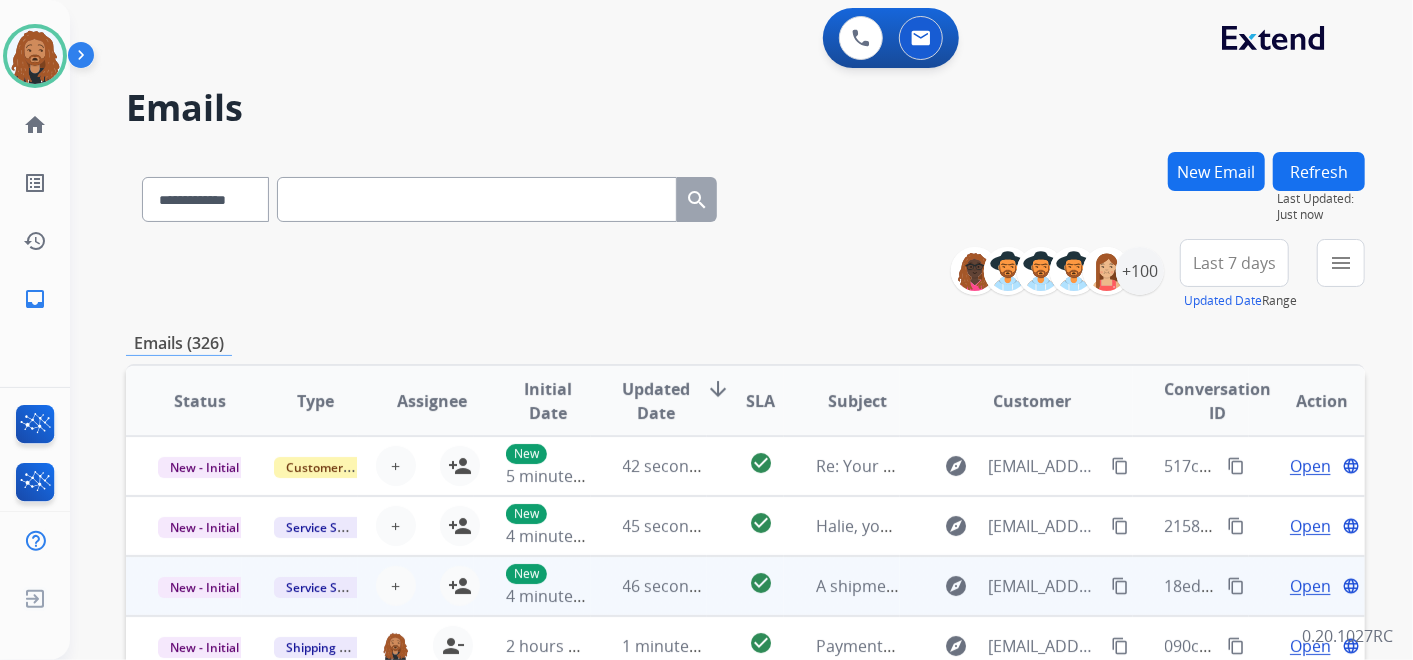 scroll, scrollTop: 1, scrollLeft: 0, axis: vertical 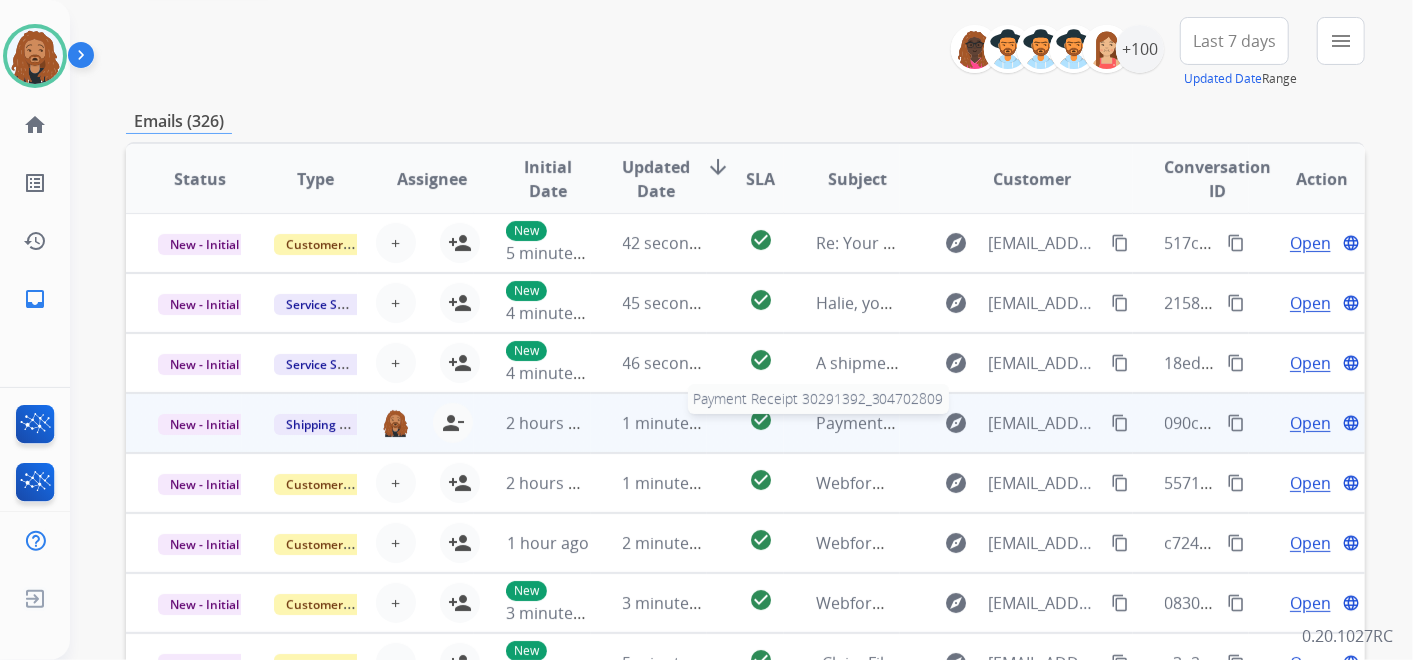 click on "Payment Receipt 30291392_304702809" at bounding box center [961, 423] 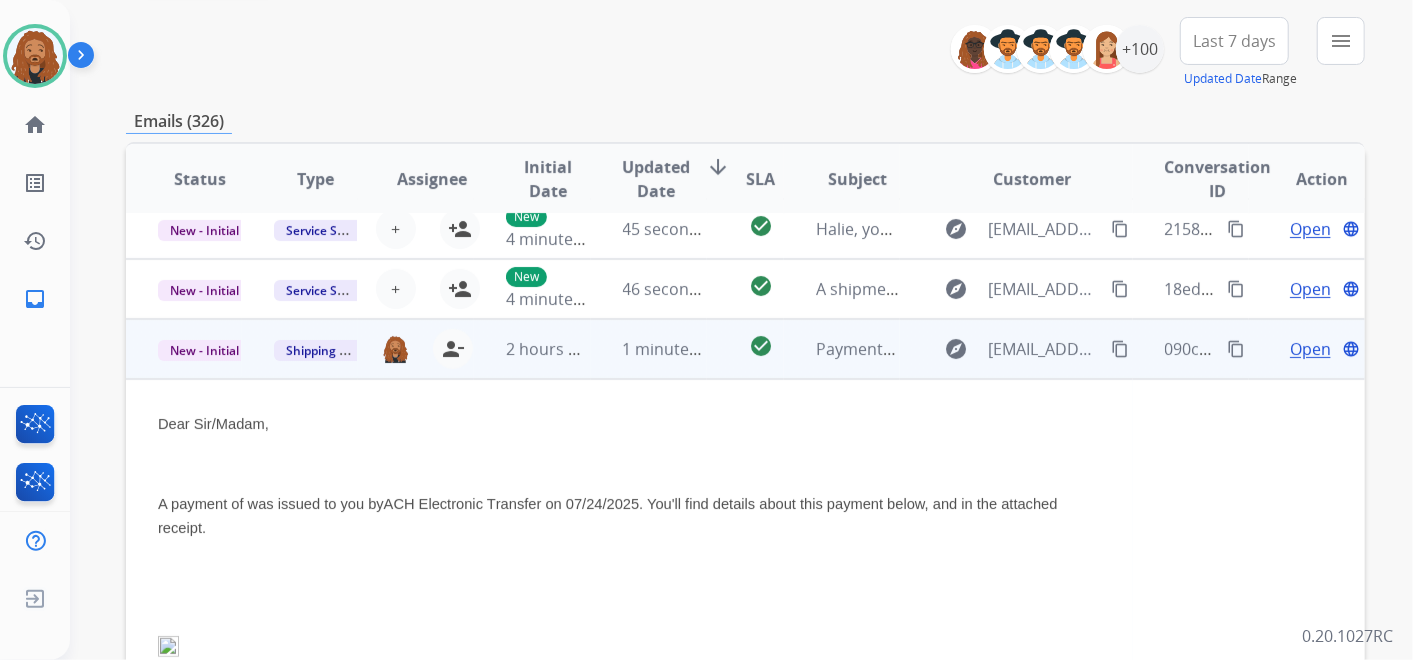 scroll, scrollTop: 180, scrollLeft: 0, axis: vertical 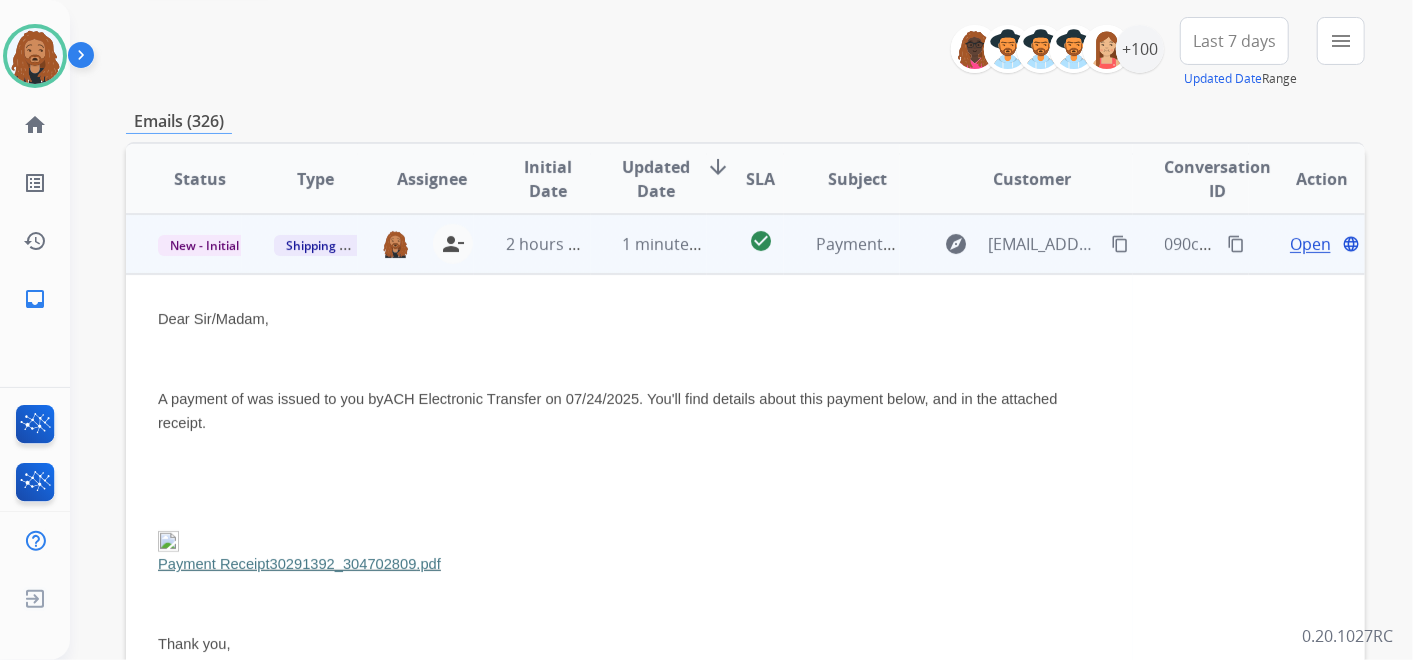 click on "Open" at bounding box center (1310, 244) 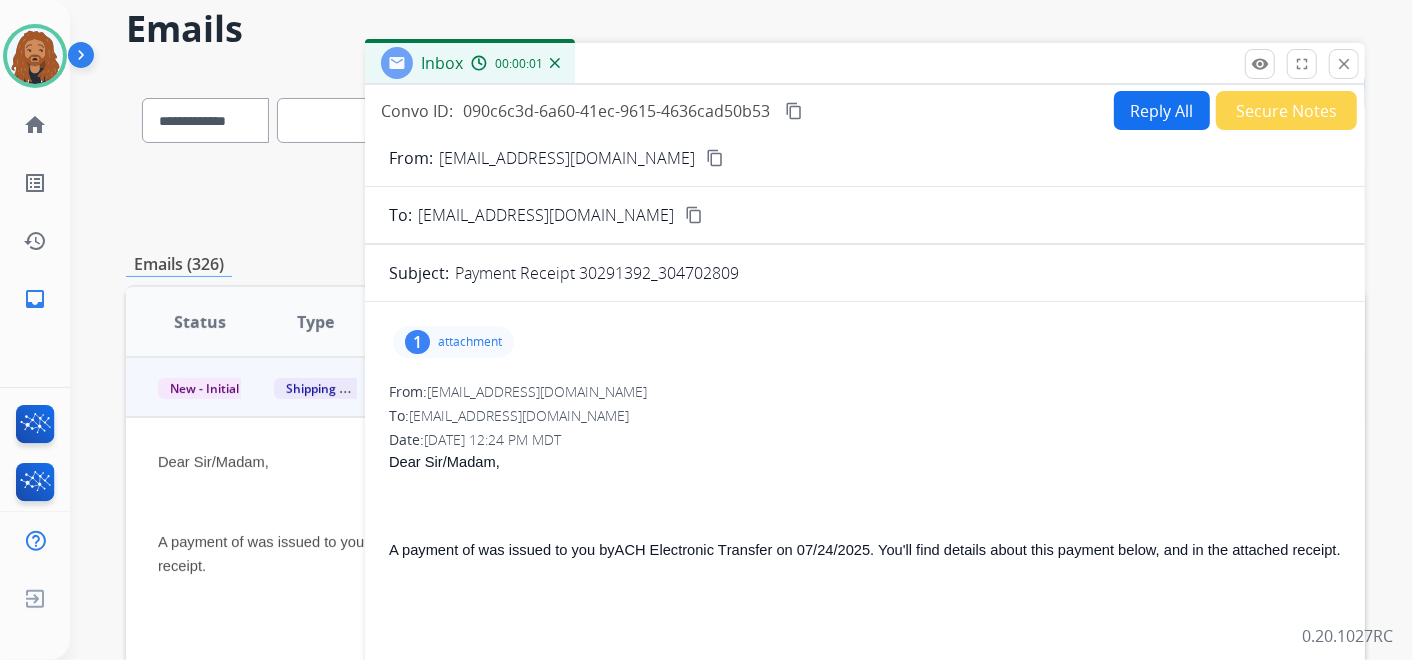 scroll, scrollTop: 0, scrollLeft: 0, axis: both 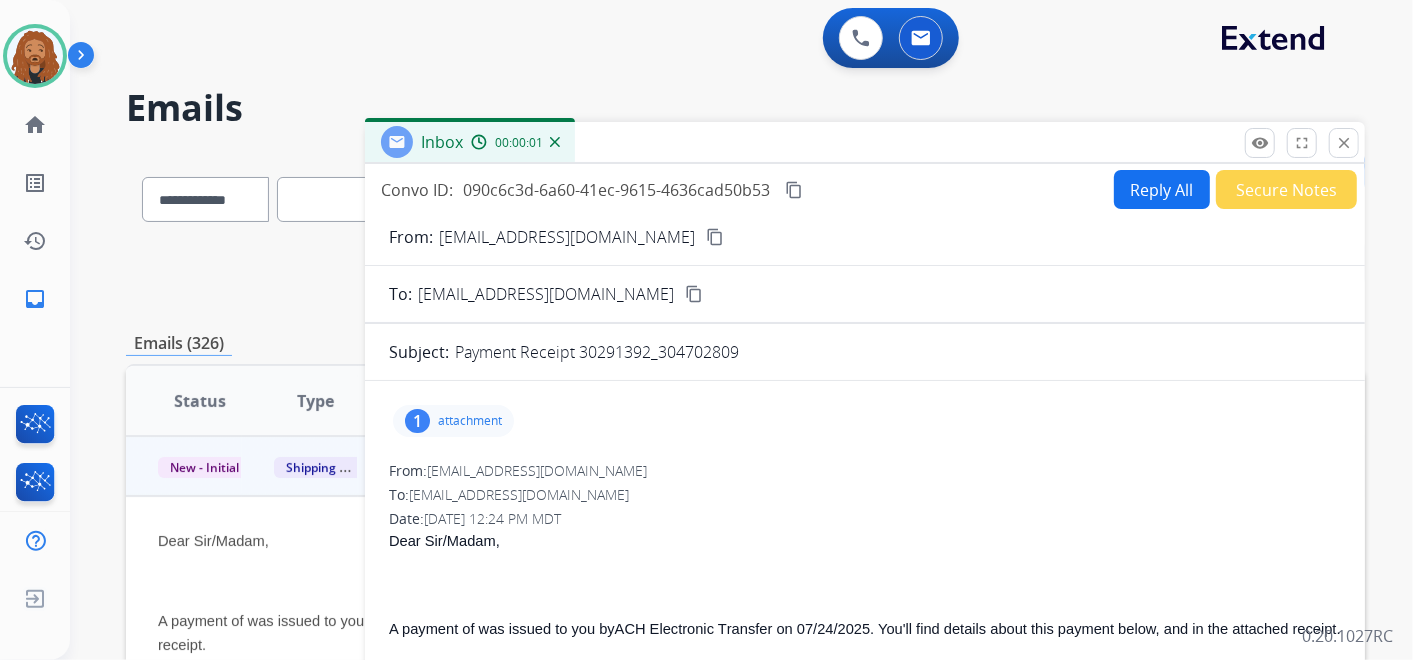 click on "Reply All" at bounding box center [1162, 189] 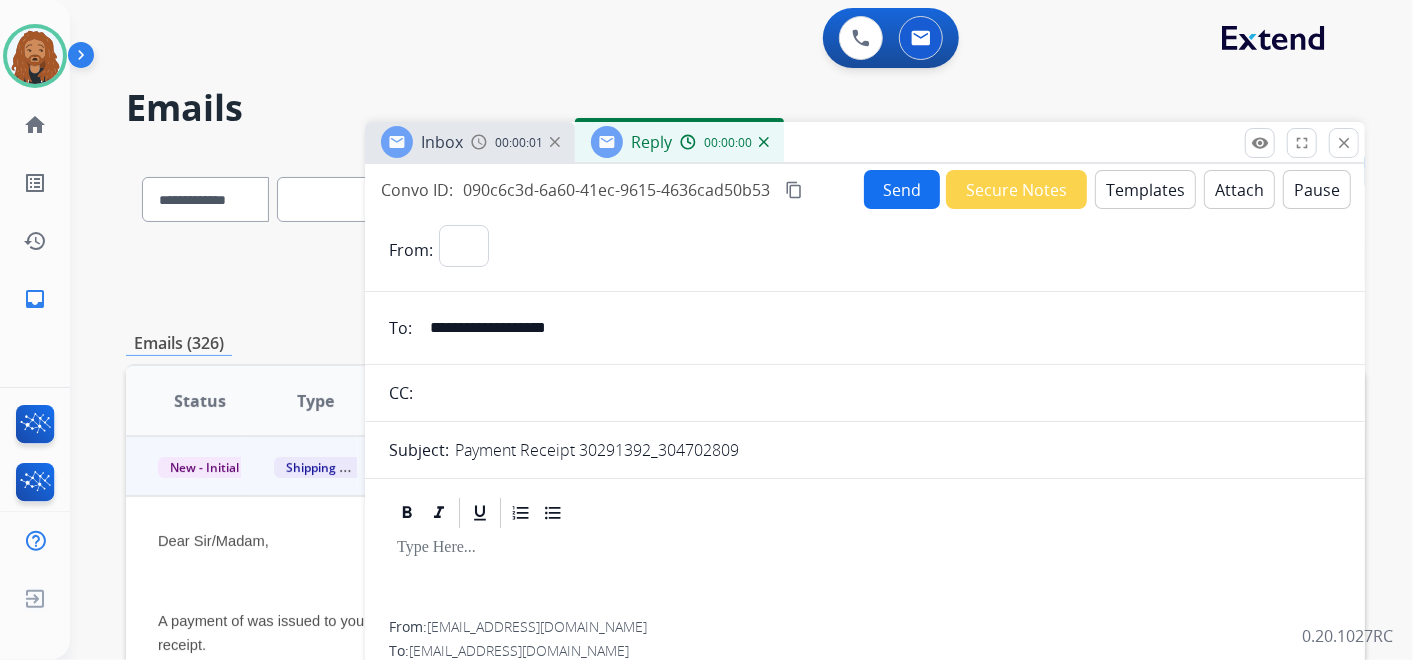 select on "**********" 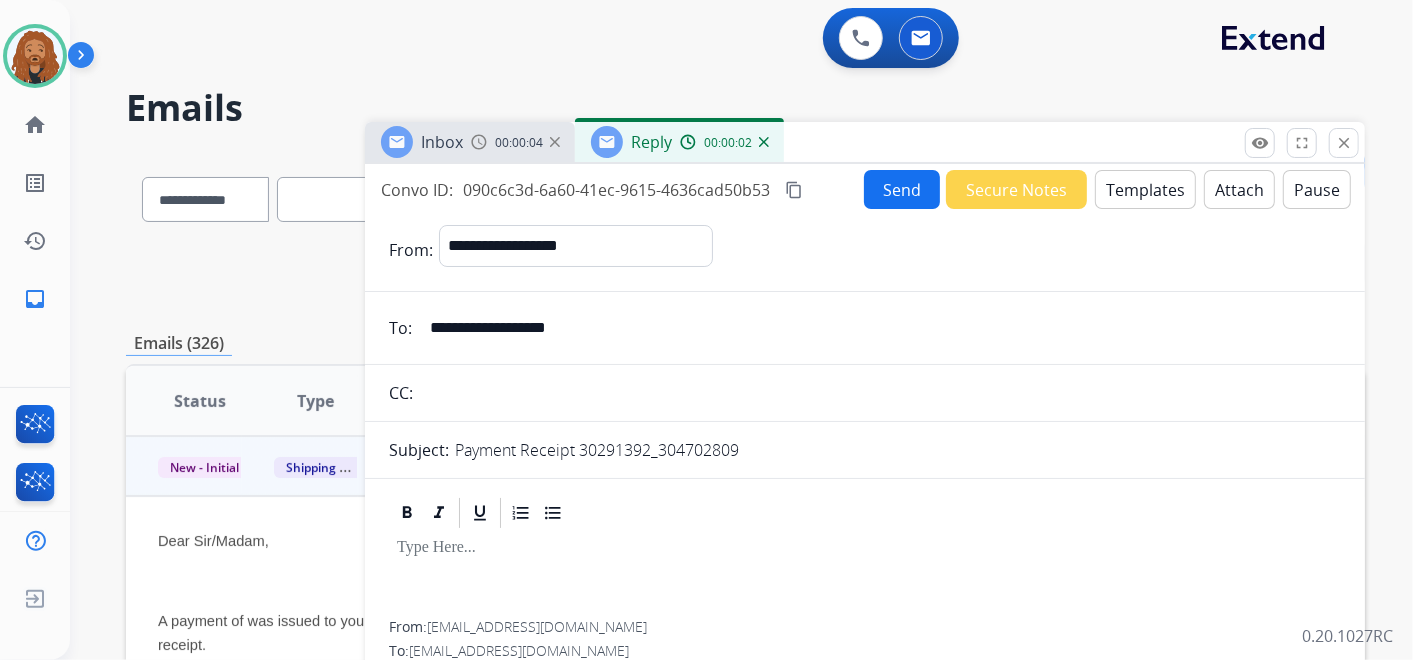 click on "Templates" at bounding box center [1145, 189] 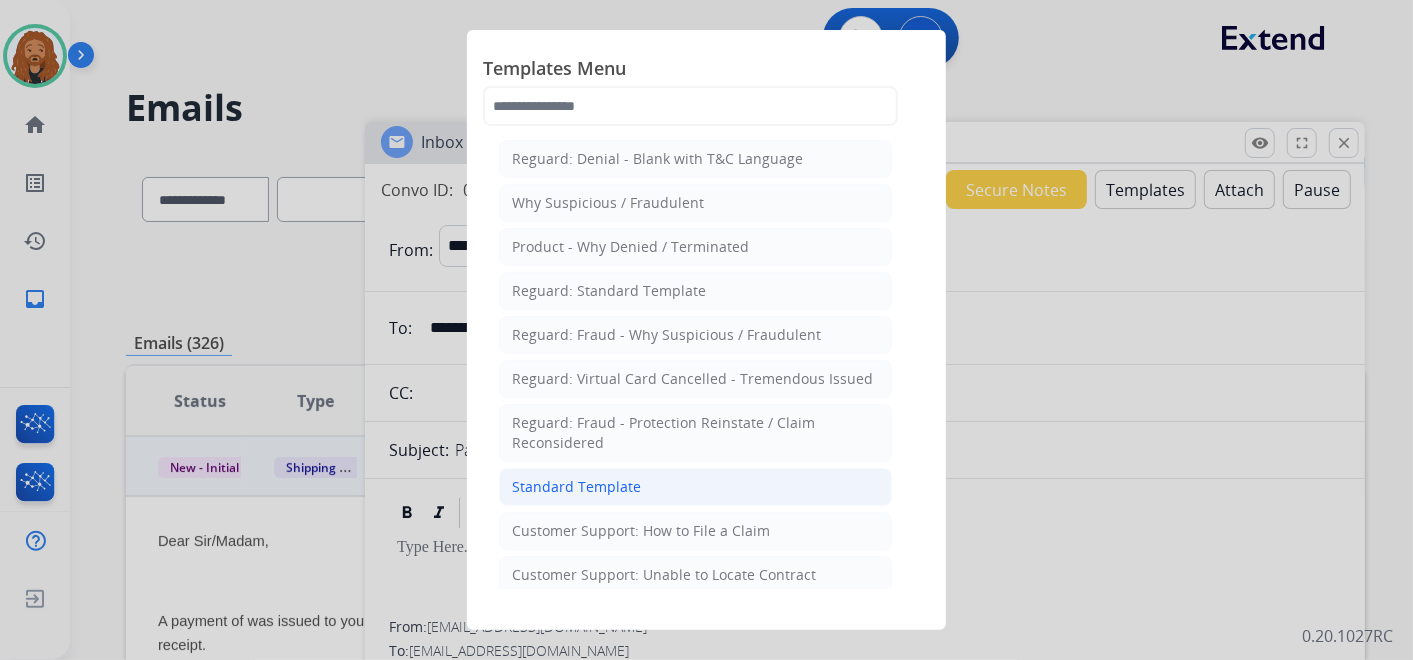 click on "Standard Template" 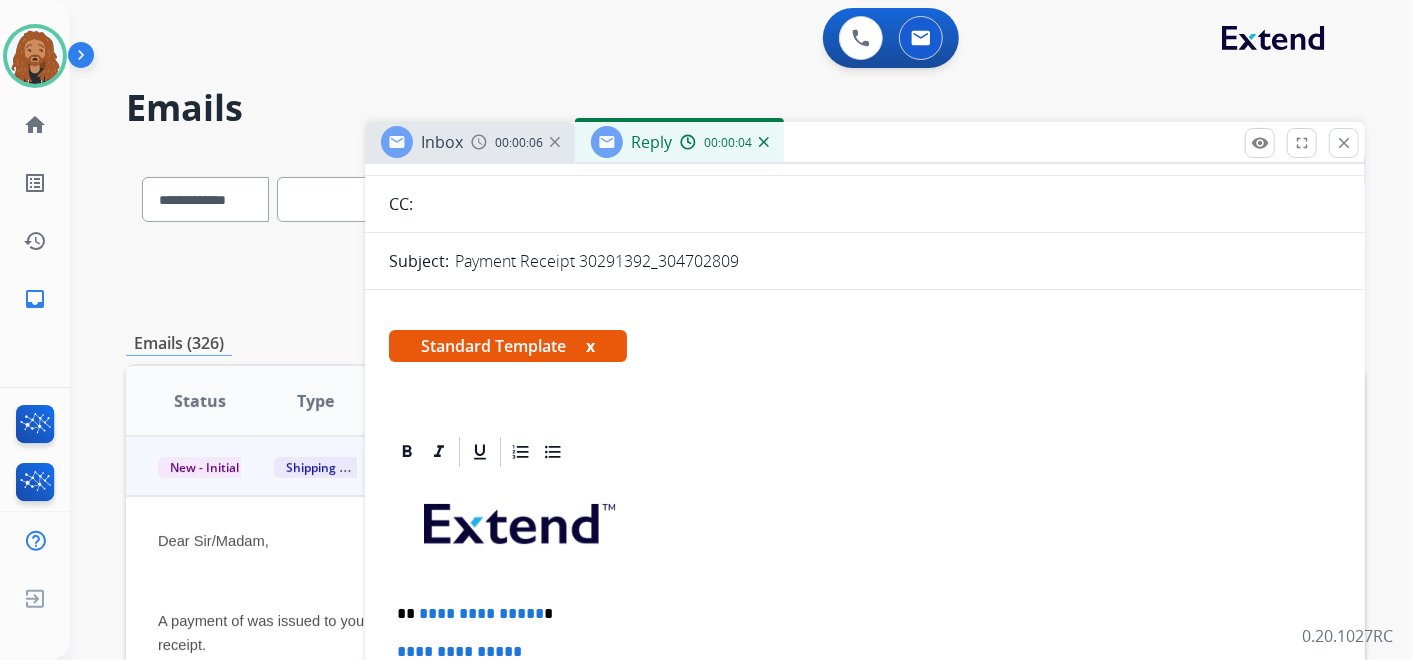 scroll, scrollTop: 444, scrollLeft: 0, axis: vertical 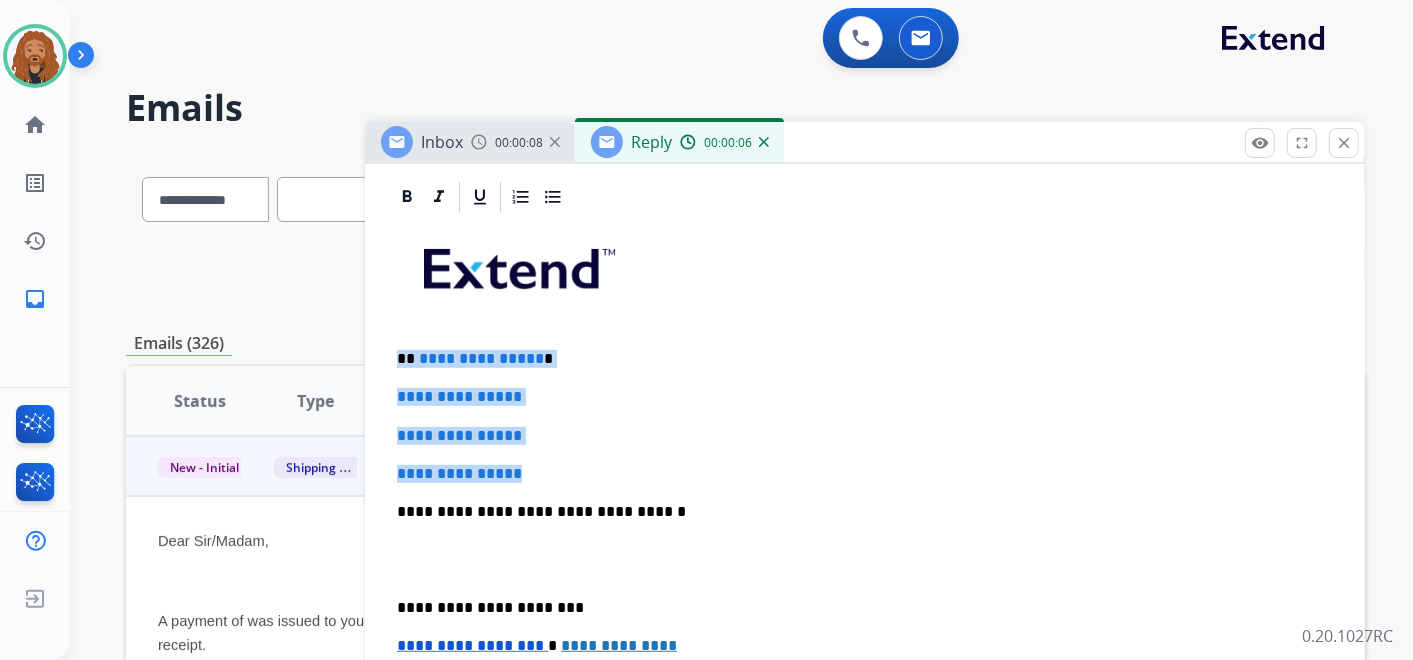 drag, startPoint x: 537, startPoint y: 469, endPoint x: 391, endPoint y: 350, distance: 188.3534 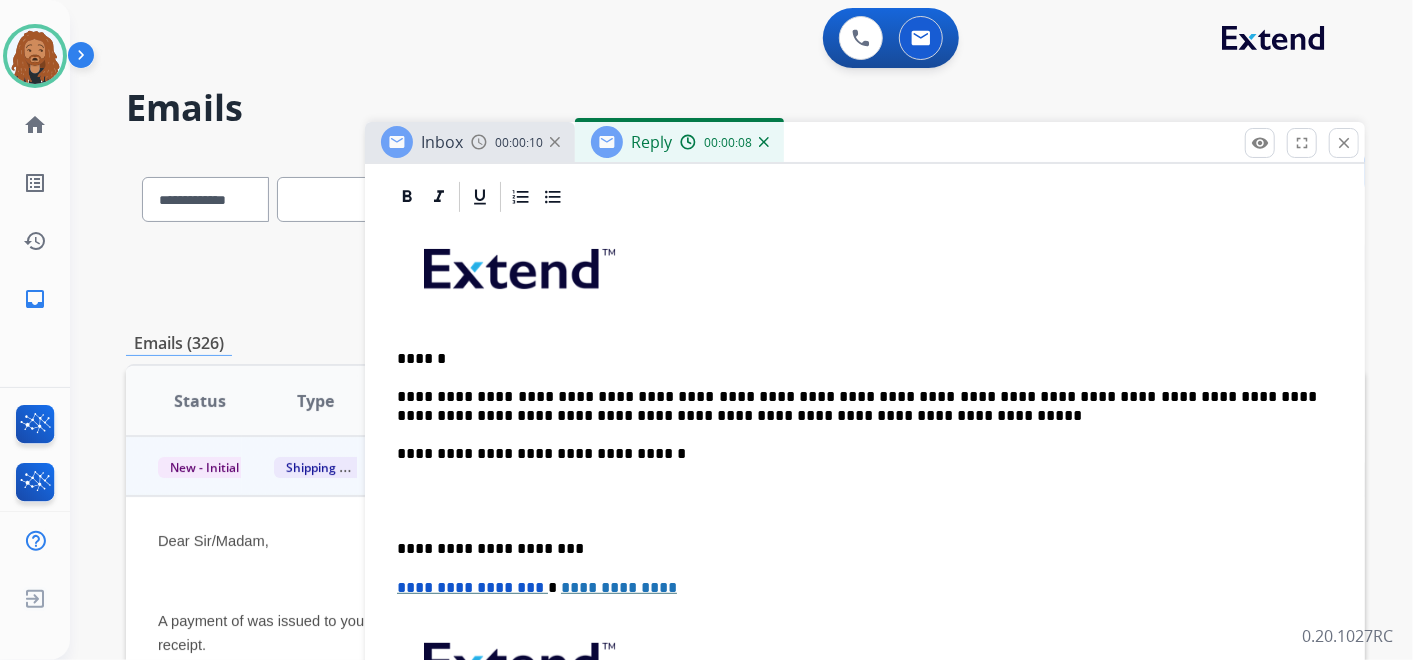 click at bounding box center (865, 501) 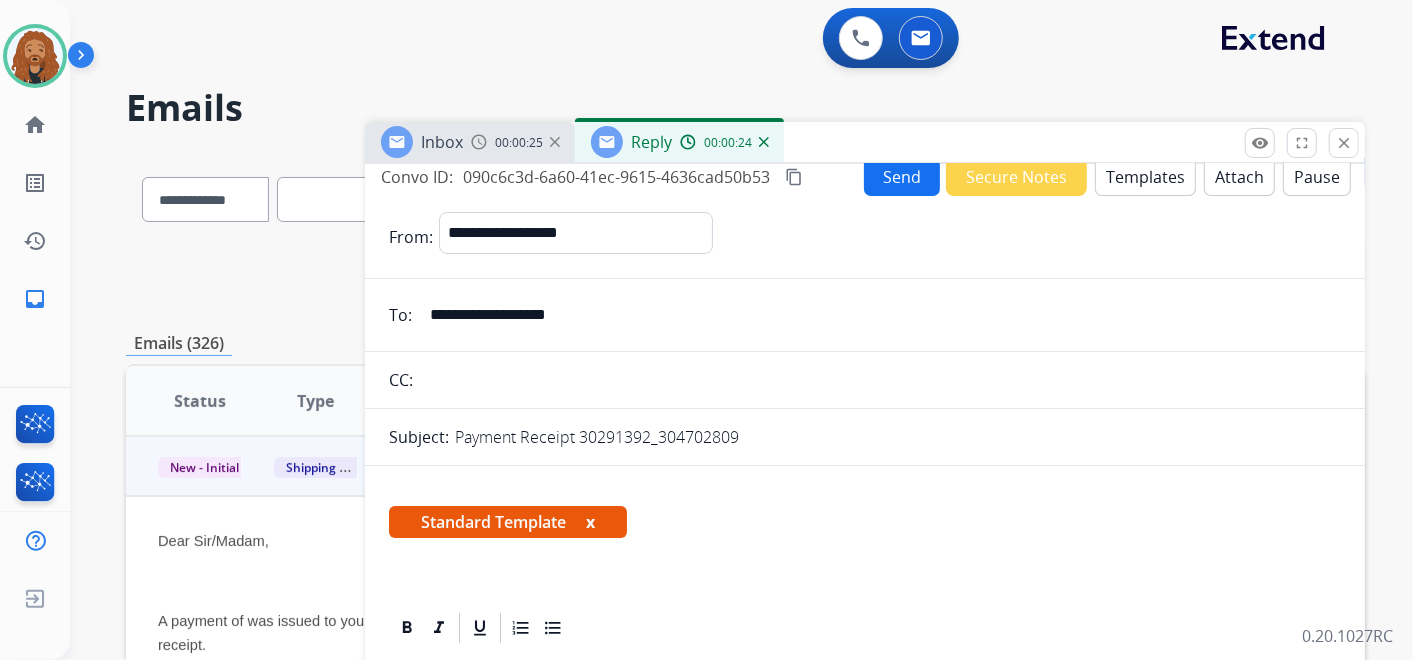 scroll, scrollTop: 0, scrollLeft: 0, axis: both 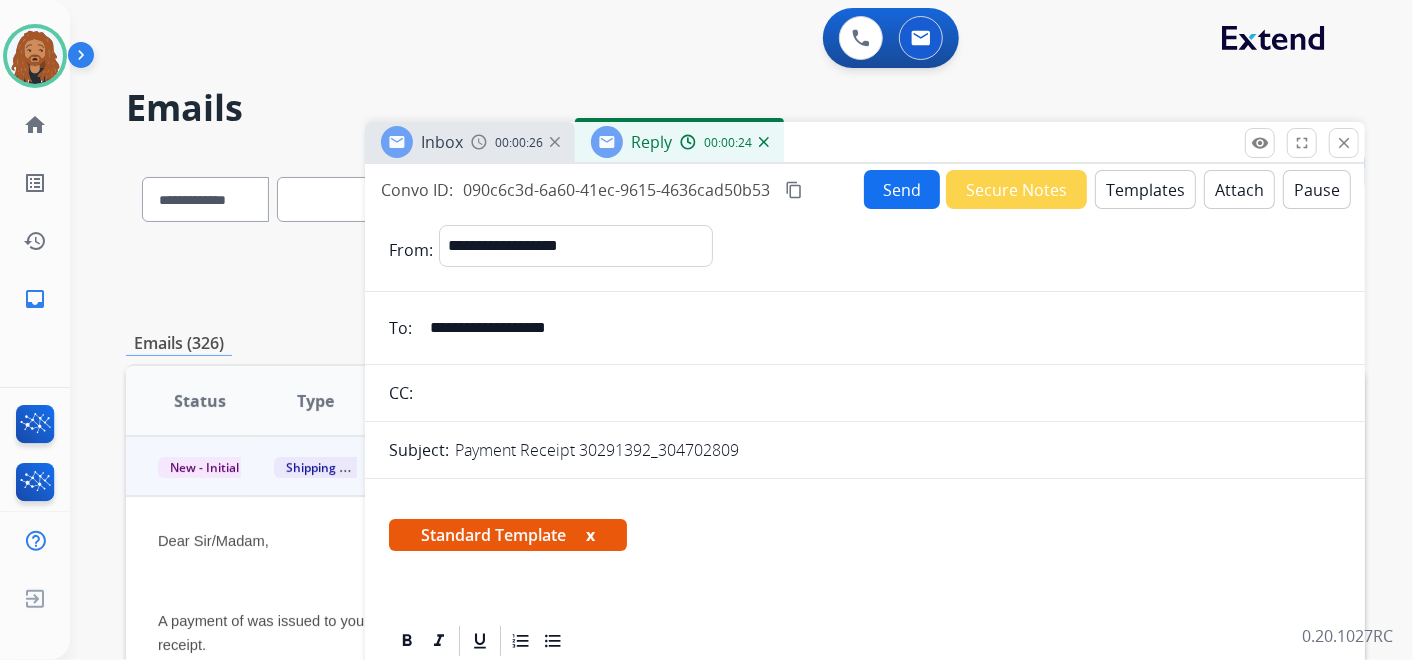 click on "Send" at bounding box center [902, 189] 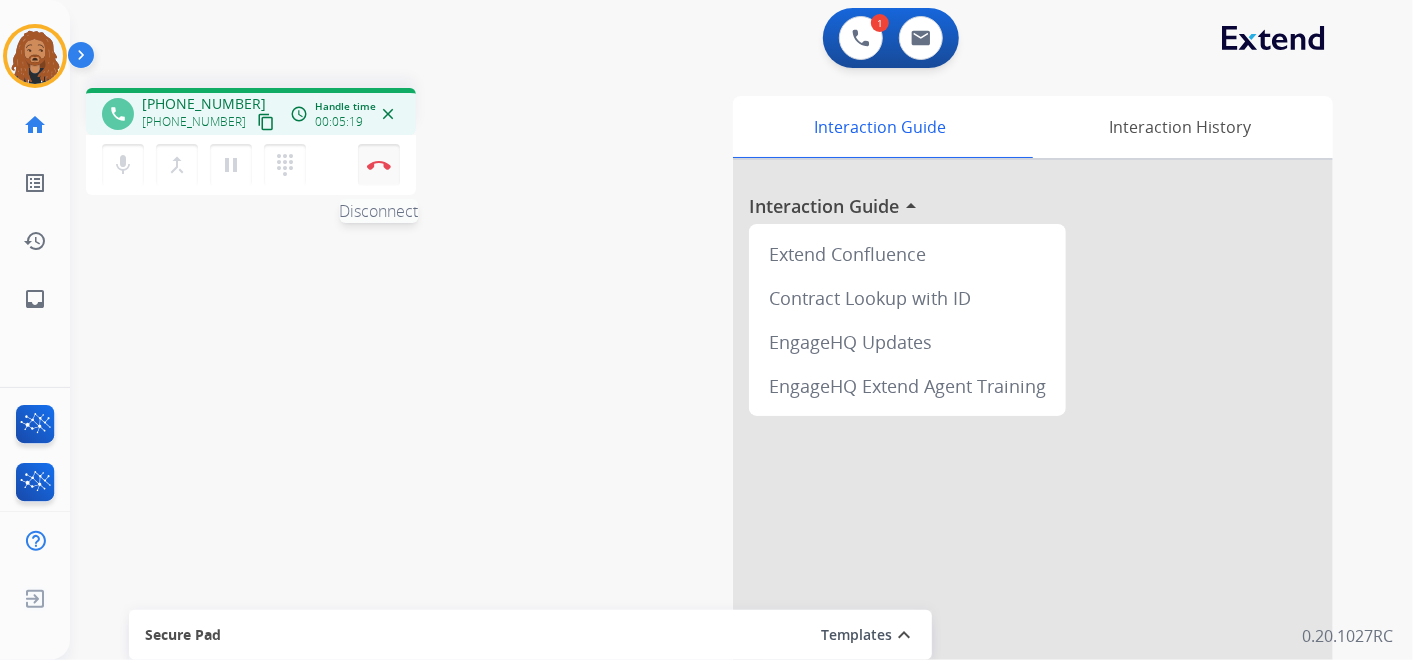 click at bounding box center (379, 165) 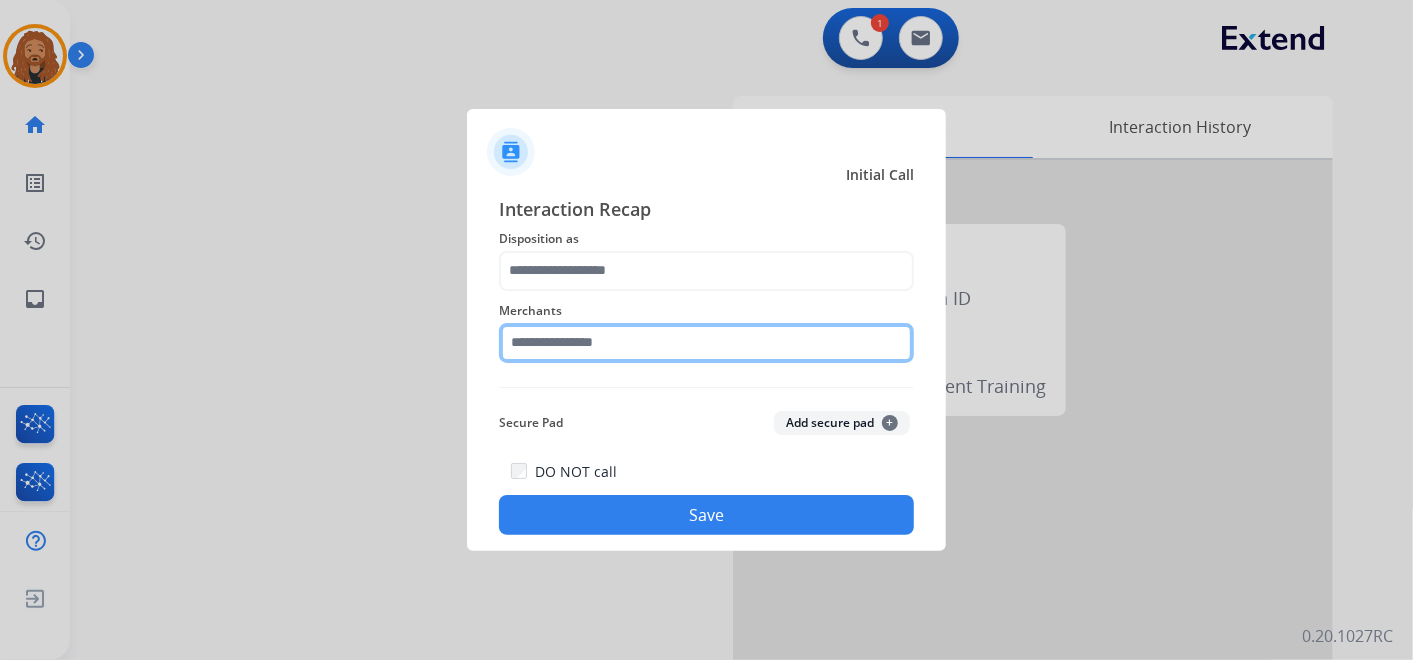 click 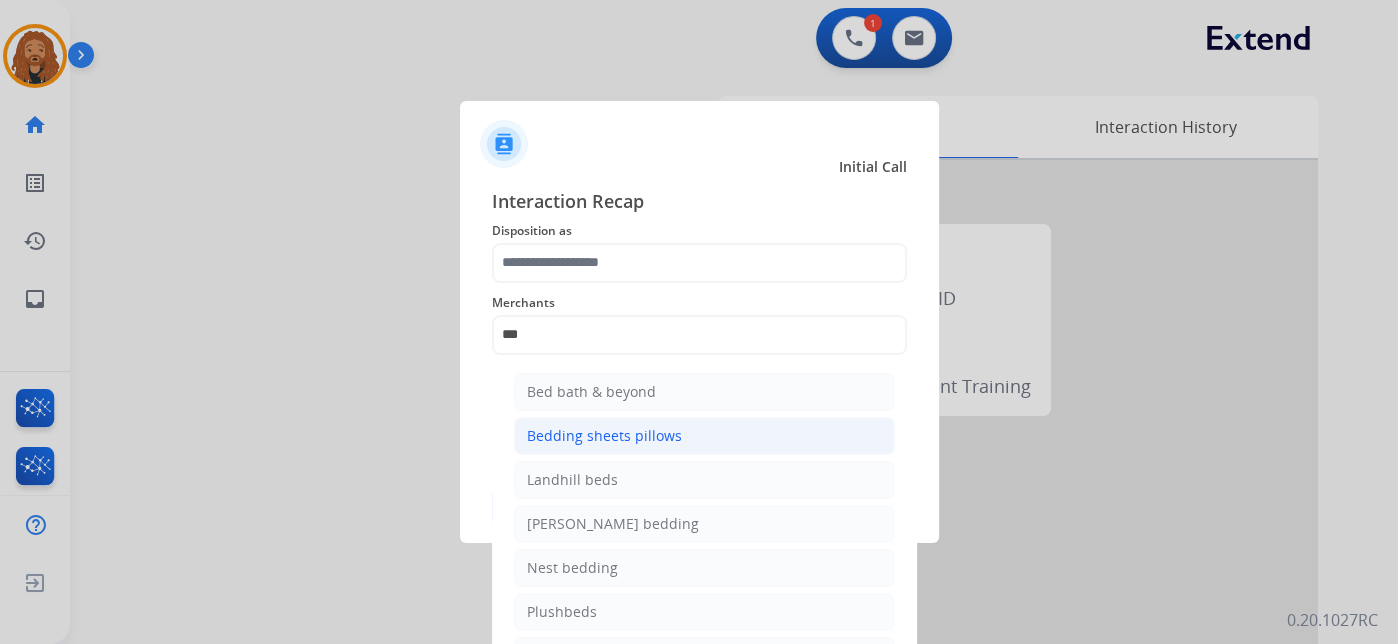 click on "Bedding sheets pillows" 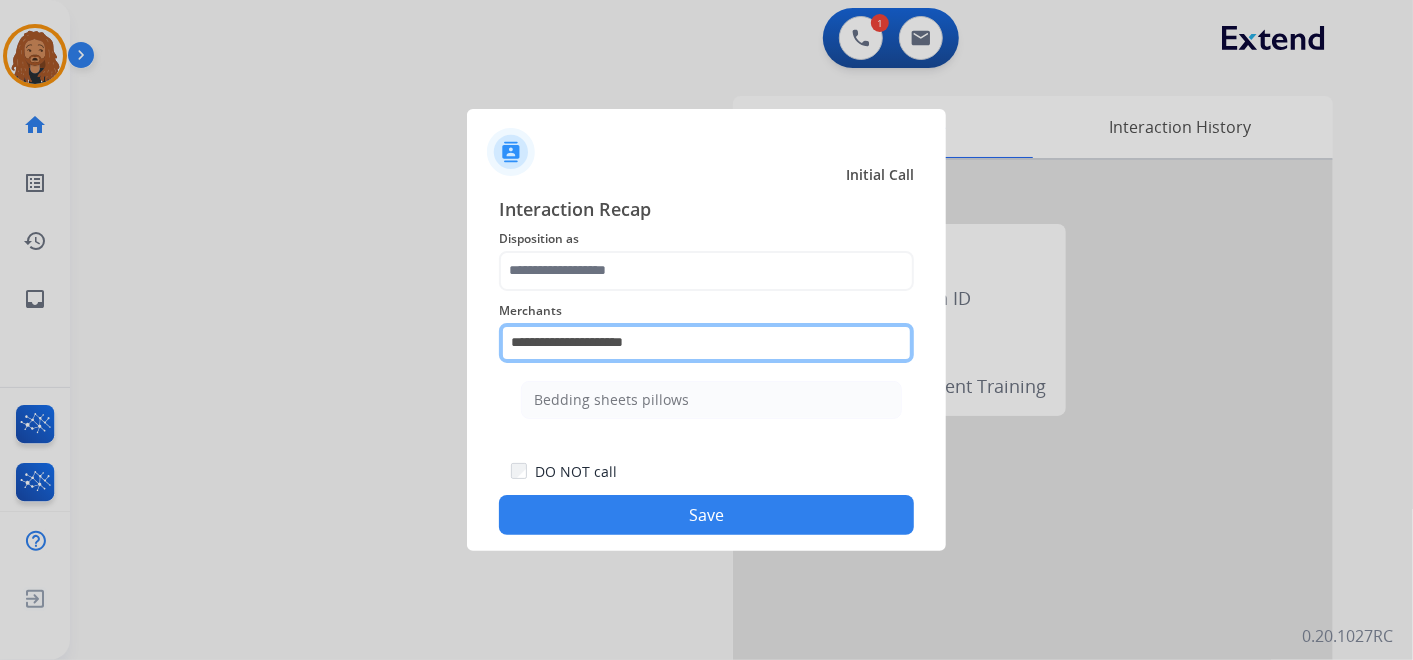 drag, startPoint x: 698, startPoint y: 328, endPoint x: 205, endPoint y: 365, distance: 494.38647 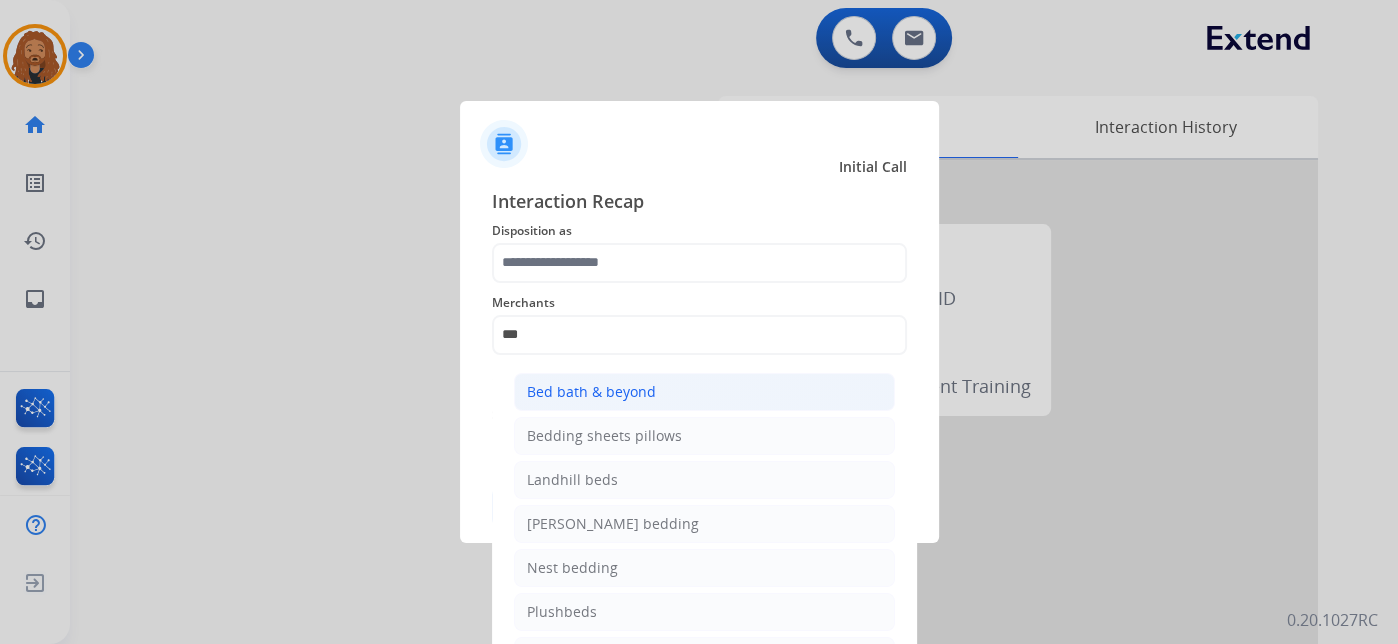 click on "Bed bath & beyond" 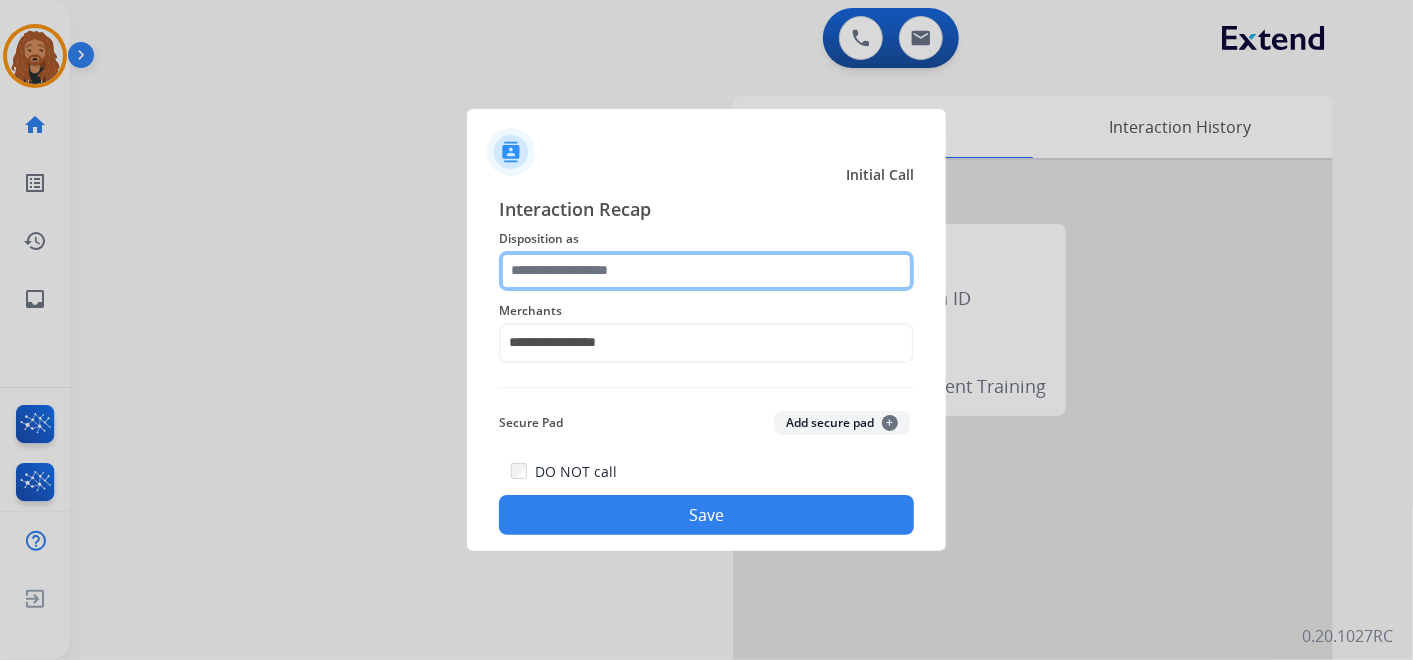 click 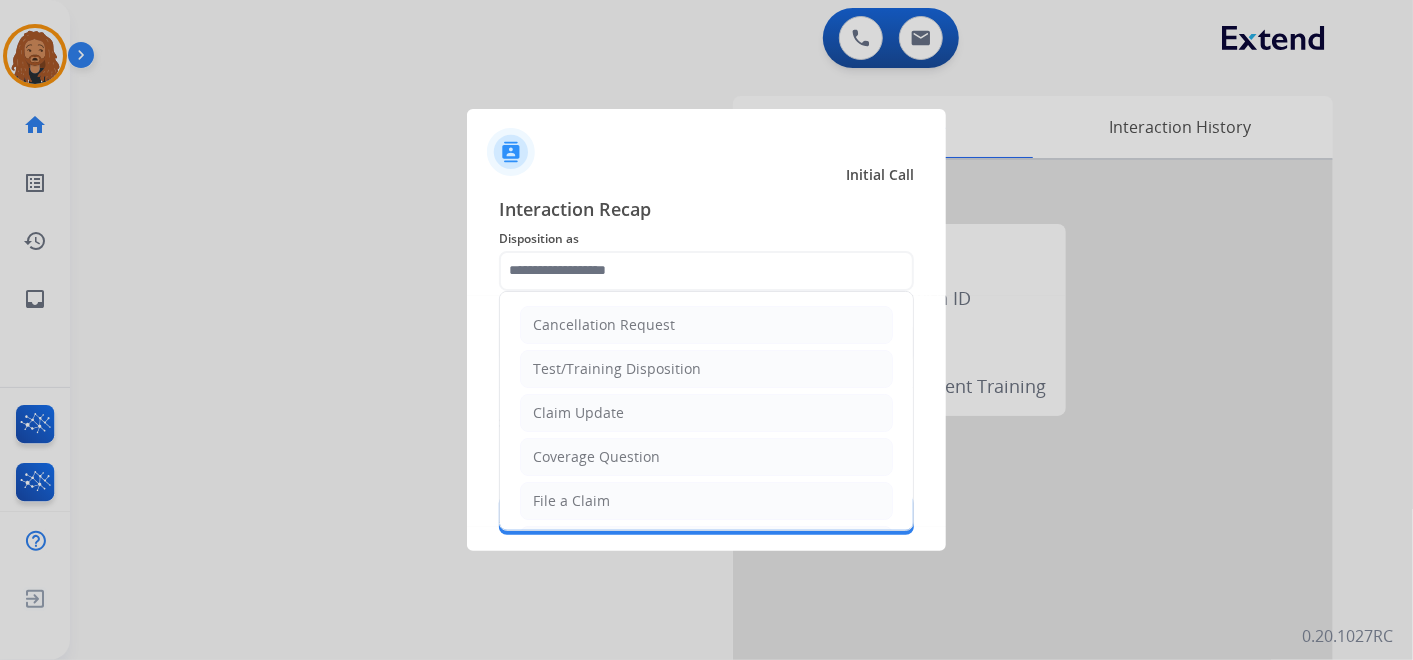 click on "File a Claim" 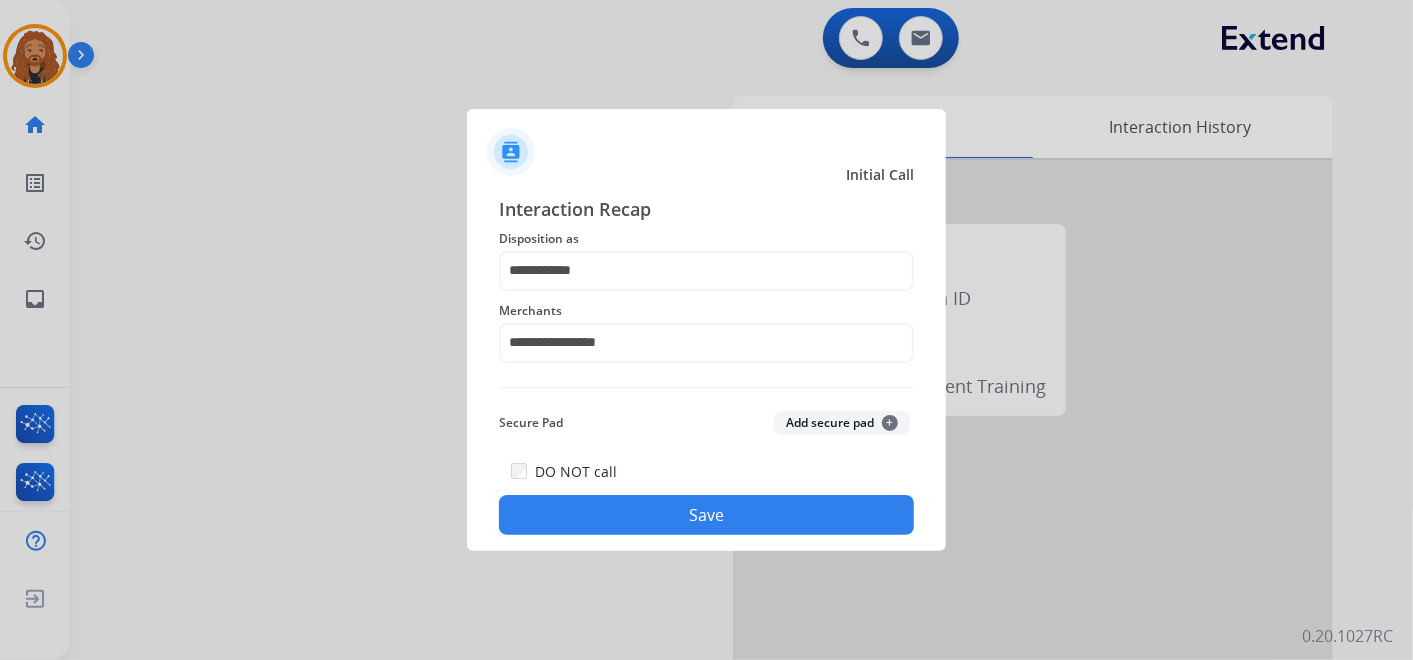 click on "Save" 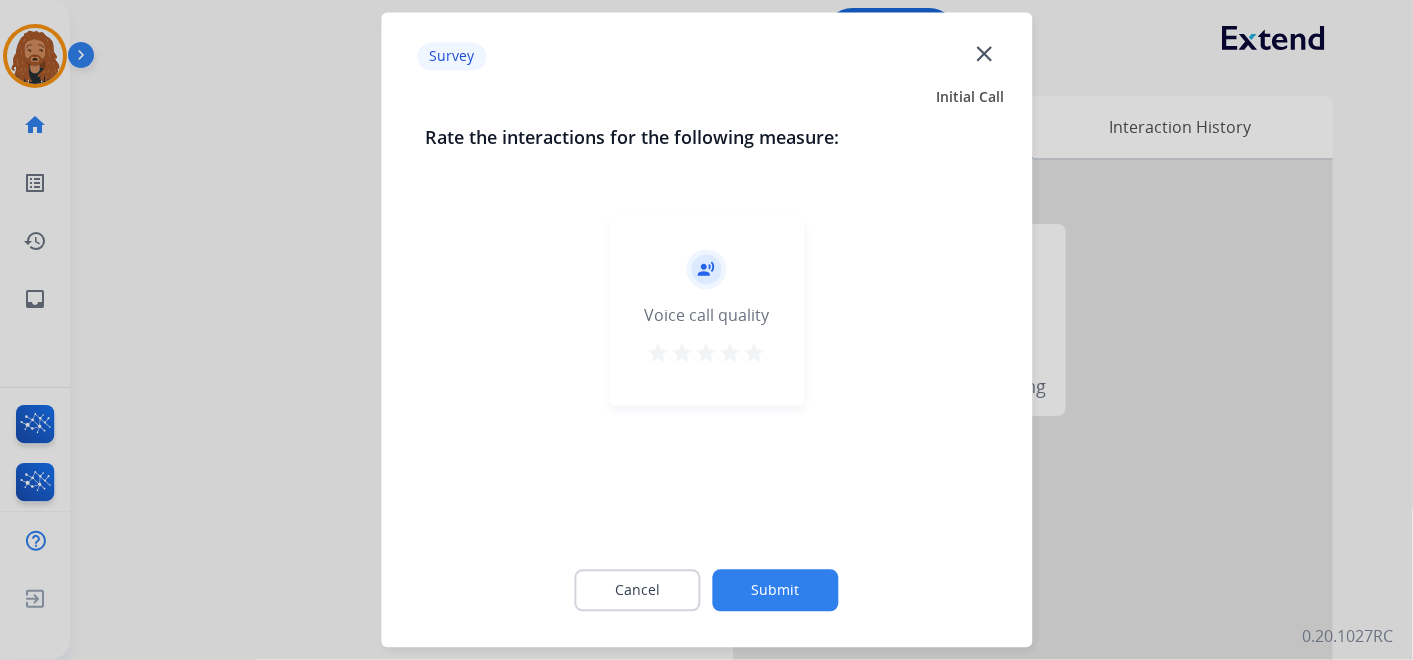 click on "star" at bounding box center (731, 354) 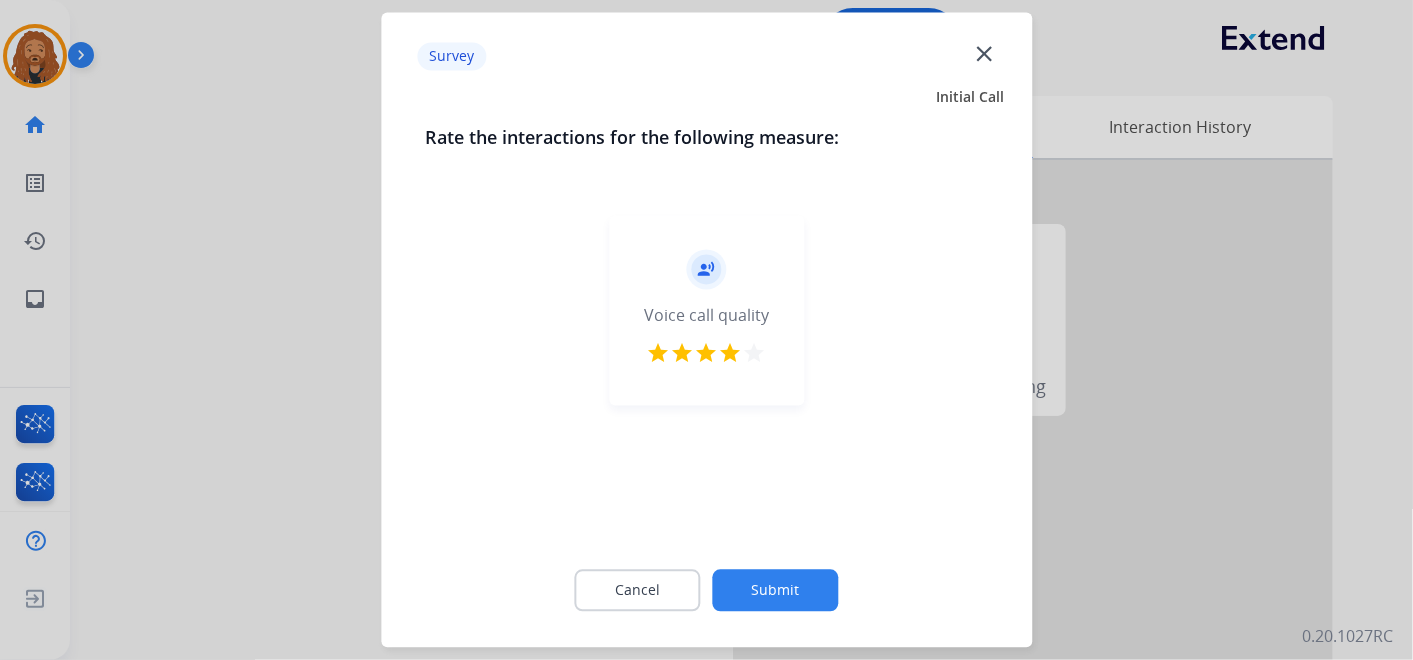 click on "star" at bounding box center [755, 354] 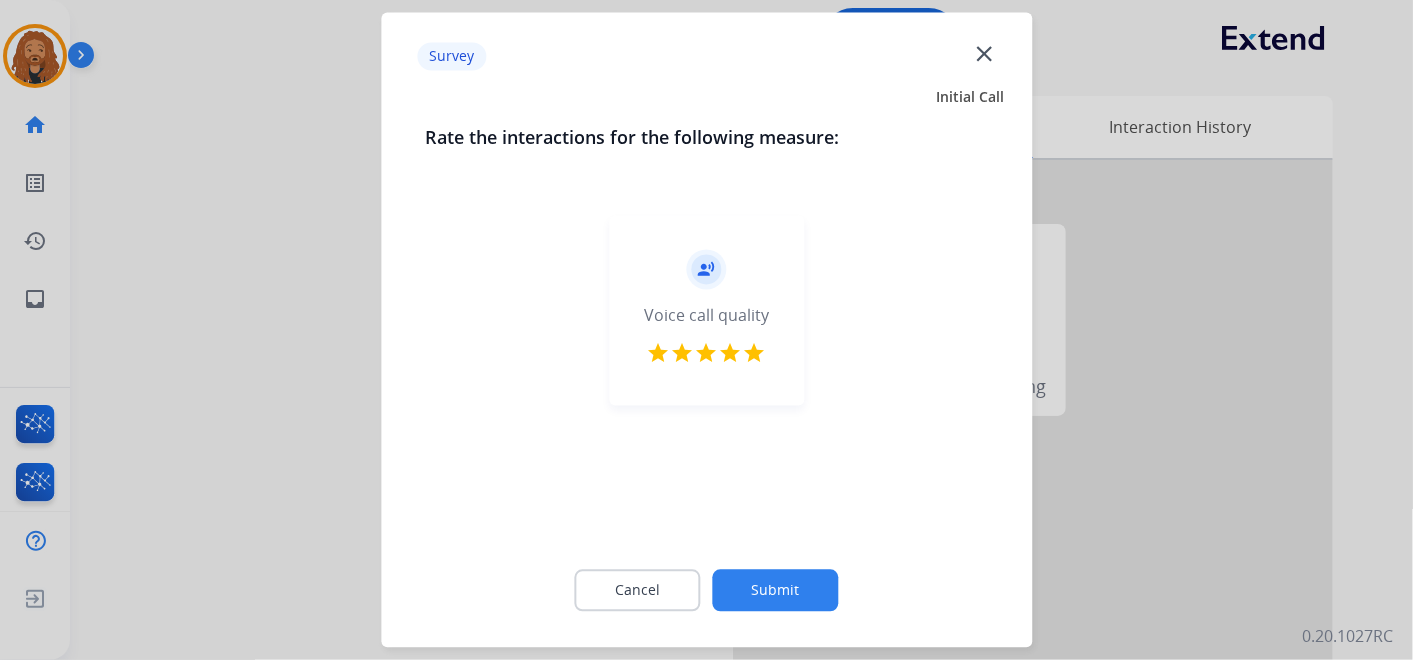 click on "Submit" 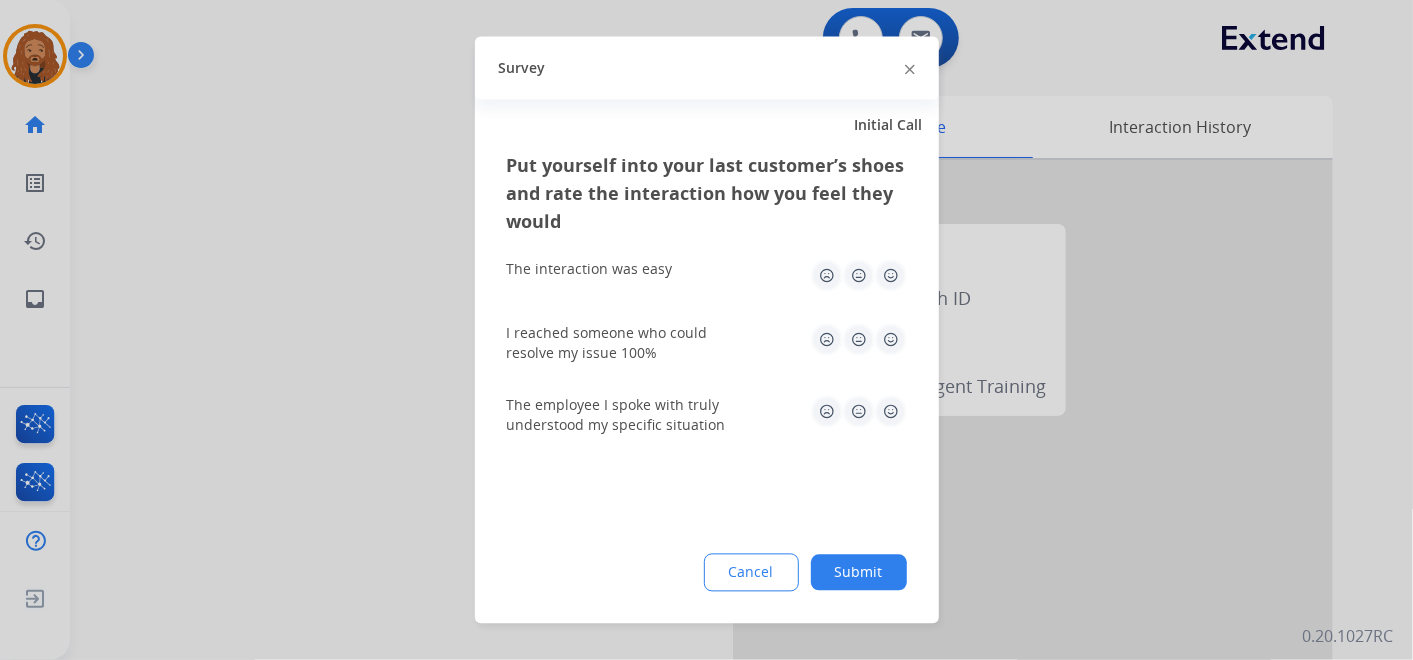 click 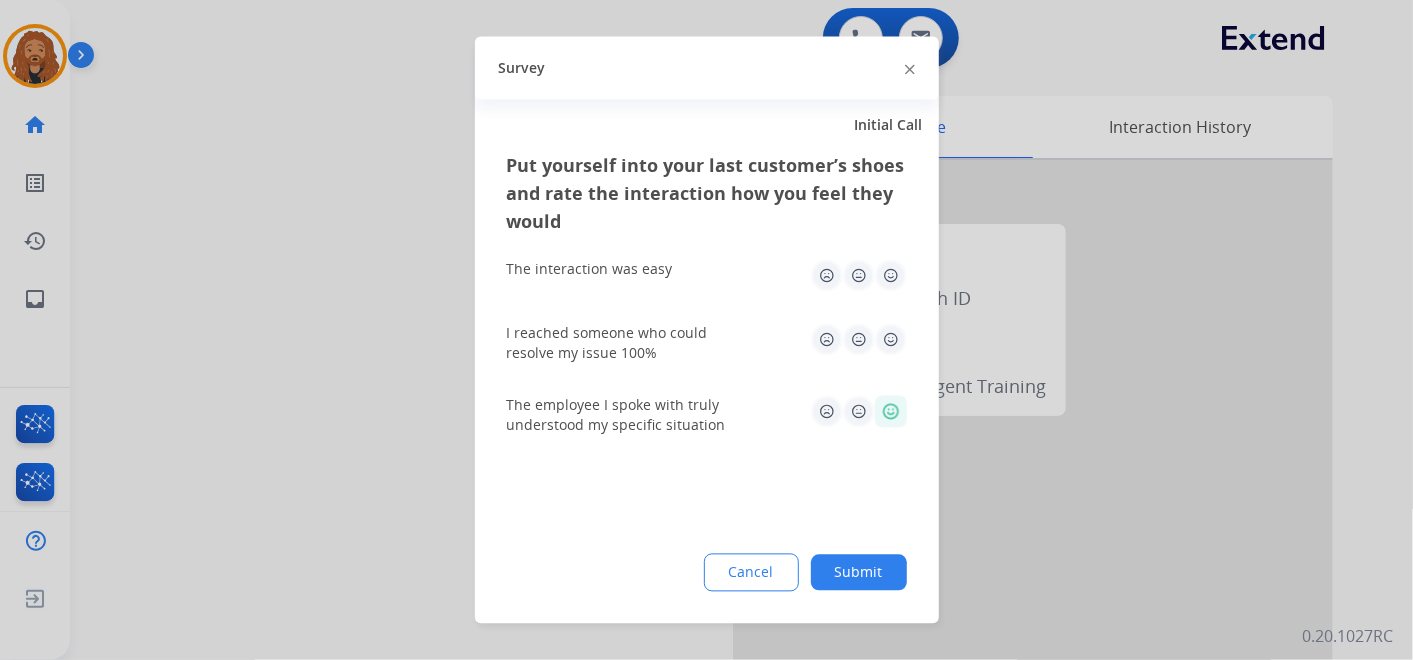 click 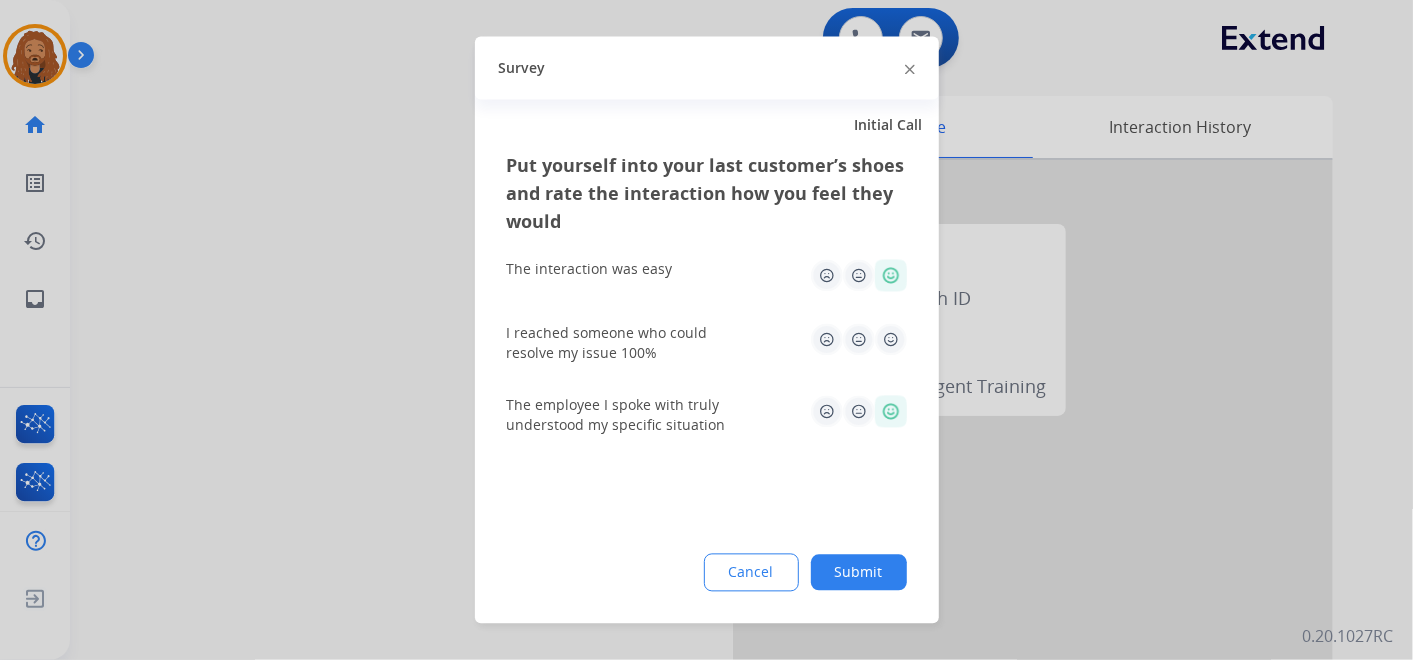 click 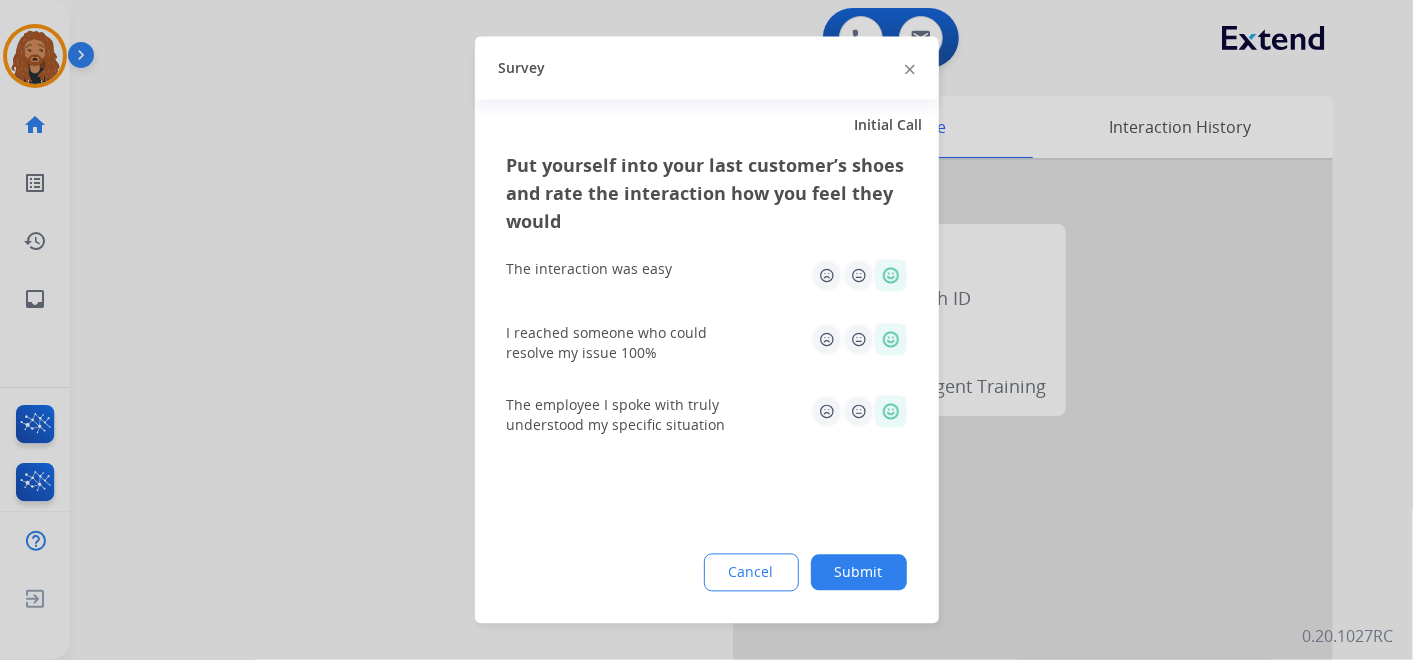 click on "Submit" 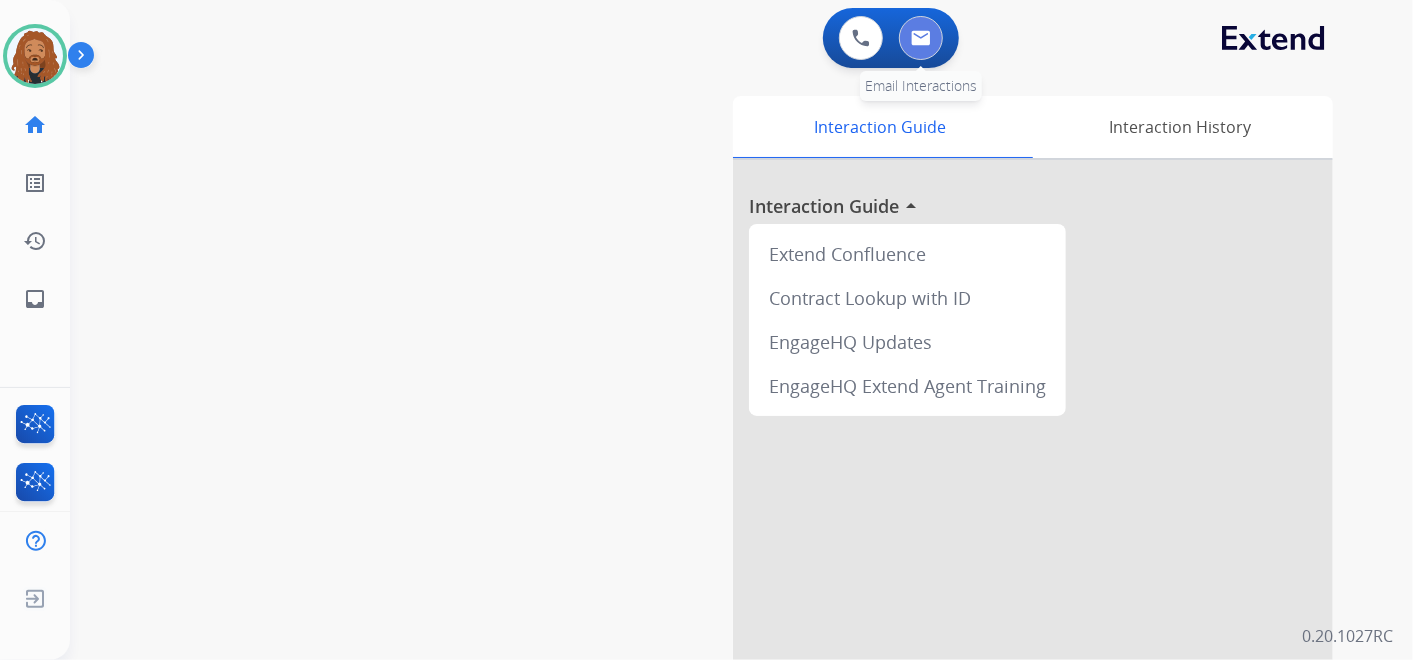 click at bounding box center (921, 38) 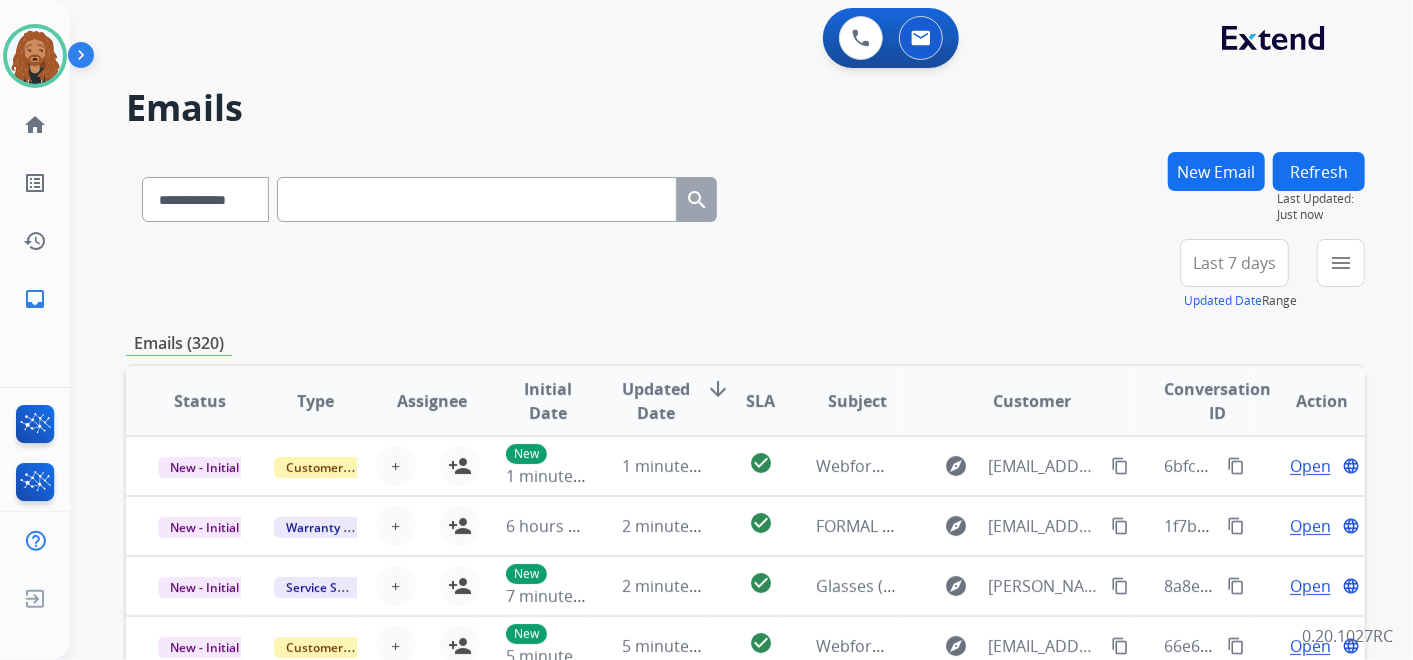 click on "Last 7 days" at bounding box center [1234, 263] 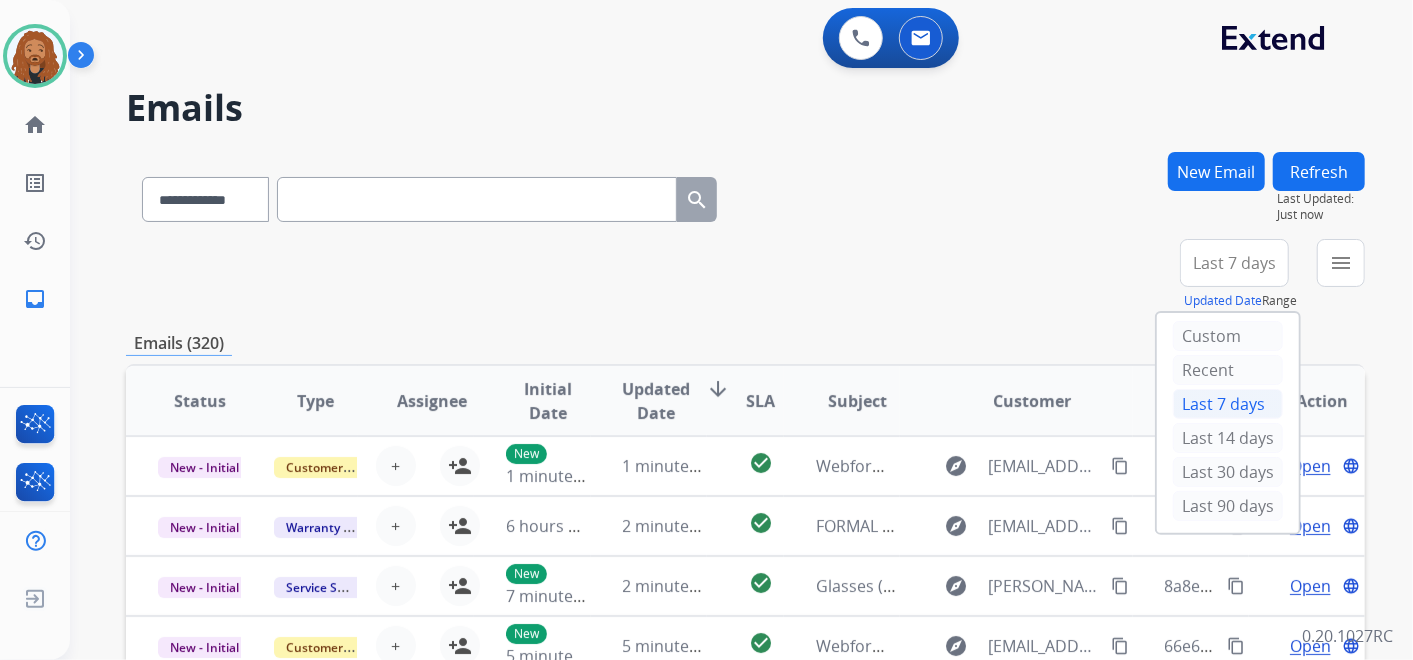 click on "**********" at bounding box center [745, 275] 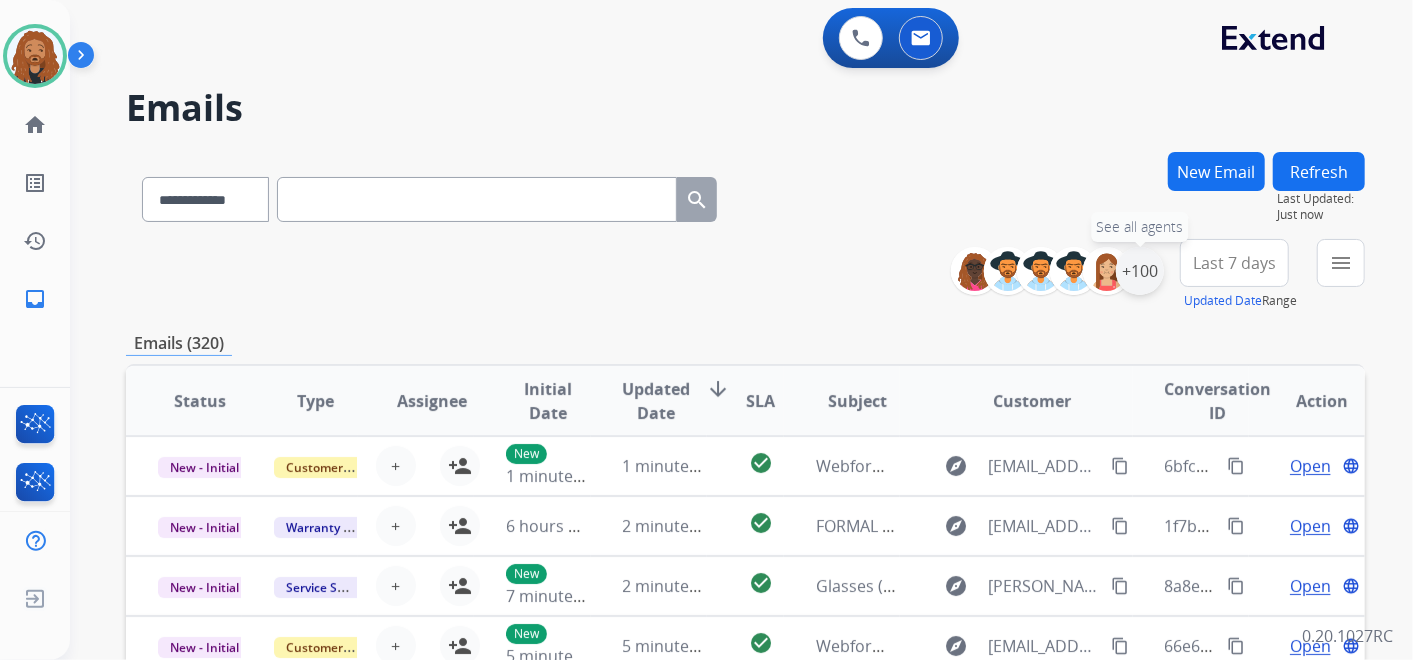 click on "+100" at bounding box center [1140, 271] 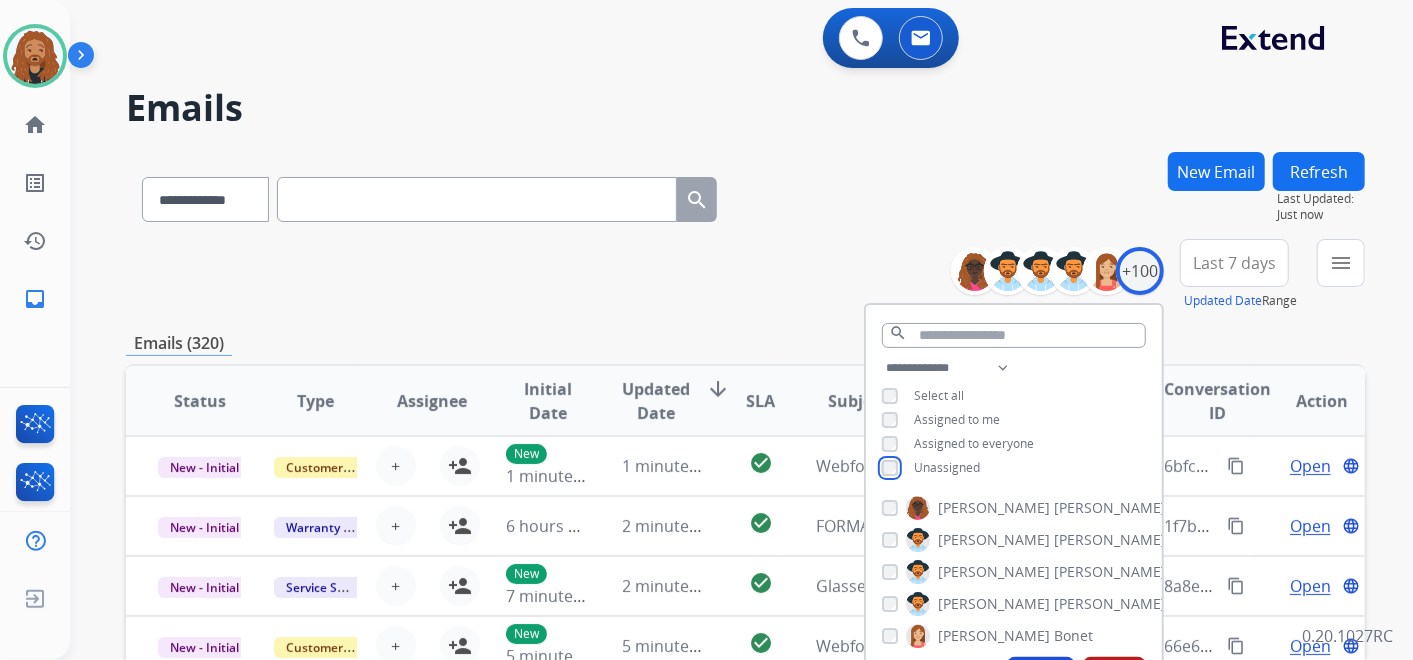 scroll, scrollTop: 333, scrollLeft: 0, axis: vertical 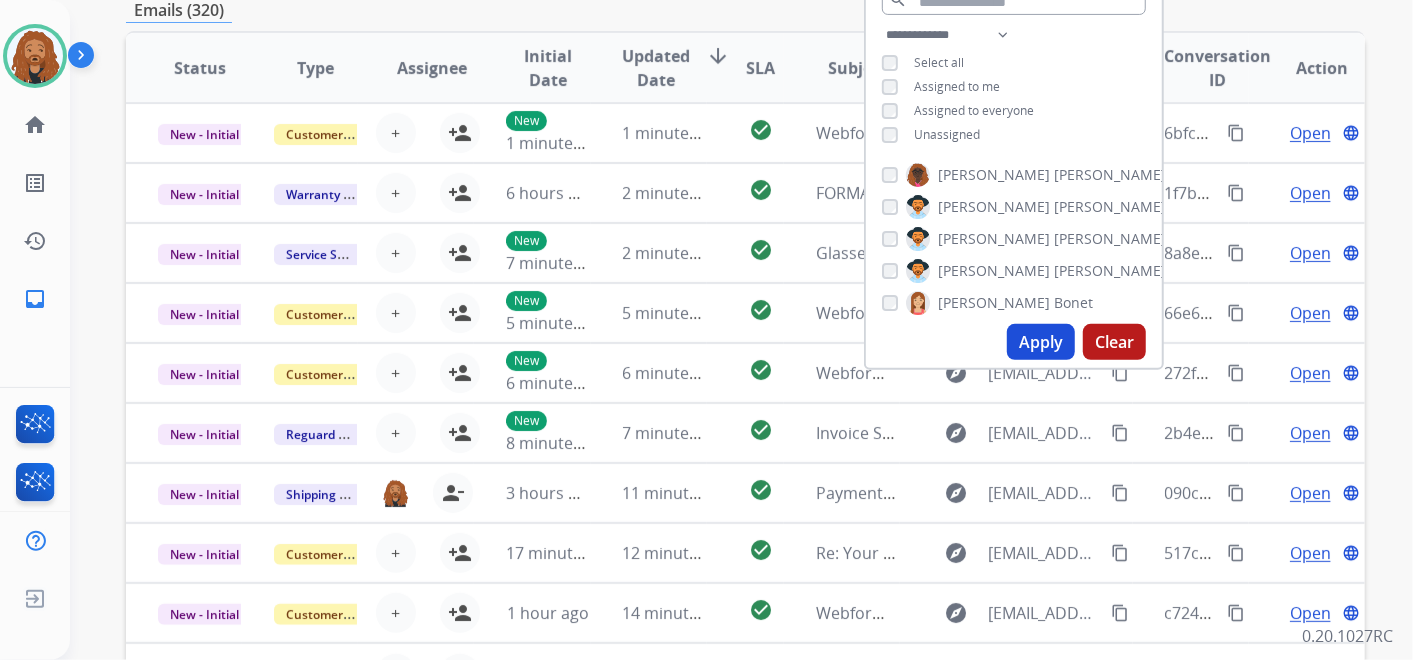 click on "Apply" at bounding box center [1041, 342] 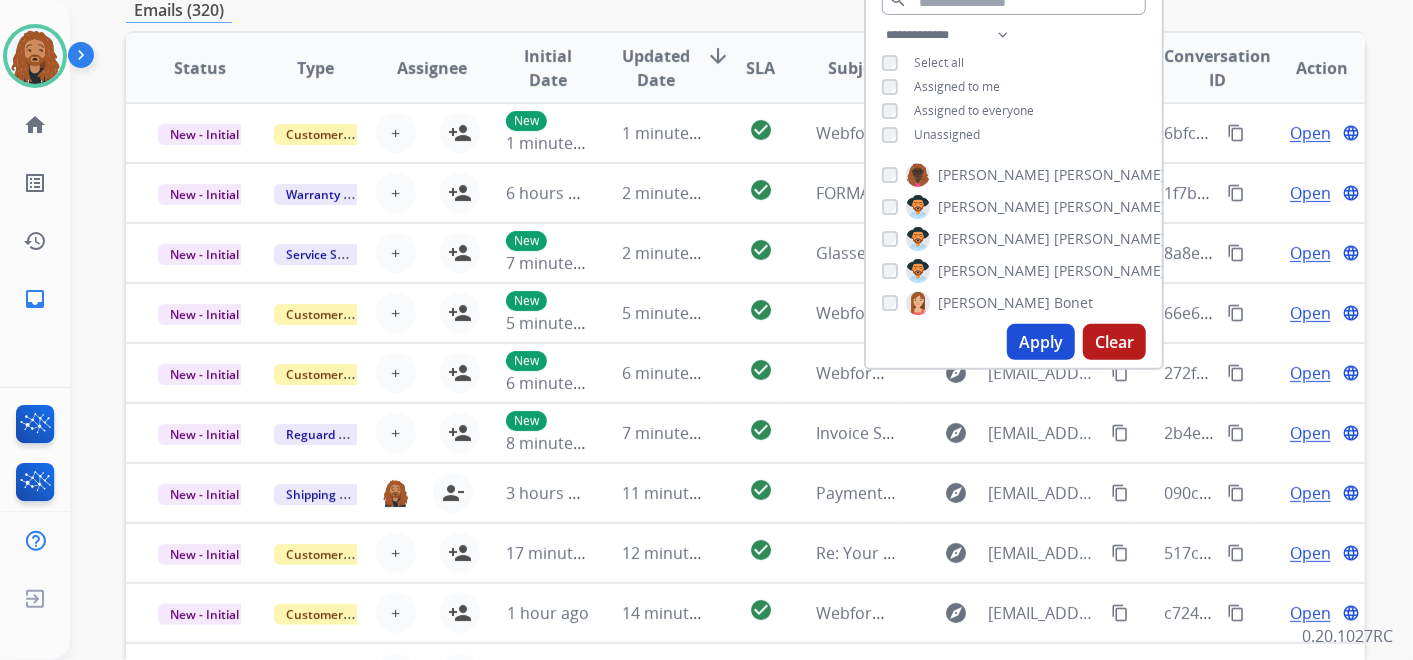 scroll, scrollTop: 0, scrollLeft: 0, axis: both 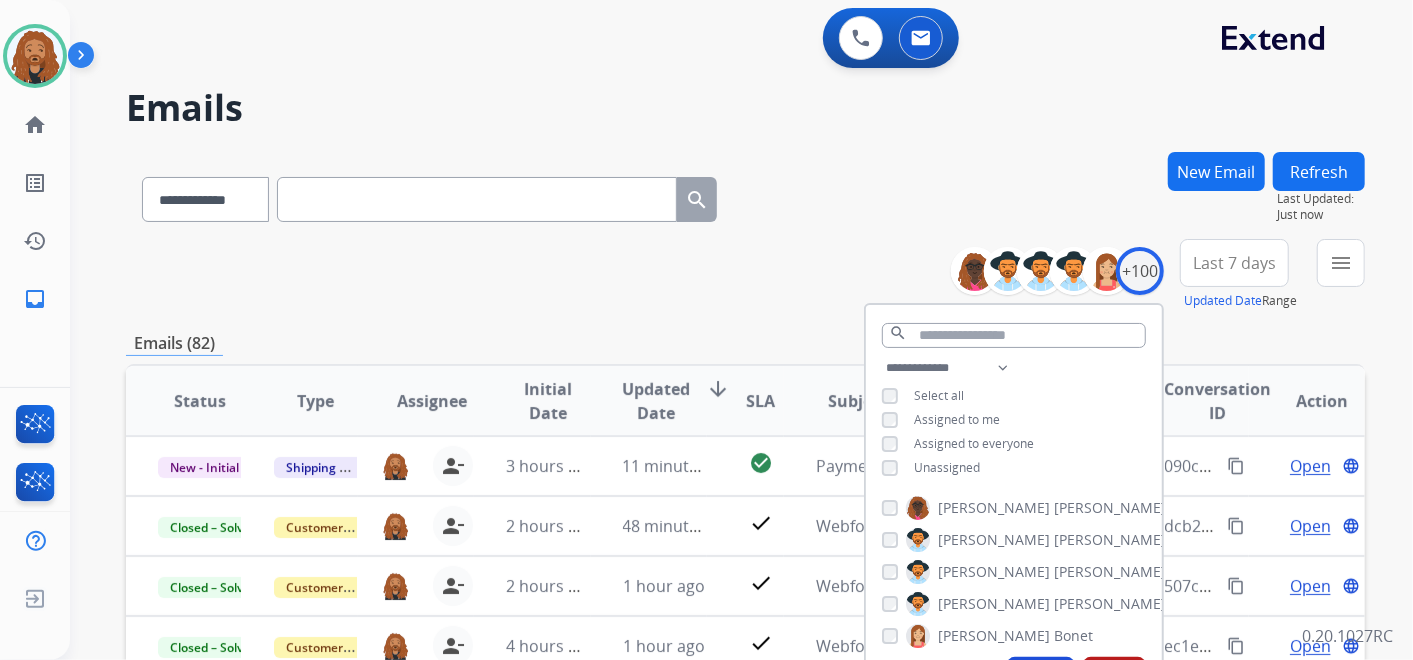 drag, startPoint x: 605, startPoint y: 350, endPoint x: 614, endPoint y: 344, distance: 10.816654 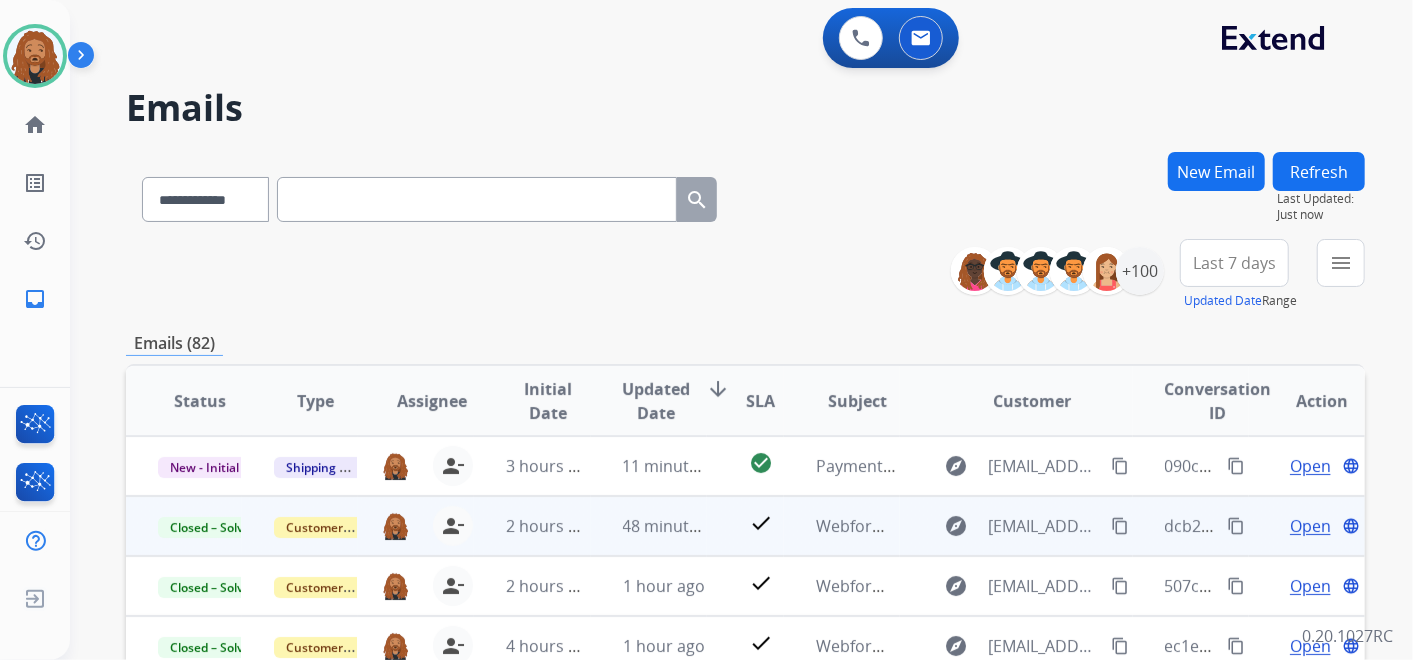 scroll, scrollTop: 1, scrollLeft: 0, axis: vertical 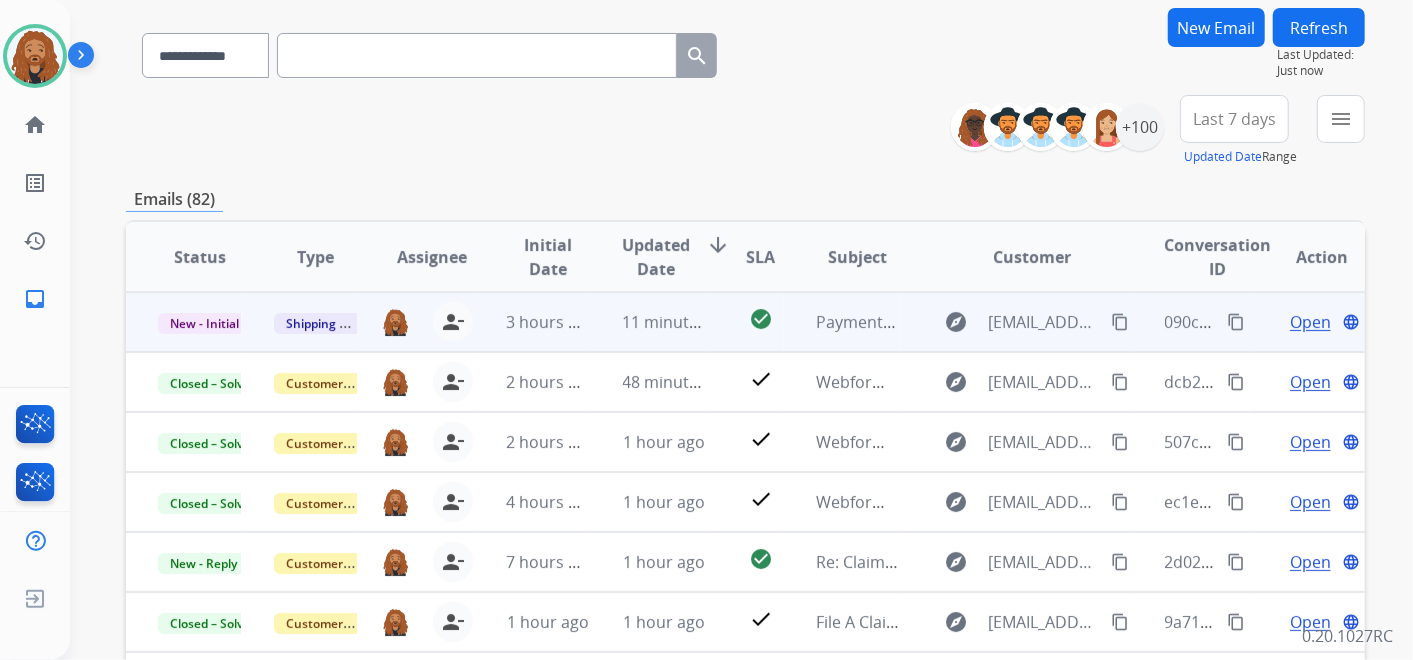 click on "Open" at bounding box center (1310, 322) 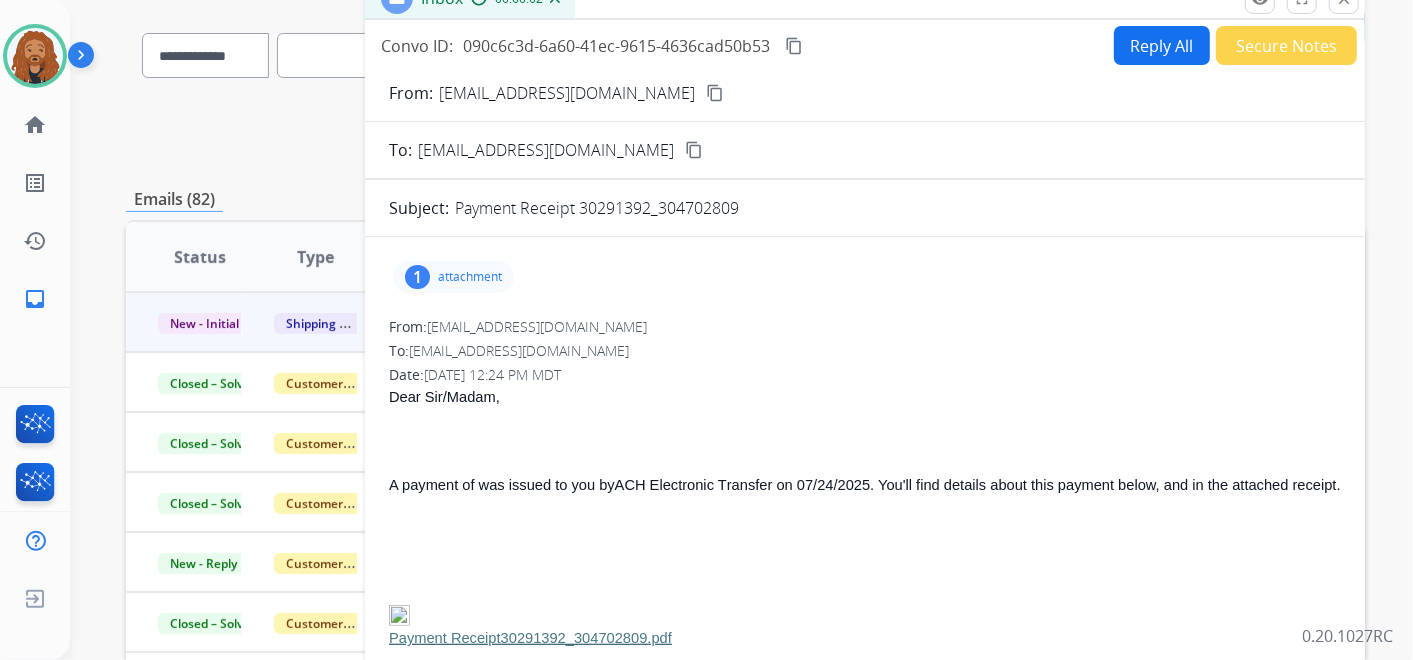 click on "Reply All" at bounding box center (1162, 45) 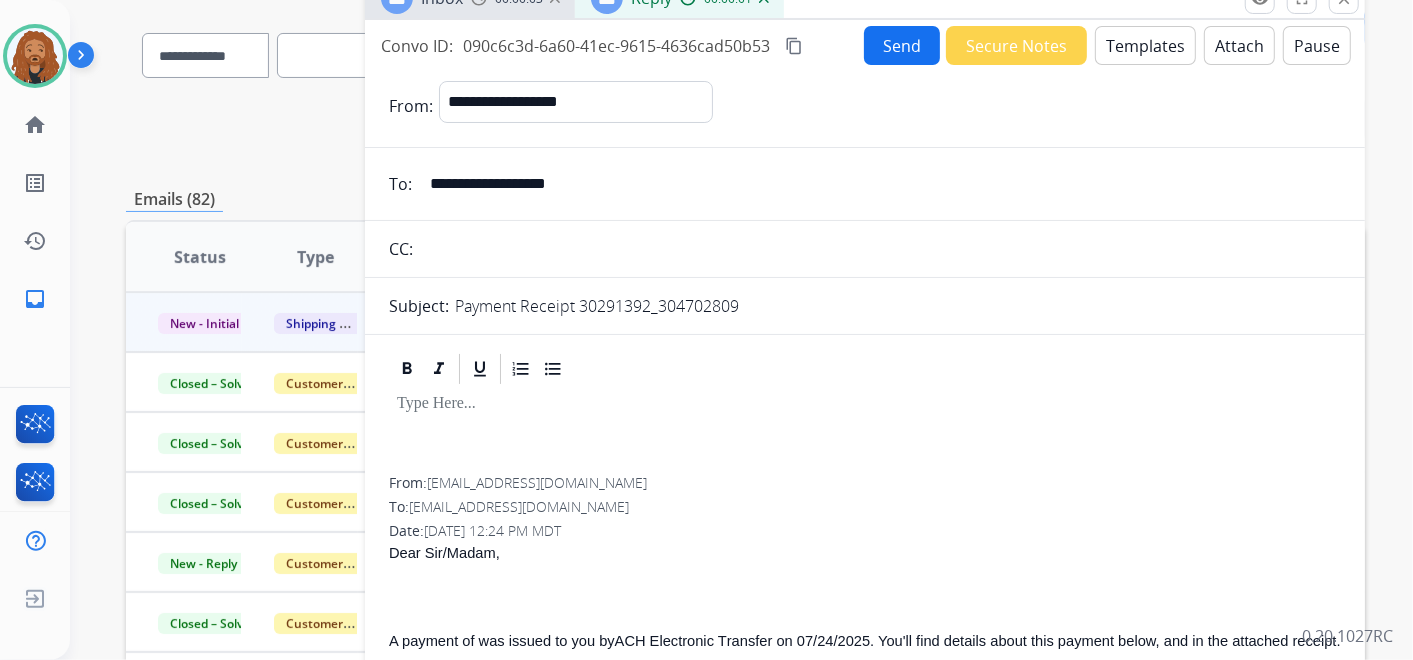 click on "Templates" at bounding box center [1145, 45] 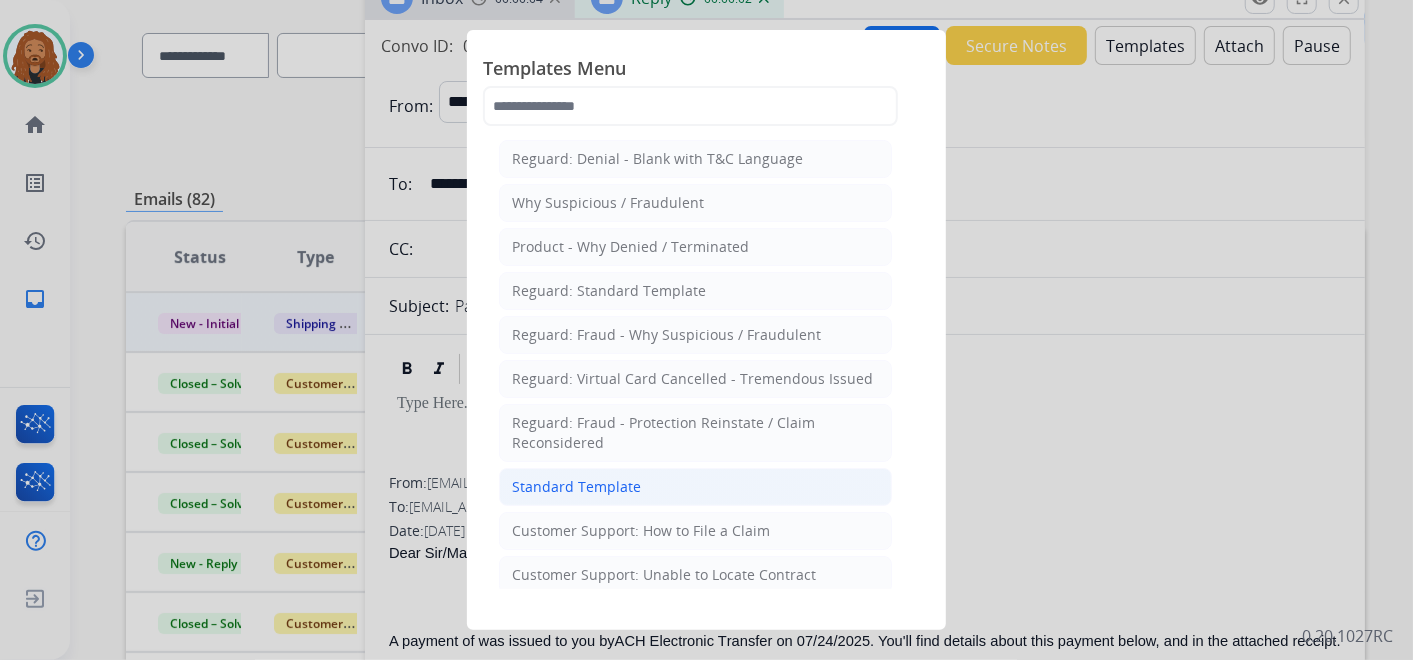 click on "Standard Template" 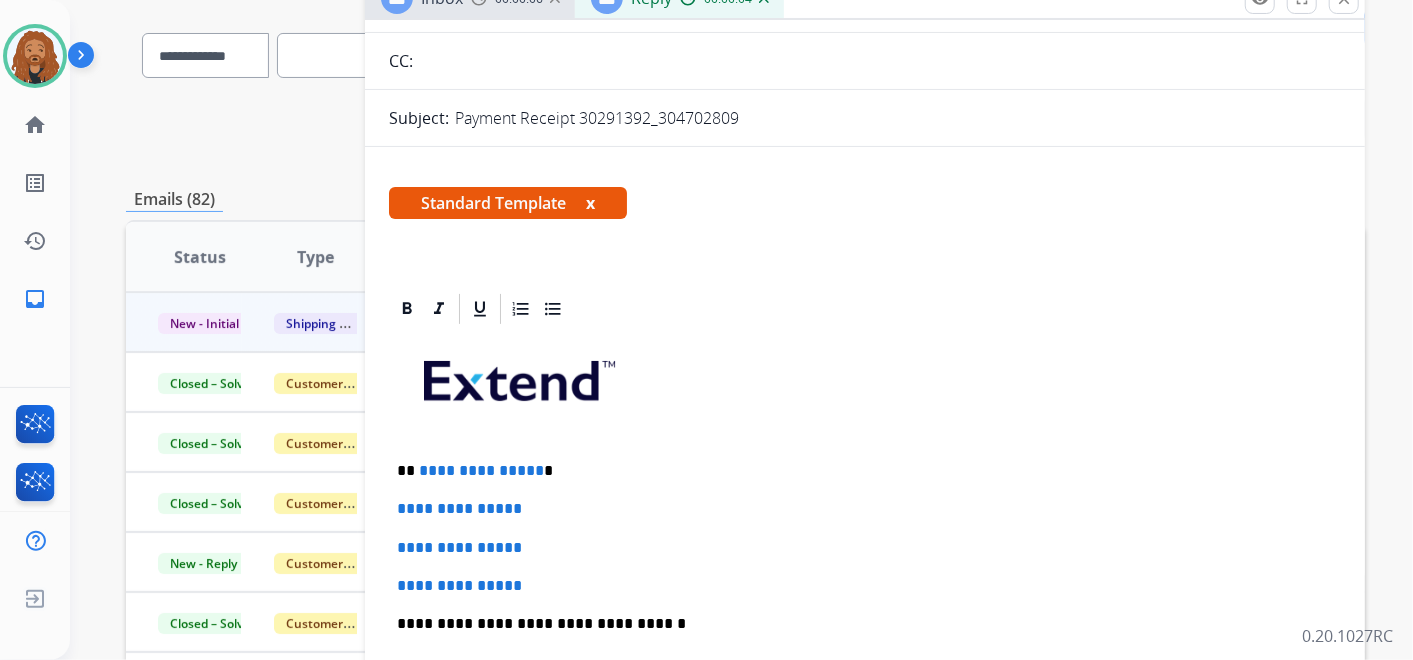 scroll, scrollTop: 222, scrollLeft: 0, axis: vertical 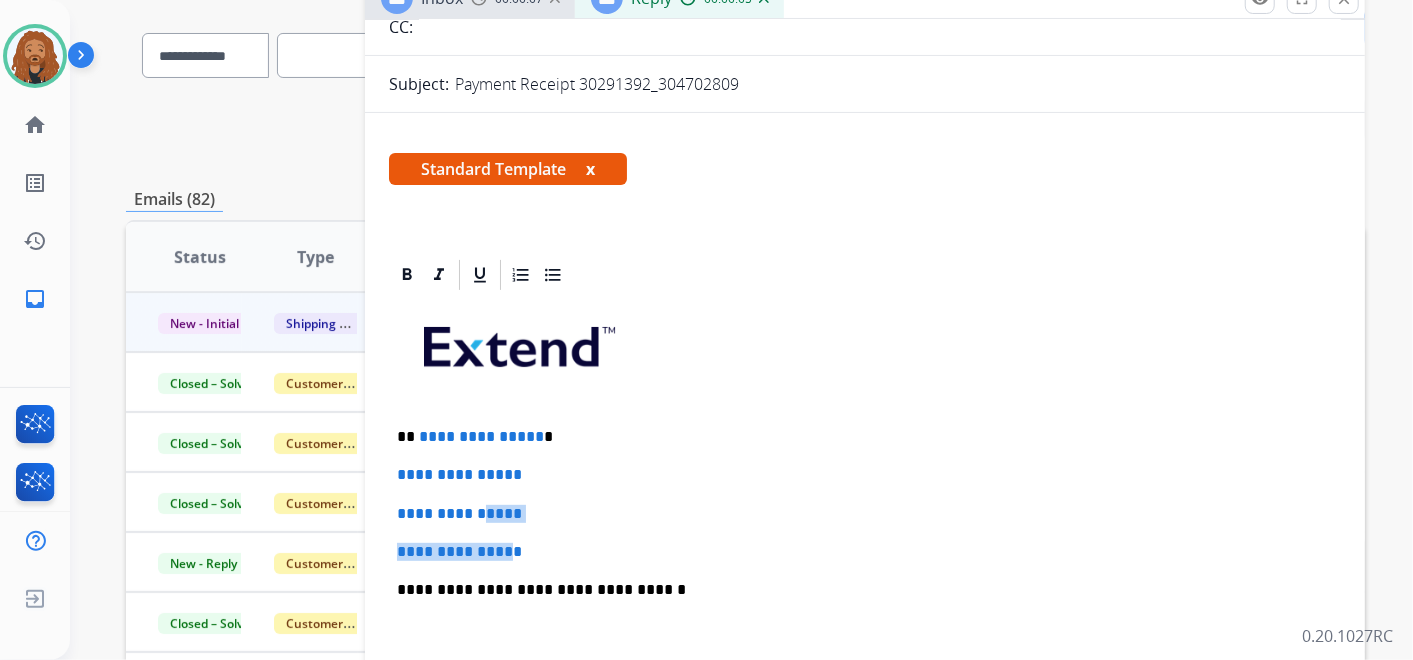 drag, startPoint x: 523, startPoint y: 545, endPoint x: 495, endPoint y: 480, distance: 70.77429 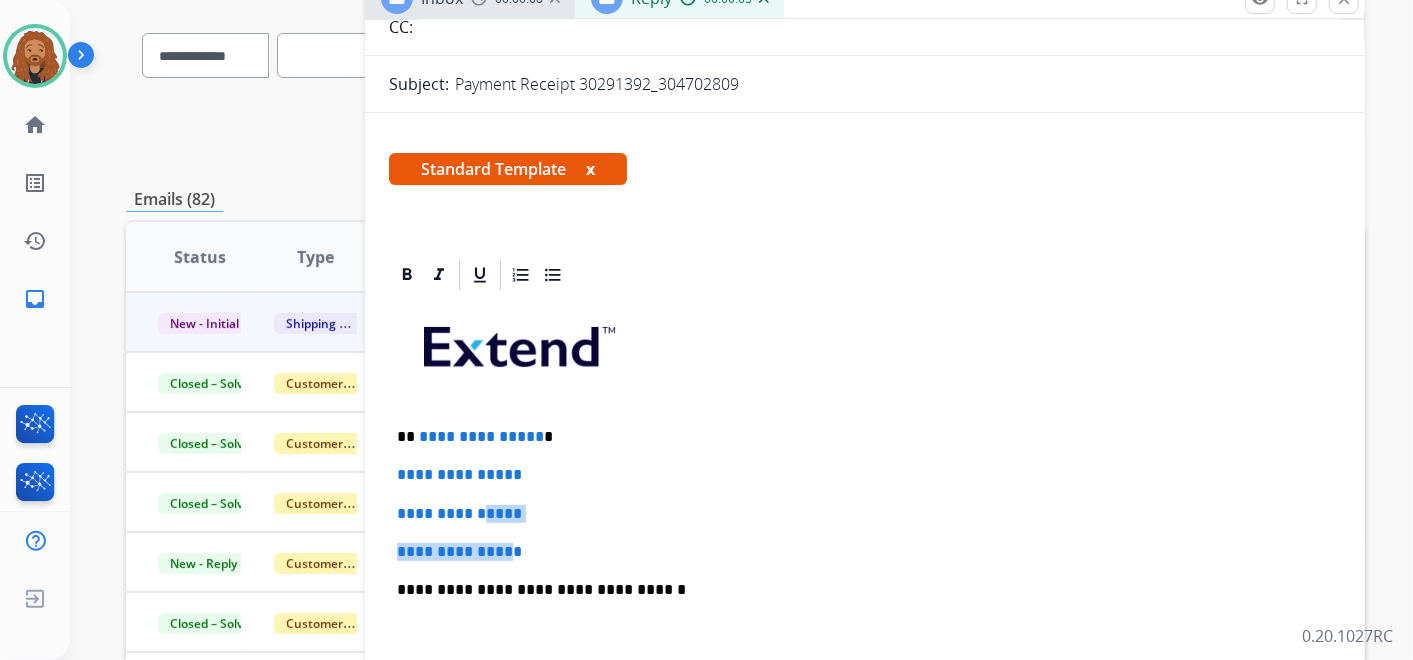 click on "**********" at bounding box center [865, 552] 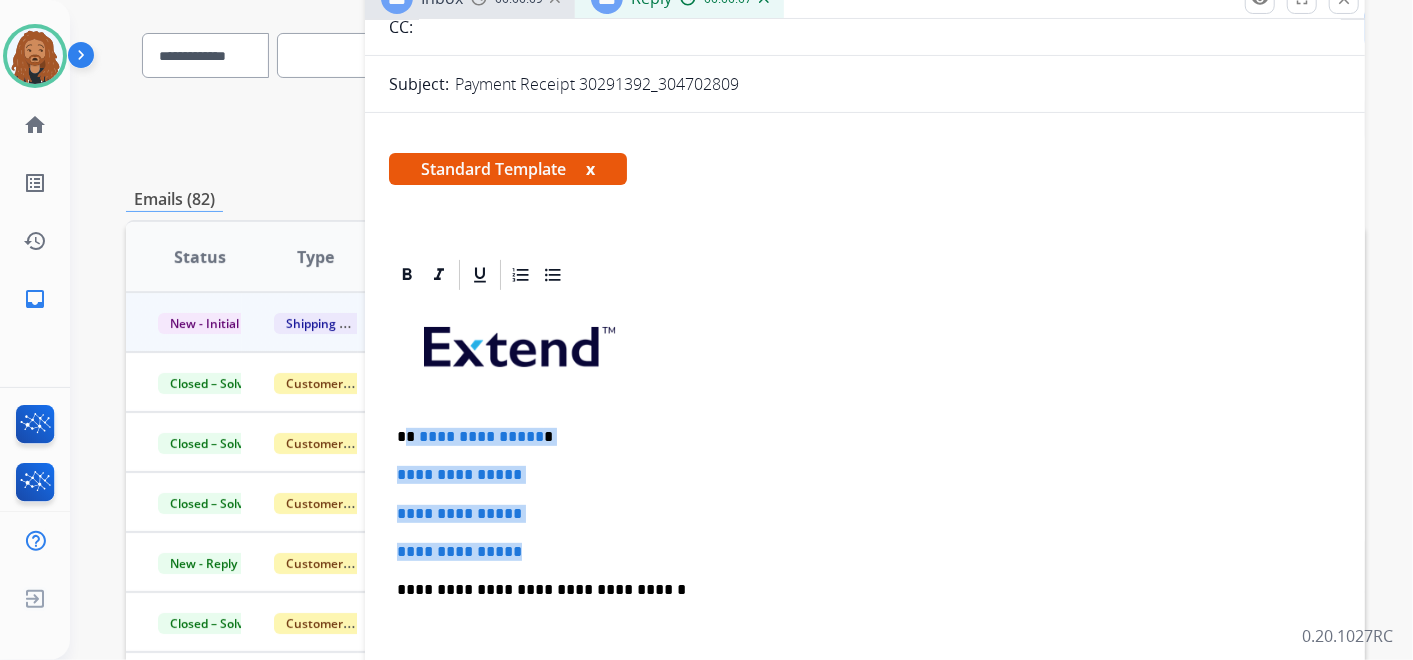 drag, startPoint x: 548, startPoint y: 548, endPoint x: 408, endPoint y: 432, distance: 181.8131 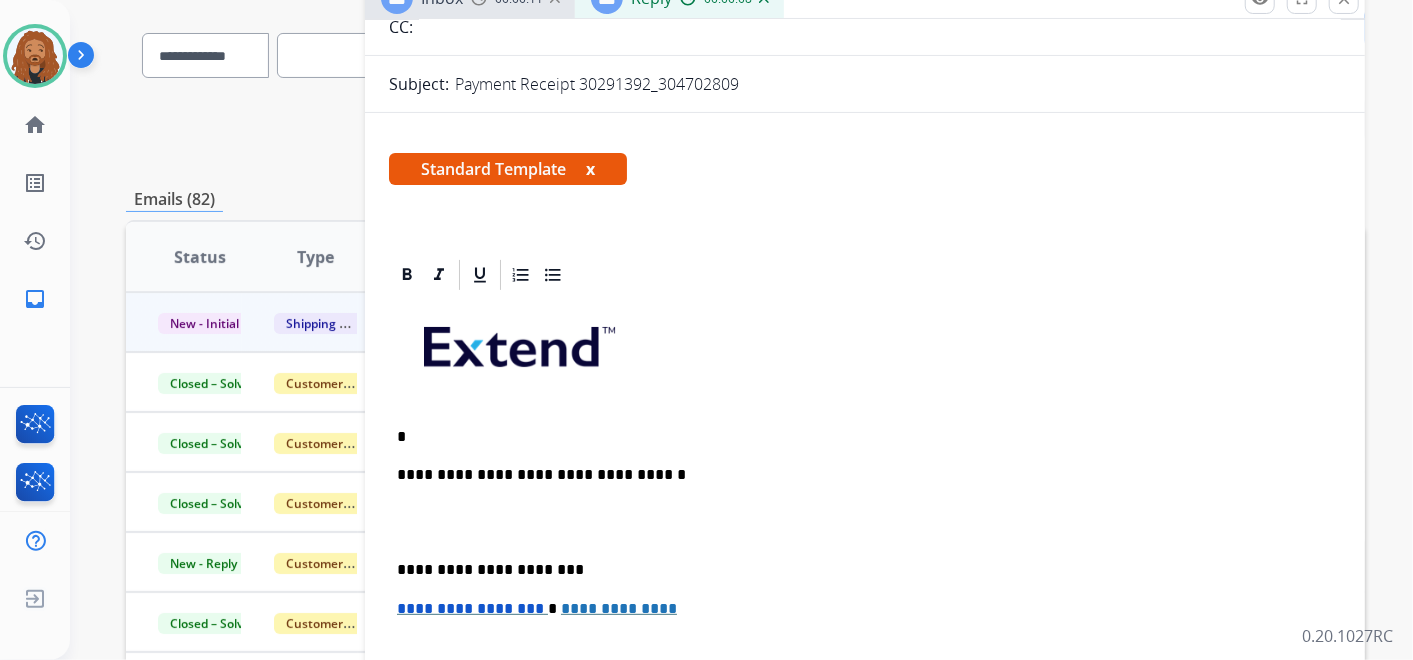 type 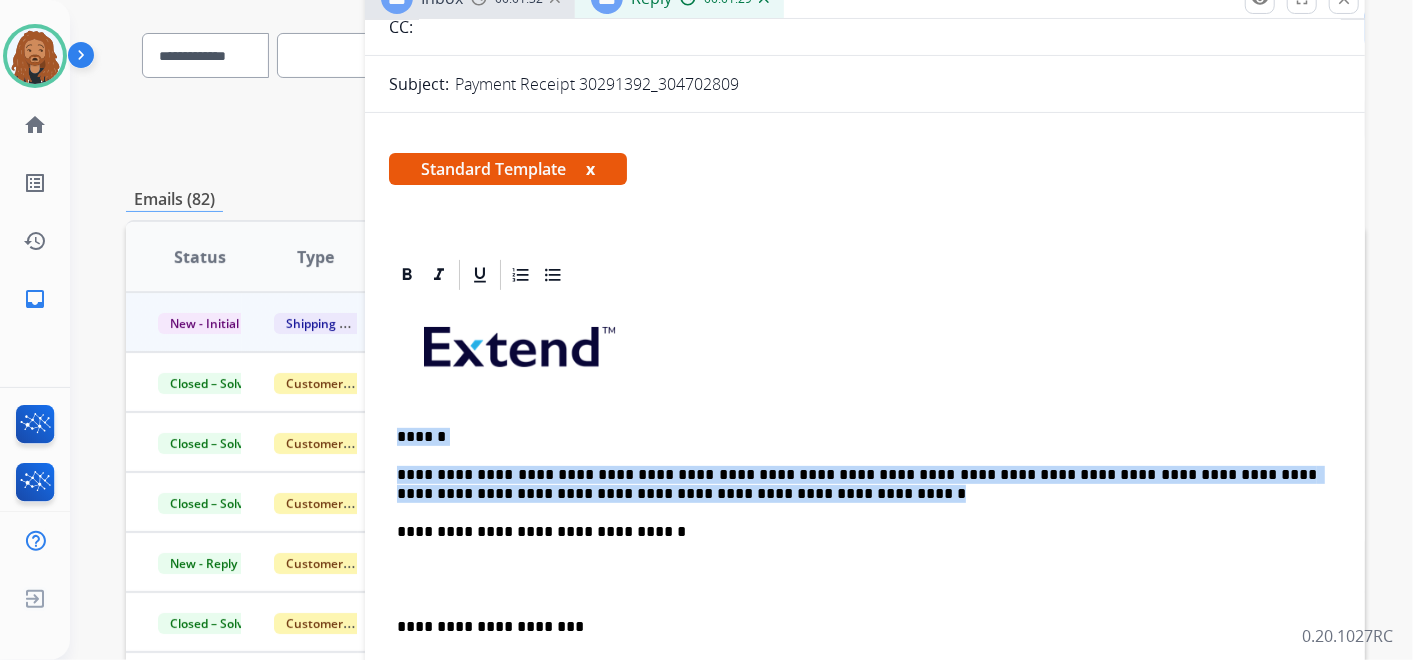 drag, startPoint x: 590, startPoint y: 468, endPoint x: 371, endPoint y: 424, distance: 223.37636 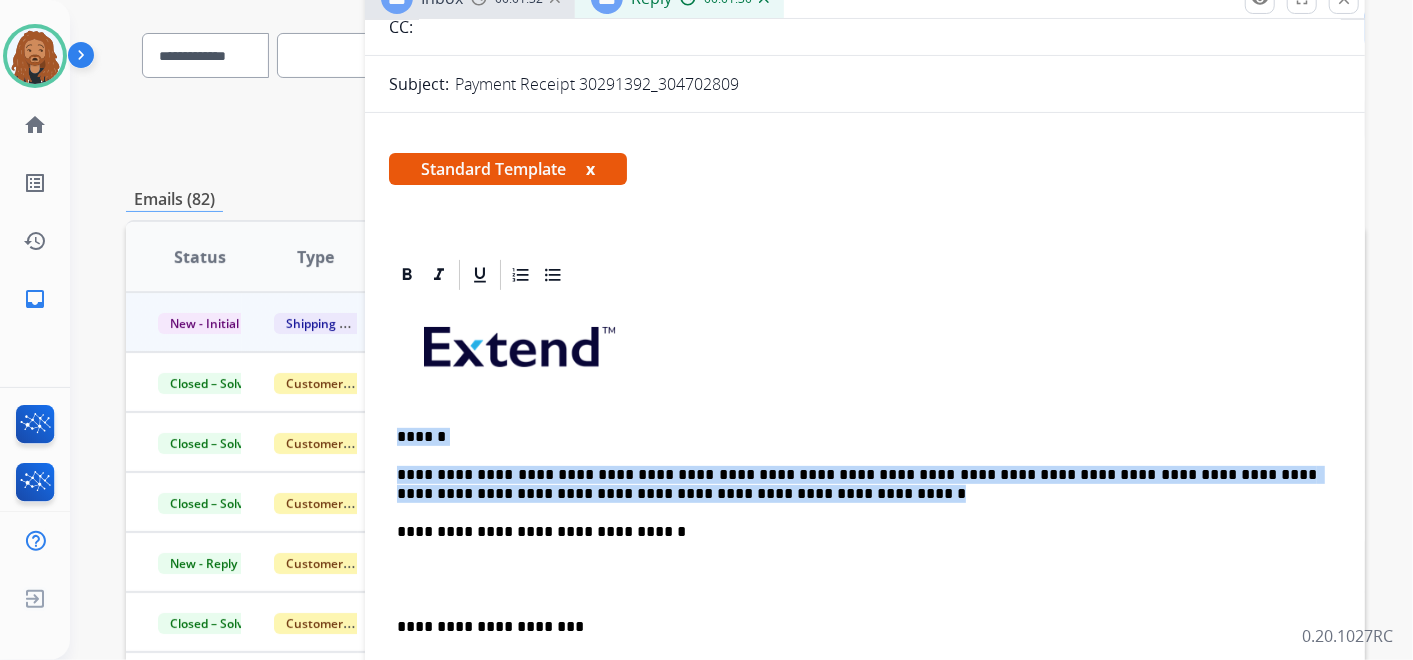 copy on "**********" 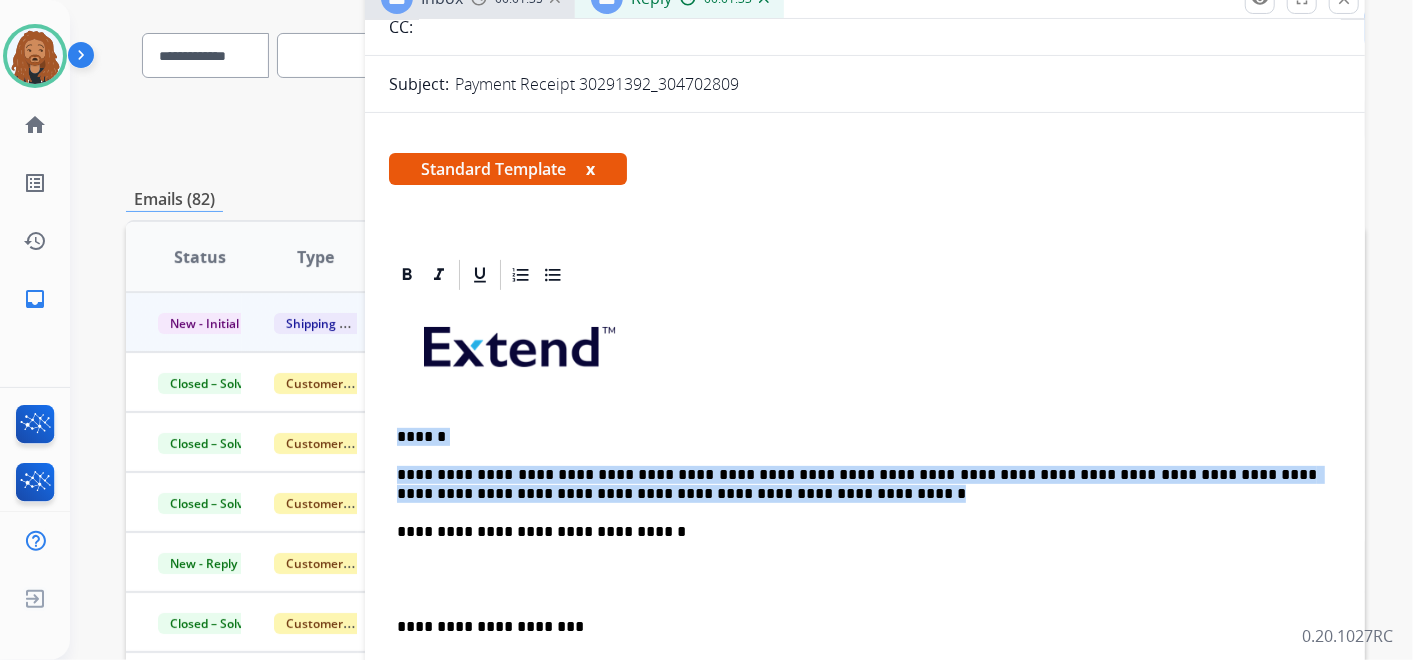 click on "**********" at bounding box center (857, 484) 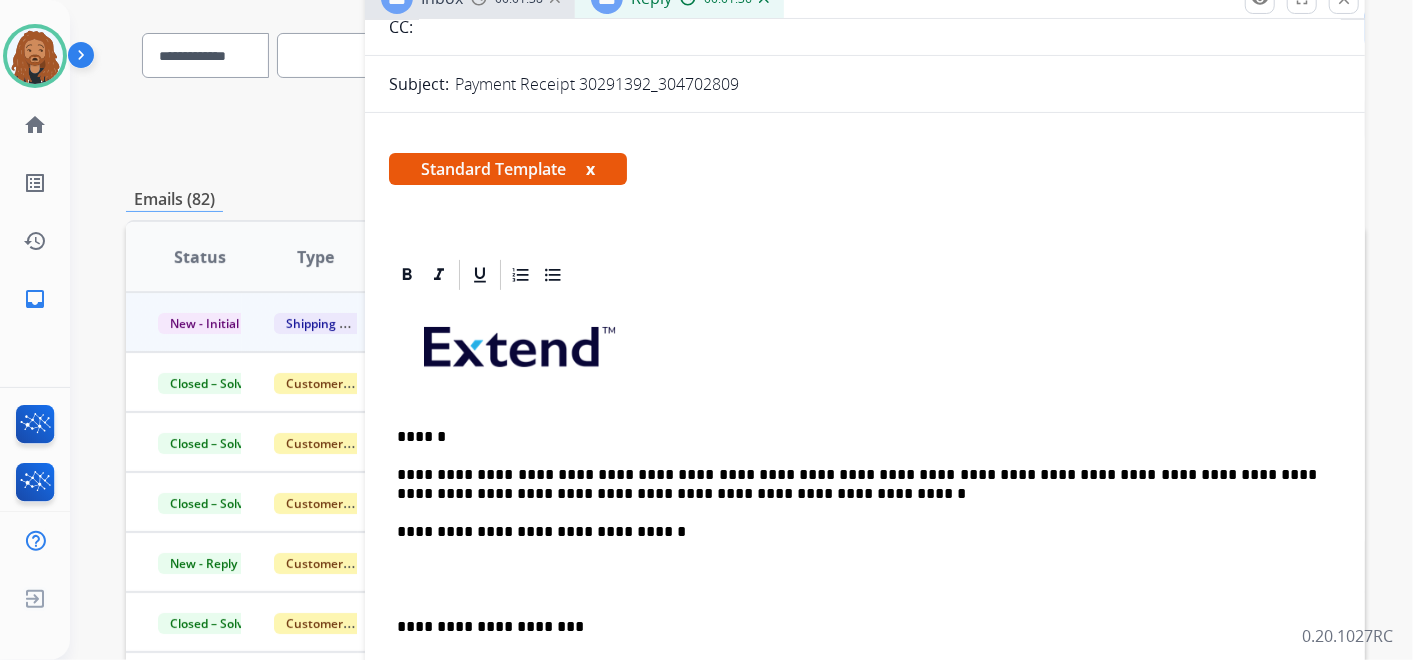 click on "**********" at bounding box center (857, 484) 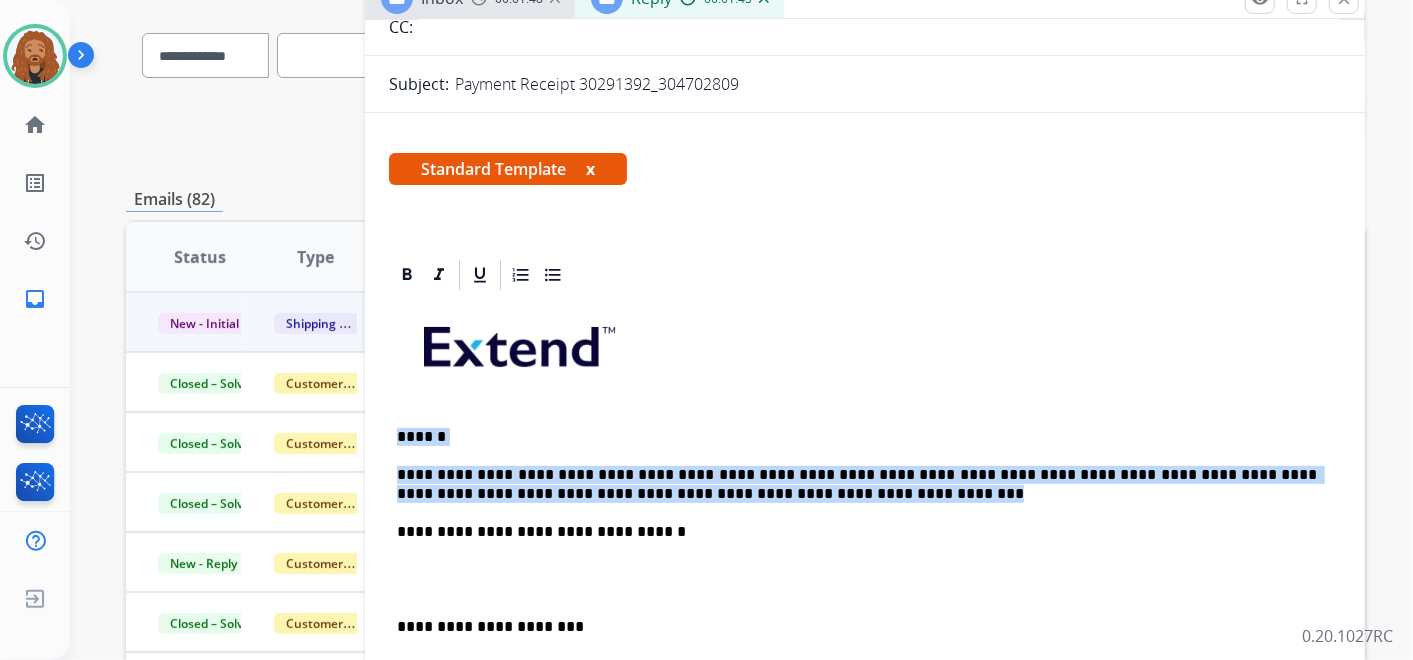drag, startPoint x: 755, startPoint y: 487, endPoint x: 382, endPoint y: 421, distance: 378.79413 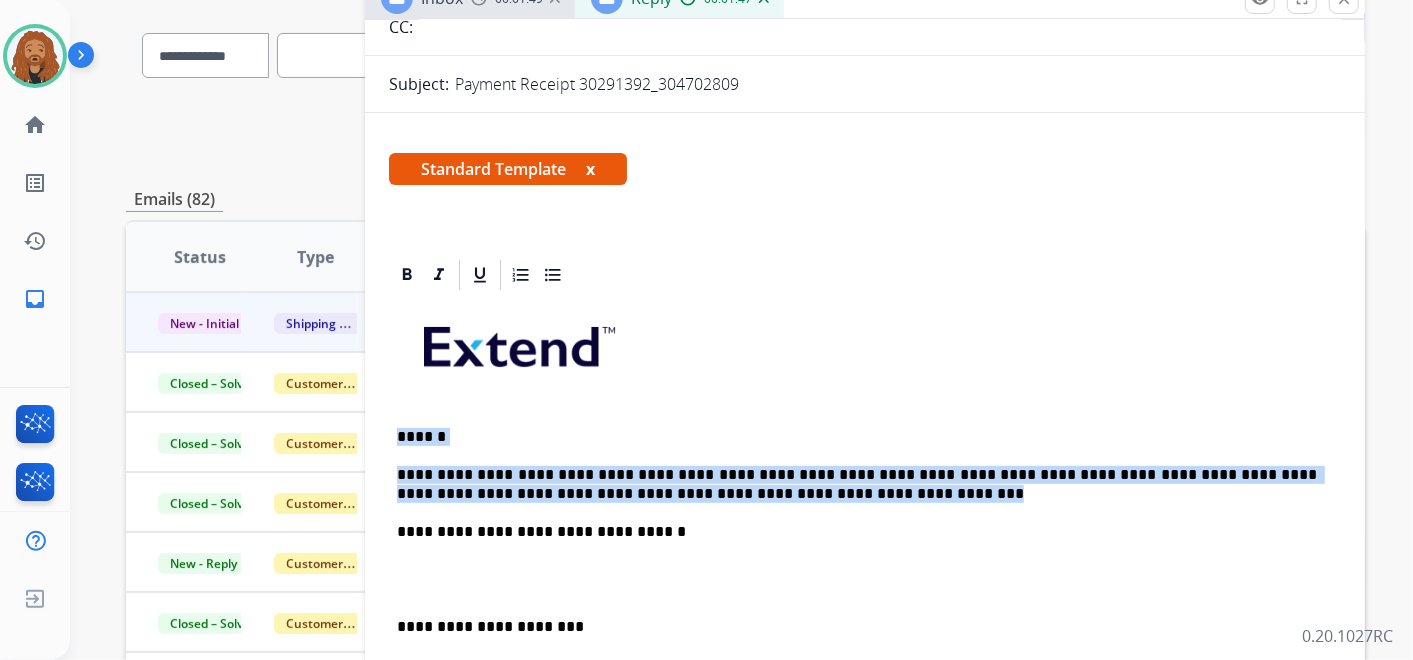 copy on "**********" 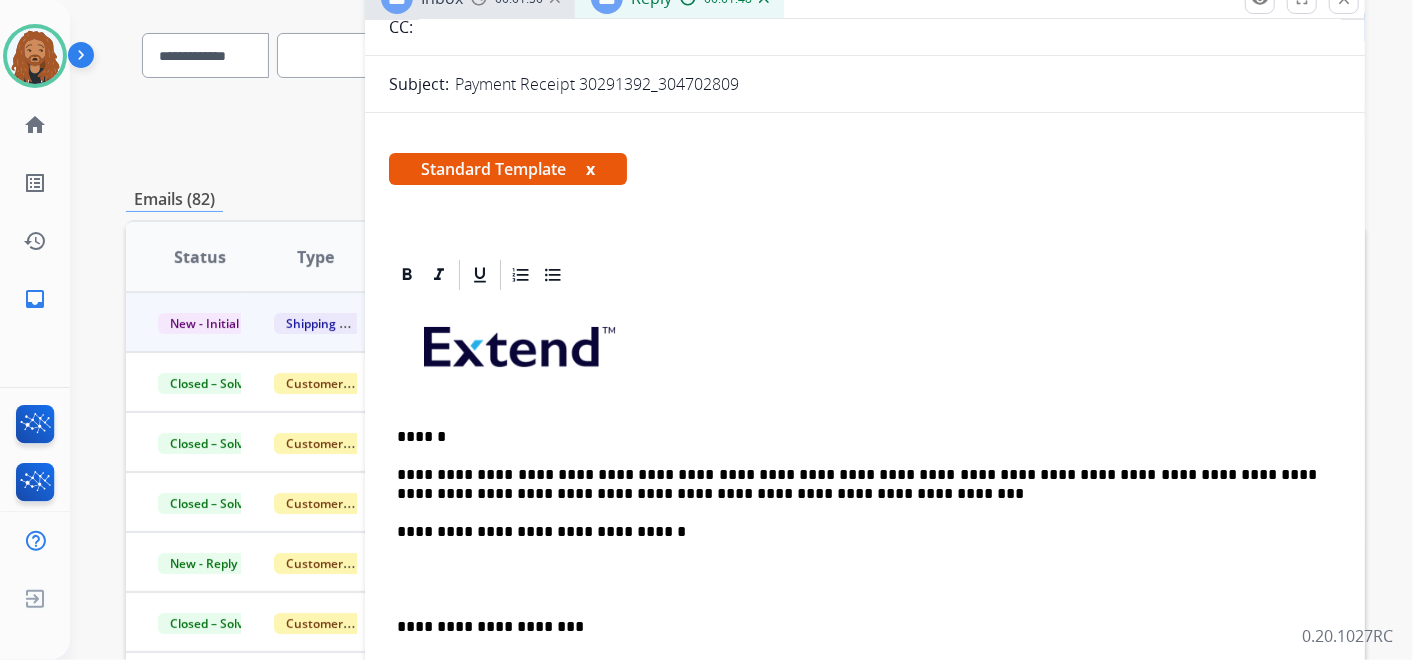 click at bounding box center [865, 579] 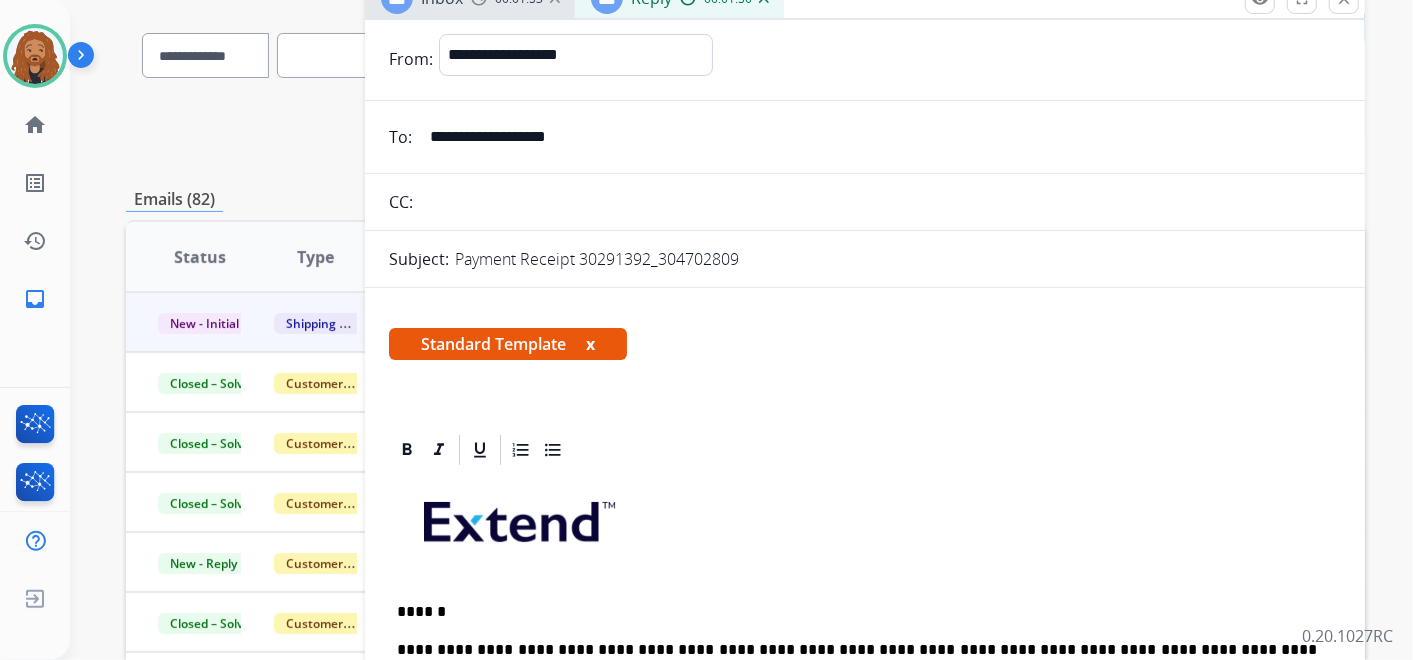 scroll, scrollTop: 0, scrollLeft: 0, axis: both 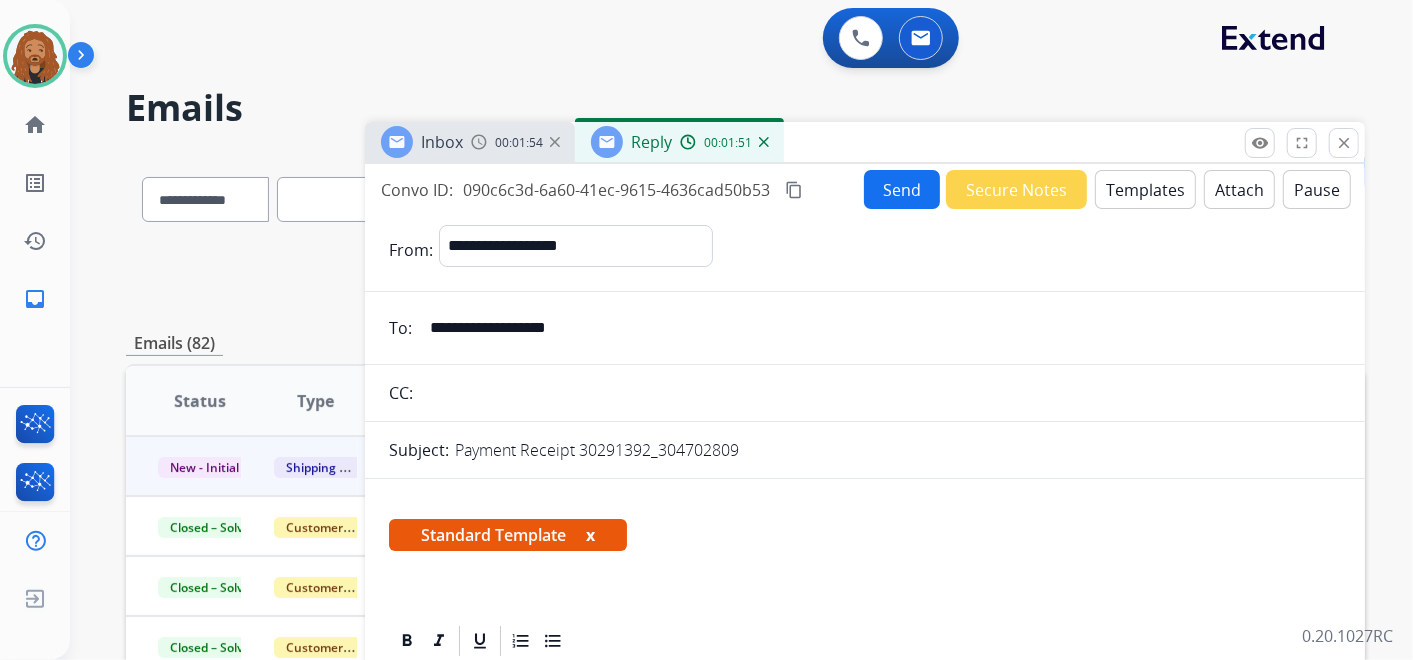 click on "Send" at bounding box center [902, 189] 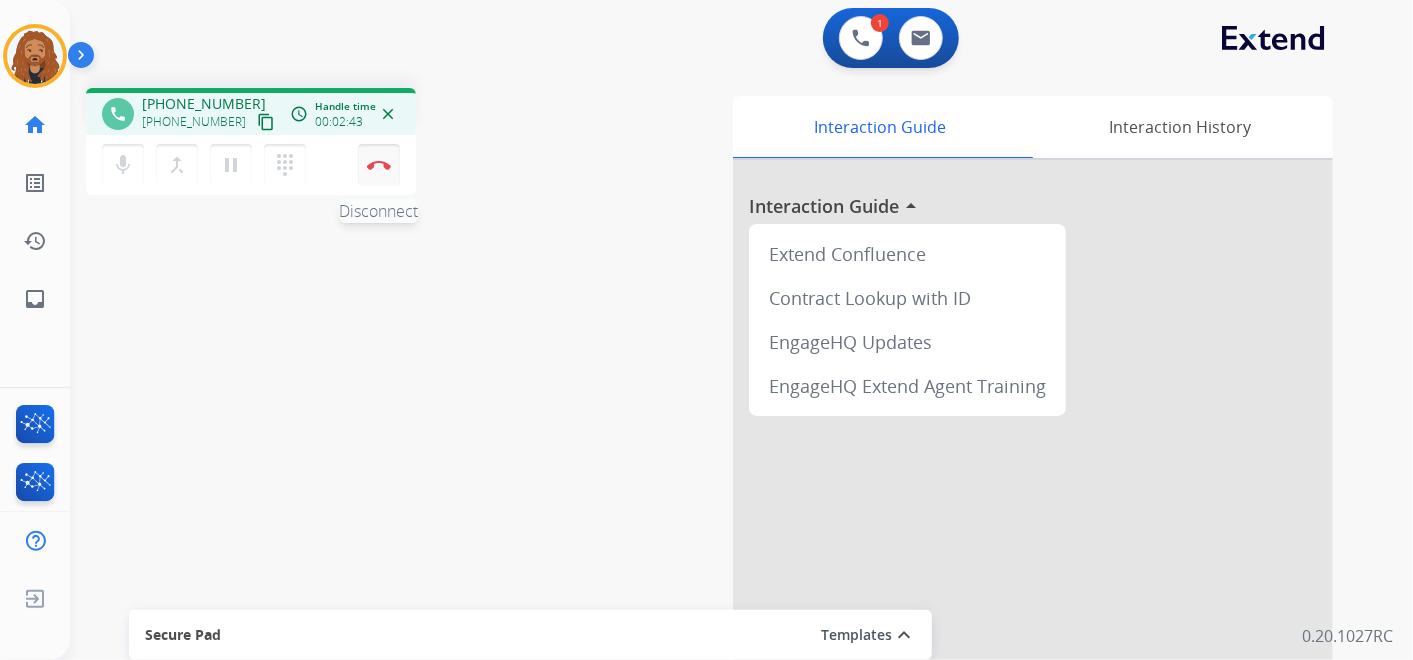 click on "Disconnect" at bounding box center [379, 165] 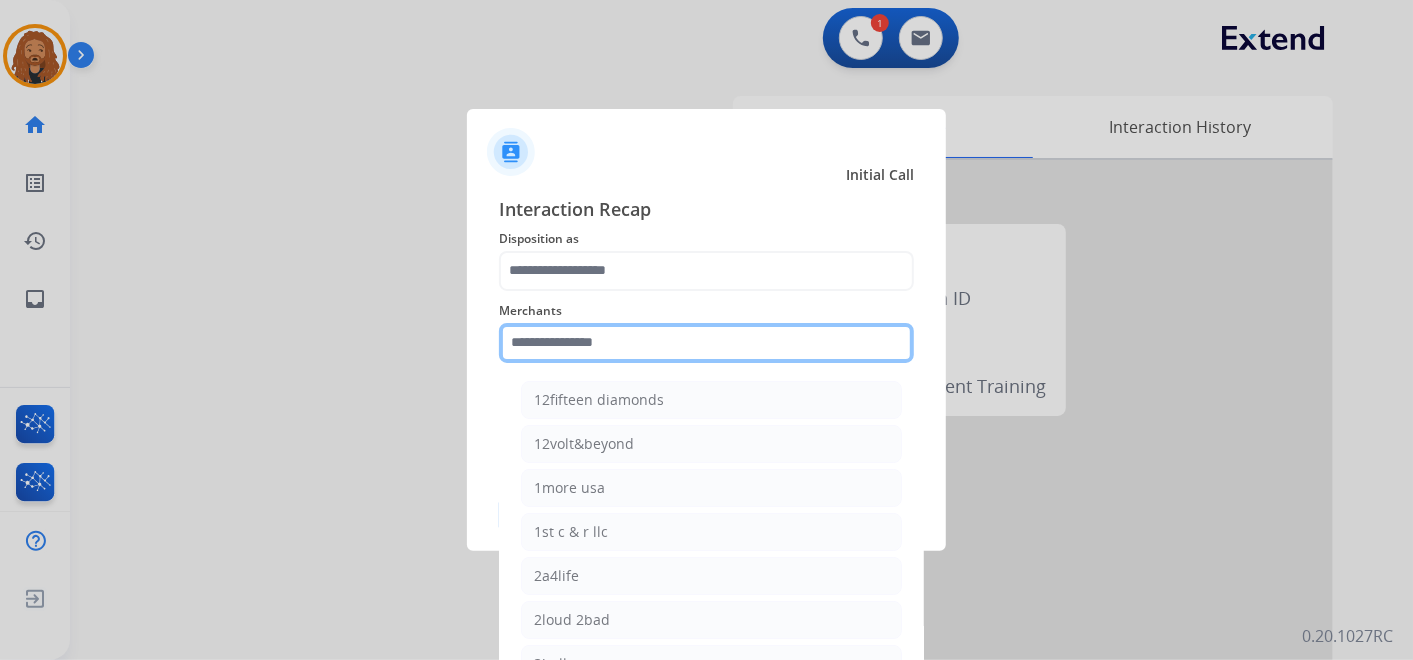 click 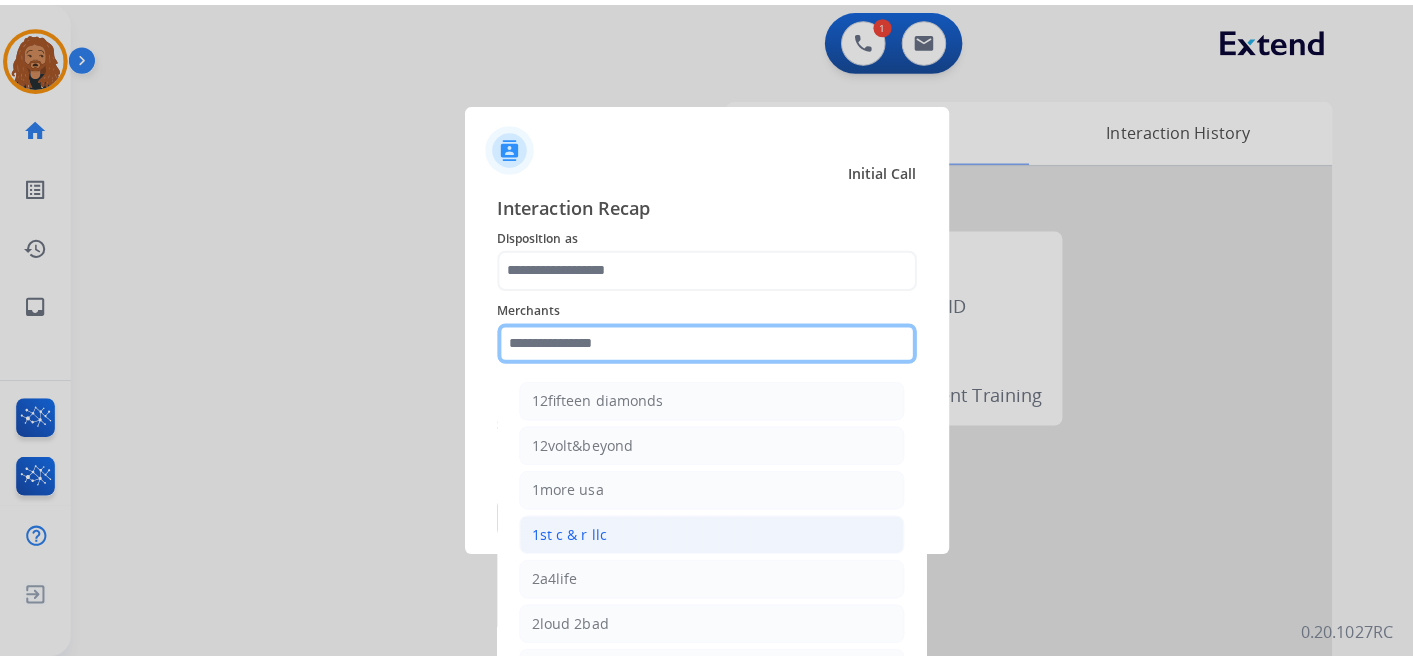 scroll, scrollTop: 111, scrollLeft: 0, axis: vertical 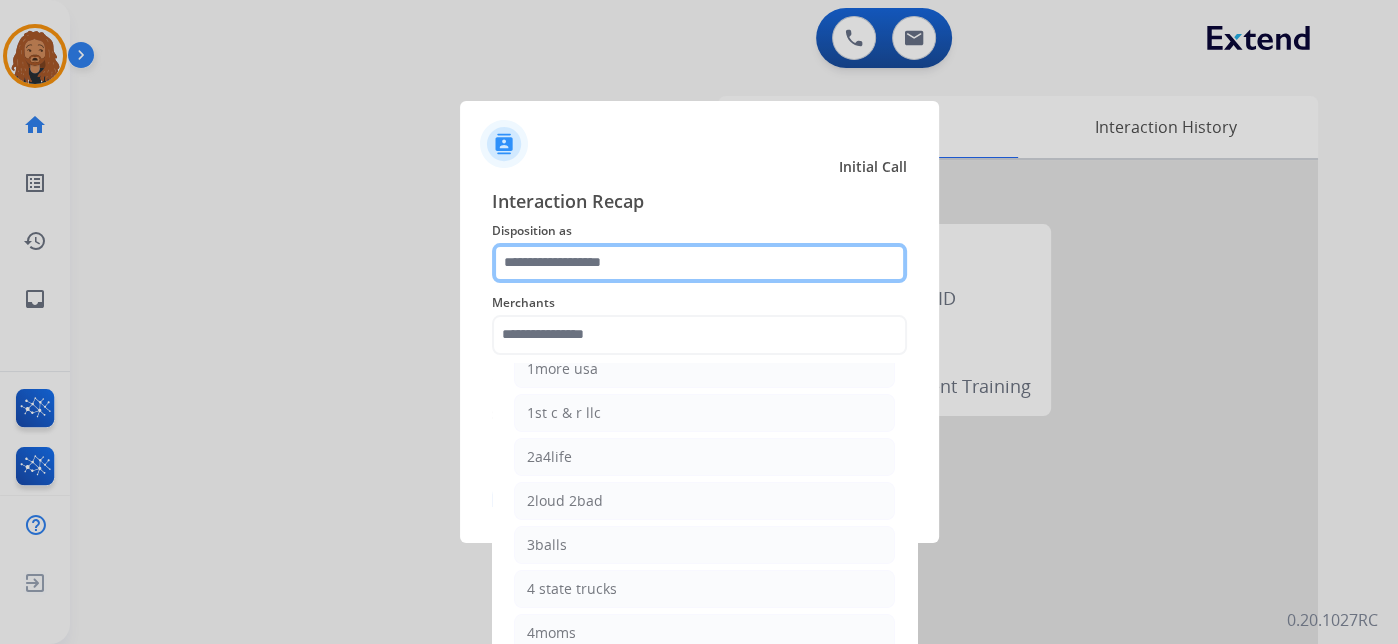 click 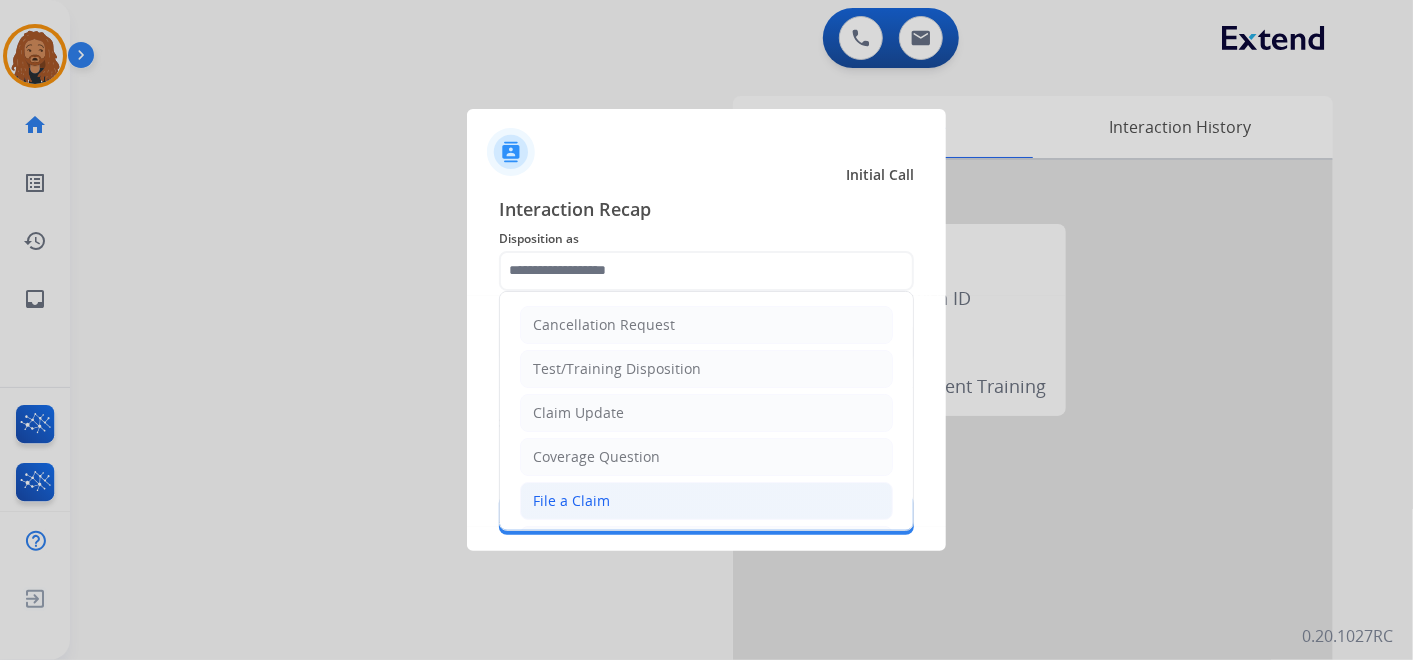 click on "File a Claim" 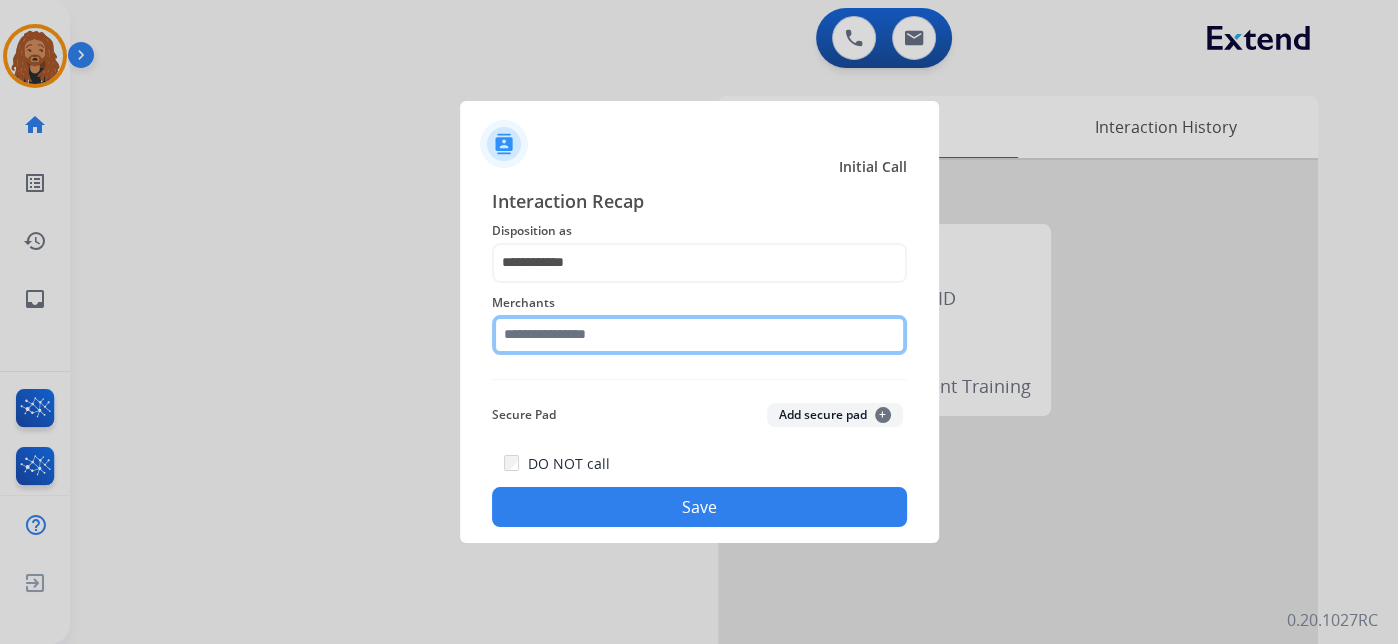 click 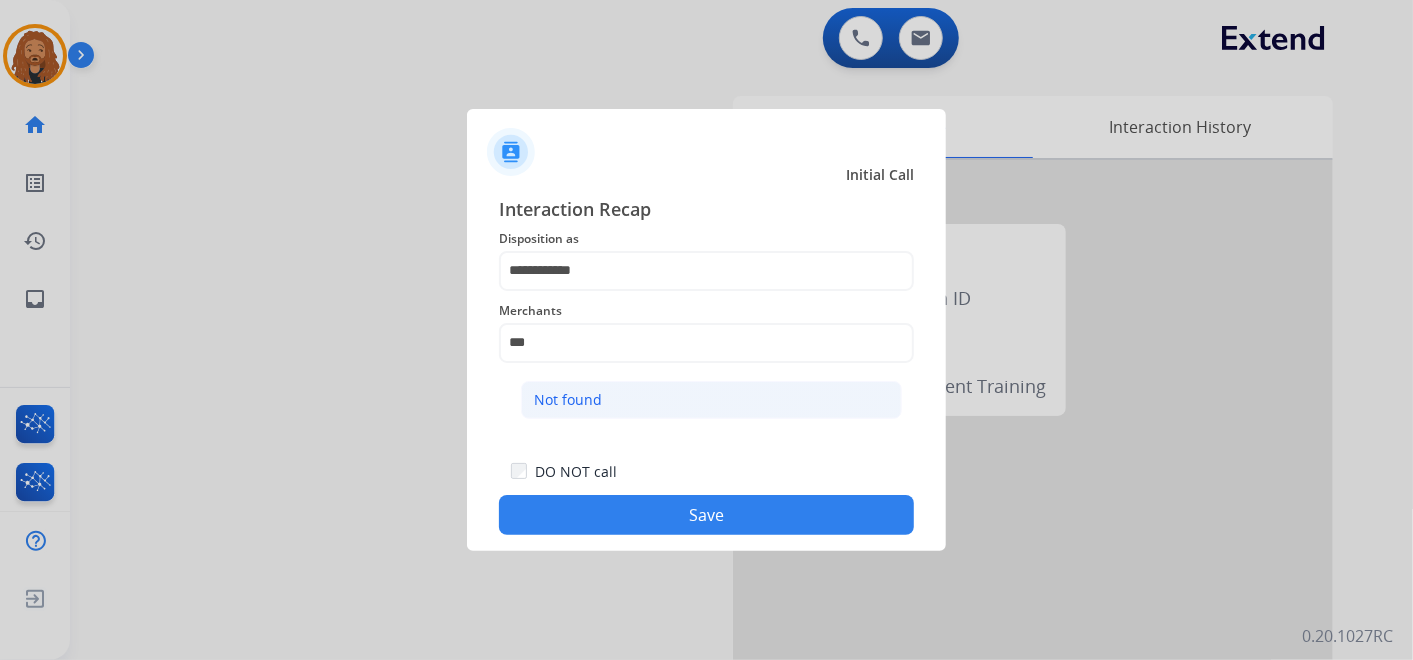click on "Not found" 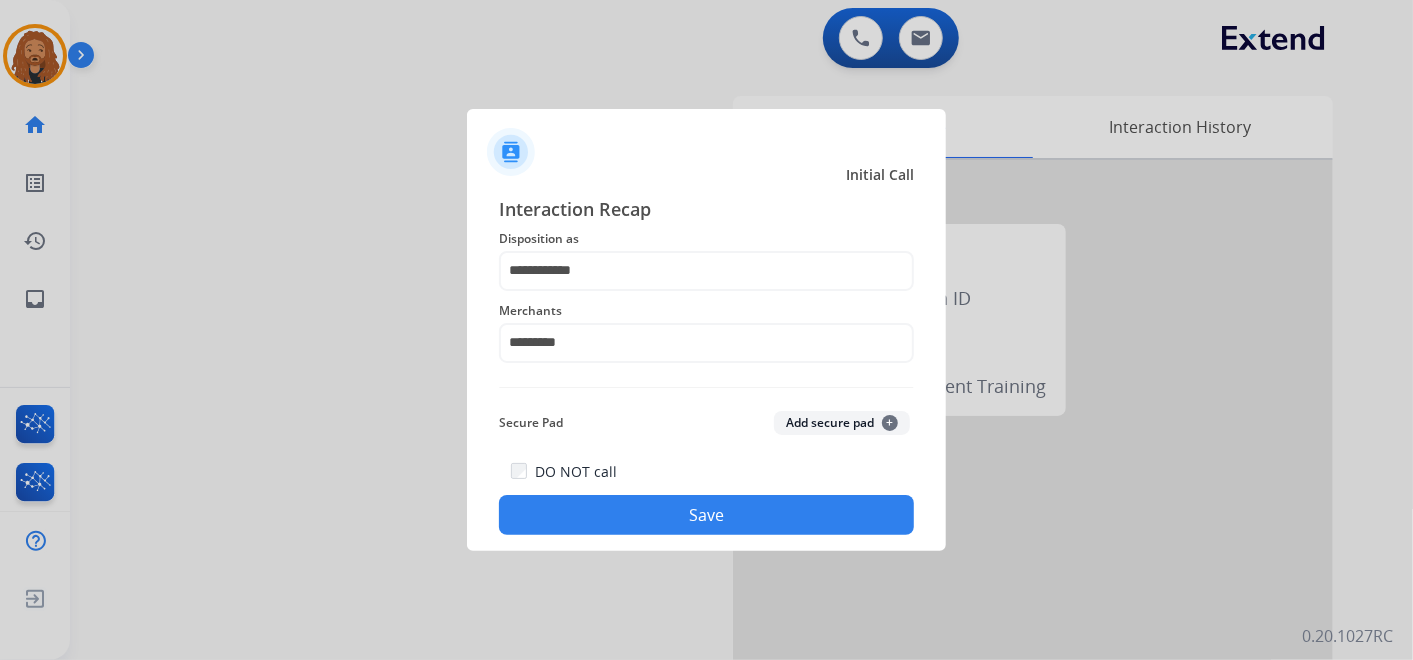 click on "Save" 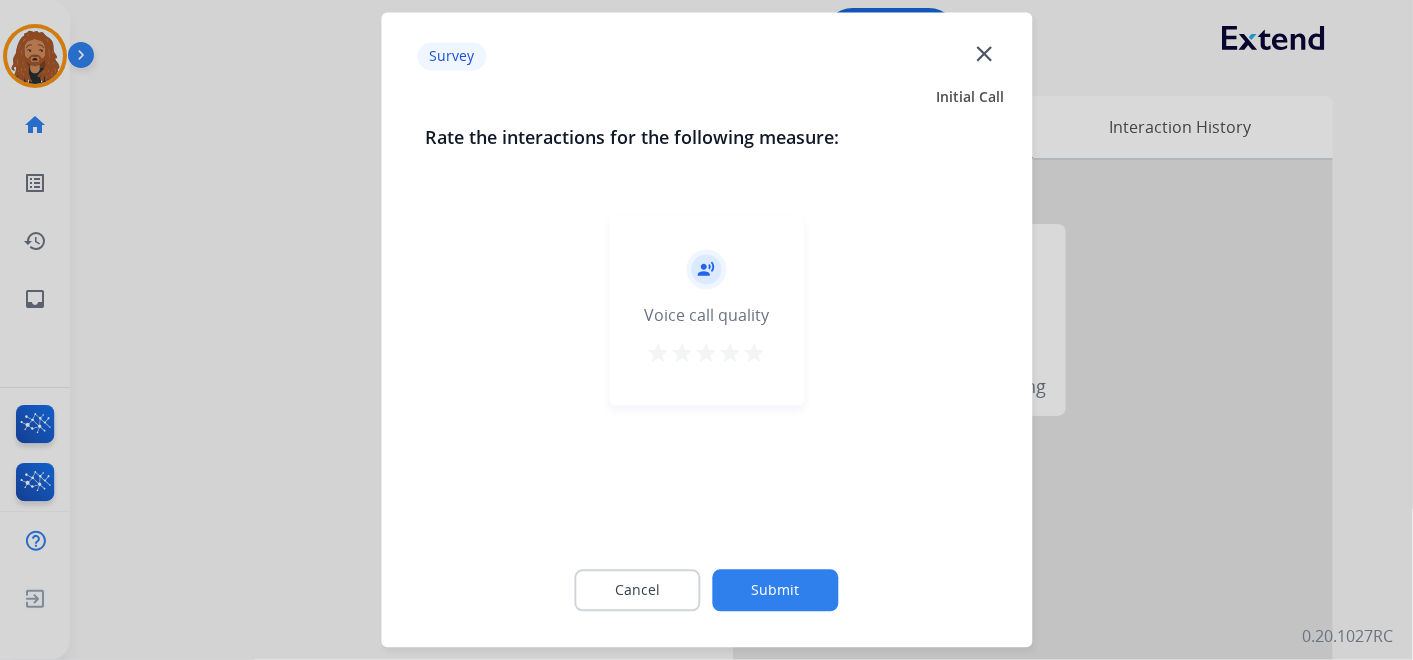 click on "star" at bounding box center [755, 354] 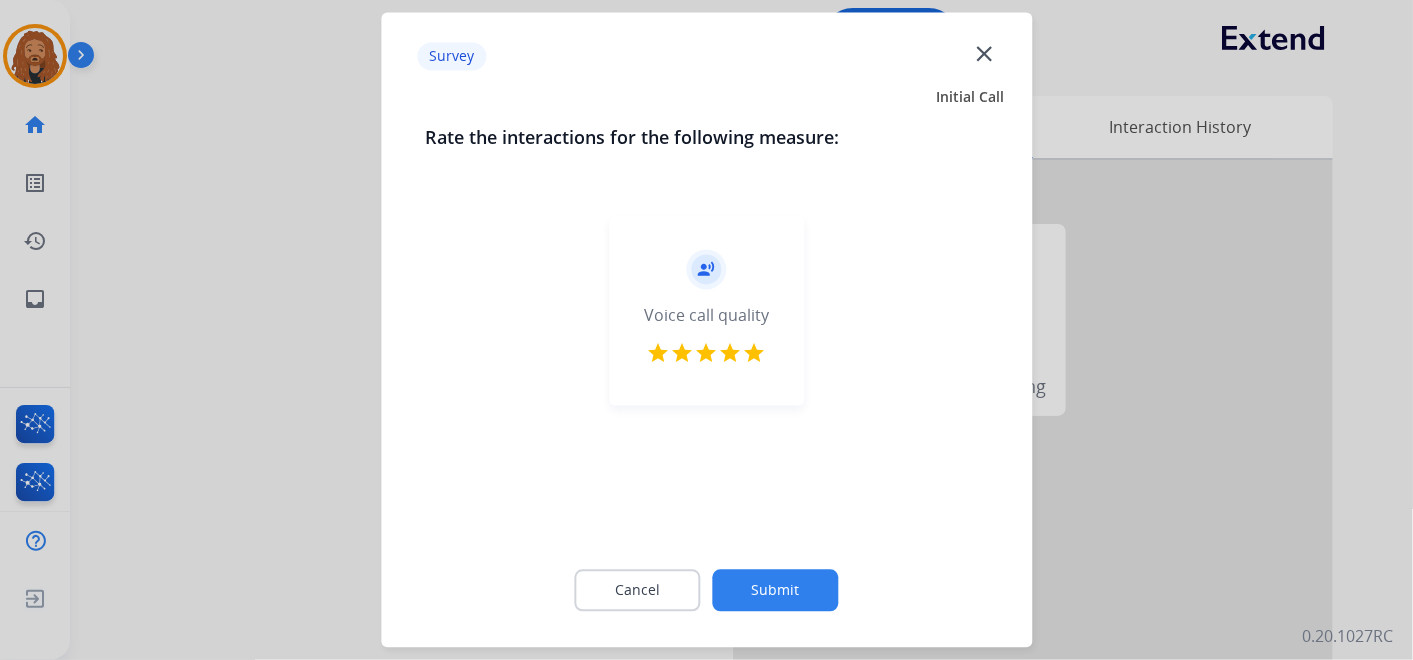 click on "Submit" 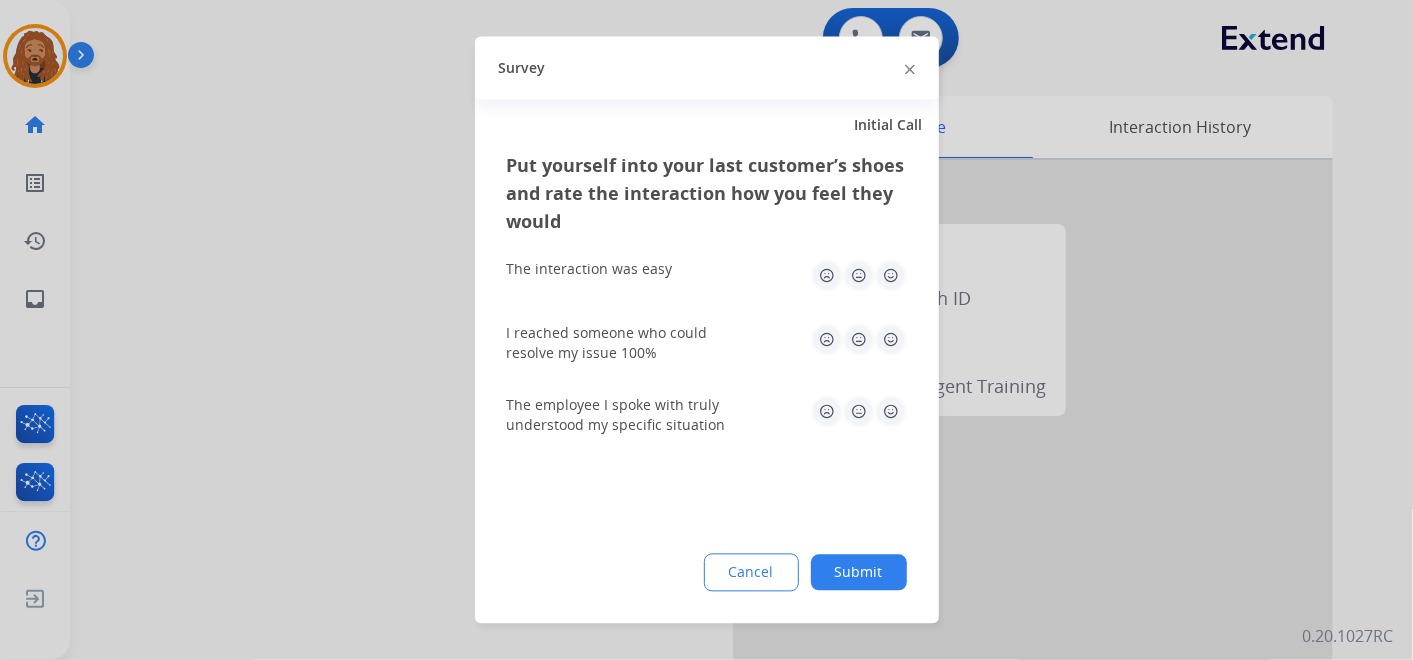 drag, startPoint x: 885, startPoint y: 401, endPoint x: 885, endPoint y: 385, distance: 16 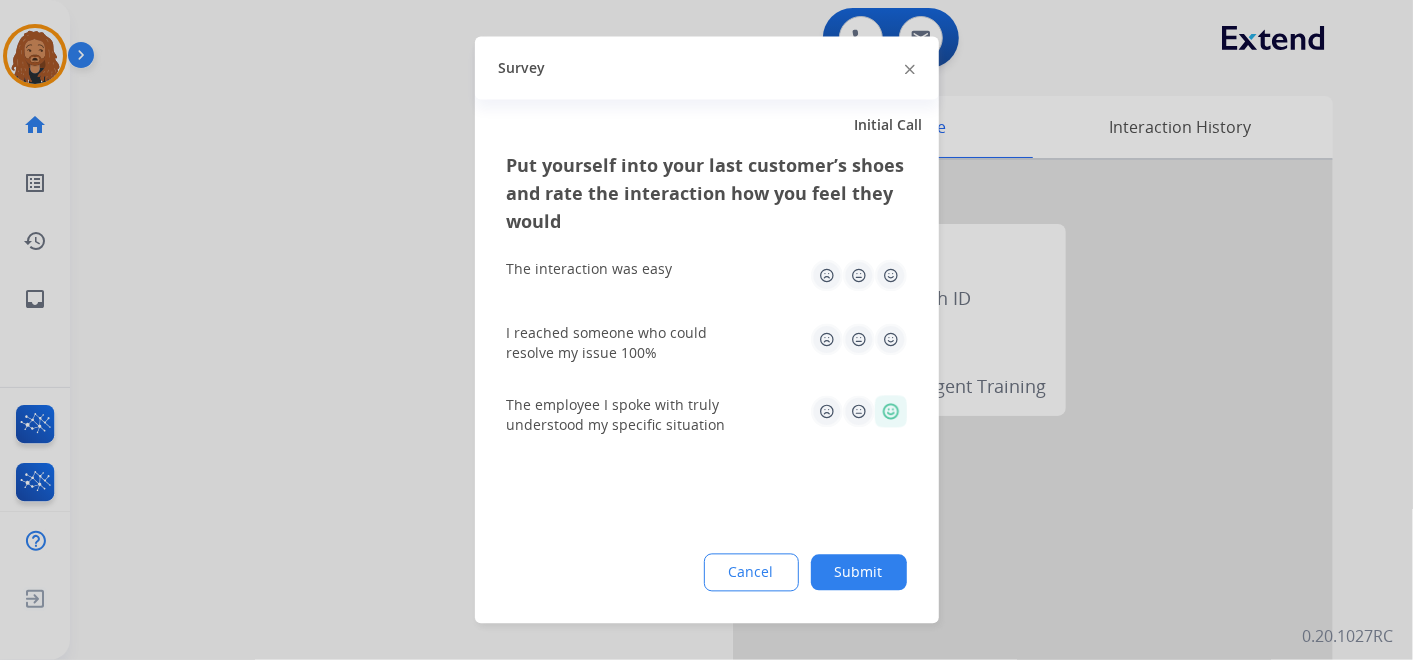 drag, startPoint x: 889, startPoint y: 341, endPoint x: 891, endPoint y: 327, distance: 14.142136 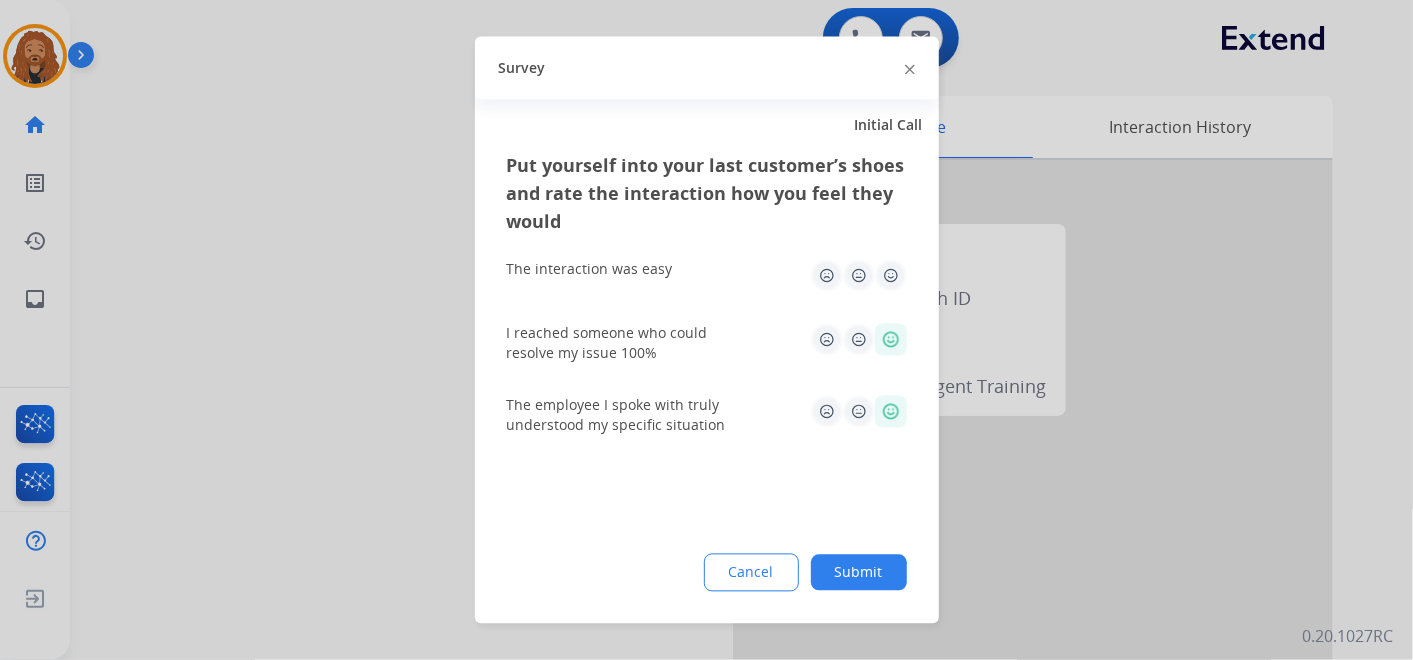 click 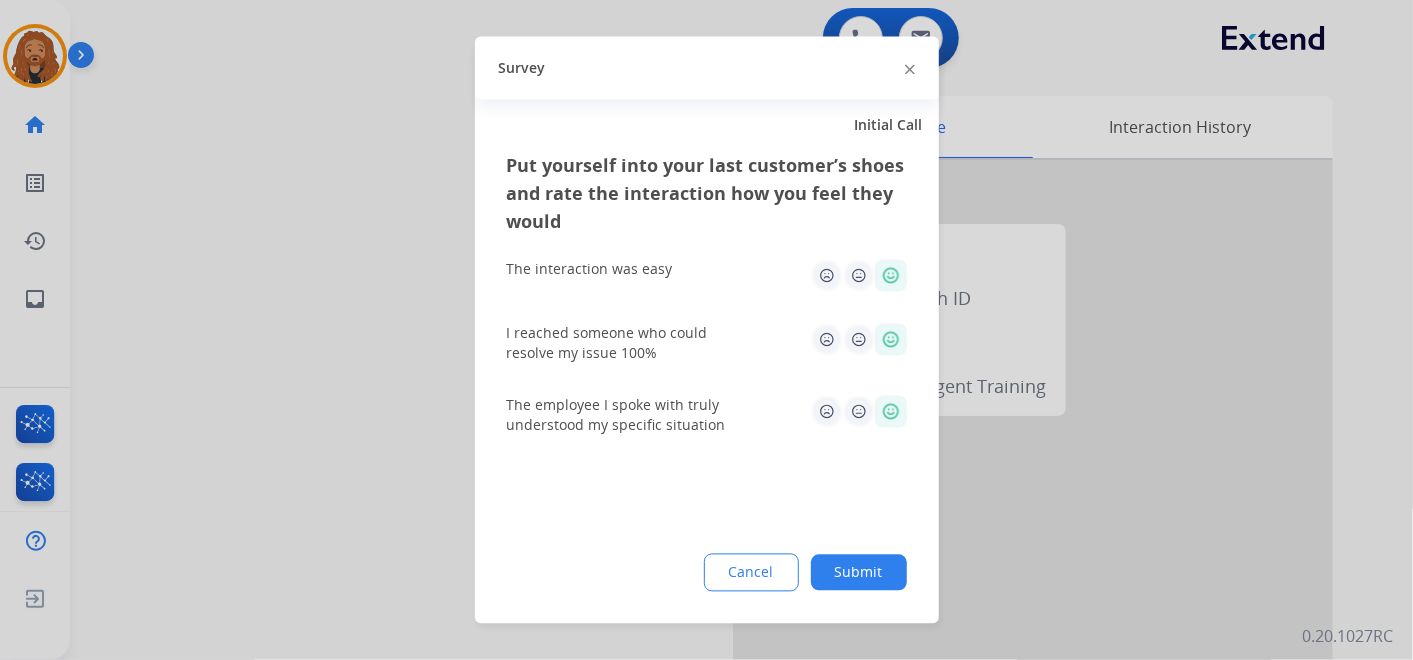 click on "Submit" 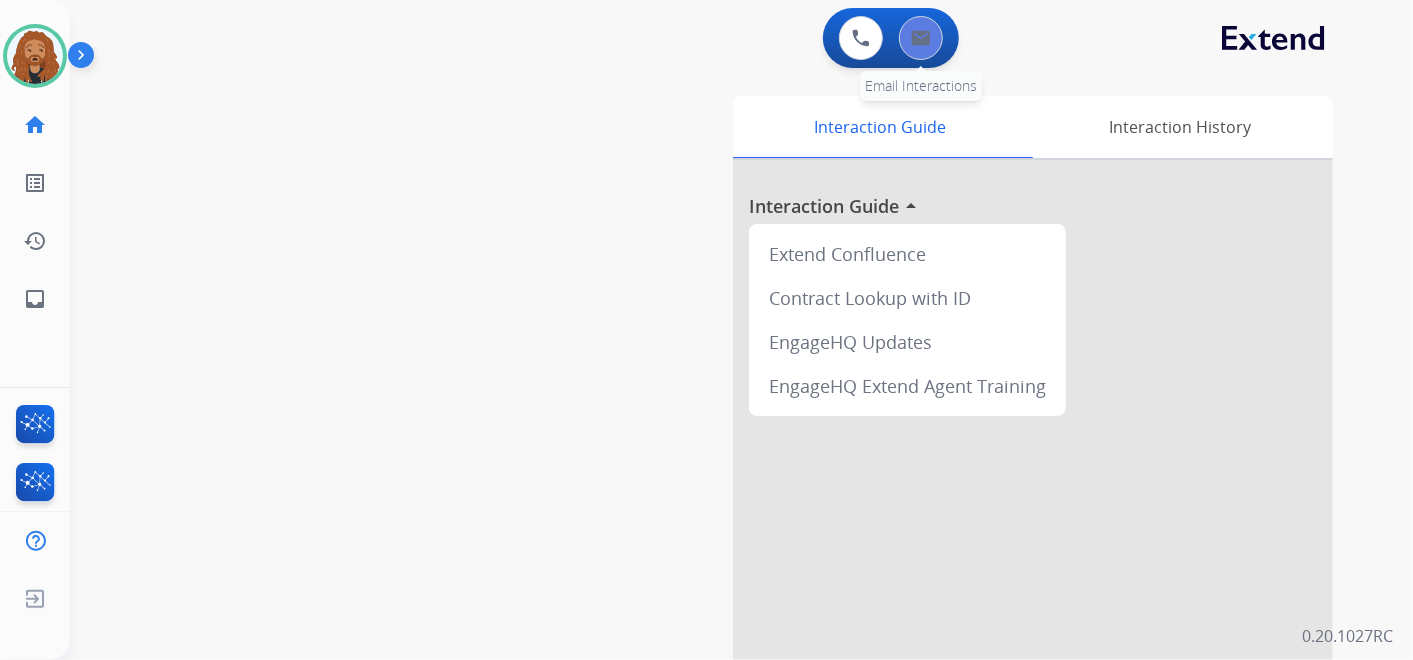 click on "0  Email Interactions" at bounding box center (921, 38) 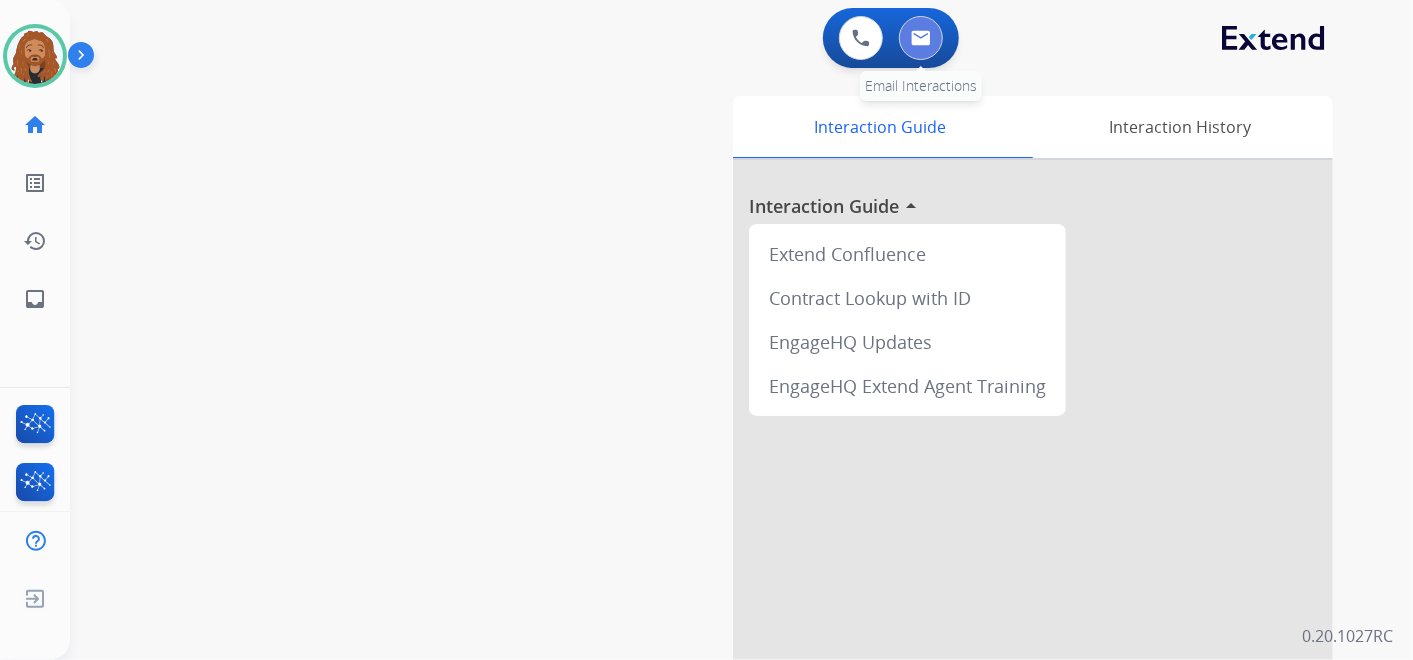 click at bounding box center [921, 38] 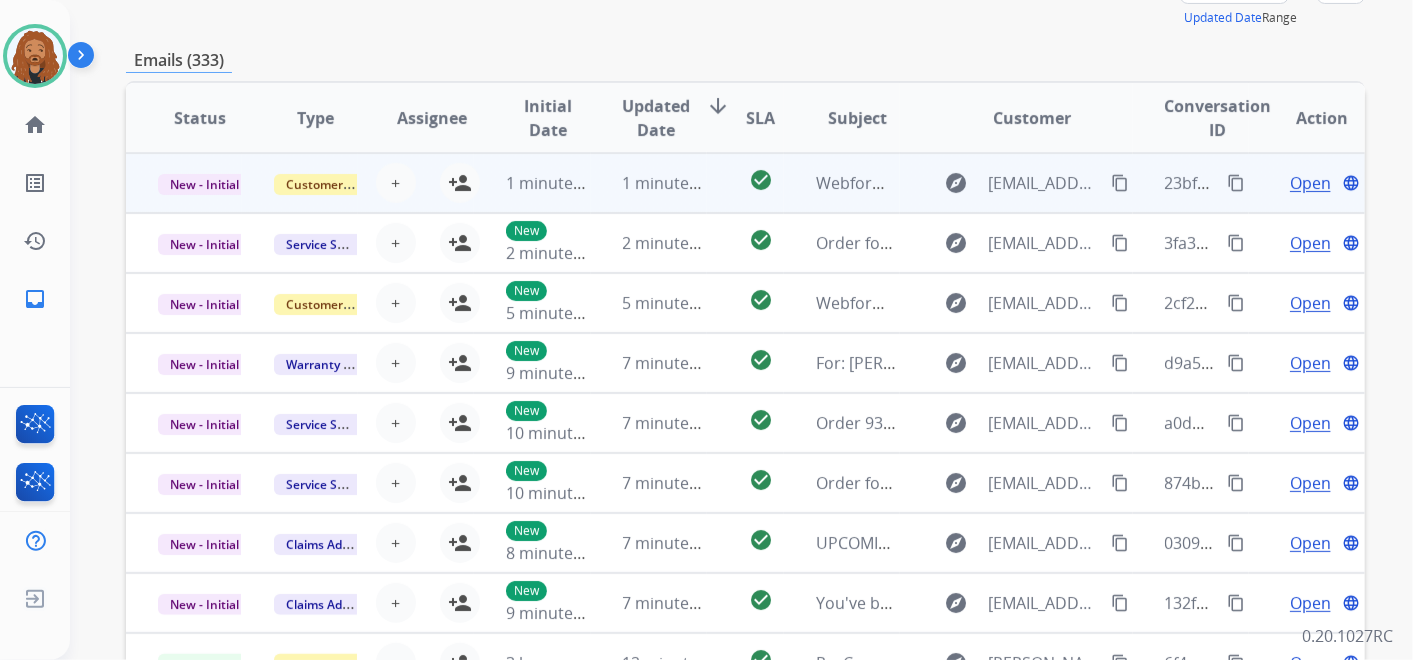 scroll, scrollTop: 333, scrollLeft: 0, axis: vertical 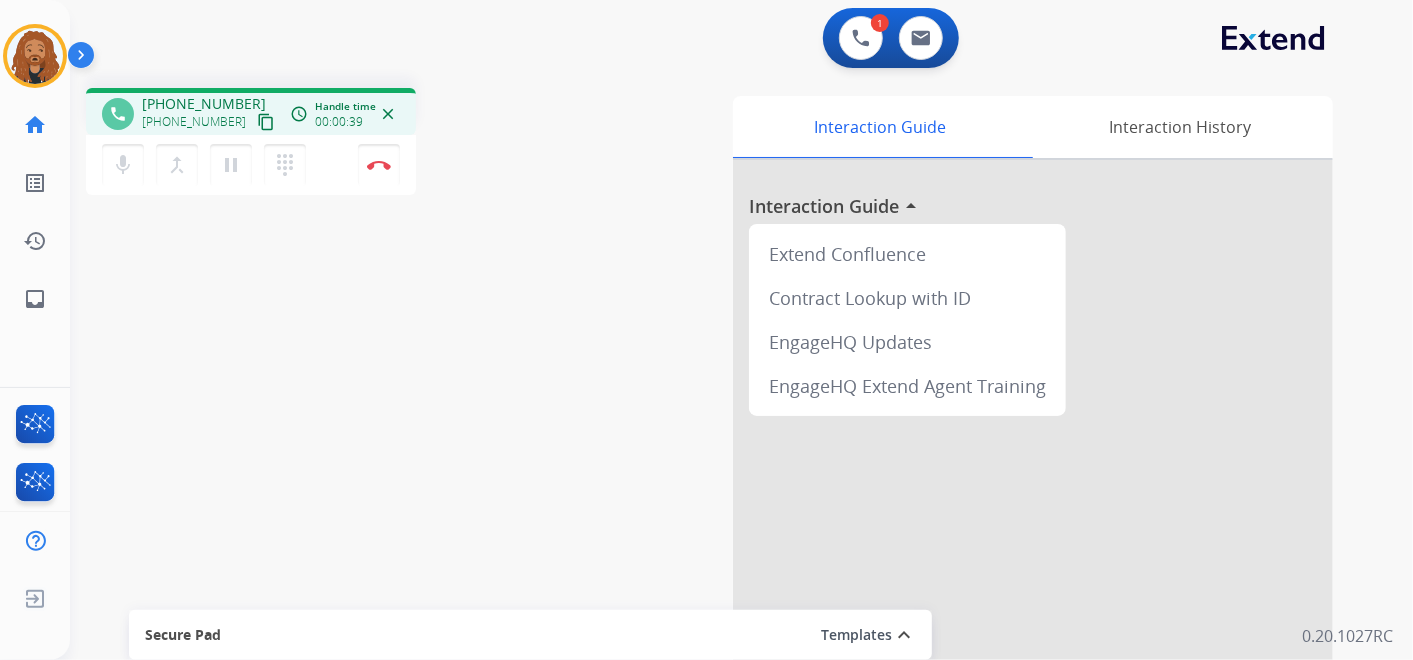 click on "content_copy" at bounding box center [266, 122] 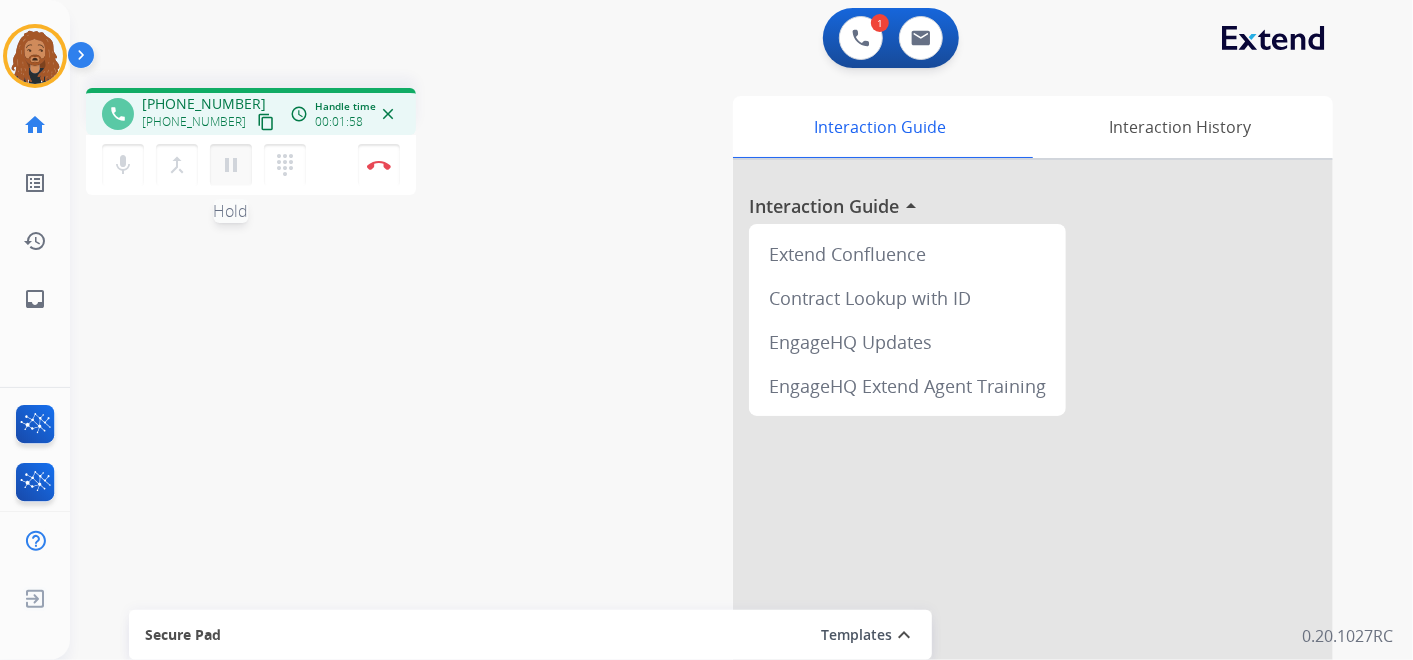 click on "pause" at bounding box center (231, 165) 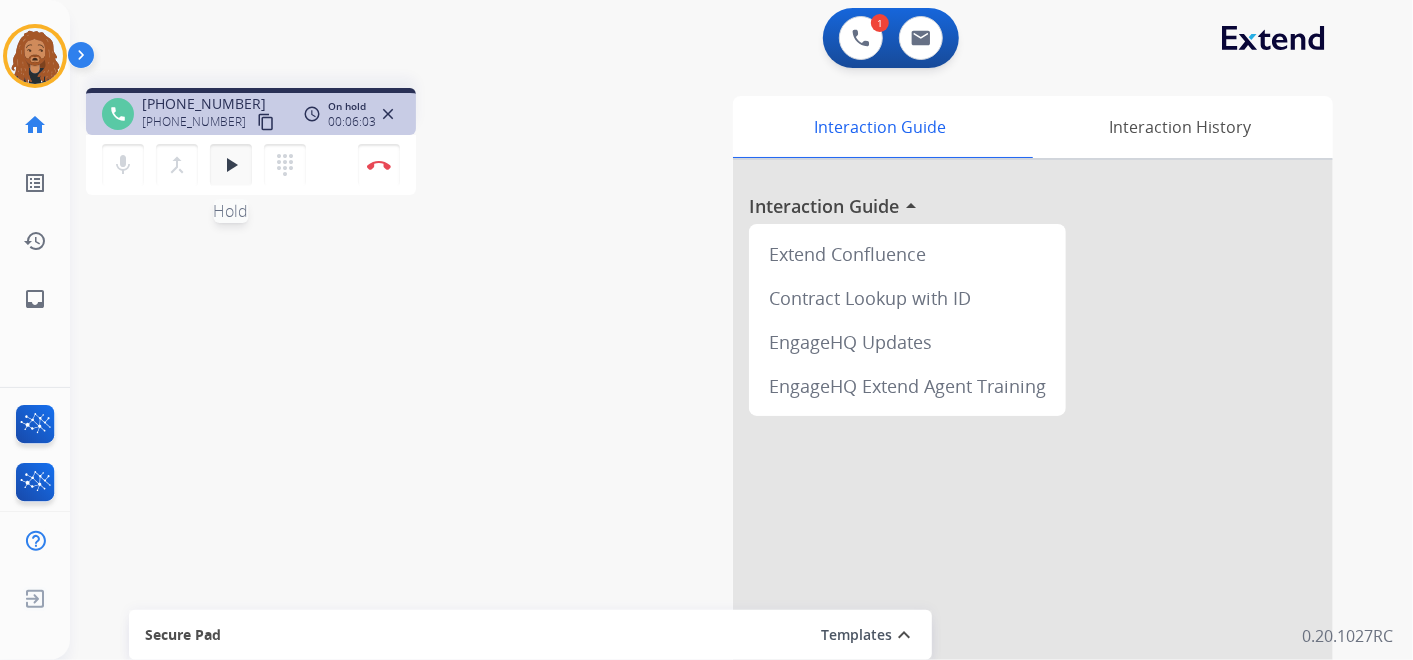 click on "play_arrow" at bounding box center (231, 165) 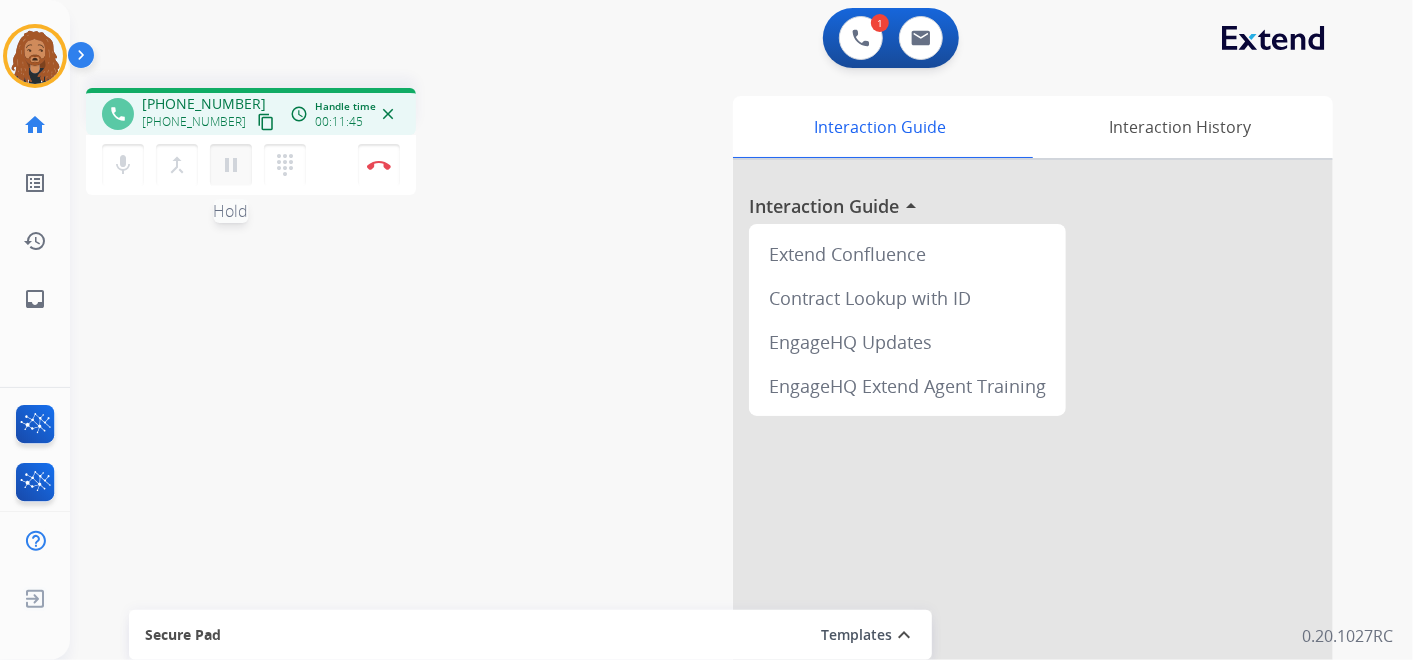 click on "pause Hold" at bounding box center [231, 165] 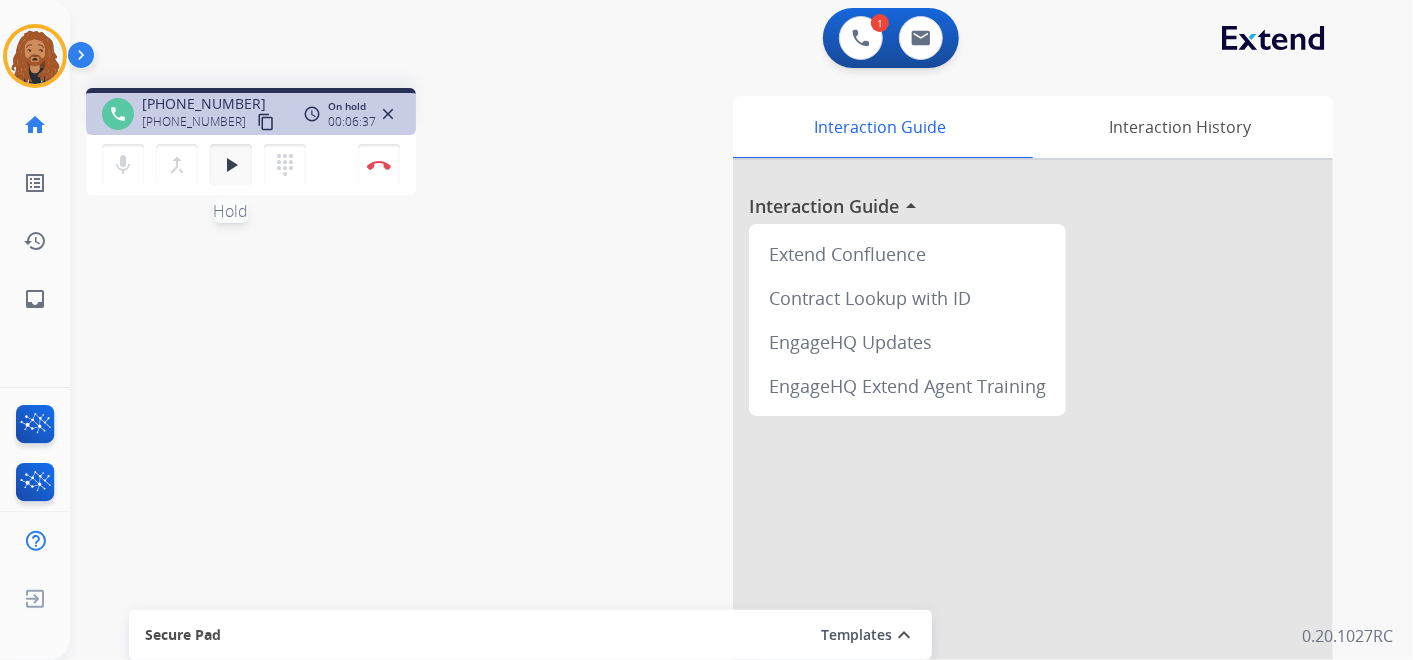 drag, startPoint x: 225, startPoint y: 159, endPoint x: 215, endPoint y: 166, distance: 12.206555 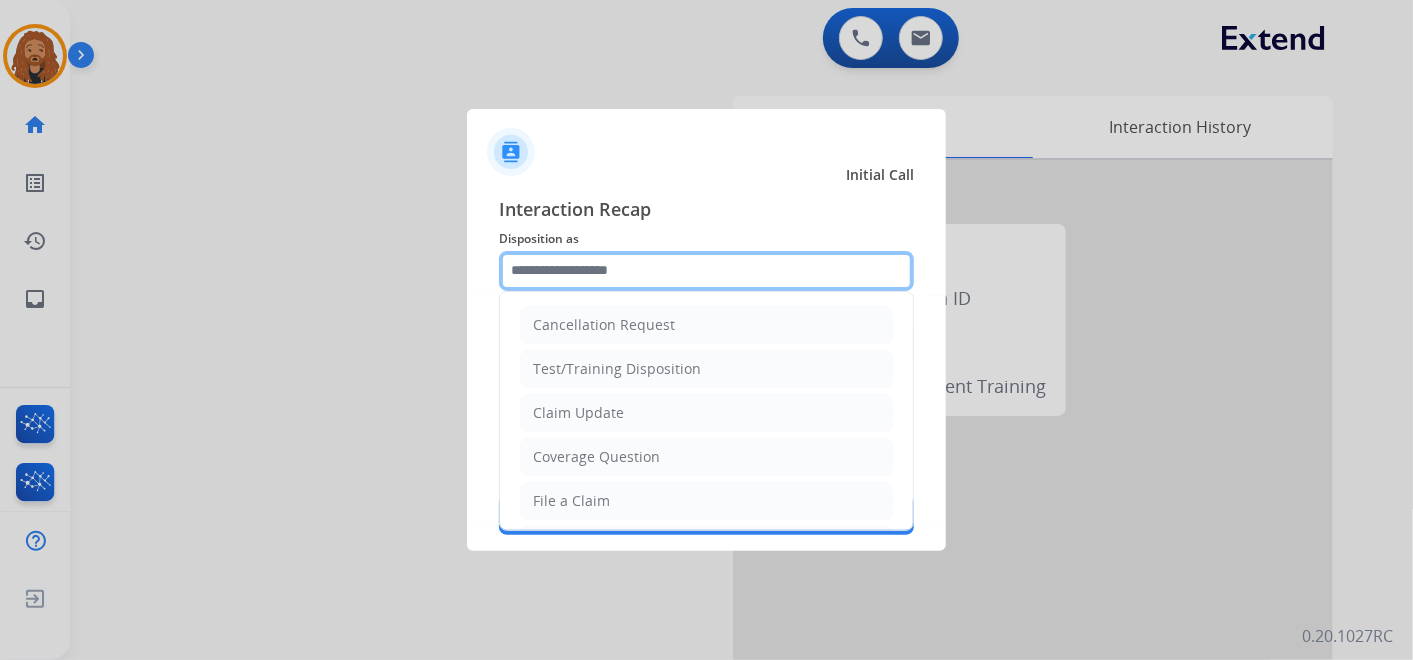 click 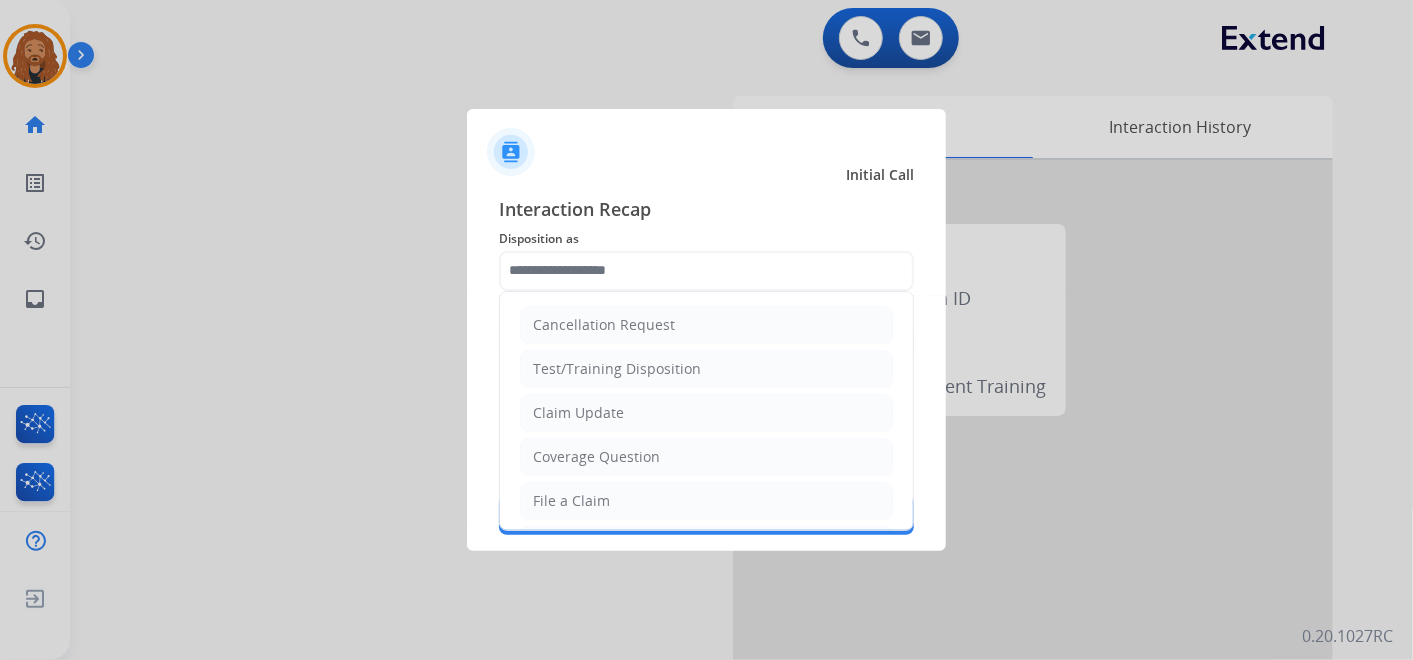 click on "Cancellation Request   Test/Training Disposition   Claim Update   Coverage Question   File a Claim   MyExtend Support   Virtual or Tremendous Card Support   Inquiring about Fraud   Account Update   Resend Contract or Shipping Label   Other   Service Support" 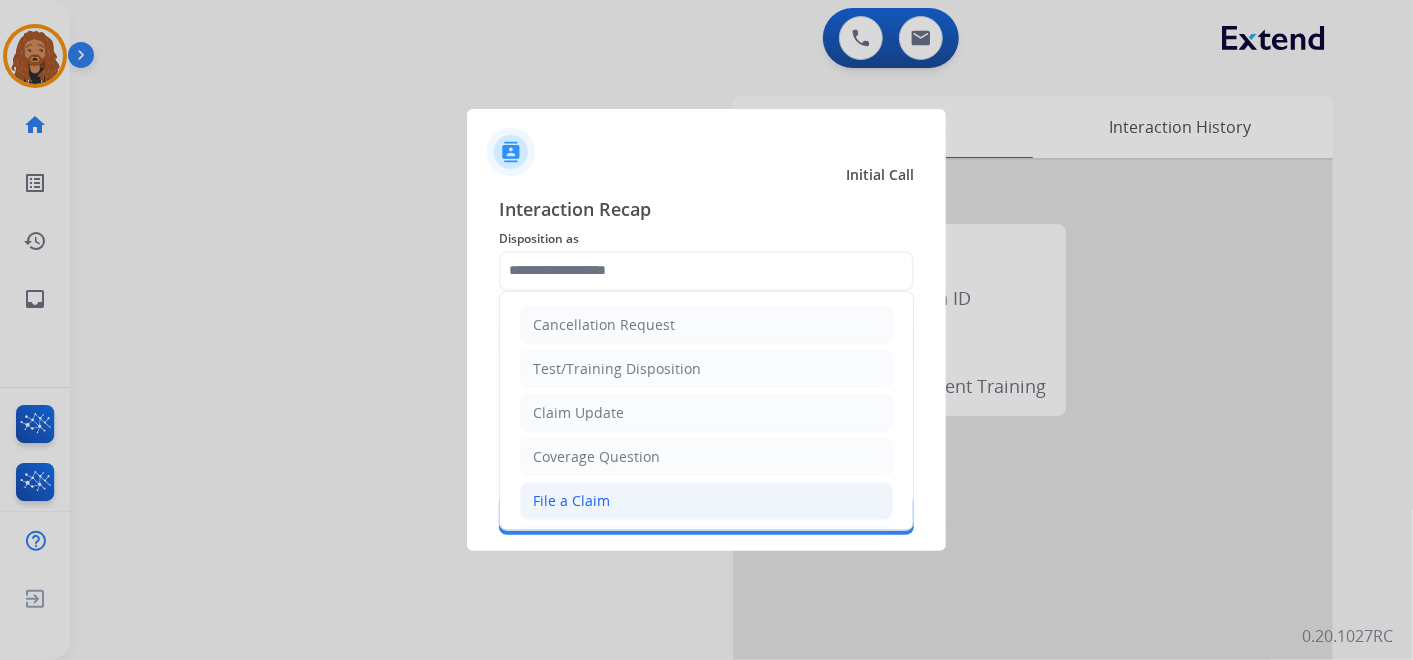 click on "File a Claim" 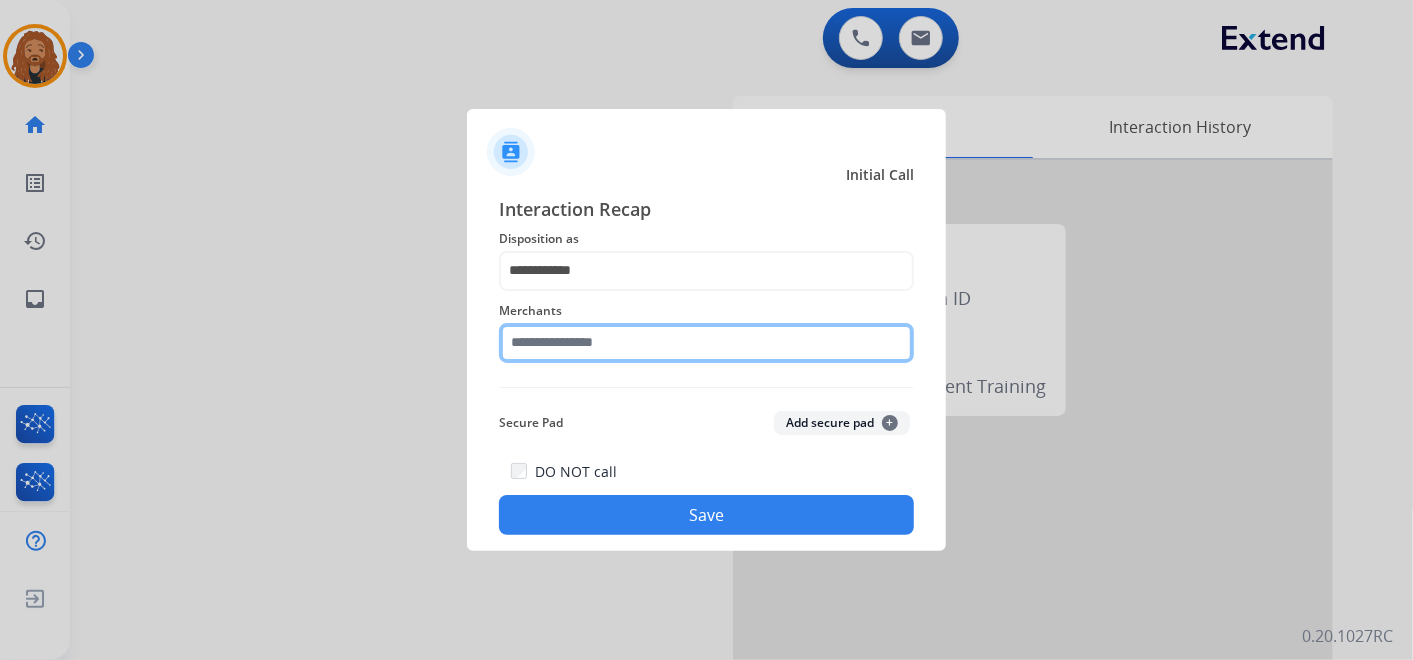click 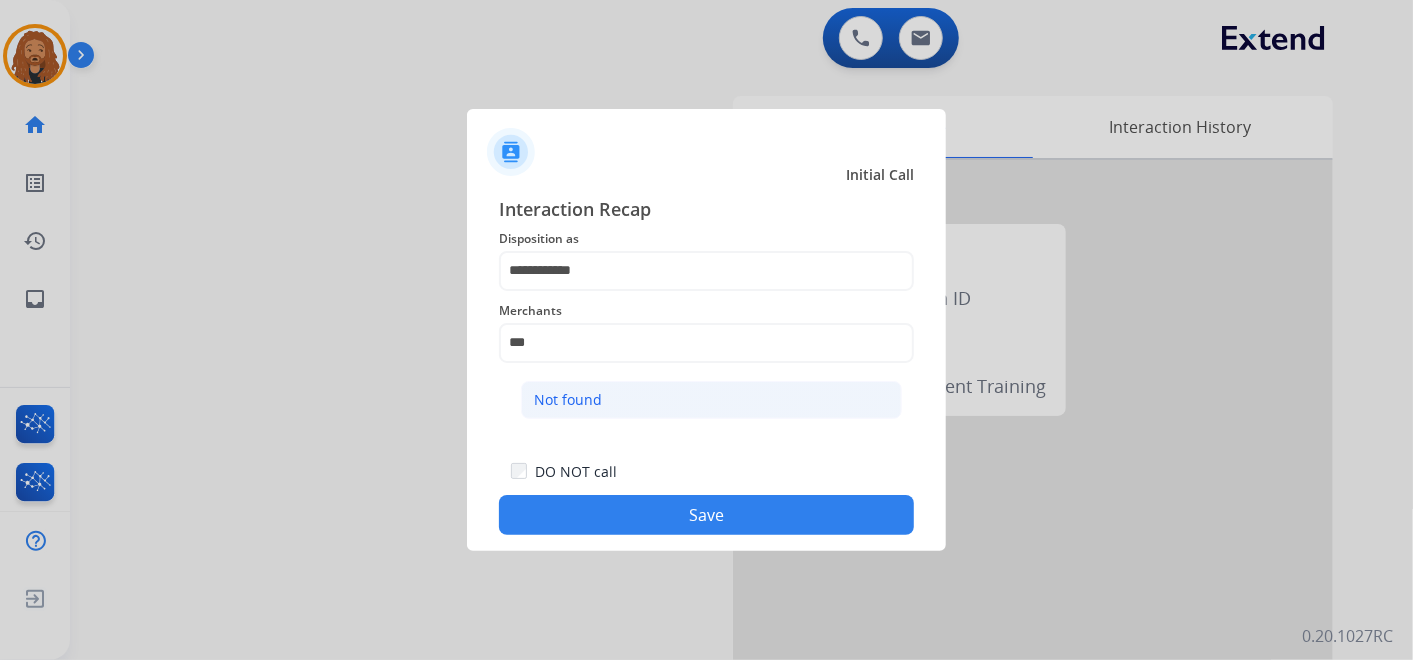 click on "Not found" 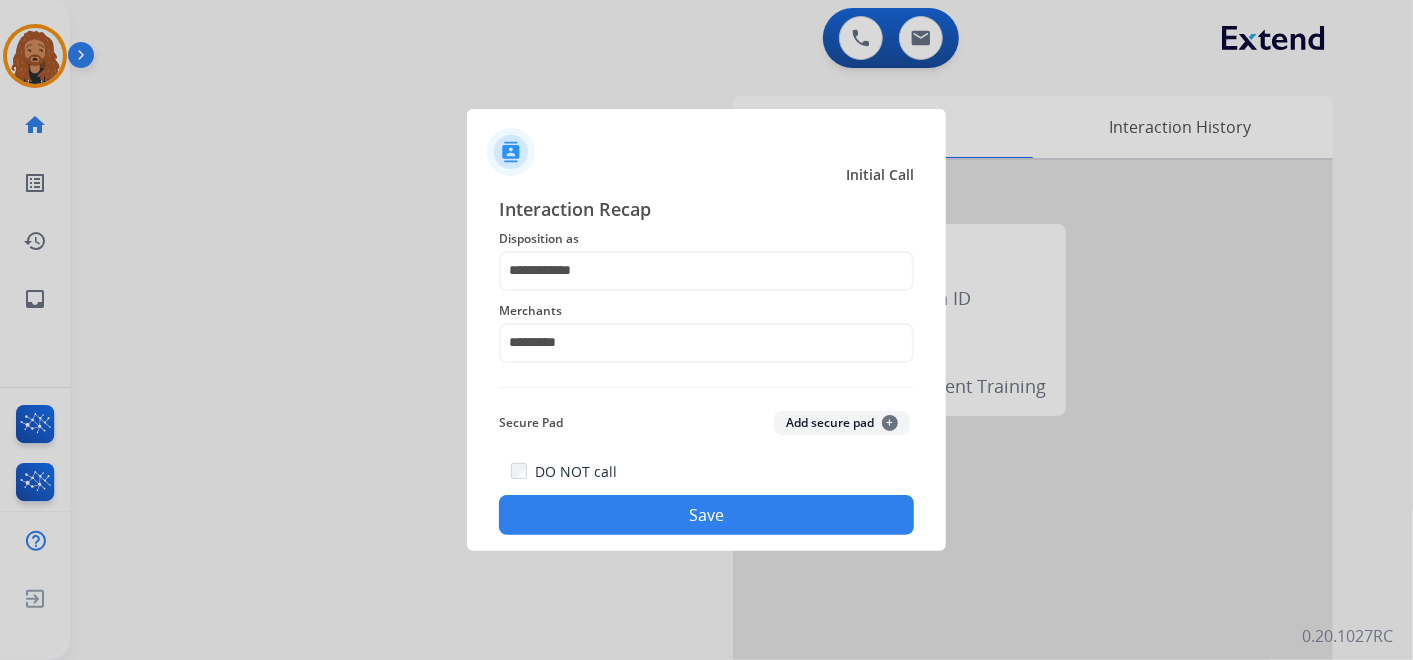 click on "Save" 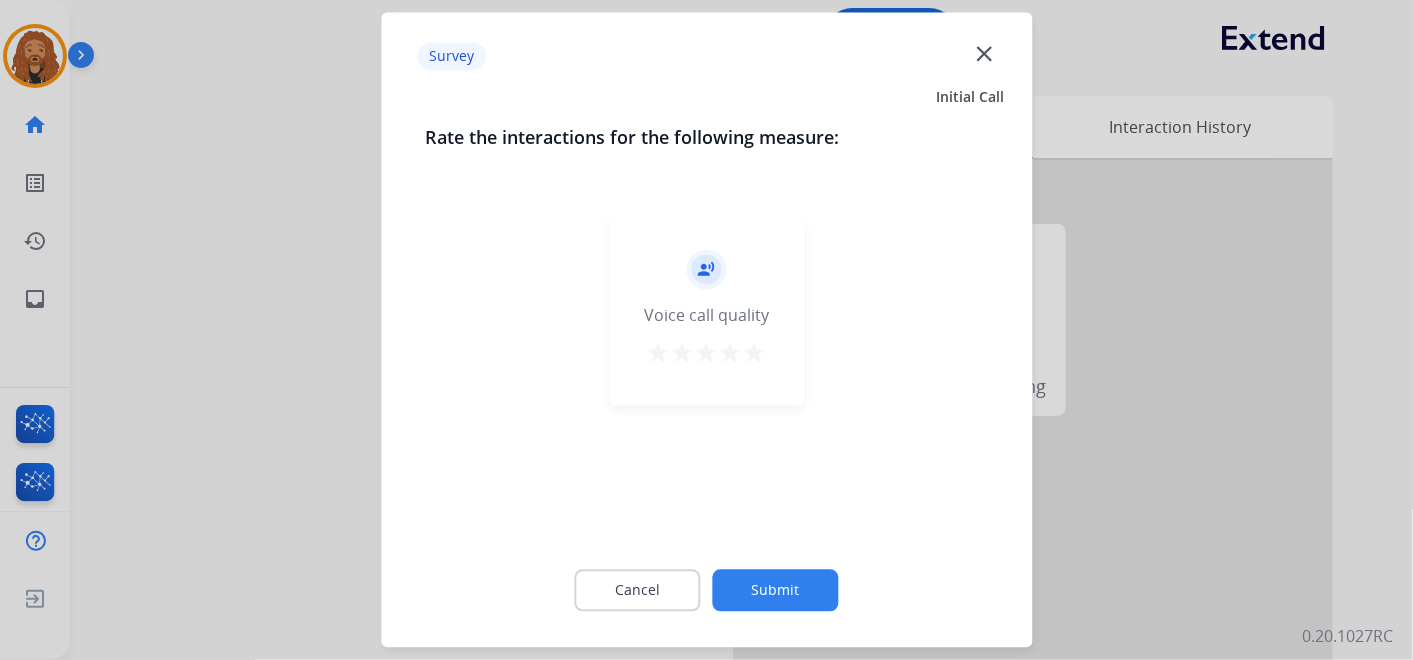 click on "star" at bounding box center (755, 354) 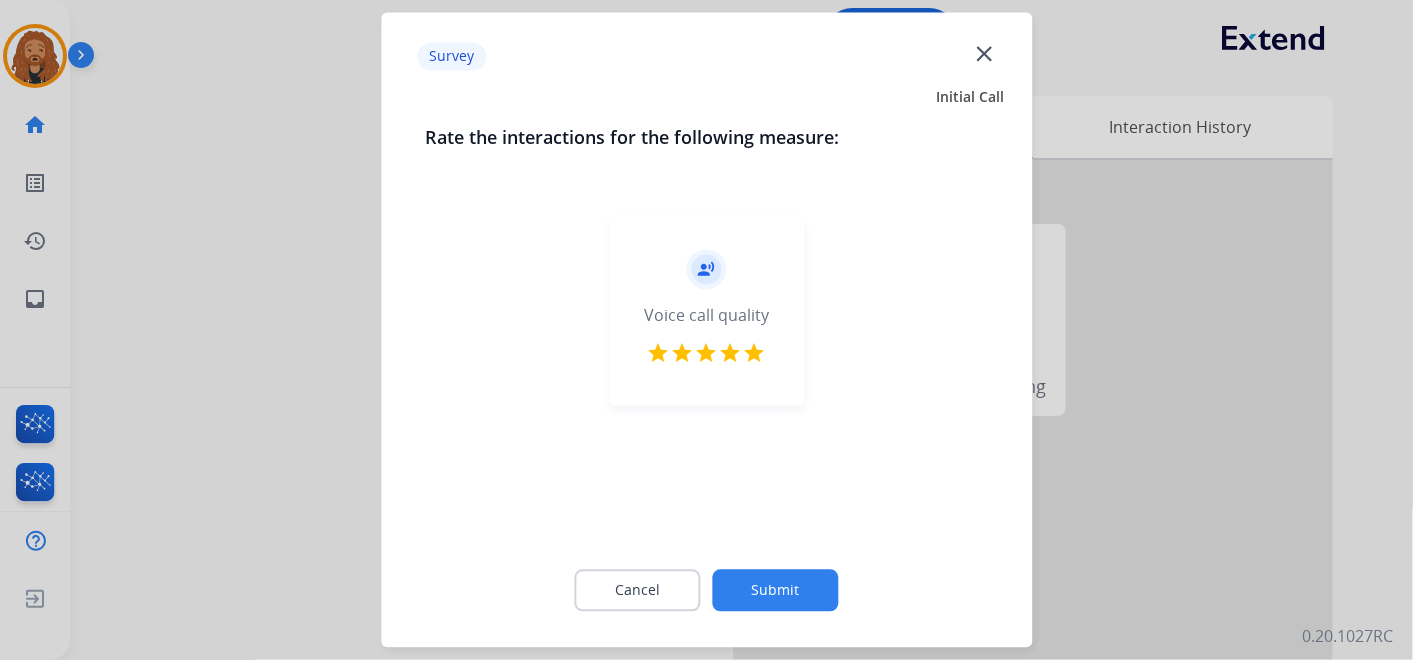 click on "Submit" 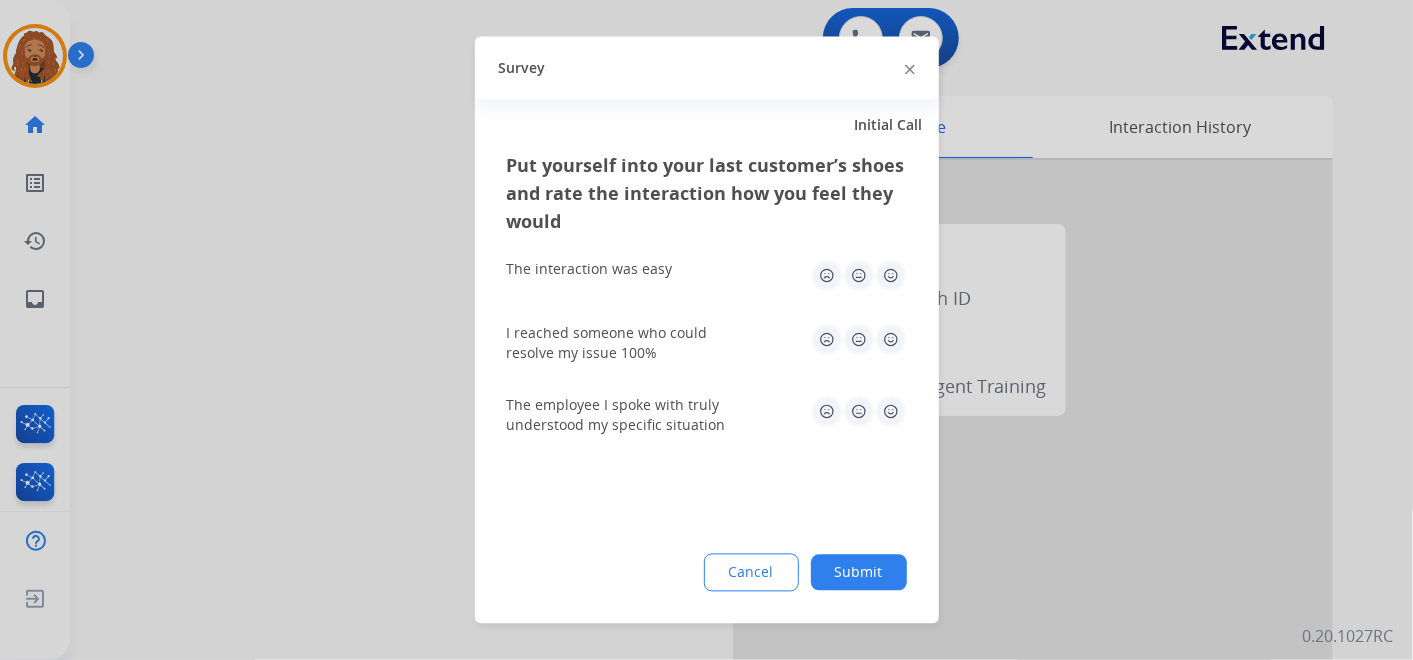 click 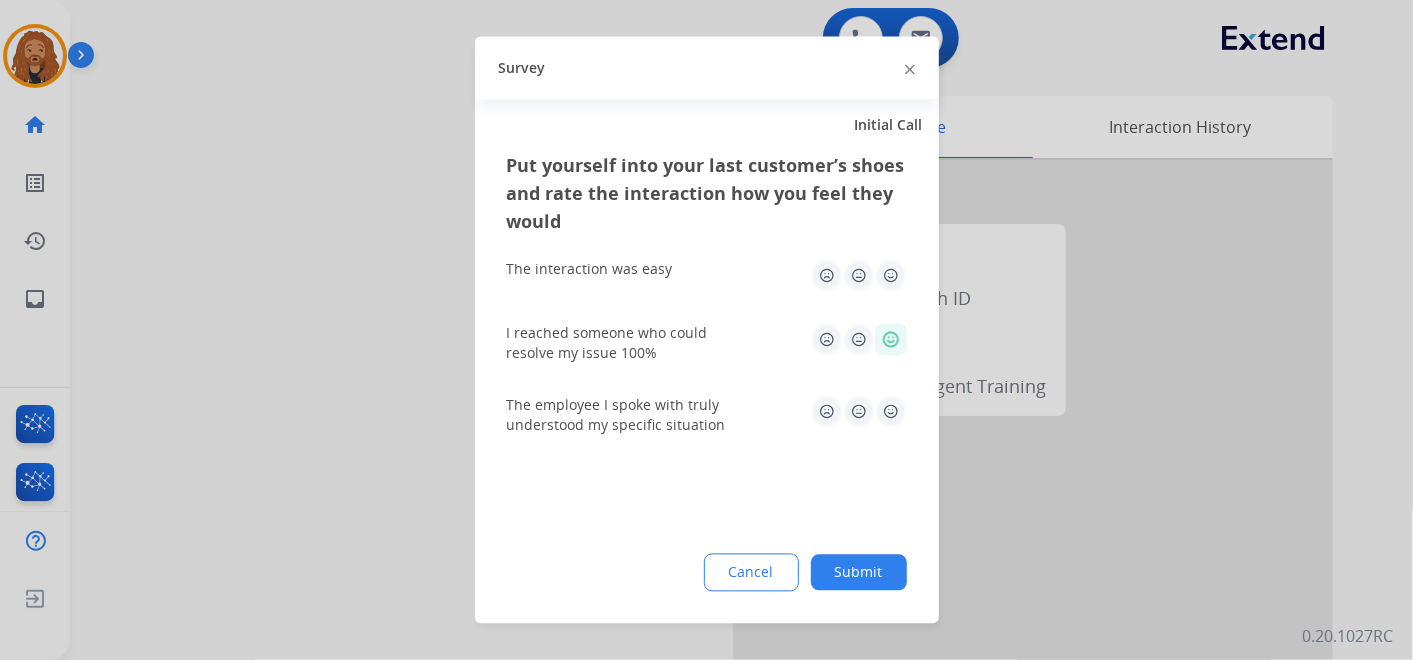 click 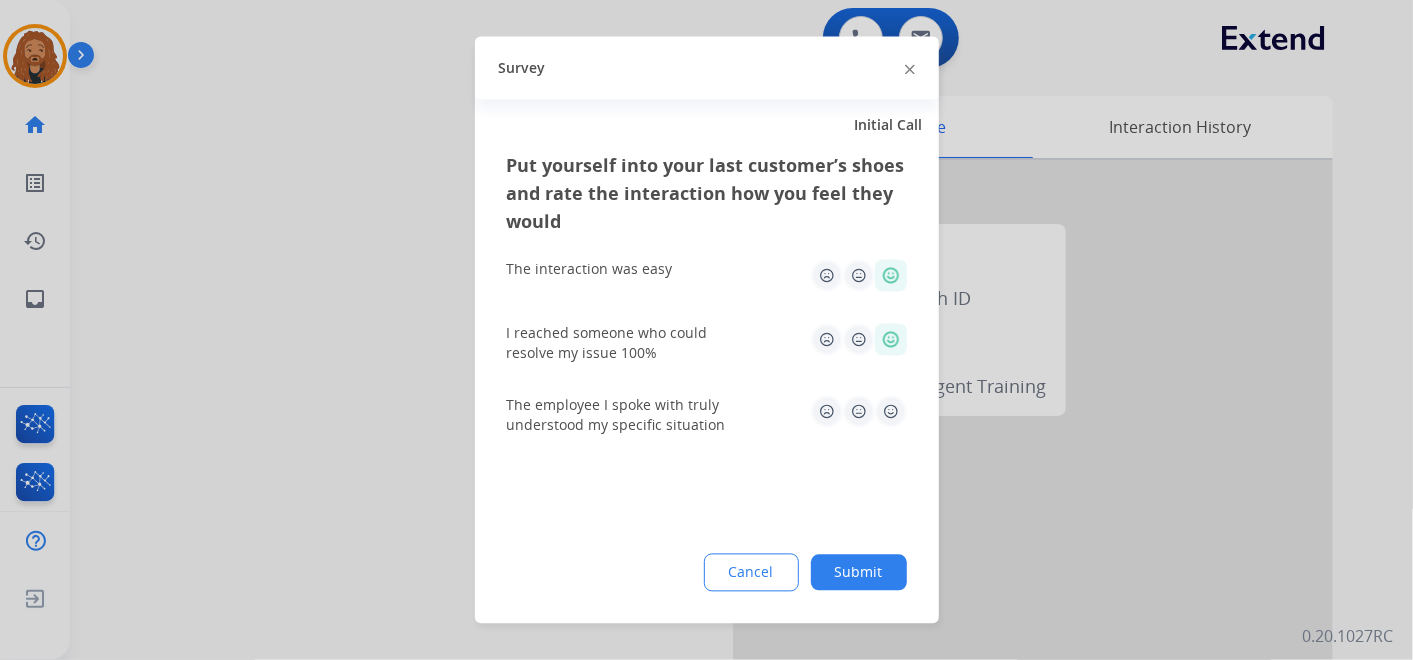 click 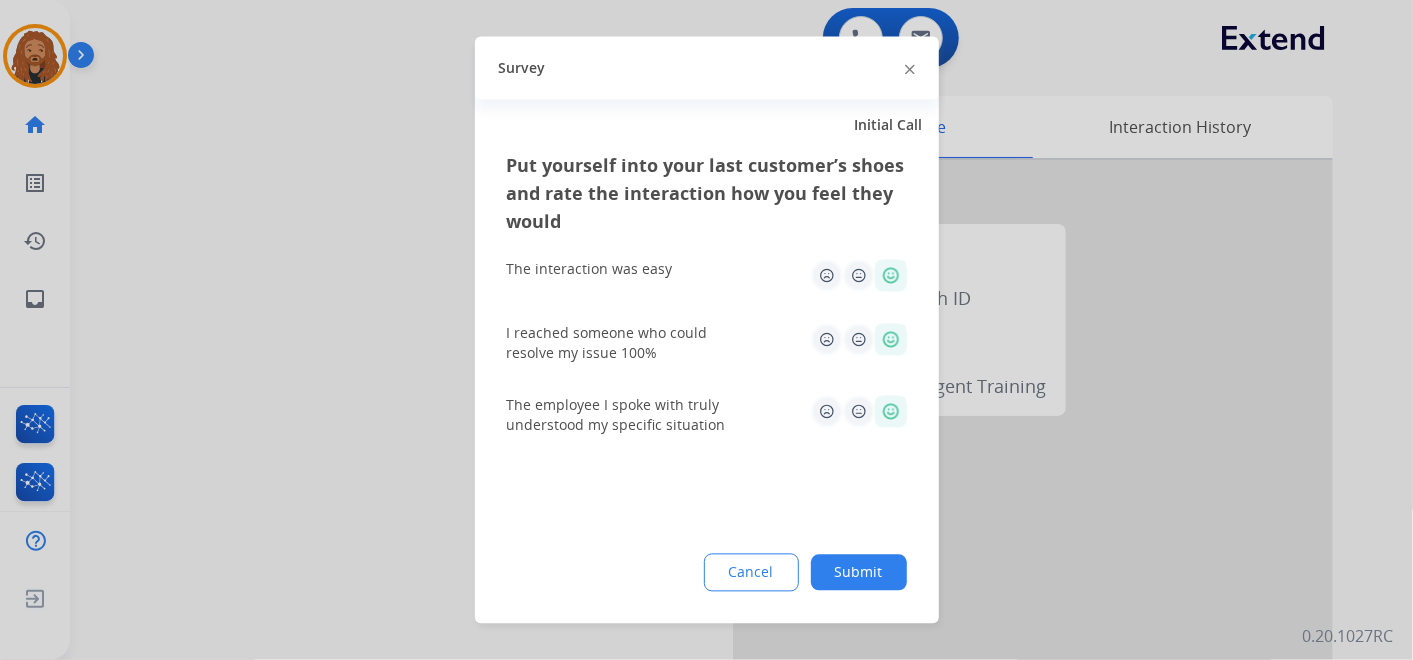 click on "Submit" 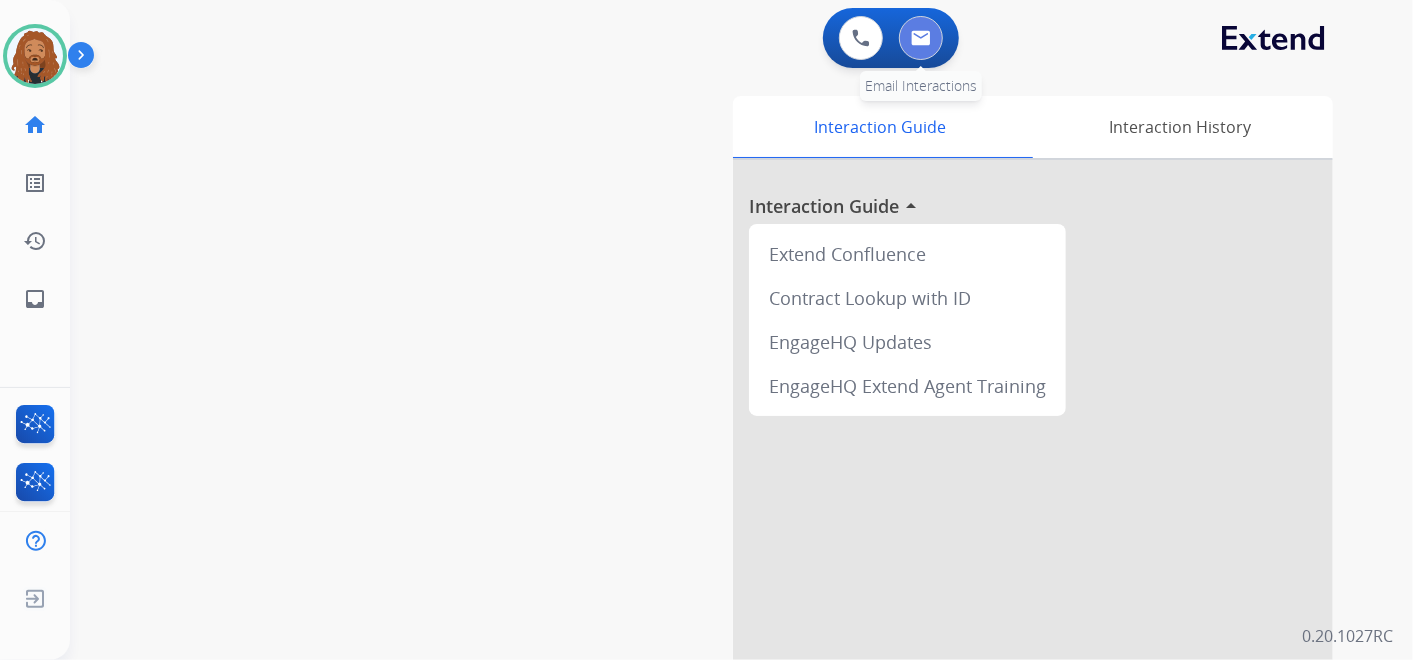 click at bounding box center [921, 38] 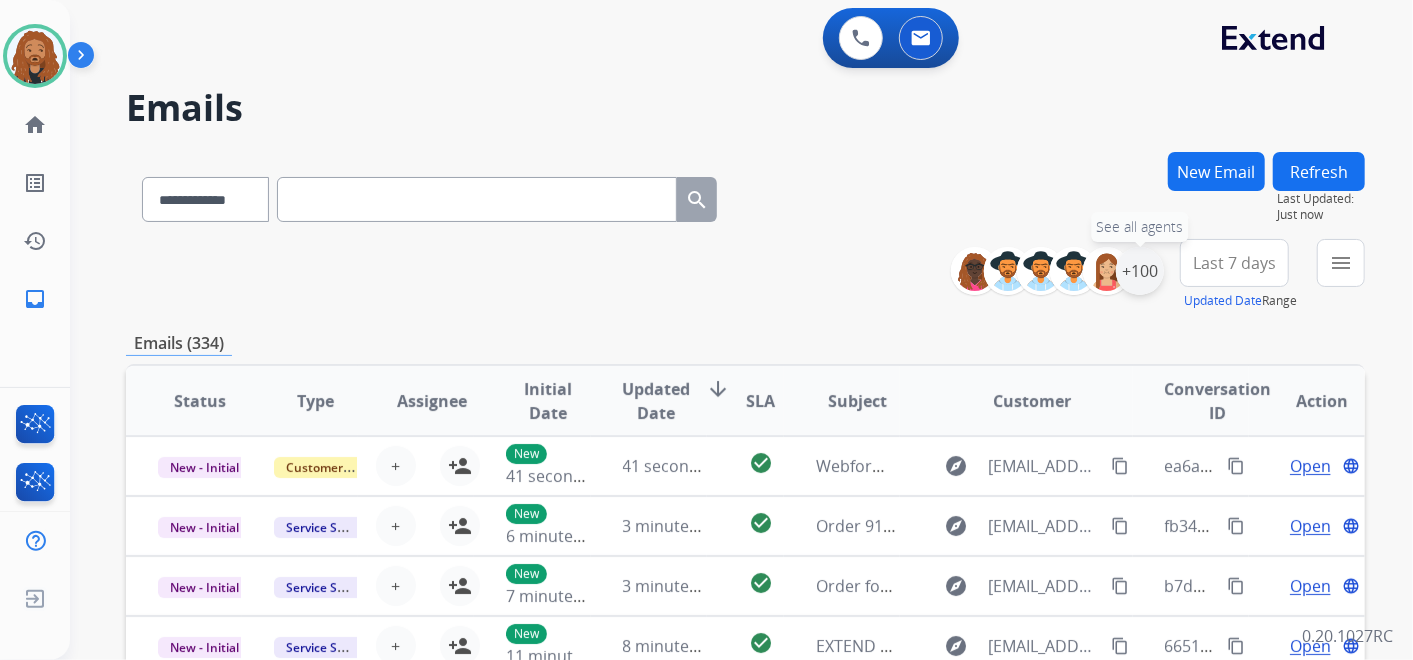 click on "+100" at bounding box center [1140, 271] 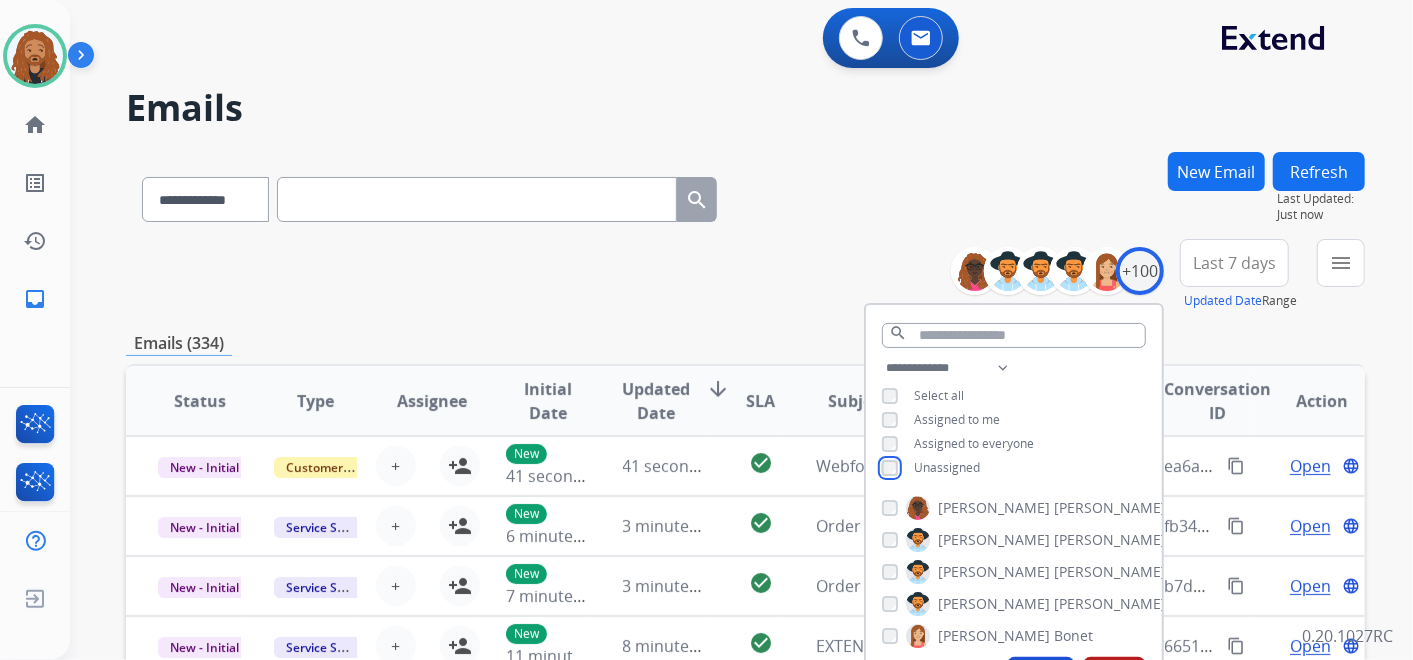 scroll, scrollTop: 222, scrollLeft: 0, axis: vertical 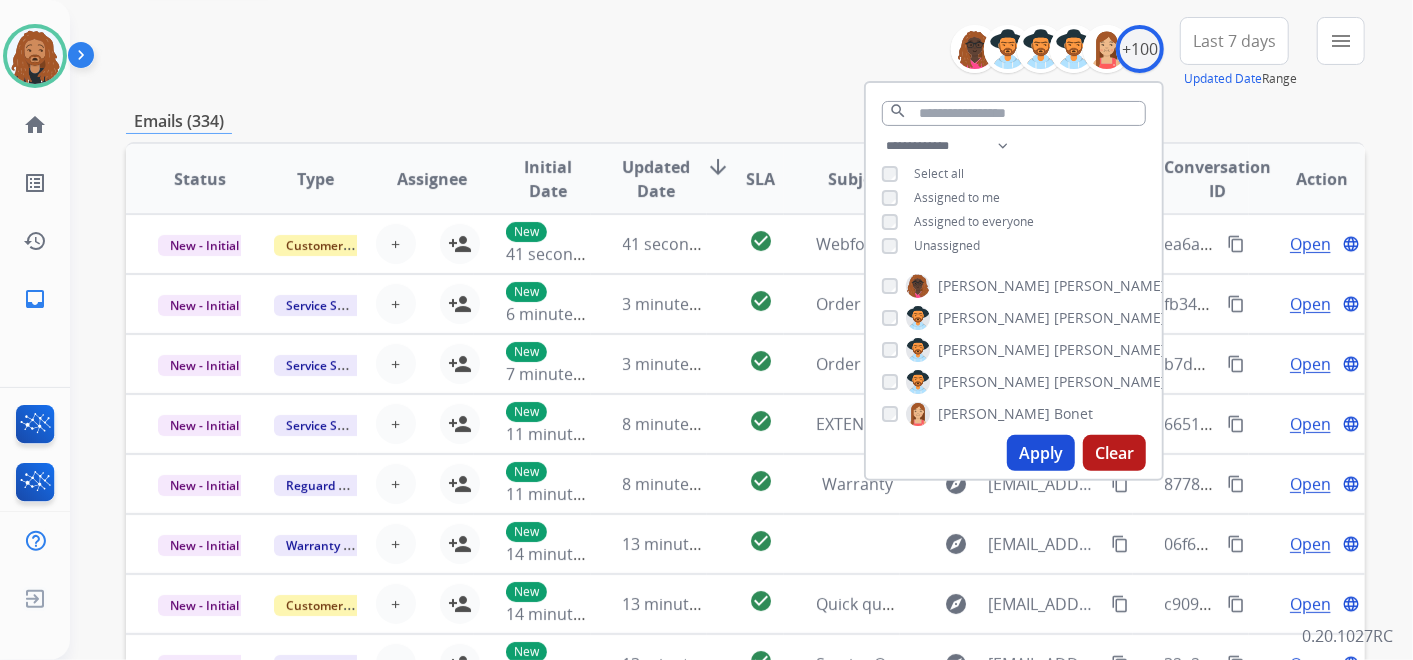 click on "Apply" at bounding box center [1041, 453] 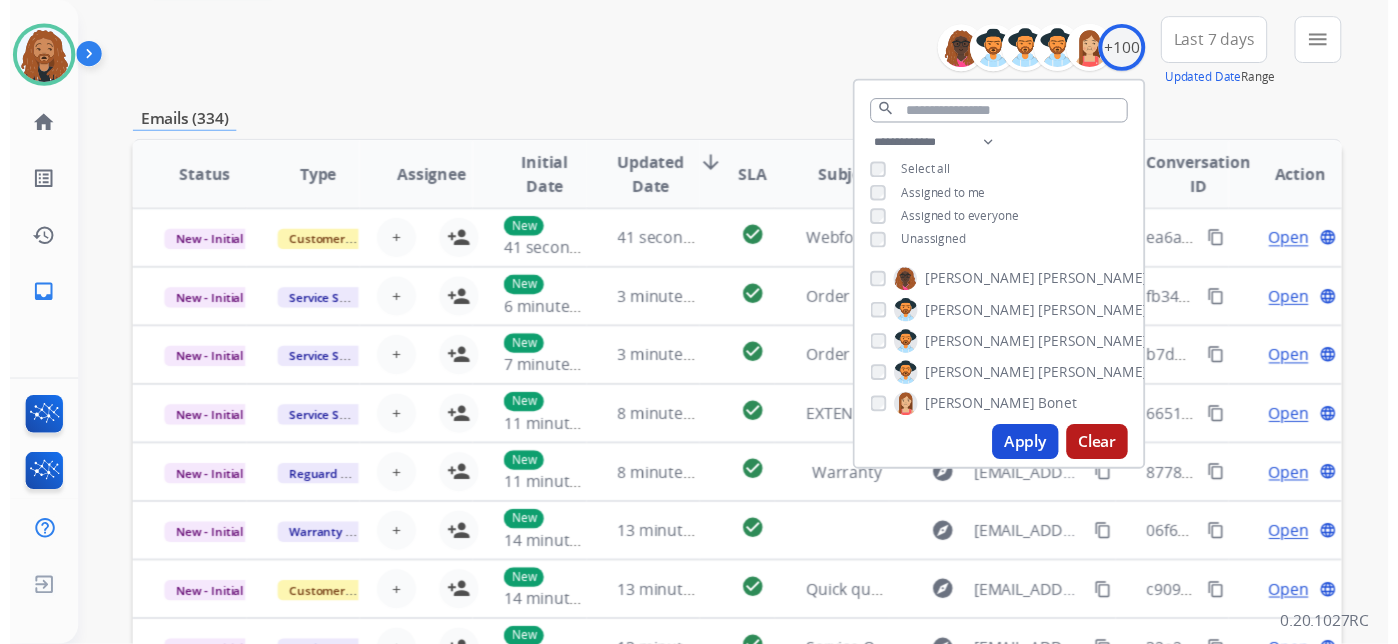 scroll, scrollTop: 0, scrollLeft: 0, axis: both 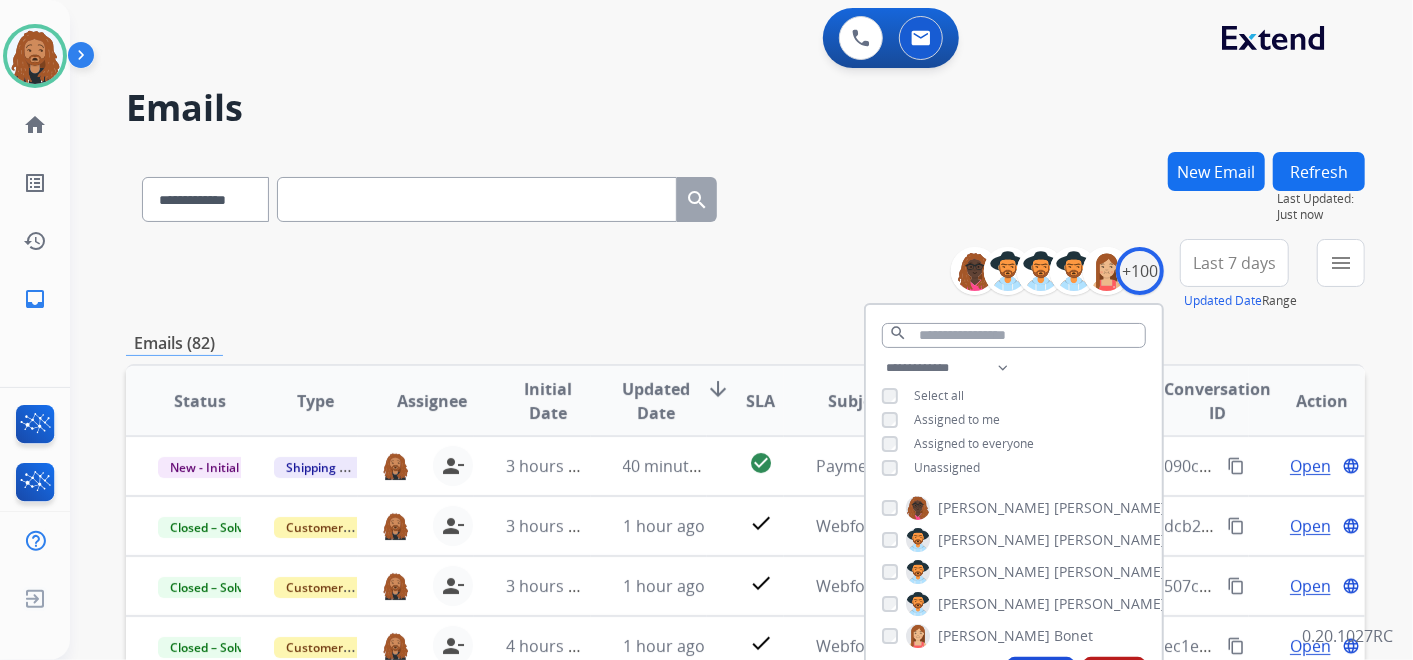 click on "Last 7 days" at bounding box center [1234, 263] 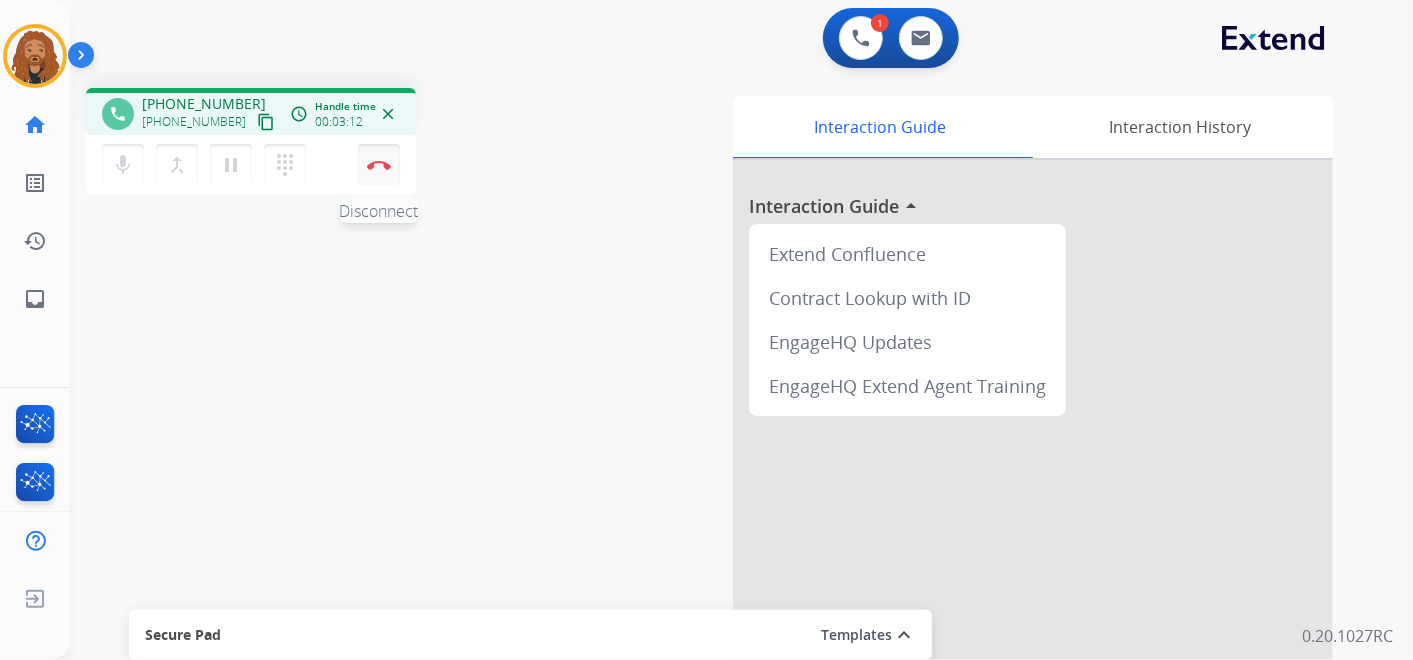 click on "Disconnect" at bounding box center [379, 165] 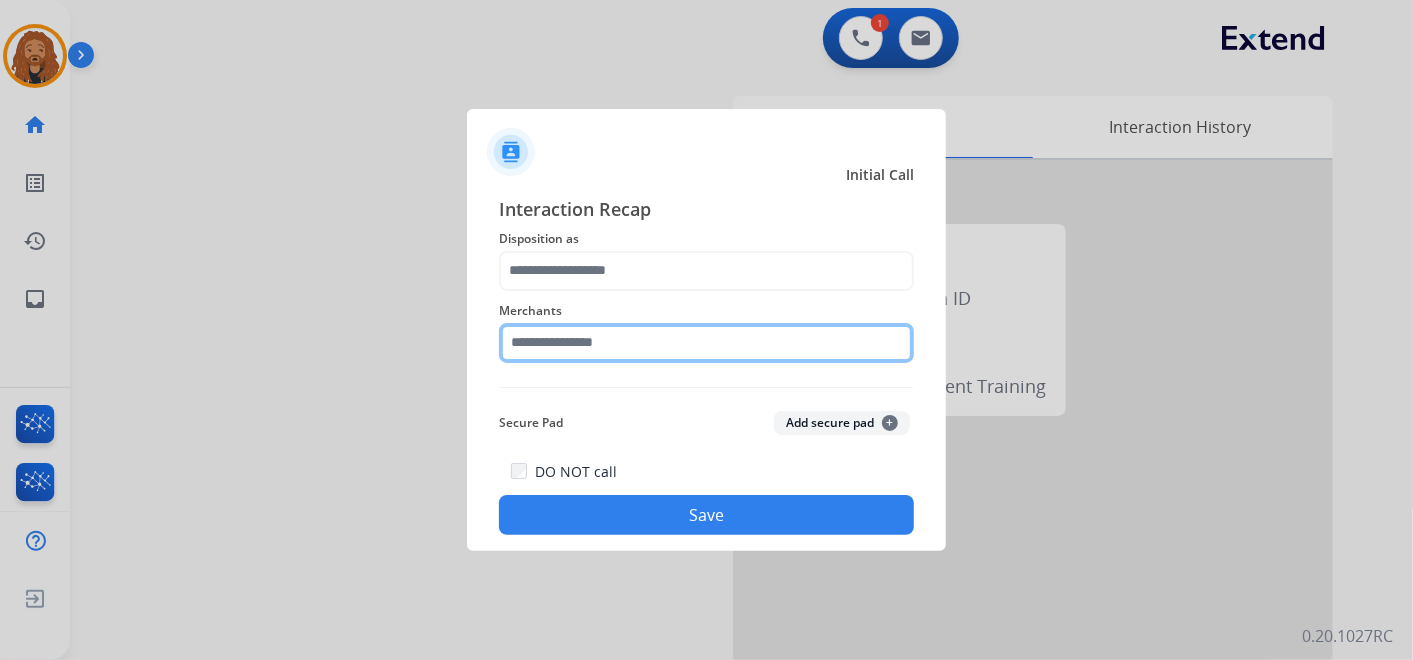 click 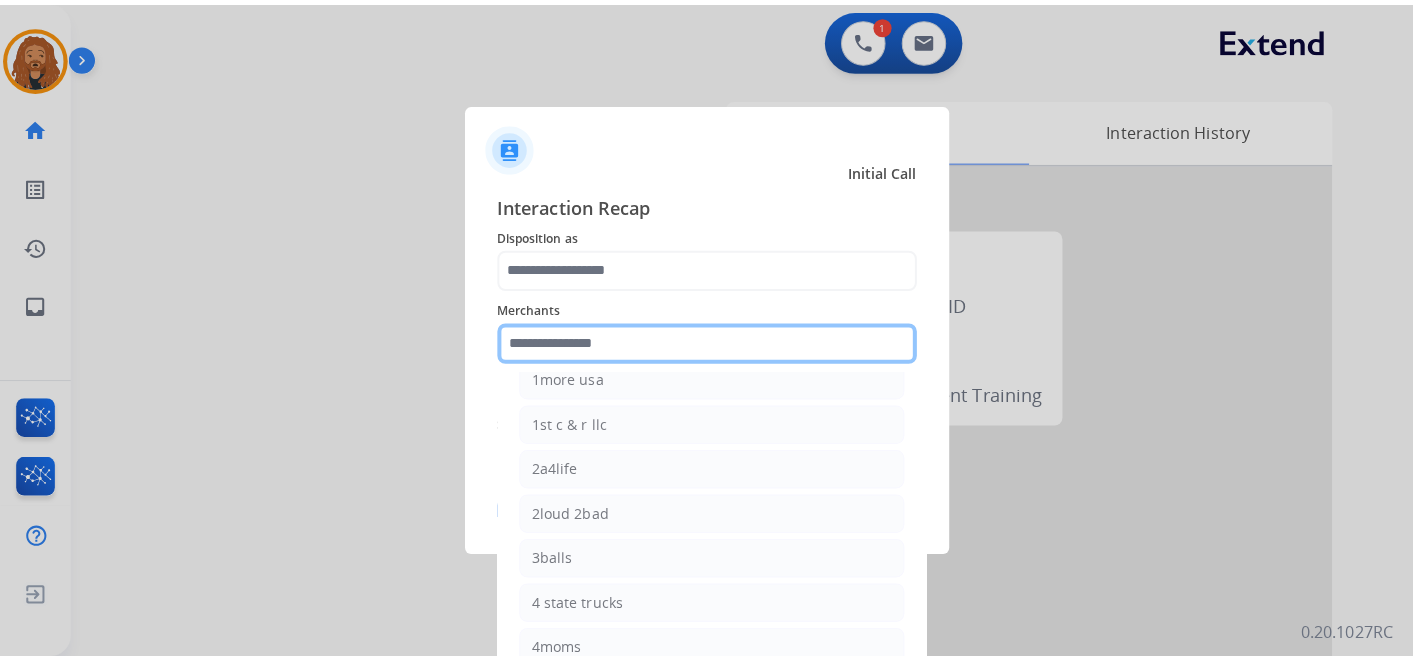 scroll, scrollTop: 222, scrollLeft: 0, axis: vertical 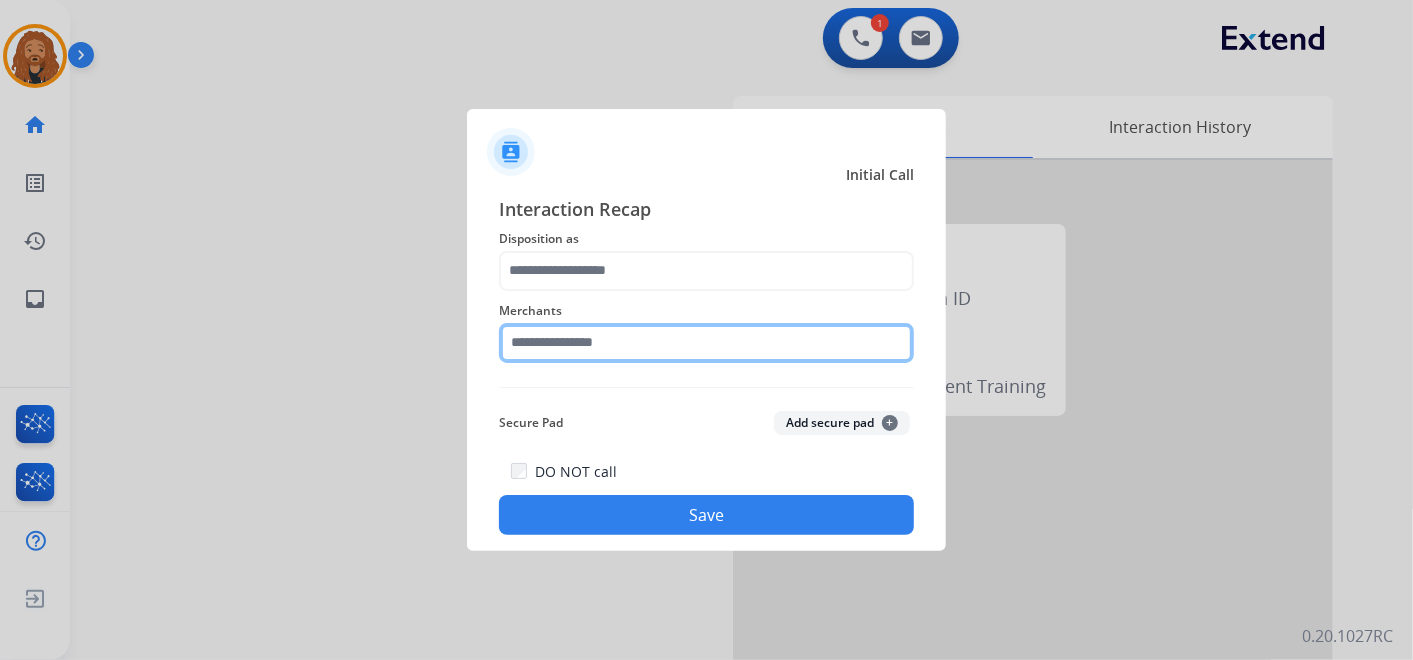click 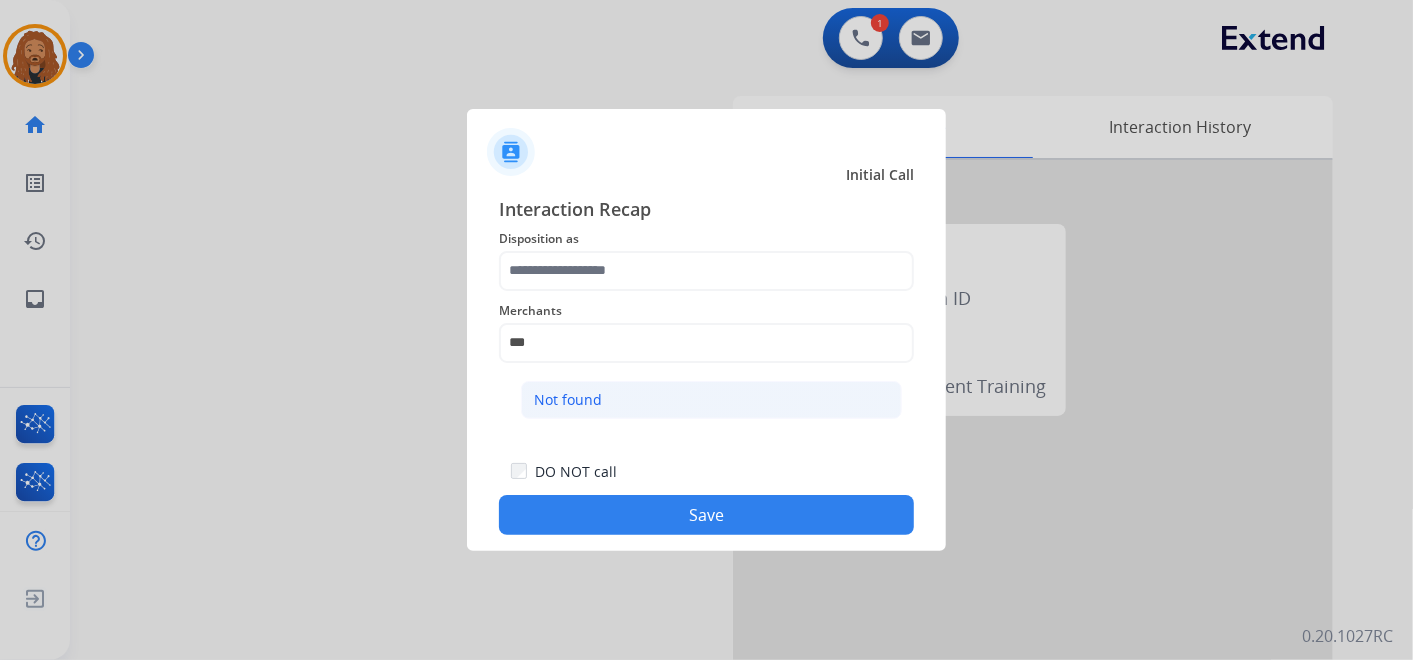 click on "Not found" 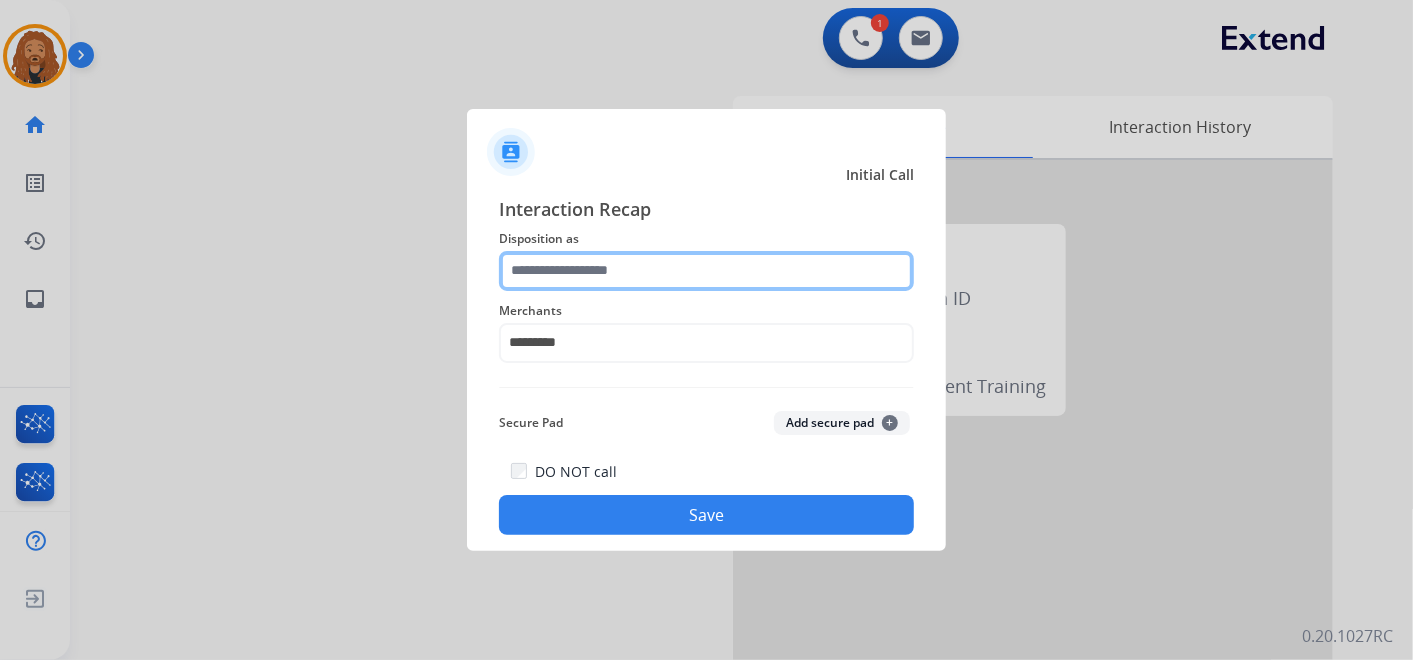 click 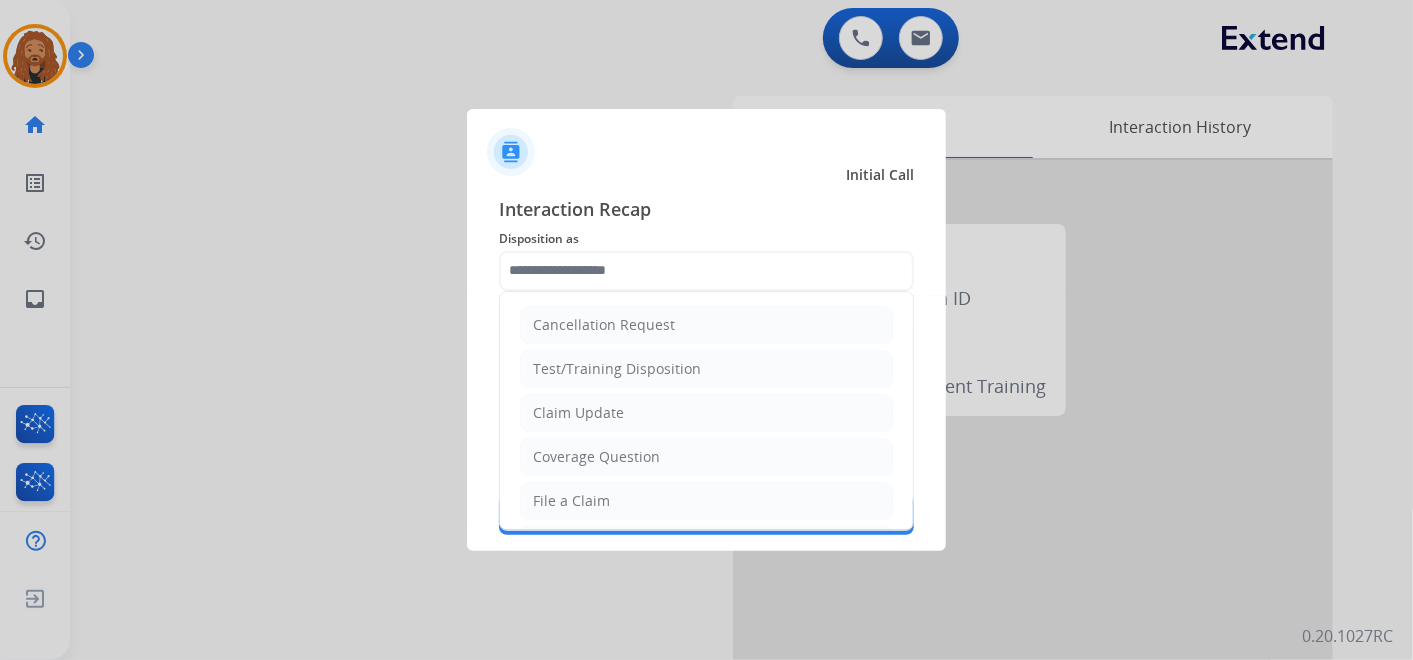 click on "Claim Update" 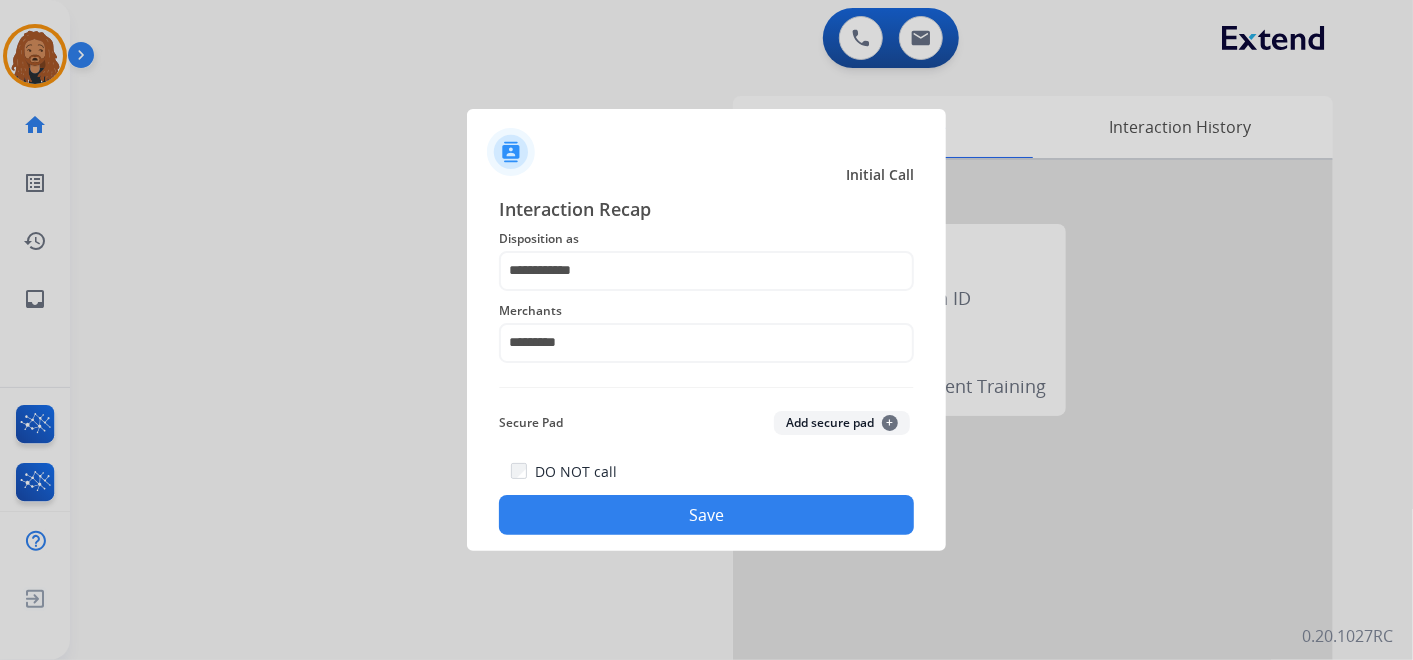 click on "Save" 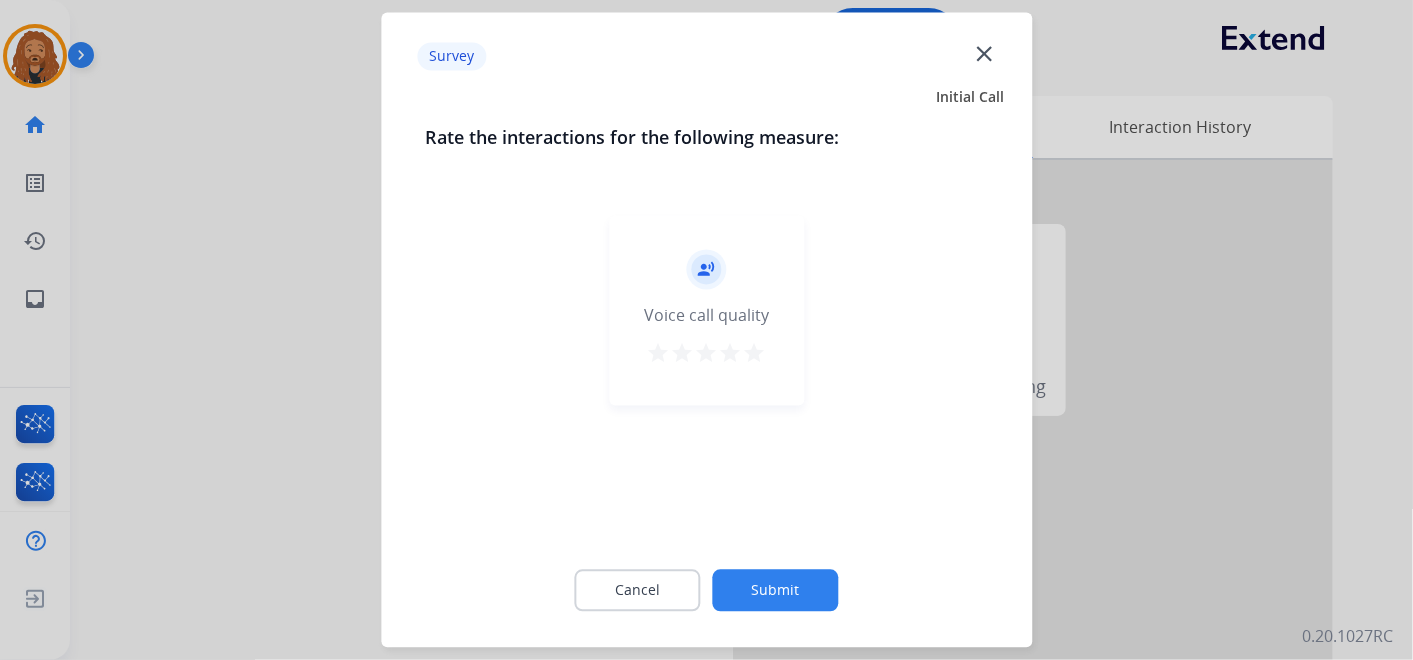 click on "star" at bounding box center [755, 354] 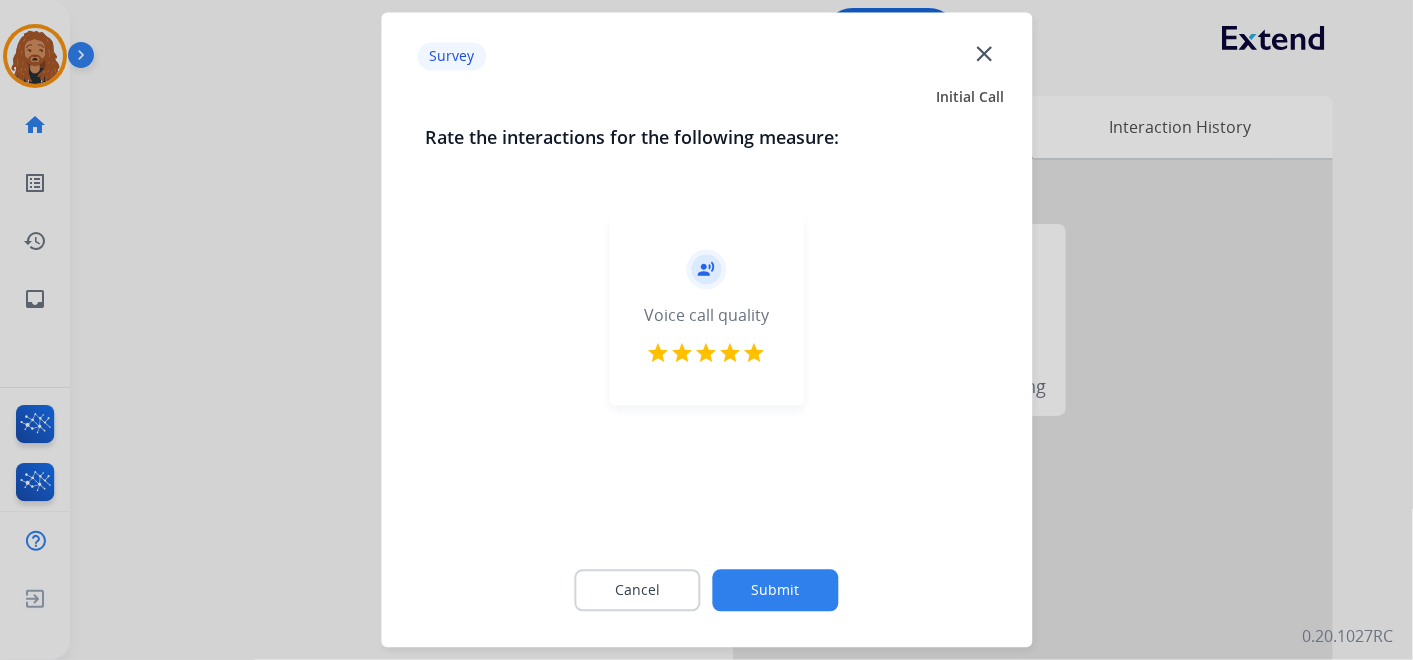 click on "Submit" 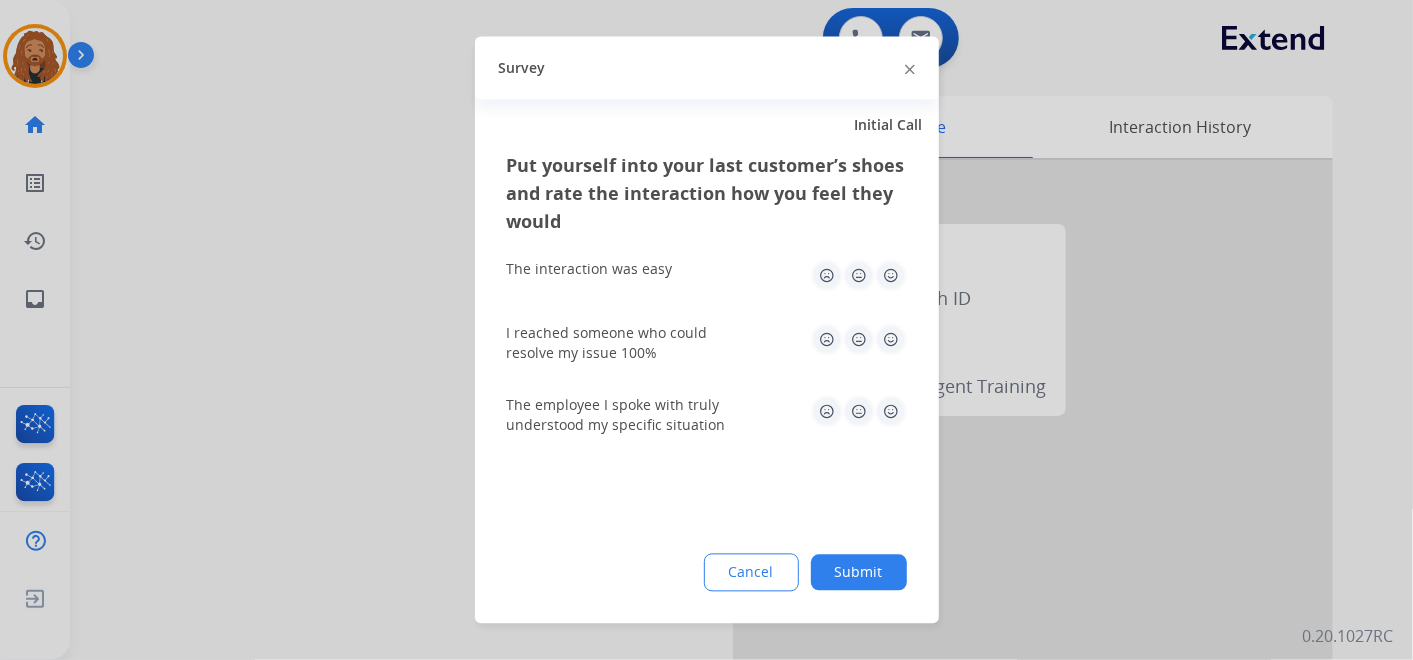 click 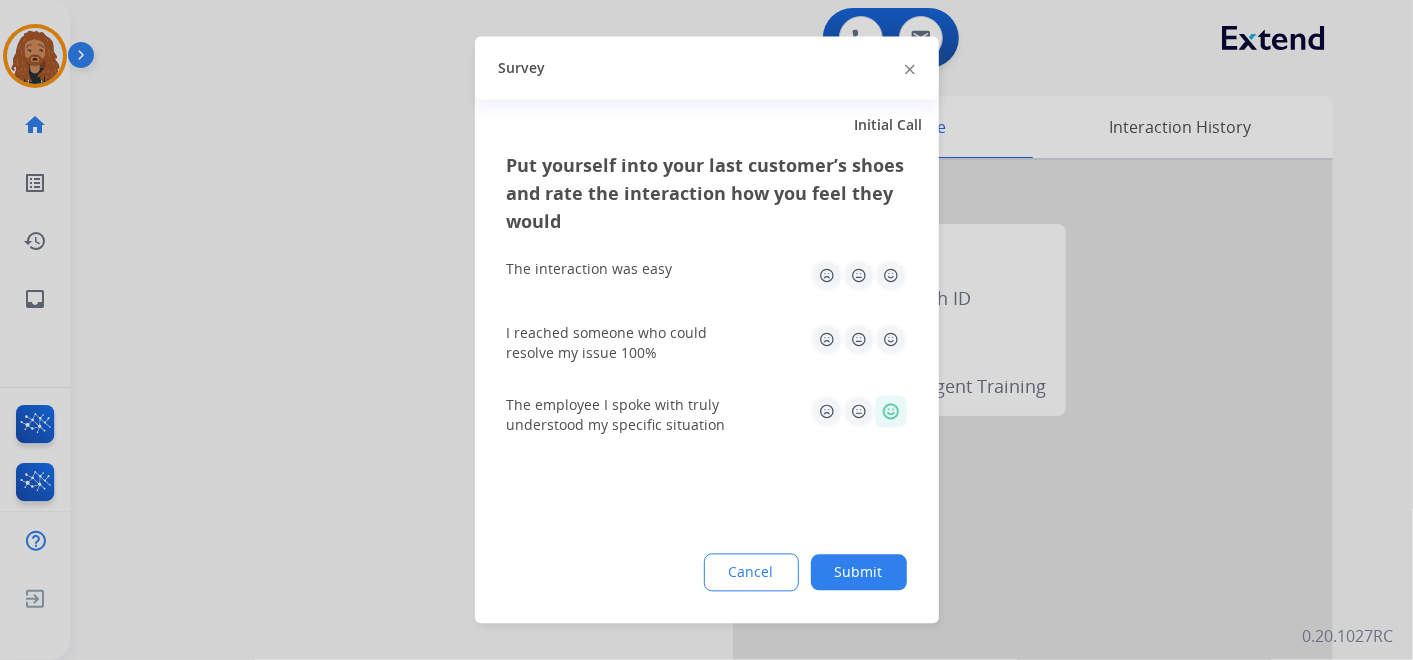 click 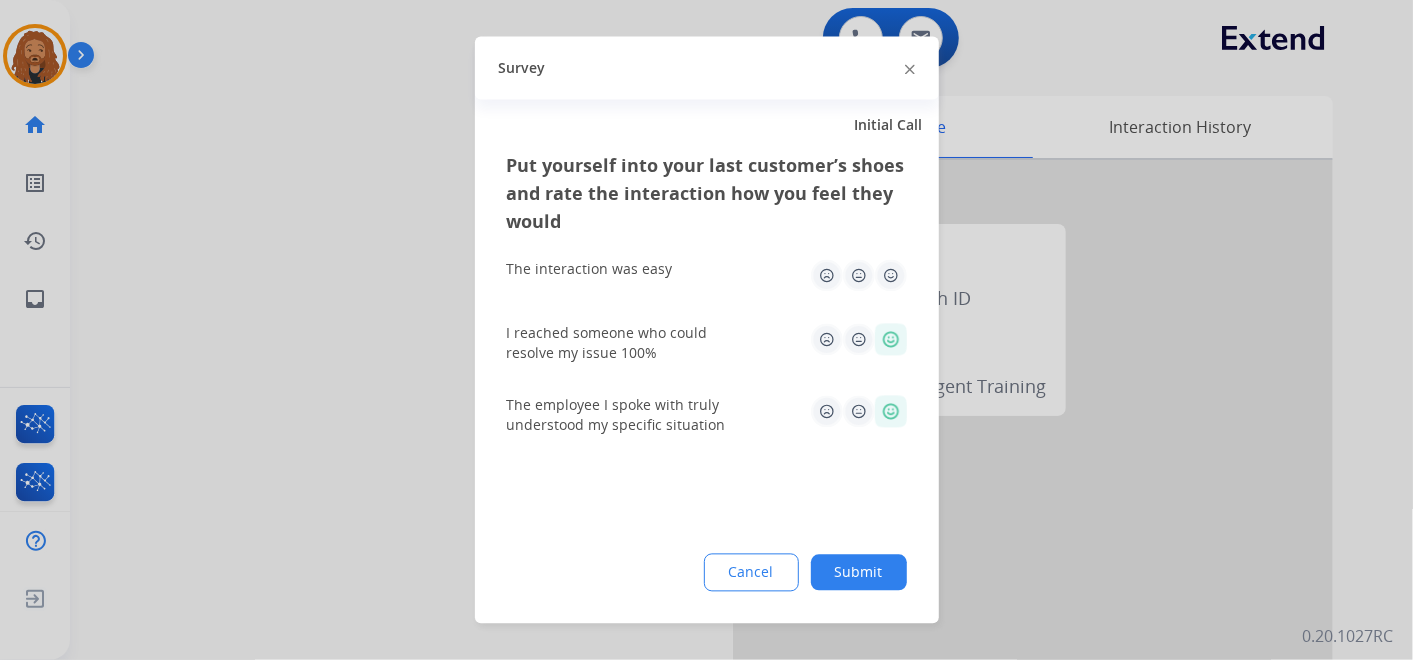 click 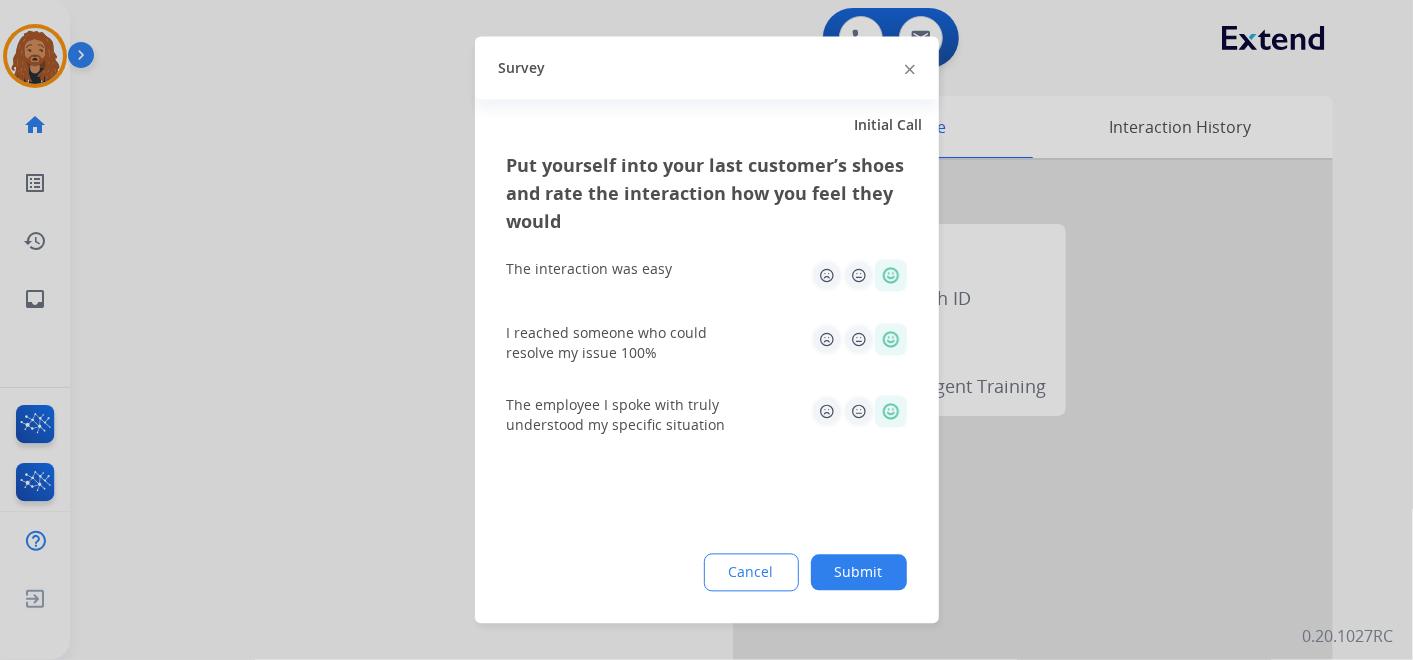 click on "Submit" 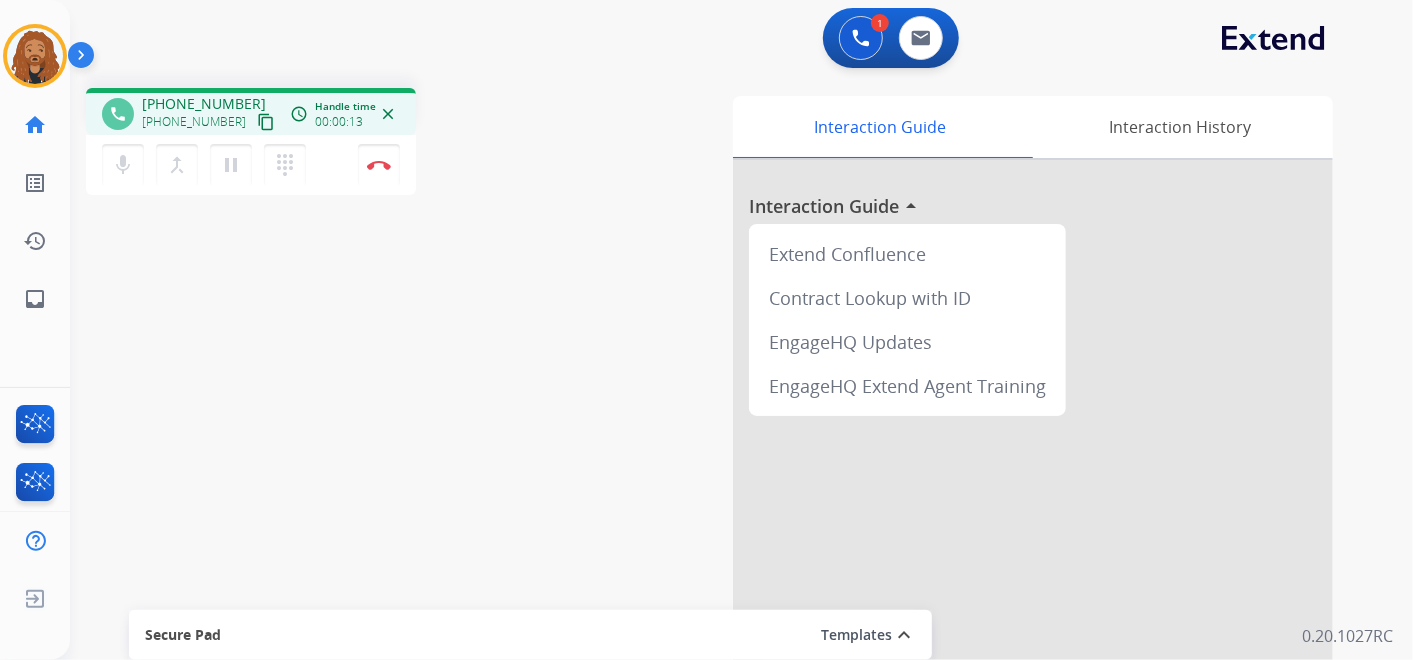 click on "content_copy" at bounding box center [266, 122] 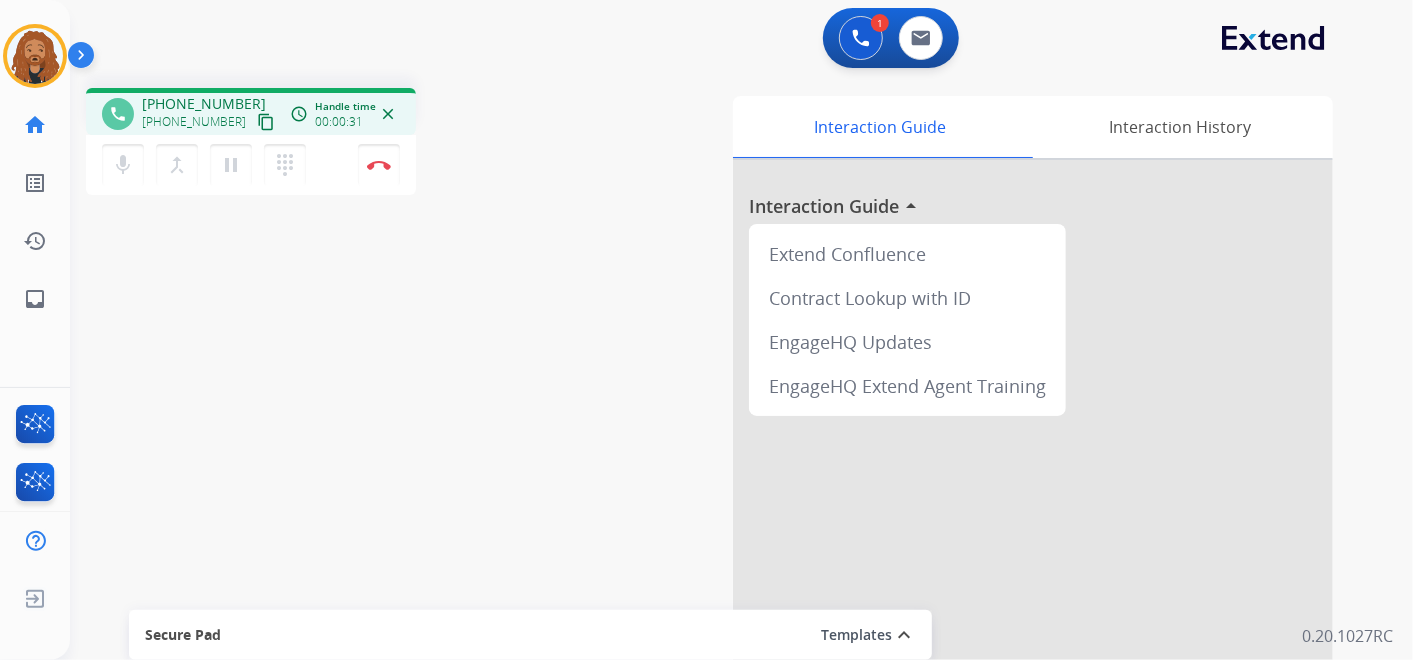 click on "content_copy" at bounding box center (266, 122) 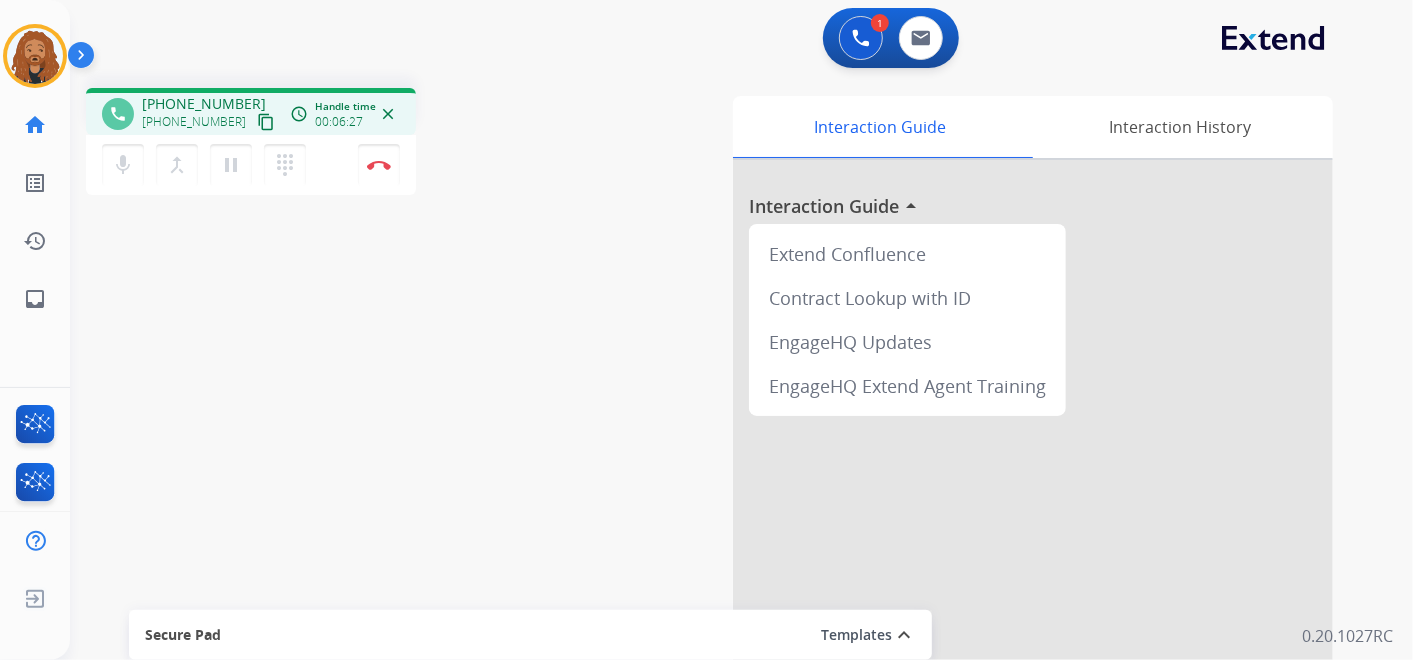 click on "content_copy" at bounding box center (266, 122) 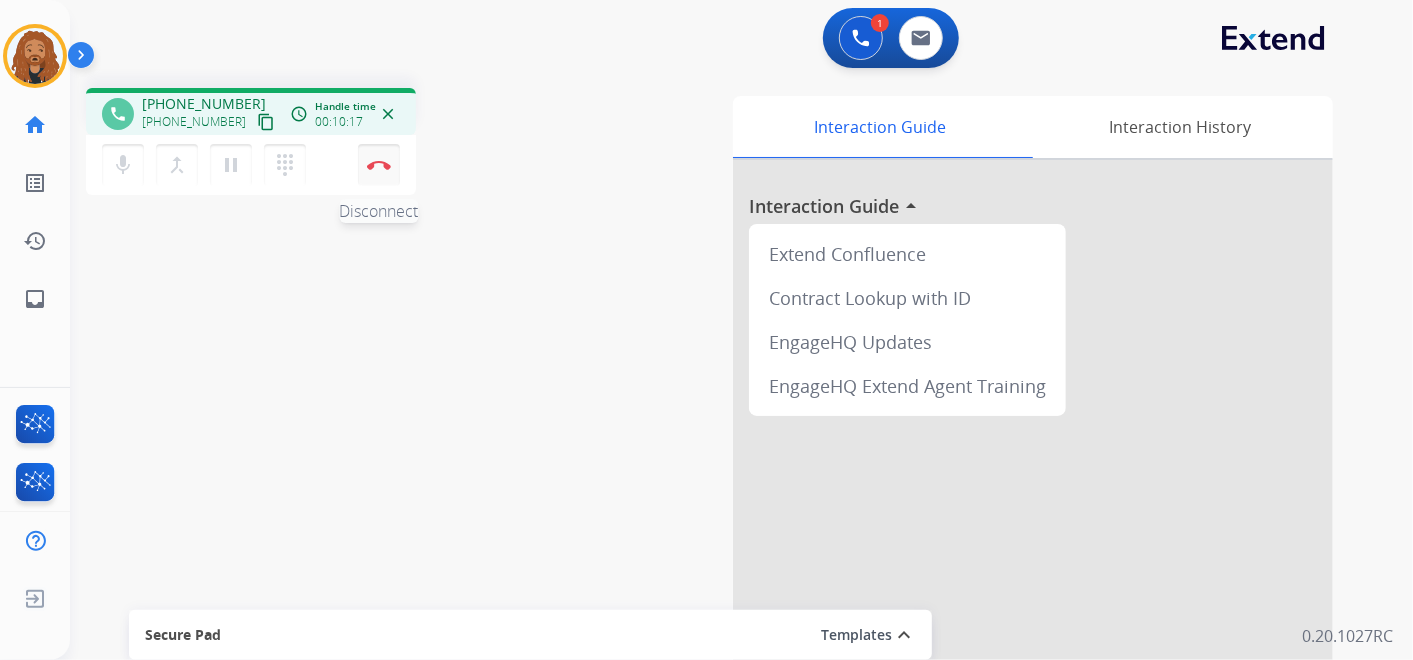 click at bounding box center [379, 165] 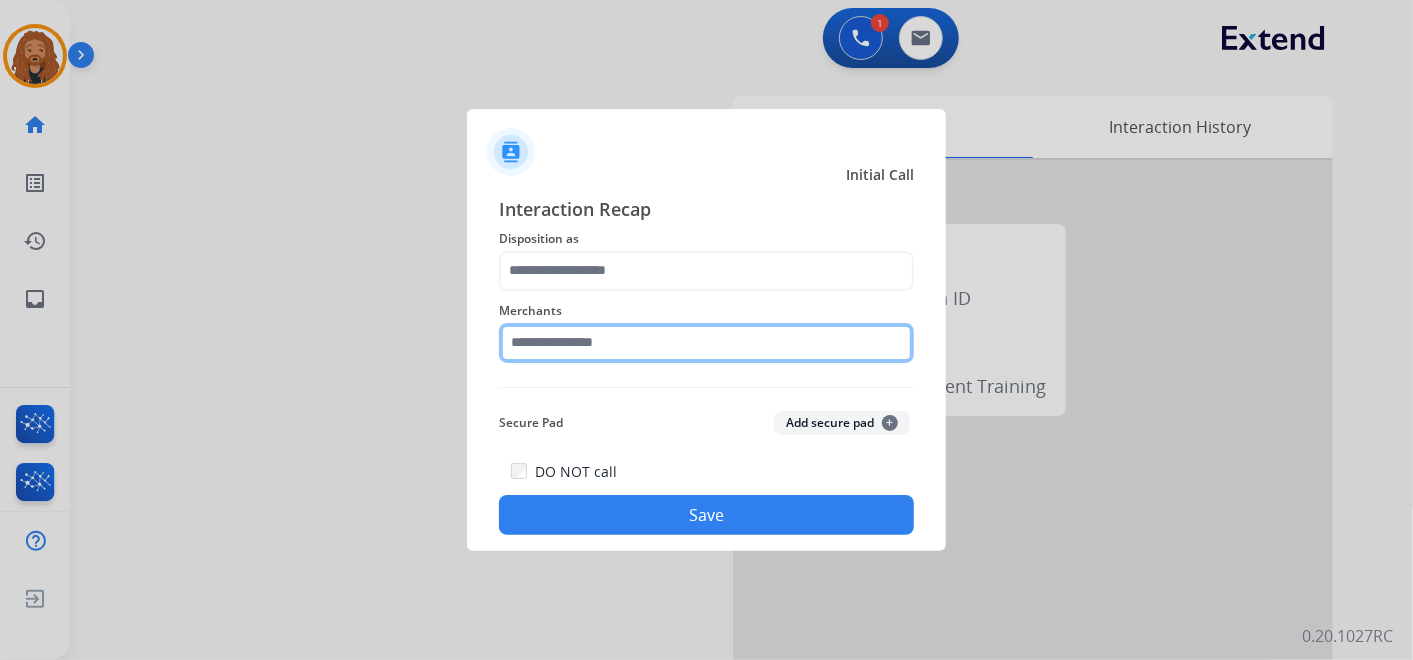 click on "Merchants" 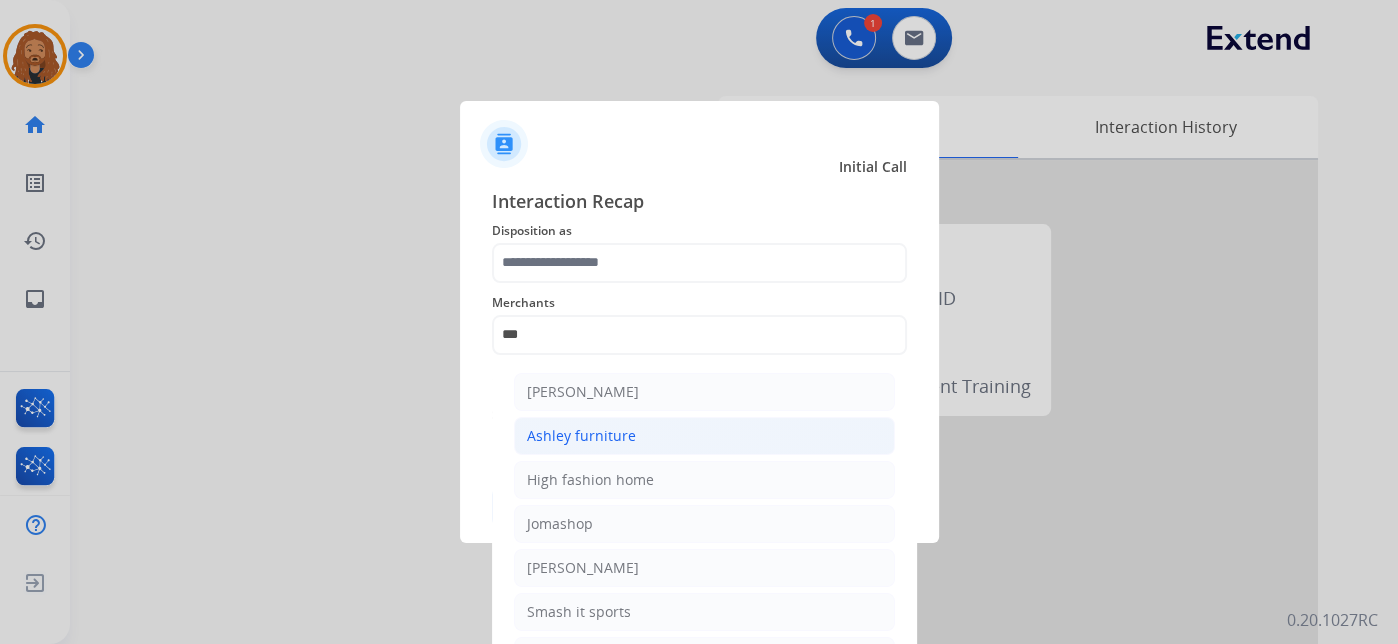 drag, startPoint x: 600, startPoint y: 428, endPoint x: 571, endPoint y: 276, distance: 154.74171 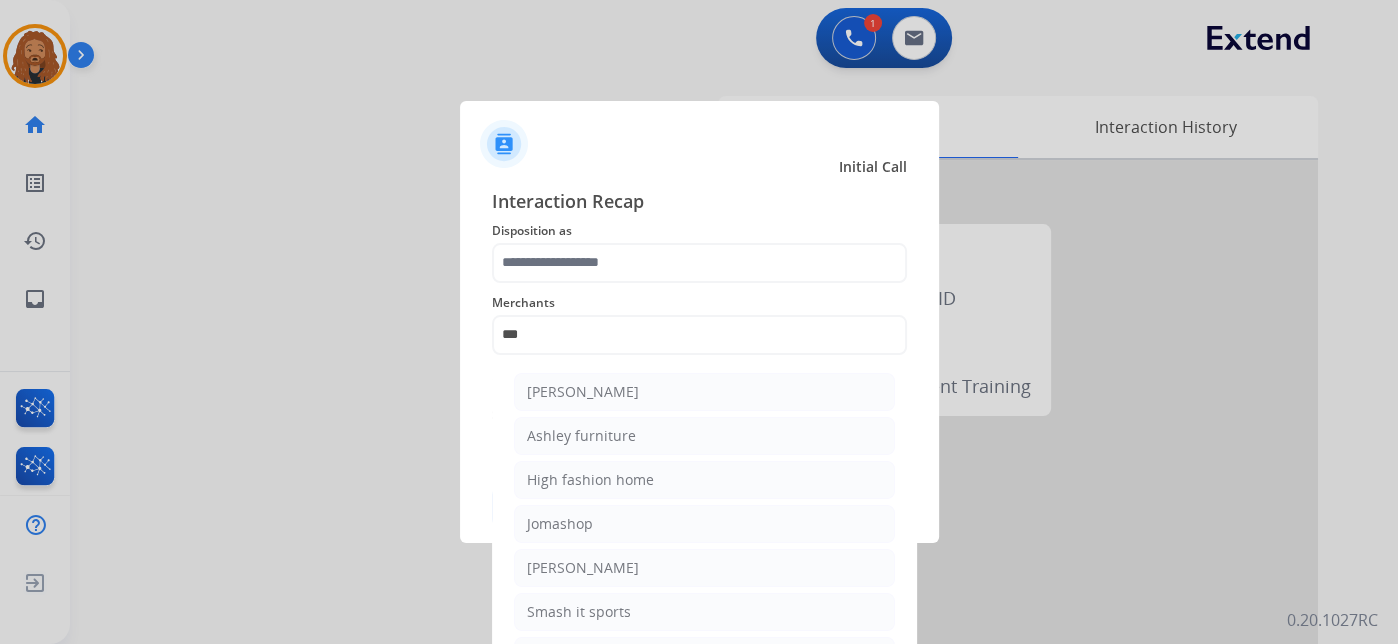 click on "Ashley furniture" 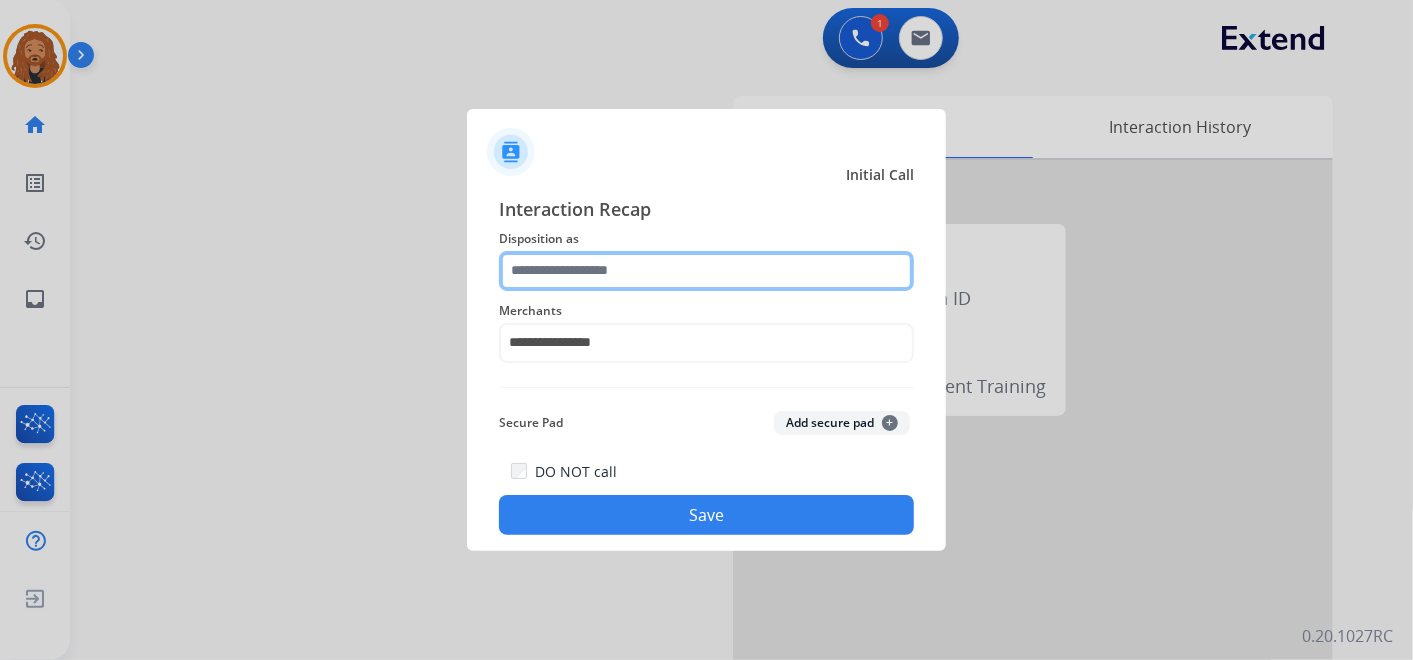click 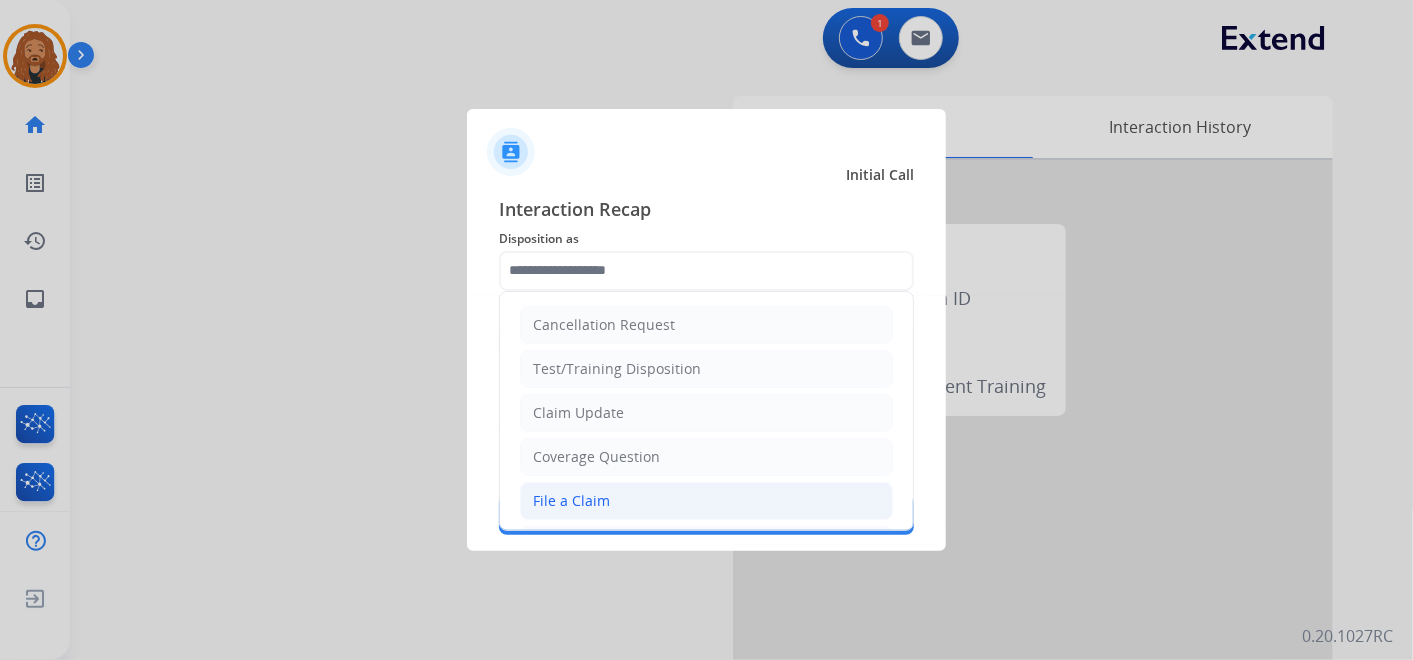 click on "File a Claim" 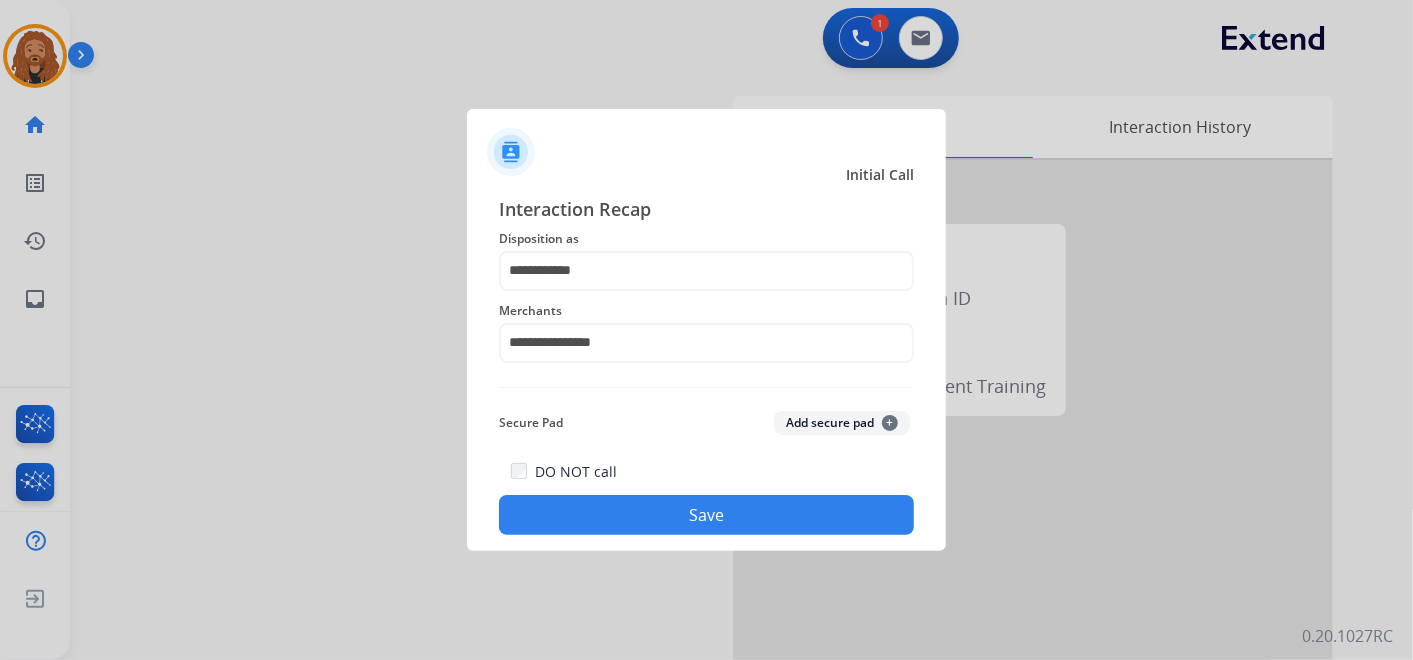 click on "Save" 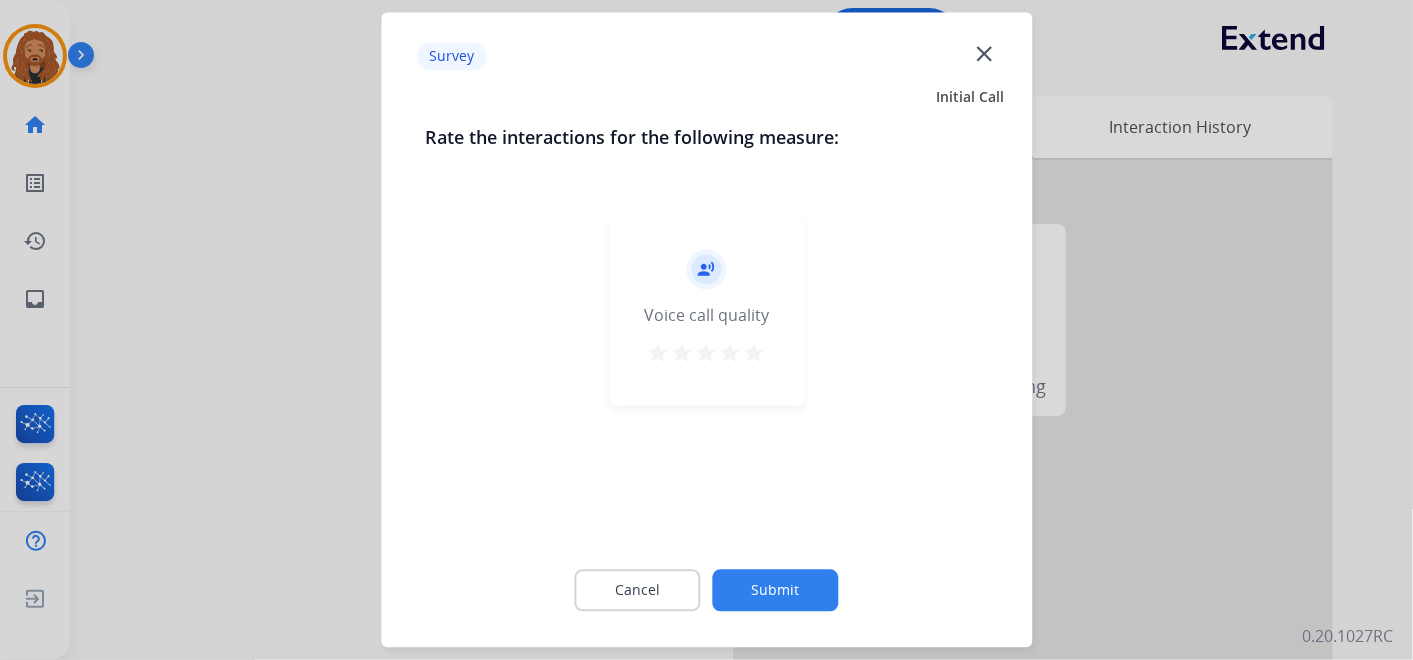 click on "Submit" 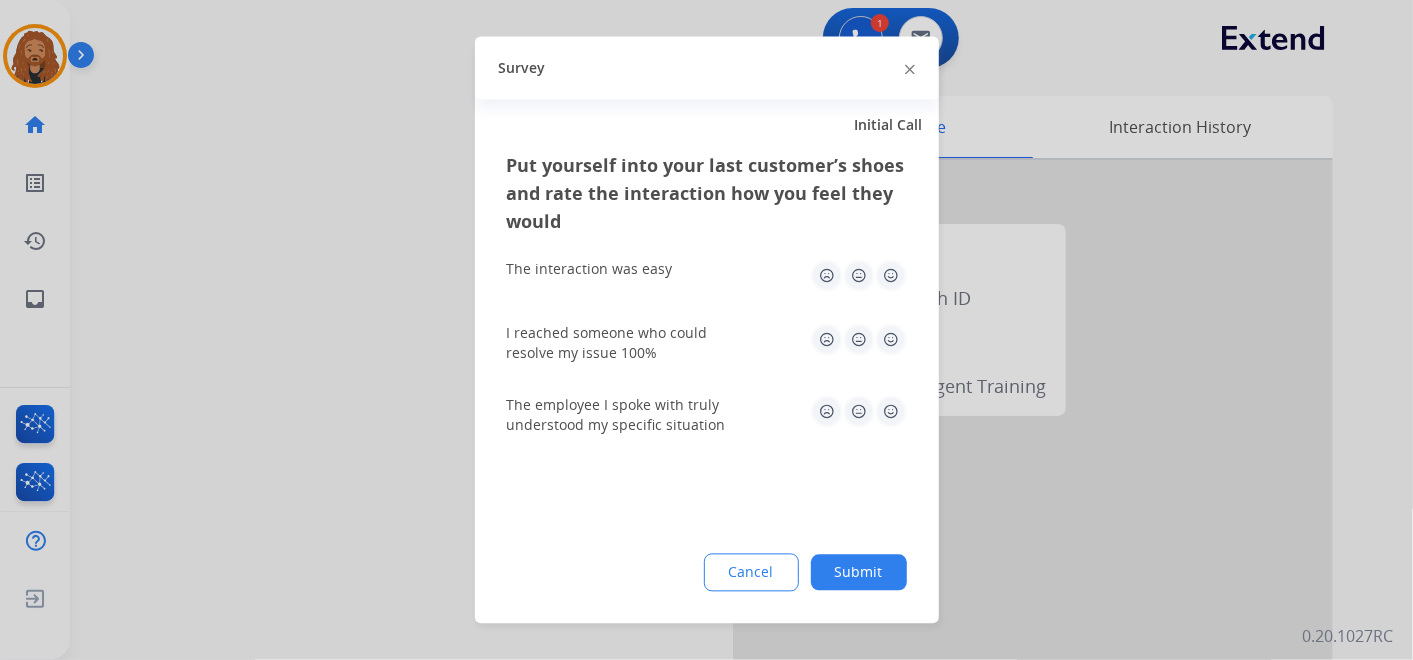 click 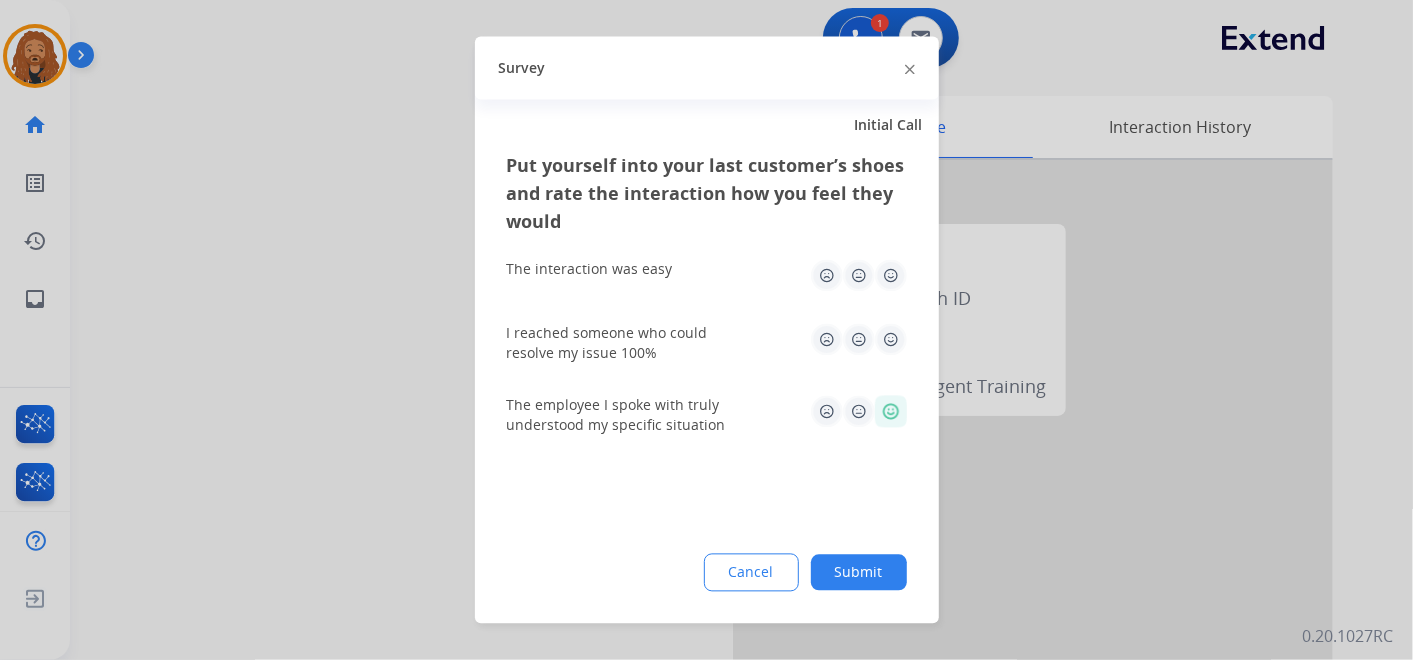 click 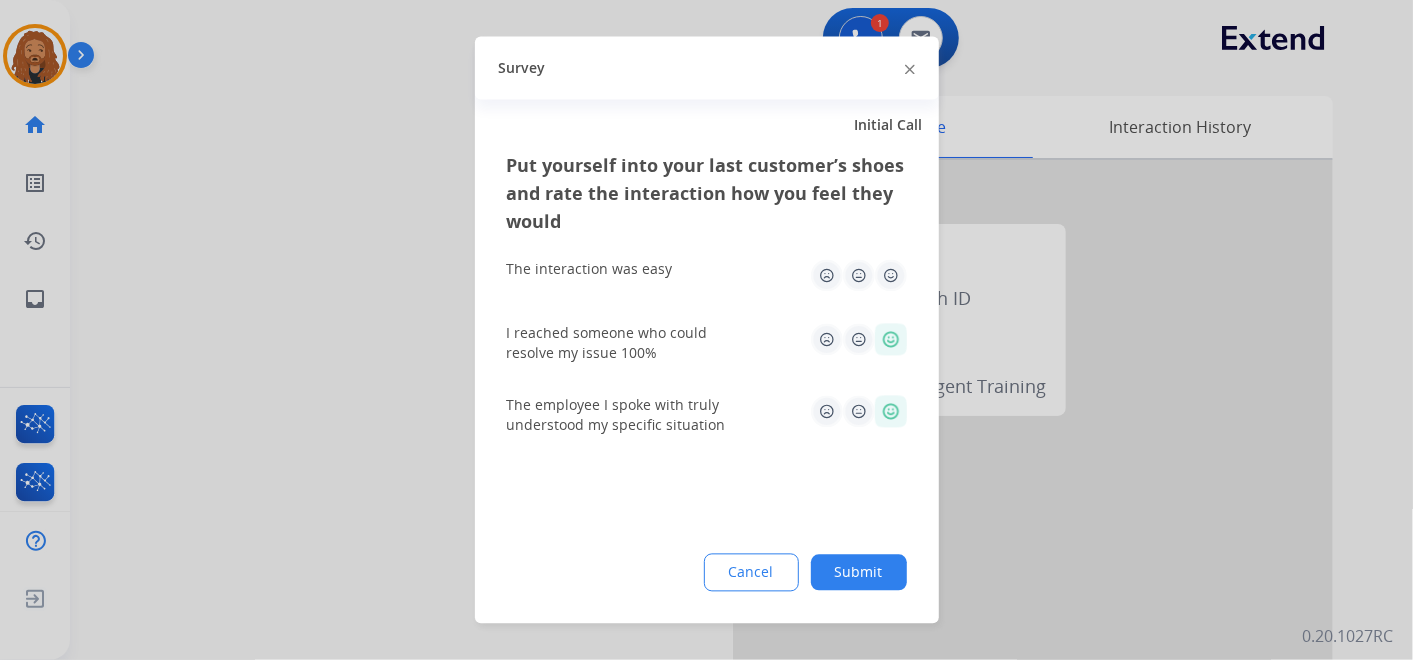 click 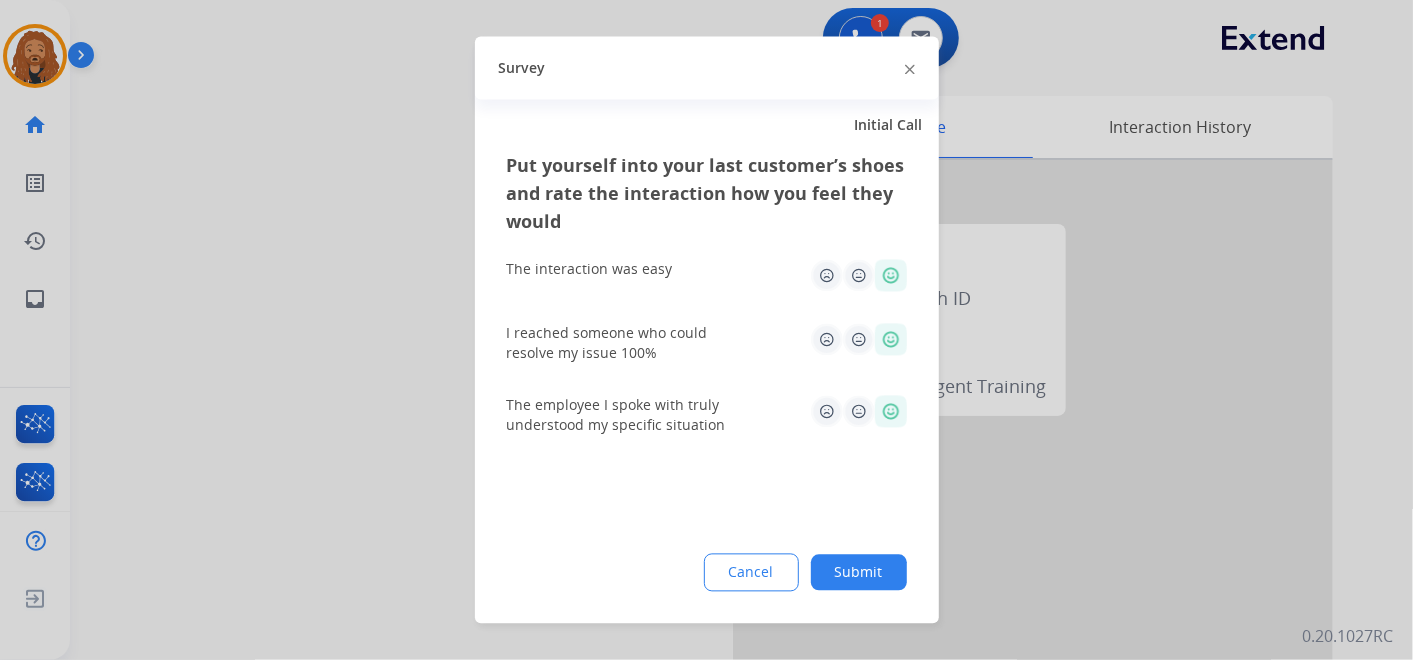 click on "Submit" 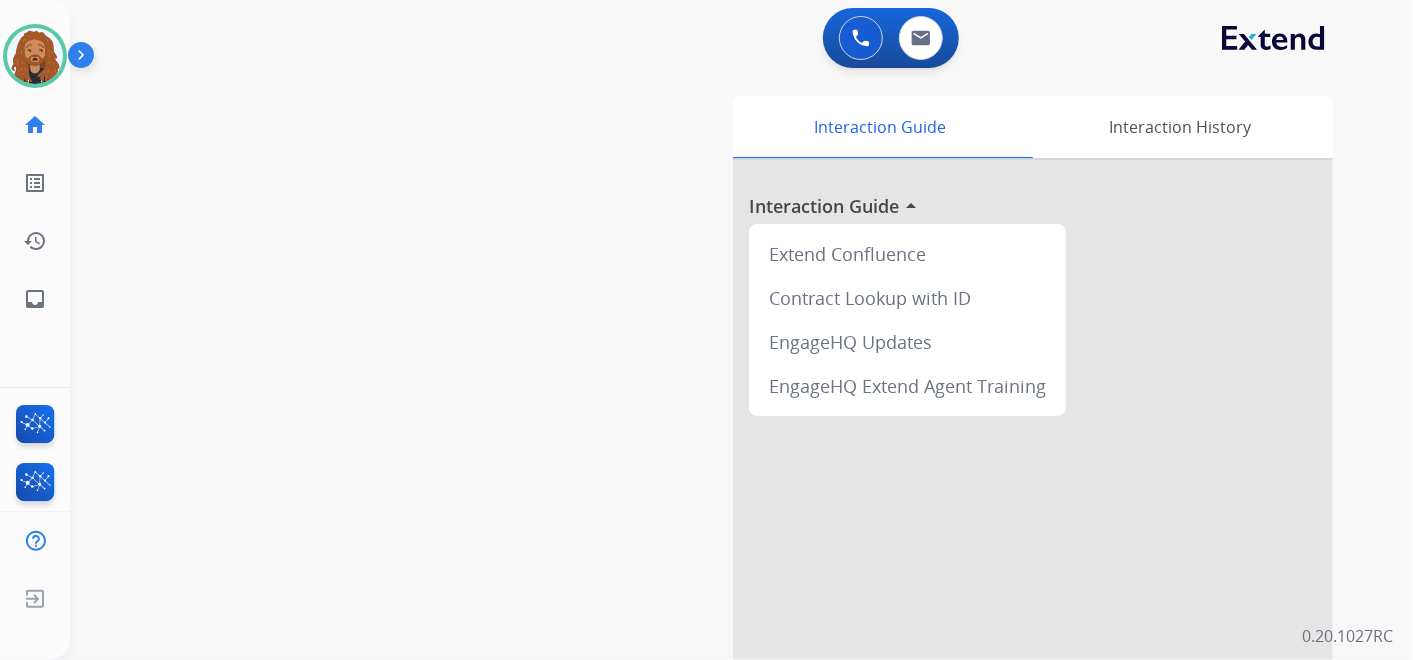 click on "swap_horiz Break voice bridge close_fullscreen Connect 3-Way Call merge_type Separate 3-Way Call  Interaction Guide   Interaction History  Interaction Guide arrow_drop_up  Extend Confluence   Contract Lookup with ID   EngageHQ Updates   EngageHQ Extend Agent Training" at bounding box center (717, 489) 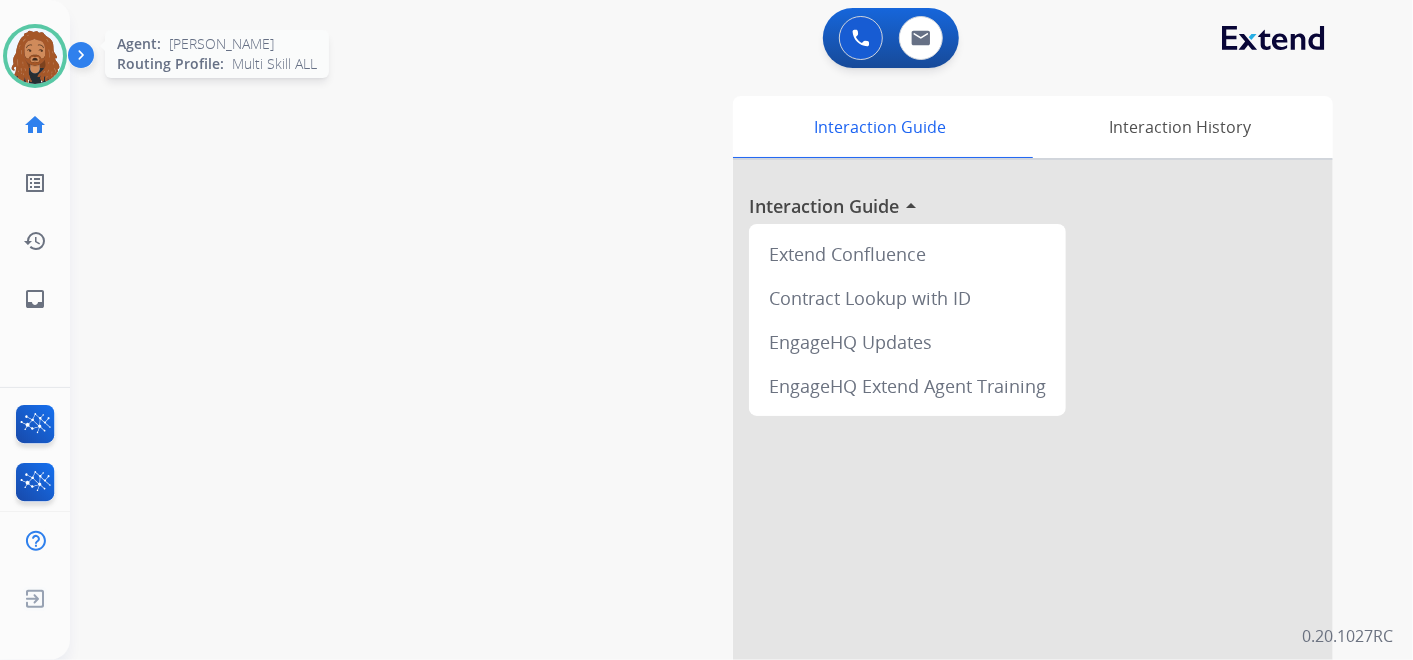 click at bounding box center (35, 56) 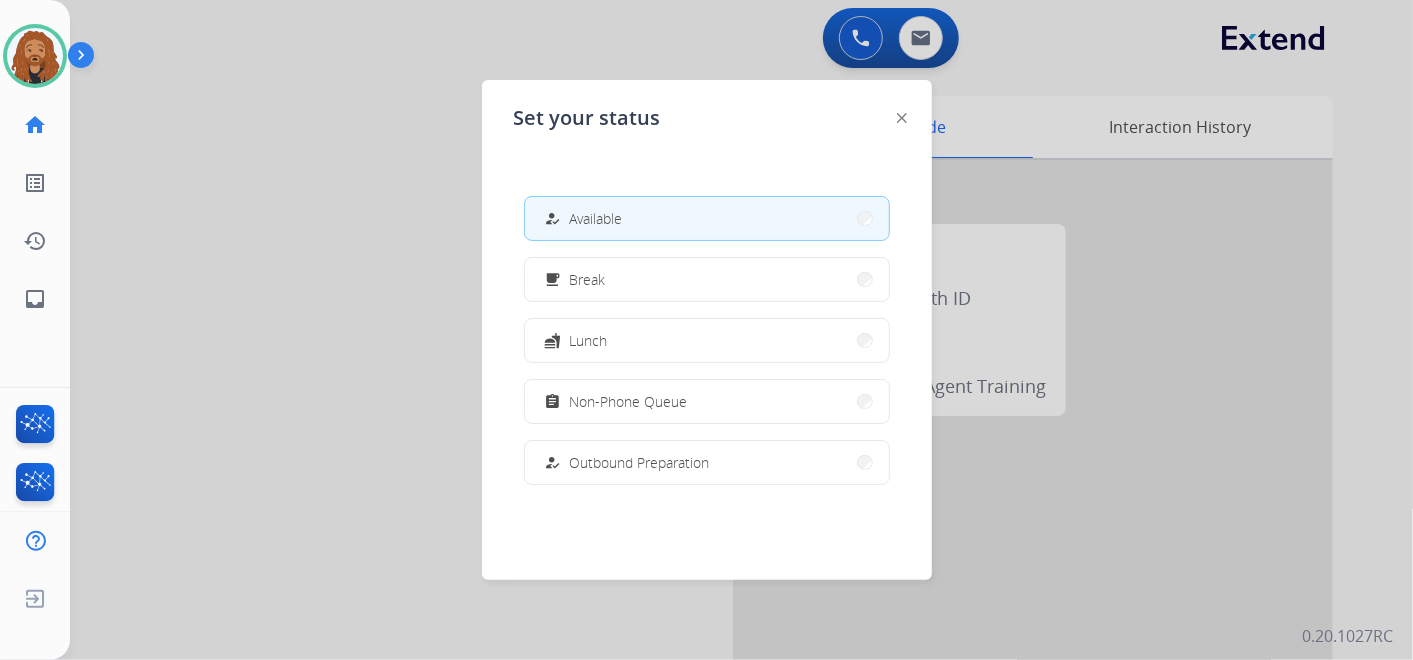 click 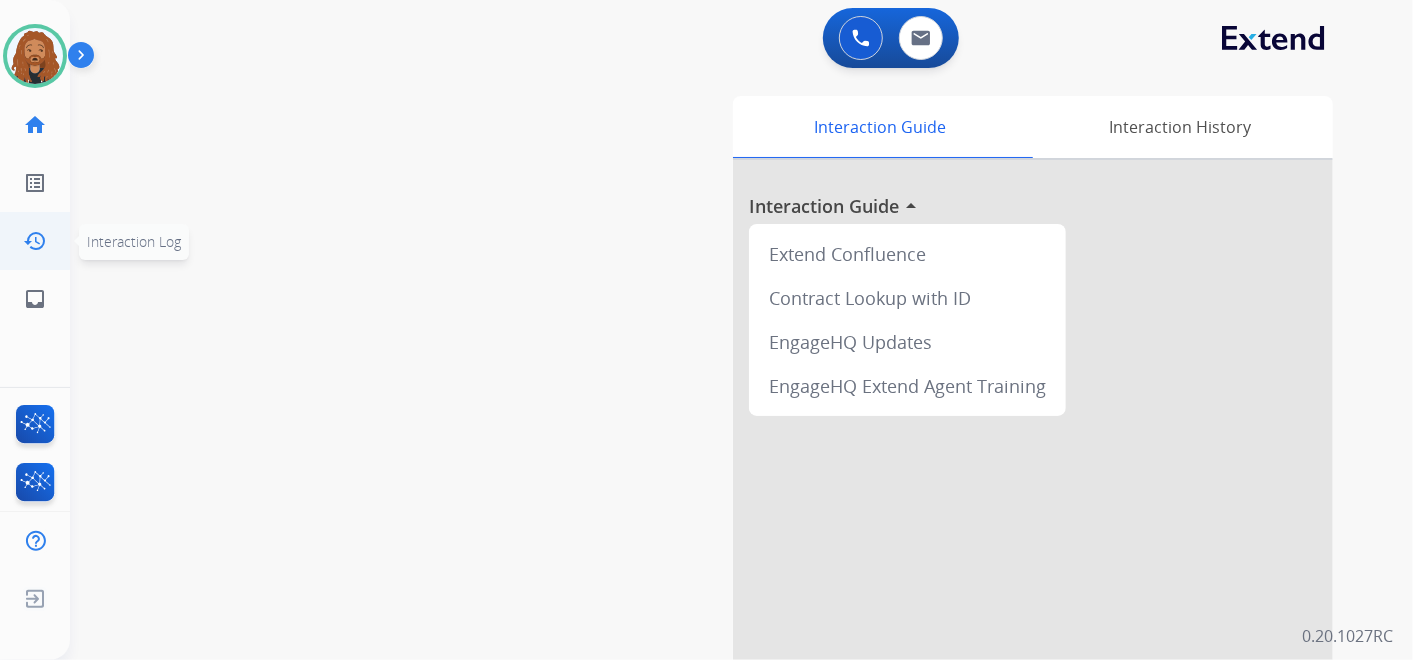 click on "history" 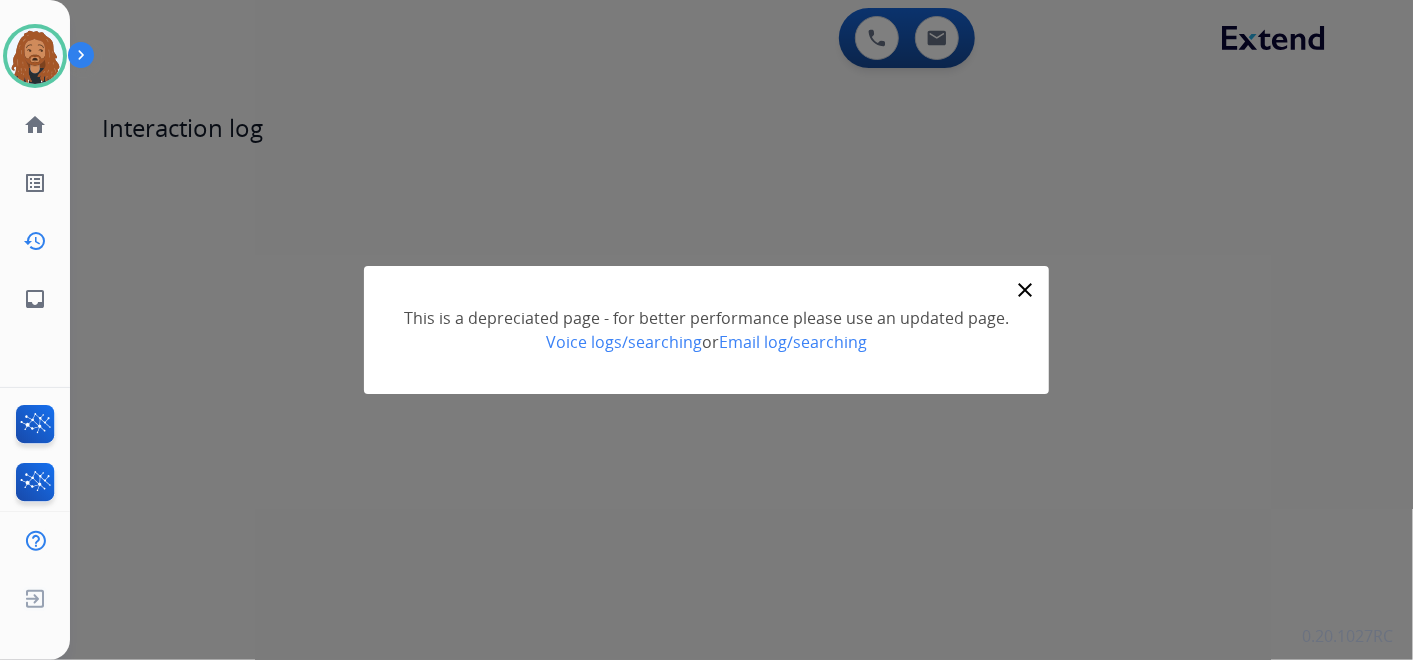 click on "close" 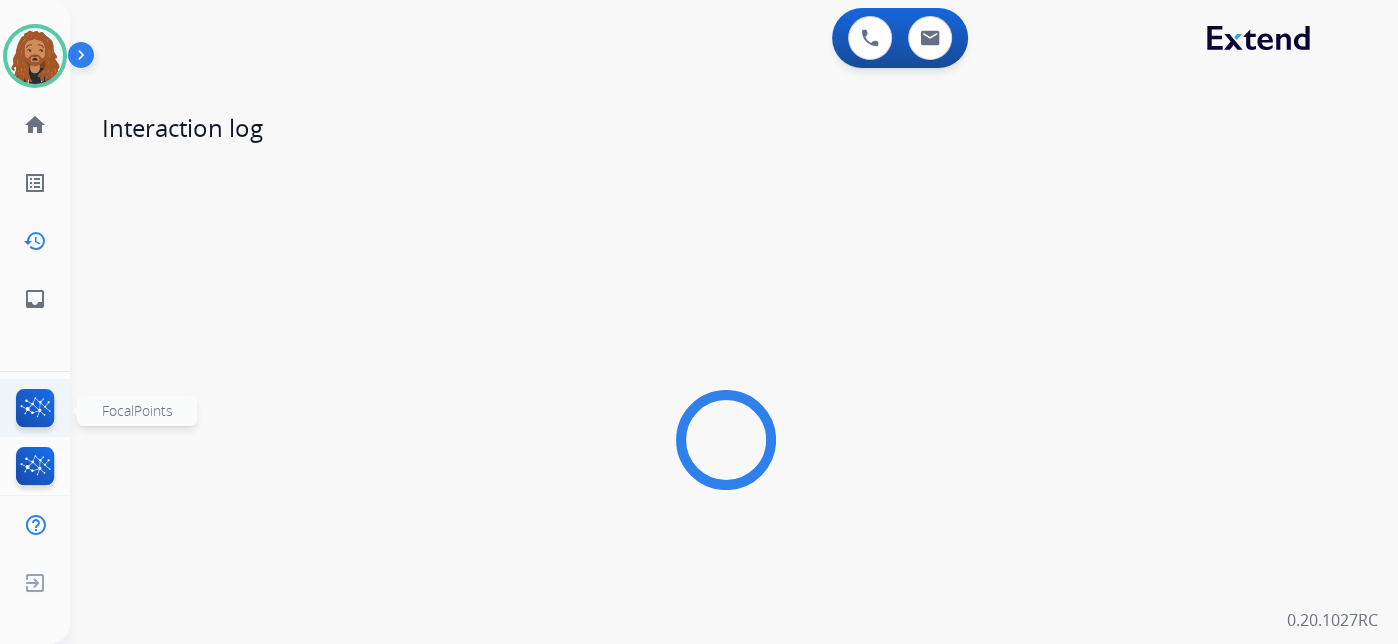 click 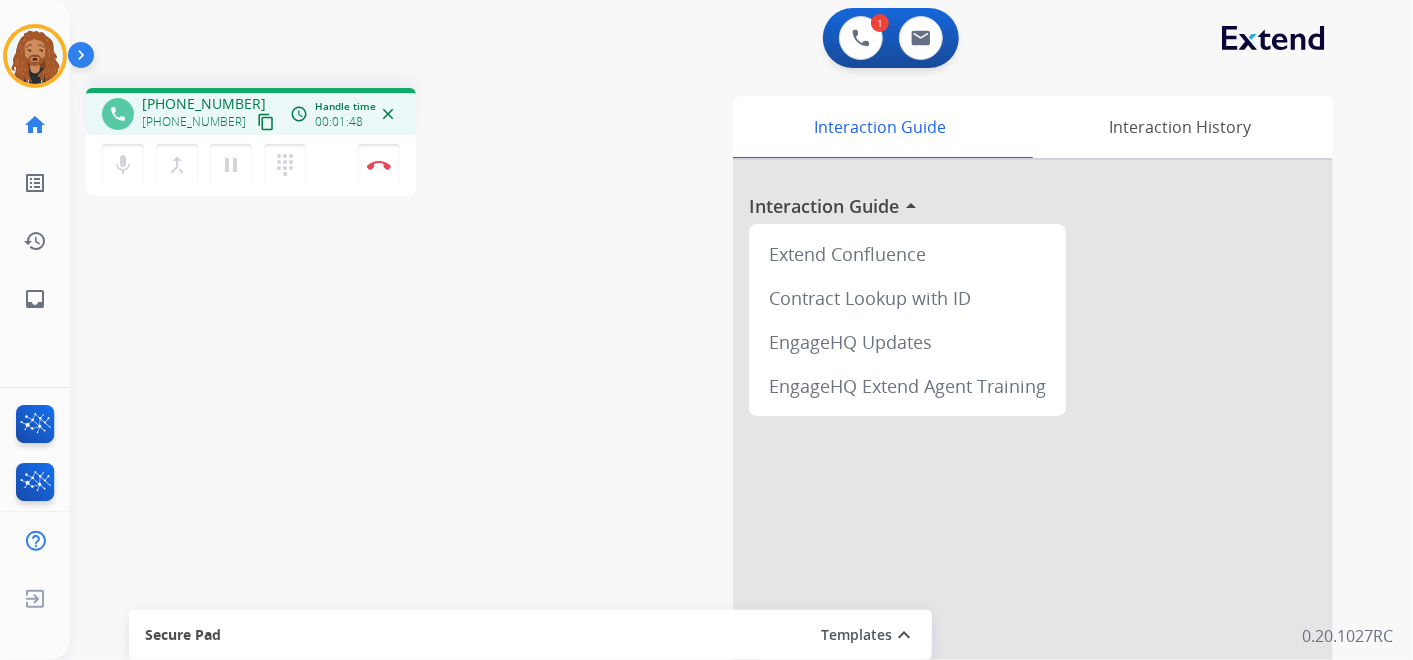 click on "content_copy" at bounding box center (266, 122) 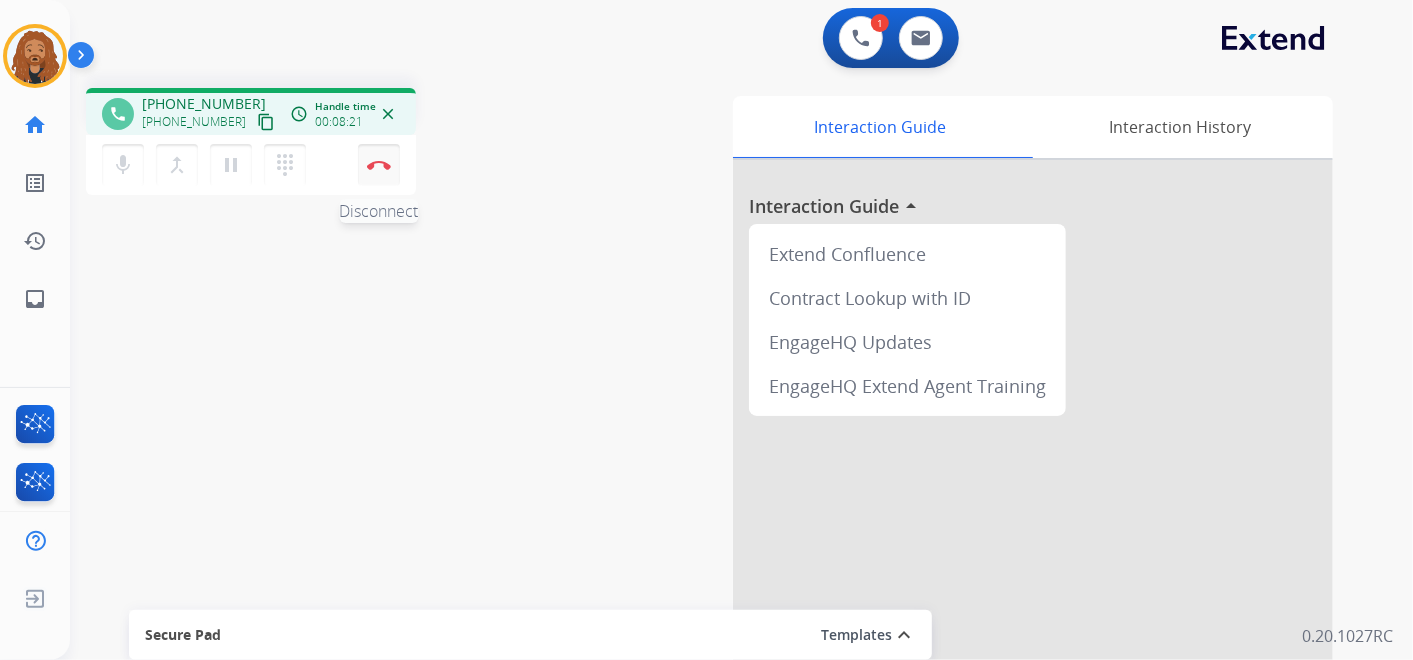 click on "Disconnect" at bounding box center [379, 165] 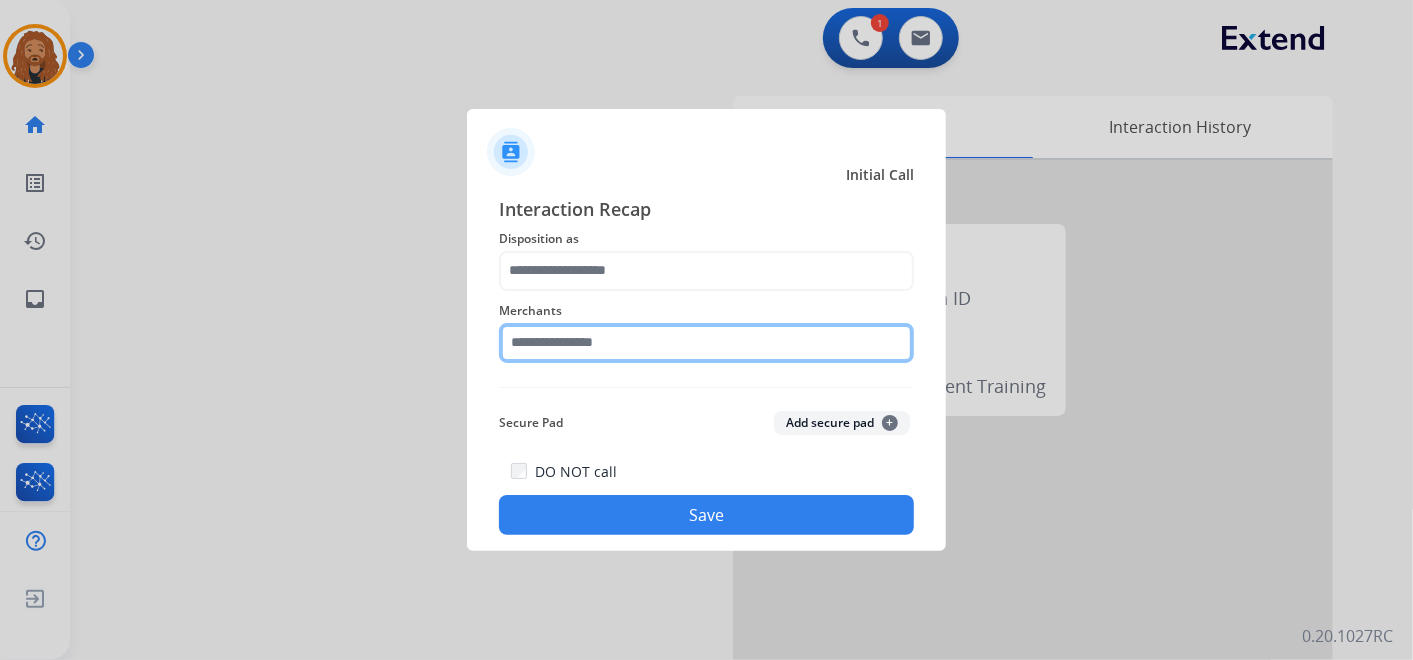 click 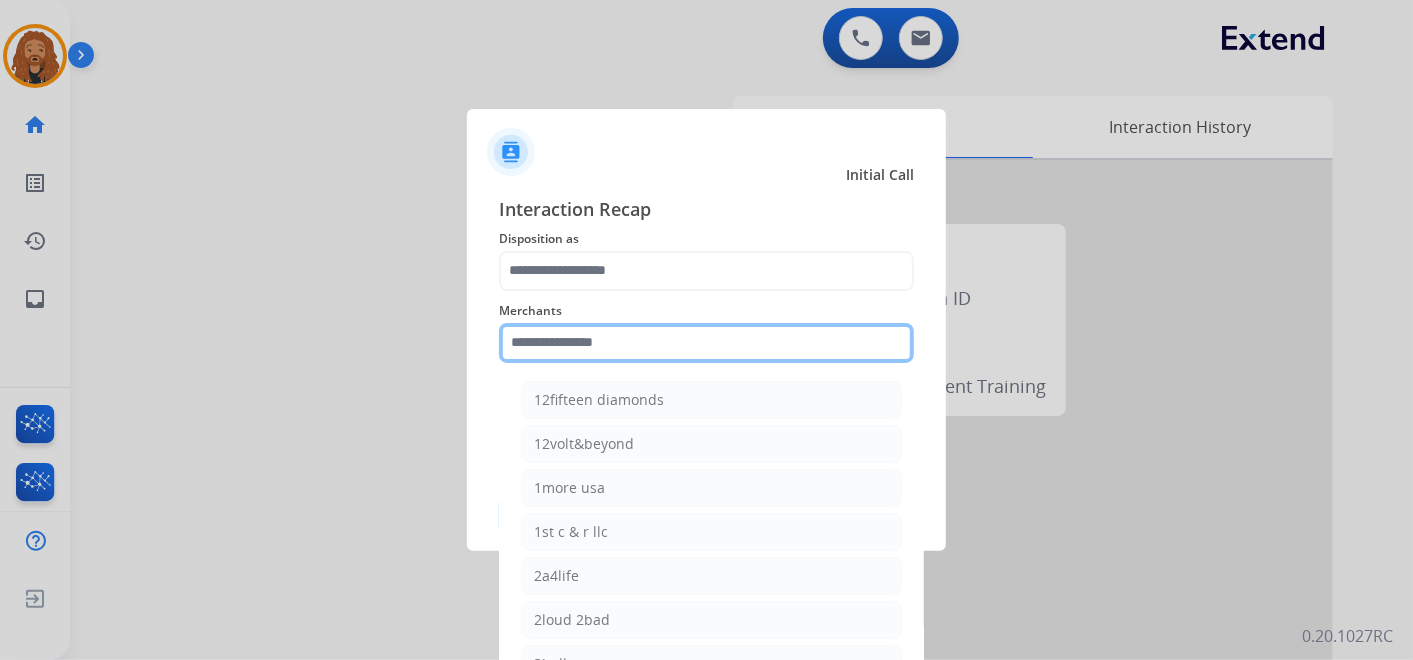click 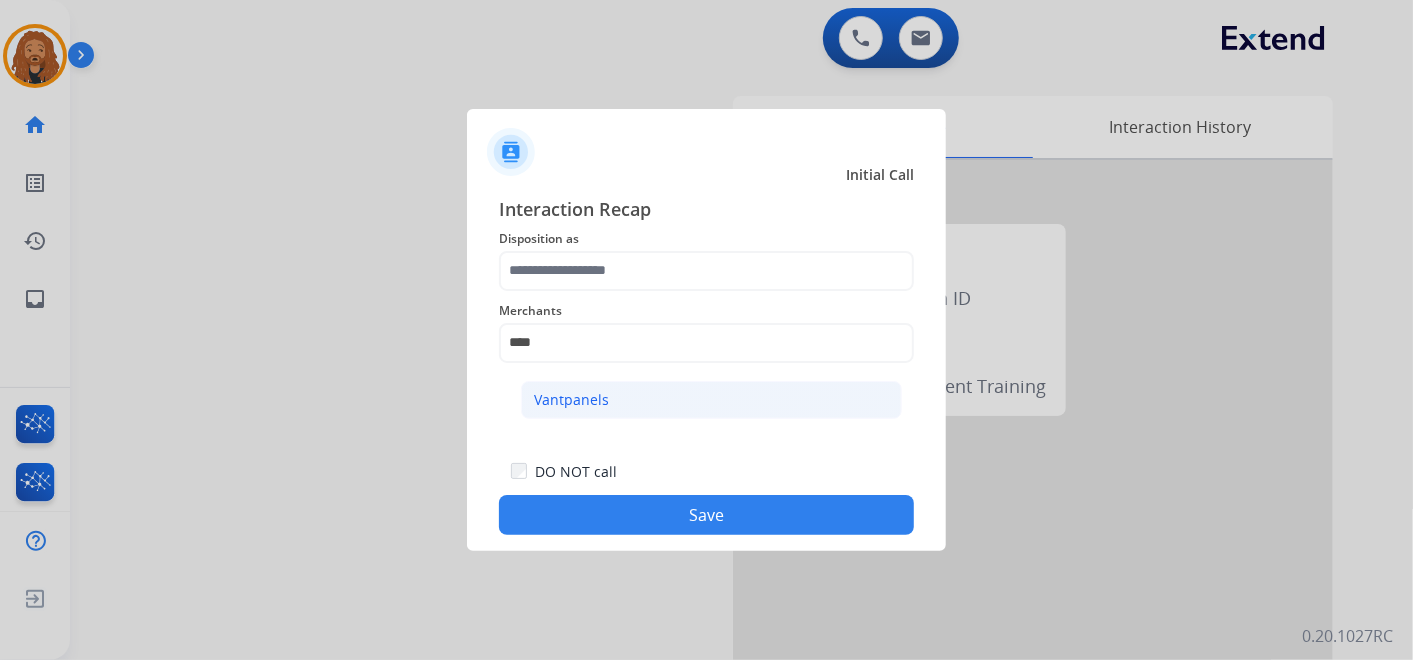 click on "Vantpanels" 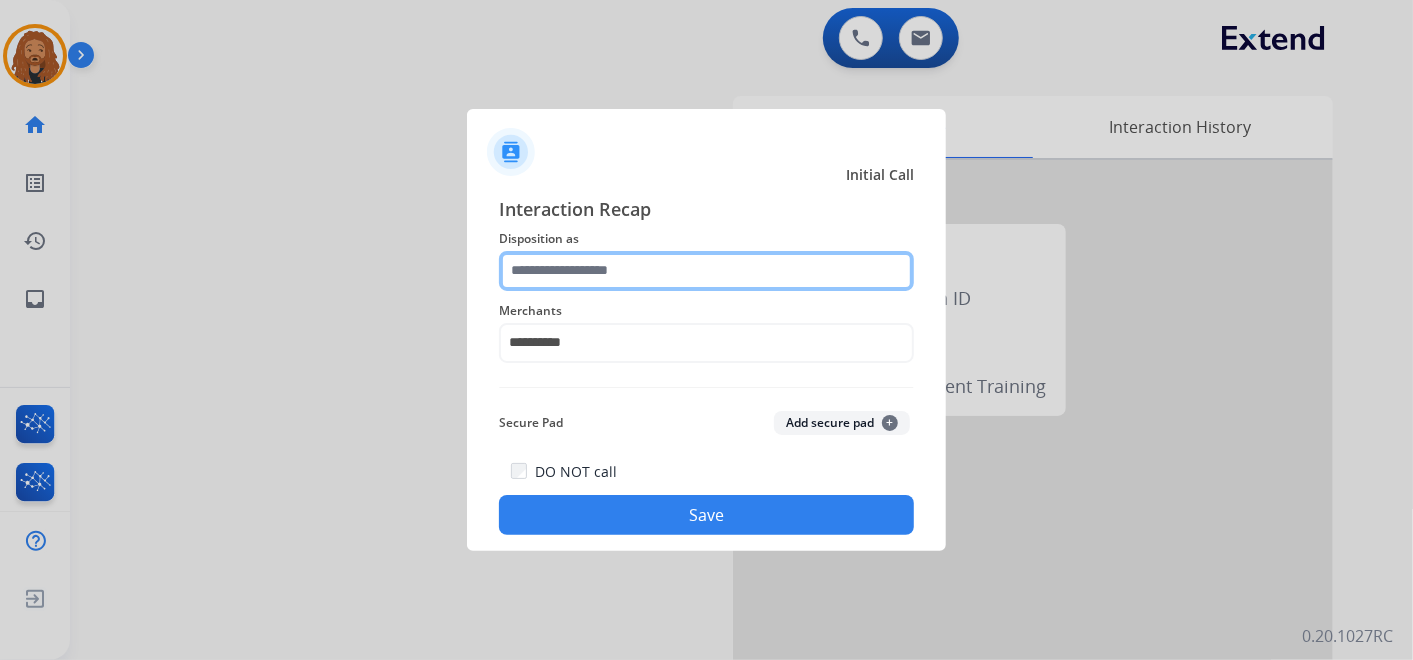 click 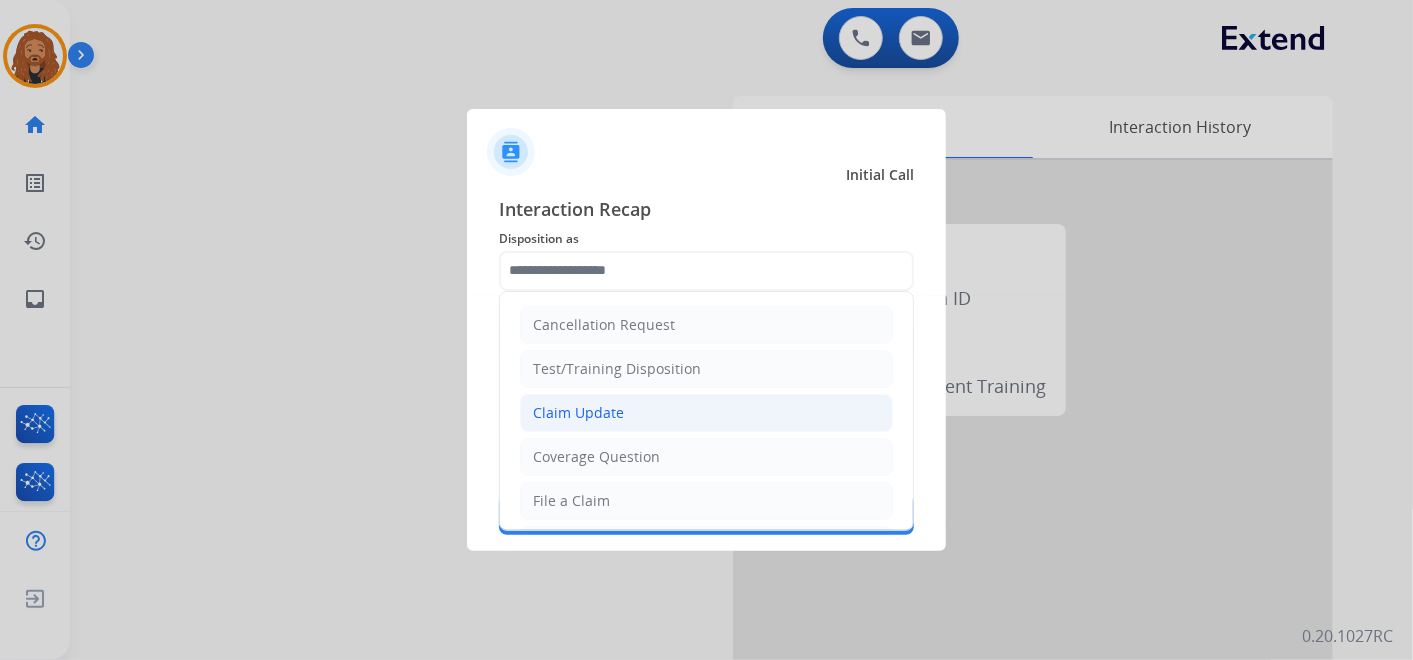 click on "Claim Update" 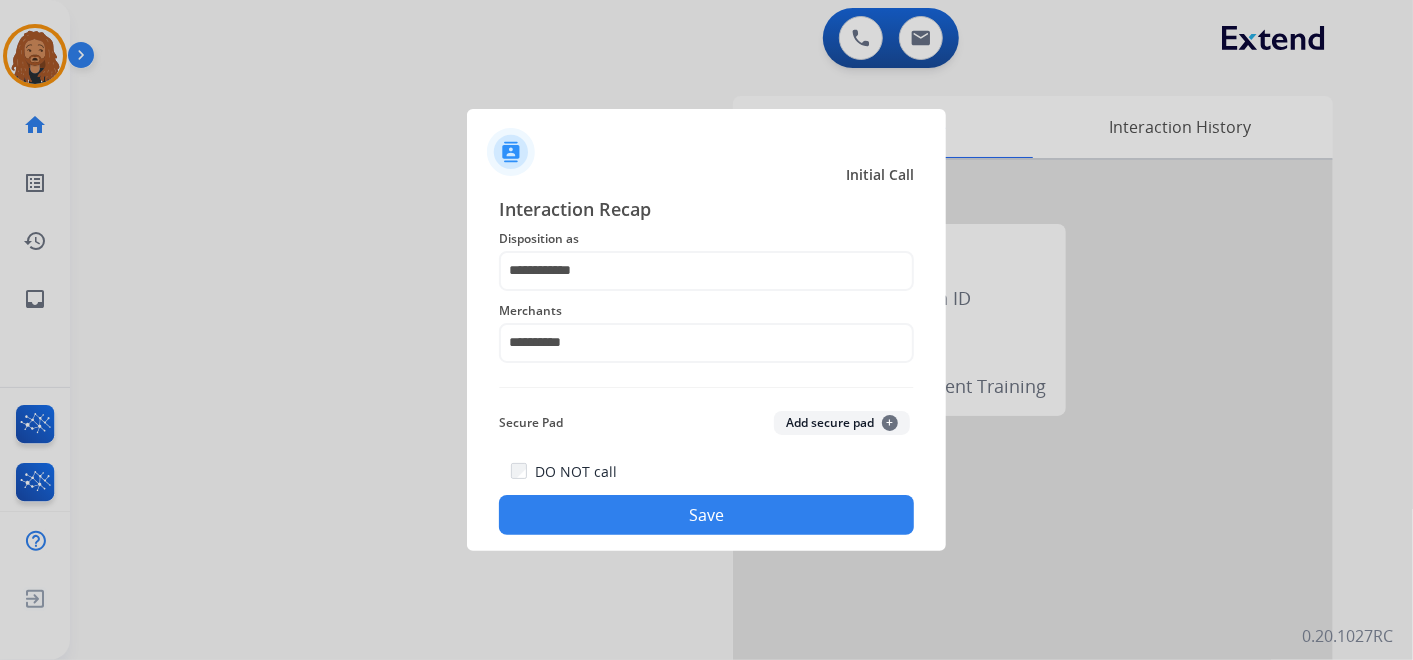 click on "Save" 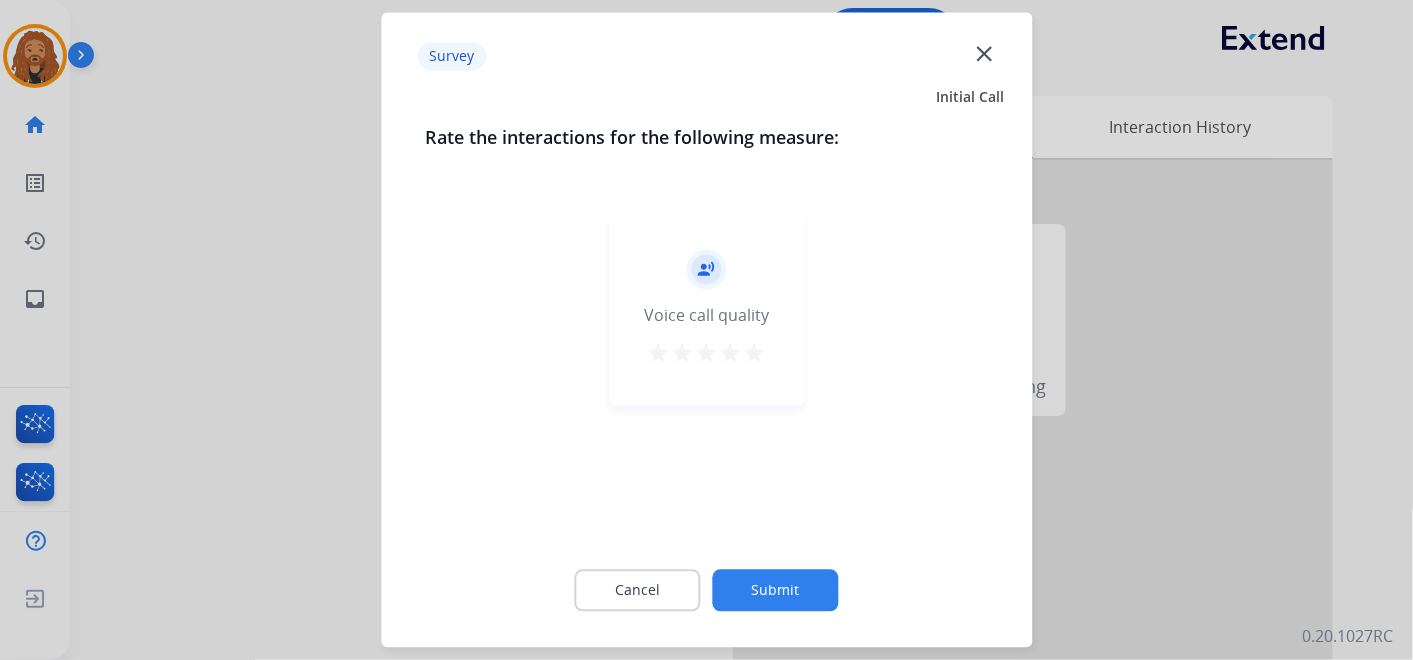 click on "star" at bounding box center [755, 354] 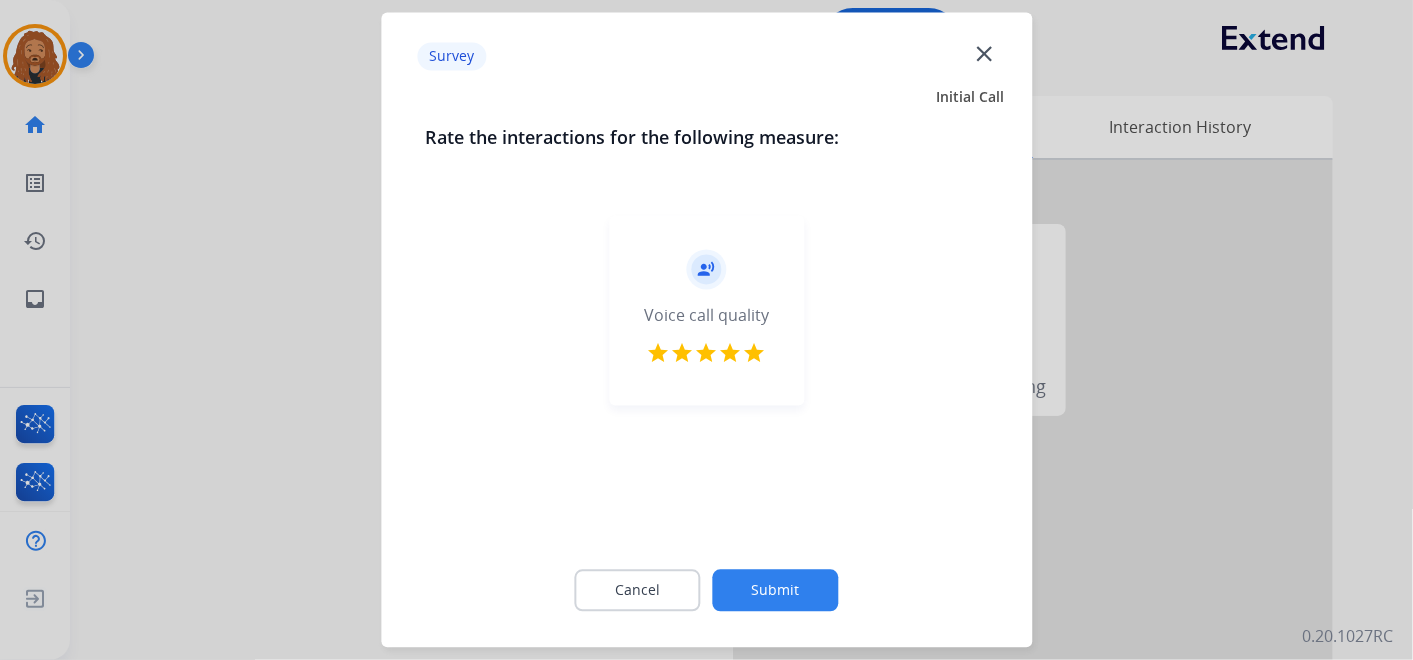 click on "Submit" 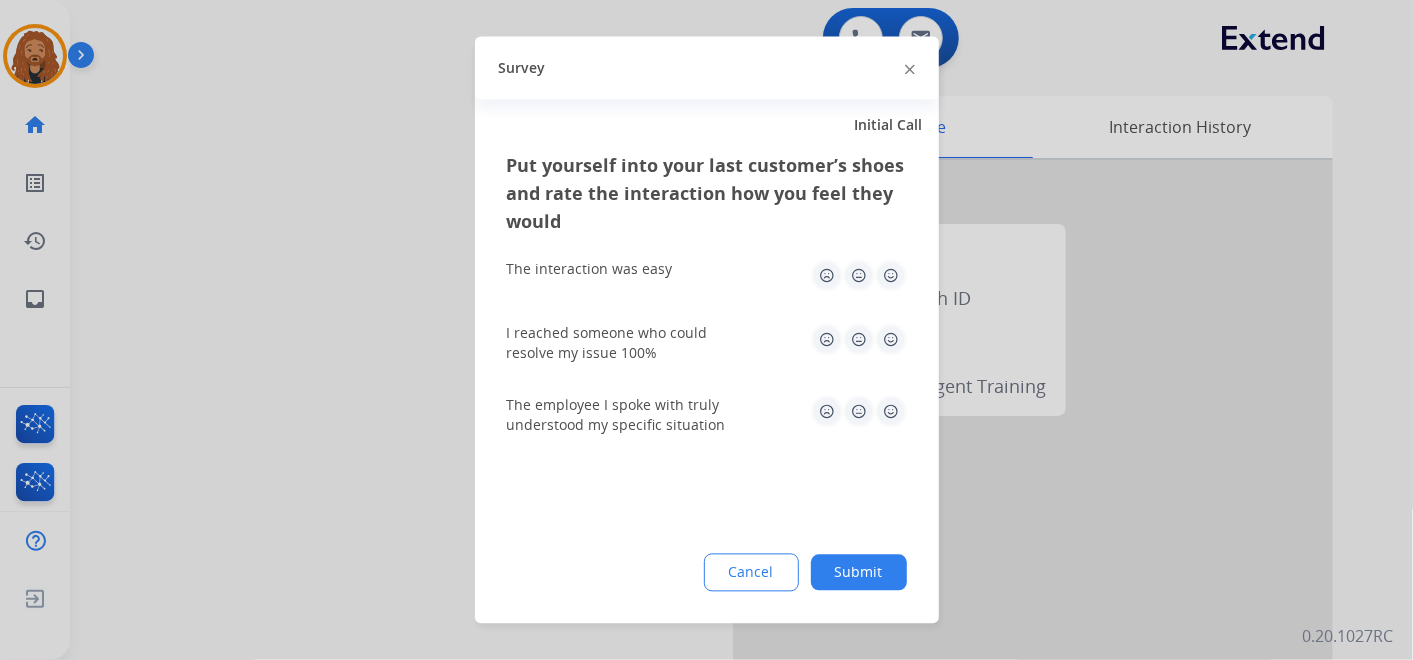 click 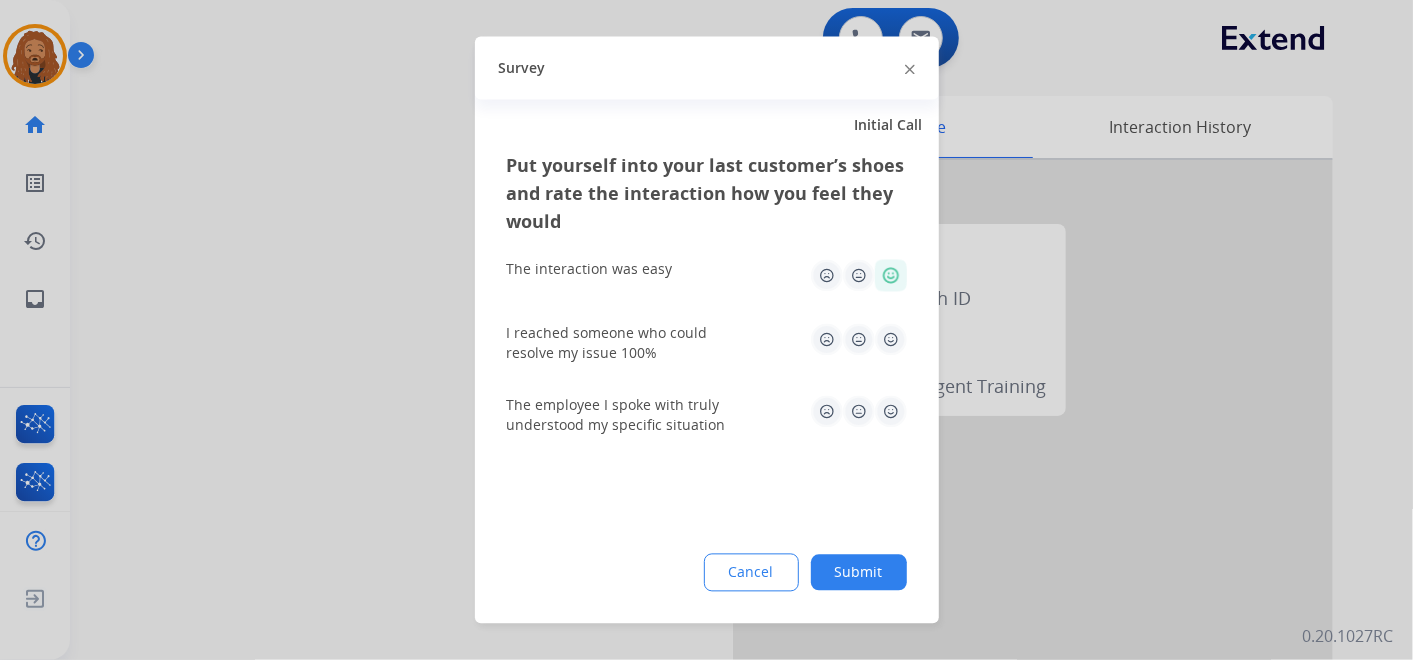 drag, startPoint x: 897, startPoint y: 329, endPoint x: 895, endPoint y: 410, distance: 81.02469 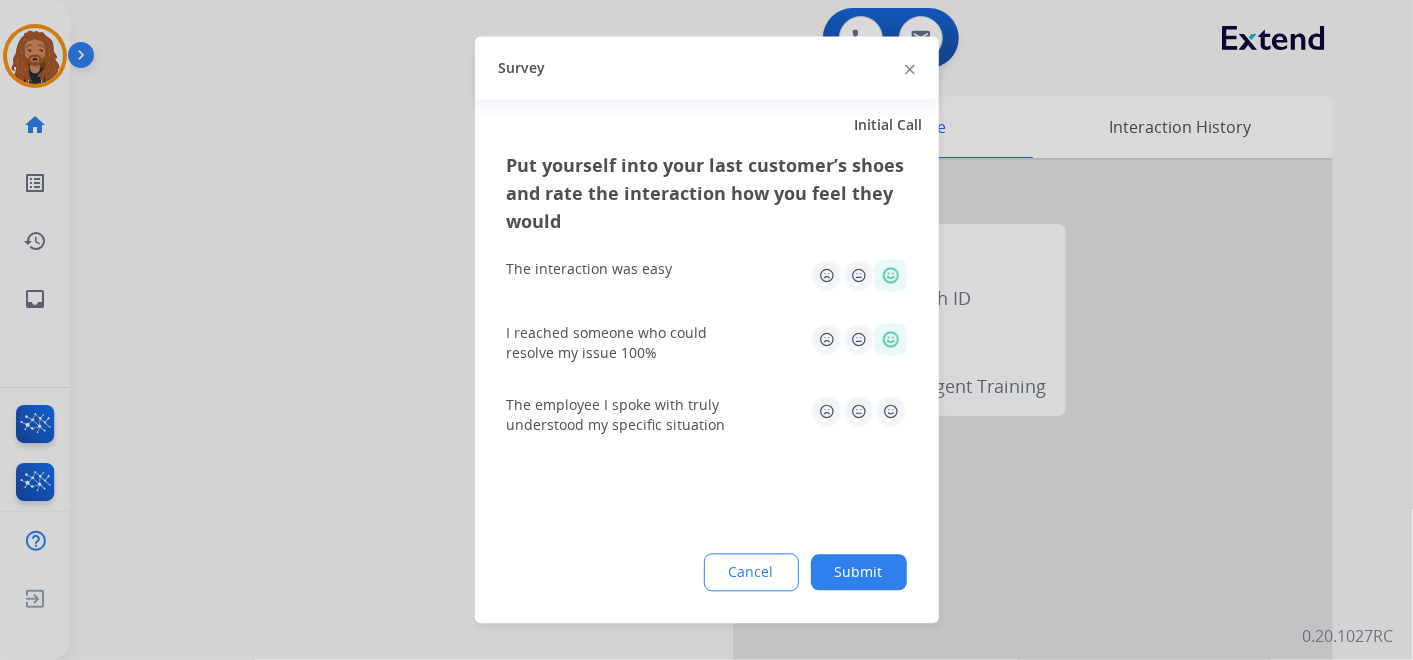 click 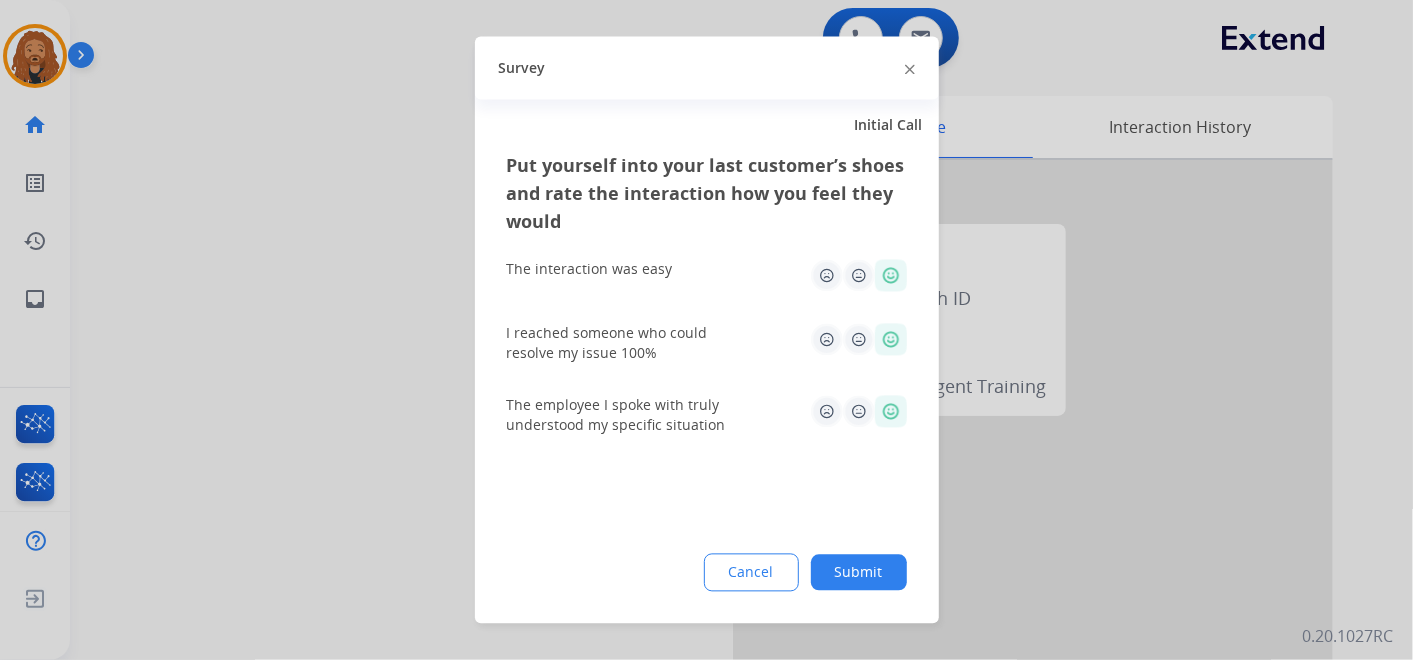 click on "Submit" 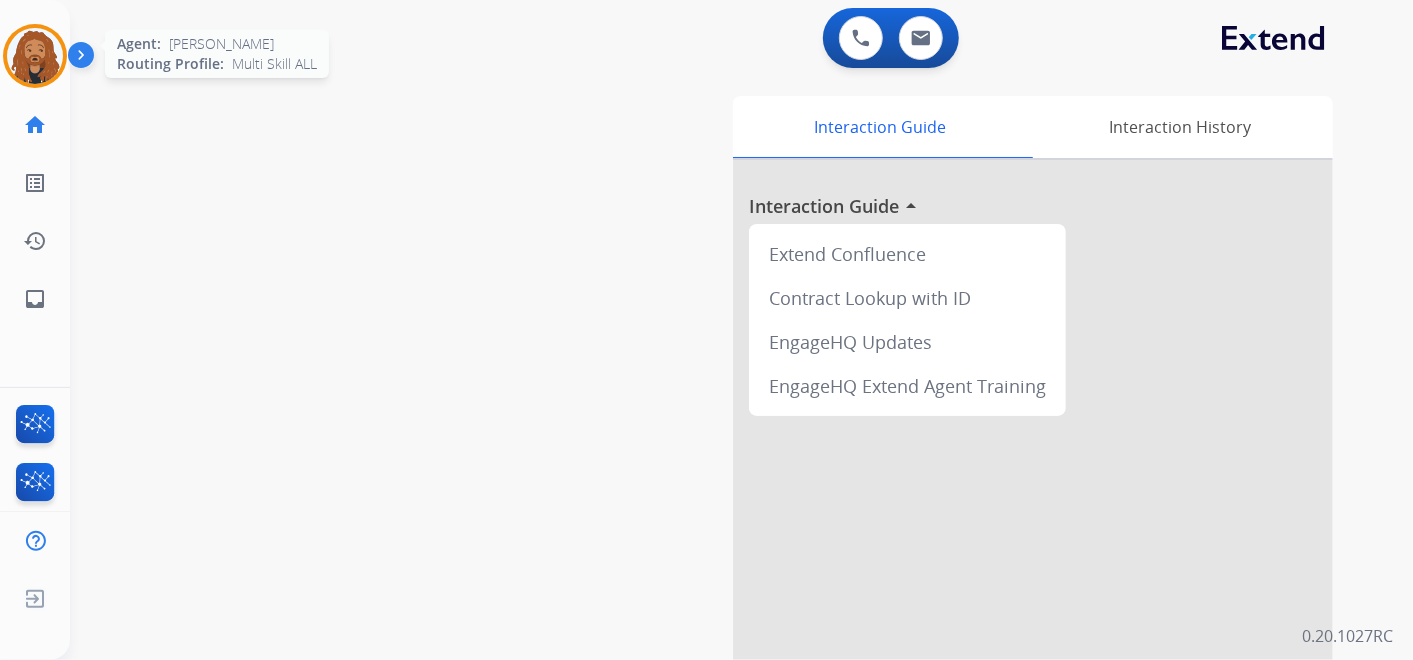 click at bounding box center [35, 56] 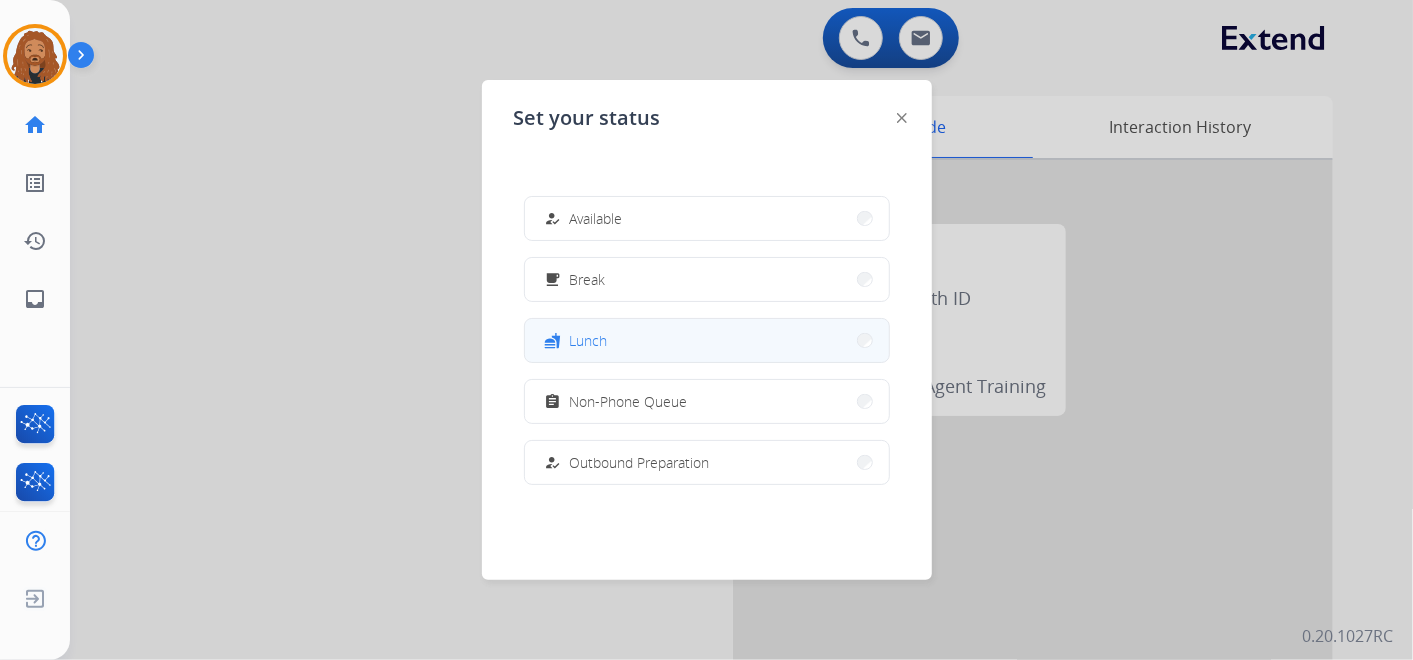 click on "fastfood Lunch" at bounding box center (707, 340) 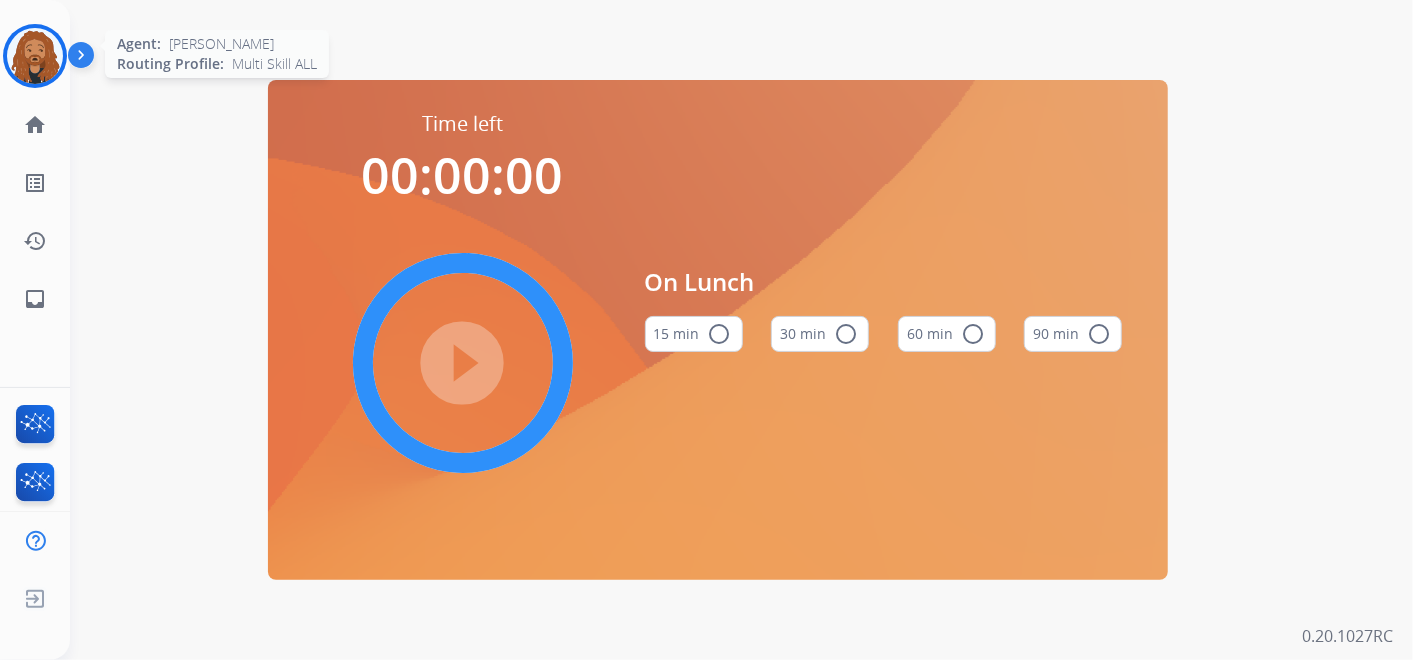 click at bounding box center (35, 56) 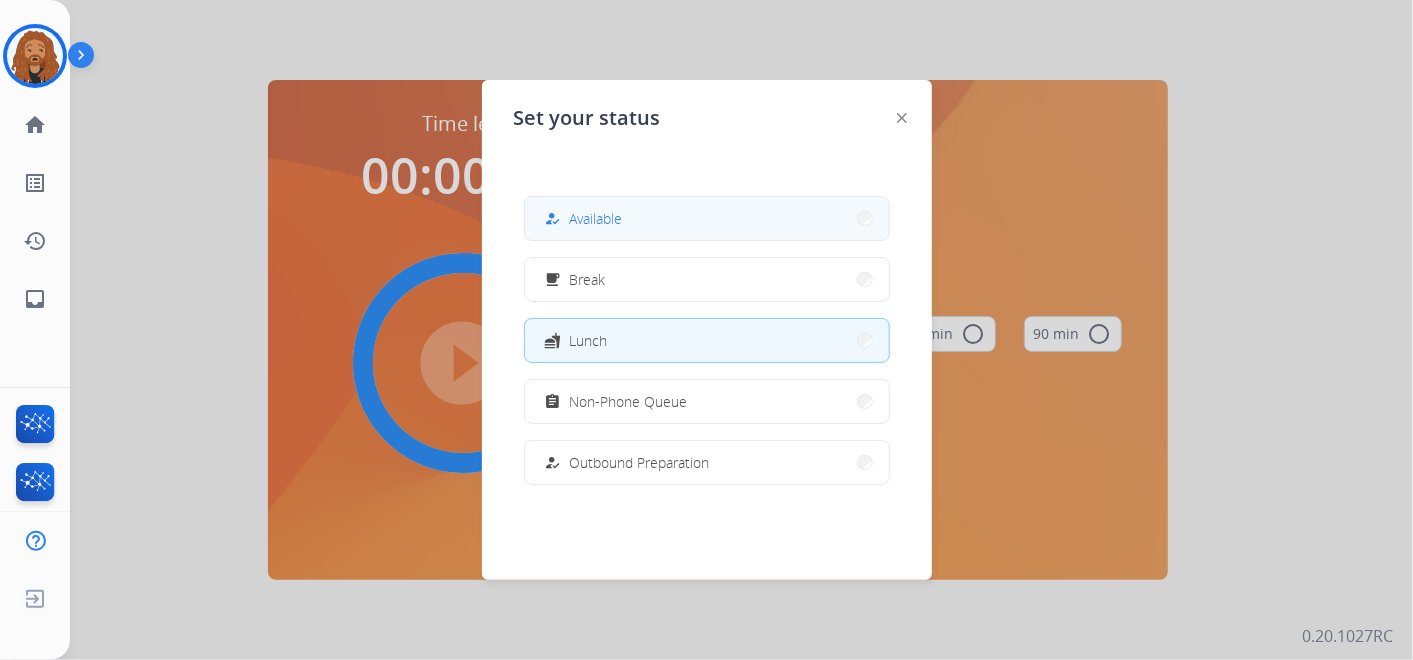 click on "Available" at bounding box center (596, 218) 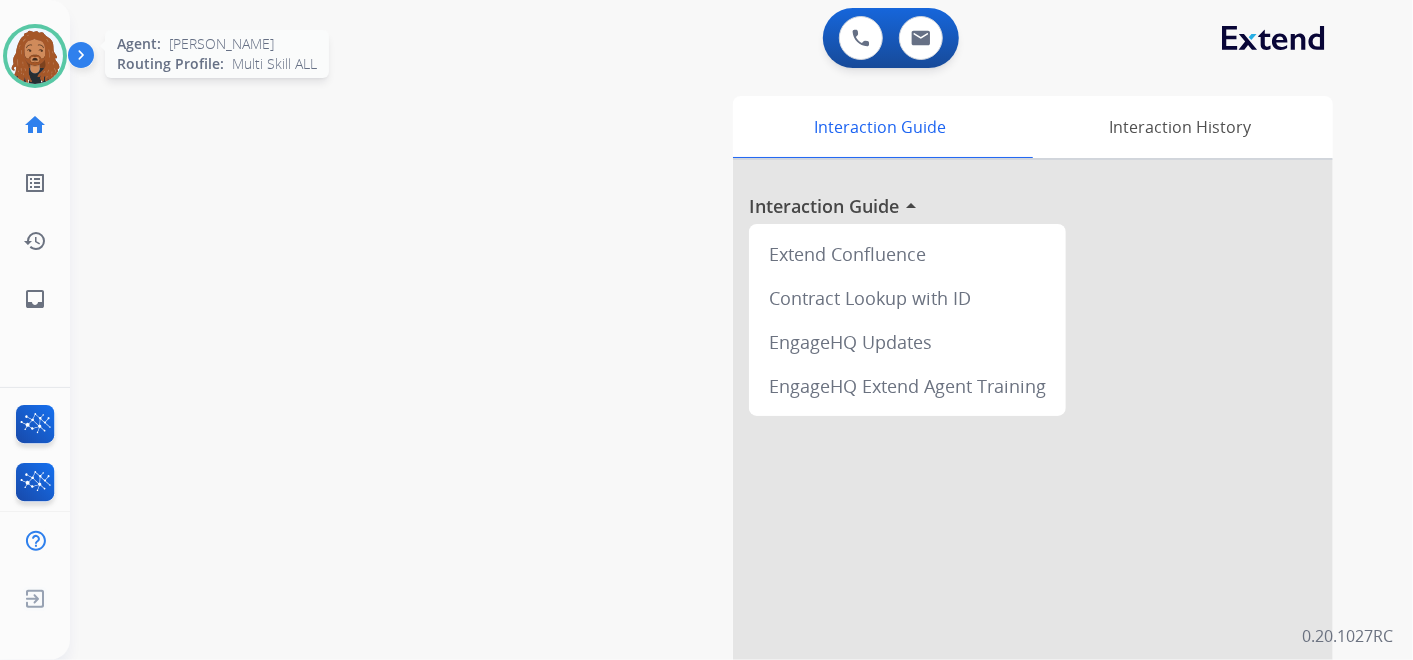 click at bounding box center [35, 56] 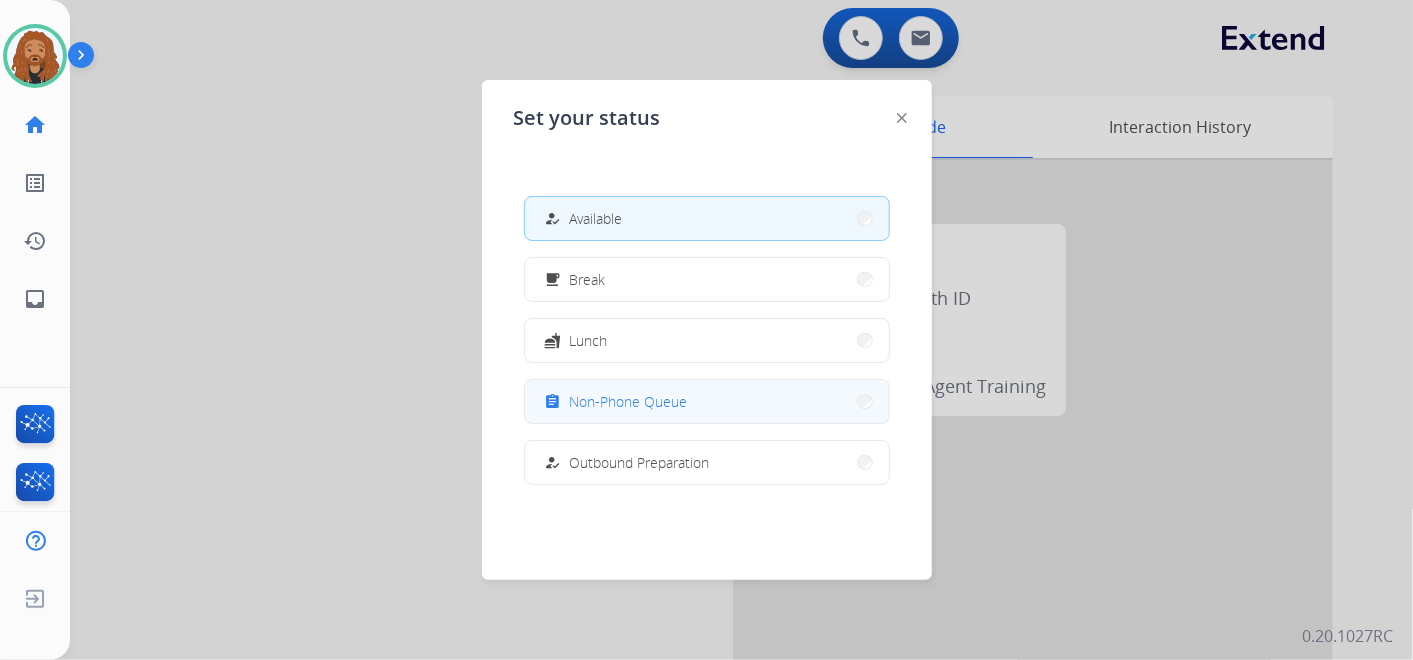 click on "Non-Phone Queue" at bounding box center (629, 401) 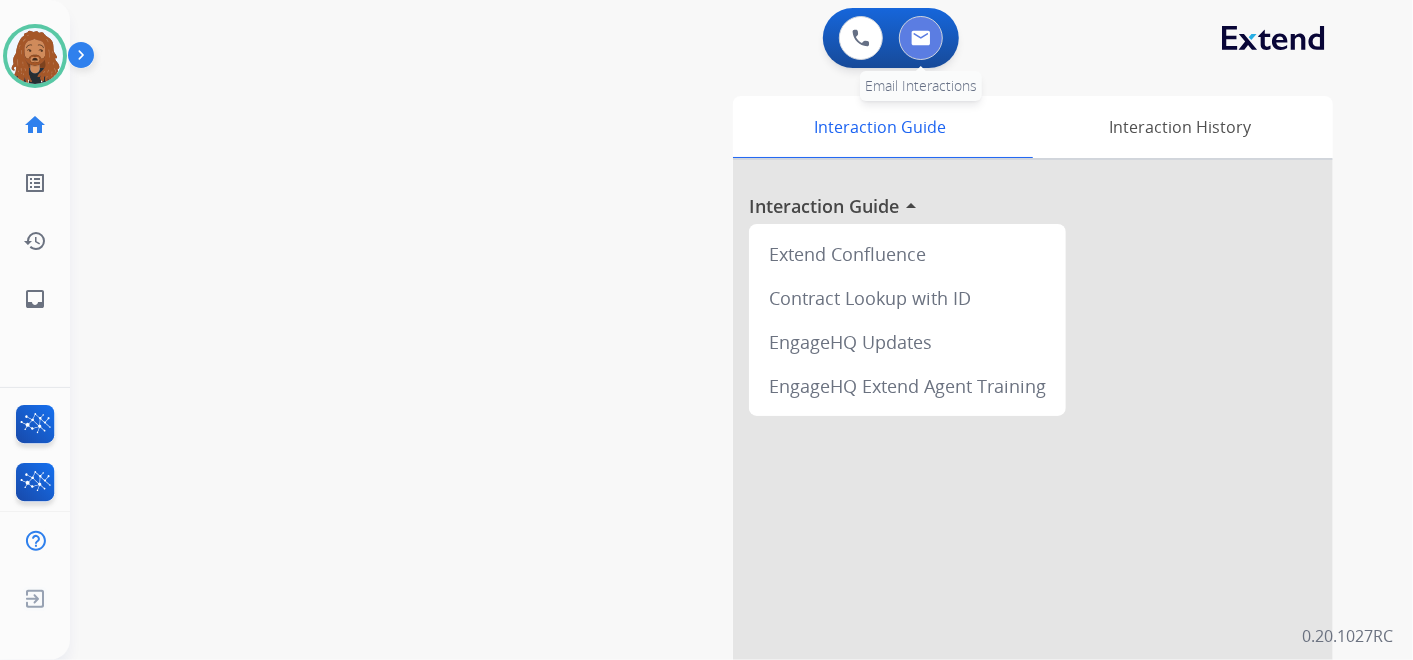 click at bounding box center (921, 38) 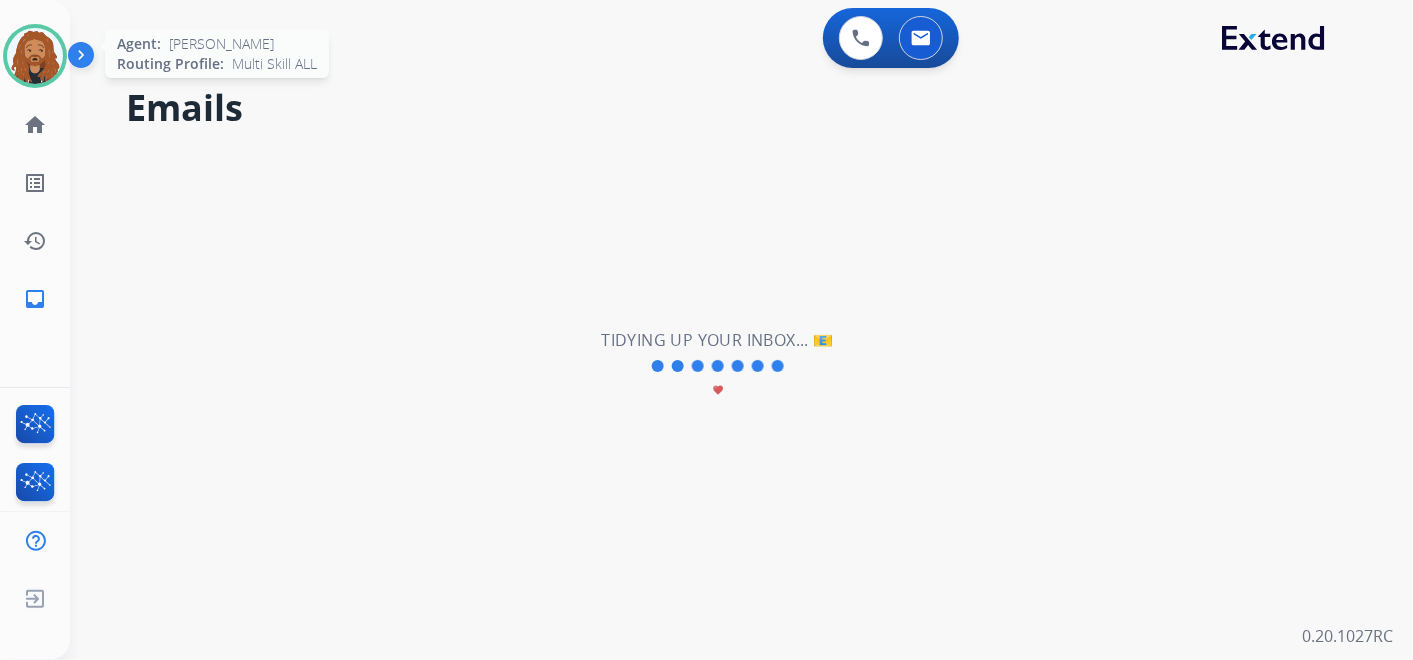 click at bounding box center [35, 56] 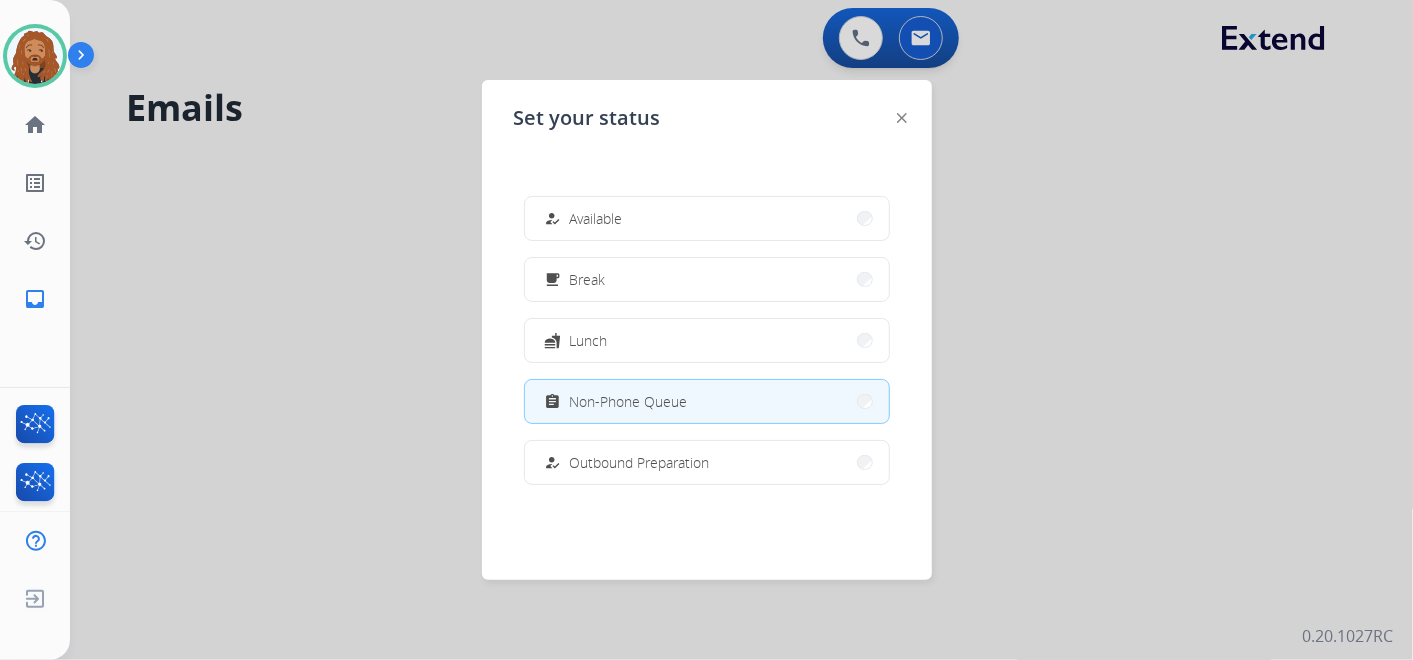 click at bounding box center (706, 330) 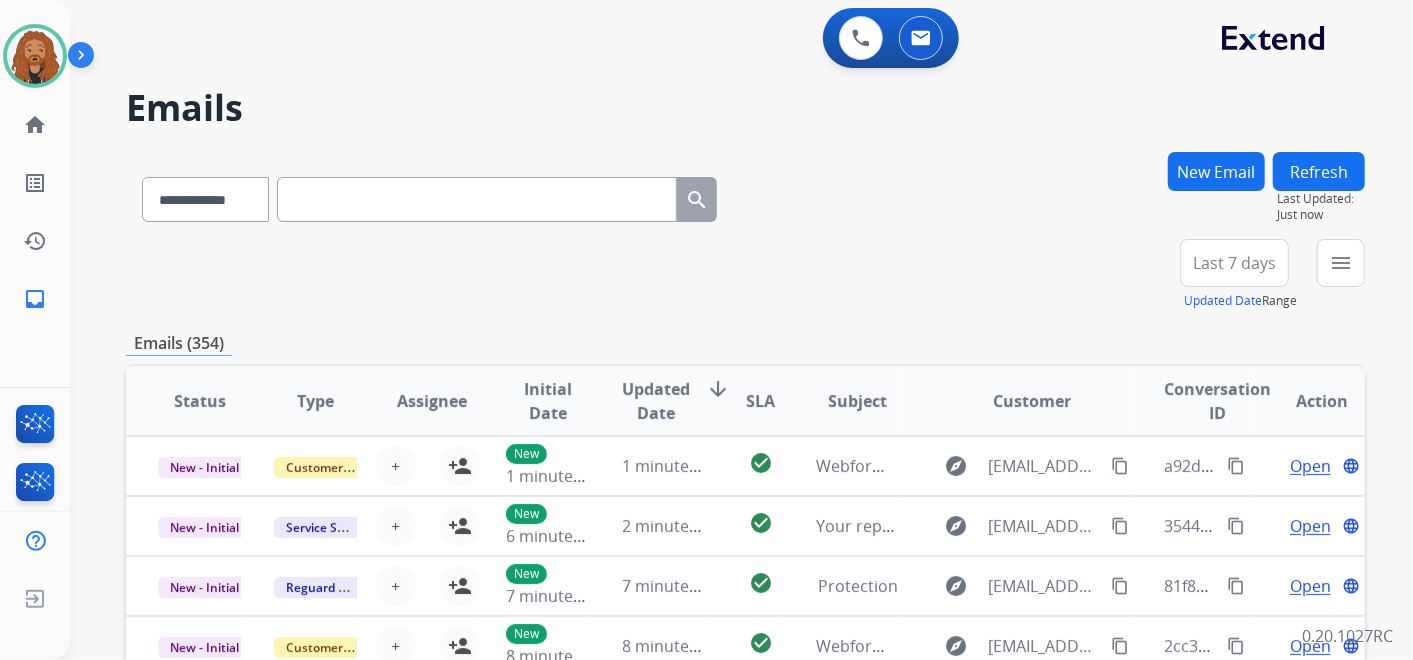 scroll, scrollTop: 1, scrollLeft: 0, axis: vertical 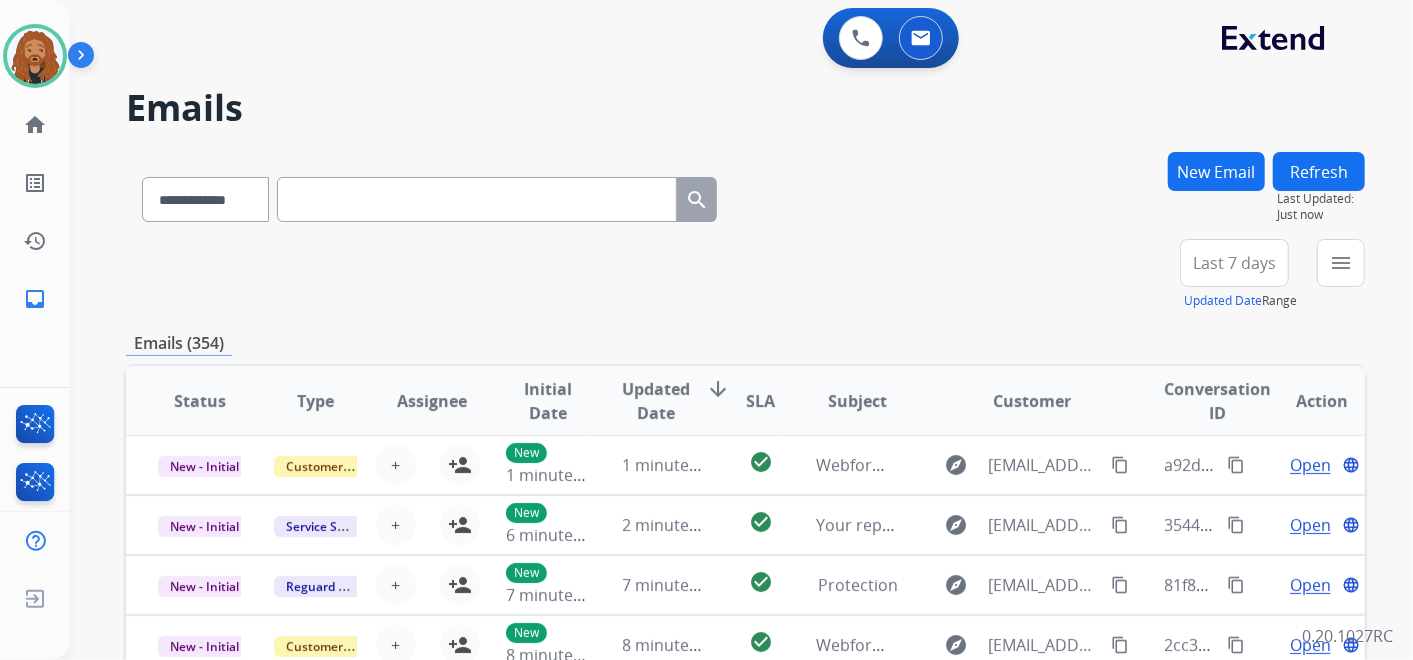 click on "Last 7 days" at bounding box center [1234, 263] 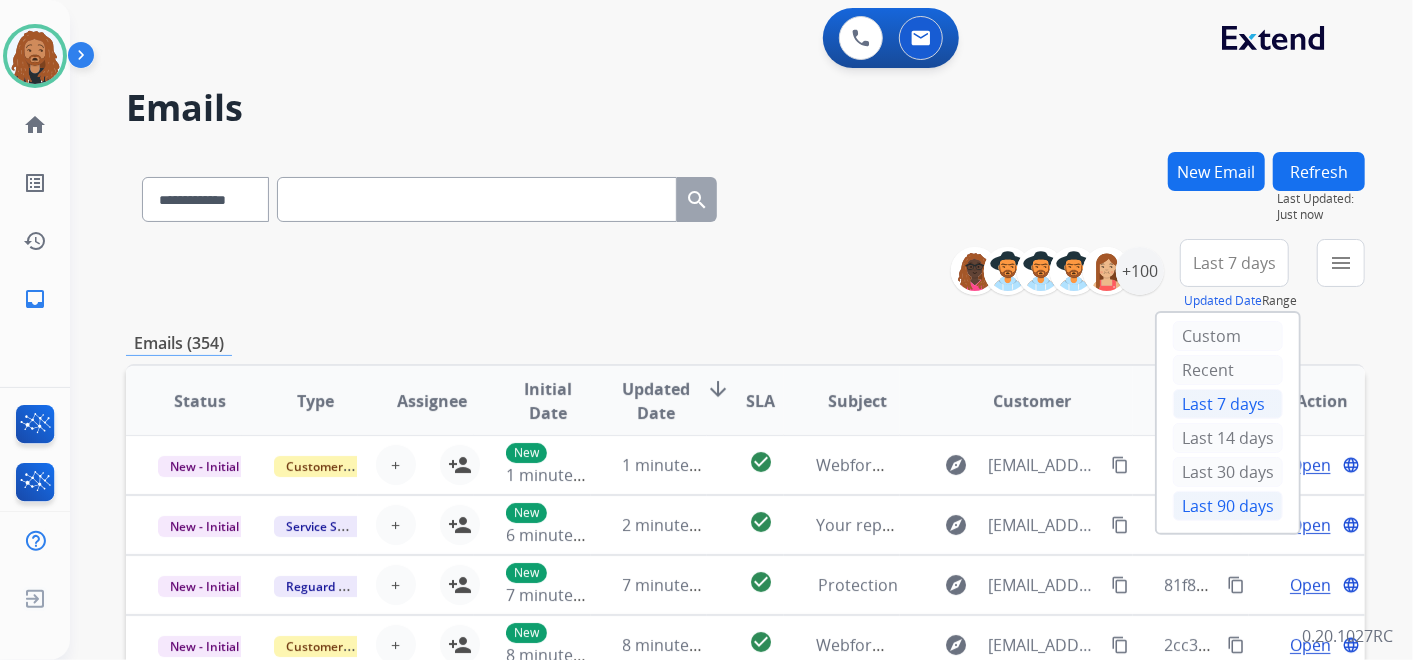 click on "Last 90 days" at bounding box center [1228, 506] 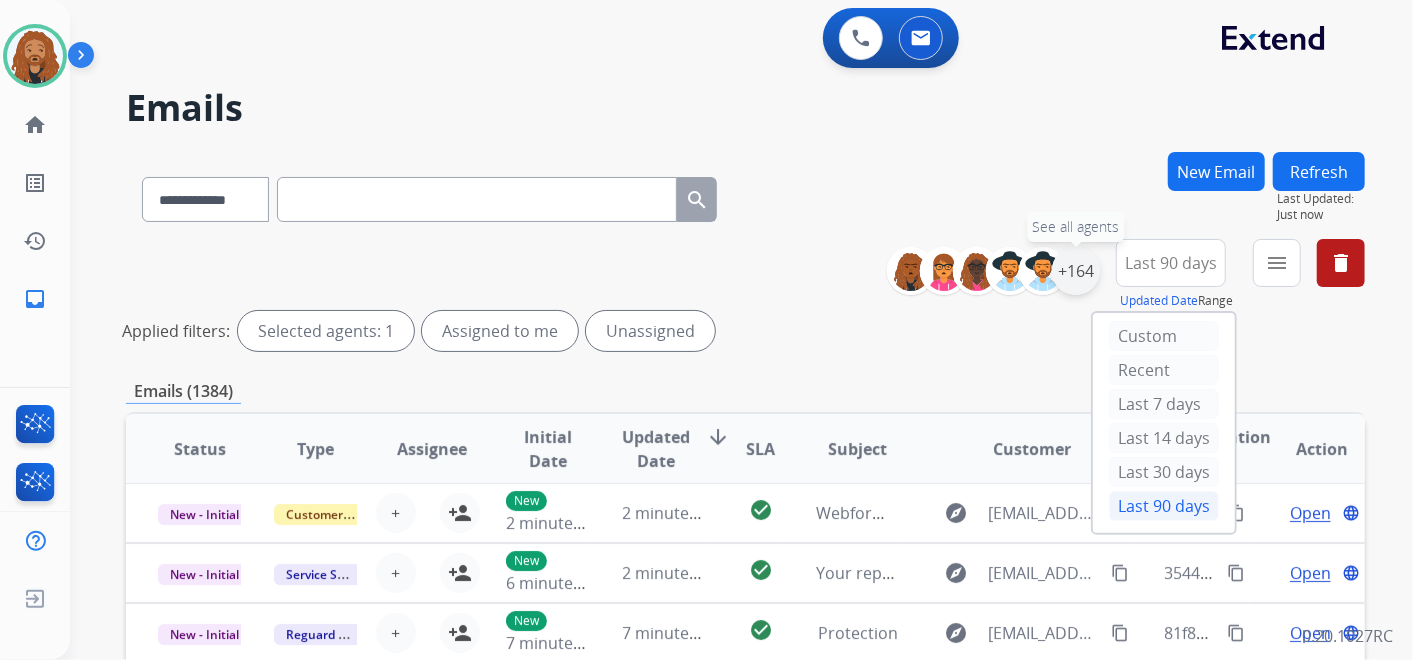 click on "+164" at bounding box center (1076, 271) 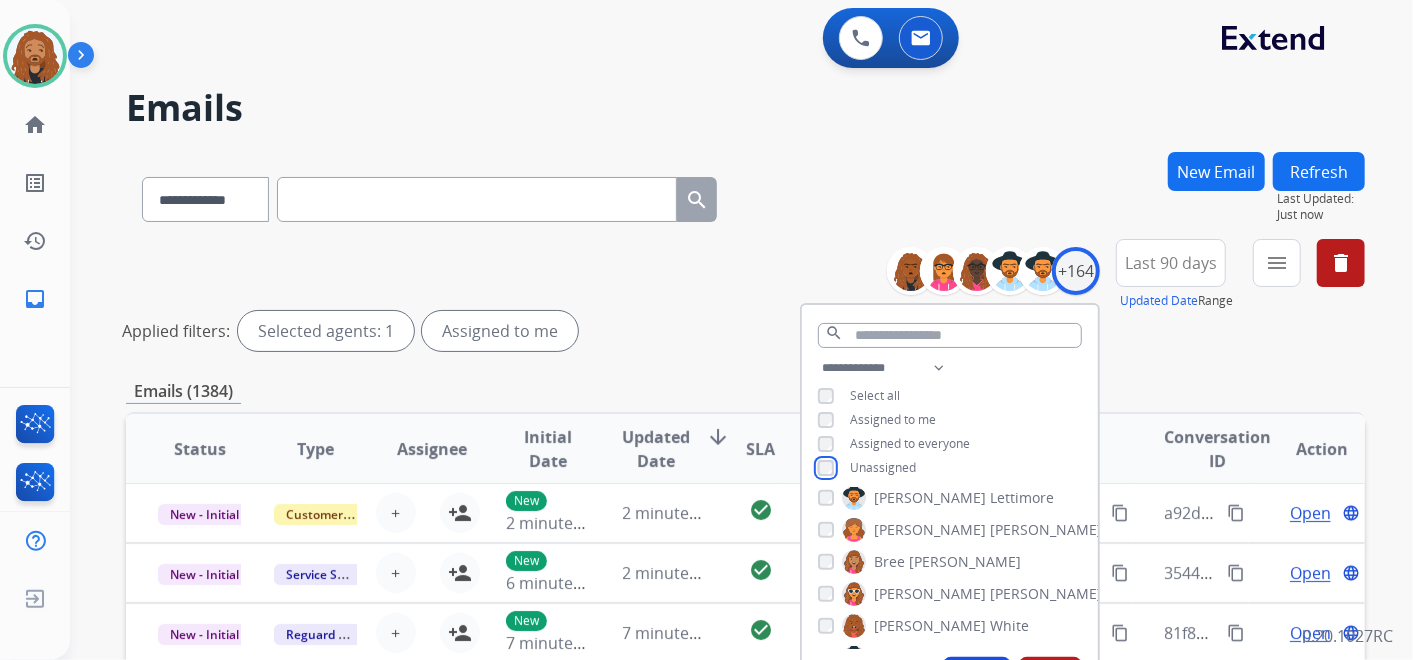 scroll, scrollTop: 555, scrollLeft: 0, axis: vertical 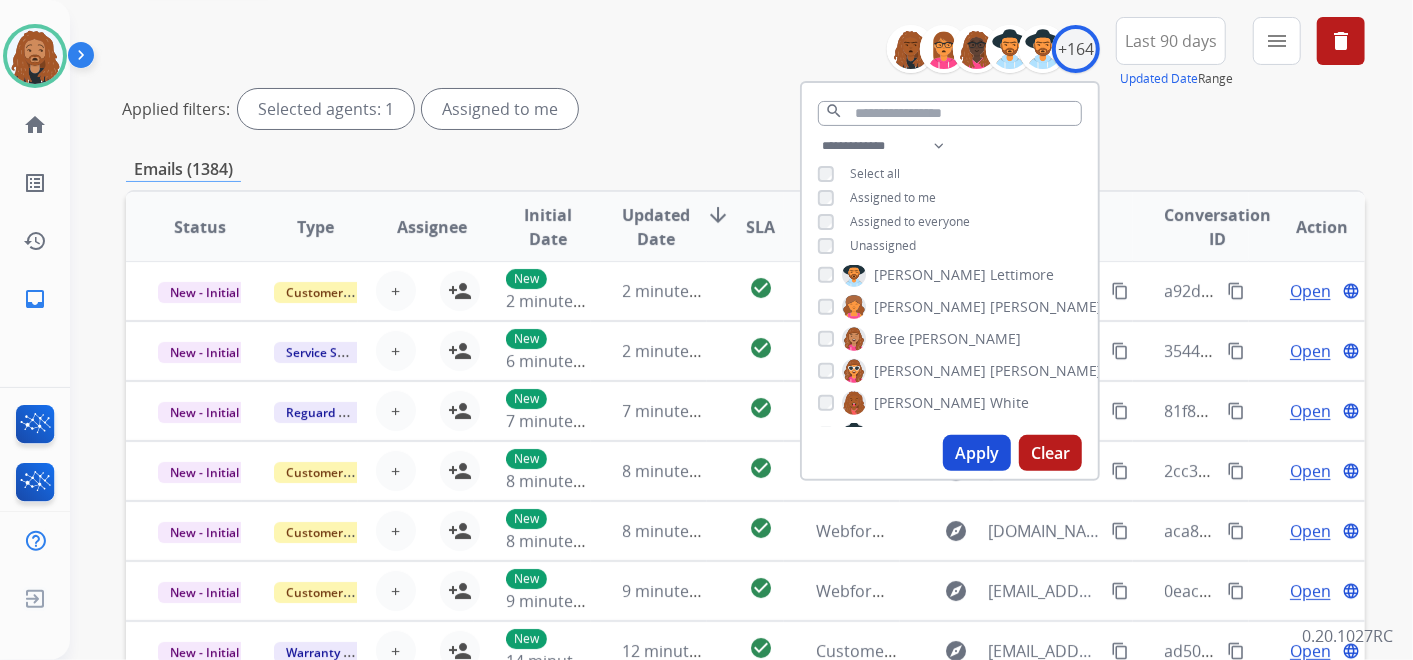 click on "Apply" at bounding box center (977, 453) 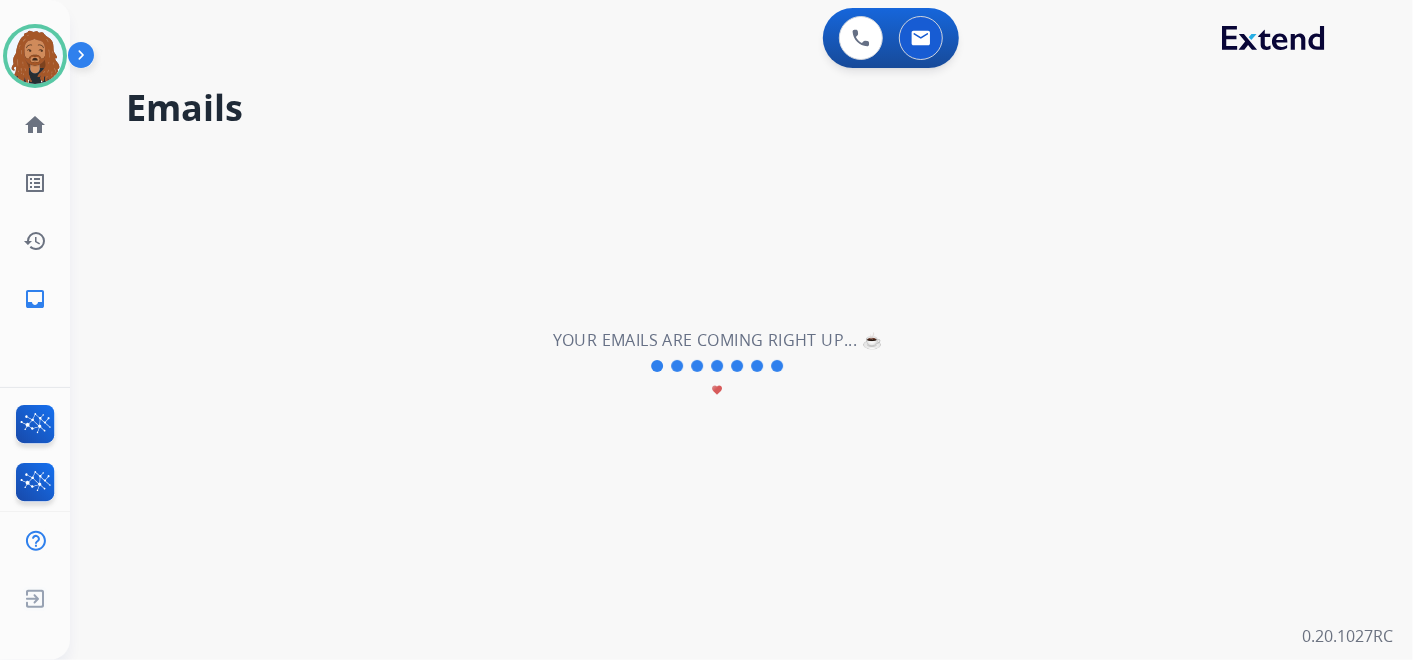 scroll, scrollTop: 0, scrollLeft: 0, axis: both 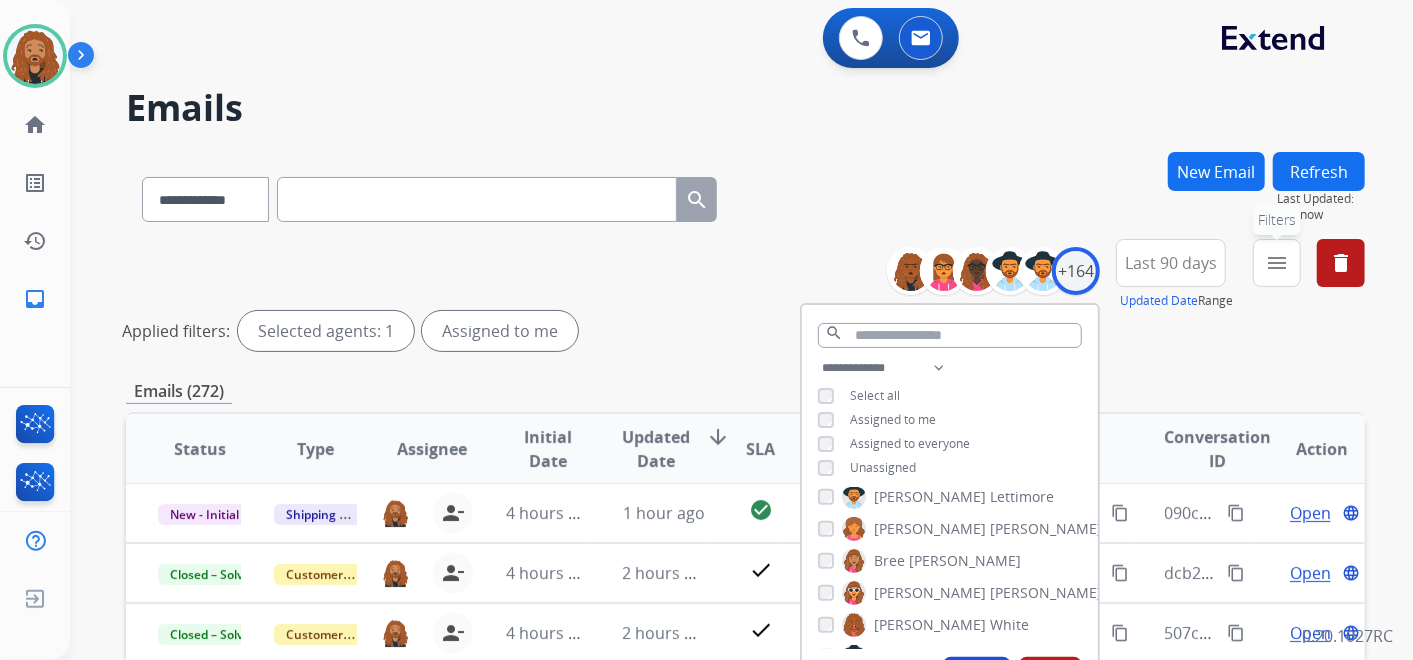 click on "menu" at bounding box center [1277, 263] 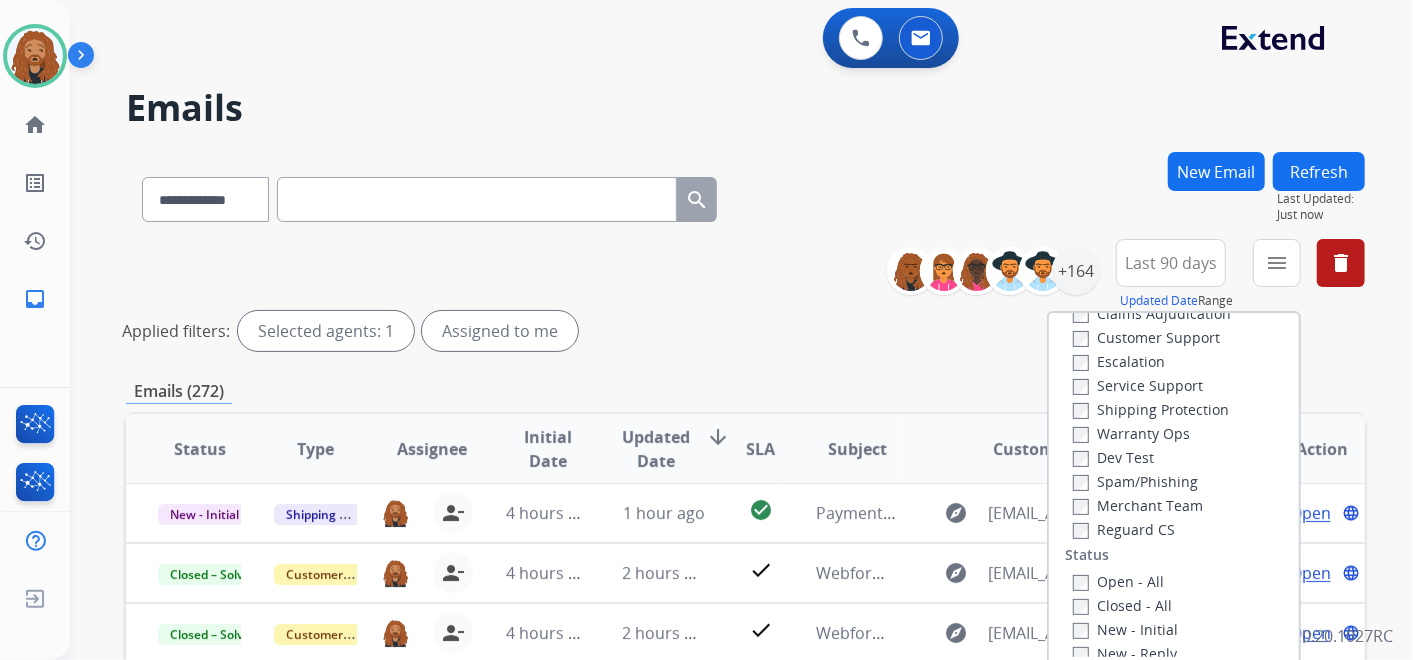 scroll, scrollTop: 111, scrollLeft: 0, axis: vertical 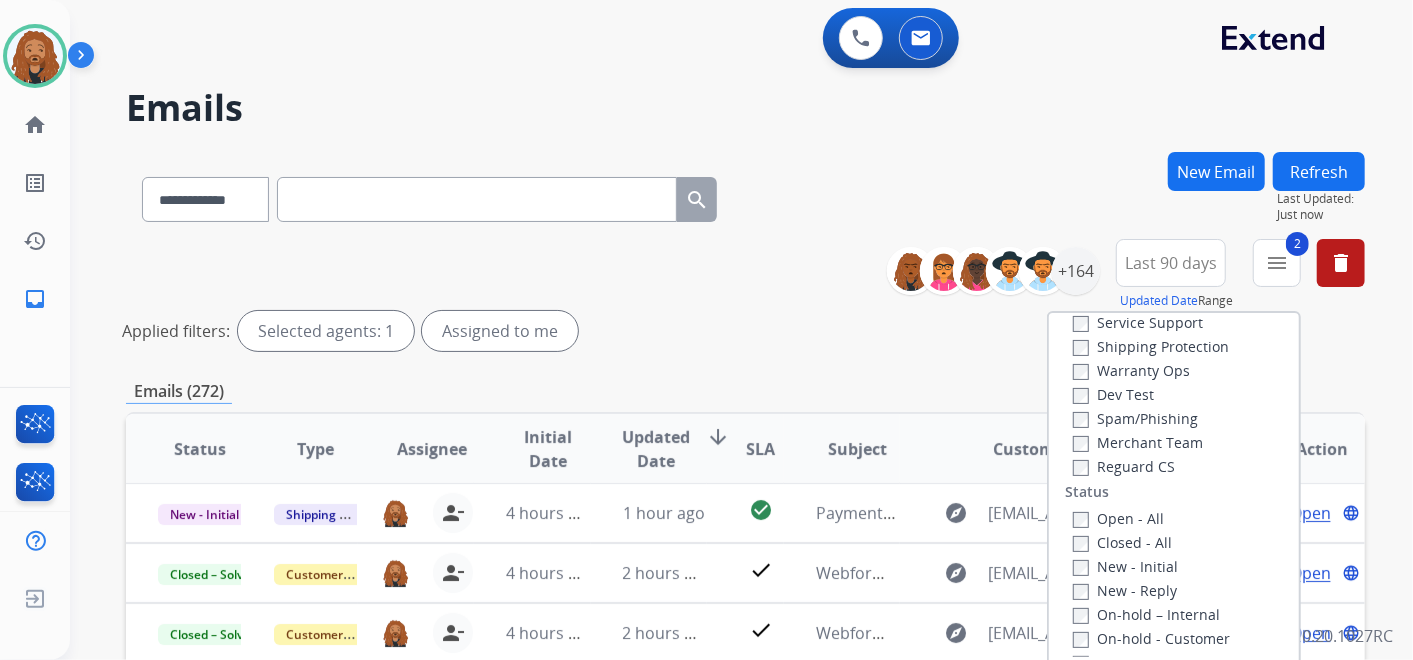 click on "Shipping Protection" at bounding box center (1152, 346) 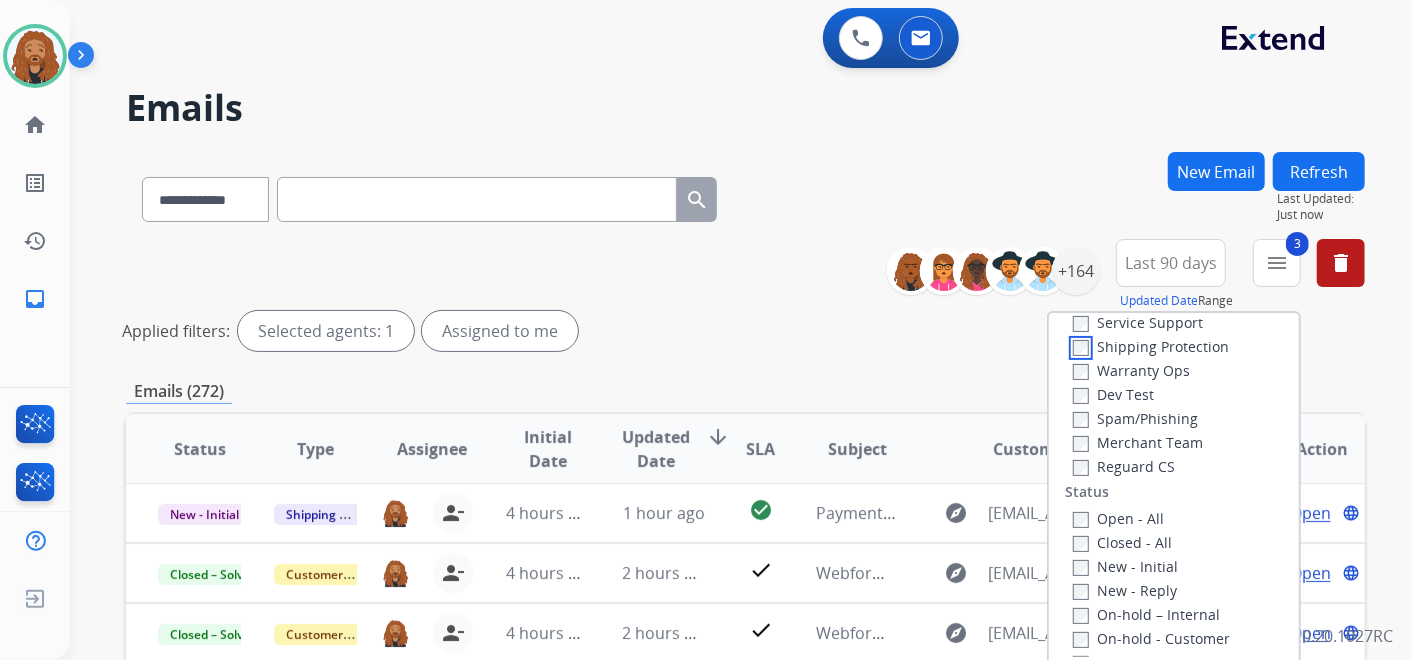 scroll, scrollTop: 0, scrollLeft: 0, axis: both 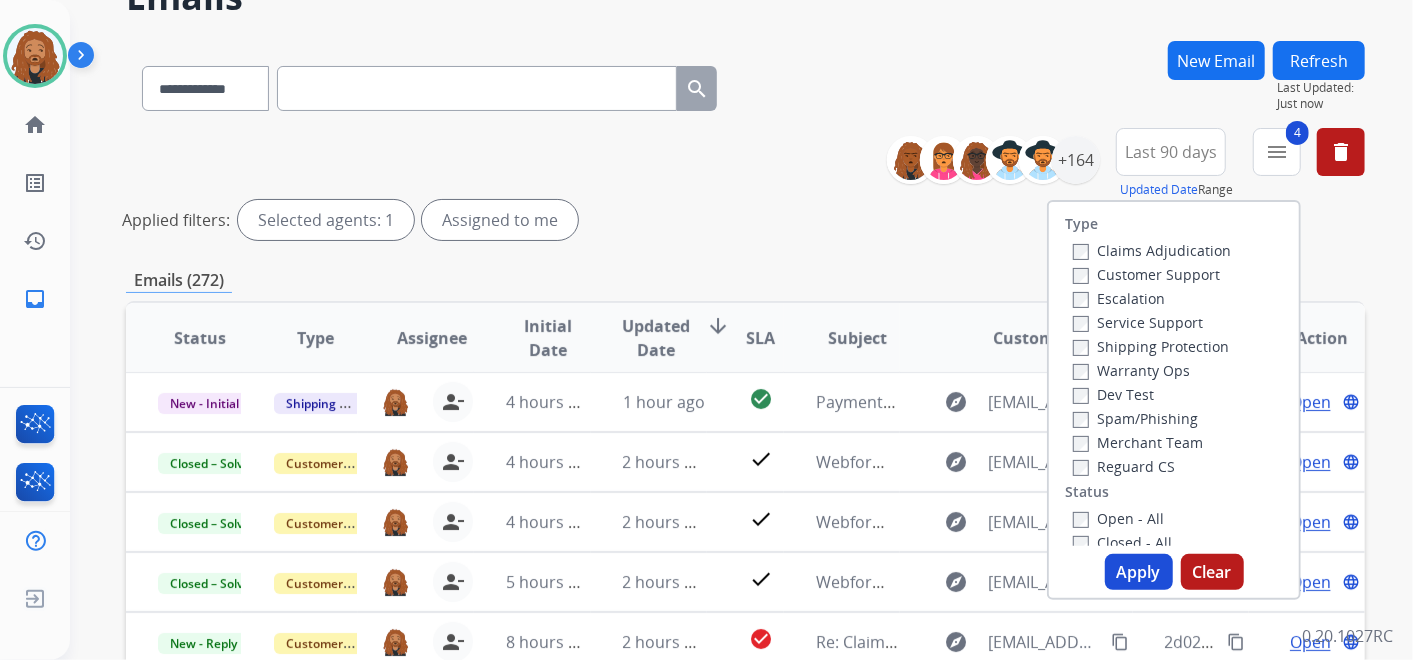 click on "Apply" at bounding box center [1139, 572] 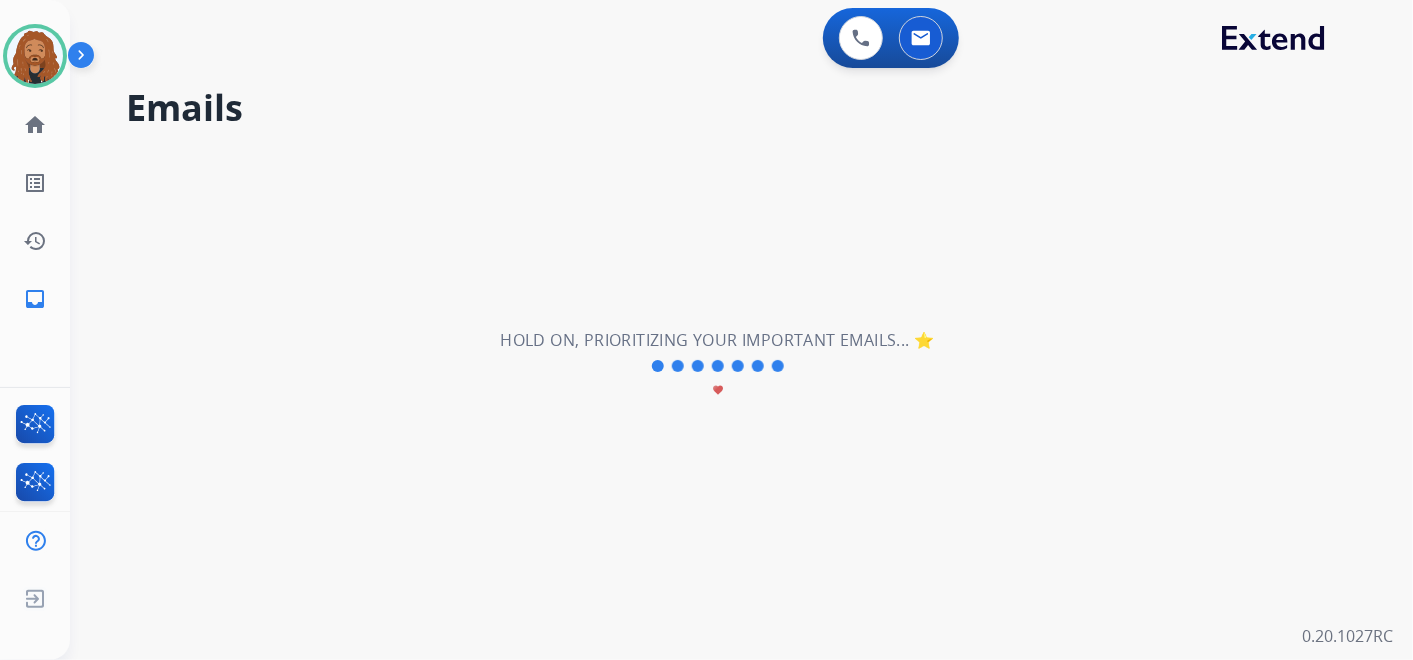 scroll, scrollTop: 0, scrollLeft: 0, axis: both 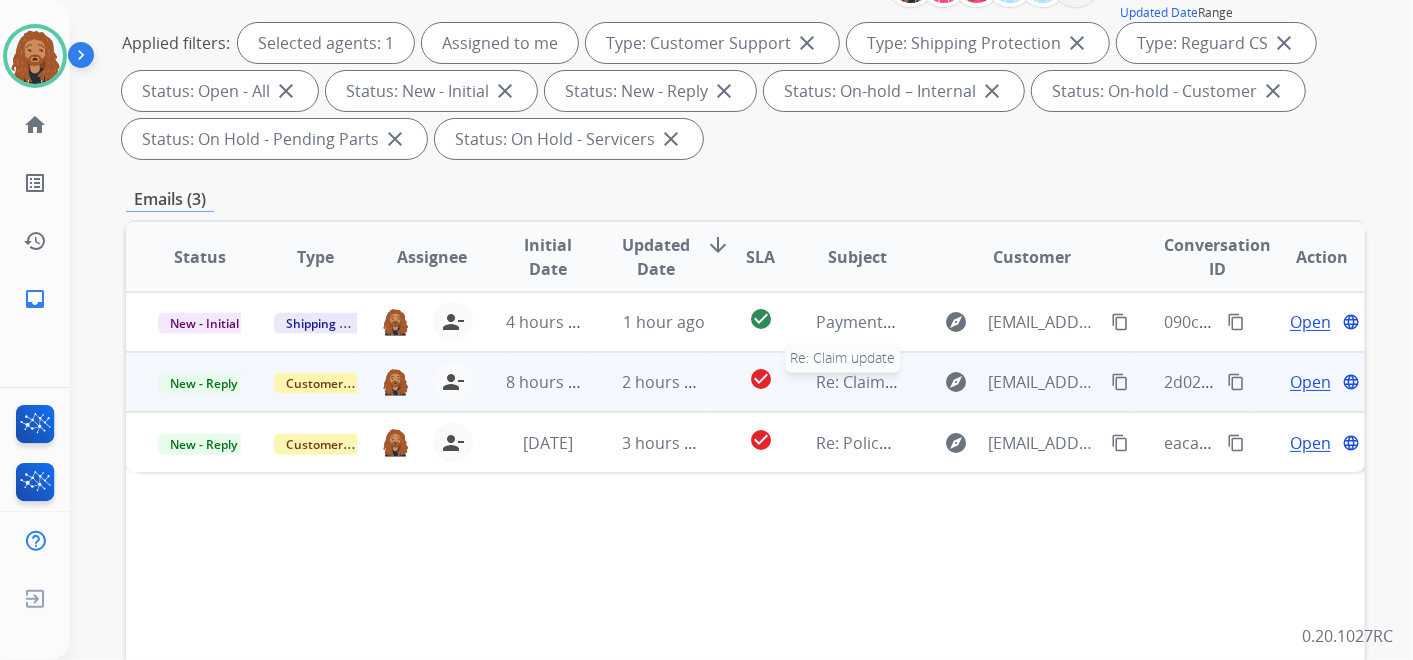 click on "Re: Claim update" at bounding box center (879, 382) 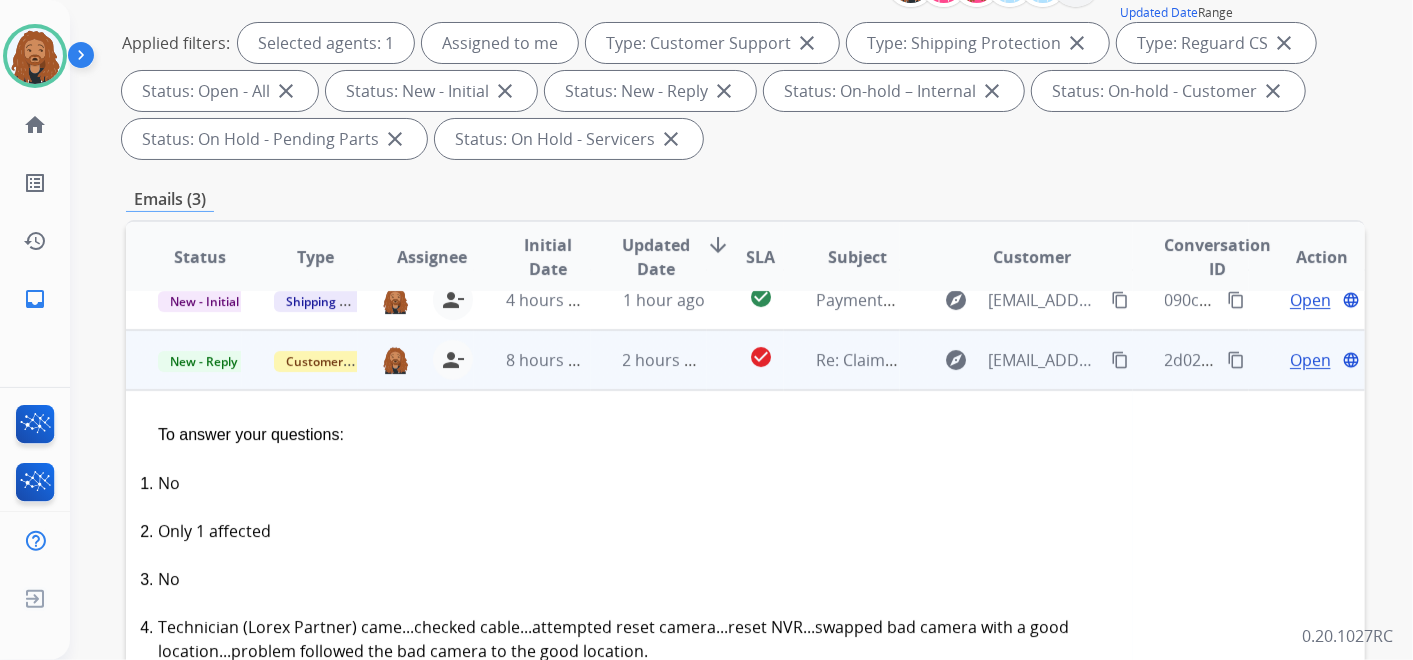 scroll, scrollTop: 0, scrollLeft: 0, axis: both 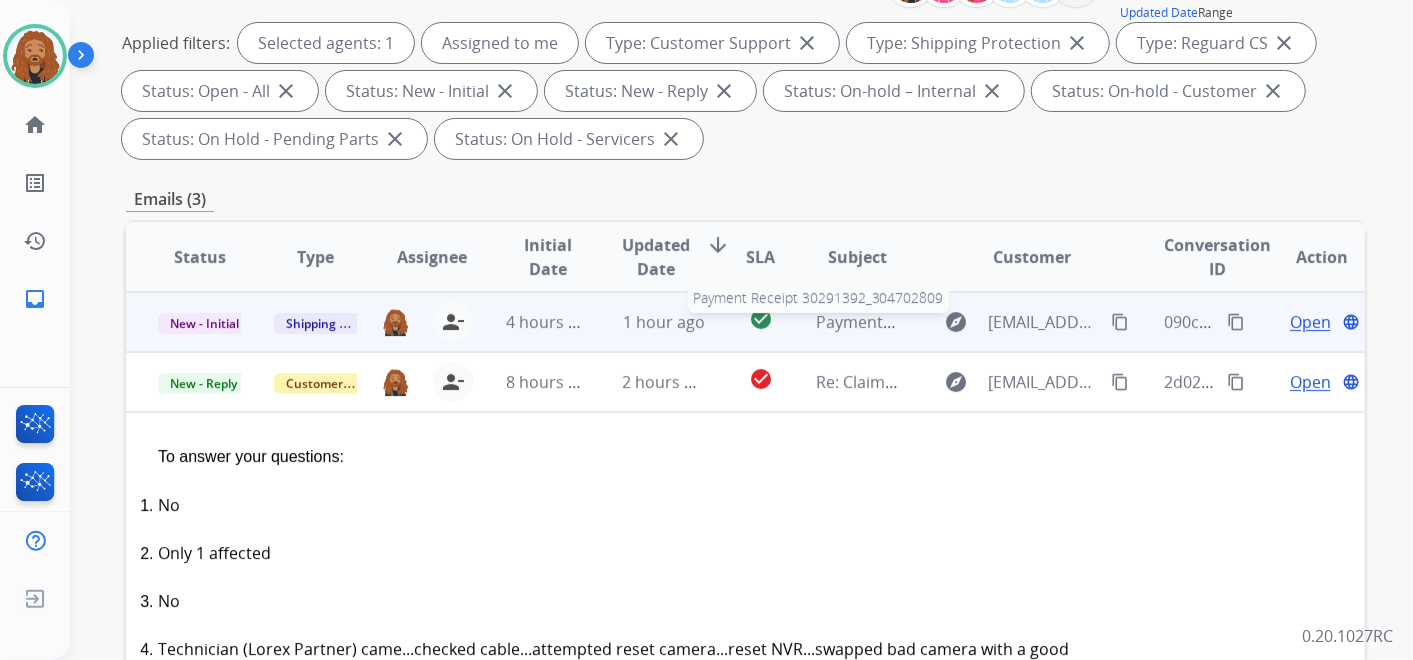 click on "Payment Receipt 30291392_304702809" at bounding box center [961, 322] 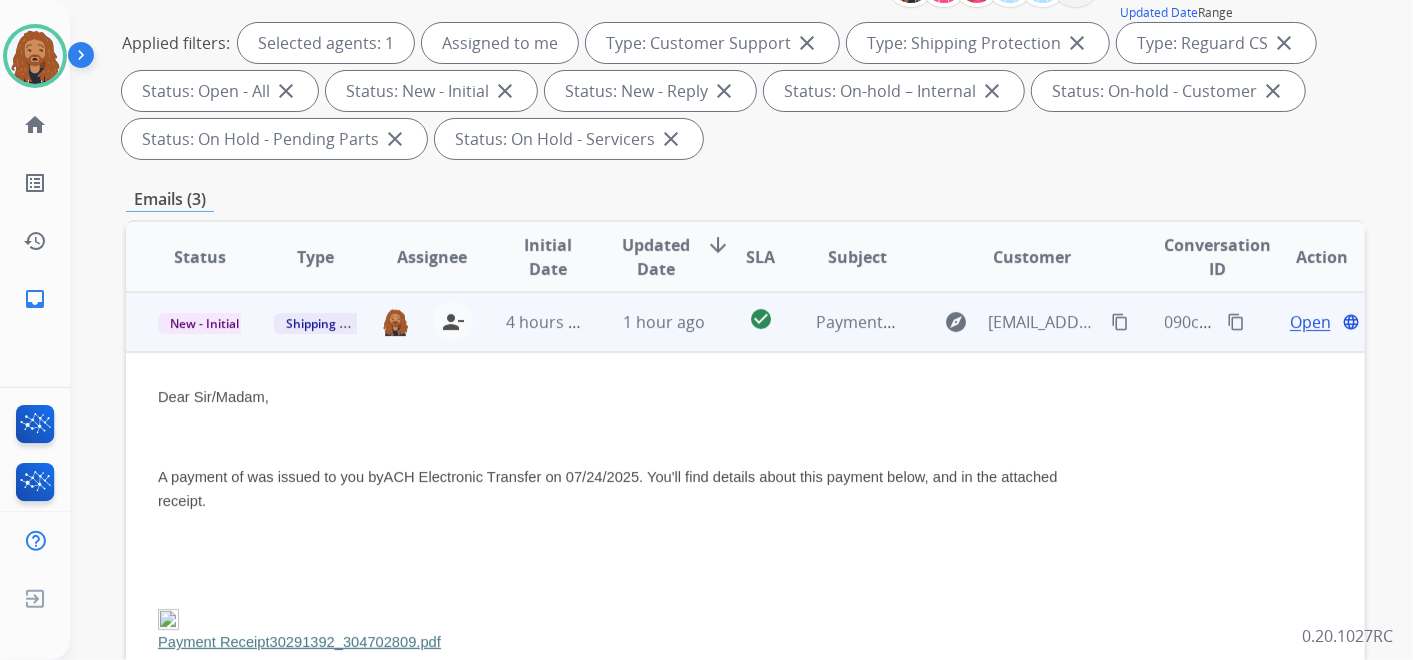 click on "Open" at bounding box center [1310, 322] 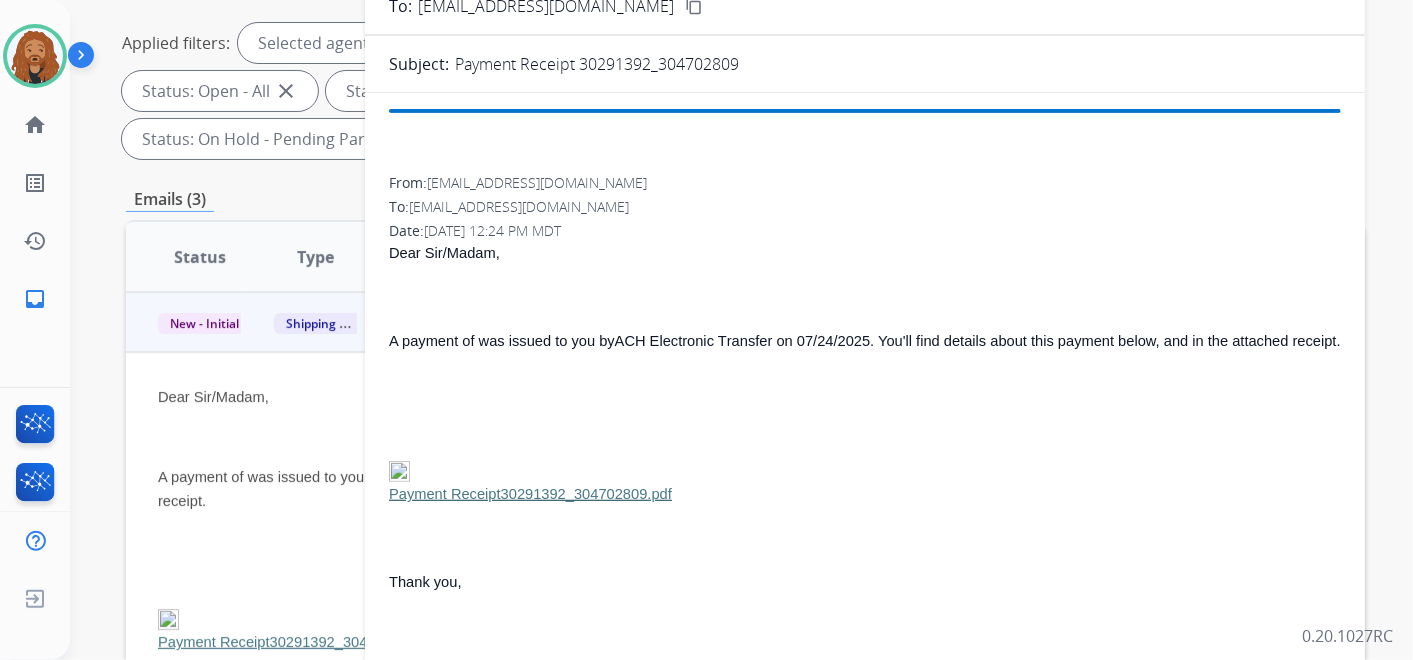 scroll, scrollTop: 0, scrollLeft: 0, axis: both 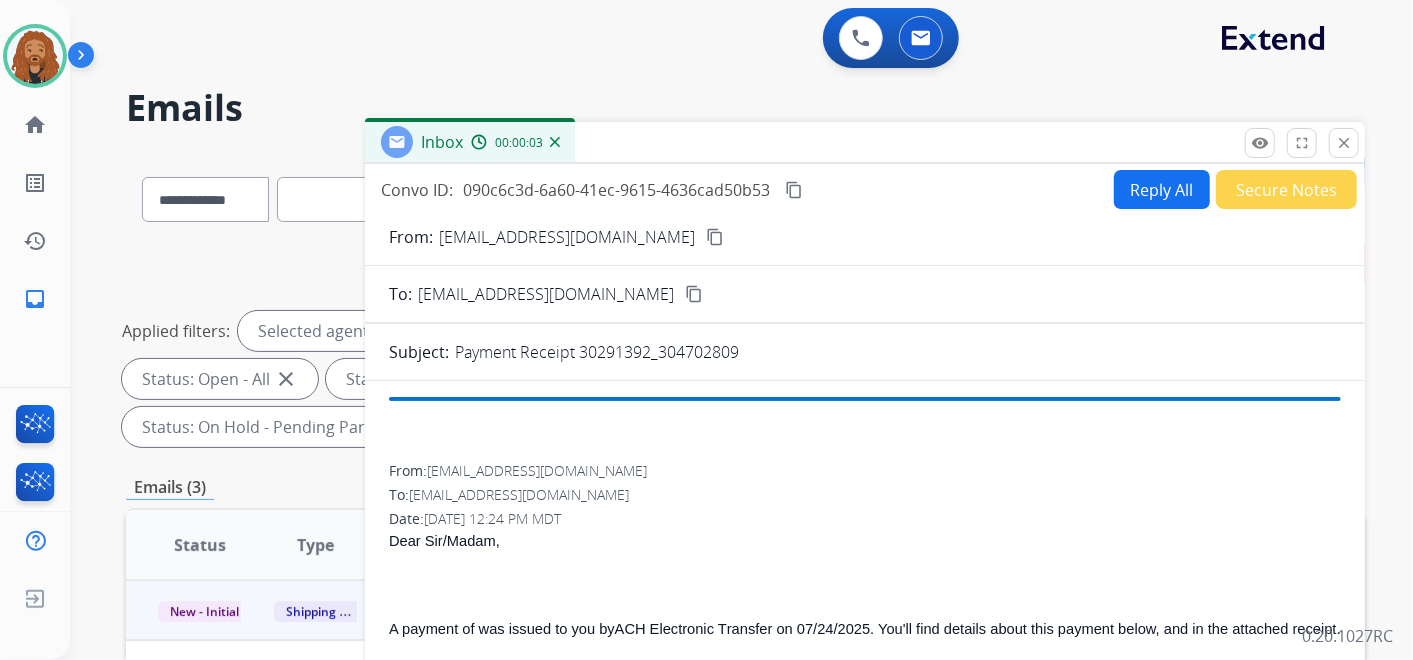 click on "Reply All" at bounding box center (1162, 189) 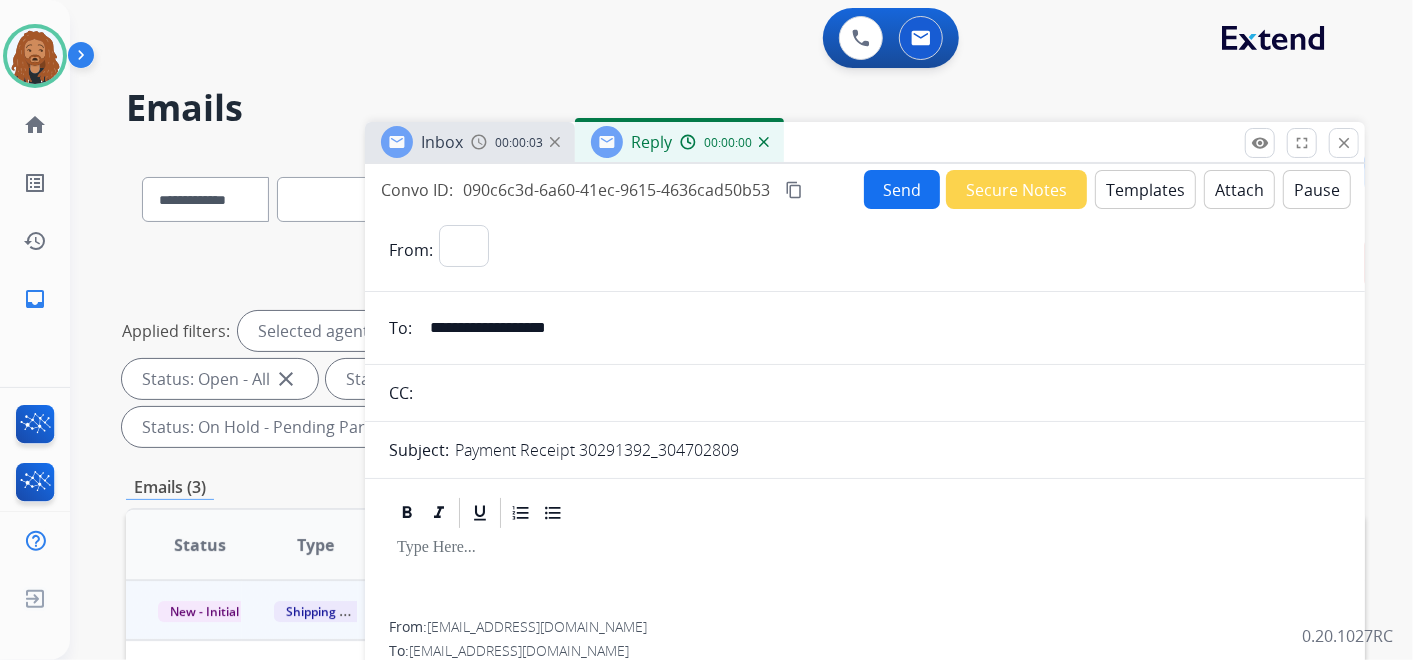 select on "**********" 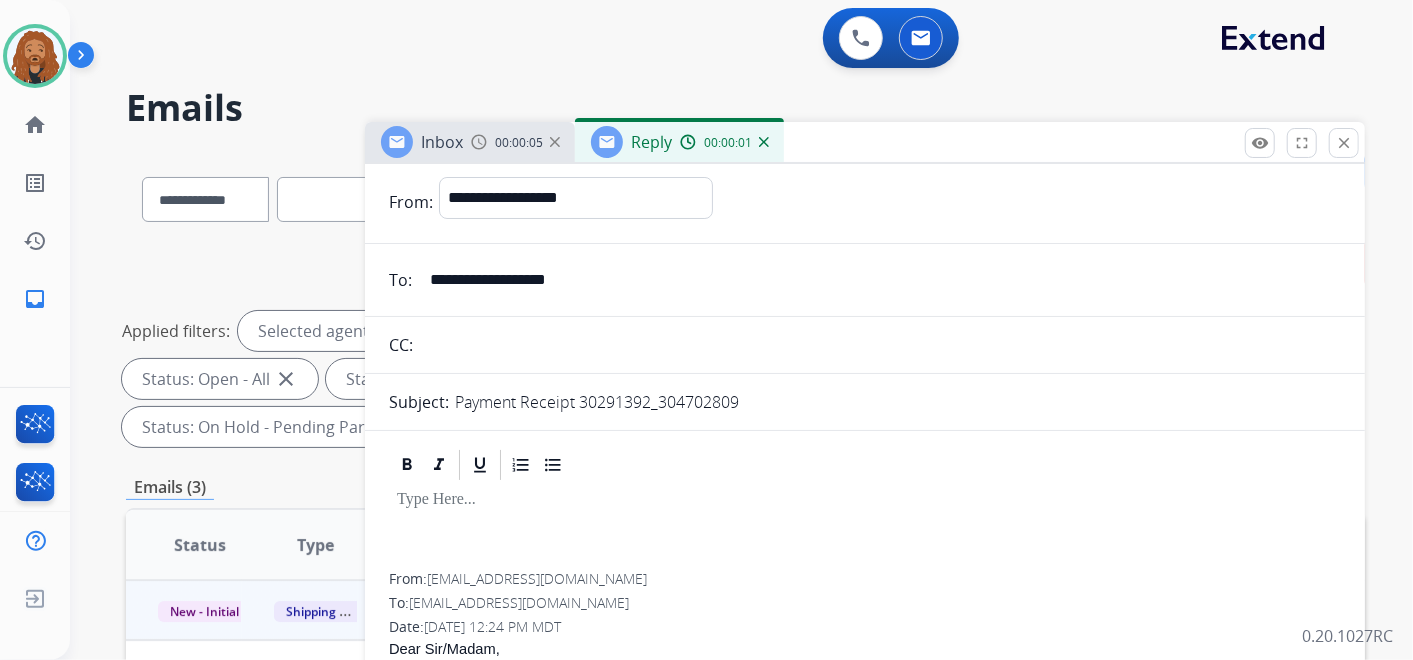 scroll, scrollTop: 0, scrollLeft: 0, axis: both 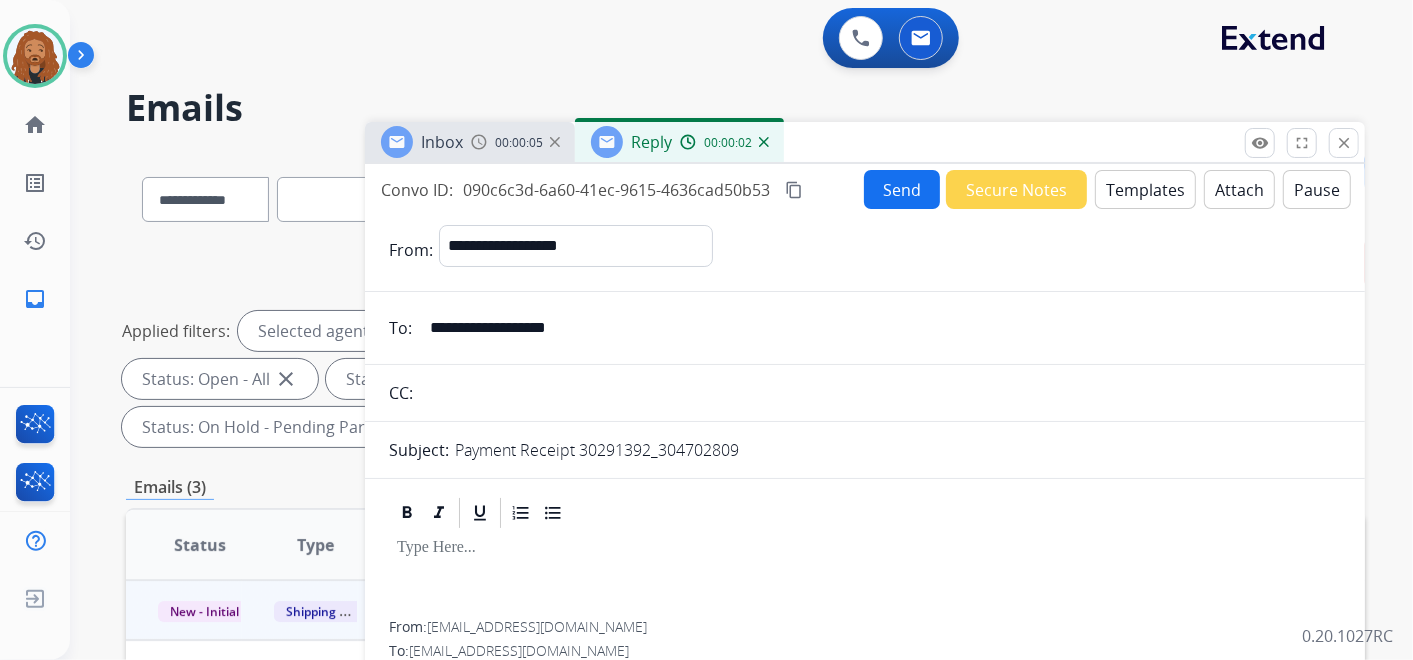 click on "Templates" at bounding box center [1145, 189] 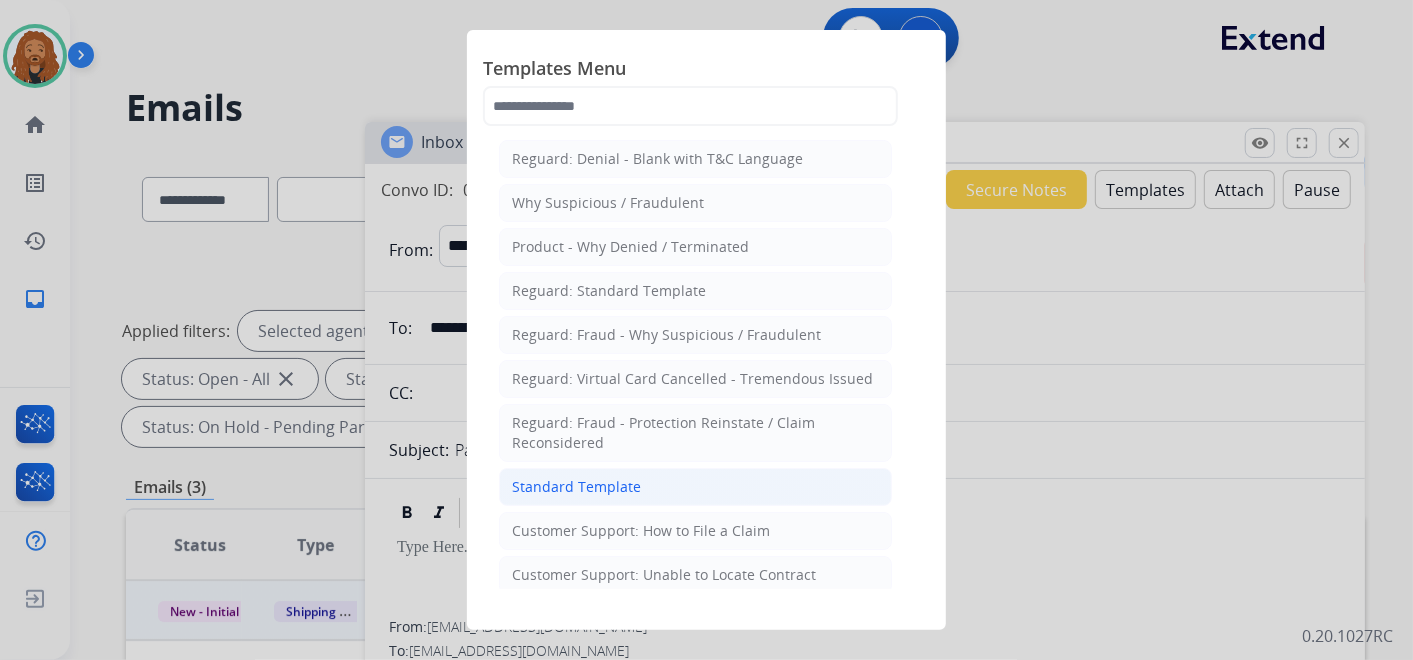 click on "Standard Template" 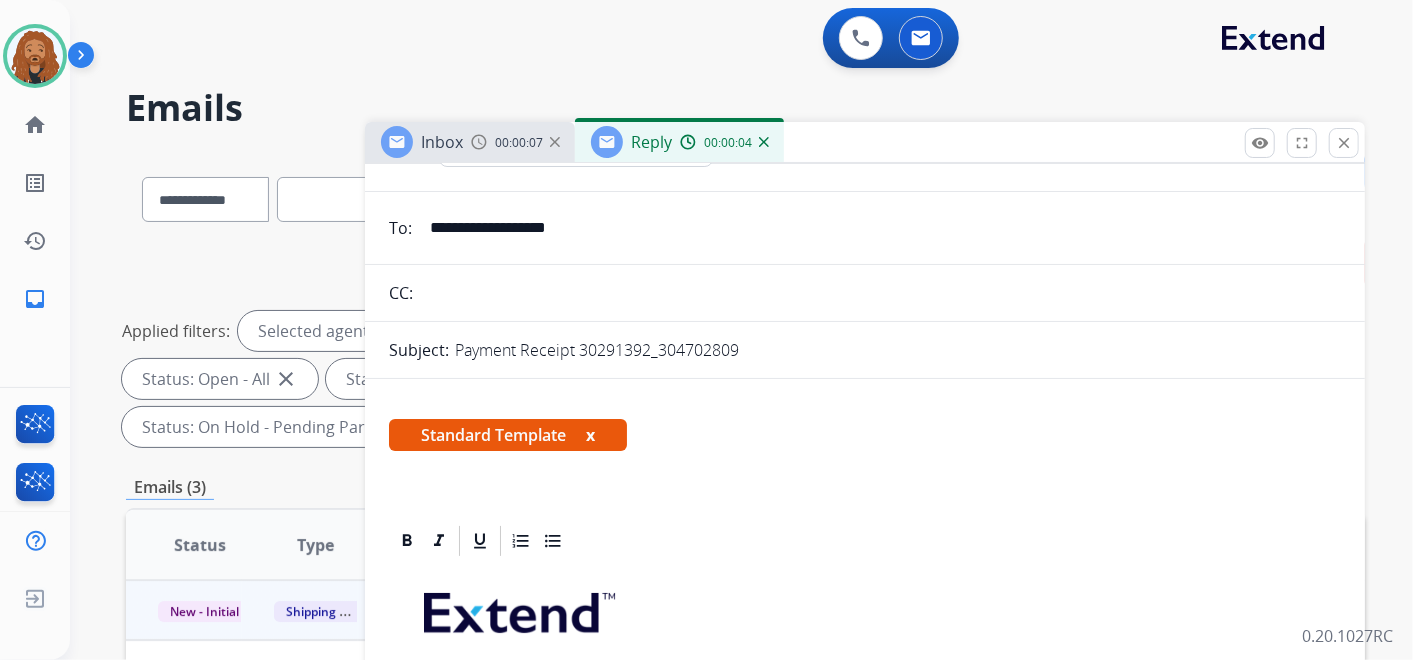 scroll, scrollTop: 333, scrollLeft: 0, axis: vertical 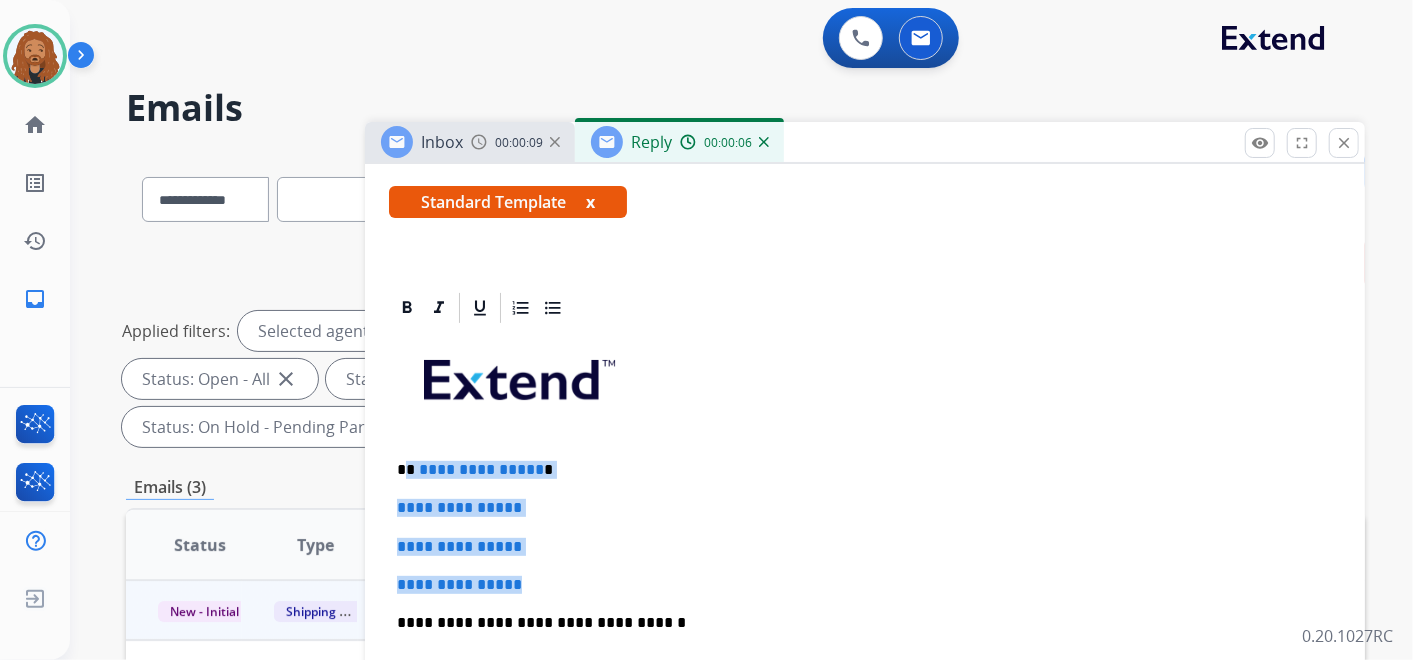 drag, startPoint x: 510, startPoint y: 548, endPoint x: 406, endPoint y: 442, distance: 148.49916 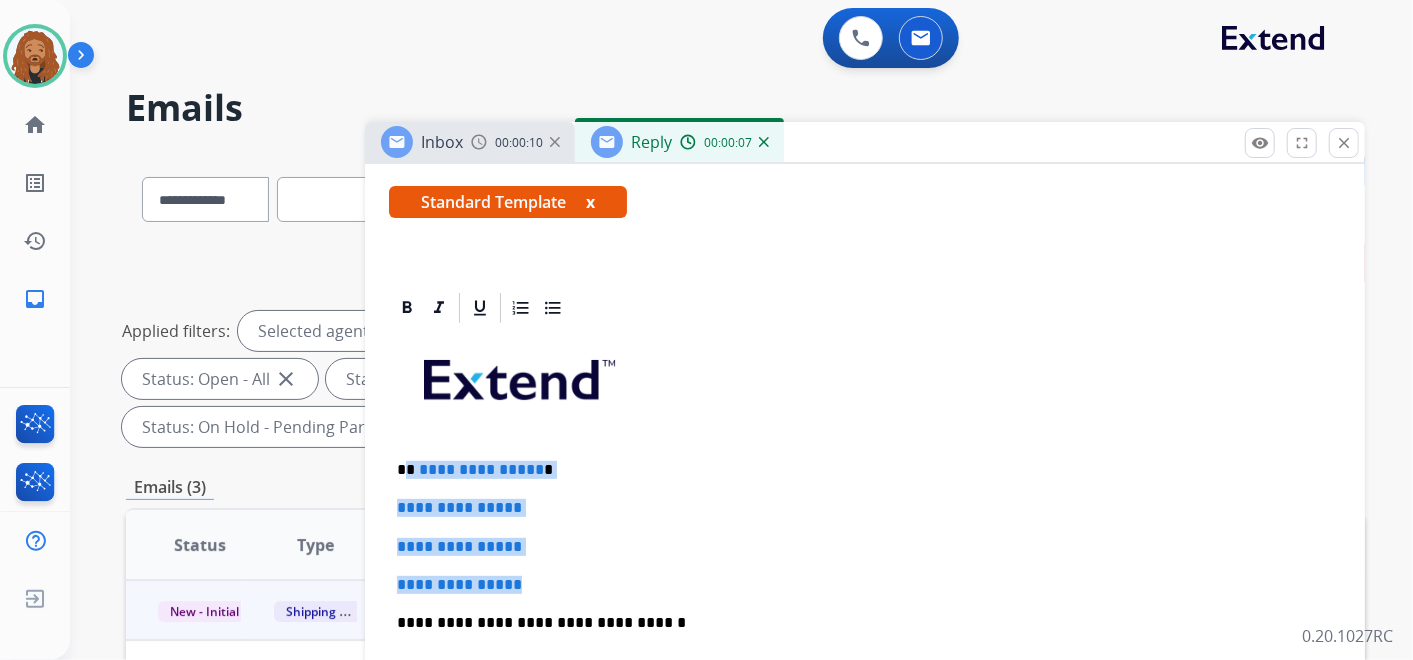 paste 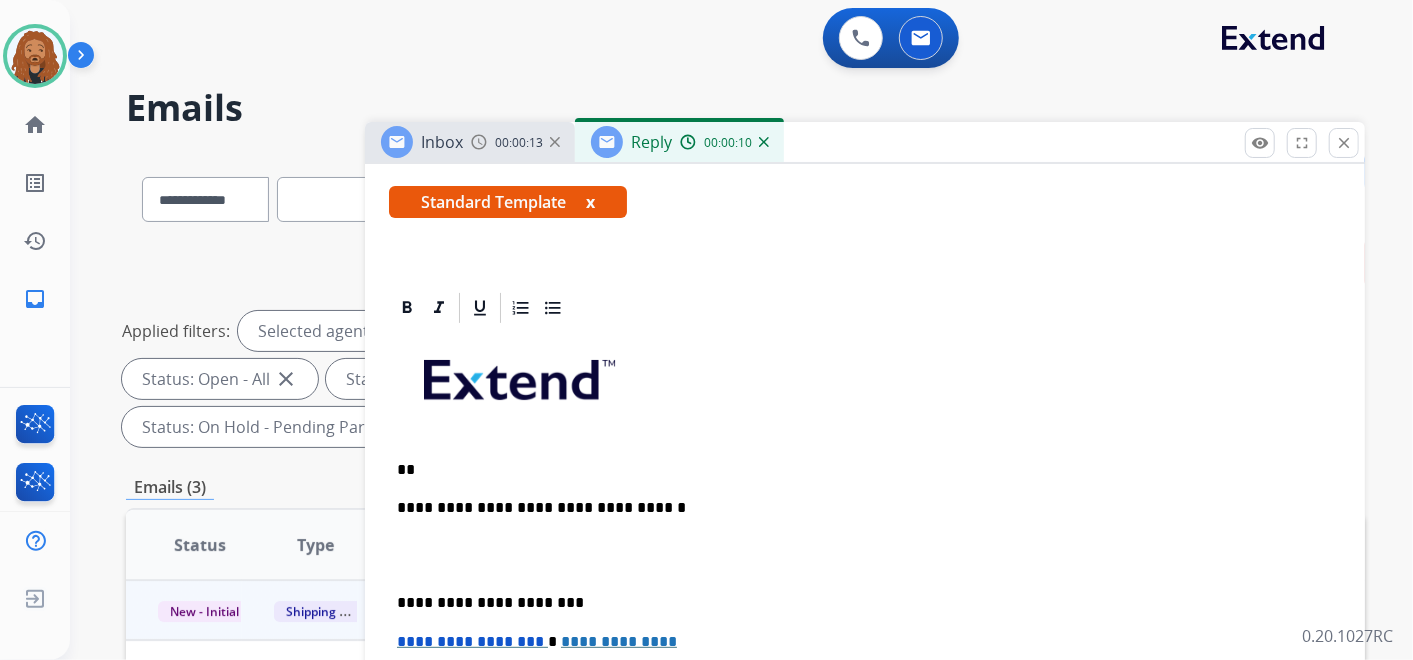 type 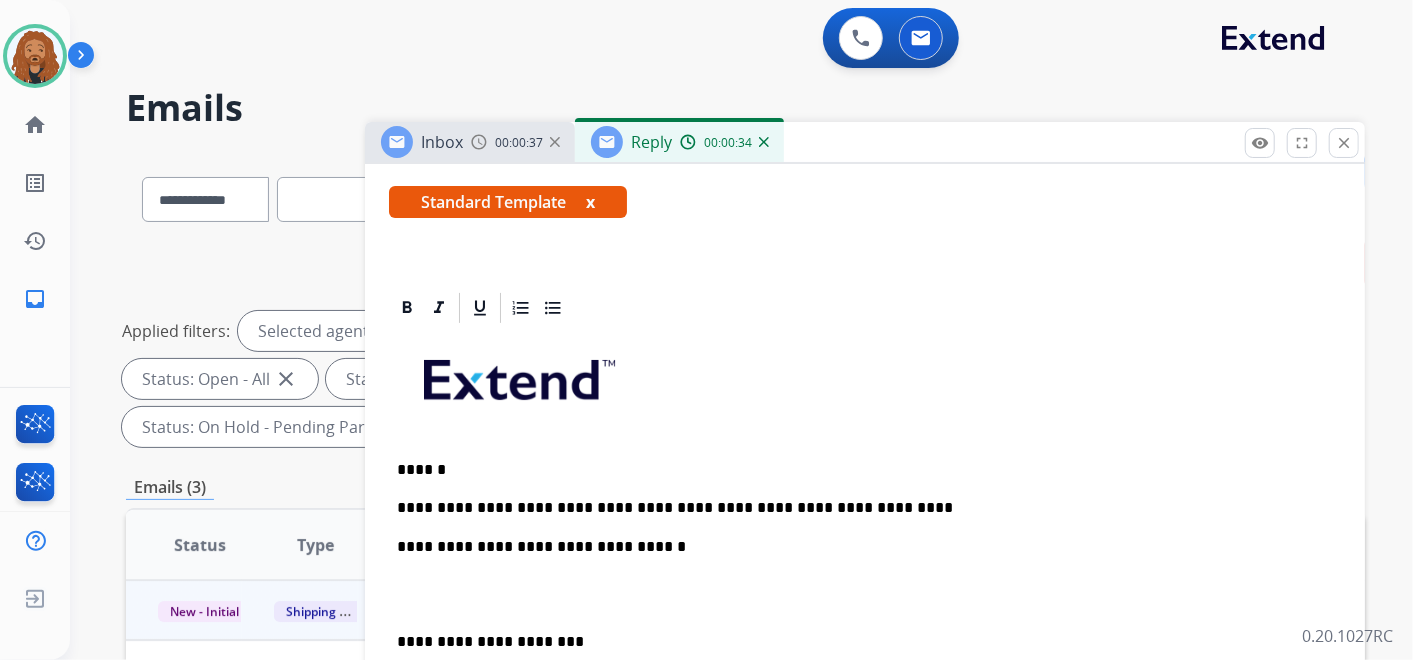 click on "**********" at bounding box center [857, 508] 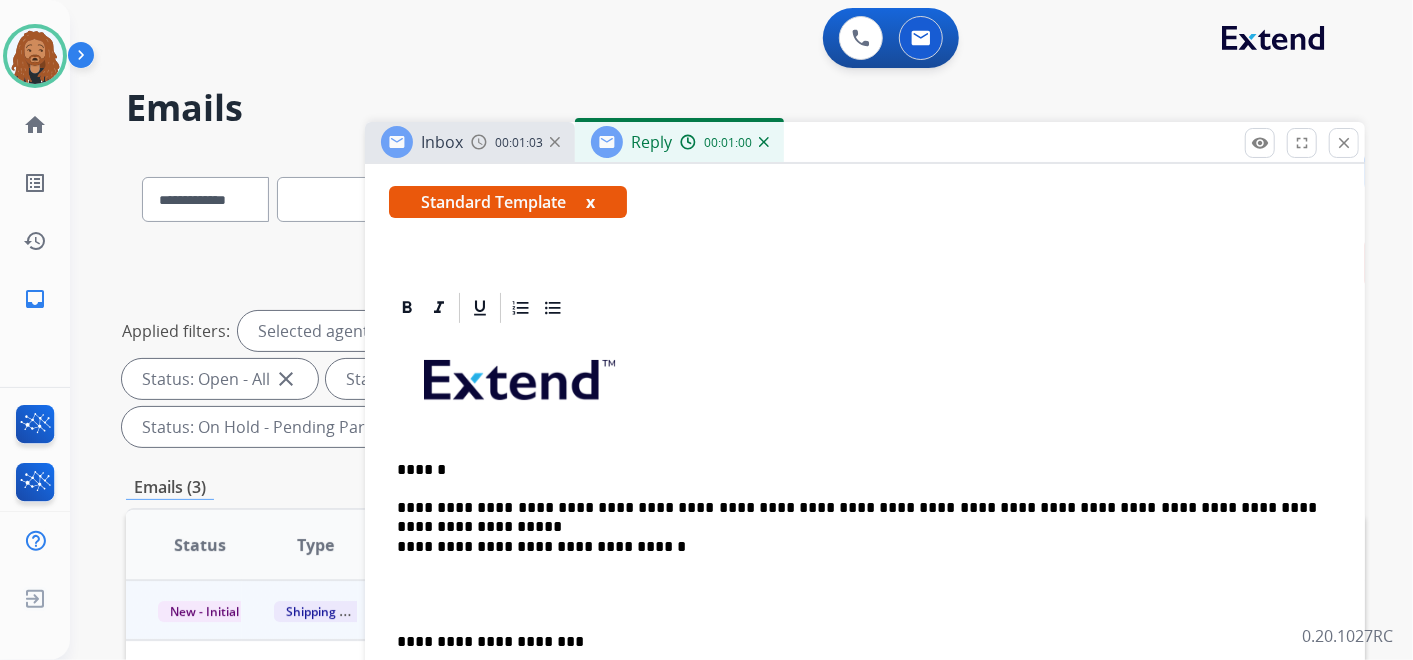 click on "**********" at bounding box center [857, 508] 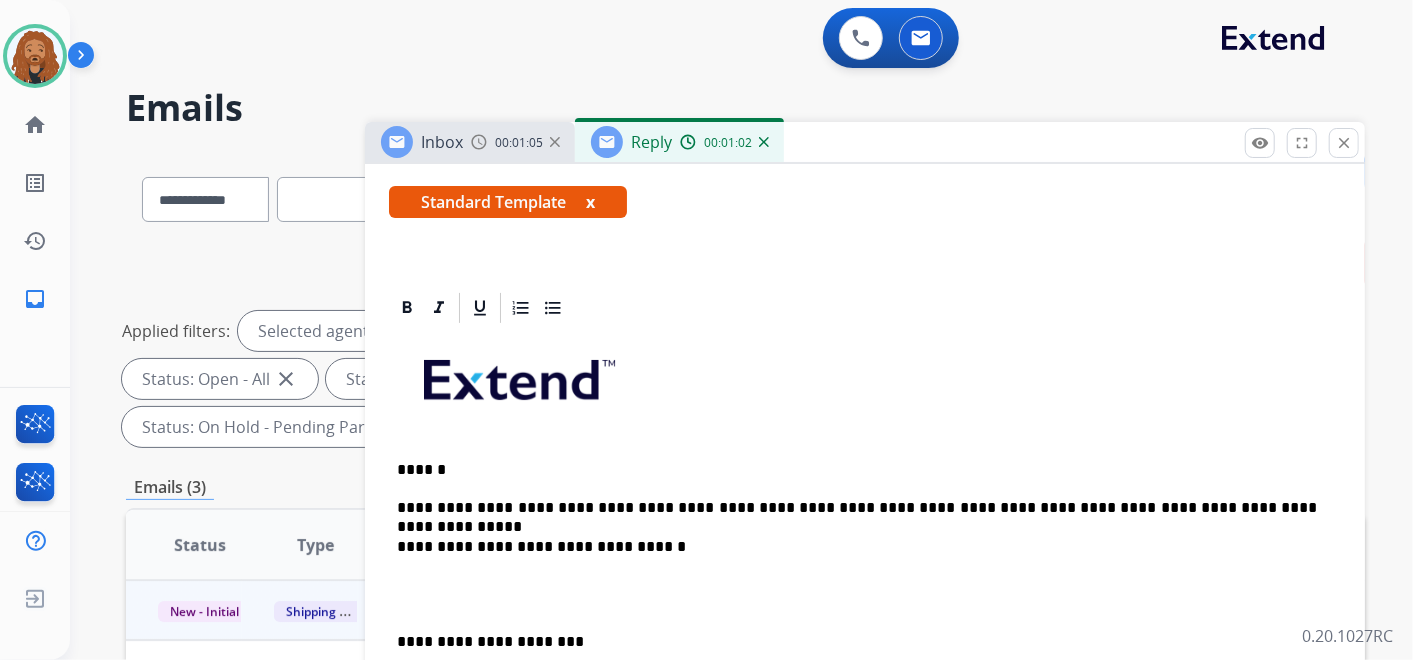 click on "**********" at bounding box center (865, 631) 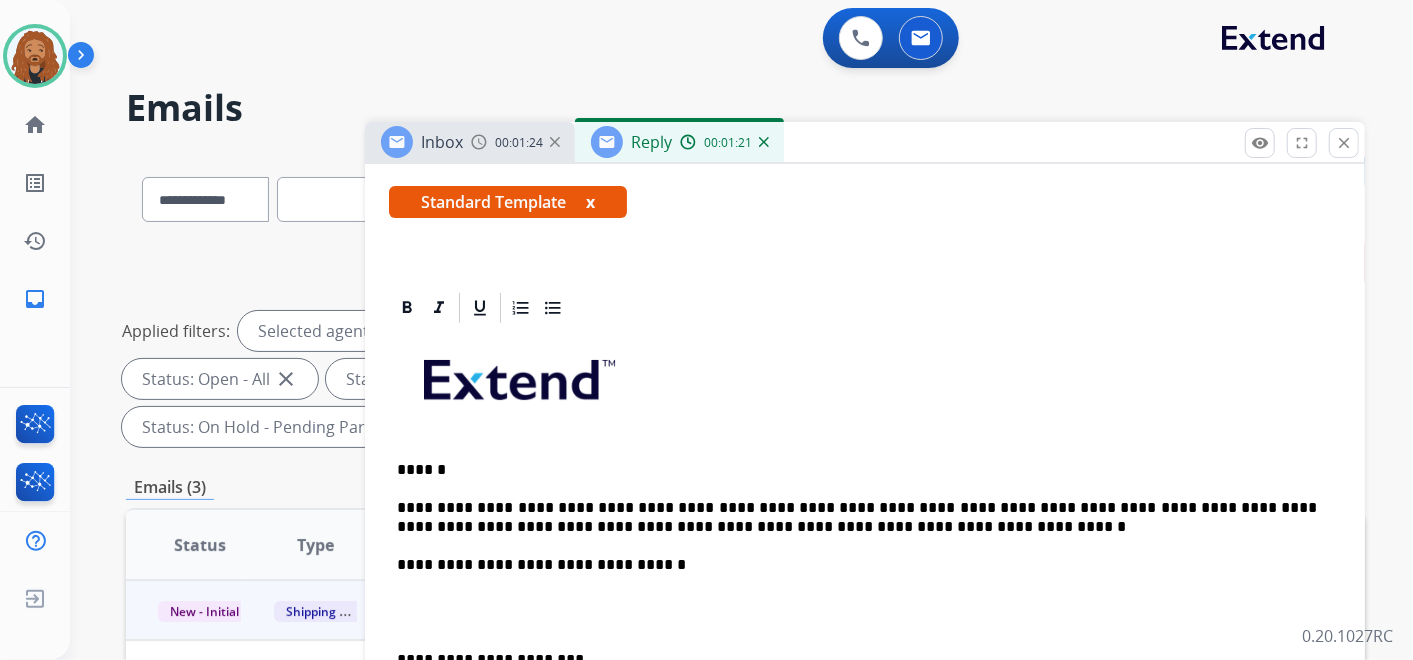 click at bounding box center [865, 612] 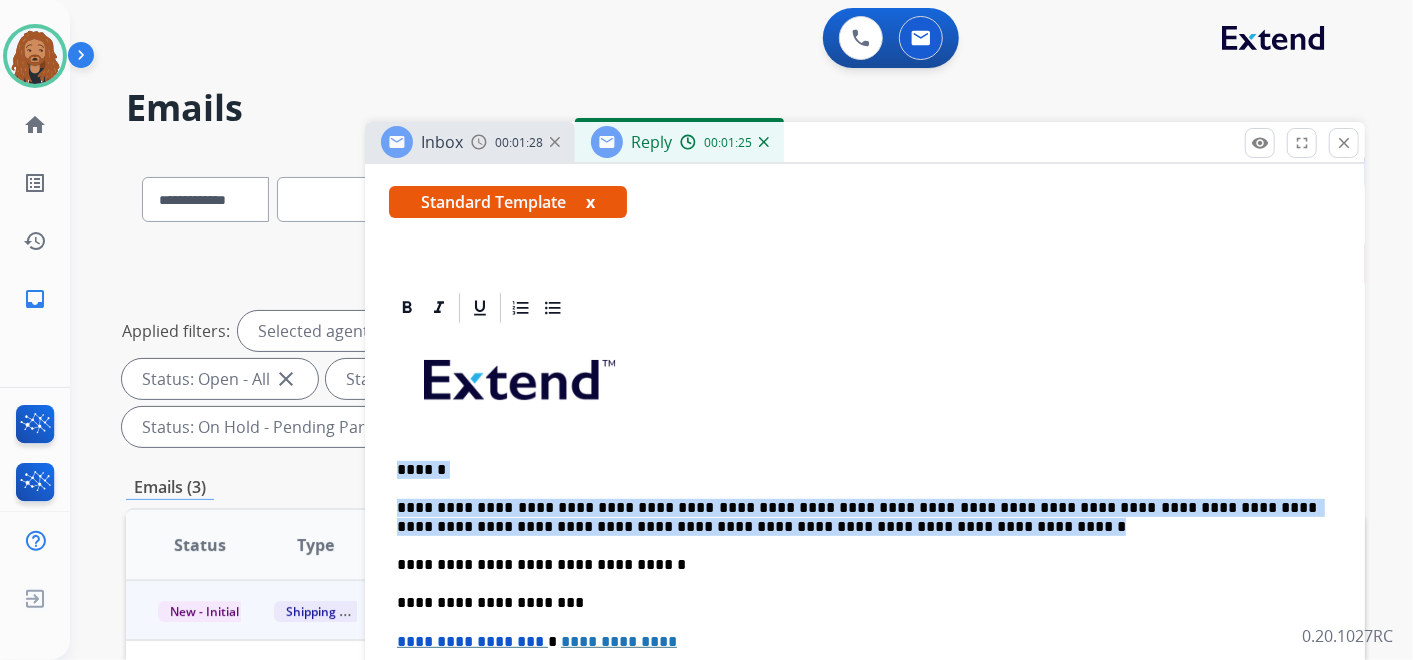 drag, startPoint x: 851, startPoint y: 524, endPoint x: 391, endPoint y: 458, distance: 464.71066 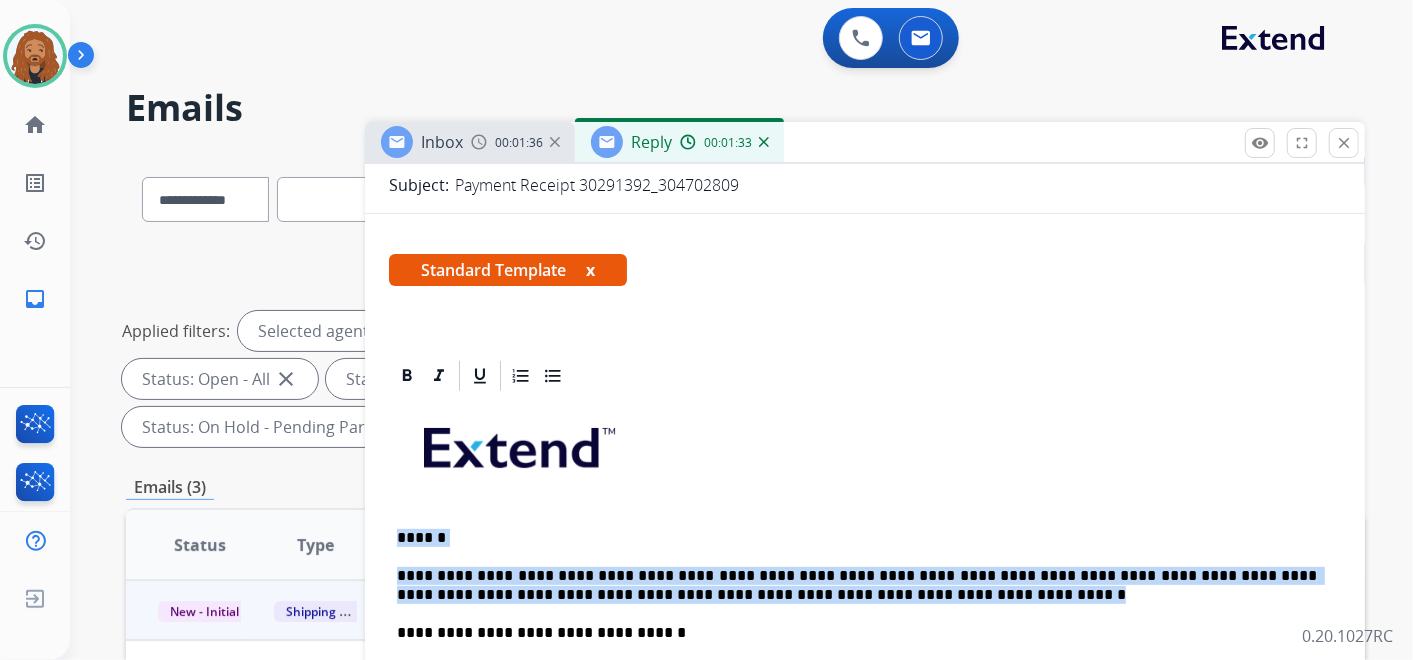 scroll, scrollTop: 333, scrollLeft: 0, axis: vertical 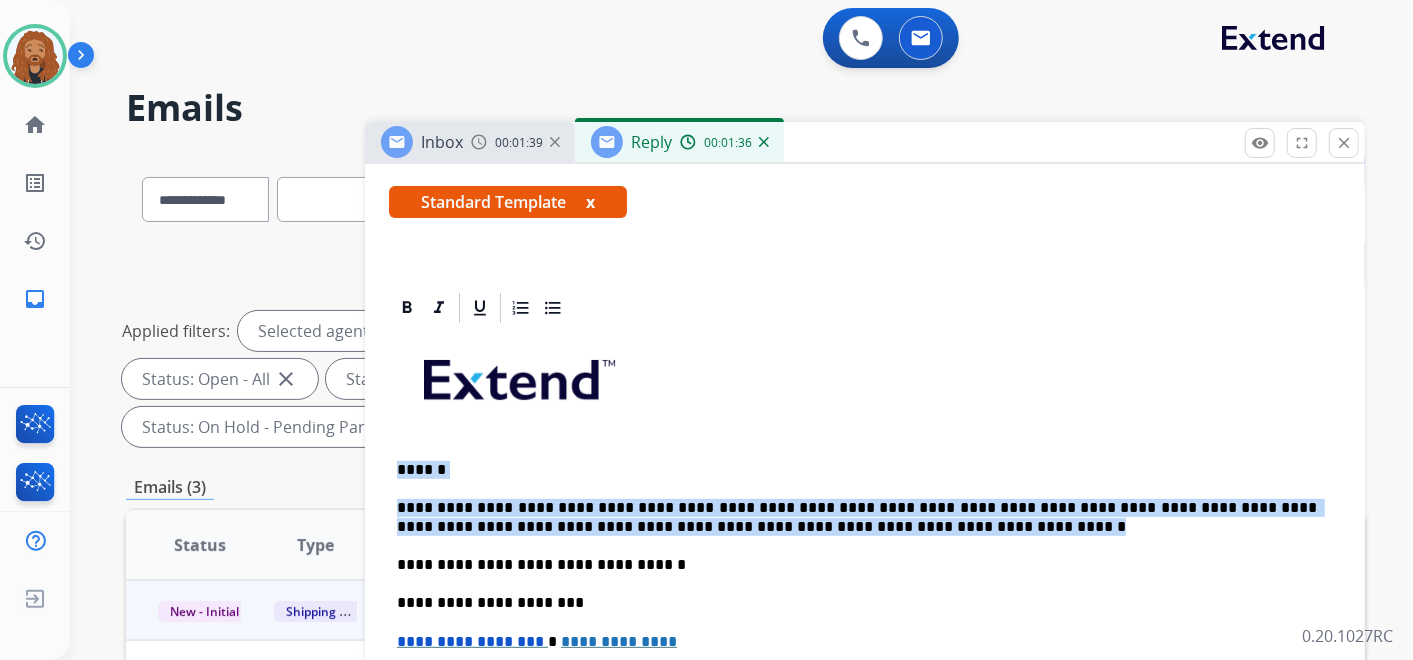 copy on "**********" 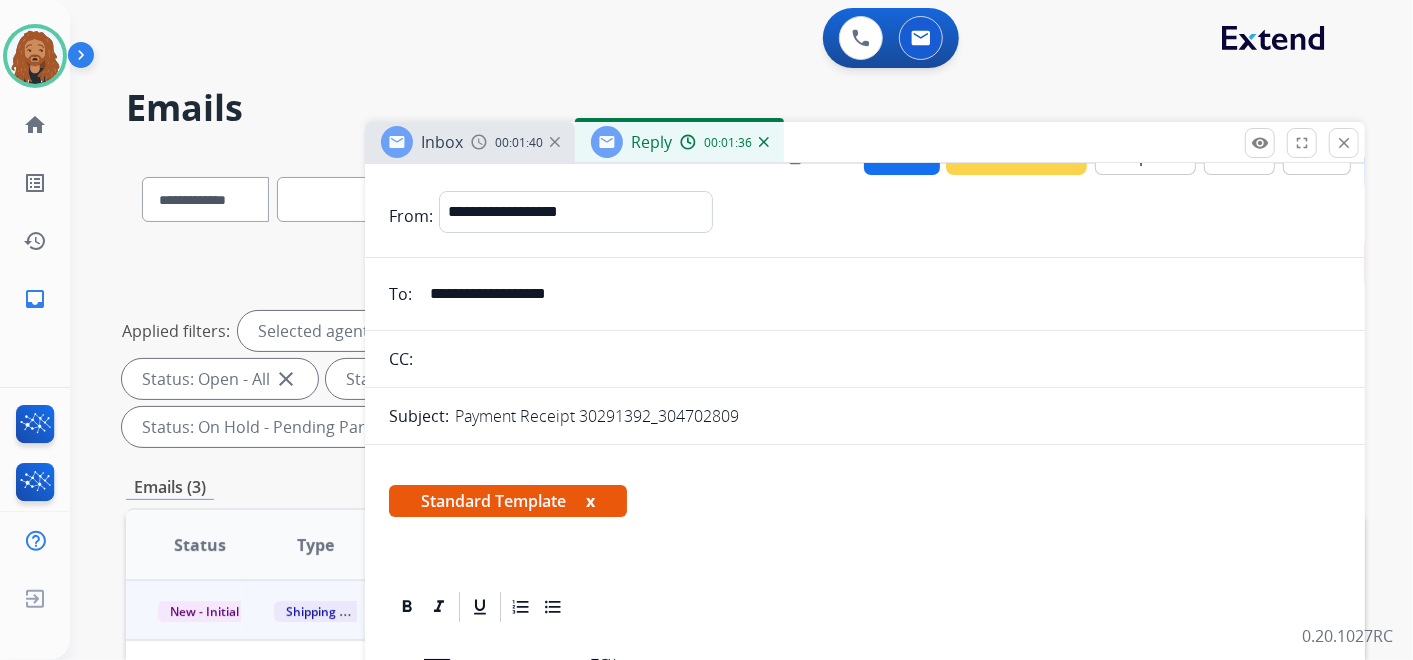 scroll, scrollTop: 0, scrollLeft: 0, axis: both 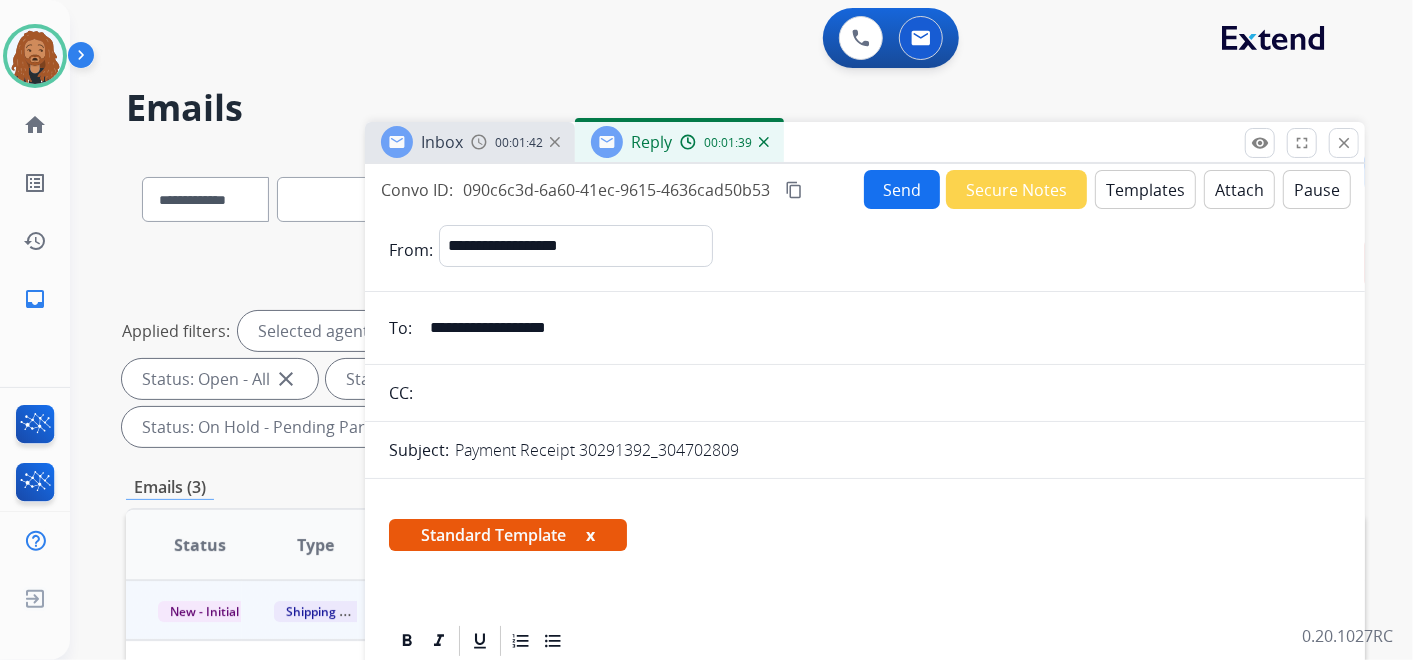 click on "Send" at bounding box center (902, 189) 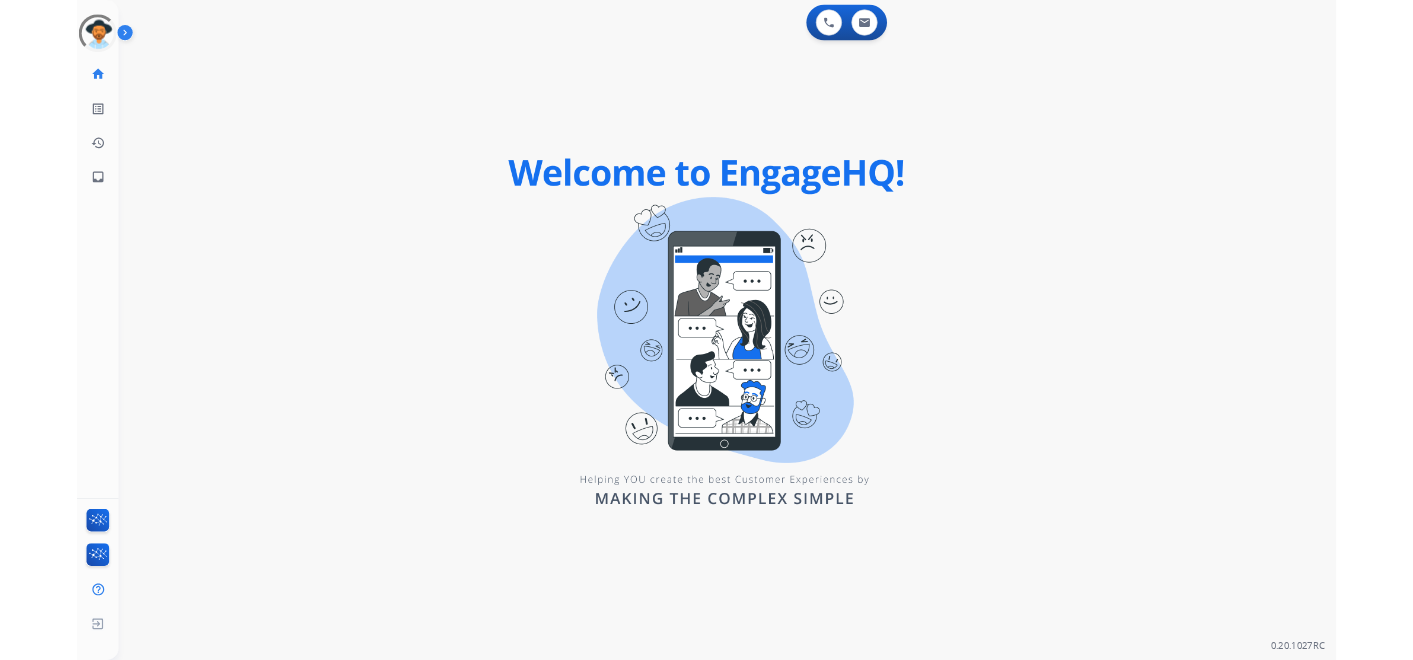 scroll, scrollTop: 0, scrollLeft: 0, axis: both 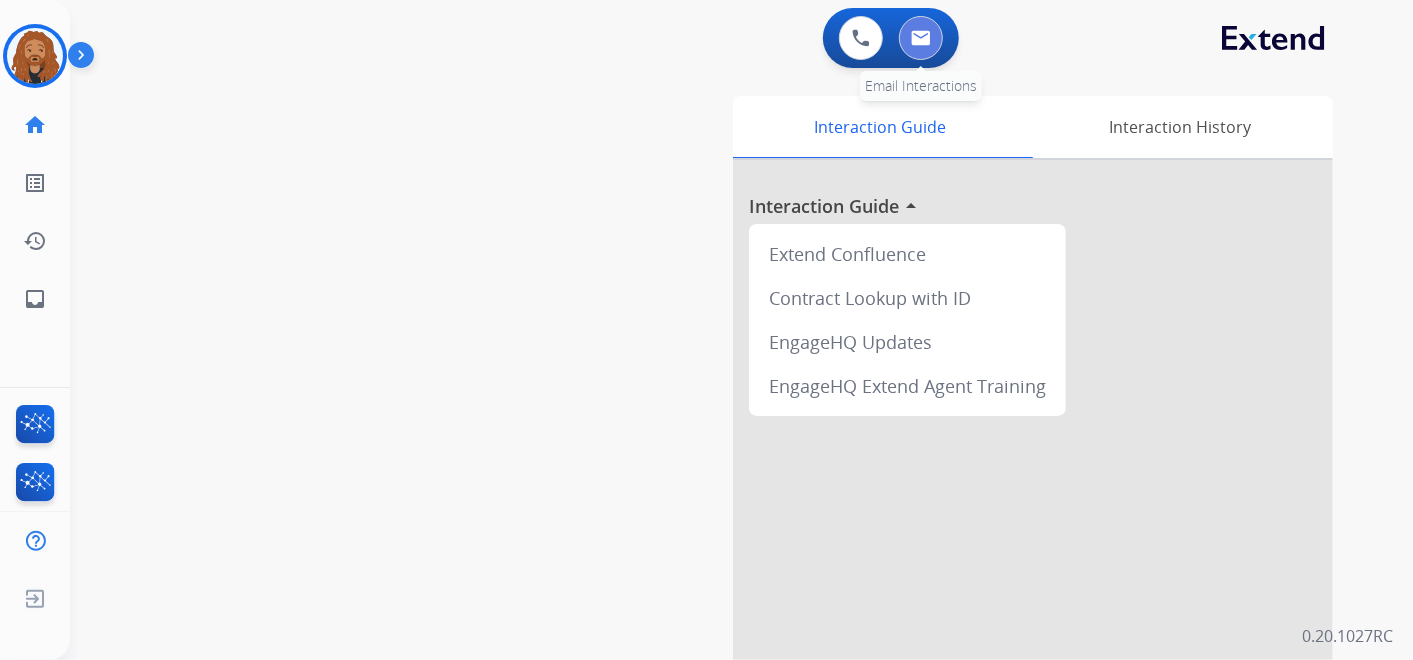 click at bounding box center [921, 38] 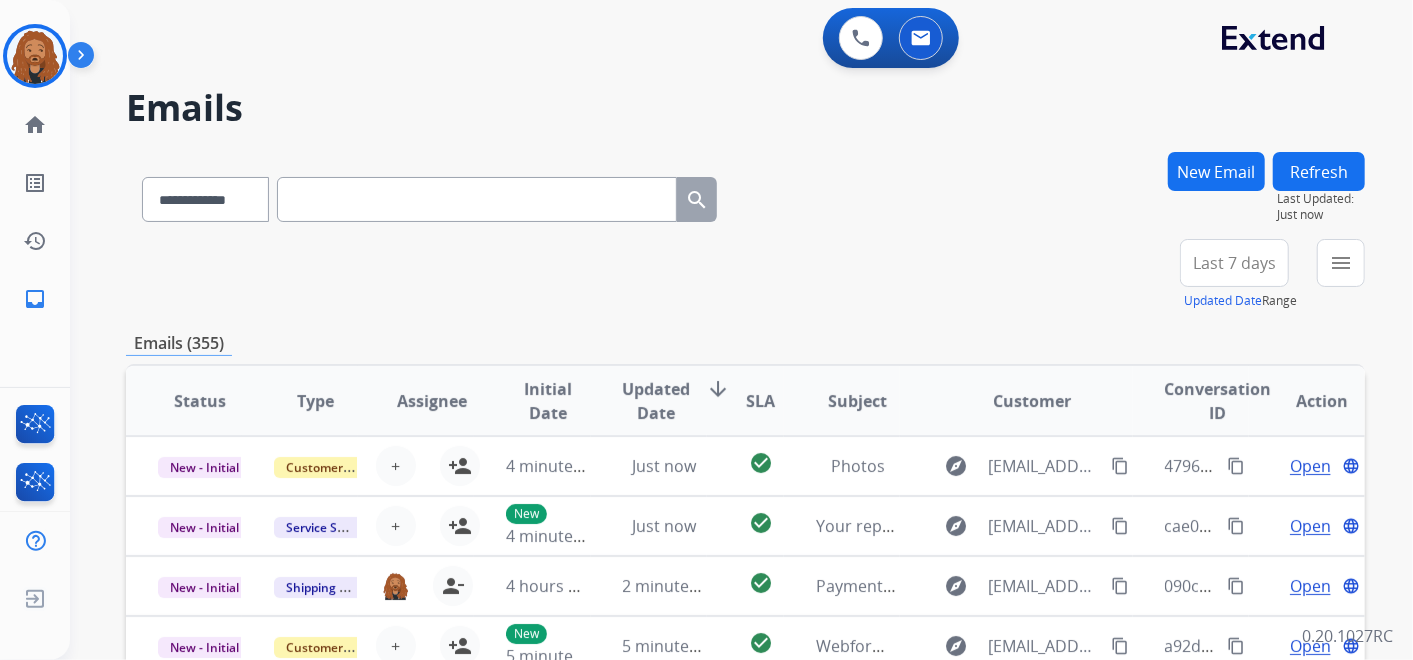 click on "Last 7 days" at bounding box center (1234, 263) 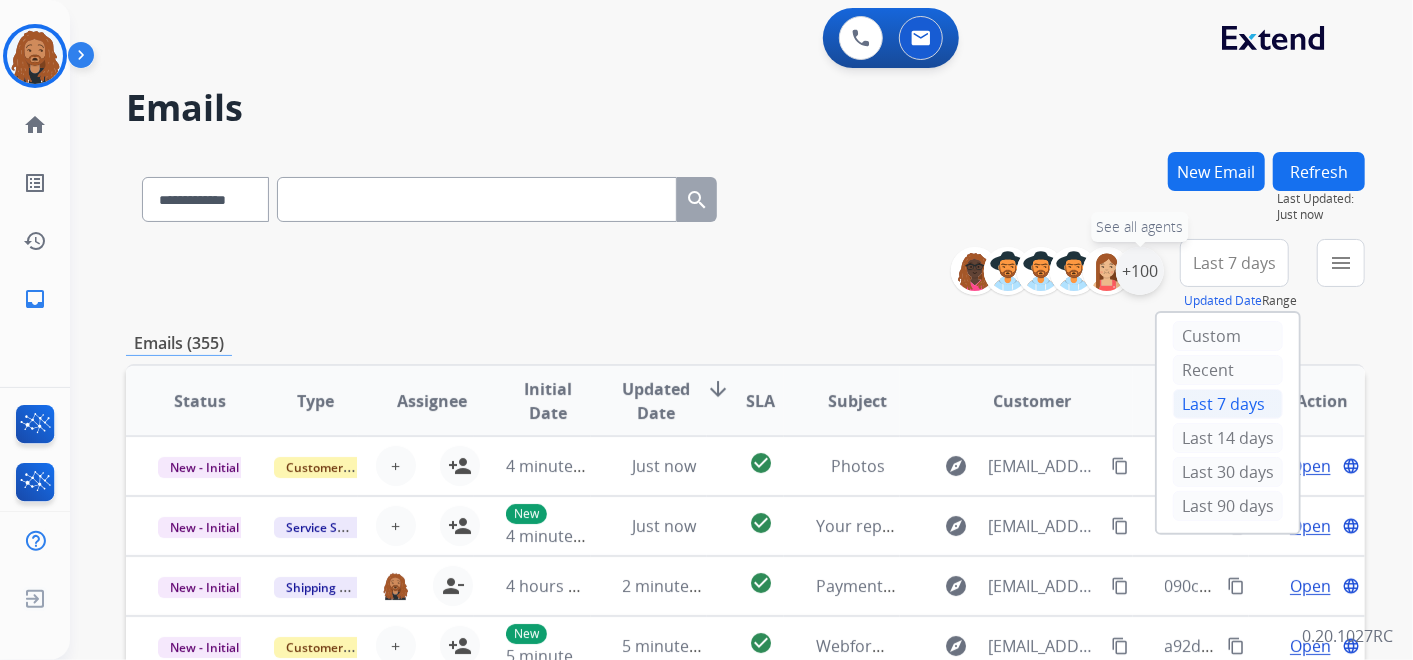 click on "+100" at bounding box center [1140, 271] 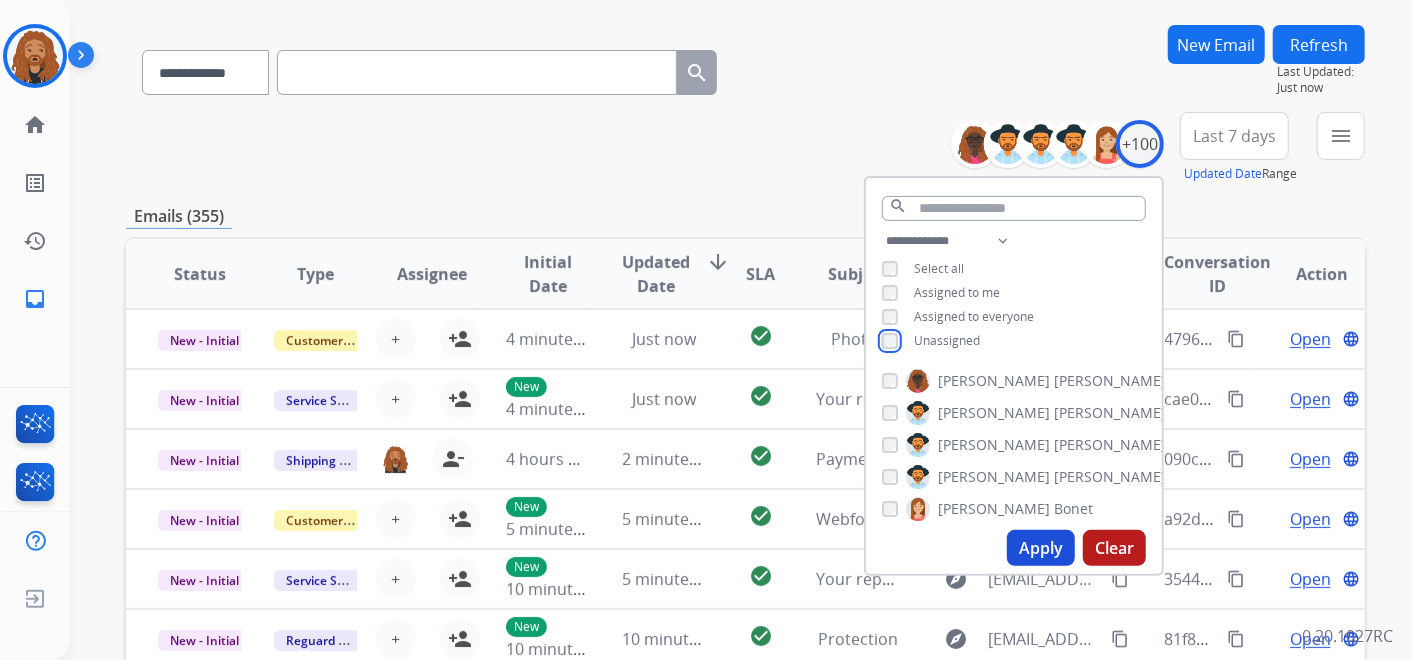 scroll, scrollTop: 222, scrollLeft: 0, axis: vertical 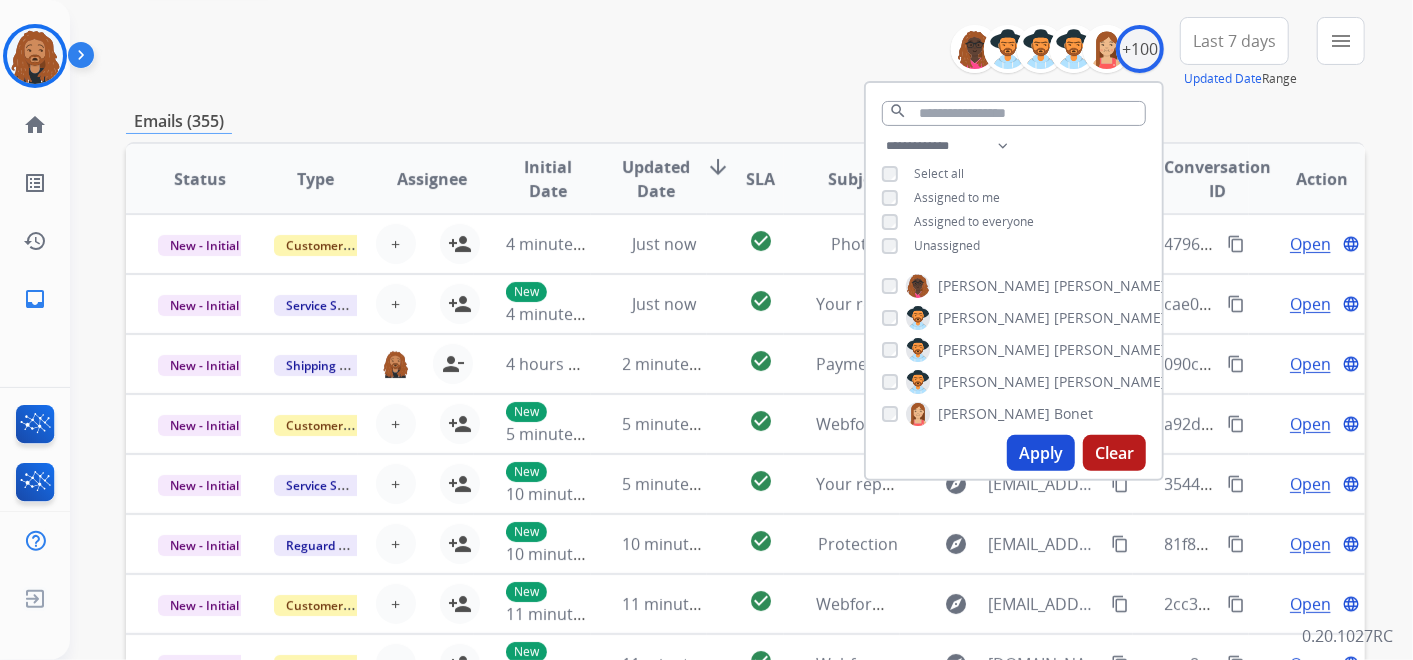 click on "Apply" at bounding box center (1041, 453) 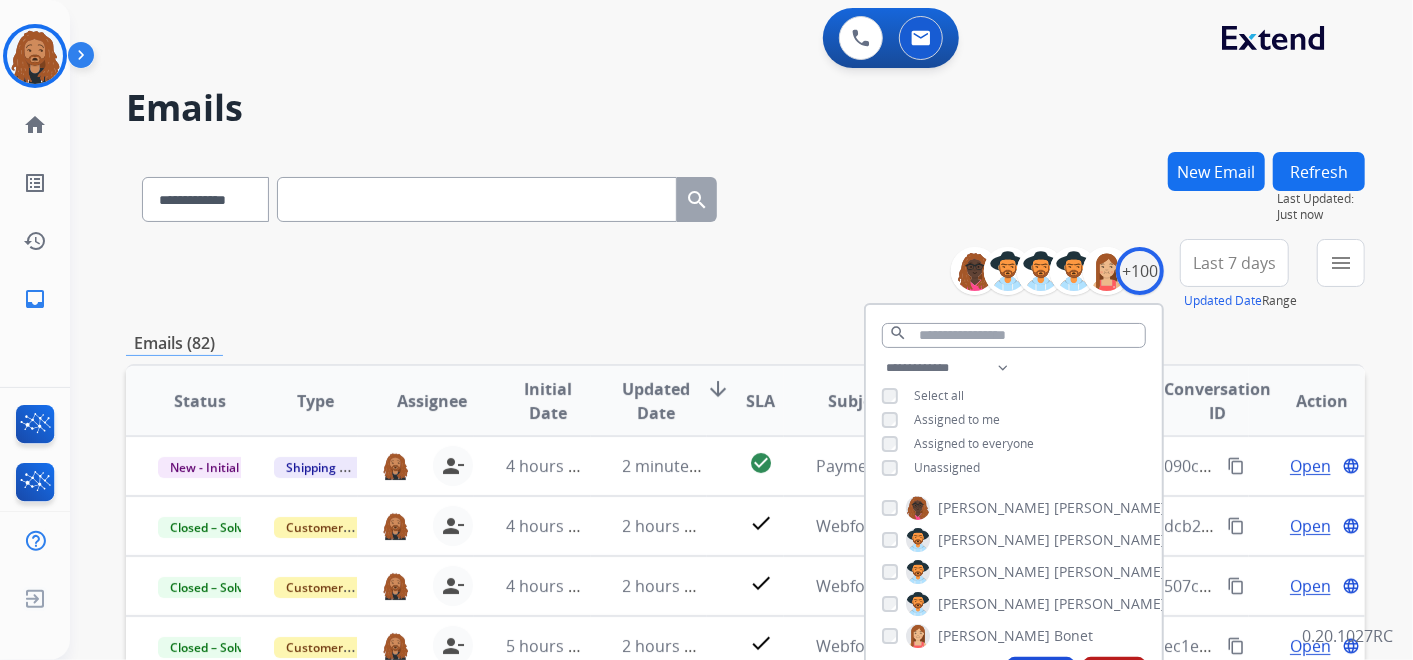 click on "Last 7 days" at bounding box center (1234, 263) 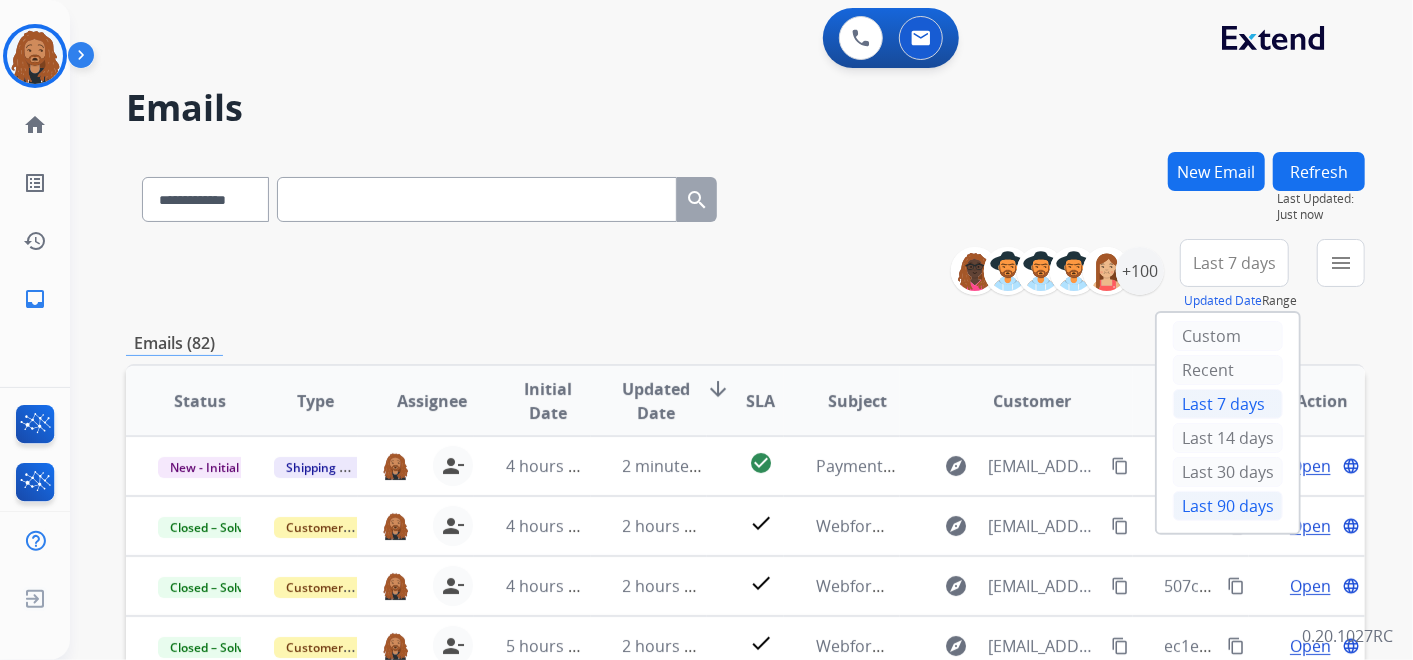 click on "Last 90 days" at bounding box center [1228, 506] 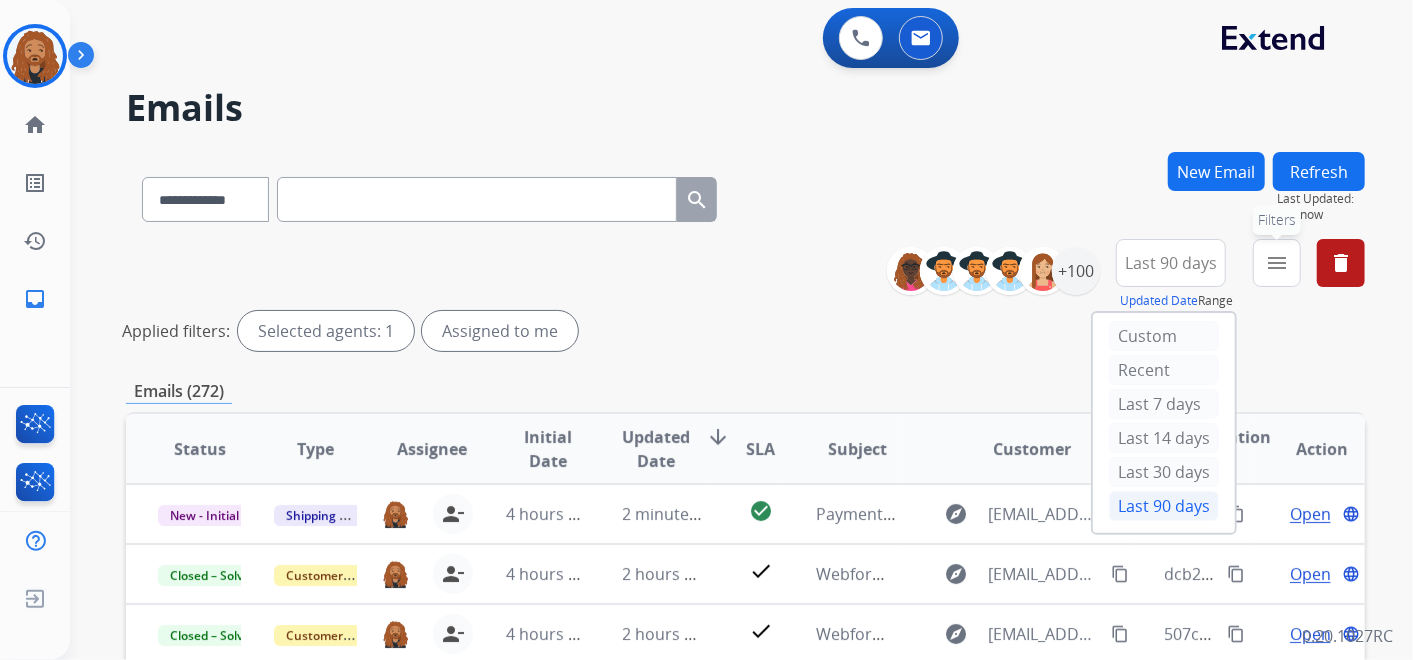 click on "menu" at bounding box center (1277, 263) 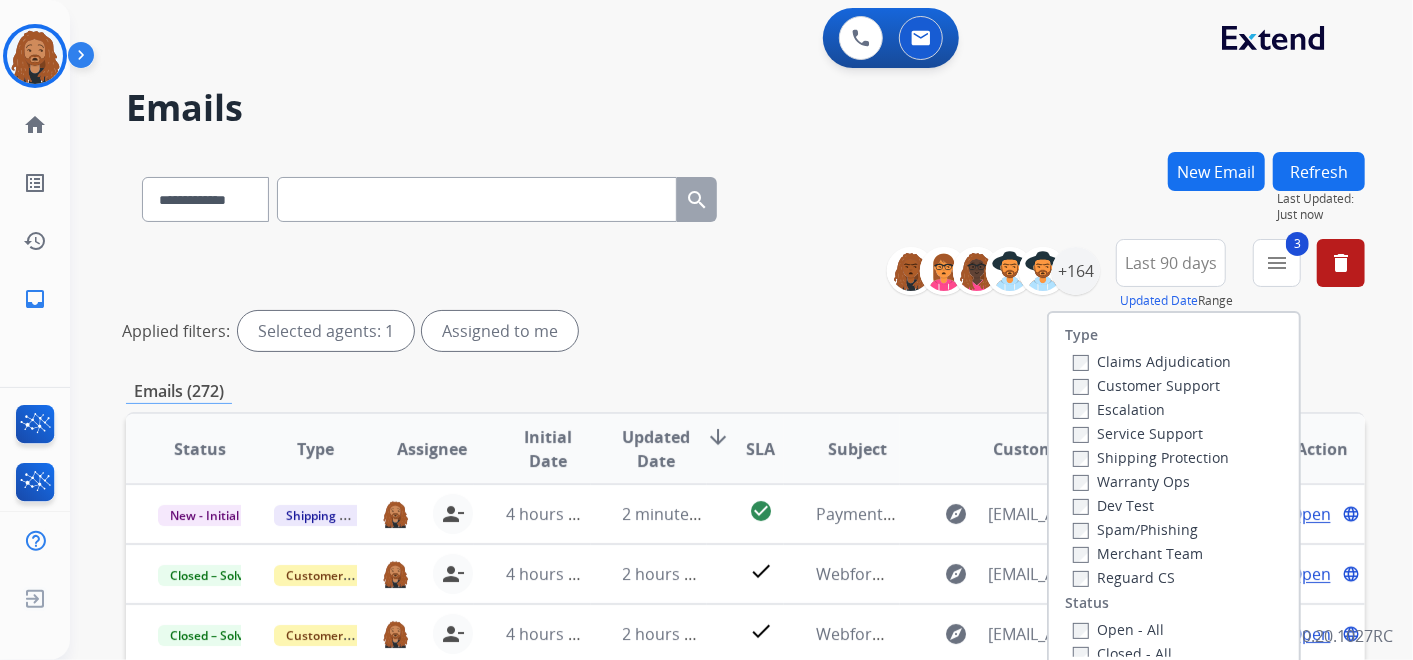 click on "Escalation" at bounding box center [1152, 409] 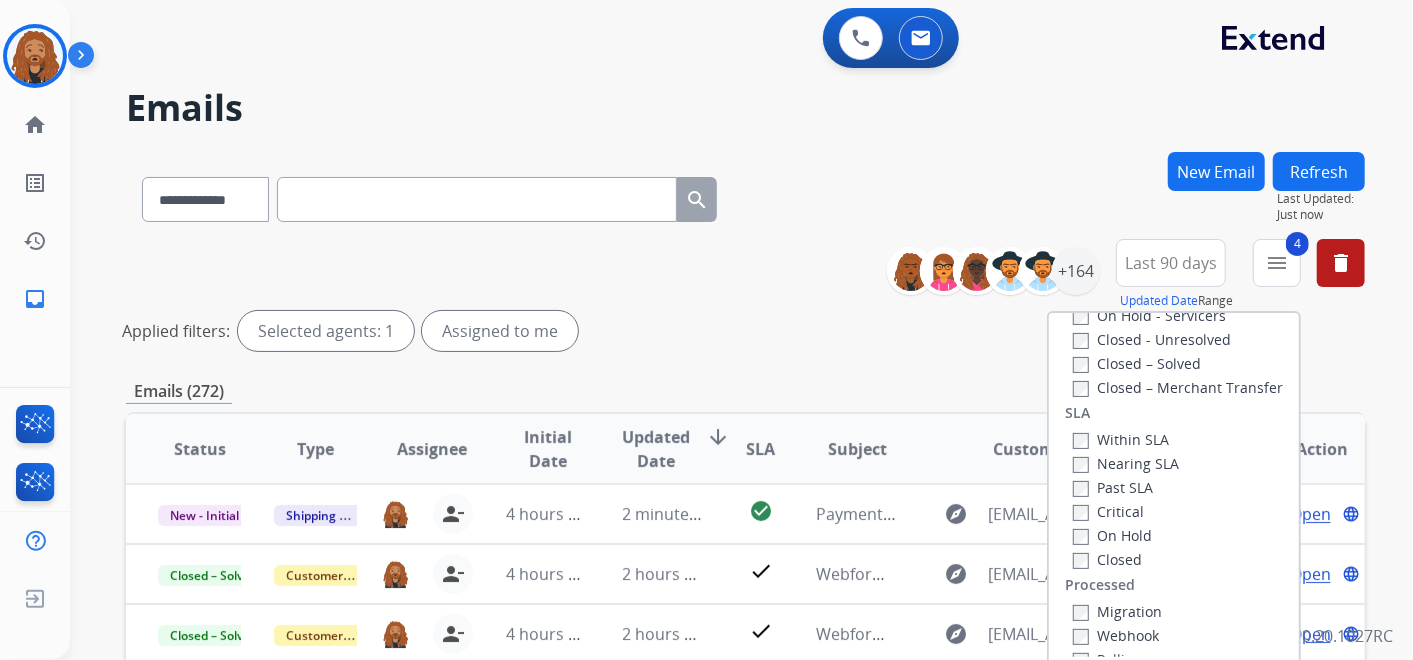 scroll, scrollTop: 526, scrollLeft: 0, axis: vertical 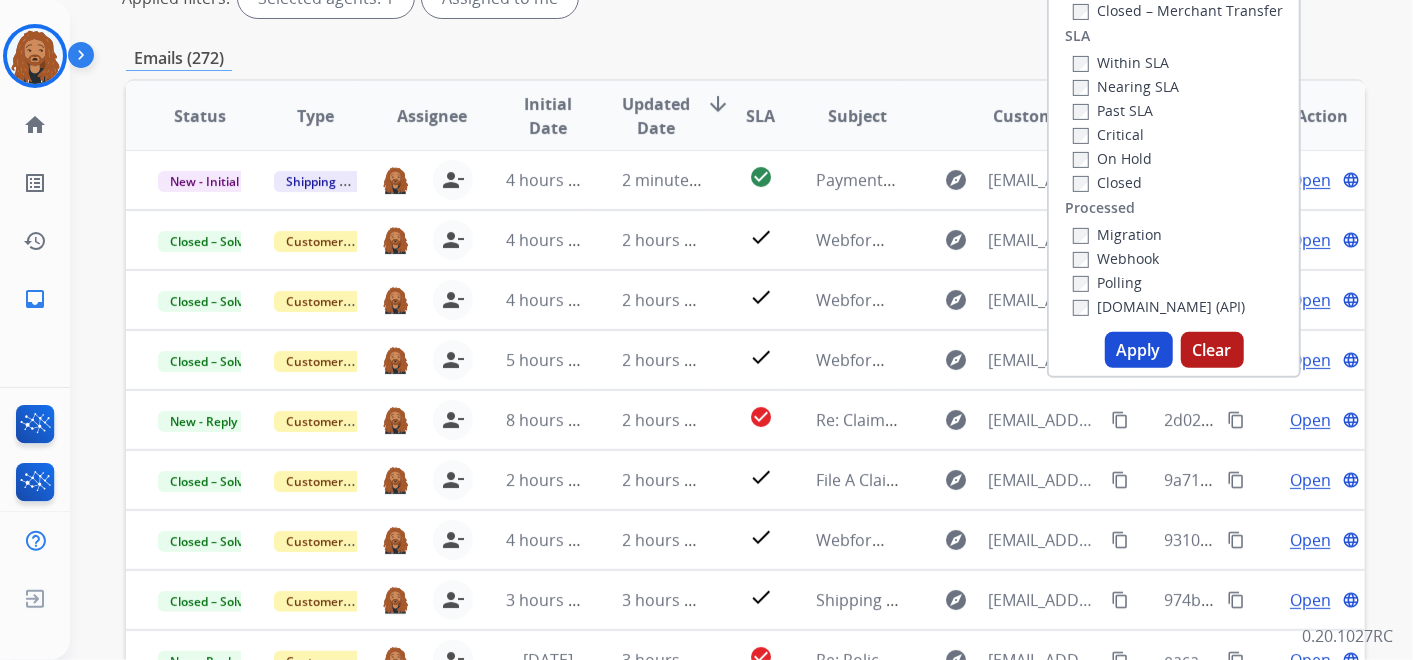 click on "Apply" at bounding box center [1139, 350] 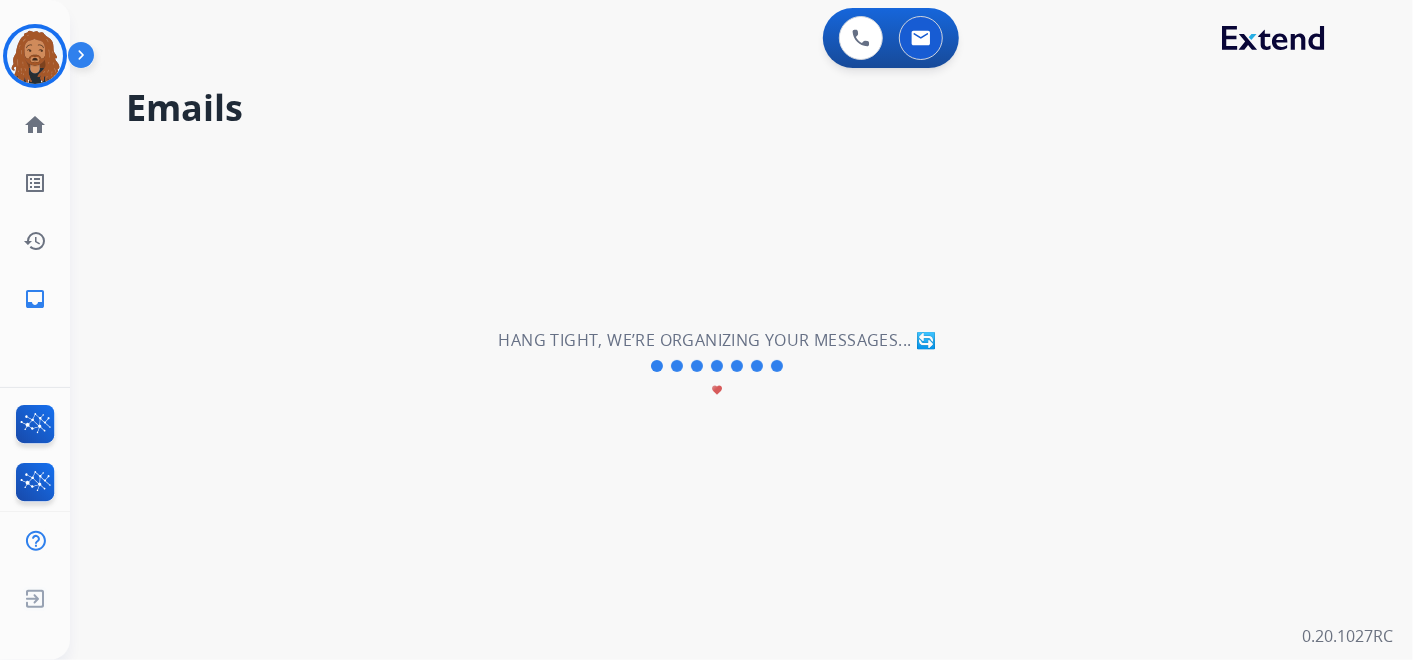 scroll, scrollTop: 0, scrollLeft: 0, axis: both 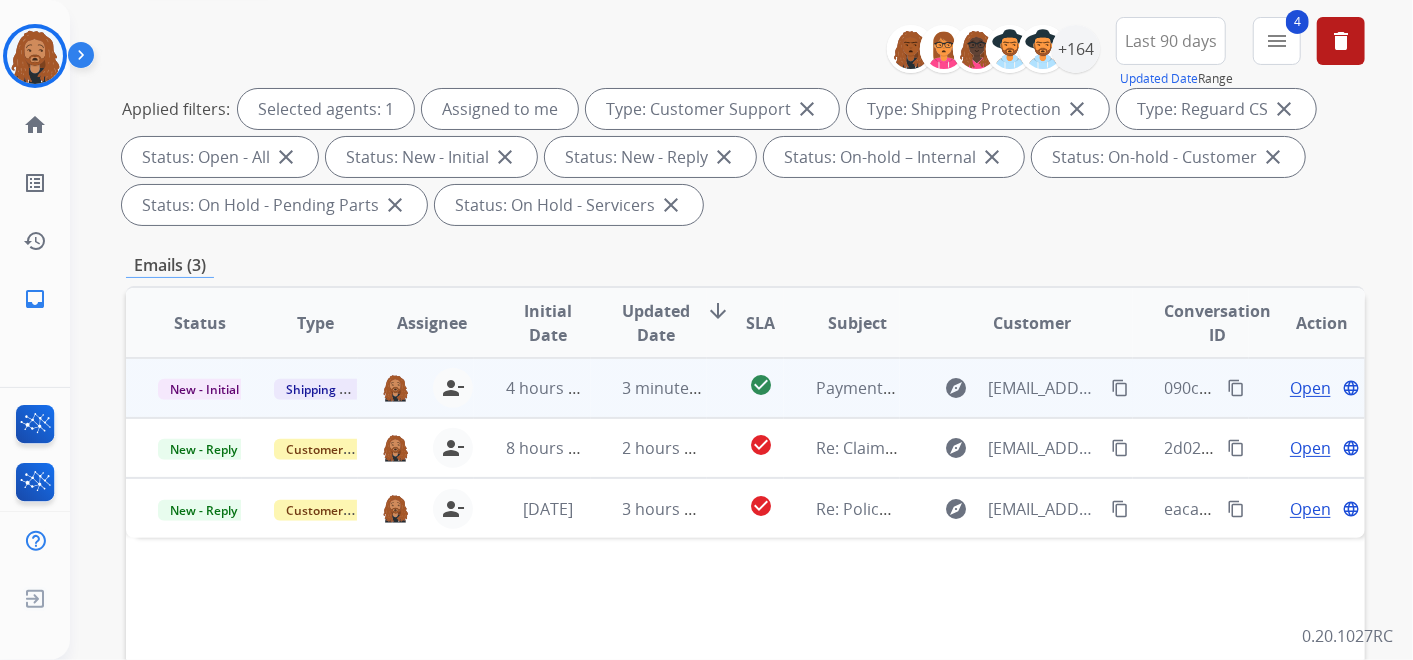click on "Open" at bounding box center (1310, 388) 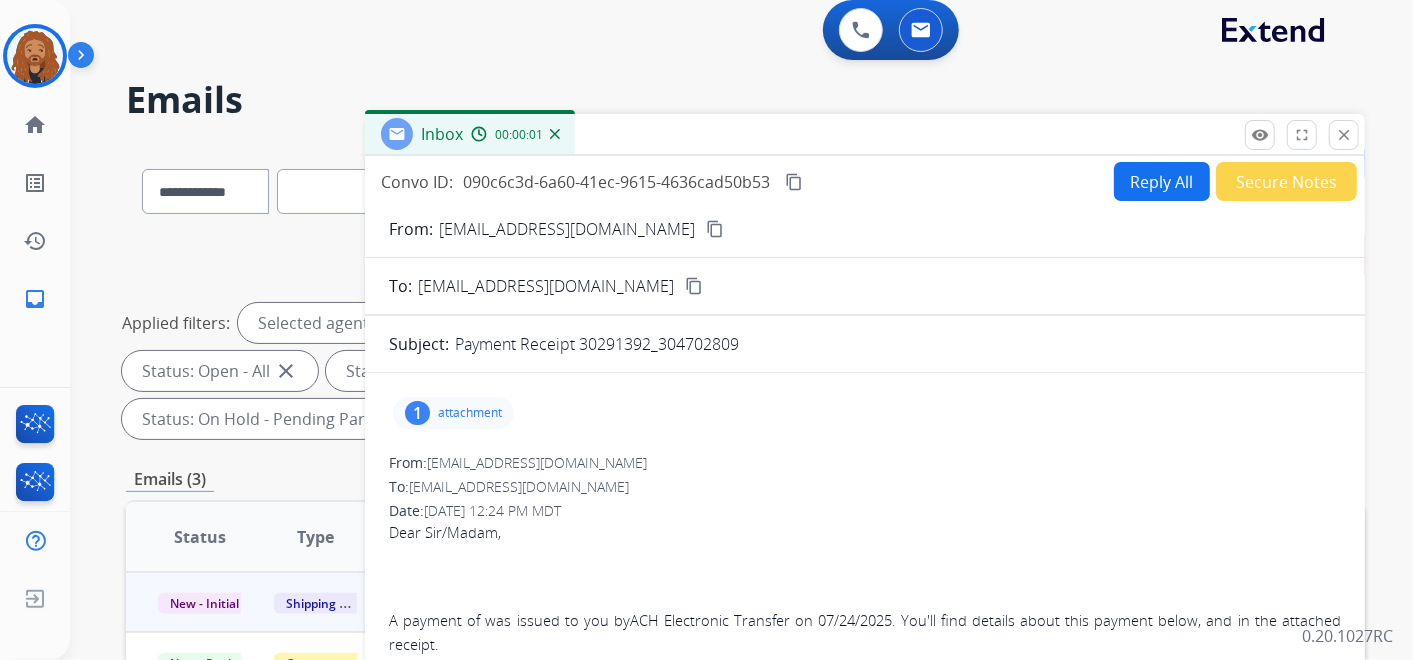 scroll, scrollTop: 0, scrollLeft: 0, axis: both 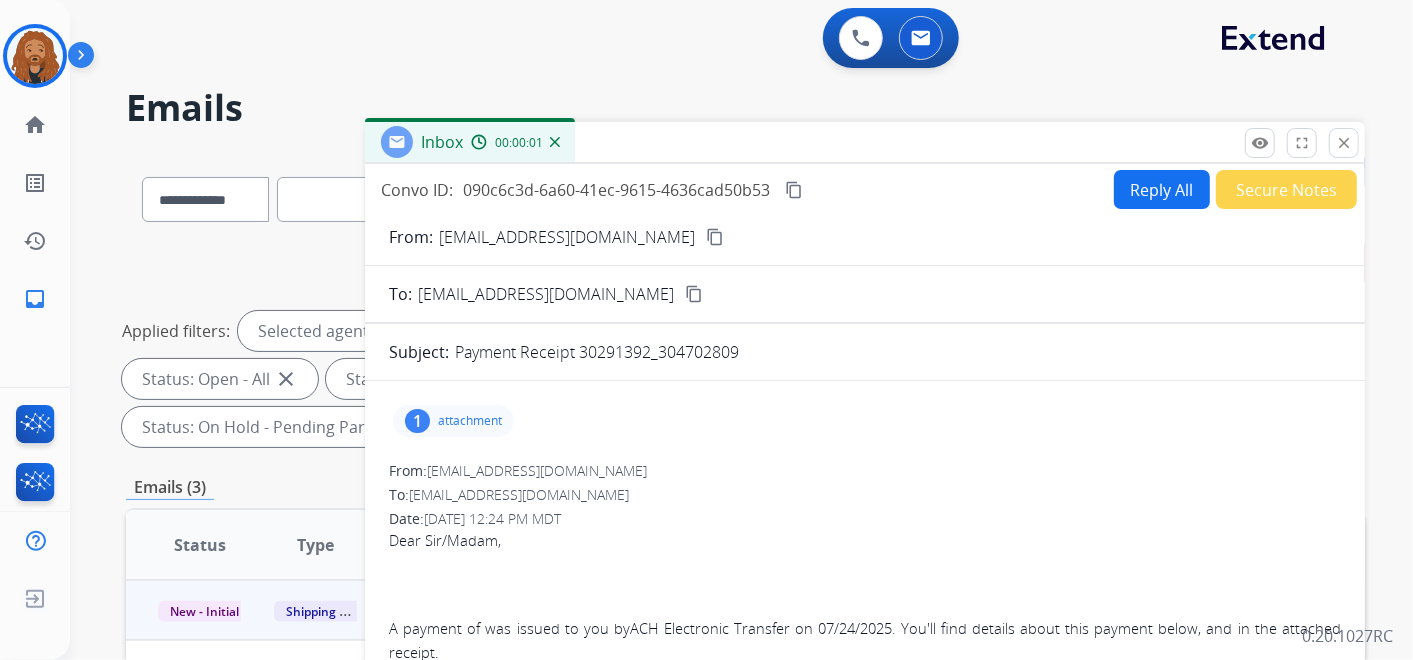 click on "Reply All" at bounding box center (1162, 189) 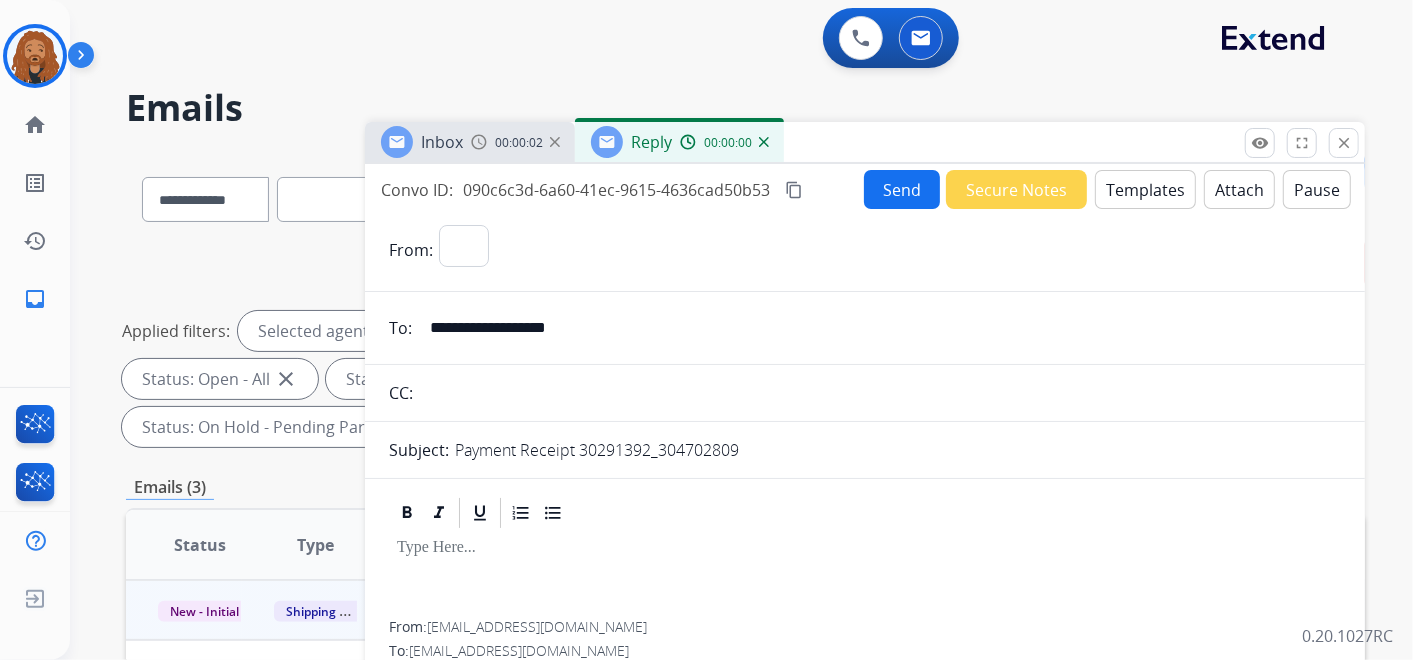 select on "**********" 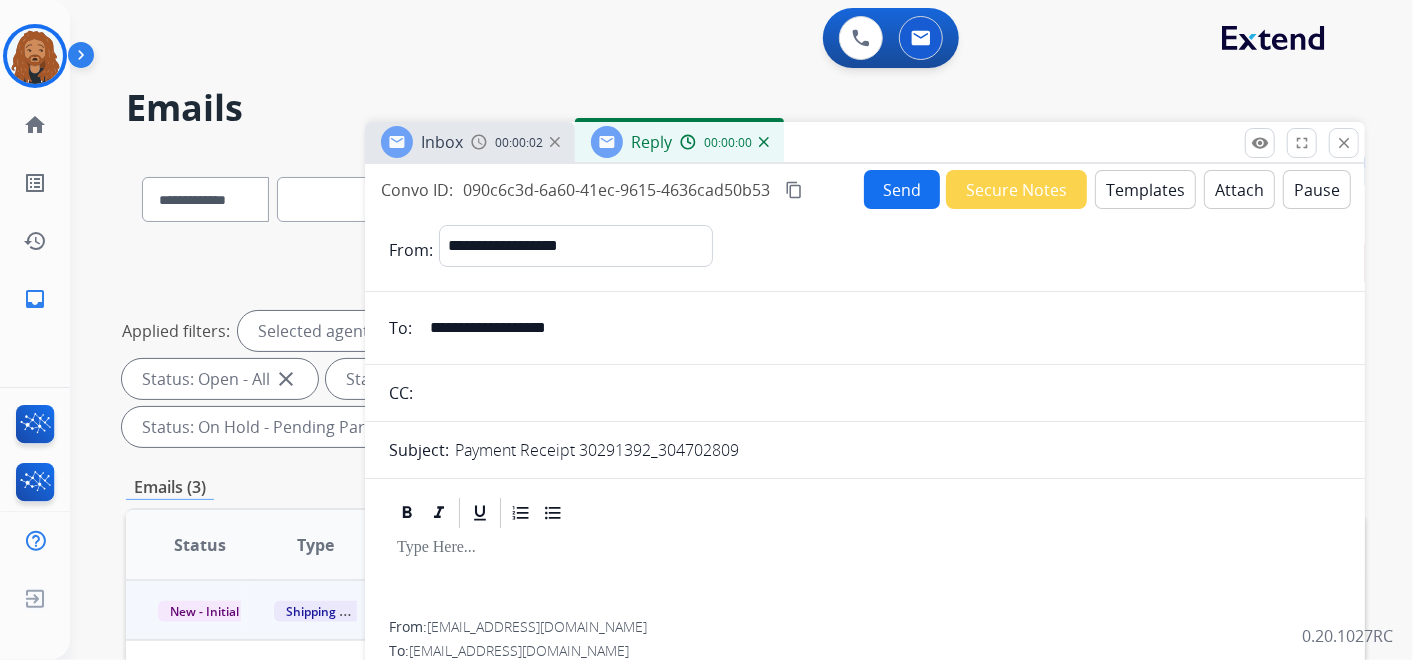 click on "Templates" at bounding box center [1145, 189] 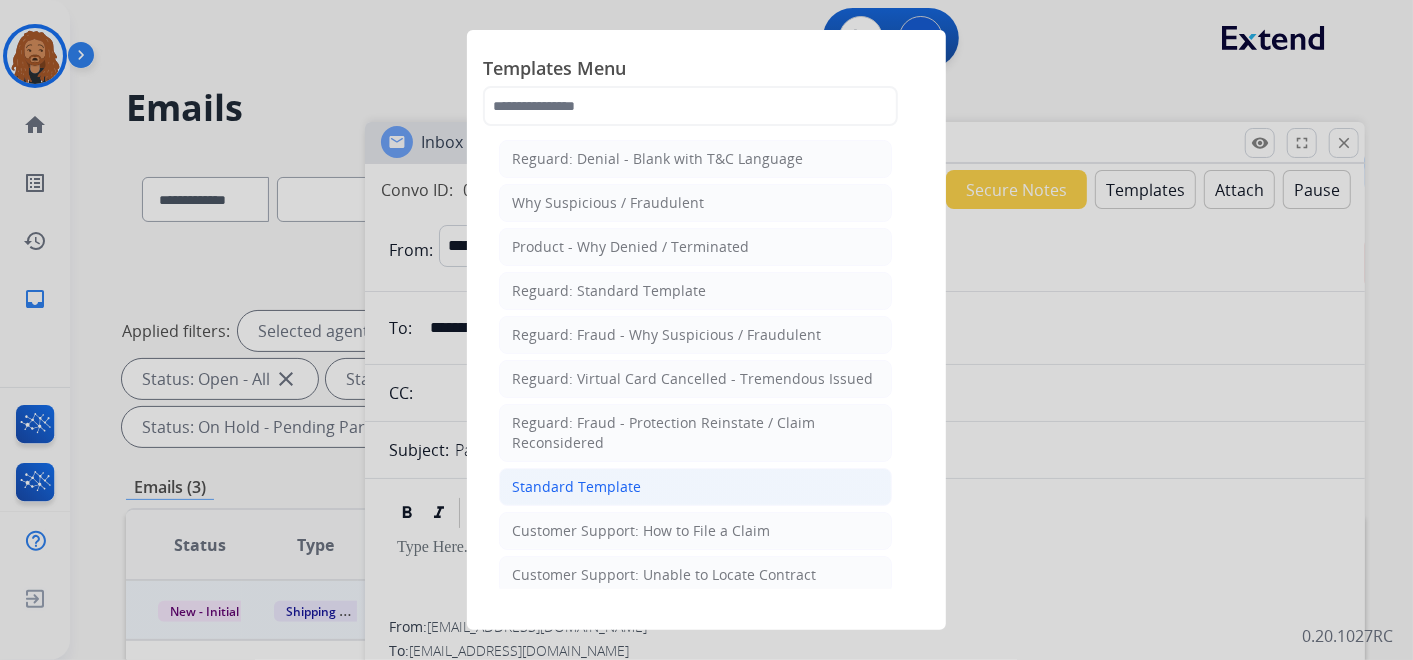 click on "Standard Template" 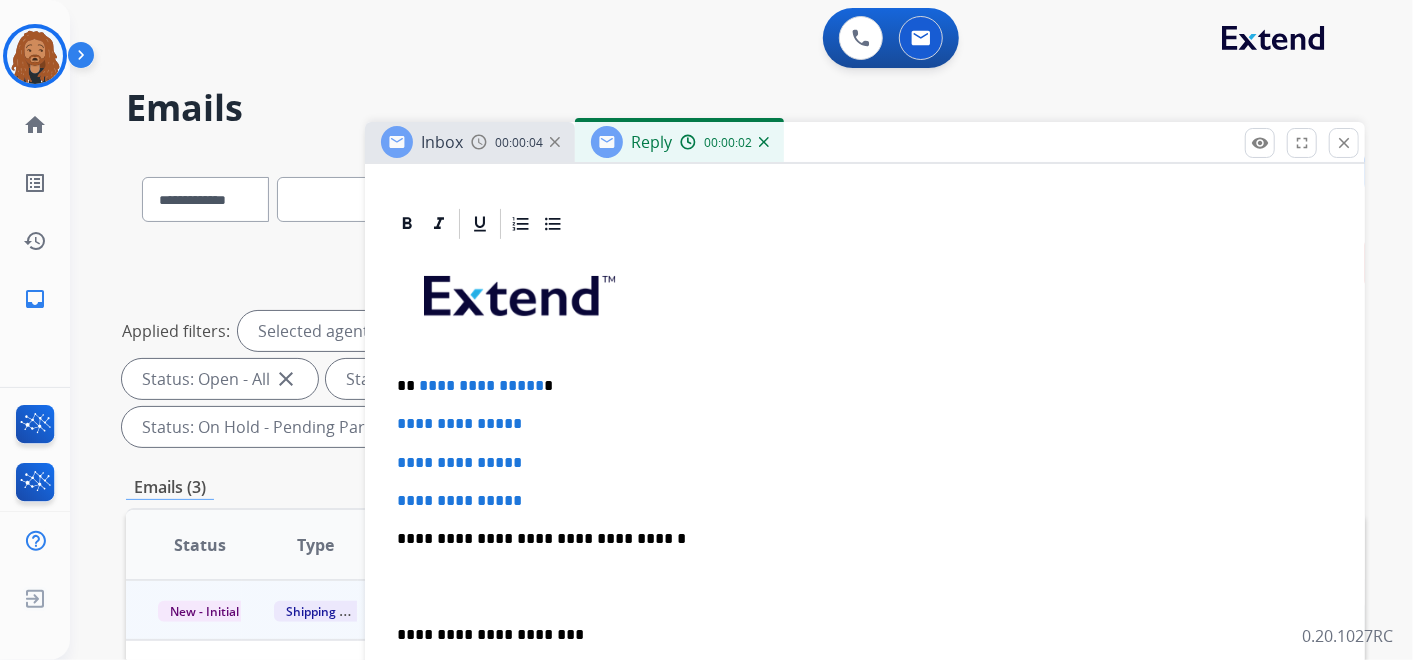 scroll, scrollTop: 444, scrollLeft: 0, axis: vertical 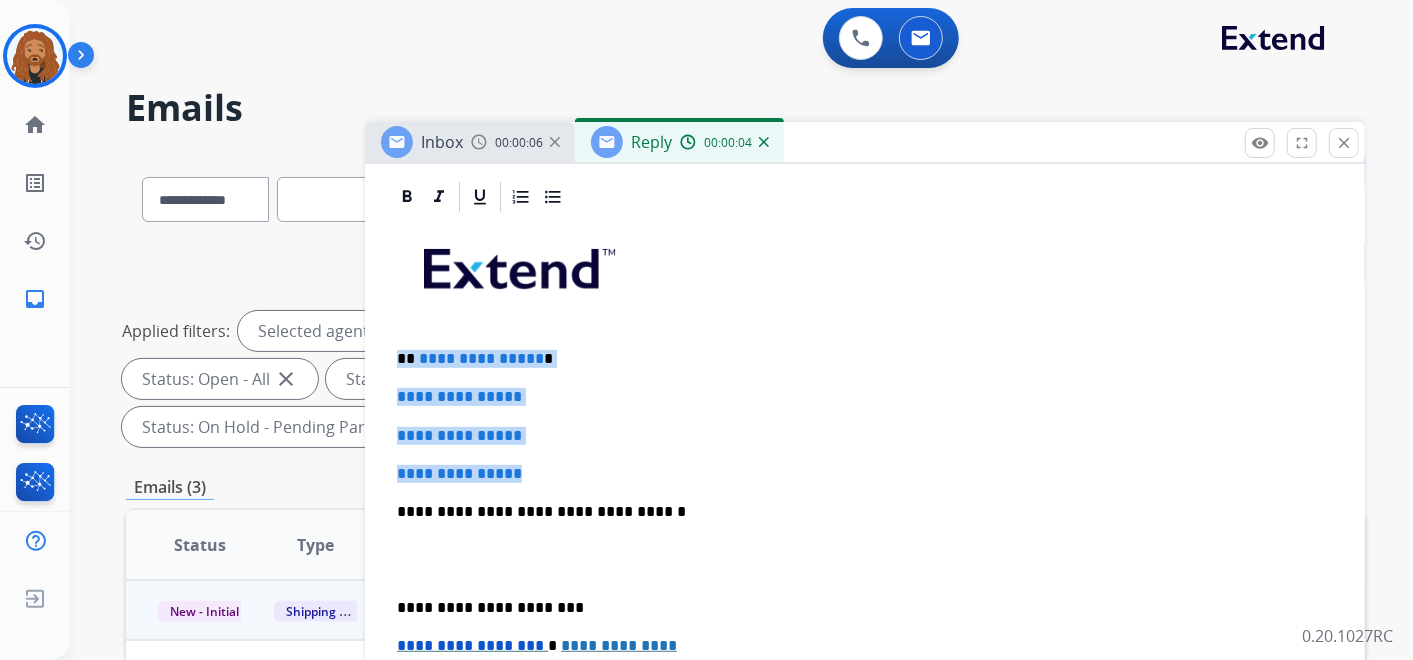 drag, startPoint x: 543, startPoint y: 471, endPoint x: 391, endPoint y: 347, distance: 196.1632 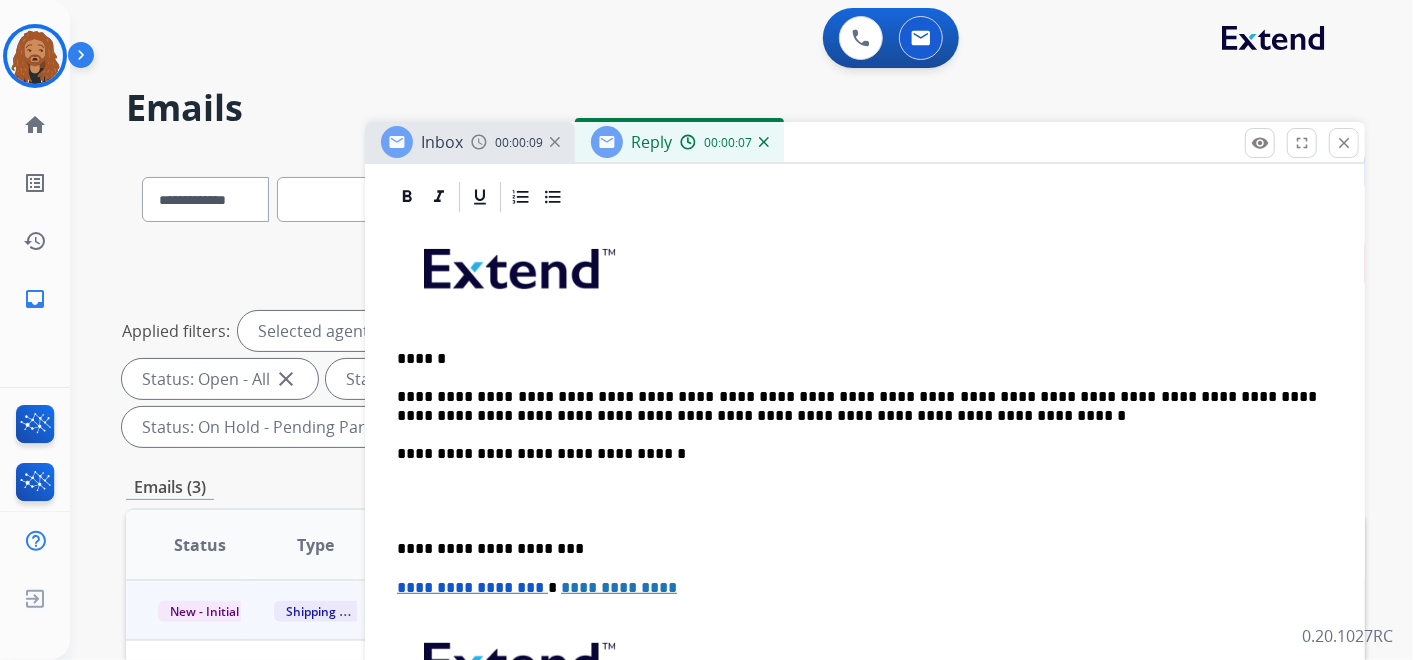 click on "**********" at bounding box center [865, 530] 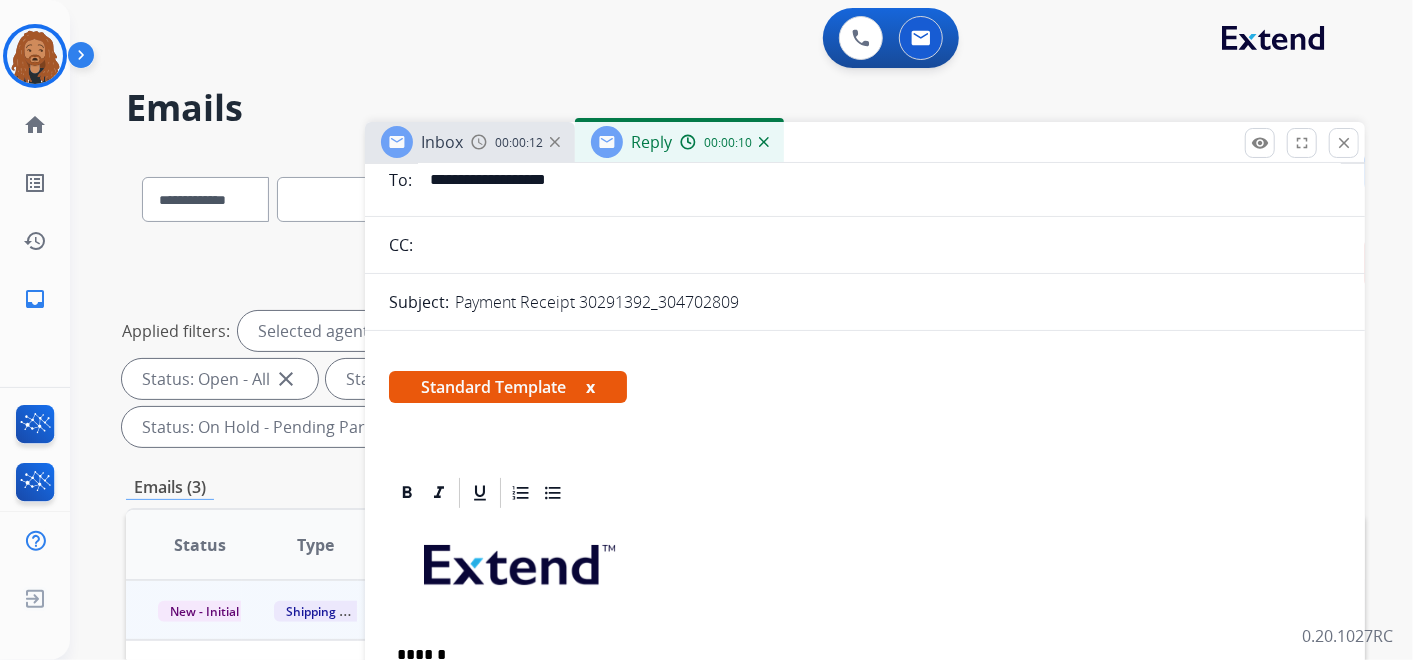 scroll, scrollTop: 0, scrollLeft: 0, axis: both 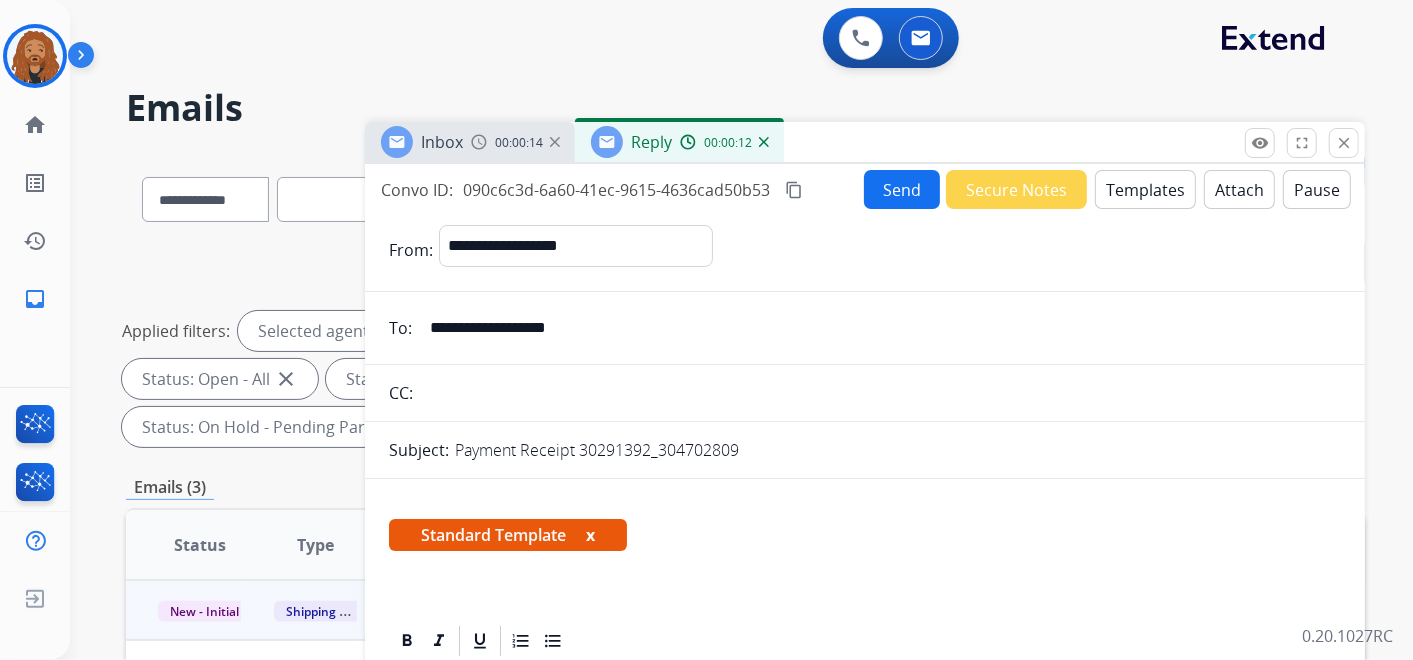 click on "Send" at bounding box center [902, 189] 